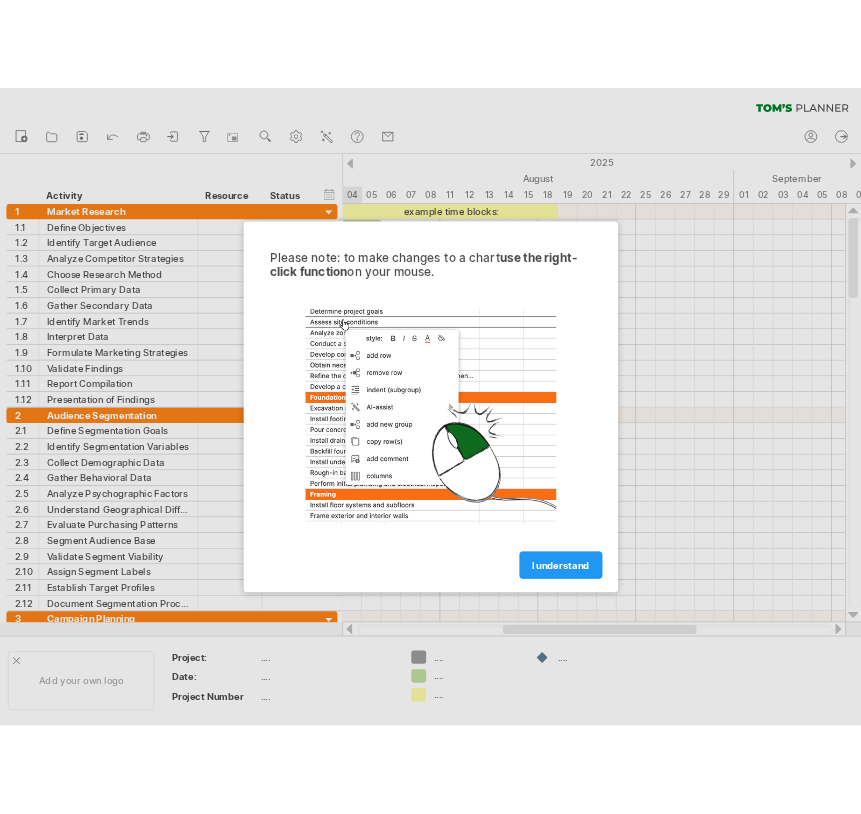 scroll, scrollTop: 0, scrollLeft: 0, axis: both 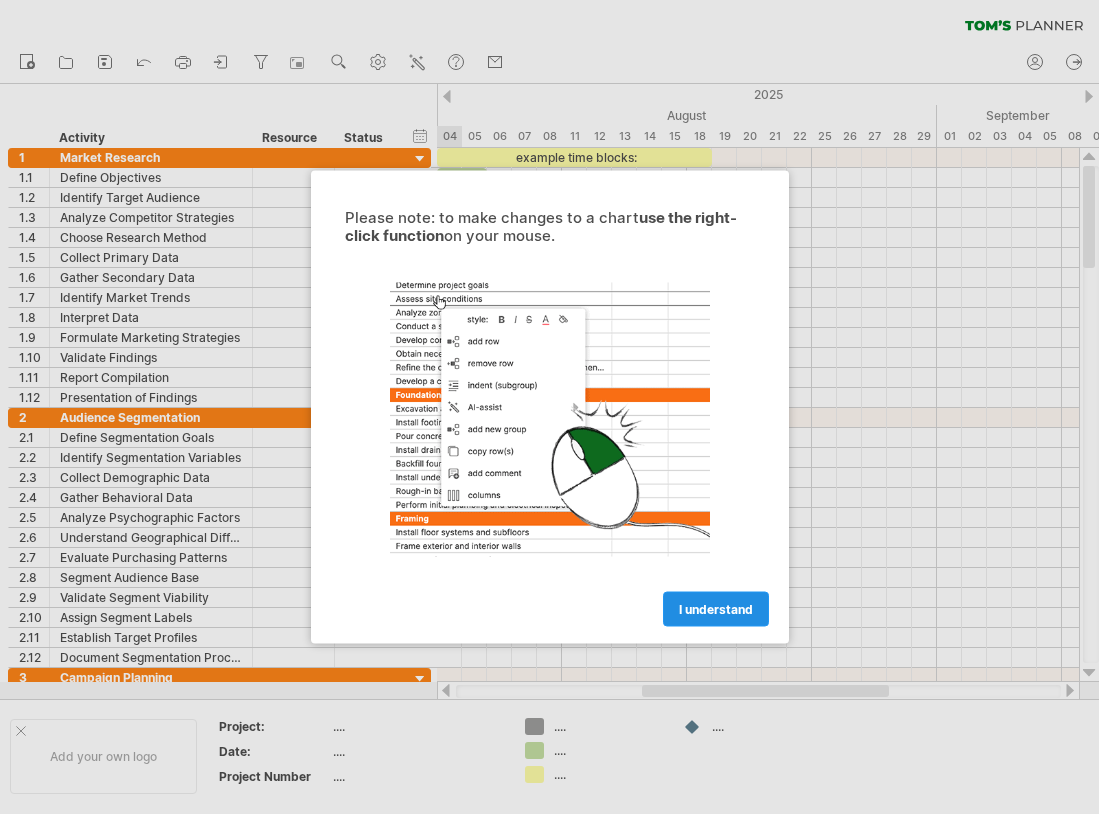 click on "I understand" at bounding box center (716, 609) 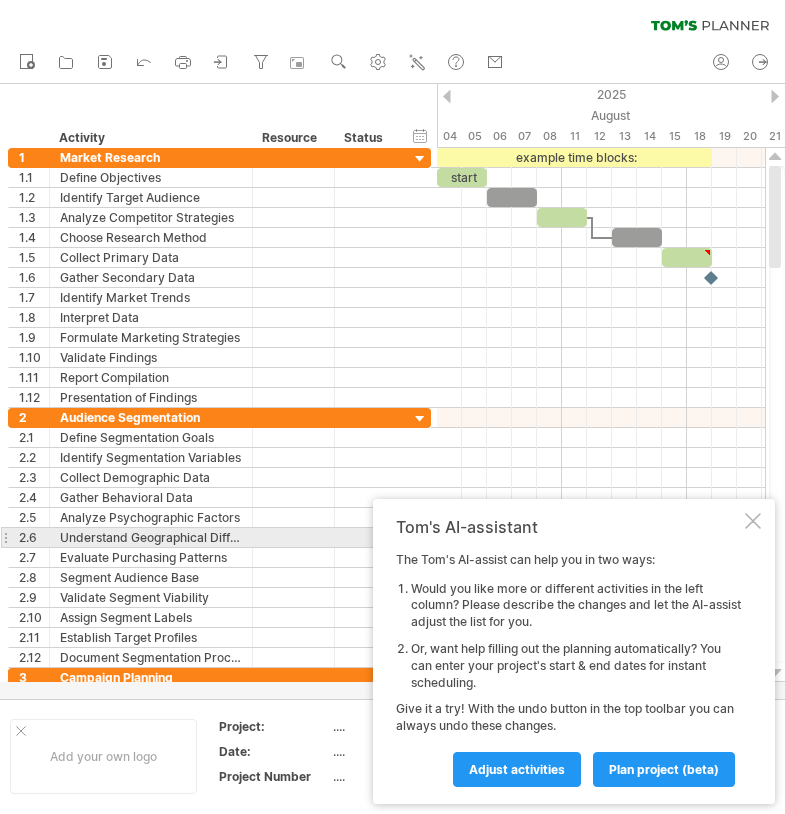 click on "Tom's AI-assistant The Tom's AI-assist can help you in two ways: Would you like more or different activities in the left column? Please describe the changes and let the AI-assist adjust the list for you. Or, want help filling out the planning automatically? You can enter your project's start & end dates for instant scheduling. Give it a try! With the undo button in the top toolbar you can always undo these changes. Adjust activities    plan project (beta)" at bounding box center [574, 651] 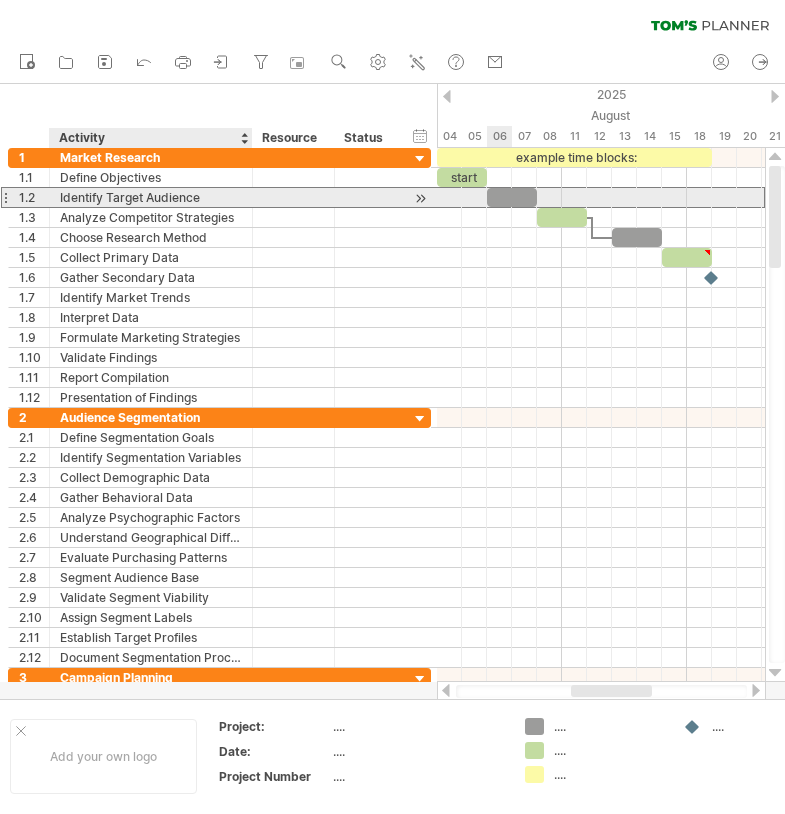 click on "Identify Target Audience" at bounding box center [151, 197] 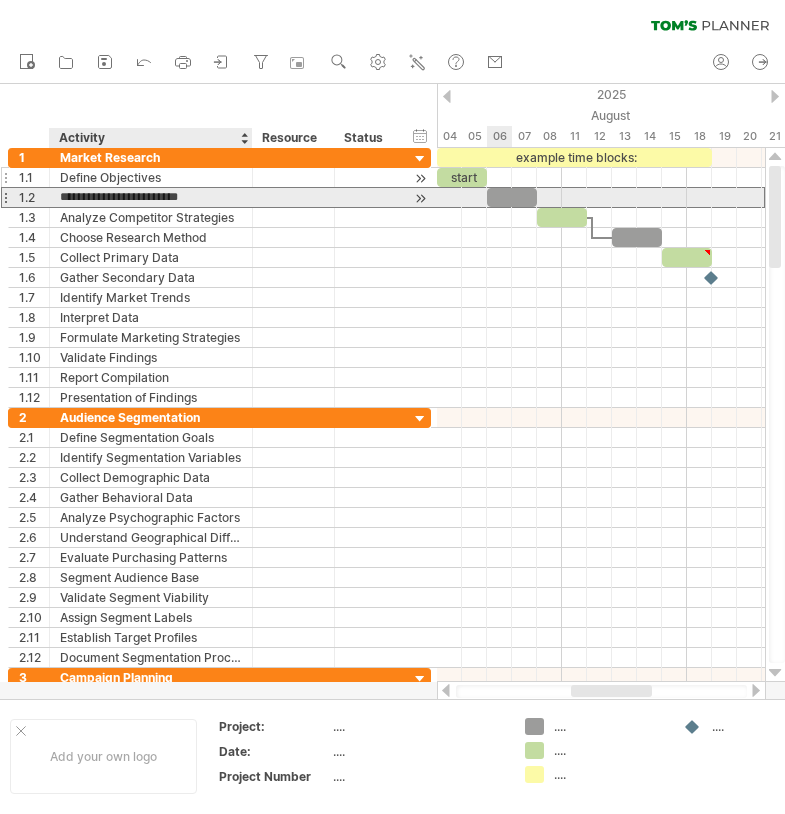 click on "Define Objectives" at bounding box center (151, 177) 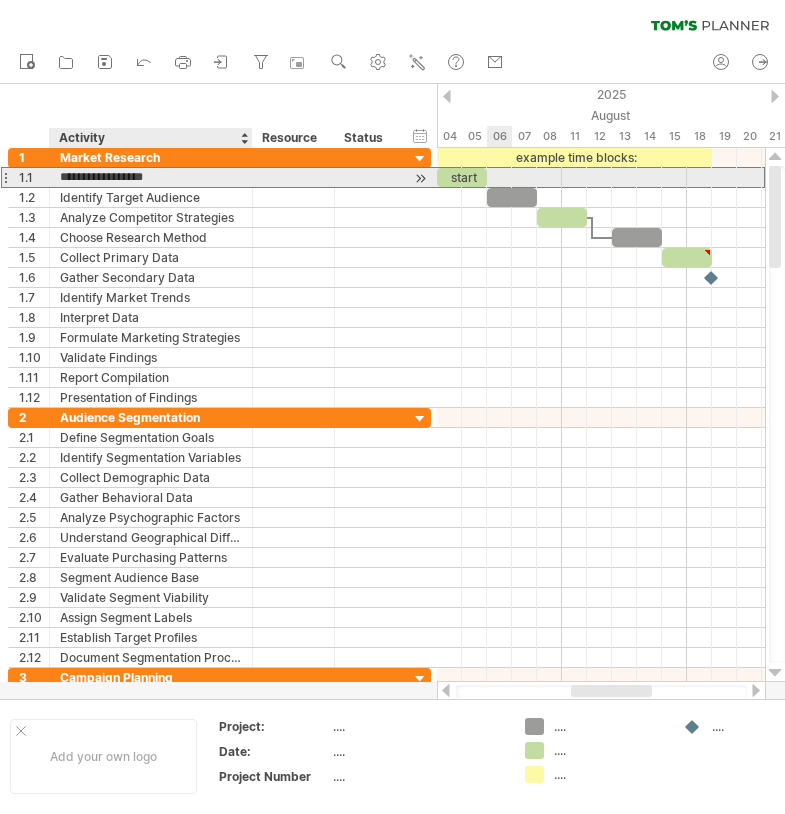 click on "**********" at bounding box center [151, 177] 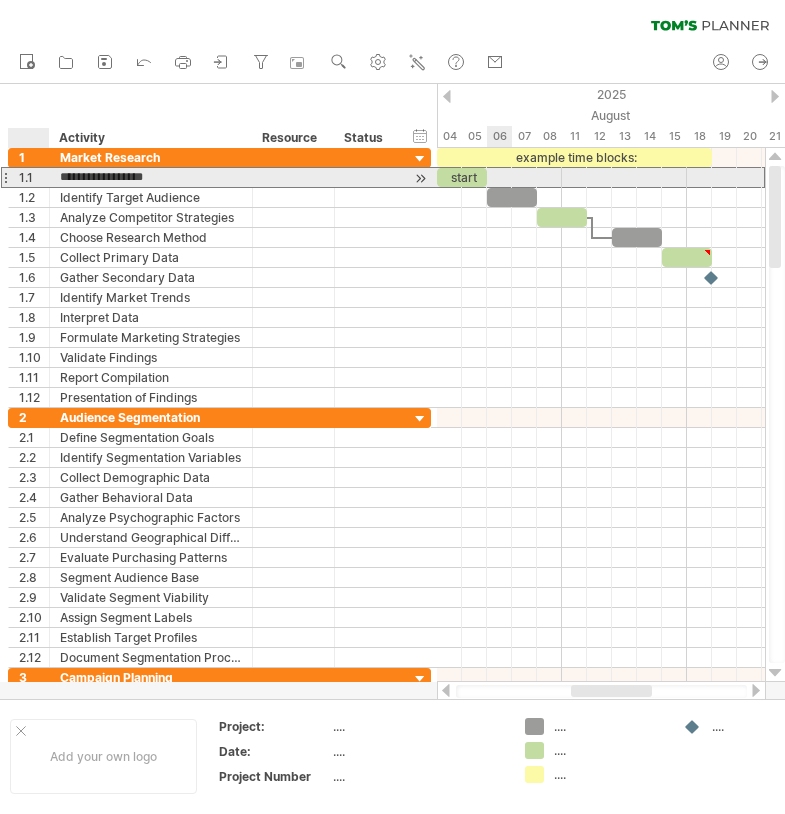 drag, startPoint x: 164, startPoint y: 175, endPoint x: 58, endPoint y: 175, distance: 106 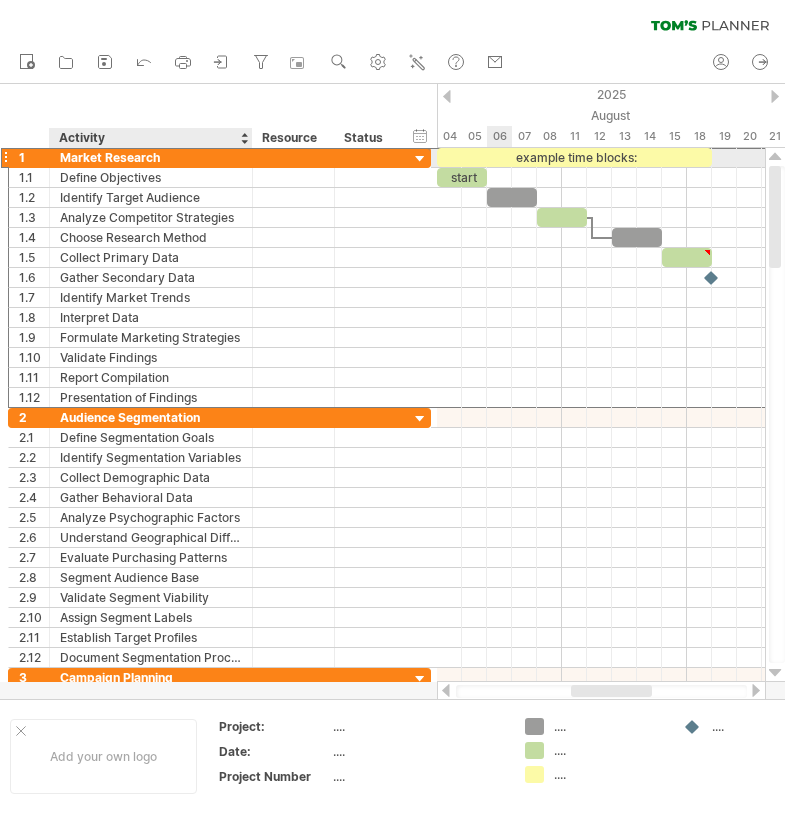 drag, startPoint x: 161, startPoint y: 154, endPoint x: 60, endPoint y: 153, distance: 101.00495 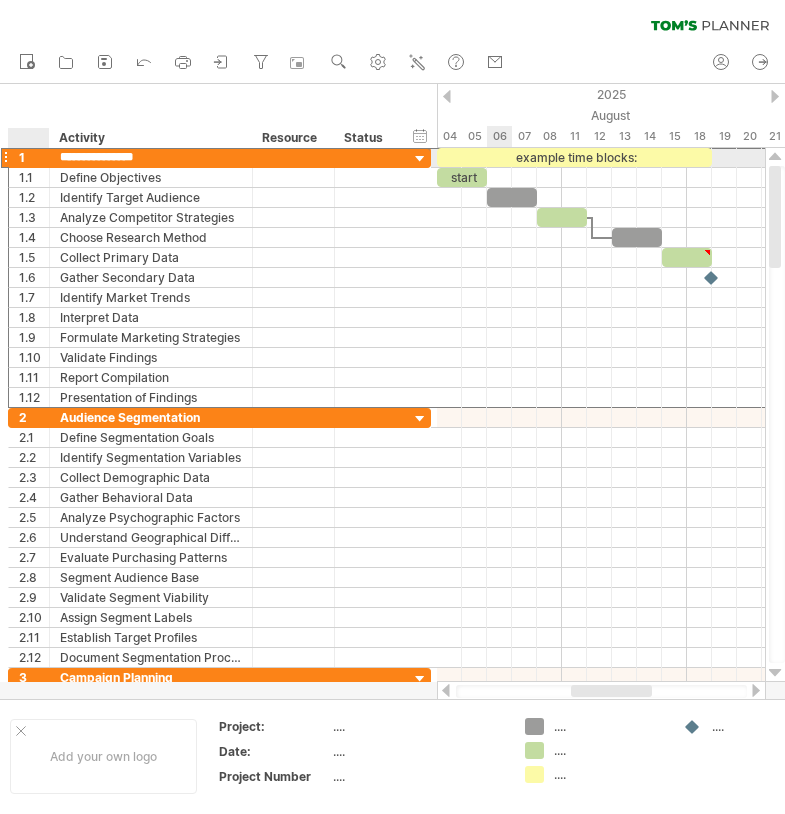 click on "**********" at bounding box center (151, 157) 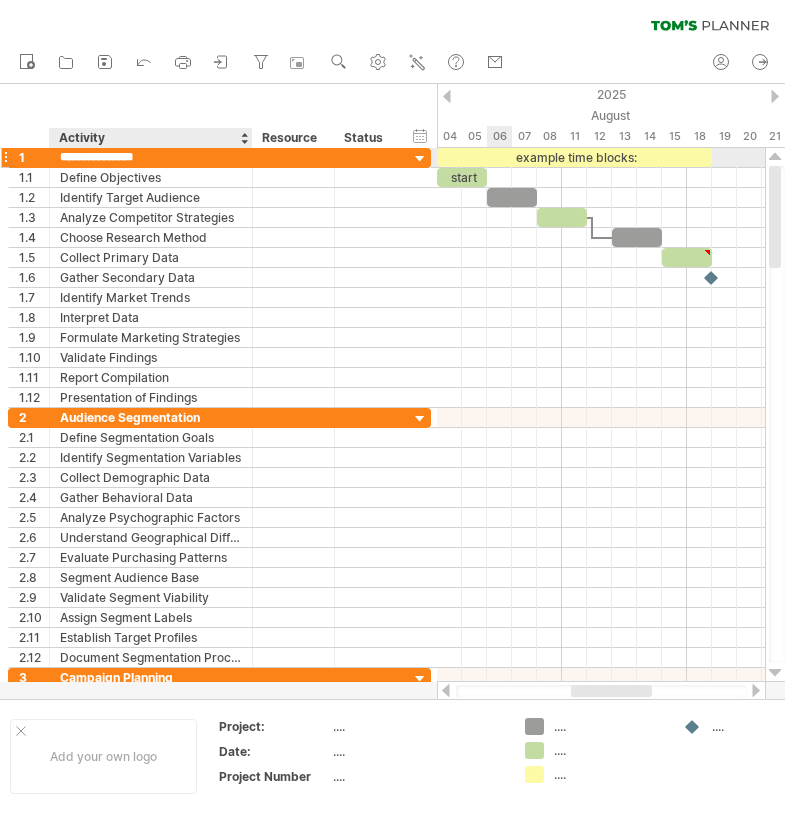 click on "**********" at bounding box center (151, 157) 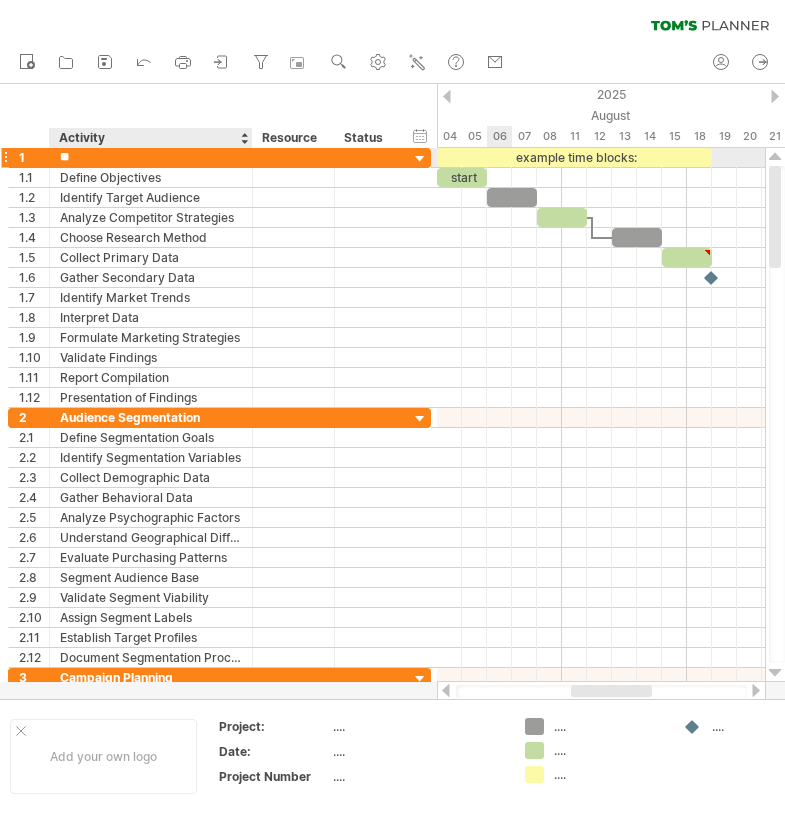 type on "*" 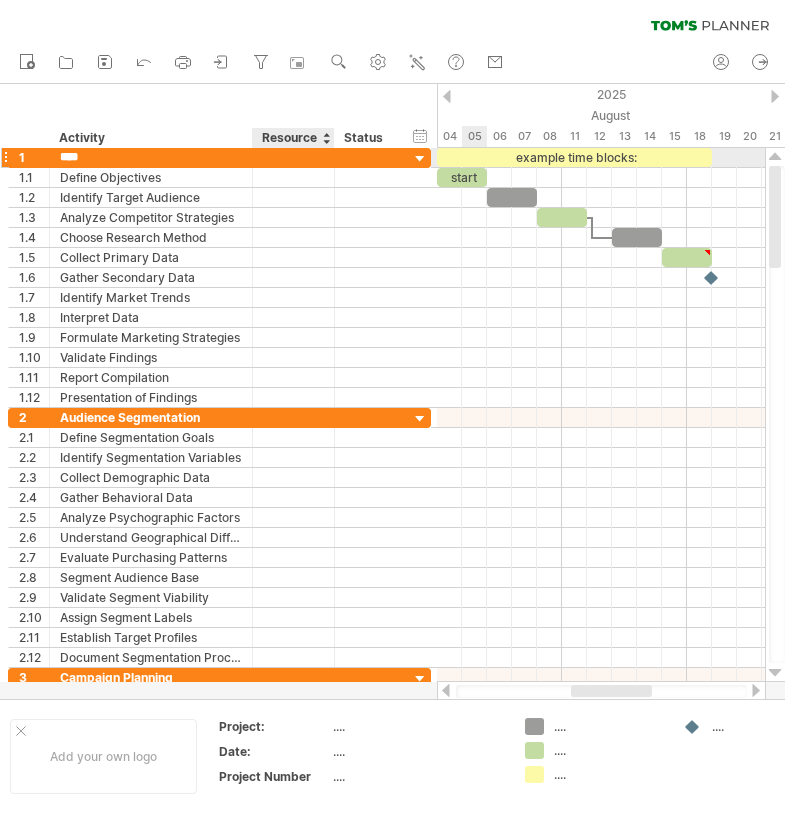 click at bounding box center (293, 157) 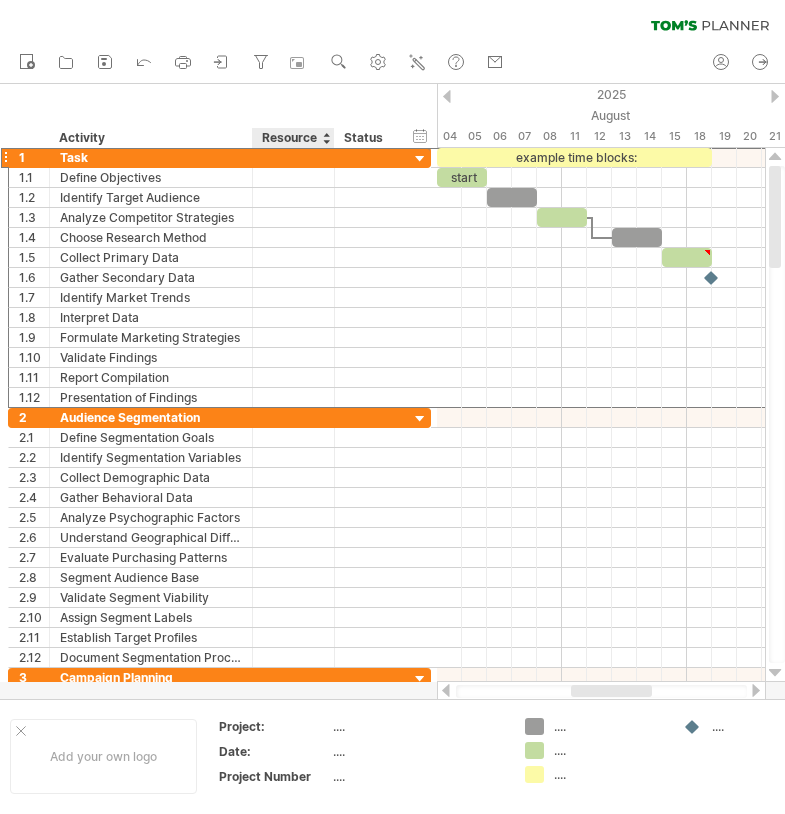 click on "Resource" at bounding box center [292, 138] 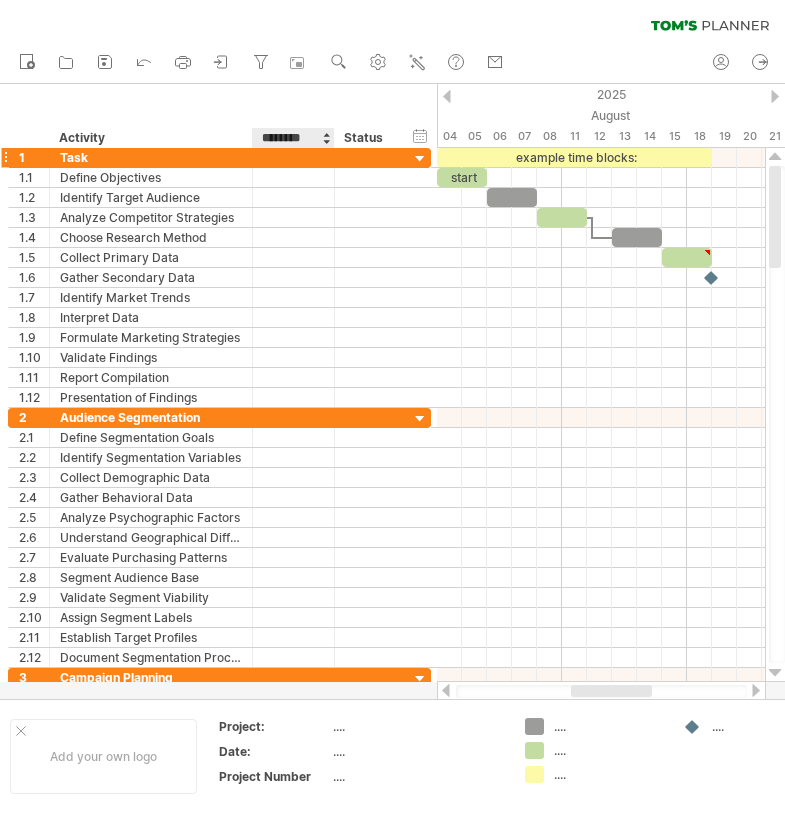 click at bounding box center (293, 157) 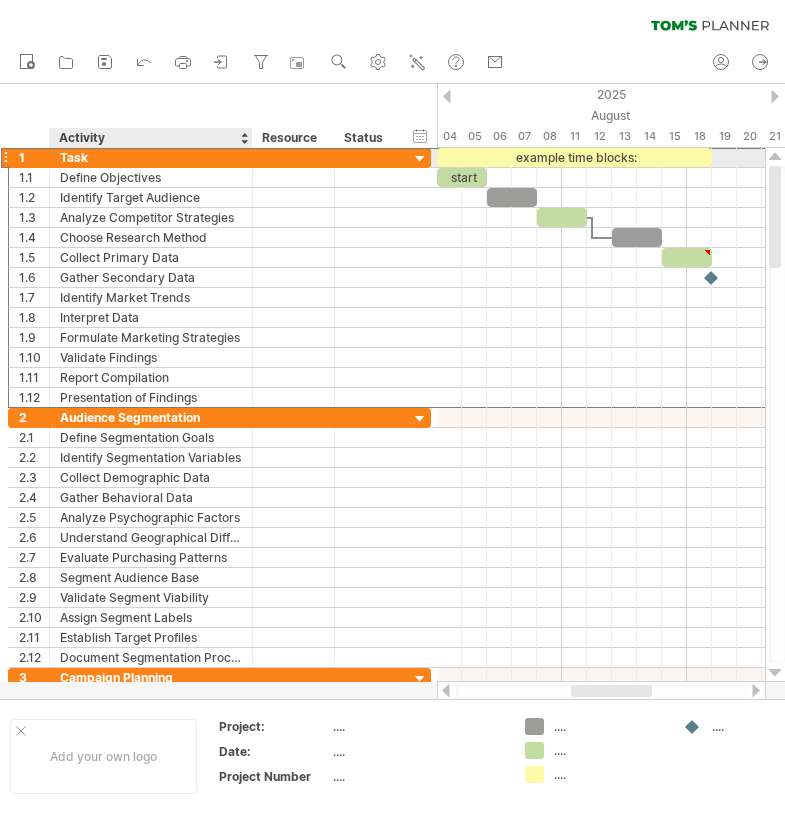click on "Task" at bounding box center (151, 157) 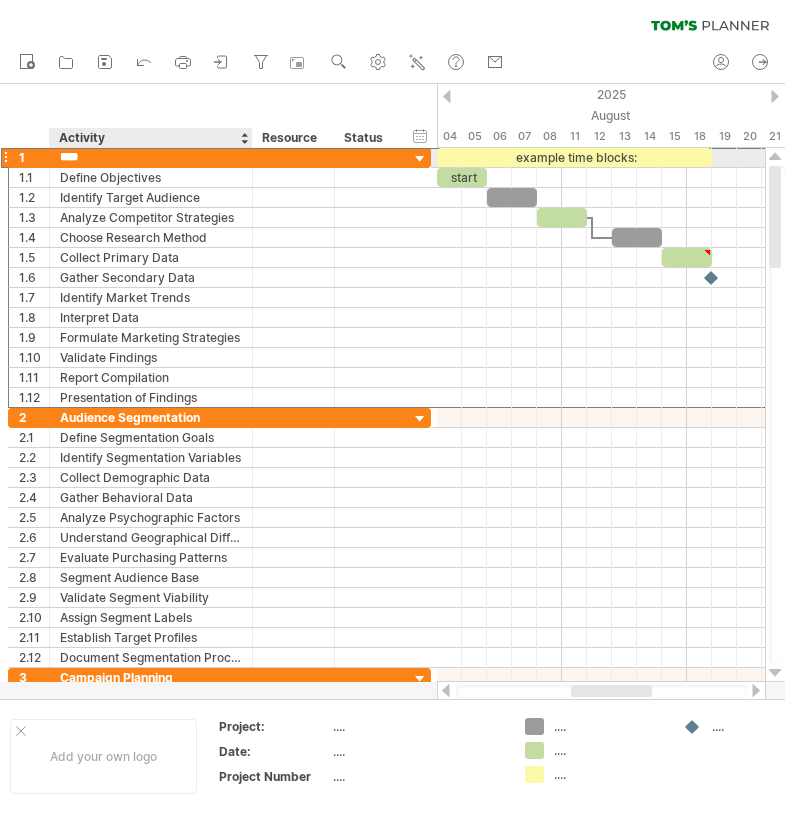 click on "****" at bounding box center [151, 157] 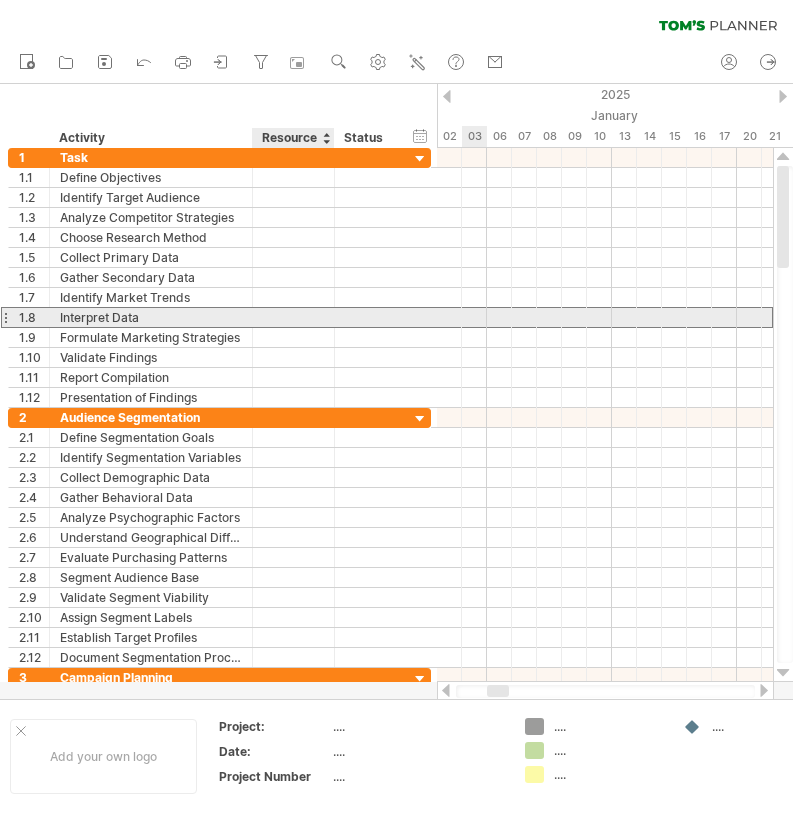 click at bounding box center (293, 317) 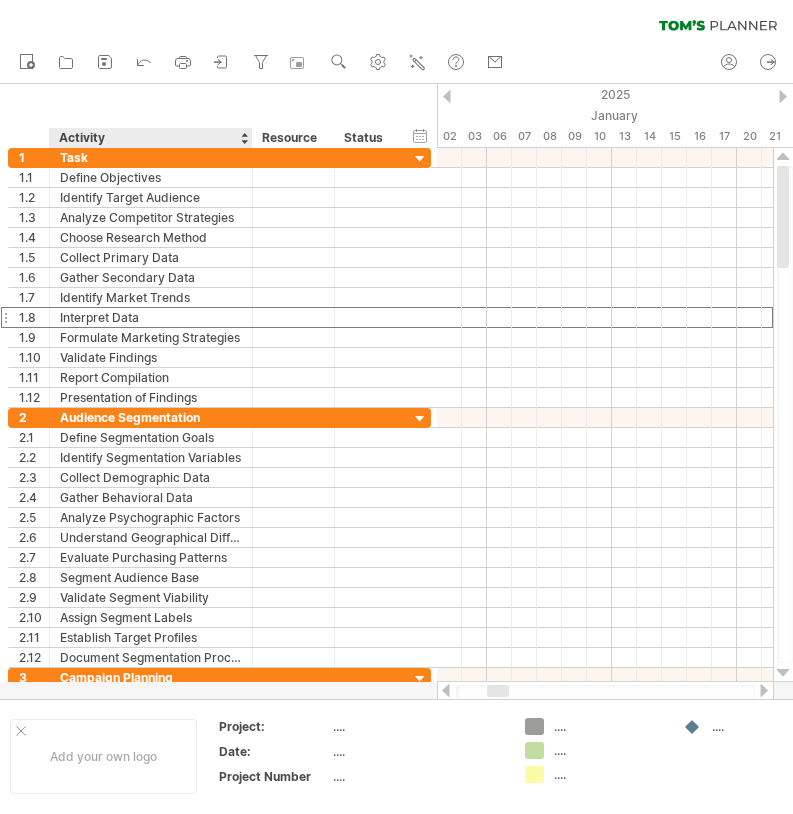 click on "Activity" at bounding box center [150, 138] 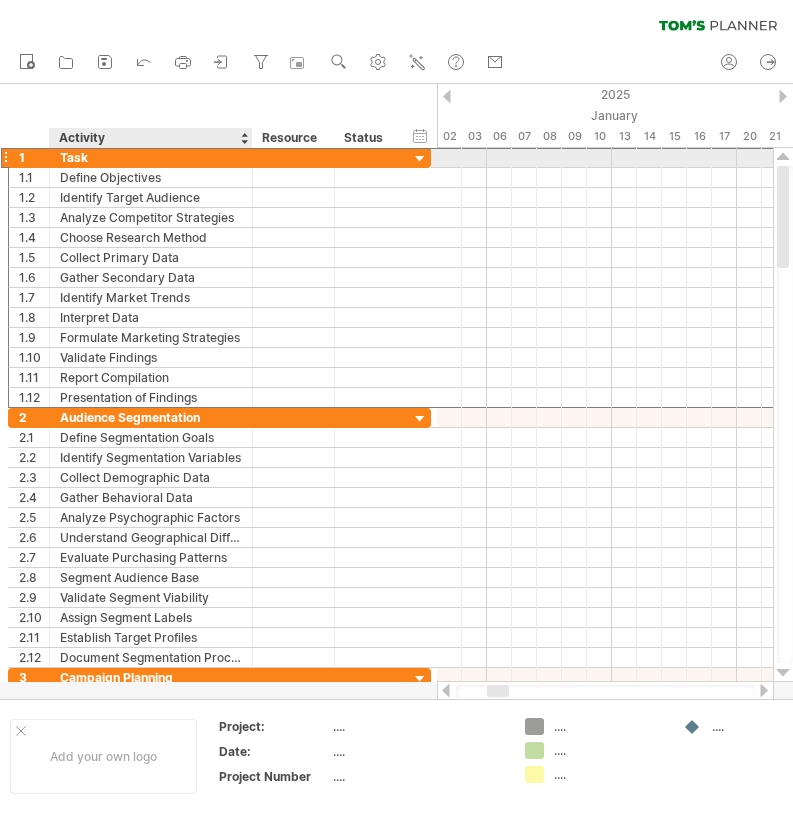 click on "Task" at bounding box center [151, 157] 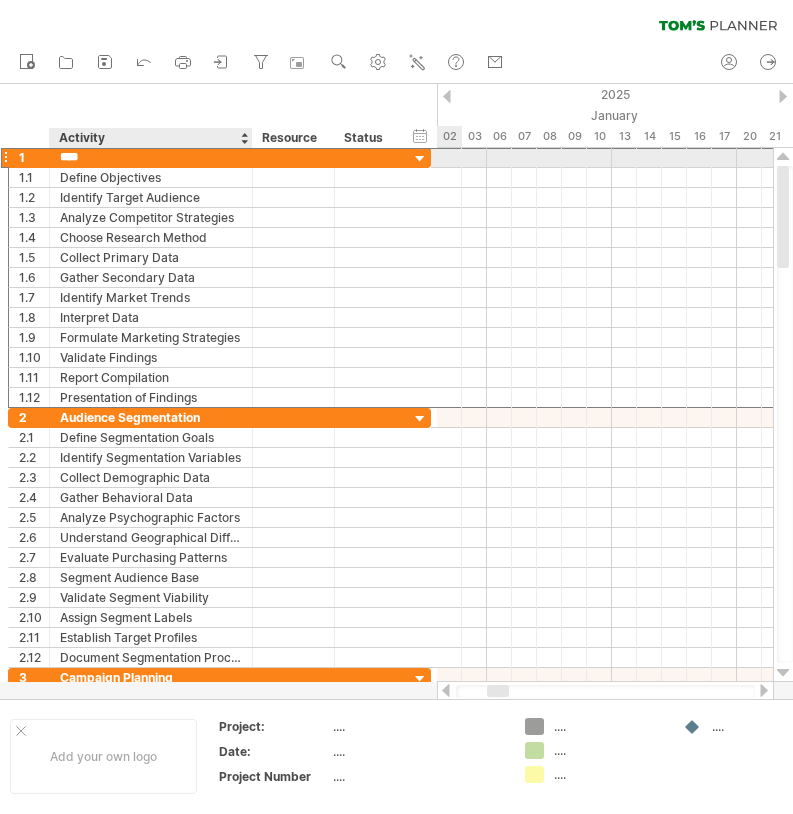 click on "****" at bounding box center (151, 157) 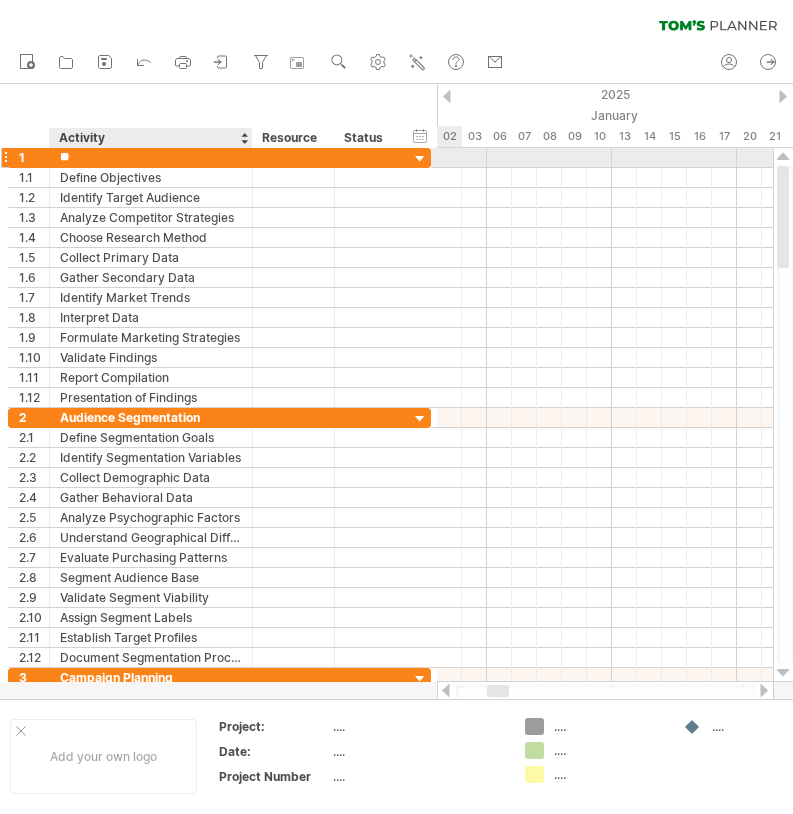 type on "*" 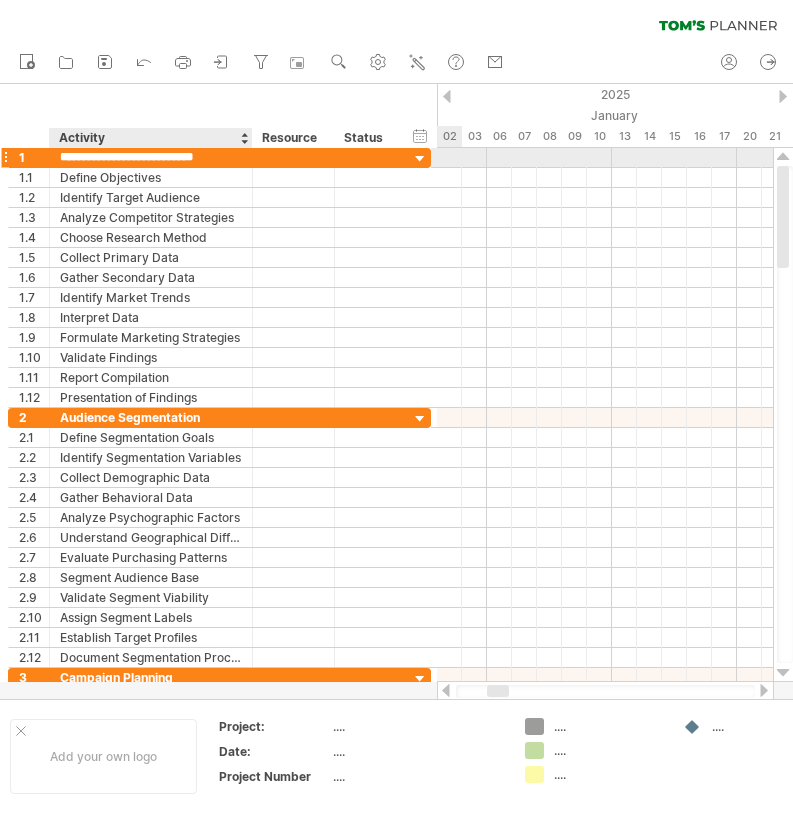 type on "**********" 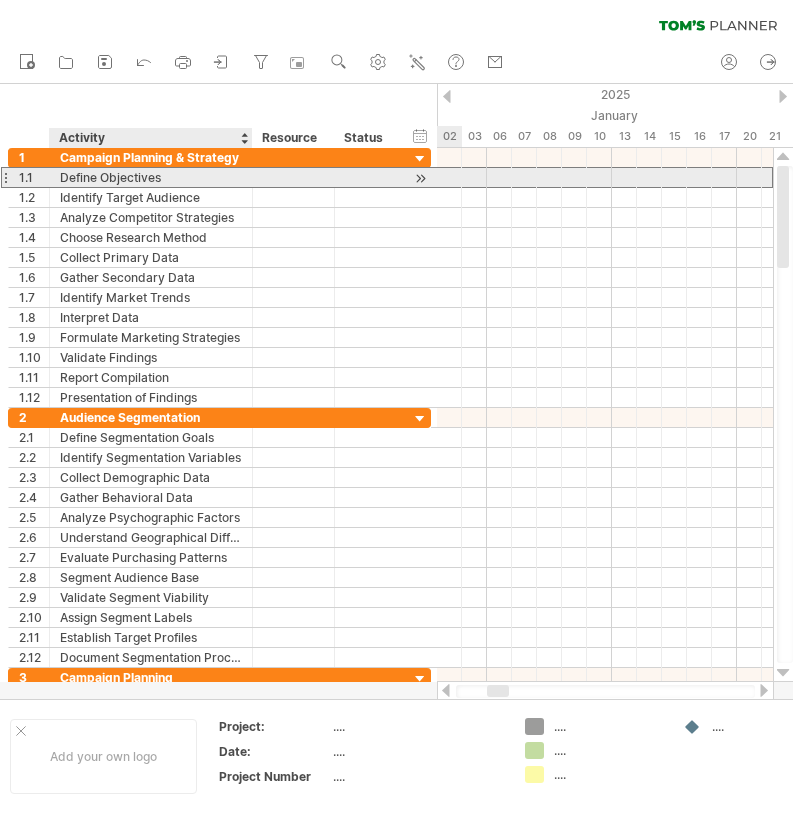 click on "Define Objectives" at bounding box center (151, 177) 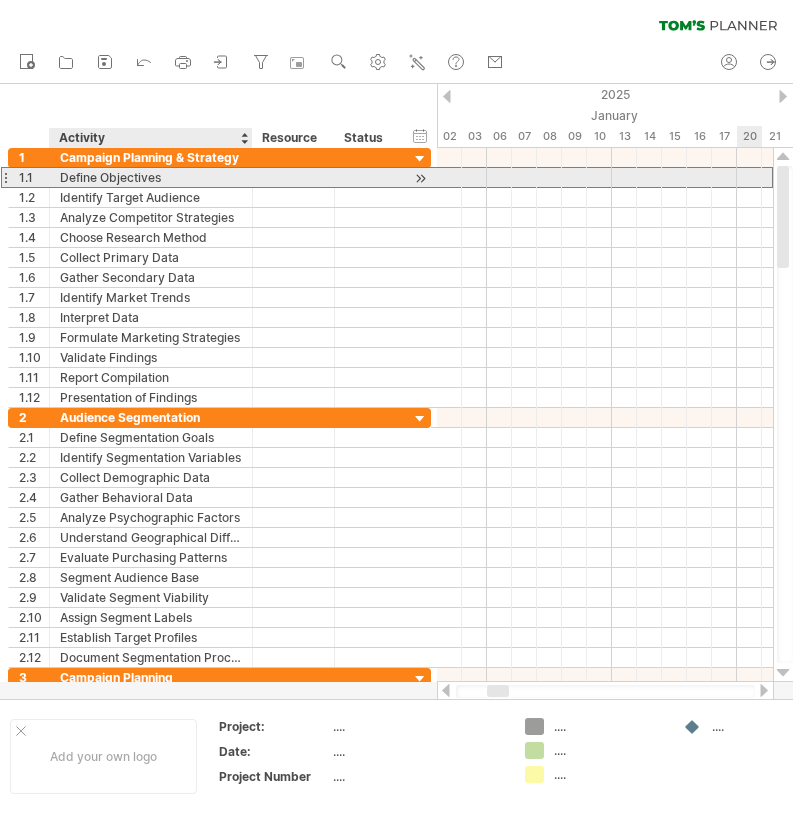 click on "Define Objectives" at bounding box center (151, 177) 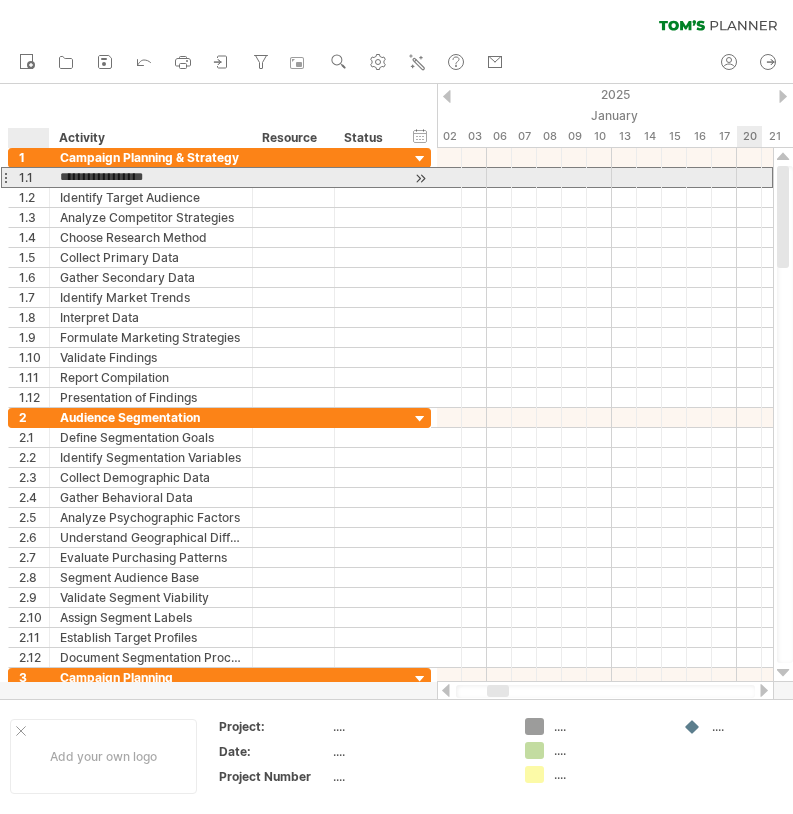 drag, startPoint x: 170, startPoint y: 177, endPoint x: 52, endPoint y: 173, distance: 118.06778 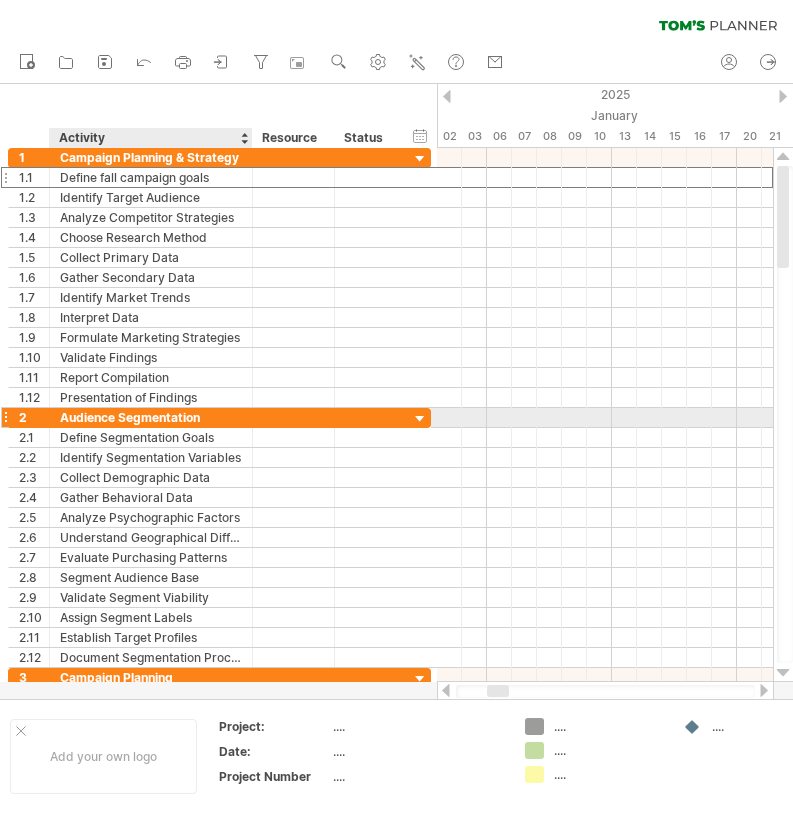 click on "Audience Segmentation" at bounding box center (151, 417) 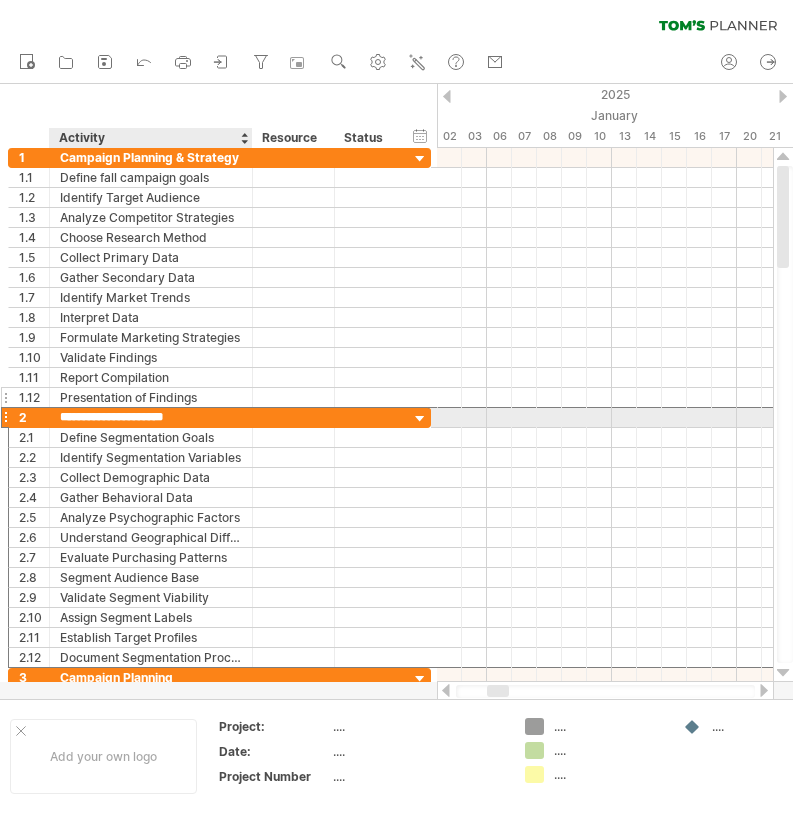 click on "Presentation of Findings" at bounding box center (151, 397) 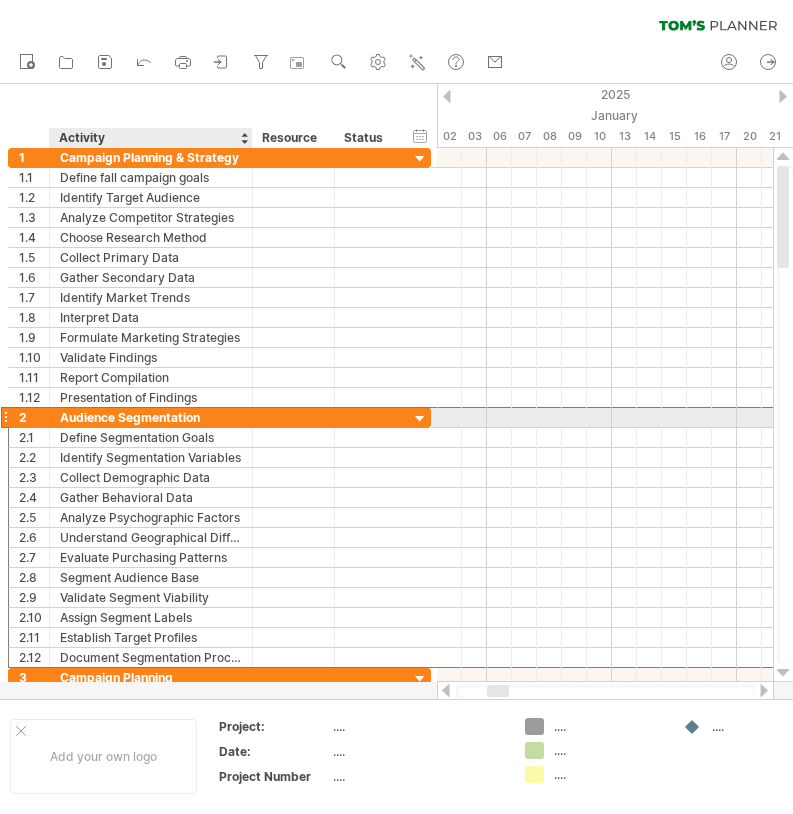 click on "**********" at bounding box center (219, 417) 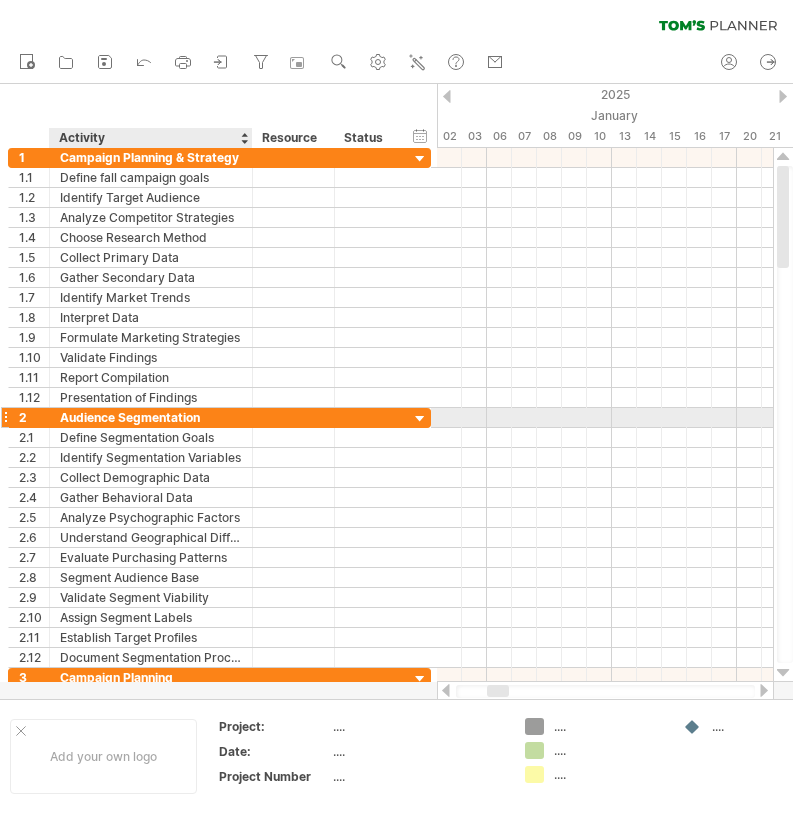 click on "Audience Segmentation" at bounding box center (151, 417) 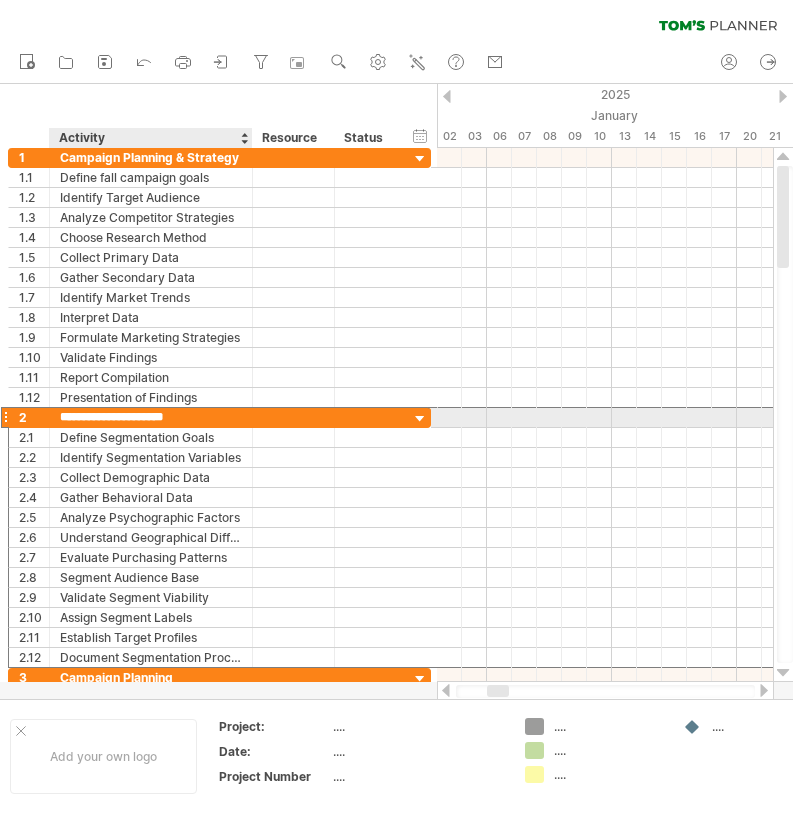 click on "**********" at bounding box center [151, 417] 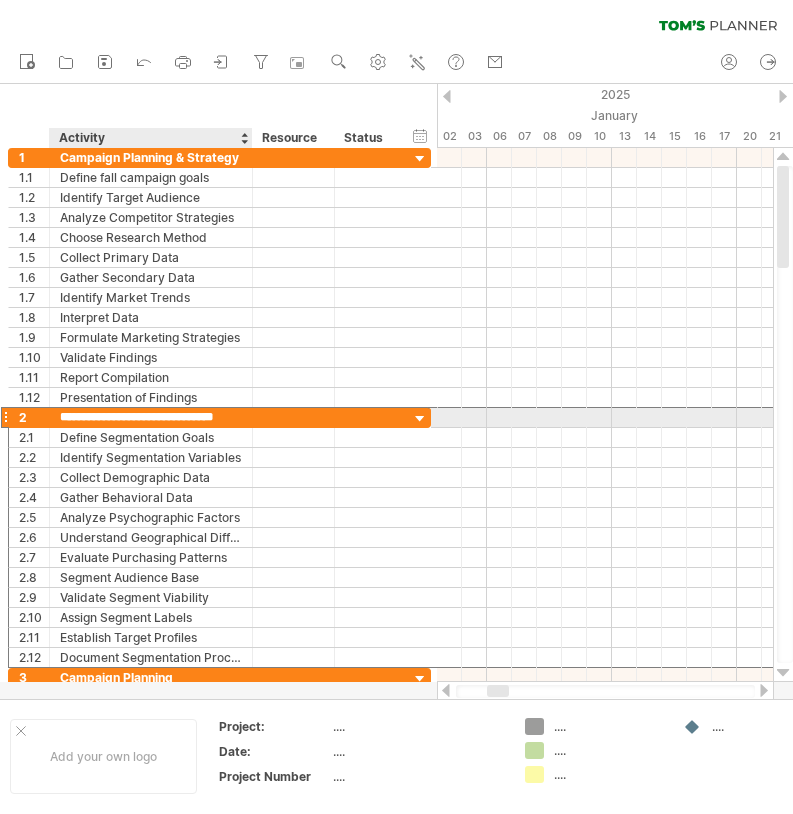 type on "**********" 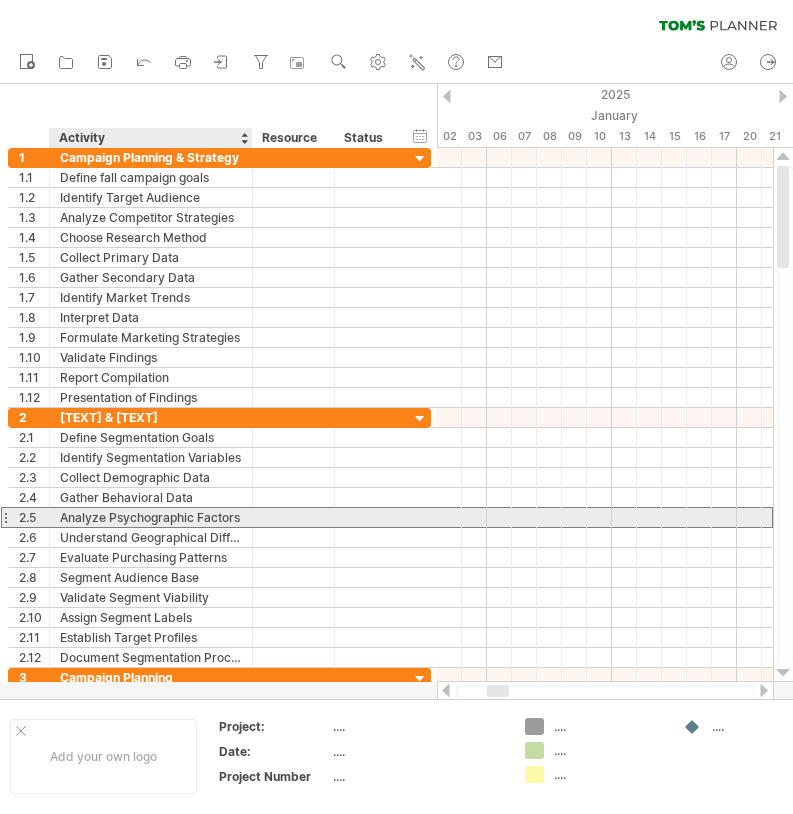 click on "Analyze Psychographic Factors" at bounding box center [151, 517] 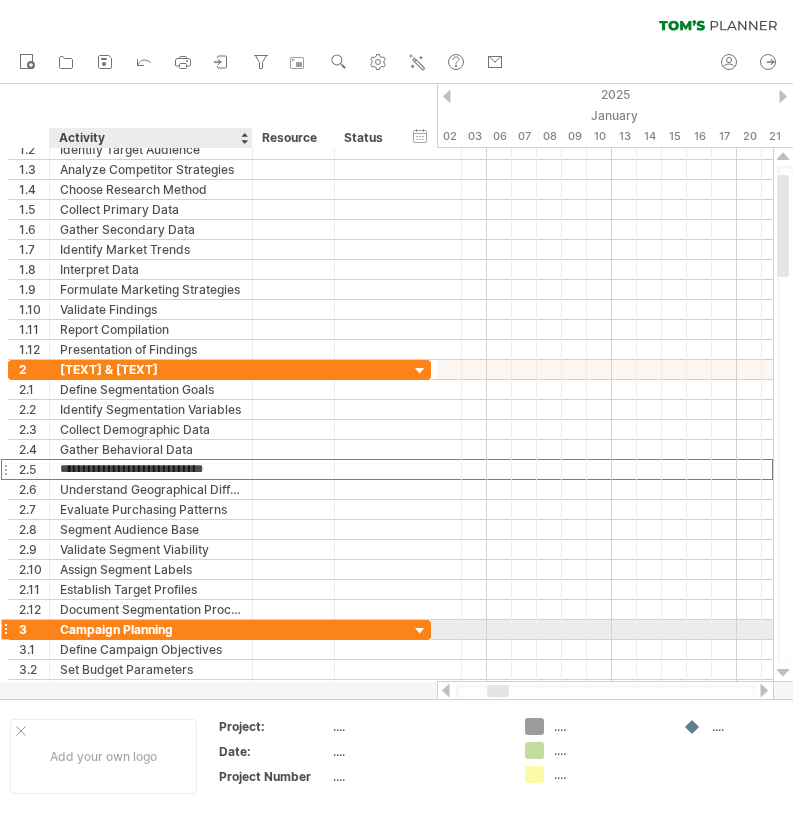 click on "Campaign Planning" at bounding box center [151, 629] 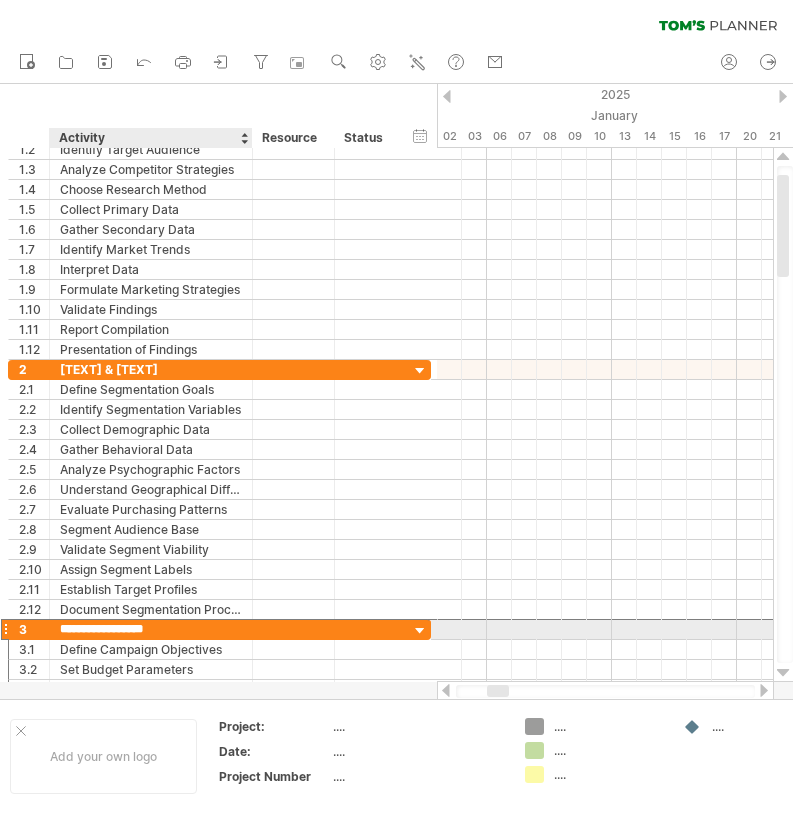 click on "**********" at bounding box center (151, 629) 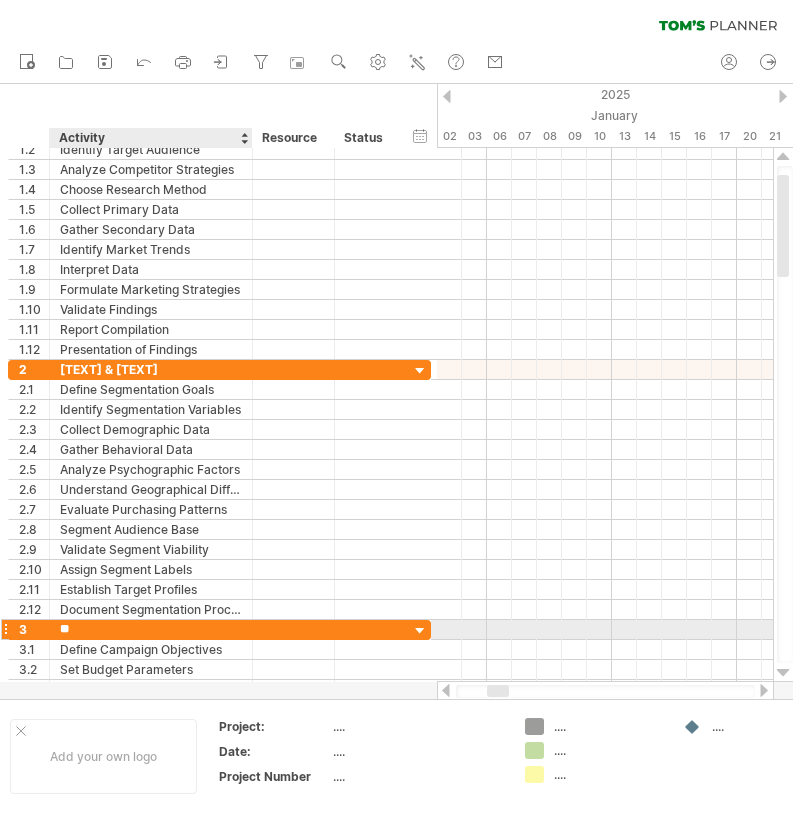 type on "*" 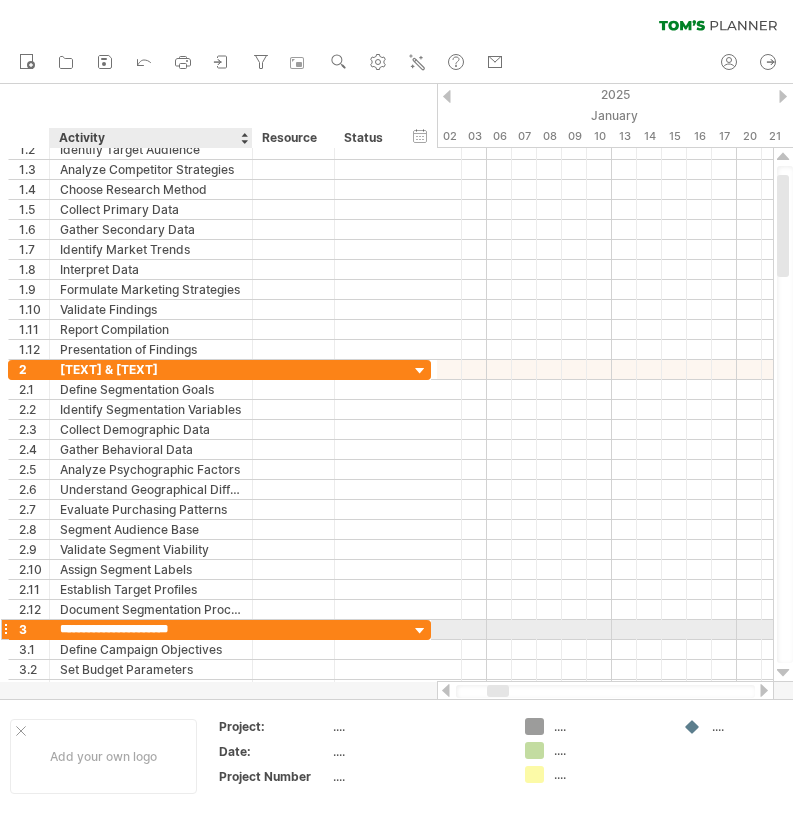 type on "**********" 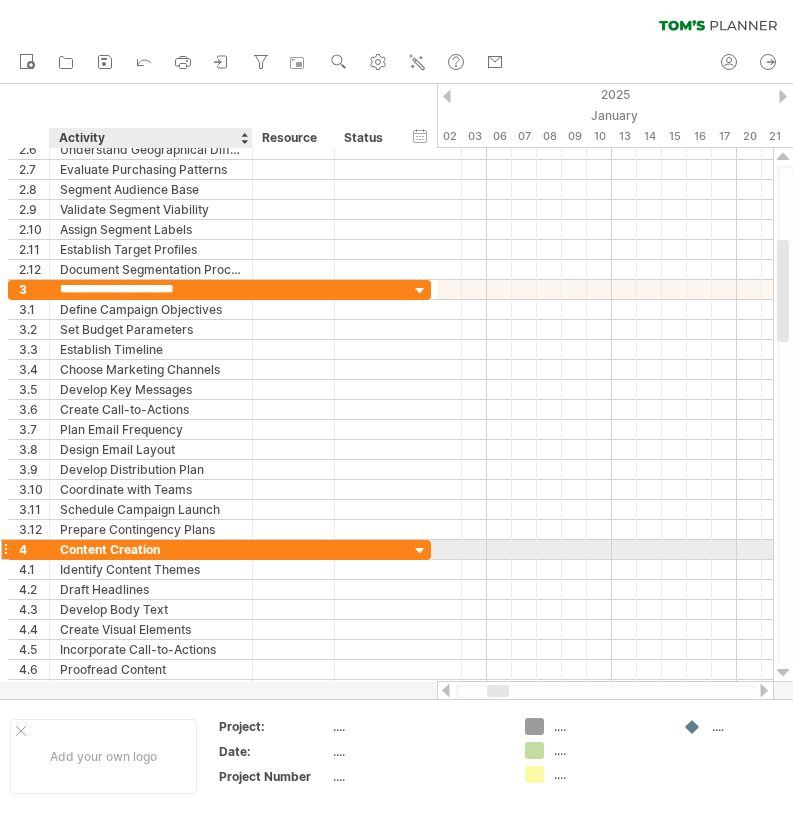 click on "Content Creation" at bounding box center [151, 549] 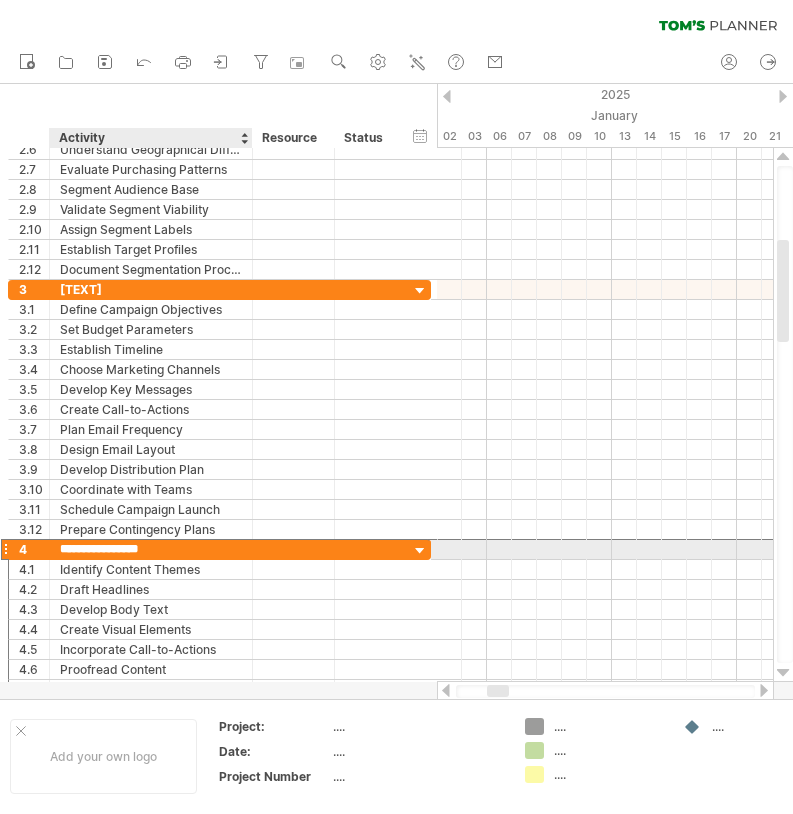 click on "**********" at bounding box center [151, 549] 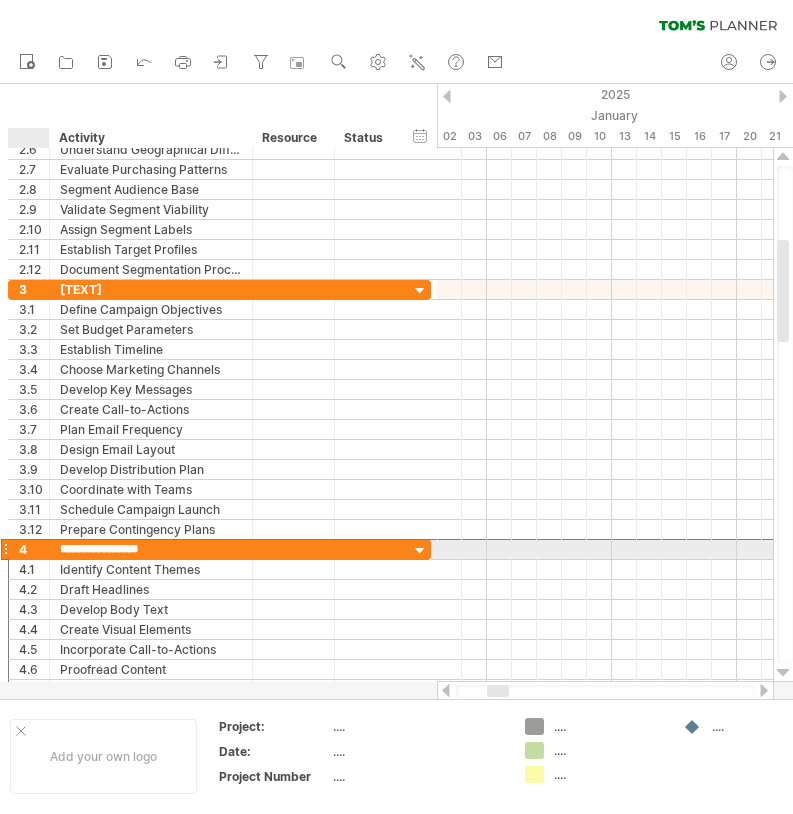 drag, startPoint x: 198, startPoint y: 552, endPoint x: 56, endPoint y: 551, distance: 142.00352 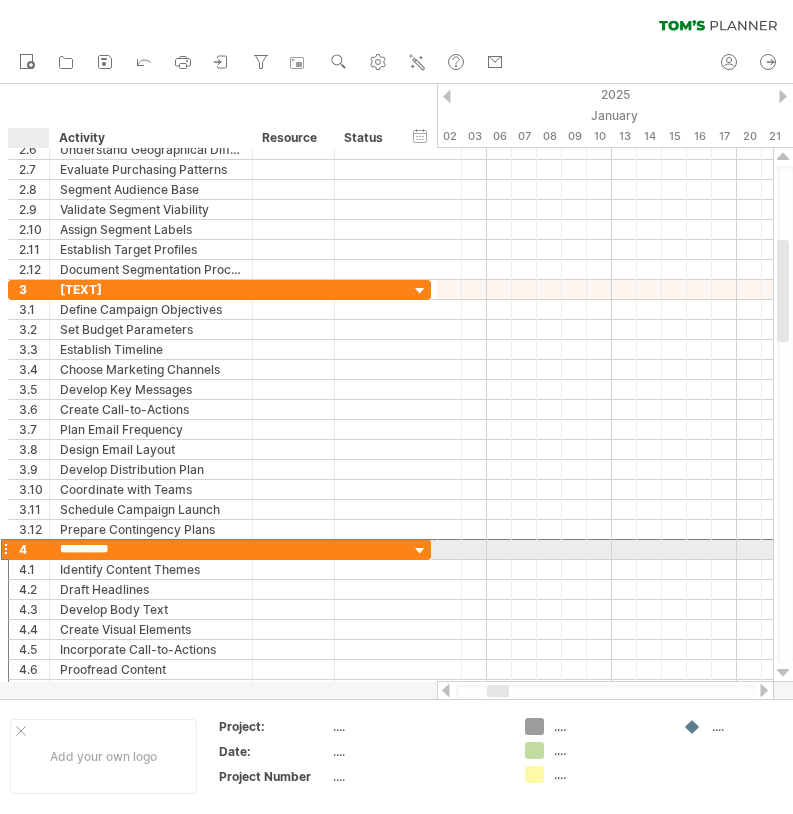 type on "**********" 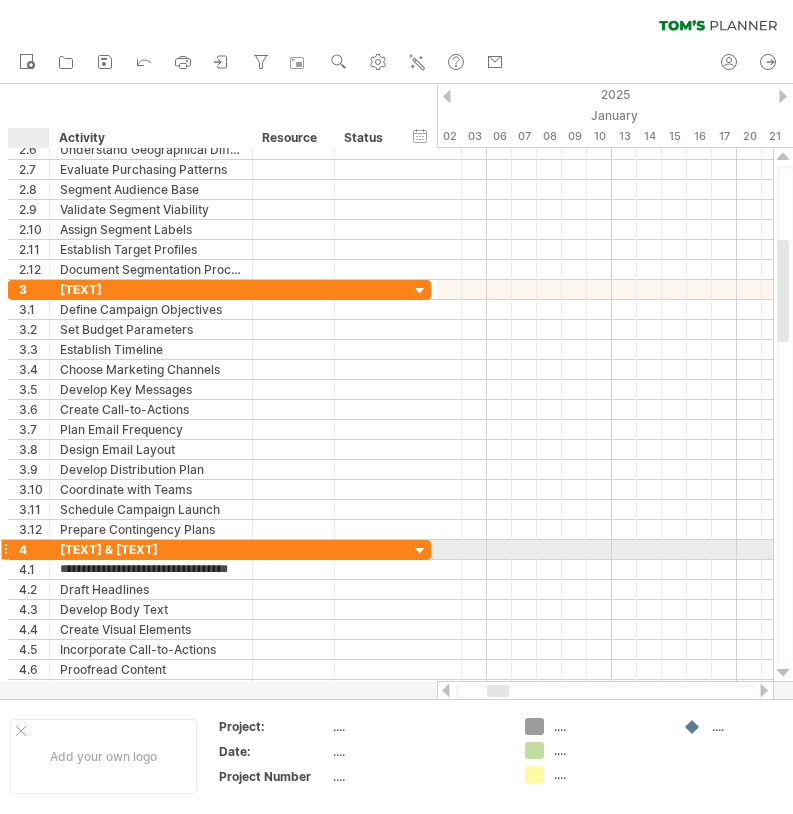 type on "**********" 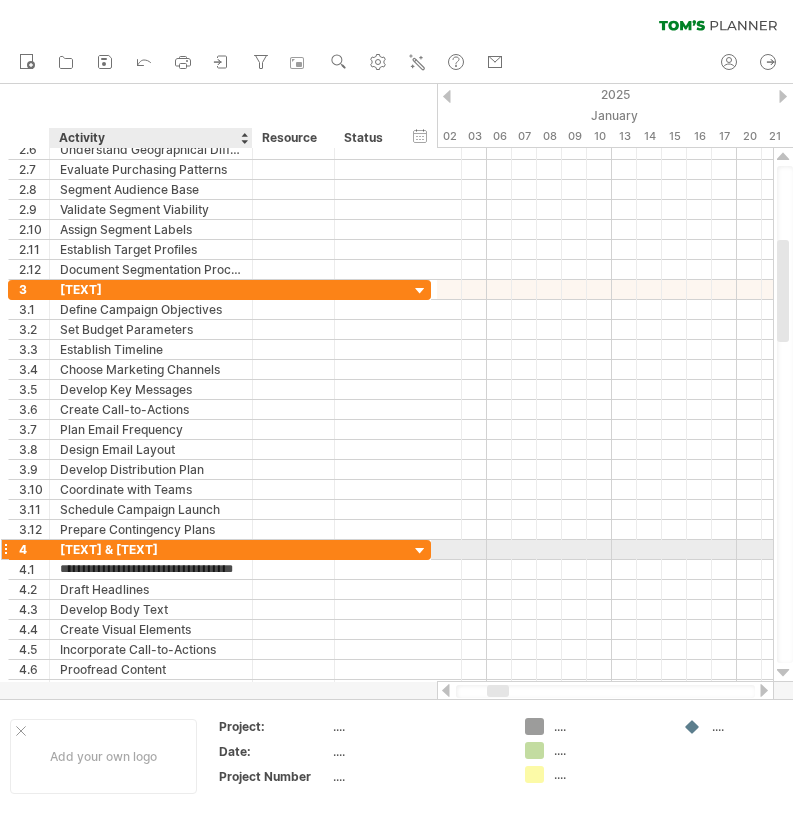 click on "[TEXT] & [TEXT]" at bounding box center (151, 549) 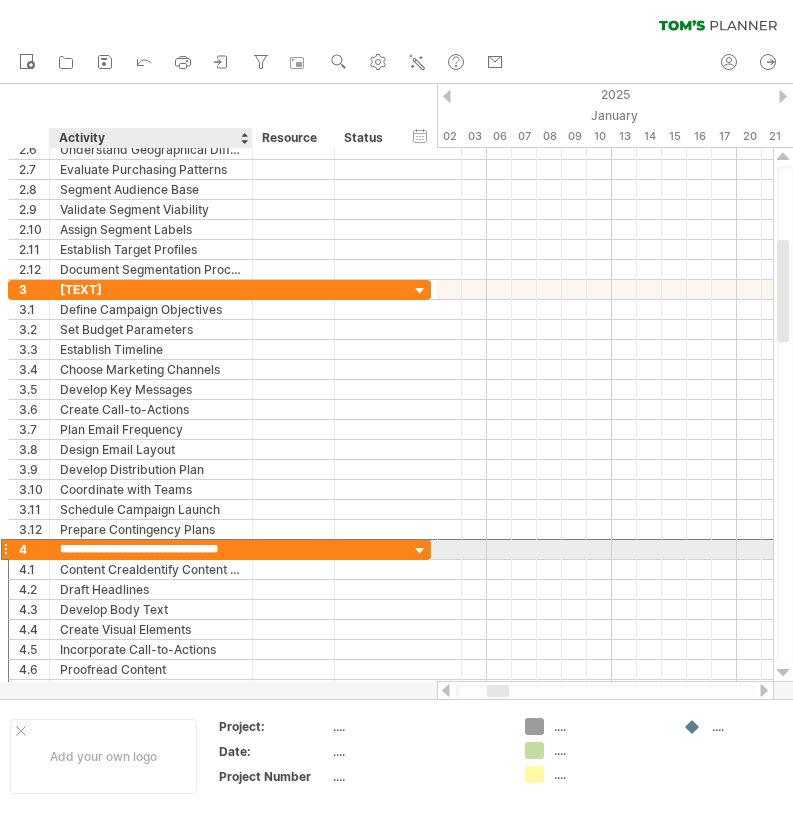 click on "**********" at bounding box center [151, 549] 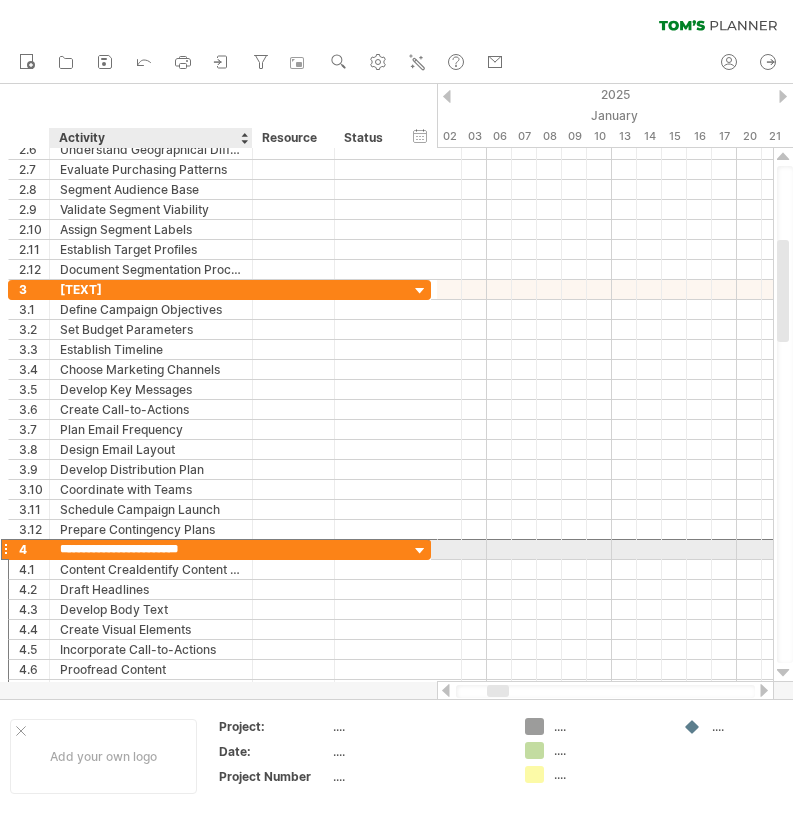 drag, startPoint x: 204, startPoint y: 553, endPoint x: 122, endPoint y: 553, distance: 82 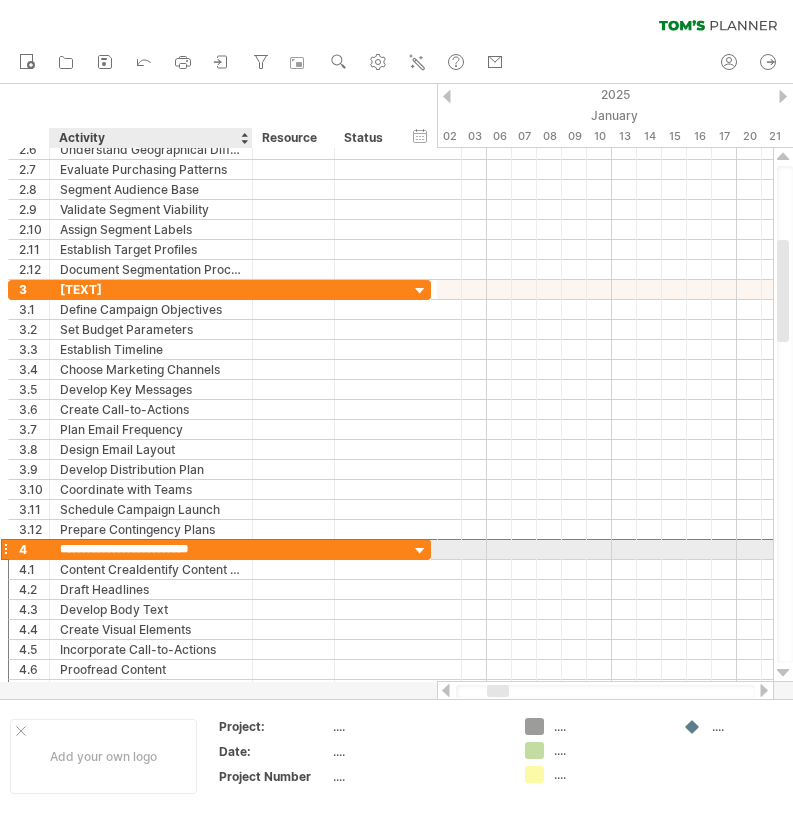 type on "**********" 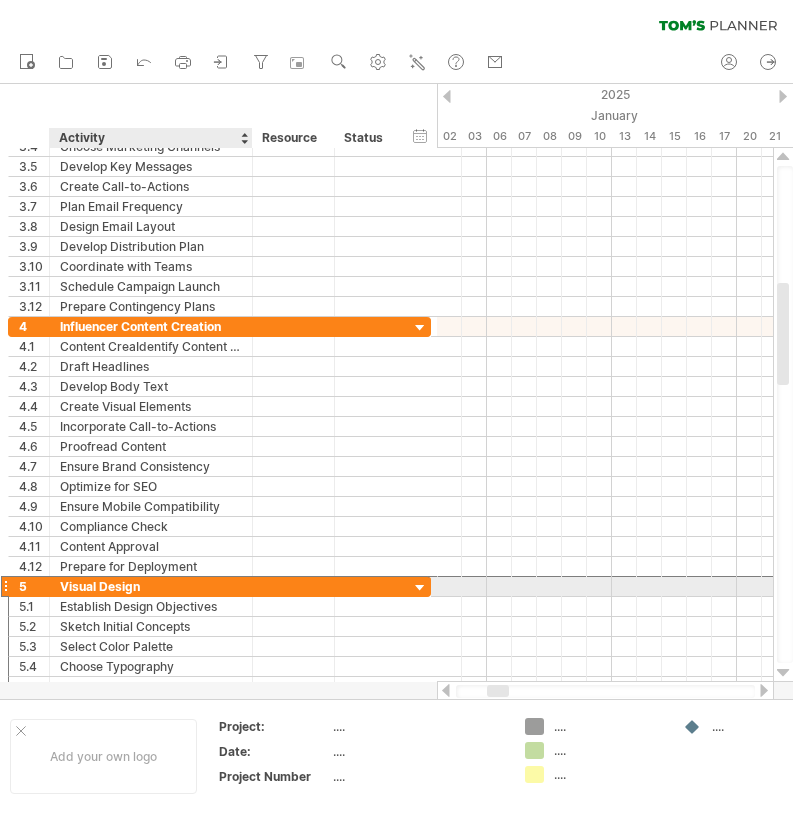 click on "Visual Design" at bounding box center (151, 586) 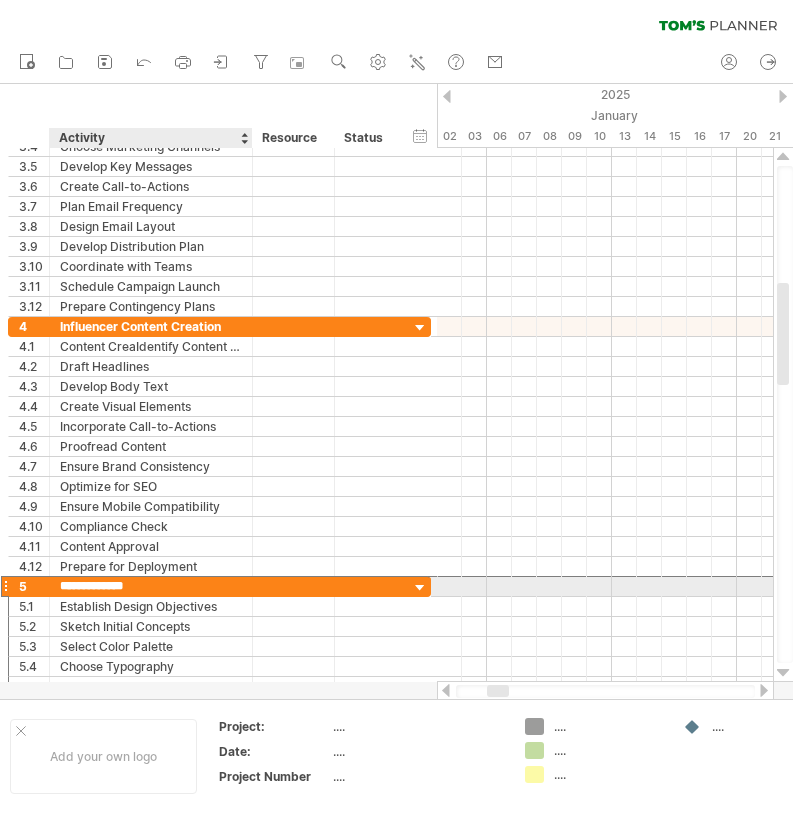 click on "**********" at bounding box center (151, 586) 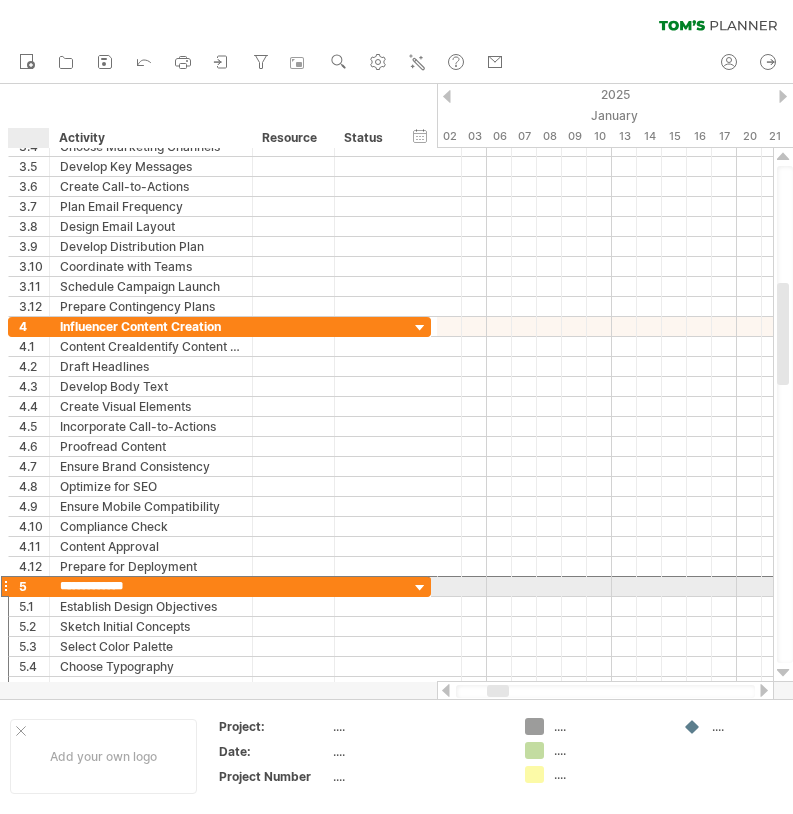 drag, startPoint x: 139, startPoint y: 588, endPoint x: 30, endPoint y: 578, distance: 109.457756 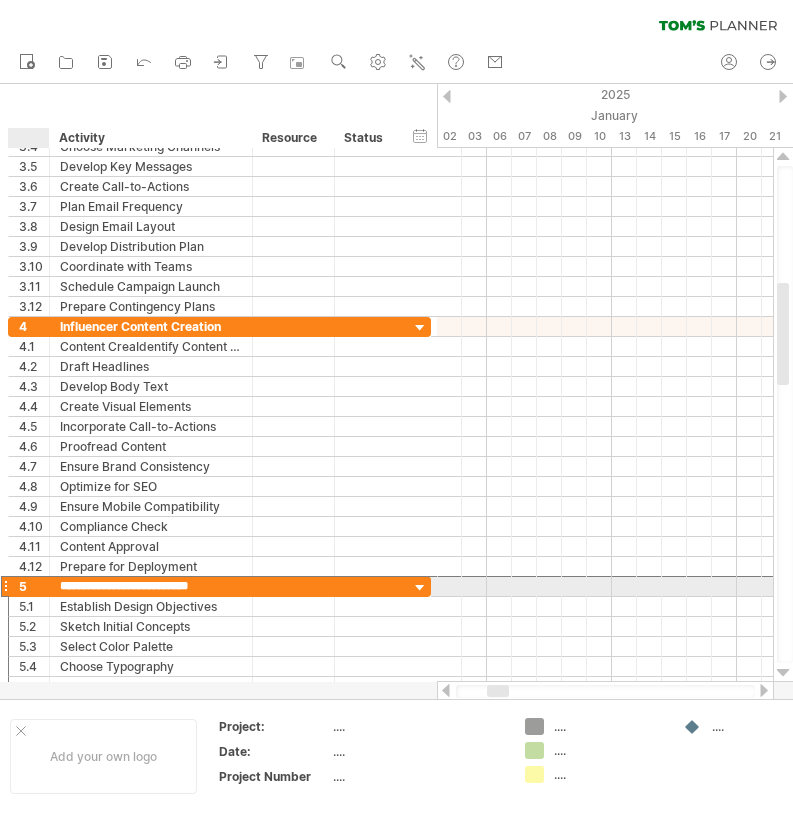 type on "**********" 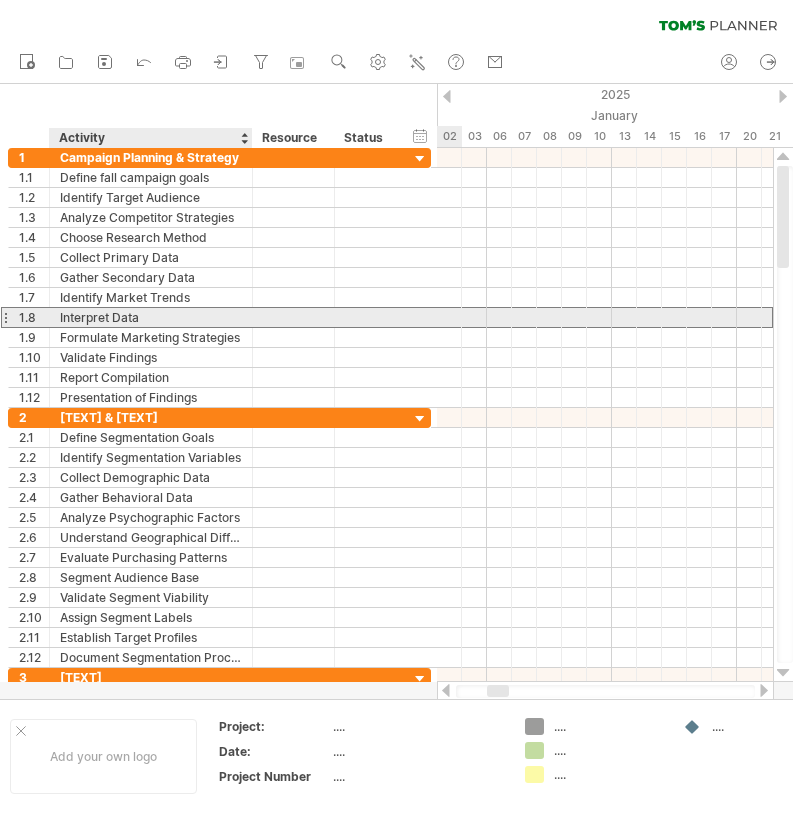click on "Interpret Data" at bounding box center [151, 317] 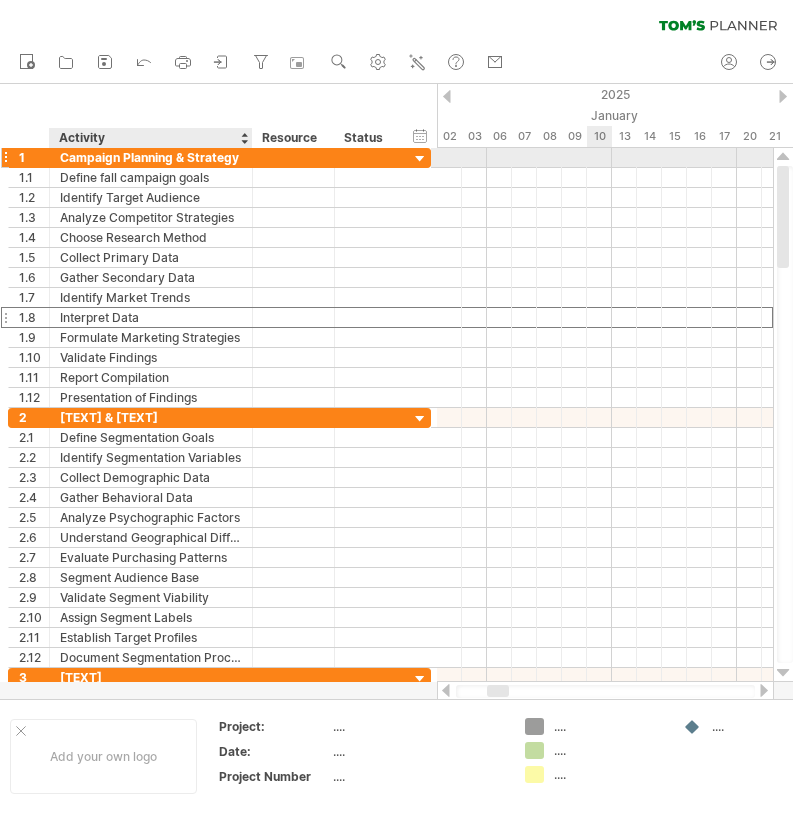 click on "Campaign Planning & Strategy" at bounding box center (151, 157) 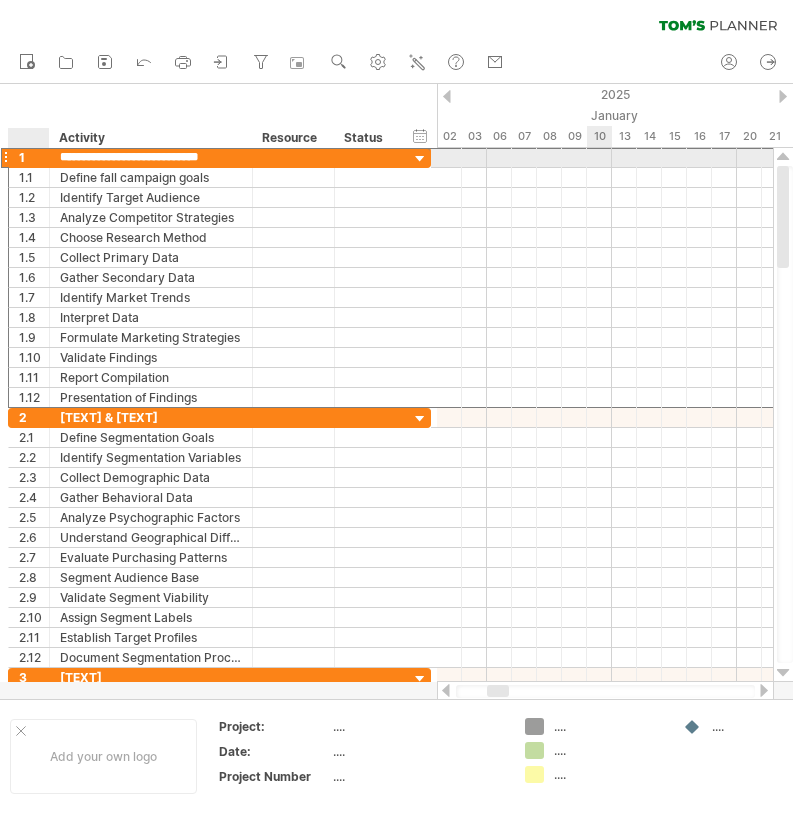 click on "1" at bounding box center [34, 157] 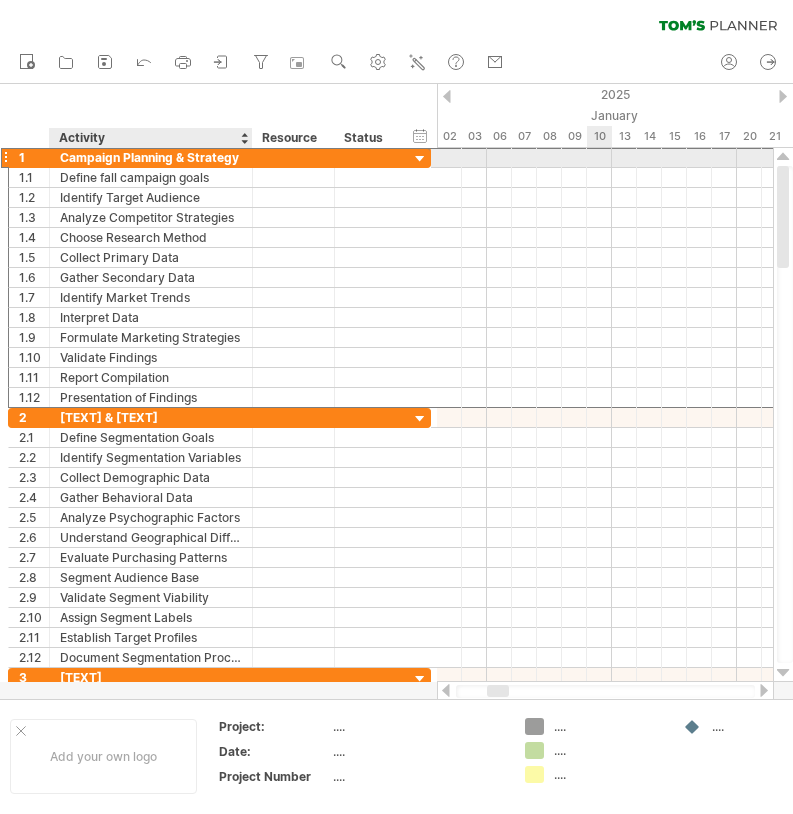 click on "Campaign Planning & Strategy" at bounding box center (151, 157) 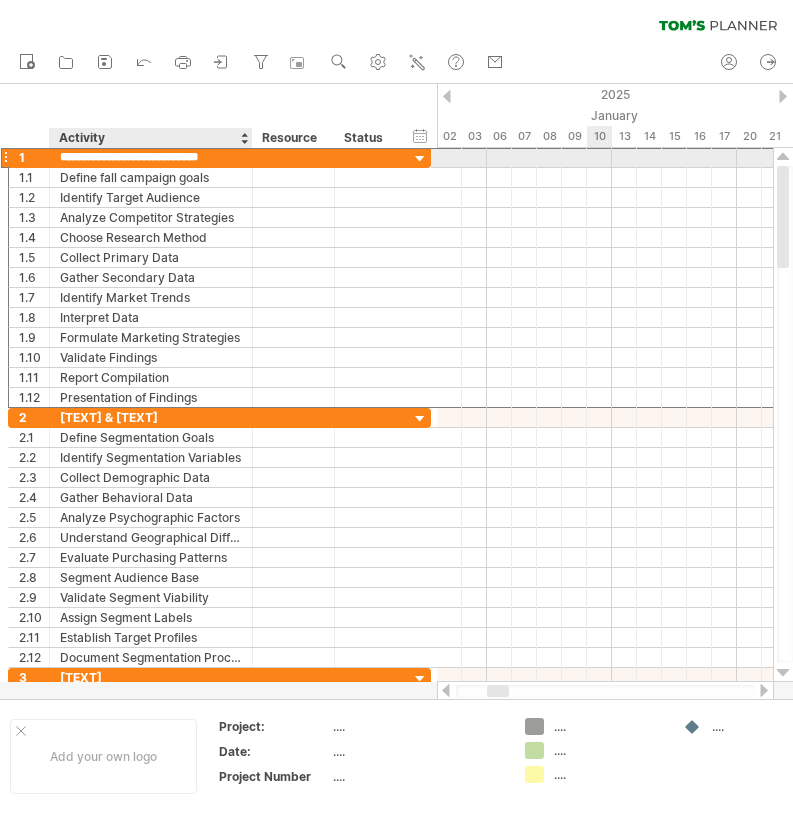 click on "**********" at bounding box center (151, 157) 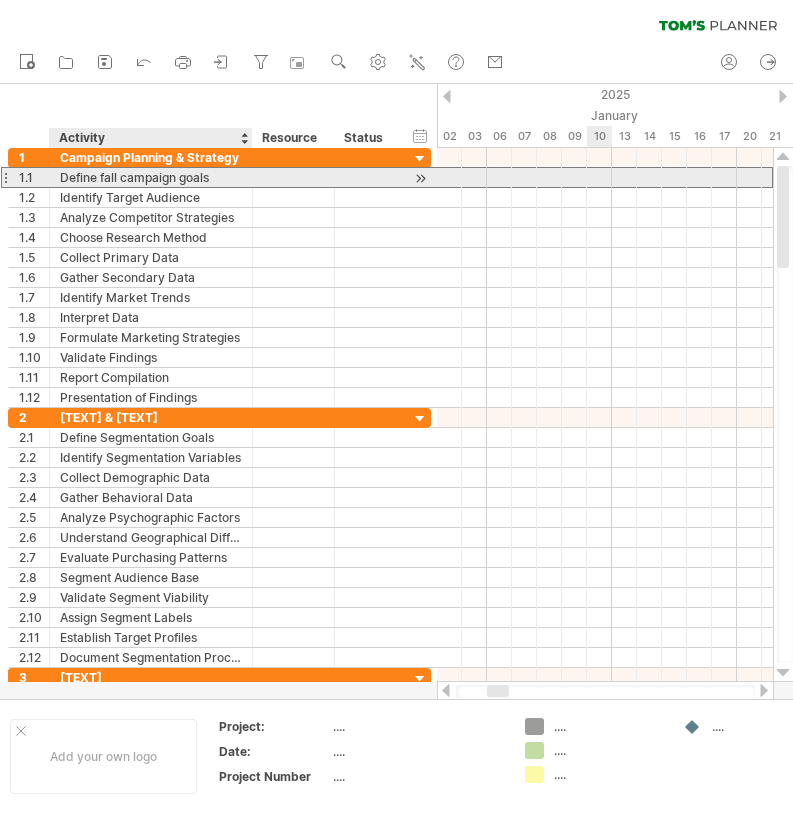 click on "Define fall campaign goals" at bounding box center [151, 177] 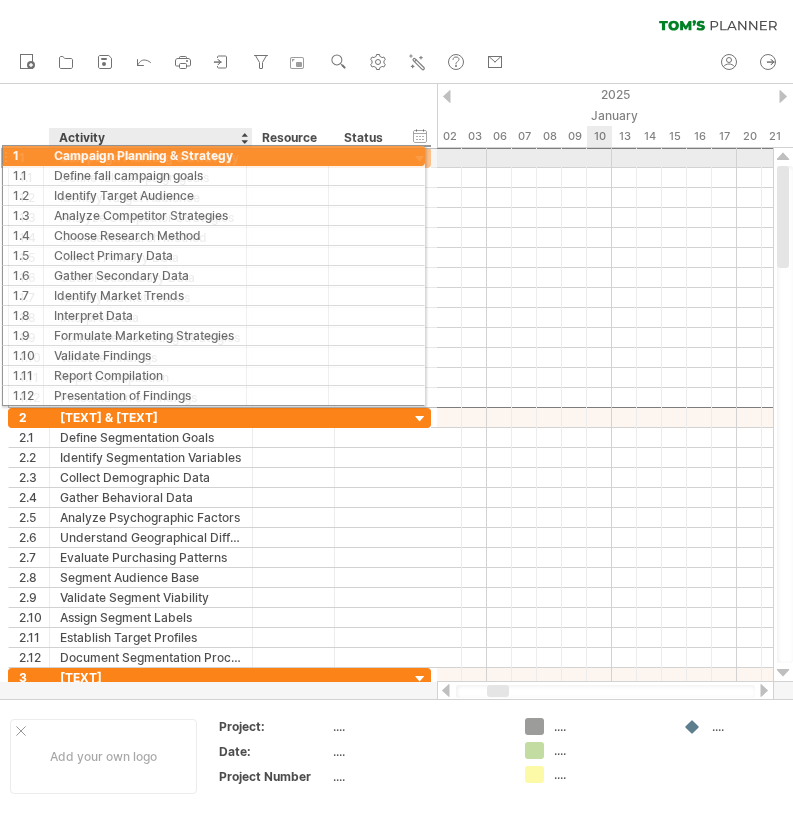drag, startPoint x: 237, startPoint y: 160, endPoint x: 68, endPoint y: 152, distance: 169.18924 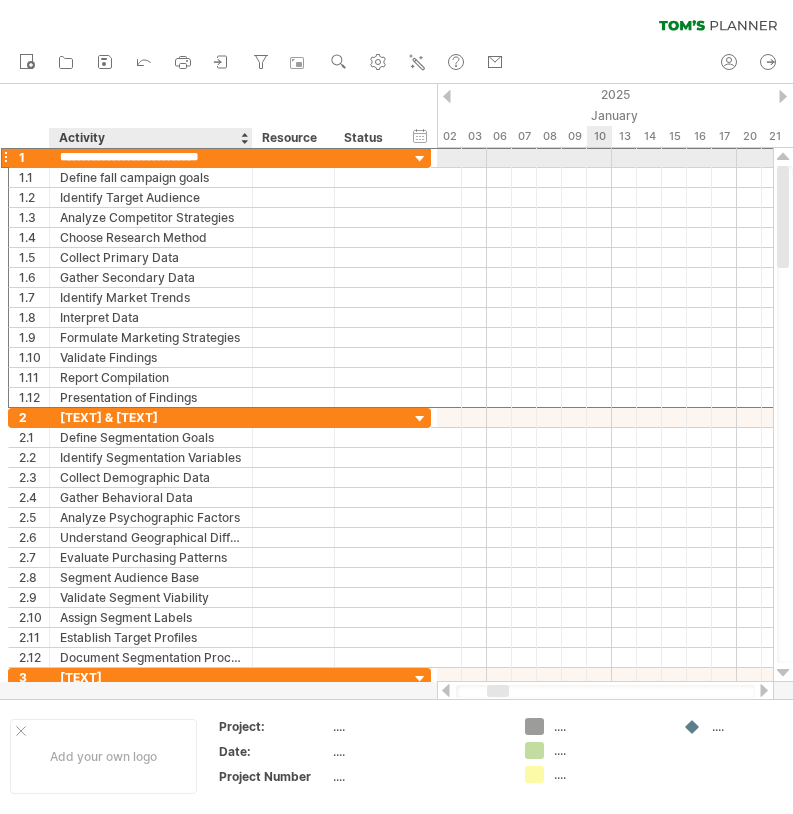 click on "**********" at bounding box center (151, 157) 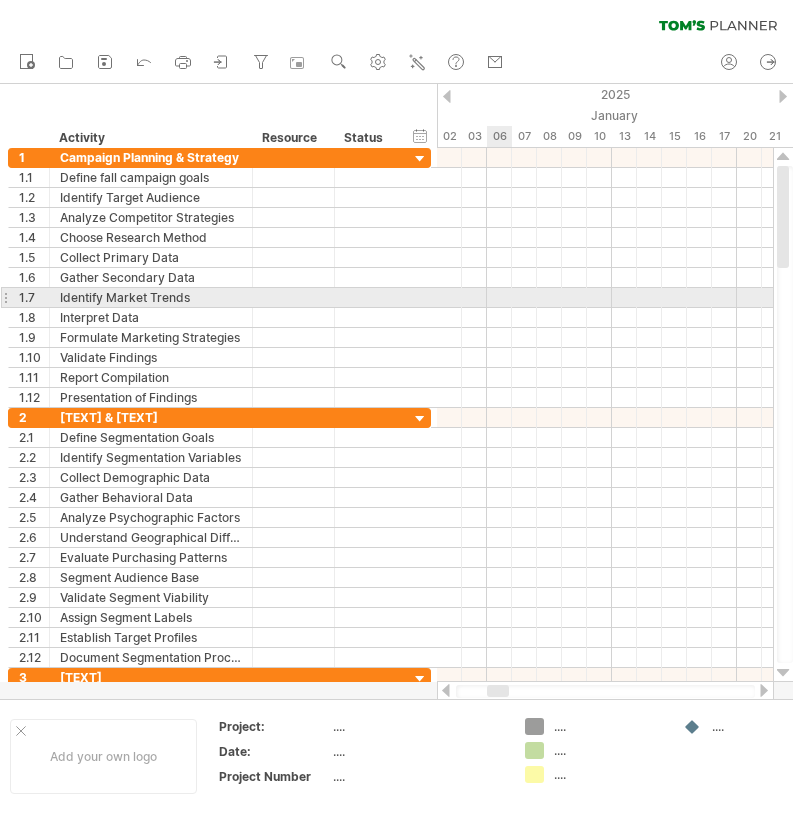 click at bounding box center [605, 298] 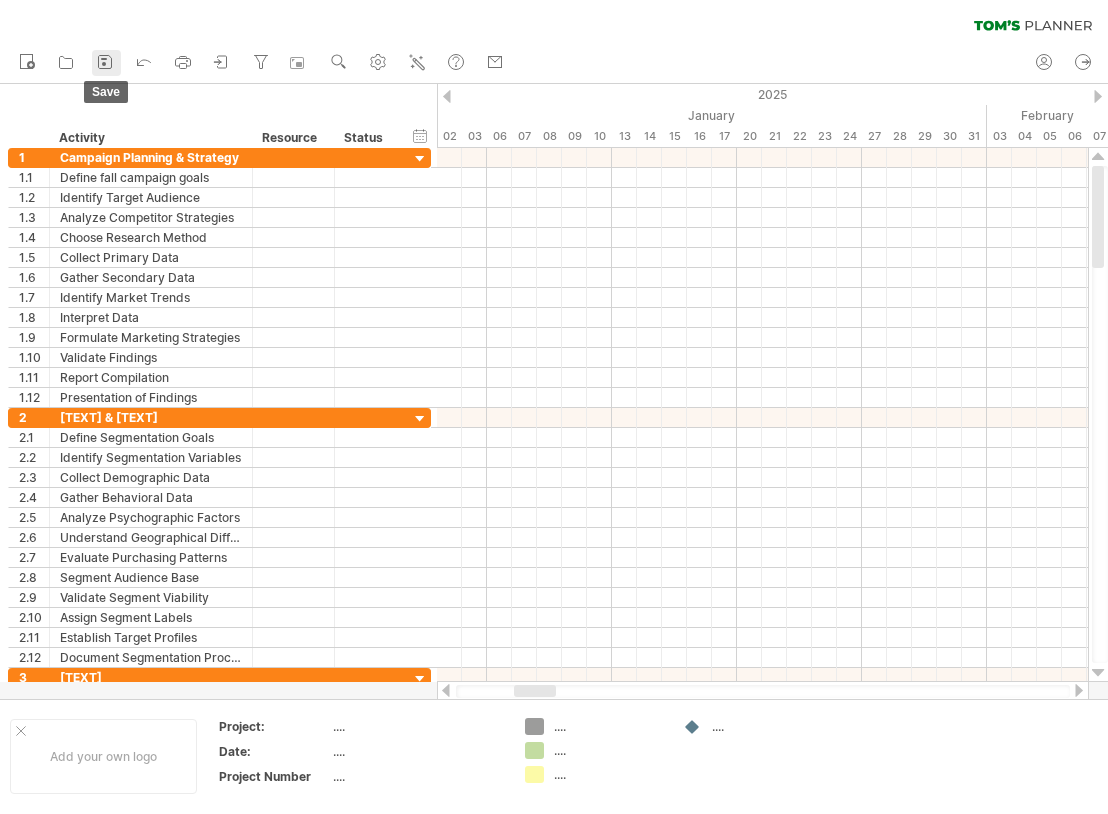 click 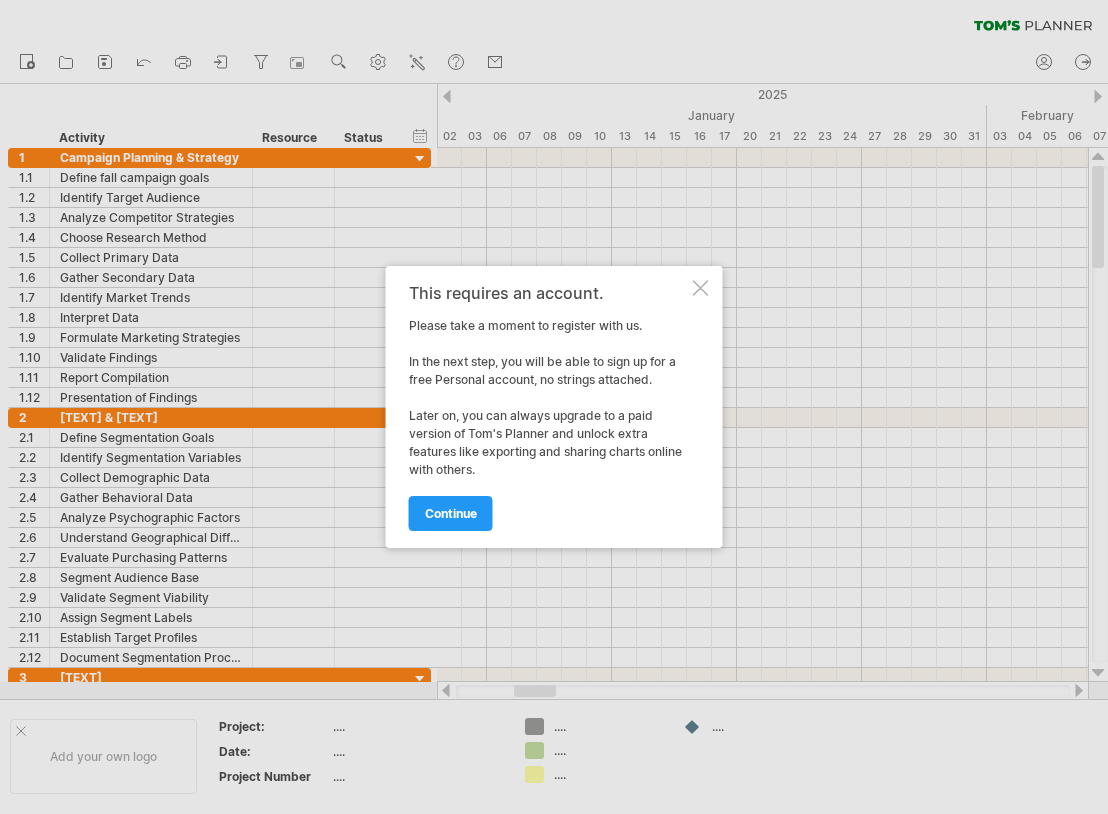 click on "This requires an account. Please take a moment to register with us. In the next step, you will be able to sign up for a free Personal account, no strings attached. Later on, you can always upgrade to a paid version of Tom's Planner and unlock extra features like exporting and sharing charts online with others. continue" at bounding box center [554, 407] 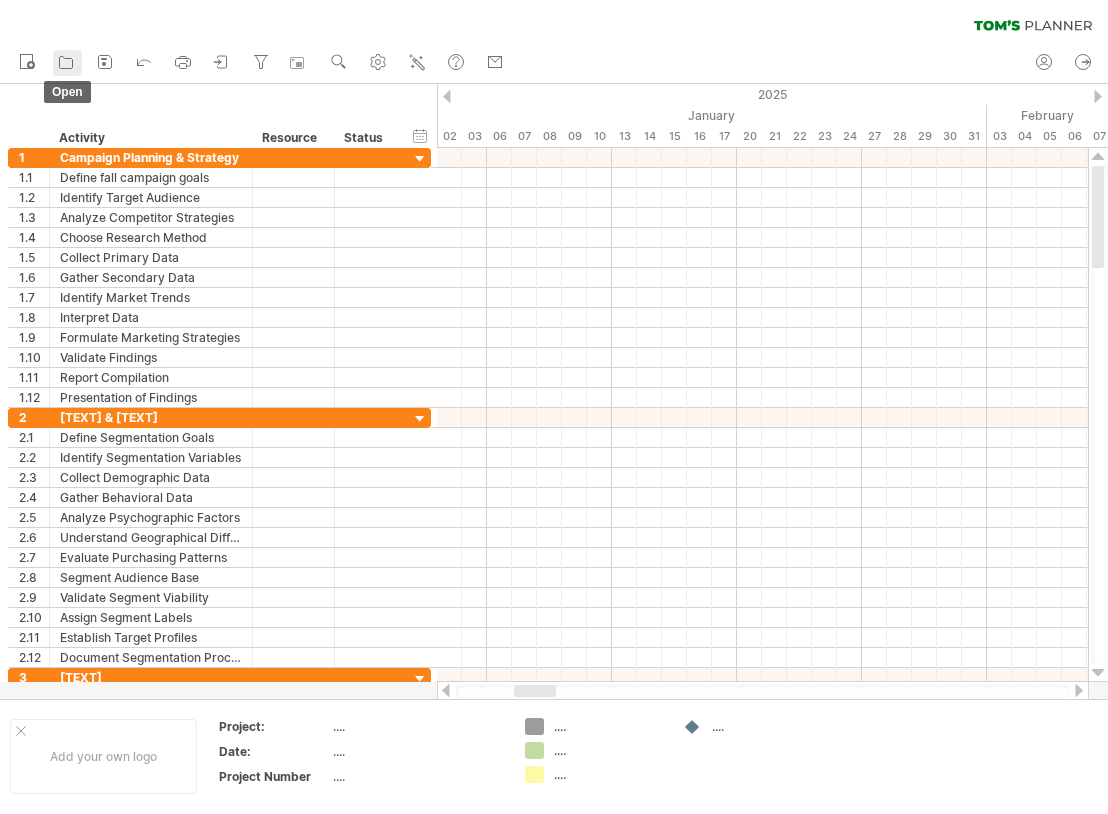 click 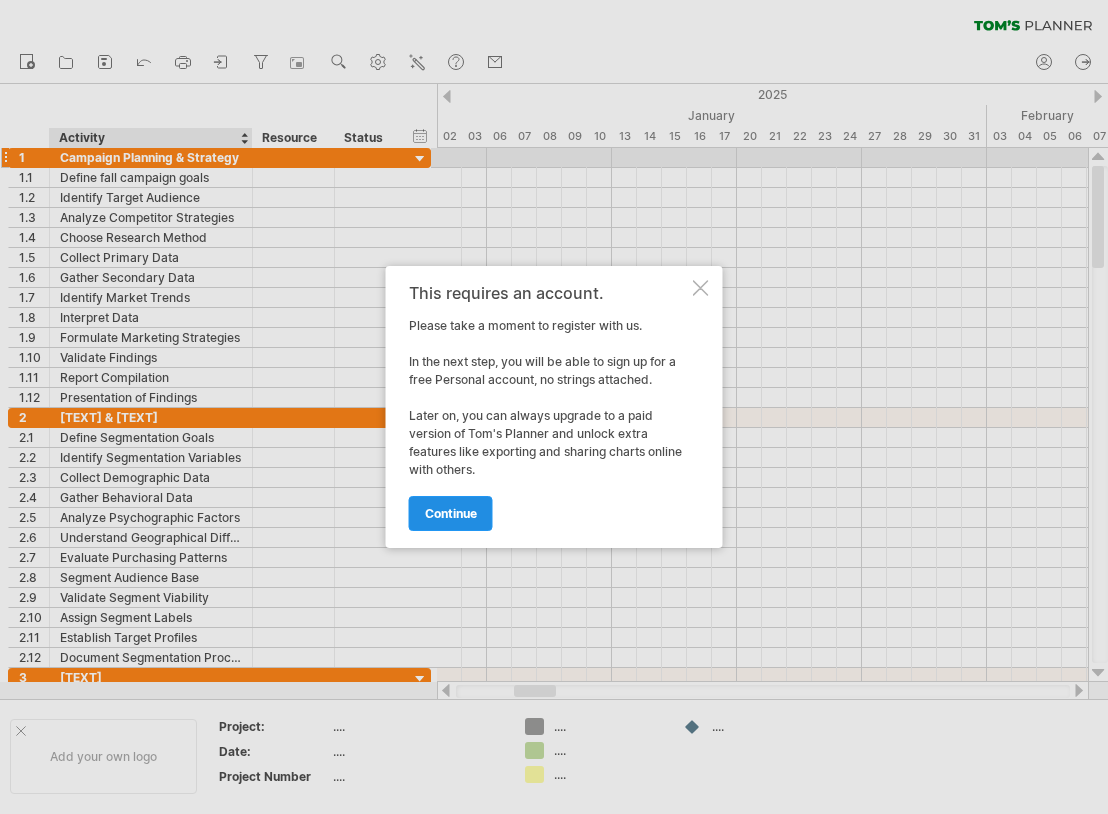 click on "continue" at bounding box center [451, 513] 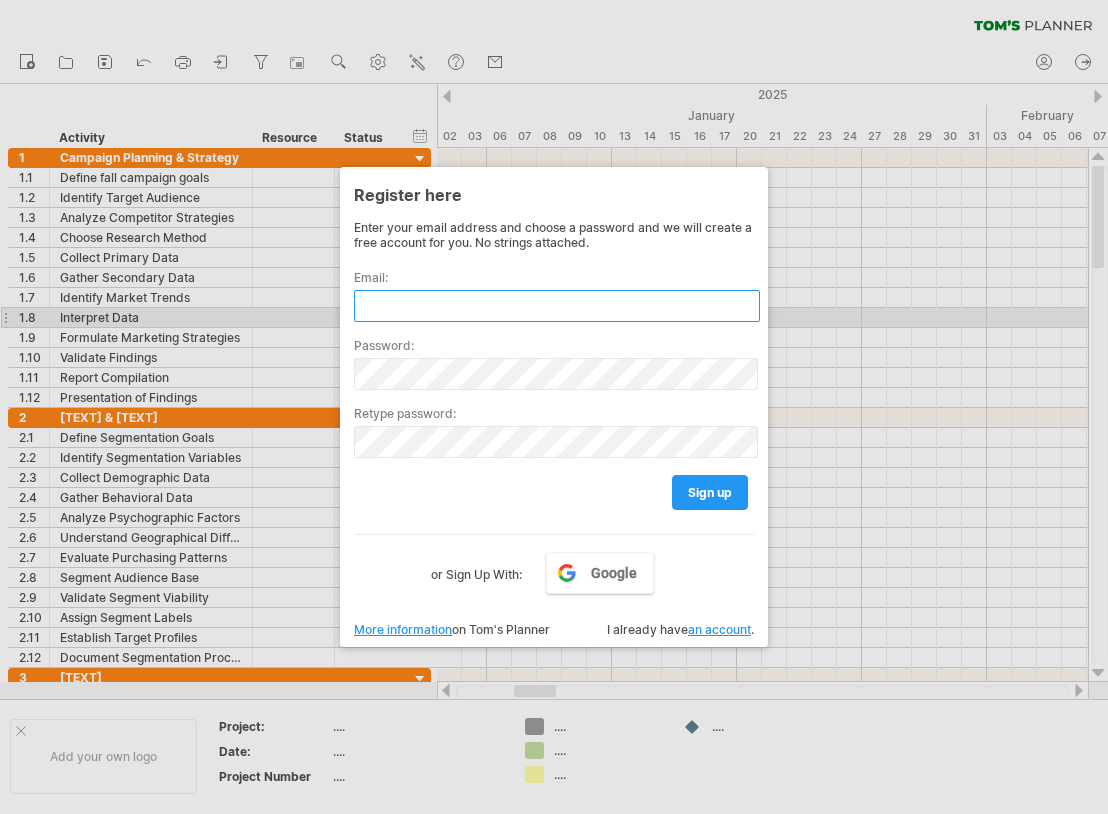 click at bounding box center (557, 306) 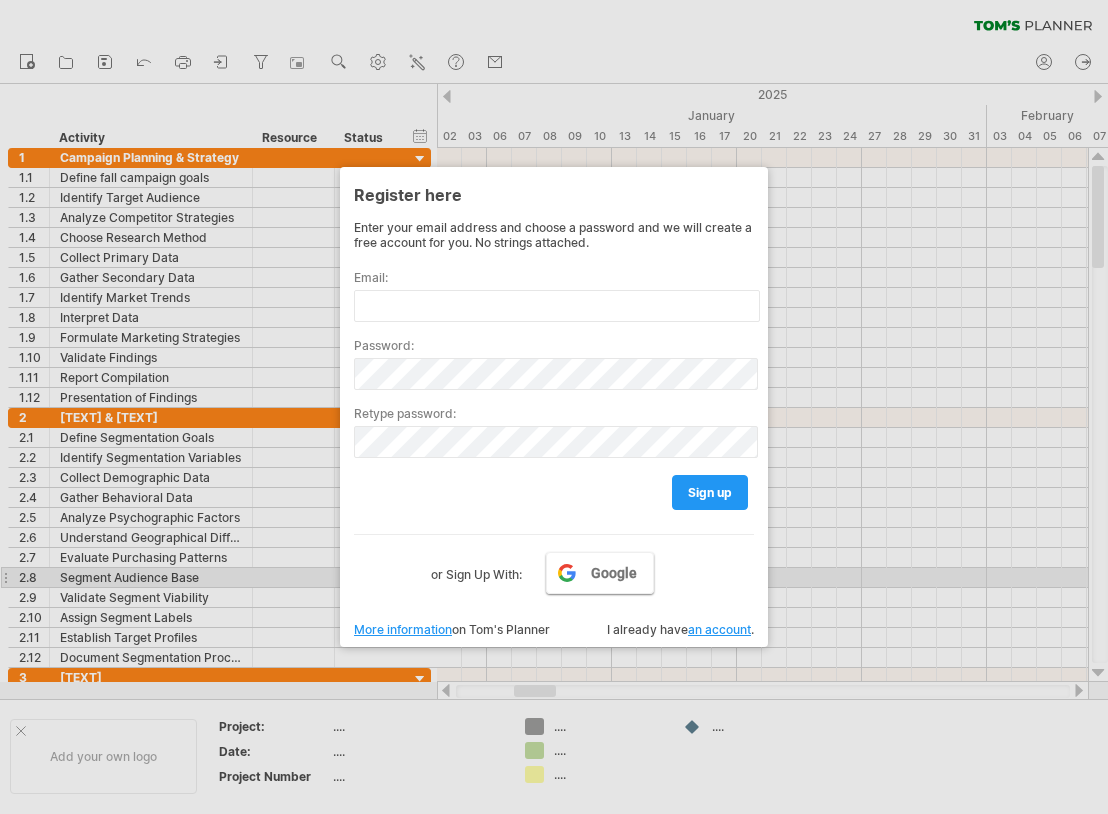 click on "Google" at bounding box center [614, 573] 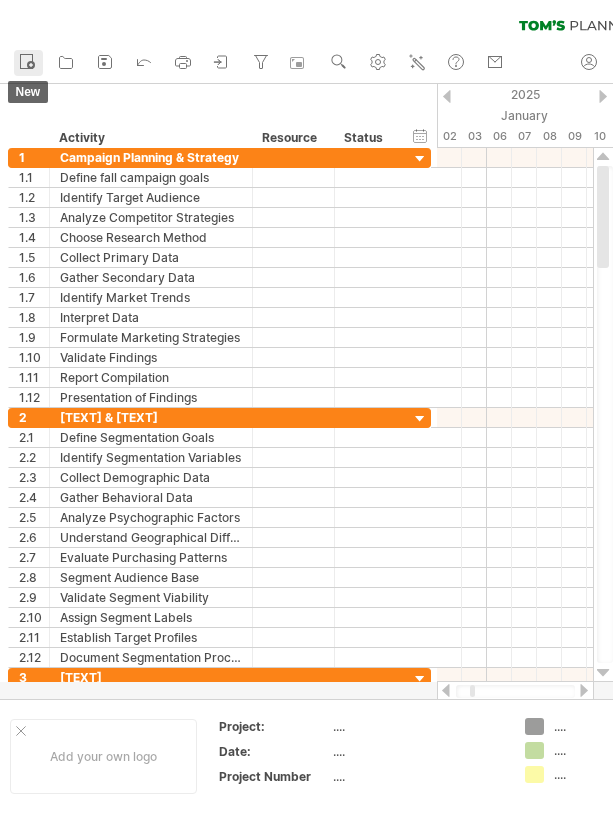 click 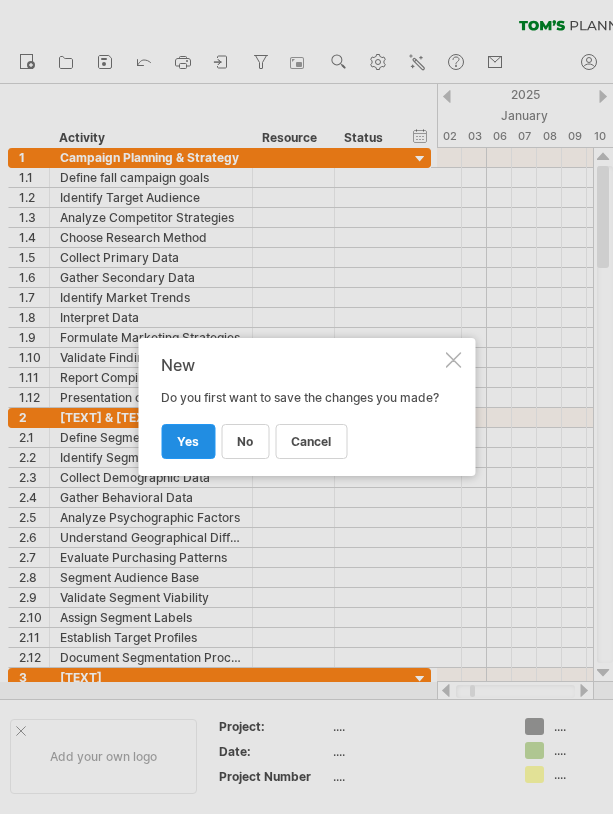 click on "yes" at bounding box center [188, 441] 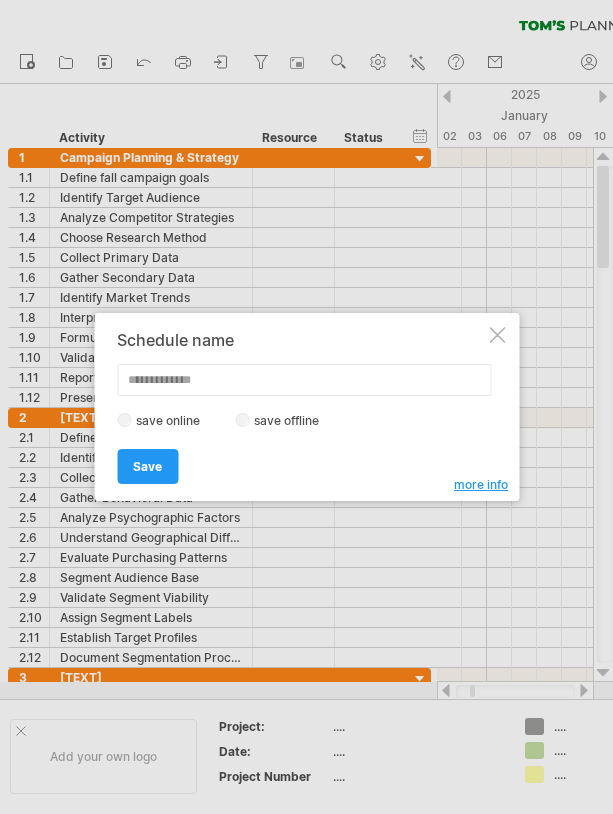 click at bounding box center [304, 380] 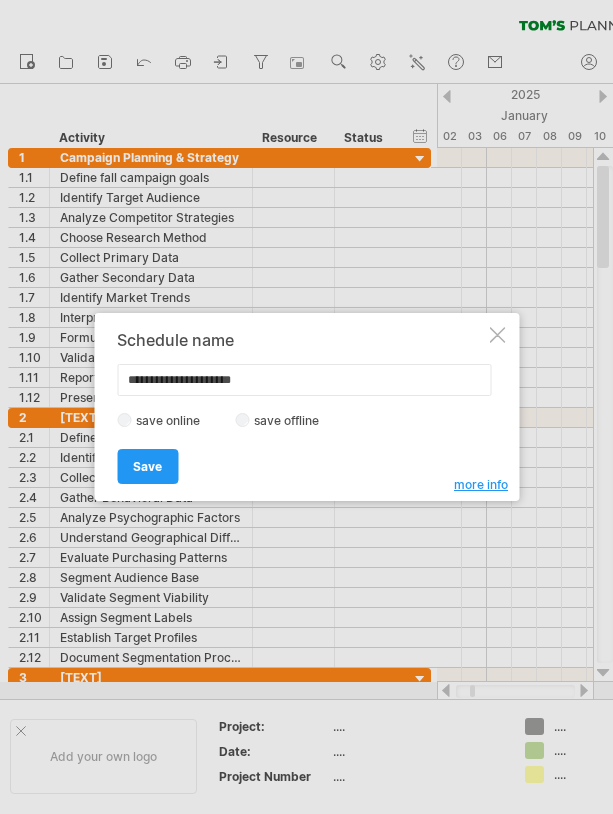 type on "**********" 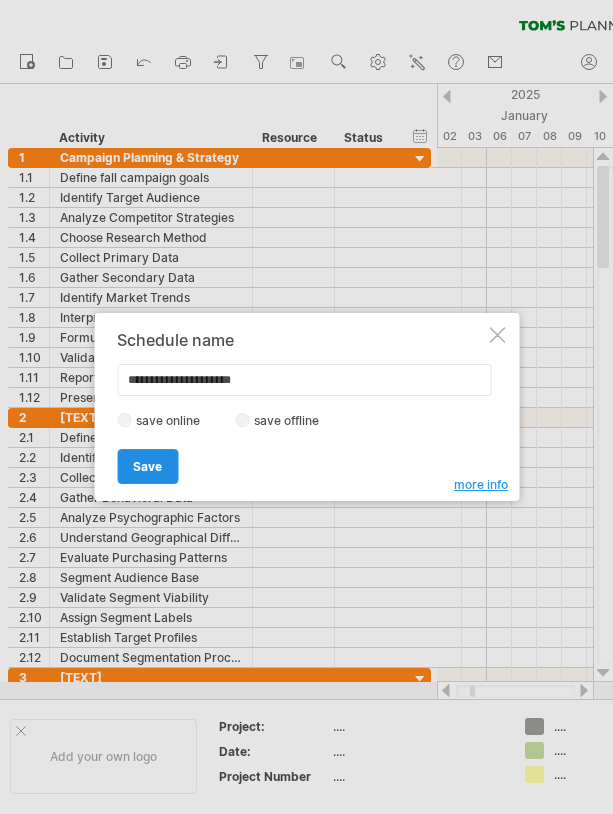 drag, startPoint x: 359, startPoint y: 387, endPoint x: 149, endPoint y: 475, distance: 227.69278 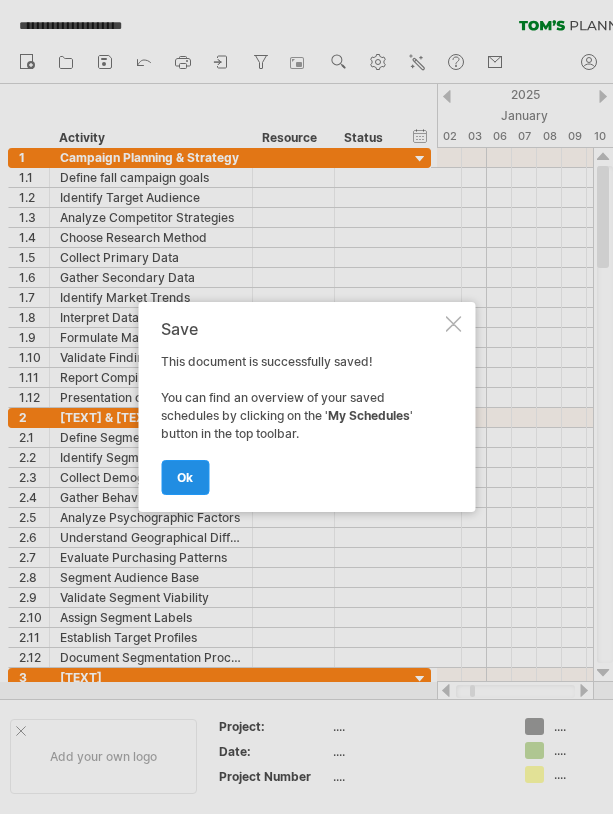 click on "ok" at bounding box center [185, 477] 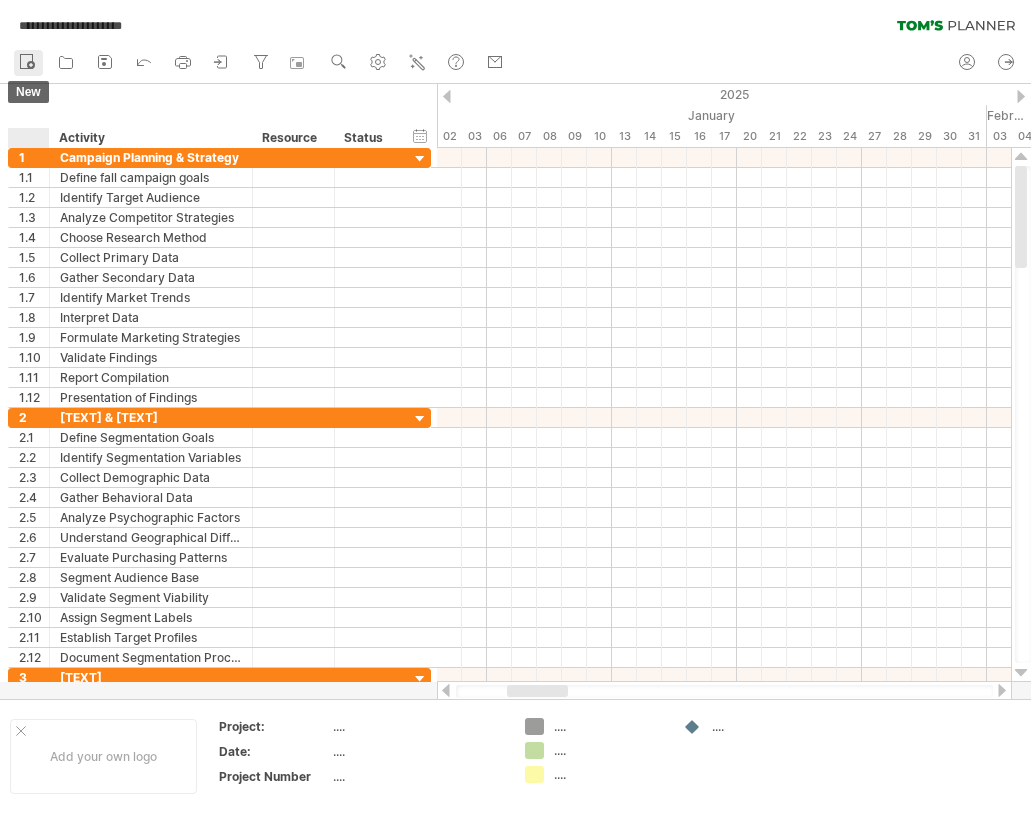 click on "new" at bounding box center (28, 63) 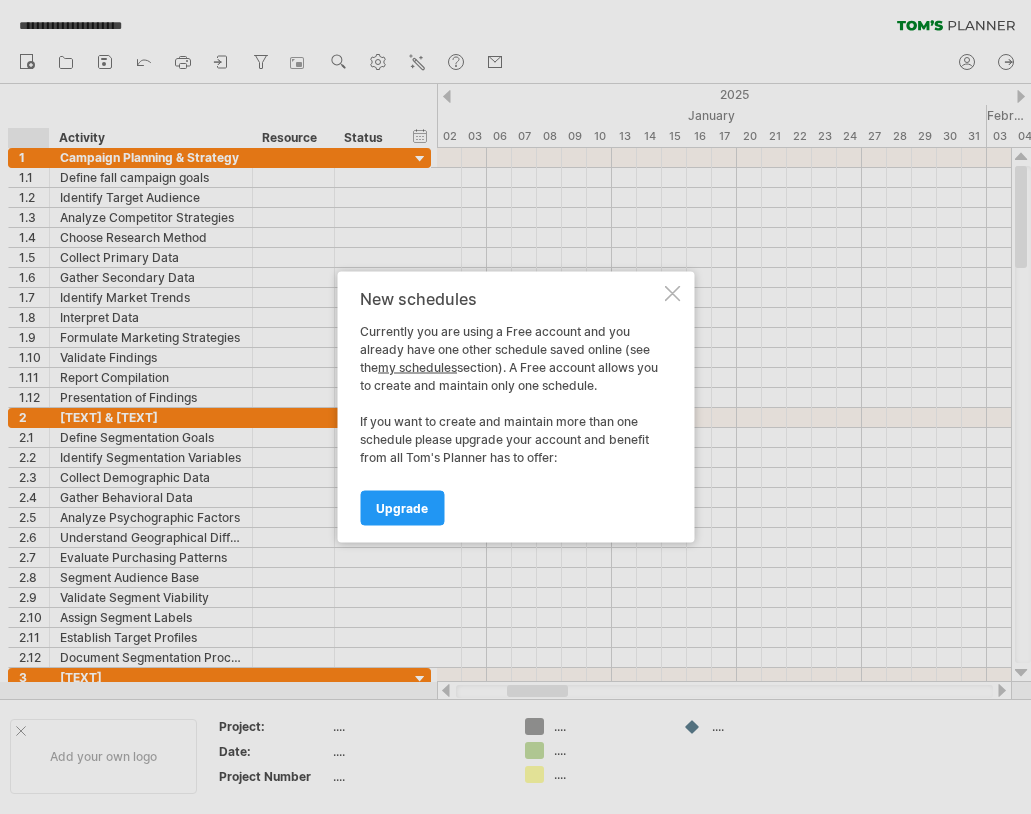 click at bounding box center [672, 294] 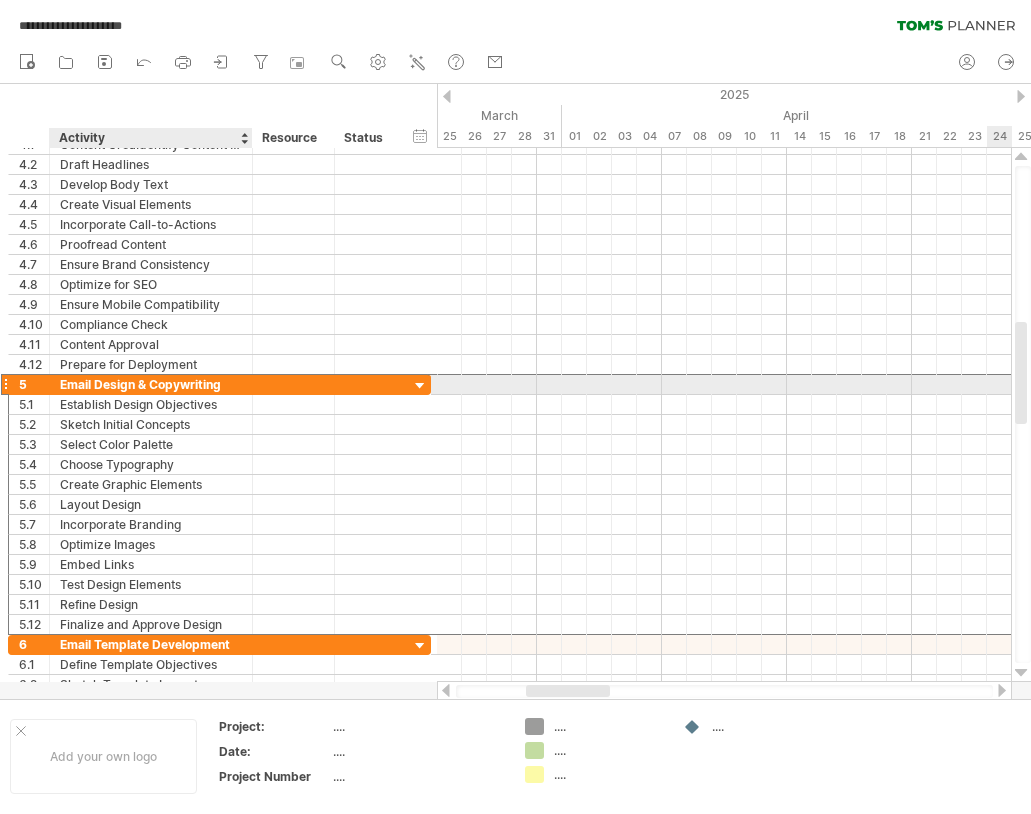 click on "Email Design & Copywriting" at bounding box center [151, 384] 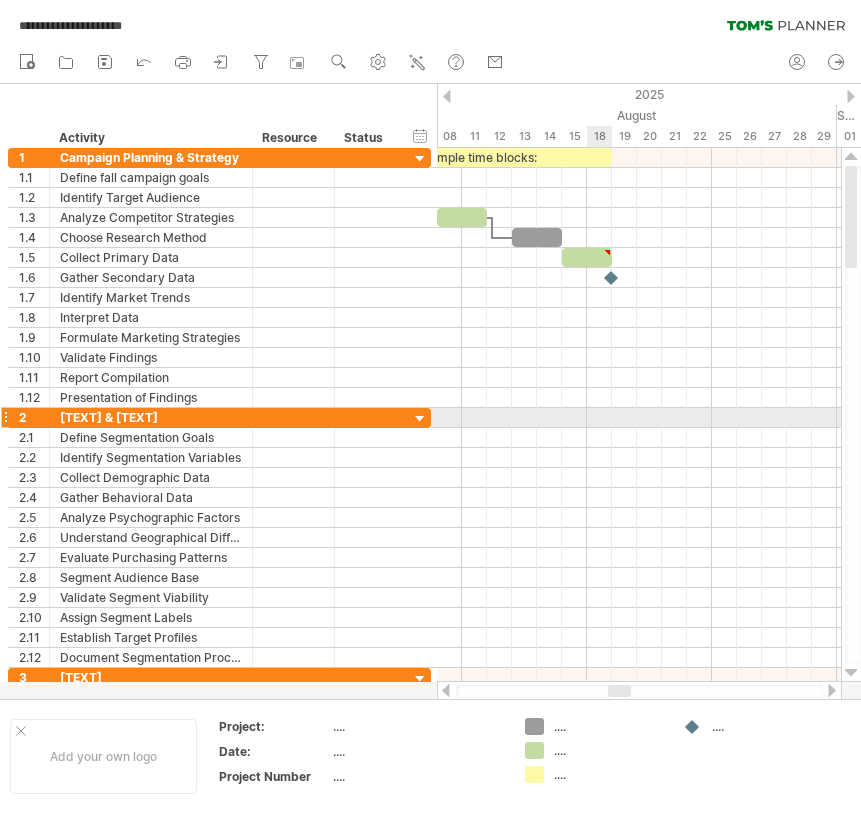 click at bounding box center [420, 419] 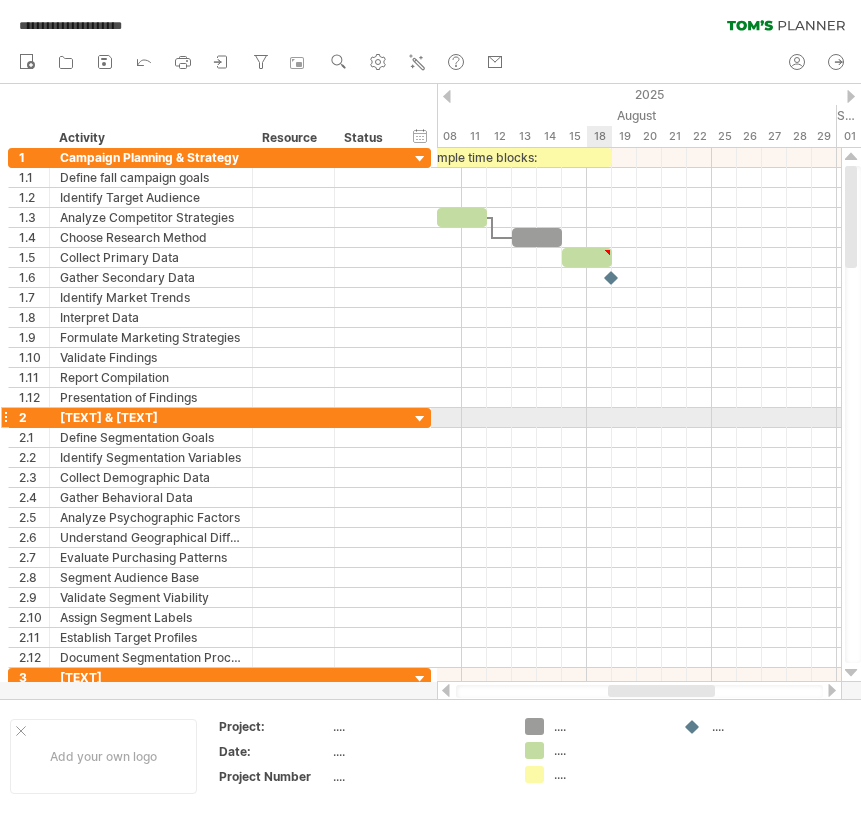 click at bounding box center [420, 419] 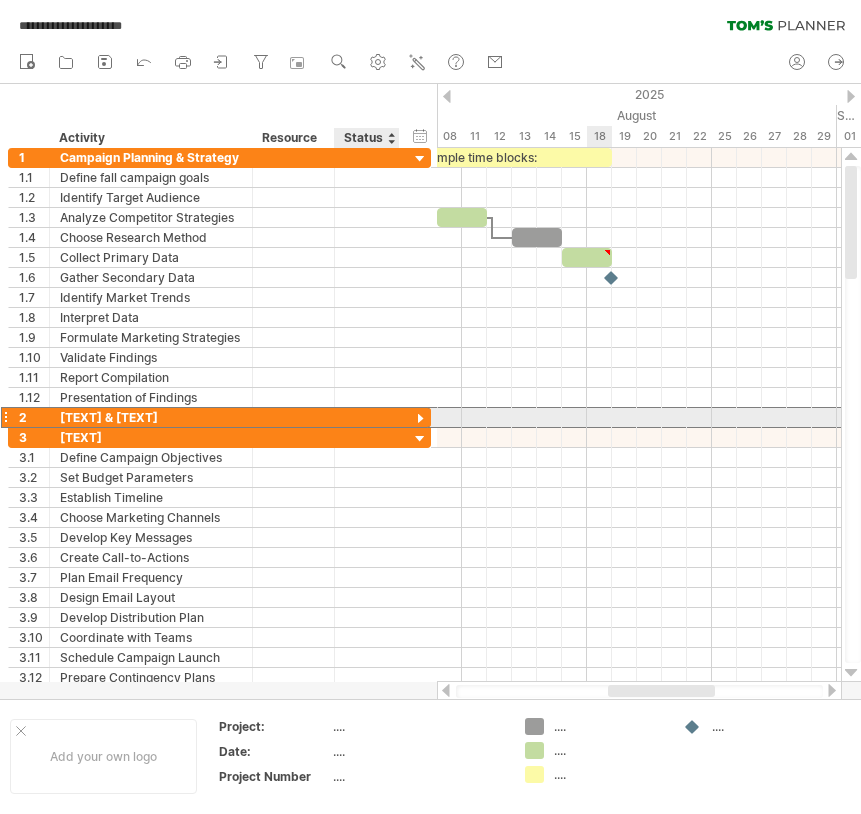 click on "**********" at bounding box center (219, 417) 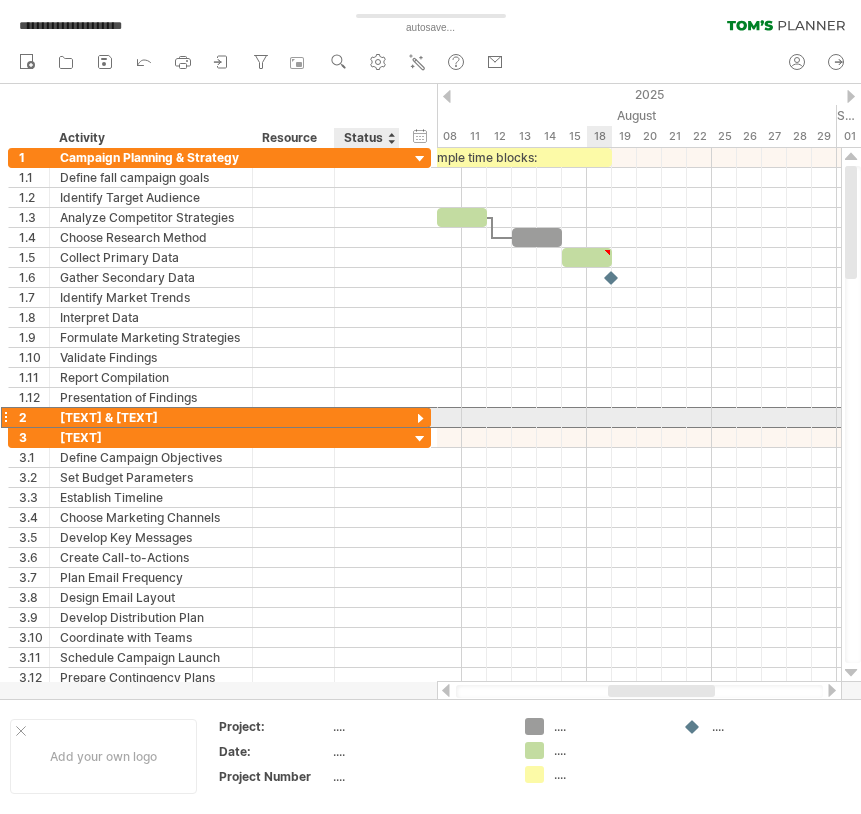 click on "**********" at bounding box center (219, 417) 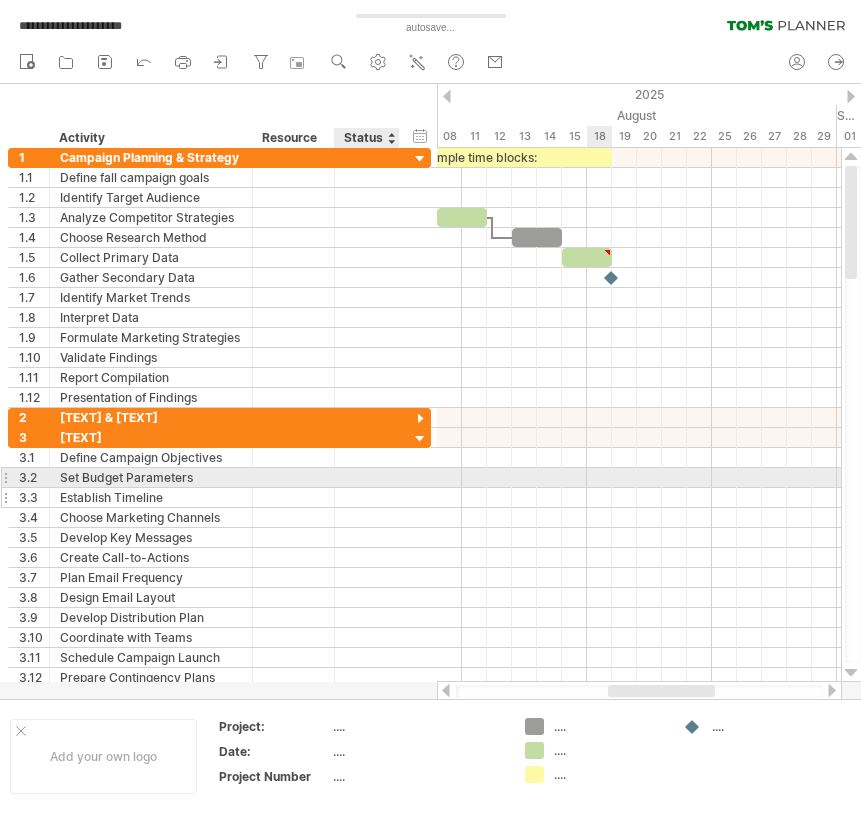 click at bounding box center [430, 497] 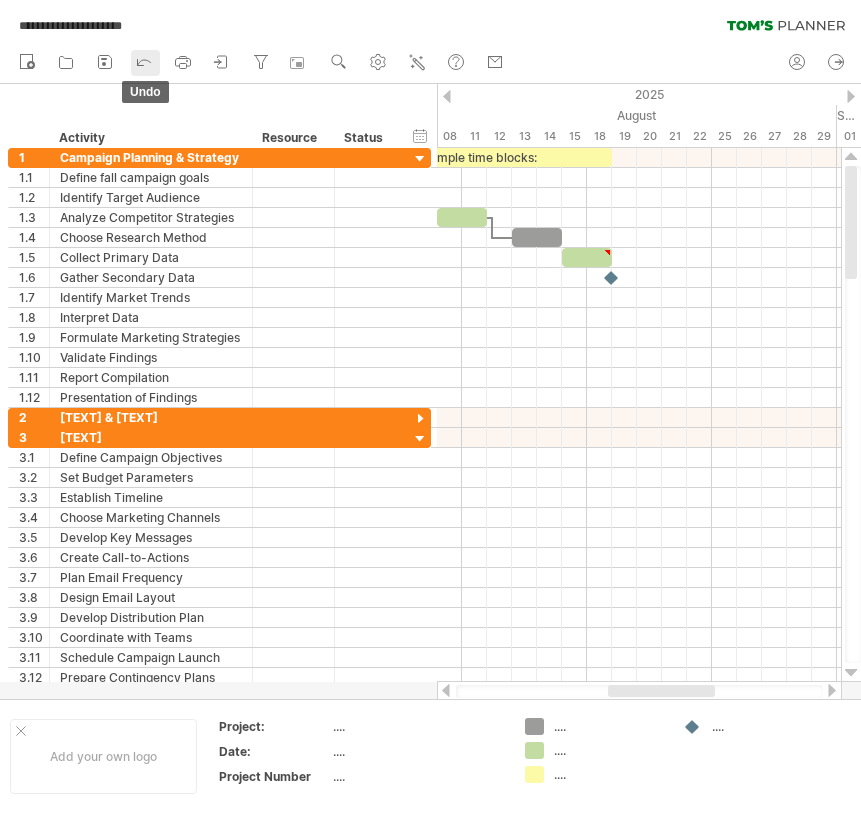click 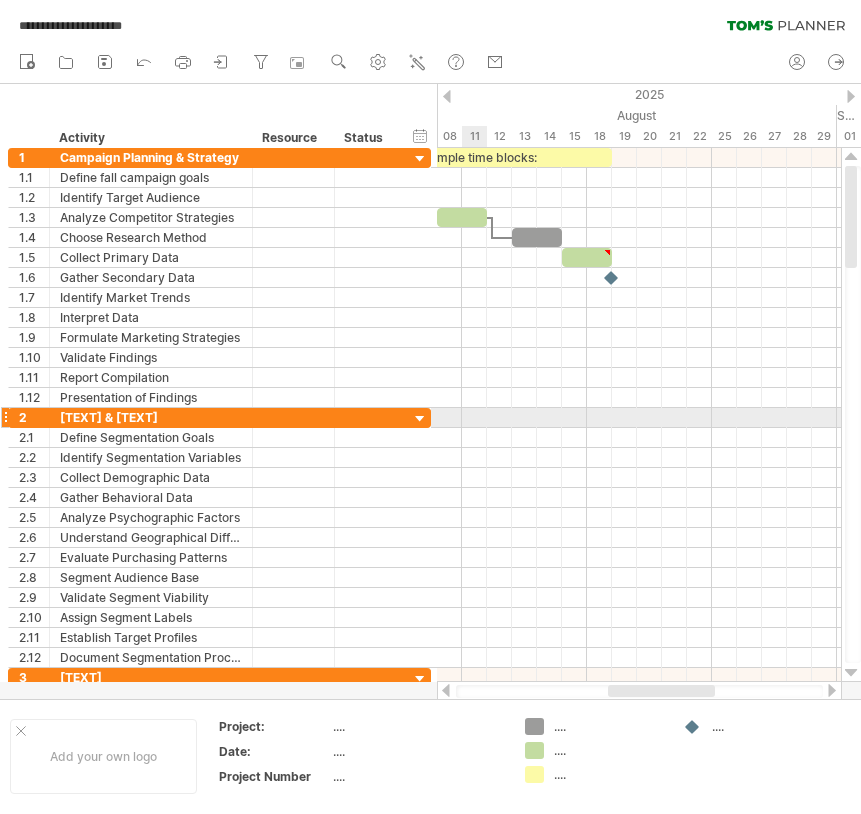 click at bounding box center [639, 418] 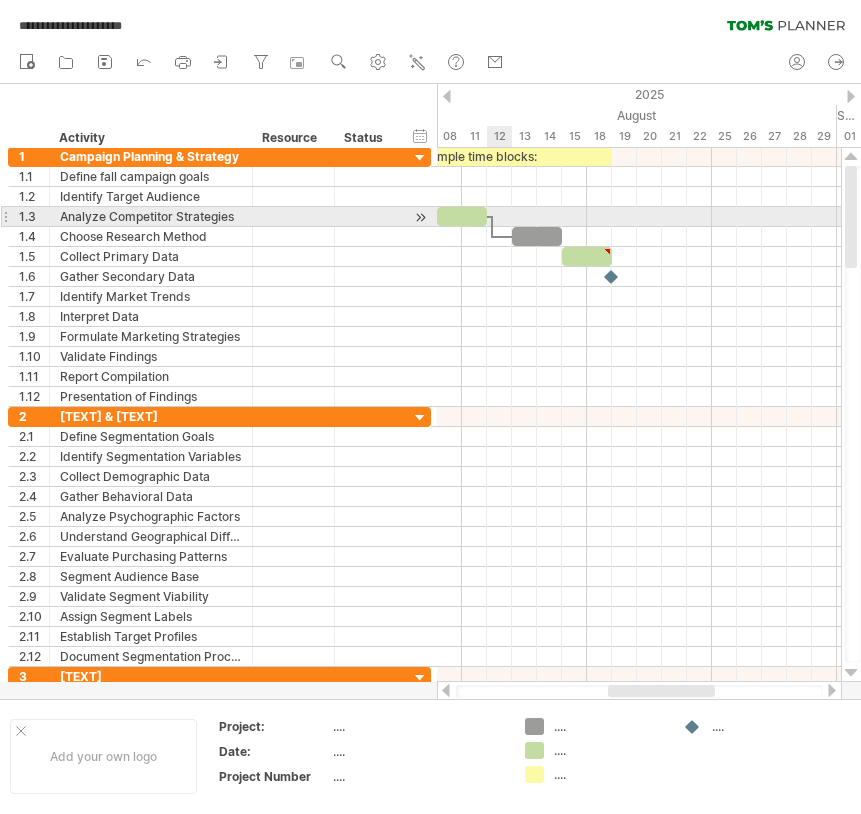 click at bounding box center (462, 216) 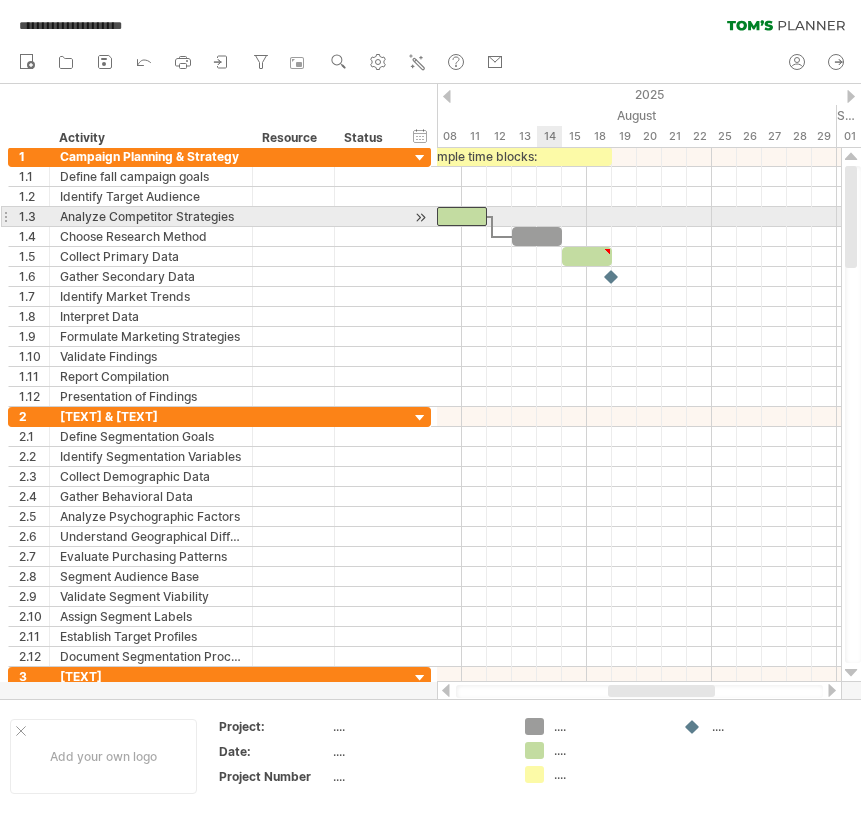 click at bounding box center [639, 217] 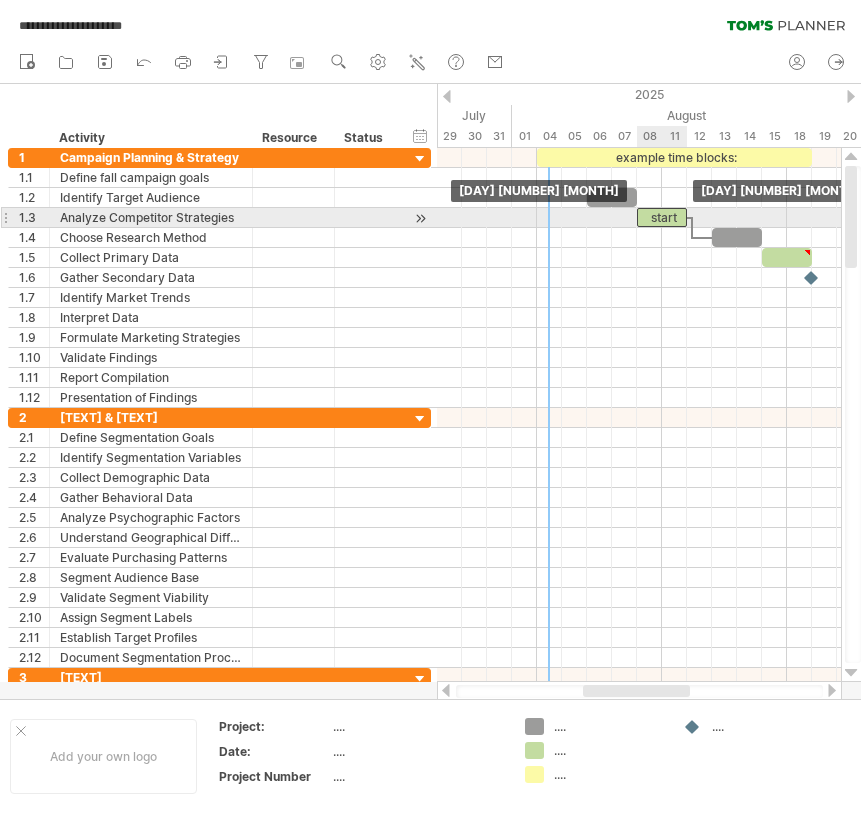 drag, startPoint x: 549, startPoint y: 180, endPoint x: 653, endPoint y: 223, distance: 112.53888 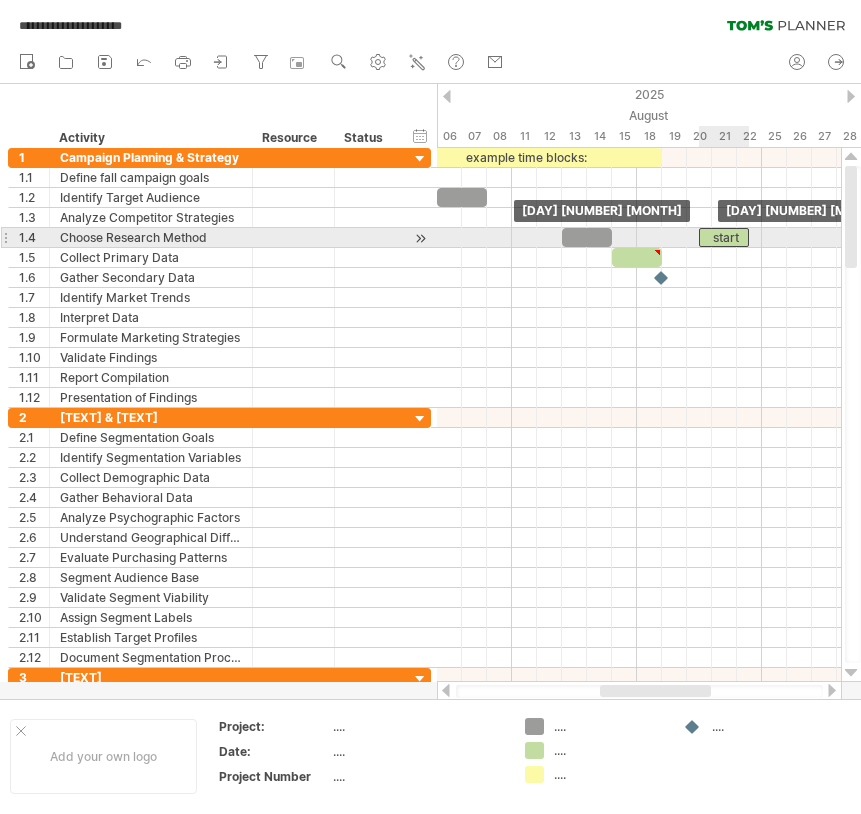 drag, startPoint x: 513, startPoint y: 217, endPoint x: 721, endPoint y: 234, distance: 208.69356 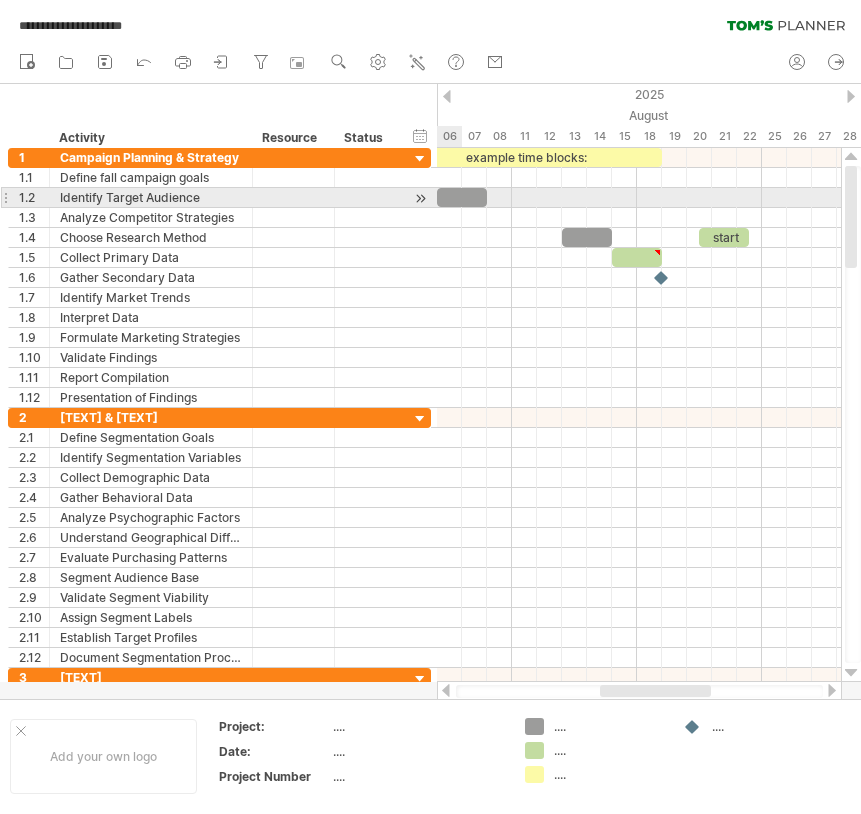 click at bounding box center (462, 197) 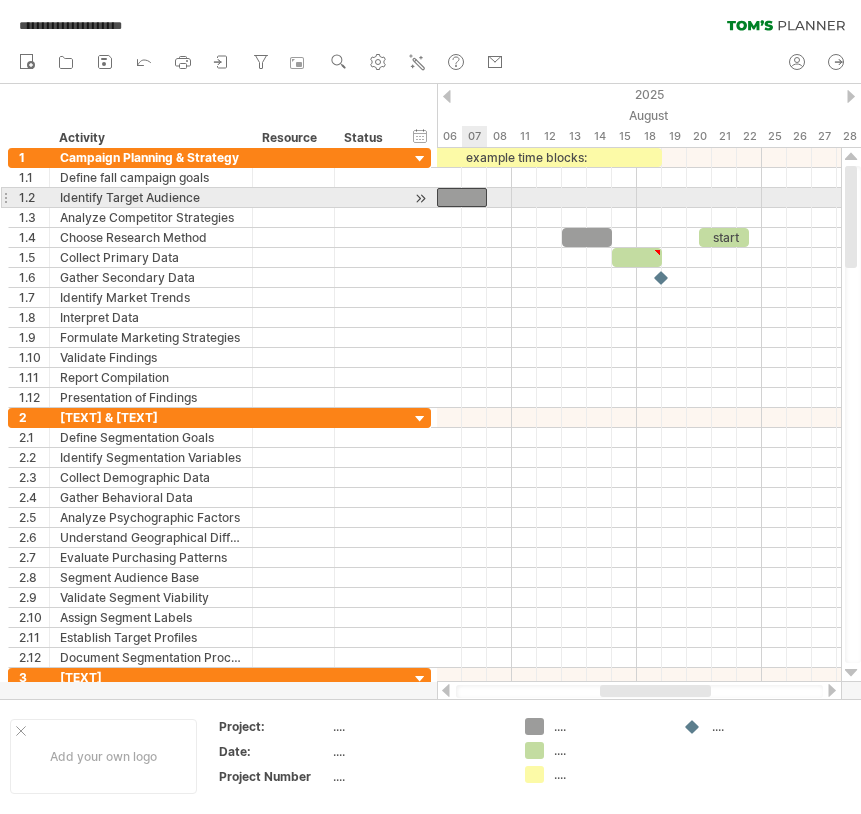click at bounding box center (462, 197) 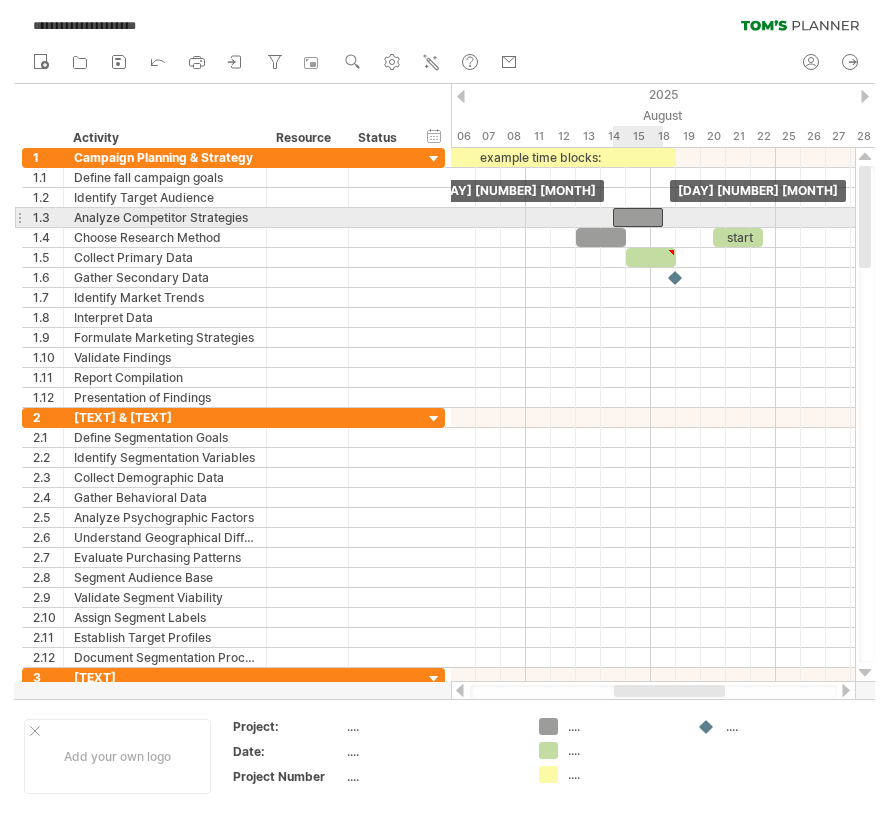 scroll, scrollTop: 1, scrollLeft: 0, axis: vertical 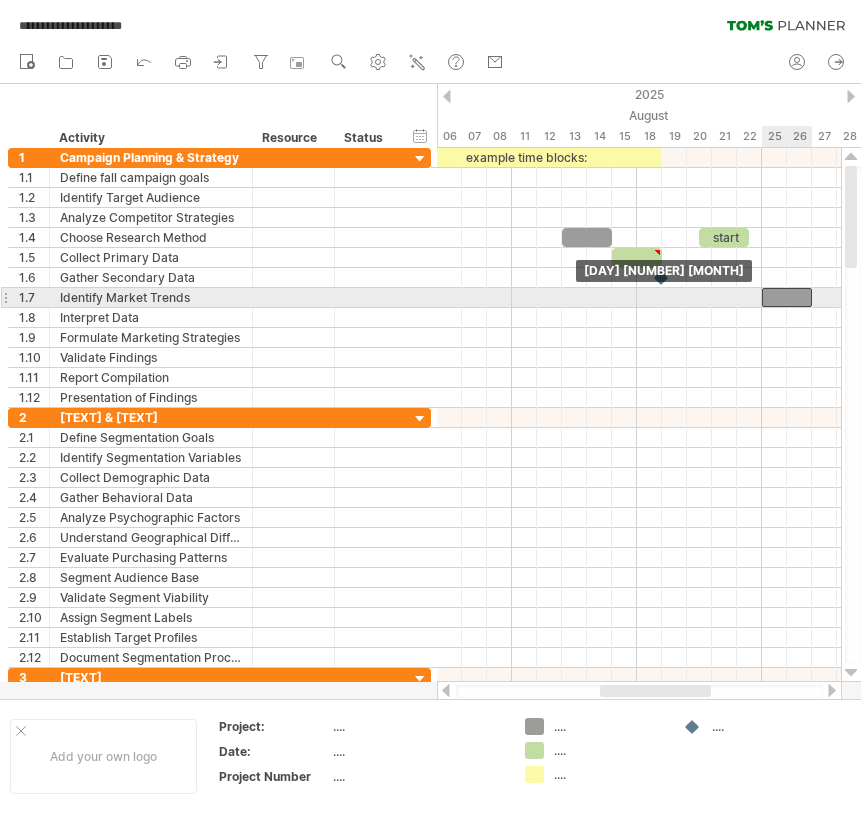 drag, startPoint x: 473, startPoint y: 200, endPoint x: 810, endPoint y: 300, distance: 351.52383 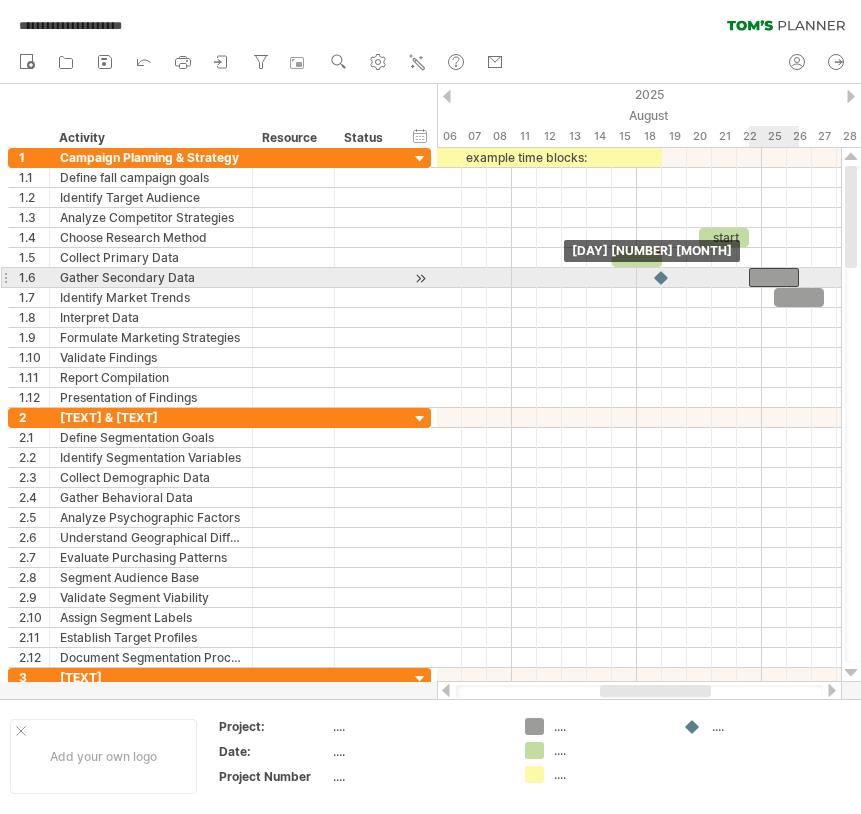 drag, startPoint x: 591, startPoint y: 232, endPoint x: 778, endPoint y: 275, distance: 191.88017 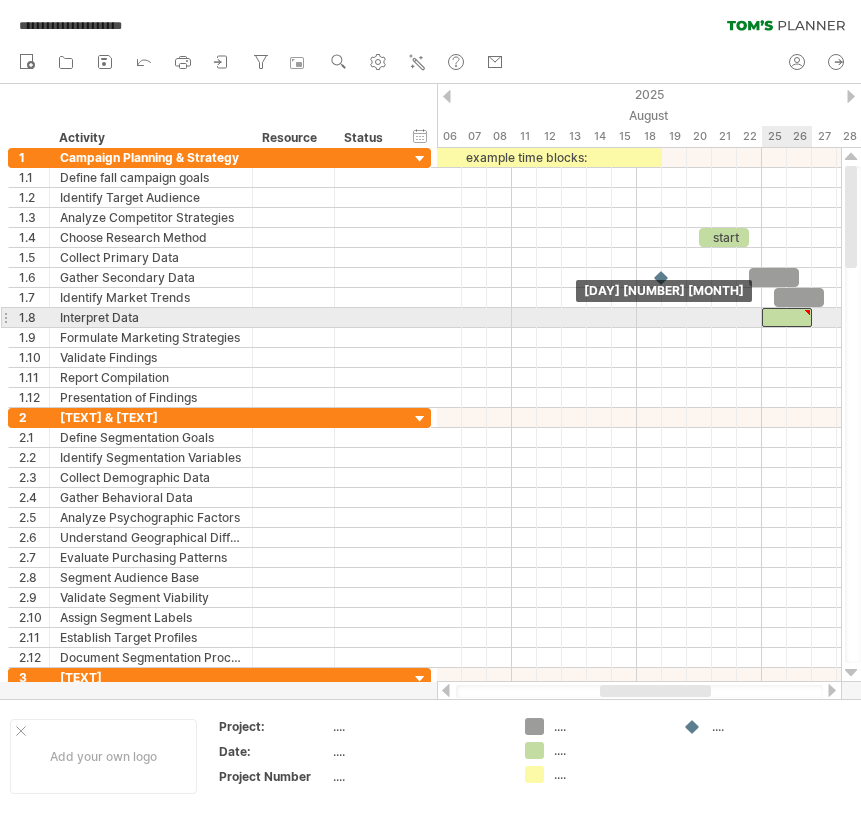 drag, startPoint x: 630, startPoint y: 251, endPoint x: 779, endPoint y: 309, distance: 159.8906 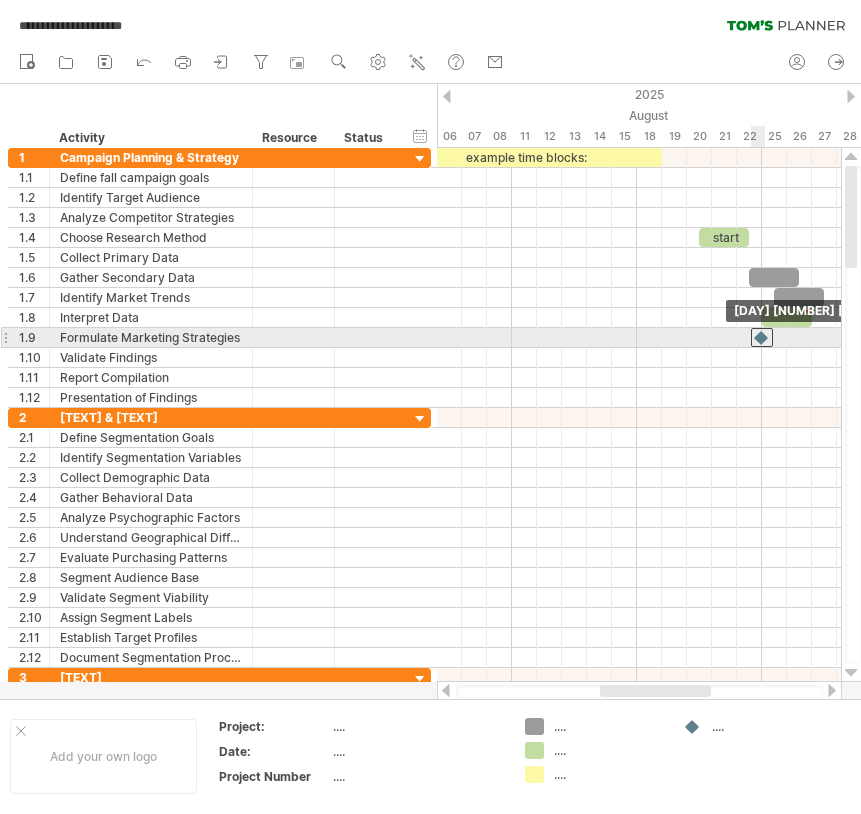 drag, startPoint x: 662, startPoint y: 275, endPoint x: 752, endPoint y: 337, distance: 109.28861 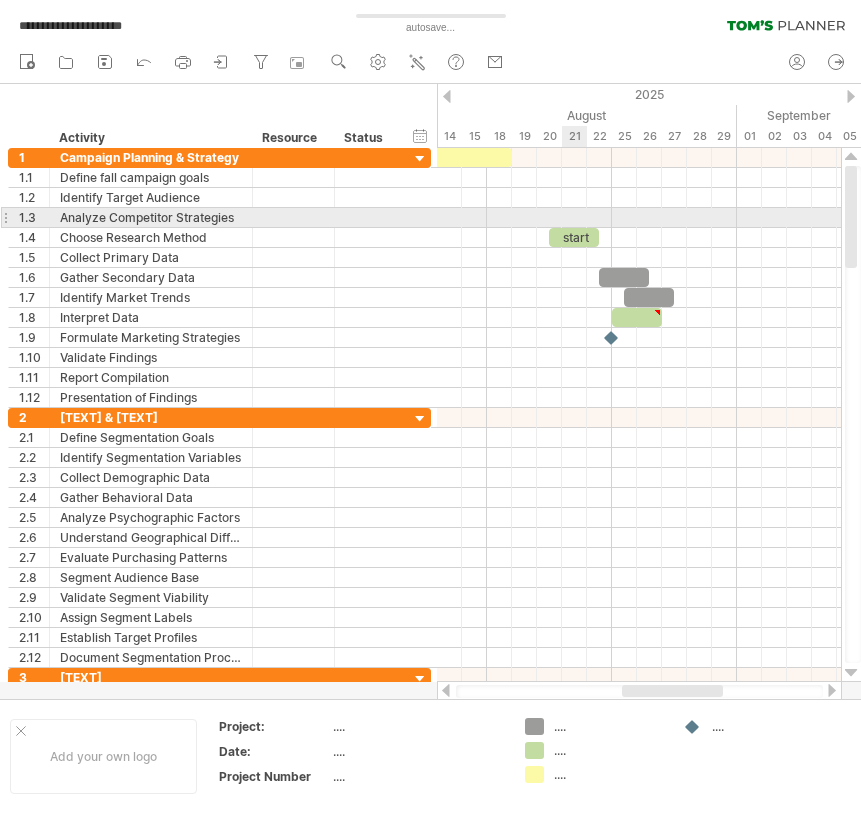 click at bounding box center [639, 218] 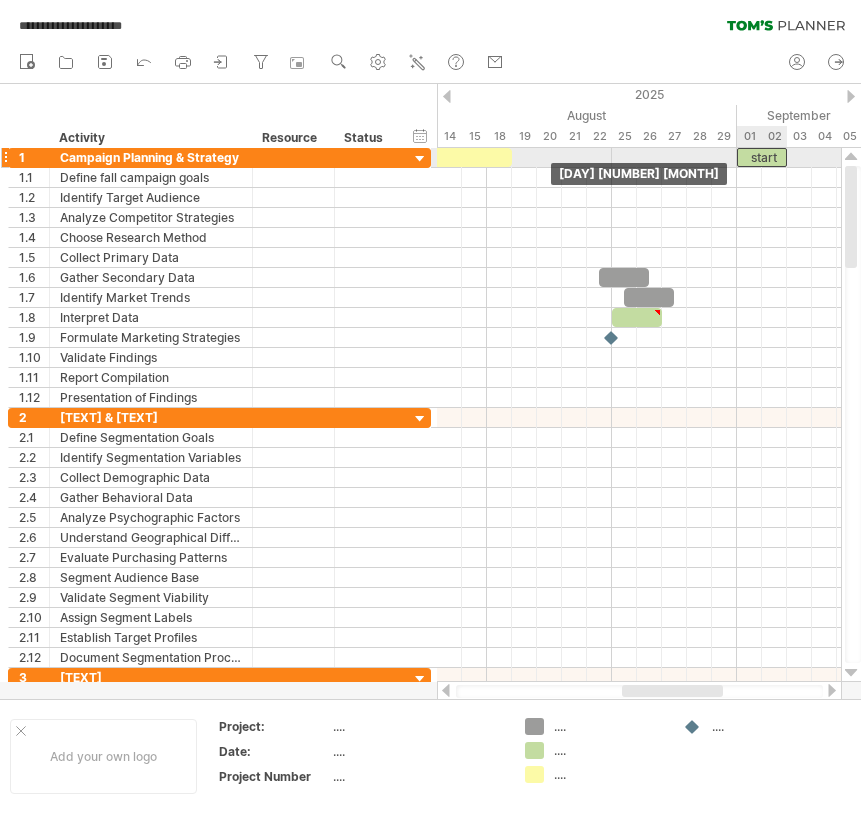 drag, startPoint x: 572, startPoint y: 236, endPoint x: 759, endPoint y: 160, distance: 201.85391 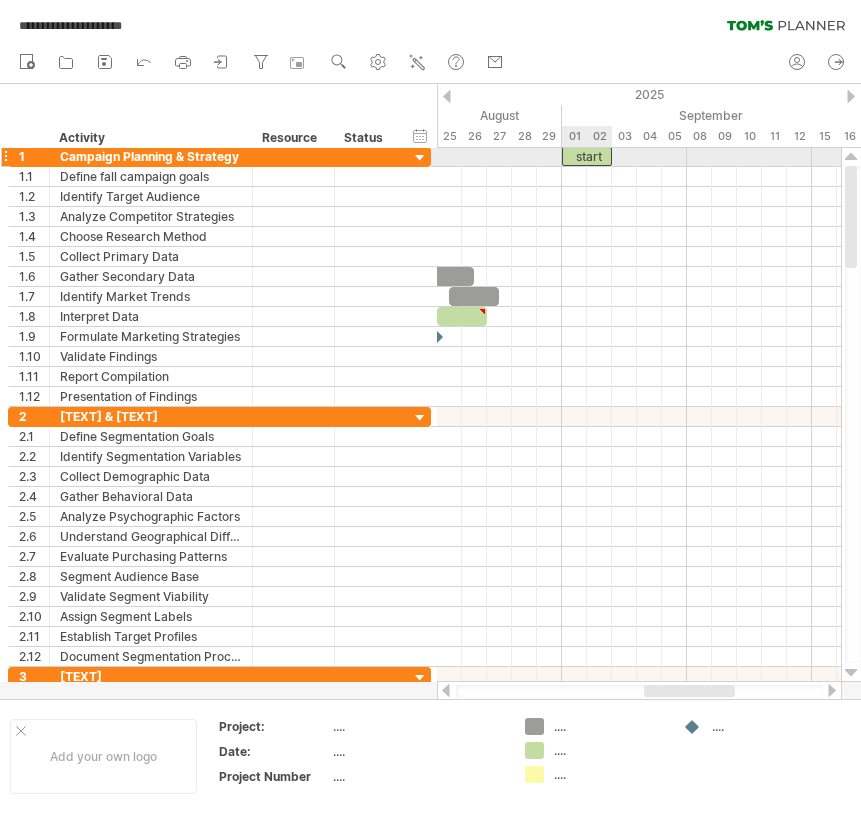 click on "start" at bounding box center (587, 156) 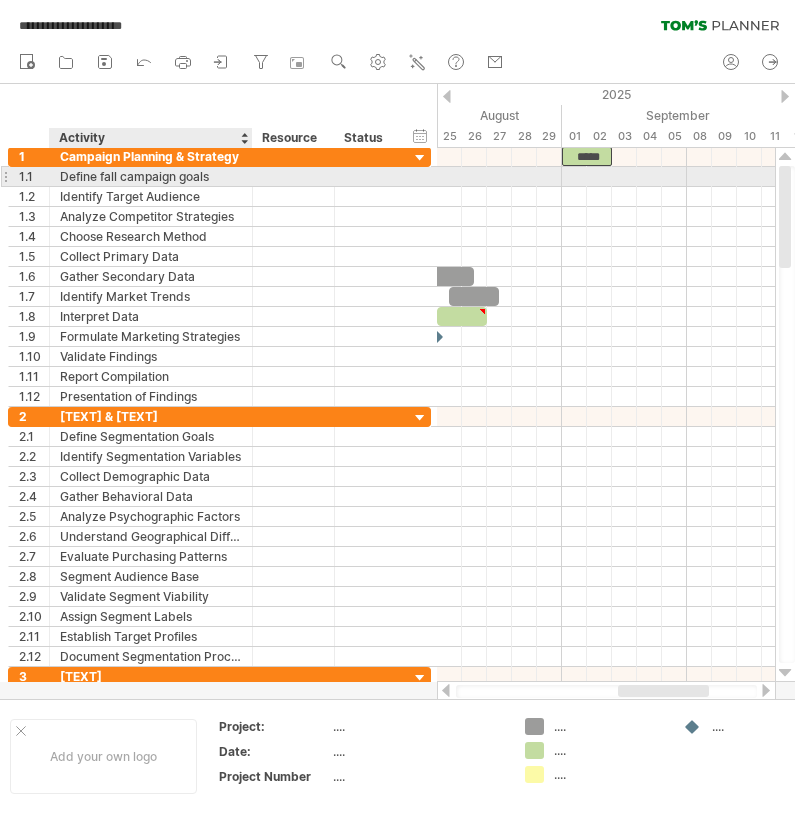 click on "Define fall campaign goals" at bounding box center (151, 176) 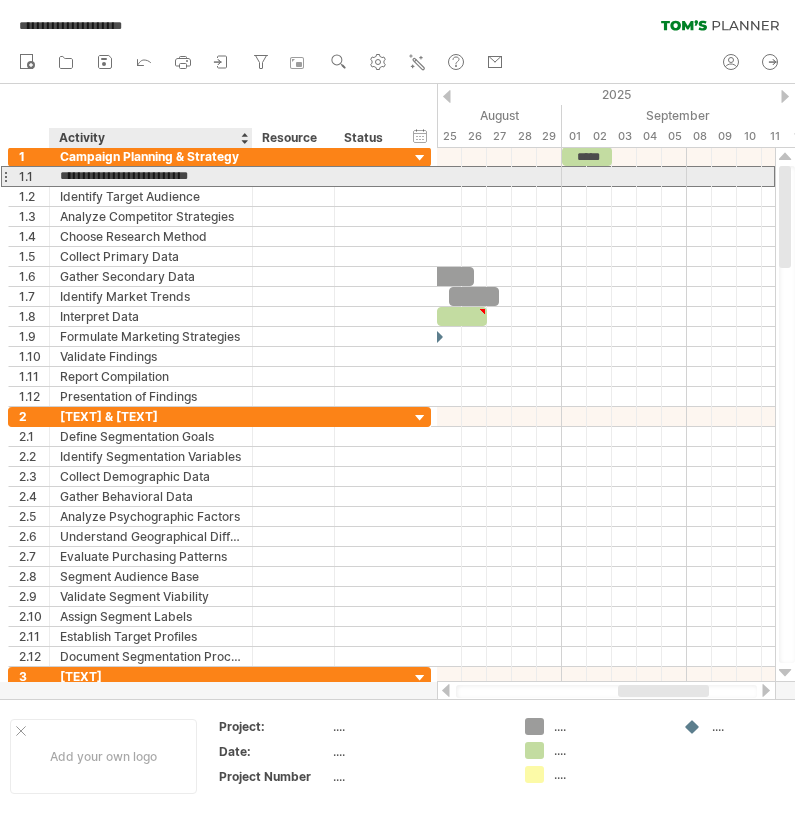 click on "**********" at bounding box center [151, 176] 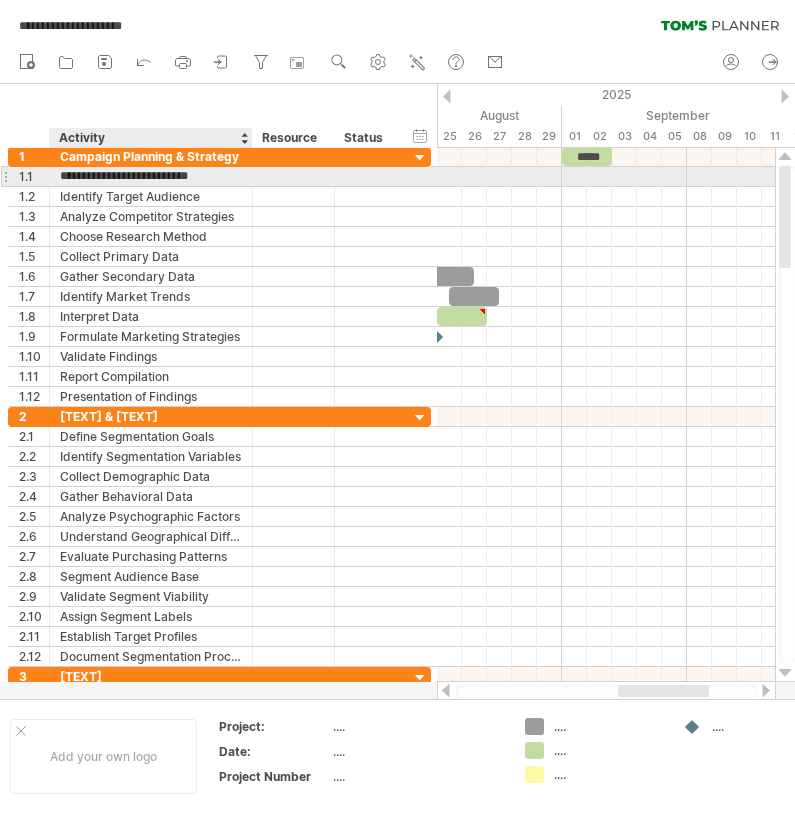 click on "**********" at bounding box center (151, 176) 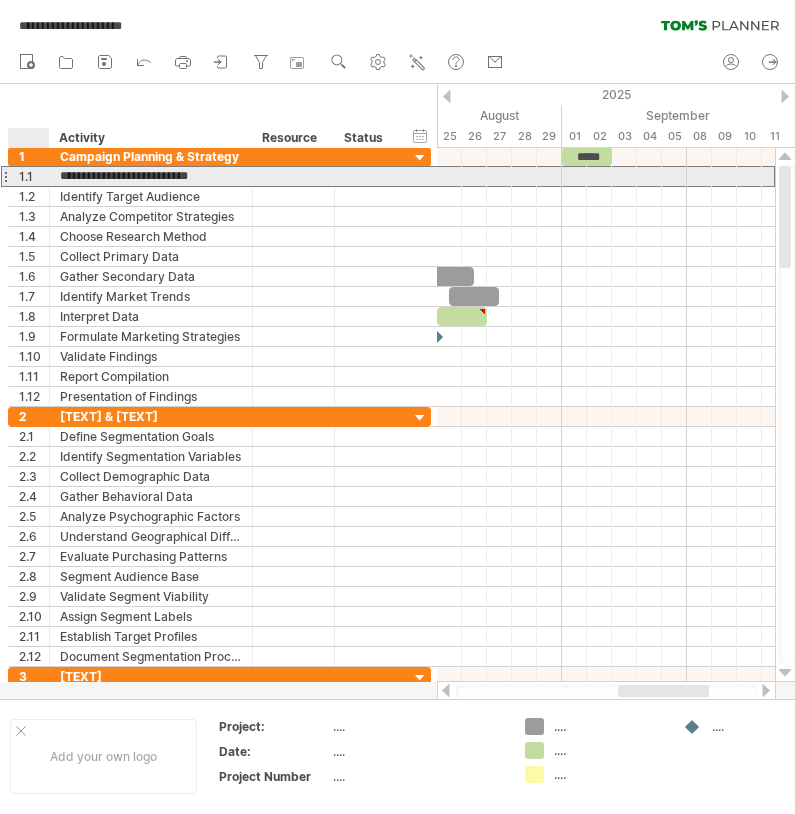 drag, startPoint x: 218, startPoint y: 179, endPoint x: 52, endPoint y: 178, distance: 166.003 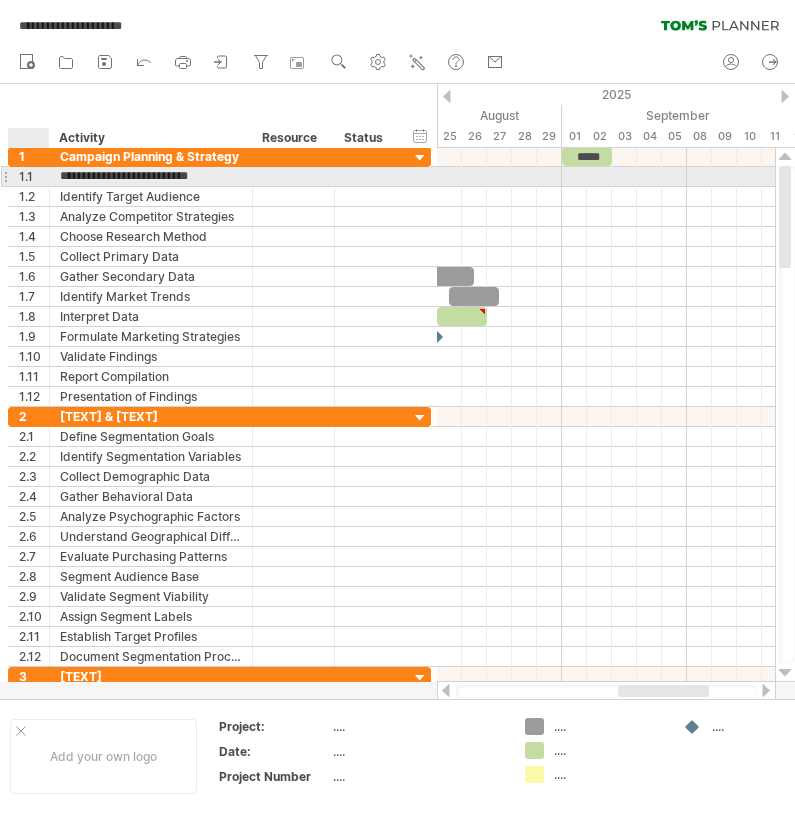 paste on "****" 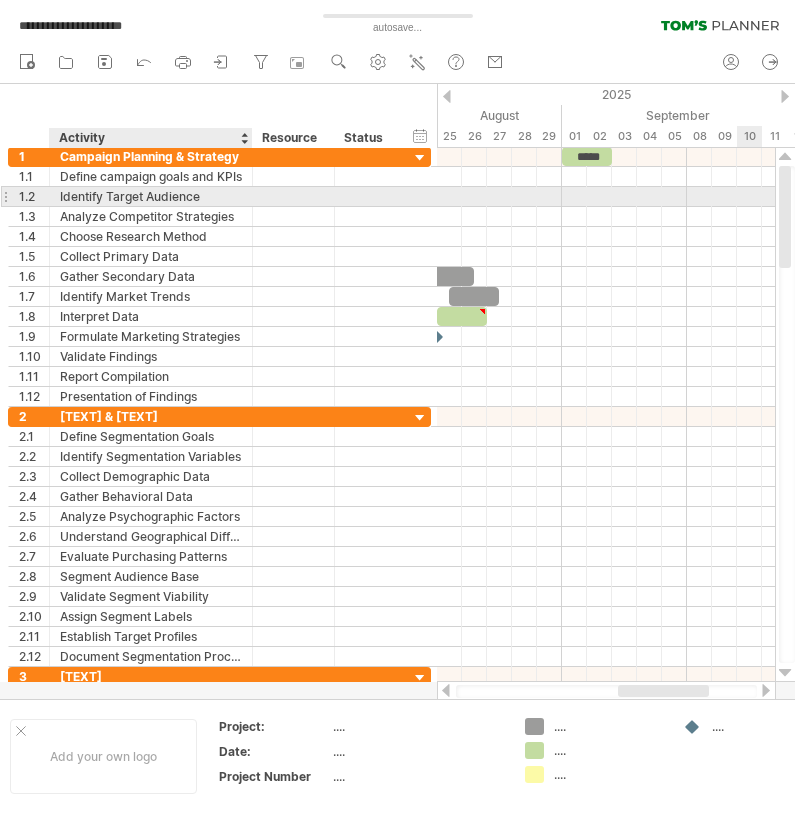 click on "Identify Target Audience" at bounding box center (151, 196) 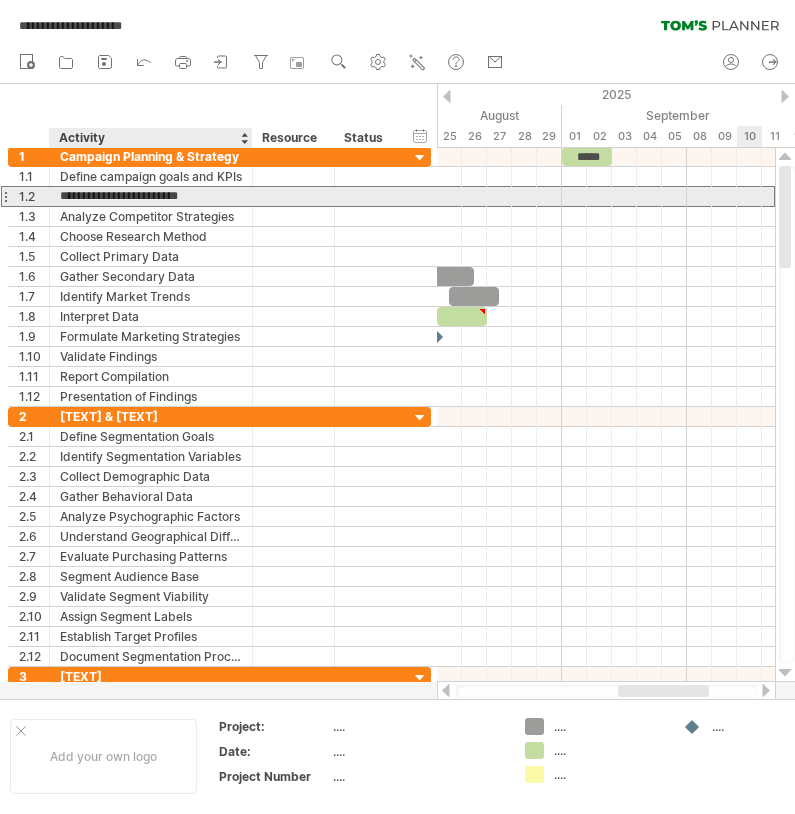 click on "**********" at bounding box center (151, 196) 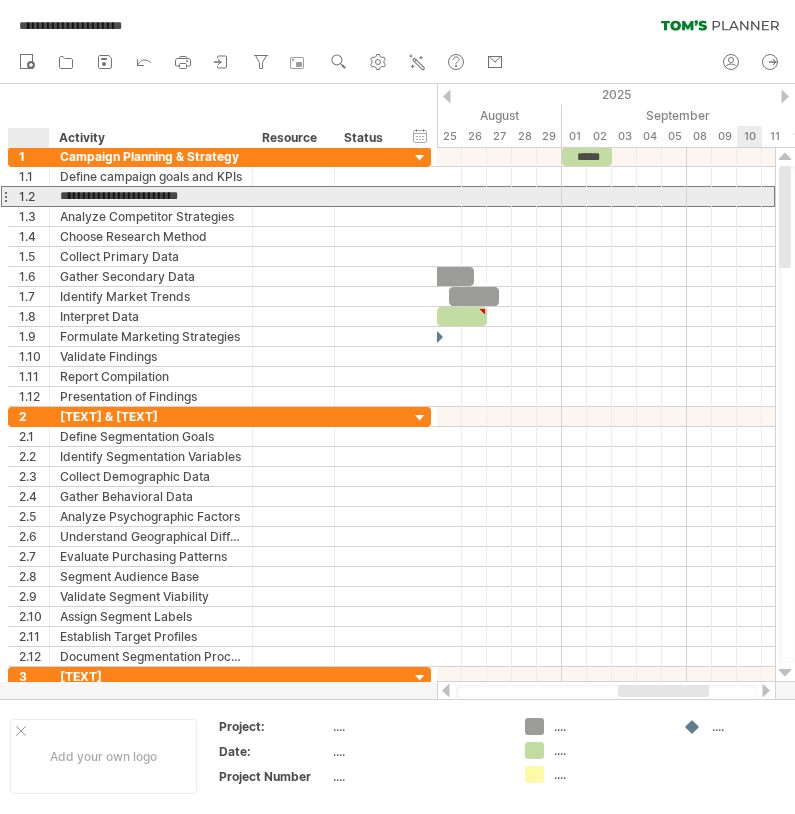 drag, startPoint x: 199, startPoint y: 195, endPoint x: 45, endPoint y: 198, distance: 154.02922 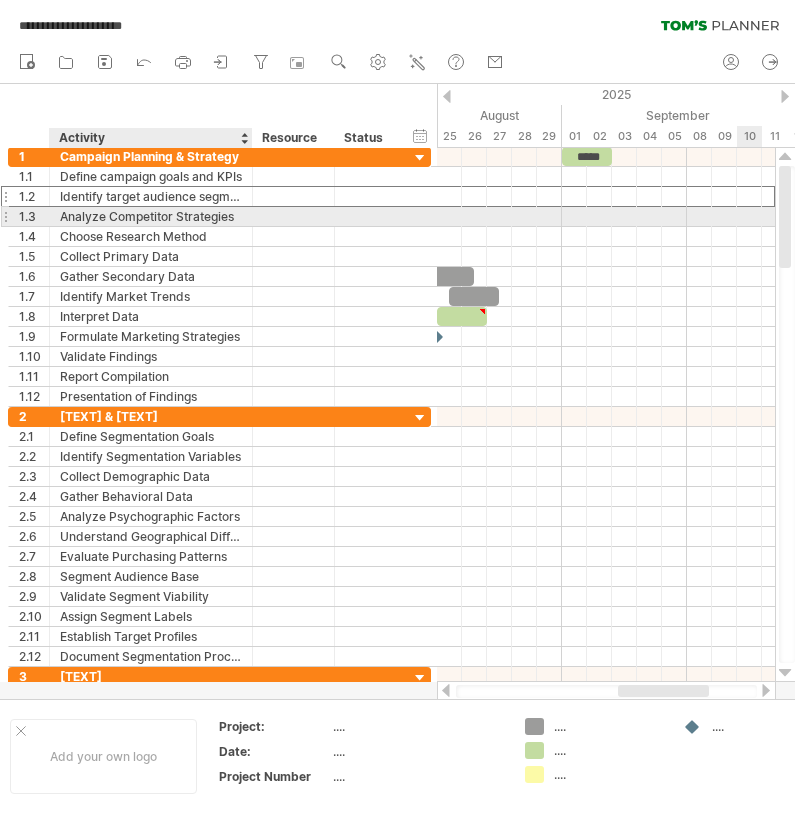 click on "Analyze Competitor Strategies" at bounding box center [151, 216] 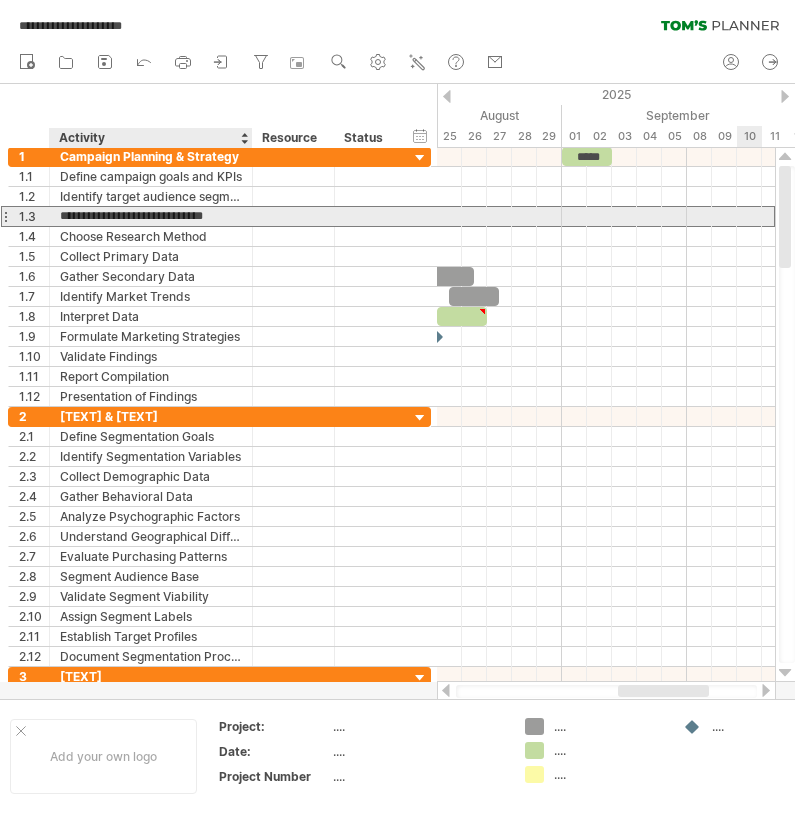 click on "**********" at bounding box center [151, 216] 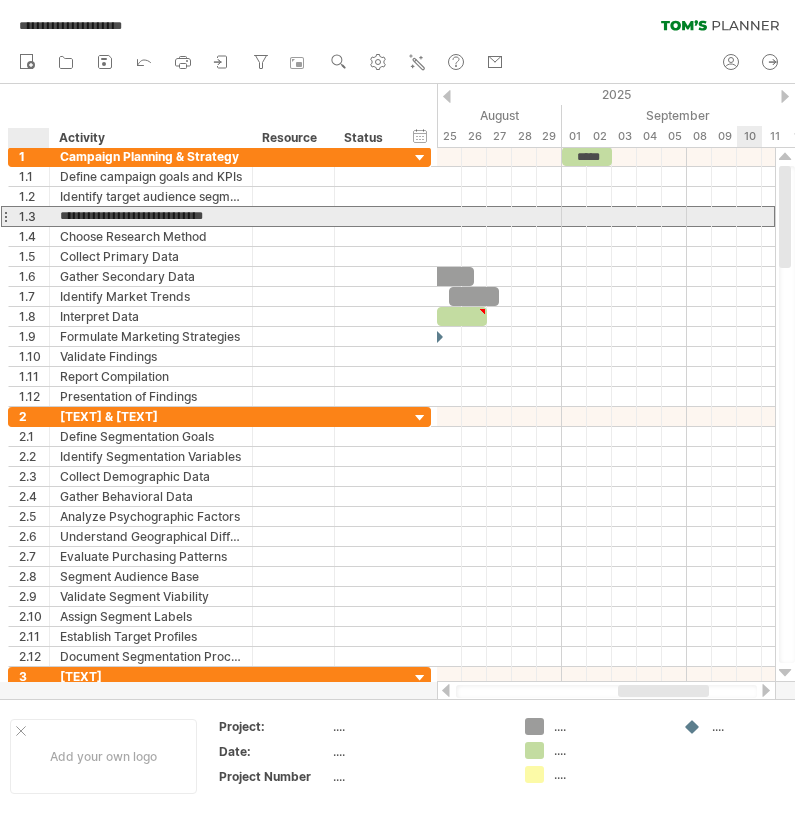 drag, startPoint x: 236, startPoint y: 214, endPoint x: 30, endPoint y: 214, distance: 206 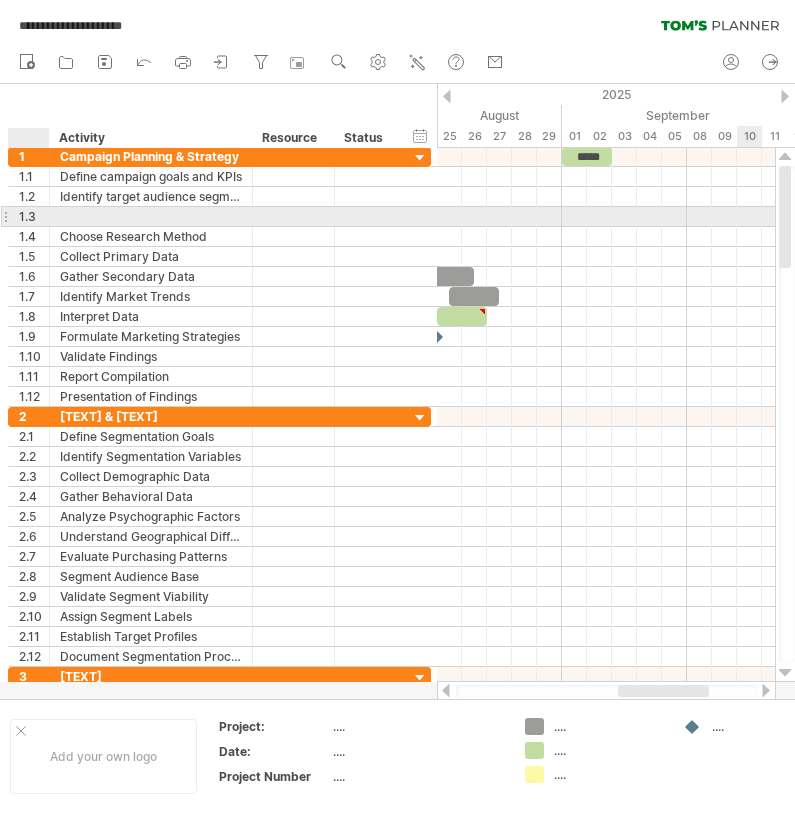 paste on "**********" 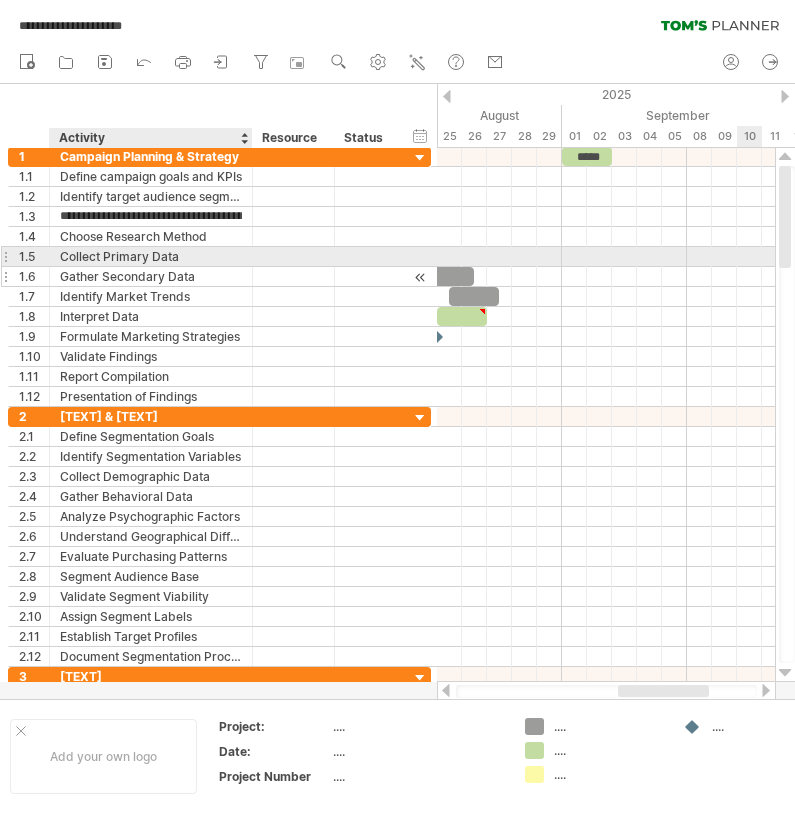 click at bounding box center (293, 276) 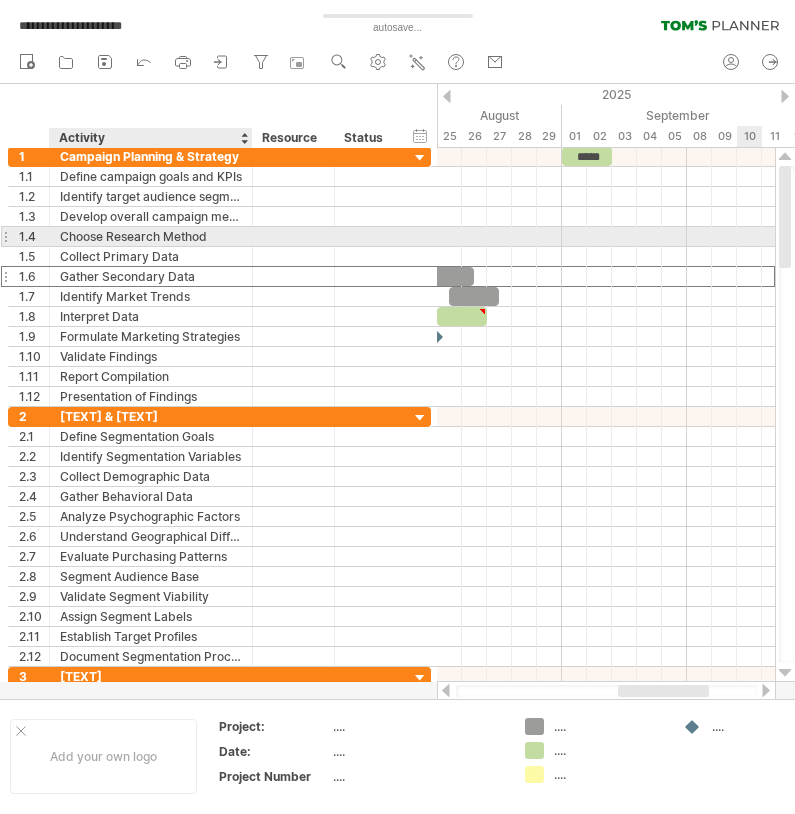click on "Choose Research Method" at bounding box center [151, 236] 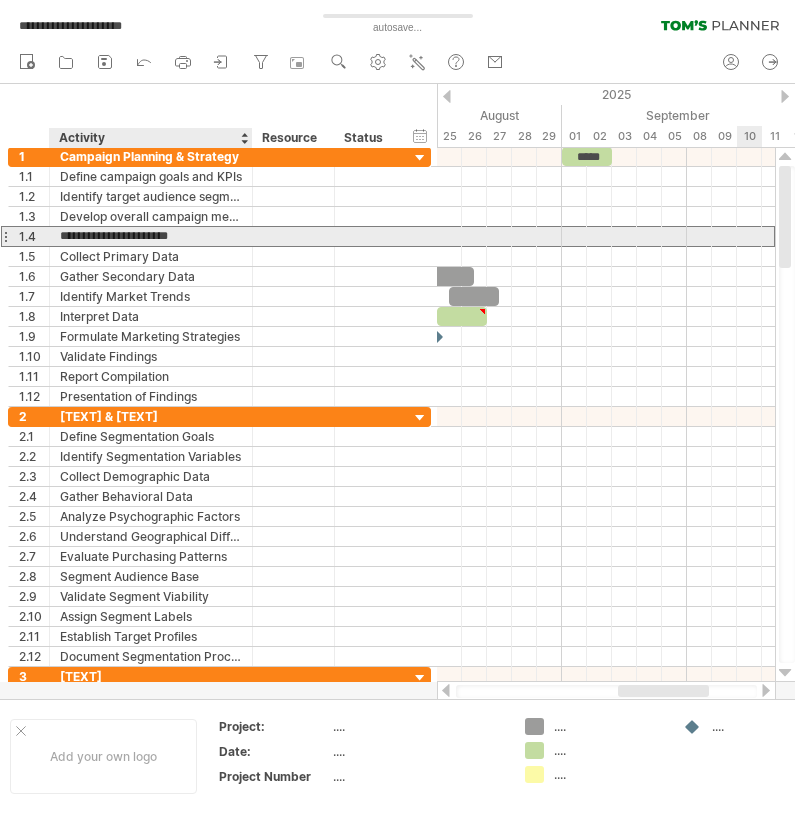click on "**********" at bounding box center (151, 236) 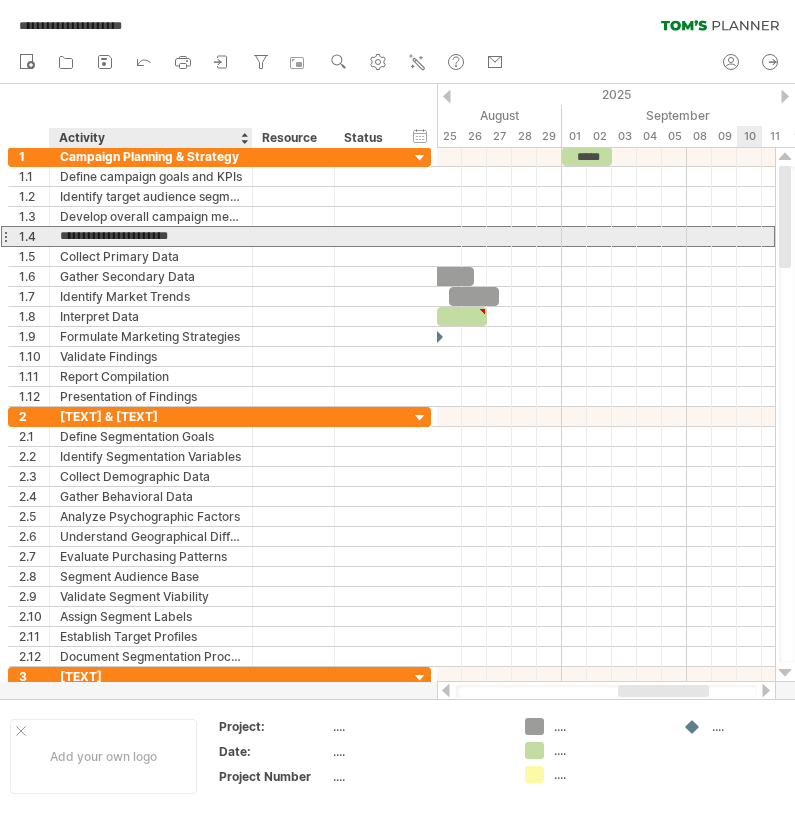 click on "**********" at bounding box center (151, 236) 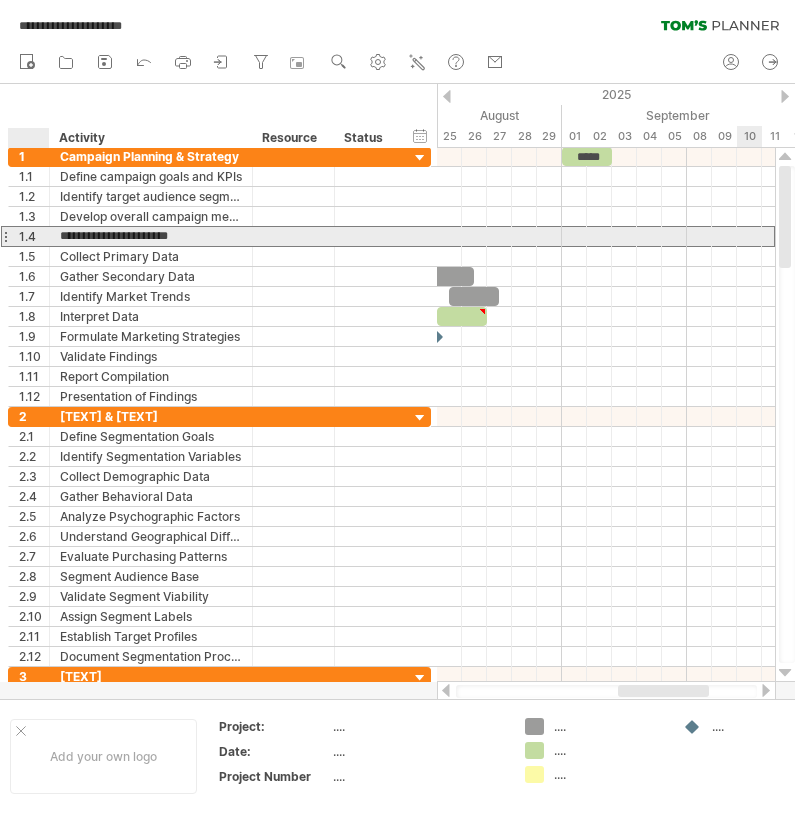 drag, startPoint x: 222, startPoint y: 236, endPoint x: 40, endPoint y: 241, distance: 182.06866 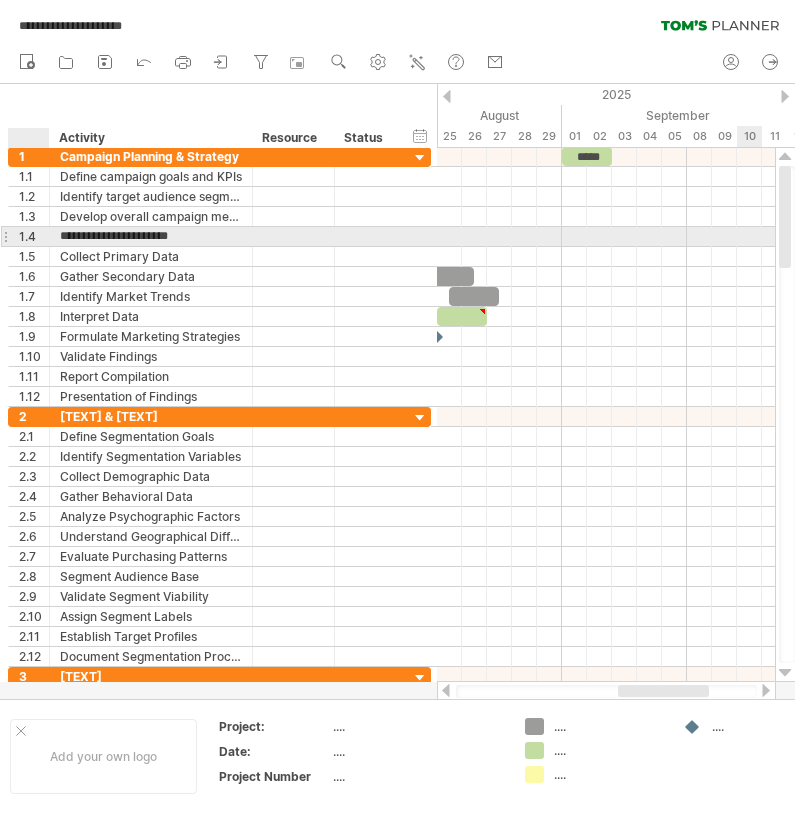 paste on "**********" 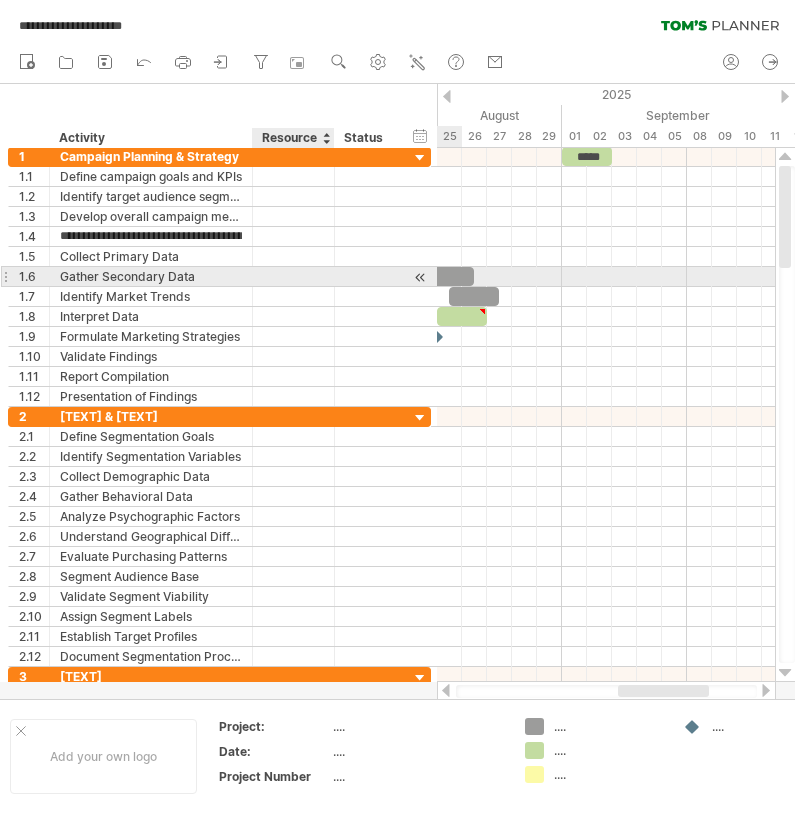 click at bounding box center [293, 276] 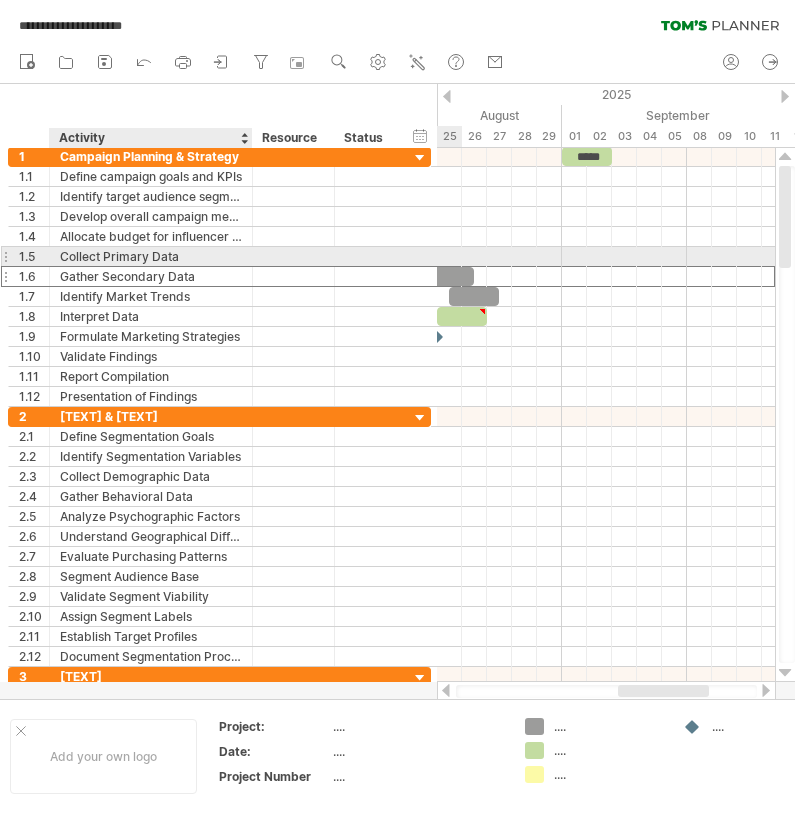 click on "Collect Primary Data" at bounding box center [151, 256] 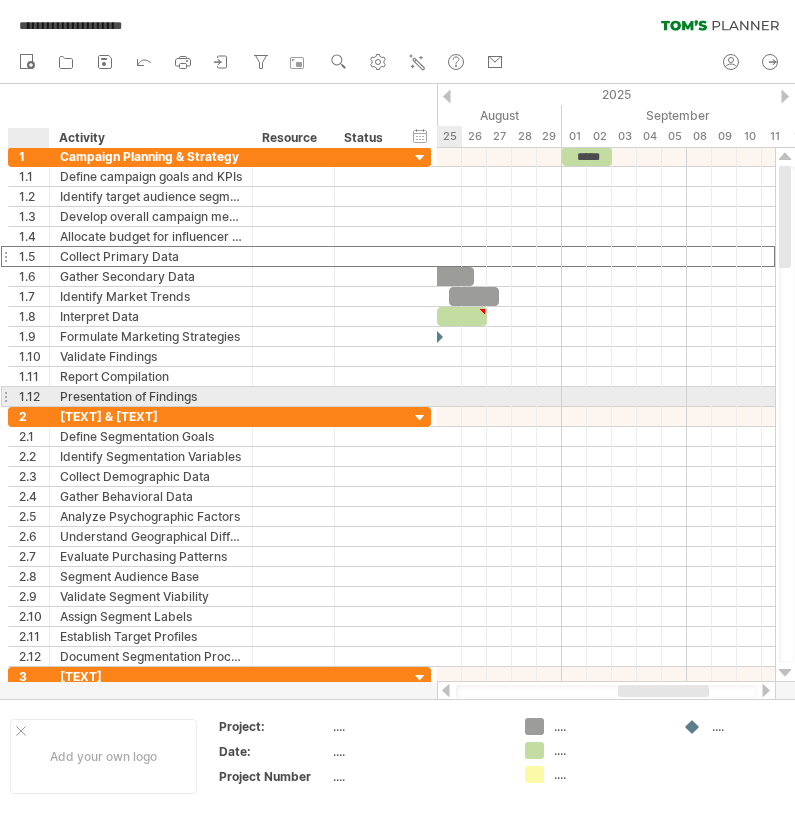 click at bounding box center (47, 397) 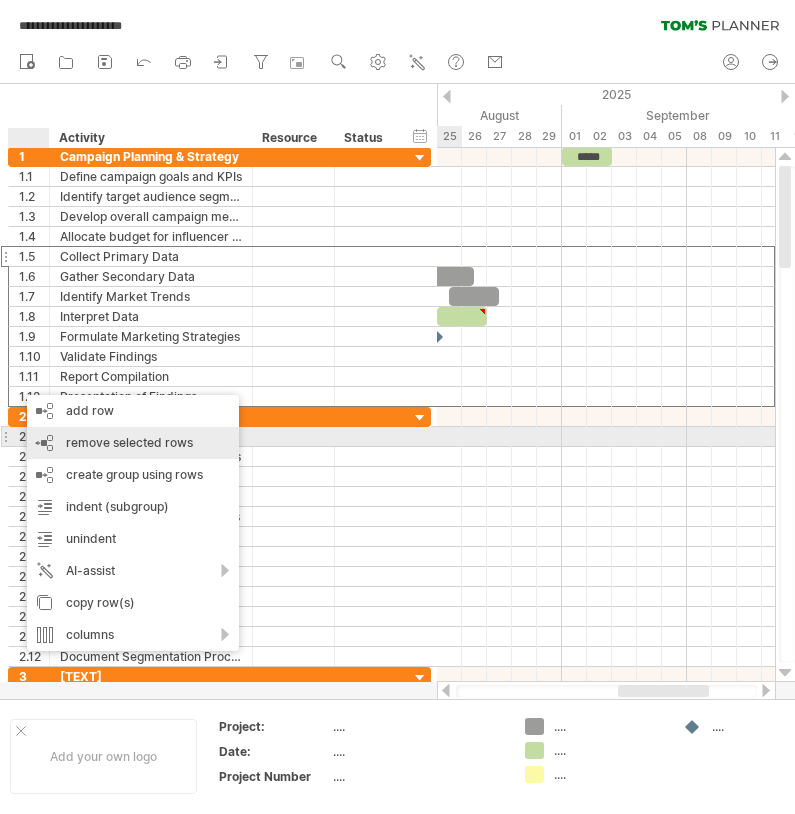 click on "remove selected rows" at bounding box center (129, 442) 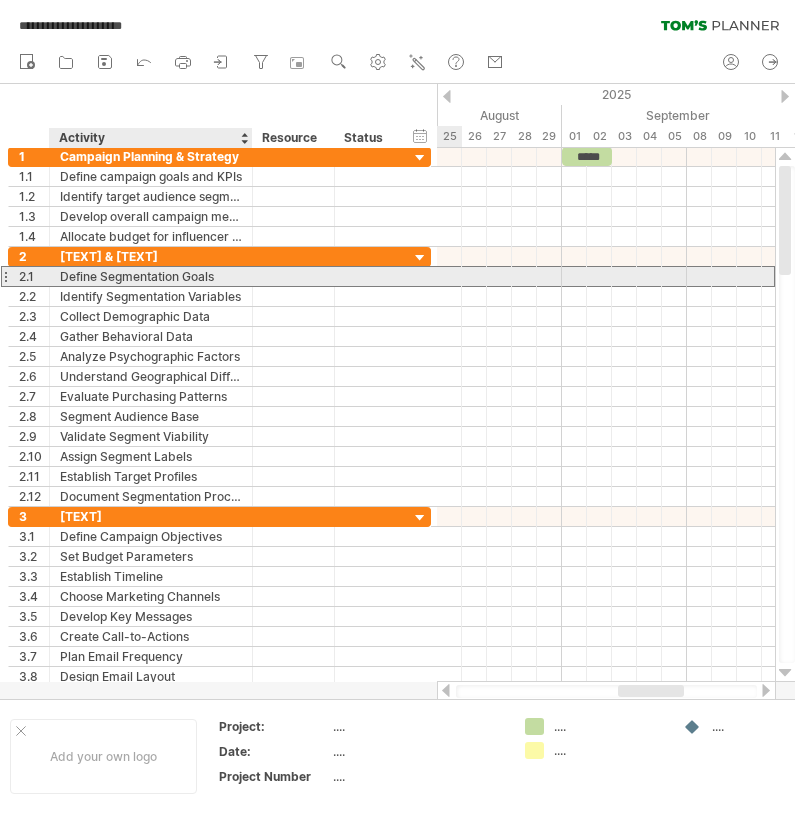 click on "Define Segmentation Goals" at bounding box center (151, 276) 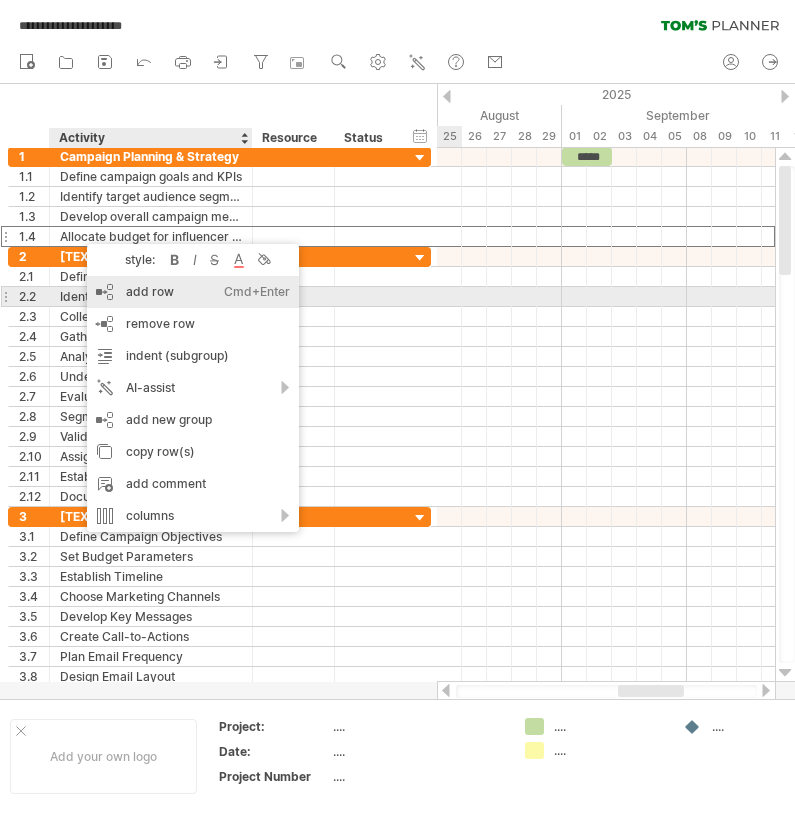 click on "add row Ctrl+Enter Cmd+Enter" at bounding box center [193, 292] 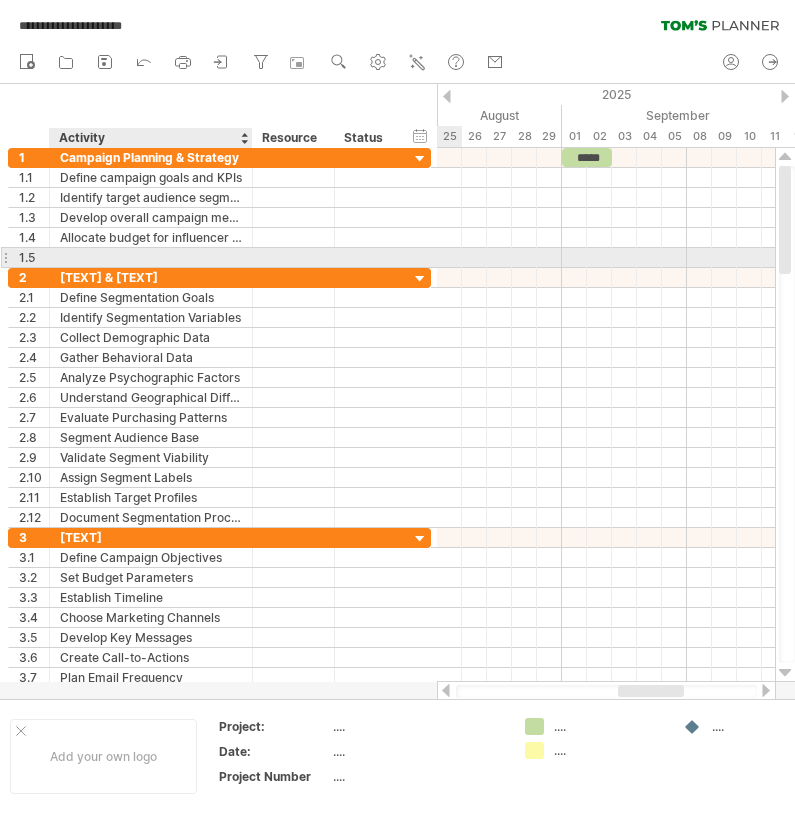 click at bounding box center [151, 257] 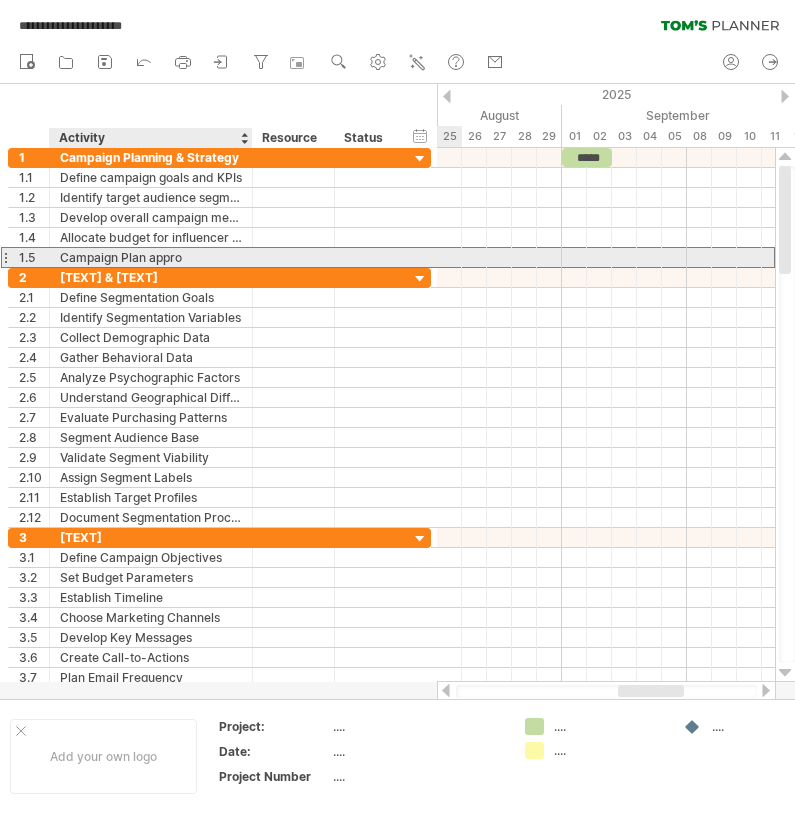 click on "Campaign Plan appro" at bounding box center [151, 257] 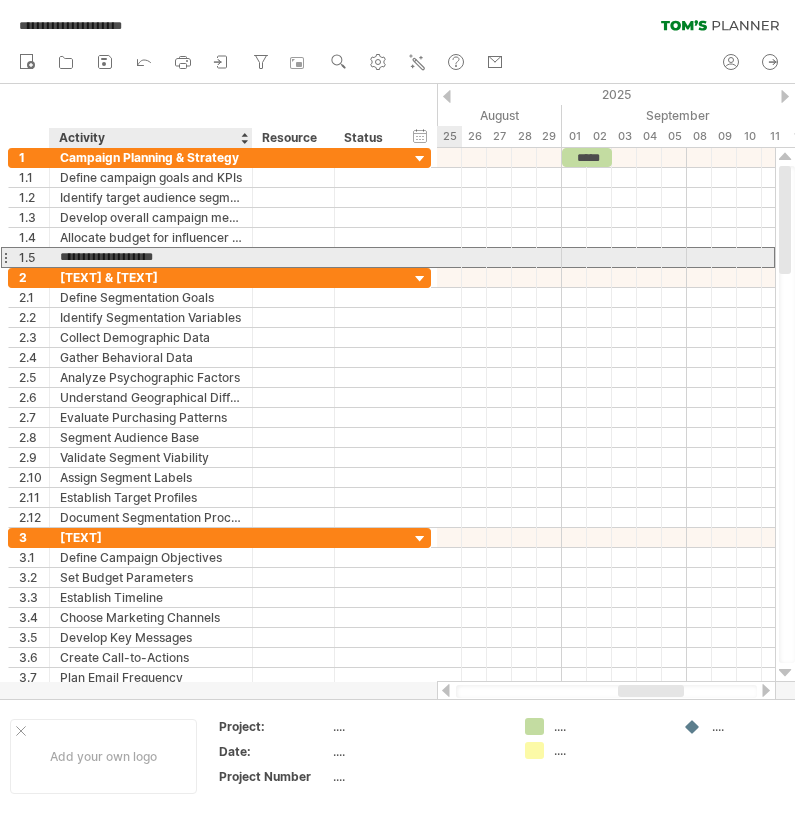 click on "**********" at bounding box center (151, 257) 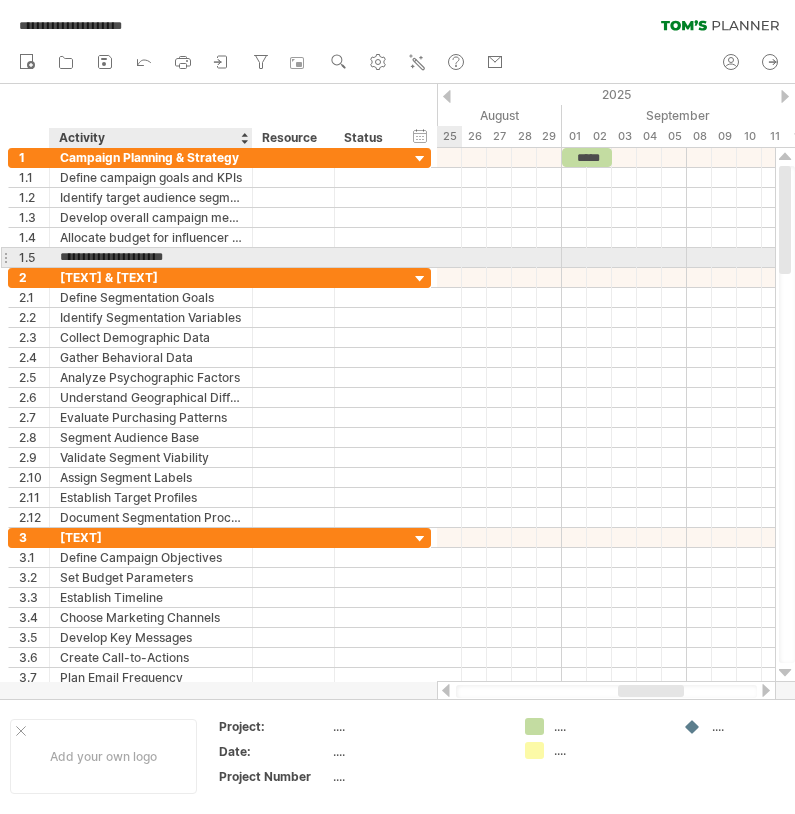 type on "**********" 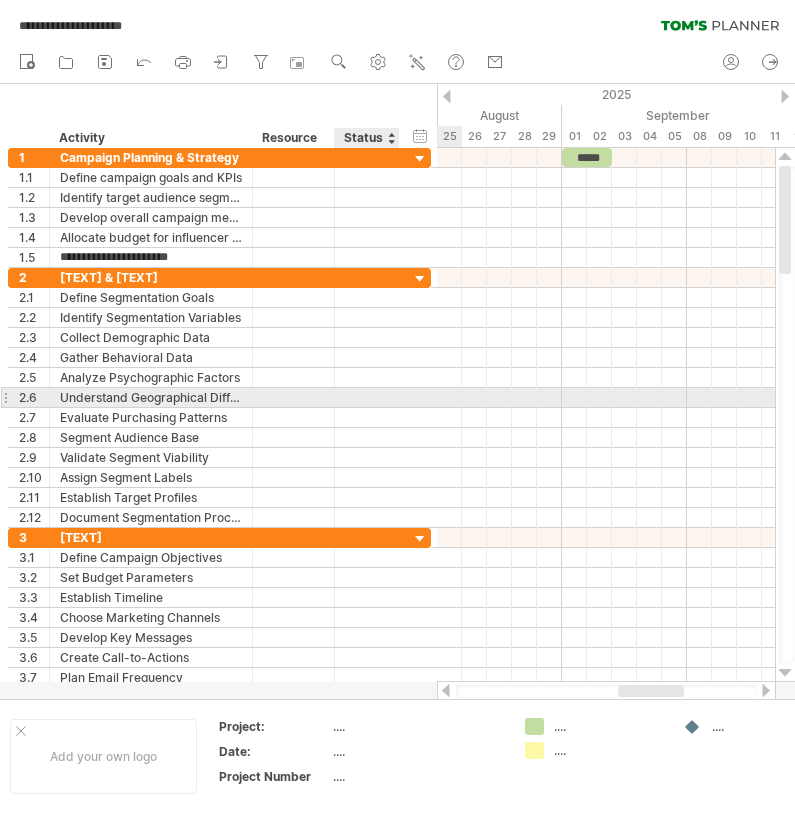 click on "Understand Geographical Differences" at bounding box center (219, 398) 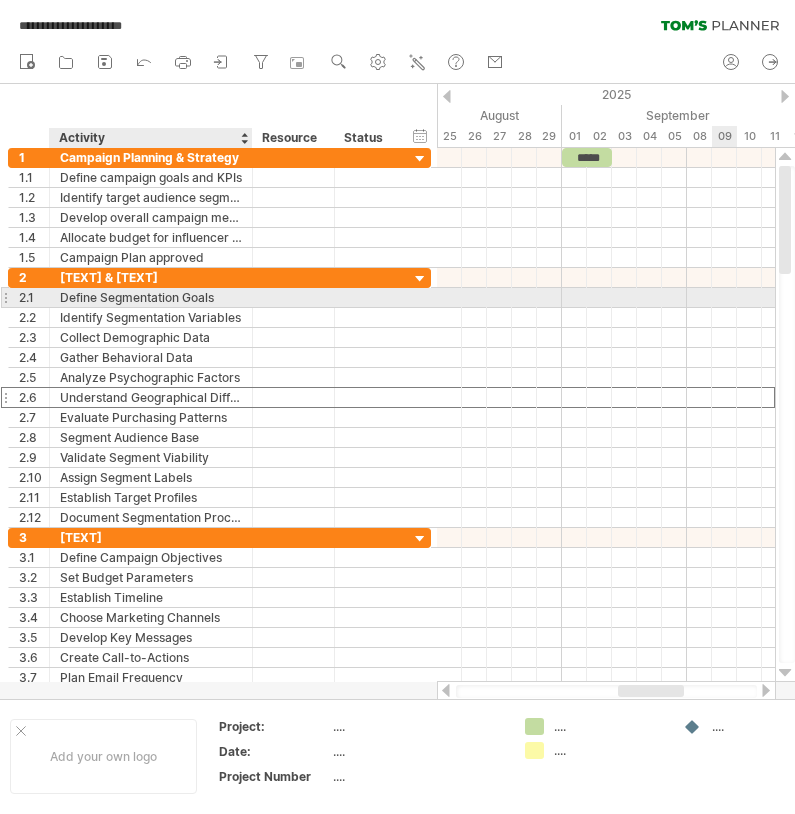 click on "Define Segmentation Goals" at bounding box center [151, 297] 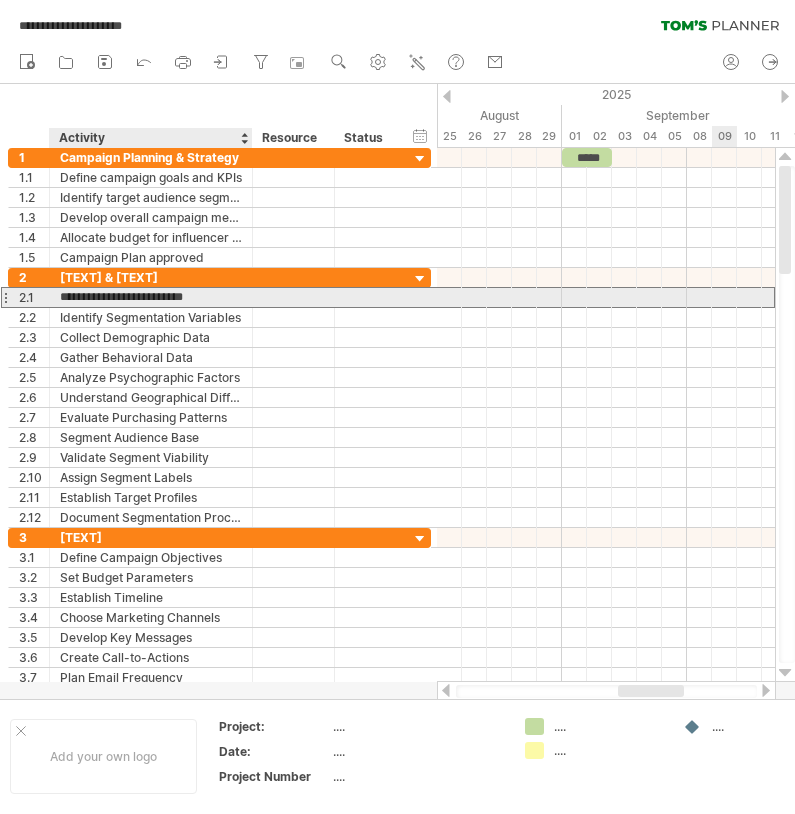 paste on "**********" 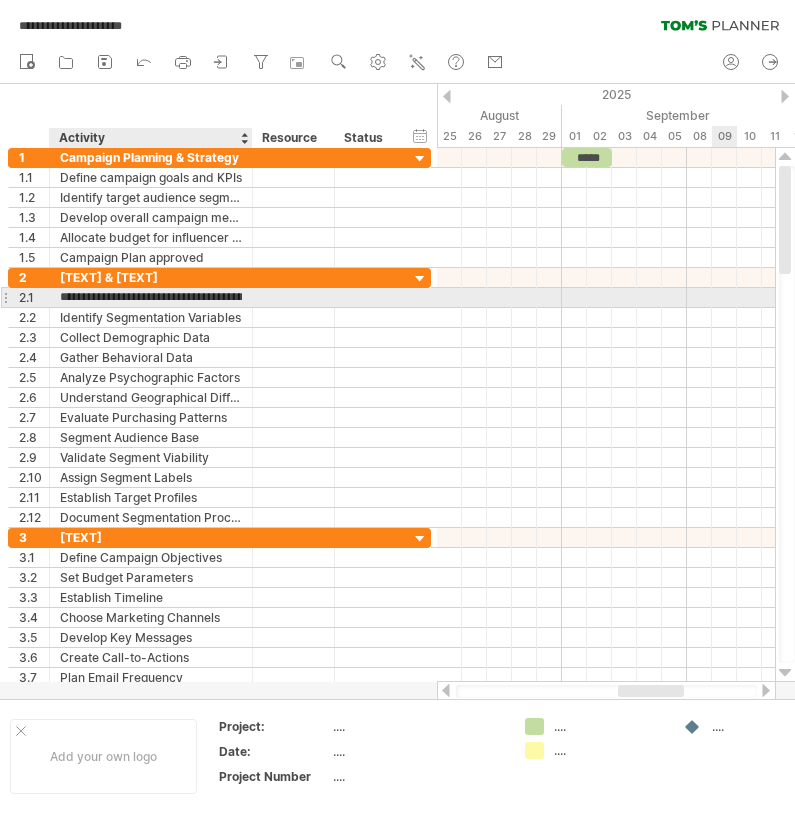 click on "**********" at bounding box center [151, 297] 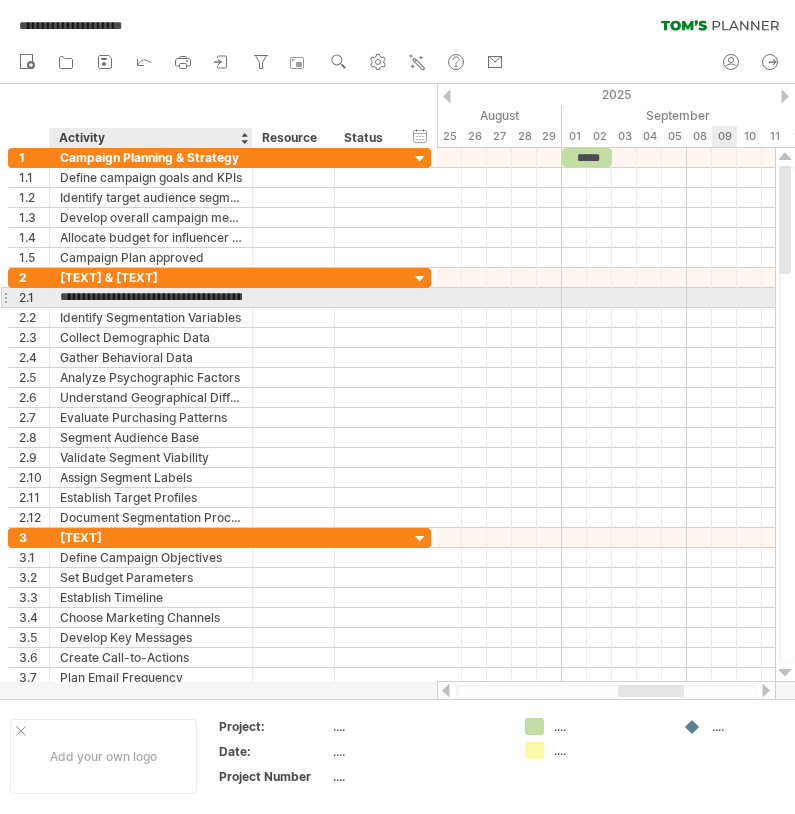 type on "**********" 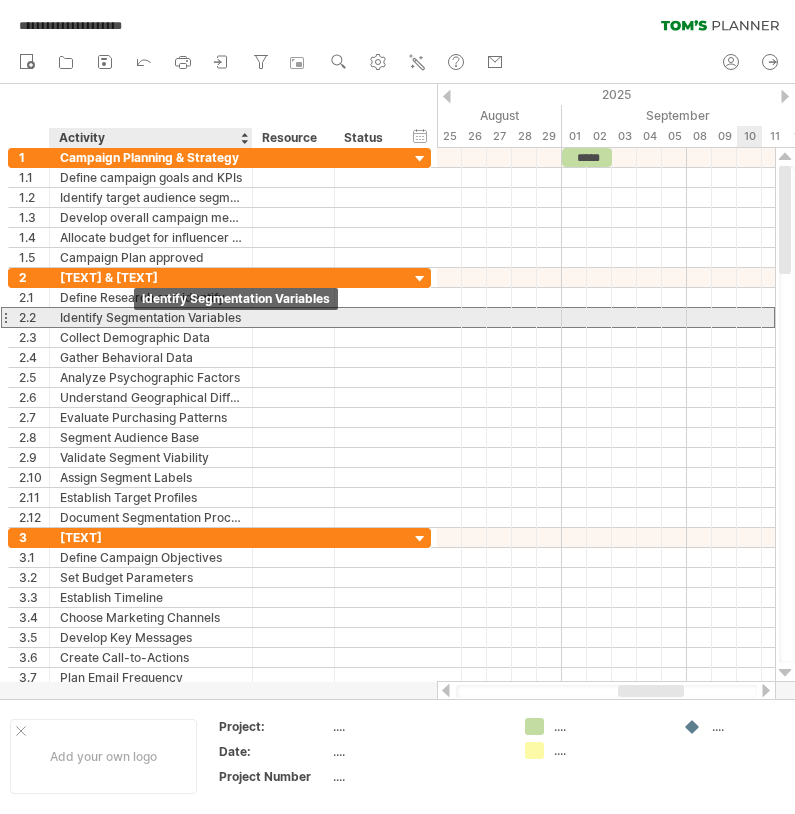 click on "Identify Segmentation Variables" at bounding box center (151, 317) 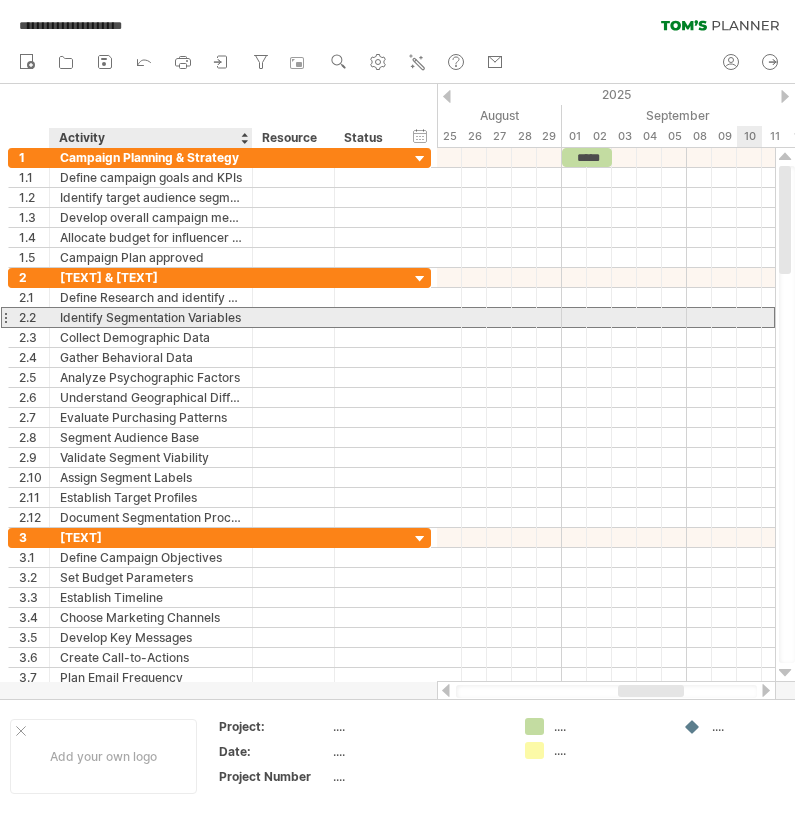 click on "**********" at bounding box center [151, 317] 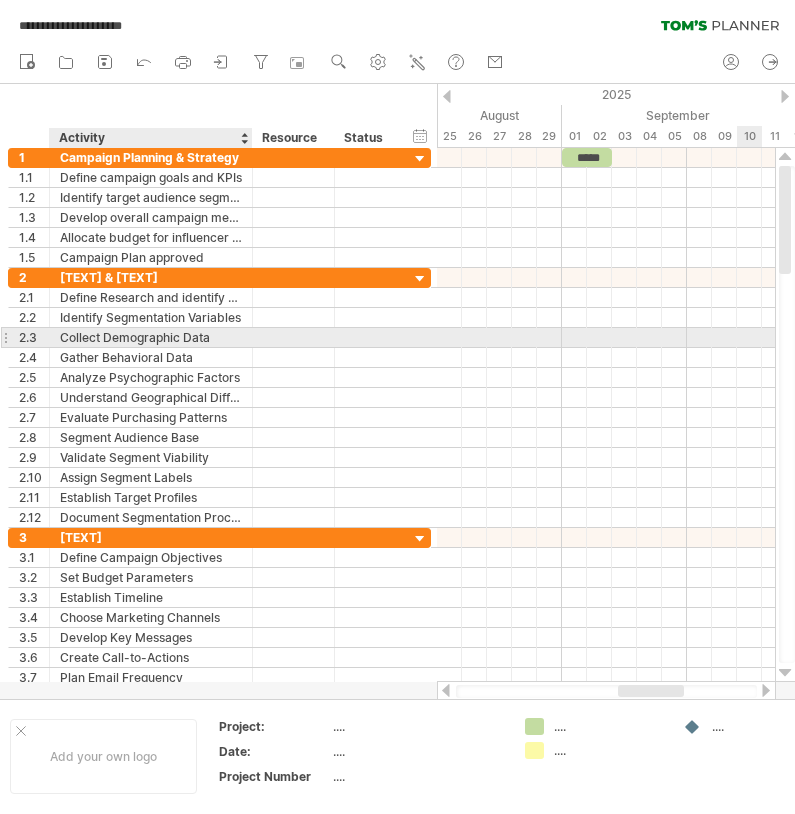 click on "Collect Demographic Data" at bounding box center (151, 337) 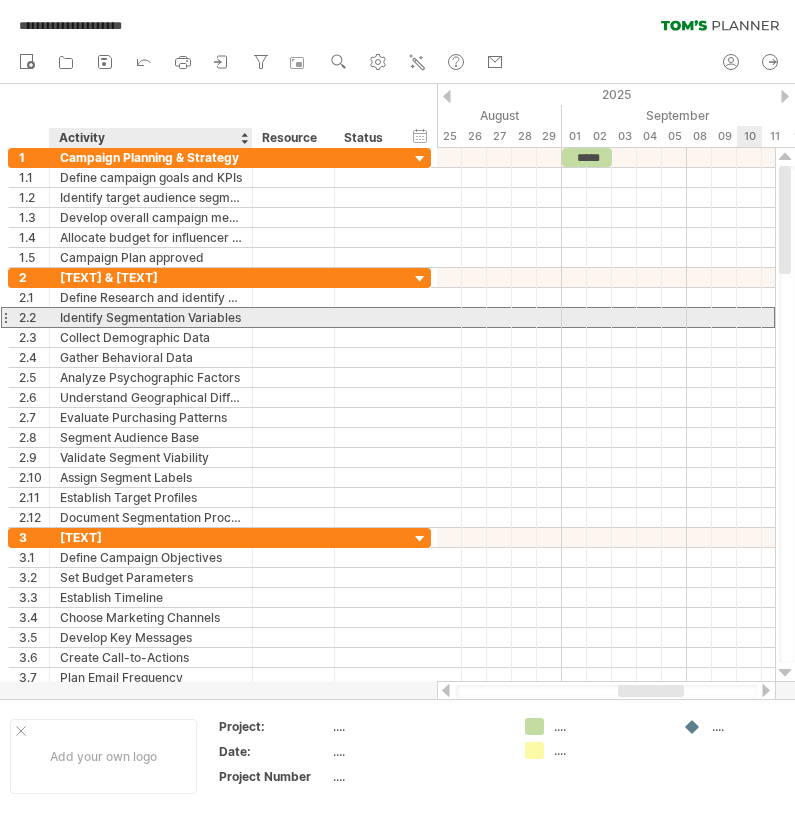 click on "Identify Segmentation Variables" at bounding box center [151, 317] 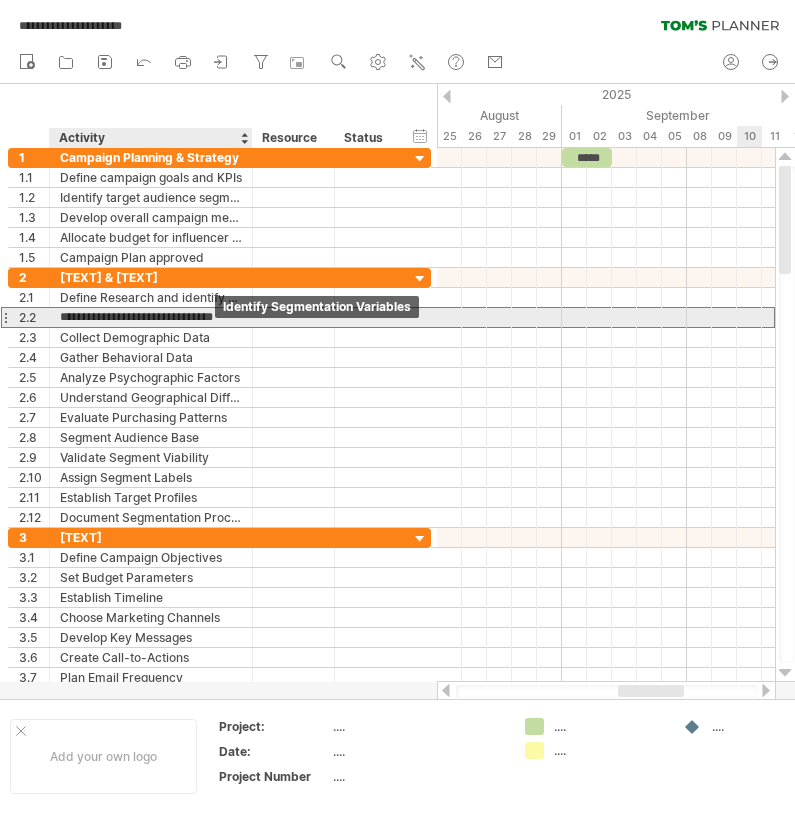 click on "**********" at bounding box center [151, 317] 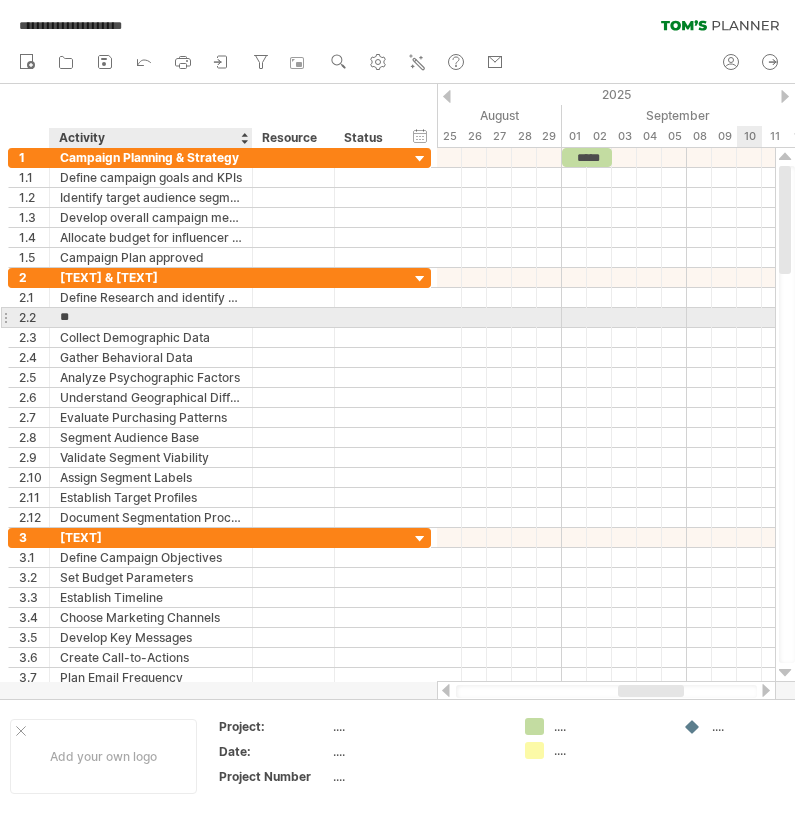 type on "*" 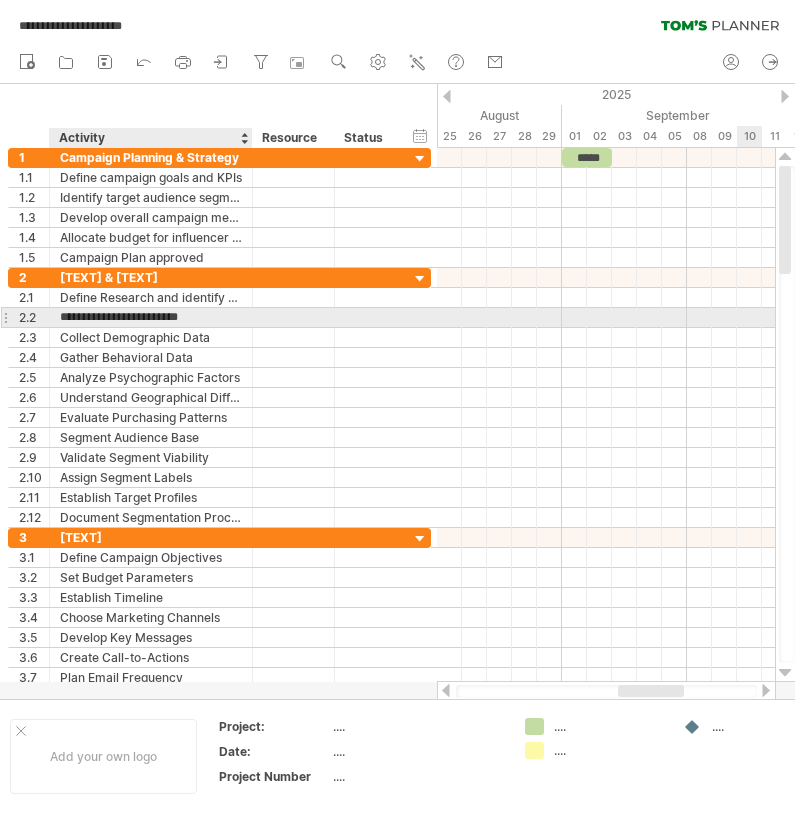 type on "**********" 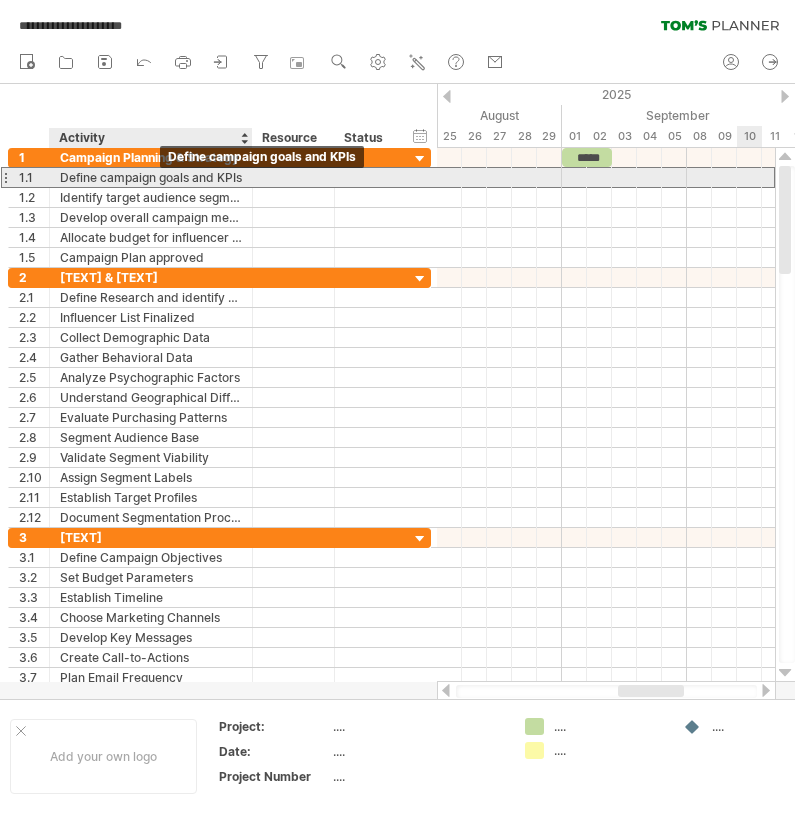 click on "Define campaign goals and KPIs" at bounding box center [151, 177] 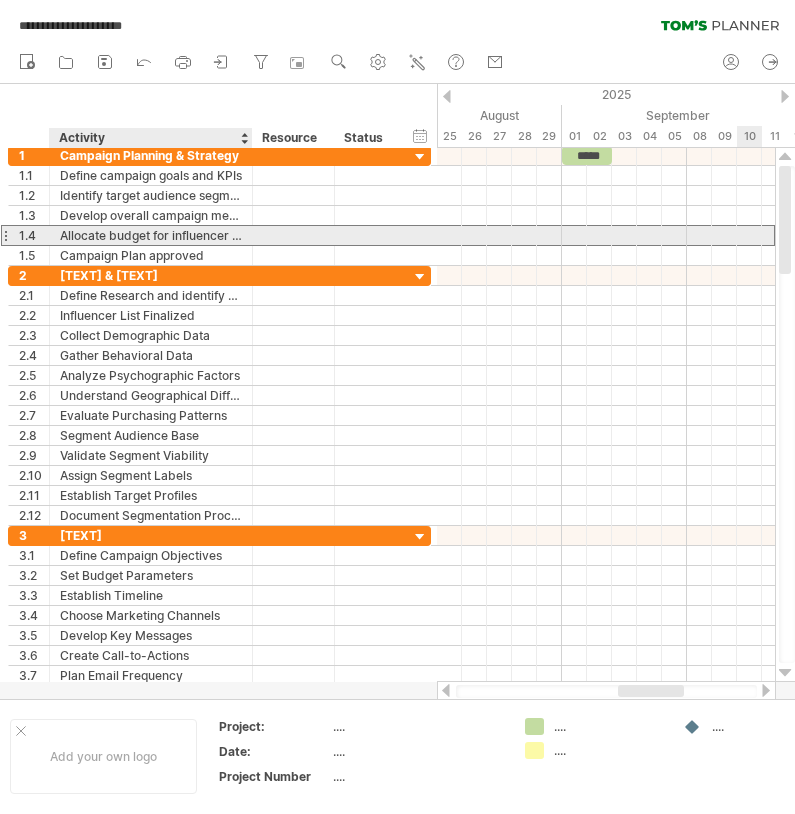 click on "**********" at bounding box center [219, 235] 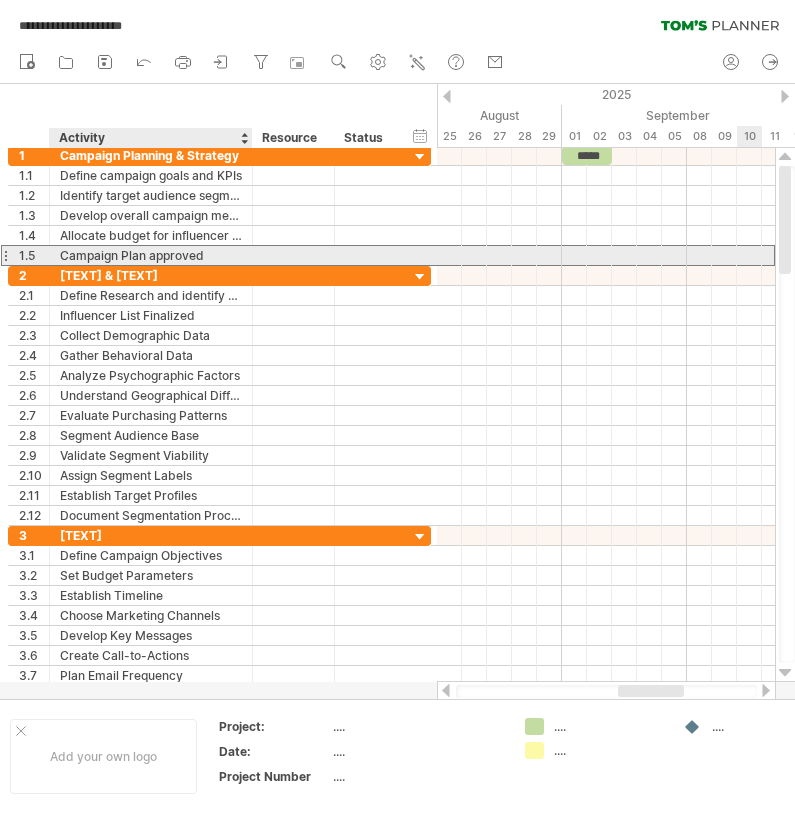 click on "Campaign Plan approved" at bounding box center [151, 255] 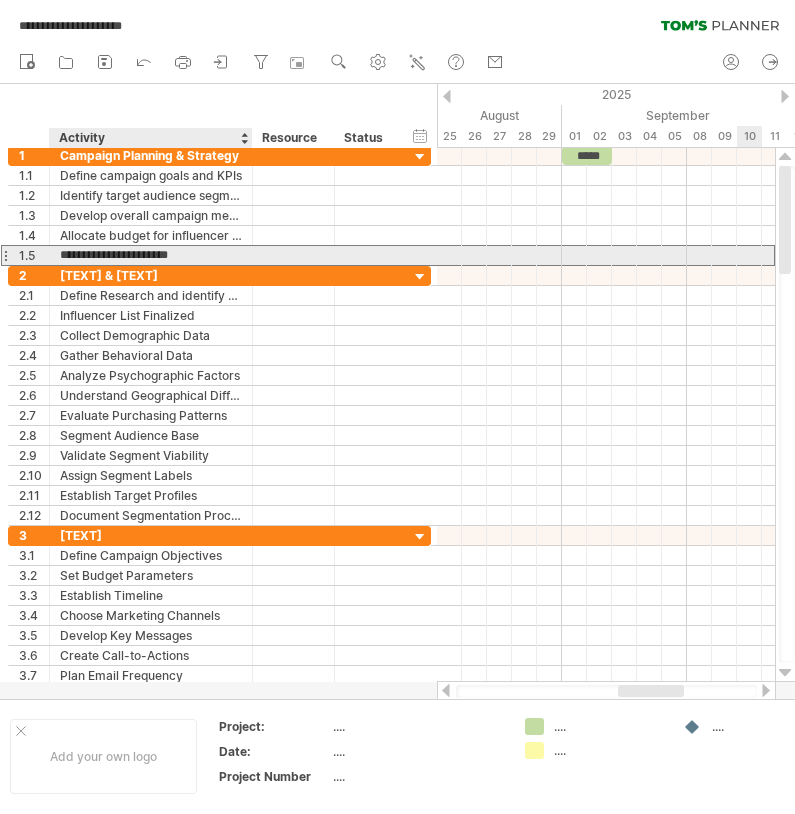 click on "**********" at bounding box center (151, 255) 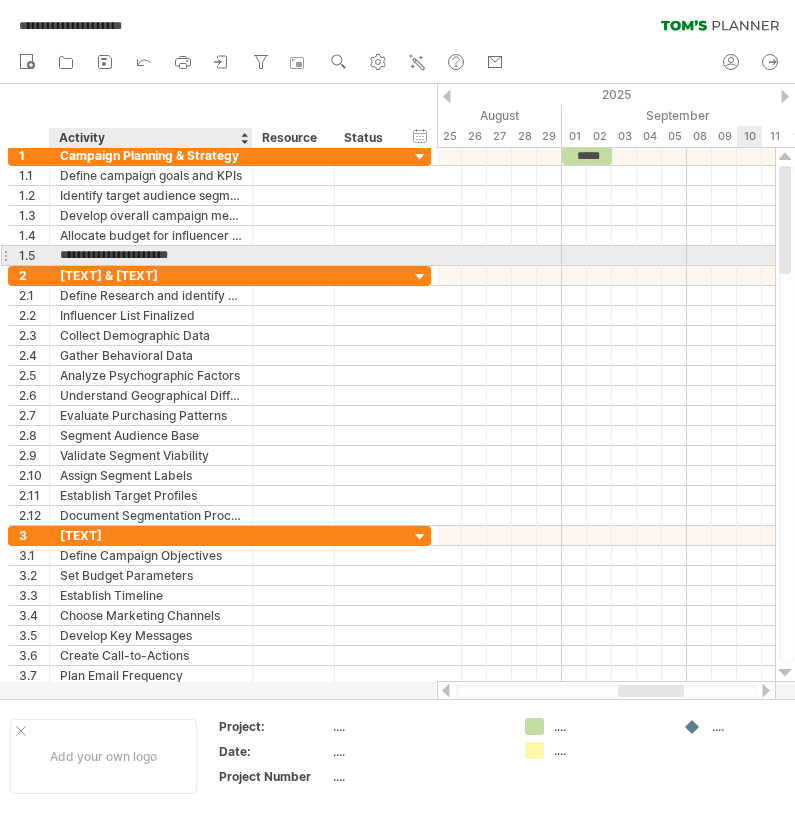 click on "**********" at bounding box center (151, 255) 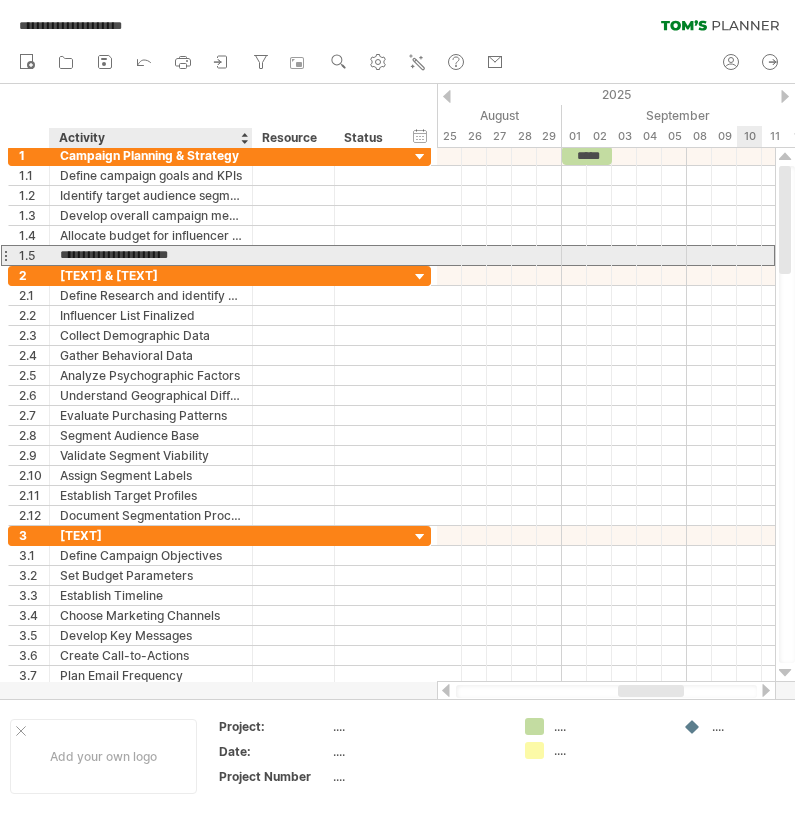 click on "**********" at bounding box center (151, 255) 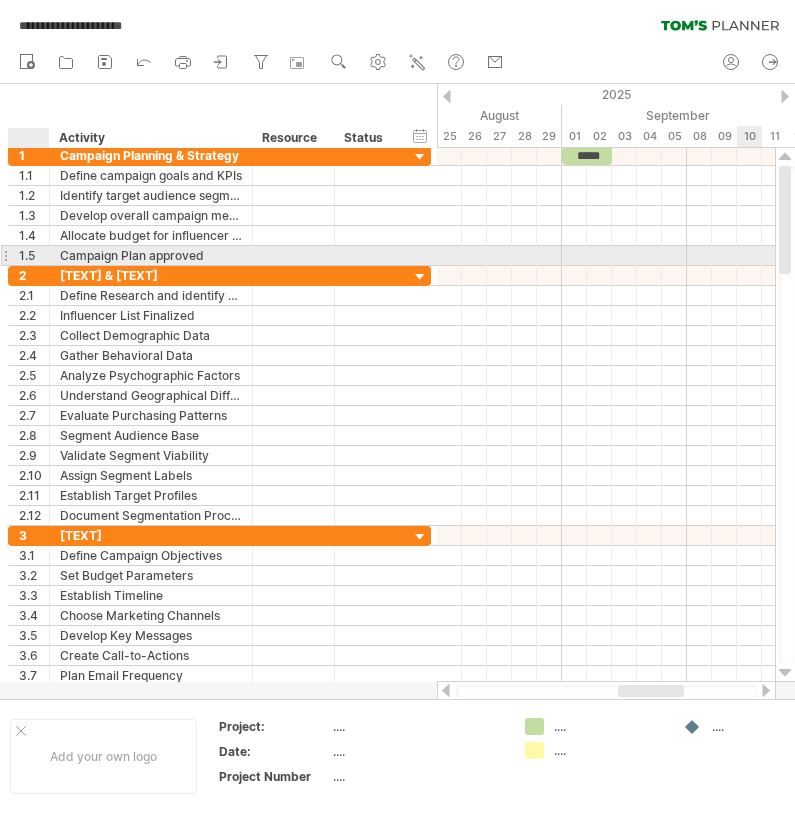 click on "**********" at bounding box center (151, 255) 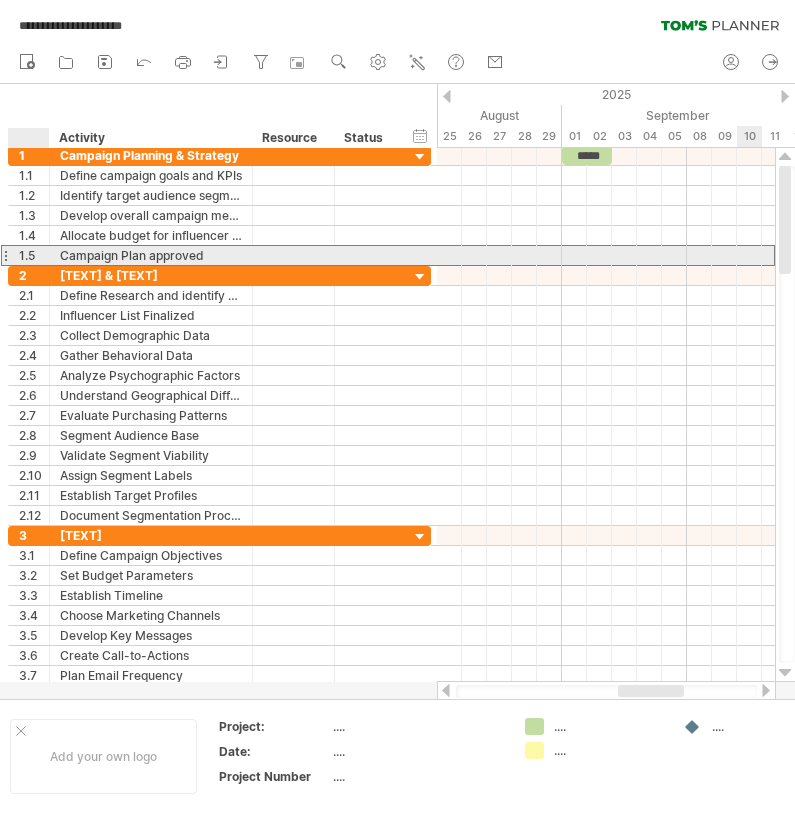 click on "Campaign Plan approved" at bounding box center (151, 255) 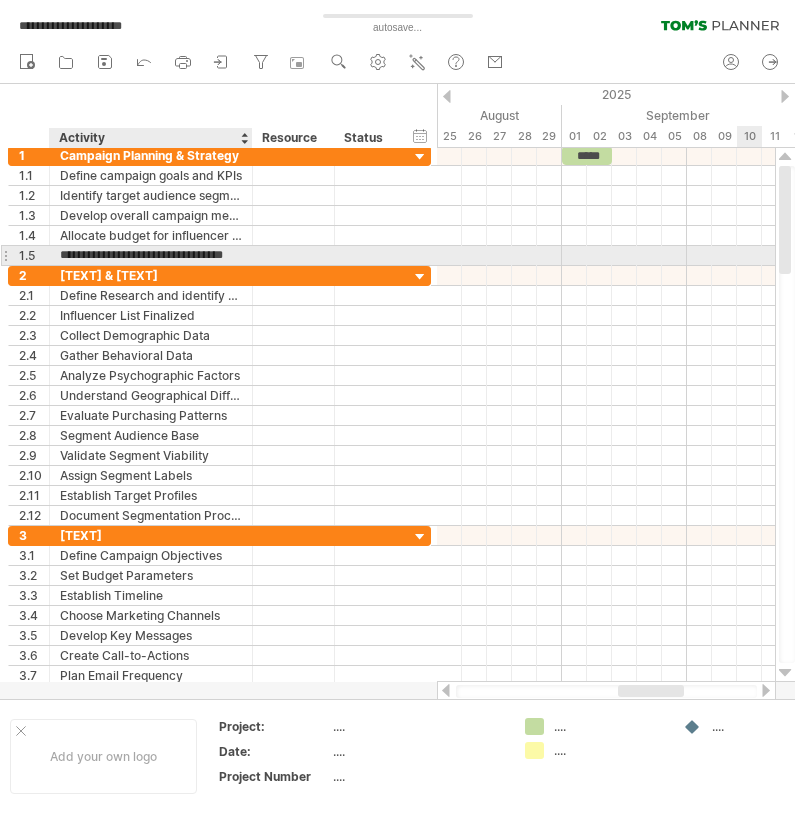 click on "**********" at bounding box center (151, 255) 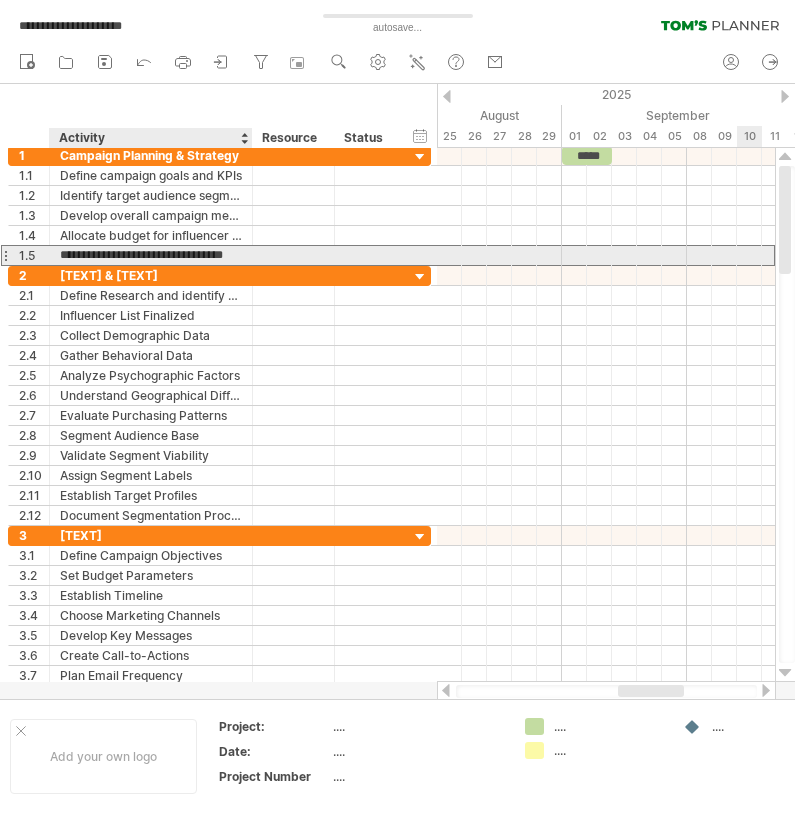 click on "**********" at bounding box center (151, 255) 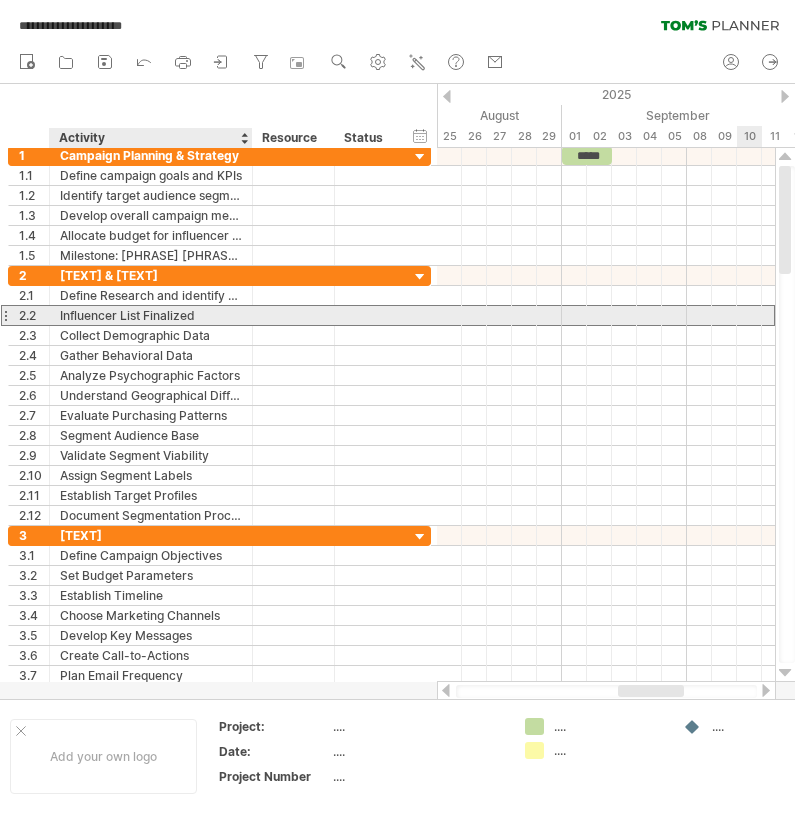 click on "Influencer List Finalized" at bounding box center [151, 315] 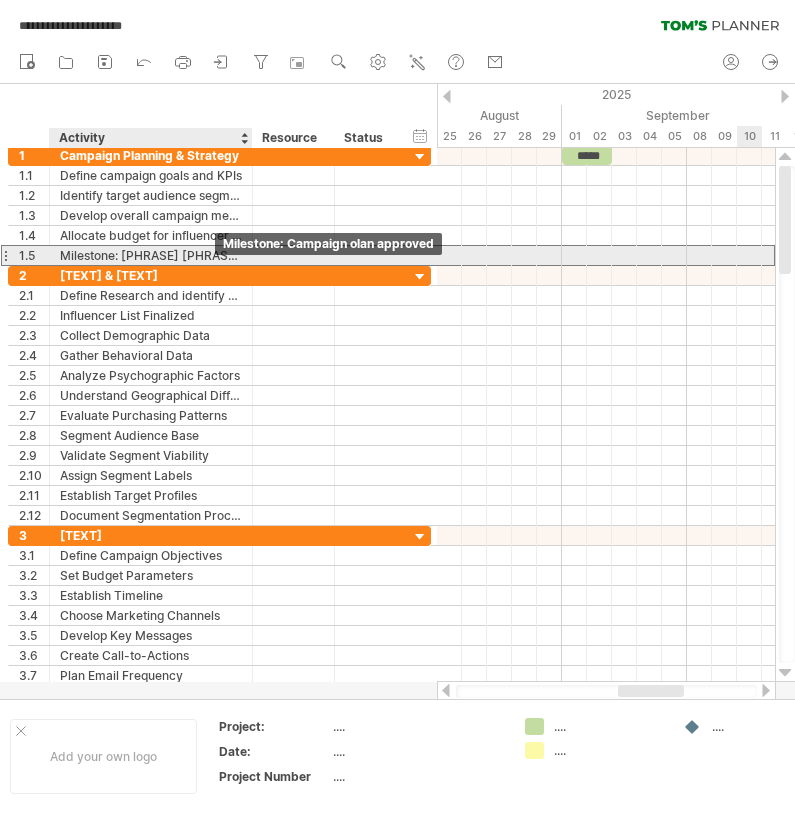 click on "Milestone: [PHRASE] [PHRASE] [PHRASE]" at bounding box center [151, 255] 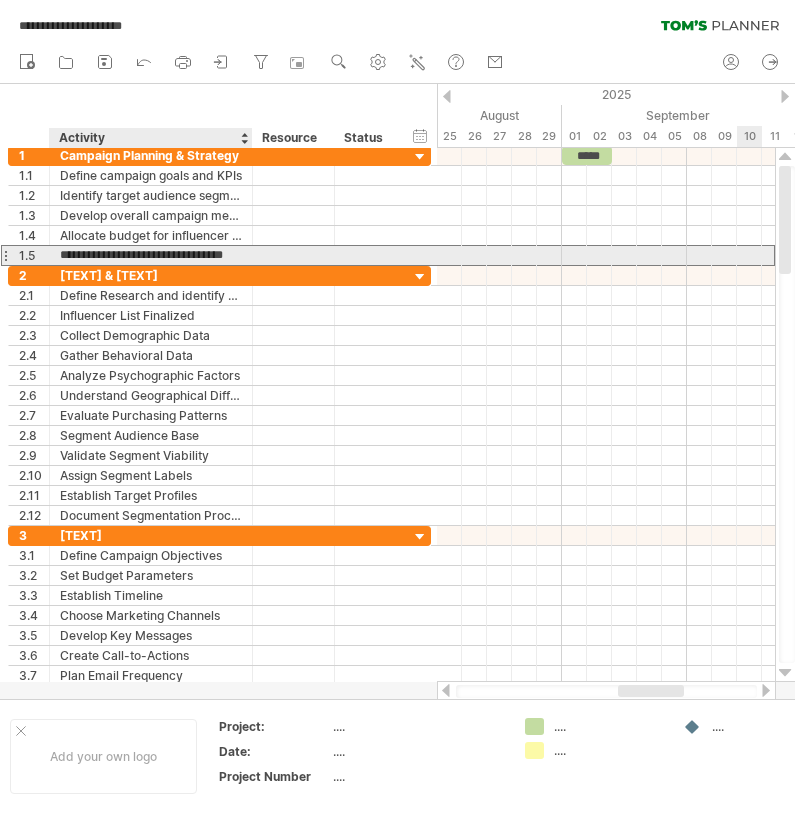 click on "**********" at bounding box center [151, 255] 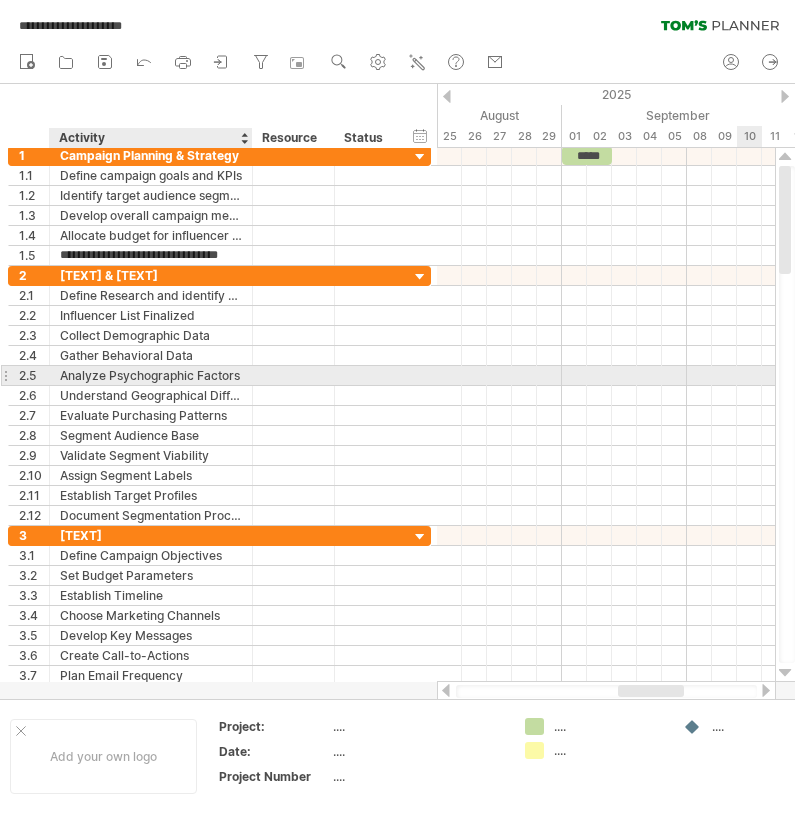 type on "**********" 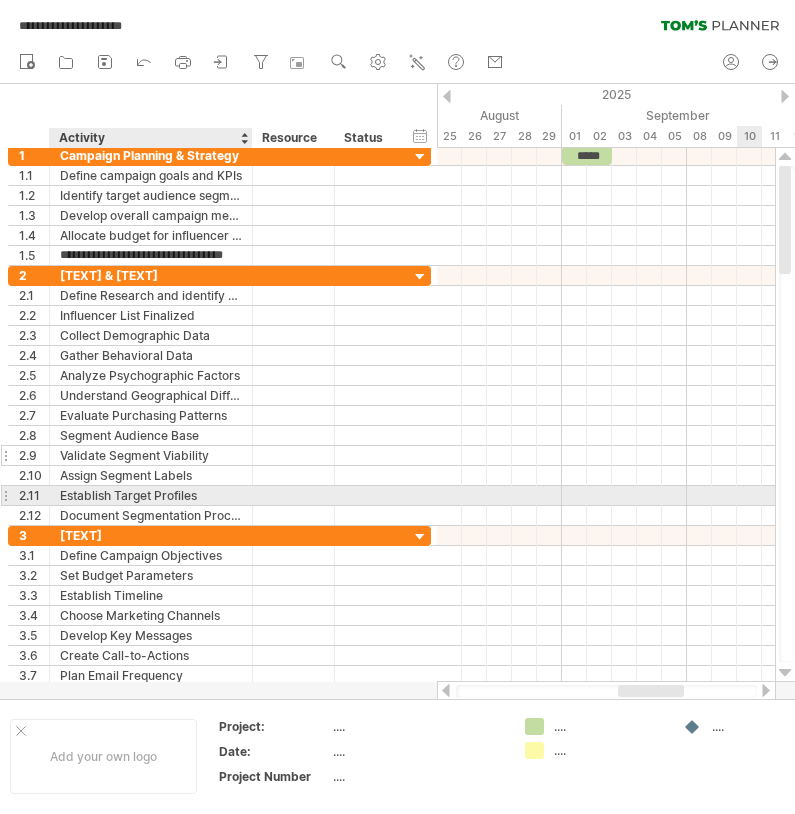 click on "Validate Segment Viability" at bounding box center (151, 455) 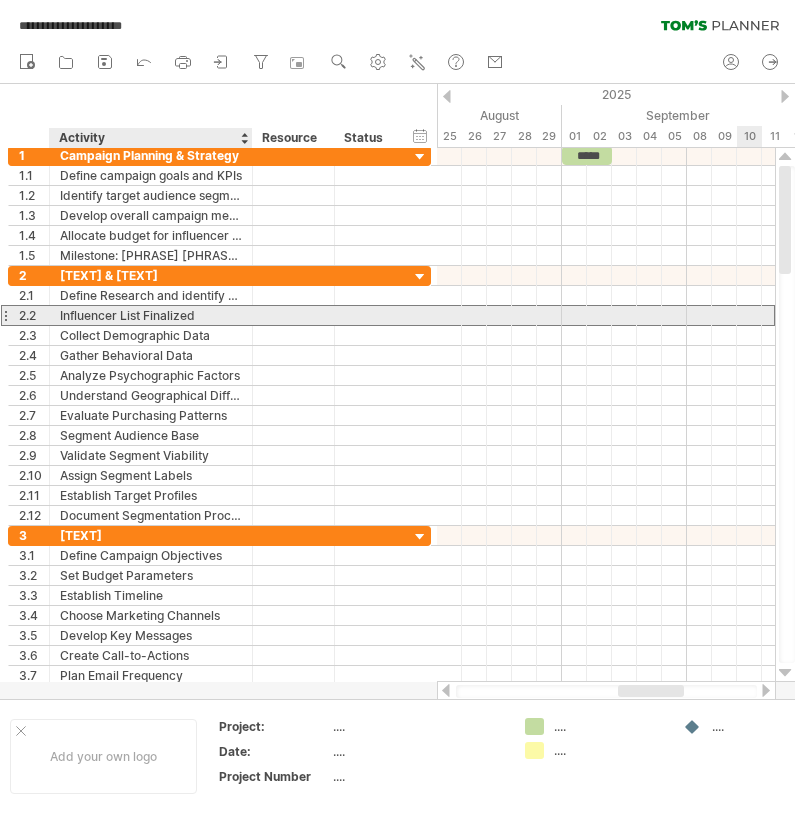 click on "Influencer List Finalized" at bounding box center (151, 315) 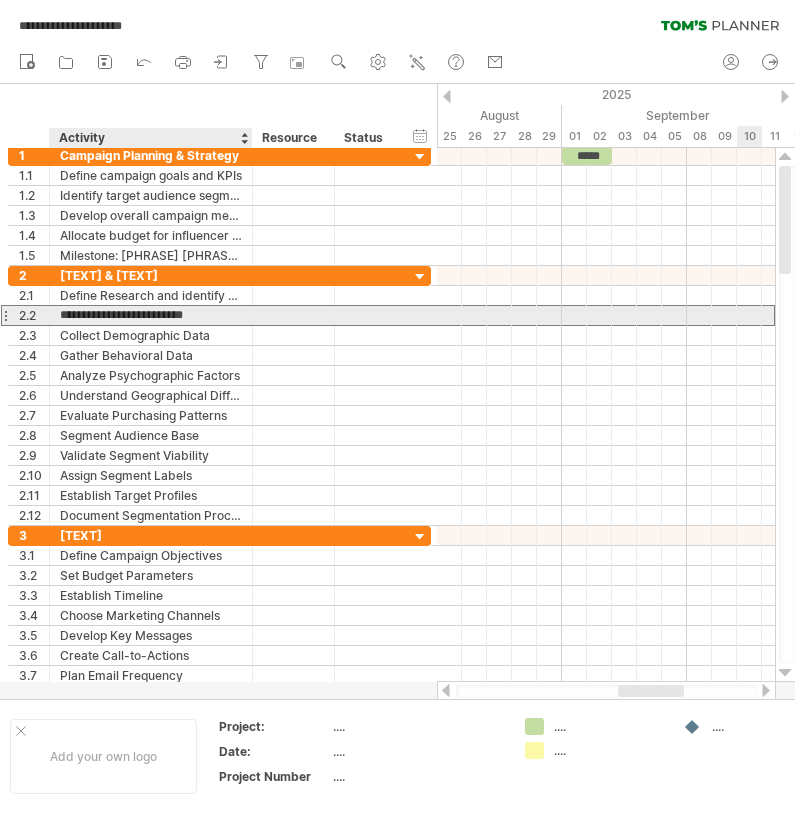 click on "**********" at bounding box center [151, 315] 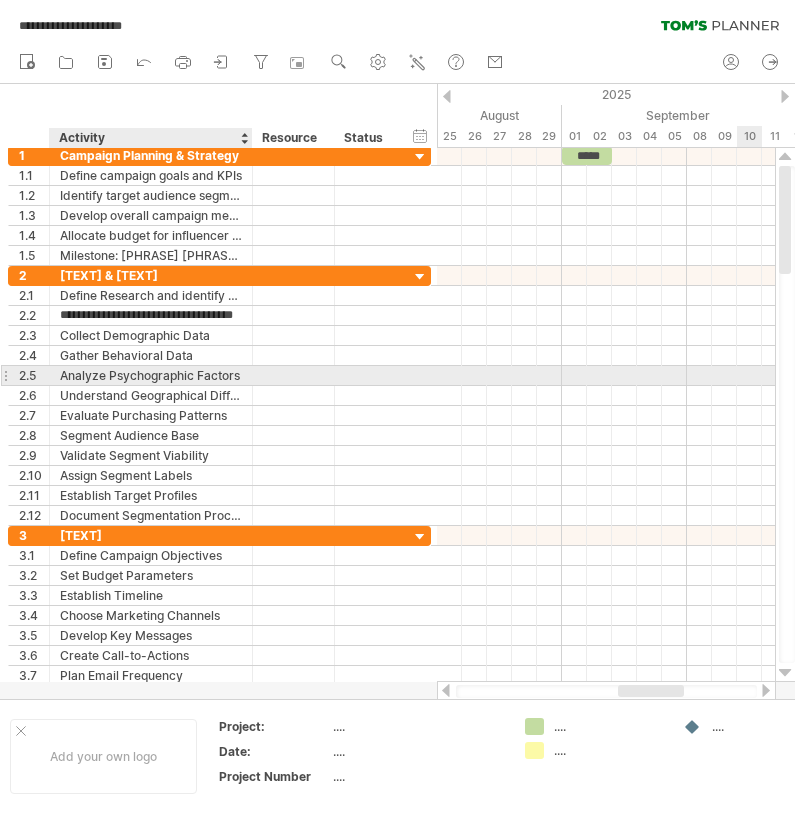 type on "**********" 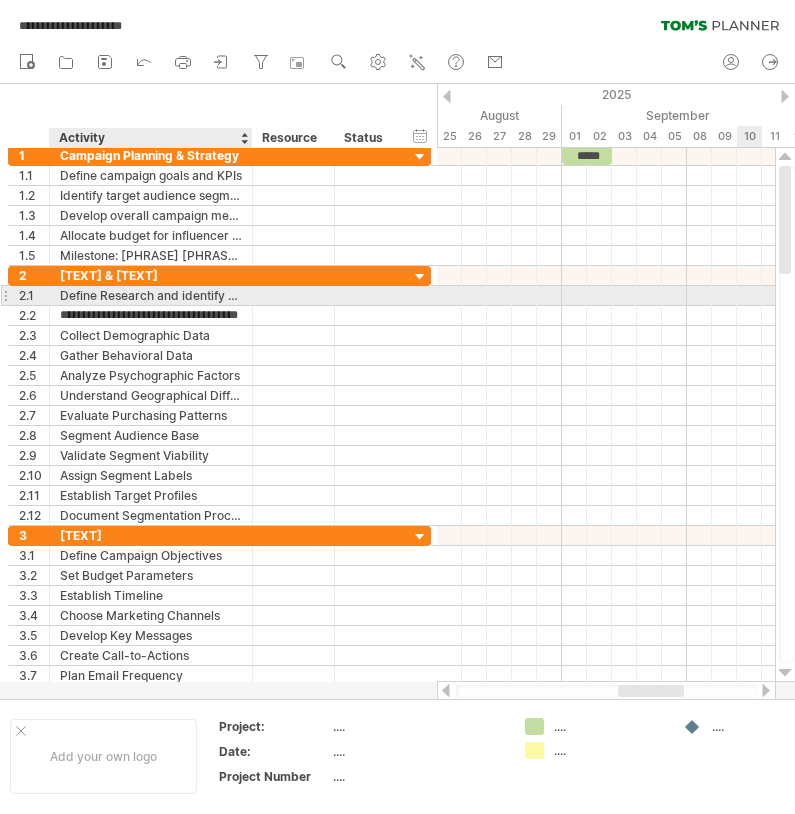 click on "Define Research and identify potential influencers" at bounding box center (151, 295) 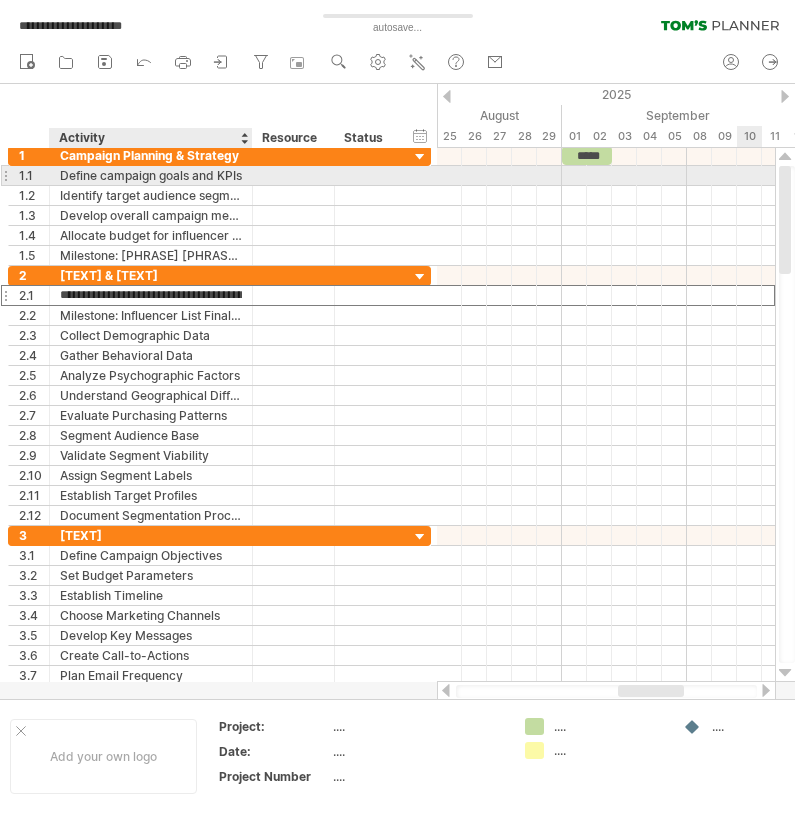 click on "Define campaign goals and KPIs" at bounding box center (151, 175) 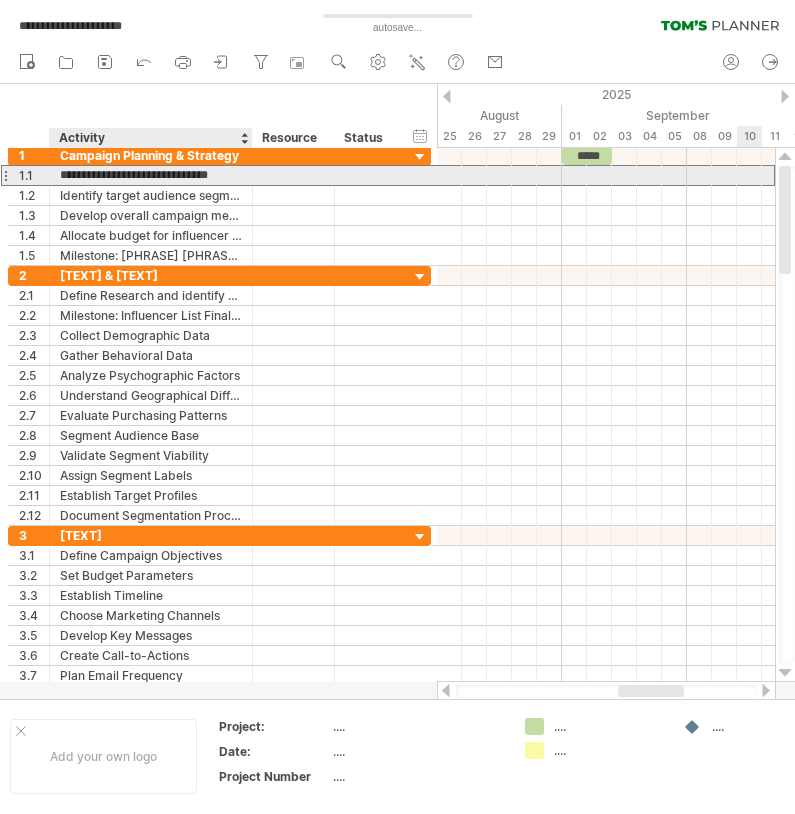 click on "**********" at bounding box center (151, 175) 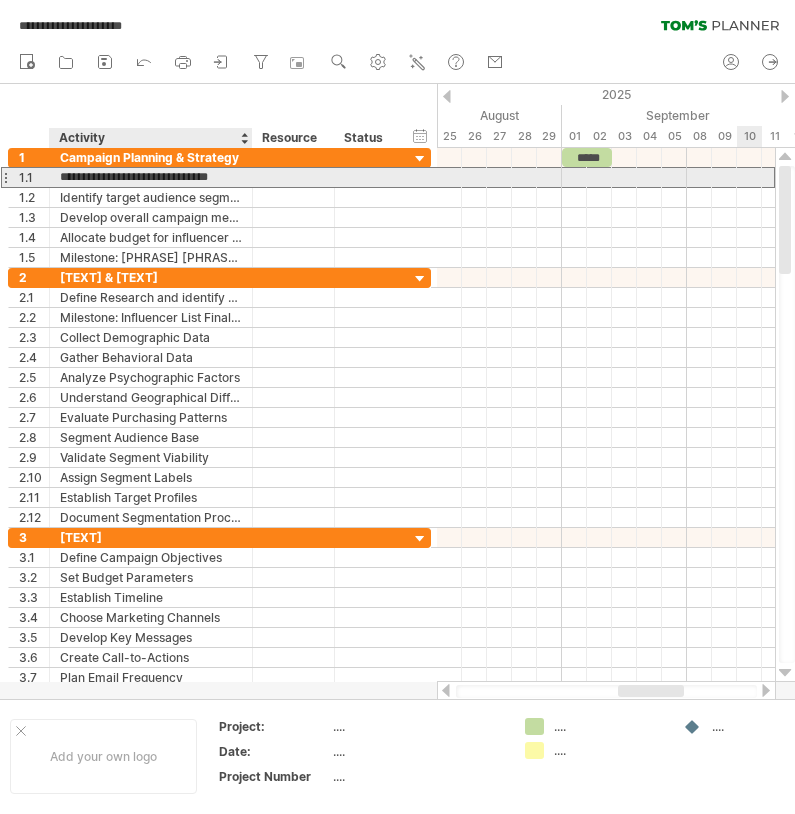 click on "**********" at bounding box center (151, 177) 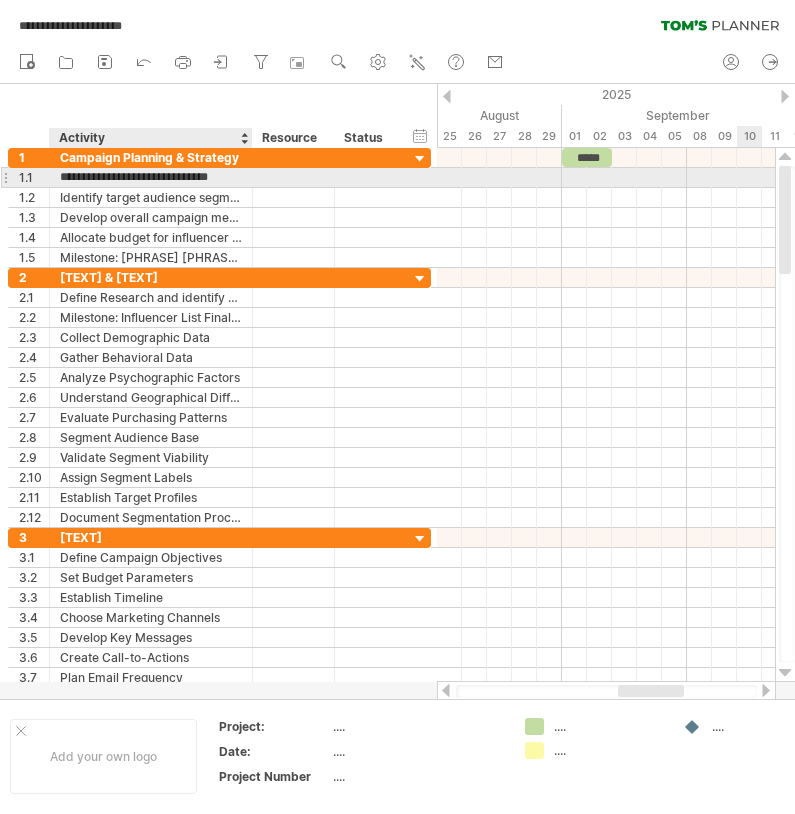 click on "**********" at bounding box center (151, 177) 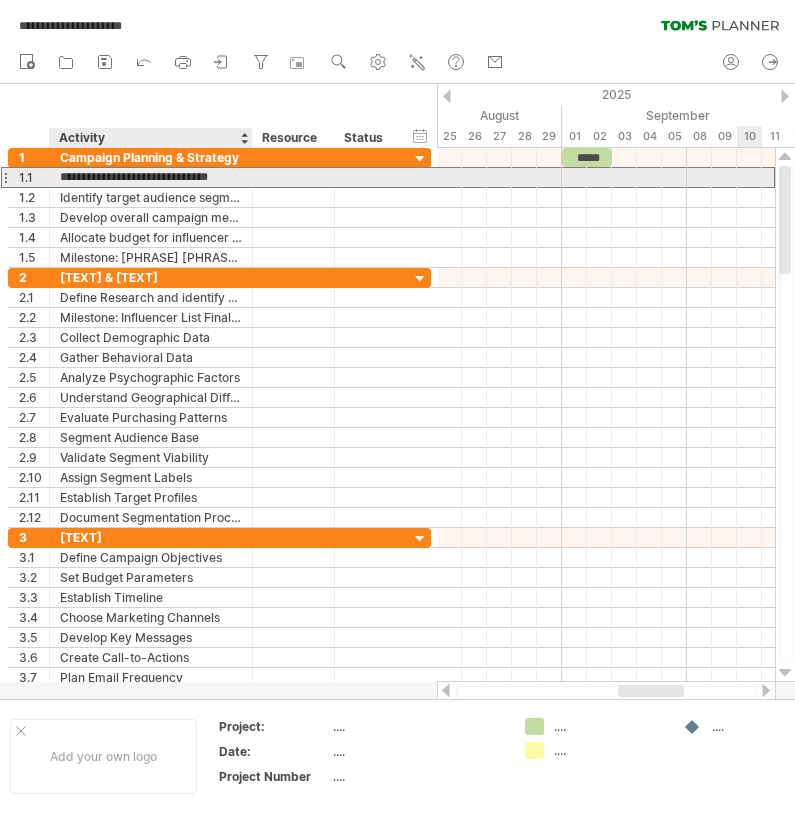 click on "**********" at bounding box center (151, 177) 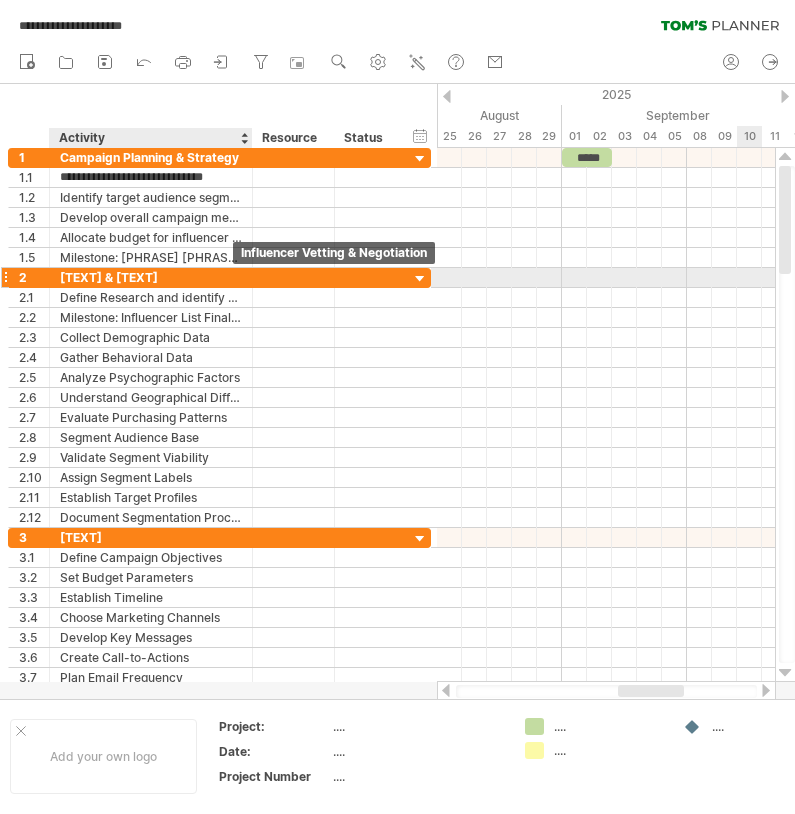 type on "**********" 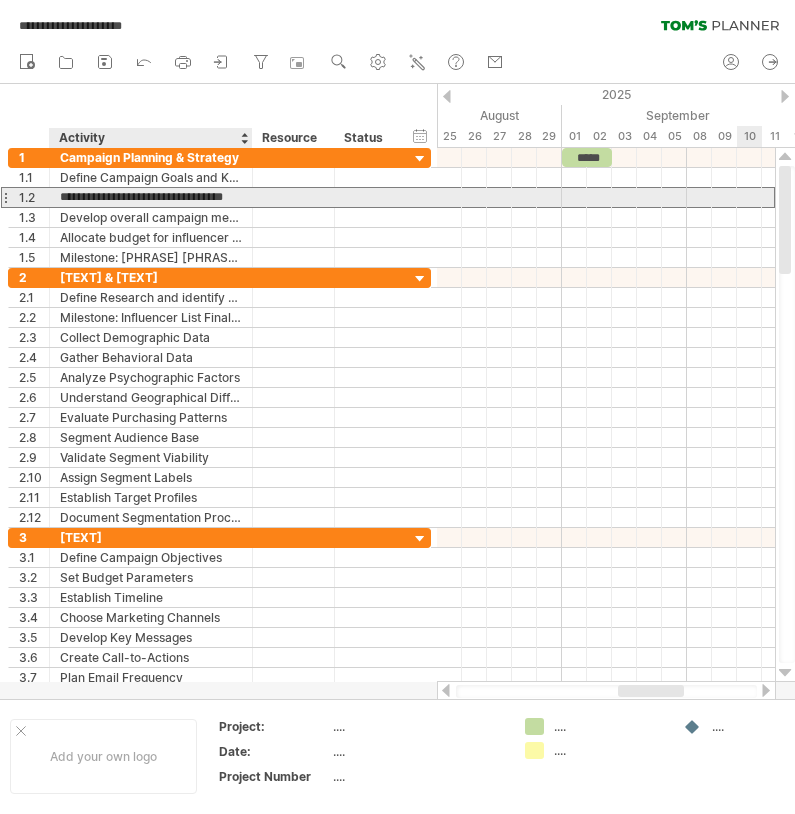 click on "**********" at bounding box center [151, 197] 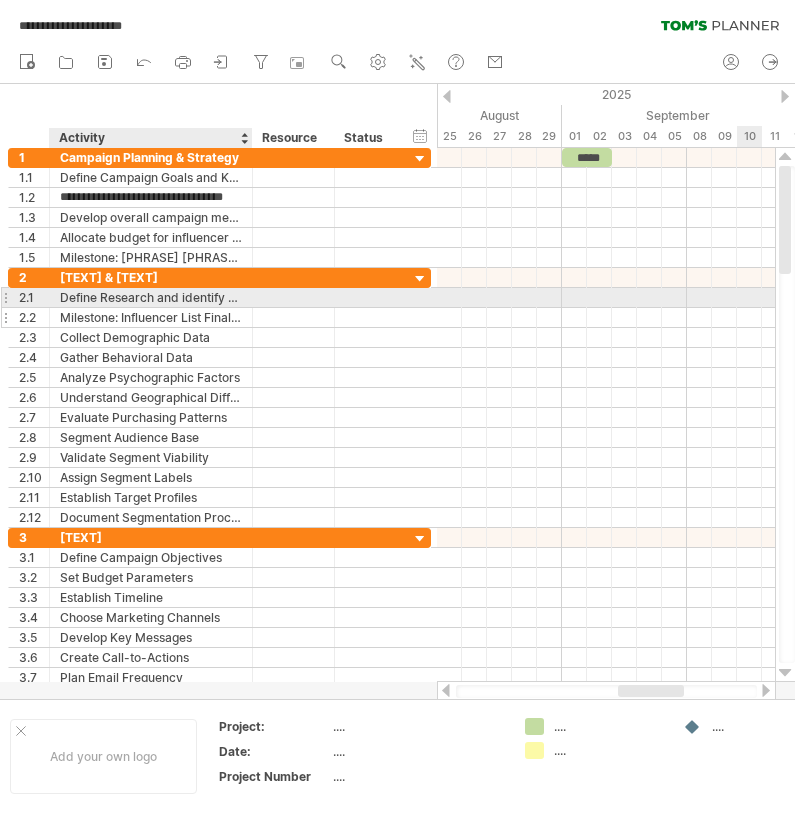 type on "**********" 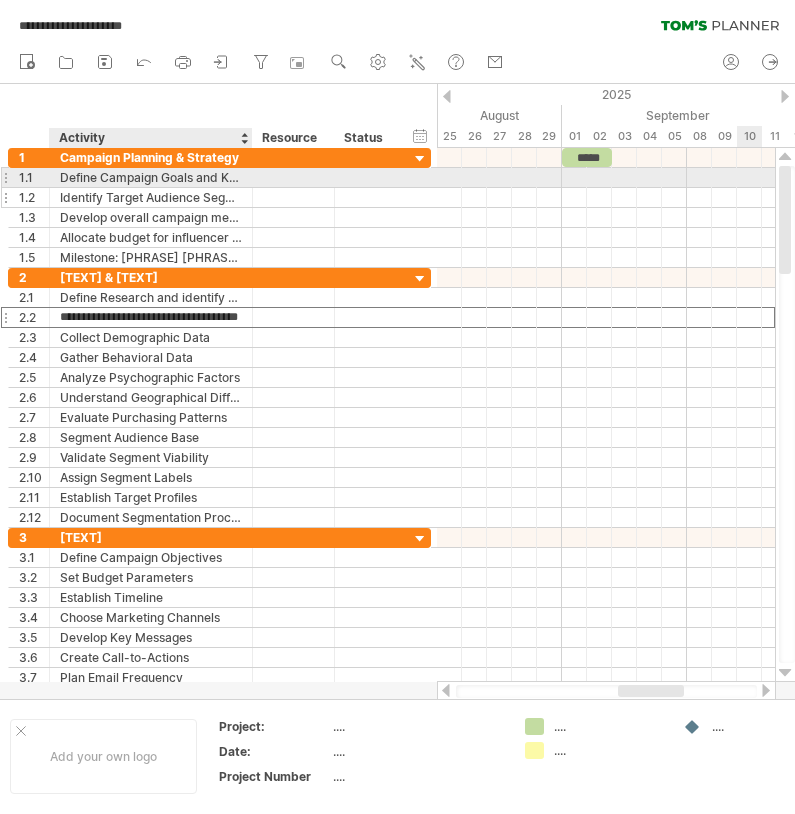 click on "Identify Target Audience Segments" at bounding box center (151, 197) 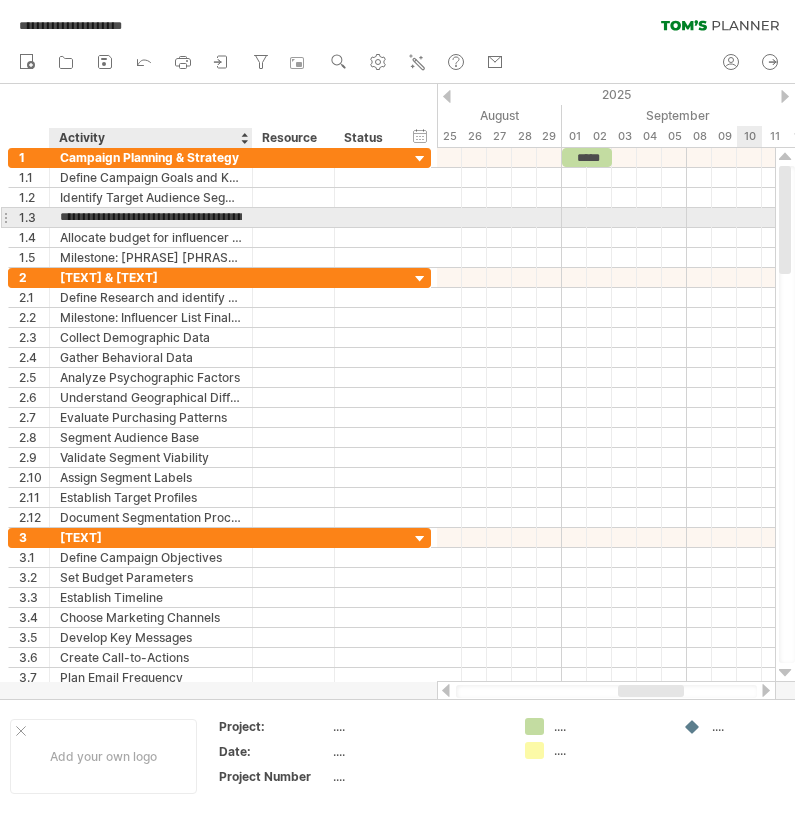click on "**********" at bounding box center (151, 217) 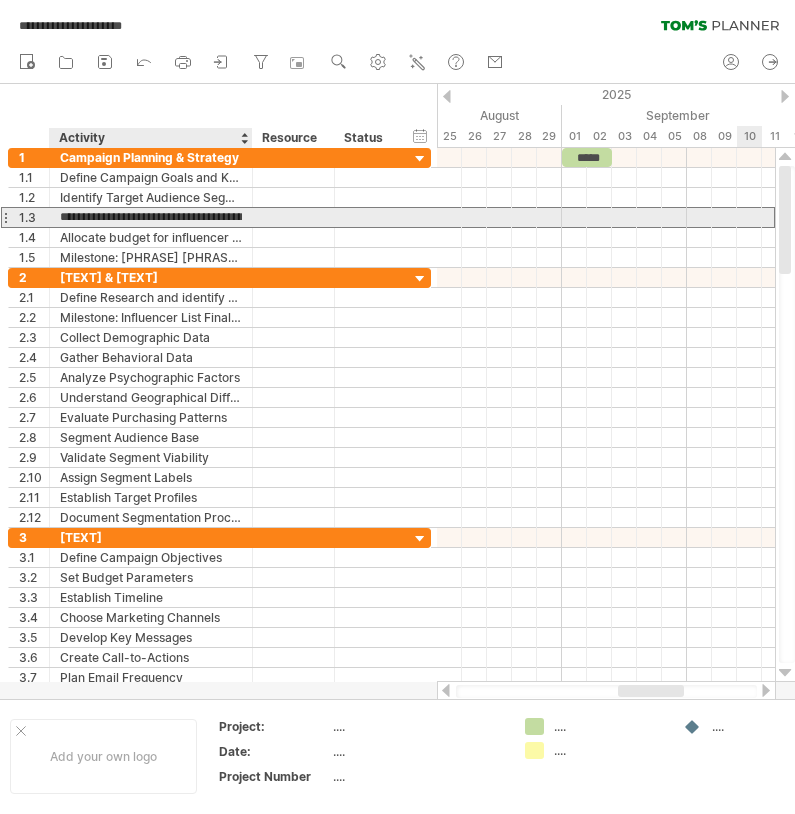 click on "**********" at bounding box center [151, 217] 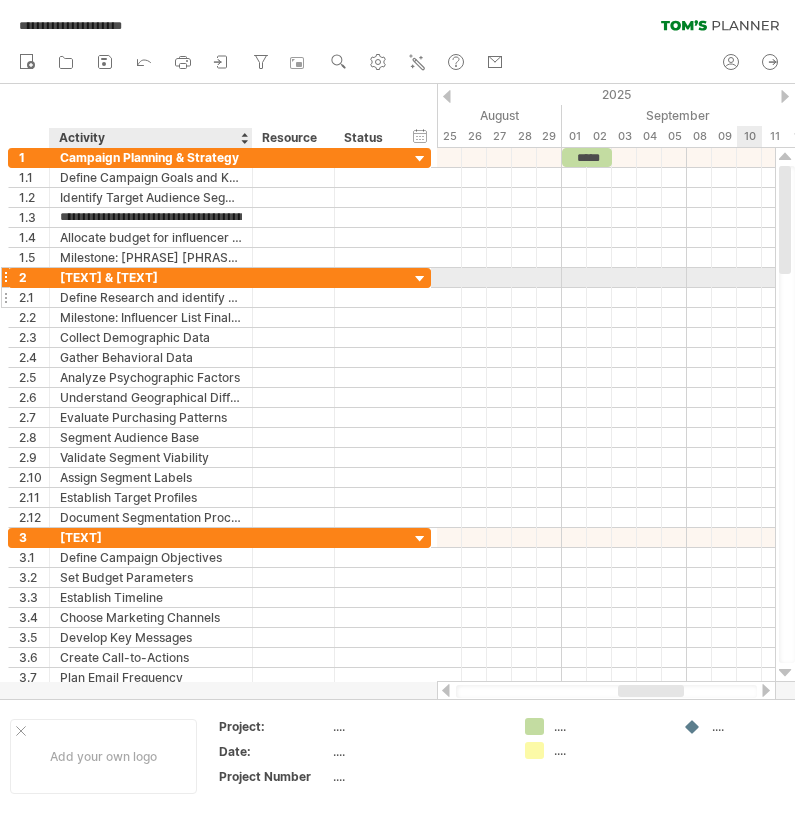 click on "Define Research and identify potential influencers" at bounding box center (151, 297) 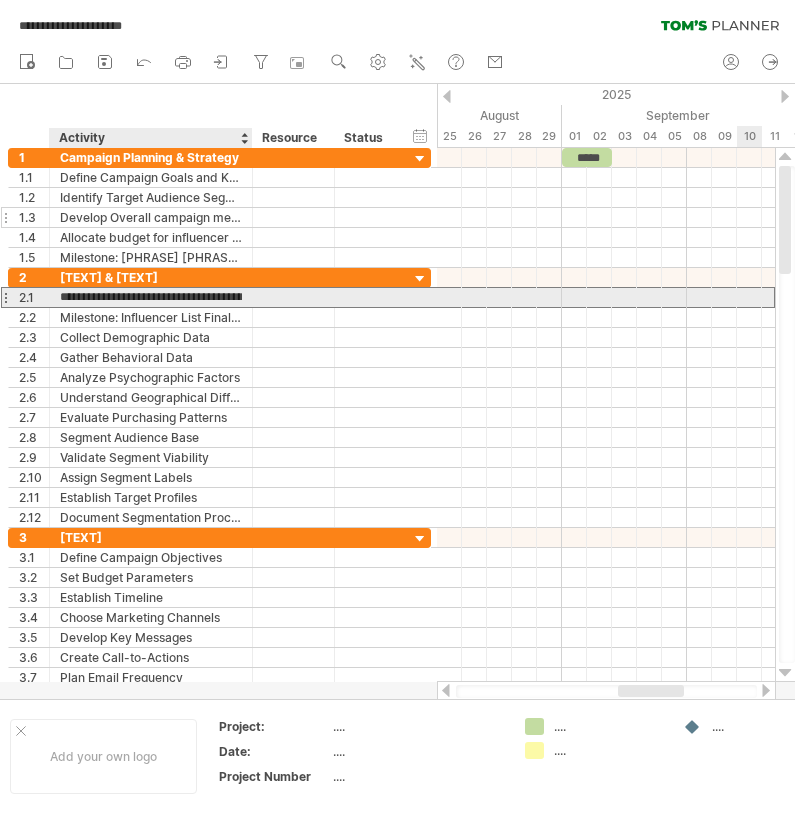click on "Develop Overall campaign messaging and themes" at bounding box center [151, 217] 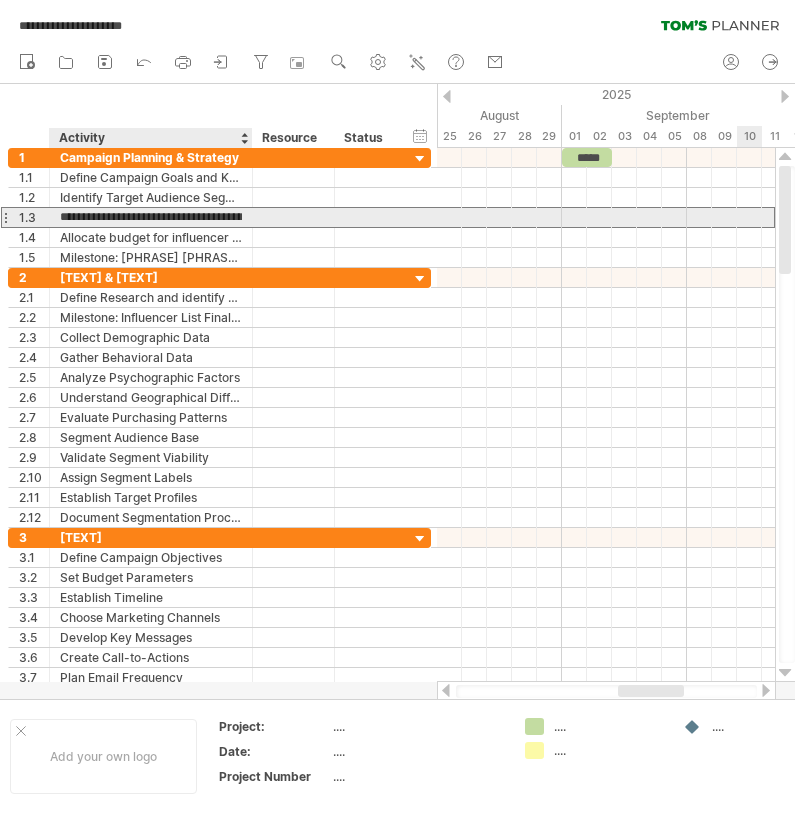 click on "**********" at bounding box center [397, 407] 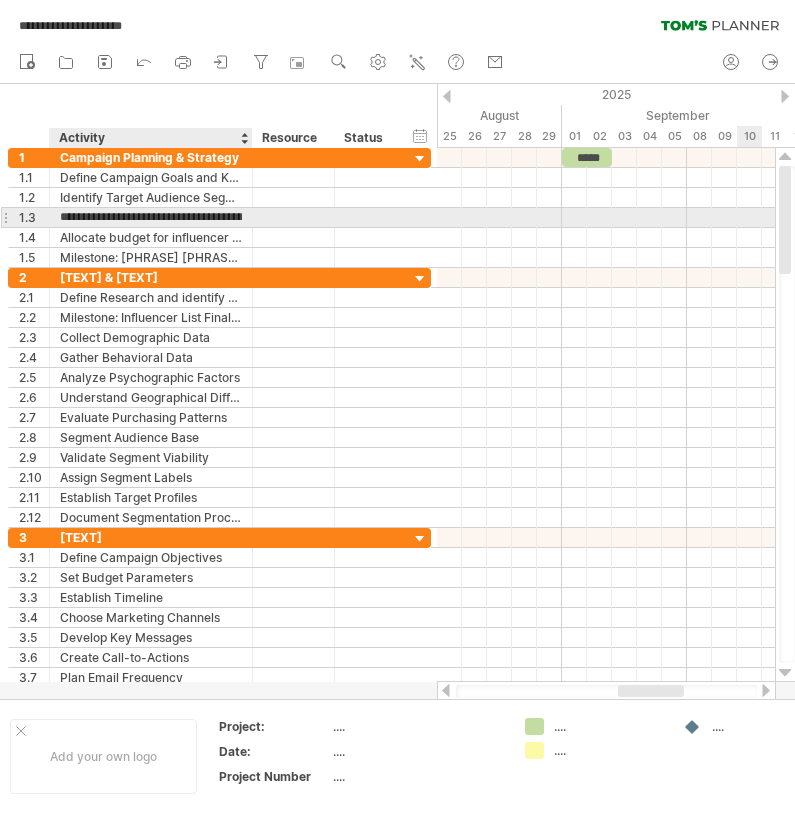 click on "**********" at bounding box center (151, 217) 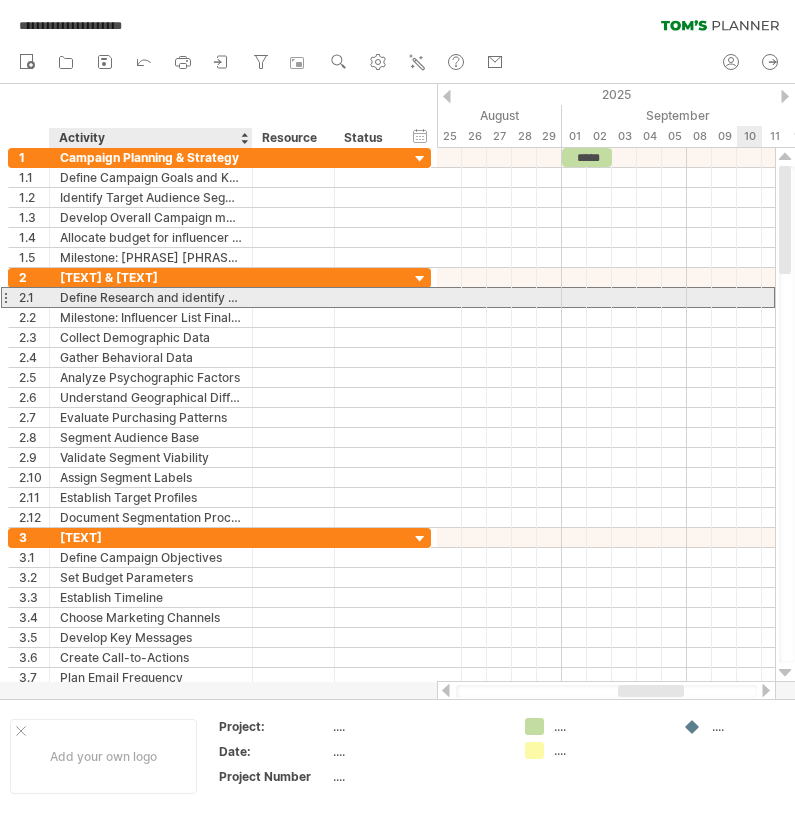 click on "Define Research and identify potential influencers" at bounding box center [151, 297] 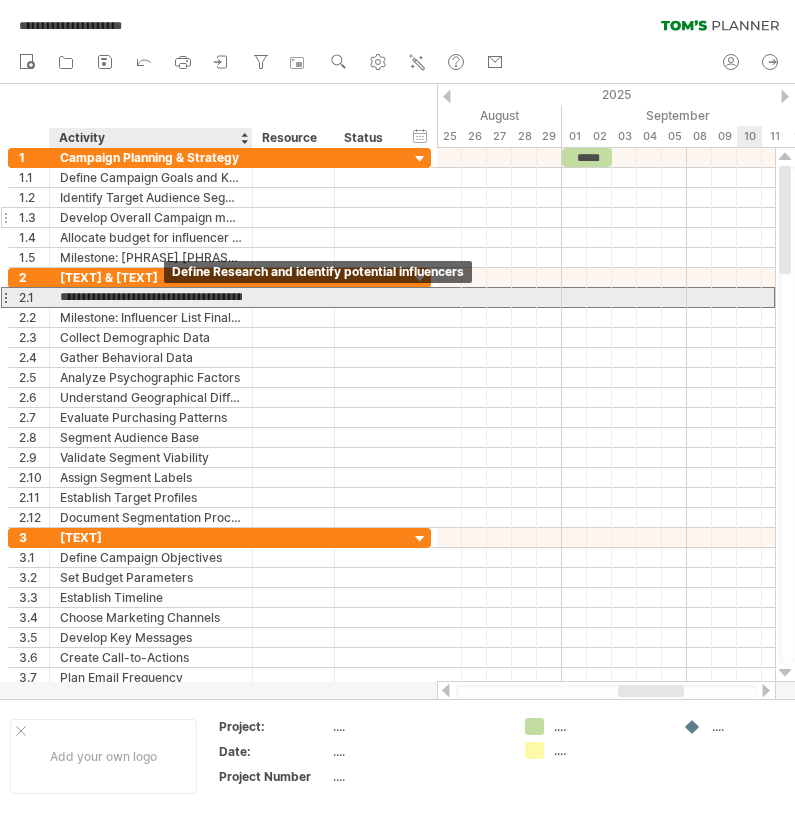 click on "Develop Overall Campaign messaging and themes" at bounding box center (151, 217) 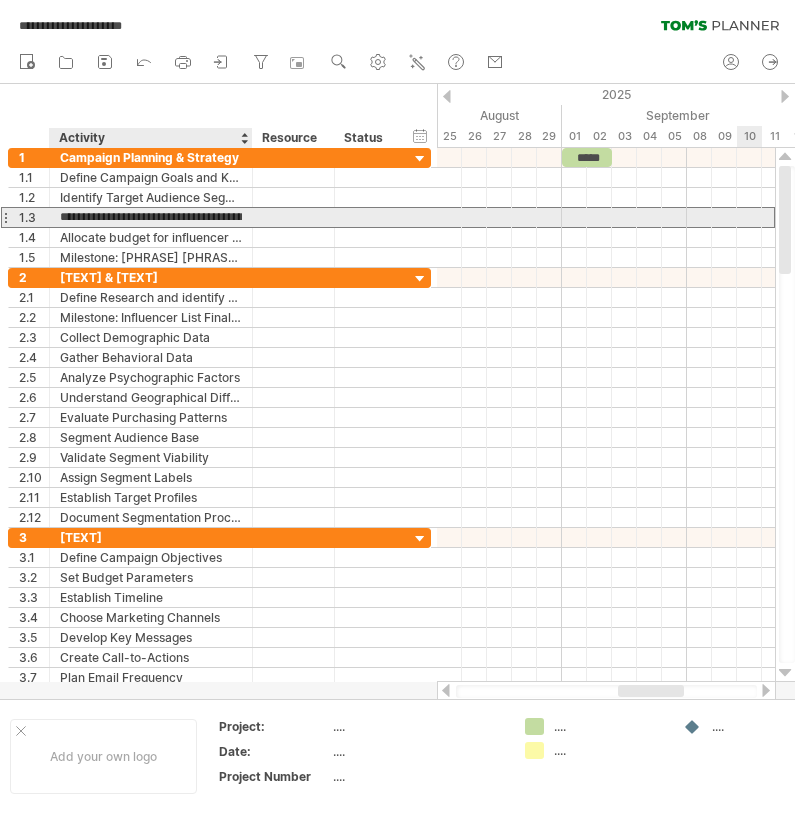 click on "**********" at bounding box center [151, 217] 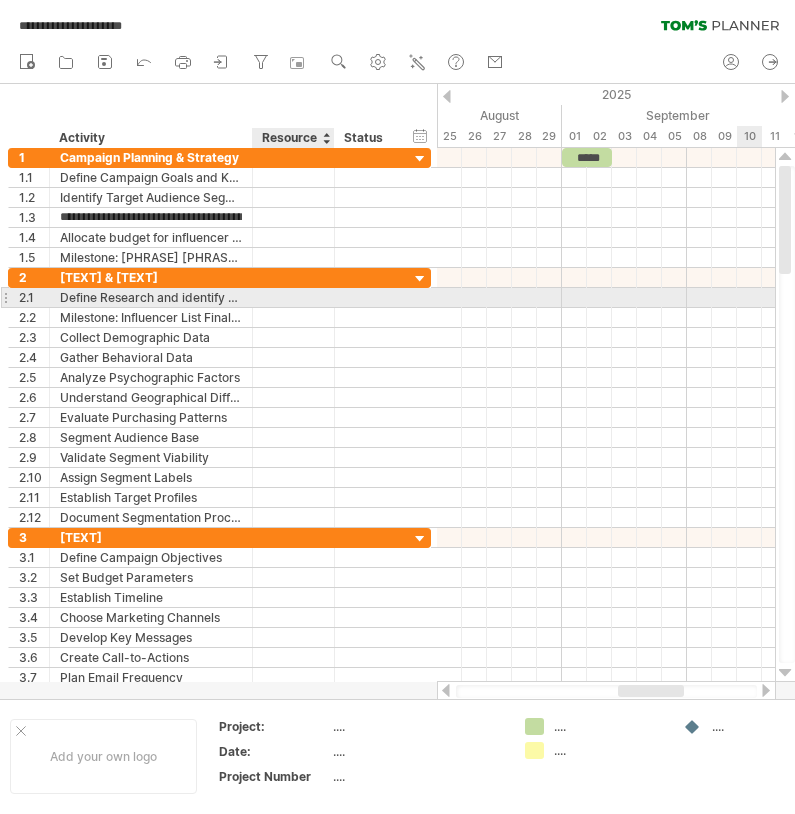 type on "**********" 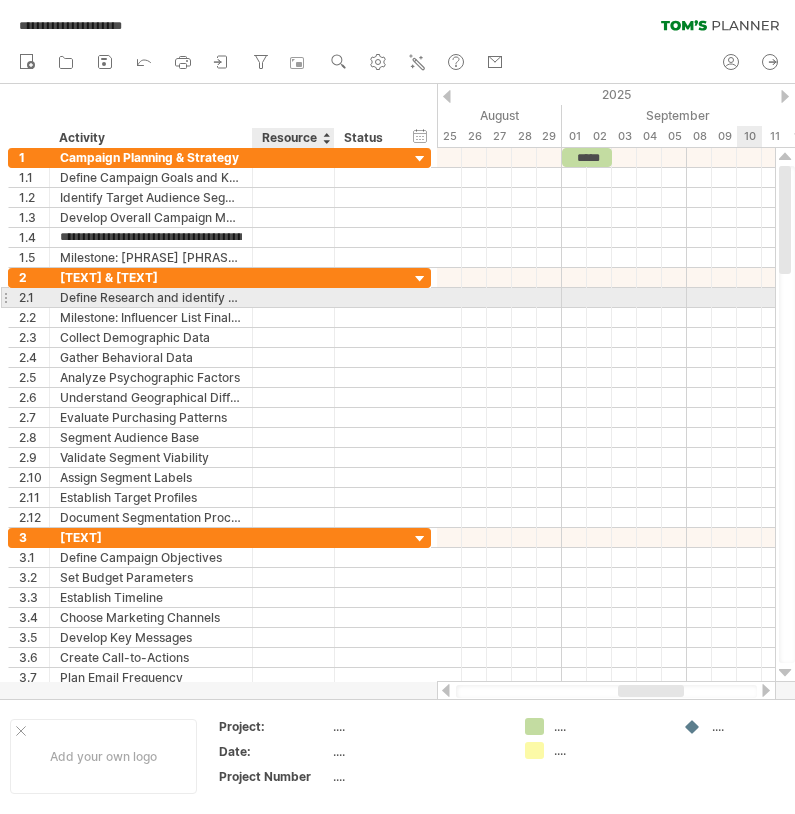 type on "**********" 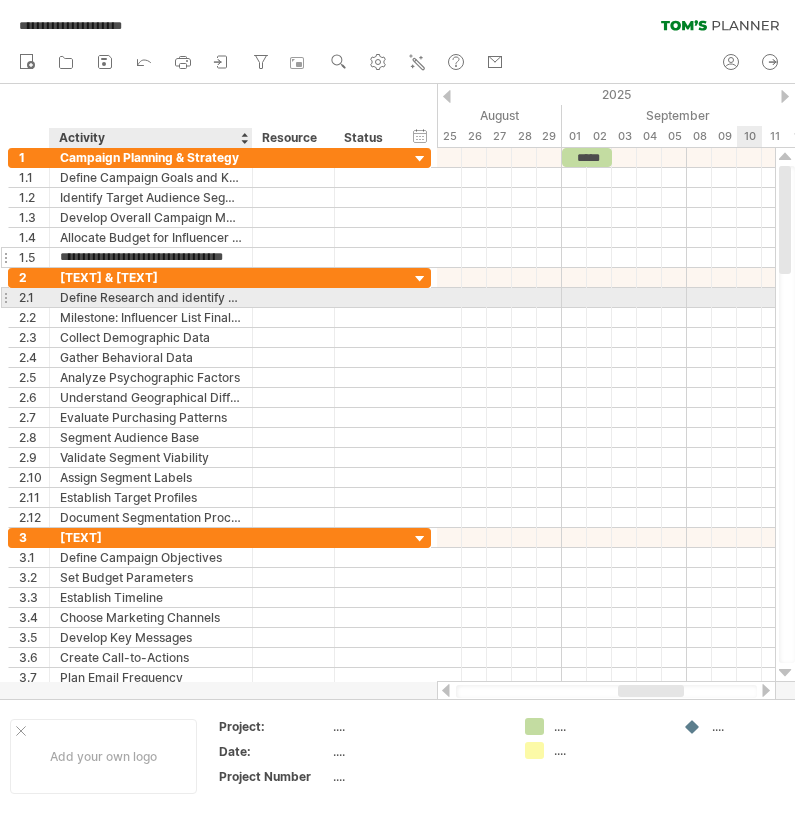 click on "**********" at bounding box center [151, 257] 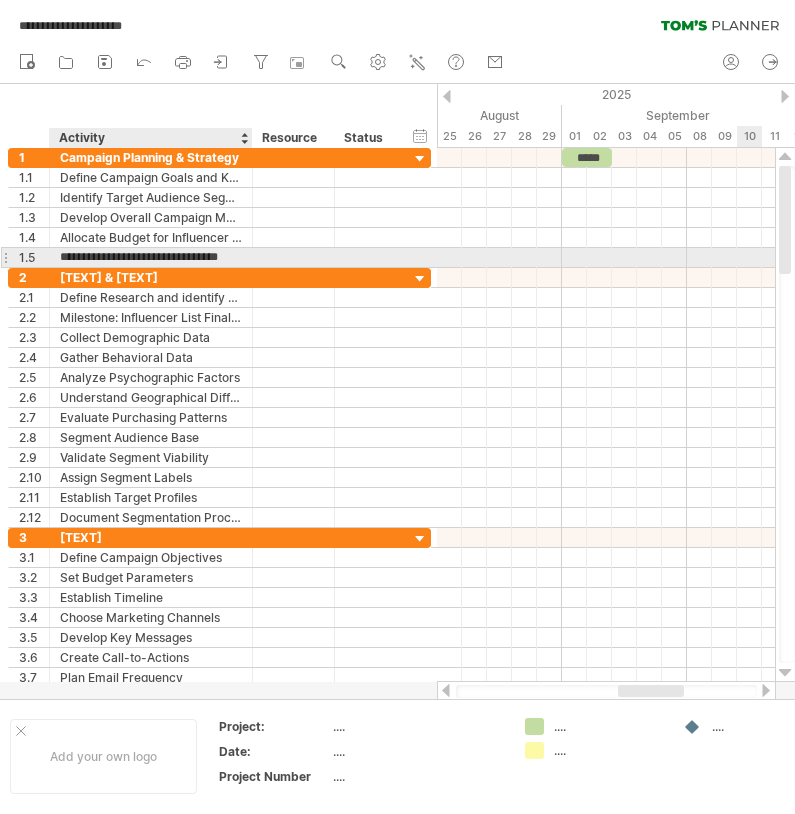 type on "**********" 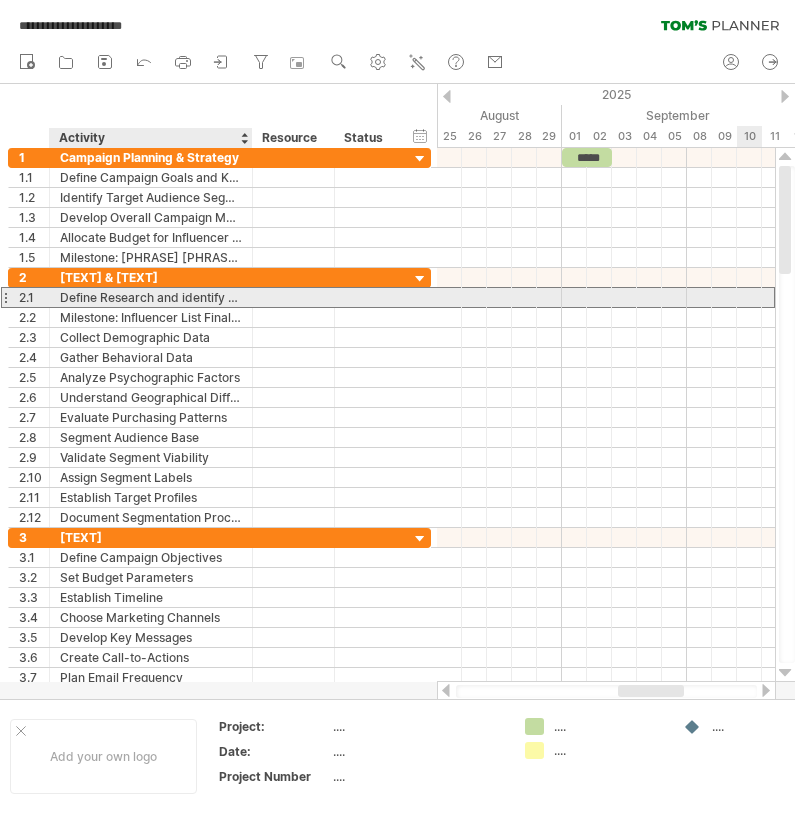 click on "Define Research and identify potential influencers" at bounding box center [151, 297] 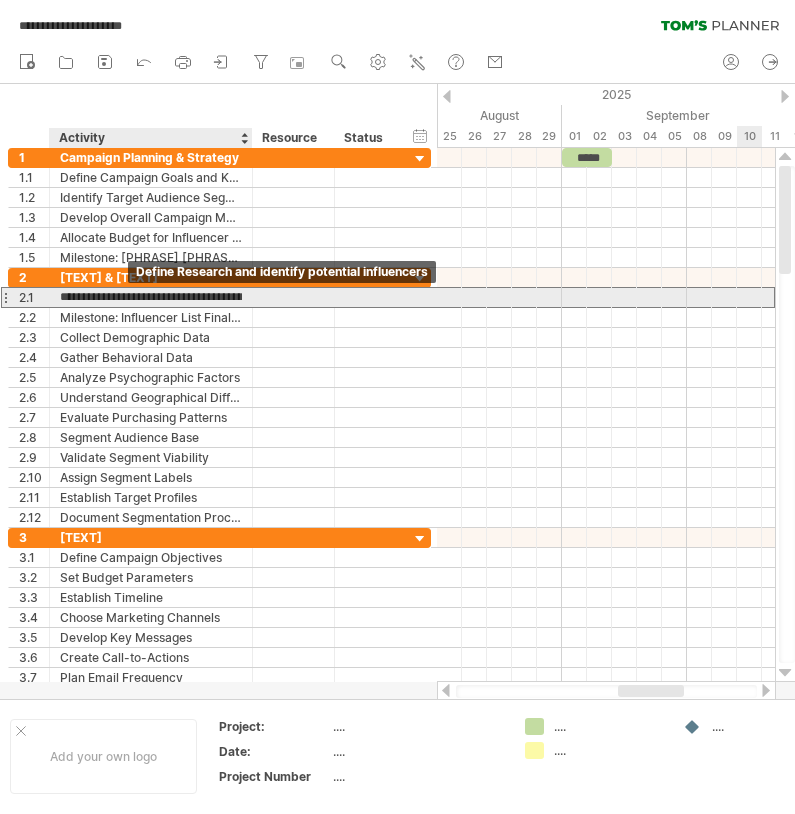click on "**********" at bounding box center (151, 297) 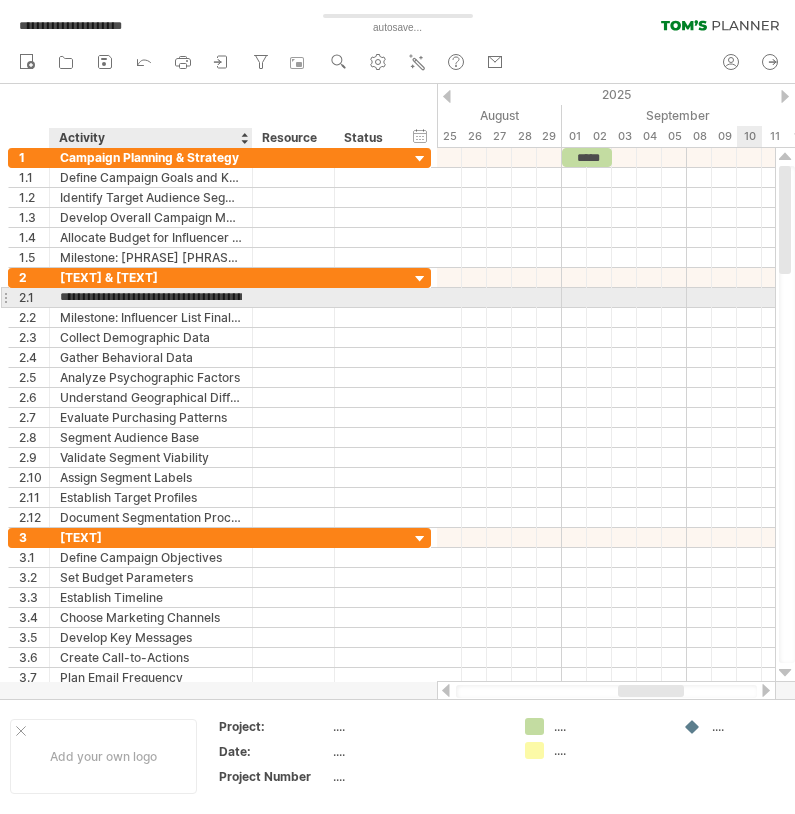 click on "**********" at bounding box center (151, 297) 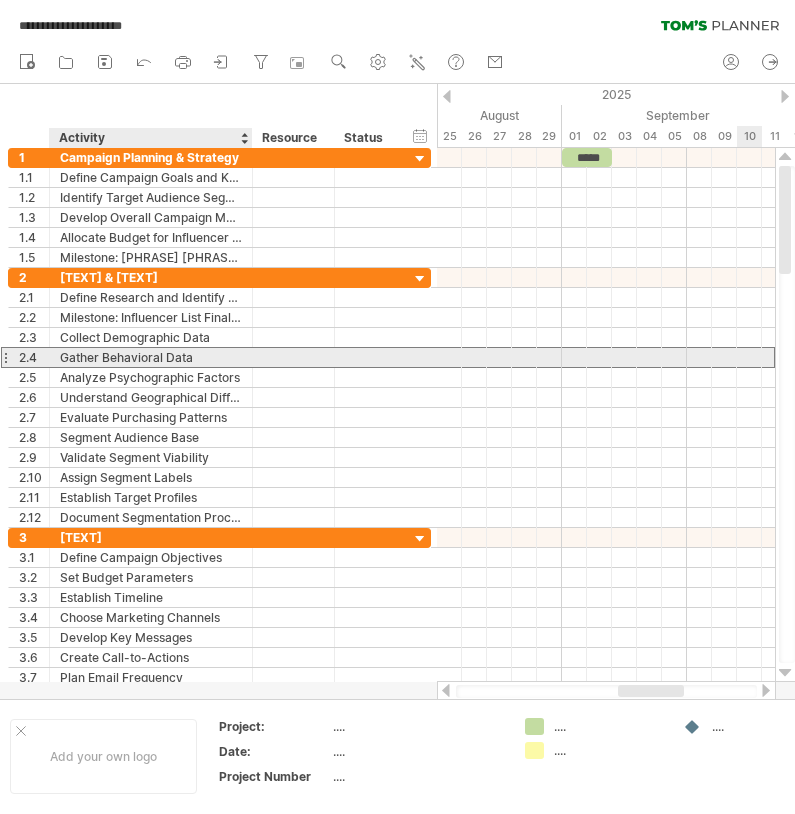 click on "Gather Behavioral Data" at bounding box center (151, 357) 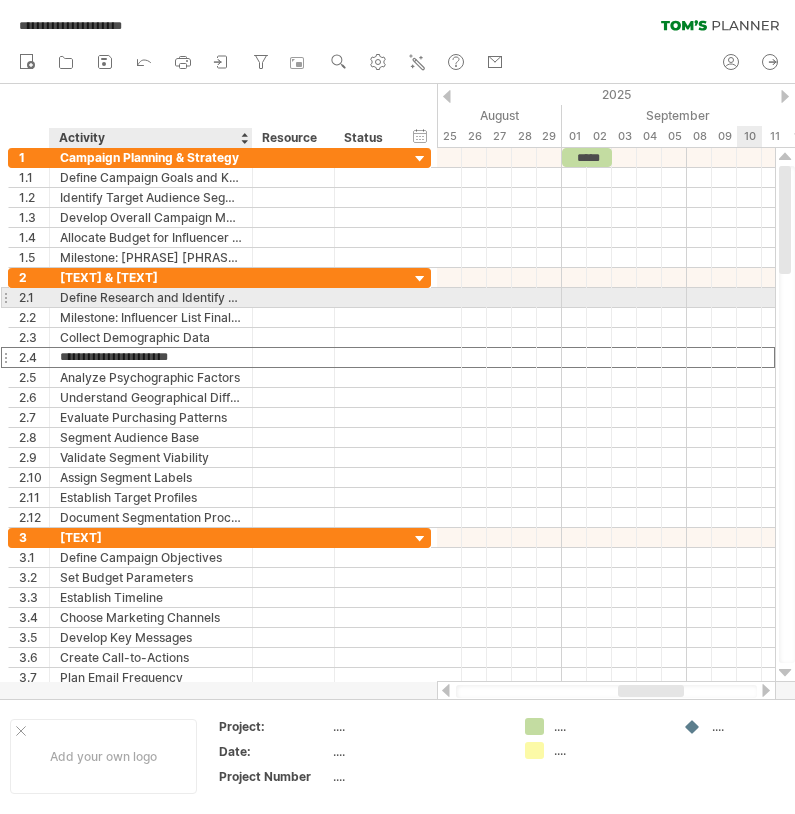 click on "Define Research and Identify potential influencers" at bounding box center (151, 297) 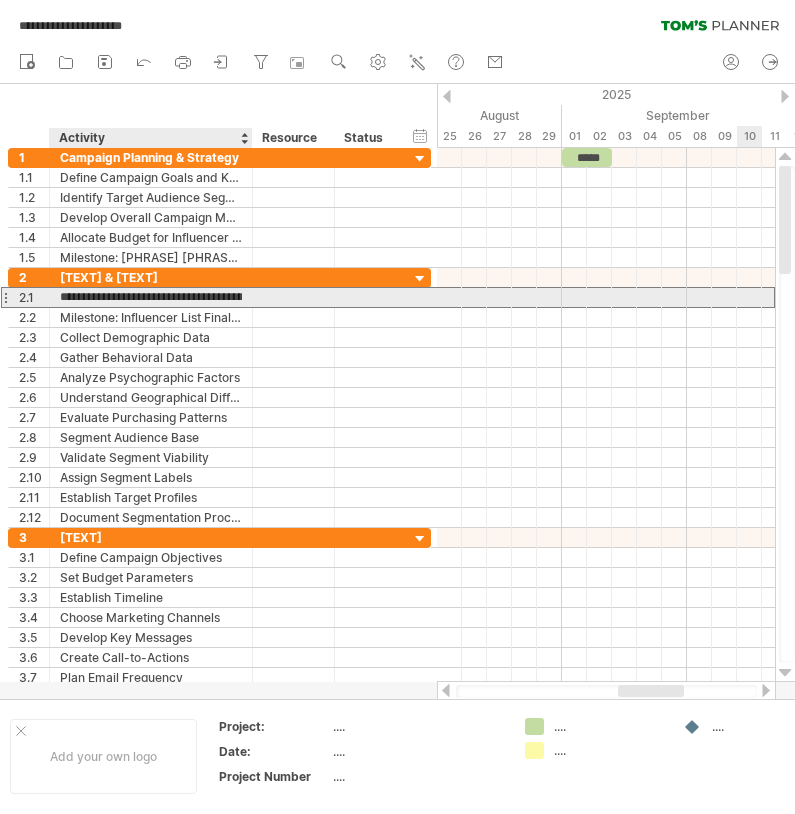 click on "**********" at bounding box center (397, 407) 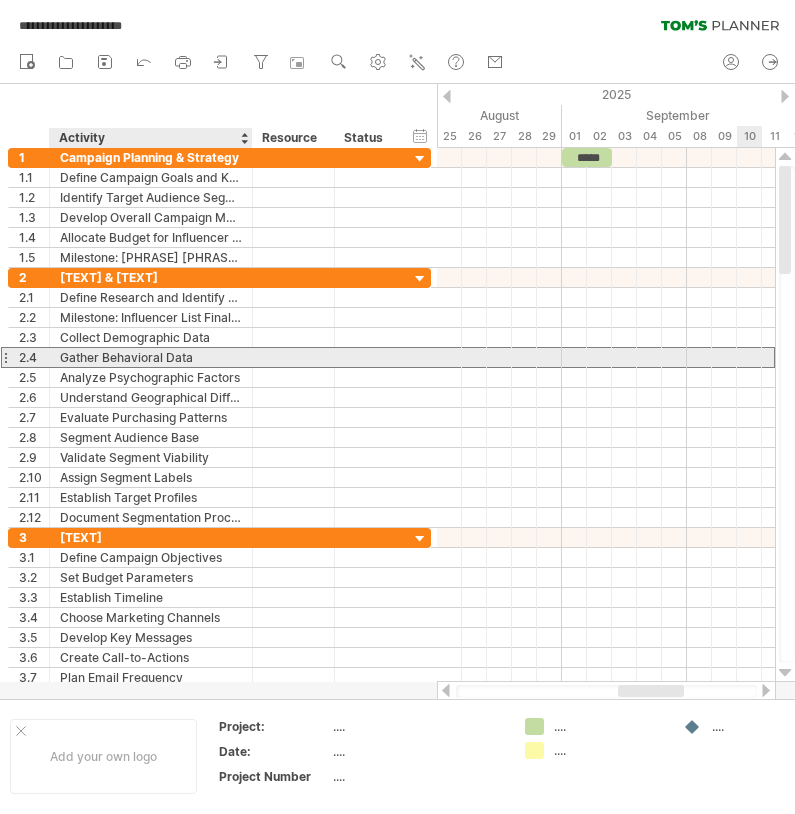 click on "Gather Behavioral Data" at bounding box center [151, 357] 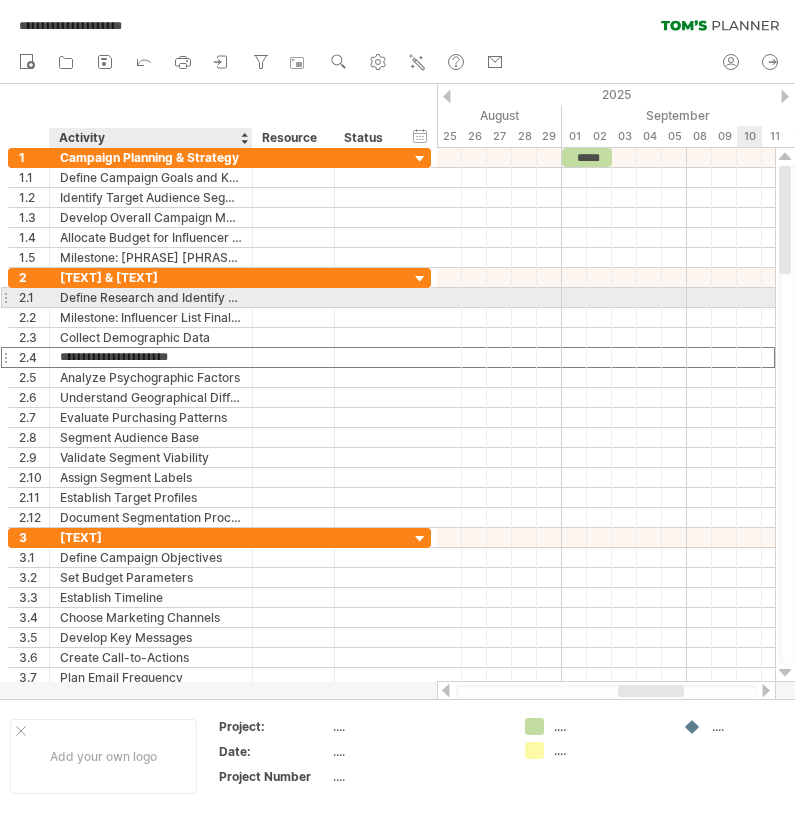 click on "Define Research and Identify Potential influencers" at bounding box center (151, 297) 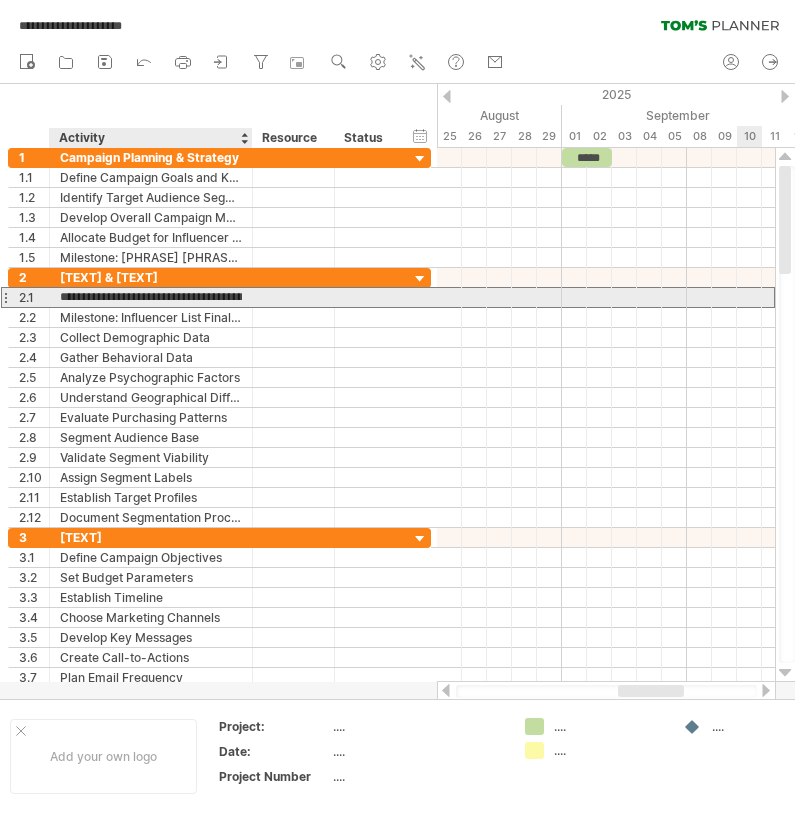 click on "**********" at bounding box center (151, 297) 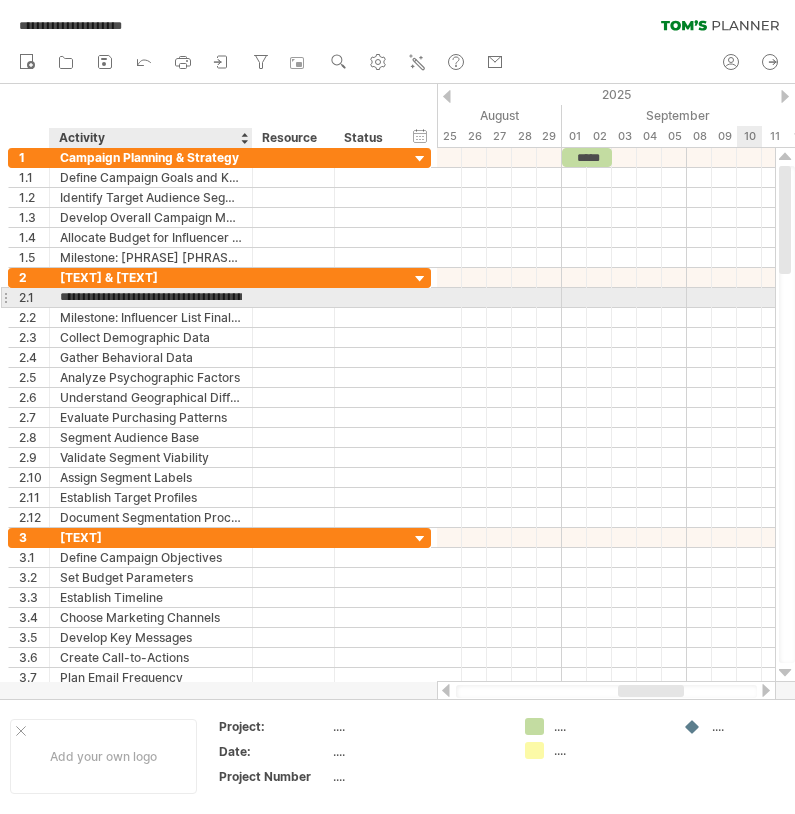 click on "**********" at bounding box center [151, 297] 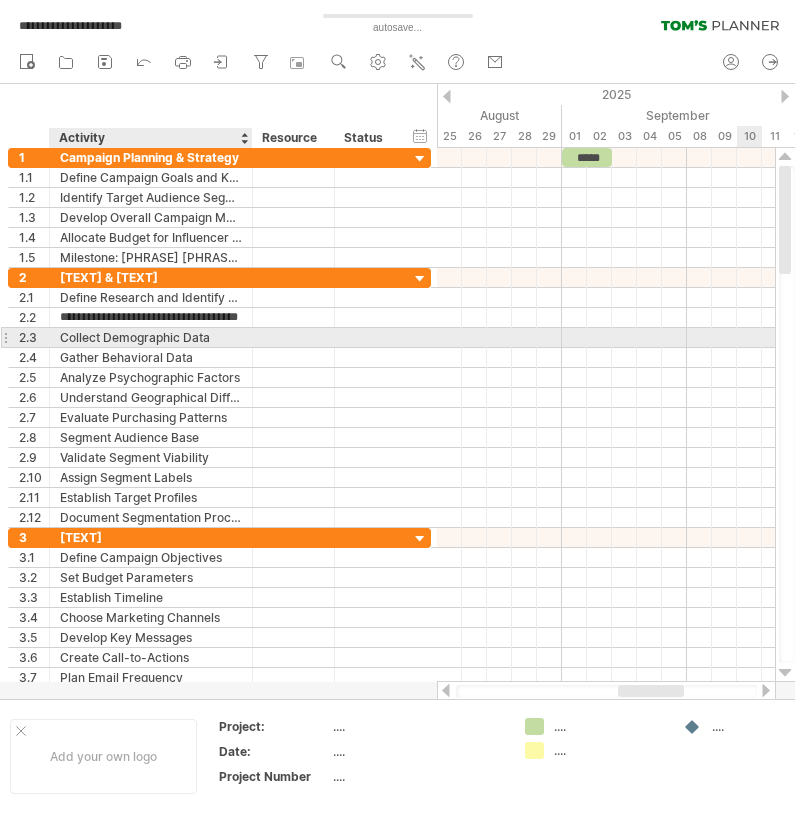 click on "Collect Demographic Data" at bounding box center [151, 337] 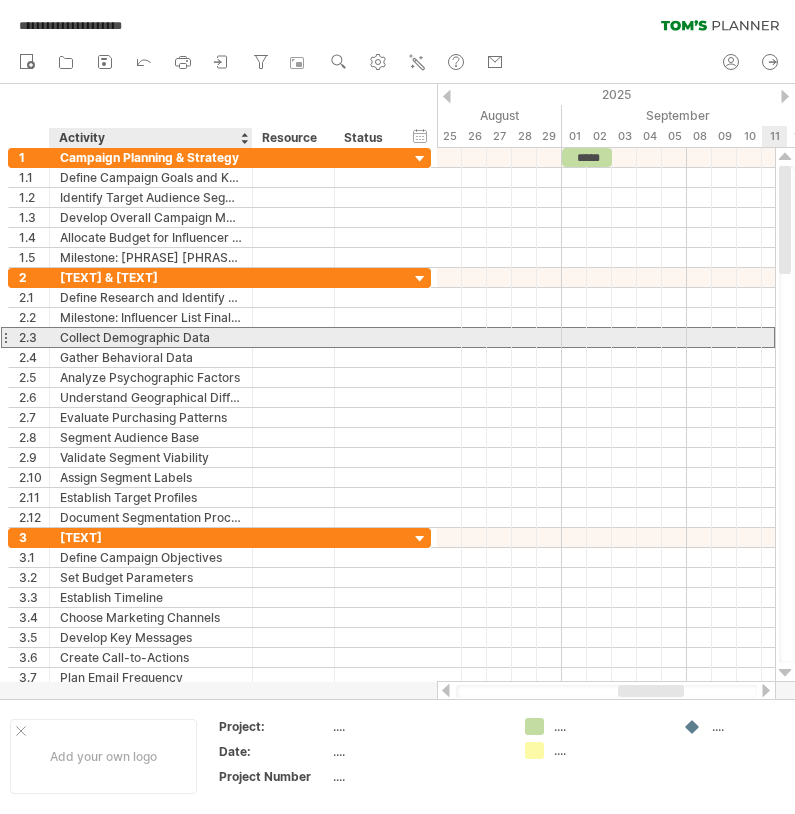 click on "Collect Demographic Data" at bounding box center [151, 337] 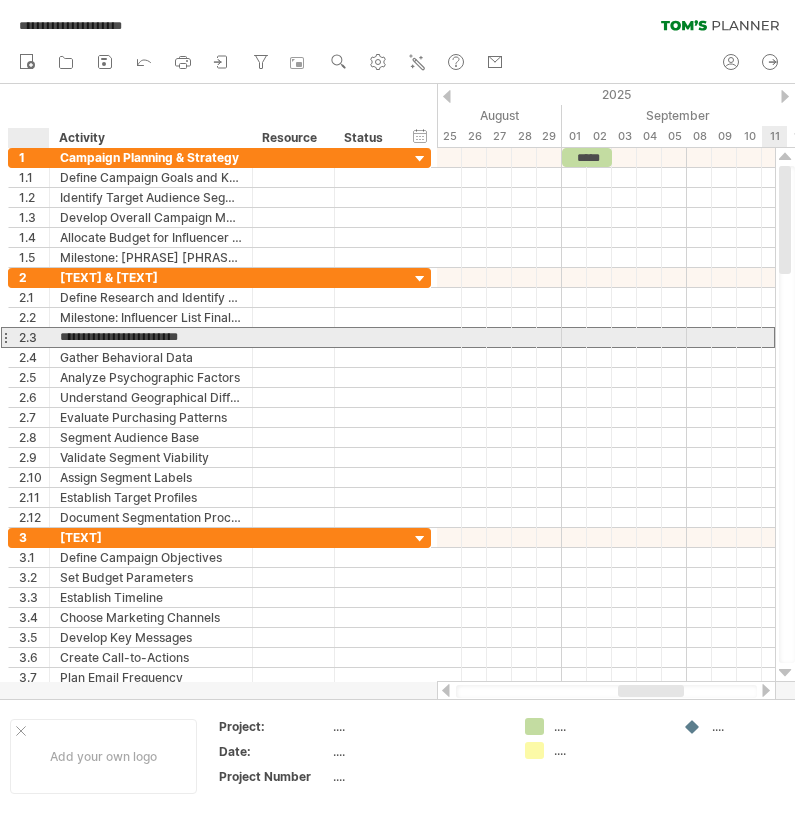 drag, startPoint x: 219, startPoint y: 340, endPoint x: 38, endPoint y: 342, distance: 181.01105 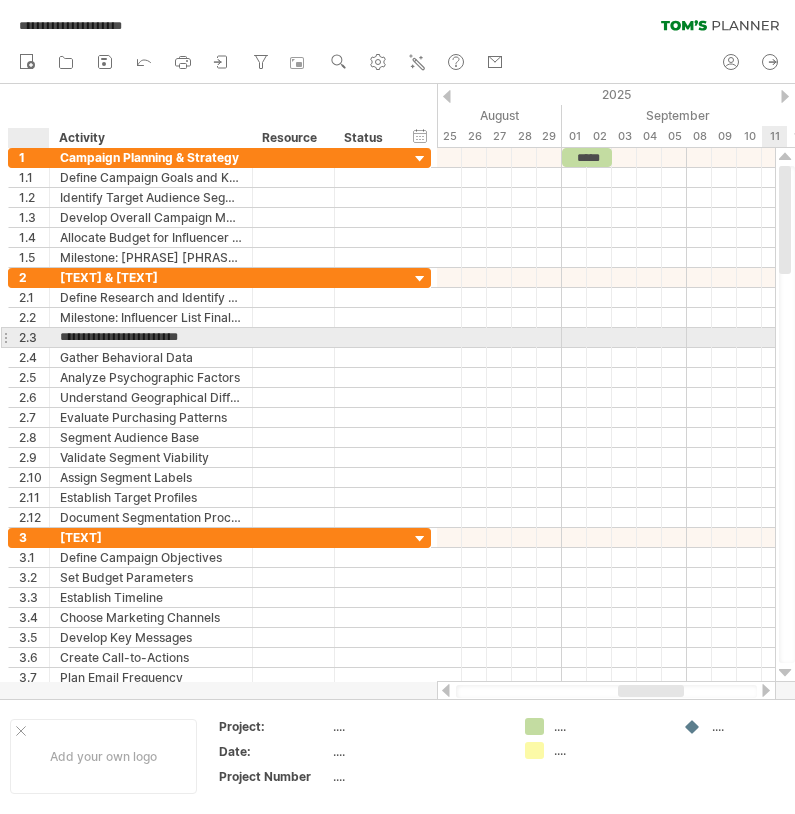 paste on "**********" 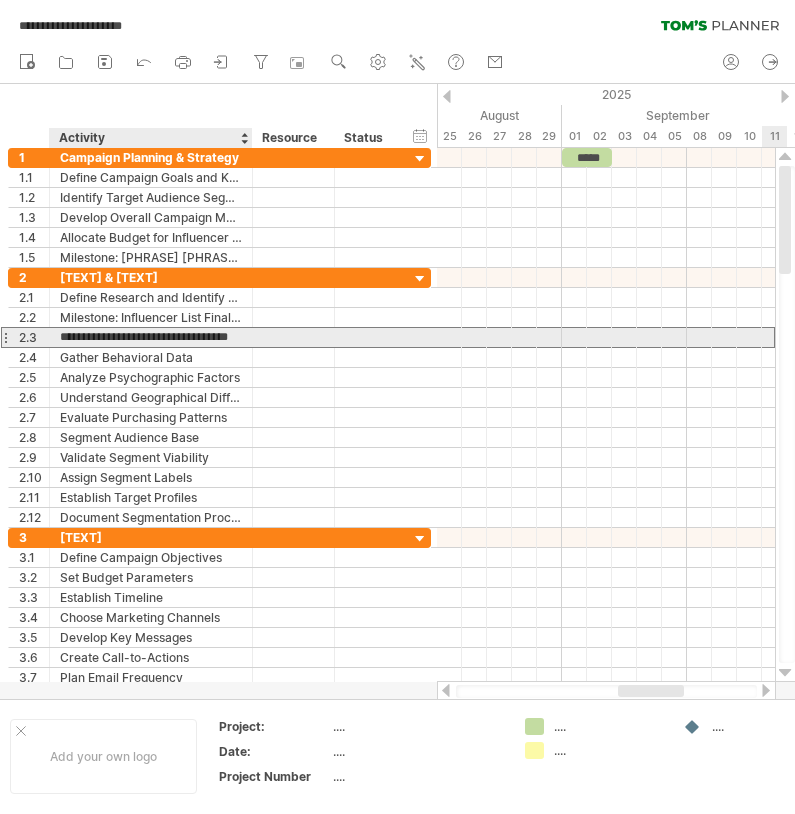 click on "**********" at bounding box center [151, 337] 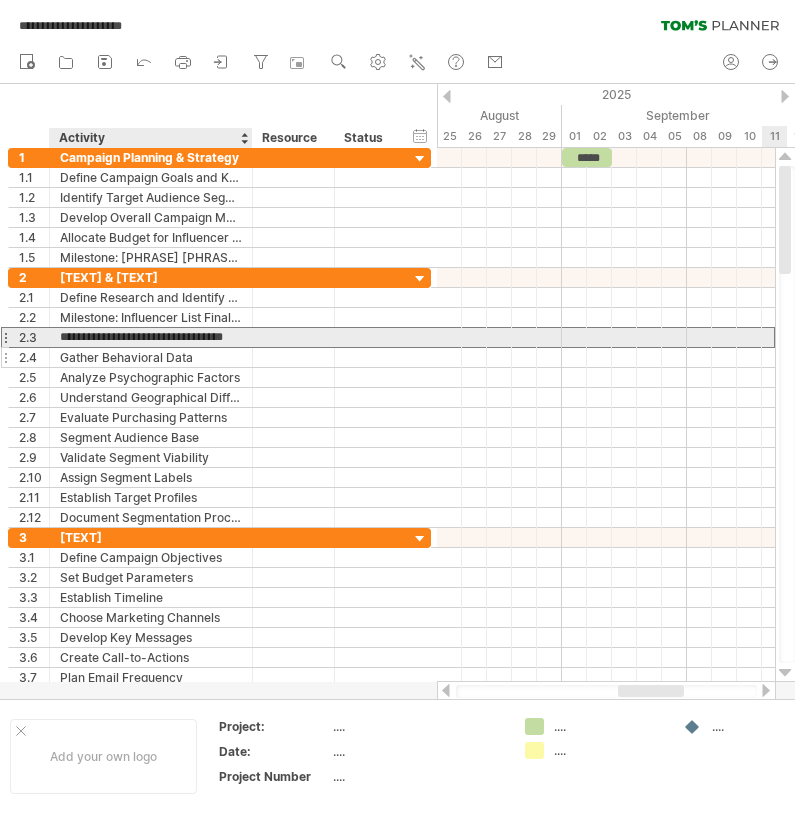 type on "**********" 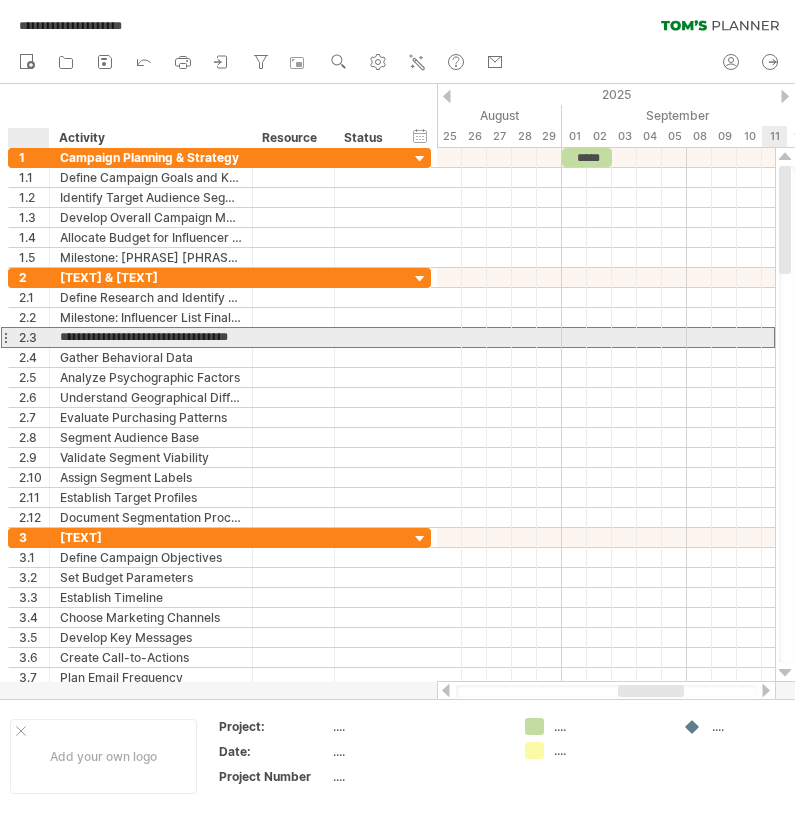 drag, startPoint x: 85, startPoint y: 335, endPoint x: 42, endPoint y: 339, distance: 43.185646 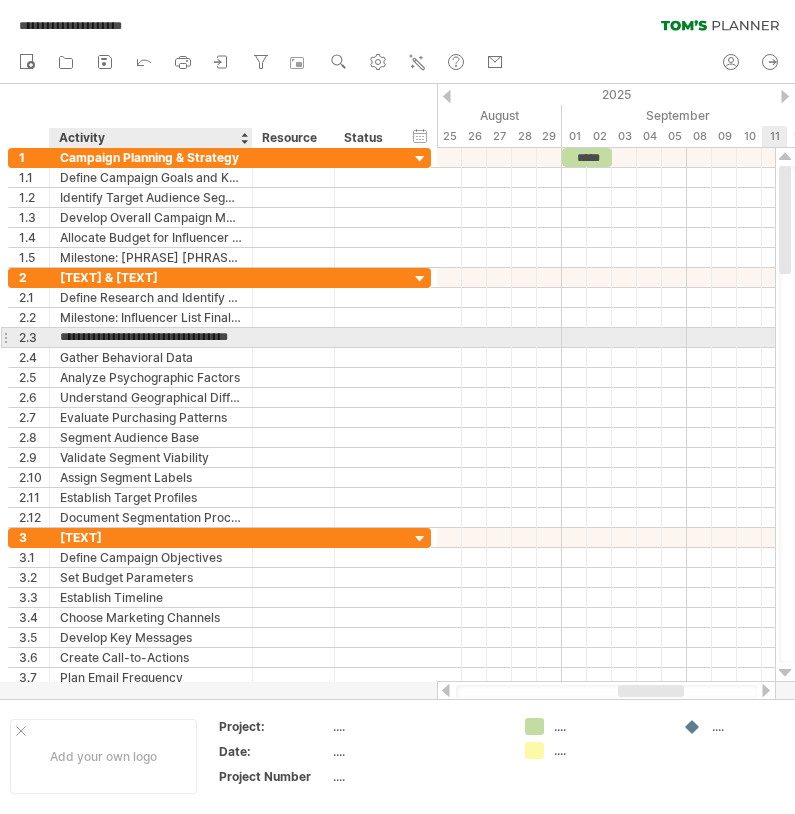 click on "**********" at bounding box center [151, 337] 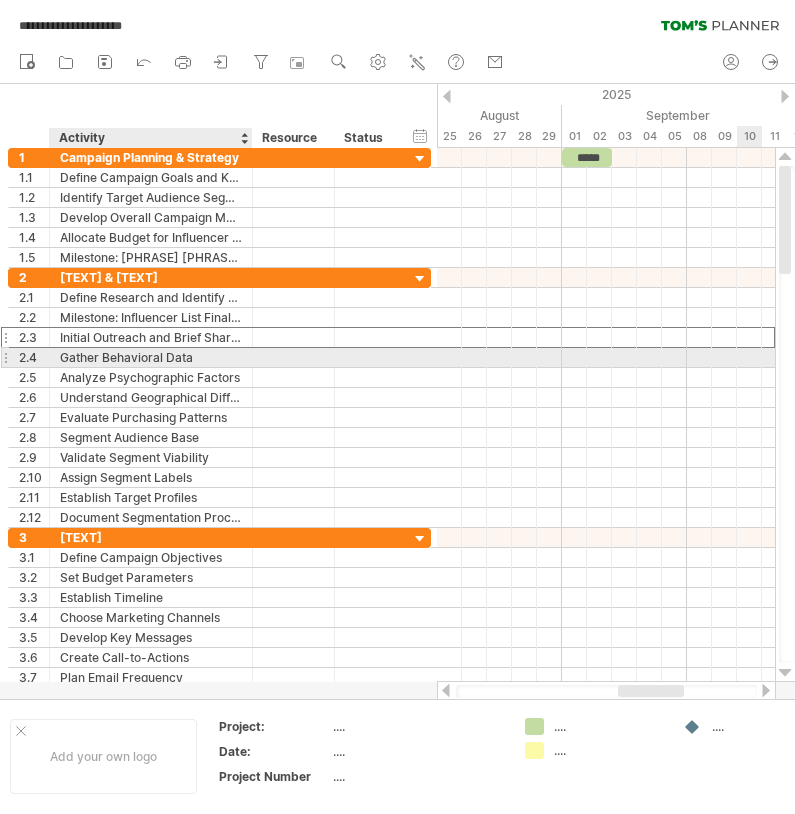 click on "Gather Behavioral Data" at bounding box center [151, 357] 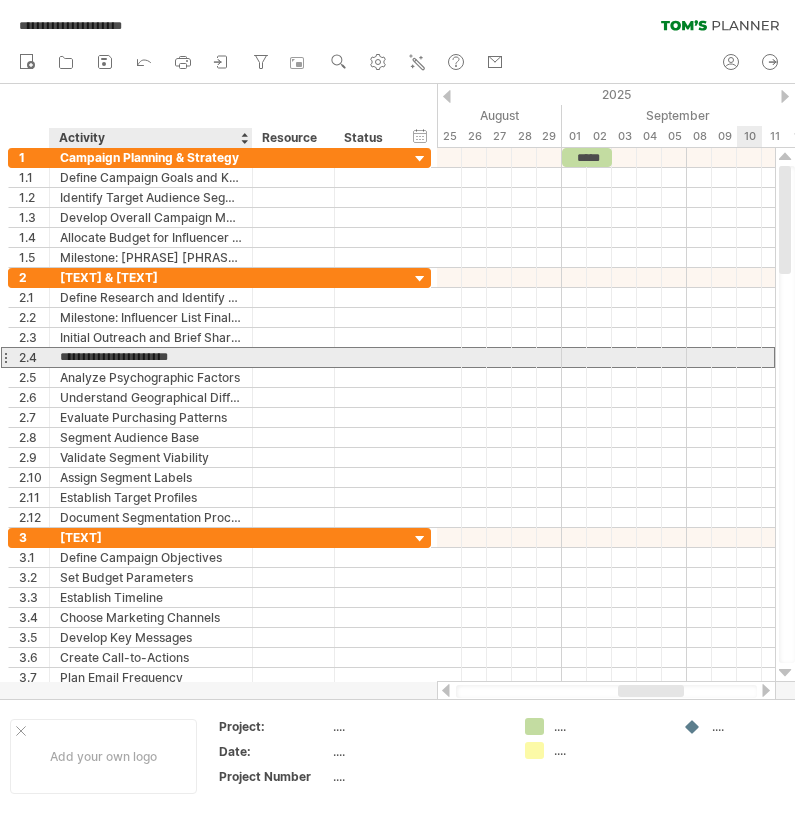 click on "**********" at bounding box center [151, 357] 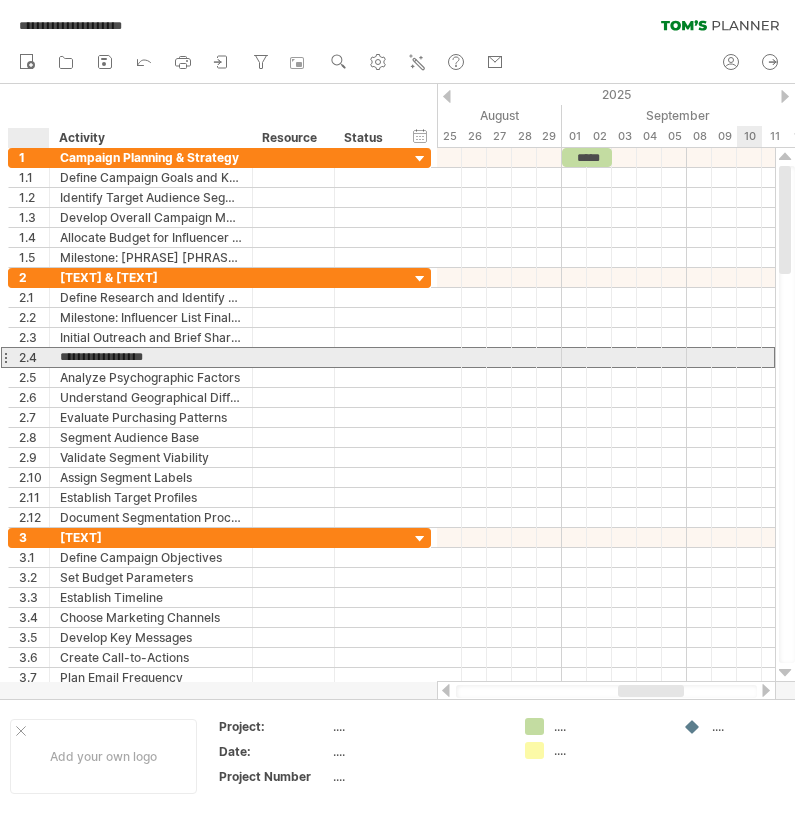 drag, startPoint x: 196, startPoint y: 361, endPoint x: 56, endPoint y: 360, distance: 140.00357 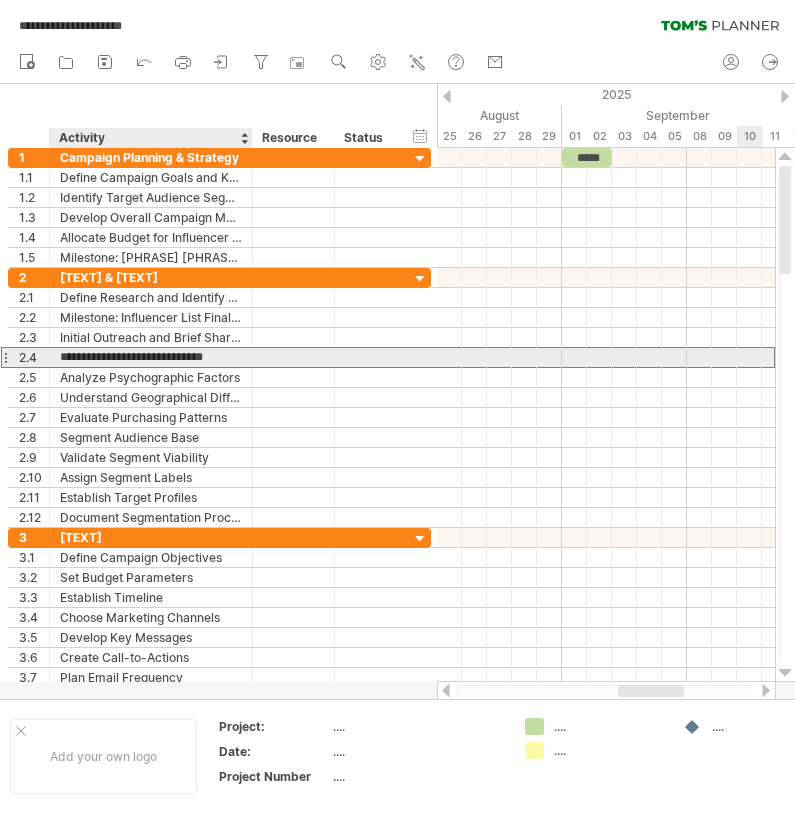 click on "**********" at bounding box center (151, 357) 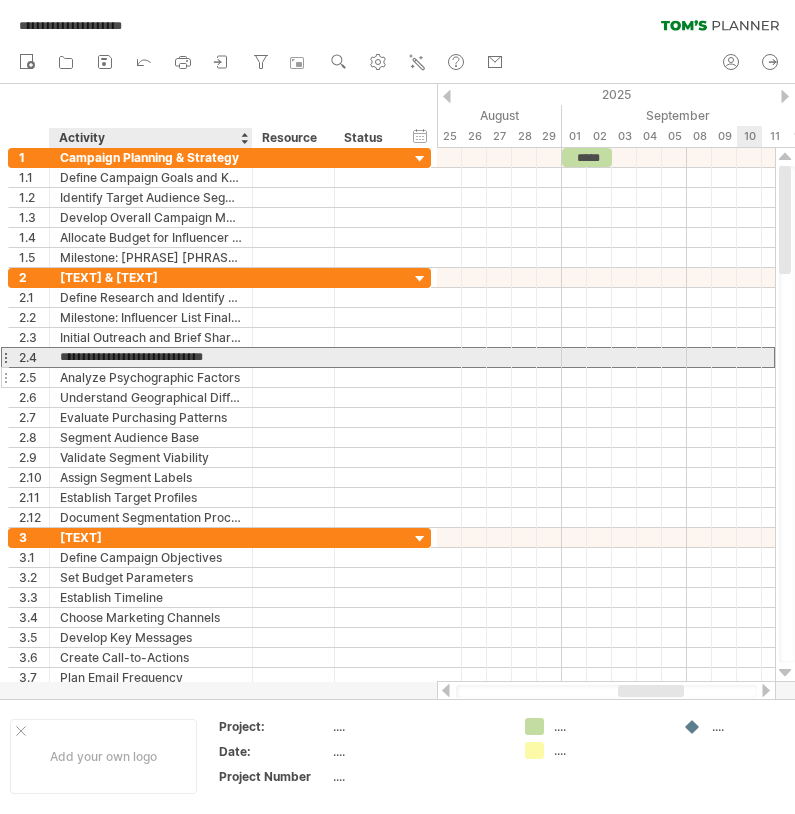 drag, startPoint x: 120, startPoint y: 350, endPoint x: 131, endPoint y: 375, distance: 27.313 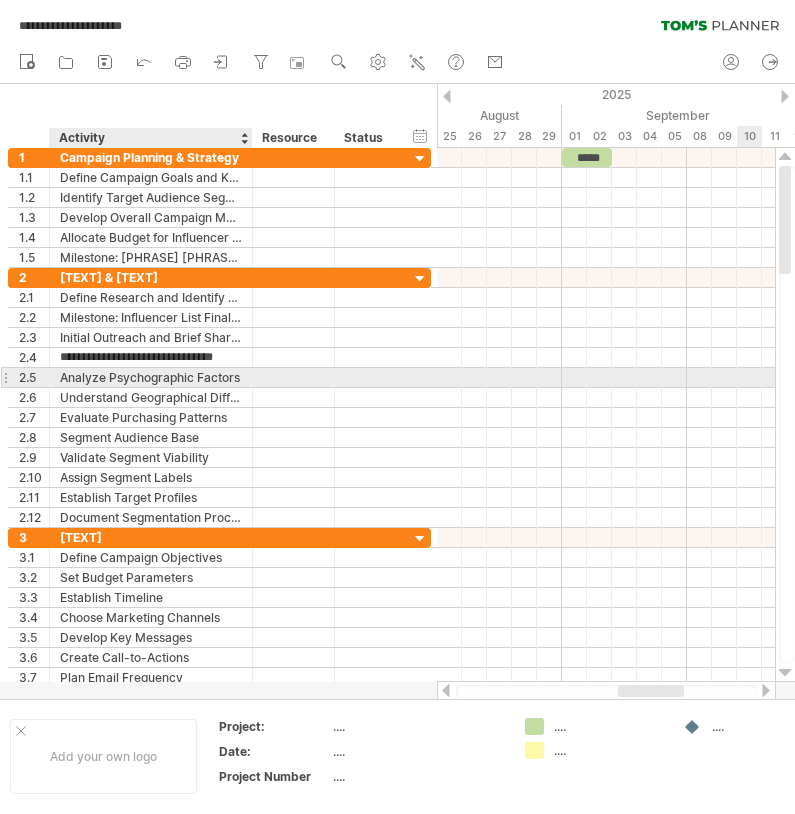 type on "**********" 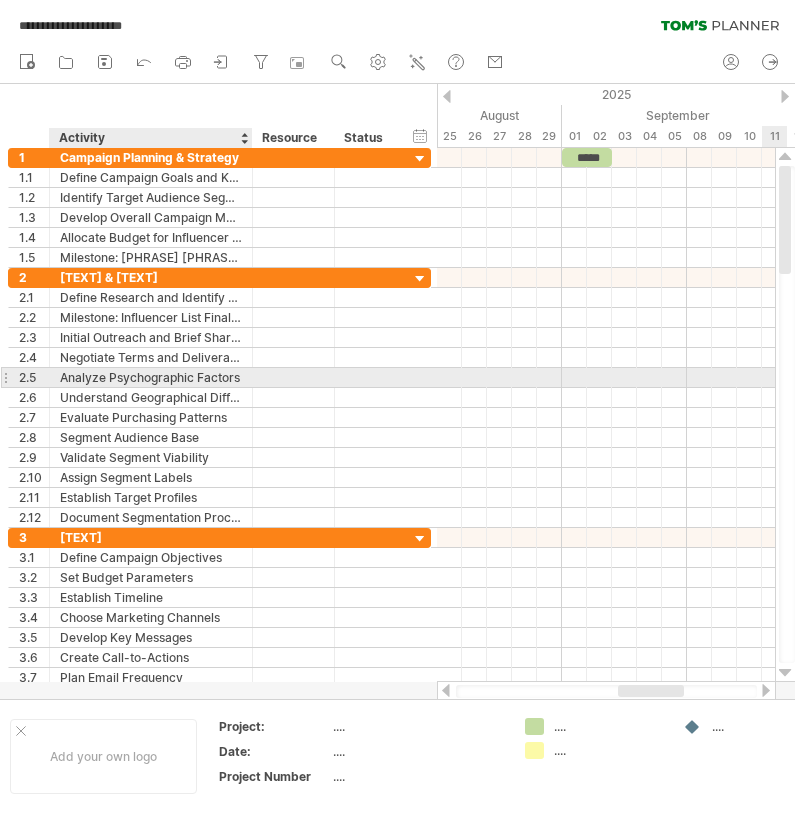 click on "Analyze Psychographic Factors" at bounding box center [151, 377] 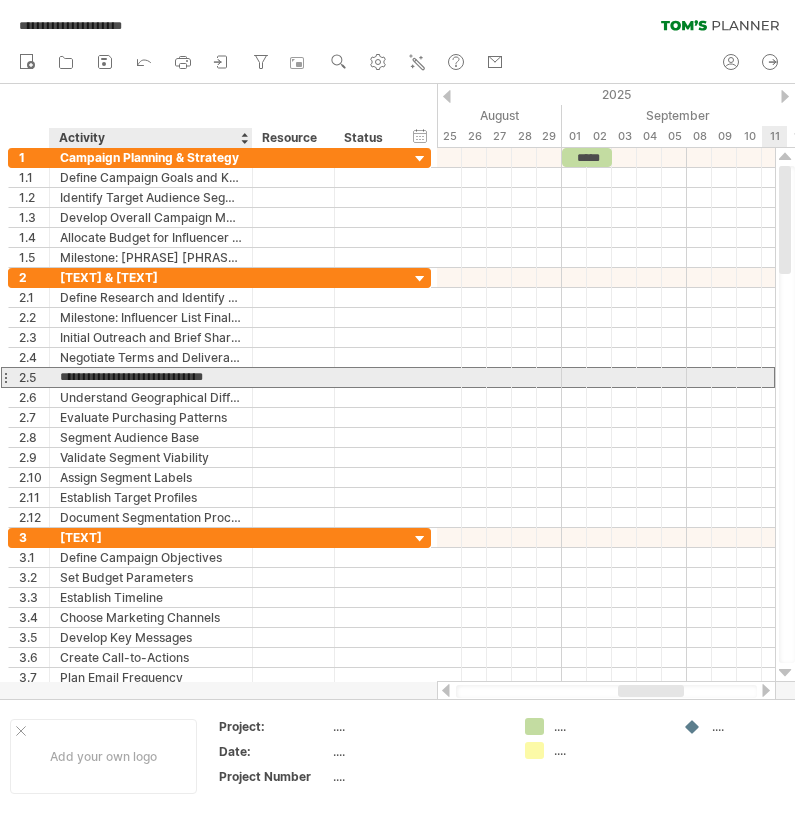 click on "**********" at bounding box center (151, 377) 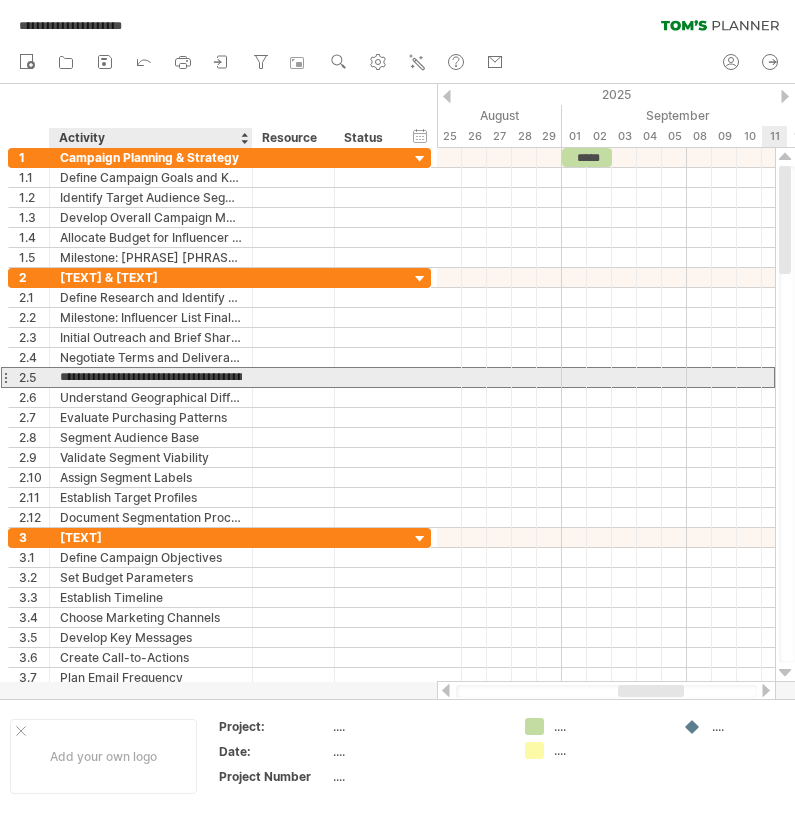 click on "**********" at bounding box center (151, 377) 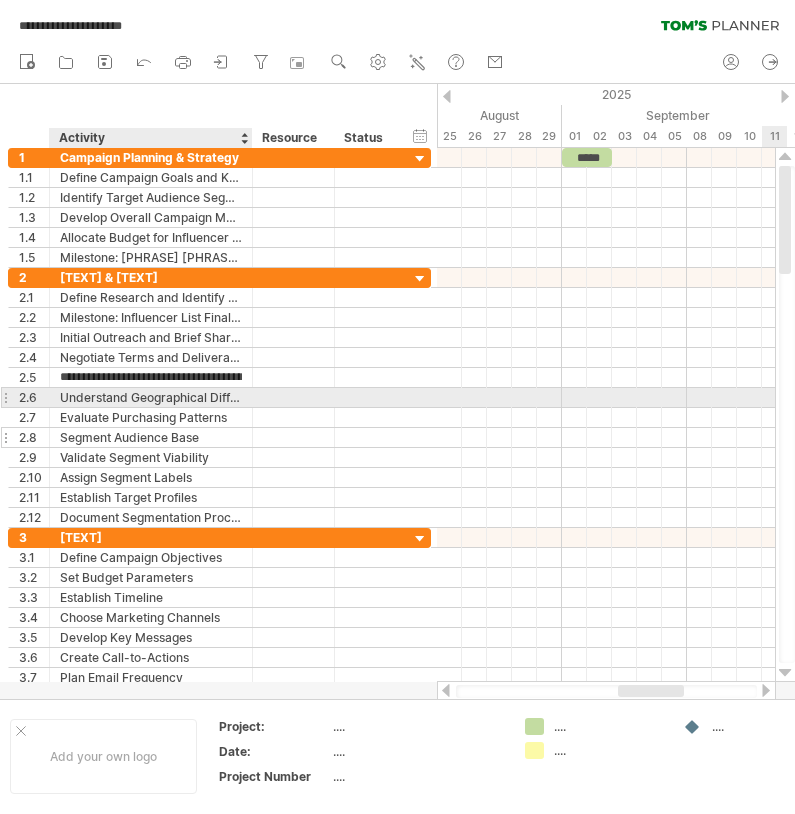 click on "Segment Audience Base" at bounding box center (151, 437) 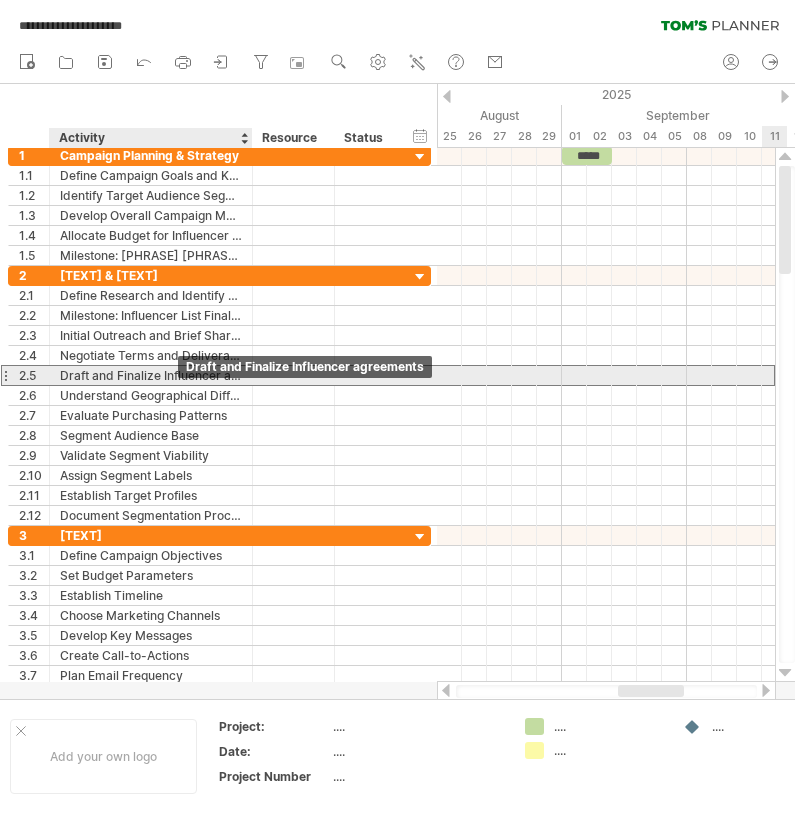 click on "Draft and Finalize Influencer agreements" at bounding box center (151, 375) 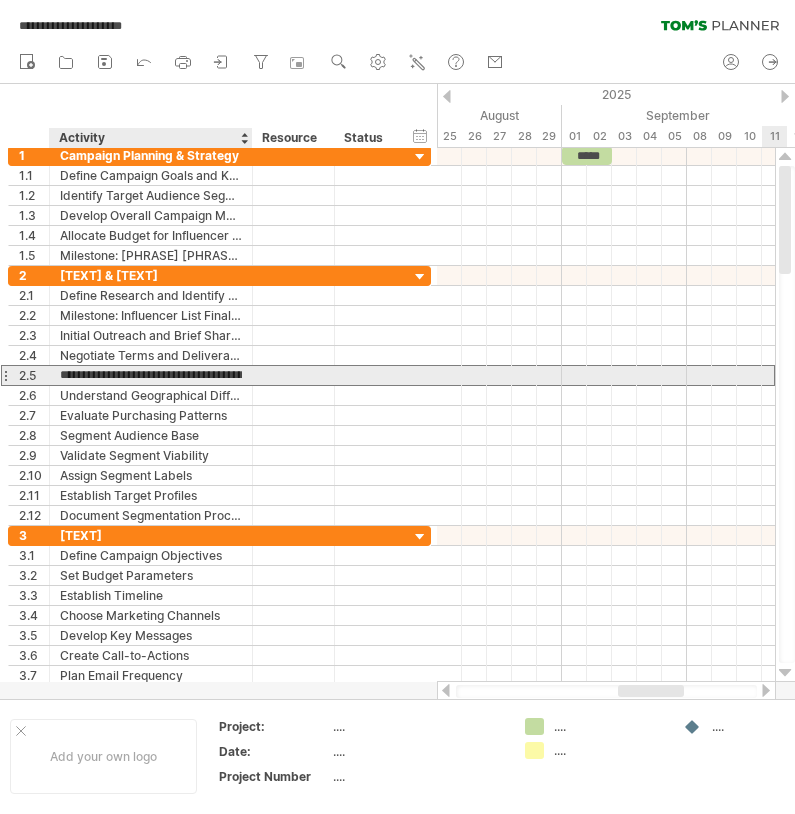 click on "**********" at bounding box center (151, 375) 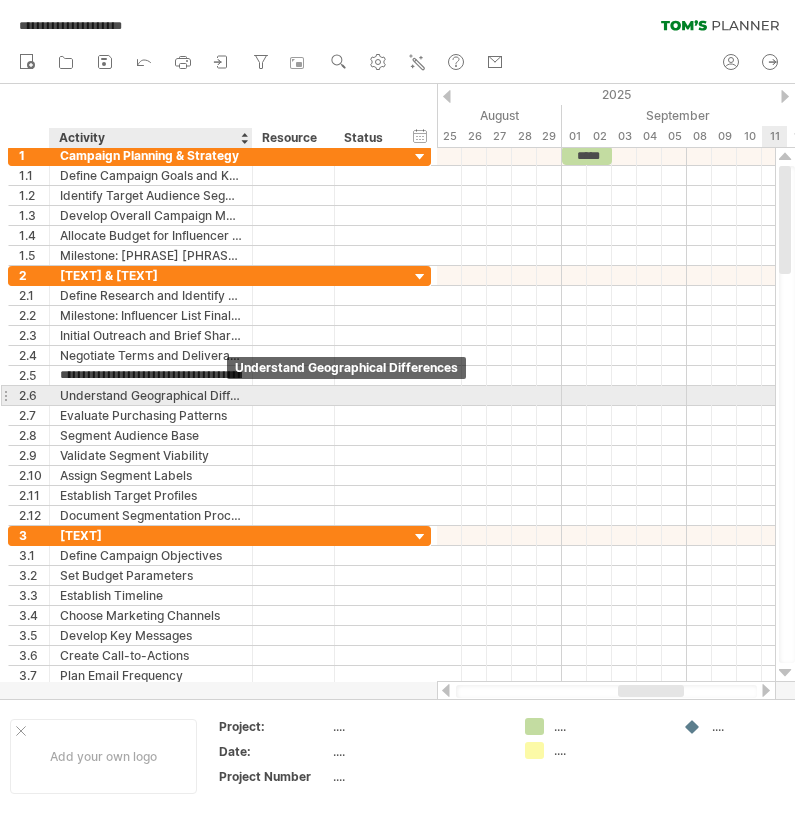 type on "**********" 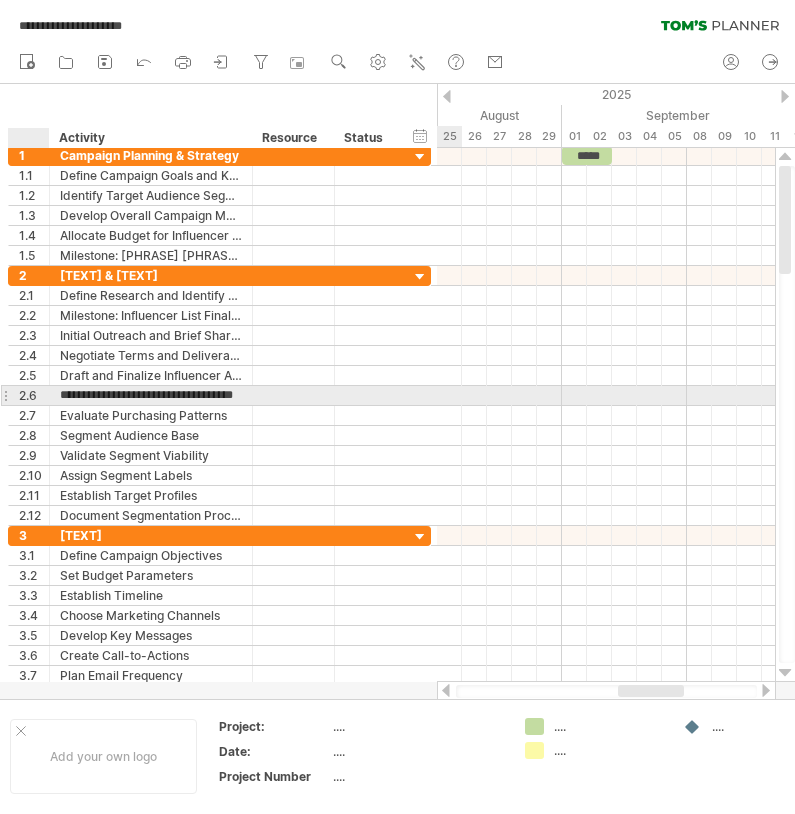 click on "2.6" at bounding box center (29, 395) 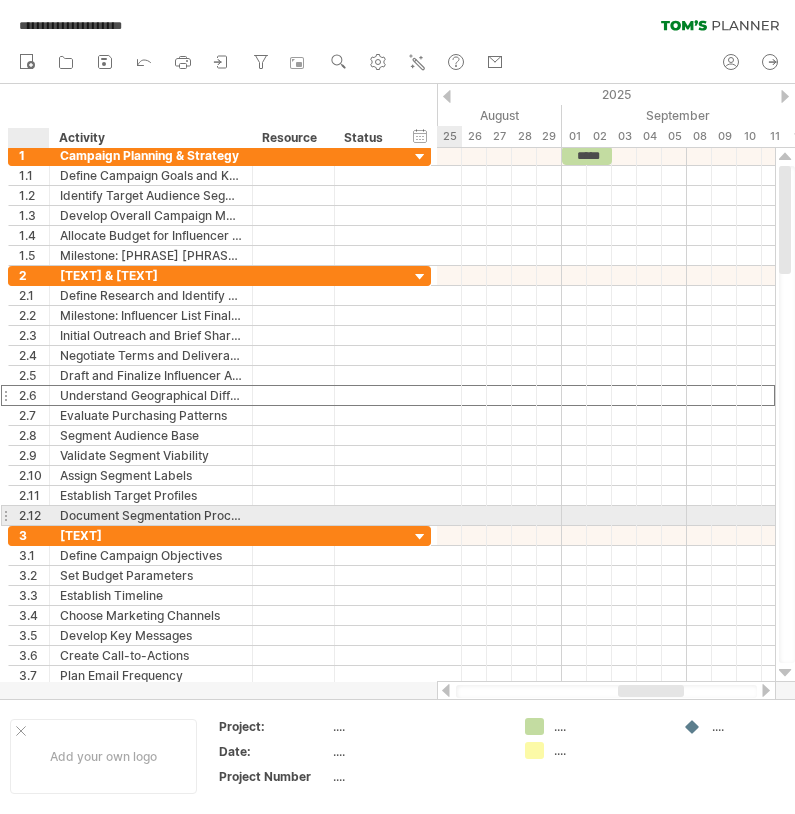 click on "2.12" at bounding box center [34, 515] 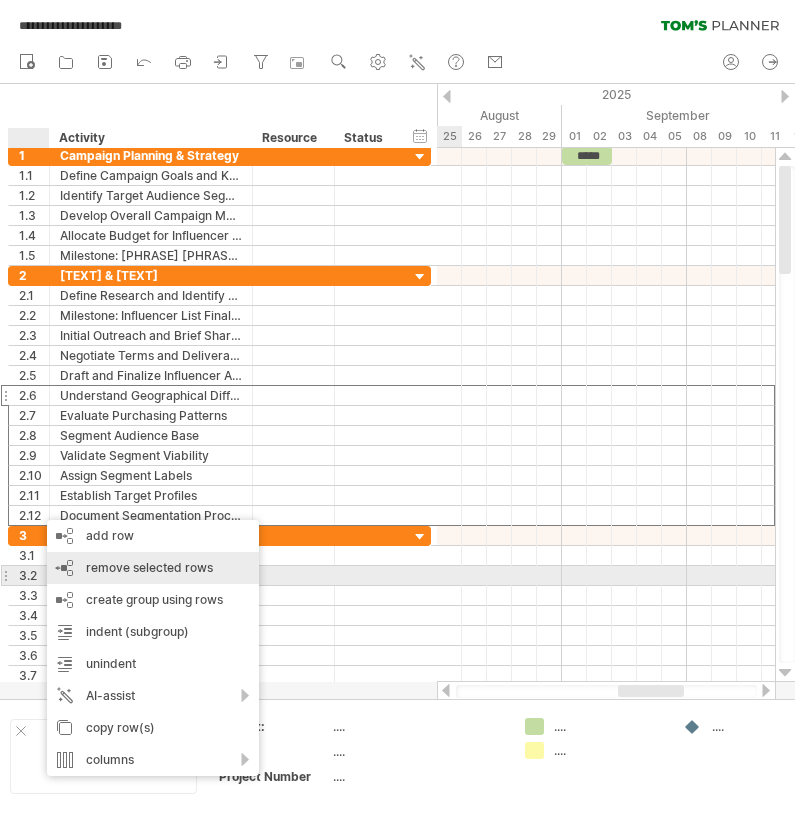 click on "remove selected rows" at bounding box center (149, 567) 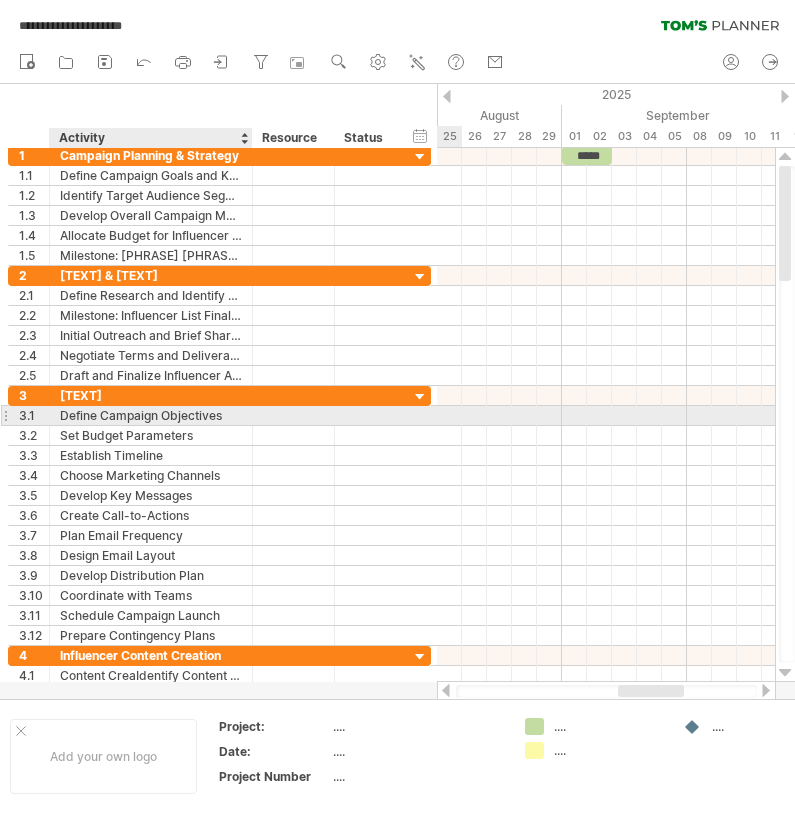click on "Define Campaign Objectives" at bounding box center [151, 415] 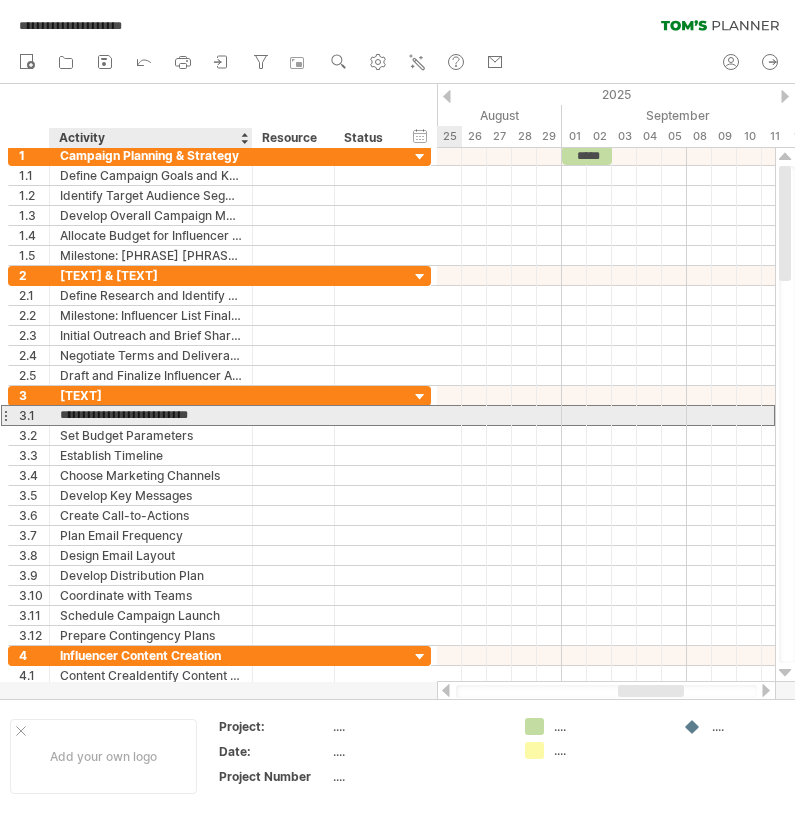 click on "**********" at bounding box center (151, 415) 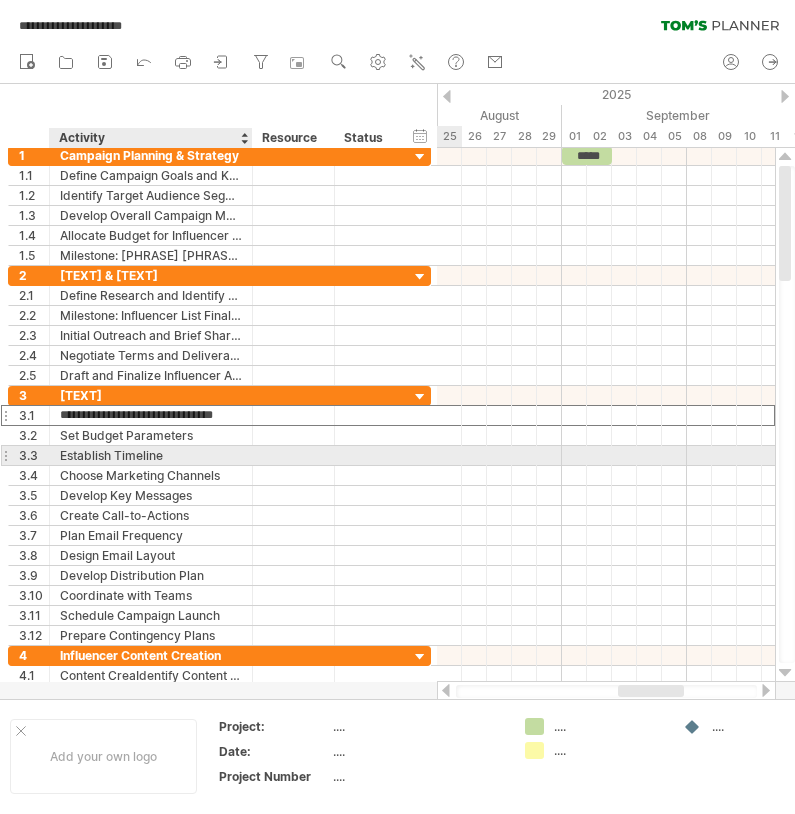 type on "**********" 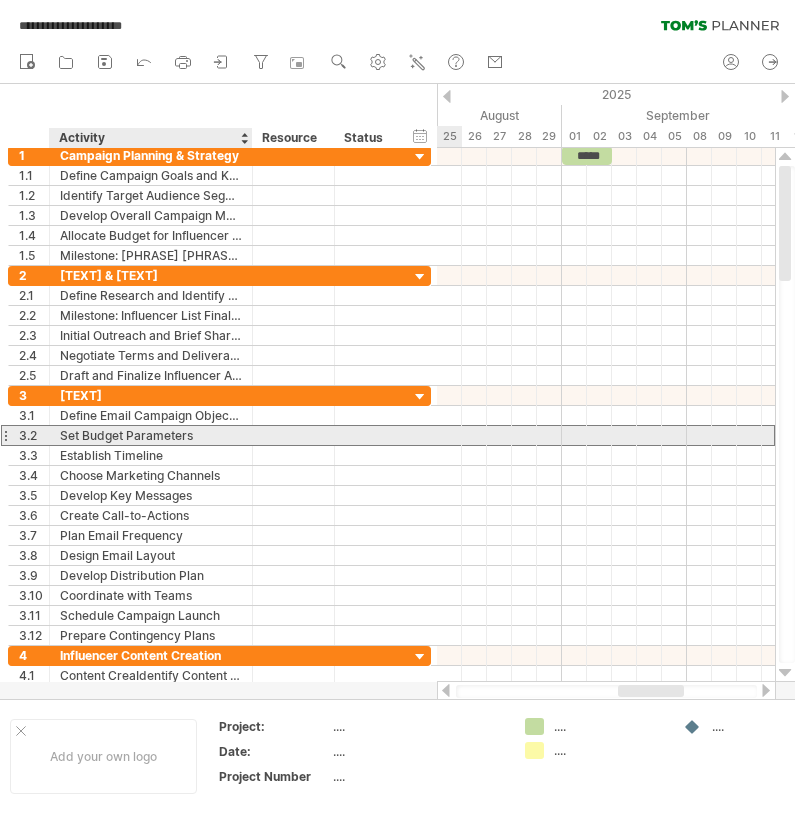 click on "Set Budget Parameters" at bounding box center [151, 435] 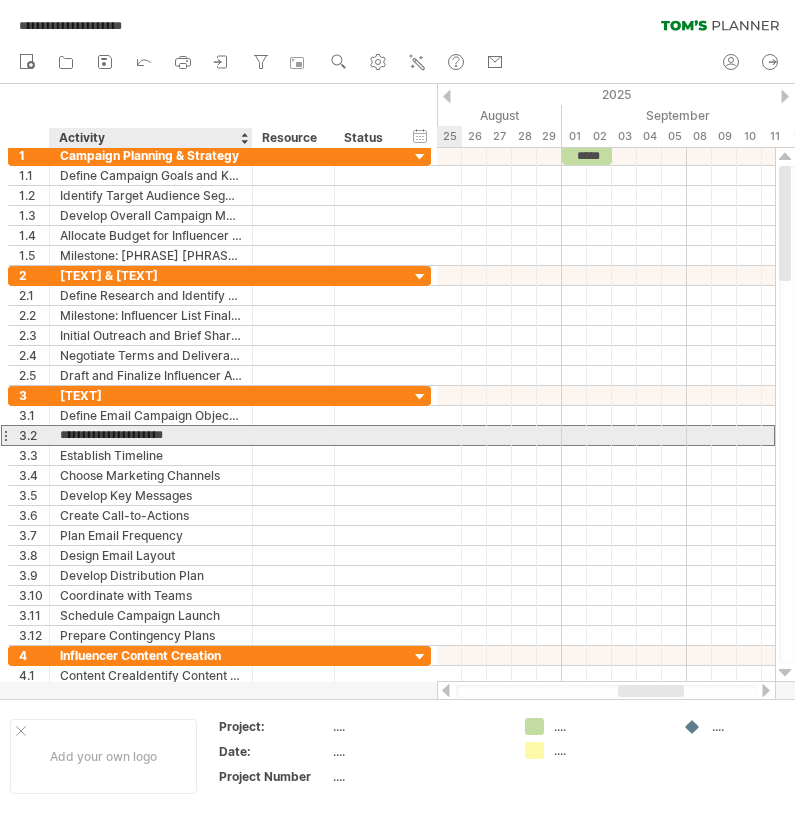 click on "**********" at bounding box center [151, 435] 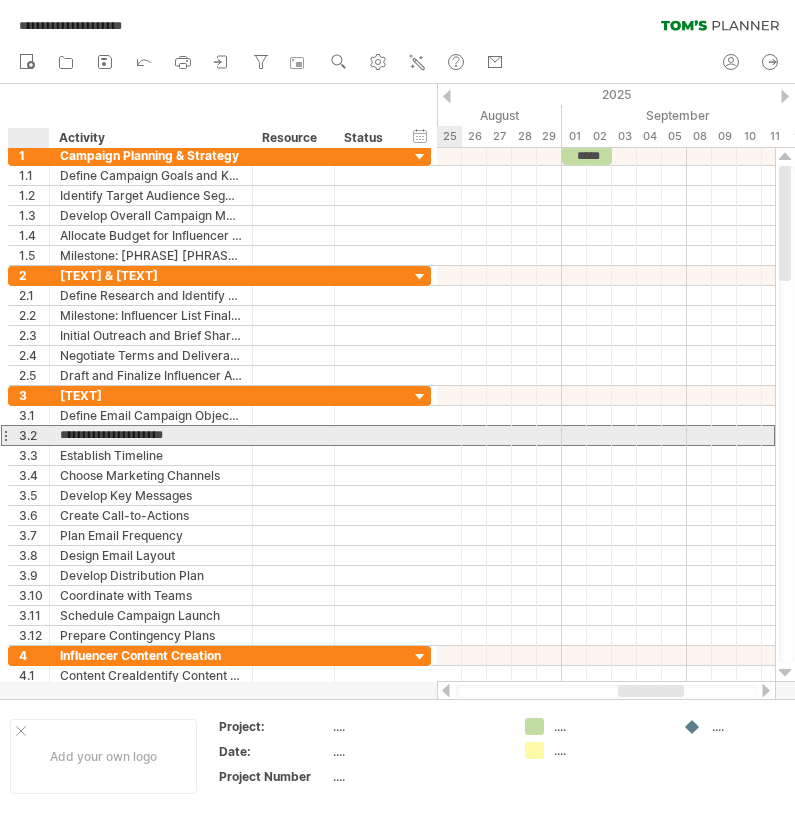 drag, startPoint x: 200, startPoint y: 435, endPoint x: 59, endPoint y: 433, distance: 141.01419 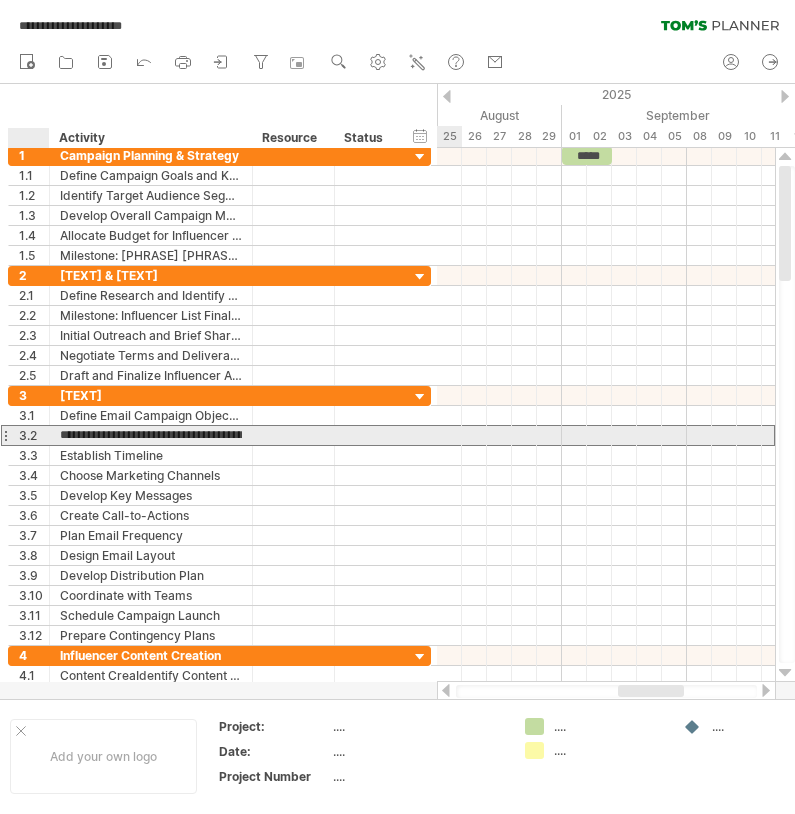 type on "**********" 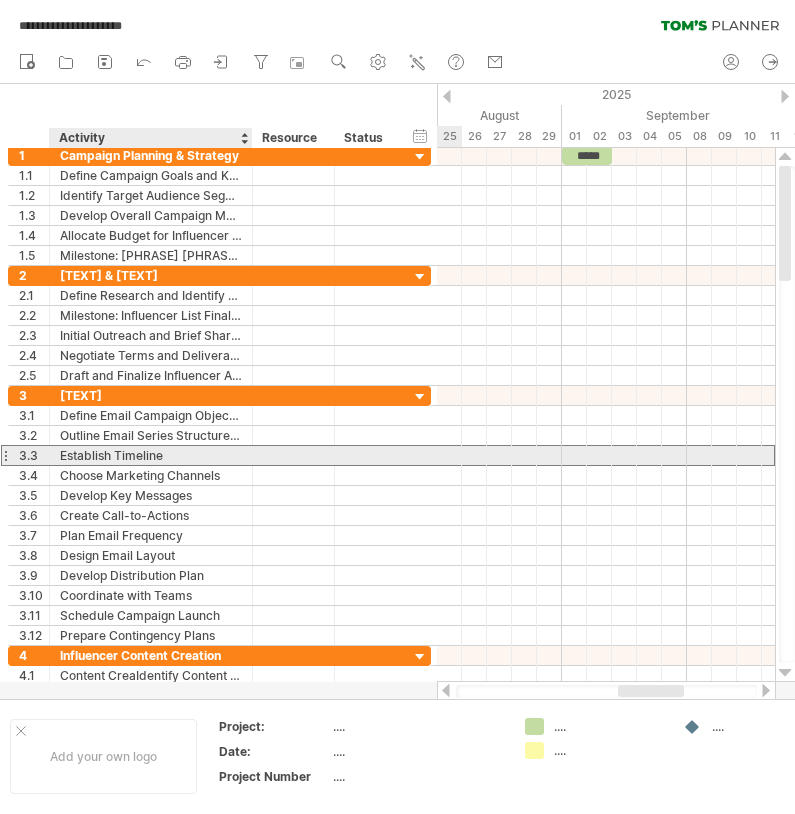 click on "Establish Timeline" at bounding box center [151, 455] 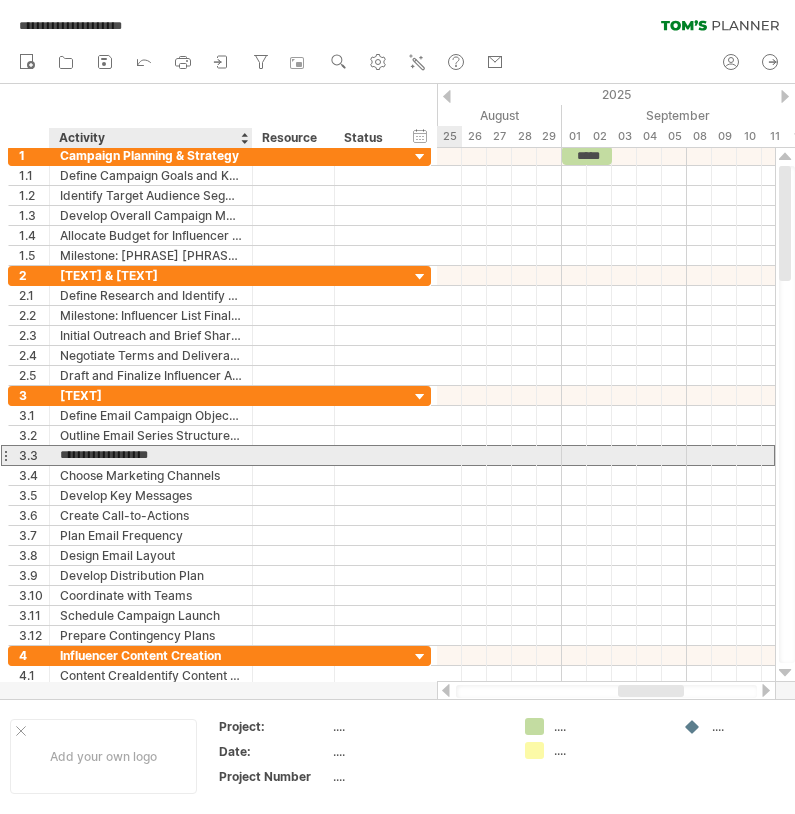click on "**********" at bounding box center (151, 455) 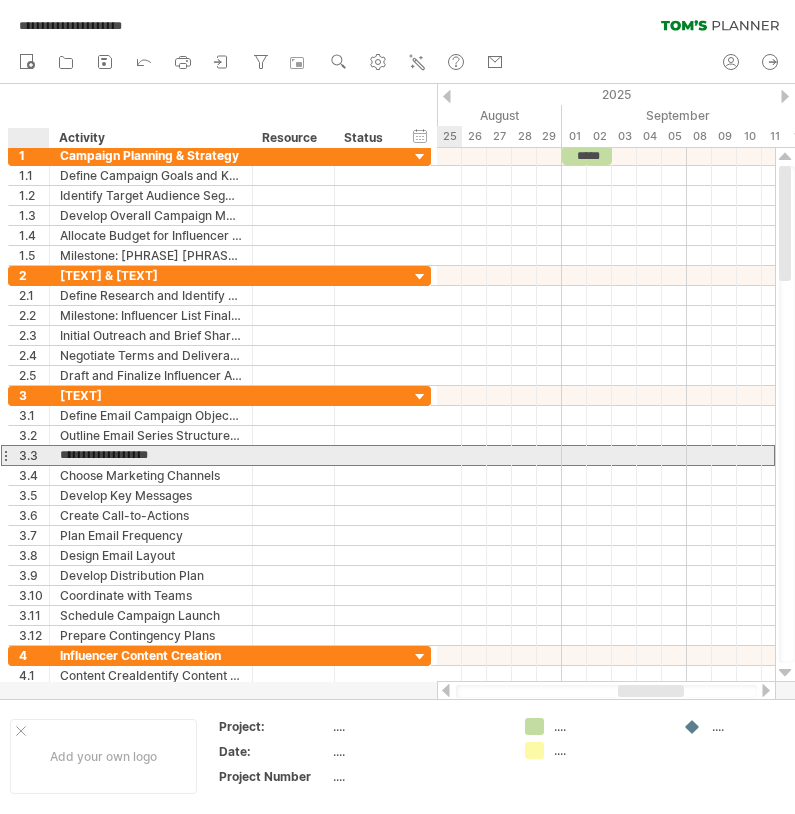 drag, startPoint x: 170, startPoint y: 457, endPoint x: 60, endPoint y: 456, distance: 110.00455 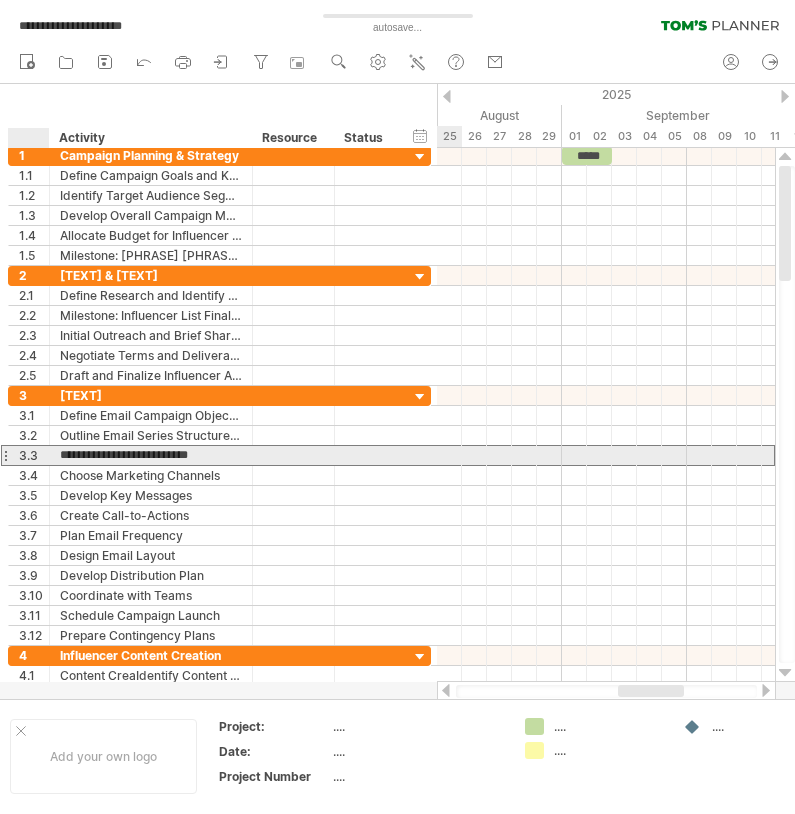 type on "**********" 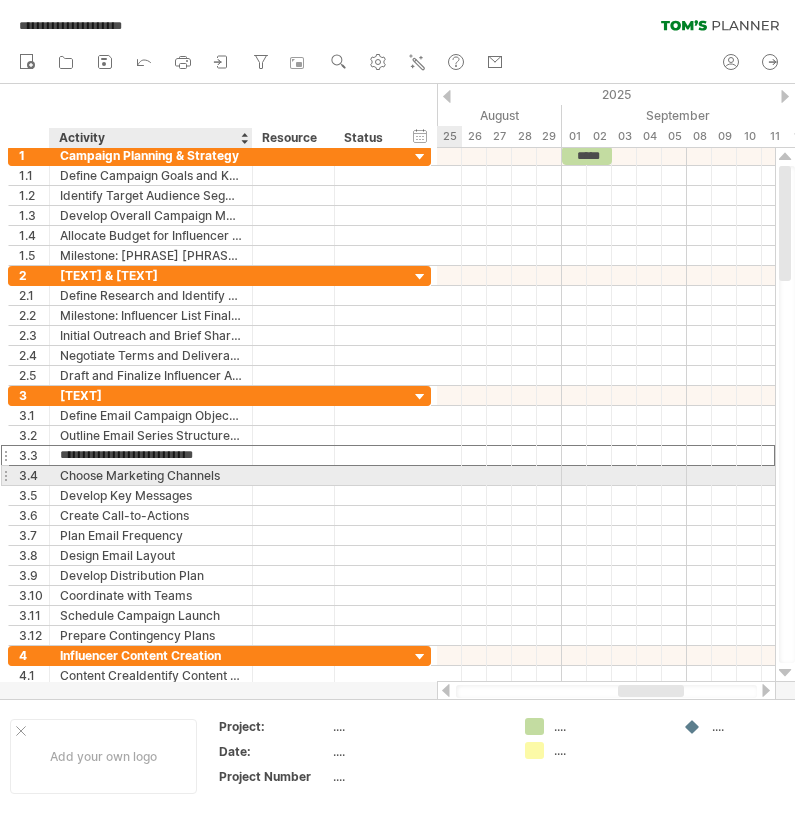 click on "Choose Marketing Channels" at bounding box center (151, 475) 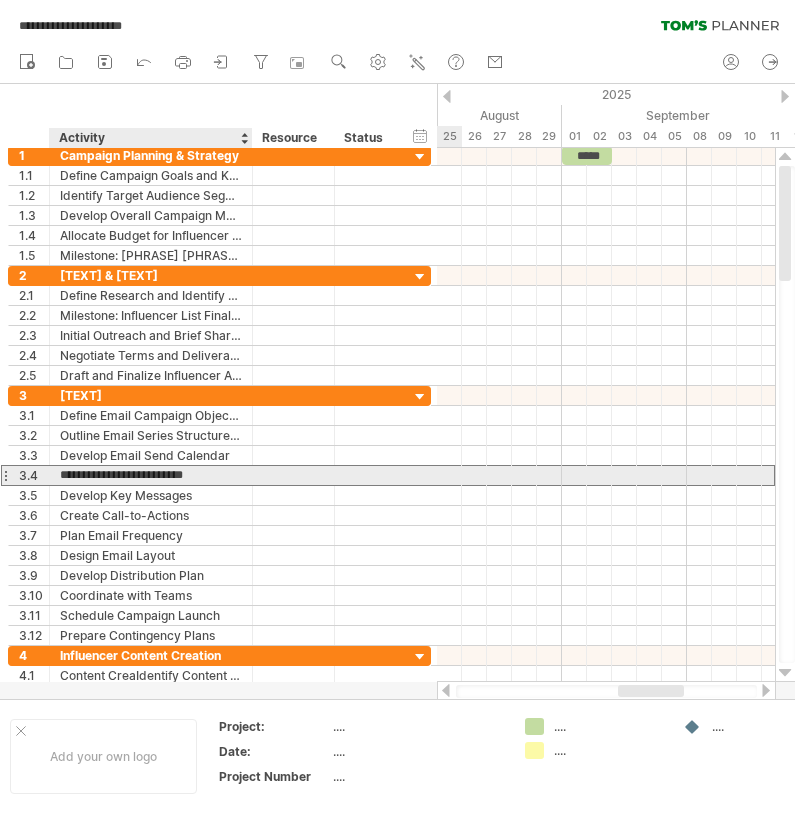 click on "**********" at bounding box center [151, 475] 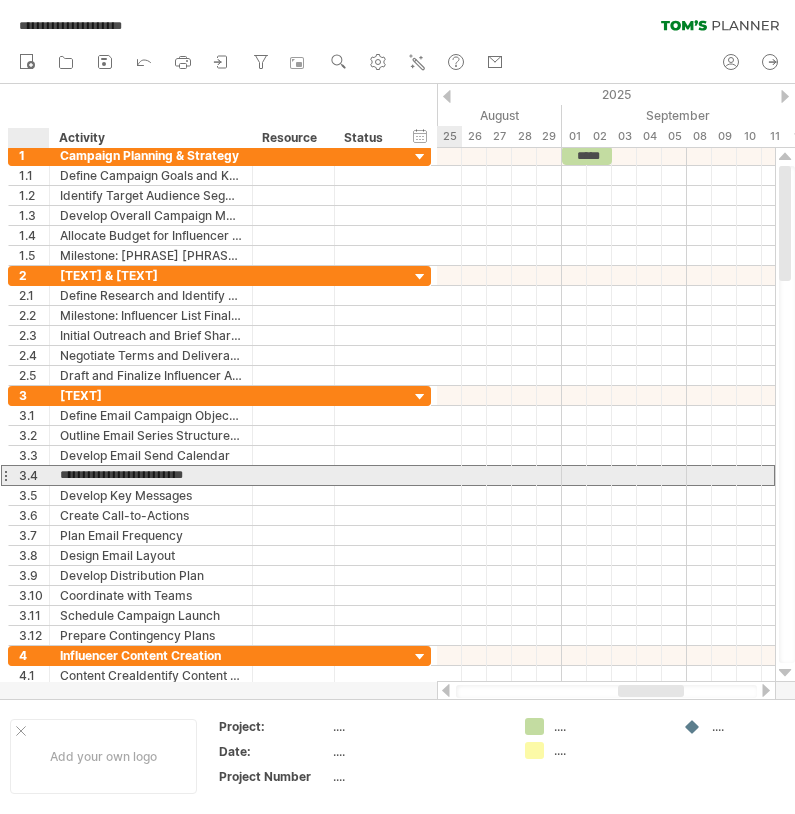 drag, startPoint x: 220, startPoint y: 479, endPoint x: 44, endPoint y: 476, distance: 176.02557 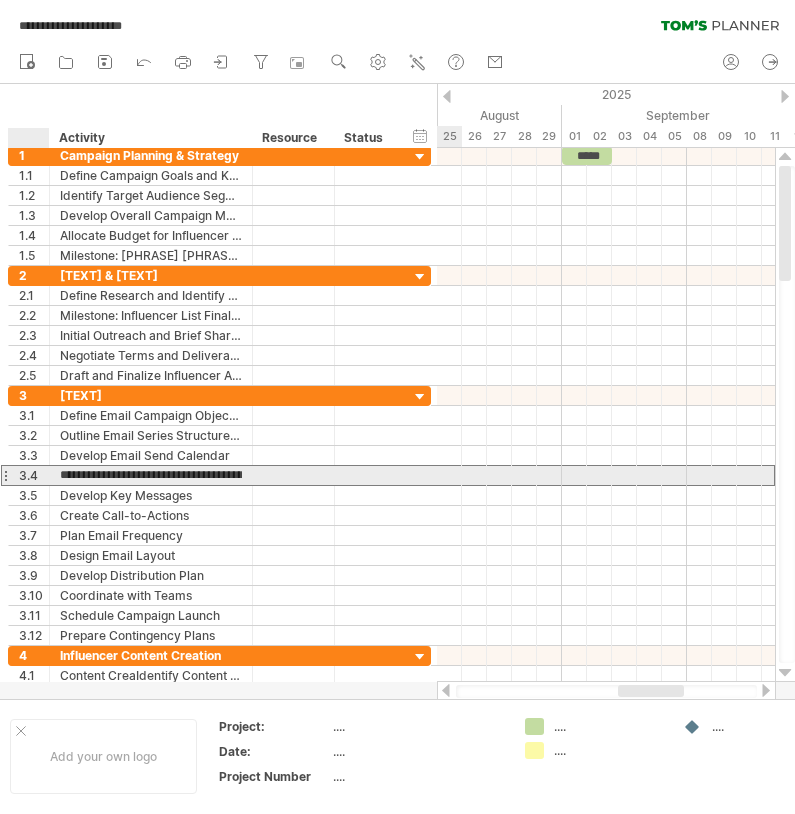 type on "**********" 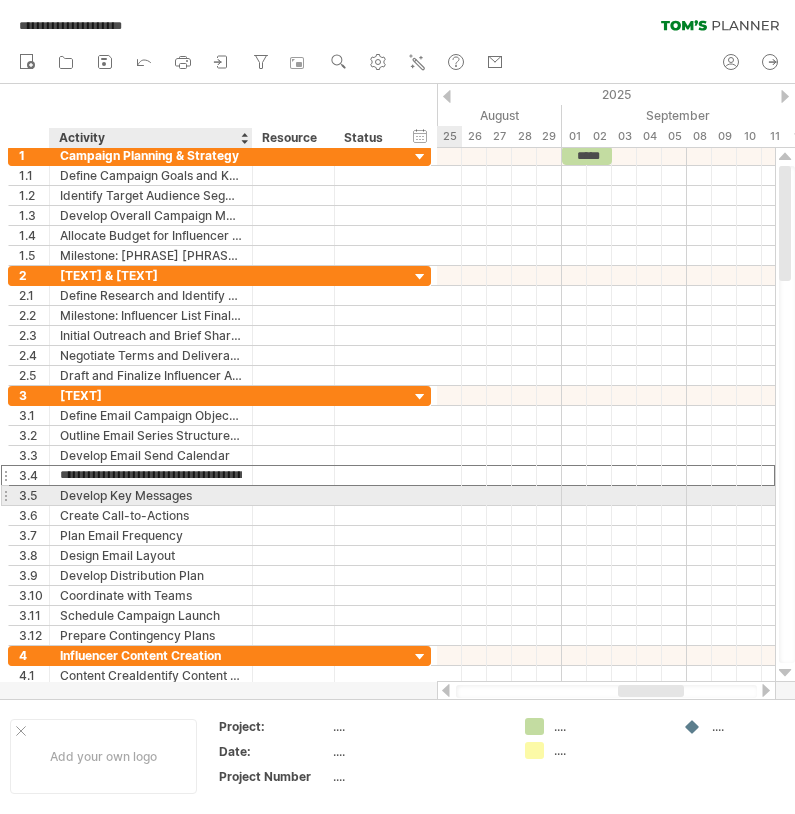 click on "Develop Key Messages" at bounding box center [151, 495] 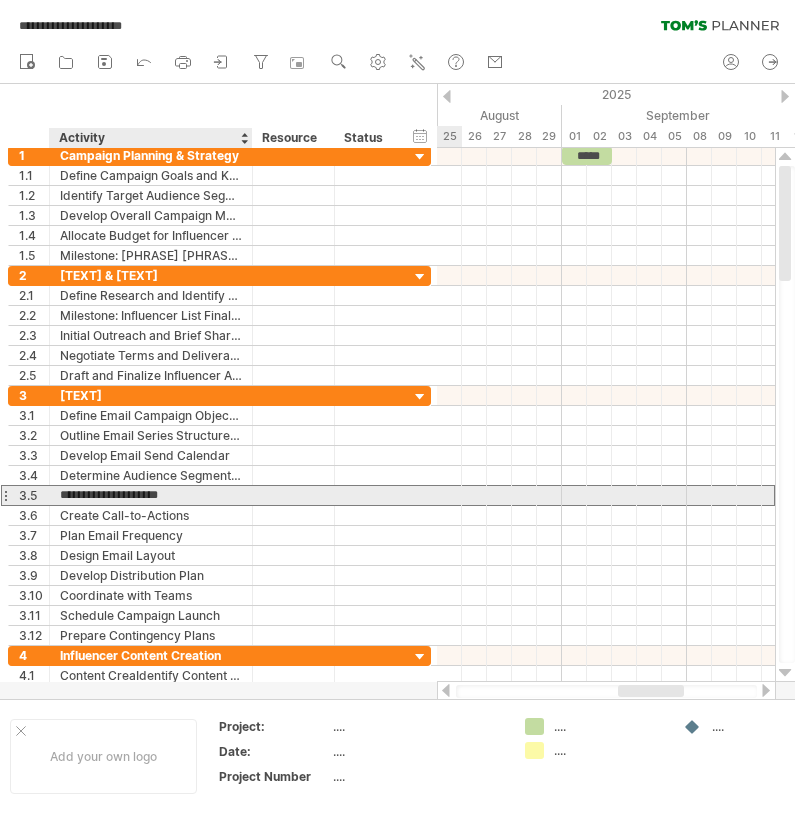 click on "**********" at bounding box center (151, 495) 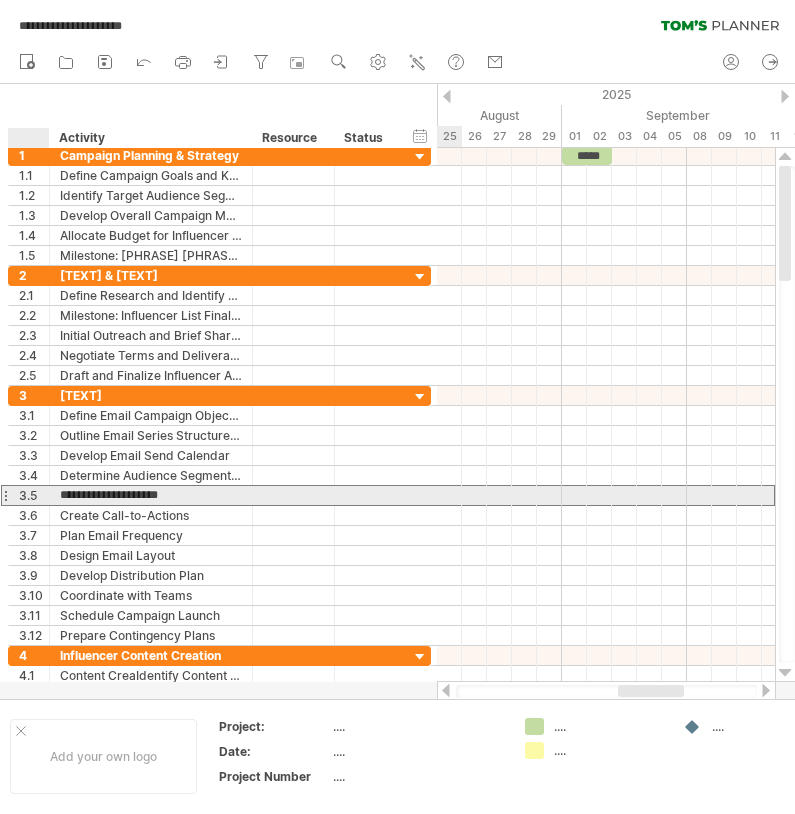 drag, startPoint x: 201, startPoint y: 498, endPoint x: 34, endPoint y: 498, distance: 167 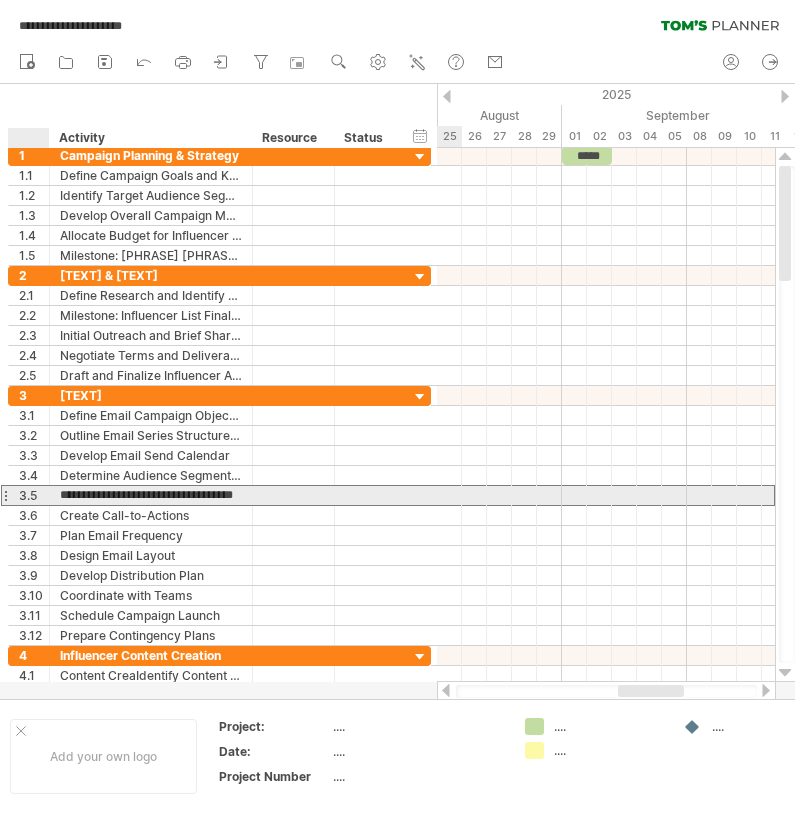 type on "**********" 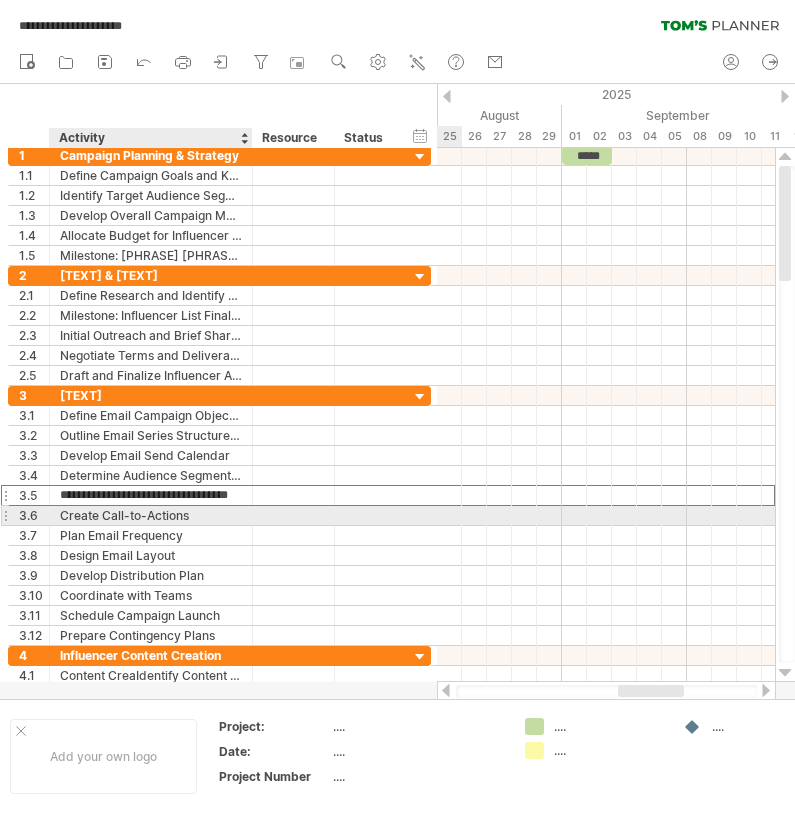 click on "Create Call-to-Actions" at bounding box center (151, 515) 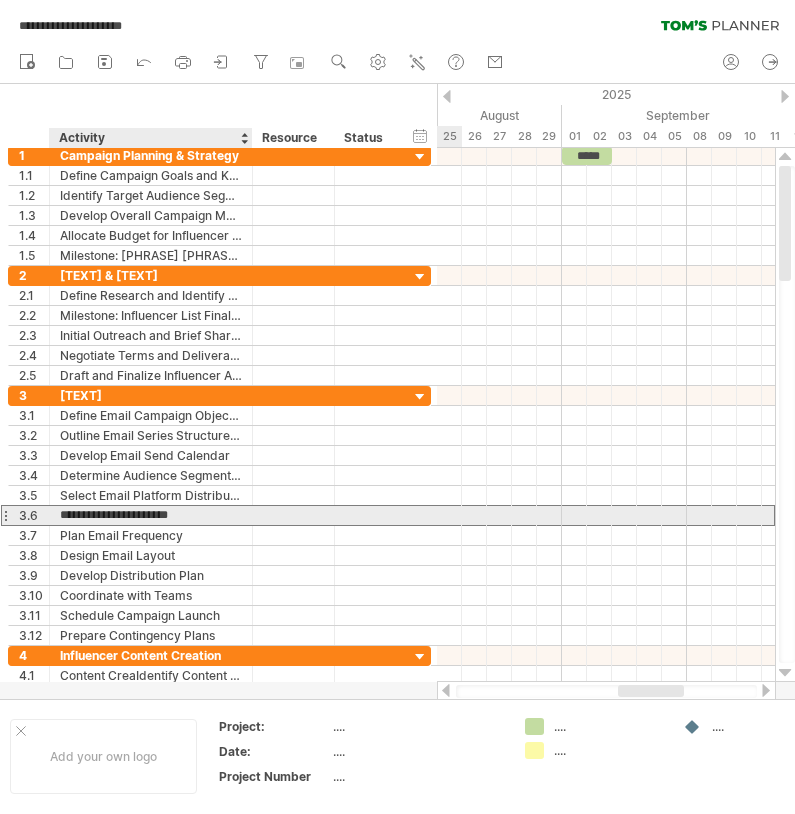 click on "**********" at bounding box center (151, 515) 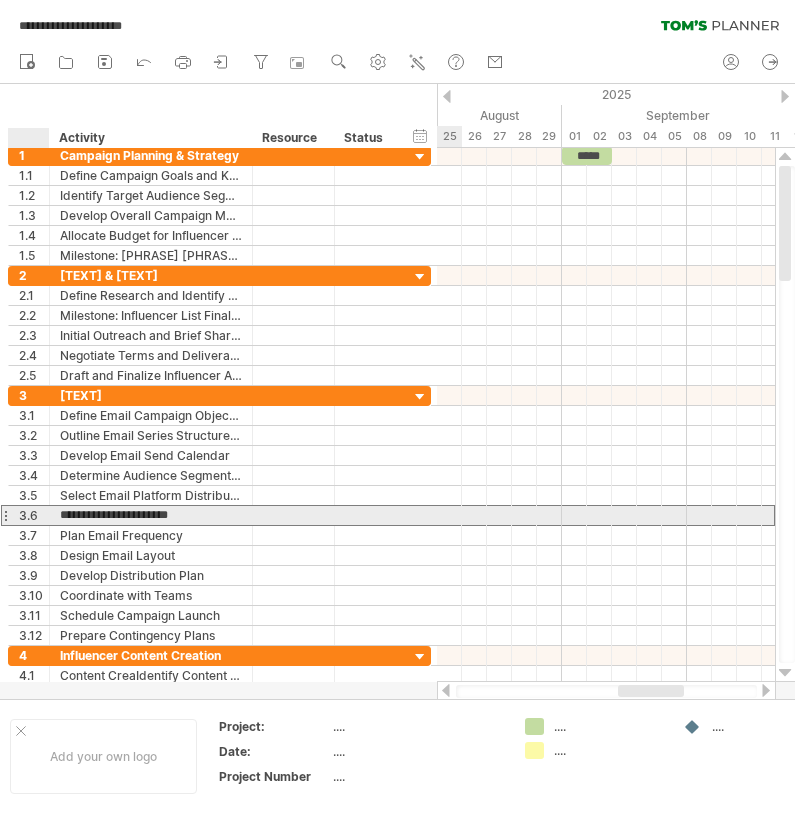 drag, startPoint x: 185, startPoint y: 521, endPoint x: 43, endPoint y: 519, distance: 142.01408 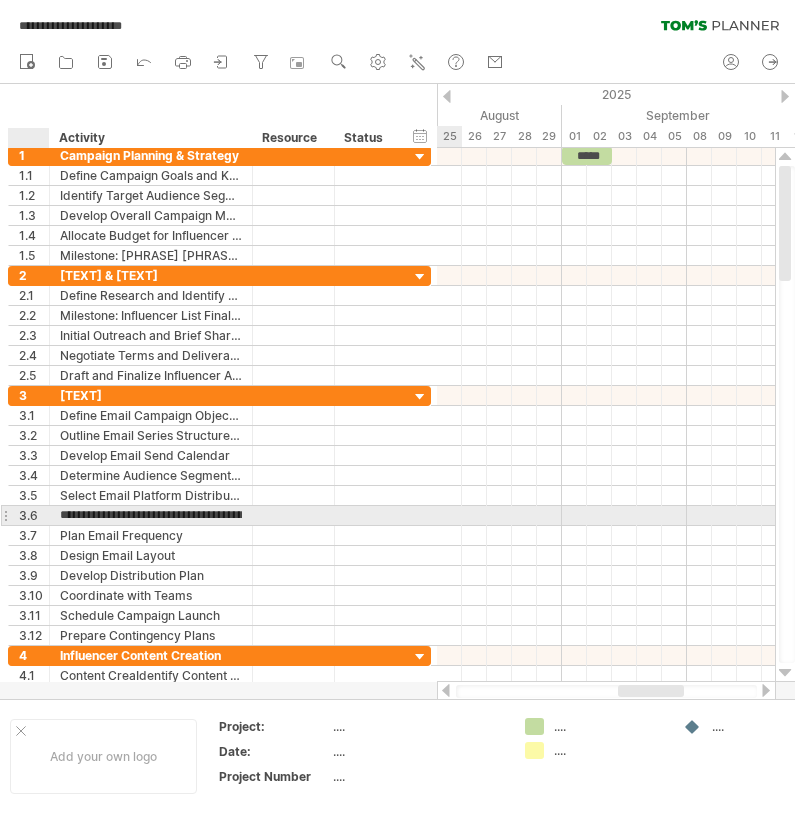 type on "**********" 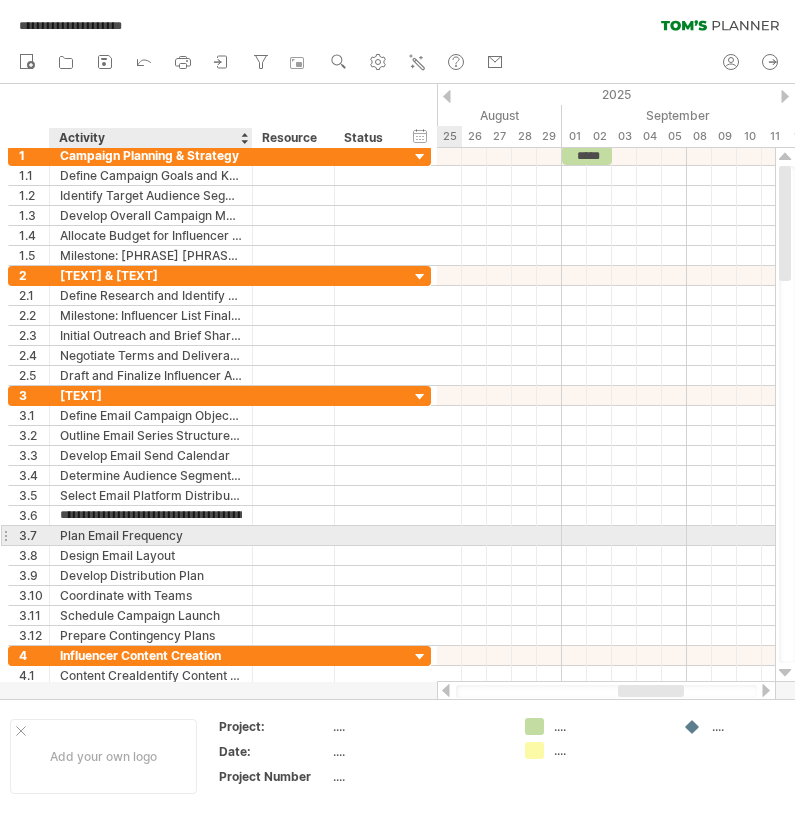 click on "Plan Email Frequency" at bounding box center [151, 535] 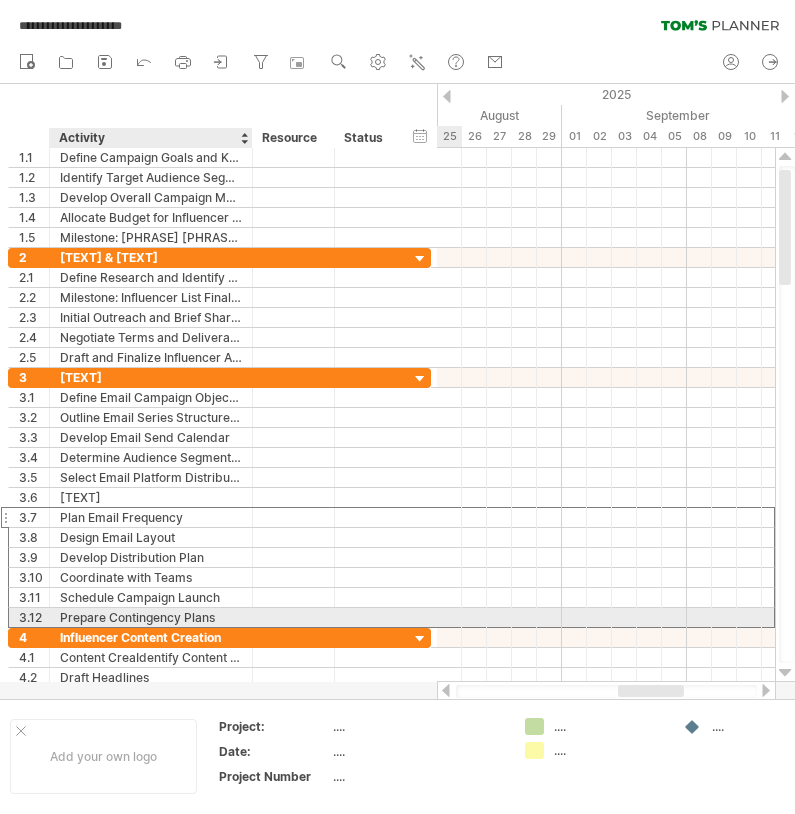 click on "Prepare Contingency Plans" at bounding box center (151, 617) 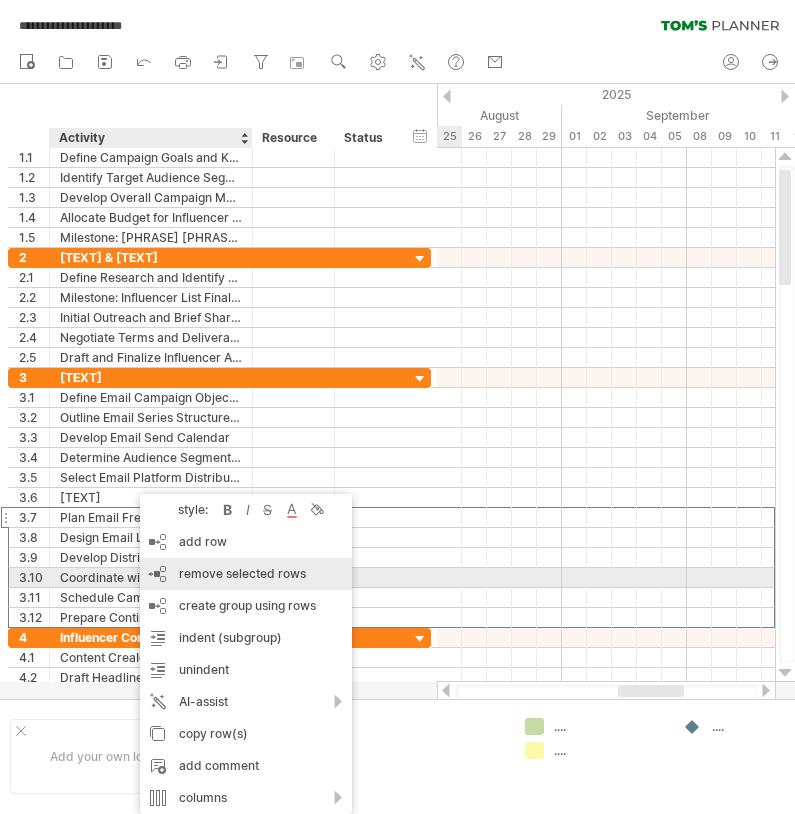 click on "remove selected rows" at bounding box center [242, 573] 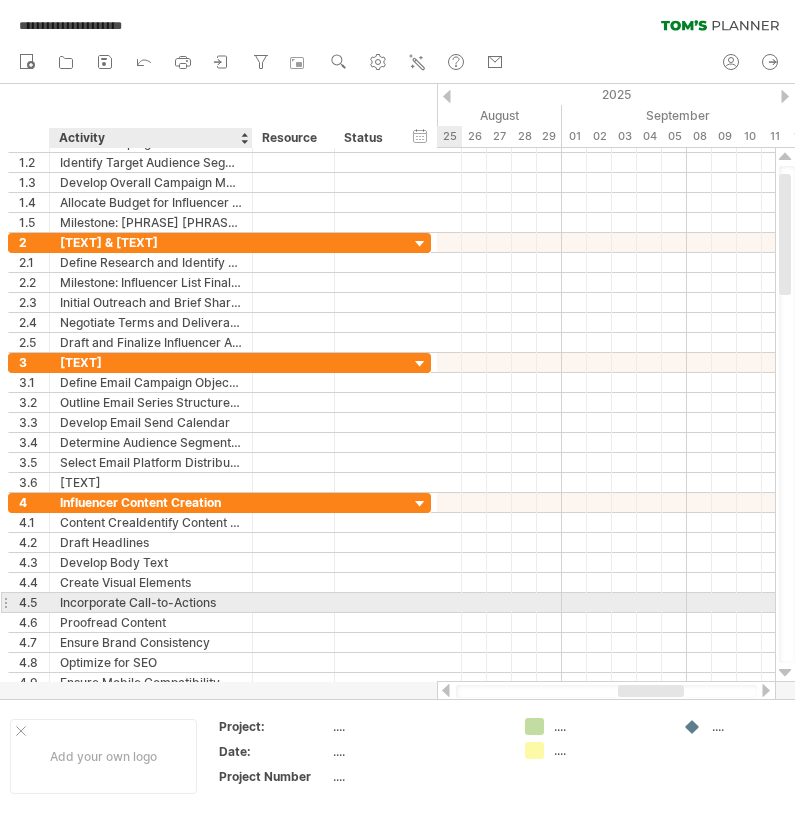 click on "Incorporate Call-to-Actions" at bounding box center (151, 602) 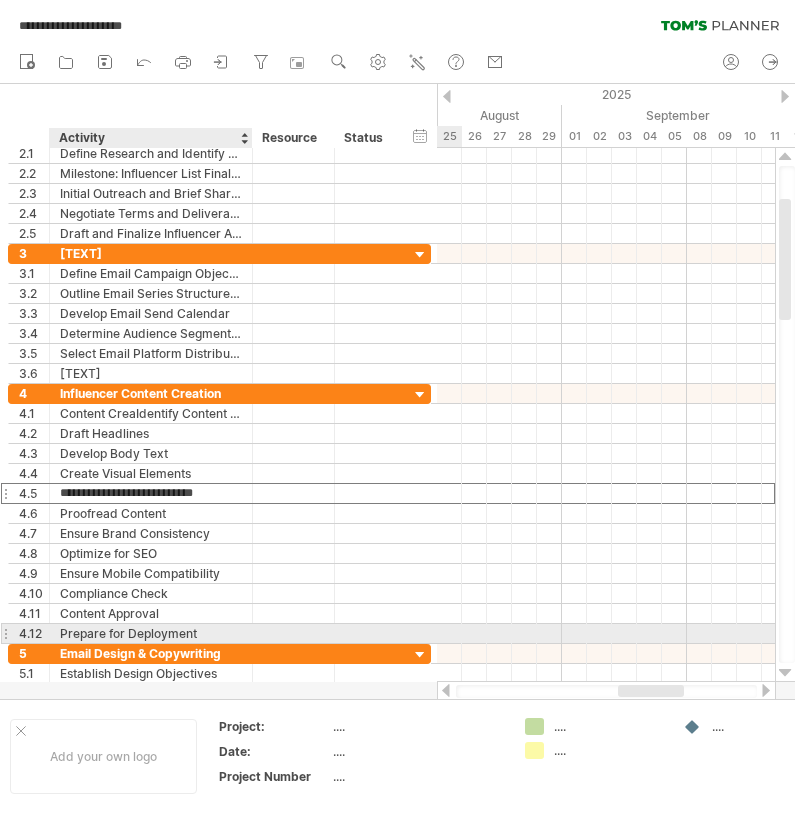 click on "Prepare for Deployment" at bounding box center [151, 633] 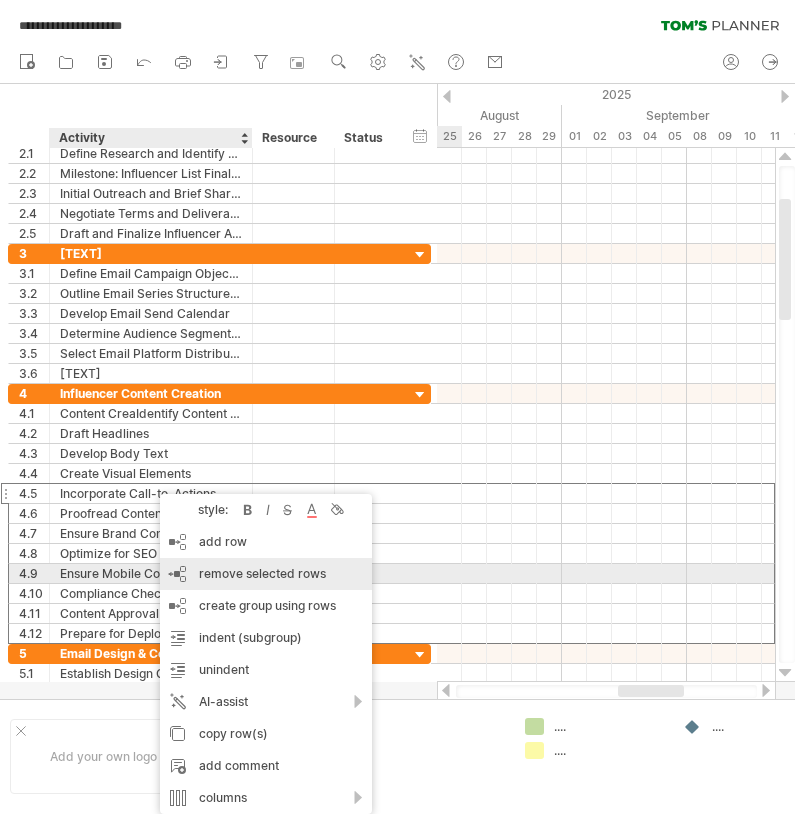 click on "remove selected rows" at bounding box center (262, 573) 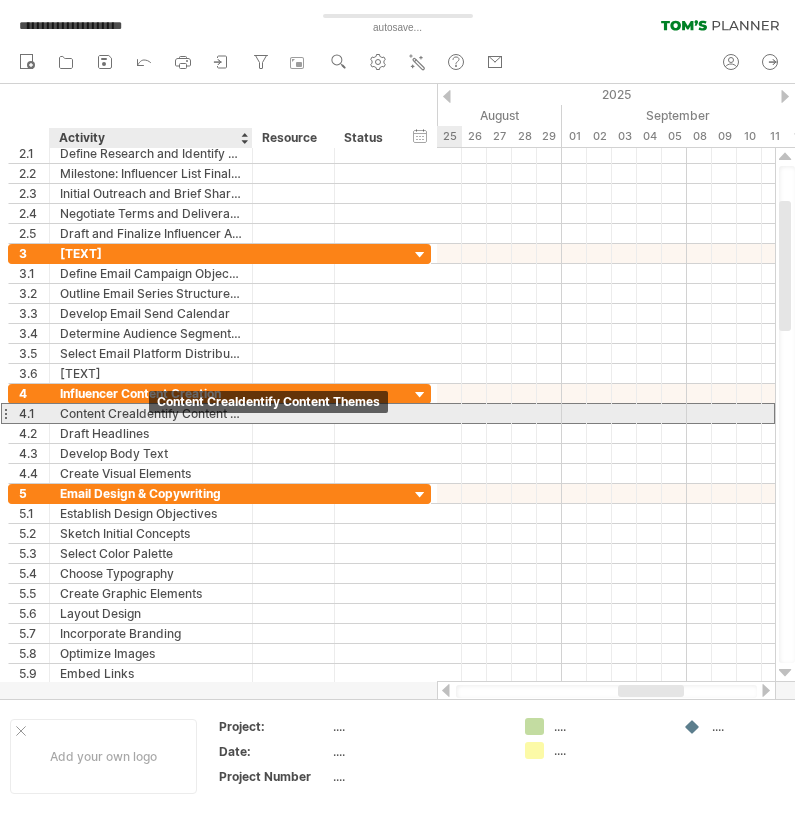 click on "Content CreaIdentify Content Themes" at bounding box center [151, 413] 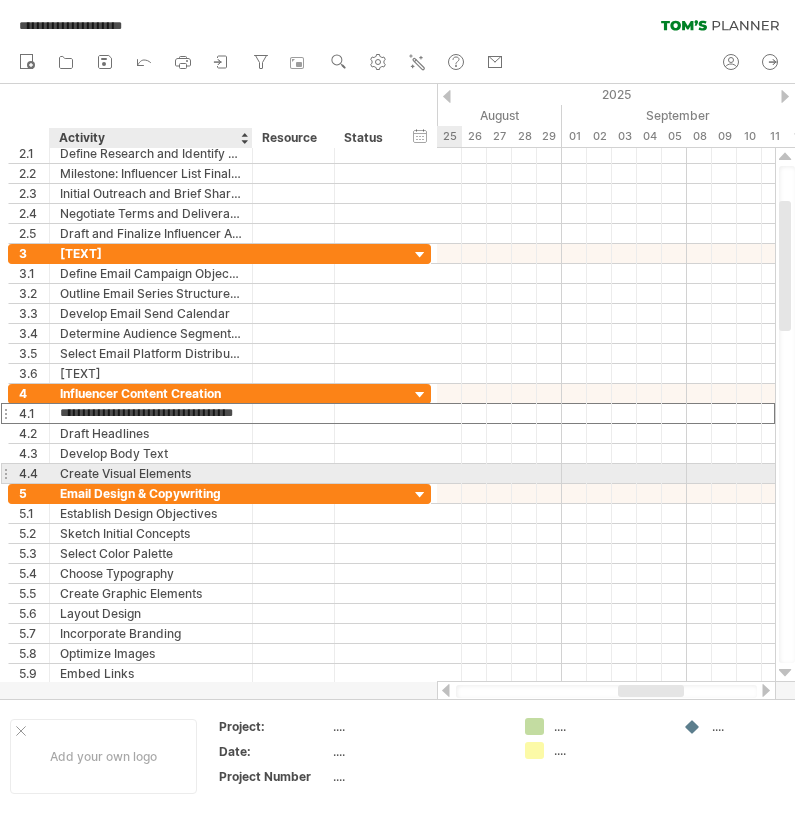 click on "Create Visual Elements" at bounding box center (151, 473) 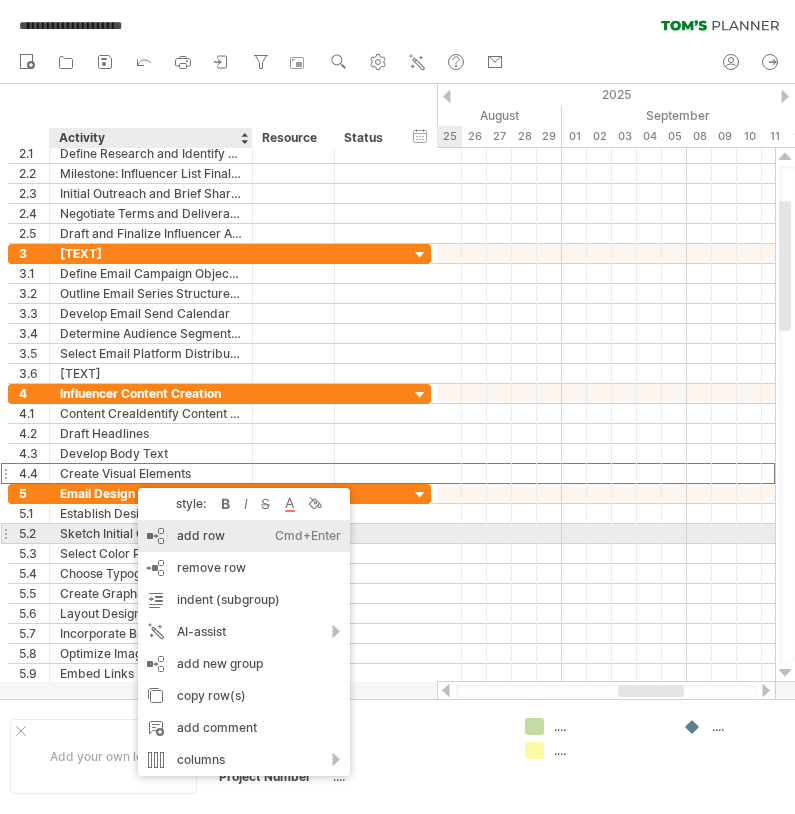 click on "add row Ctrl+Enter Cmd+Enter" at bounding box center [244, 536] 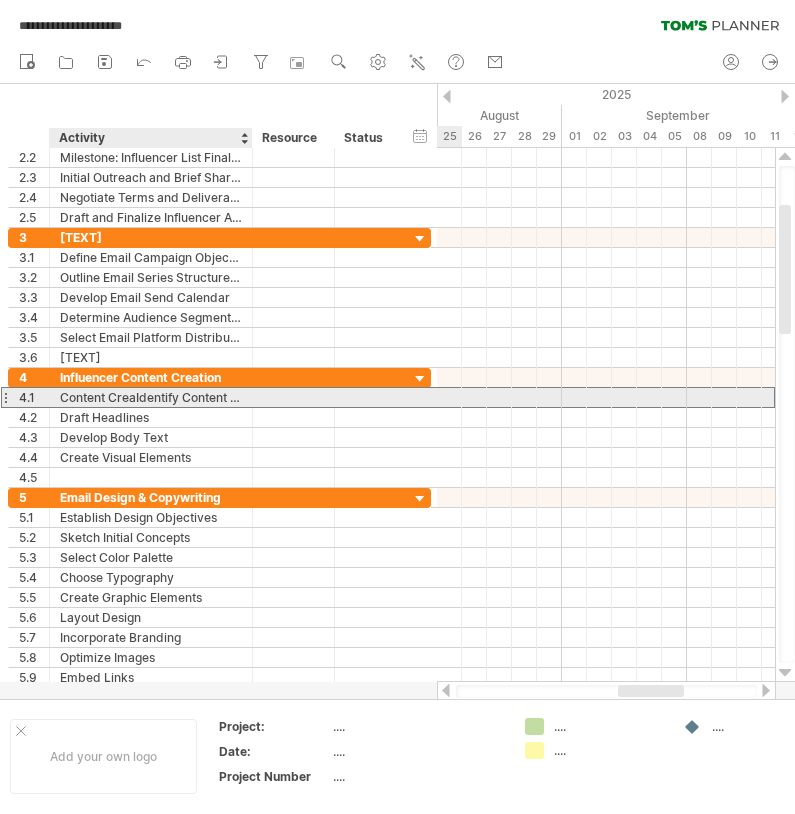 click on "Content CreaIdentify Content Themes" at bounding box center [151, 397] 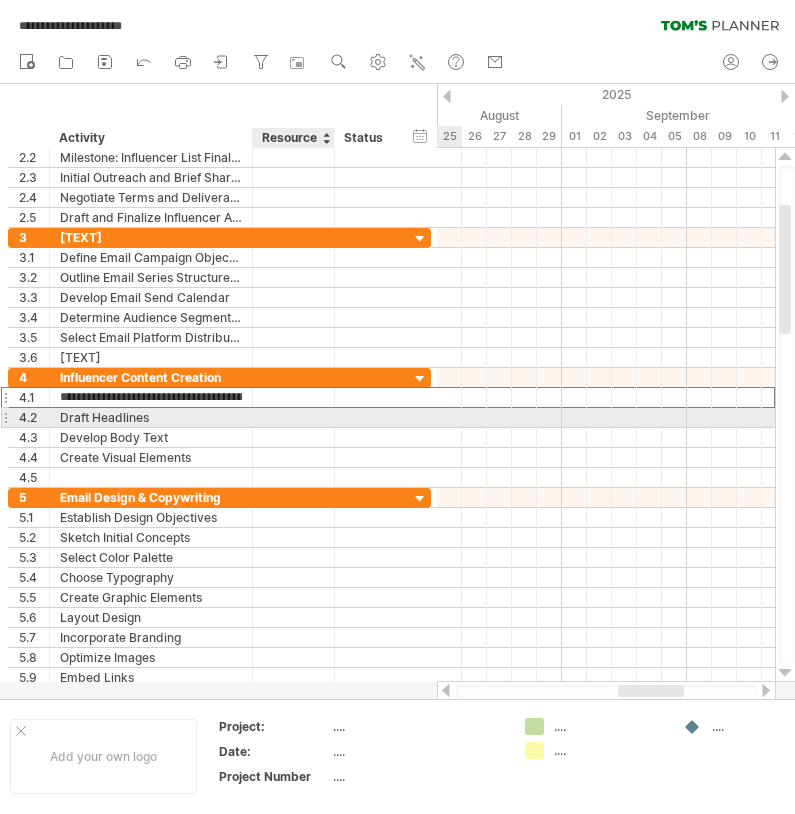 drag, startPoint x: 213, startPoint y: 395, endPoint x: 329, endPoint y: 426, distance: 120.070816 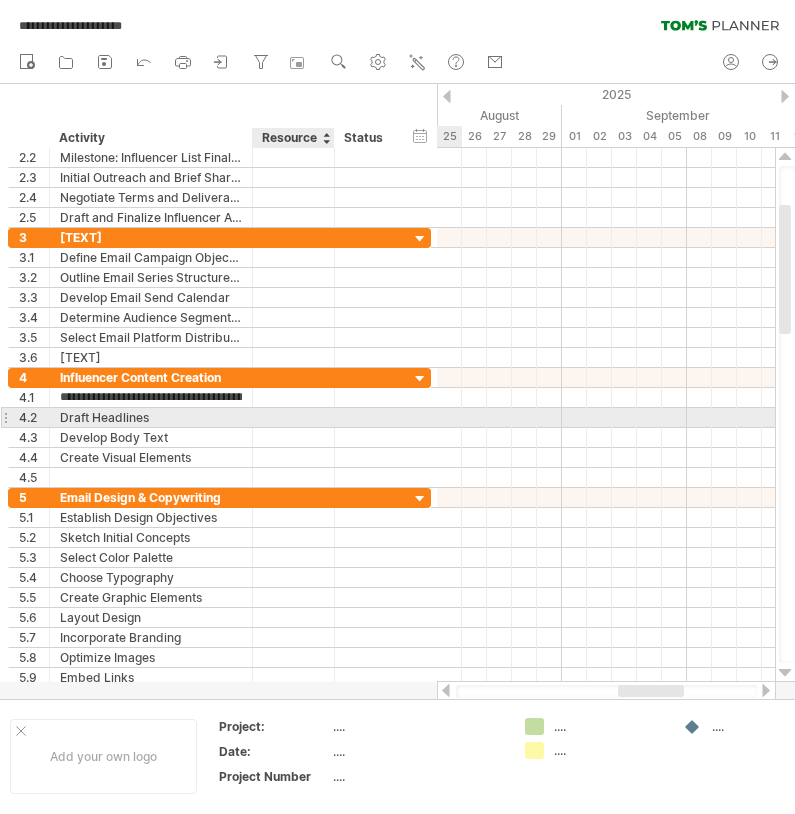 type on "**********" 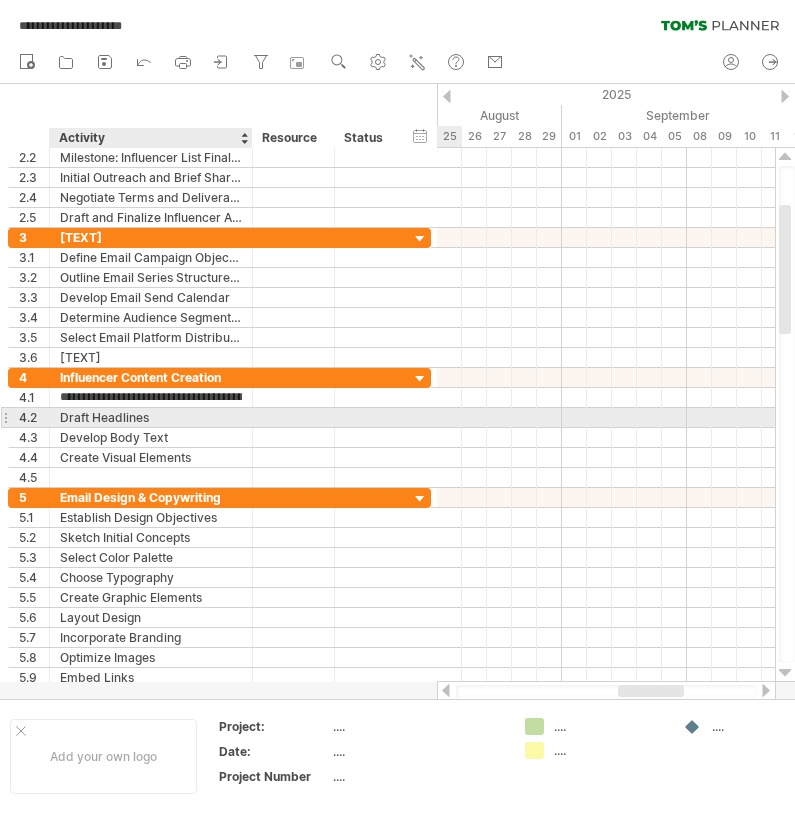 click on "Draft Headlines" at bounding box center (151, 417) 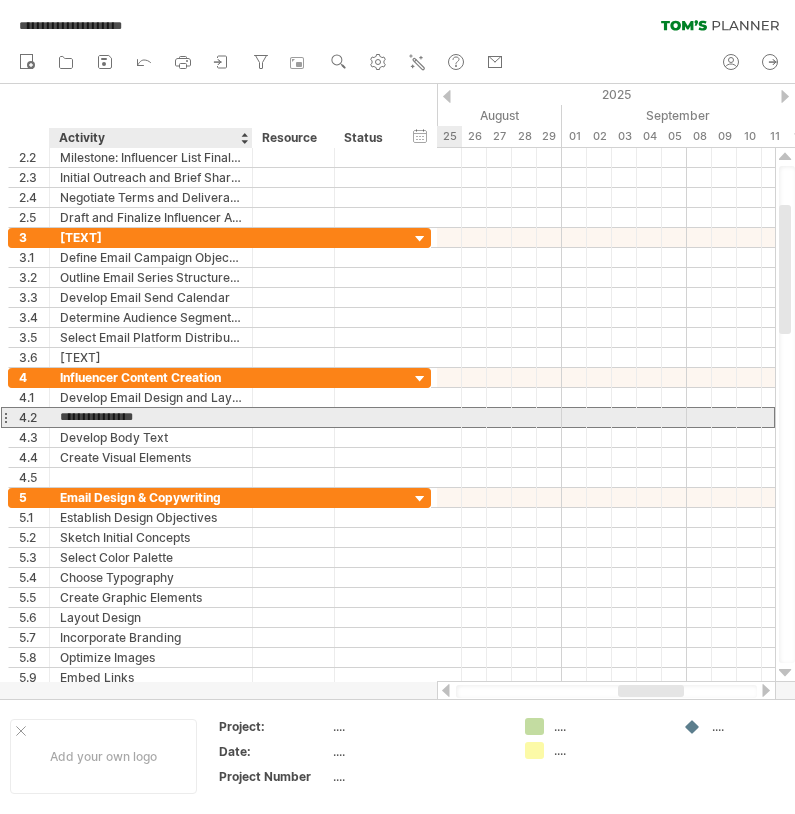 click on "**********" at bounding box center (151, 417) 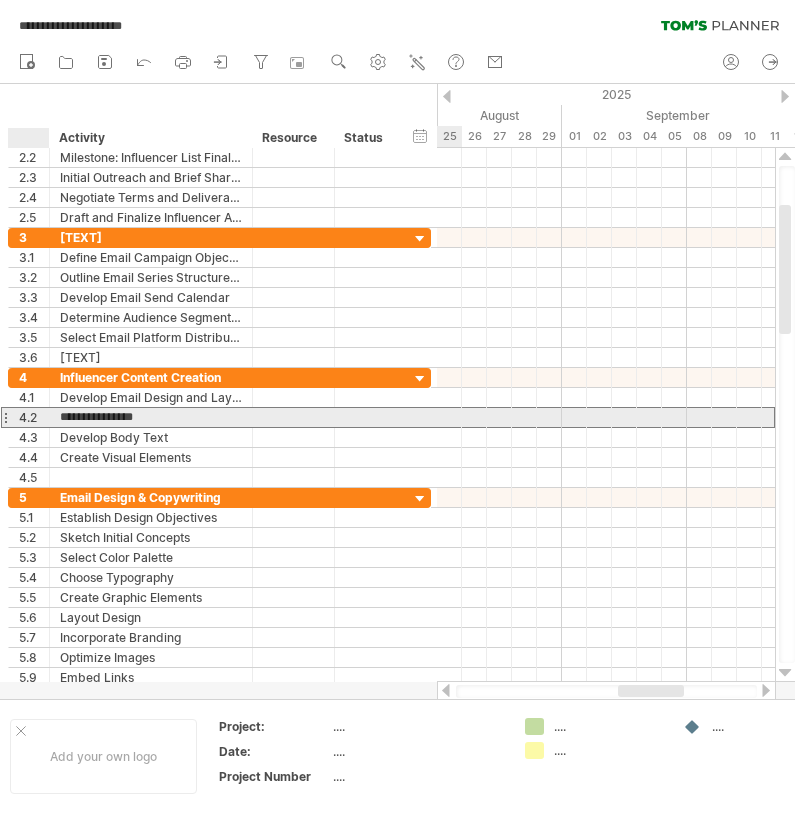 drag, startPoint x: 174, startPoint y: 416, endPoint x: 55, endPoint y: 412, distance: 119.06721 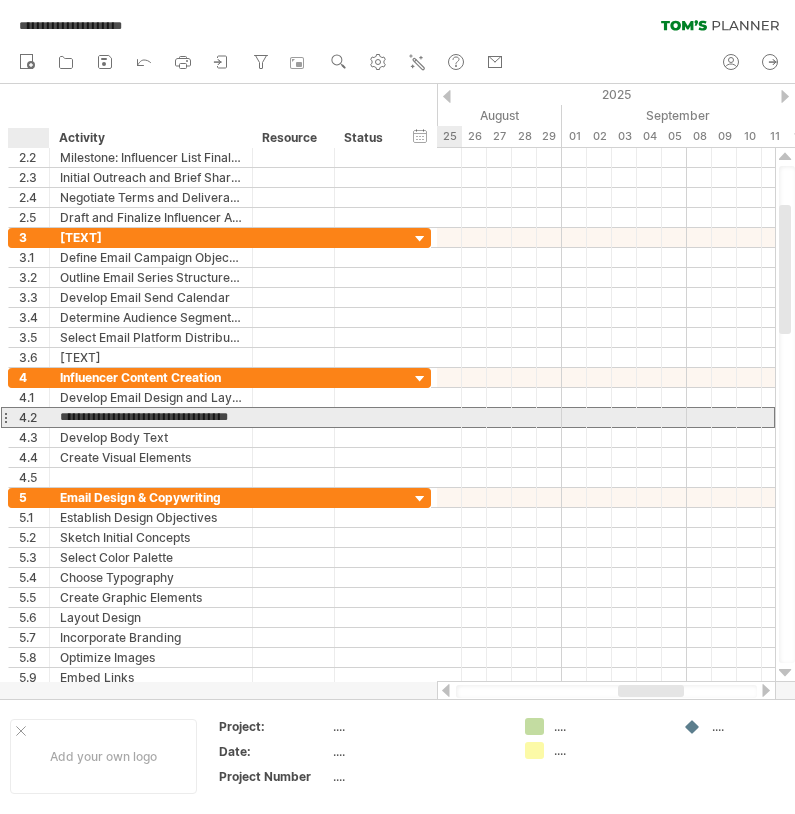 type on "**********" 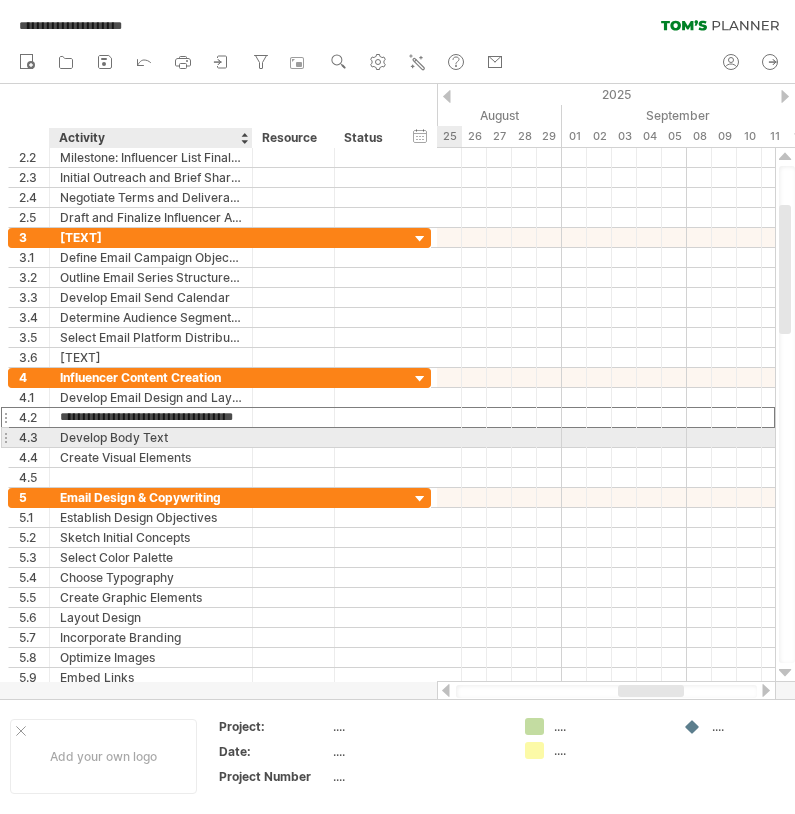 click on "Develop Body Text" at bounding box center (151, 437) 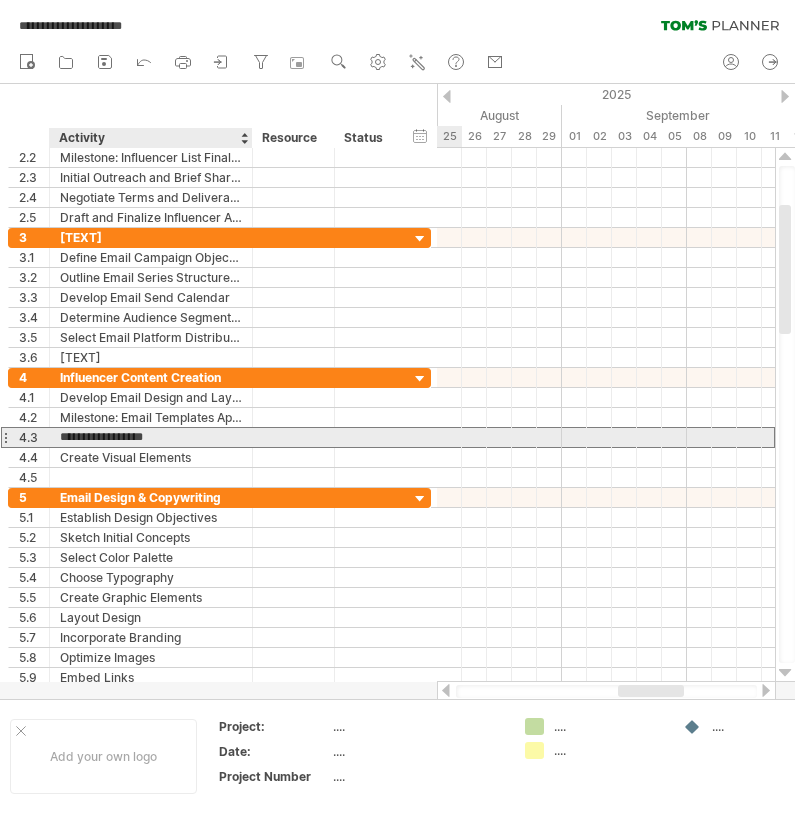click on "**********" at bounding box center (151, 437) 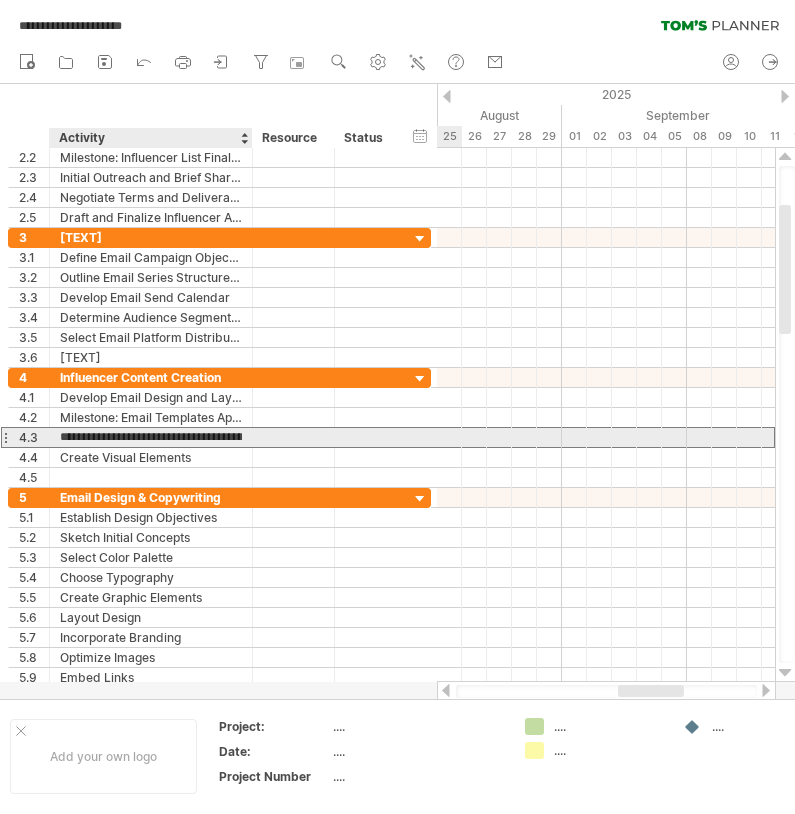 type on "**********" 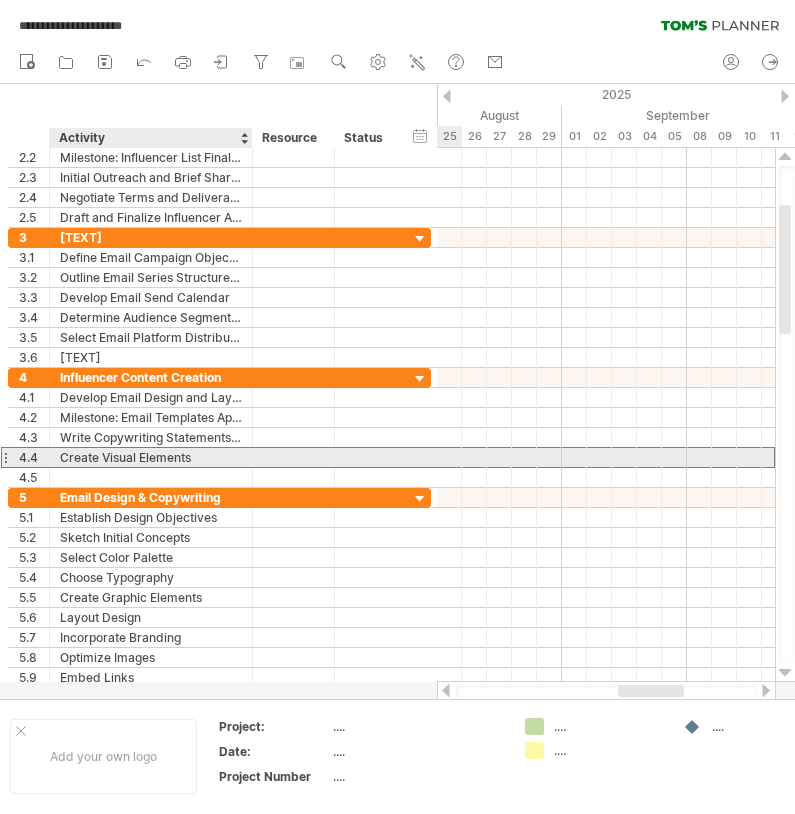 click on "Create Visual Elements" at bounding box center [151, 457] 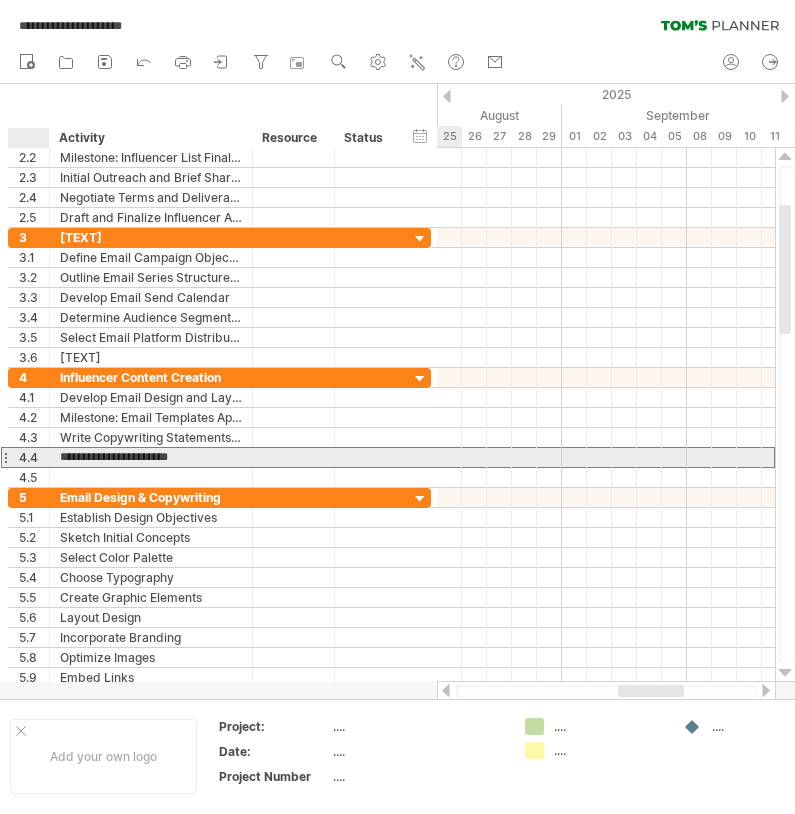 drag, startPoint x: 193, startPoint y: 458, endPoint x: 33, endPoint y: 452, distance: 160.11246 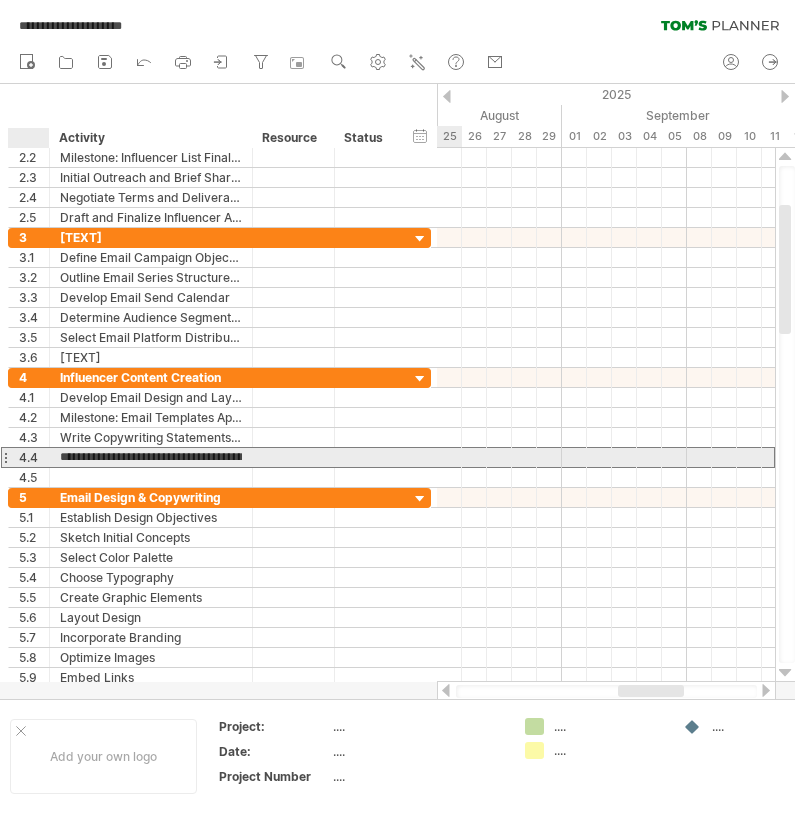 type on "**********" 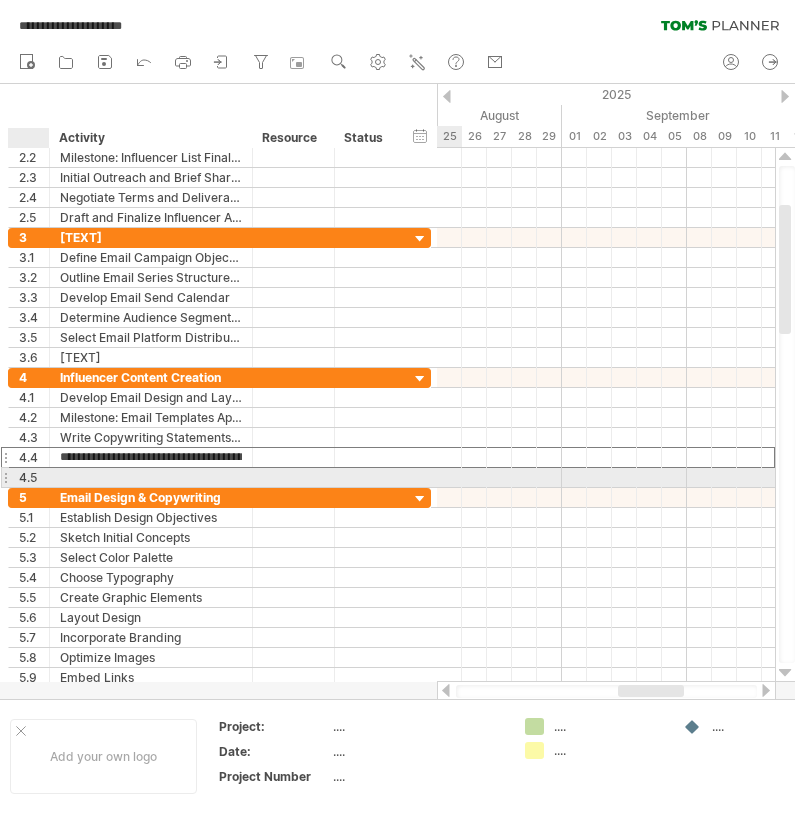click on "Create Visual Elements" at bounding box center (219, 457) 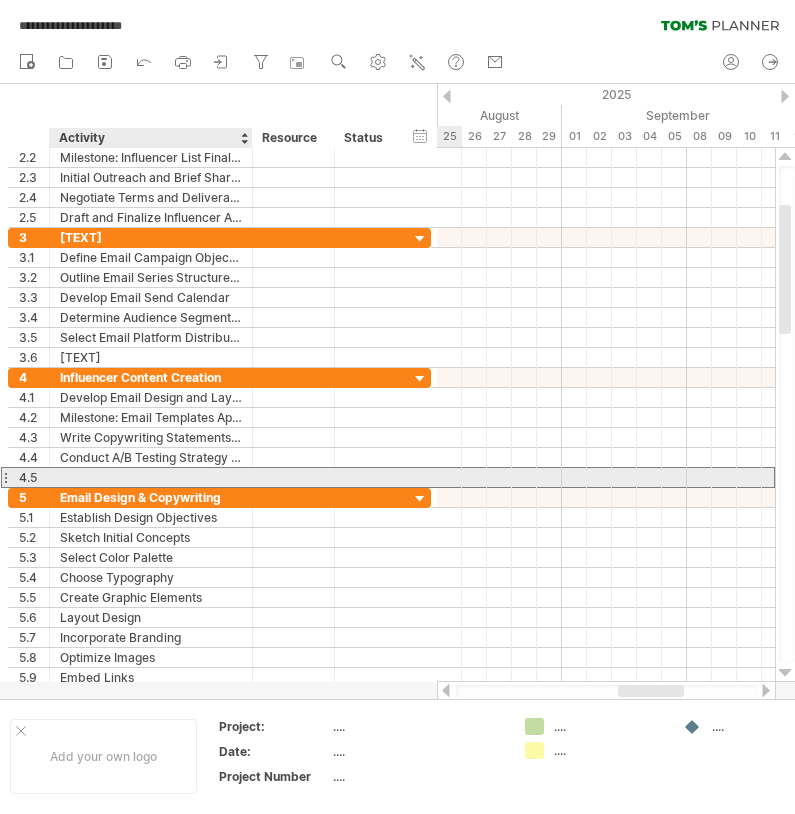 click at bounding box center [151, 477] 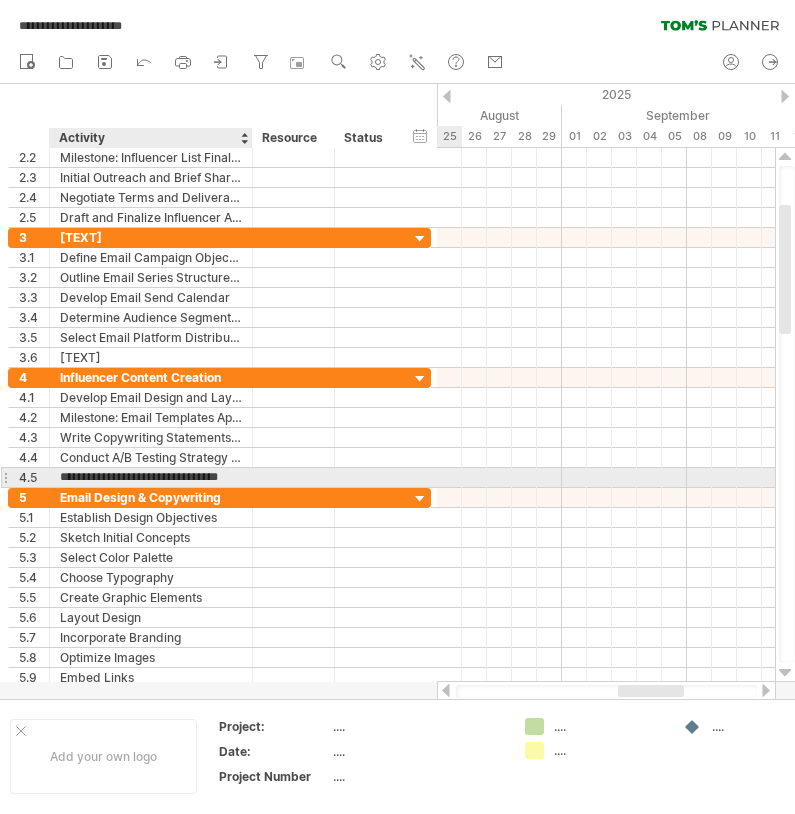 type on "**********" 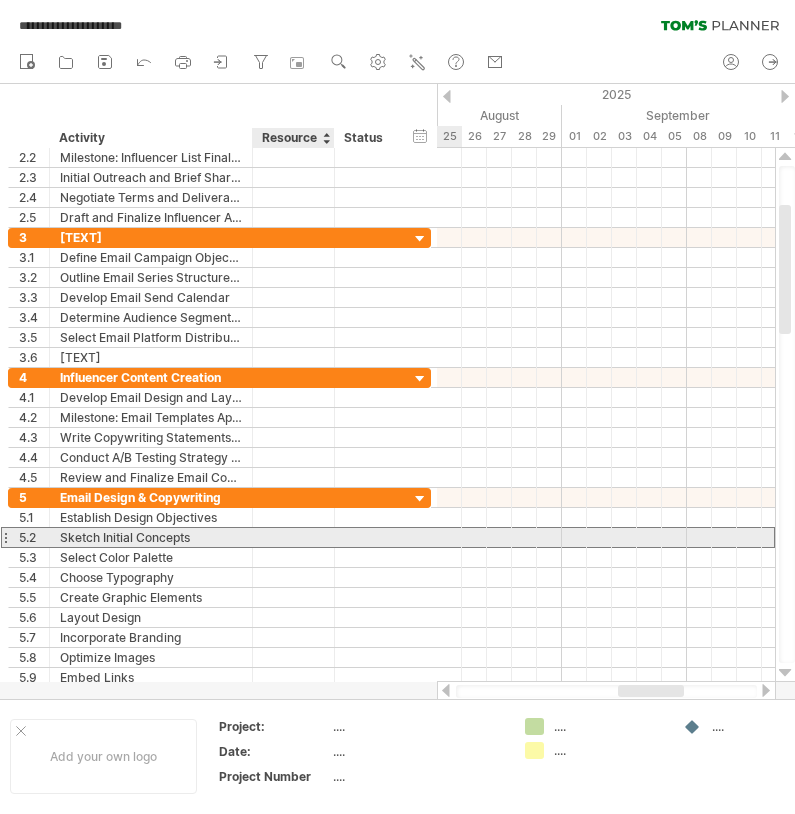 click at bounding box center [293, 537] 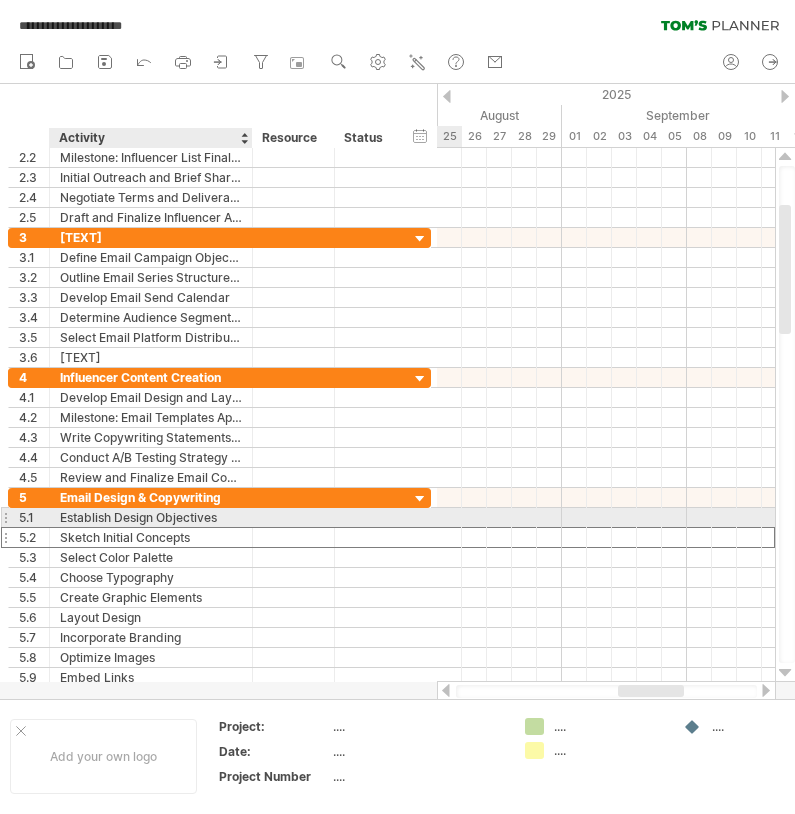 click on "Establish Design Objectives" at bounding box center [151, 517] 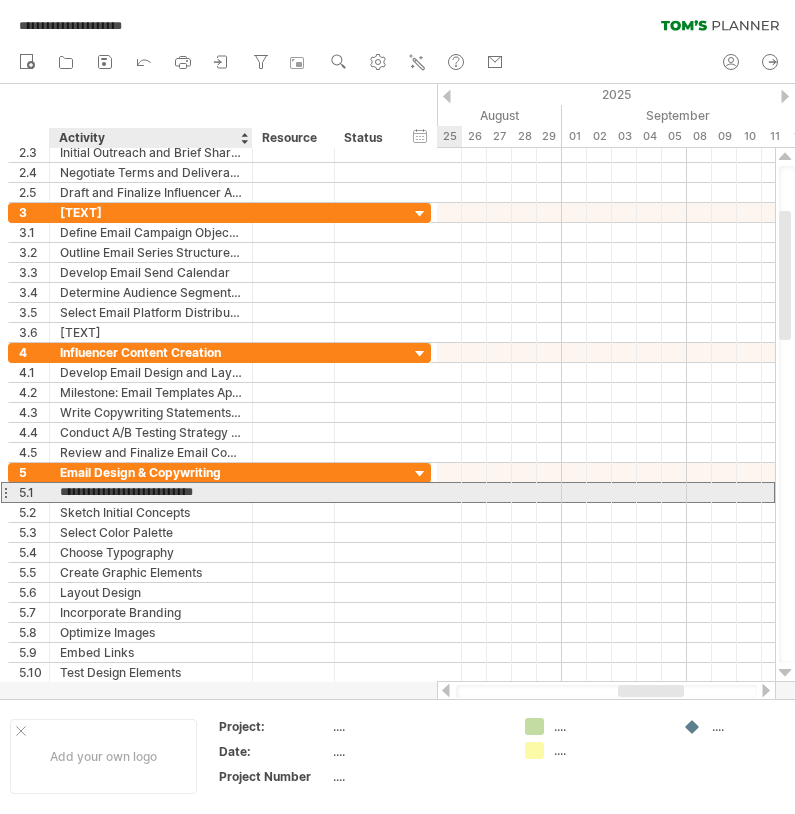 click on "**********" at bounding box center (151, 492) 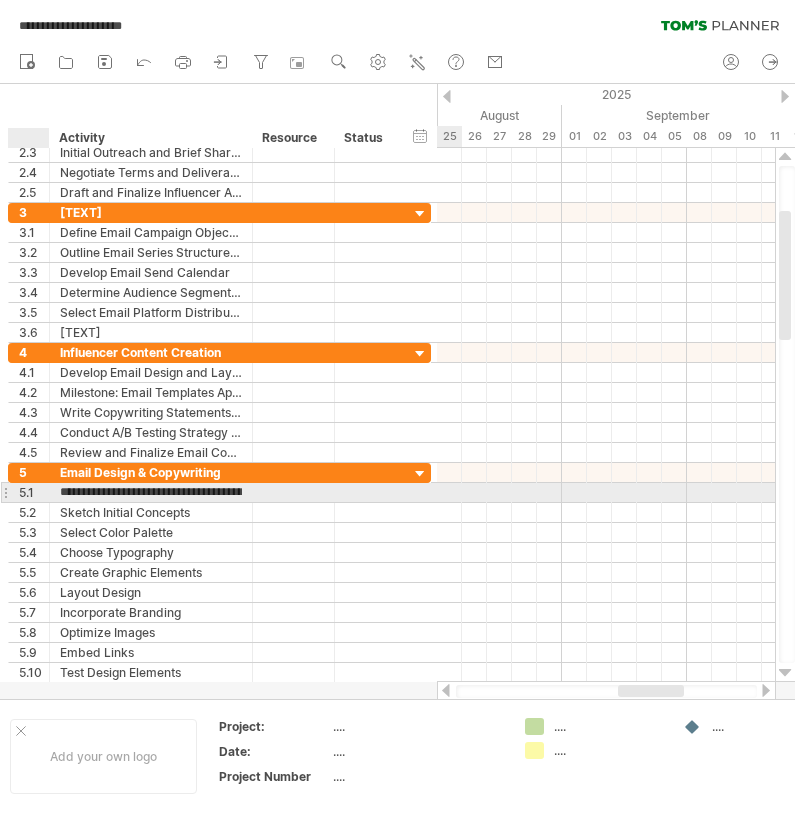 type on "**********" 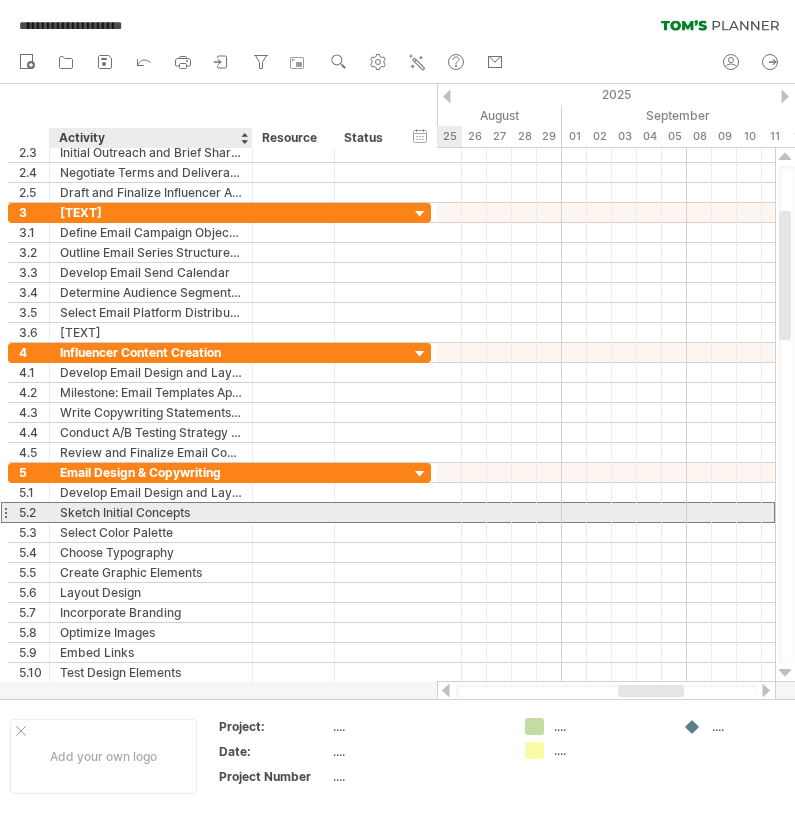 click on "Sketch Initial Concepts" at bounding box center [151, 512] 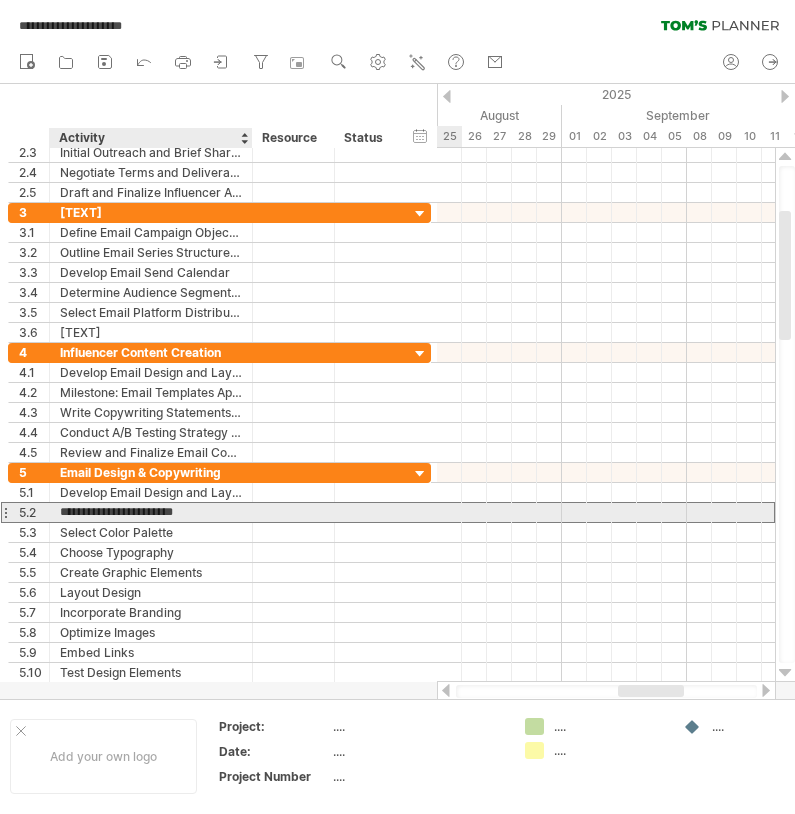click on "**********" at bounding box center [151, 512] 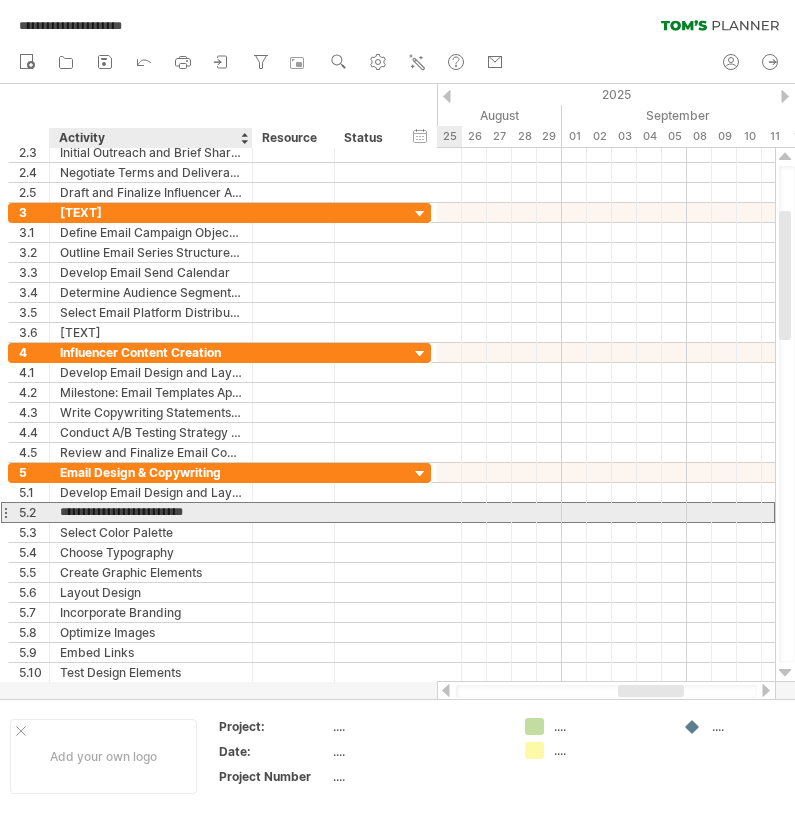 type on "**********" 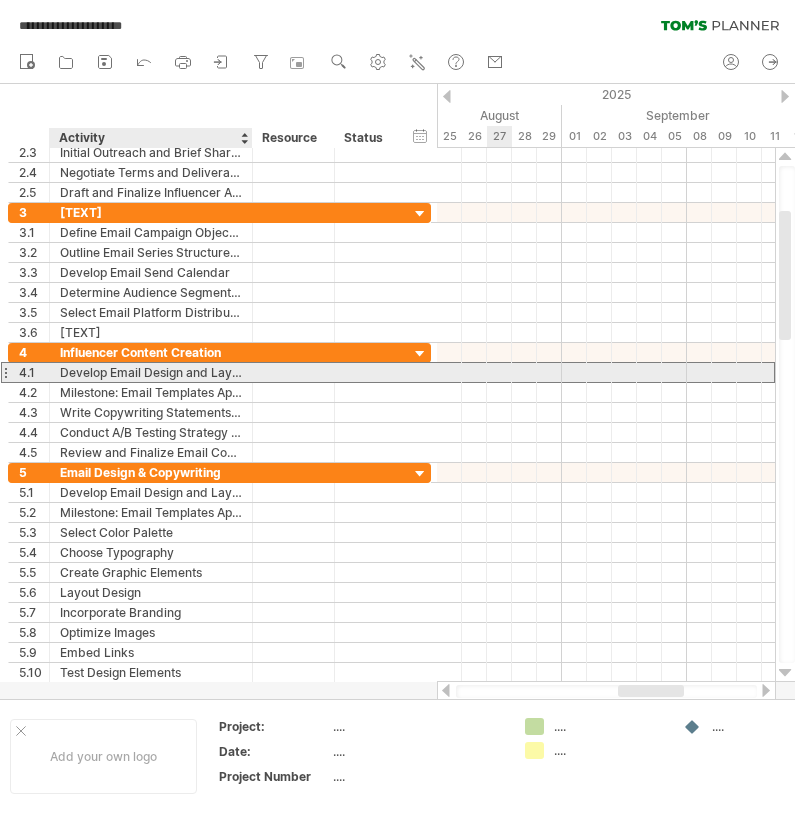 click on "Develop Email Design and Layout Concepts" at bounding box center (151, 372) 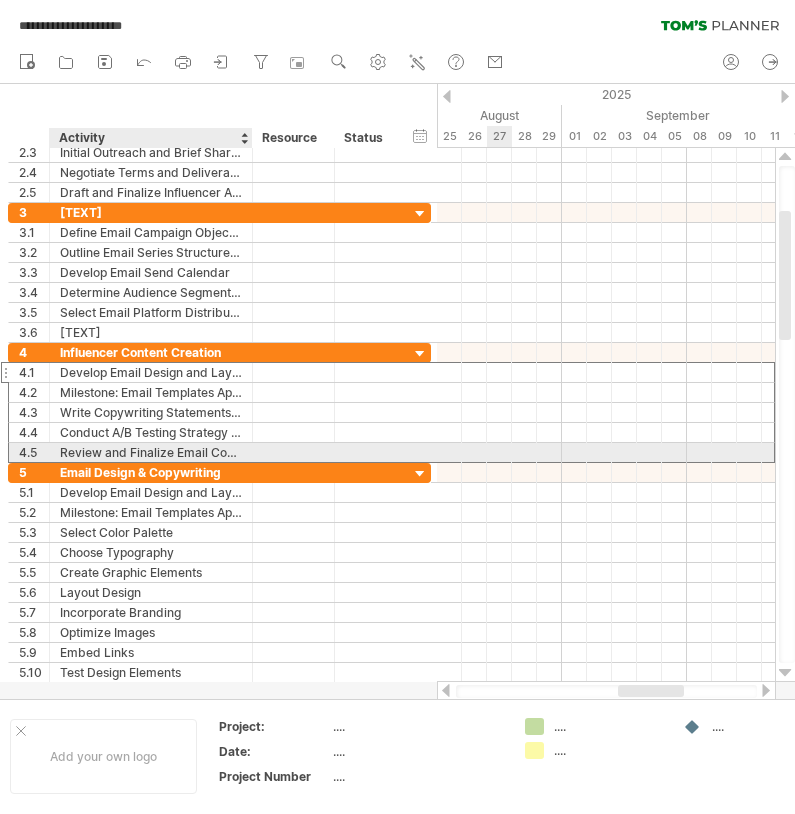 click on "Review and Finalize Email Content" at bounding box center [151, 452] 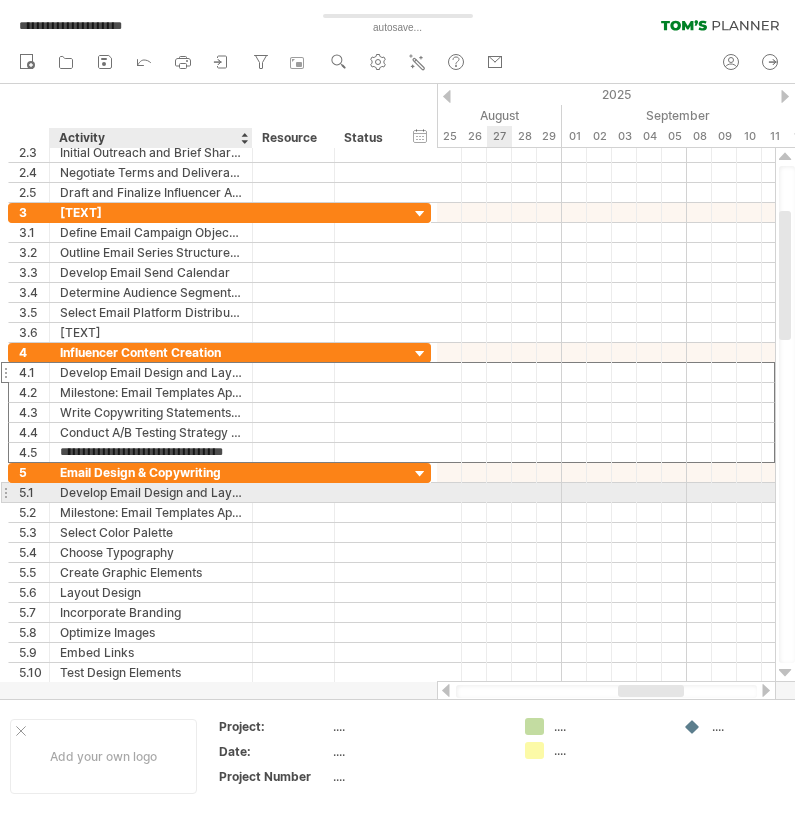 click on "Develop Email Design and Layout Concepts" at bounding box center [151, 492] 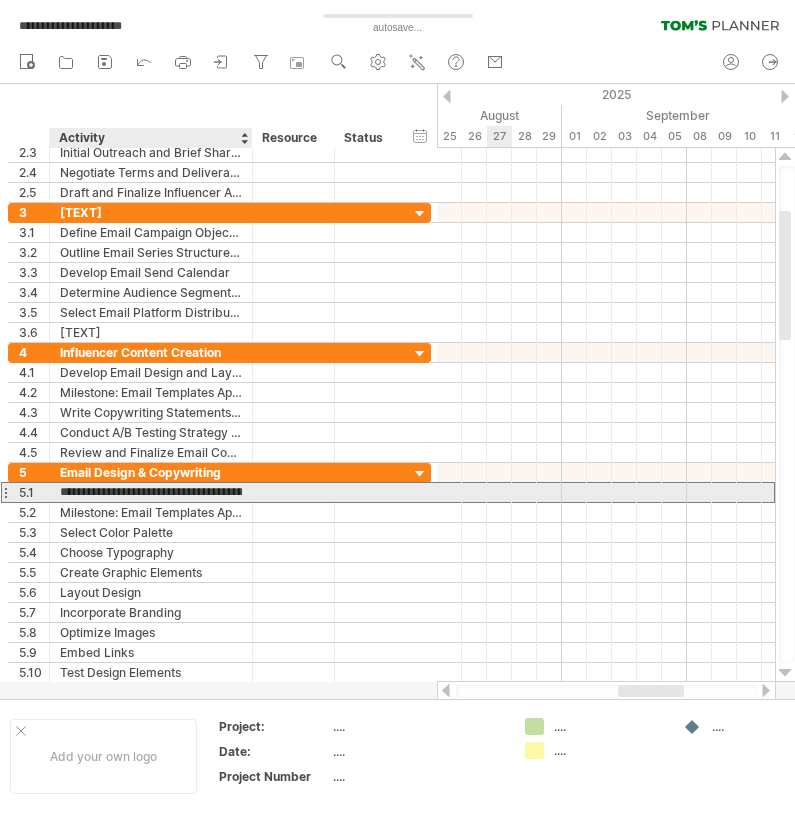 paste on "**********" 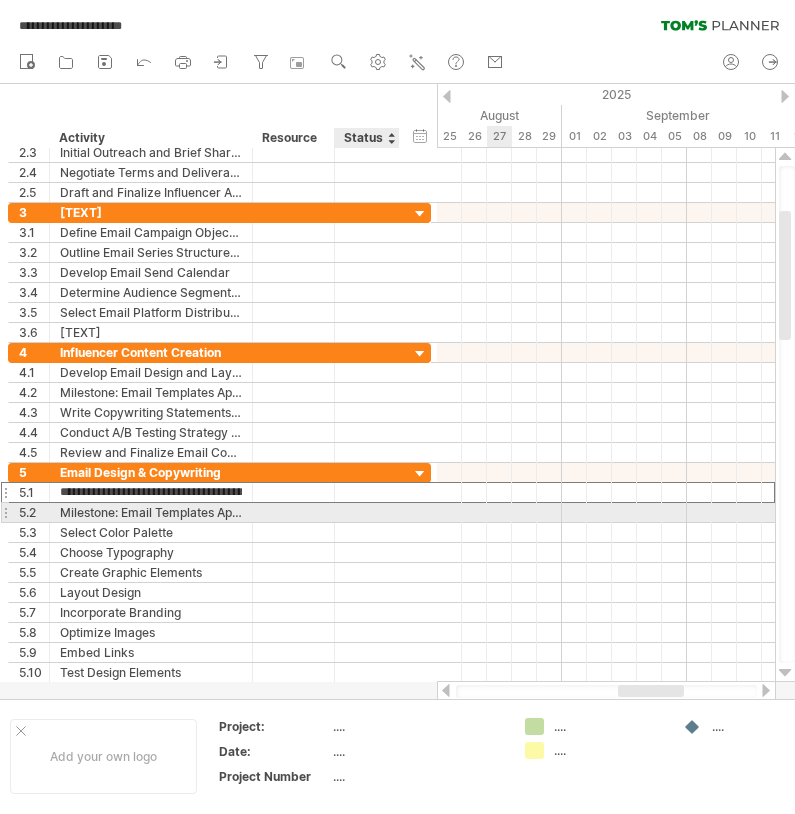drag, startPoint x: 150, startPoint y: 495, endPoint x: 350, endPoint y: 505, distance: 200.24985 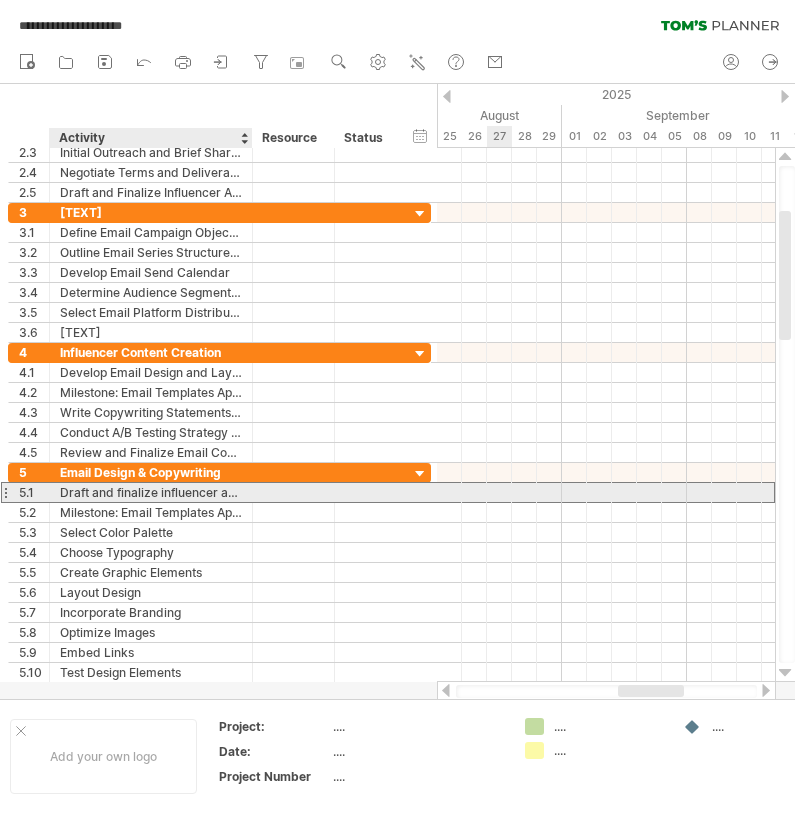 click on "Draft and finalize influencer agreementsDevelop Email Design and Layout Concepts" at bounding box center [151, 492] 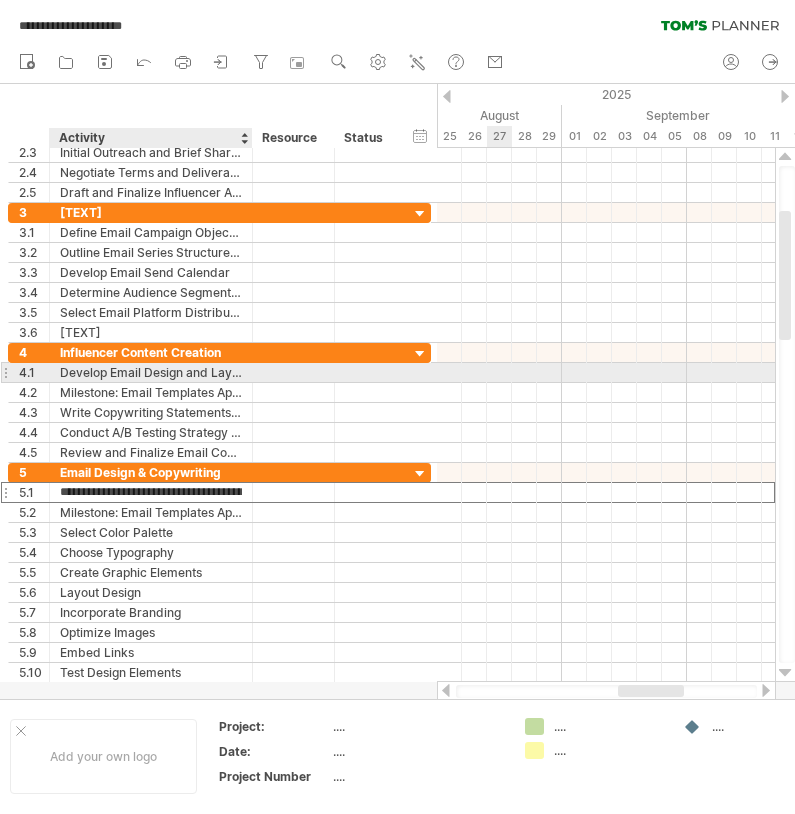 click on "Develop Email Design and Layout Concepts" at bounding box center [151, 372] 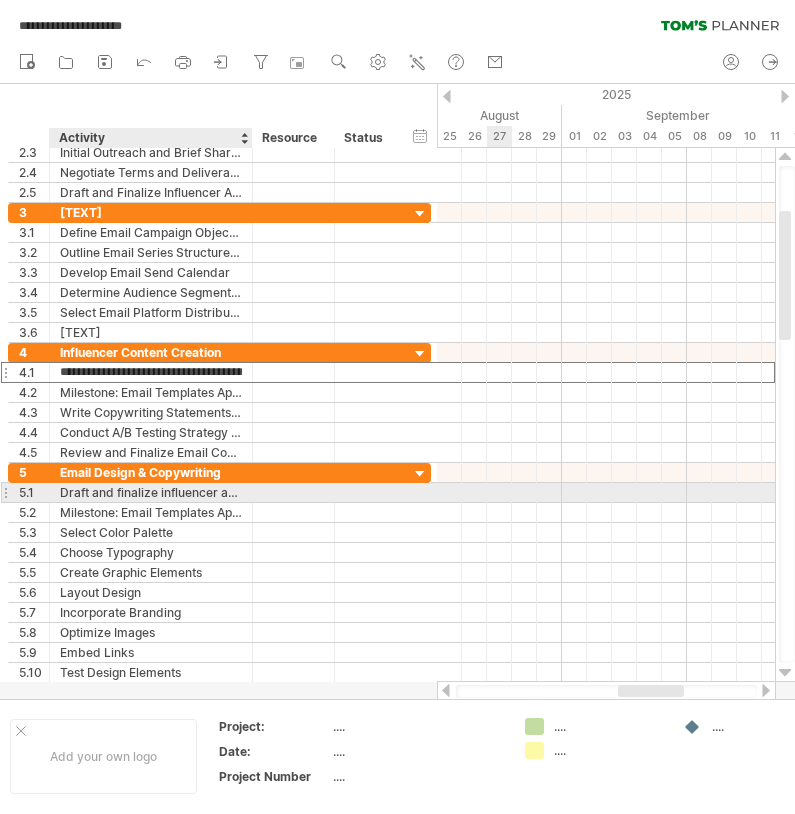 click on "Draft and finalize influencer agreementsDevelop Email Design and Layout Concepts" at bounding box center [151, 492] 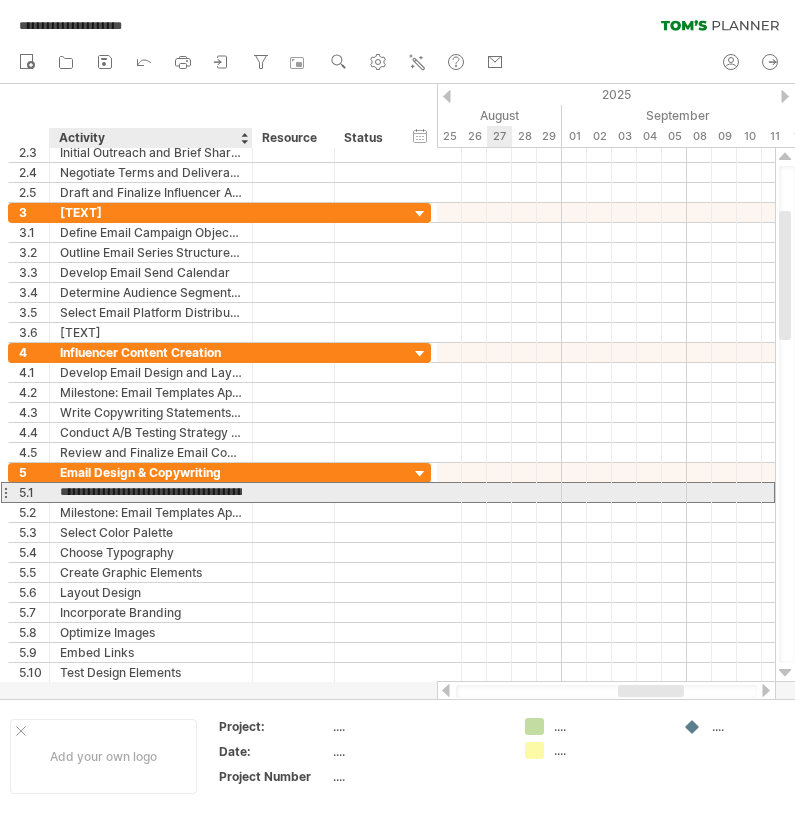 click on "**********" at bounding box center [151, 492] 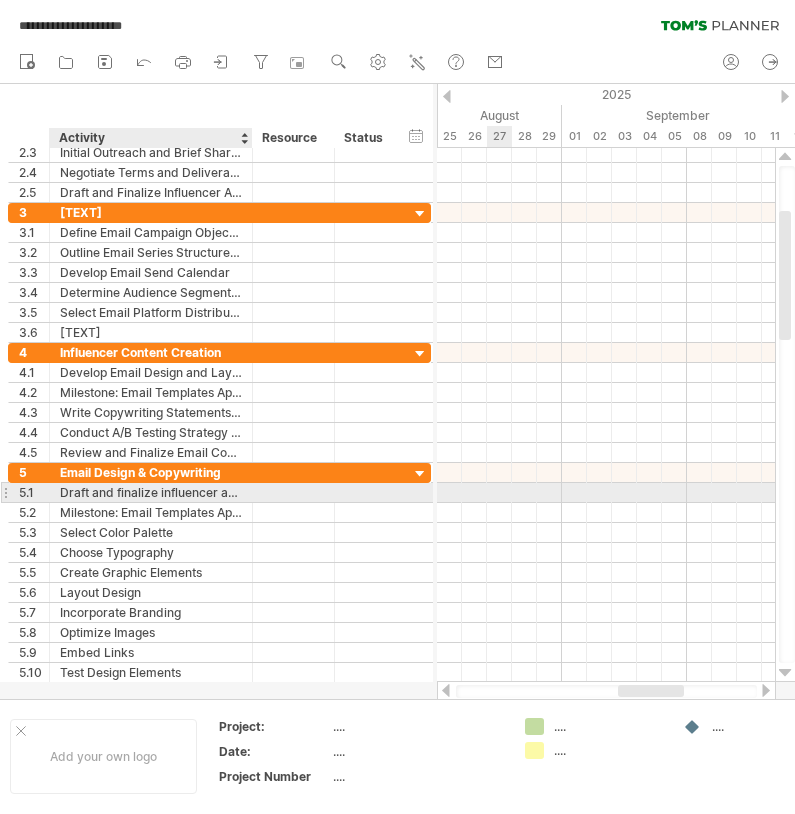click at bounding box center (250, 493) 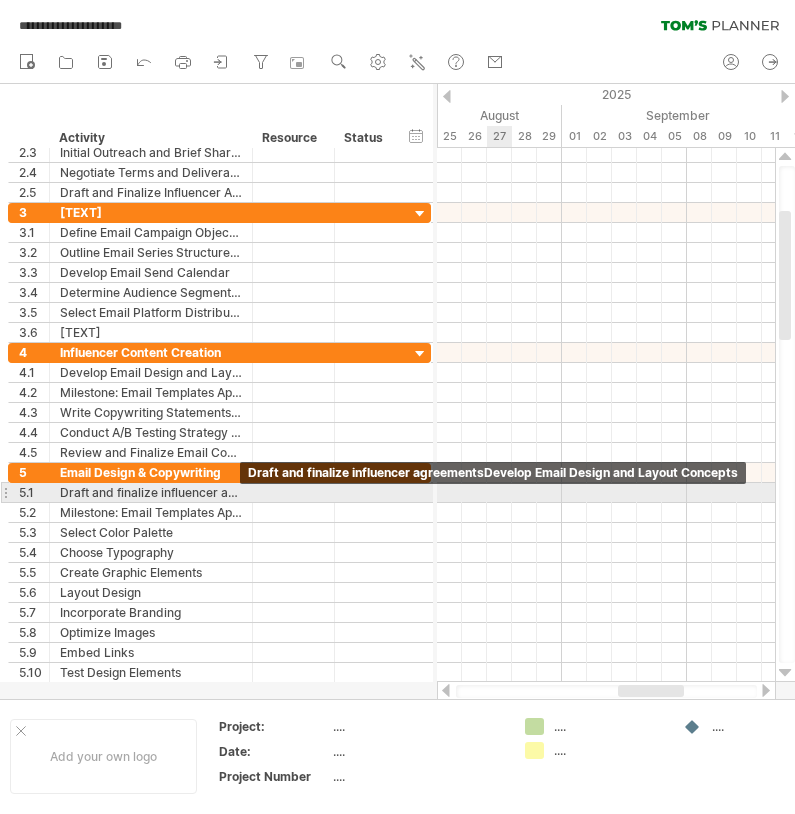 click on "Draft and finalize influencer agreementsDevelop Email Design and Layout Concepts" at bounding box center (151, 492) 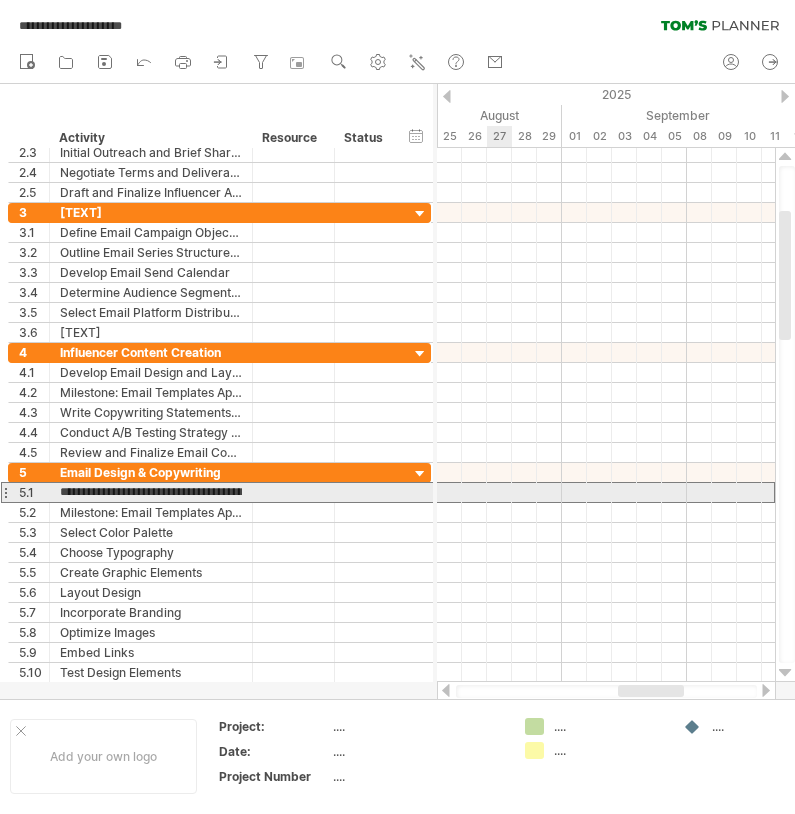 click on "**********" at bounding box center [151, 492] 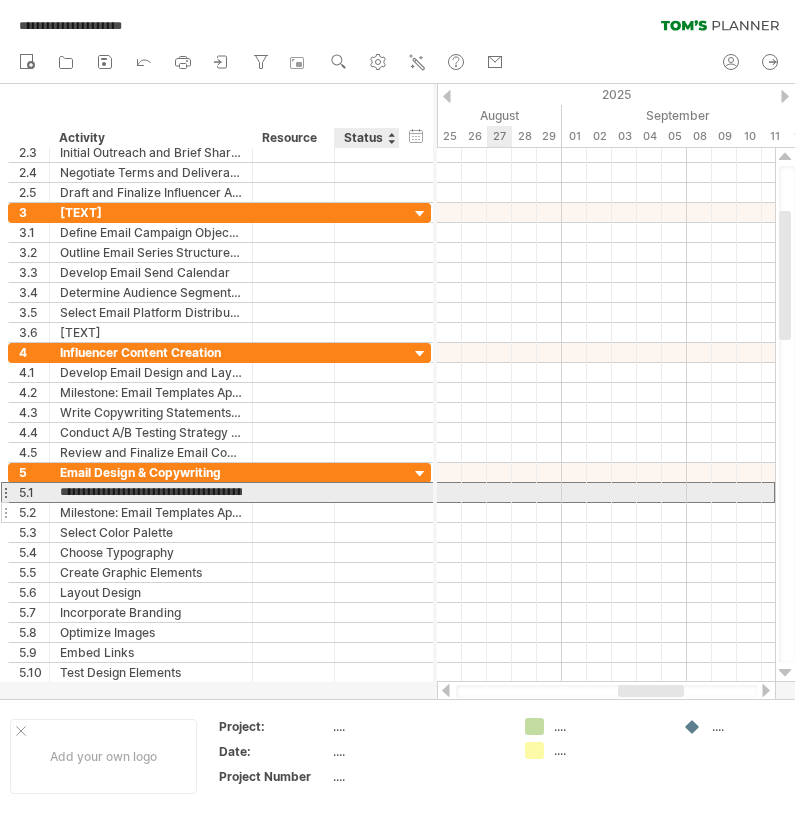 drag, startPoint x: 60, startPoint y: 493, endPoint x: 383, endPoint y: 503, distance: 323.15475 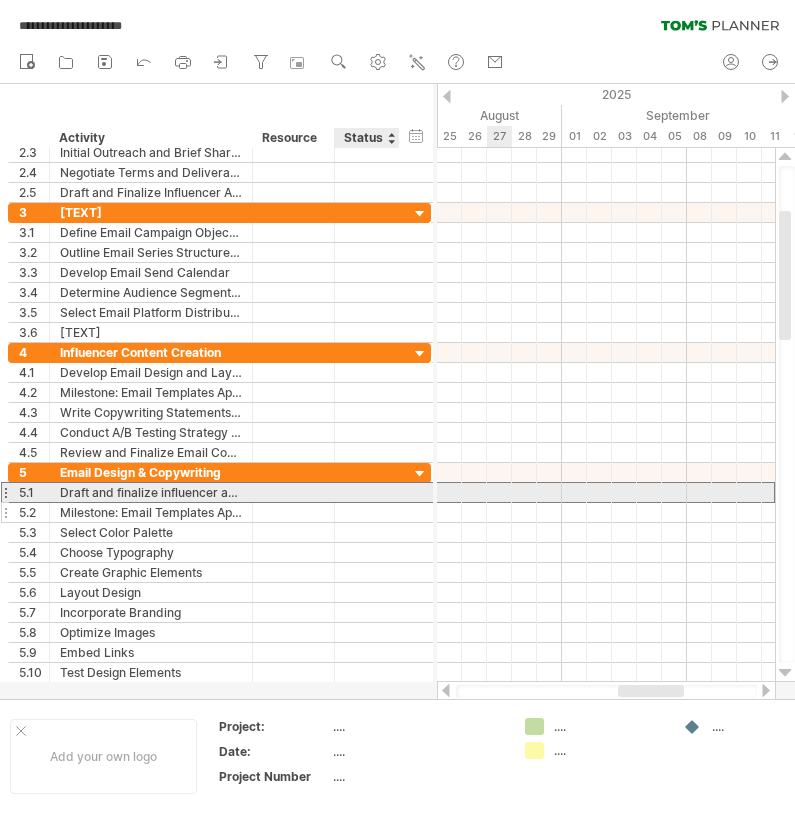 paste on "**********" 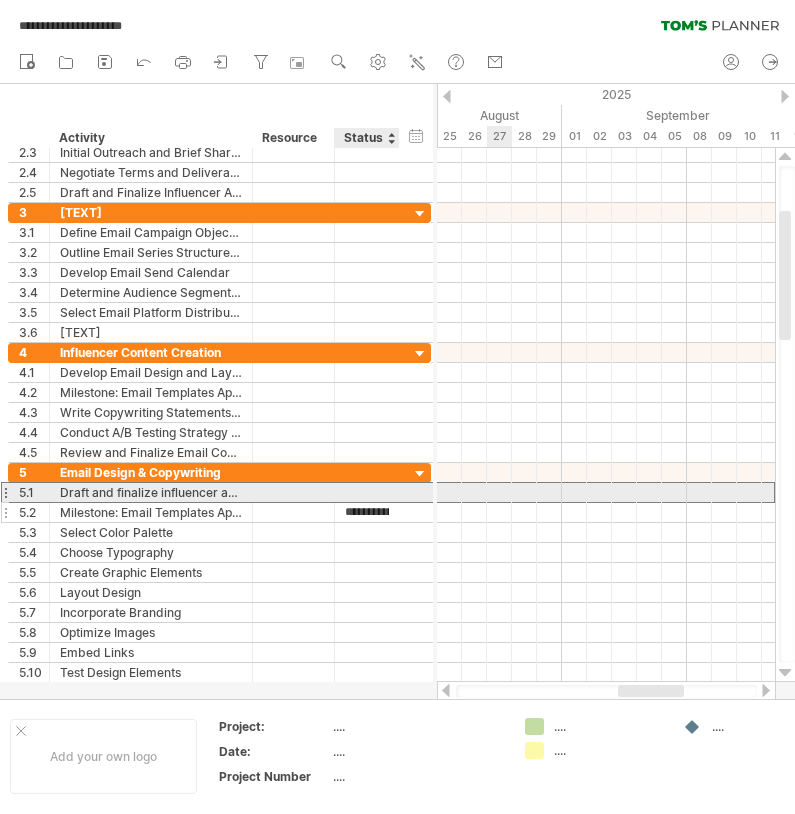 type on "**********" 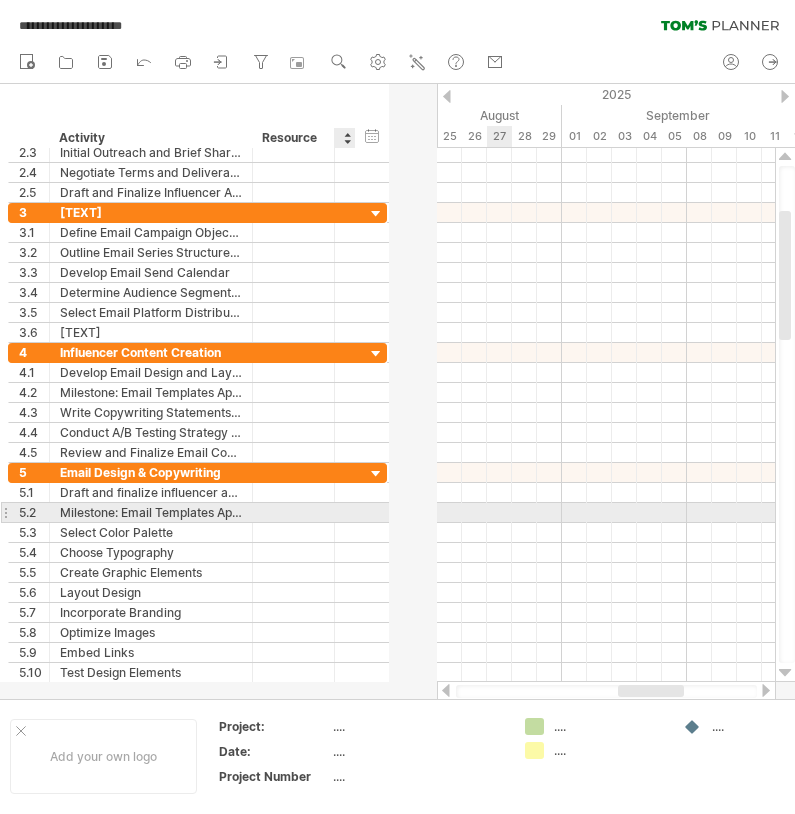 drag, startPoint x: 397, startPoint y: 512, endPoint x: 311, endPoint y: 512, distance: 86 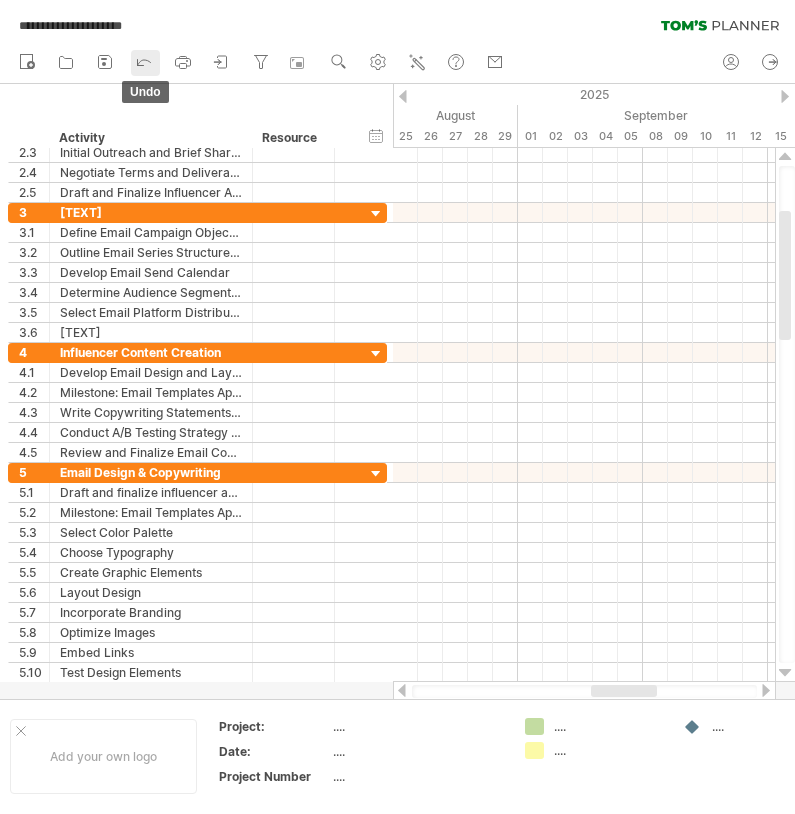click 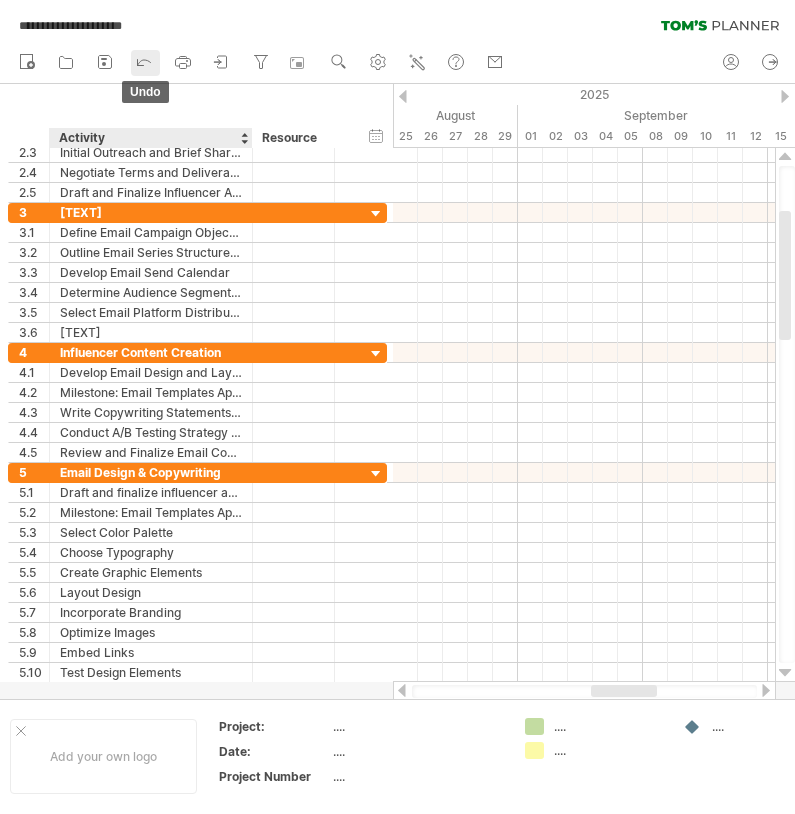 click 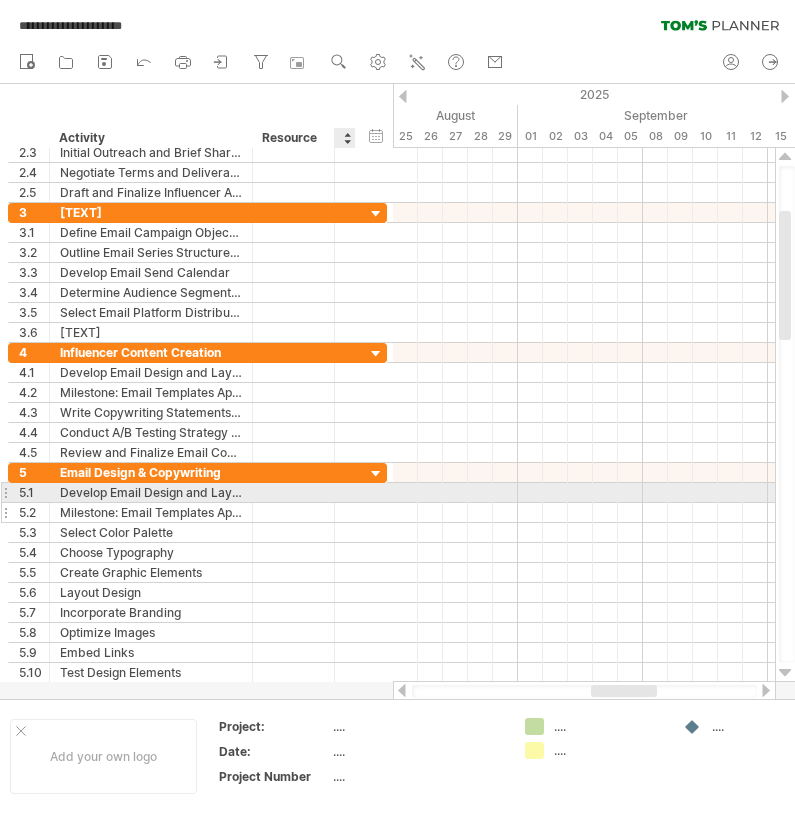 click on "**********" at bounding box center (197, 513) 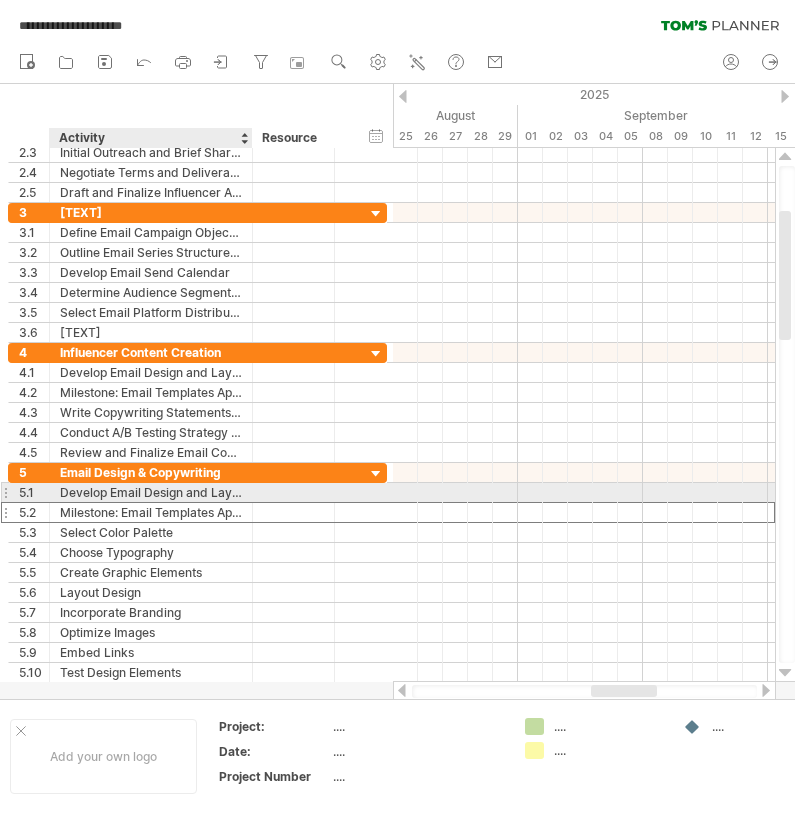 click on "**********" at bounding box center (197, 512) 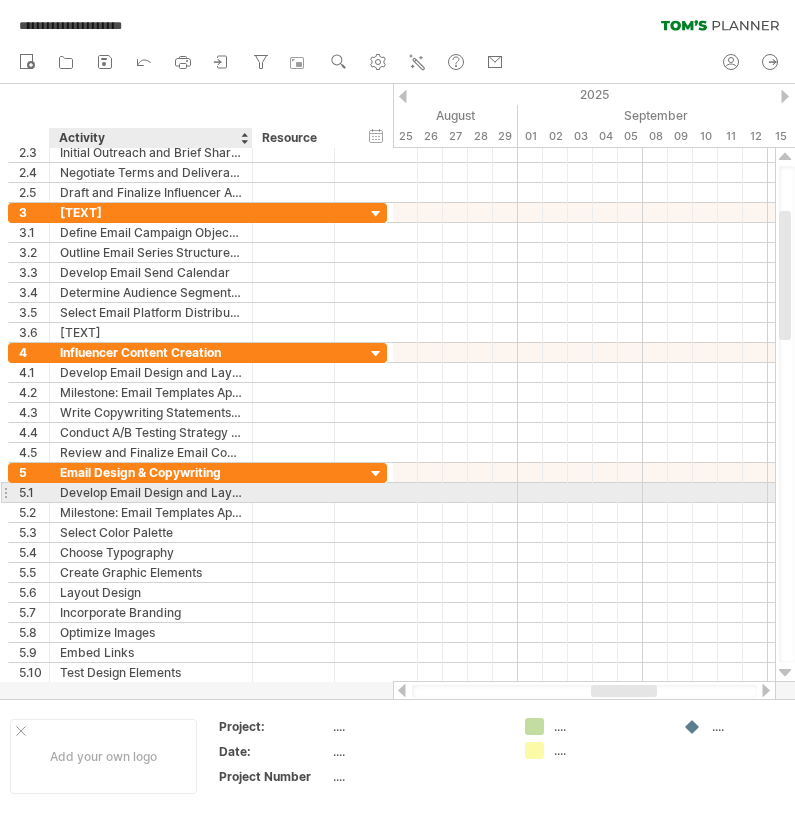 click on "Develop Email Design and Layout Concepts" at bounding box center [151, 492] 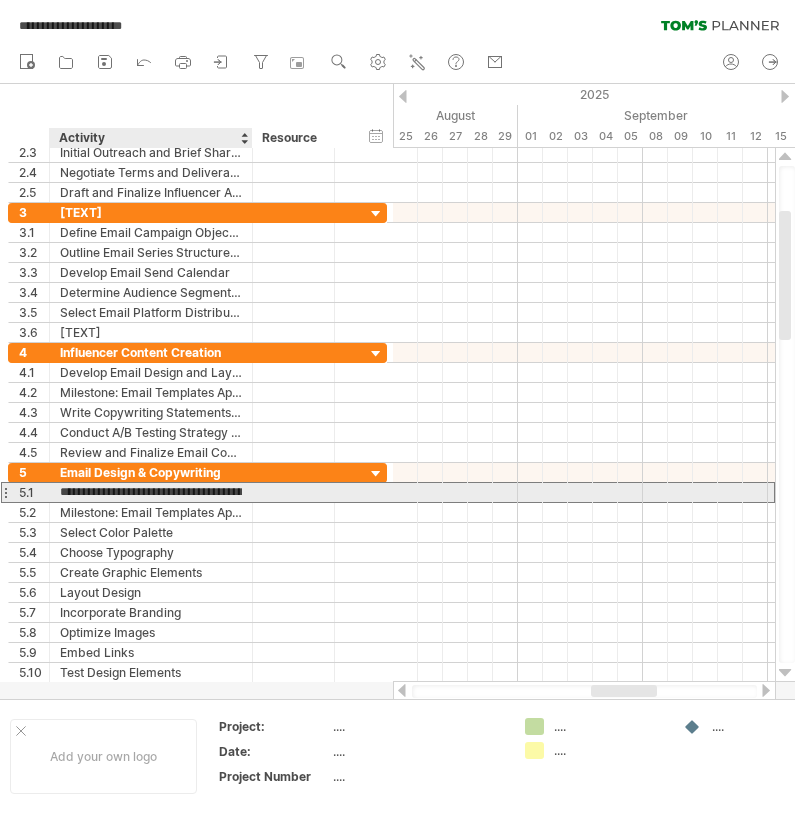 click on "**********" at bounding box center (151, 492) 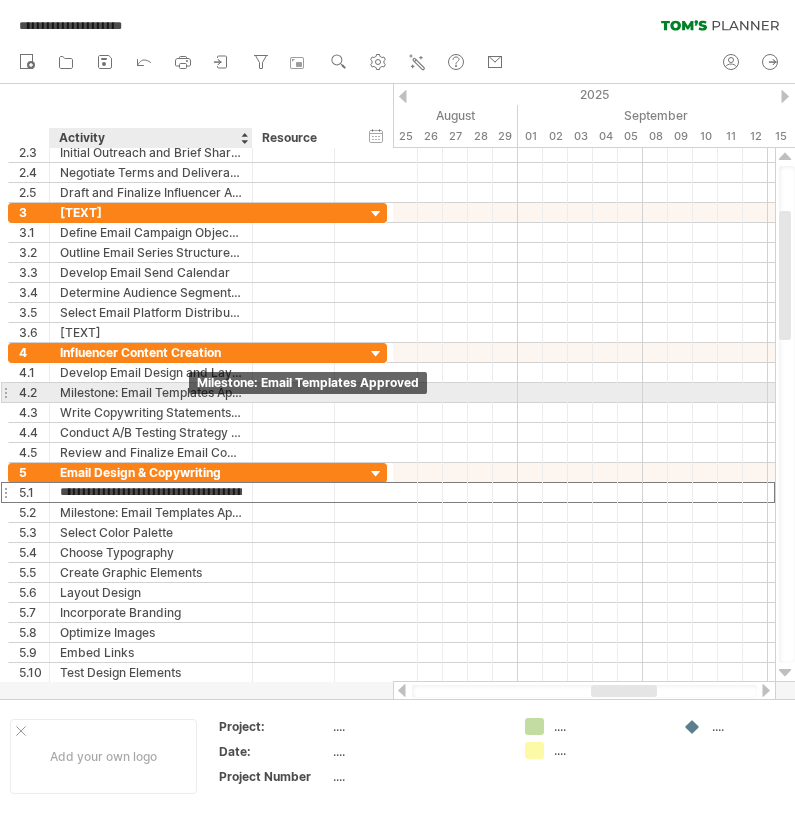 click on "Milestone: Email Templates Approved" at bounding box center (151, 392) 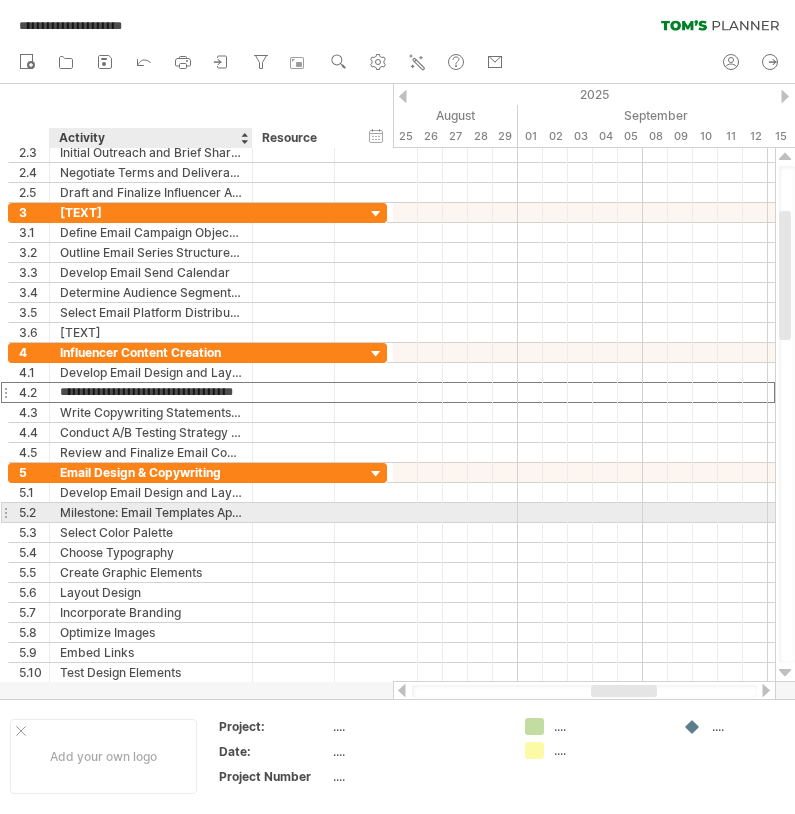 click on "Milestone: Email Templates Approved" at bounding box center (151, 512) 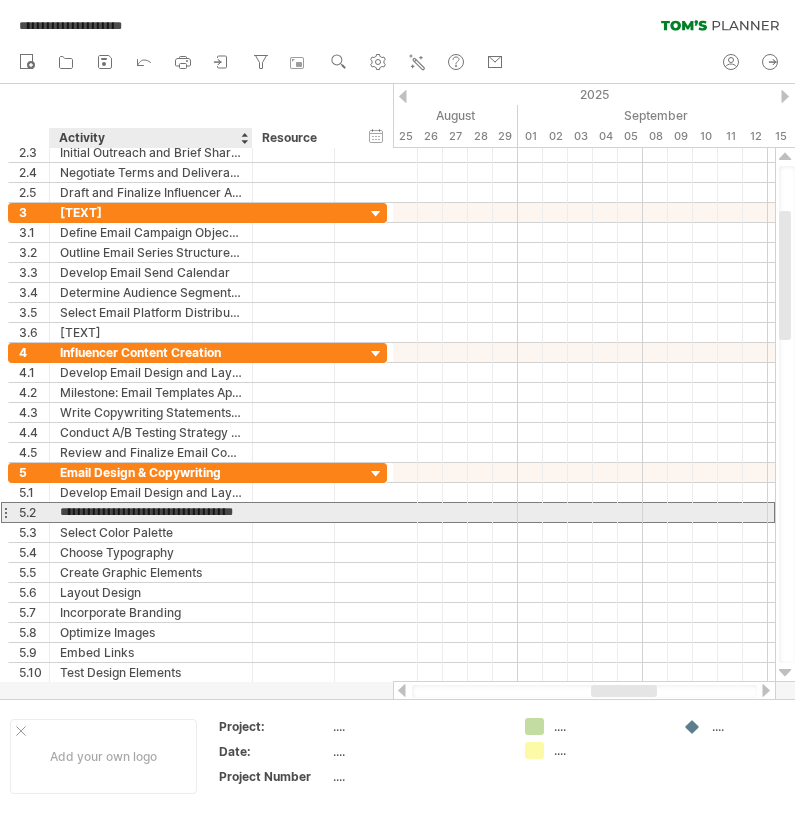 click on "**********" at bounding box center [151, 512] 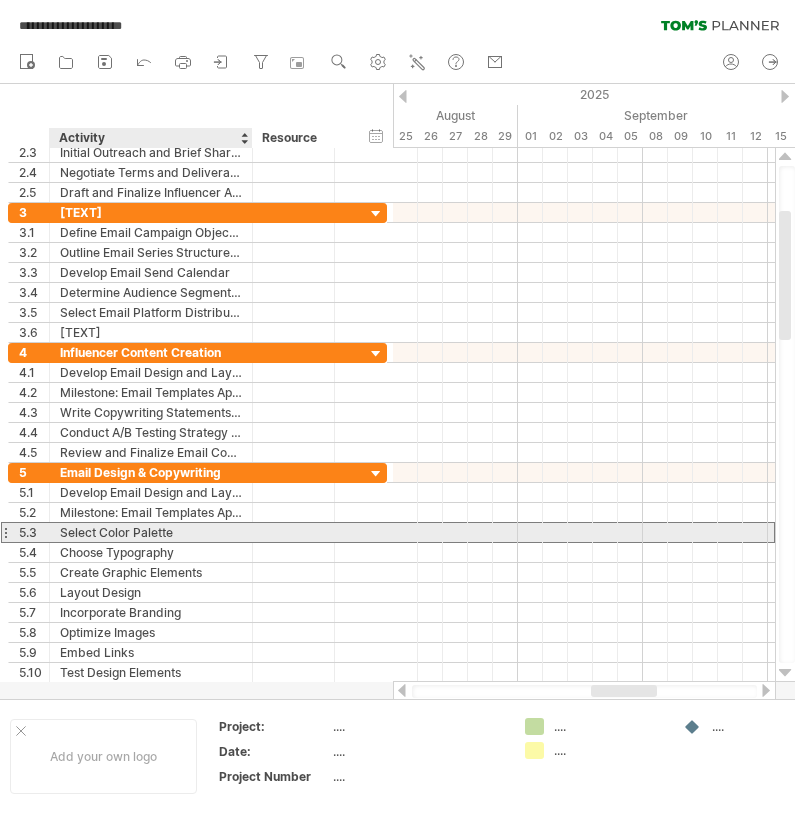 click on "Select Color Palette" at bounding box center (151, 532) 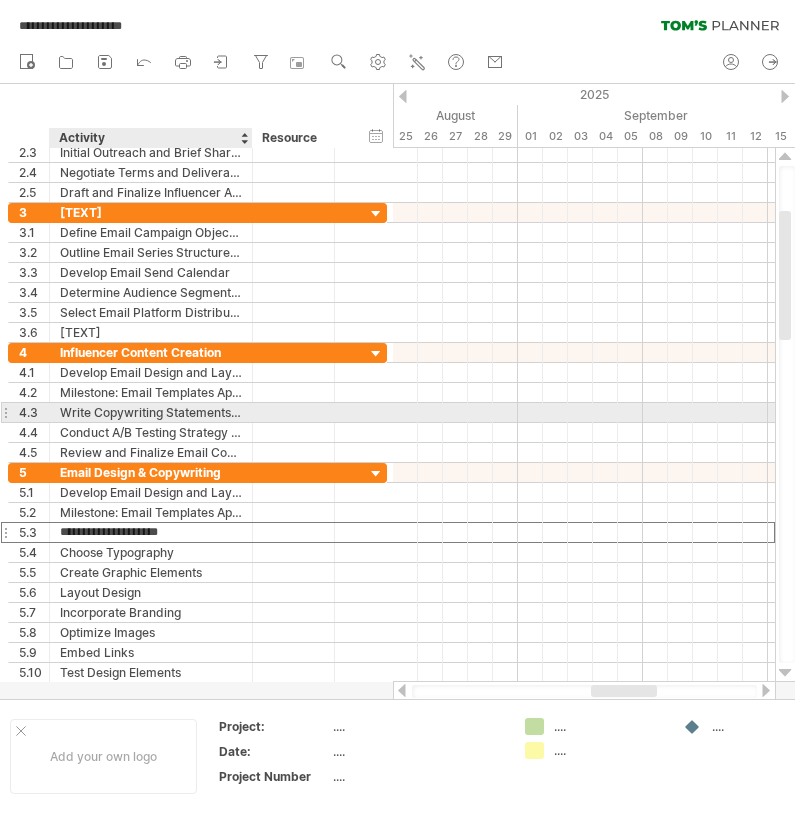 click on "Write Copywriting Statements for Emails" at bounding box center (151, 412) 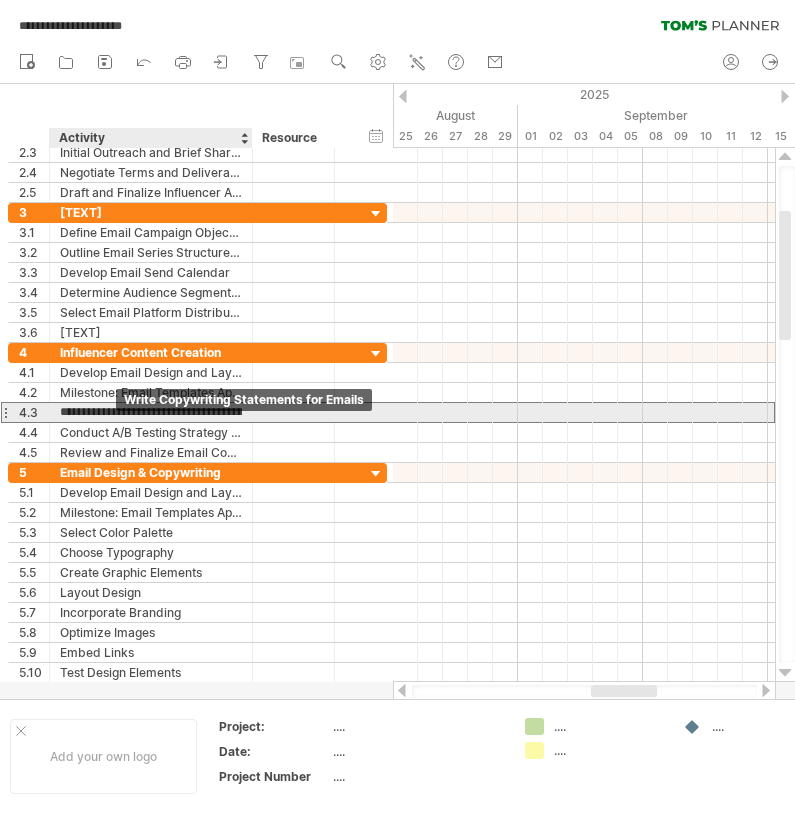 click on "**********" at bounding box center [151, 412] 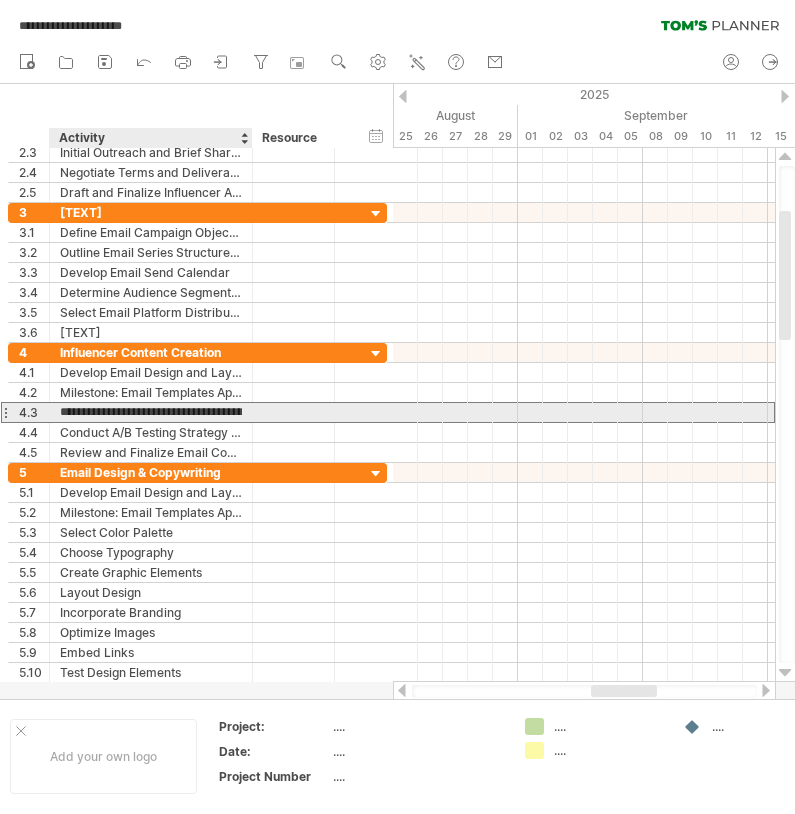 drag, startPoint x: 63, startPoint y: 414, endPoint x: 253, endPoint y: 419, distance: 190.06578 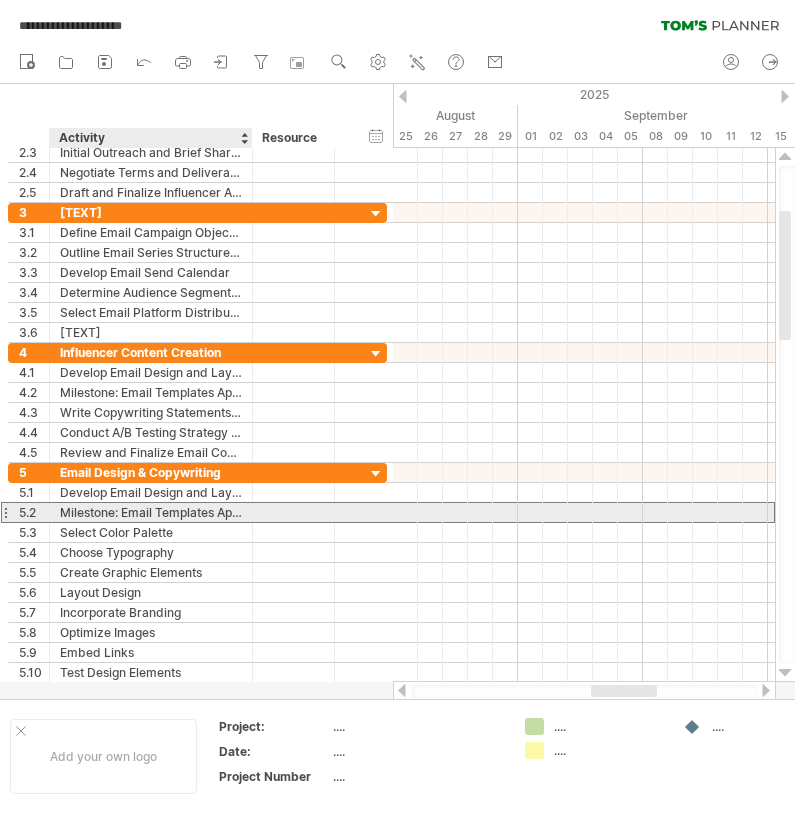 click on "Milestone: Email Templates Approved" at bounding box center (151, 512) 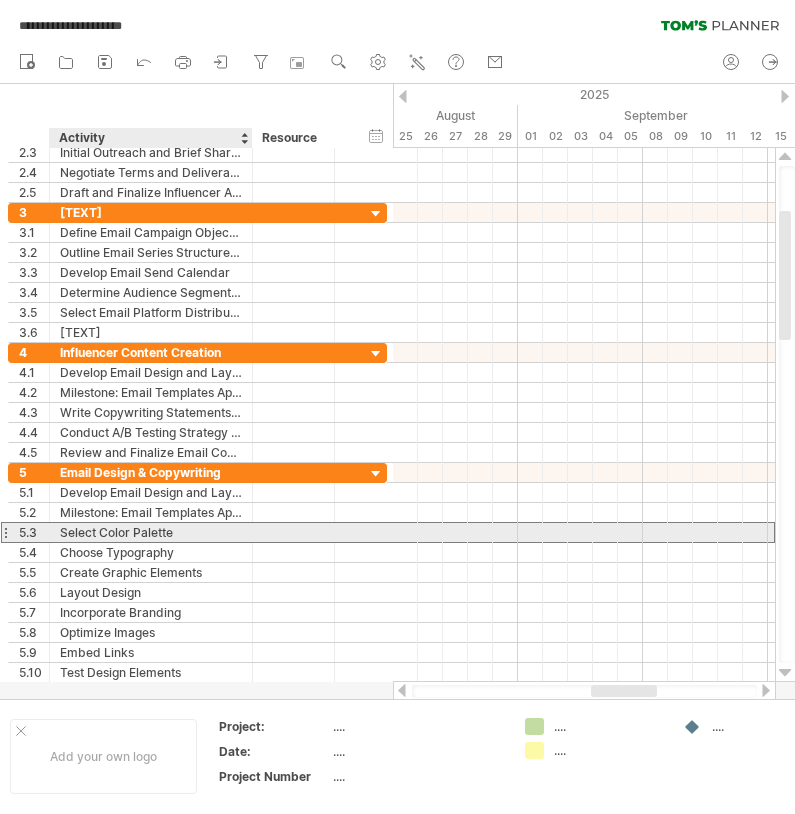click on "Select Color Palette" at bounding box center [151, 532] 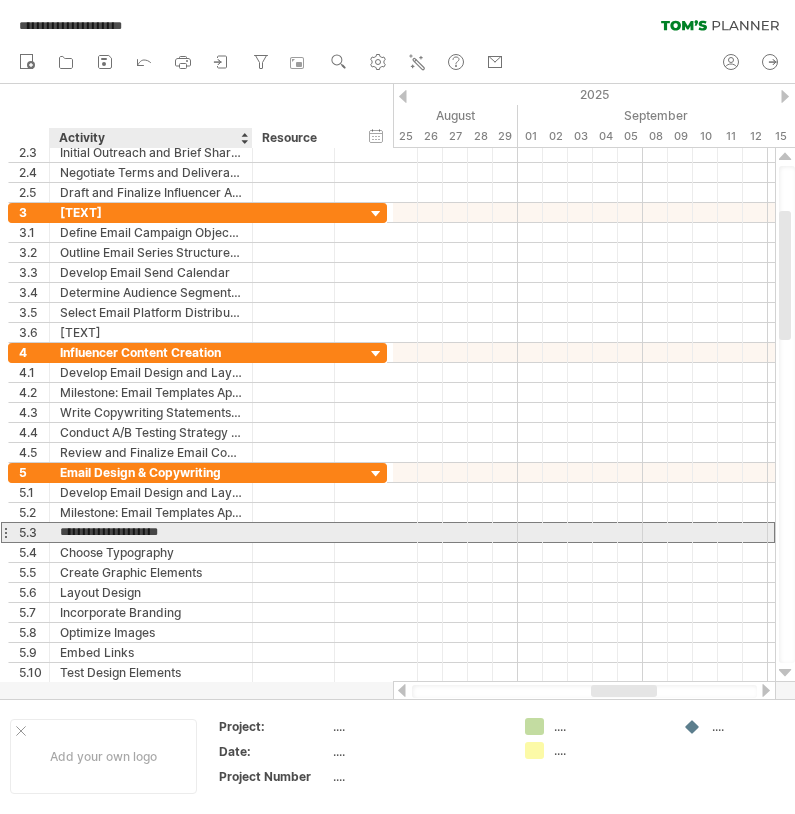 click on "**********" at bounding box center (151, 532) 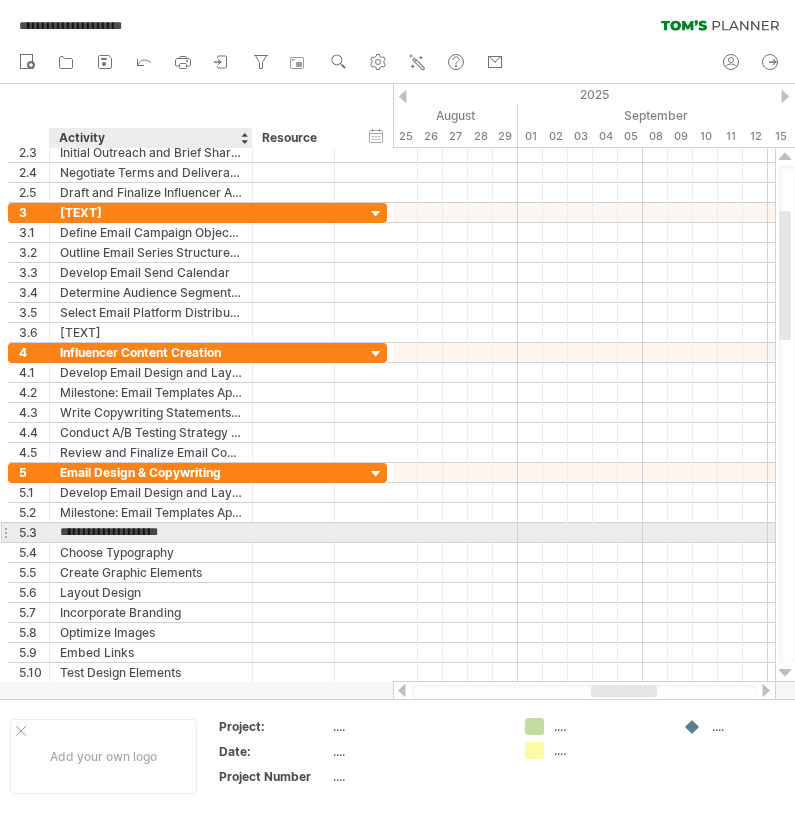 paste on "**********" 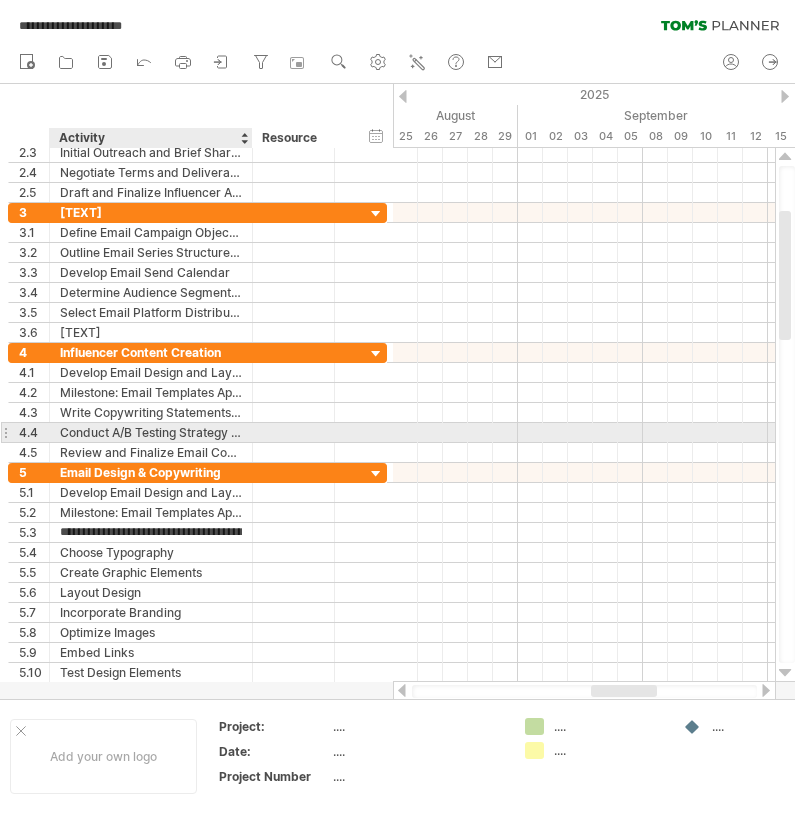 click on "Conduct A/B Testing Strategy for Email Elements" at bounding box center [151, 432] 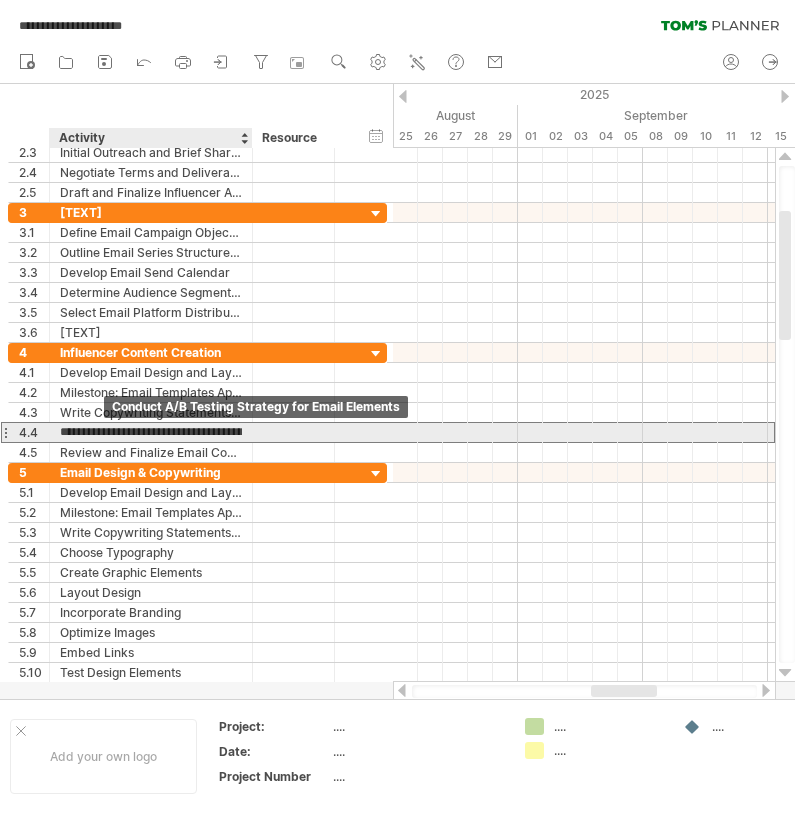 click on "**********" at bounding box center (151, 432) 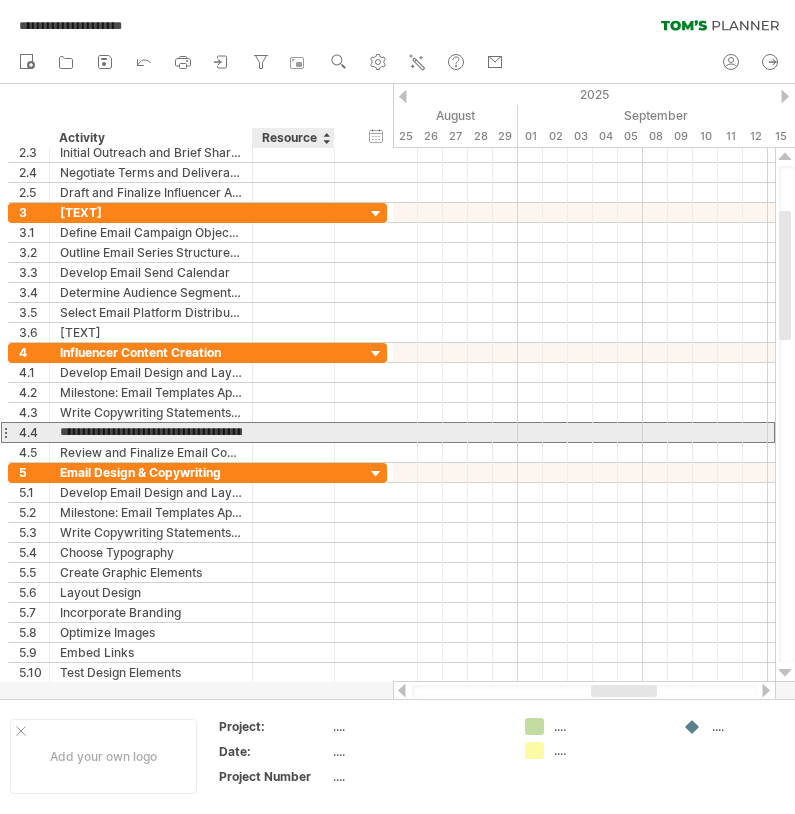 drag, startPoint x: 63, startPoint y: 430, endPoint x: 264, endPoint y: 432, distance: 201.00995 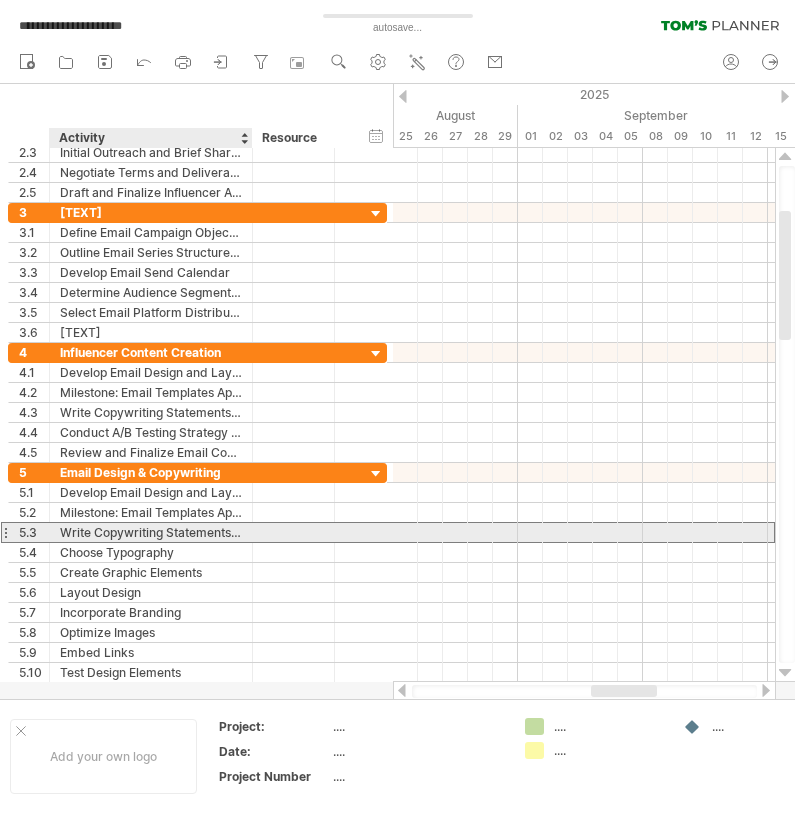 click on "**********" at bounding box center (197, 532) 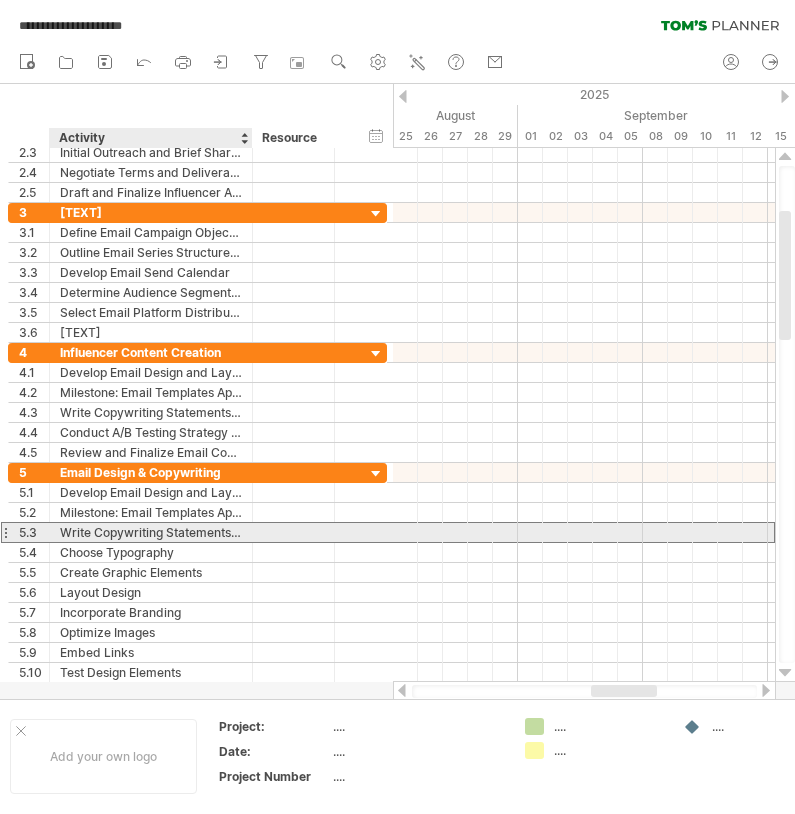 click on "**********" at bounding box center [197, 532] 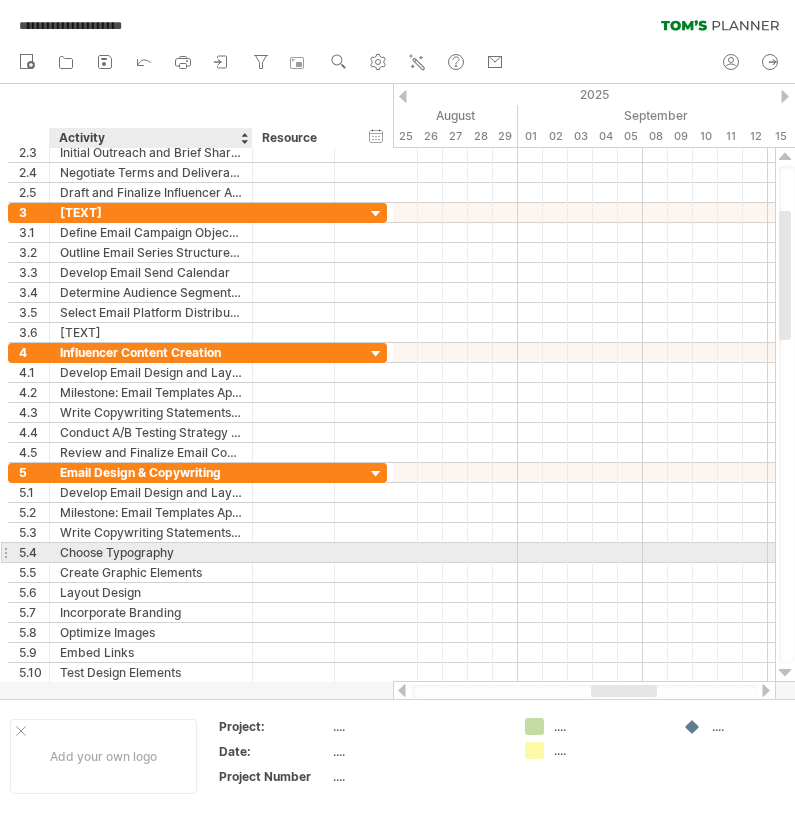 click on "Choose Typography" at bounding box center [151, 552] 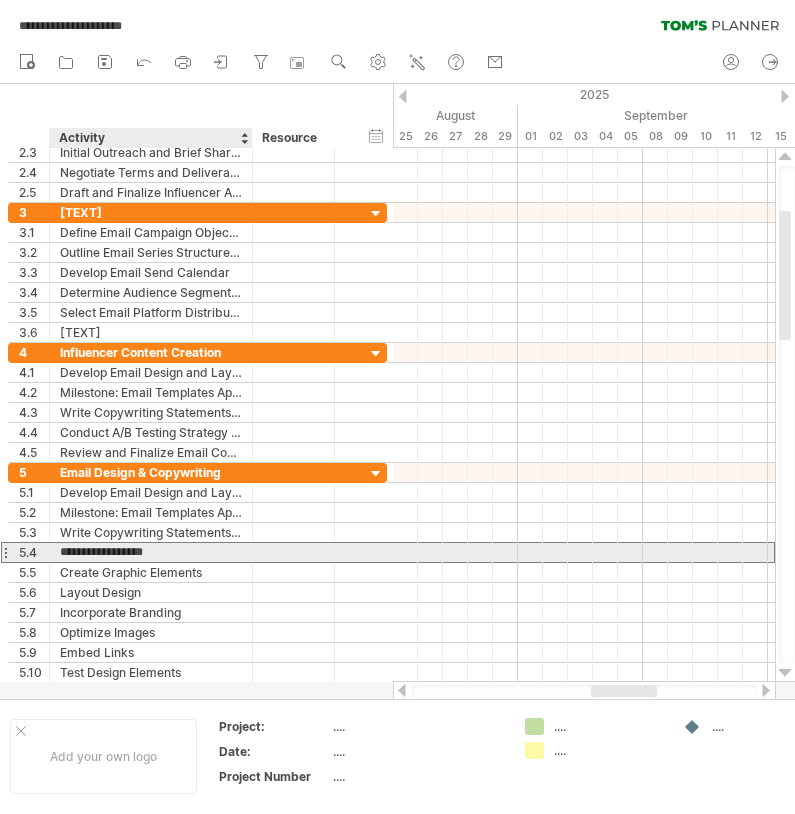 click on "**********" at bounding box center [151, 552] 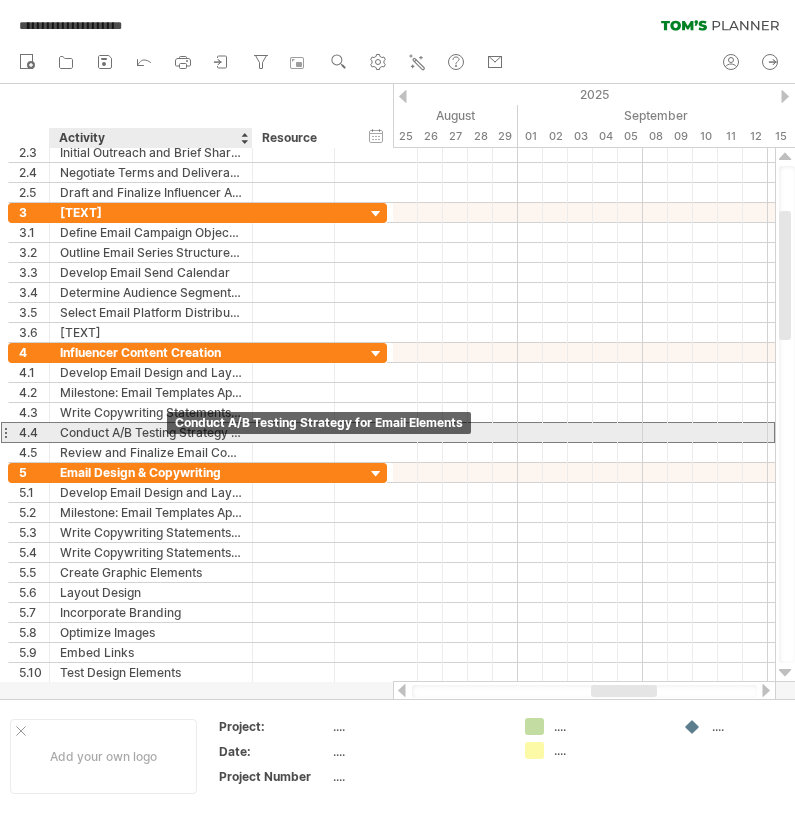 click on "Conduct A/B Testing Strategy for Email Elements" at bounding box center (151, 432) 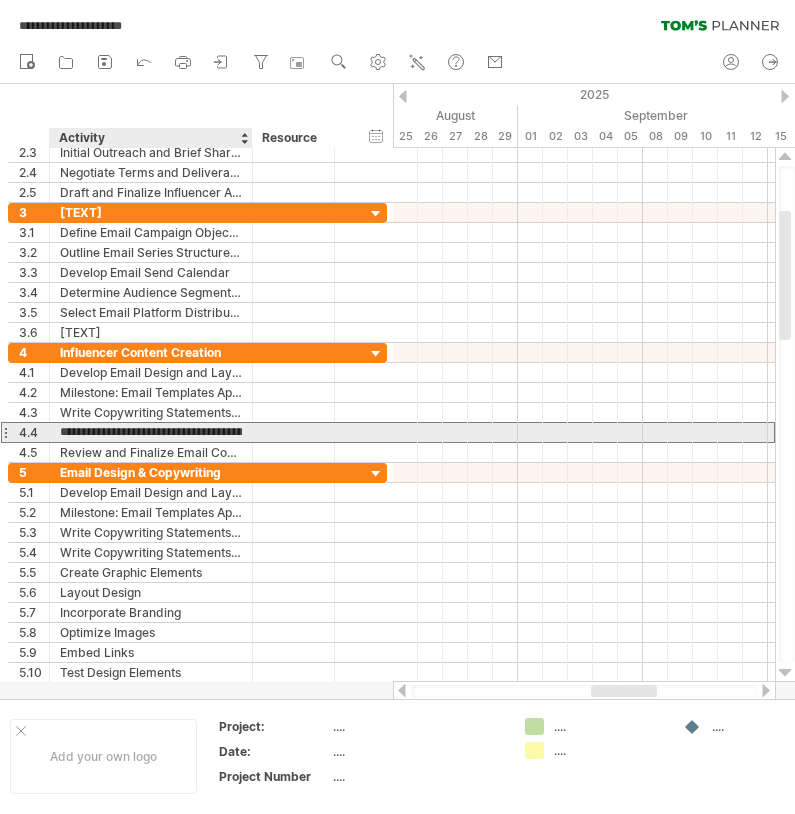 drag, startPoint x: 64, startPoint y: 434, endPoint x: 263, endPoint y: 430, distance: 199.04019 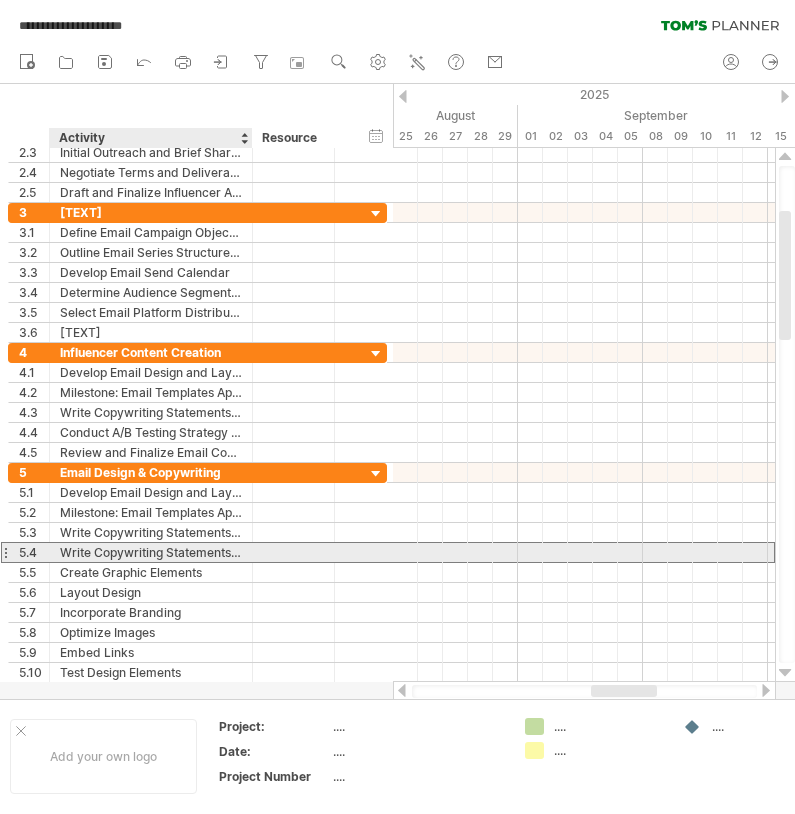 click on "Write Copywriting Statements for Emails" at bounding box center [151, 552] 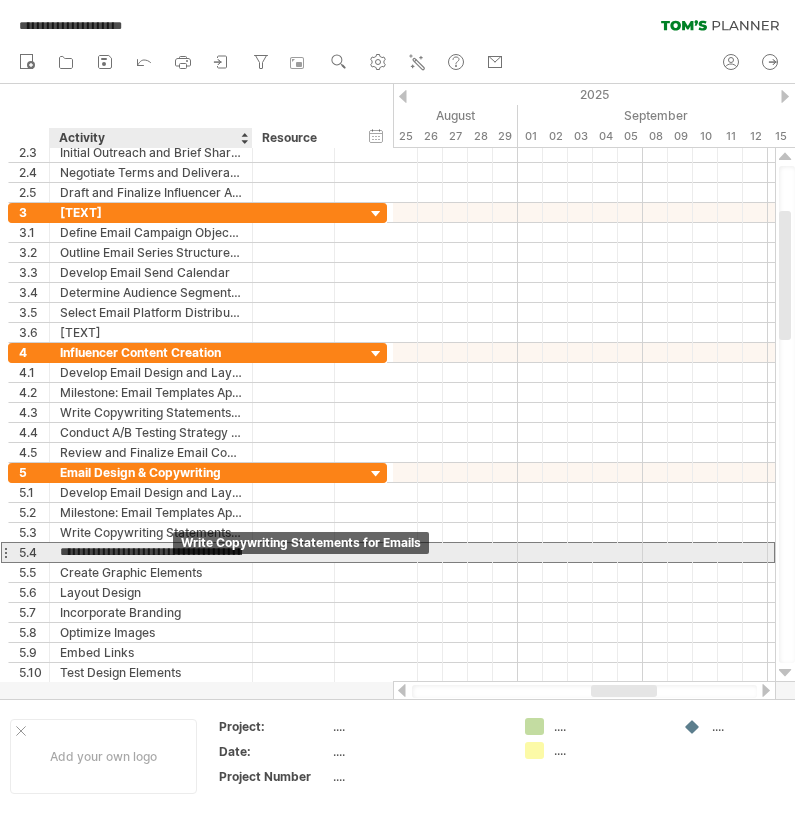 click on "**********" at bounding box center [151, 552] 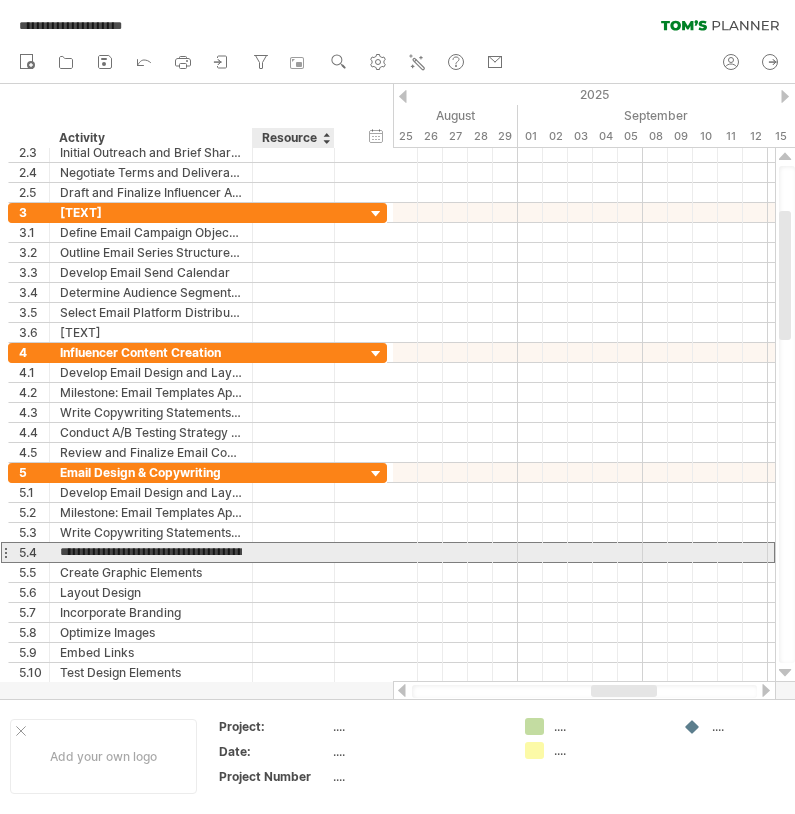 drag, startPoint x: 62, startPoint y: 554, endPoint x: 264, endPoint y: 556, distance: 202.0099 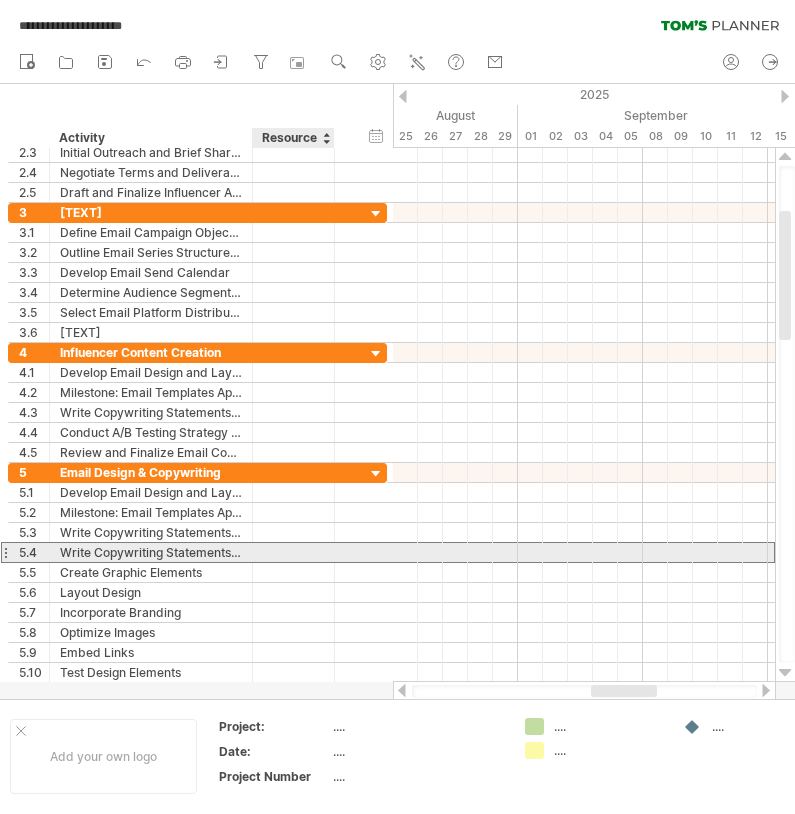 paste on "**********" 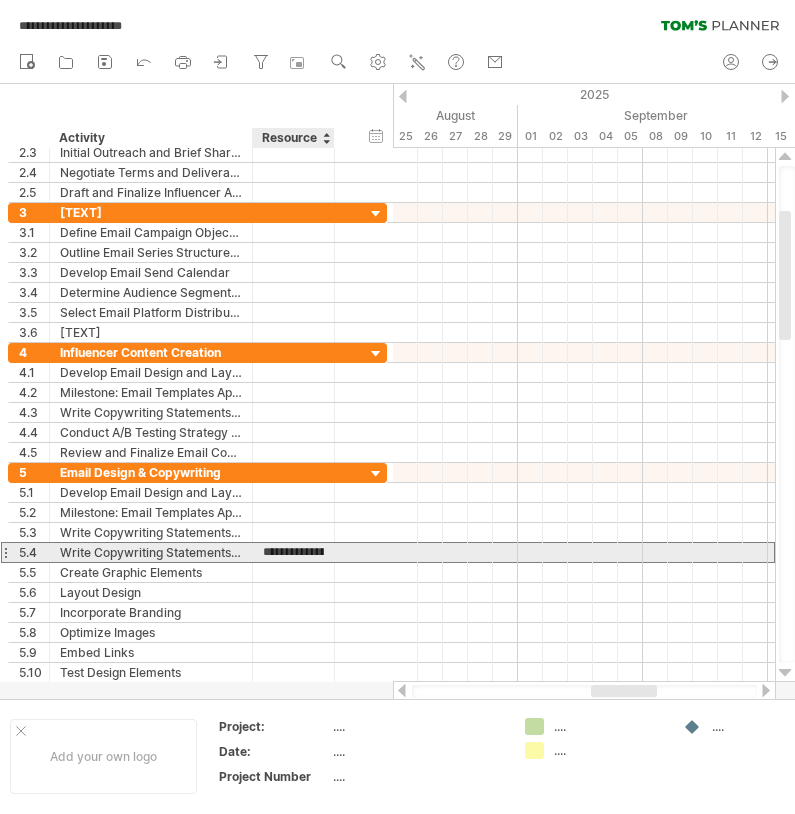 type on "**********" 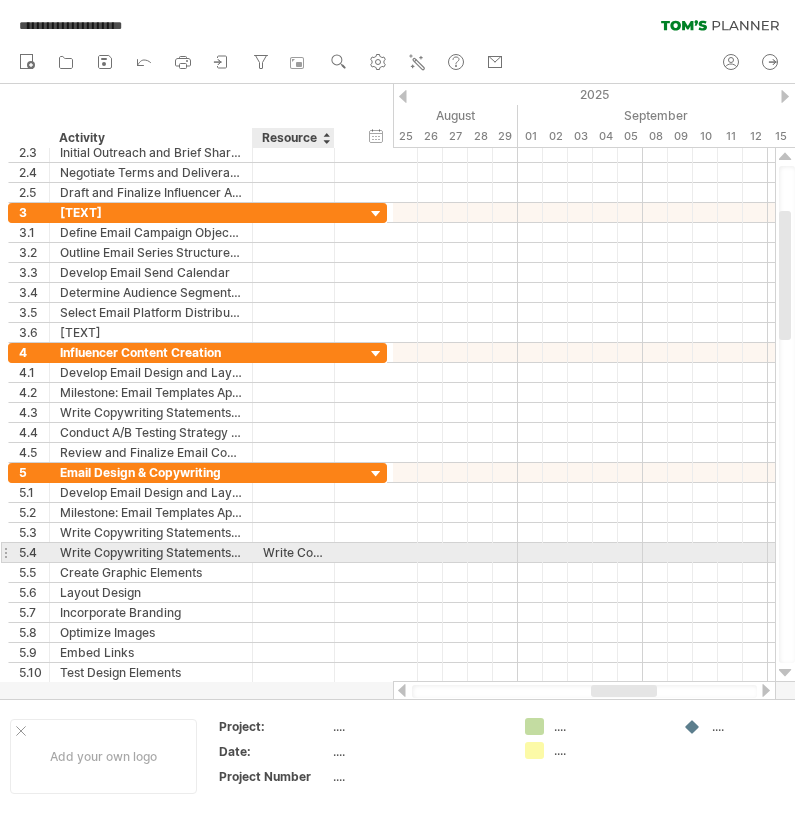 click at bounding box center (332, 553) 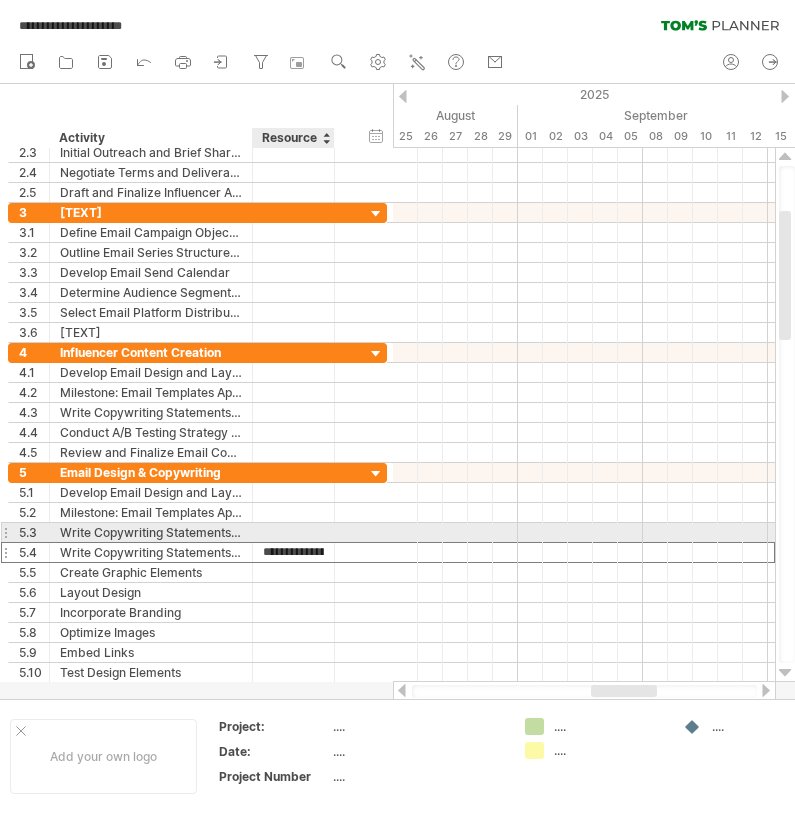 click at bounding box center (293, 532) 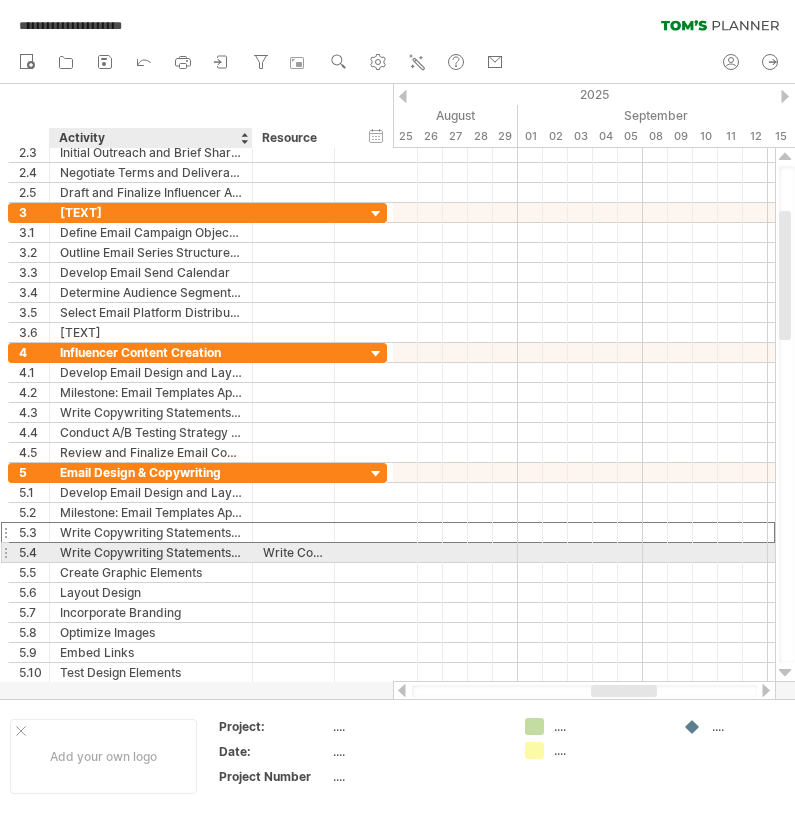 click on "Write Copywriting Statements for Emails" at bounding box center [151, 552] 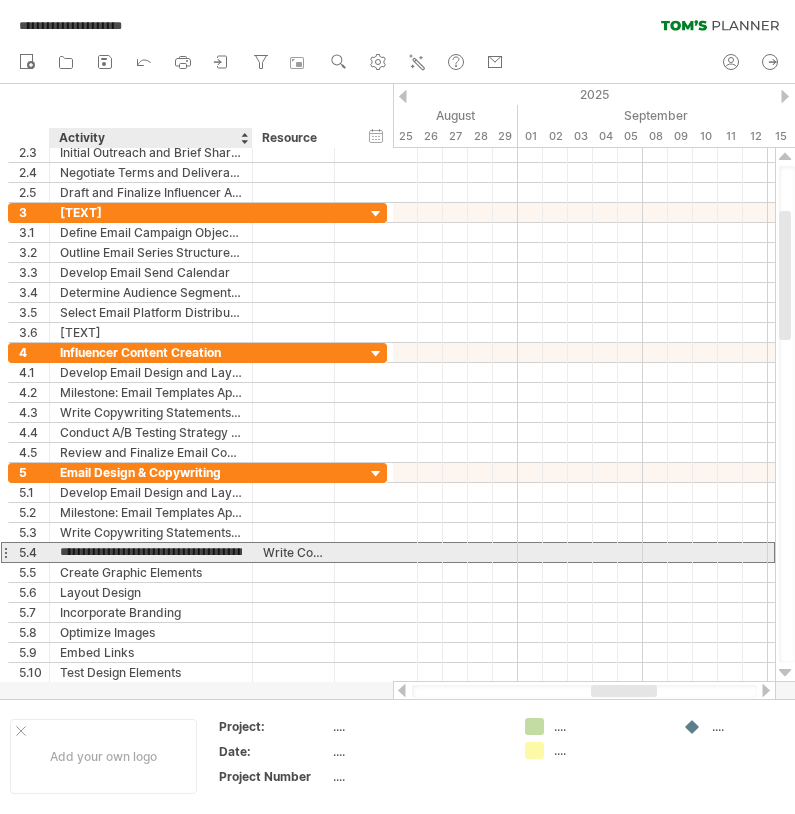 click on "**********" at bounding box center [151, 552] 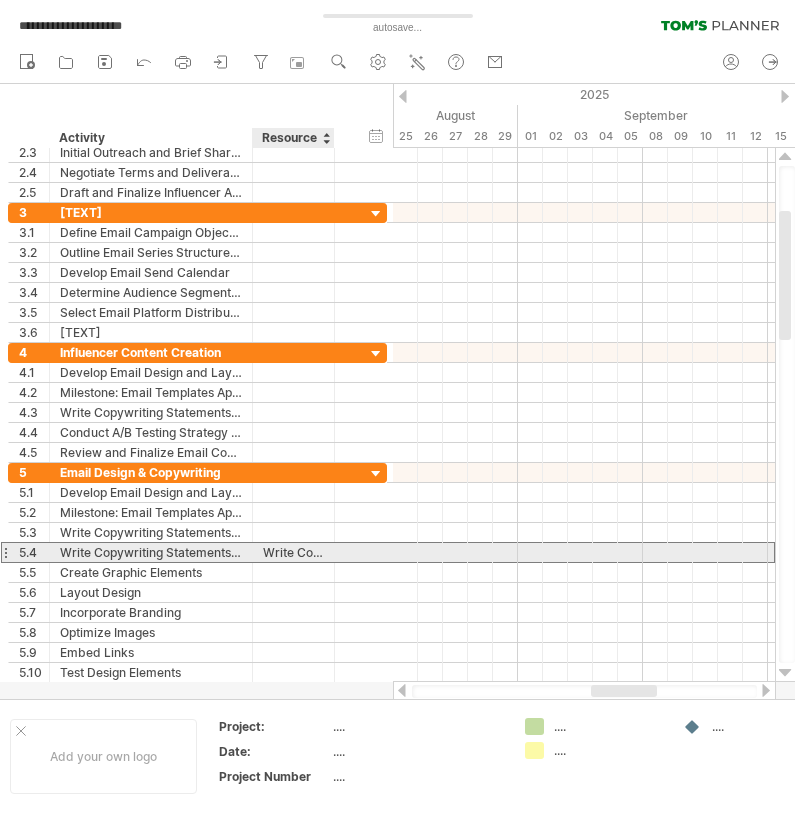 click on "**********" at bounding box center [197, 552] 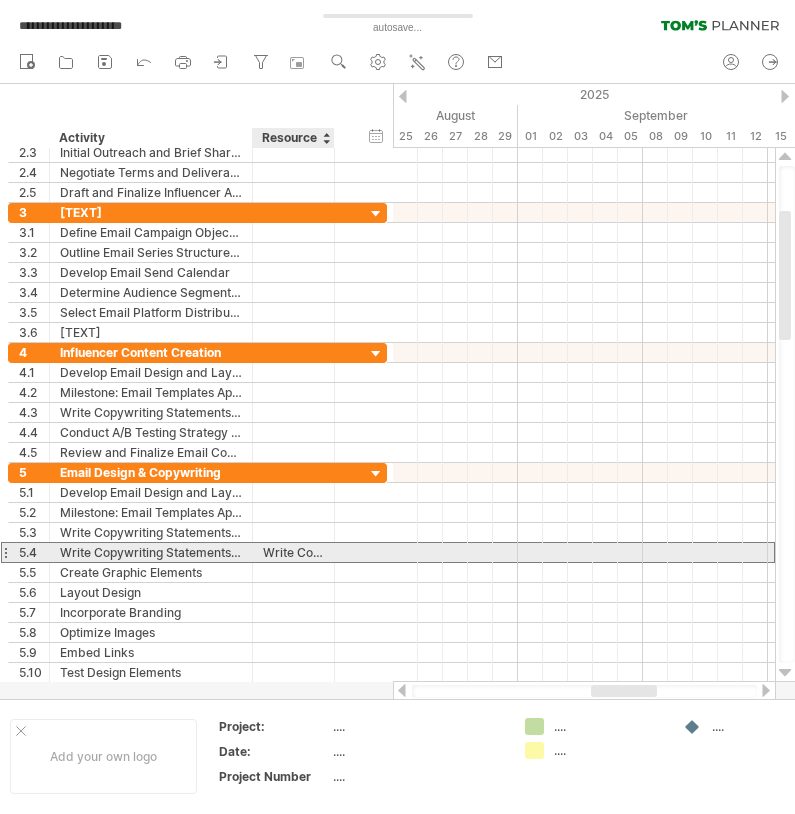 click on "**********" at bounding box center [197, 552] 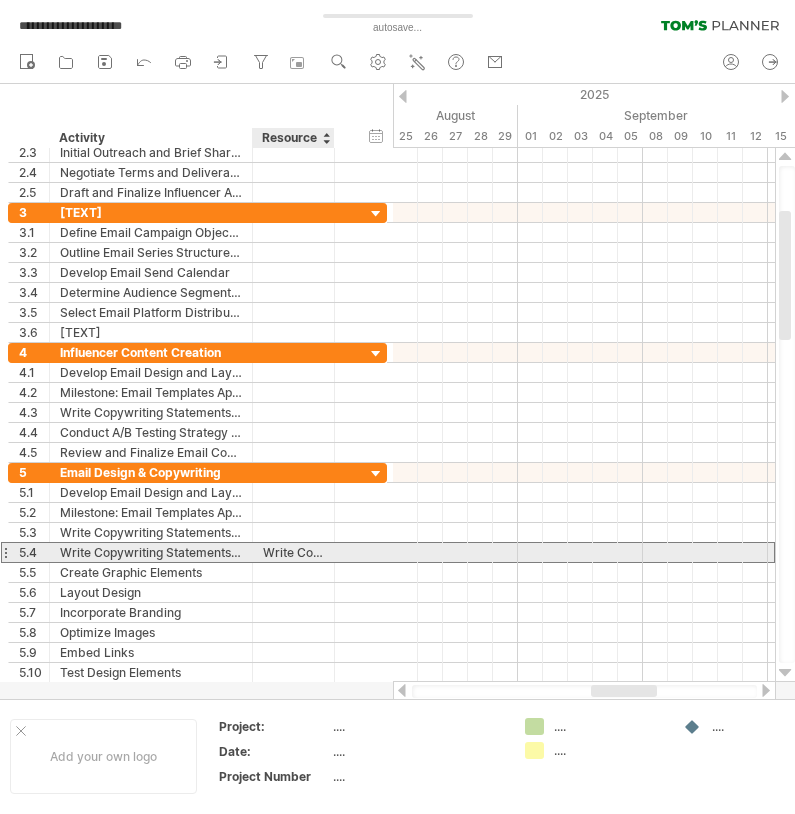 click on "**********" at bounding box center (197, 552) 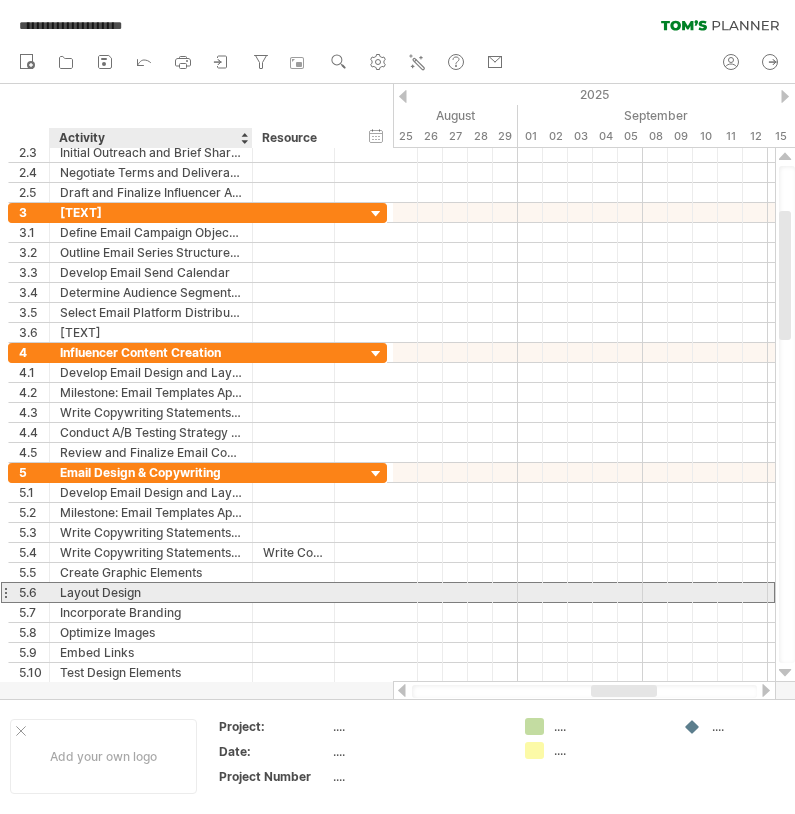 click at bounding box center [294, 592] 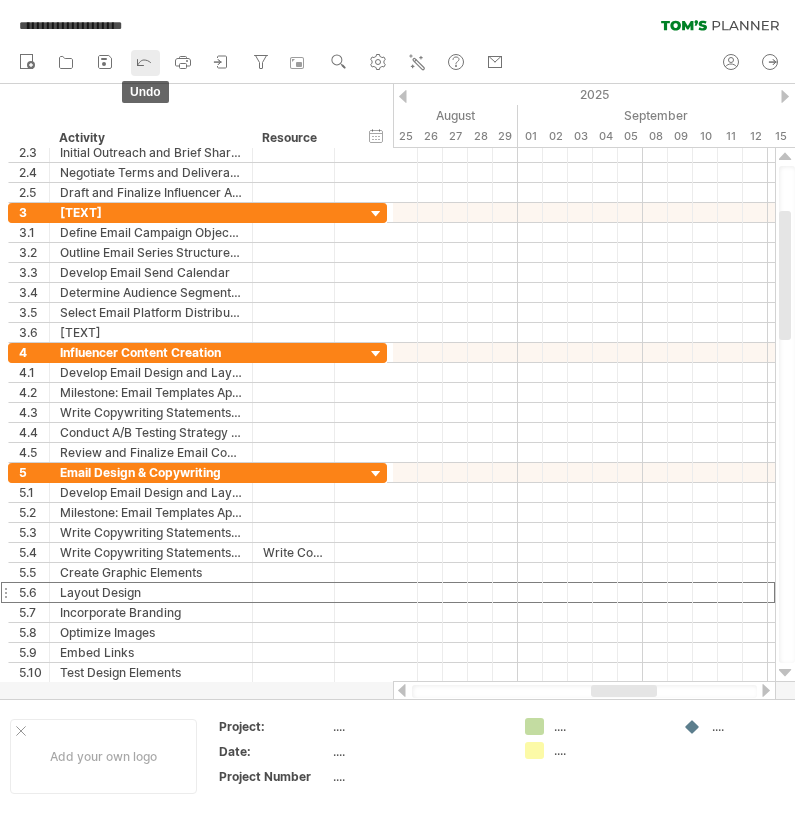 click 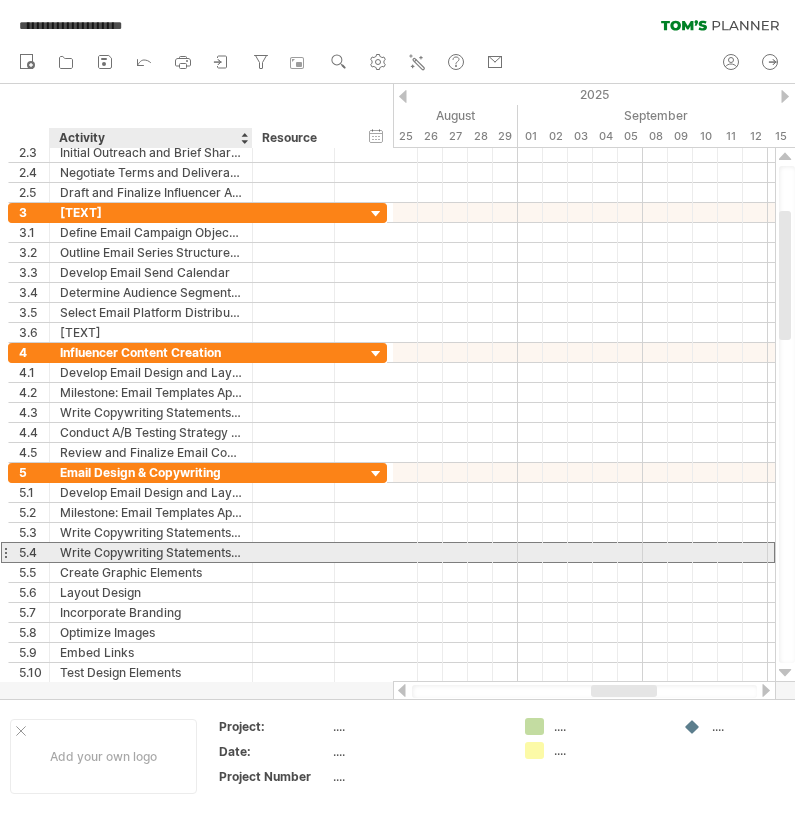 click on "Write Copywriting Statements for Emails" at bounding box center (151, 552) 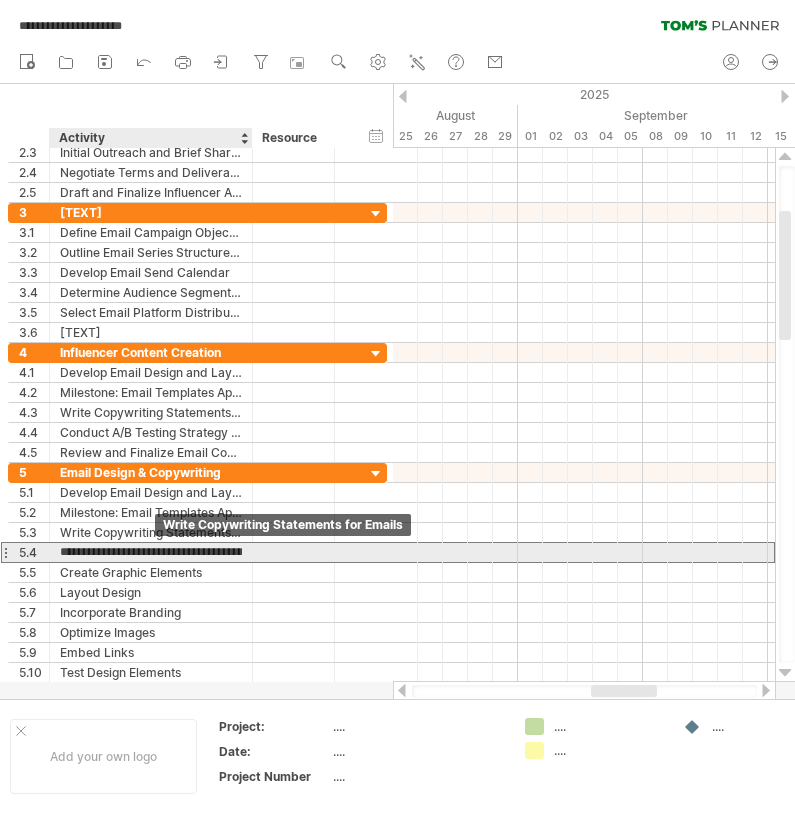 click on "**********" at bounding box center [151, 552] 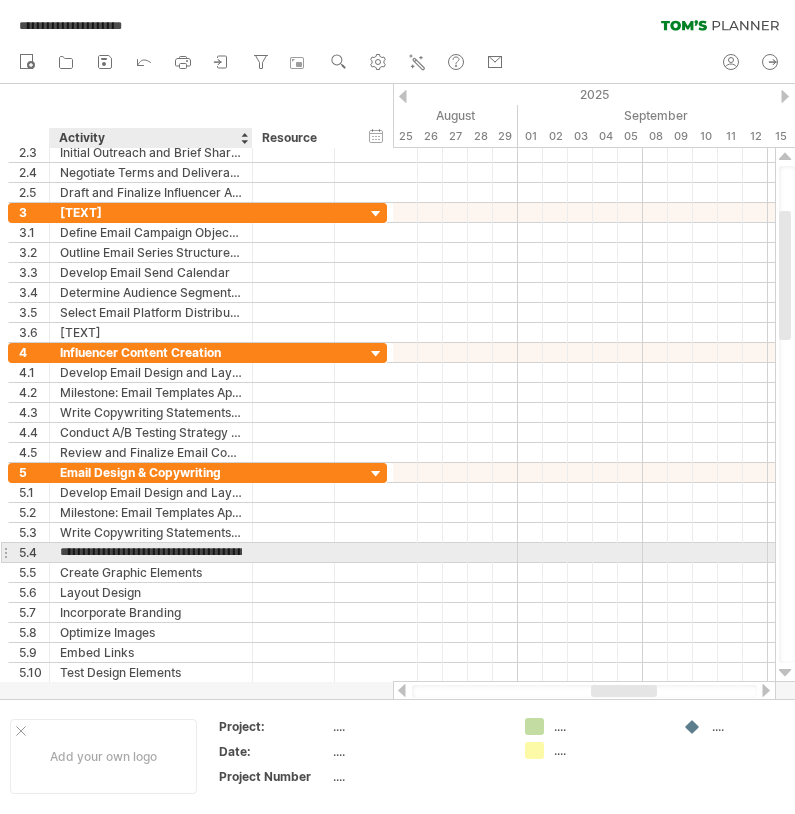 click on "**********" at bounding box center (151, 552) 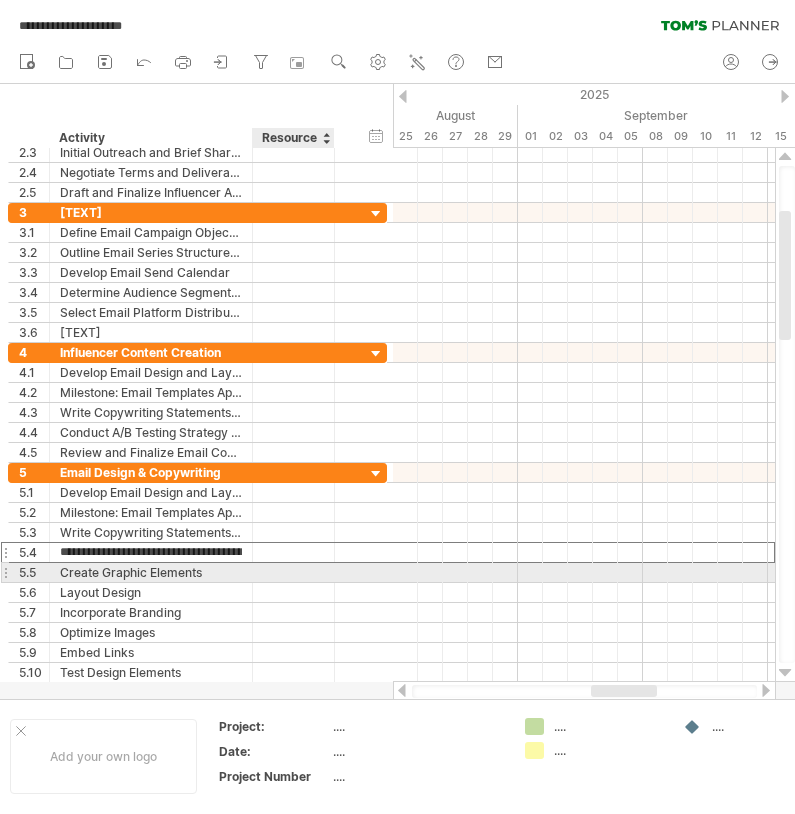 drag, startPoint x: 64, startPoint y: 553, endPoint x: 273, endPoint y: 563, distance: 209.2391 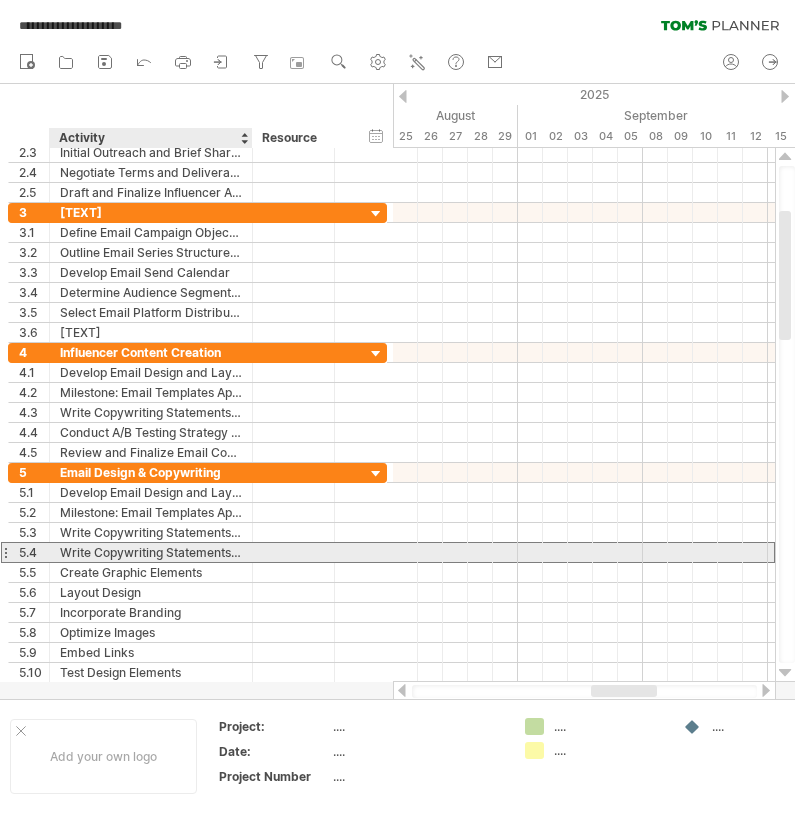click on "Write Copywriting Statements for Emails" at bounding box center (151, 552) 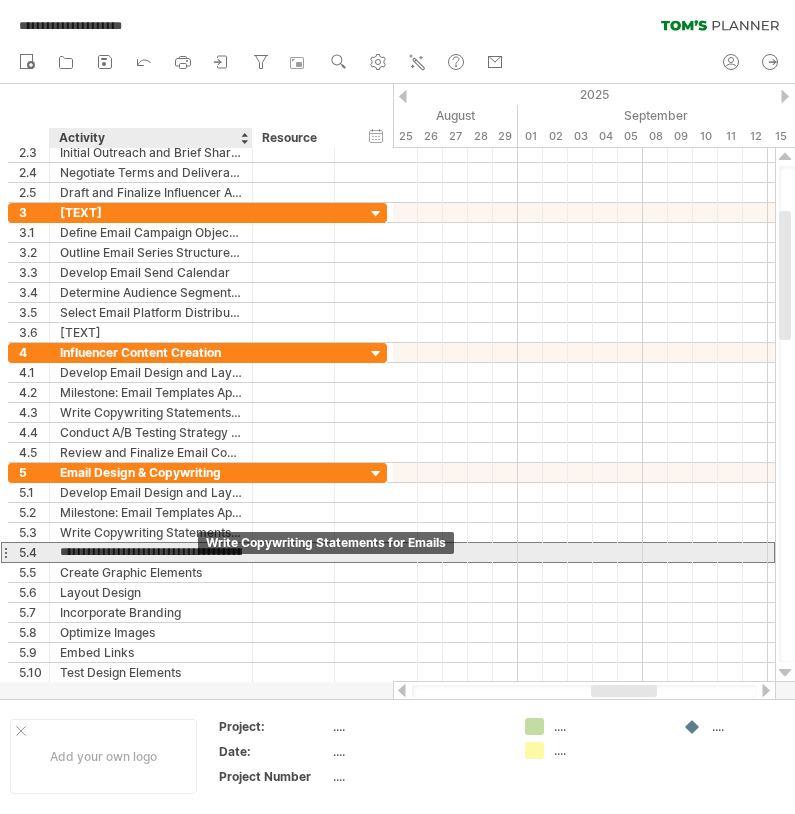click on "**********" at bounding box center [151, 552] 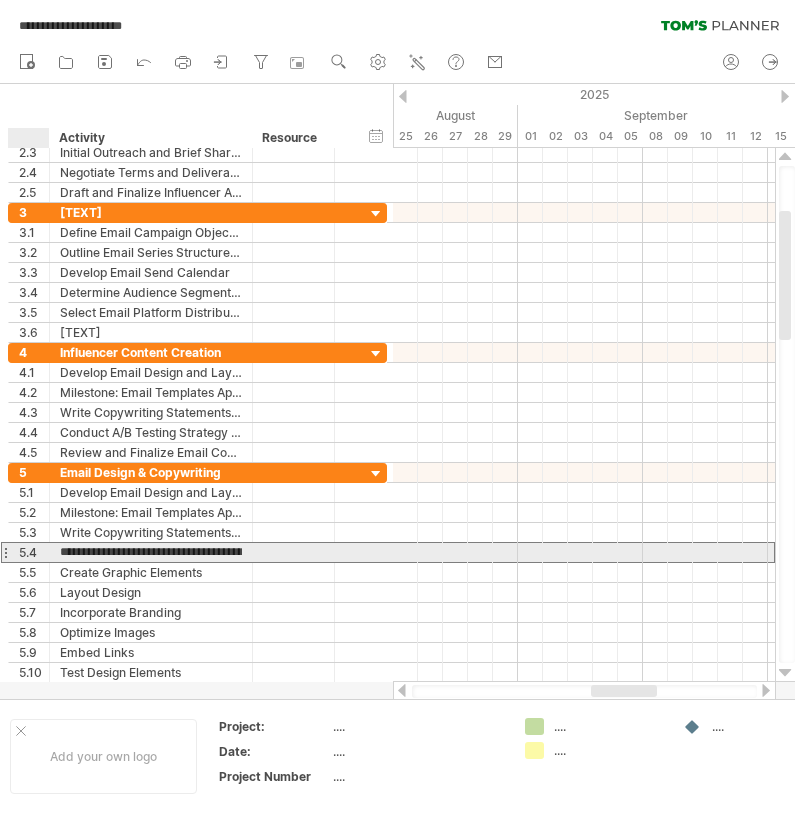 click on "5.4" at bounding box center (34, 552) 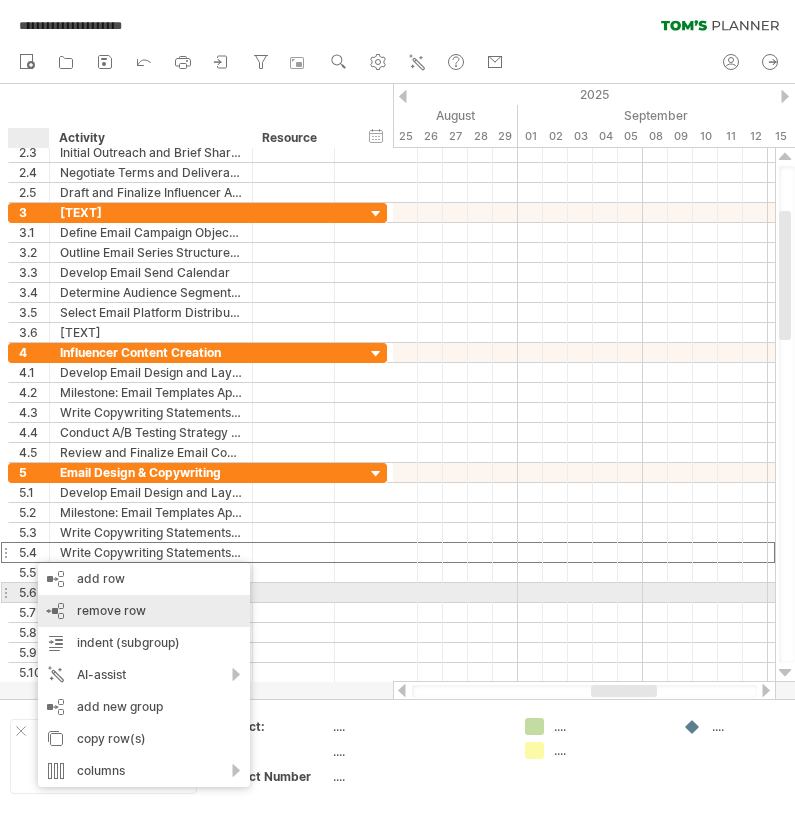 click on "remove row" at bounding box center (111, 610) 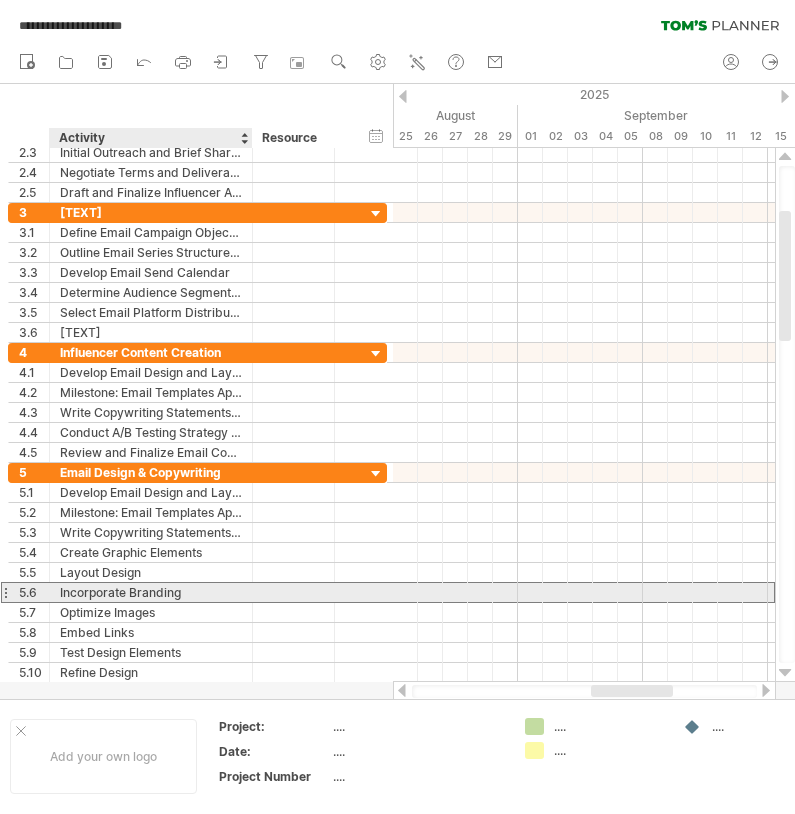 click on "Incorporate Branding" at bounding box center (151, 592) 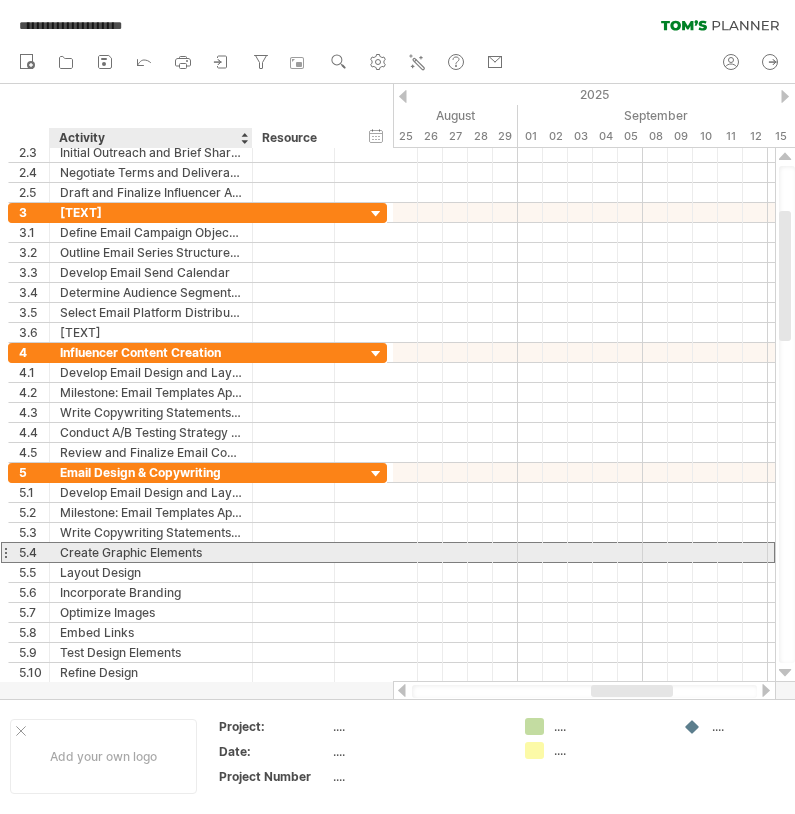 click on "Create Graphic Elements" at bounding box center [151, 552] 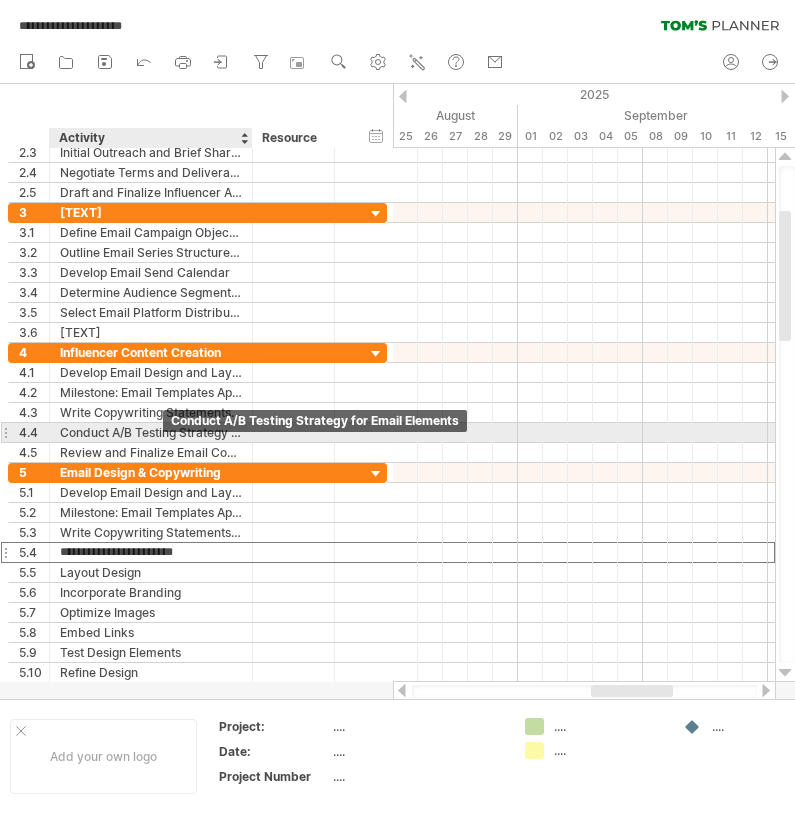 click on "Conduct A/B Testing Strategy for Email Elements" at bounding box center (151, 432) 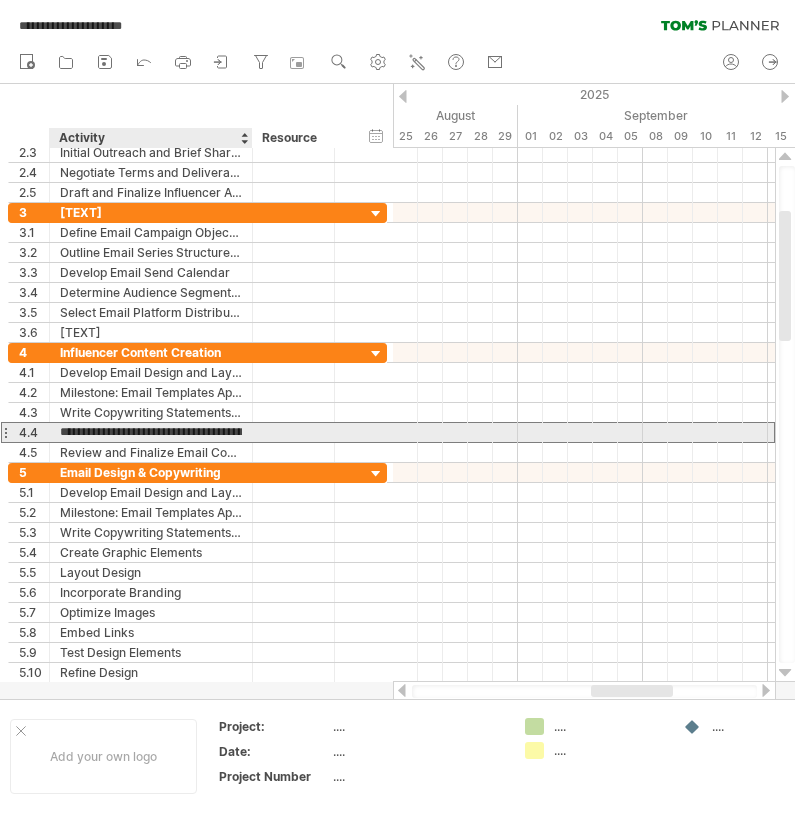 click on "**********" at bounding box center (151, 432) 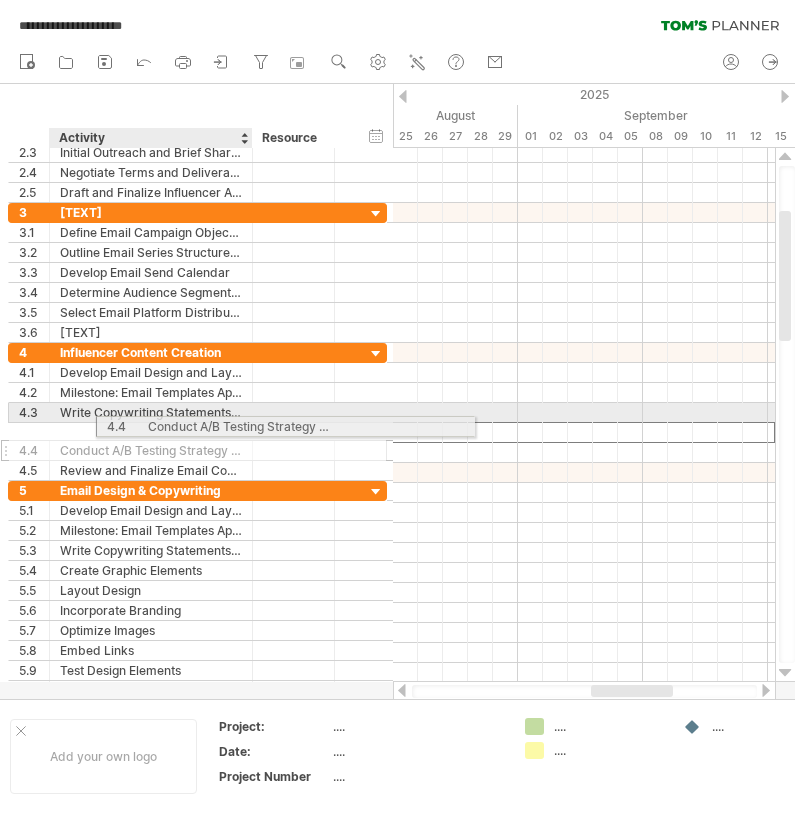 drag, startPoint x: 58, startPoint y: 430, endPoint x: 239, endPoint y: 426, distance: 181.04419 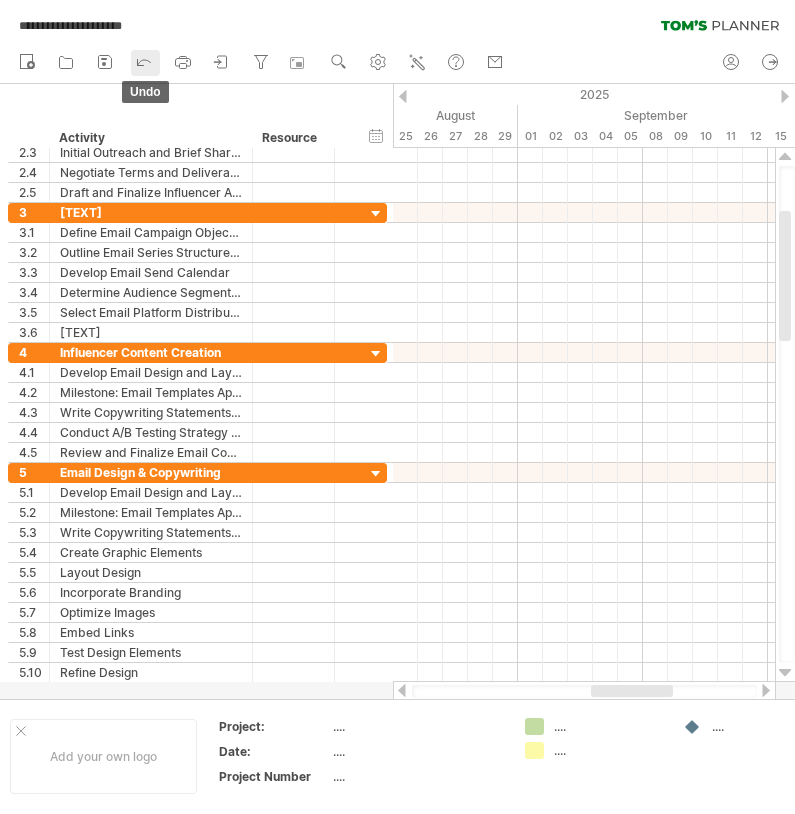 click 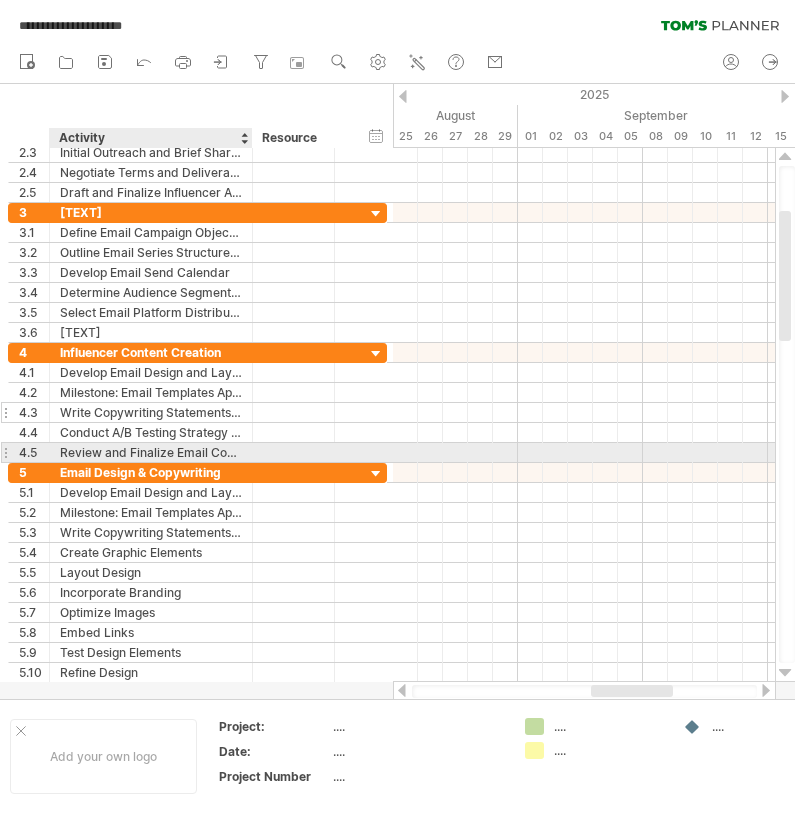 click on "Write Copywriting Statements for Emails" at bounding box center [151, 412] 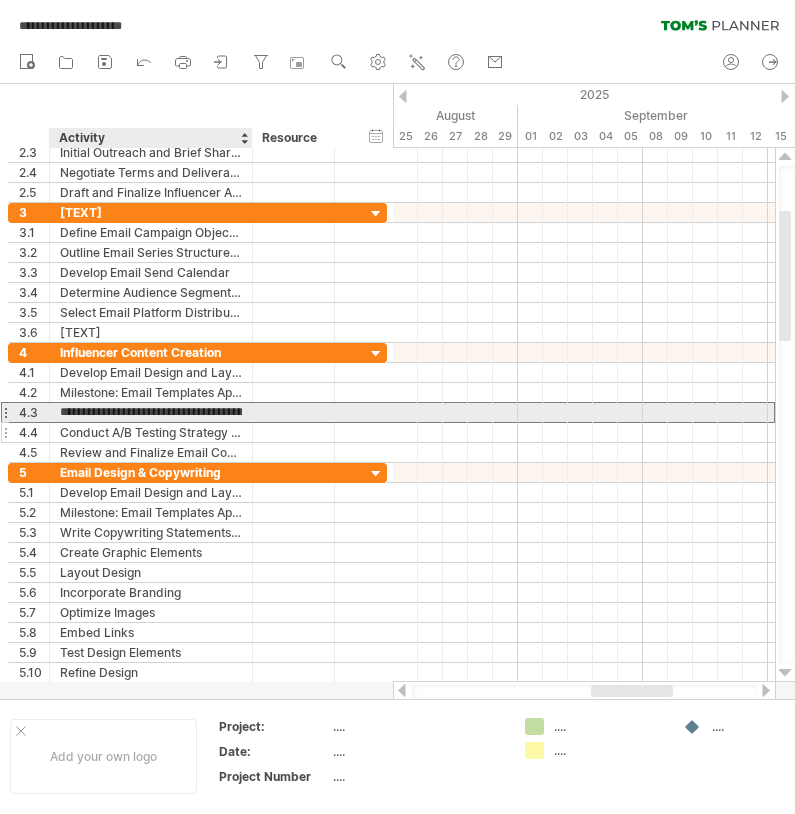 click on "Conduct A/B Testing Strategy for Email Elements" at bounding box center [151, 432] 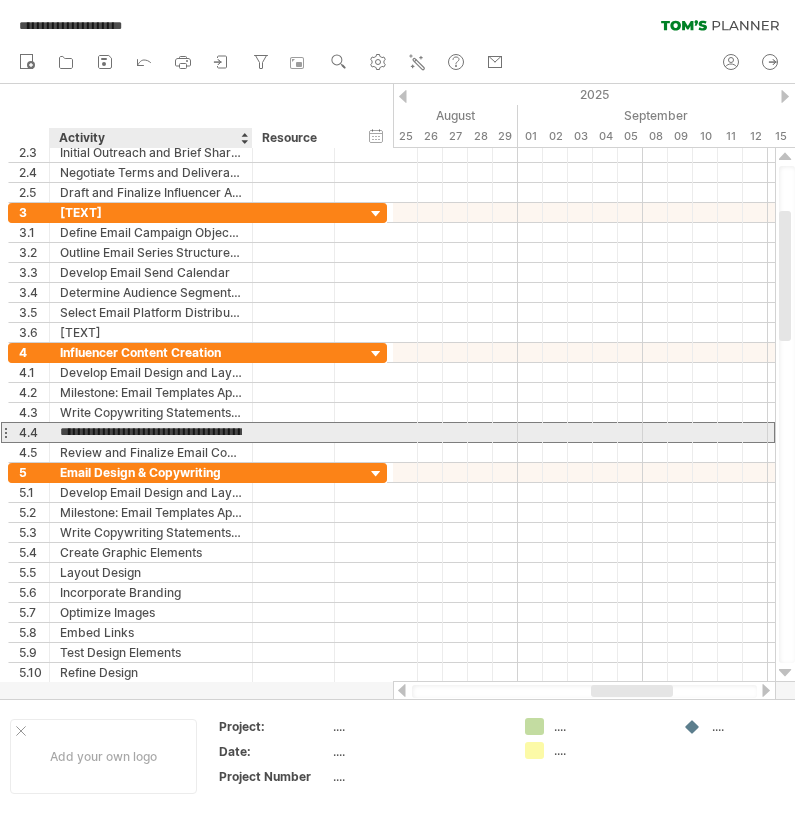 click on "**********" at bounding box center [151, 432] 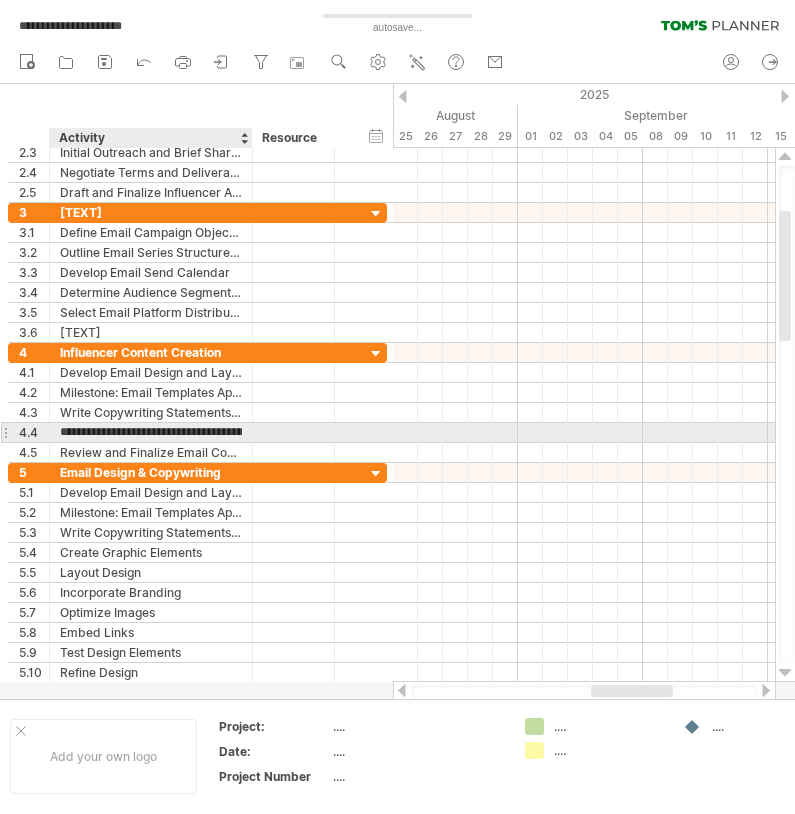 click on "**********" at bounding box center (151, 432) 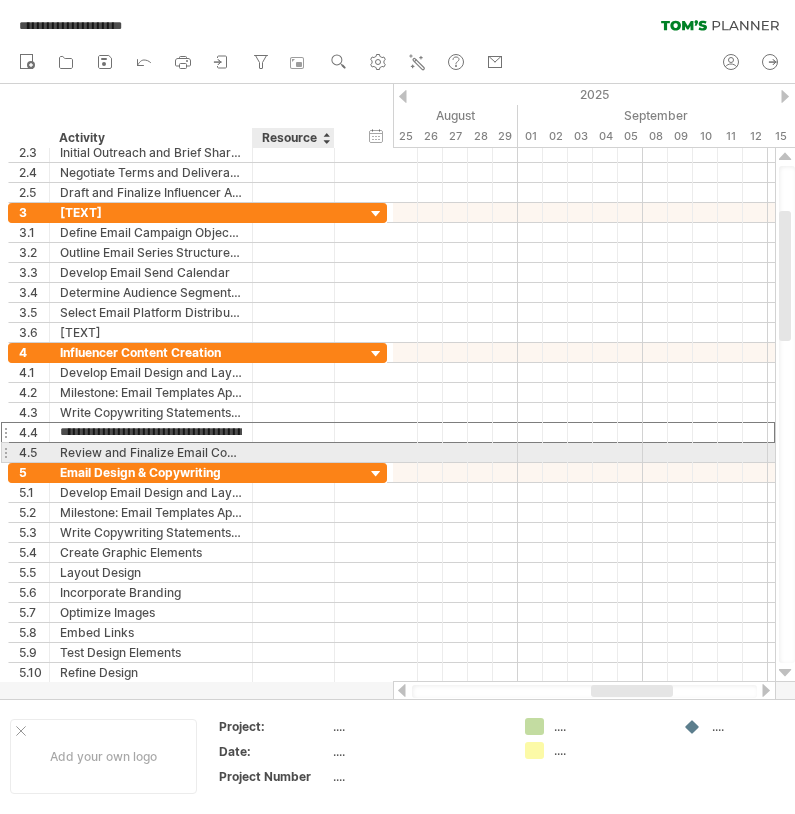 drag, startPoint x: 64, startPoint y: 435, endPoint x: 299, endPoint y: 446, distance: 235.25731 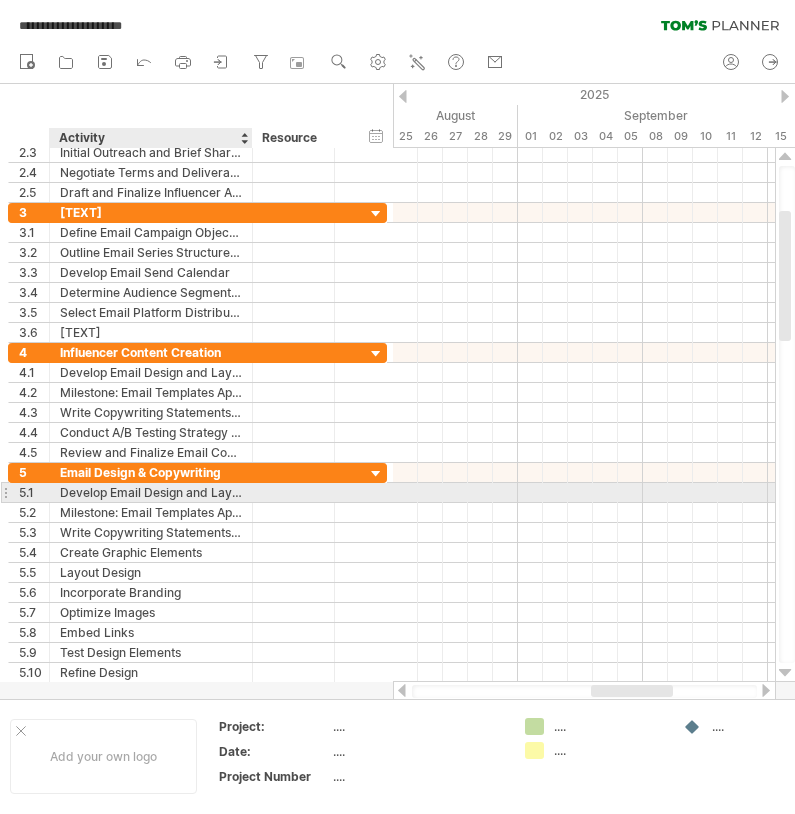 click on "Develop Email Design and Layout Concepts" at bounding box center [151, 492] 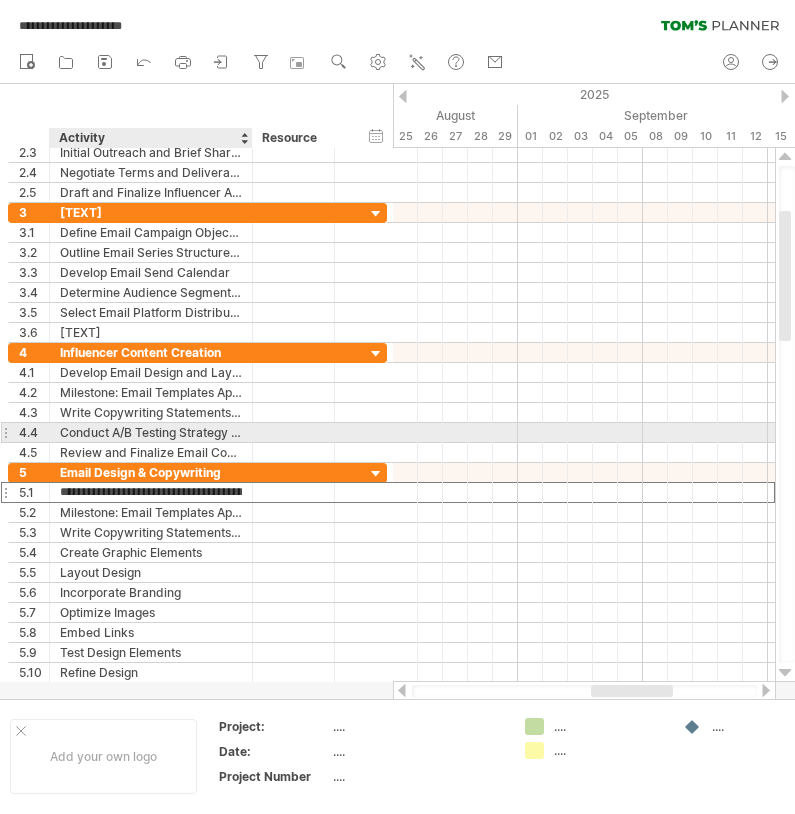 click on "Conduct A/B Testing Strategy for Email Elements" at bounding box center (151, 432) 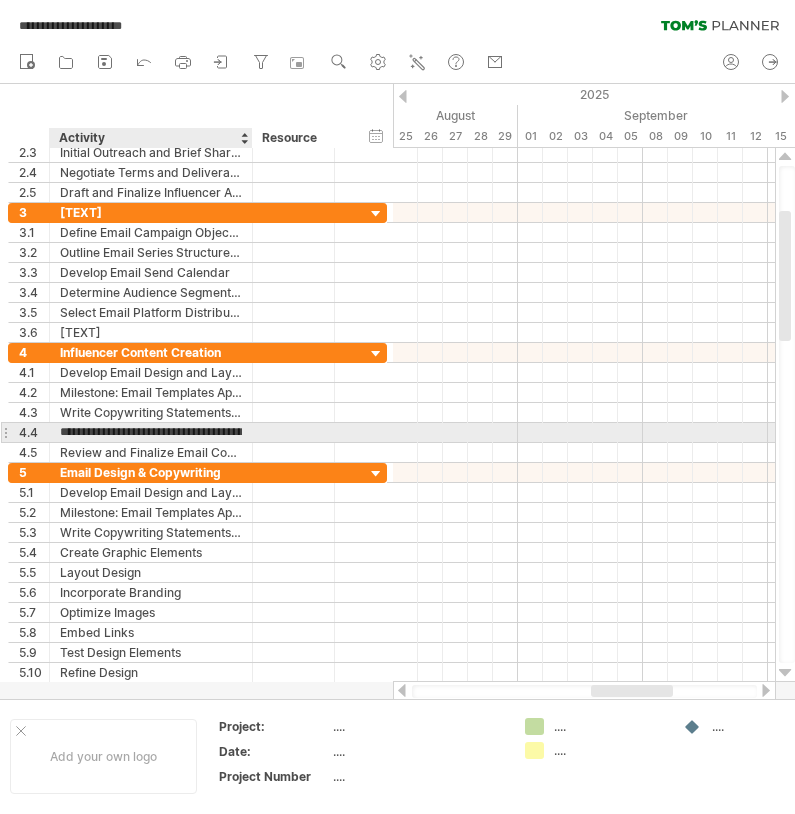 click on "**********" at bounding box center (151, 432) 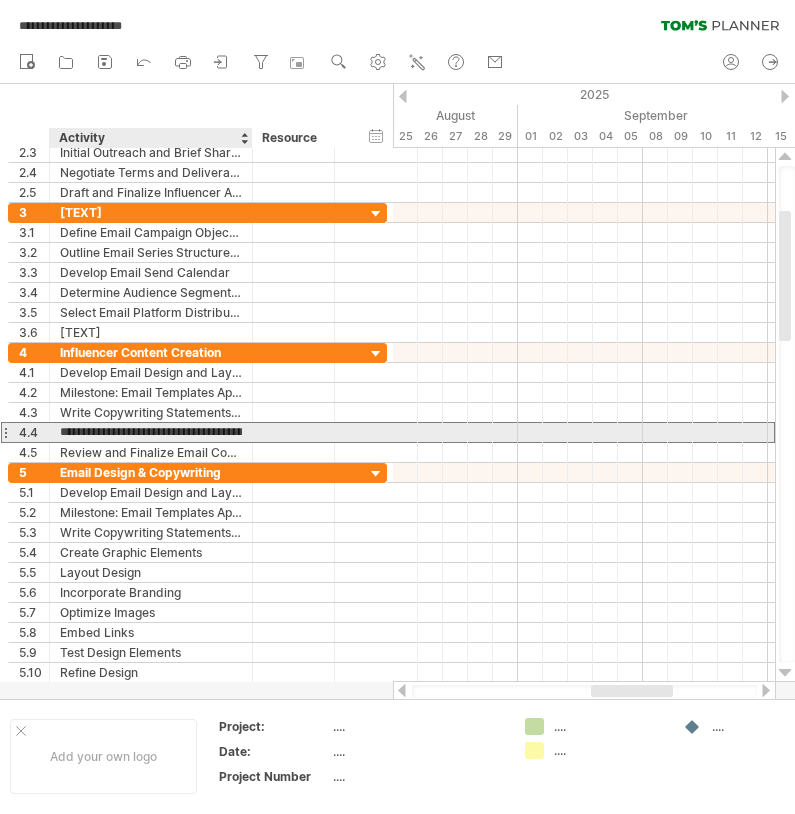 drag, startPoint x: 61, startPoint y: 434, endPoint x: 244, endPoint y: 433, distance: 183.00273 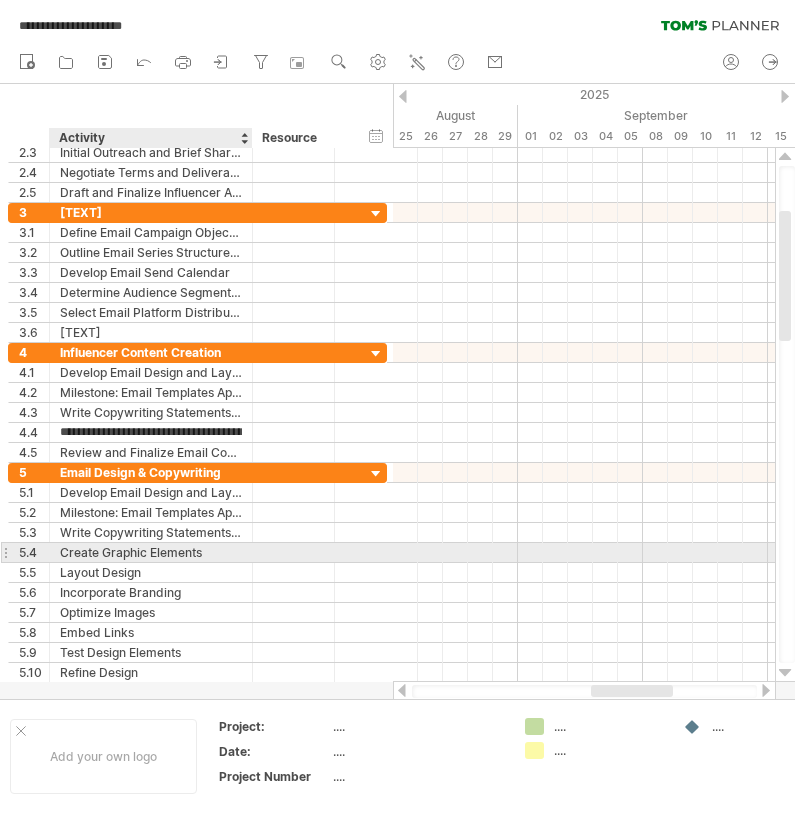 click on "Create Graphic Elements" at bounding box center [151, 552] 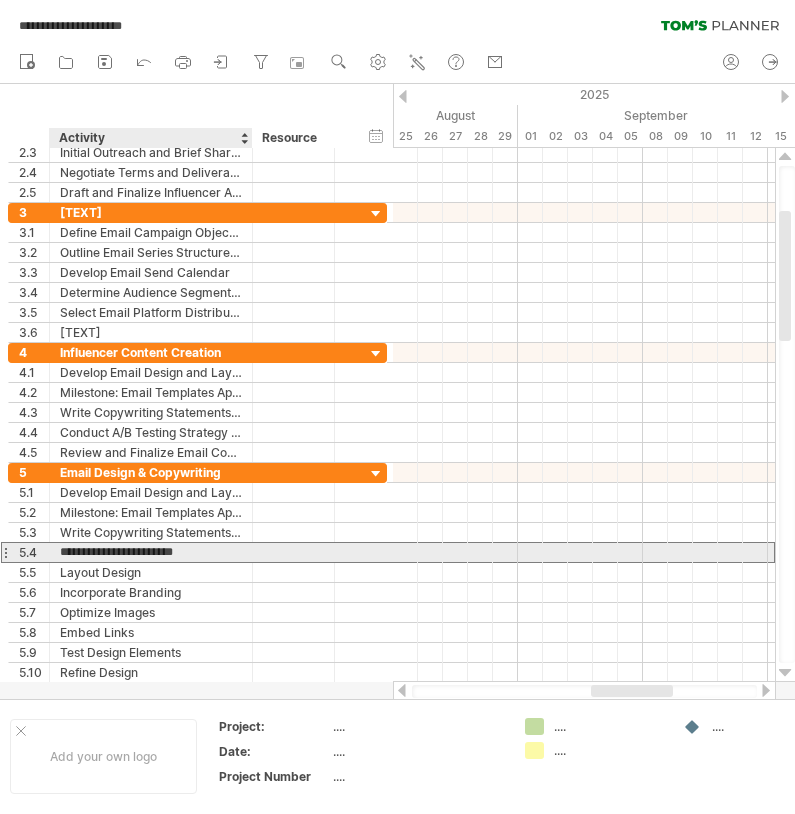 click on "**********" at bounding box center (151, 552) 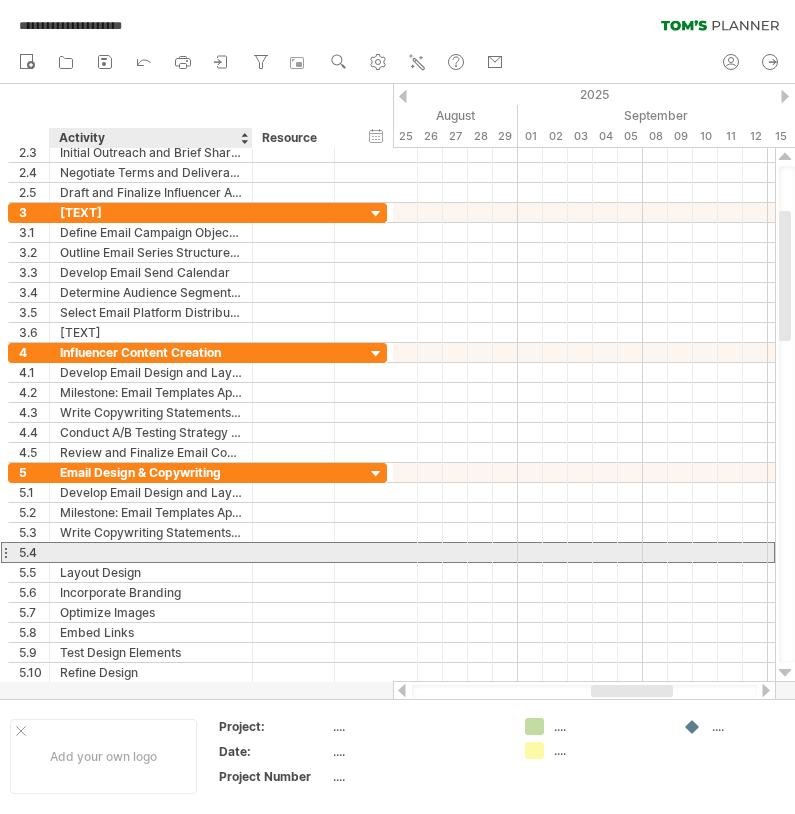 paste on "**********" 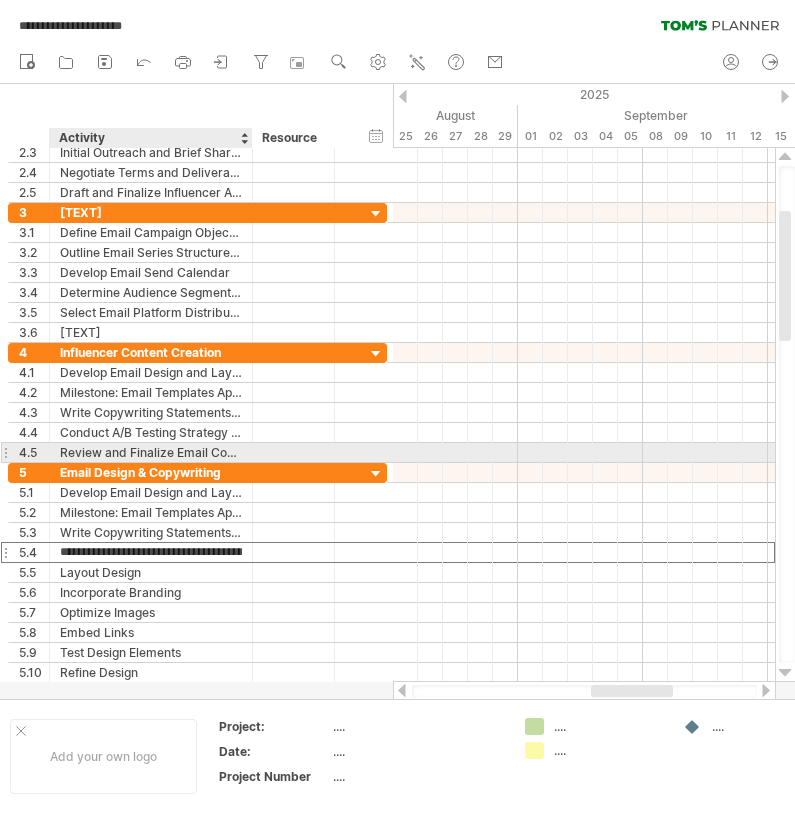 click on "Review and Finalize Email Content" at bounding box center (151, 452) 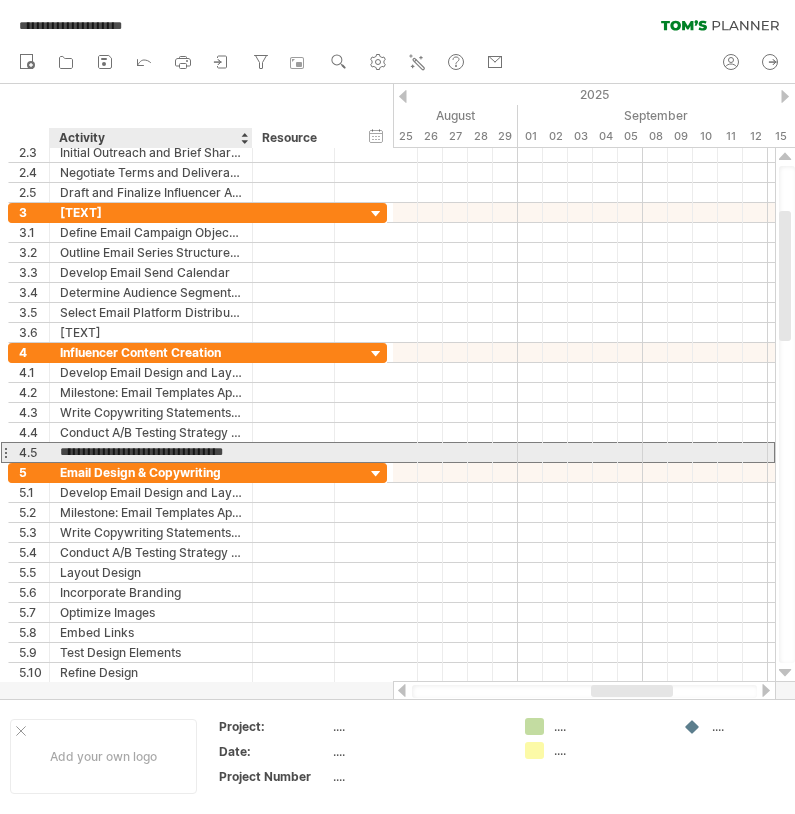 click on "**********" at bounding box center [151, 452] 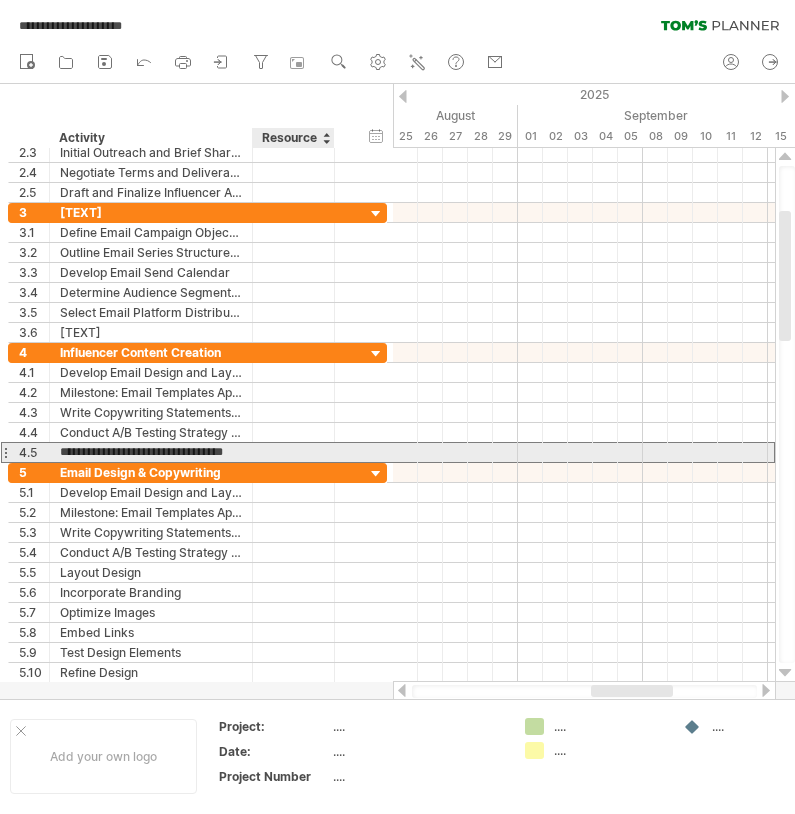 drag, startPoint x: 64, startPoint y: 453, endPoint x: 267, endPoint y: 453, distance: 203 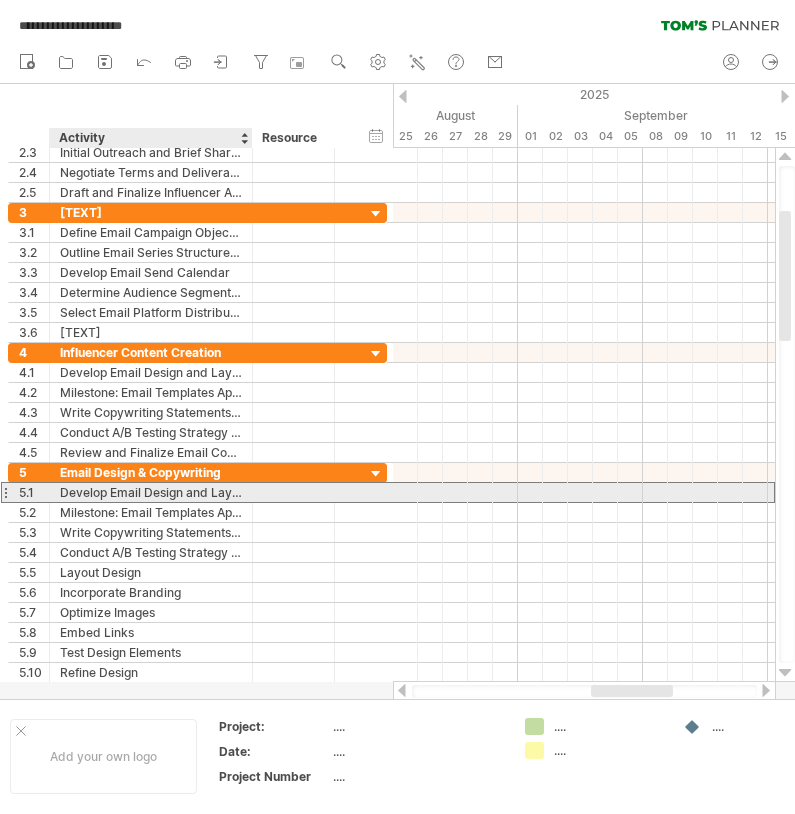 click on "Develop Email Design and Layout Concepts" at bounding box center (151, 492) 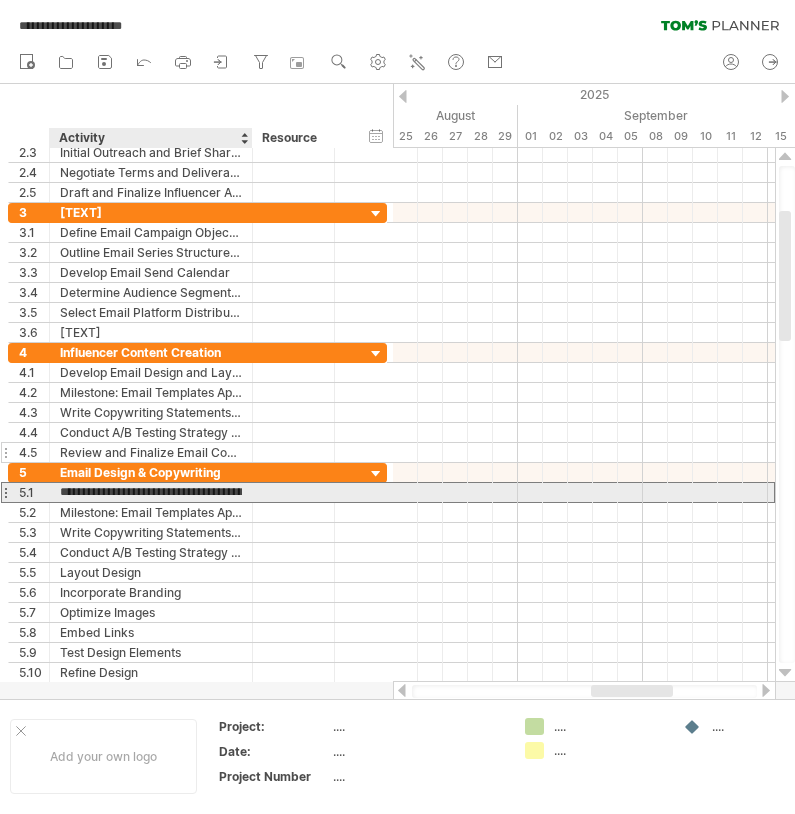 click on "Review and Finalize Email Content" at bounding box center [151, 452] 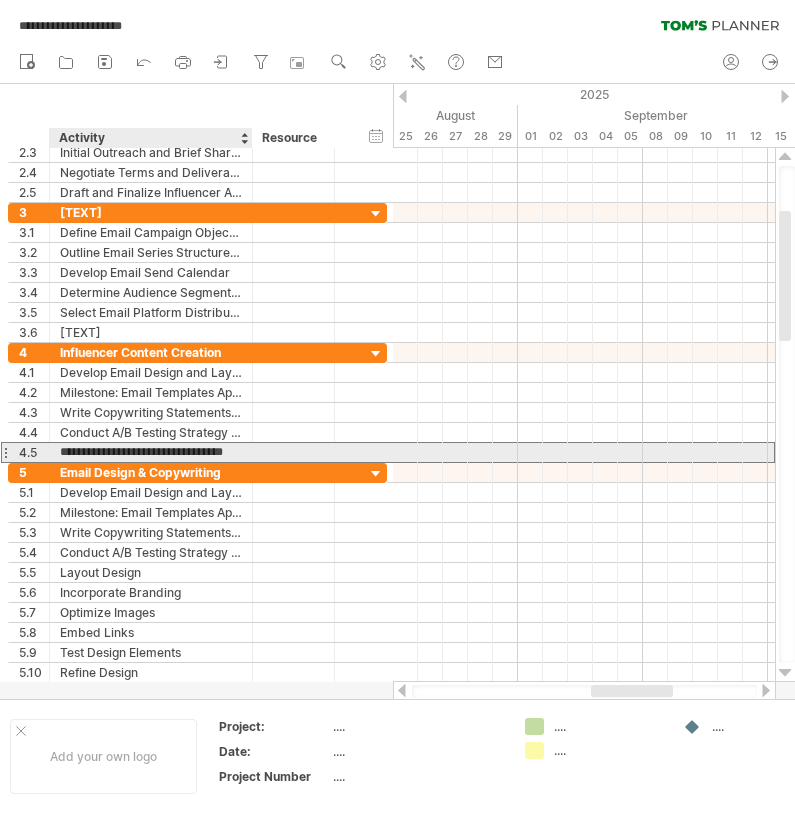 click on "**********" at bounding box center [151, 452] 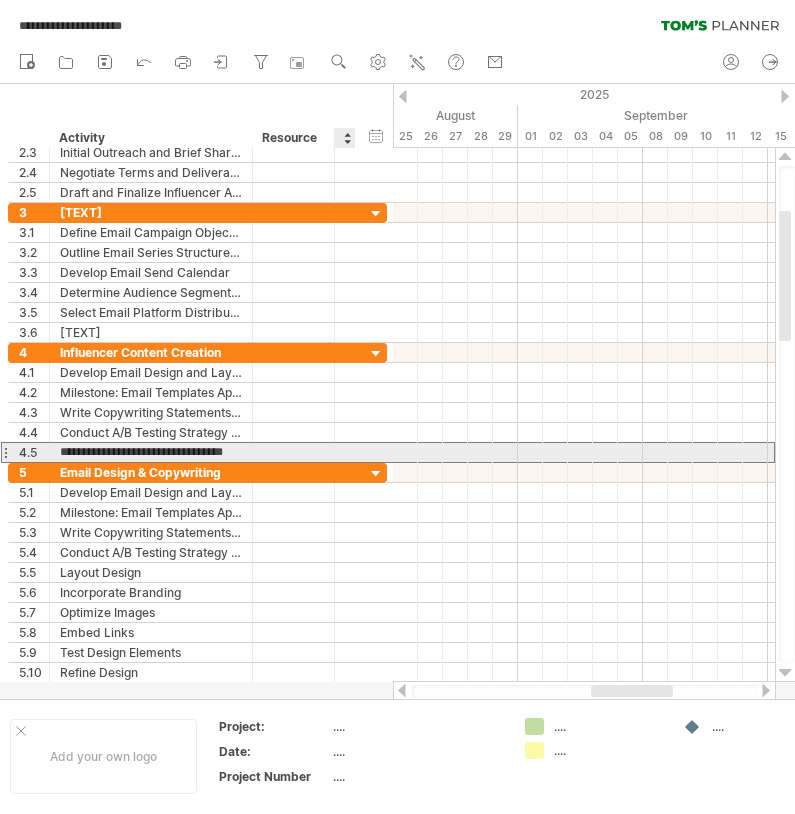 drag, startPoint x: 65, startPoint y: 450, endPoint x: 367, endPoint y: 459, distance: 302.13406 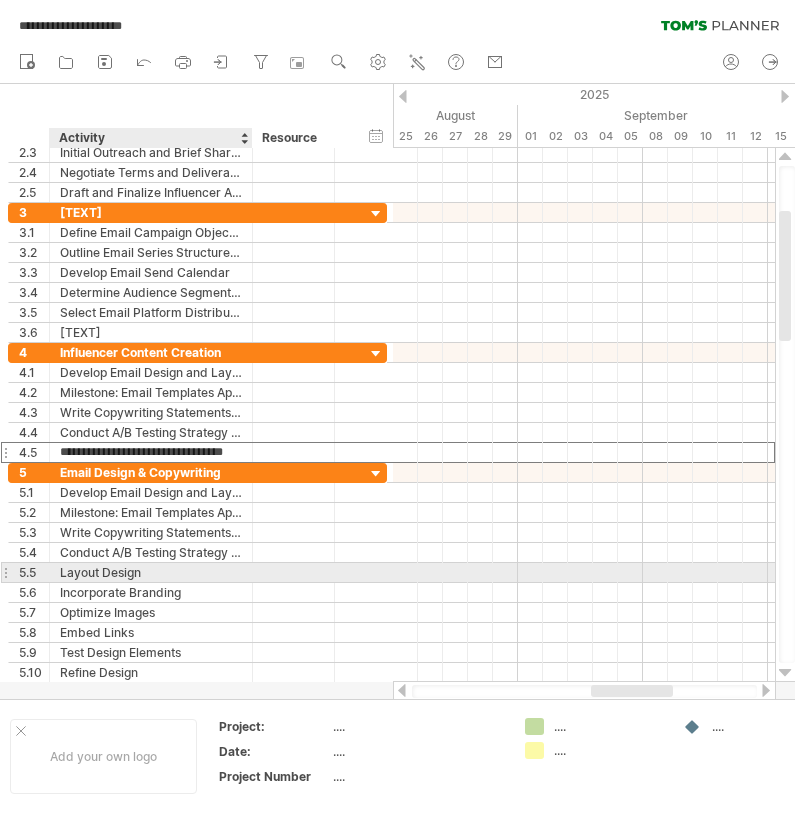 click on "Layout Design" at bounding box center [151, 572] 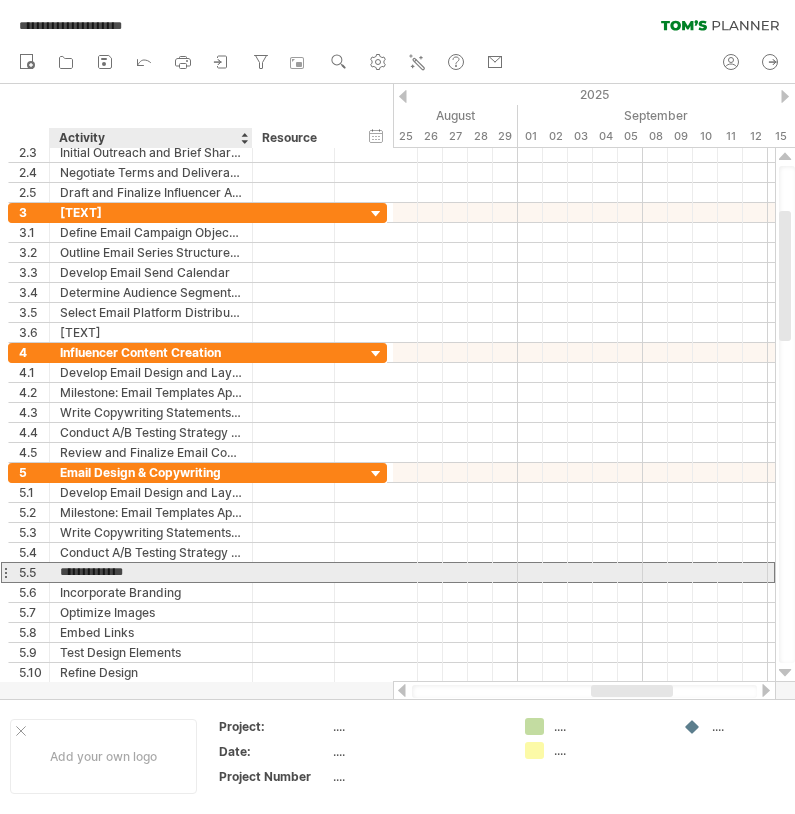 click on "**********" at bounding box center (151, 572) 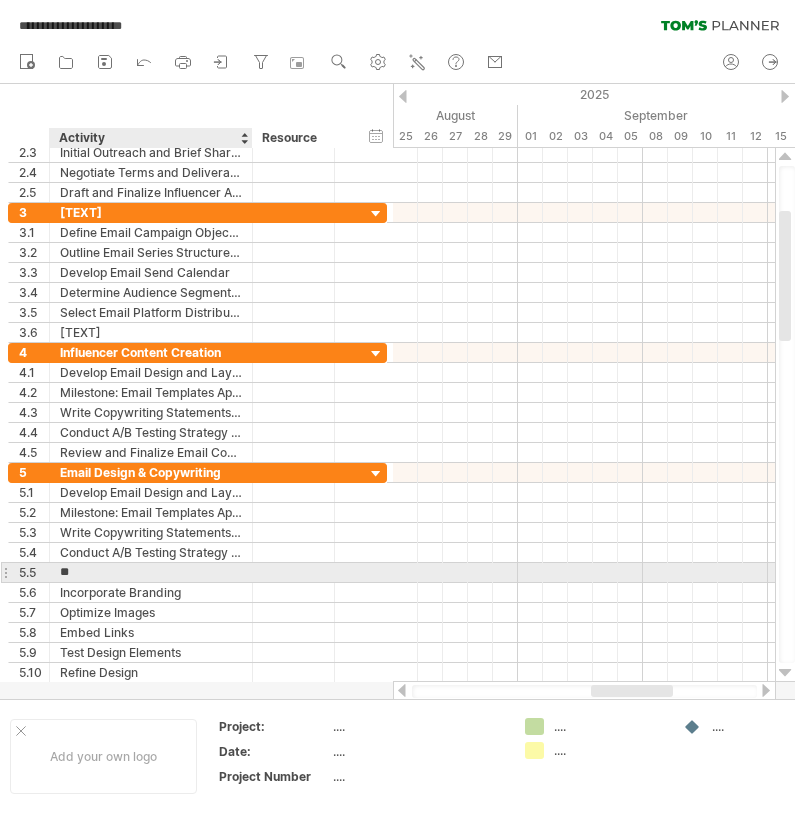 type on "*" 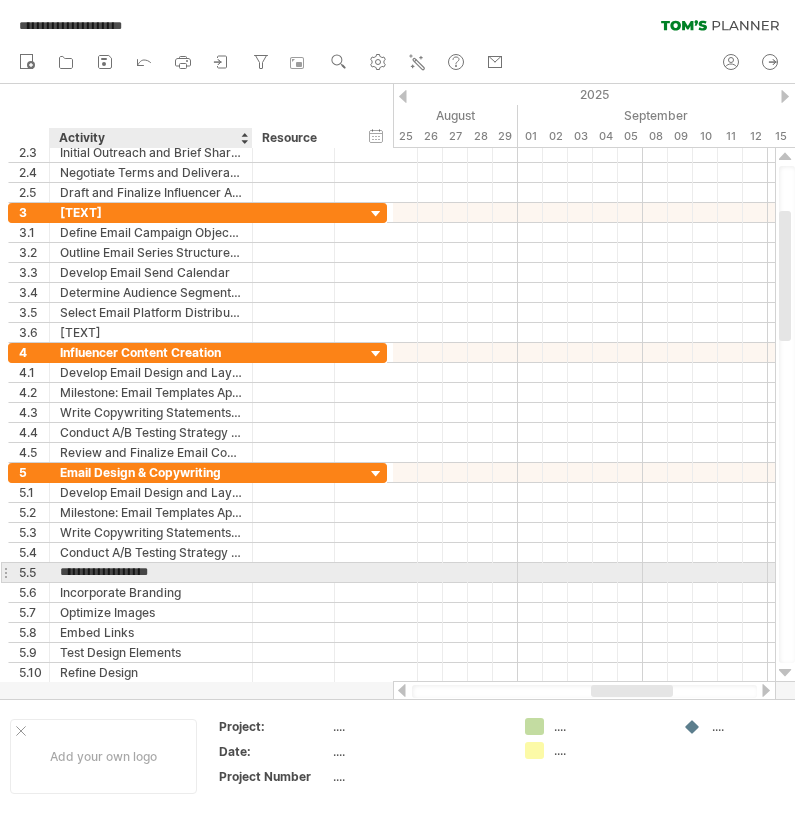 paste on "**********" 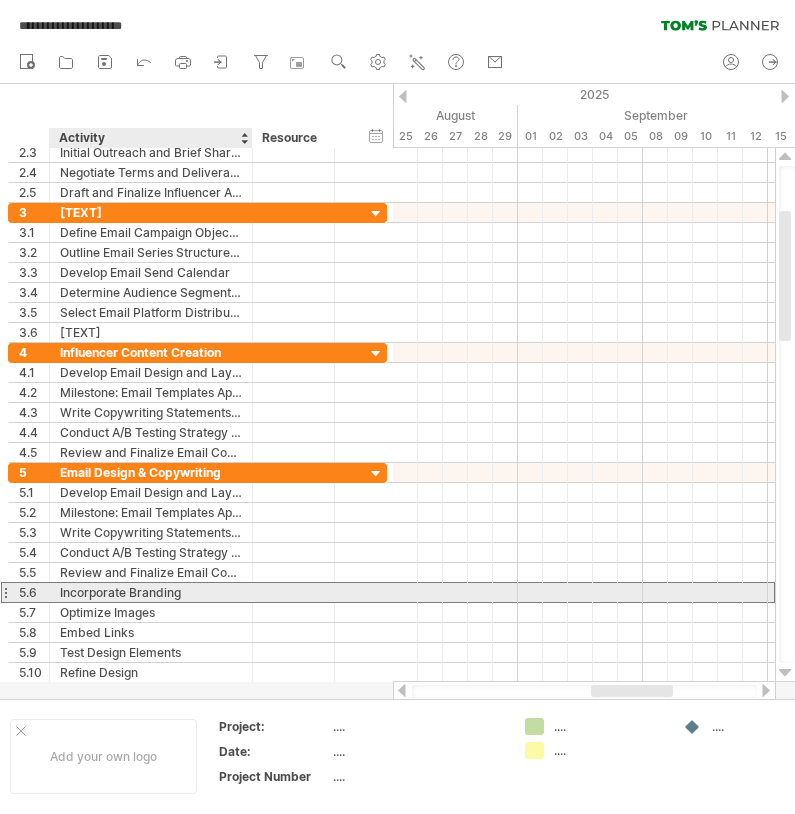 click on "Incorporate Branding" at bounding box center (151, 592) 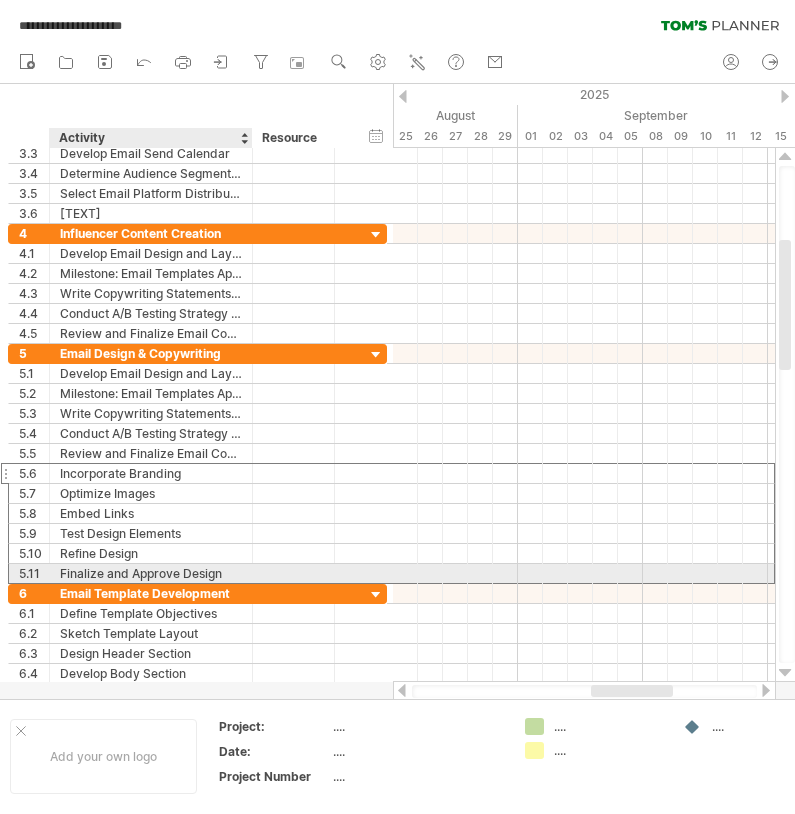 click on "Finalize and Approve Design" at bounding box center (151, 573) 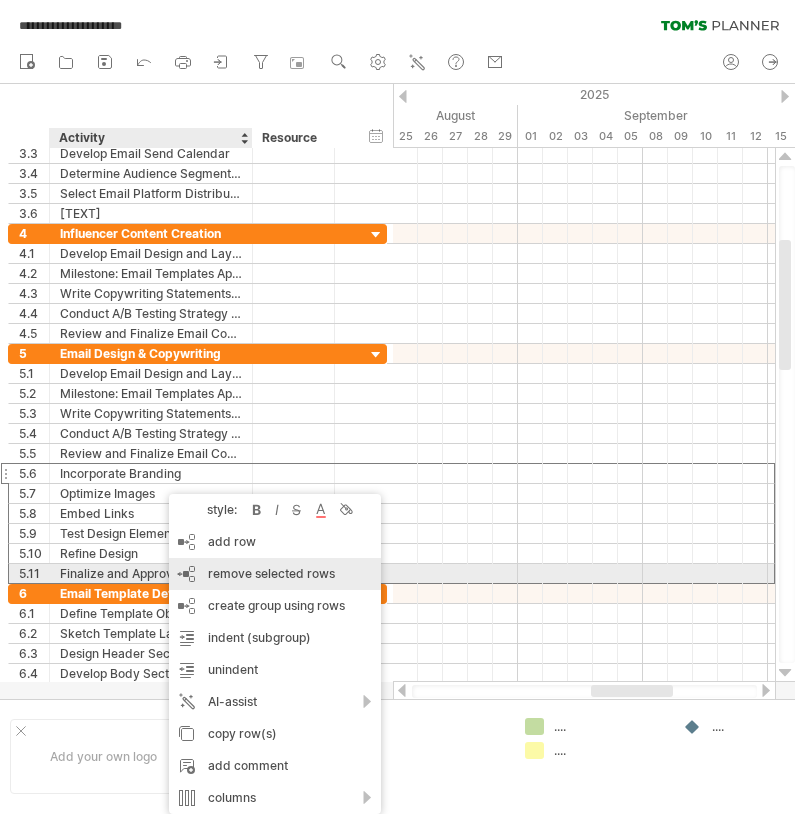 click on "remove selected rows" at bounding box center (271, 573) 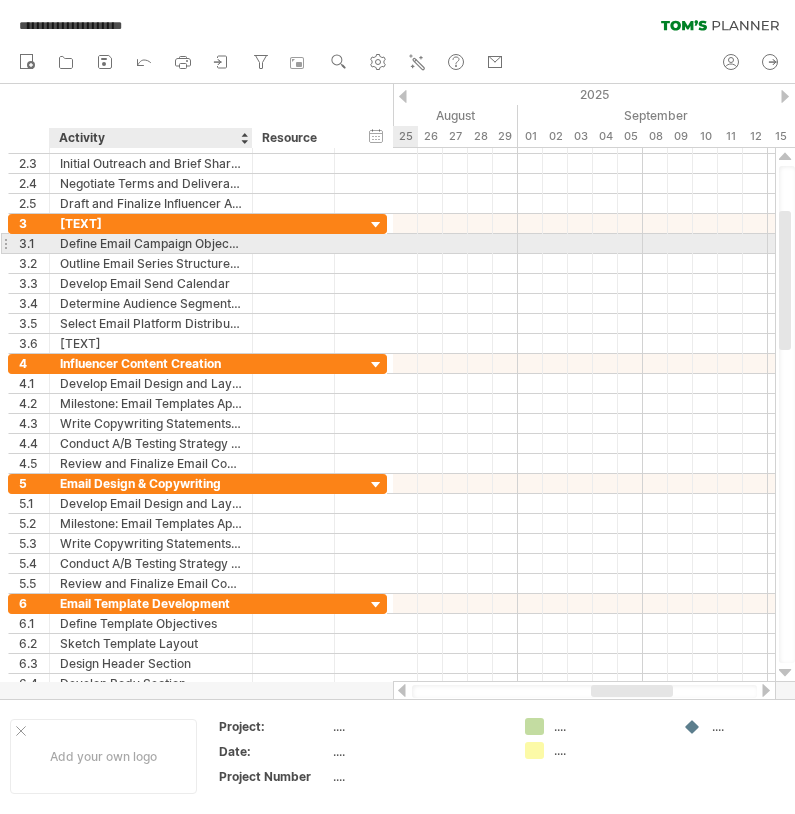 click on "Define Email Campaign Objectives" at bounding box center [151, 243] 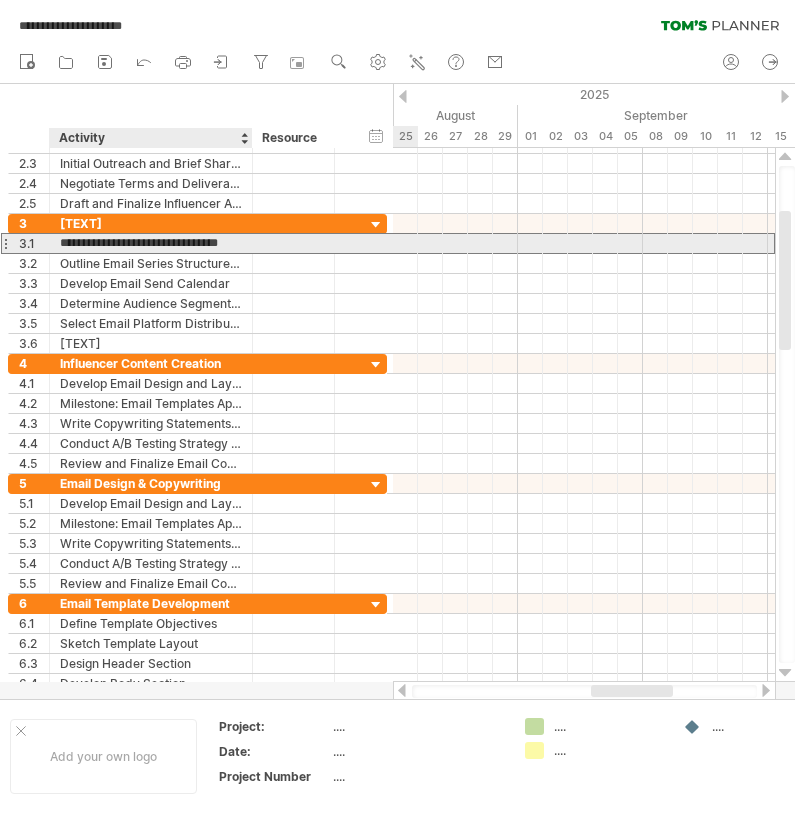 click on "**********" at bounding box center (151, 243) 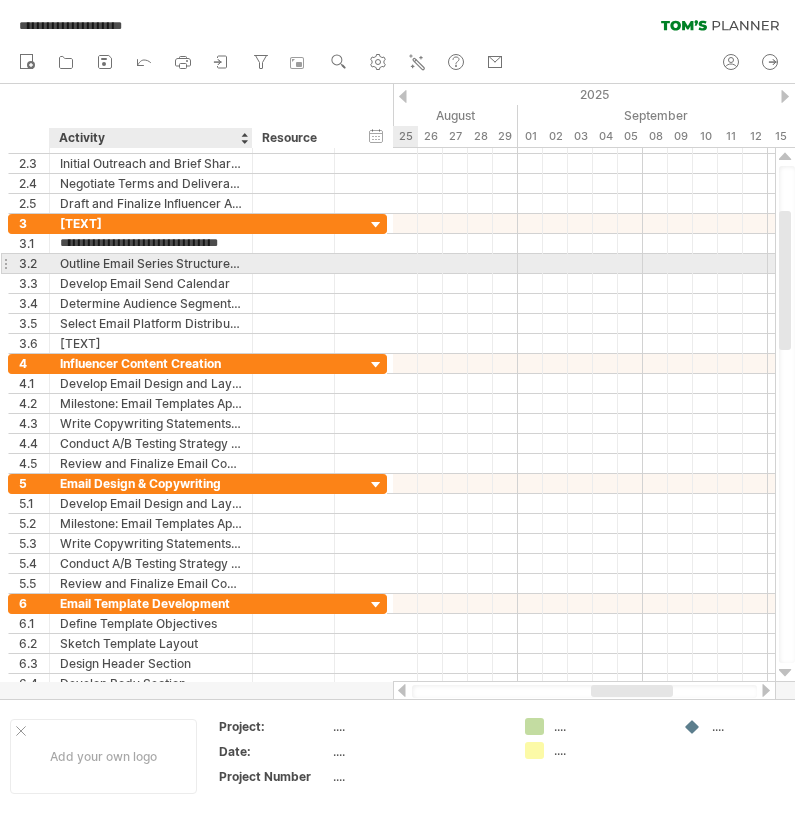click on "Outline Email Series Structure and Content Pillars" at bounding box center [151, 263] 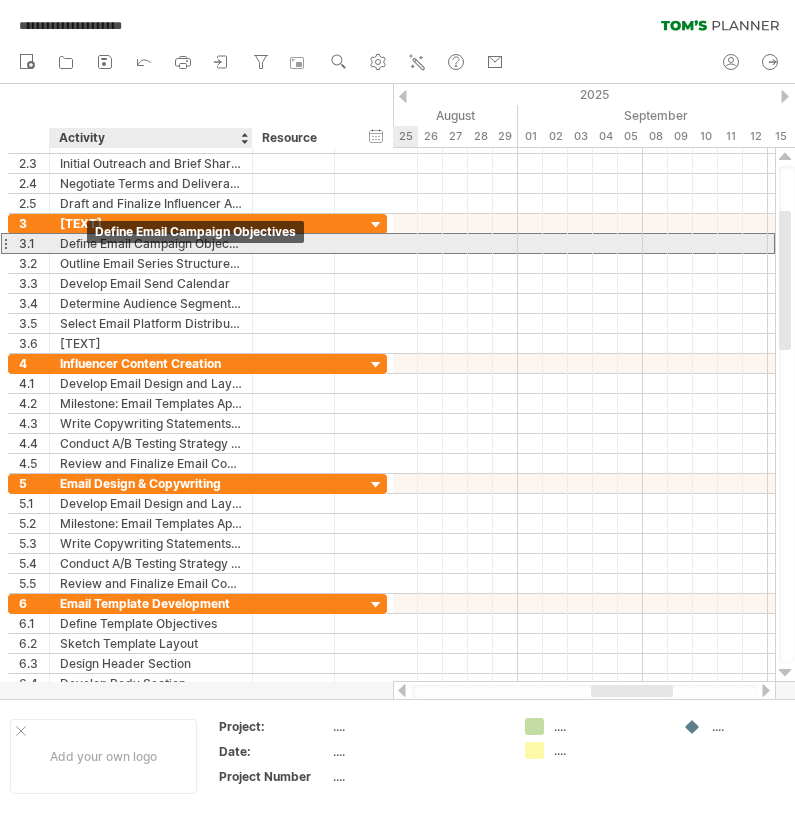 click on "Define Email Campaign Objectives" at bounding box center [151, 243] 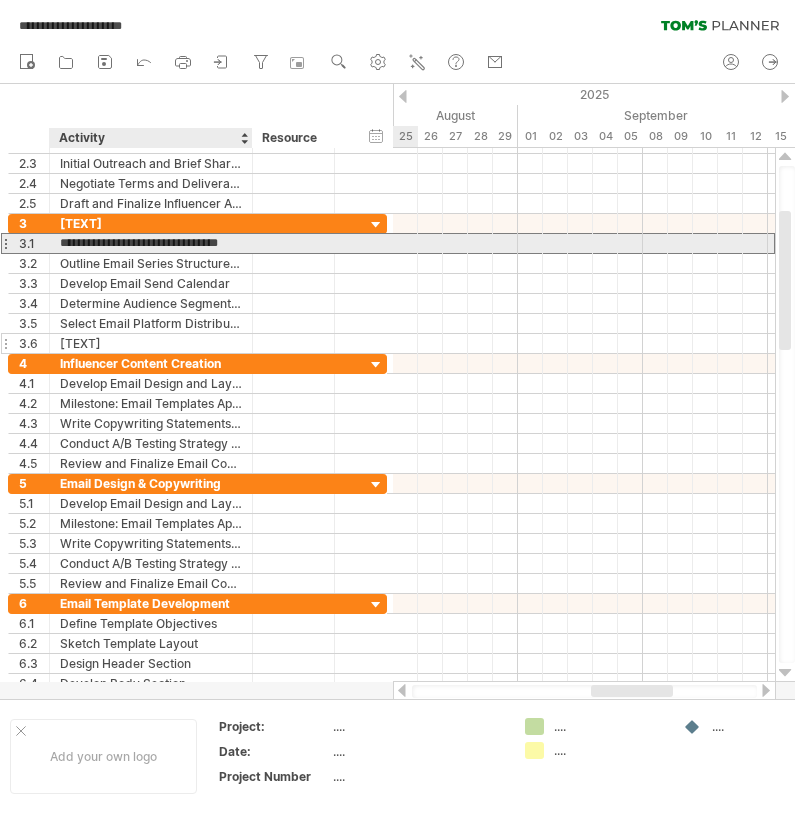 click on "[TEXT]" at bounding box center [151, 343] 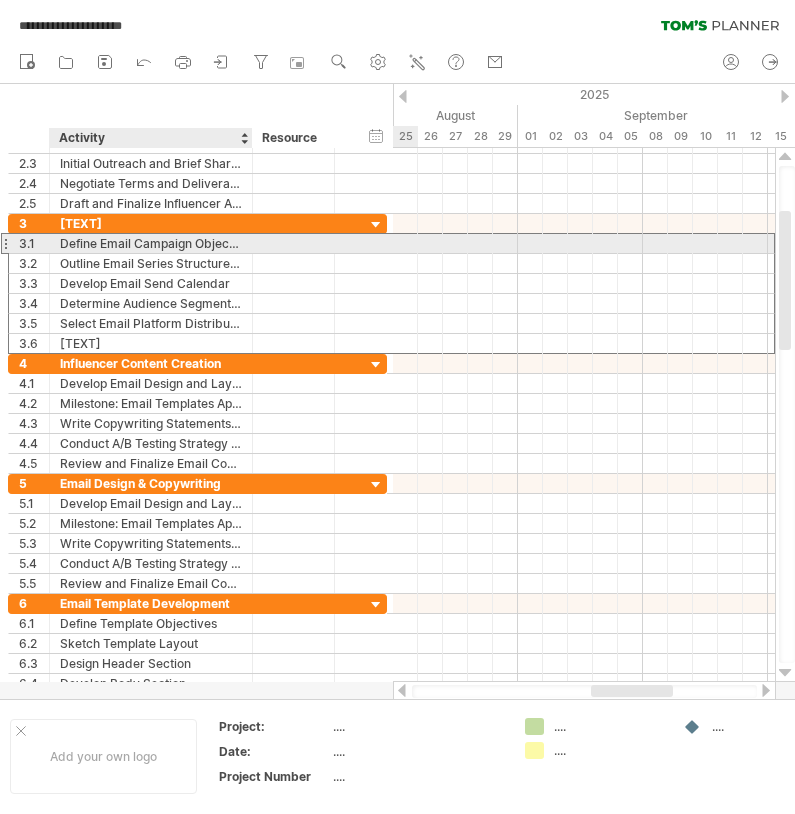 click on "Define Email Campaign Objectives" at bounding box center [151, 243] 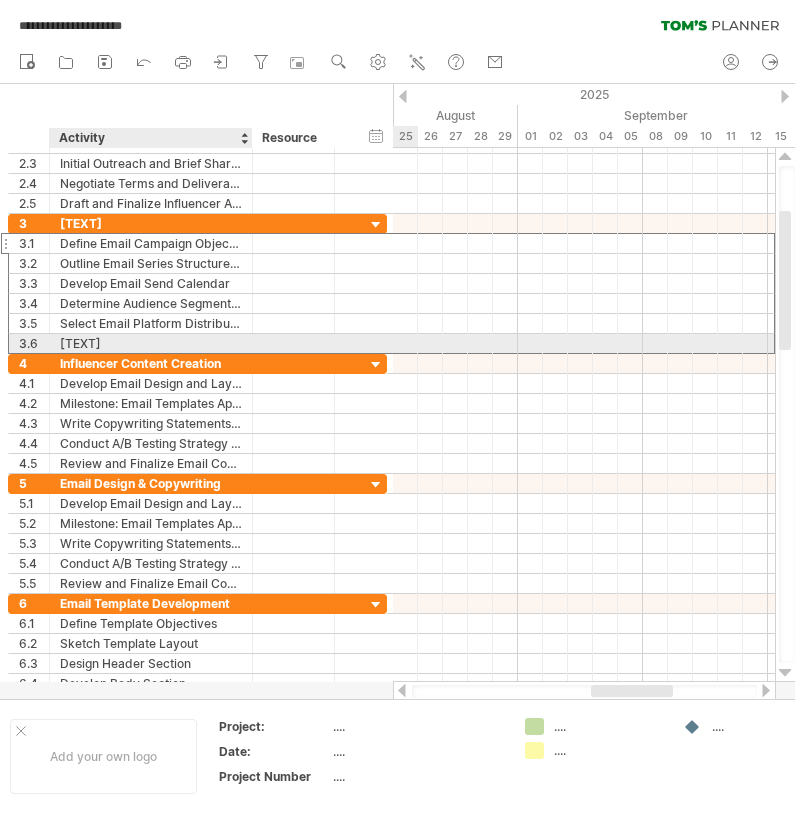 click on "[TEXT]" at bounding box center [151, 343] 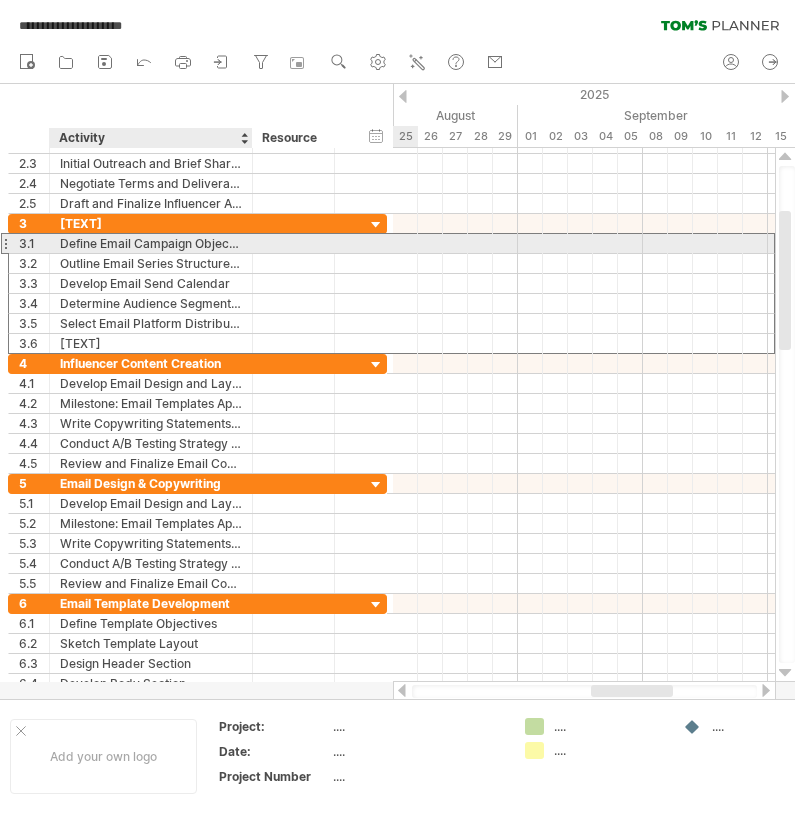 click on "Define Email Campaign Objectives" at bounding box center [151, 243] 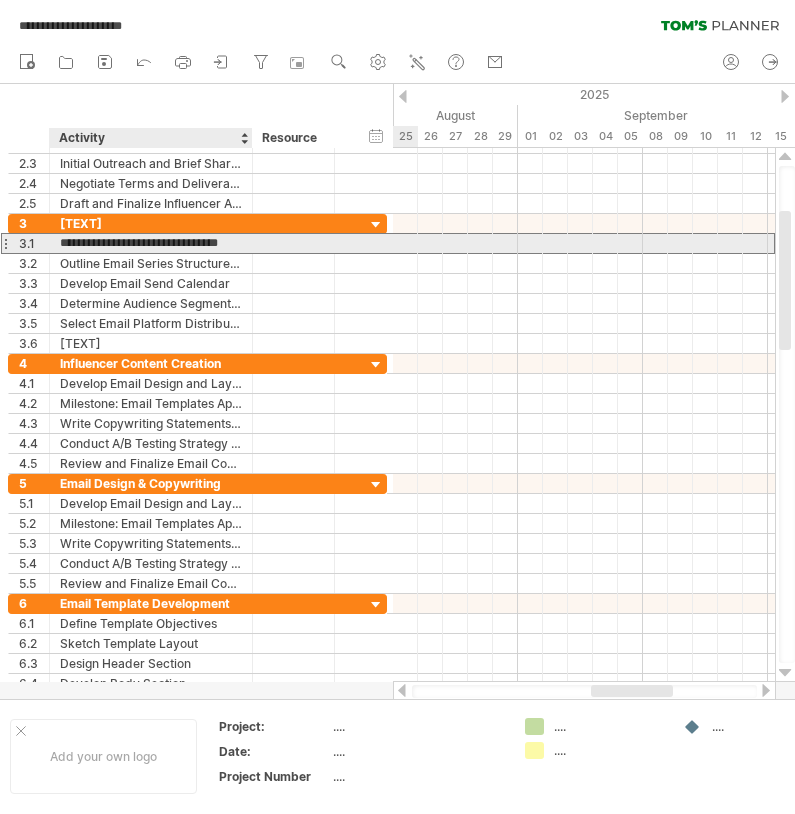 click on "**********" at bounding box center (151, 243) 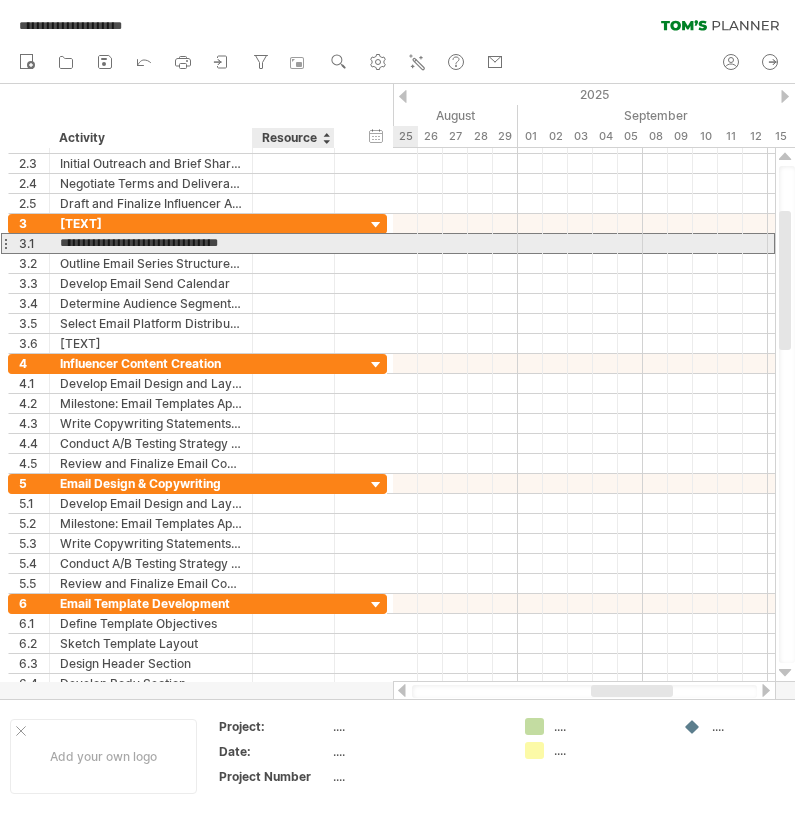 drag, startPoint x: 62, startPoint y: 248, endPoint x: 302, endPoint y: 248, distance: 240 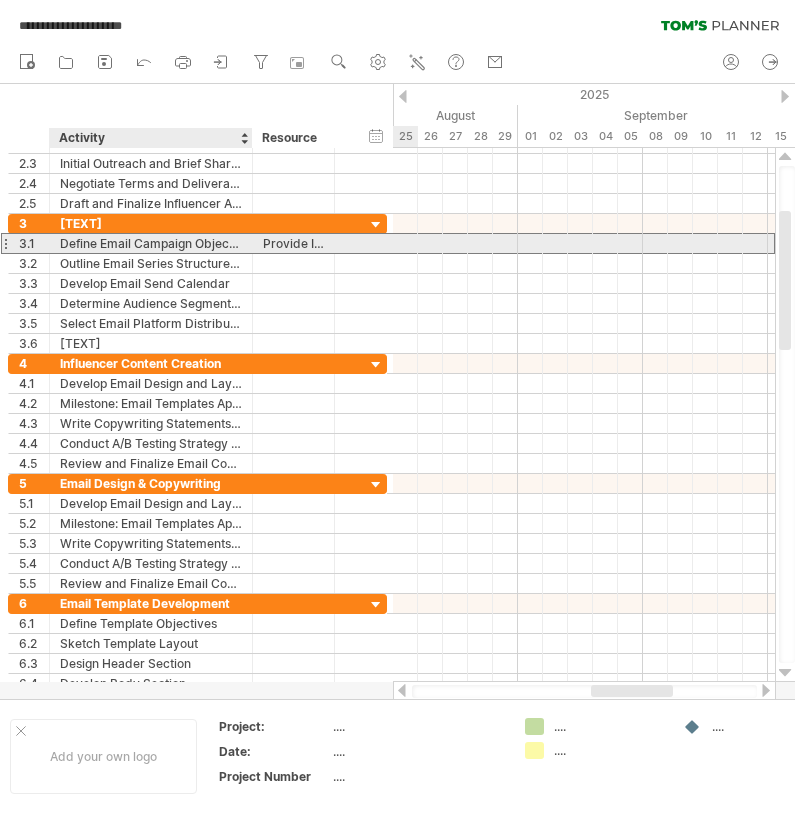 drag, startPoint x: 326, startPoint y: 245, endPoint x: 224, endPoint y: 245, distance: 102 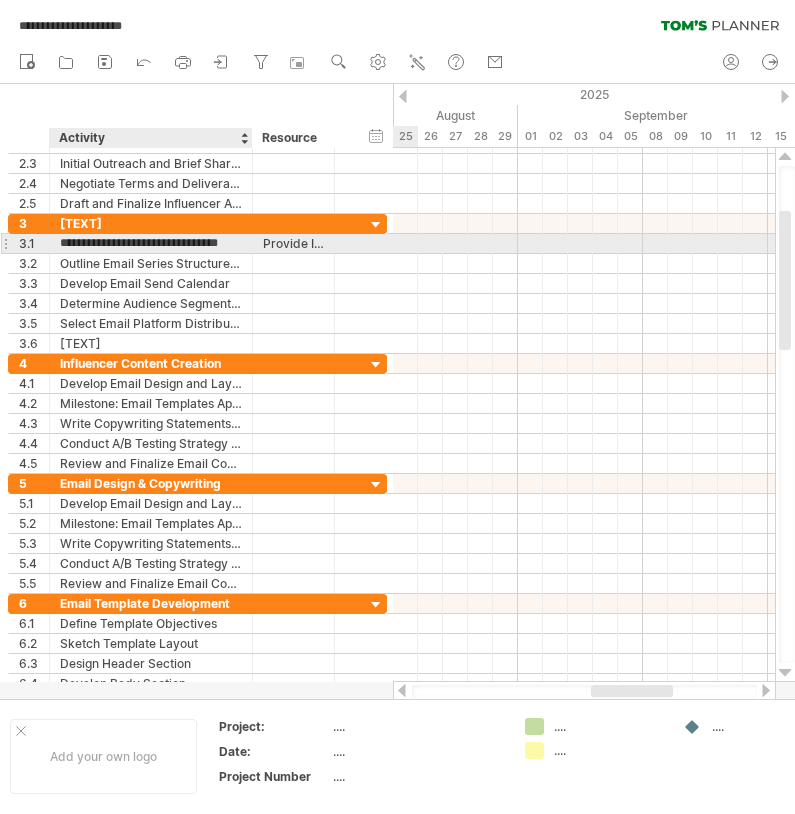 click on "Provide Influencer Content" at bounding box center [293, 243] 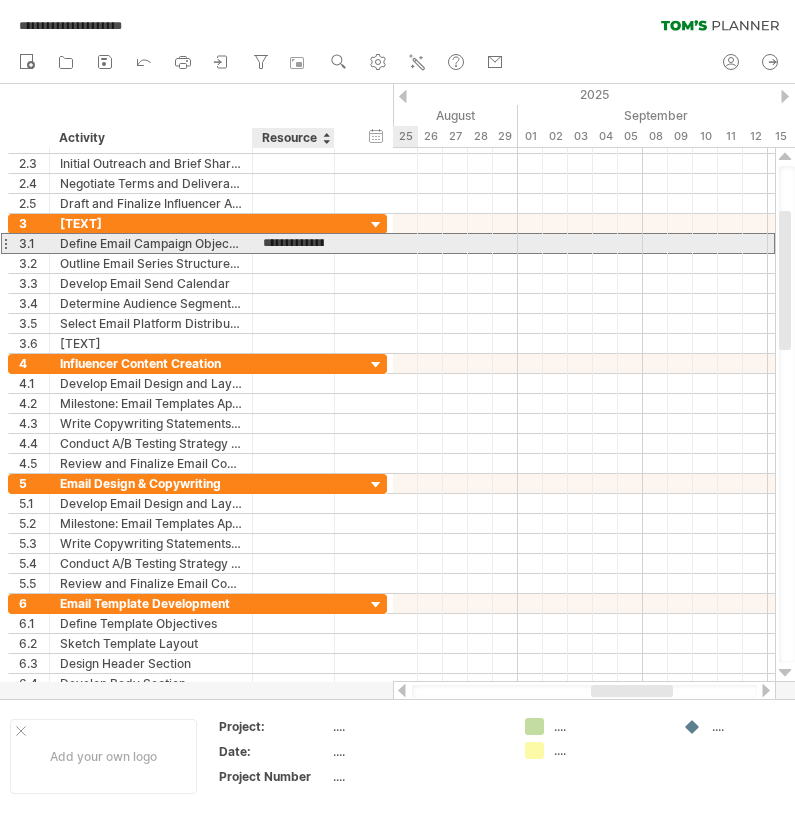 click on "**********" at bounding box center [293, 243] 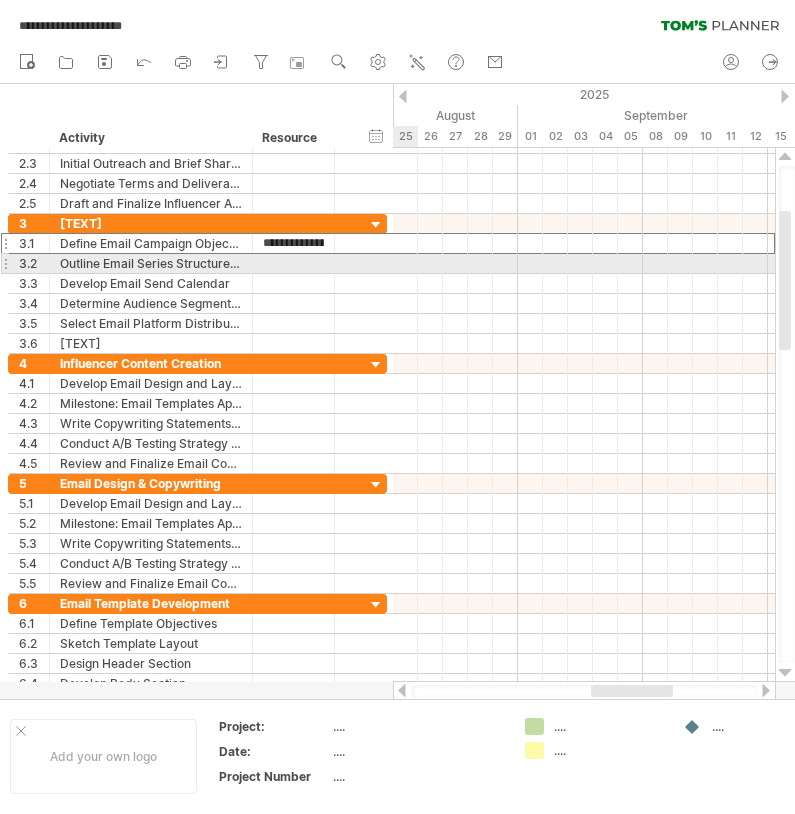 drag, startPoint x: 273, startPoint y: 246, endPoint x: 412, endPoint y: 216, distance: 142.20056 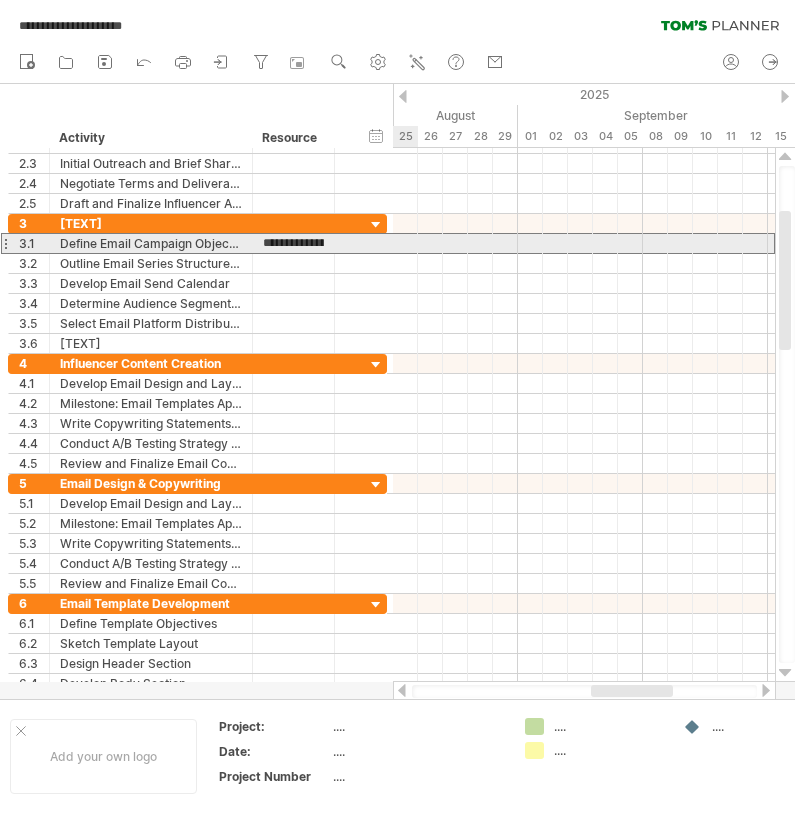 drag, startPoint x: 265, startPoint y: 245, endPoint x: 398, endPoint y: 242, distance: 133.03383 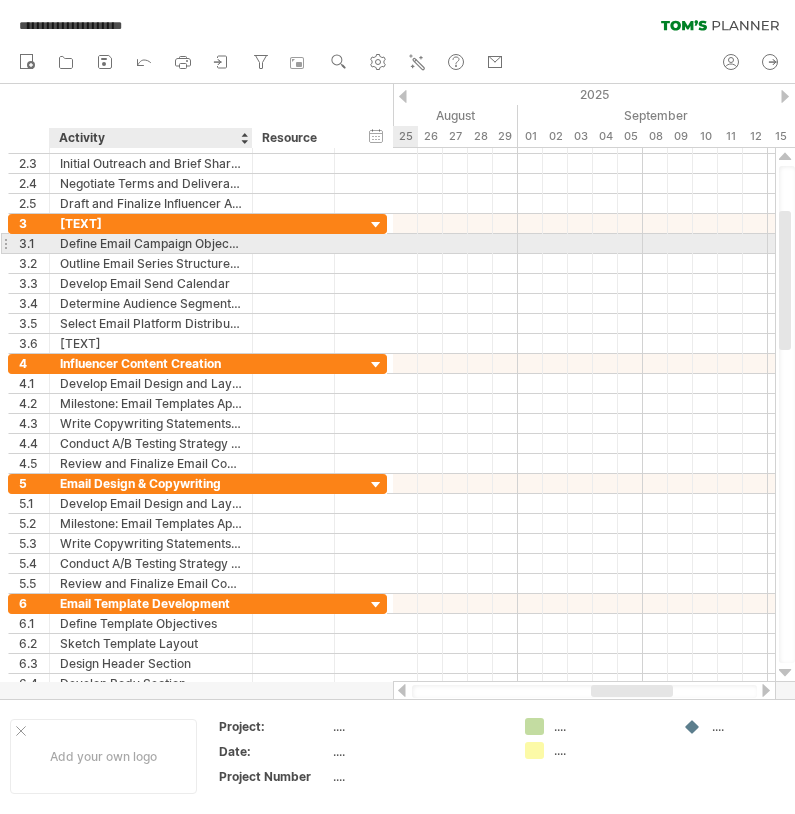 click on "Define Email Campaign Objectives" at bounding box center [151, 243] 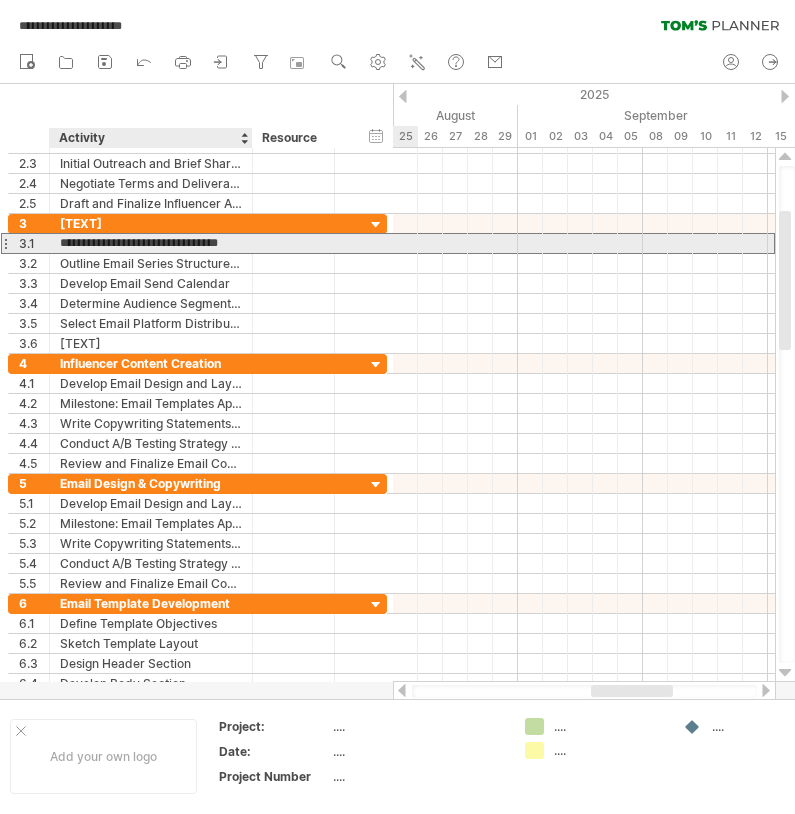 click on "**********" at bounding box center [151, 243] 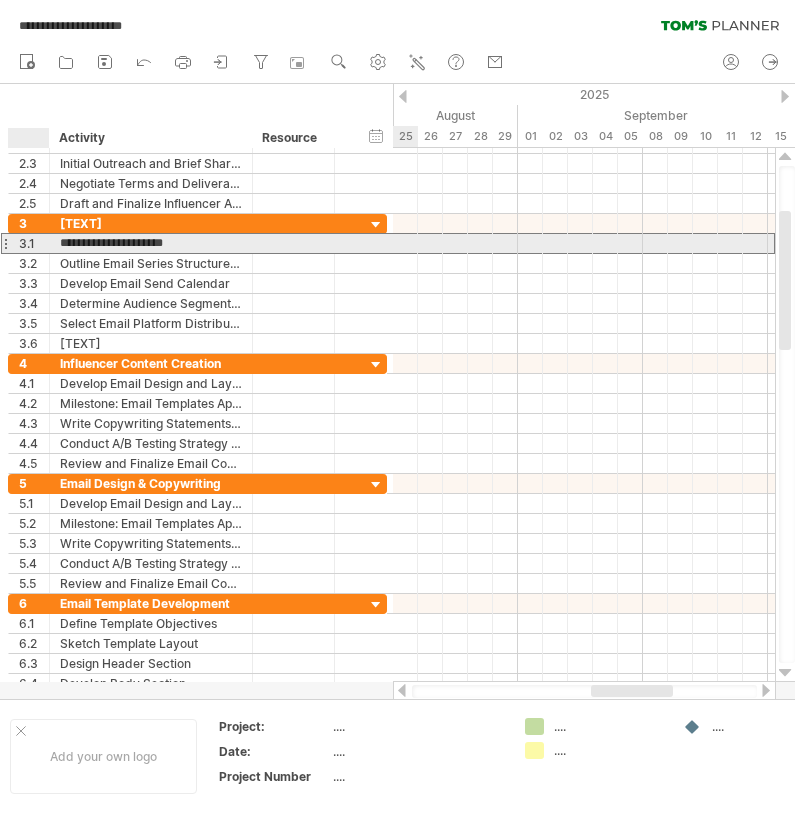 drag, startPoint x: 225, startPoint y: 242, endPoint x: 42, endPoint y: 242, distance: 183 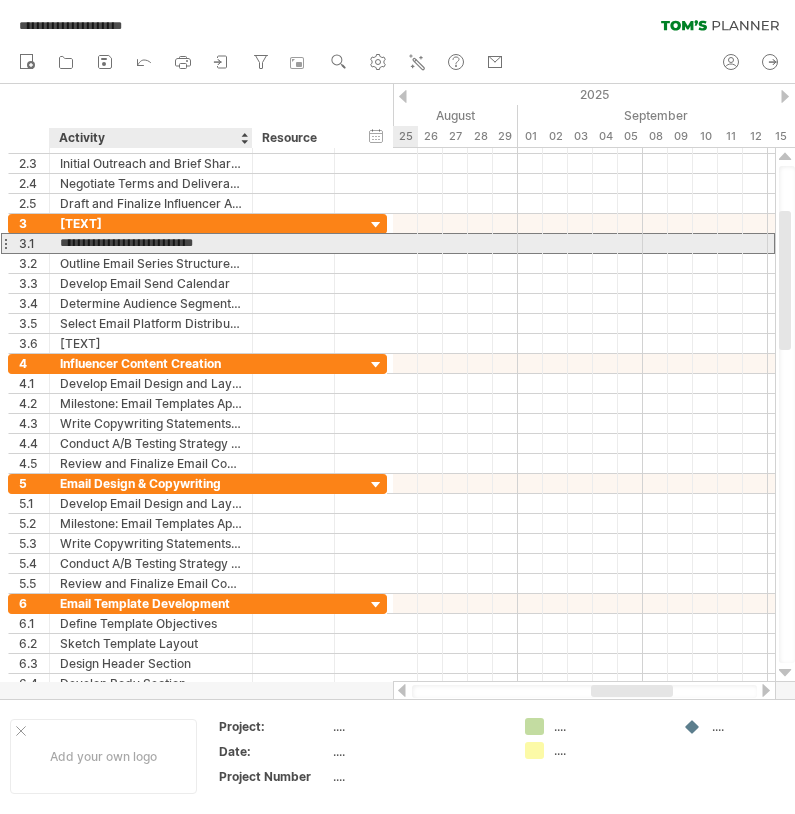 click on "**********" at bounding box center [151, 243] 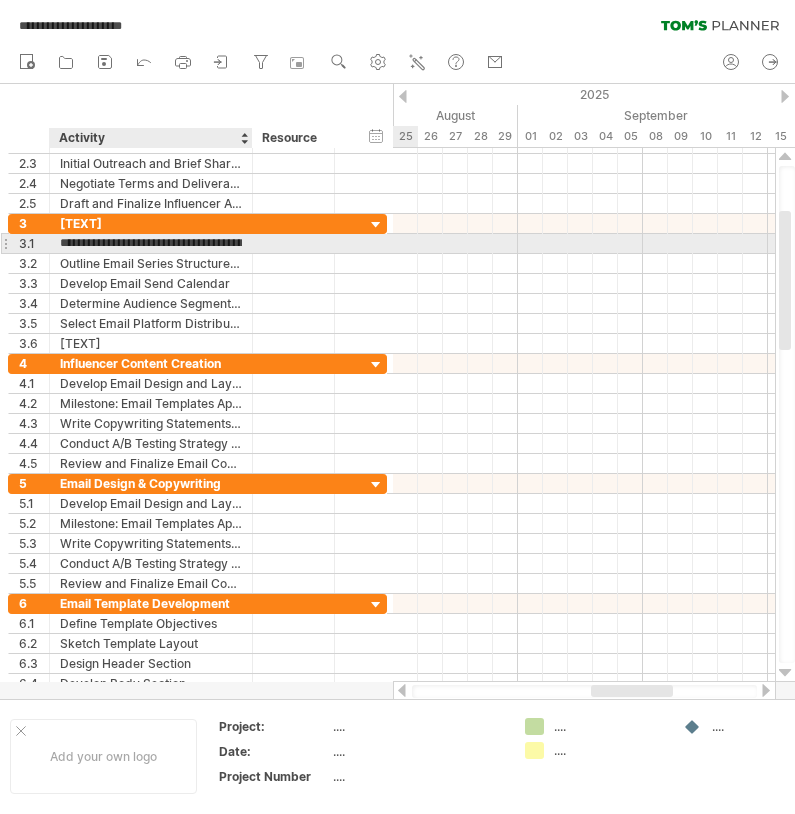 type on "**********" 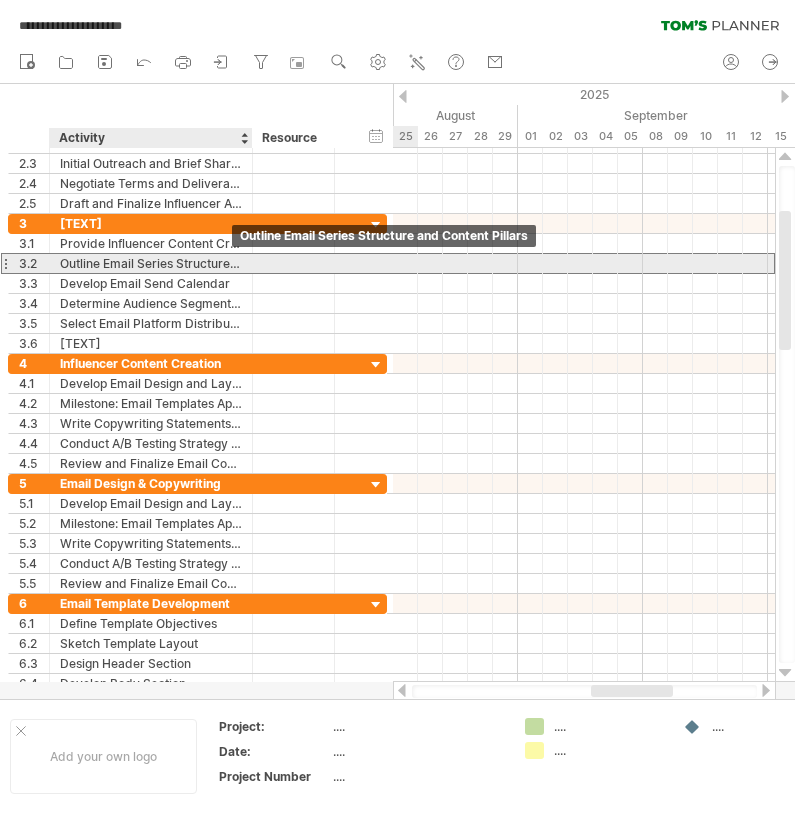 click on "Outline Email Series Structure and Content Pillars" at bounding box center [151, 263] 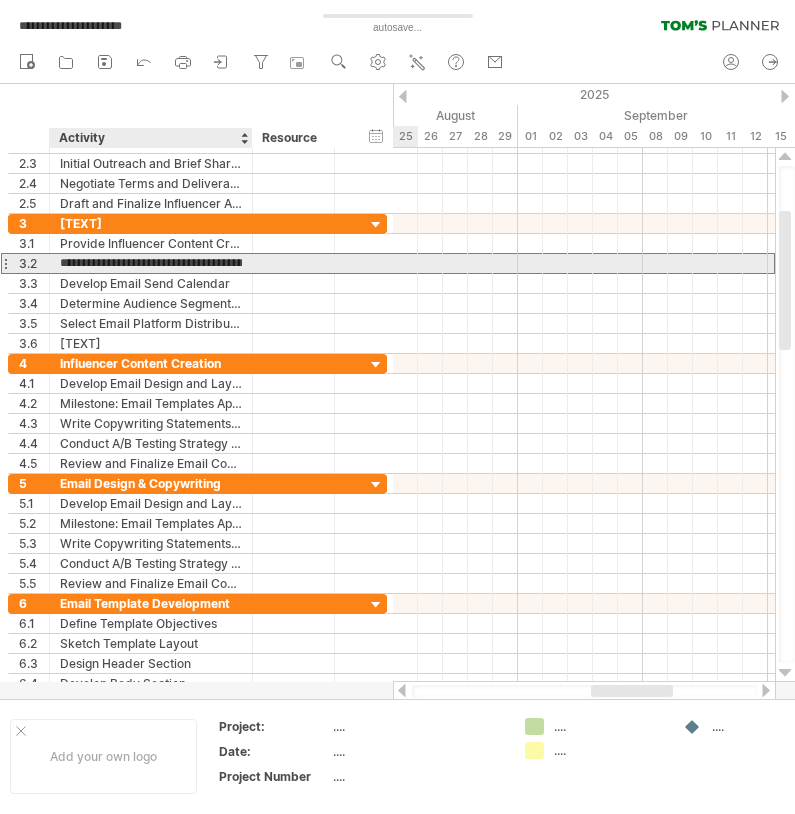 click on "**********" at bounding box center (151, 263) 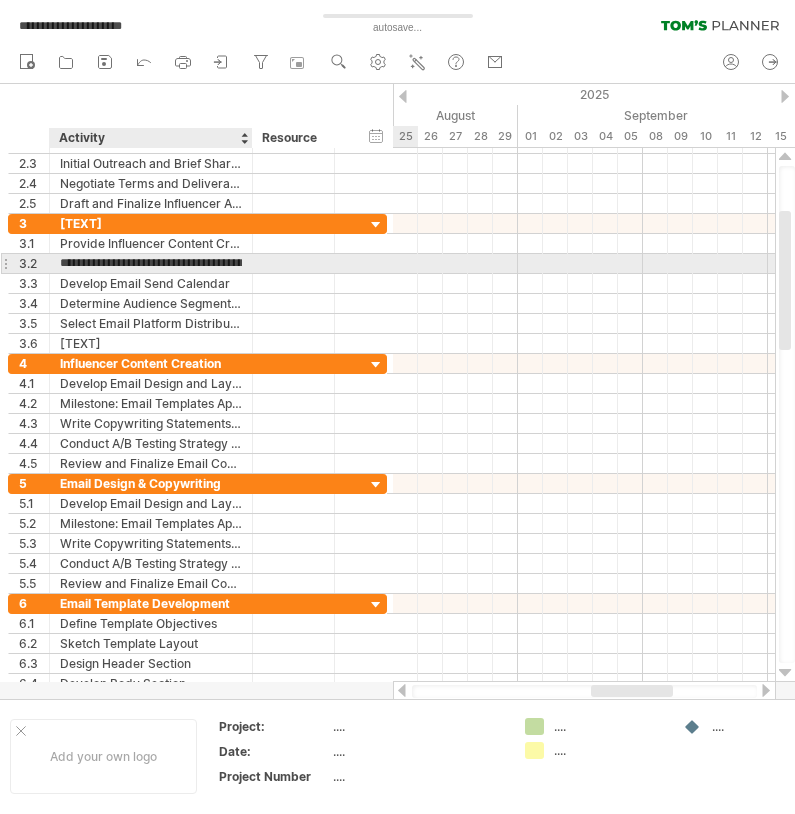 click on "**********" at bounding box center [151, 263] 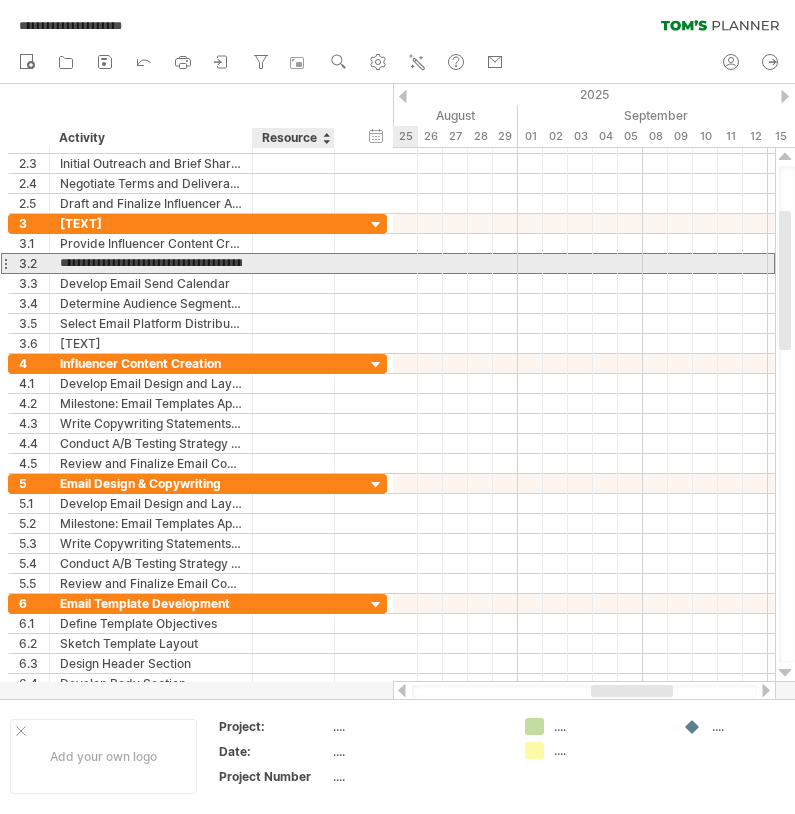 drag, startPoint x: 62, startPoint y: 261, endPoint x: 297, endPoint y: 262, distance: 235.00212 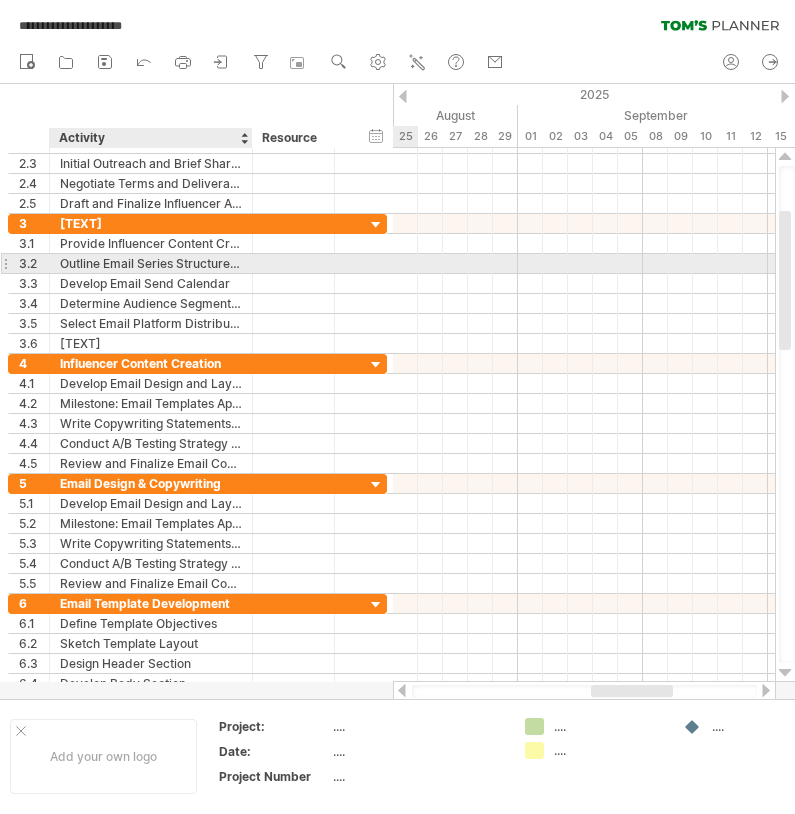 click on "Outline Email Series Structure and Content Pillars" at bounding box center (151, 263) 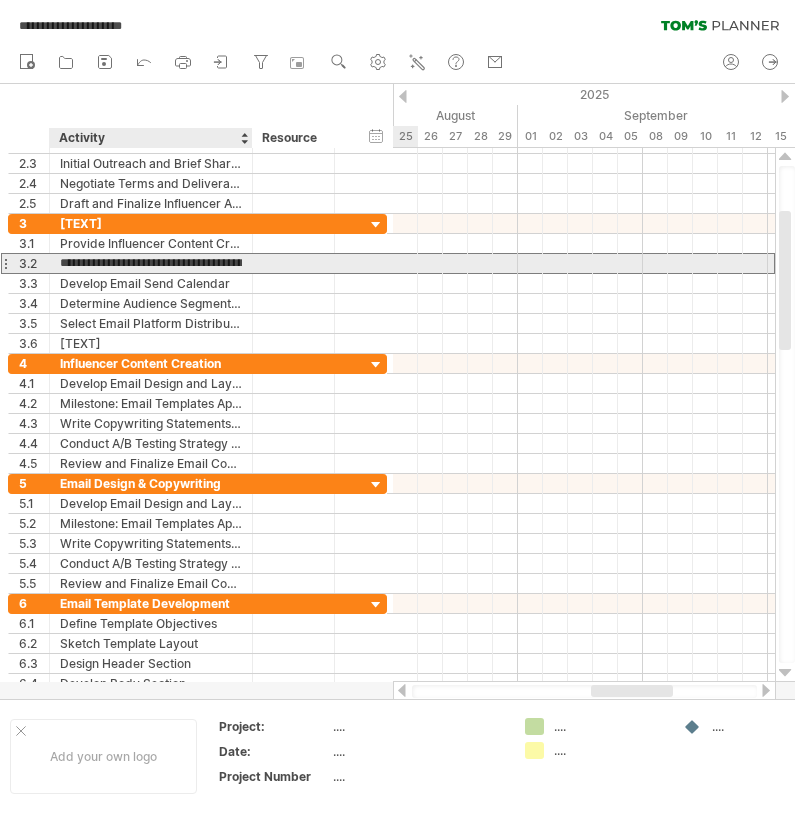 click on "**********" at bounding box center [151, 263] 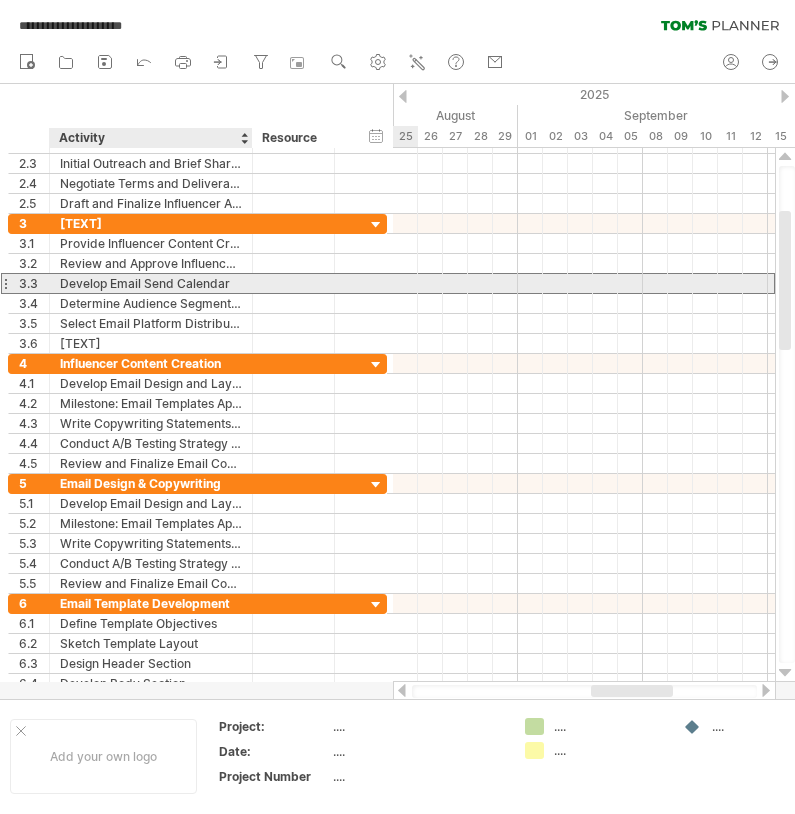 click on "Develop Email Send Calendar" at bounding box center (151, 283) 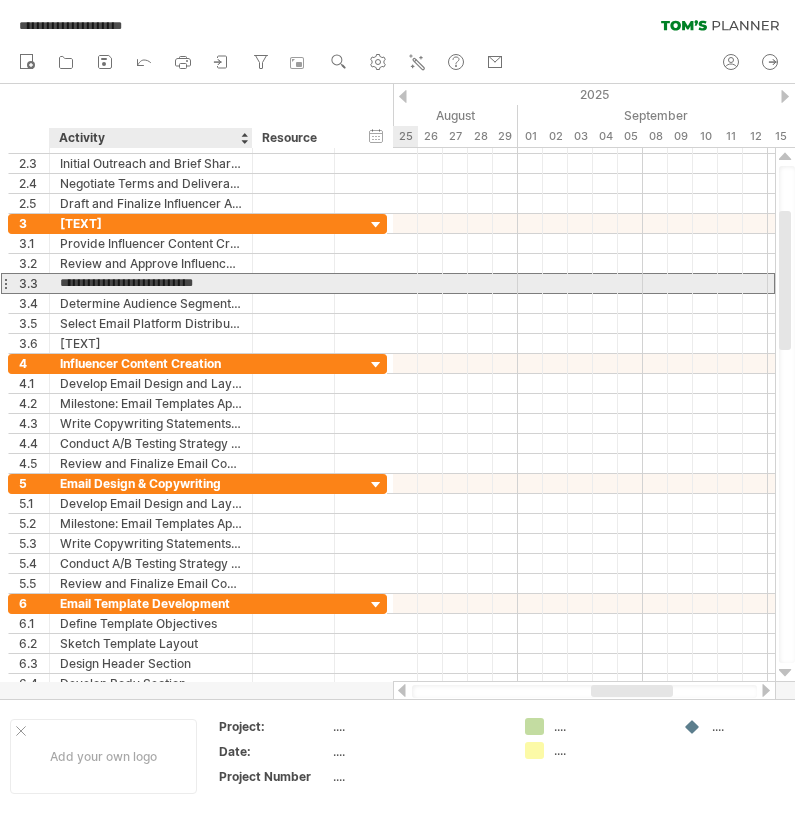 click on "**********" at bounding box center (151, 283) 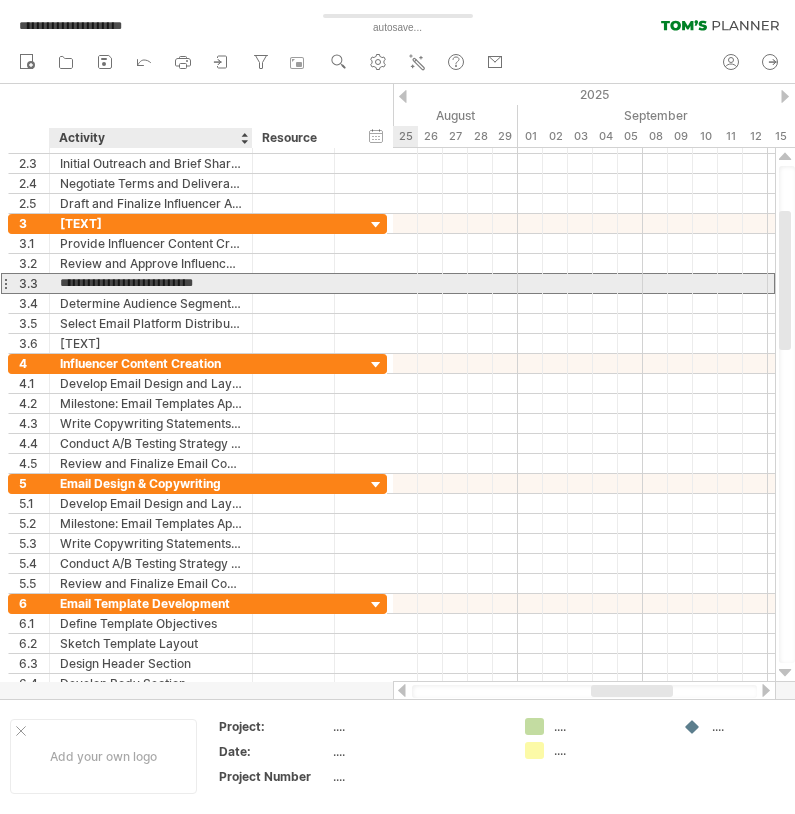 drag, startPoint x: 60, startPoint y: 284, endPoint x: 233, endPoint y: 284, distance: 173 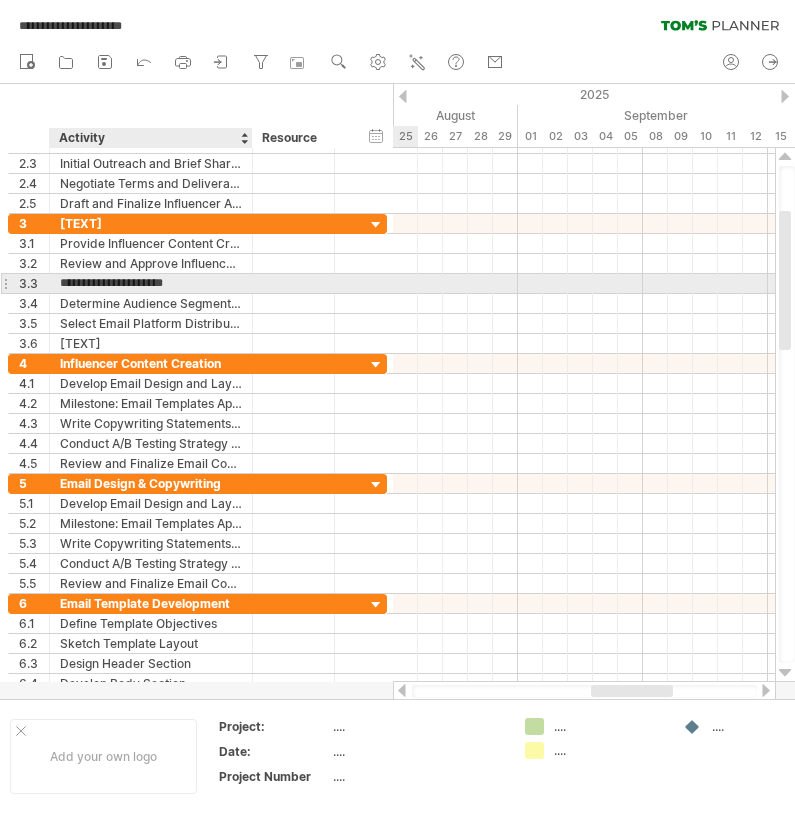 click on "**********" at bounding box center [151, 283] 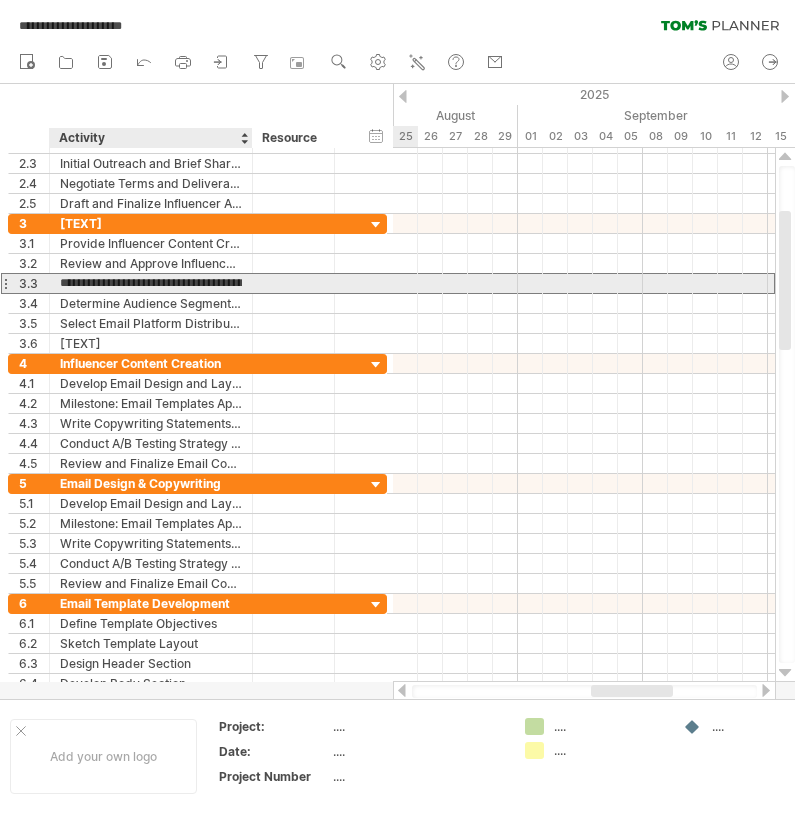 type on "**********" 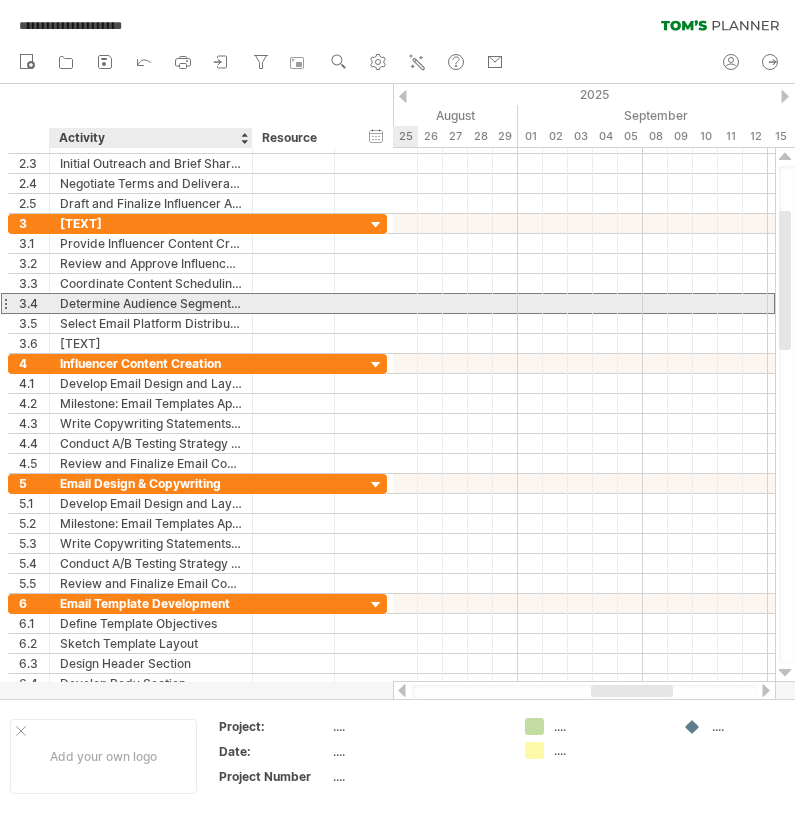 click on "Determine Audience Segmentation for Email Blasts" at bounding box center (151, 303) 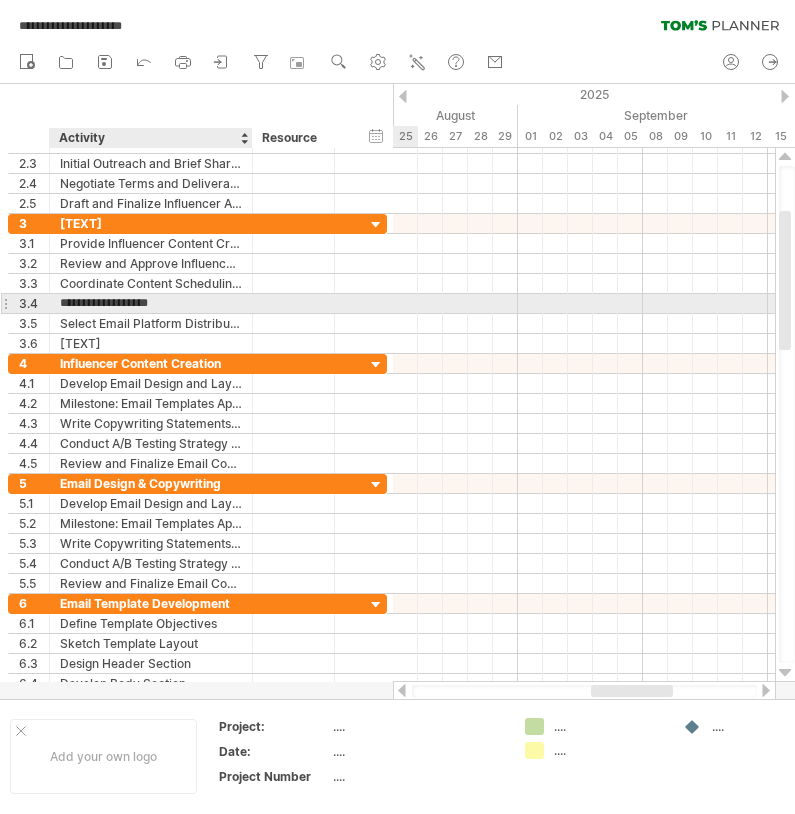 type on "**********" 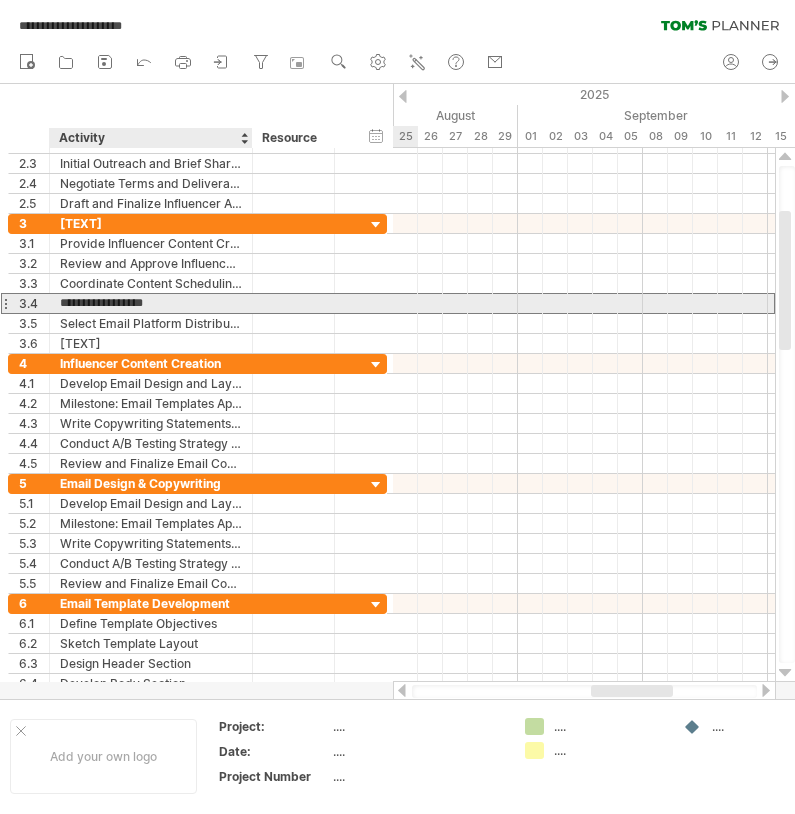 drag, startPoint x: 154, startPoint y: 305, endPoint x: 65, endPoint y: 305, distance: 89 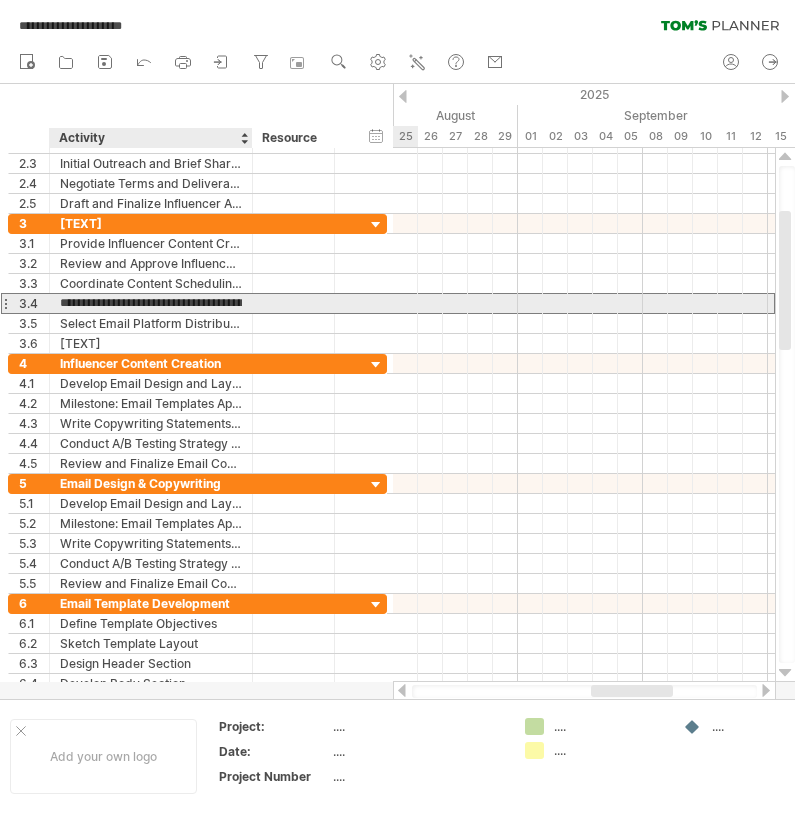 type on "**********" 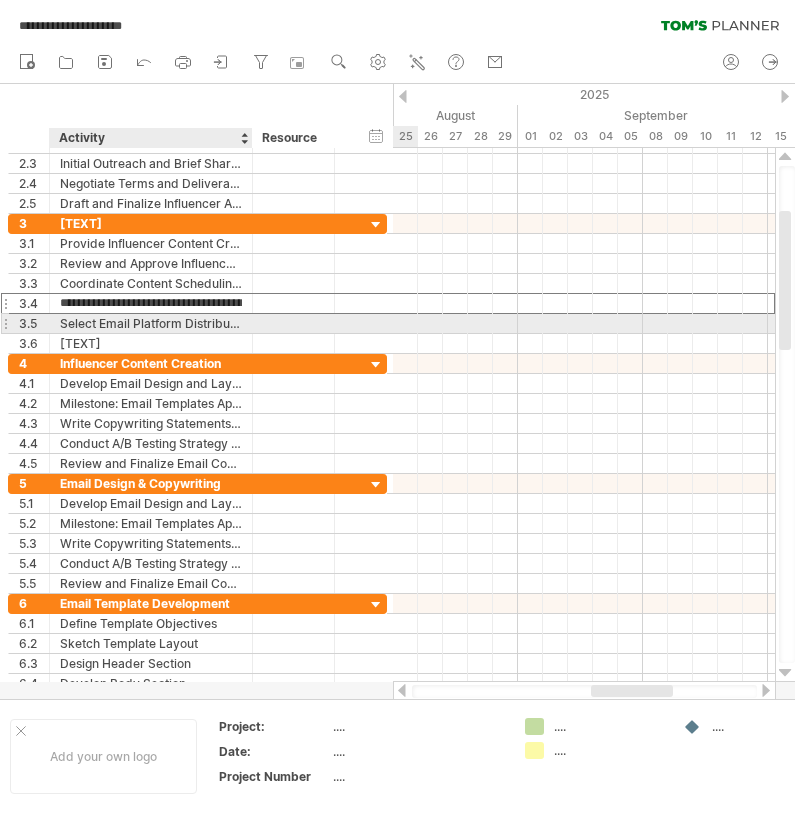 click on "Select Email Platform Distribution" at bounding box center [151, 323] 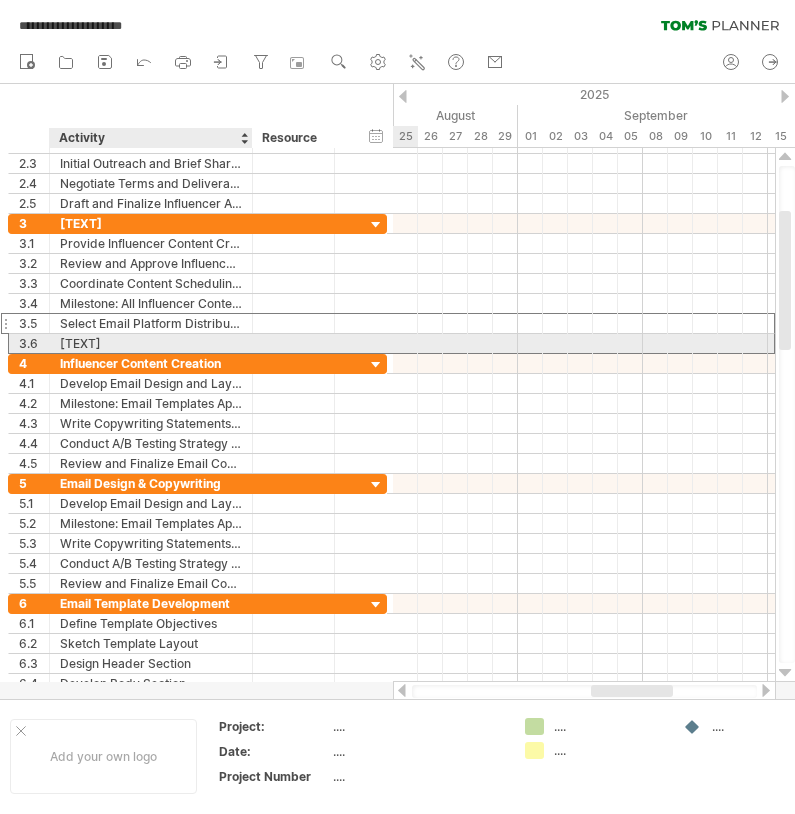 click on "[TEXT]" at bounding box center (151, 343) 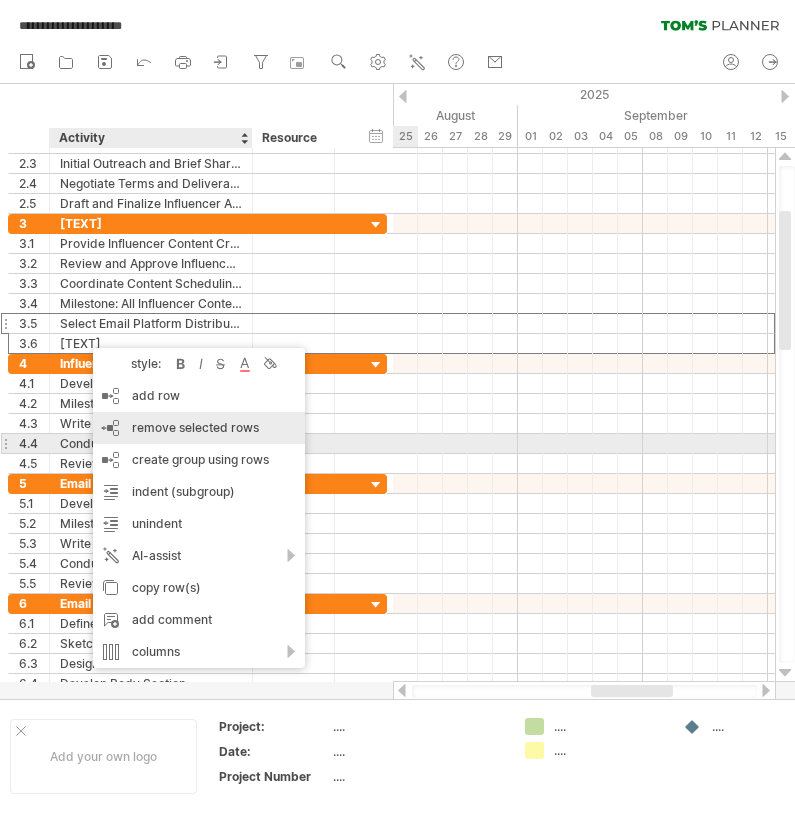 click on "remove selected rows" at bounding box center (195, 427) 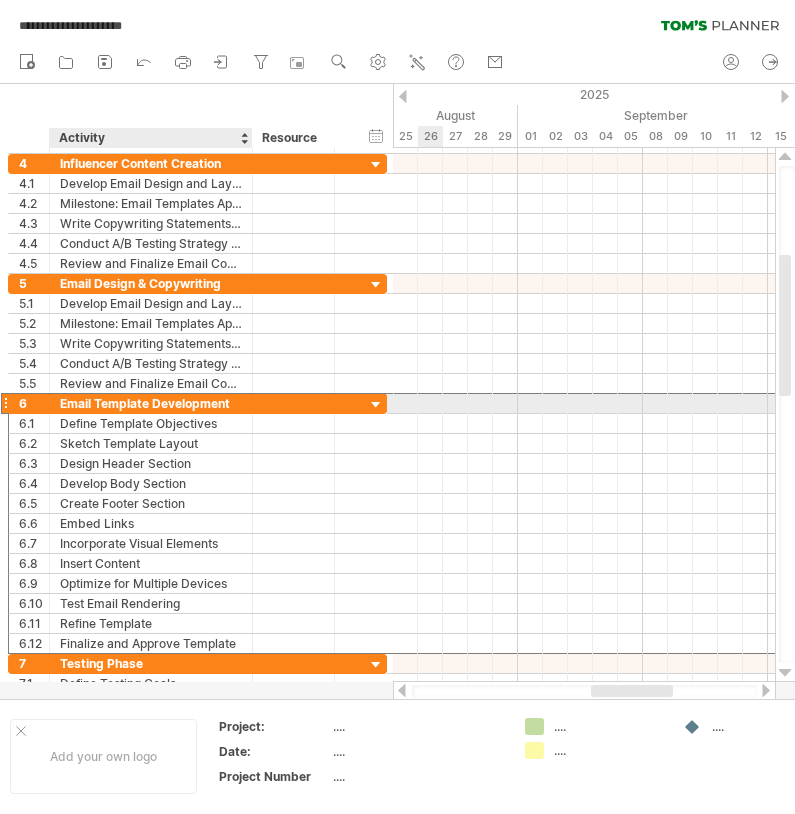 click on "Email Template Development" at bounding box center (151, 403) 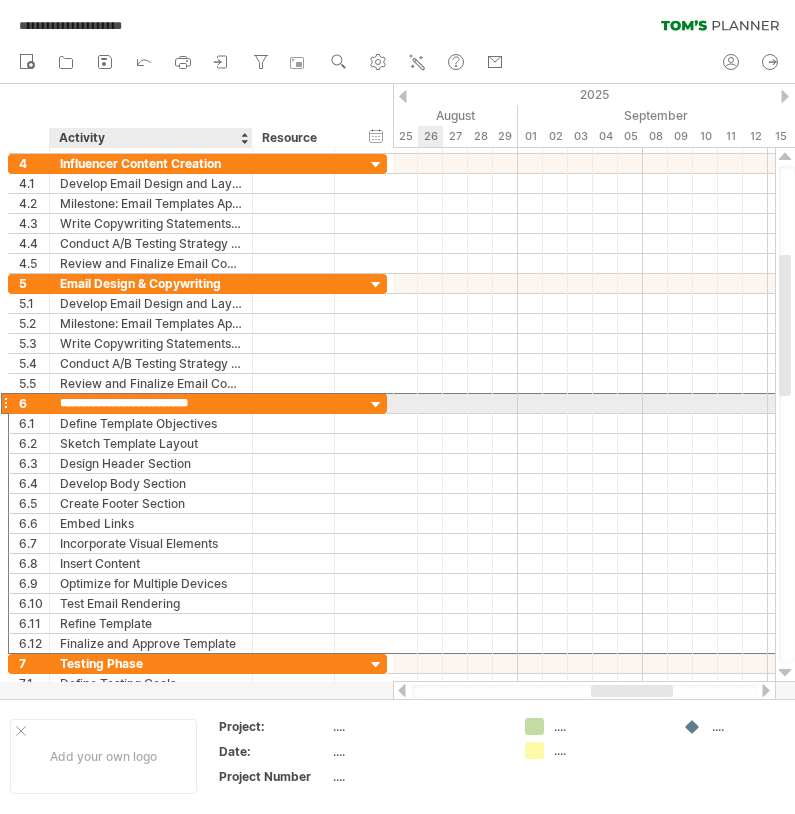 click on "**********" at bounding box center [151, 403] 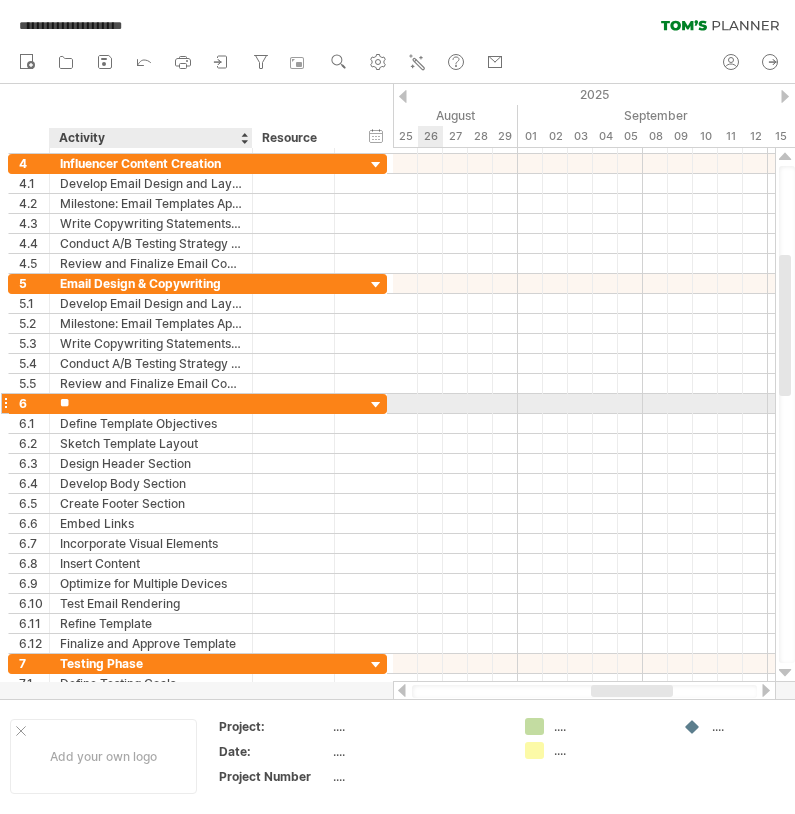 type on "*" 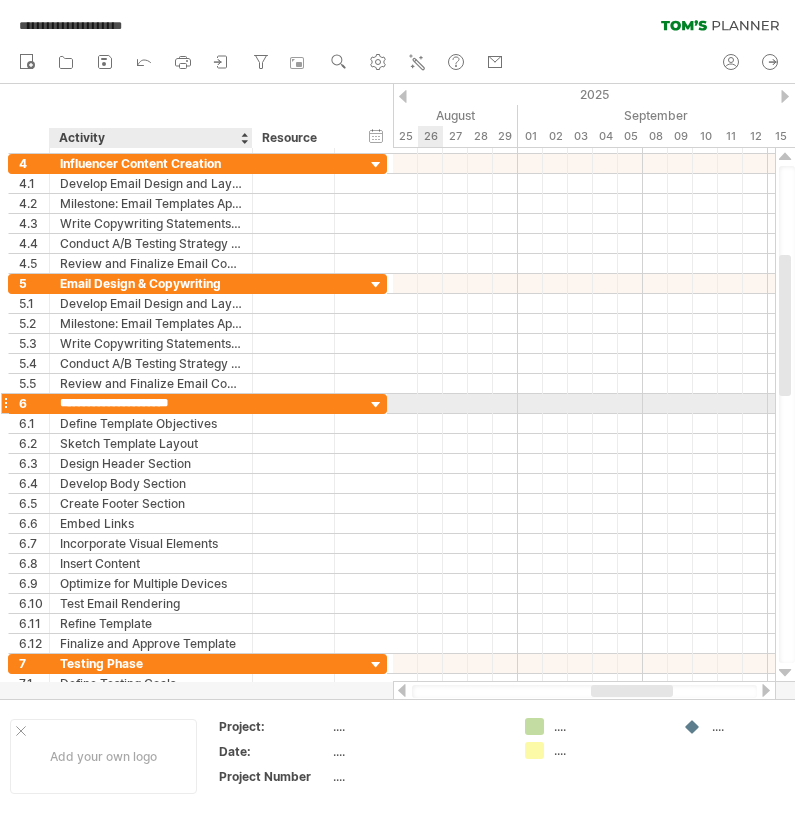 type on "**********" 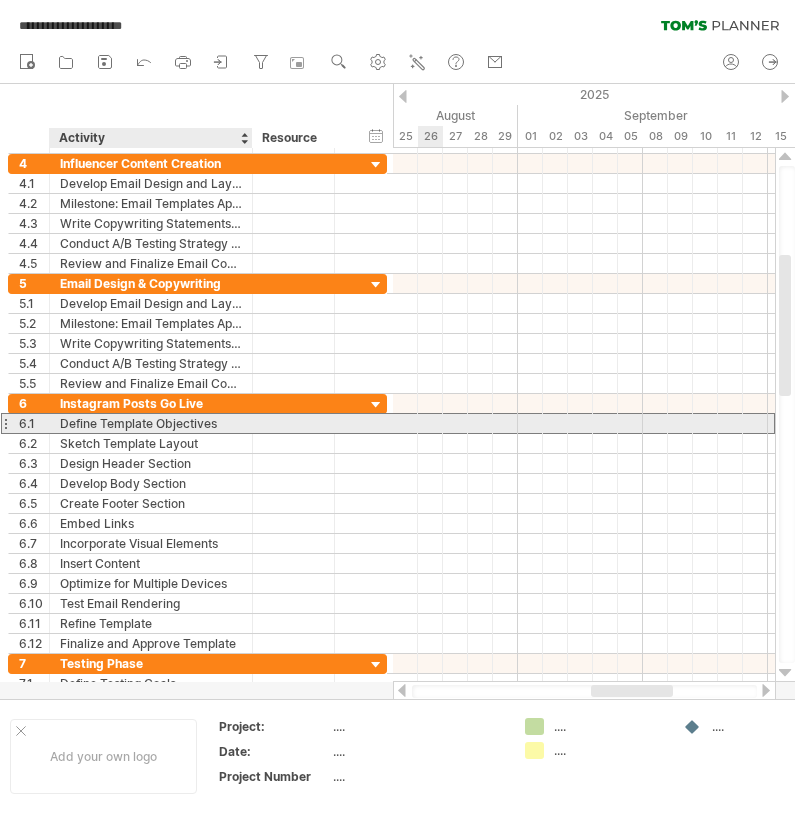 click on "Define Template Objectives" at bounding box center (151, 423) 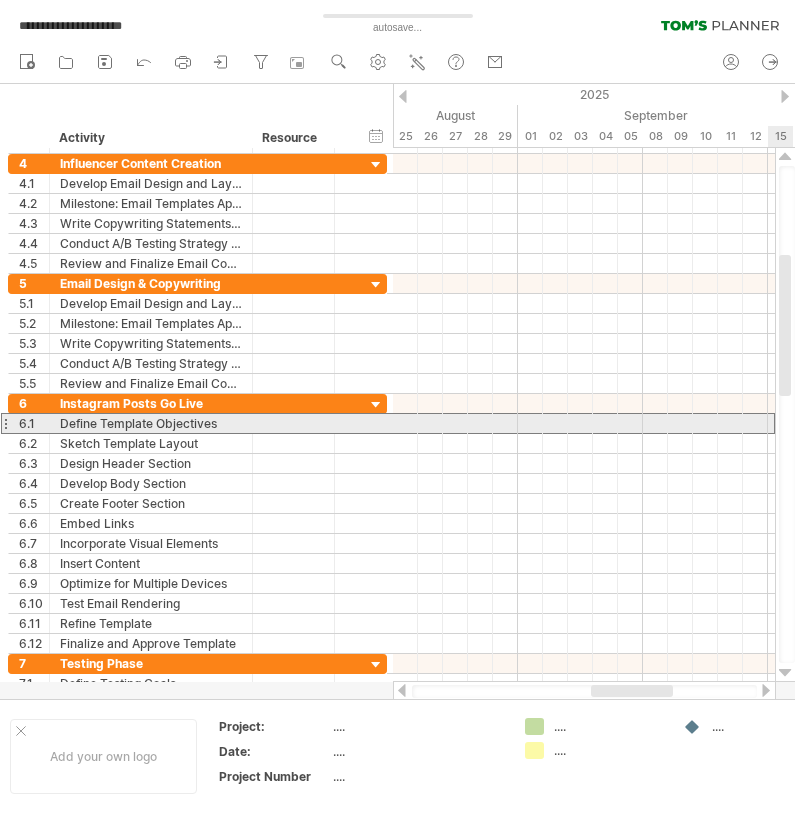 click on "Define Template Objectives" at bounding box center [151, 423] 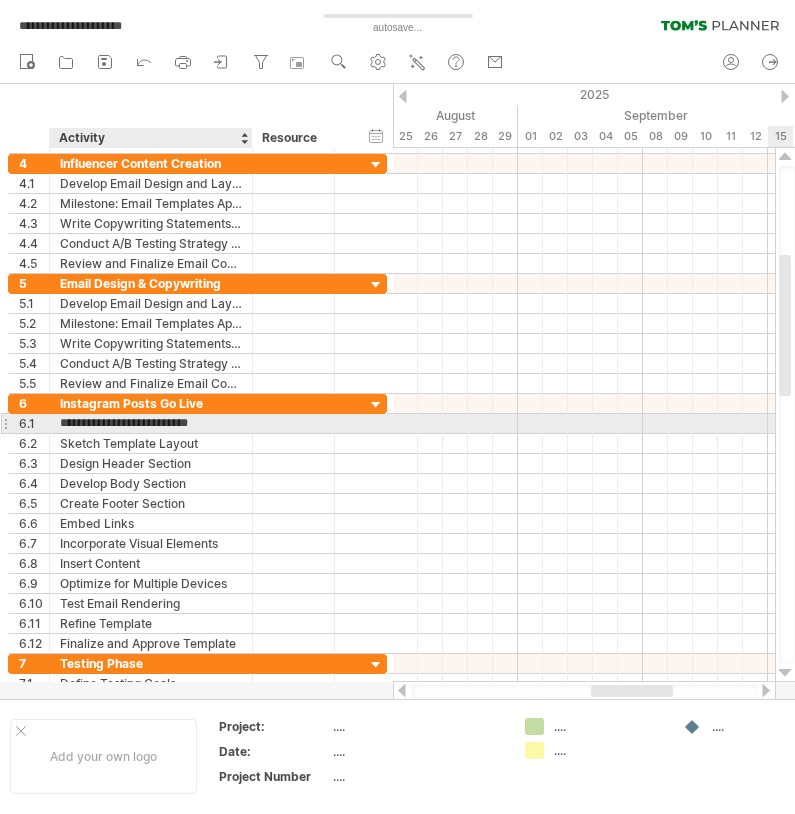 click on "**********" at bounding box center (151, 423) 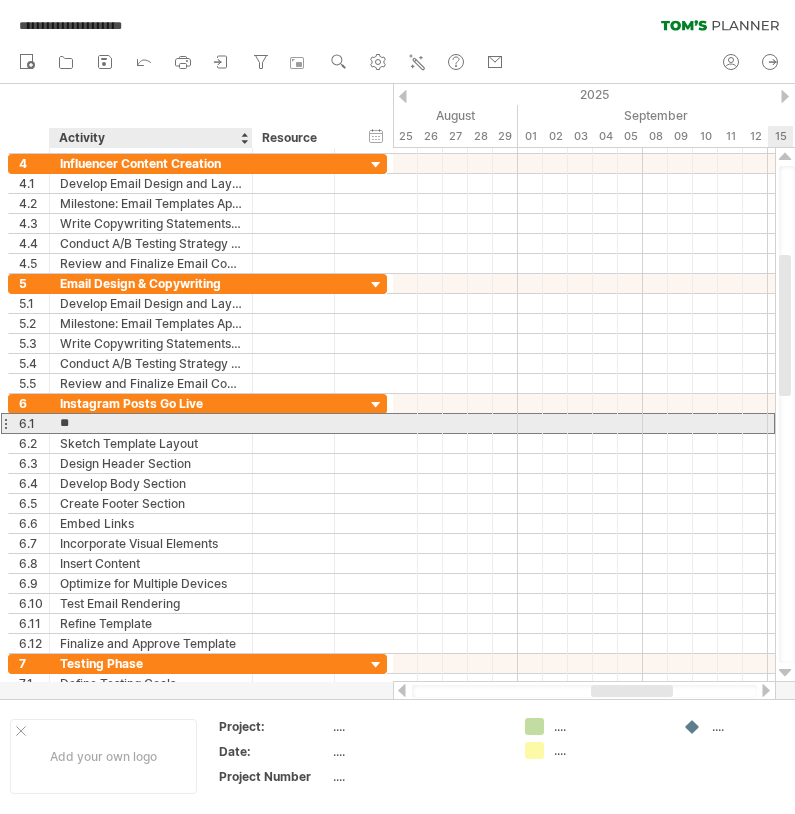 type on "*" 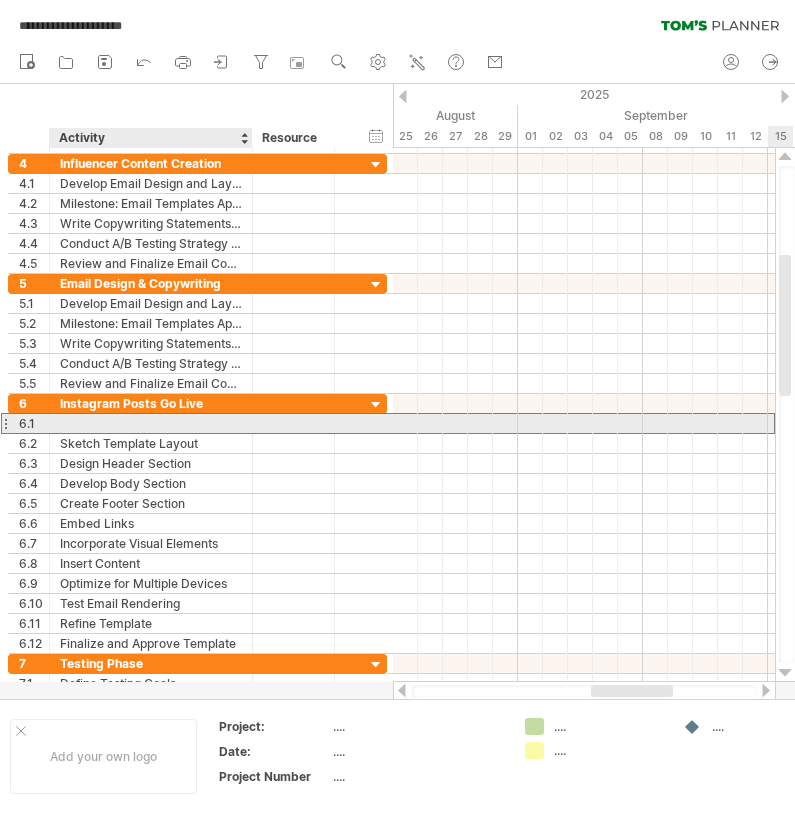 paste on "**********" 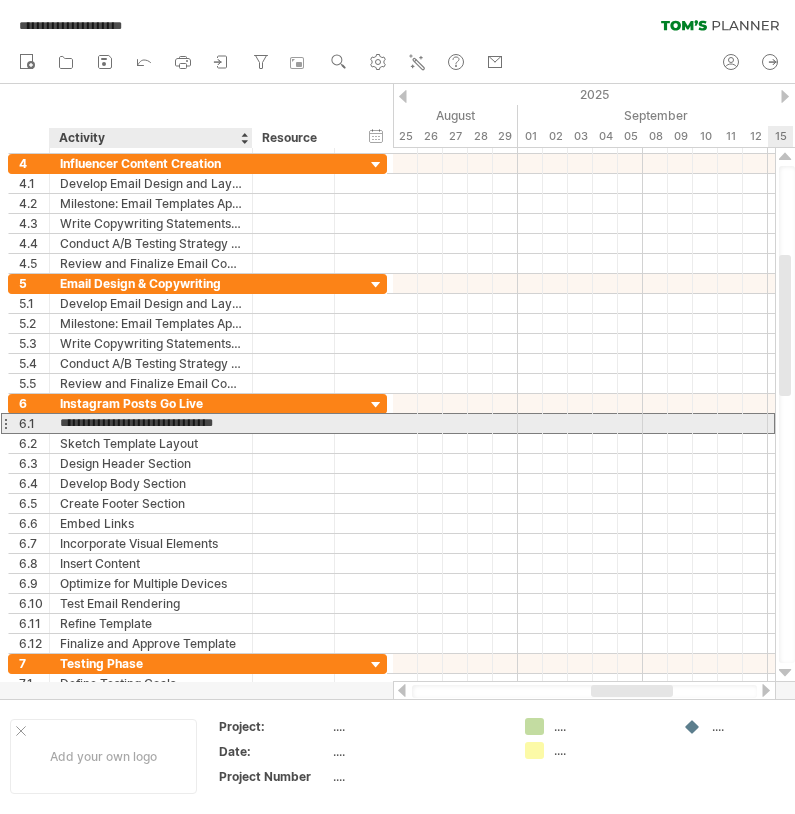 click on "**********" at bounding box center (151, 423) 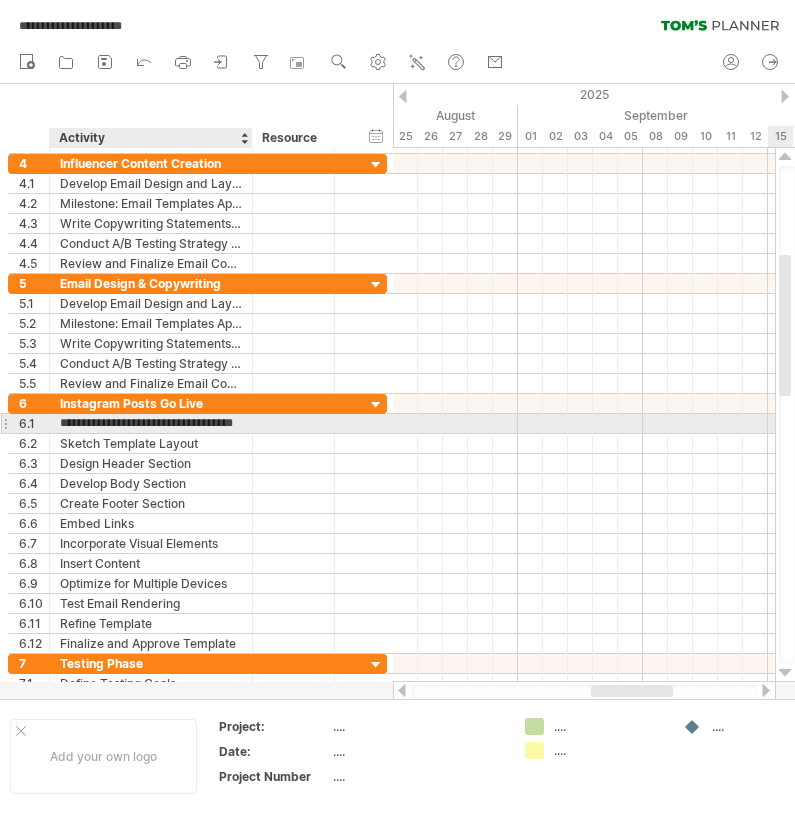 type on "**********" 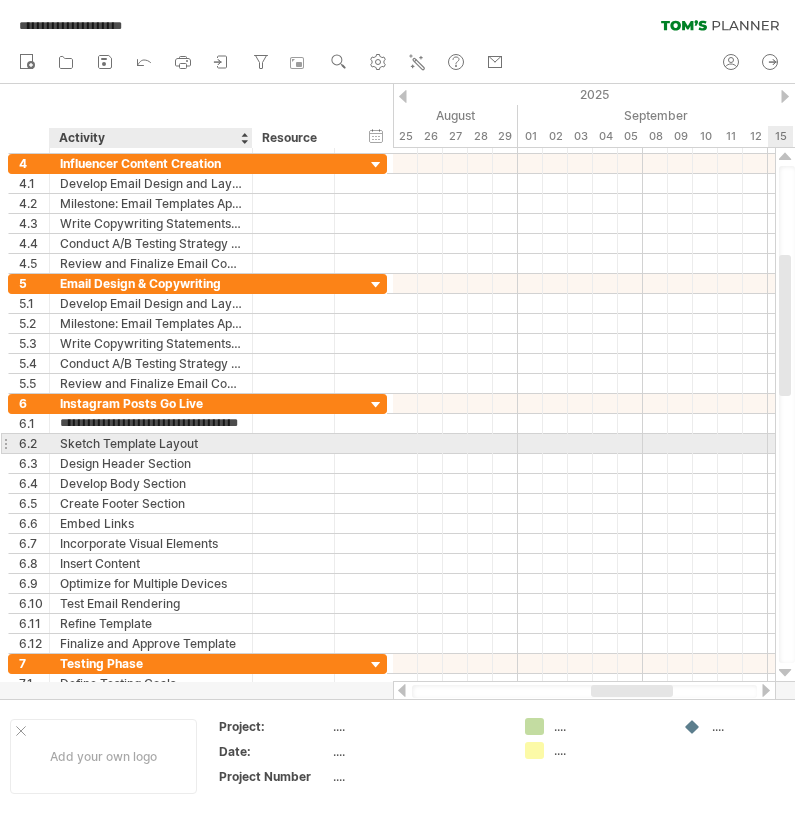 click on "Sketch Template Layout" at bounding box center (151, 443) 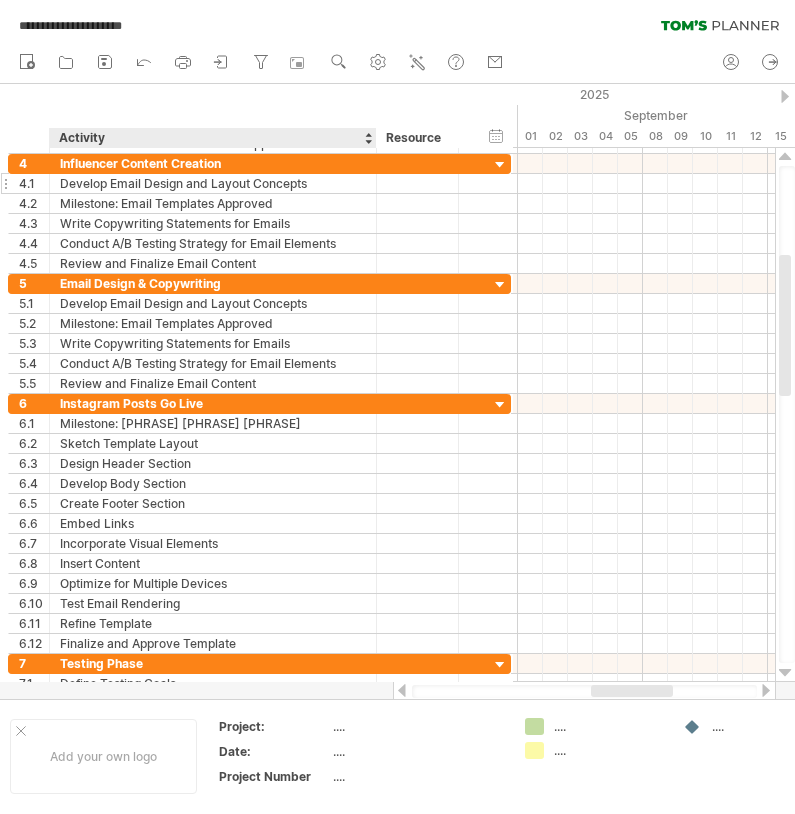 drag, startPoint x: 250, startPoint y: 145, endPoint x: 374, endPoint y: 174, distance: 127.345985 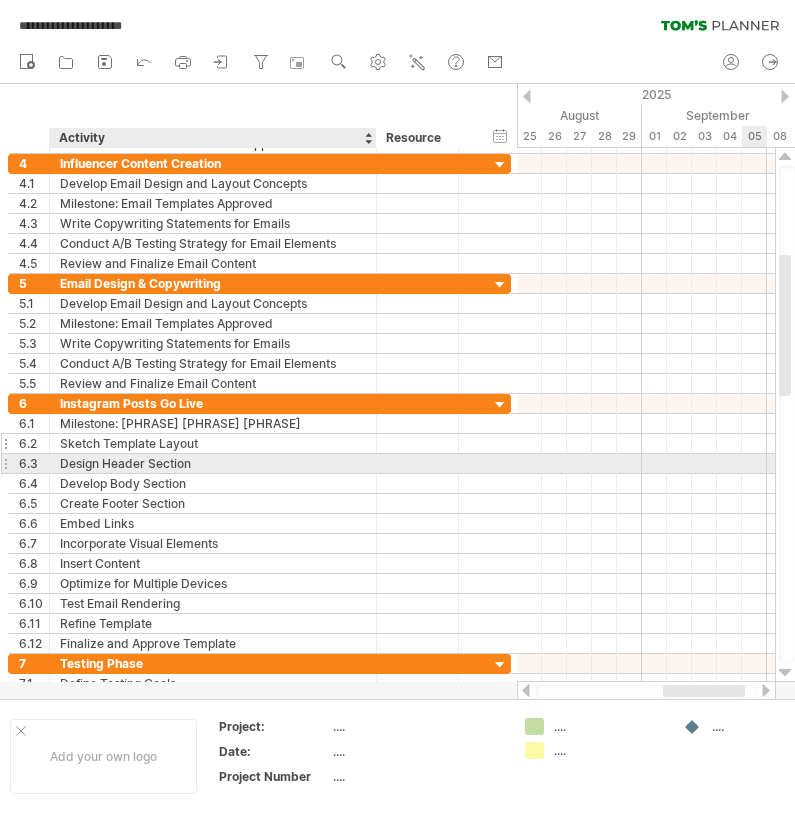 click on "Sketch Template Layout" at bounding box center [213, 443] 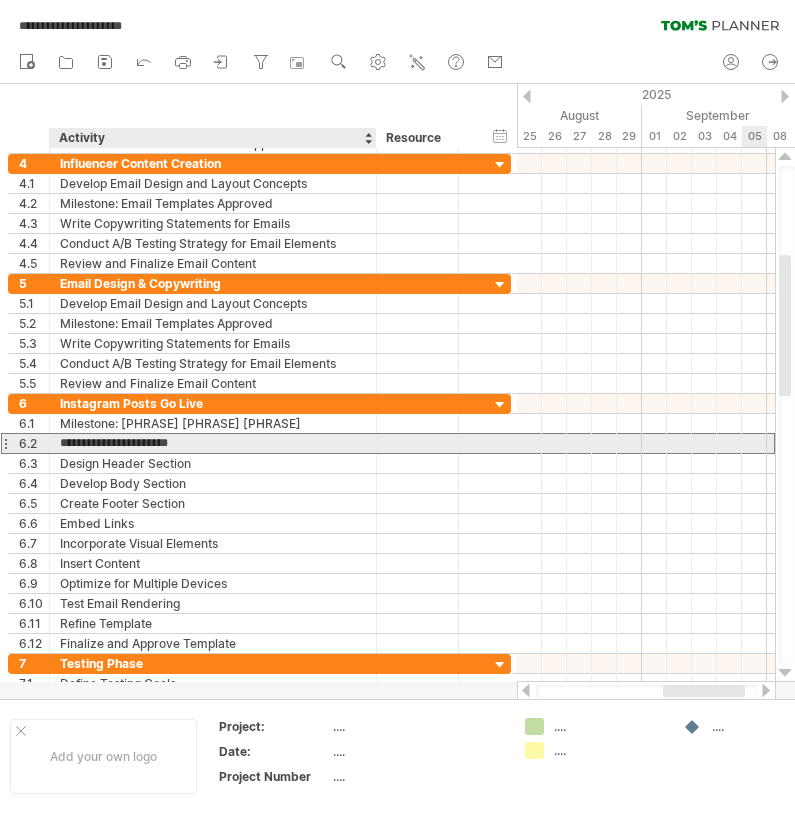click on "**********" at bounding box center (213, 443) 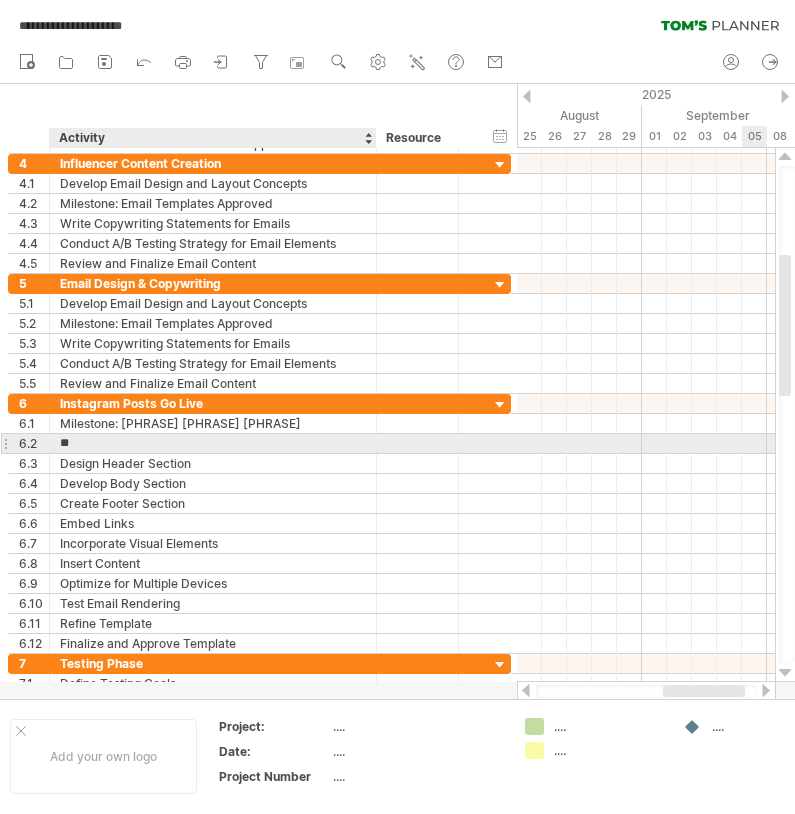type on "*" 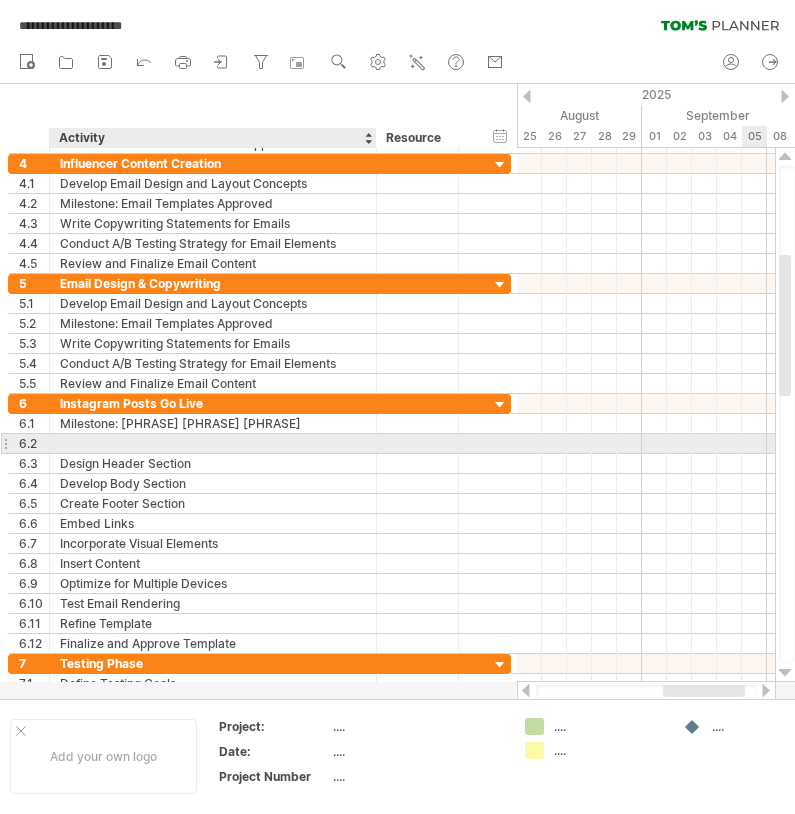 paste on "**********" 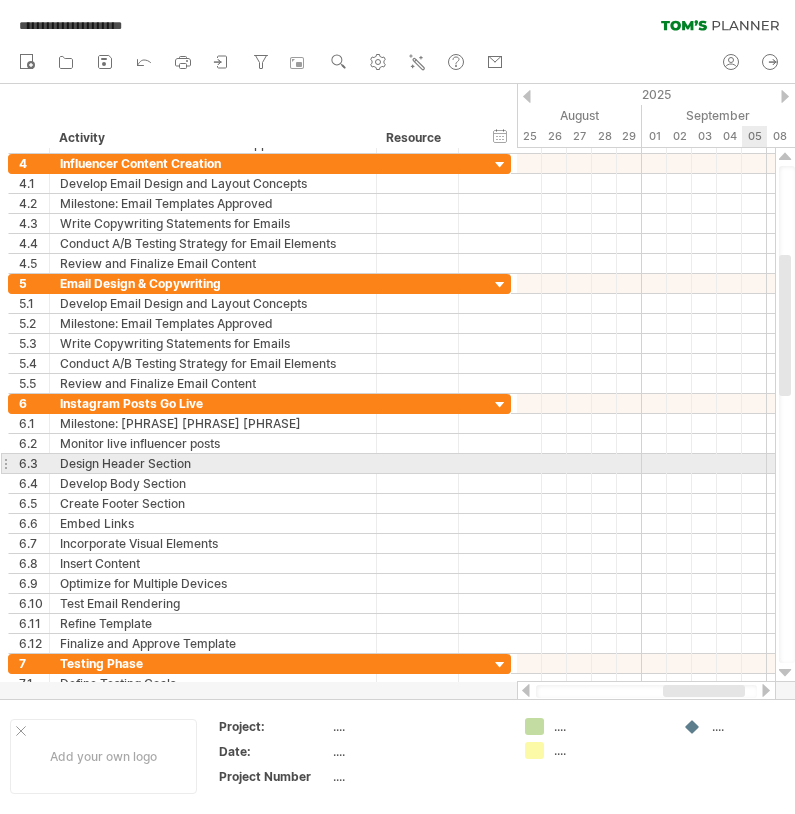 click on "Design Header Section" at bounding box center (213, 463) 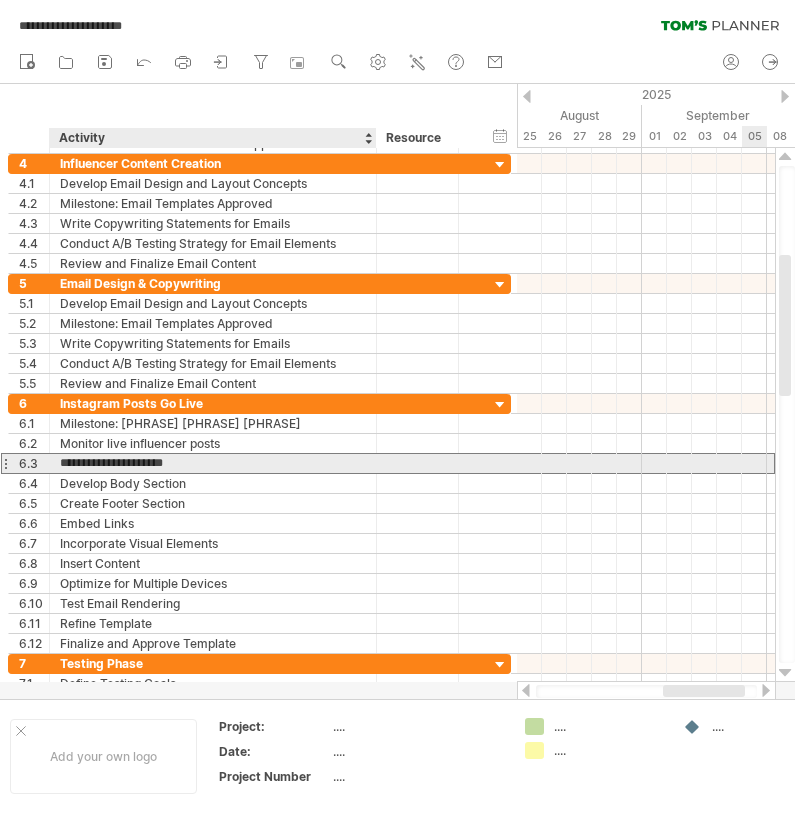 click on "**********" at bounding box center (213, 463) 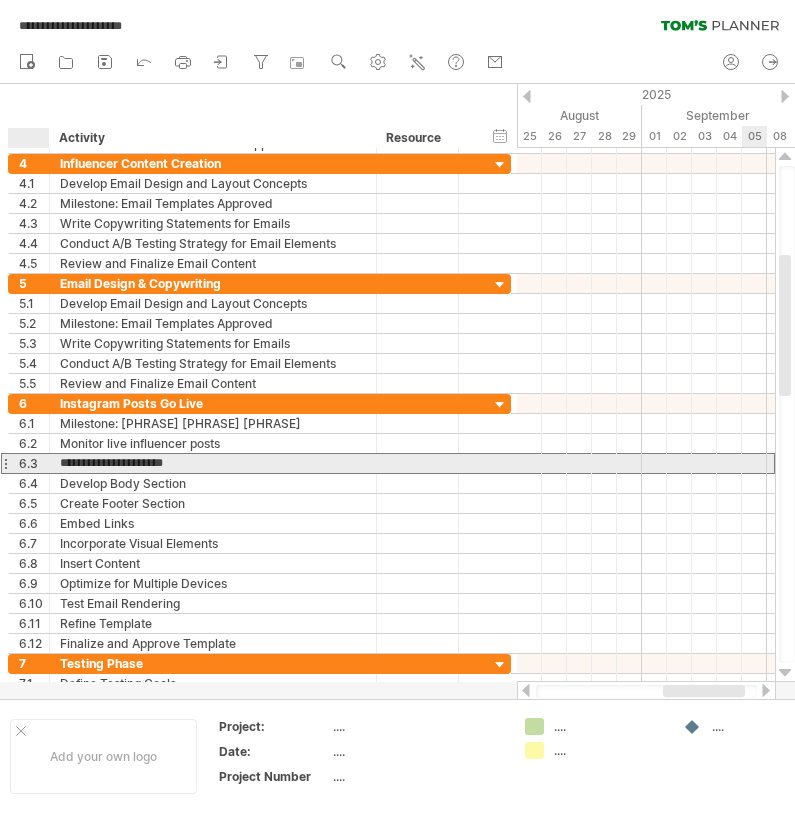 drag, startPoint x: 208, startPoint y: 463, endPoint x: 27, endPoint y: 463, distance: 181 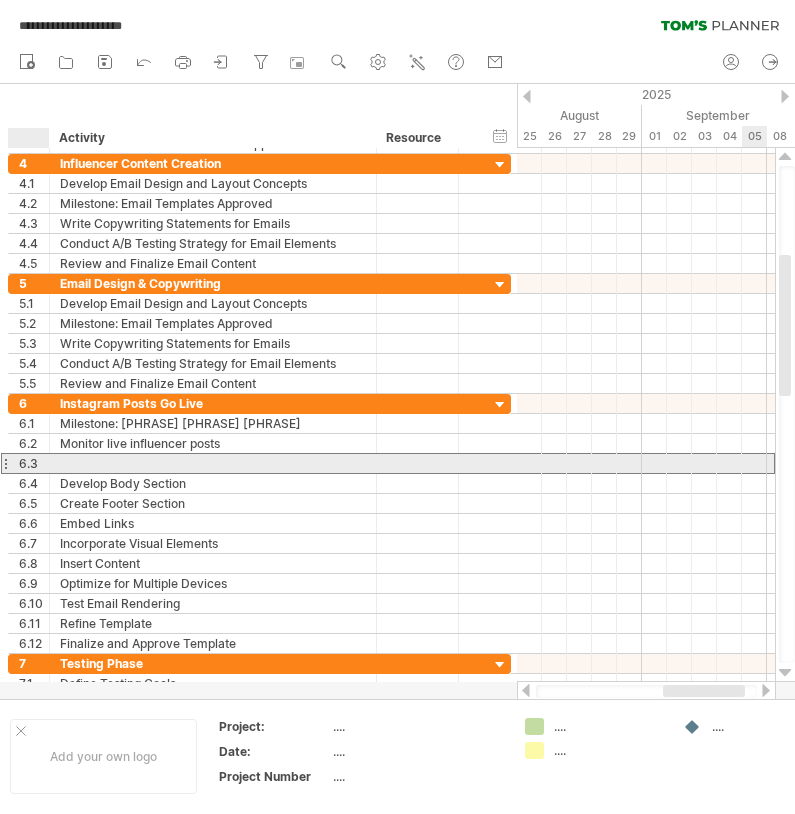 paste on "**********" 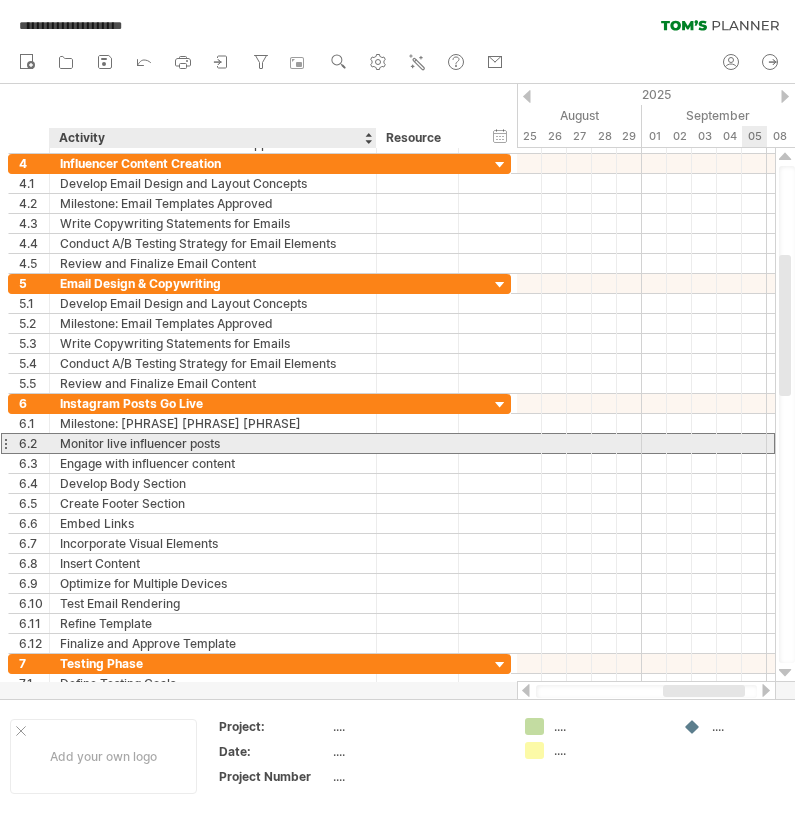 click on "Monitor live influencer posts" at bounding box center (213, 443) 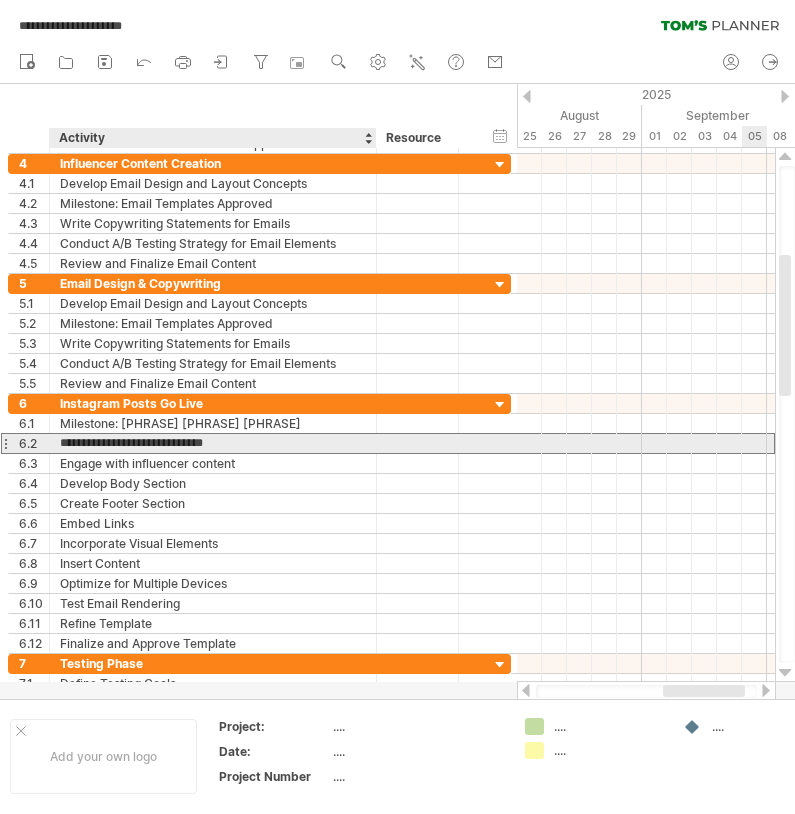 click on "**********" at bounding box center (213, 443) 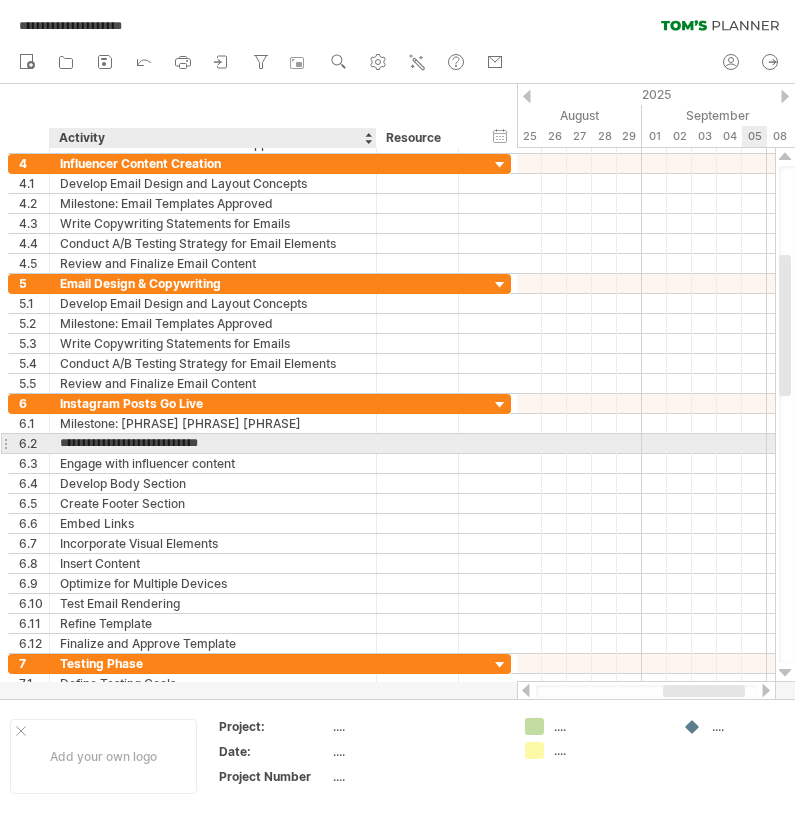 type on "**********" 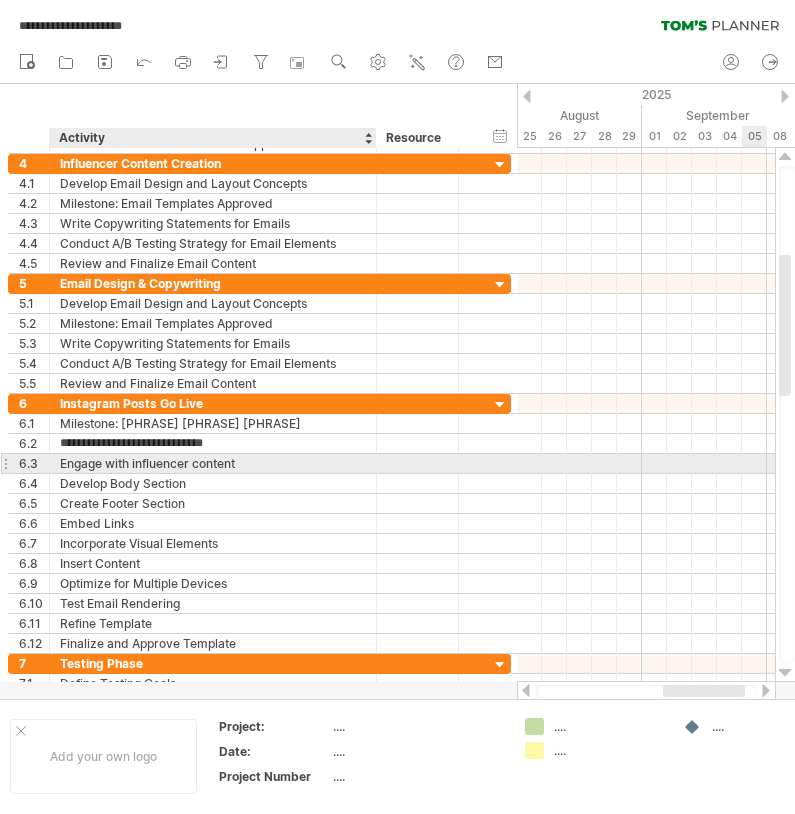 click on "Engage with influencer content" at bounding box center [213, 463] 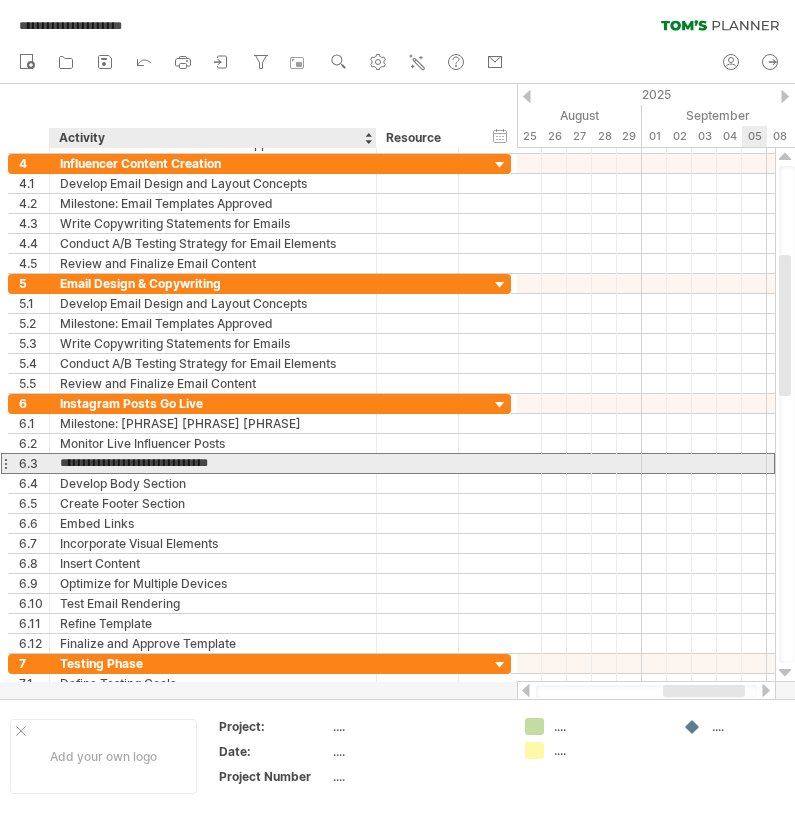 click on "**********" at bounding box center [213, 463] 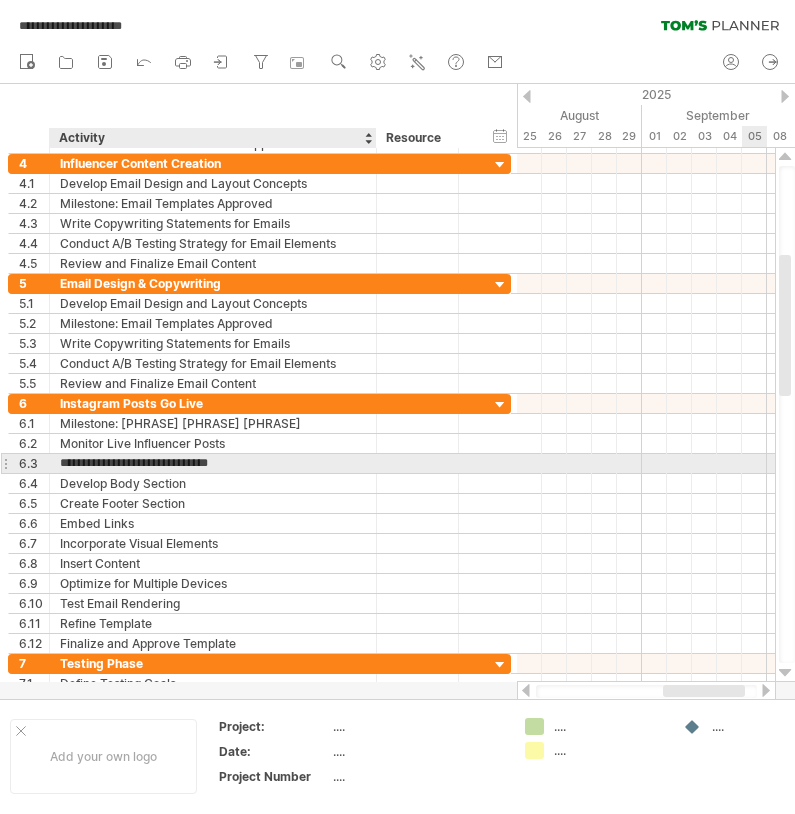 click on "**********" at bounding box center [213, 463] 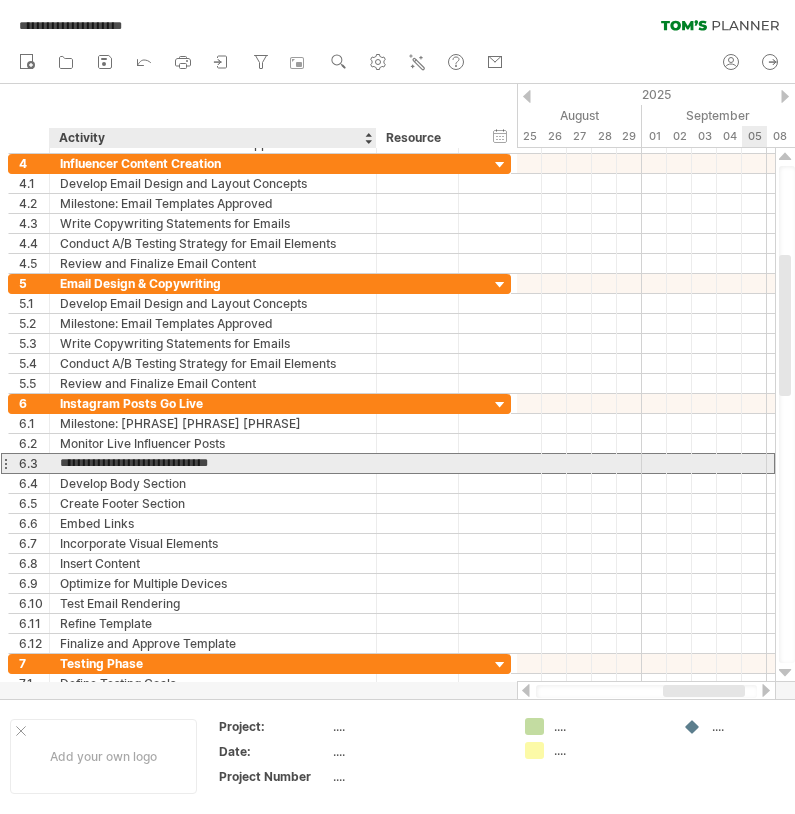 click on "**********" at bounding box center (213, 463) 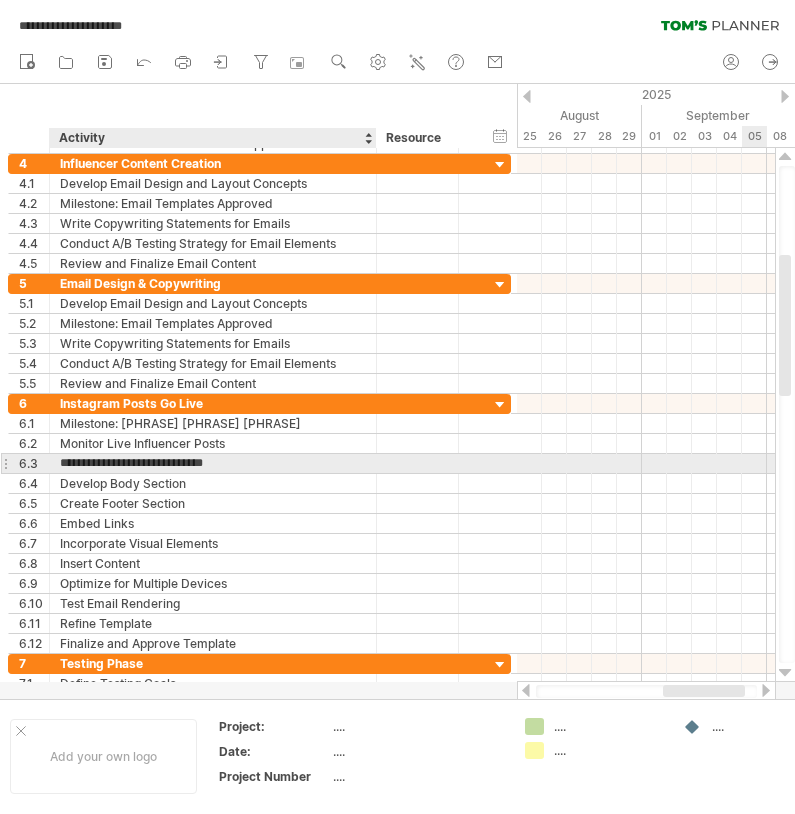 type on "**********" 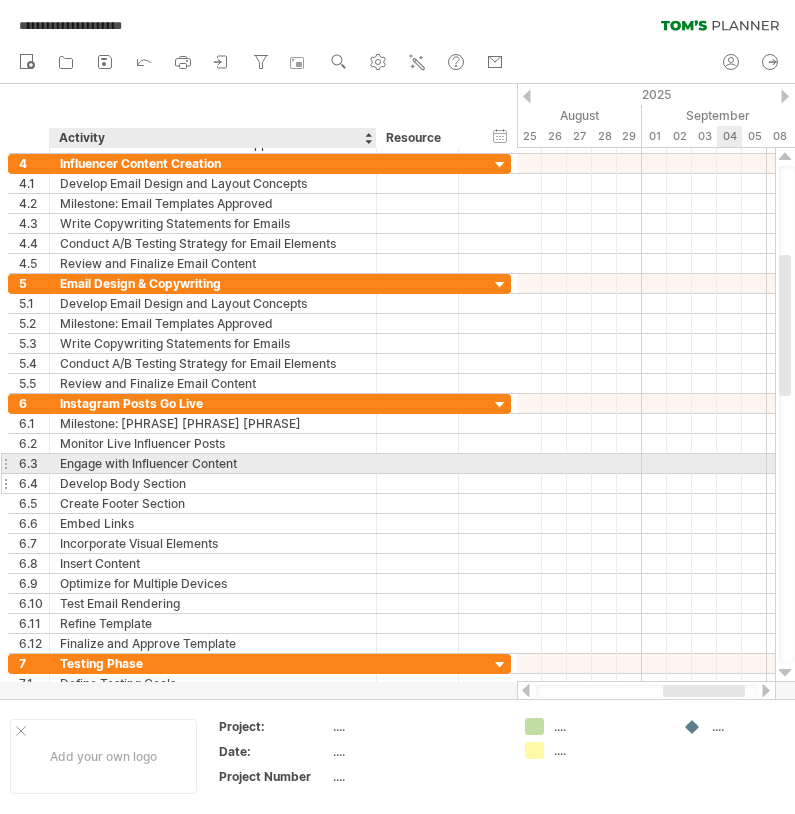 click on "Develop Body Section" at bounding box center [213, 483] 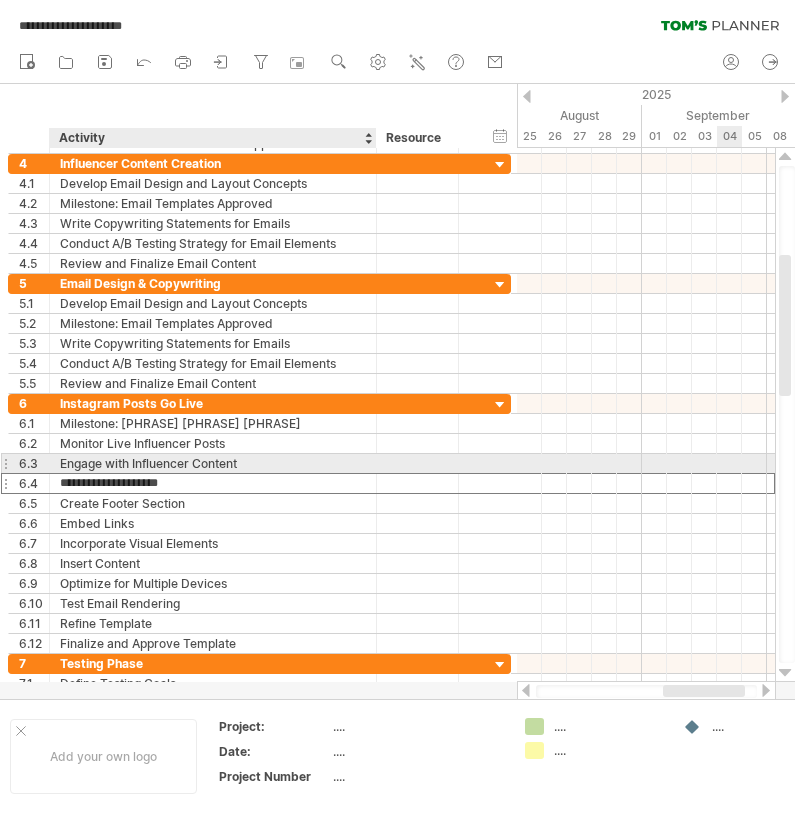 click on "**********" at bounding box center [213, 483] 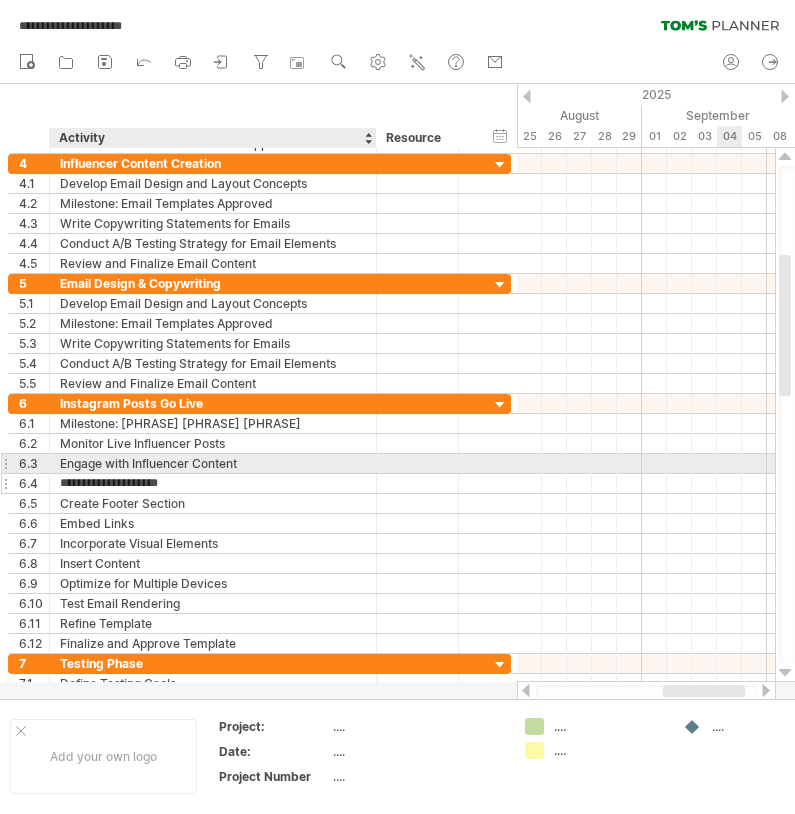 click on "**********" at bounding box center [213, 483] 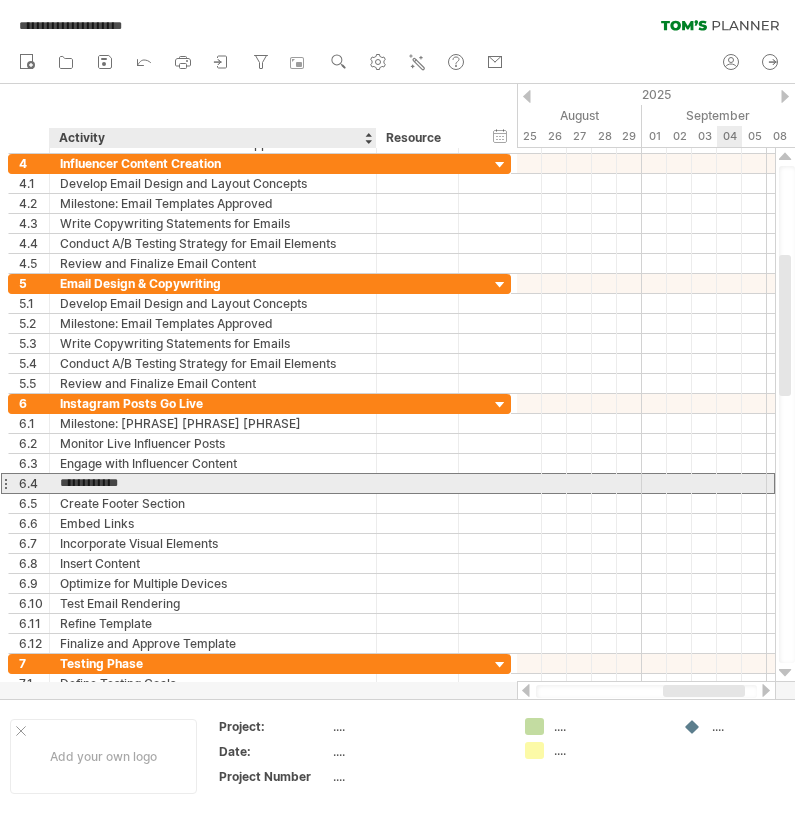 click on "**********" at bounding box center [213, 483] 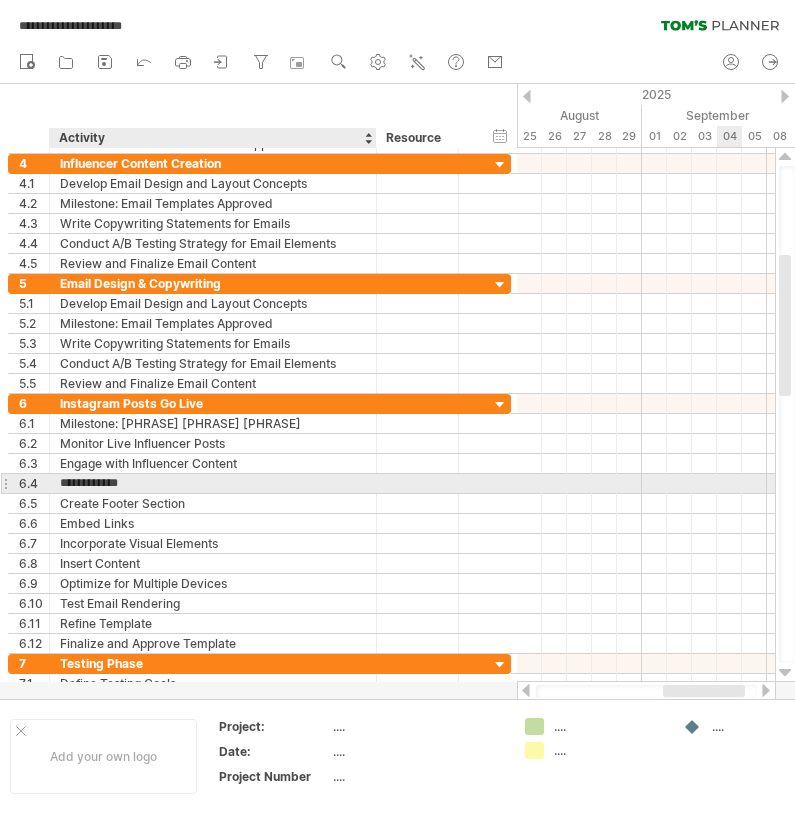 click on "**********" at bounding box center [213, 483] 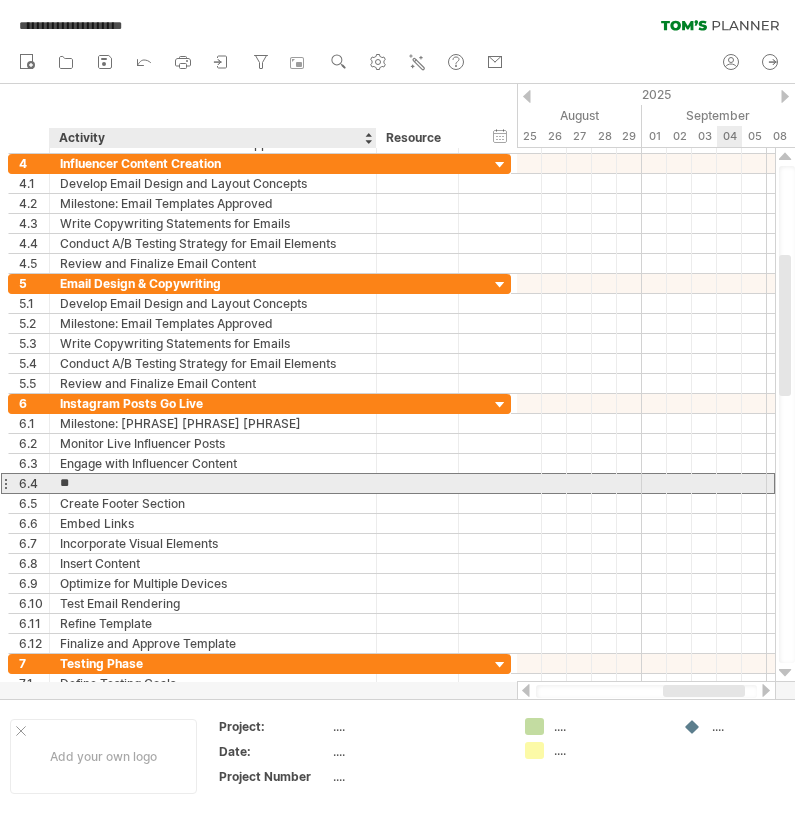 type on "*" 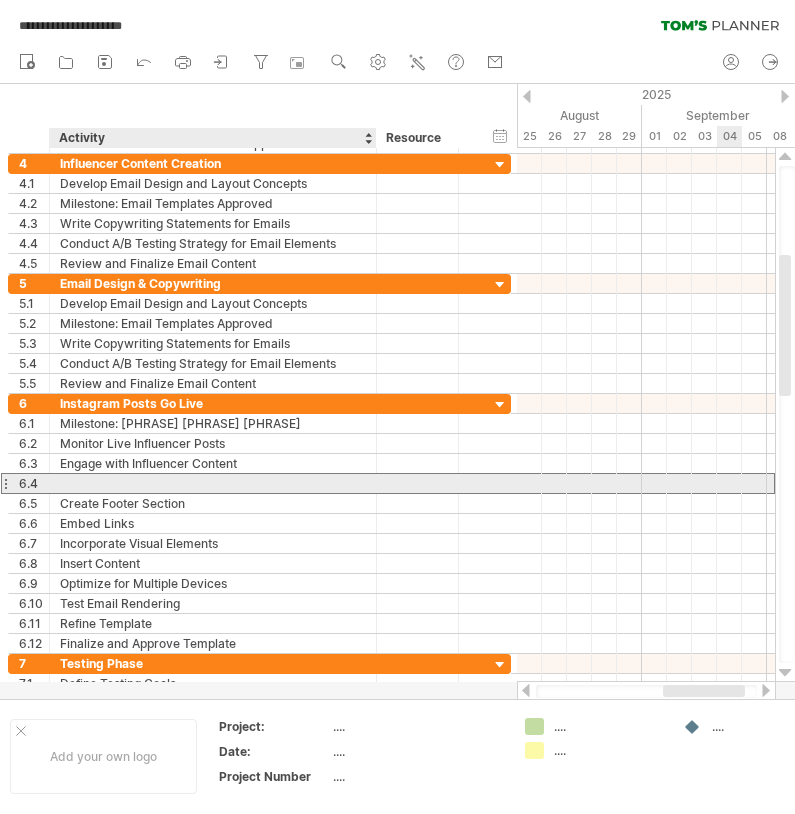 paste on "**********" 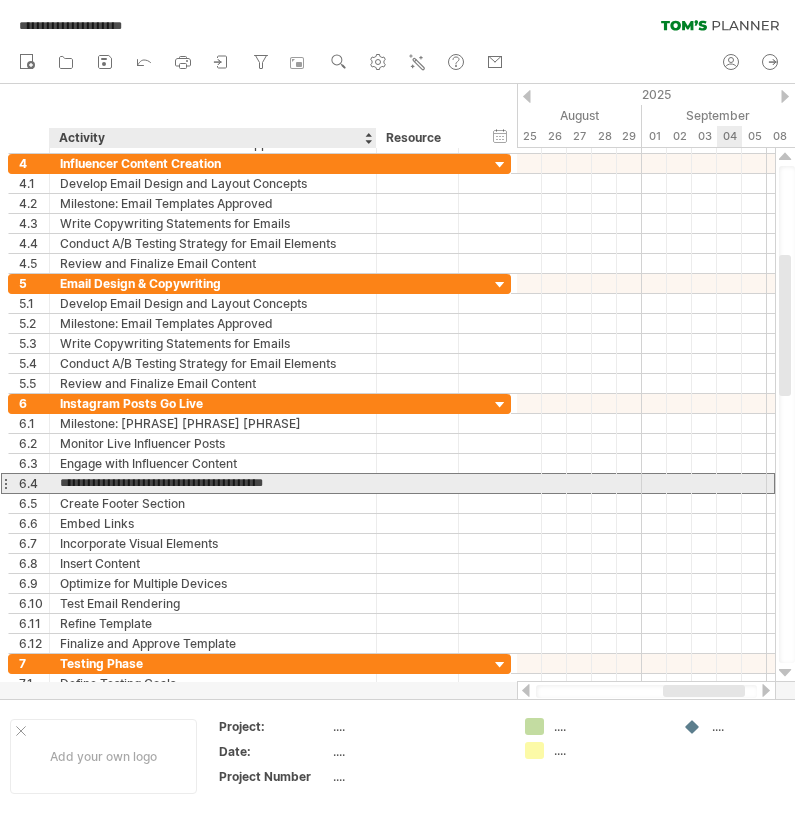 click on "**********" at bounding box center [213, 483] 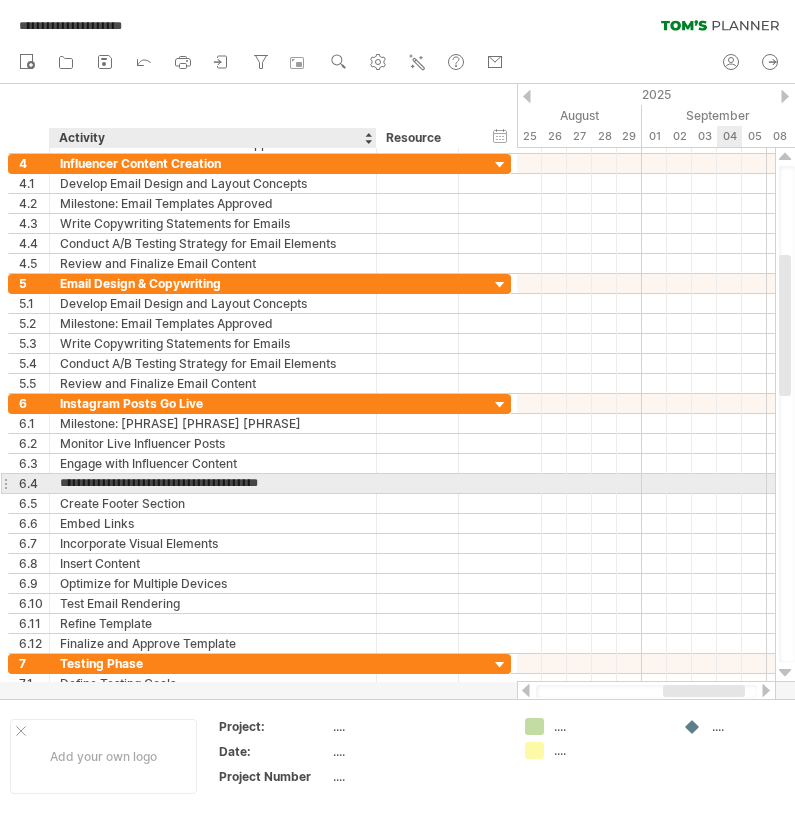 type on "**********" 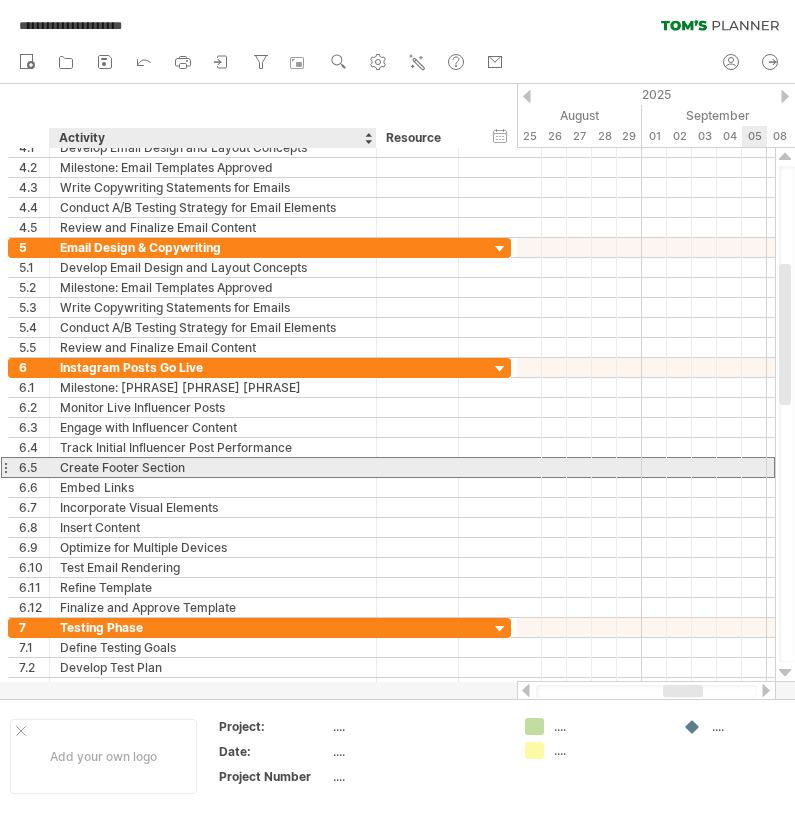 click on "Create Footer Section" at bounding box center [213, 467] 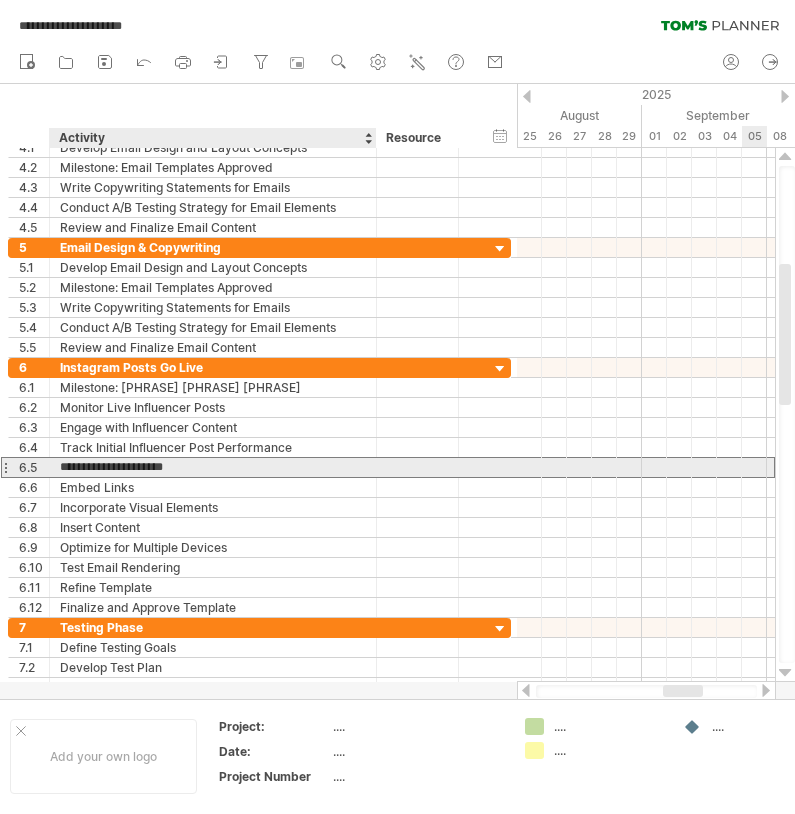 click on "**********" at bounding box center (213, 467) 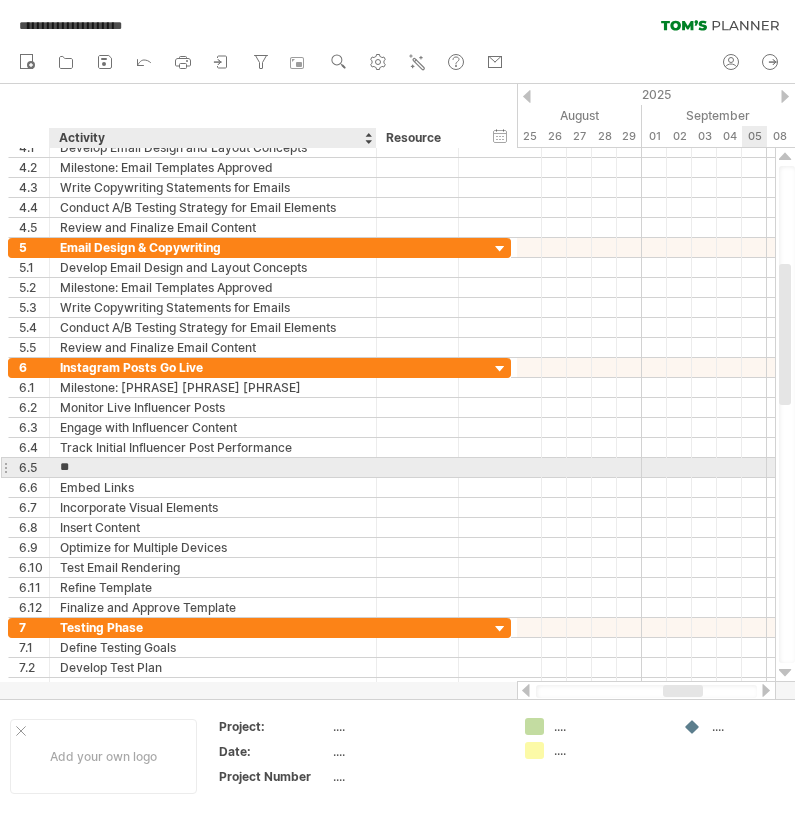 type on "*" 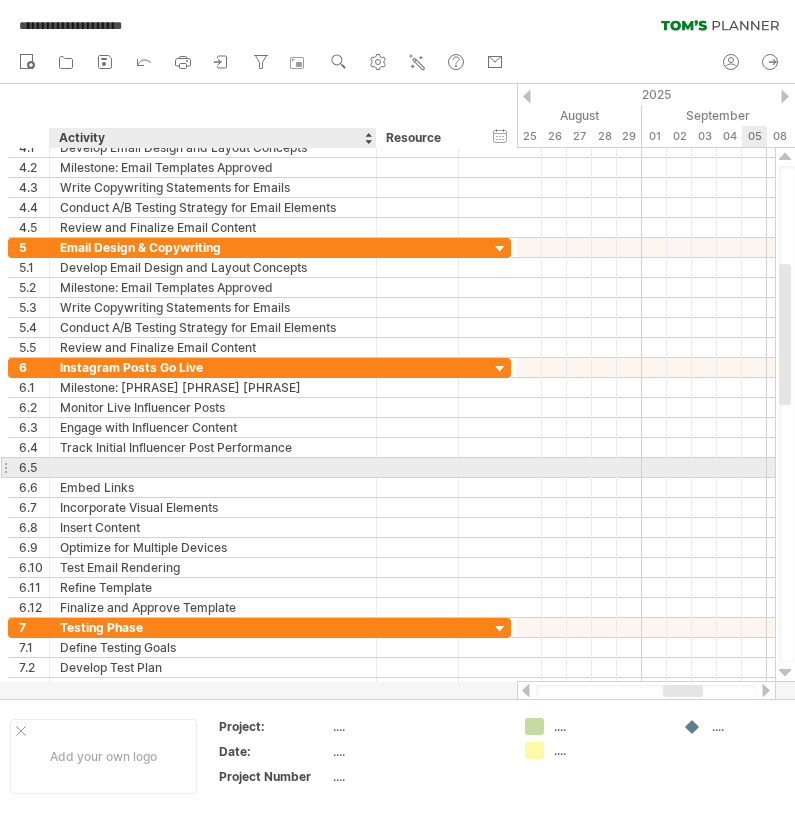 paste on "**********" 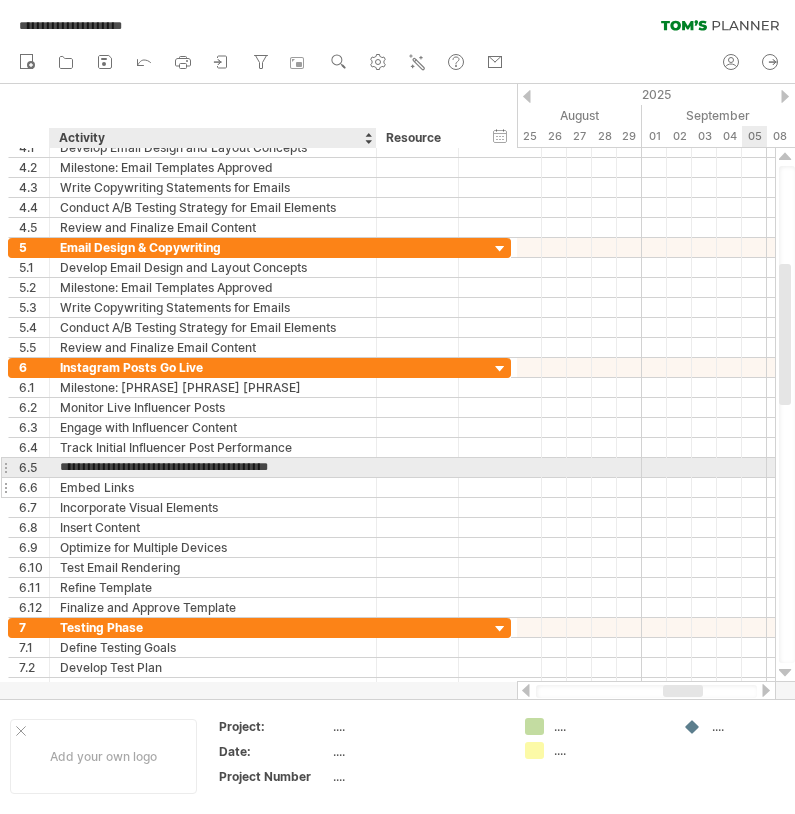 click on "Embed Links" at bounding box center (213, 487) 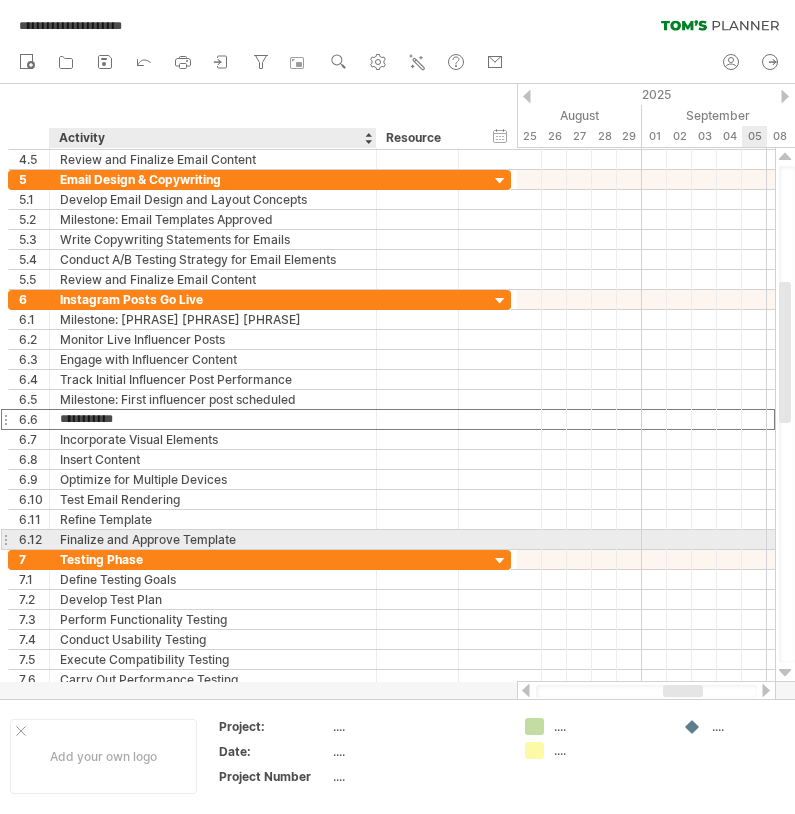 click on "Finalize and Approve Template" at bounding box center [213, 539] 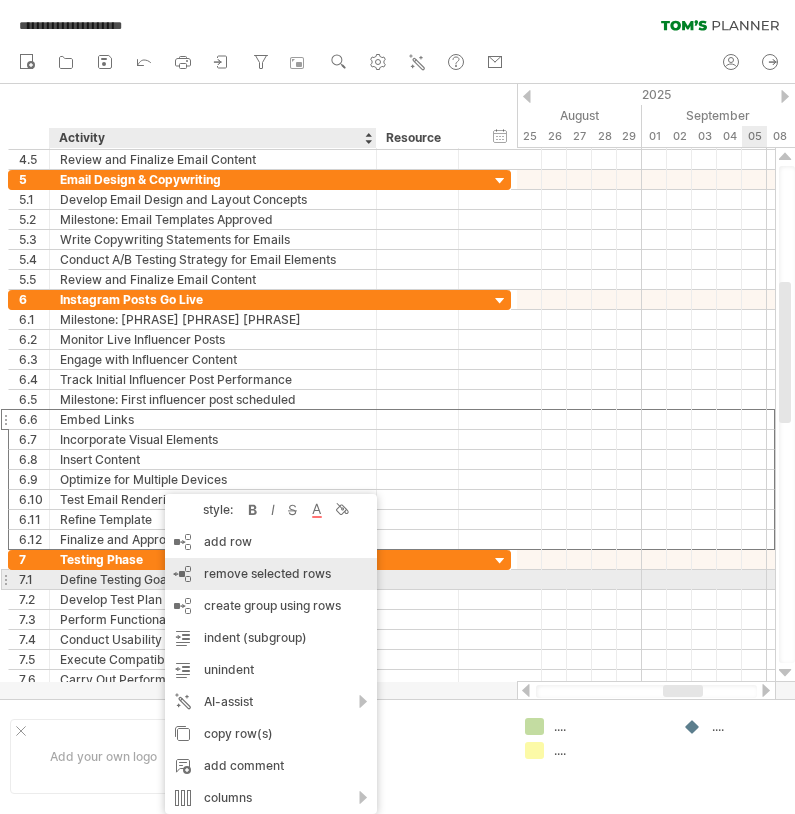 click on "remove selected rows" at bounding box center (267, 573) 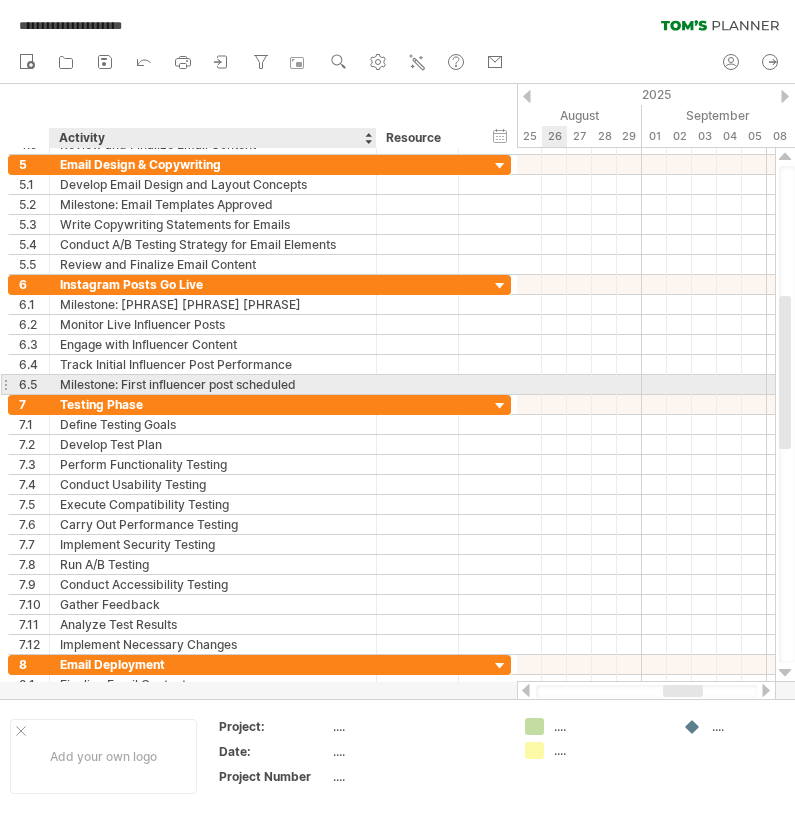 click on "**********" at bounding box center (259, 385) 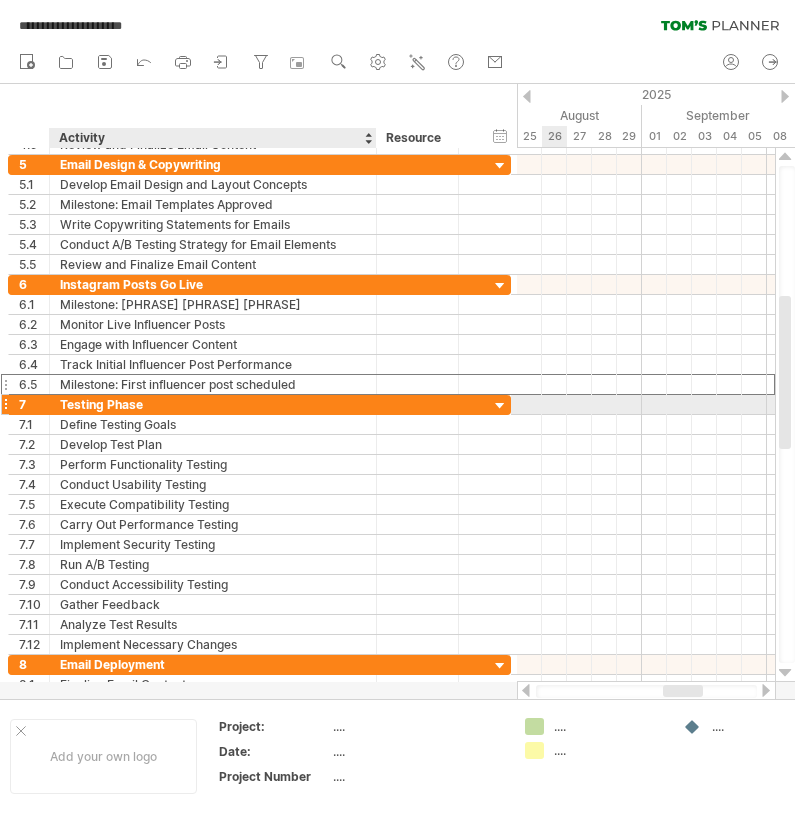 click on "Testing Phase" at bounding box center [213, 404] 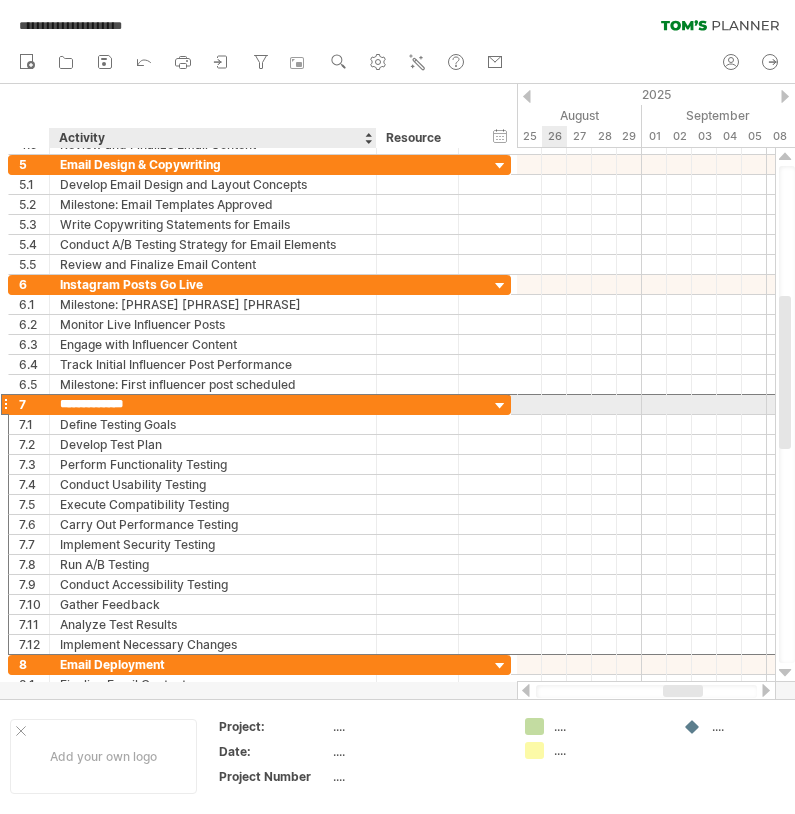 click on "**********" at bounding box center [213, 404] 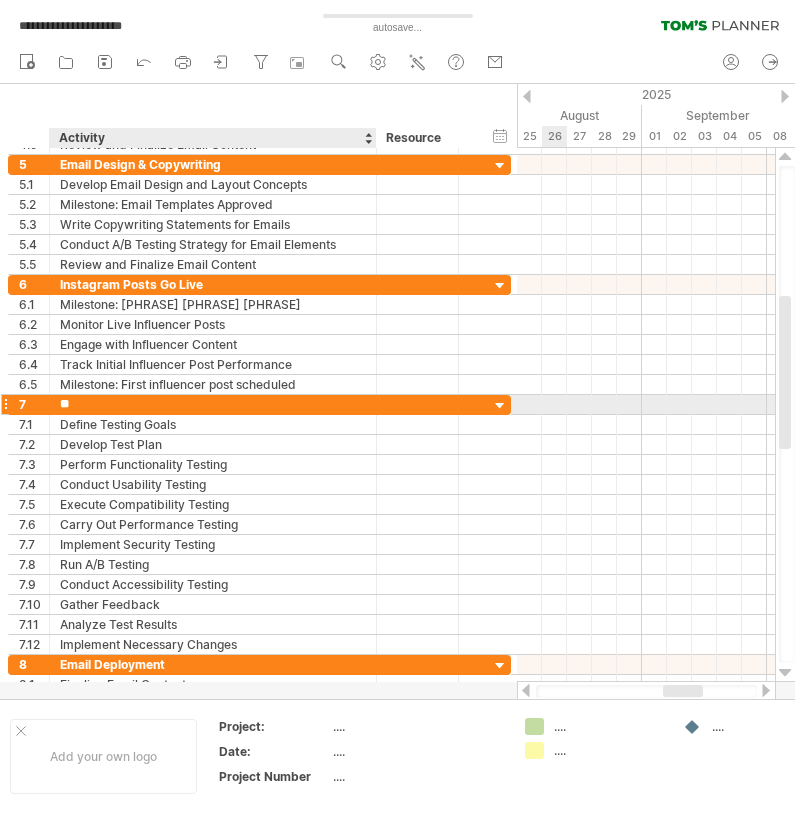 type on "*" 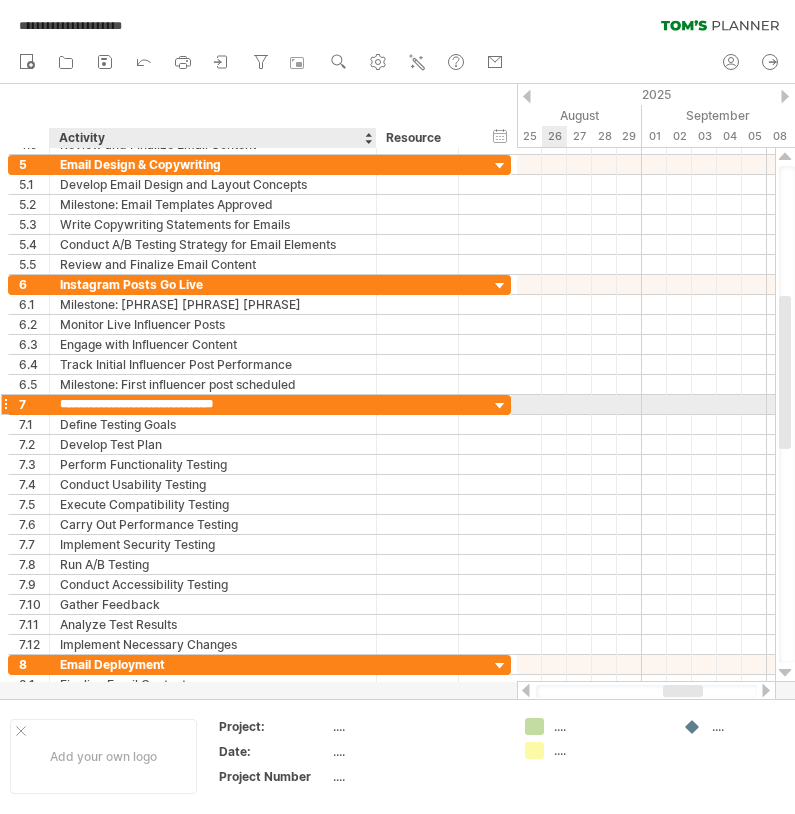 type on "**********" 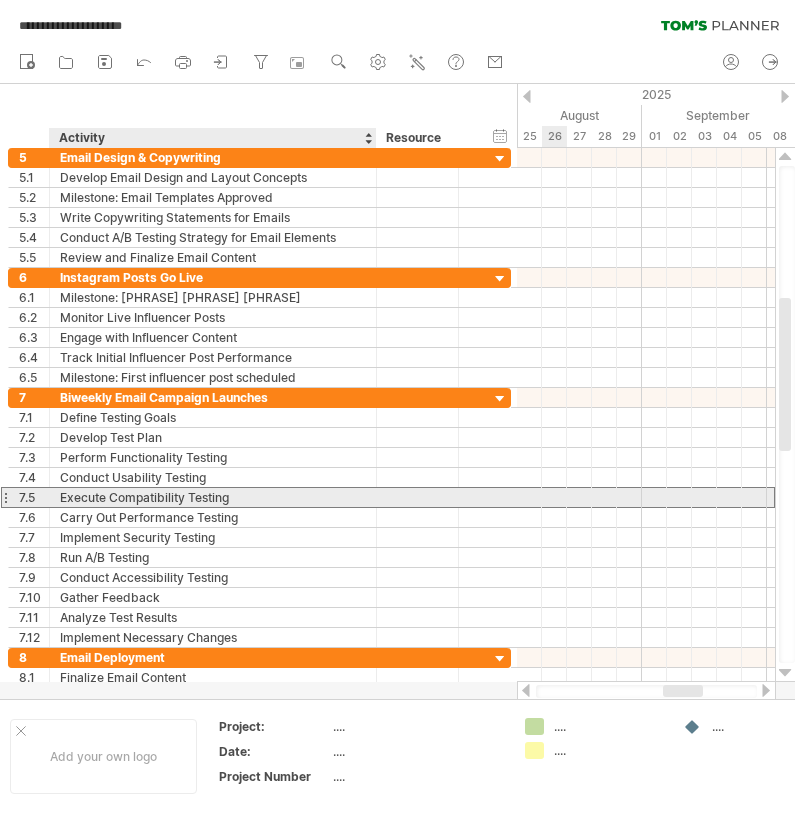 click on "Execute Compatibility Testing" at bounding box center [213, 497] 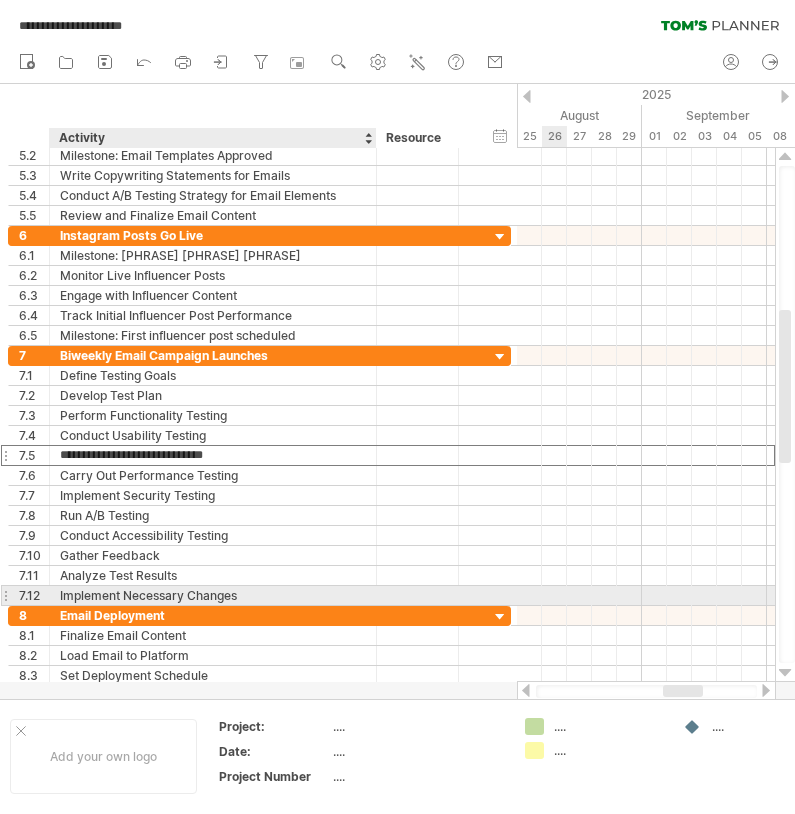 click on "Implement Necessary Changes" at bounding box center (213, 595) 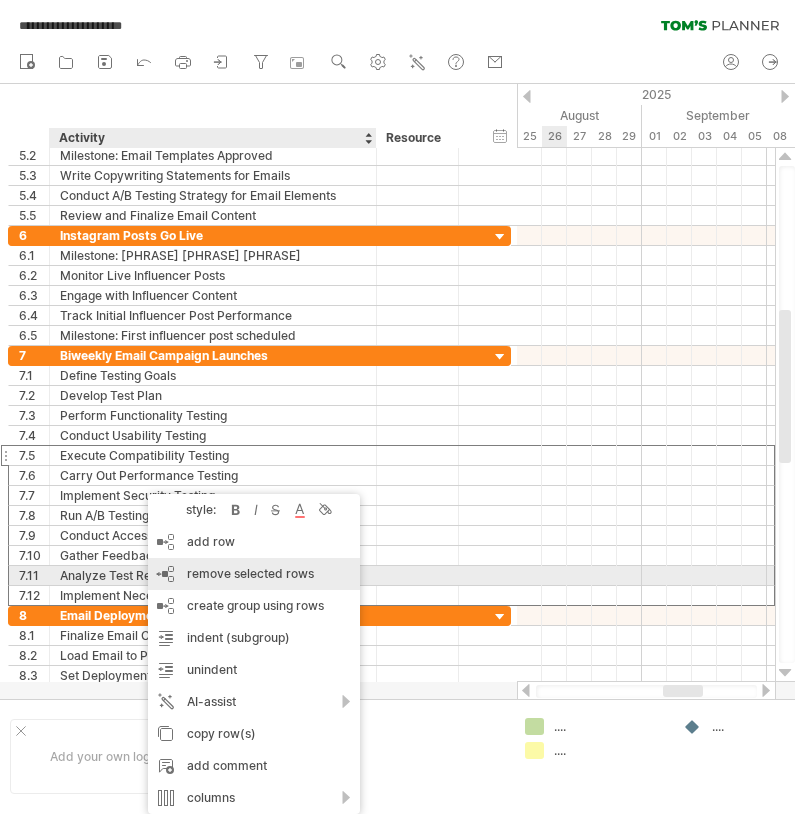 click on "remove selected rows" at bounding box center [250, 573] 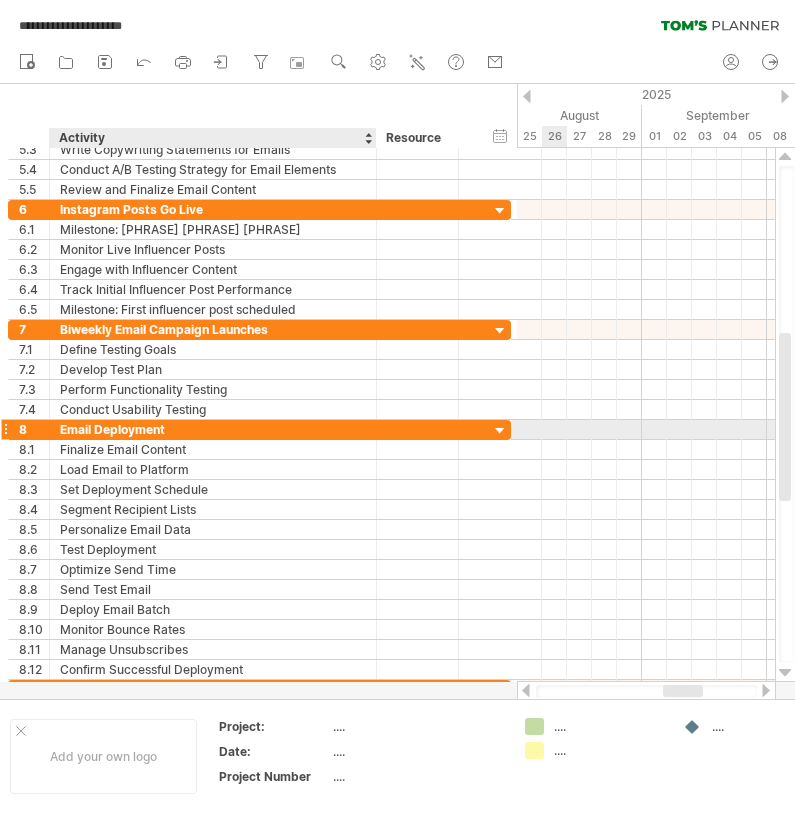 click on "Email Deployment" at bounding box center (213, 429) 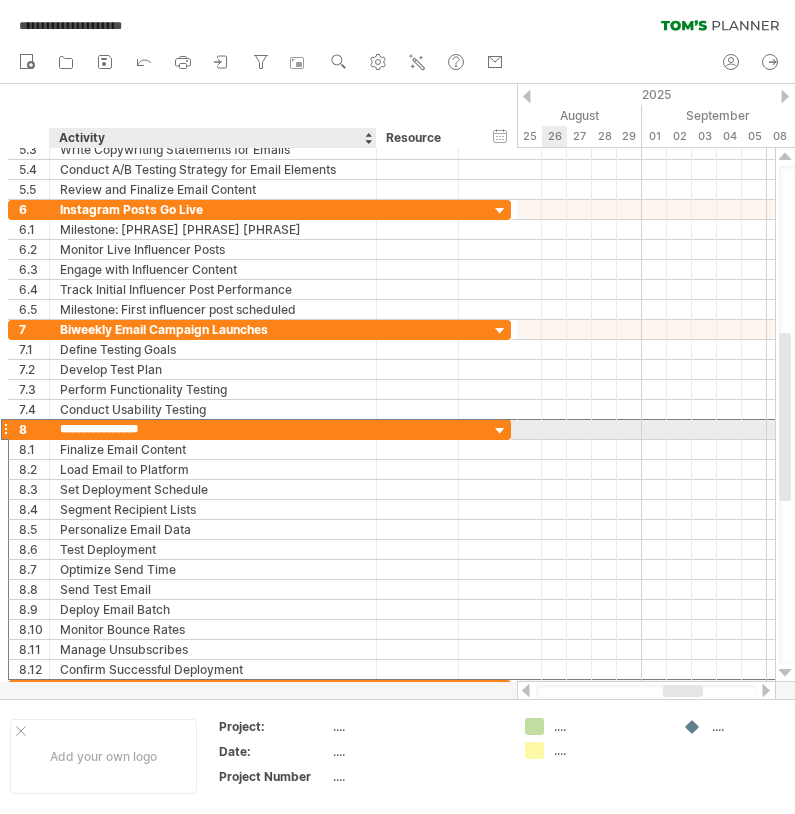 click on "**********" at bounding box center [213, 429] 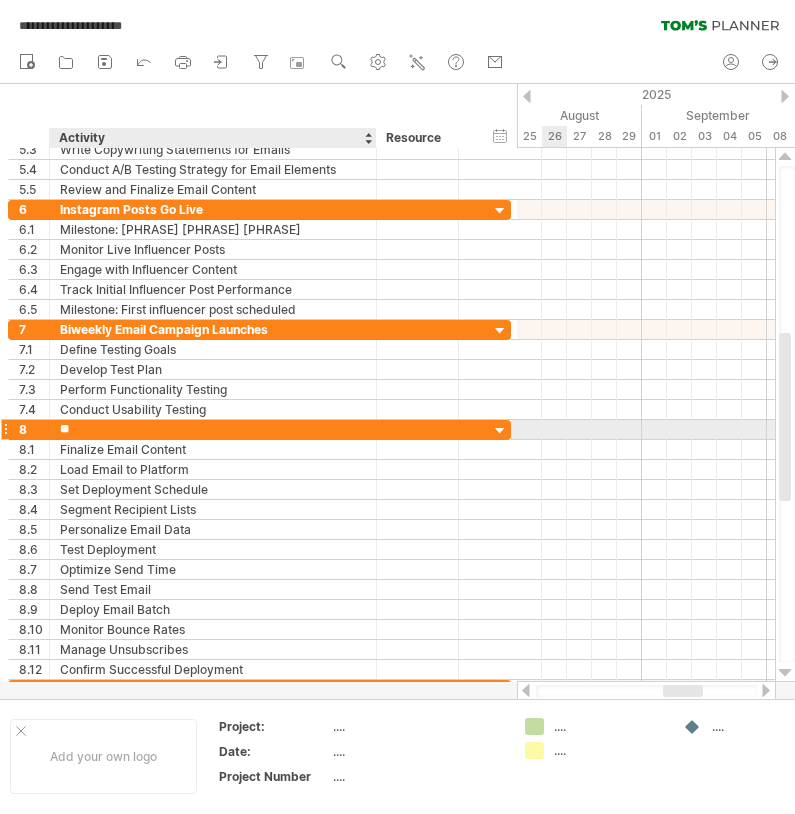 type on "*" 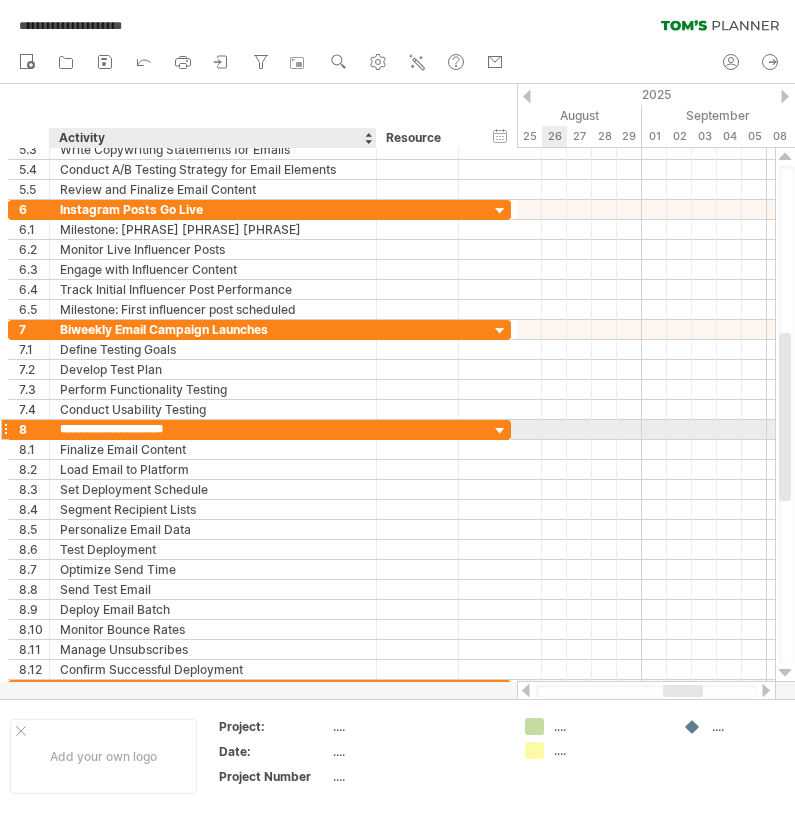 type on "**********" 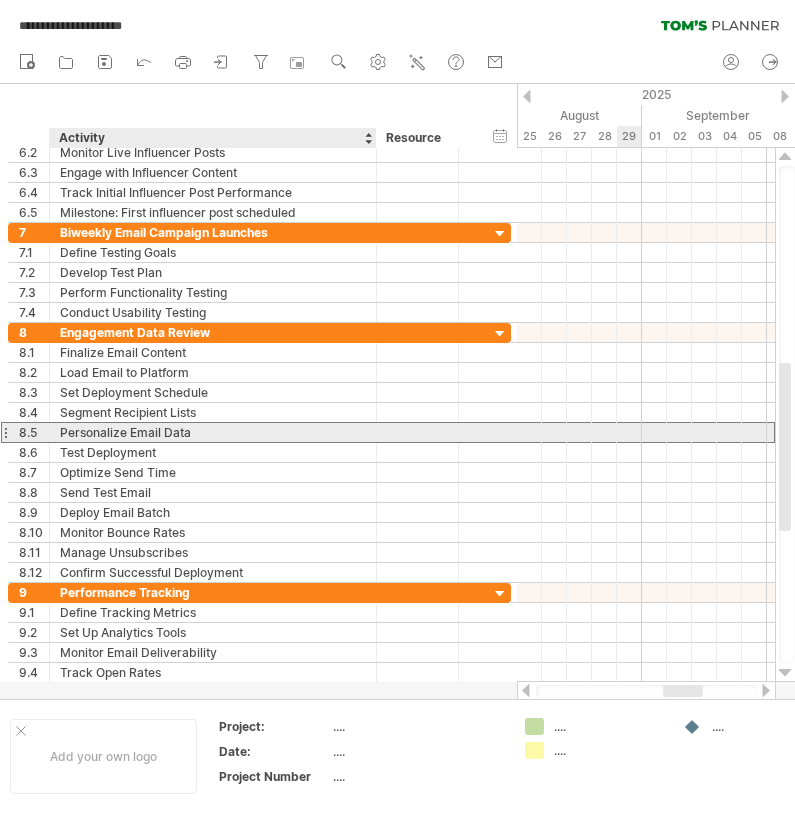 click on "Personalize Email Data" at bounding box center (213, 432) 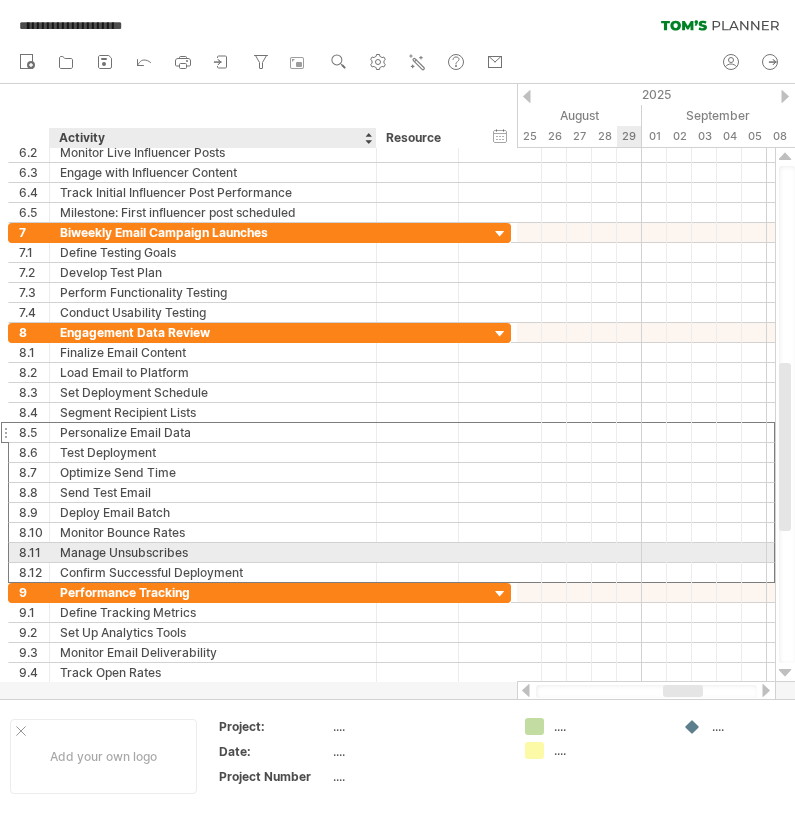 click on "Confirm Successful Deployment" at bounding box center [213, 572] 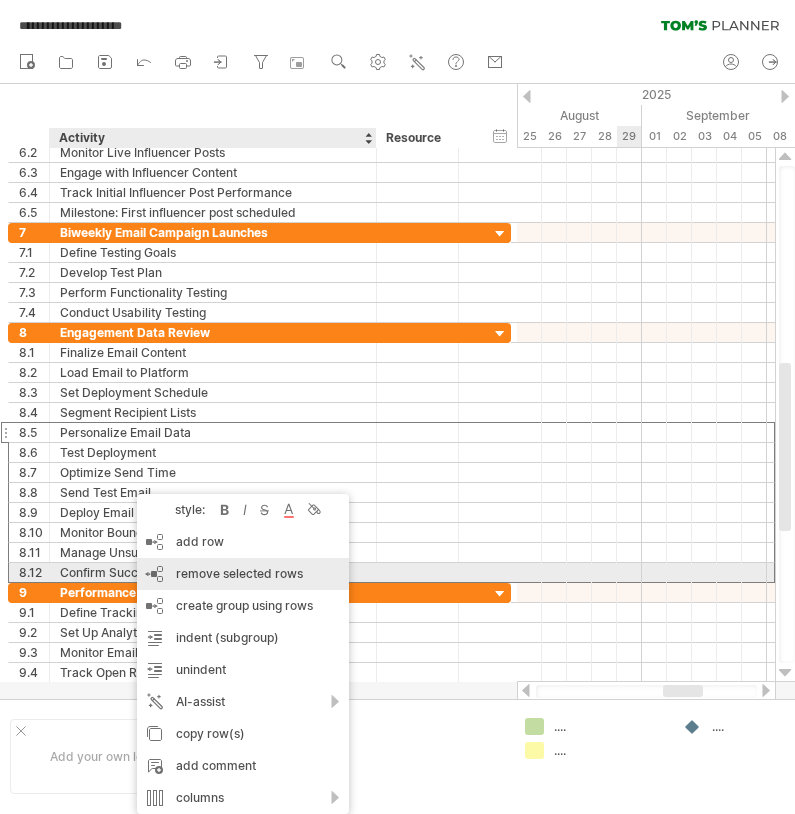 click on "remove selected rows" at bounding box center [239, 573] 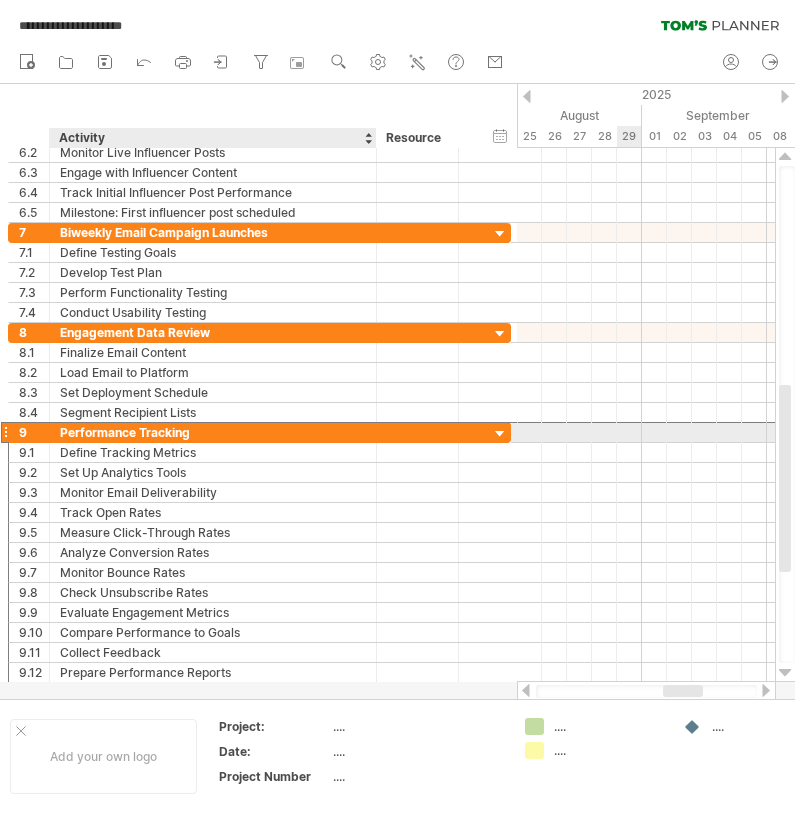 click on "Performance Tracking" at bounding box center (213, 432) 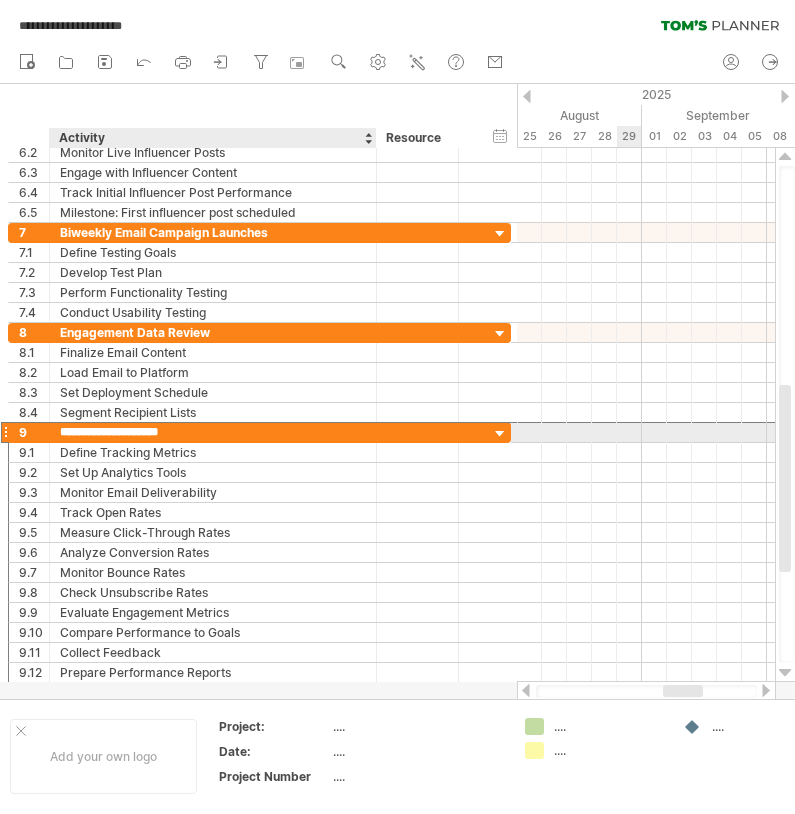 click on "**********" at bounding box center [213, 432] 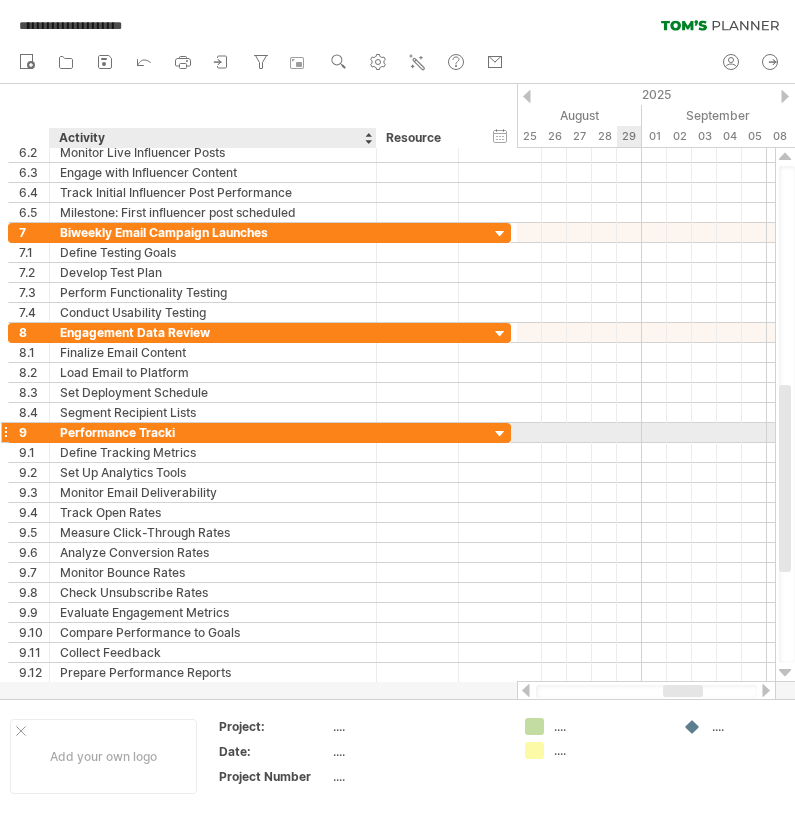 click on "Performance Tracki" at bounding box center [213, 432] 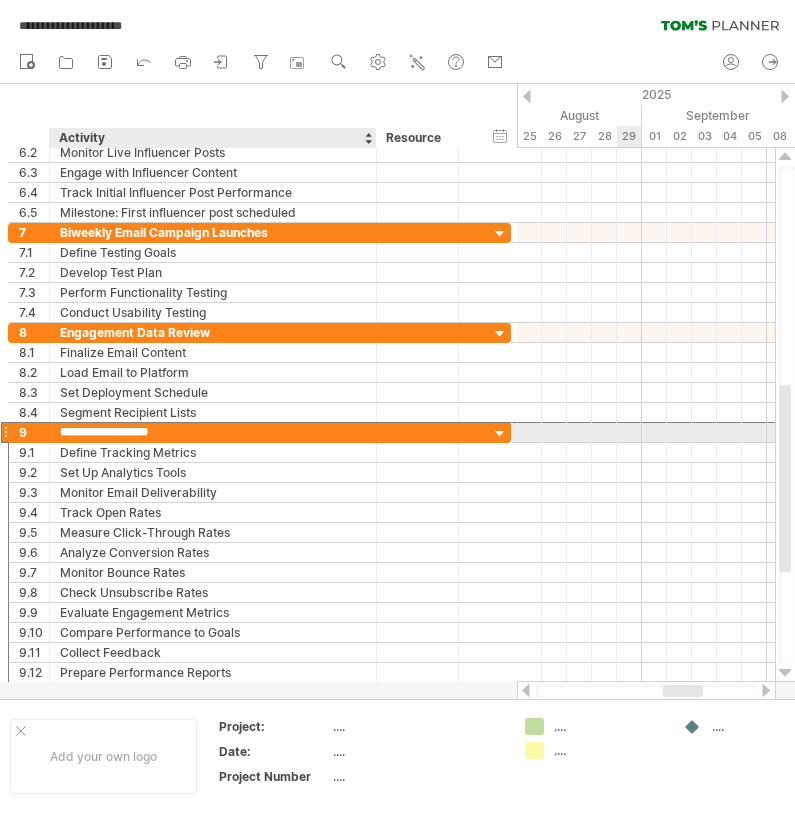 click on "**********" at bounding box center [213, 432] 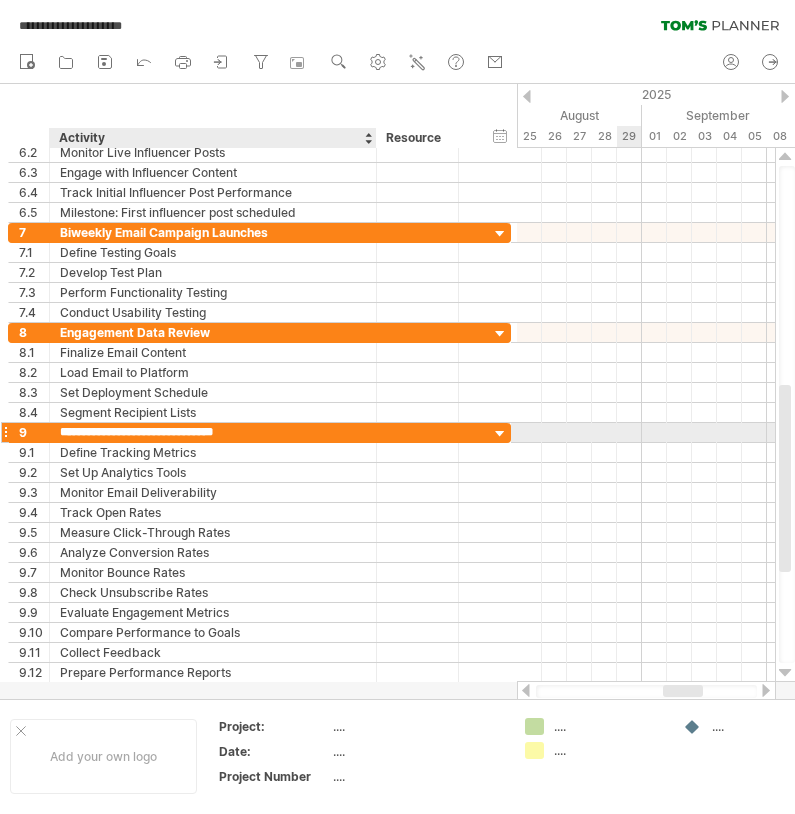 type on "**********" 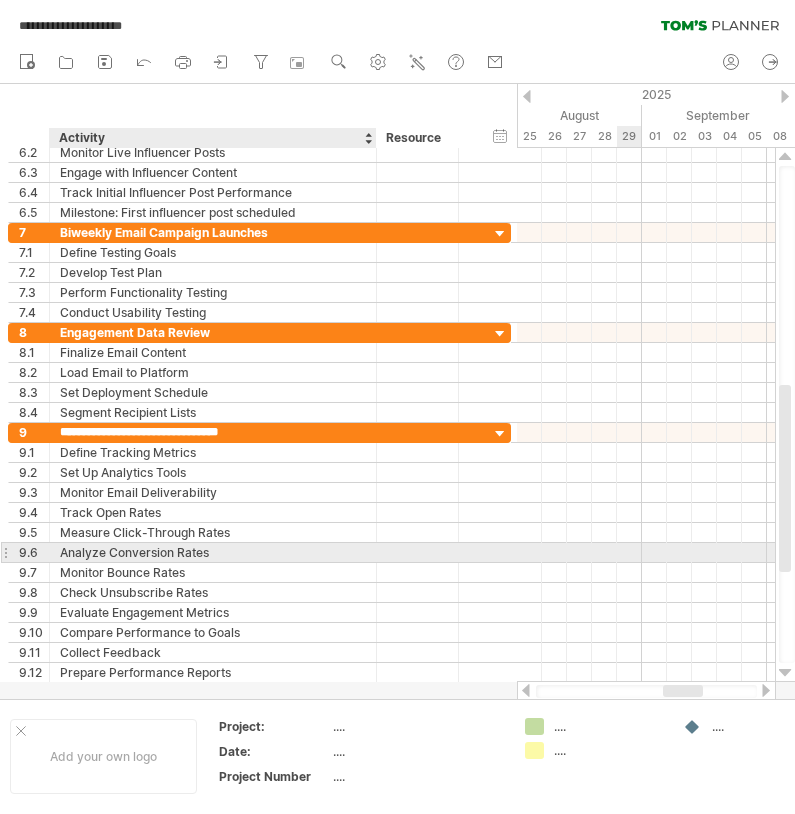 click on "Analyze Conversion Rates" at bounding box center (213, 552) 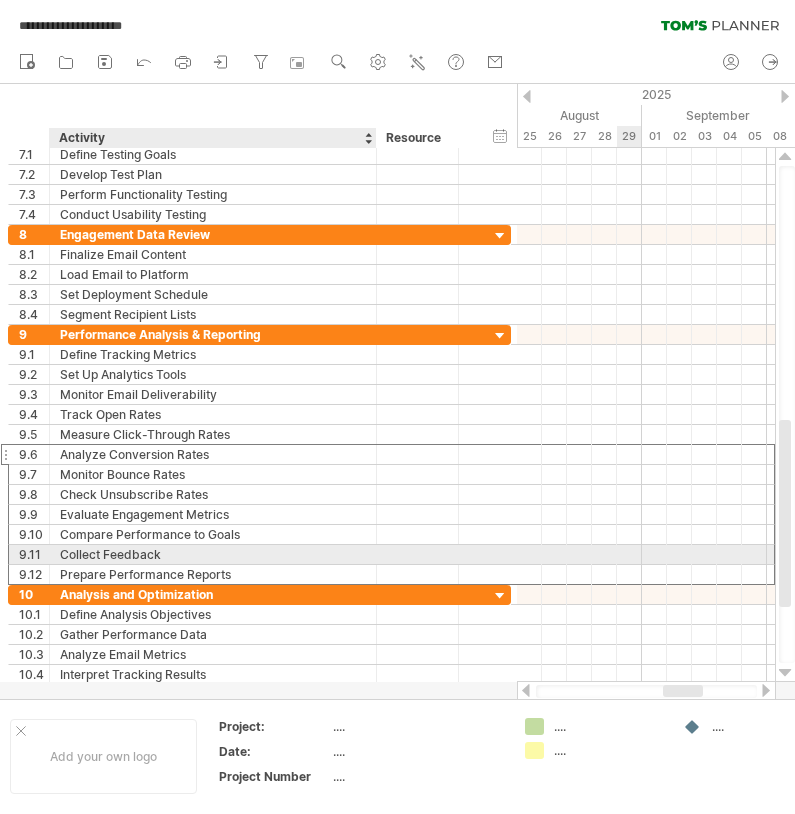 click on "Prepare Performance Reports" at bounding box center (213, 574) 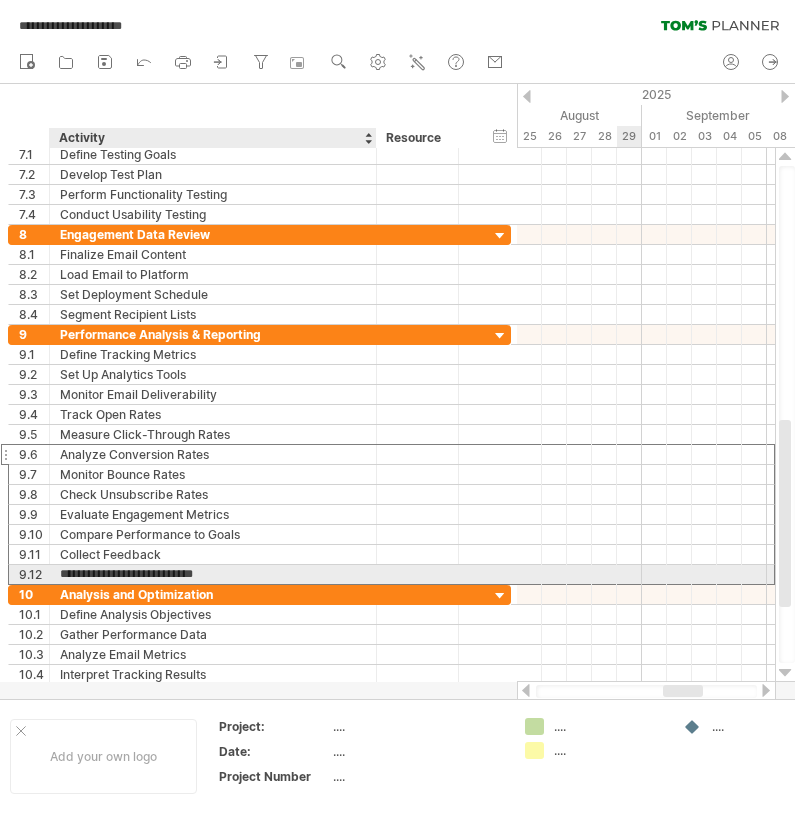 click on "**********" at bounding box center (213, 574) 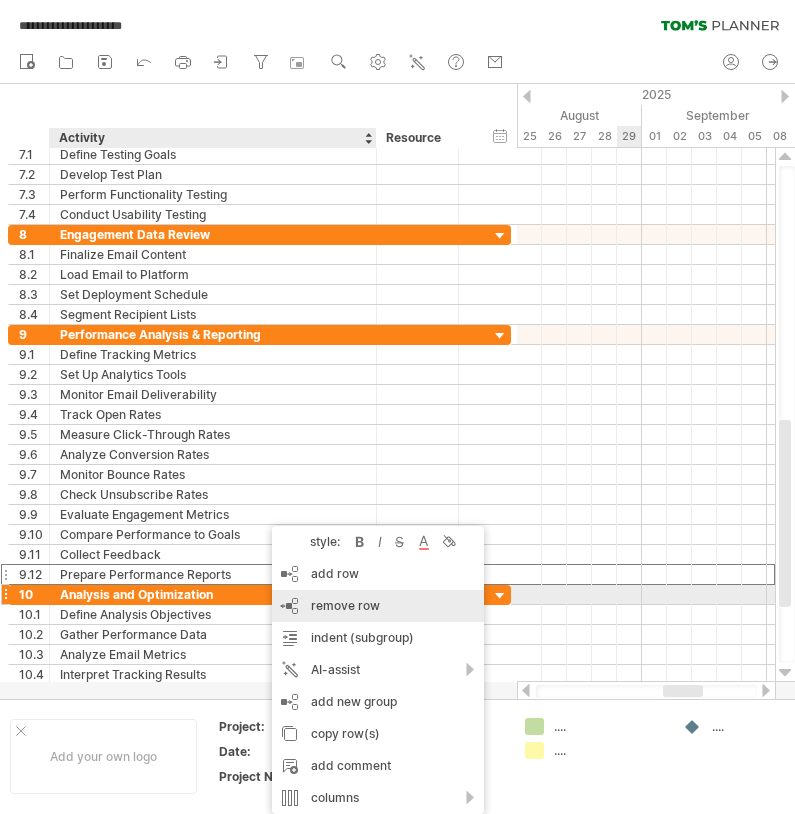 click on "remove row" at bounding box center (345, 605) 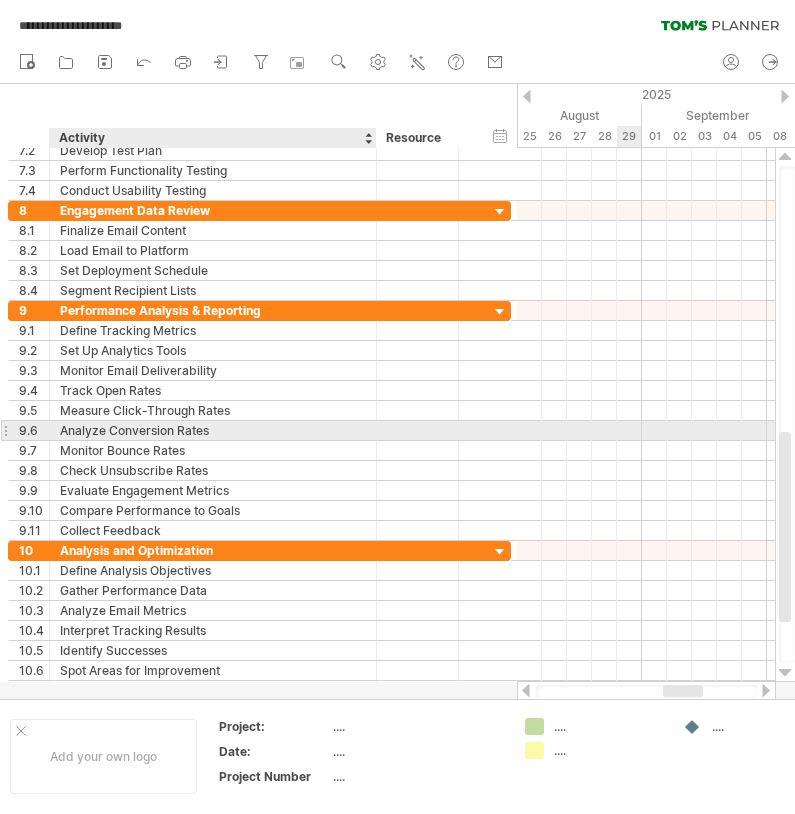 click on "Analyze Conversion Rates" at bounding box center [213, 430] 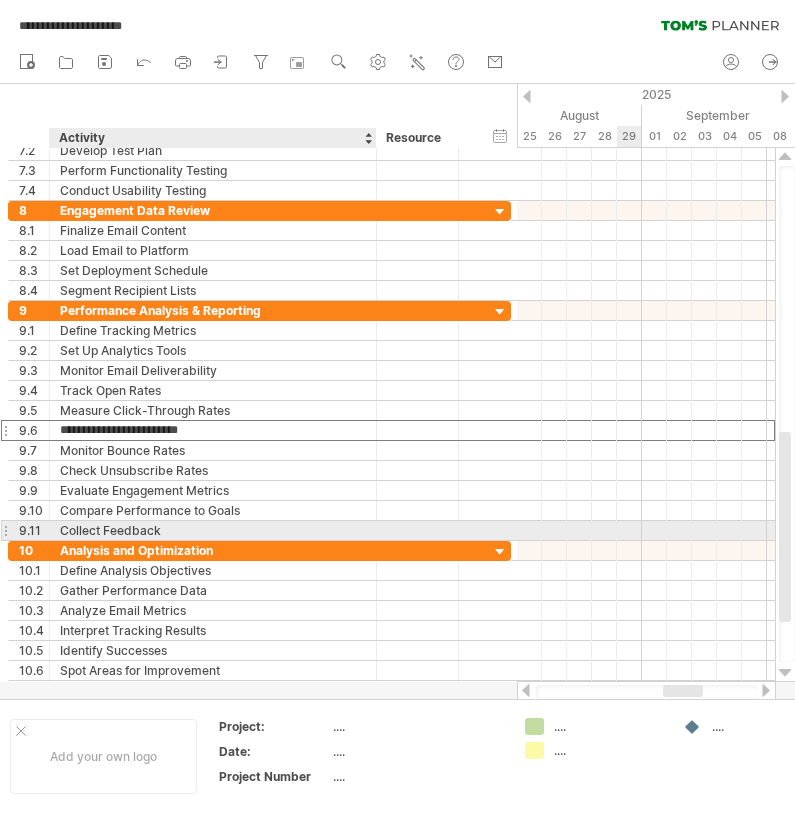 click on "Collect Feedback" at bounding box center [213, 530] 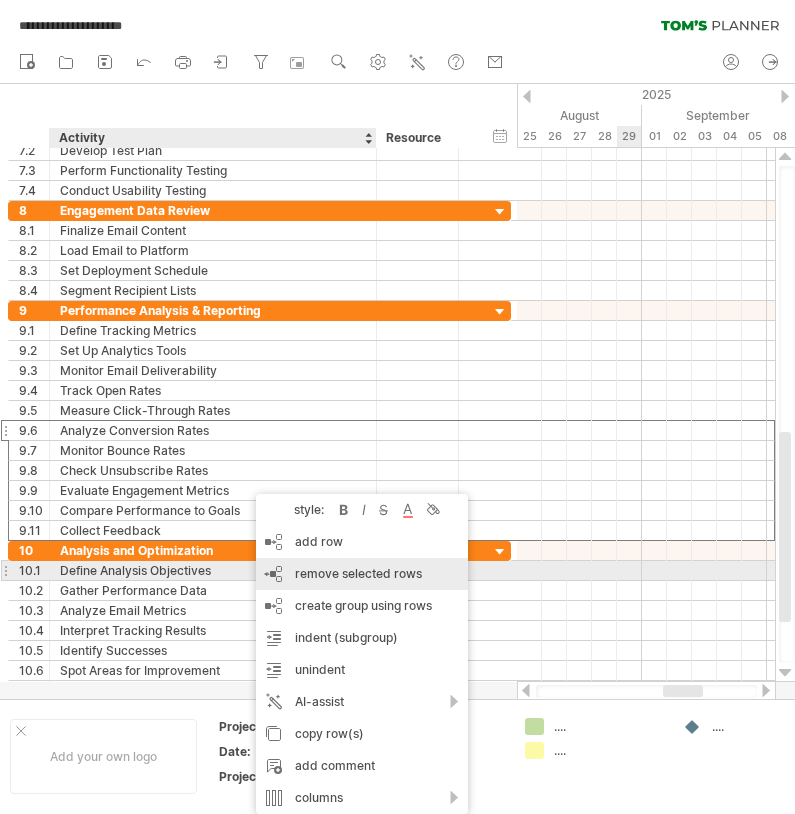 click on "remove selected rows" at bounding box center (358, 573) 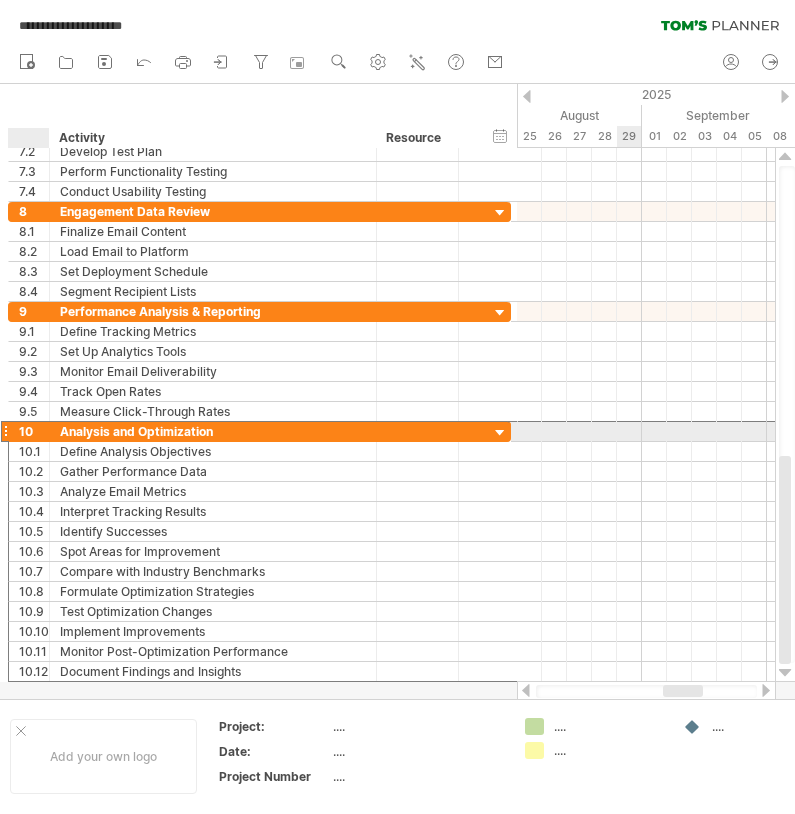 click on "10" at bounding box center [29, 431] 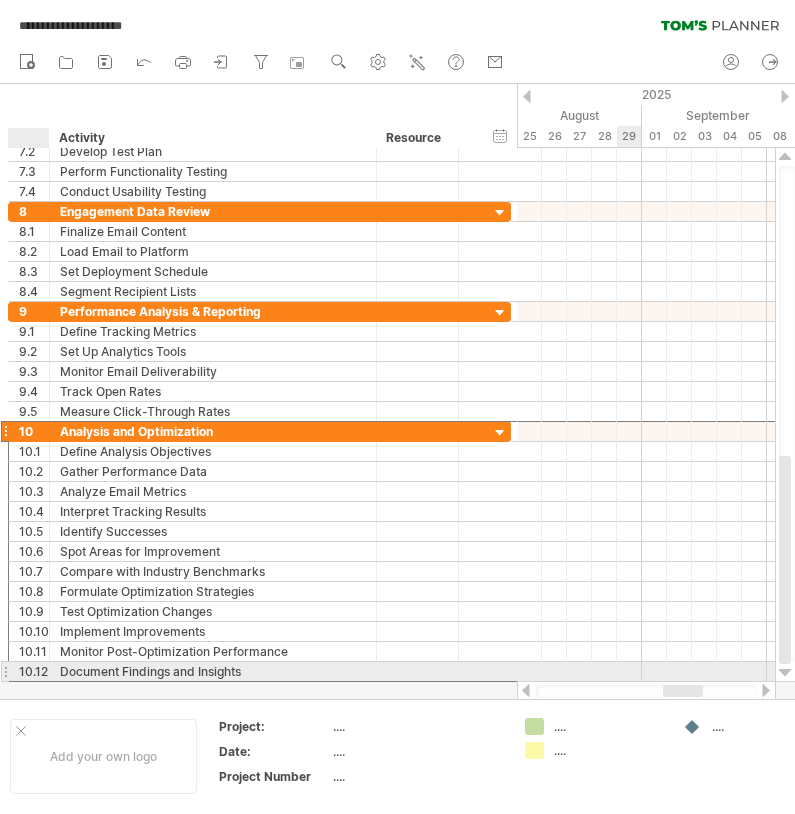 click on "10.12" at bounding box center (34, 671) 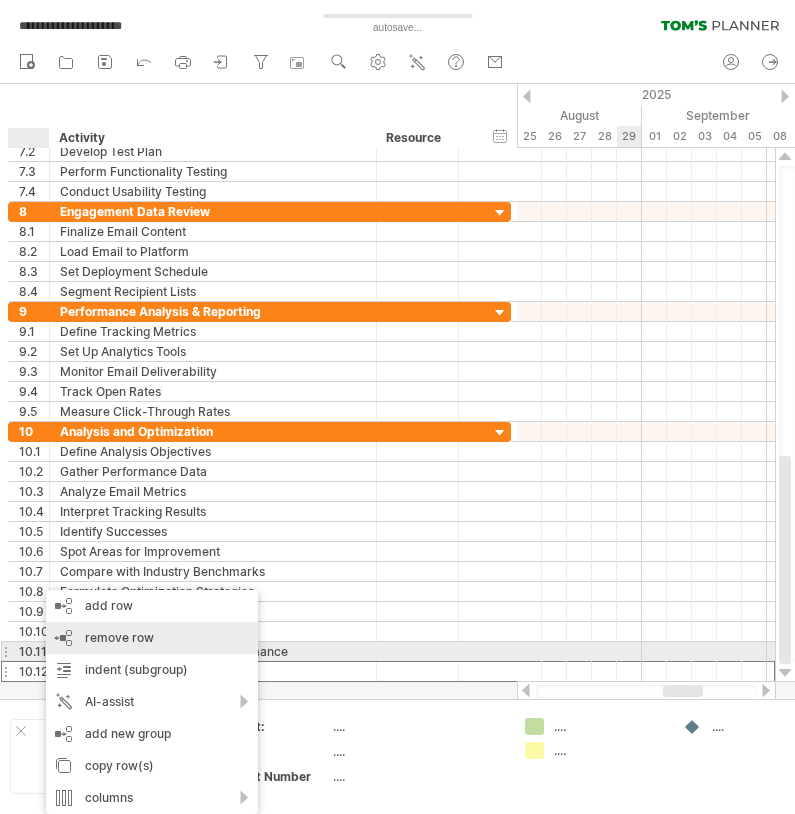 click on "remove row remove selected rows" at bounding box center [152, 638] 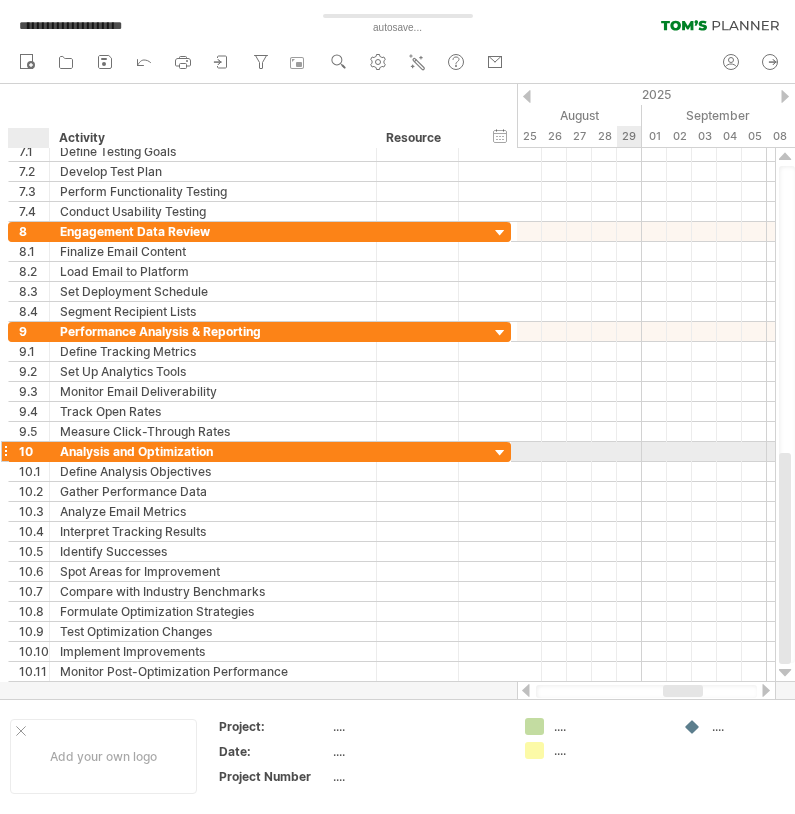 click at bounding box center [47, 452] 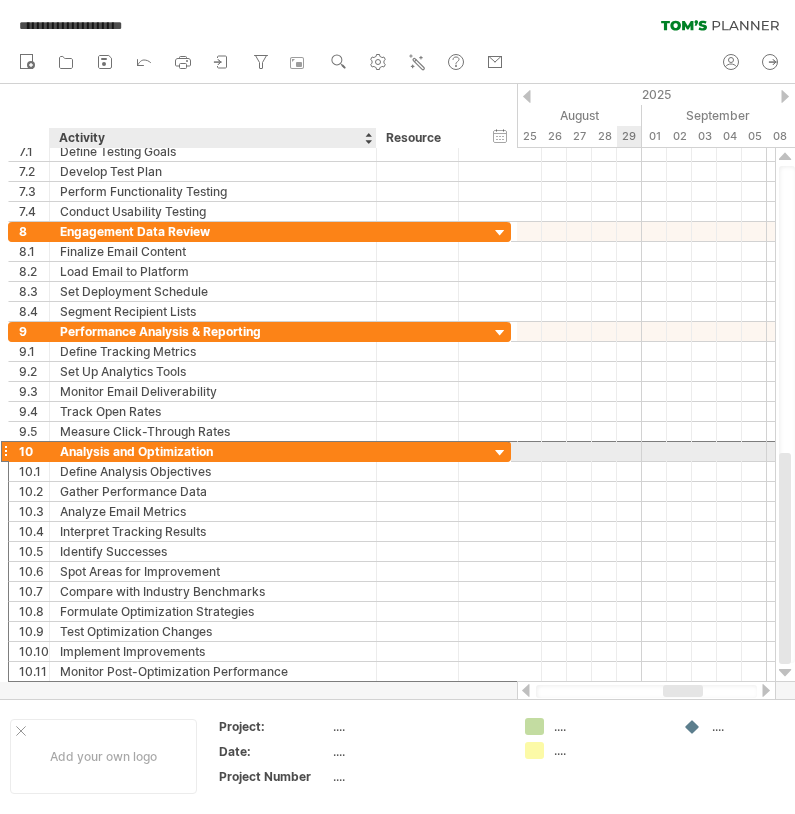 click on "Analysis and Optimization" at bounding box center [213, 451] 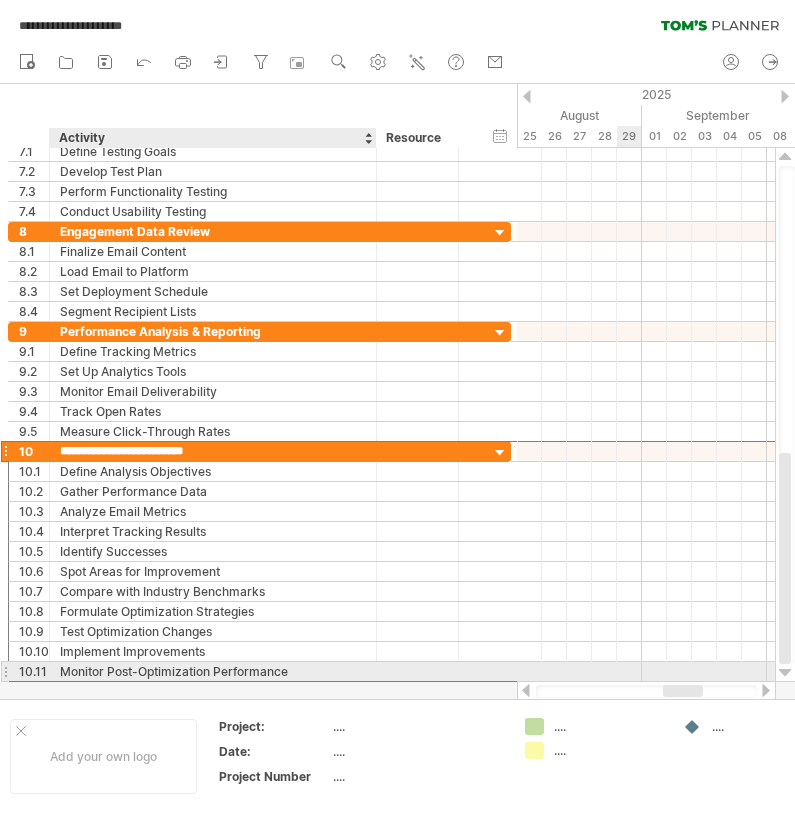 click on "Monitor Post-Optimization Performance" at bounding box center (213, 671) 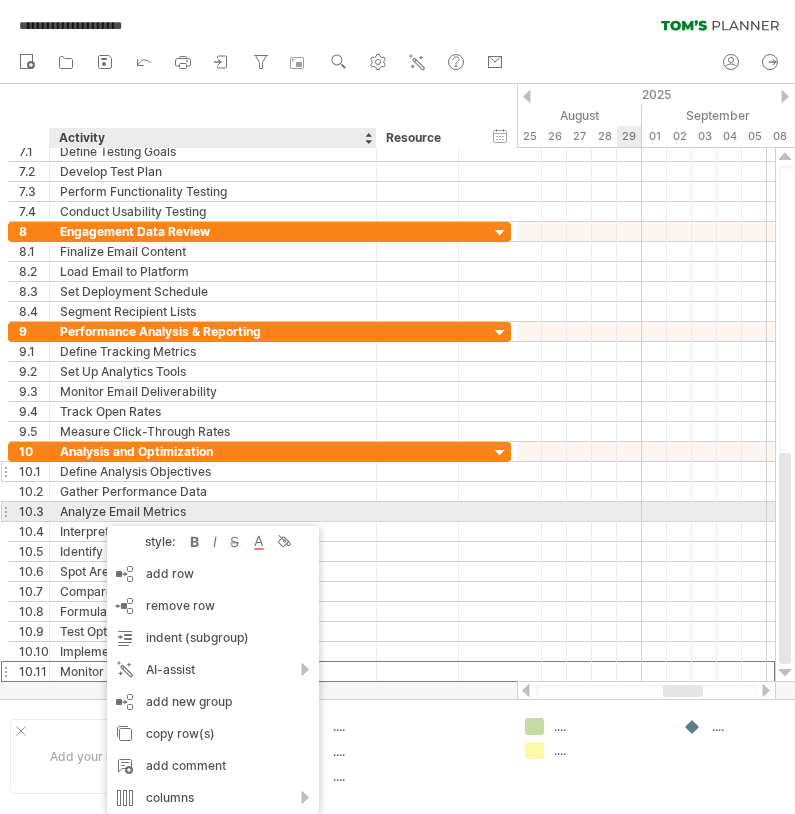 click on "Define Analysis Objectives" at bounding box center [213, 471] 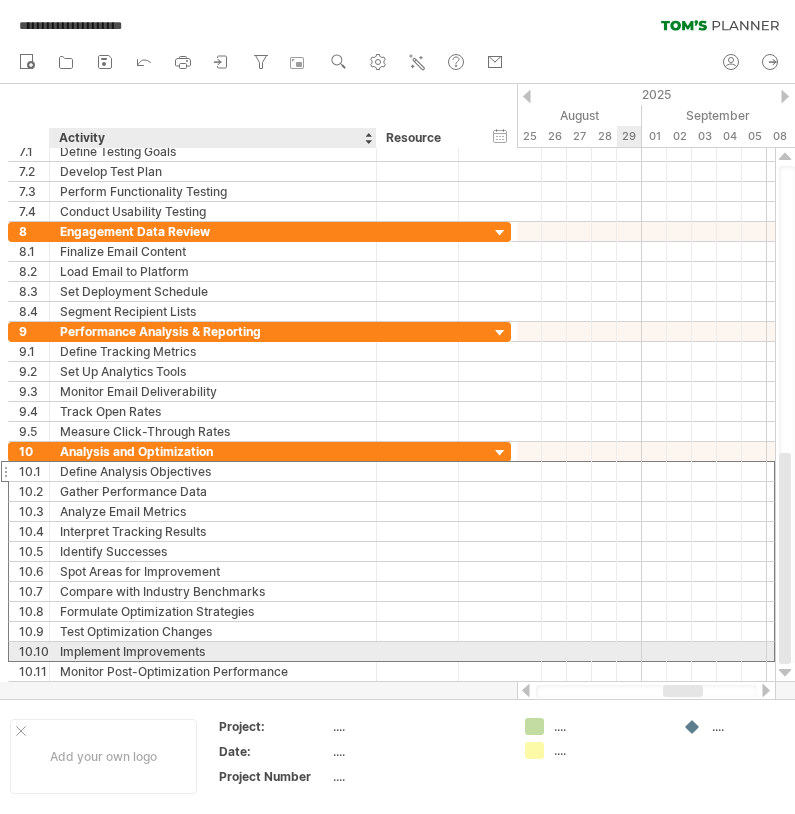 click on "Implement Improvements" at bounding box center (213, 651) 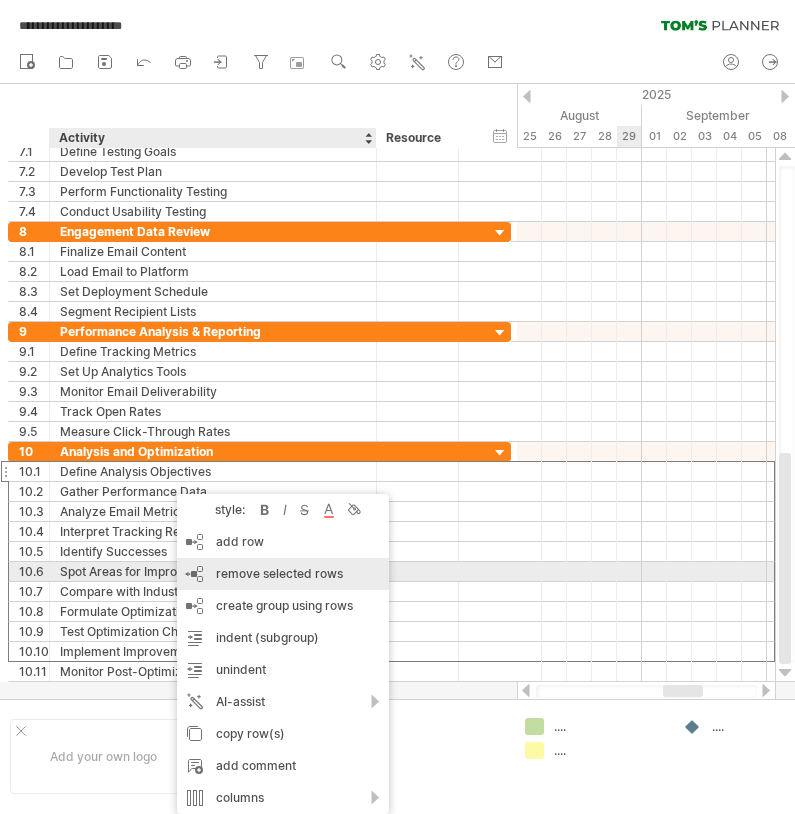 click on "remove selected rows" at bounding box center [279, 573] 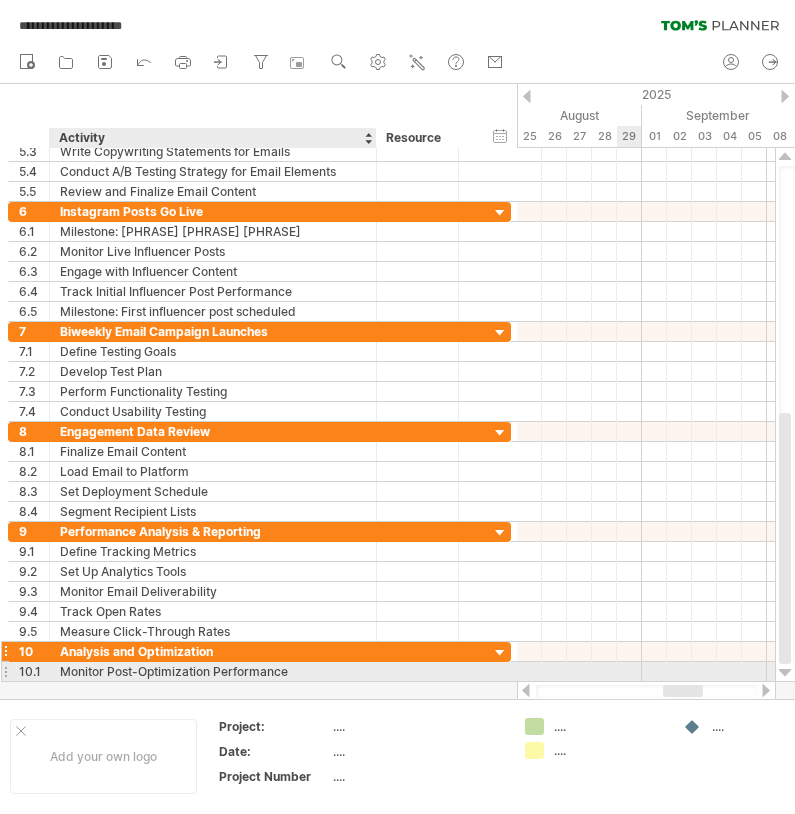 click on "Analysis and Optimization" at bounding box center [213, 651] 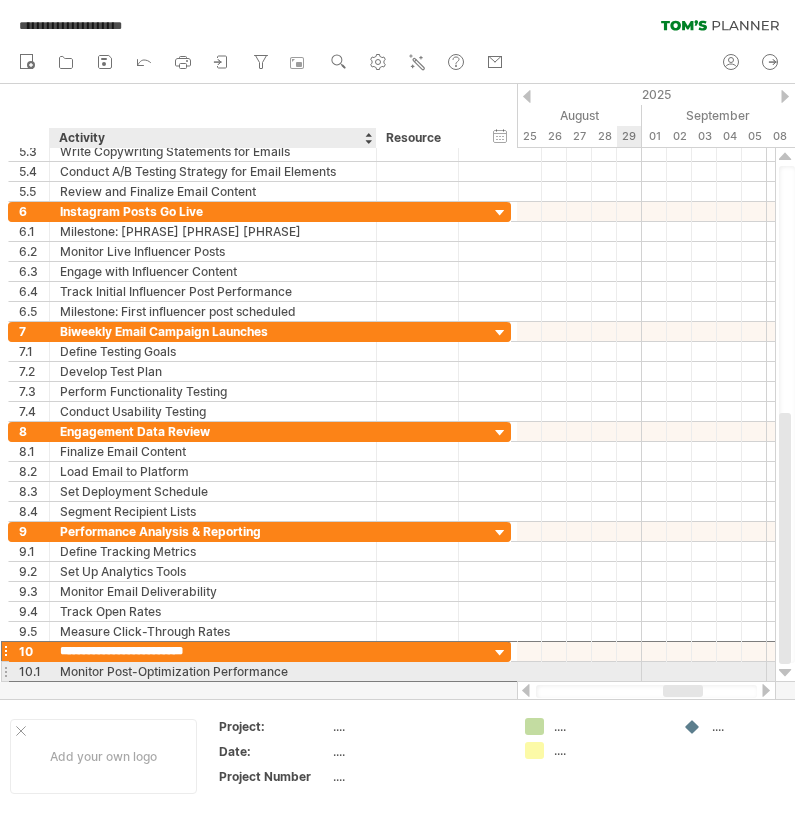 click on "Monitor Post-Optimization Performance" at bounding box center [213, 671] 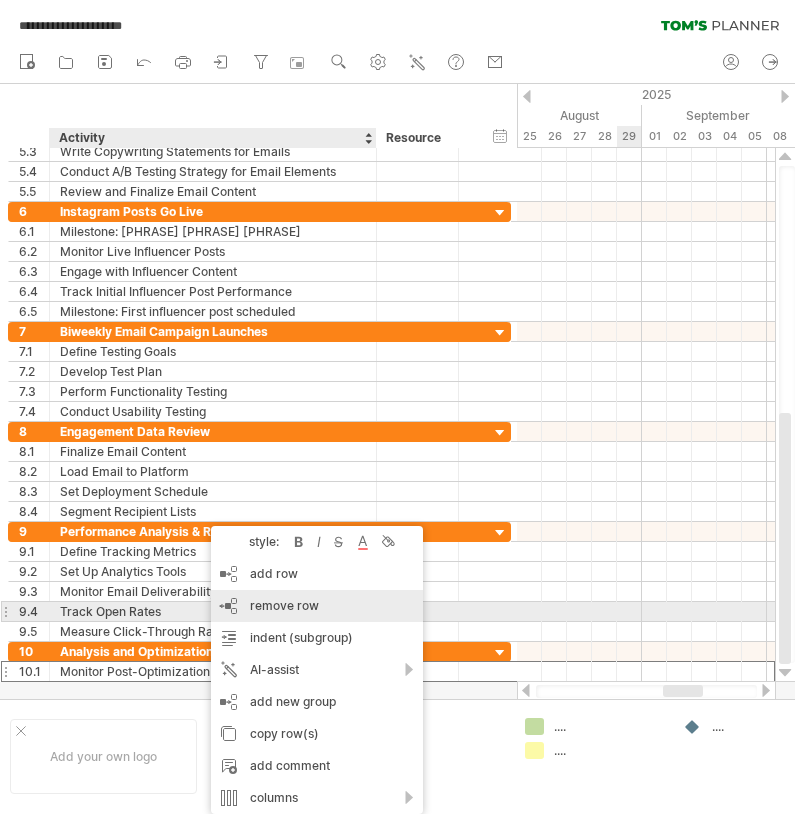 click on "remove row" at bounding box center [284, 605] 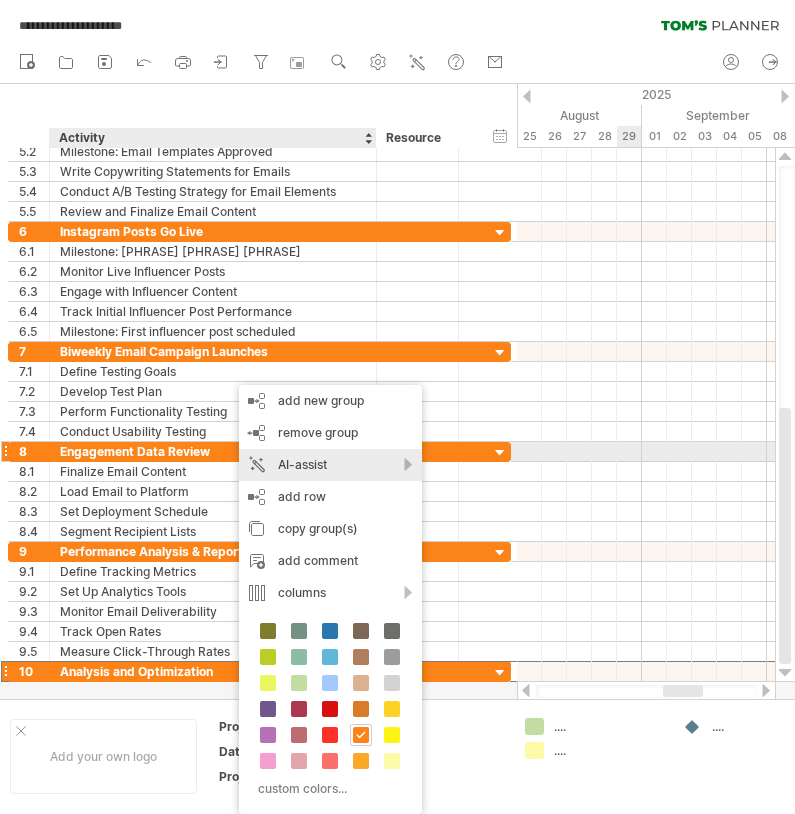click on "remove group" at bounding box center [318, 432] 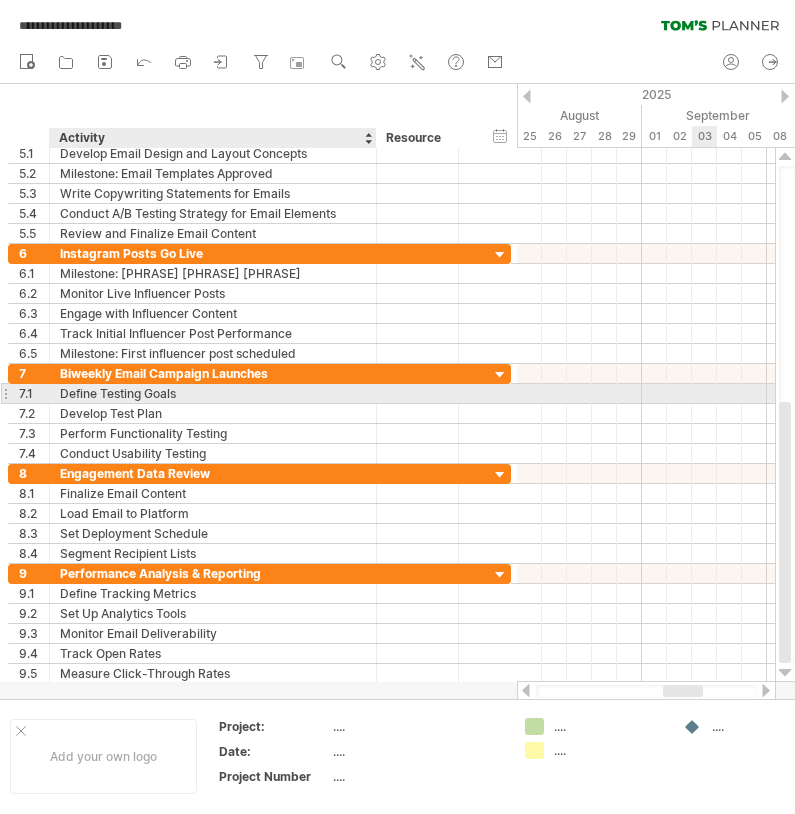 click on "Define Testing Goals" at bounding box center (213, 393) 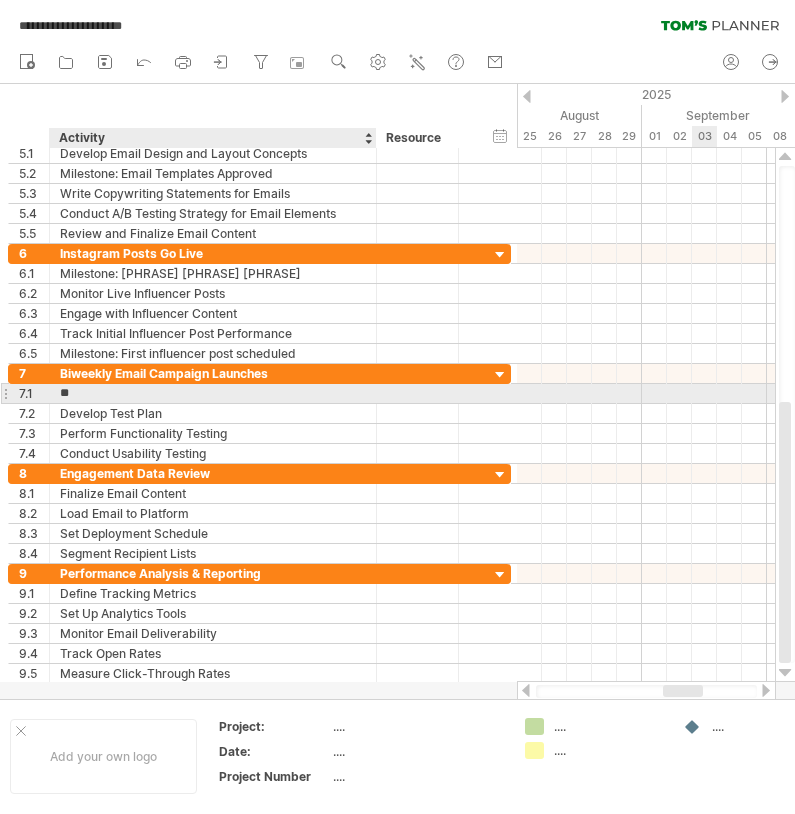 type on "*" 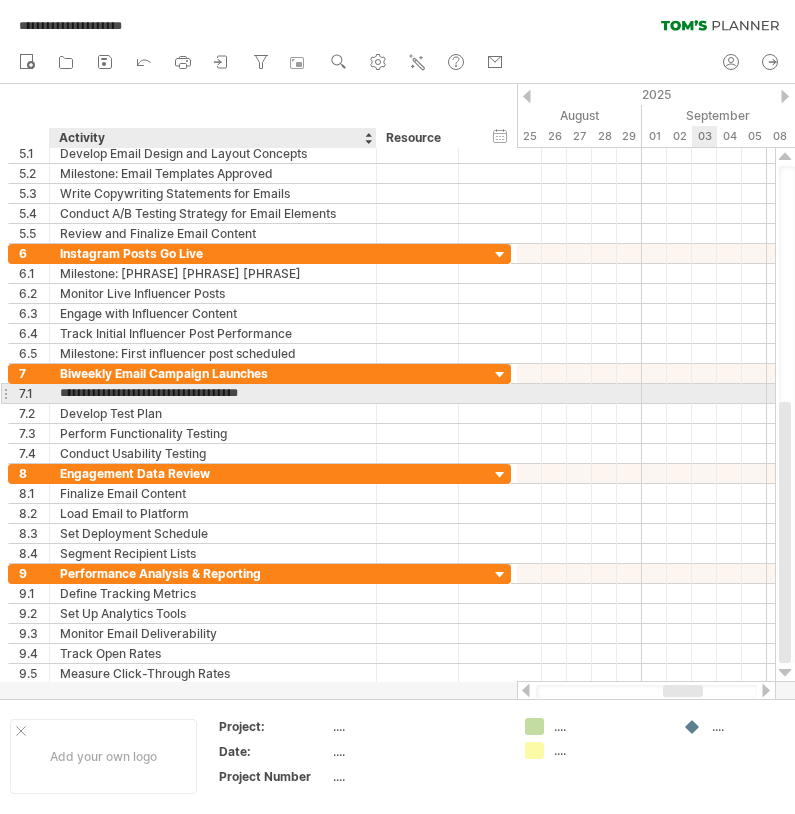 type on "**********" 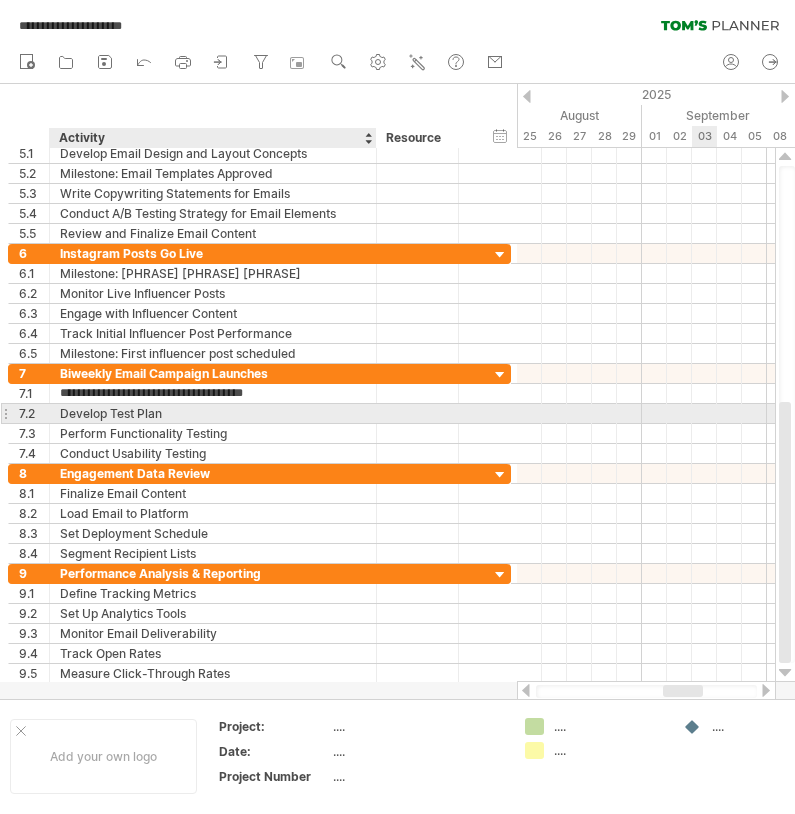 click on "Develop Test Plan" at bounding box center (213, 413) 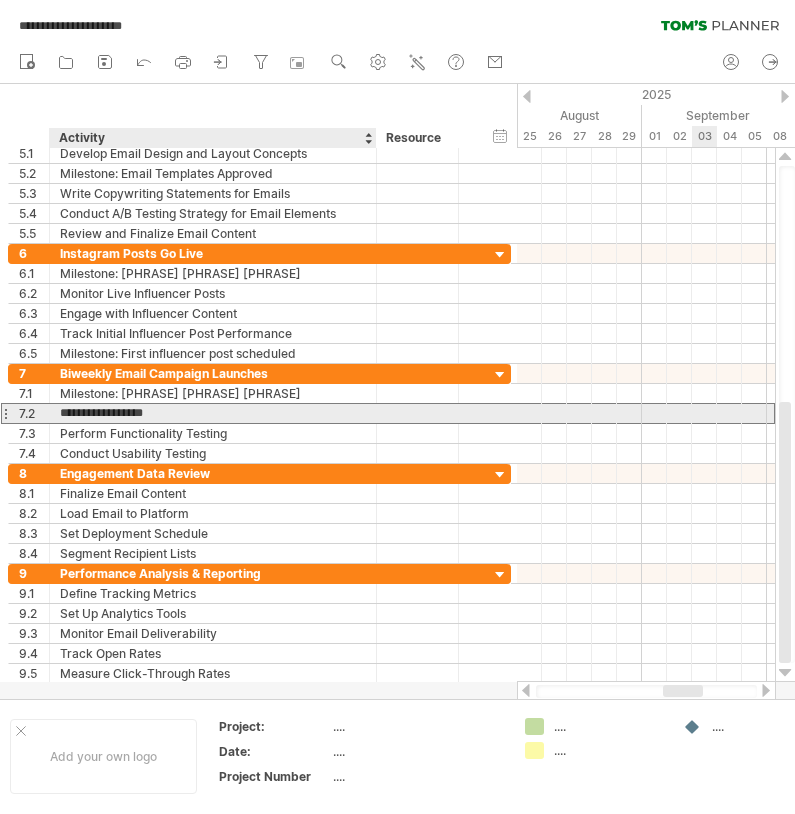click on "**********" at bounding box center [213, 413] 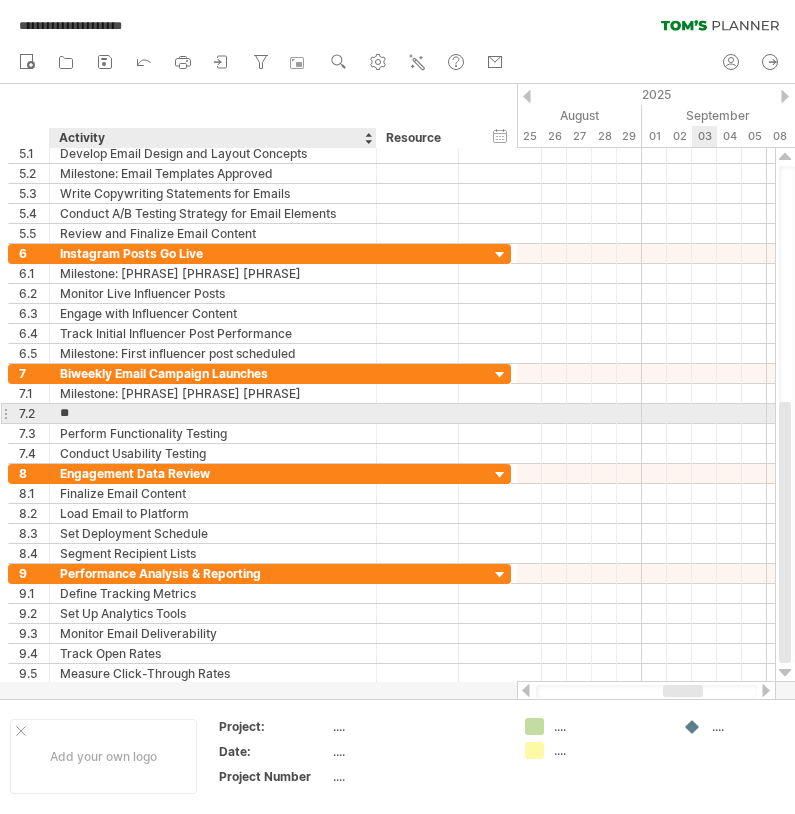 type on "*" 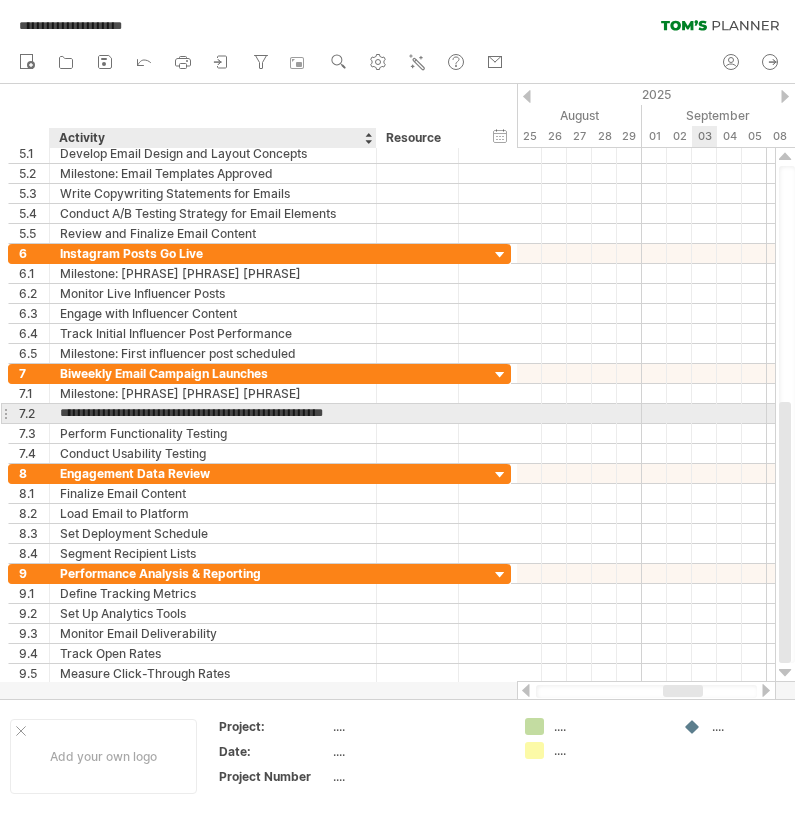 type on "**********" 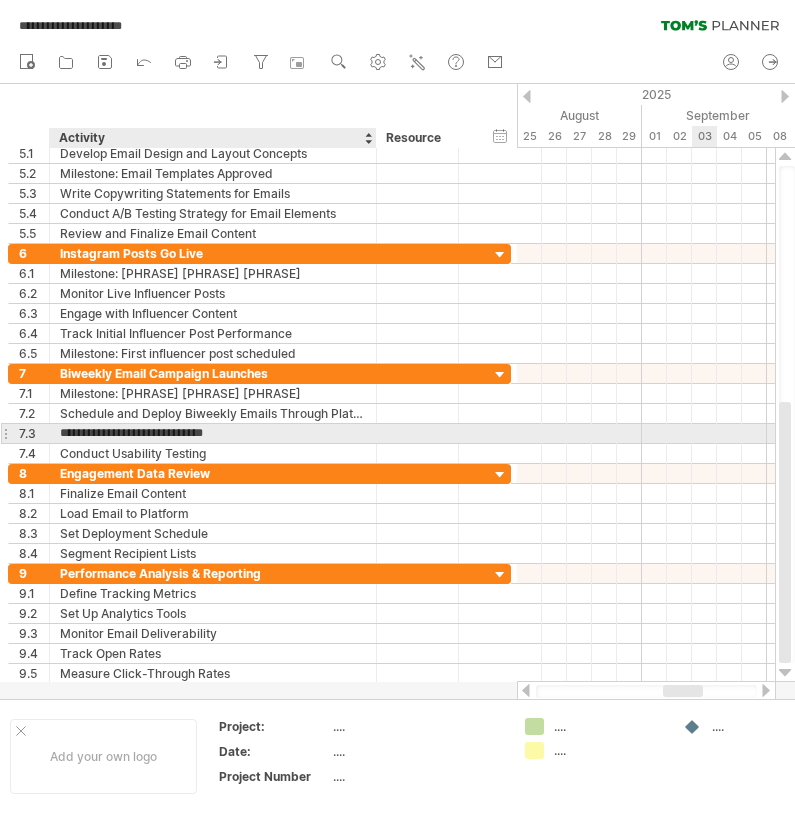 click on "**********" at bounding box center [213, 433] 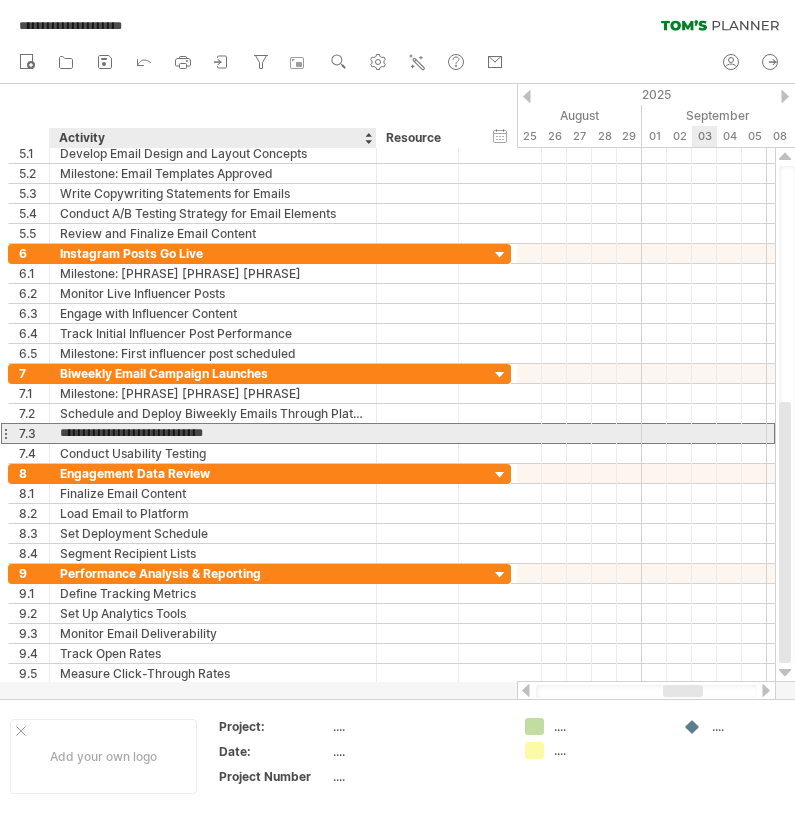 click on "**********" at bounding box center [213, 433] 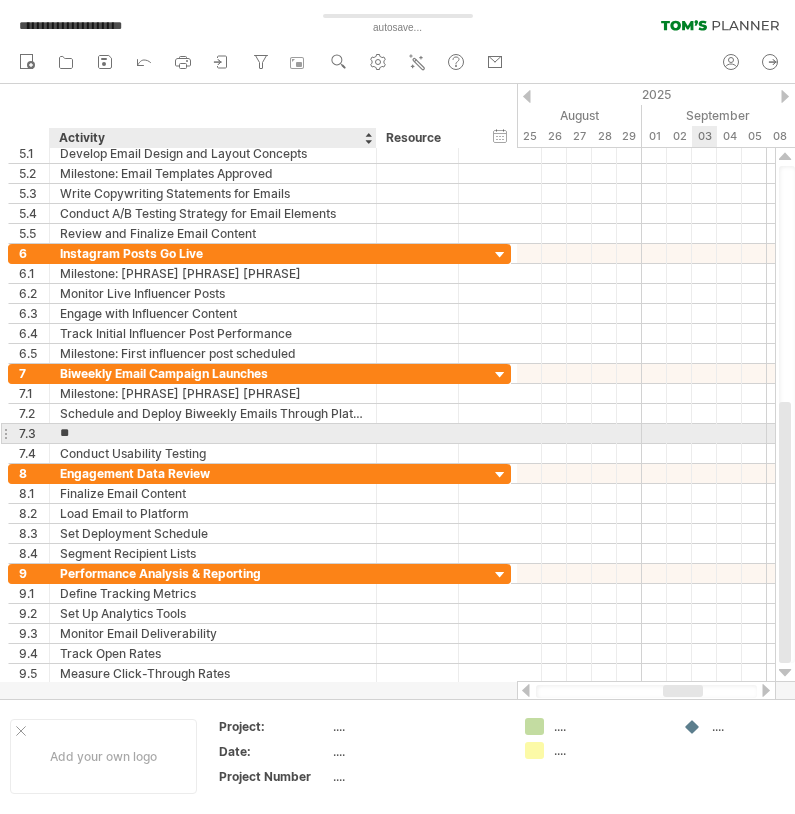 type on "*" 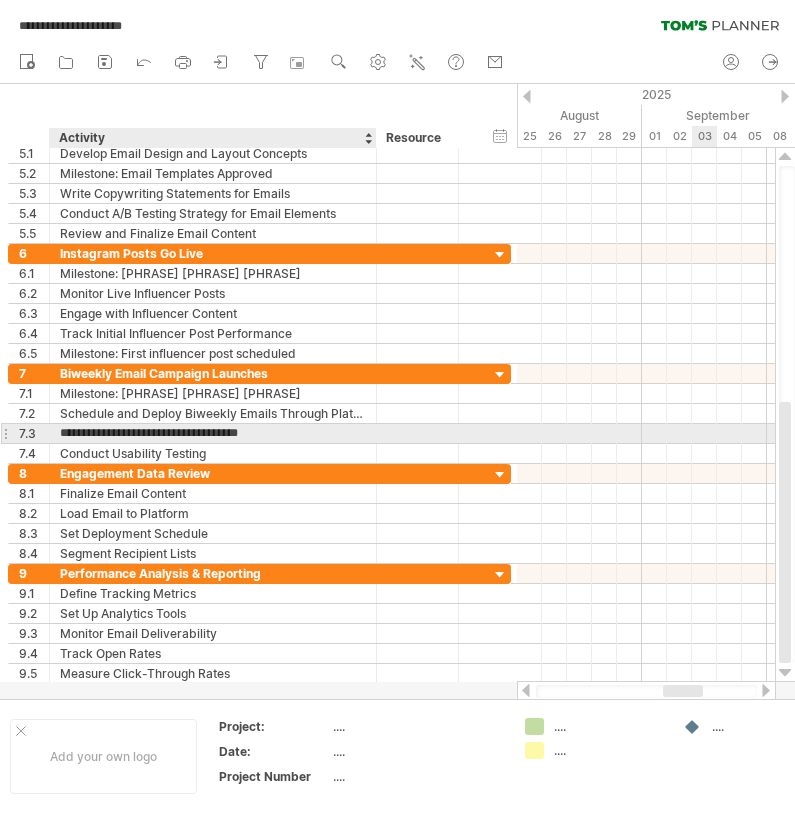 type on "**********" 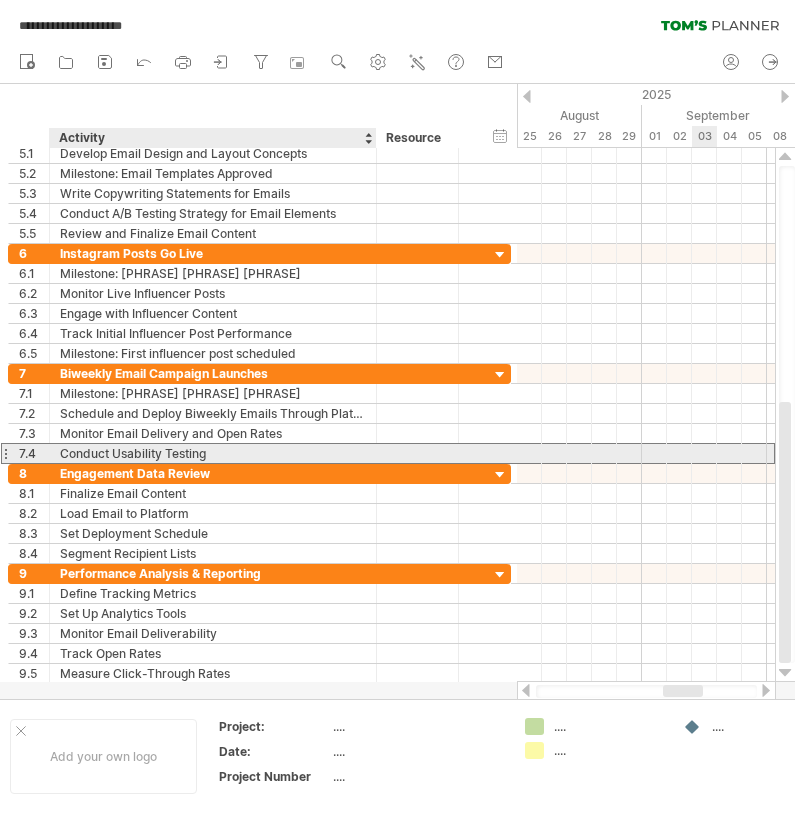 click on "Conduct Usability Testing" at bounding box center [213, 453] 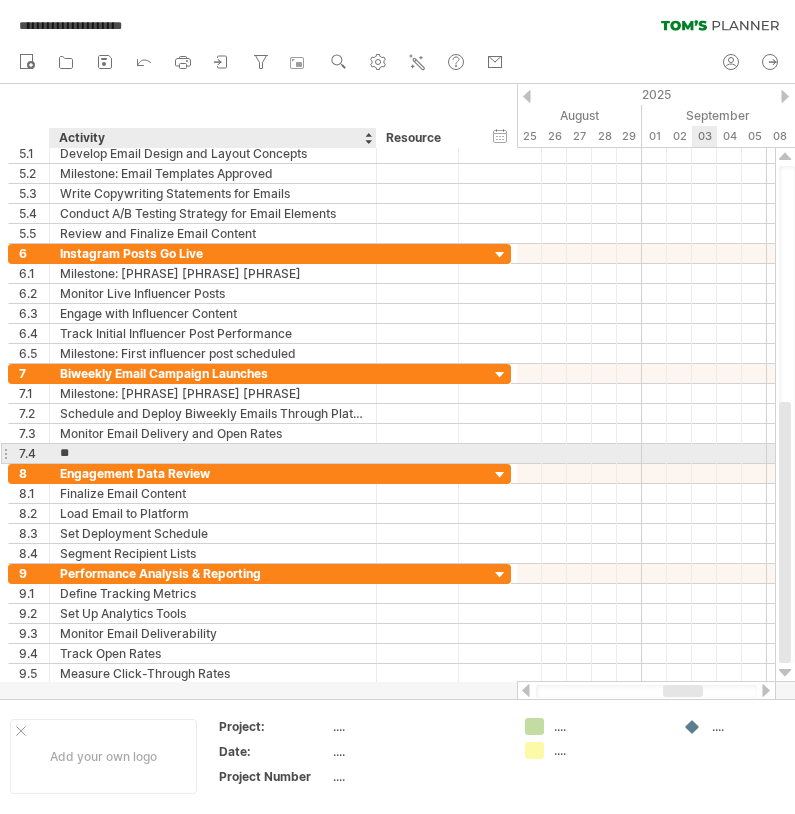 type on "*" 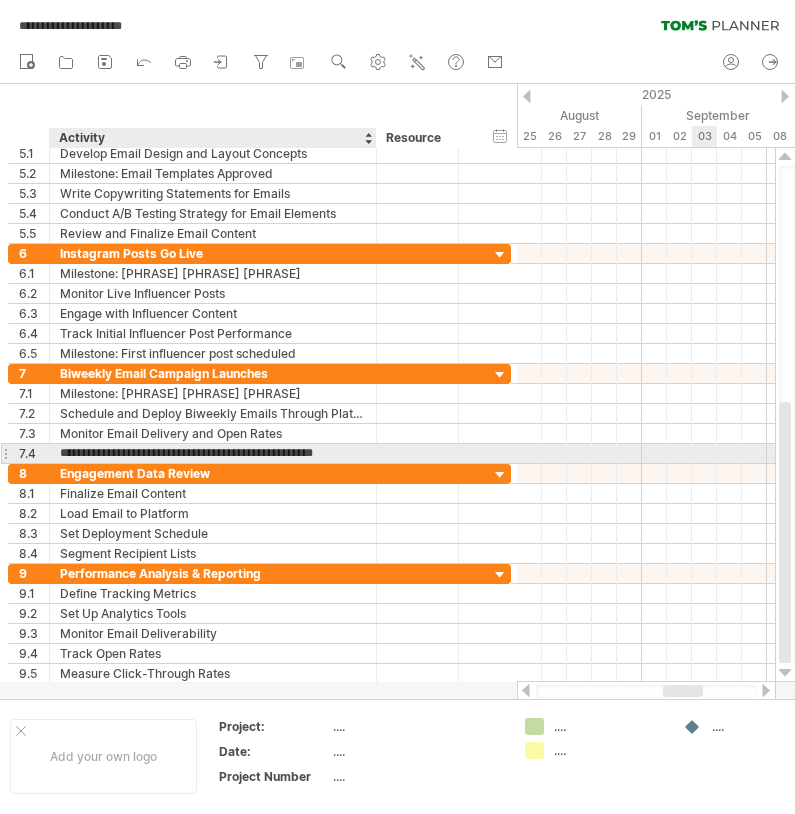 type on "**********" 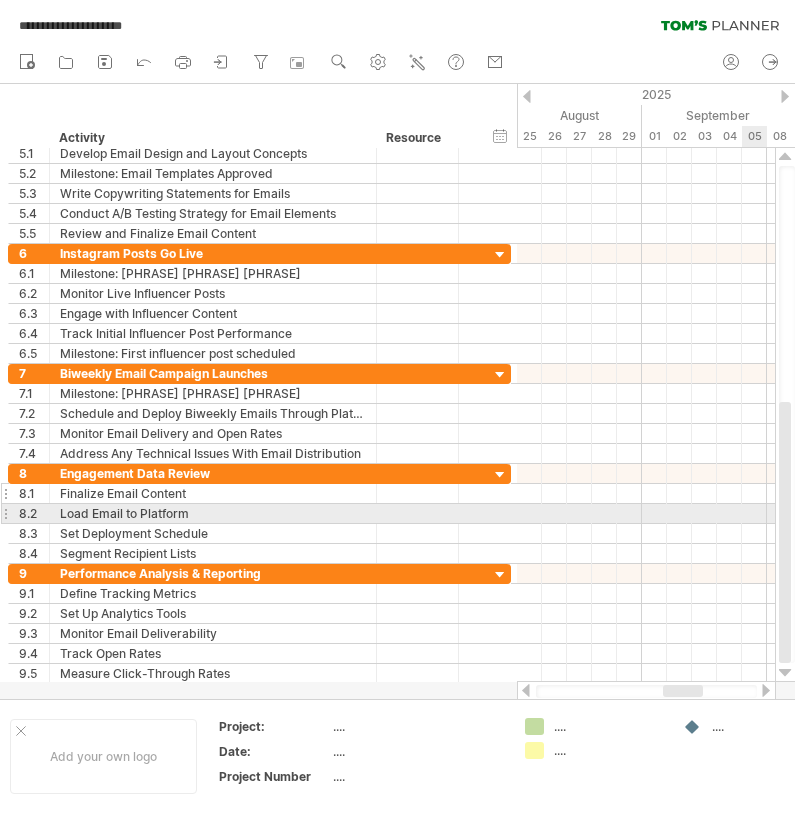click on "Finalize Email Content" at bounding box center [213, 493] 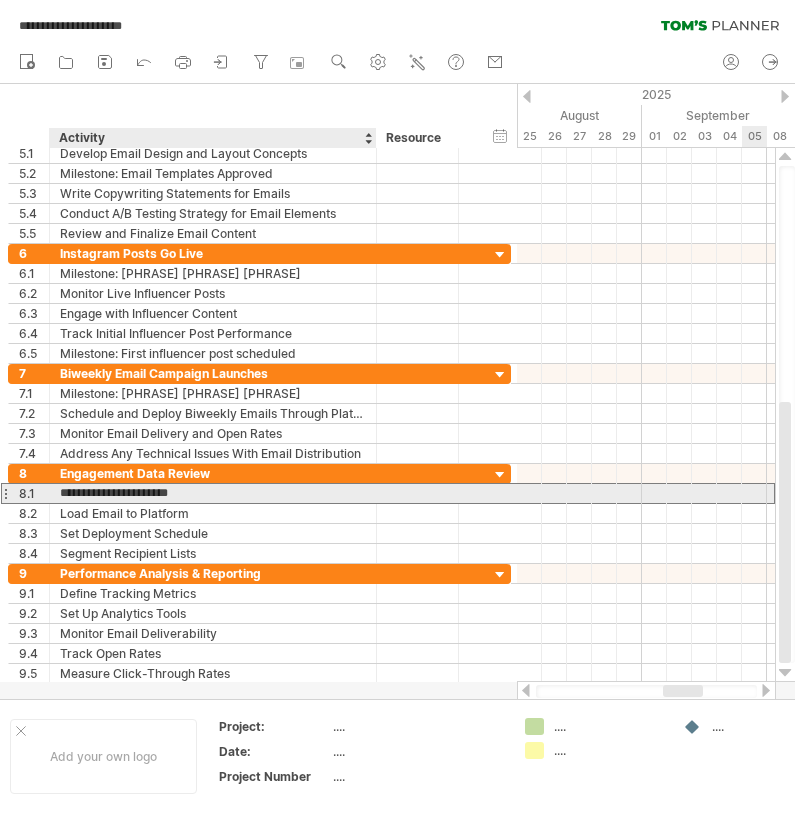 click on "**********" at bounding box center (213, 493) 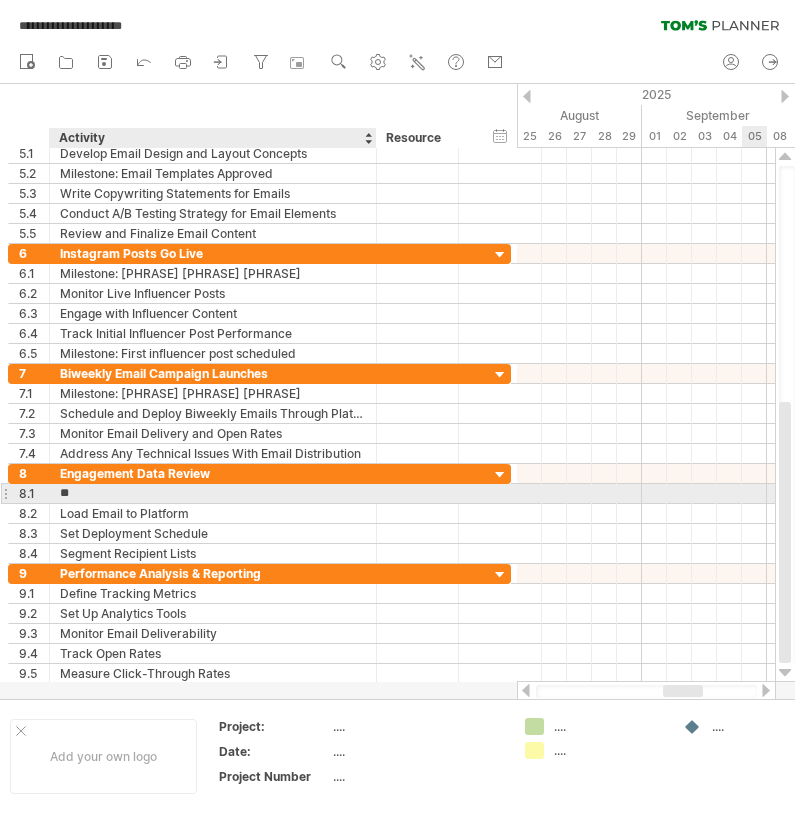 type on "*" 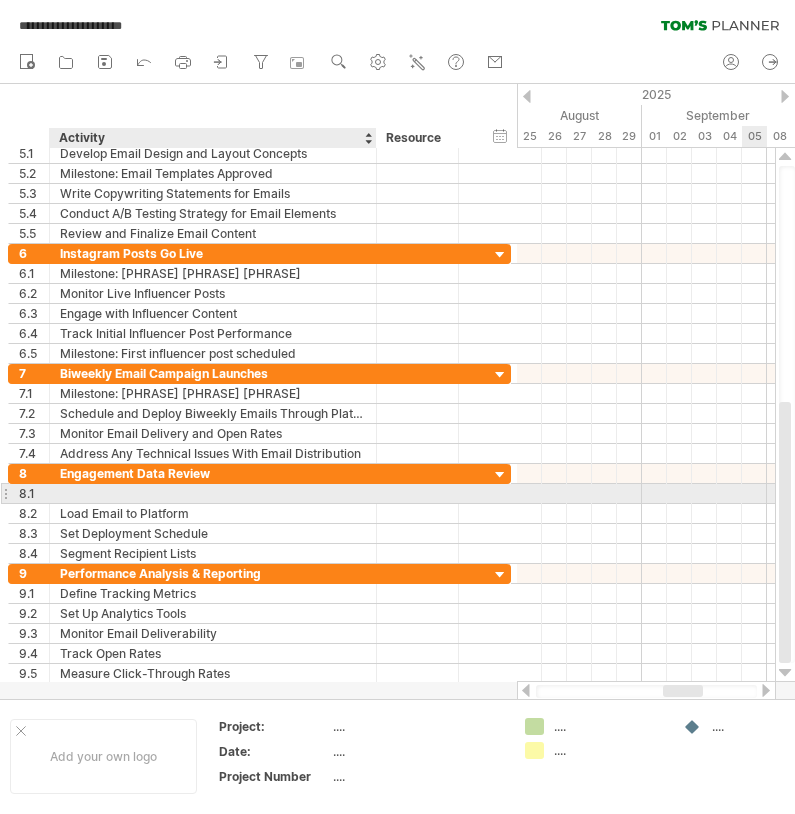 paste on "**********" 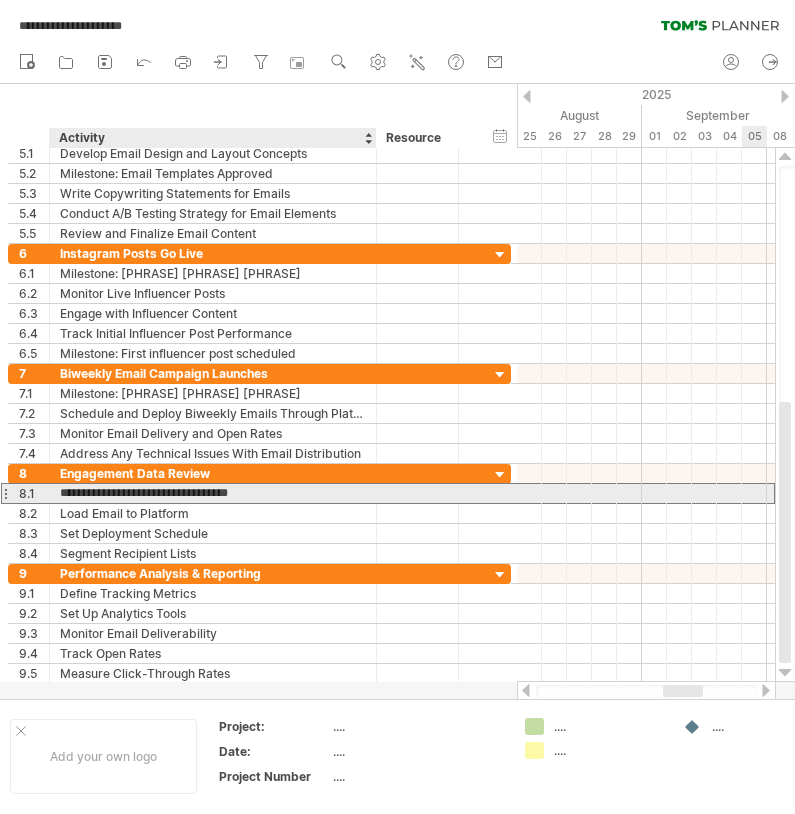 click on "**********" at bounding box center (213, 493) 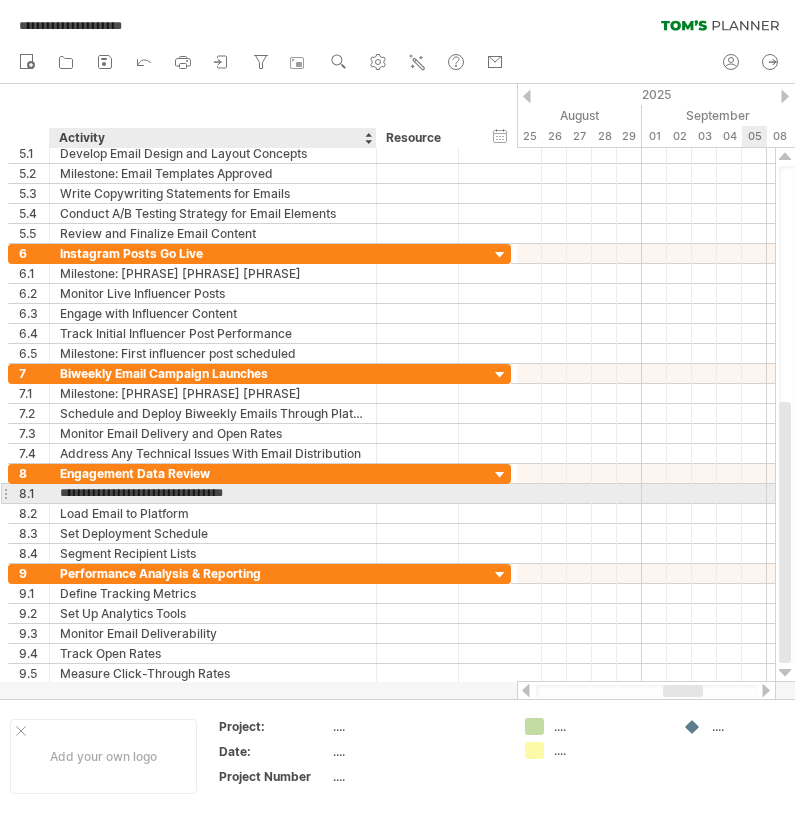 type on "**********" 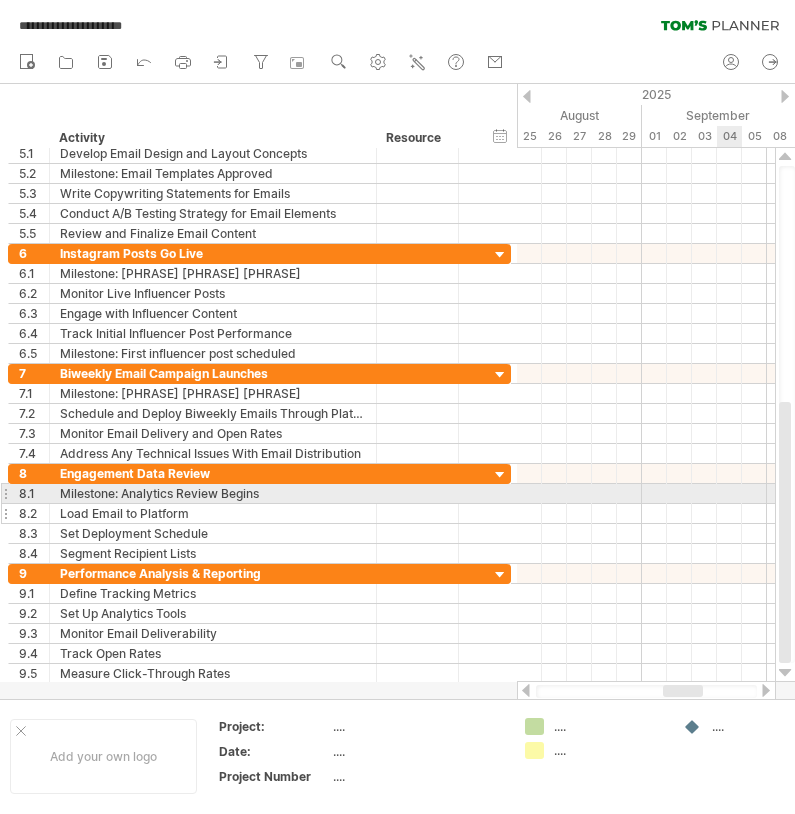 click on "Load Email to Platform" at bounding box center (213, 513) 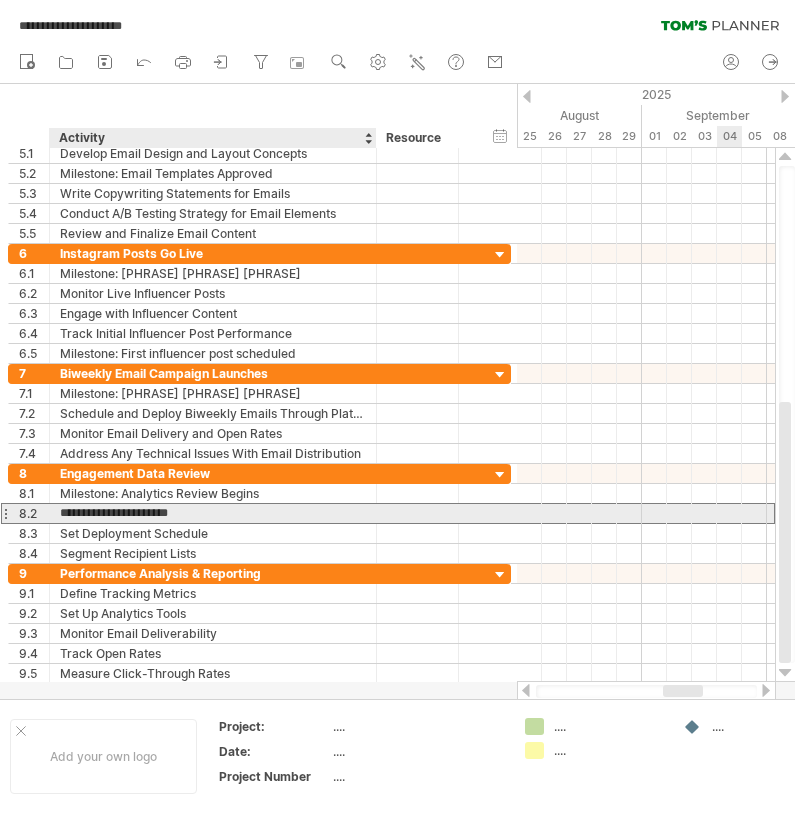 click on "**********" at bounding box center (213, 513) 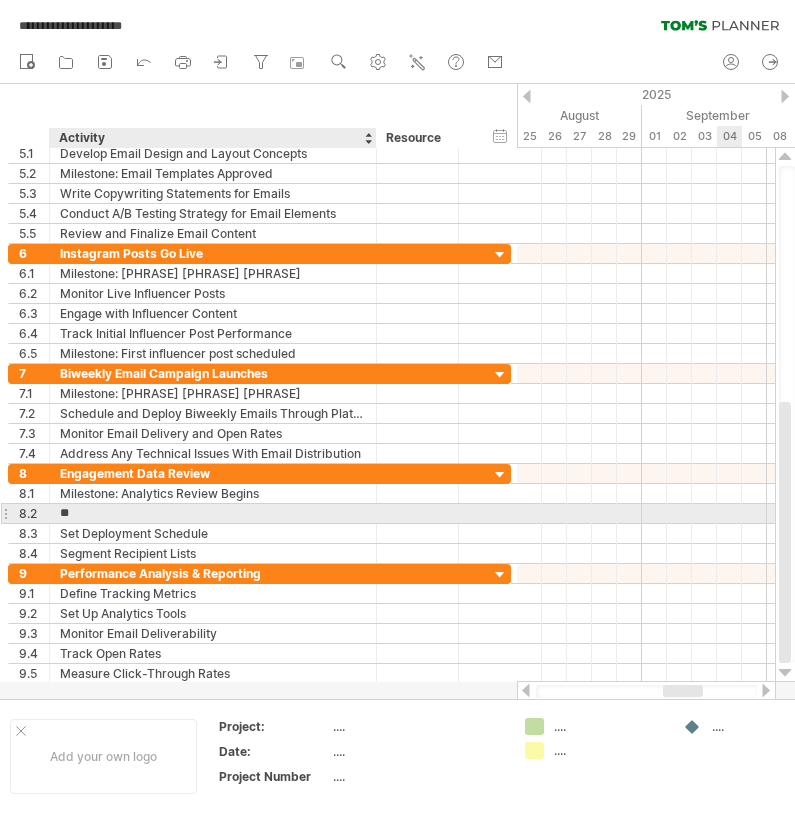 type on "*" 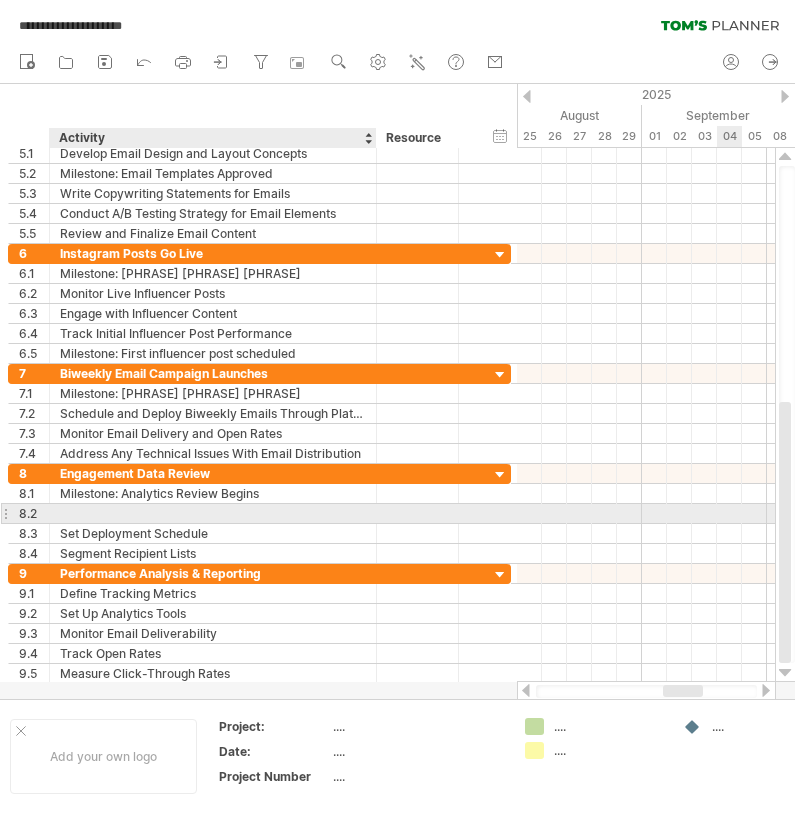 paste on "**********" 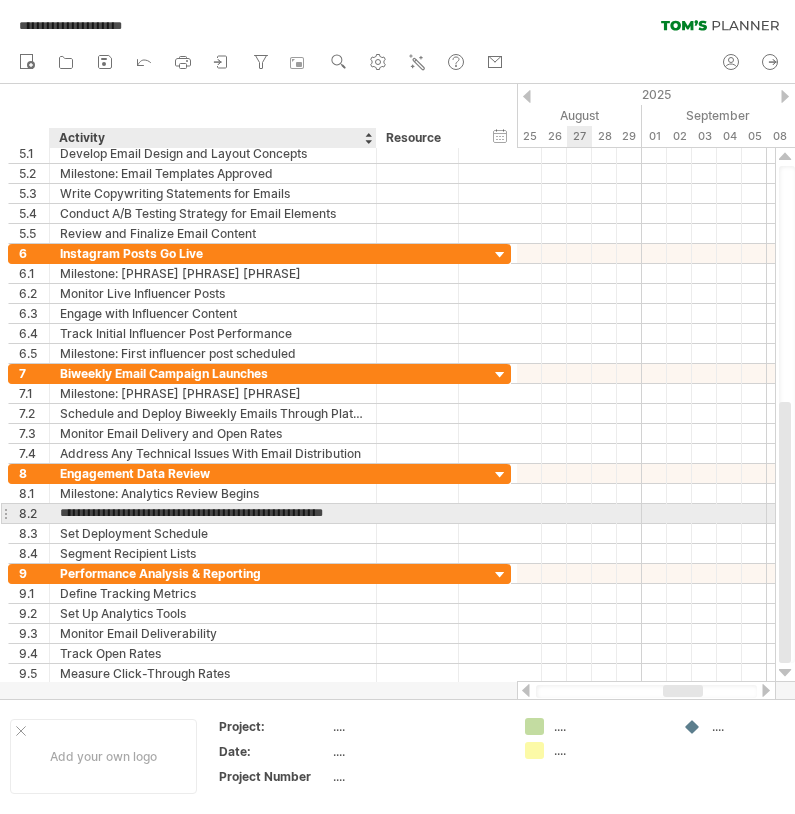 click on "**********" at bounding box center [213, 513] 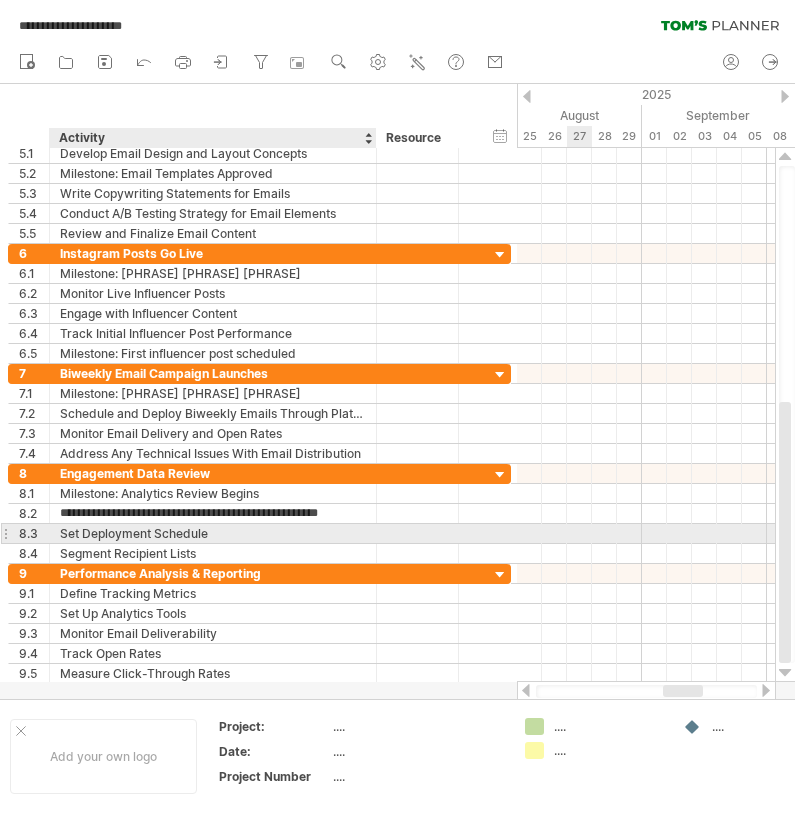 type on "**********" 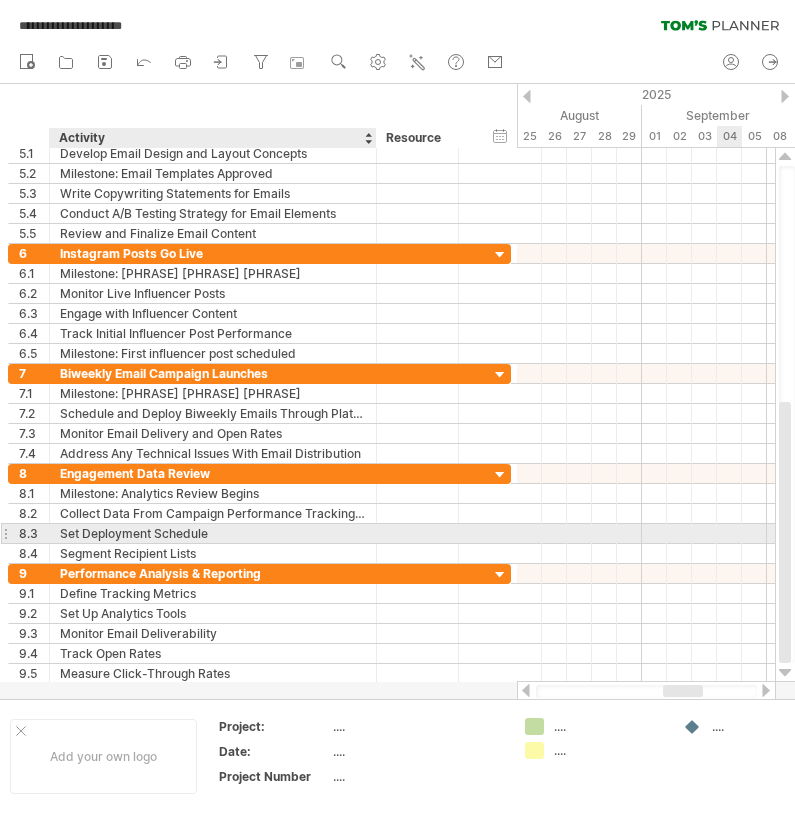 click on "Set Deployment Schedule" at bounding box center (213, 533) 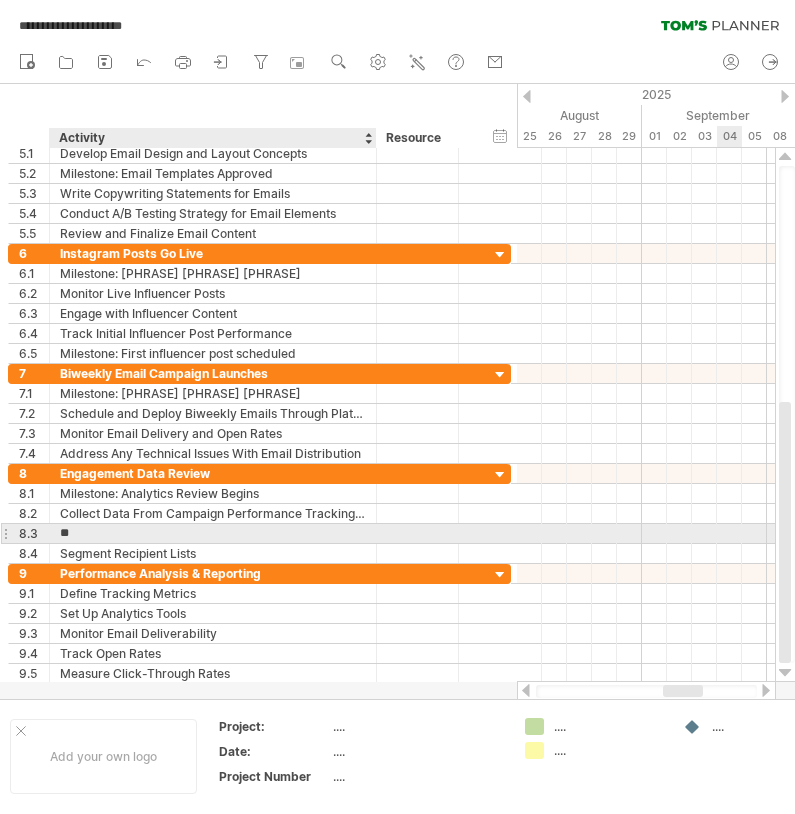 type on "*" 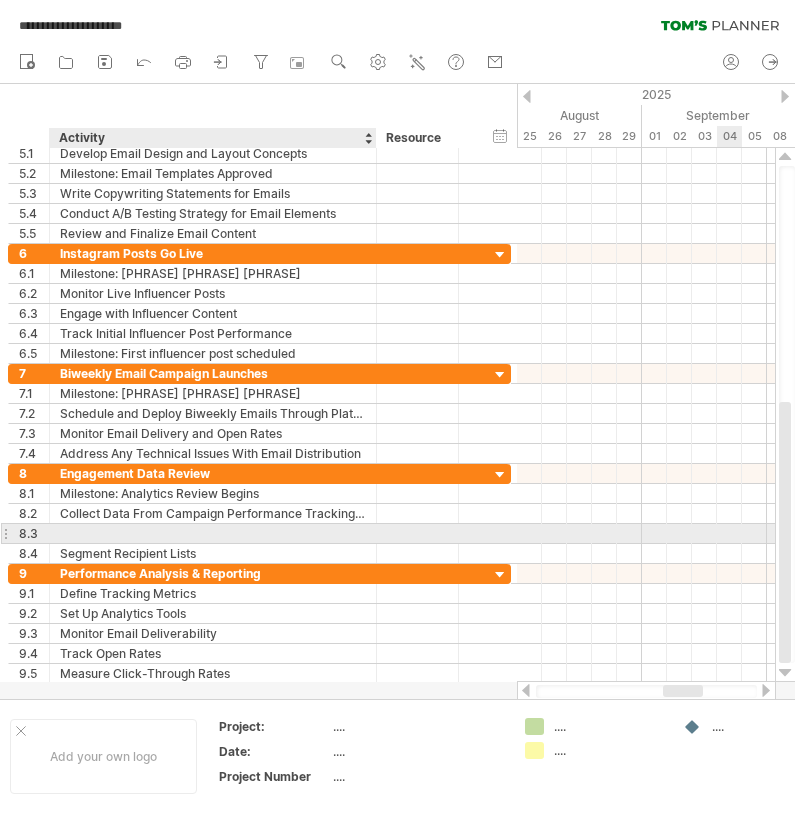 paste on "**********" 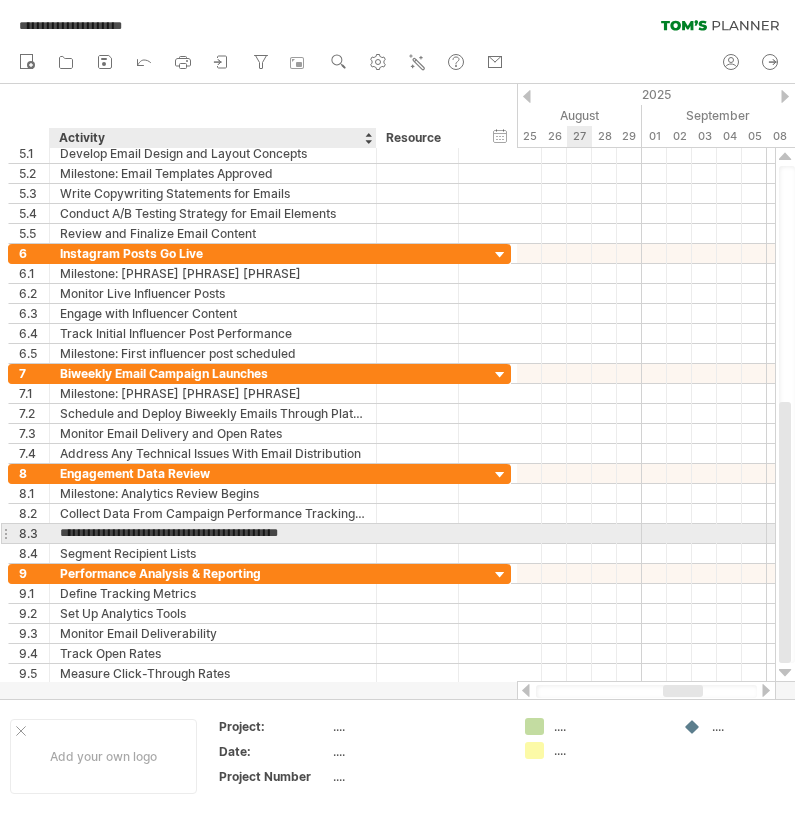 click on "**********" at bounding box center [213, 533] 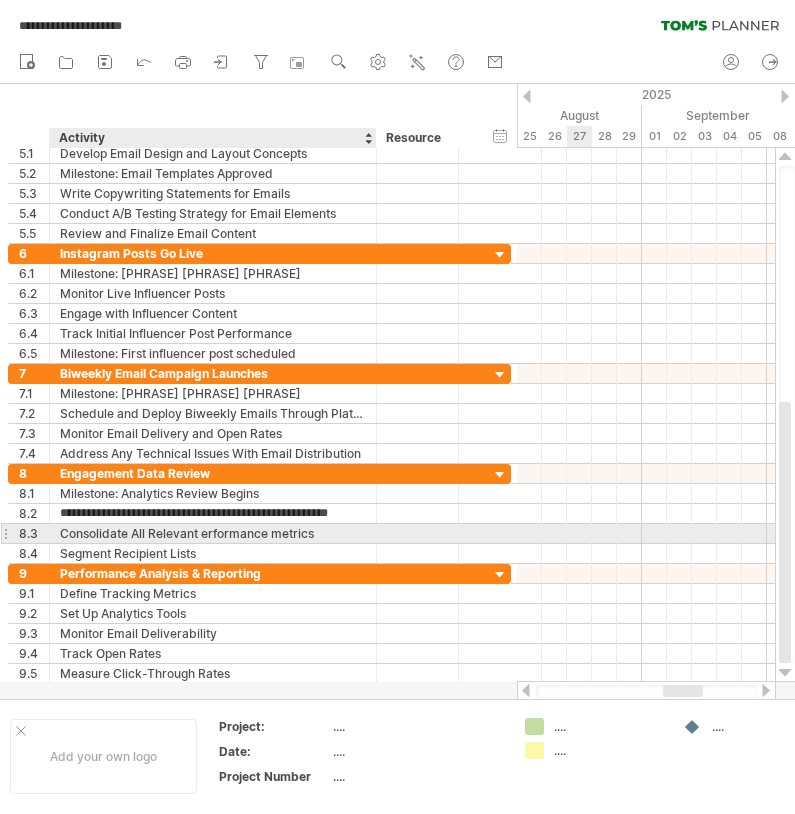 type on "**********" 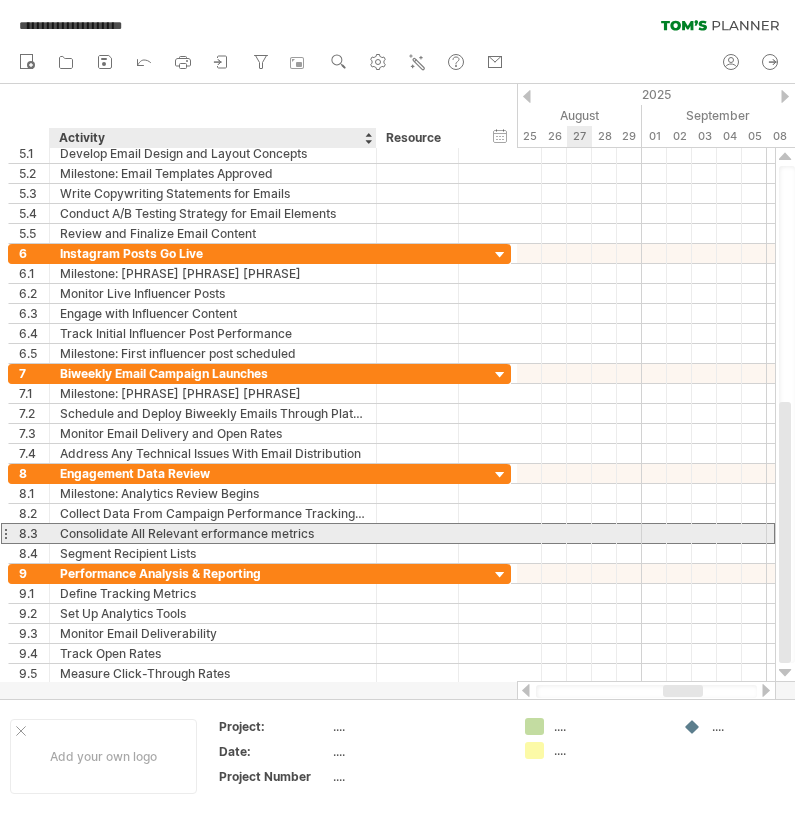 click on "Consolidate All Relevant erformance metrics" at bounding box center (213, 533) 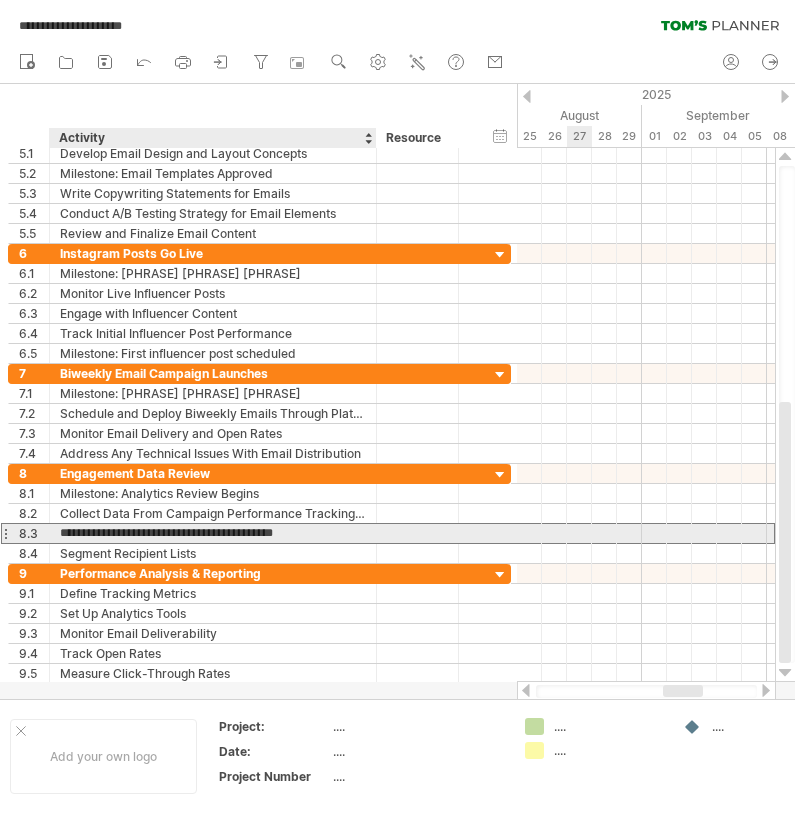 click on "**********" at bounding box center [213, 533] 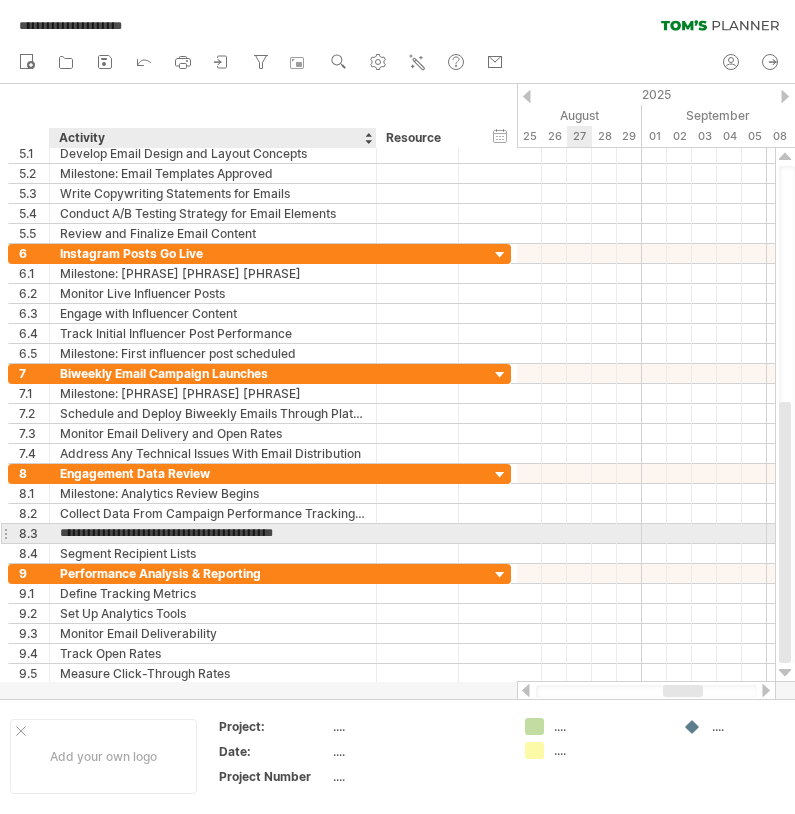 click on "**********" at bounding box center [213, 533] 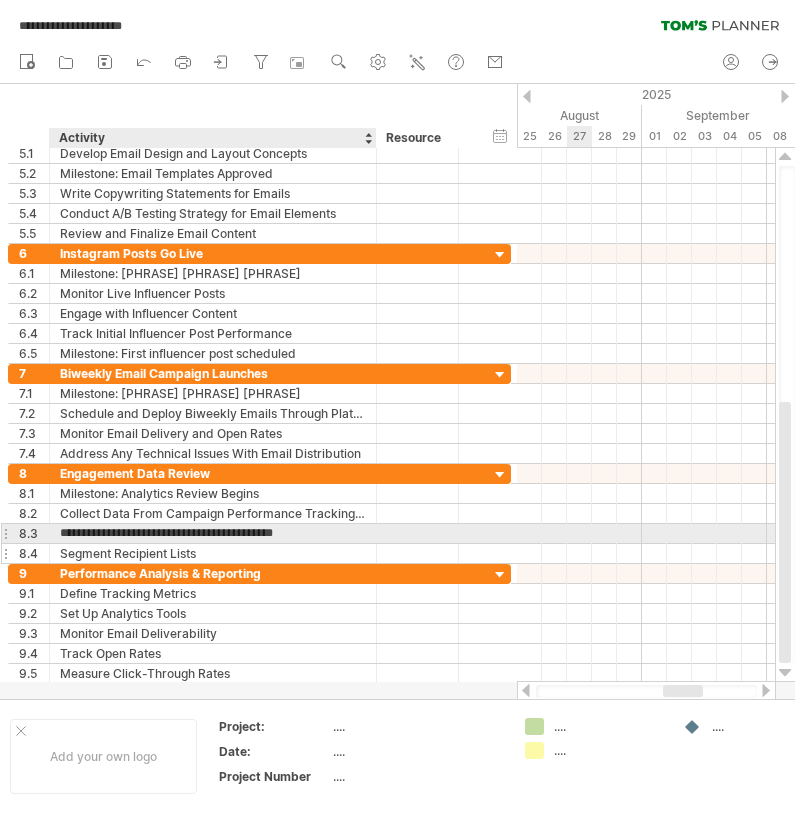 type on "**********" 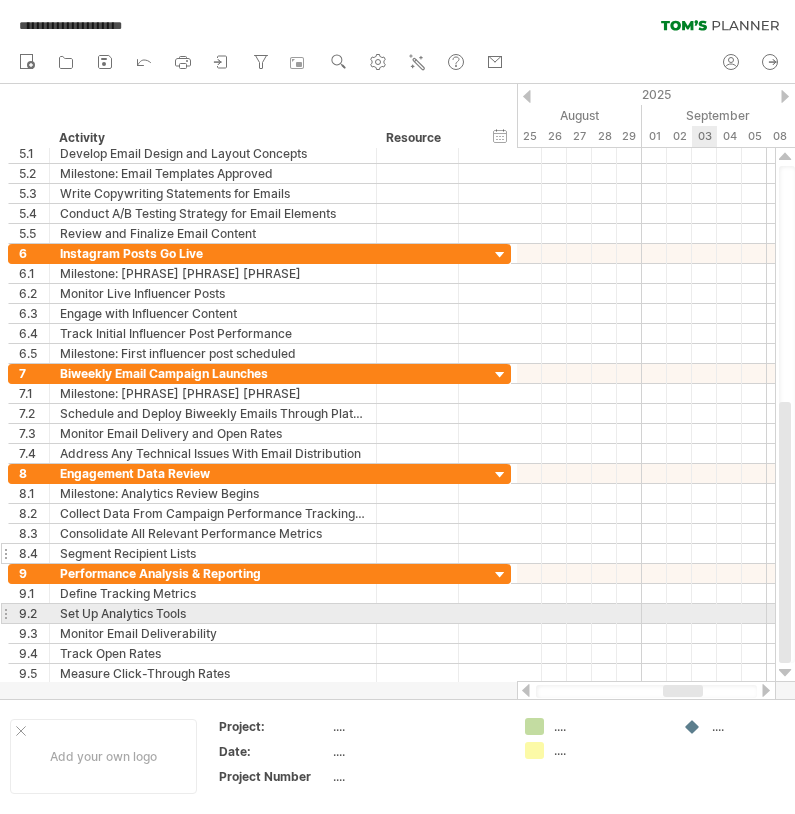click on "Segment Recipient Lists" at bounding box center [213, 553] 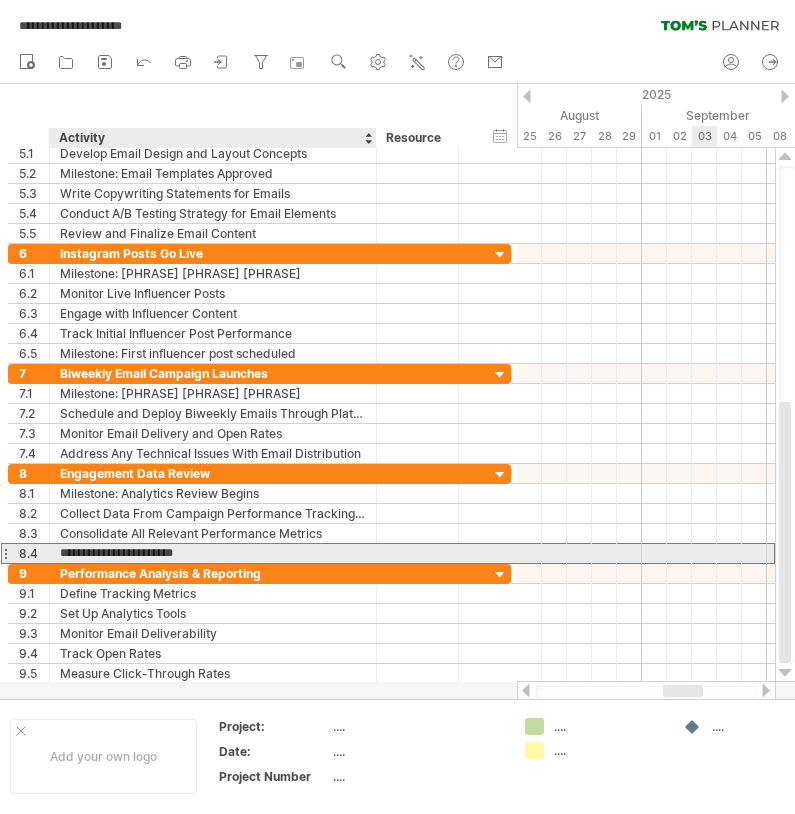 click on "**********" at bounding box center [213, 553] 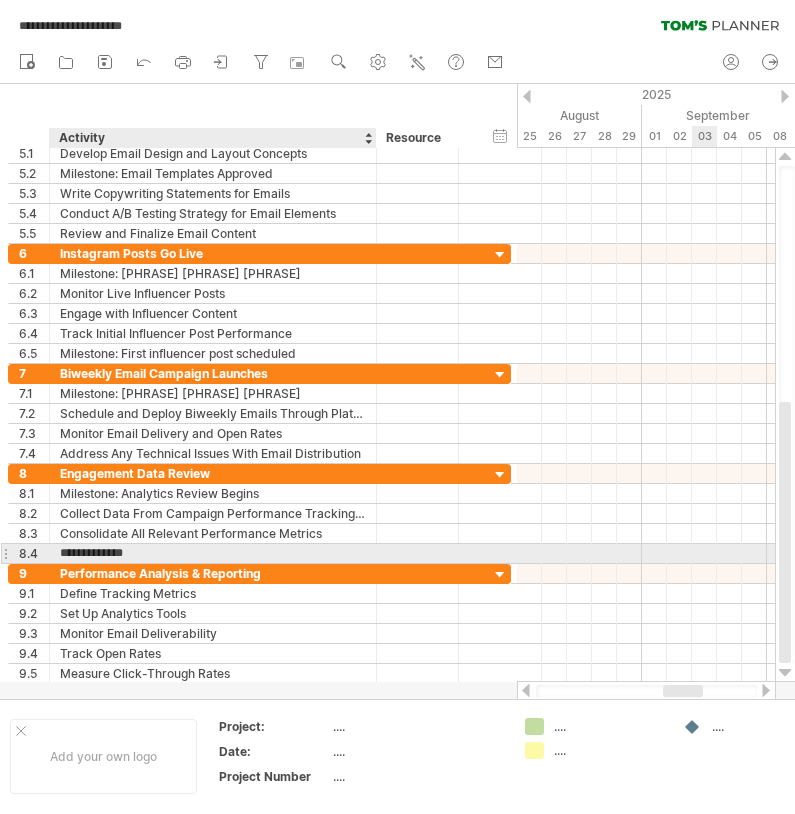 click on "**********" at bounding box center (213, 553) 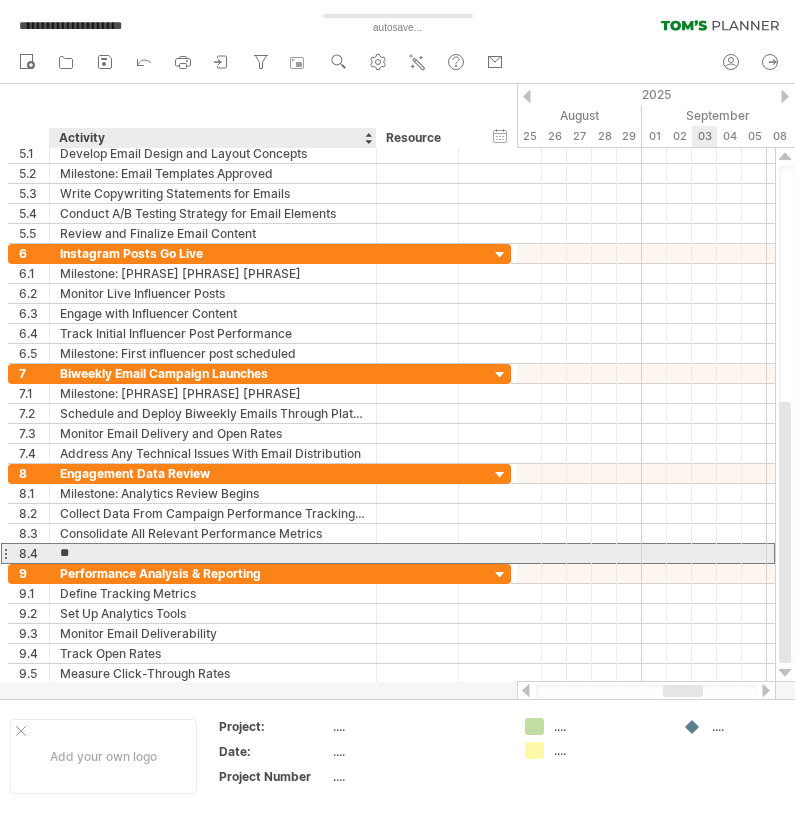 type on "*" 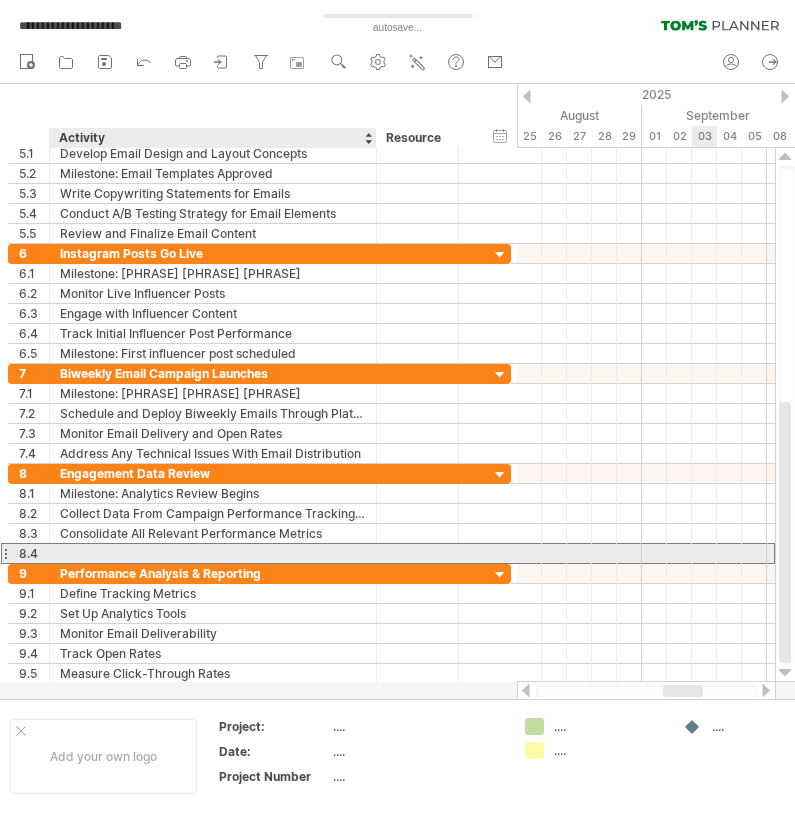 paste on "**********" 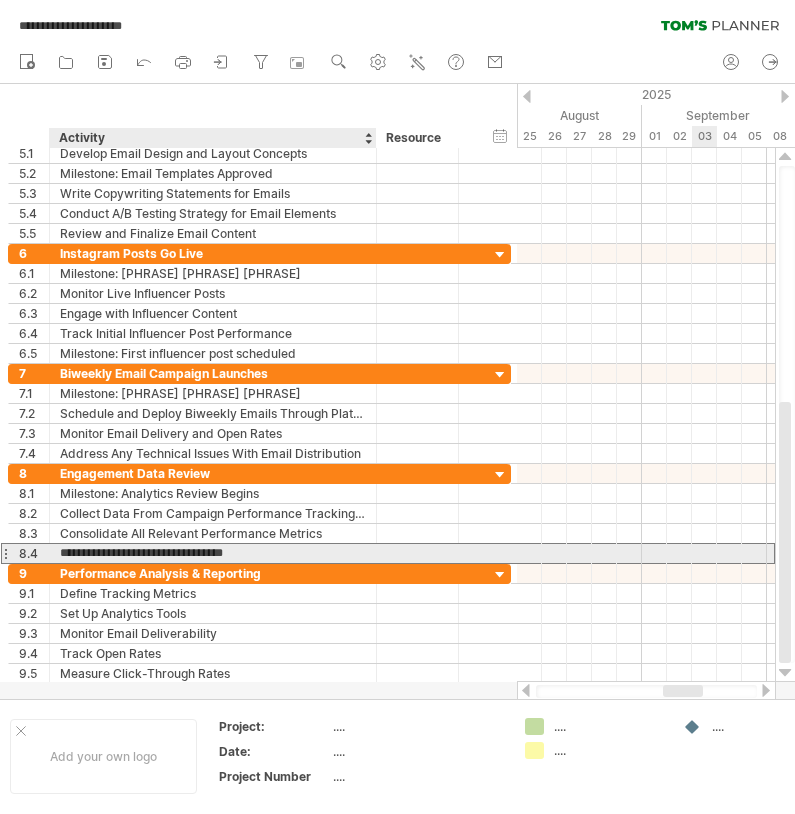 click on "**********" at bounding box center [213, 553] 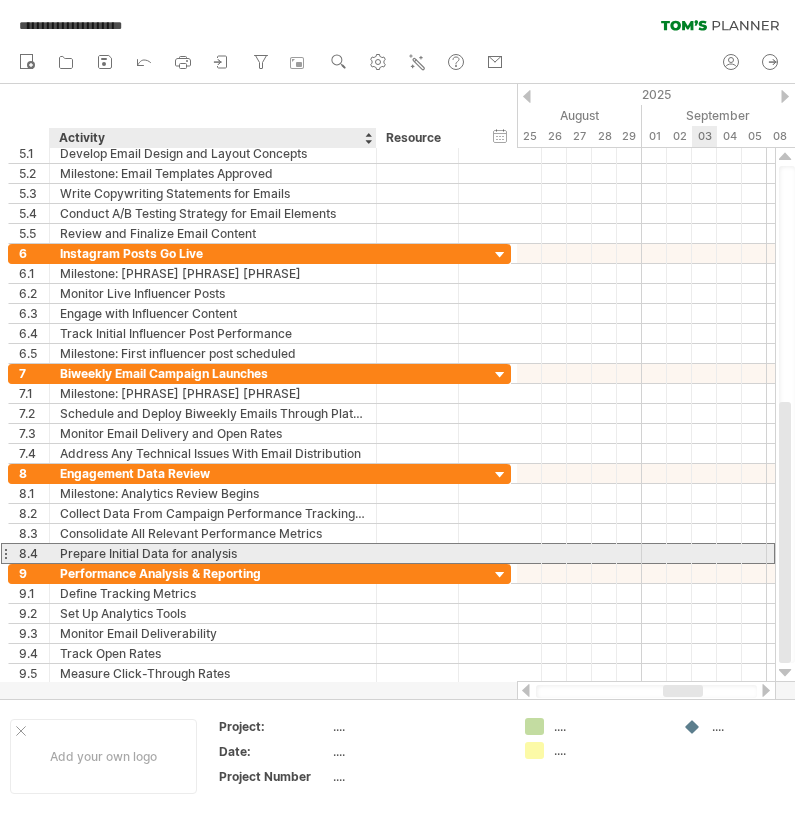 click on "Prepare Initial Data for analysis" at bounding box center (213, 553) 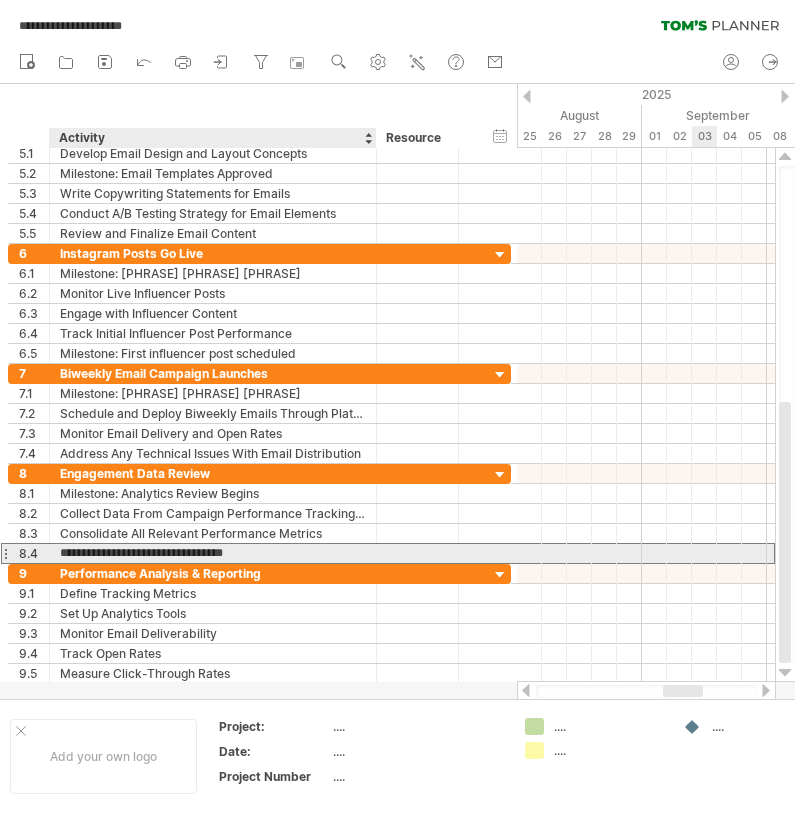 click on "**********" at bounding box center (213, 553) 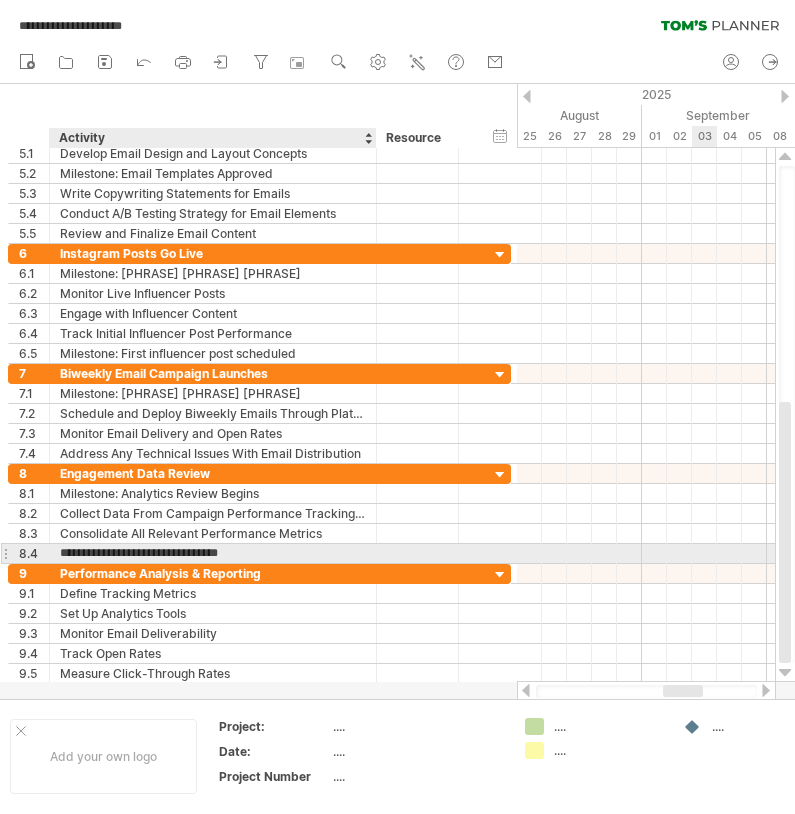 type on "**********" 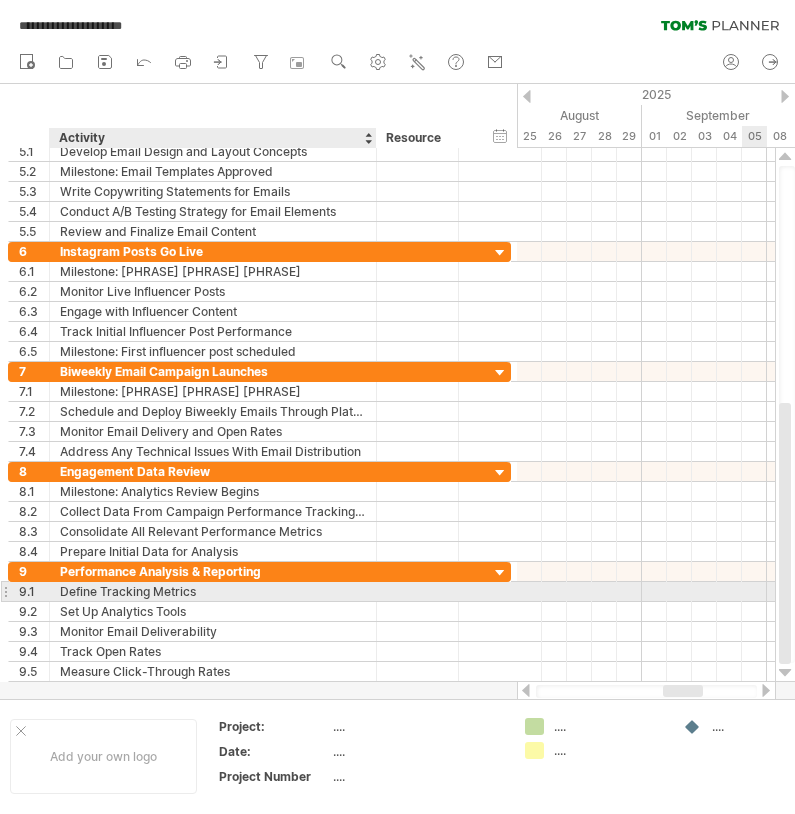 click on "Define Tracking Metrics" at bounding box center (213, 591) 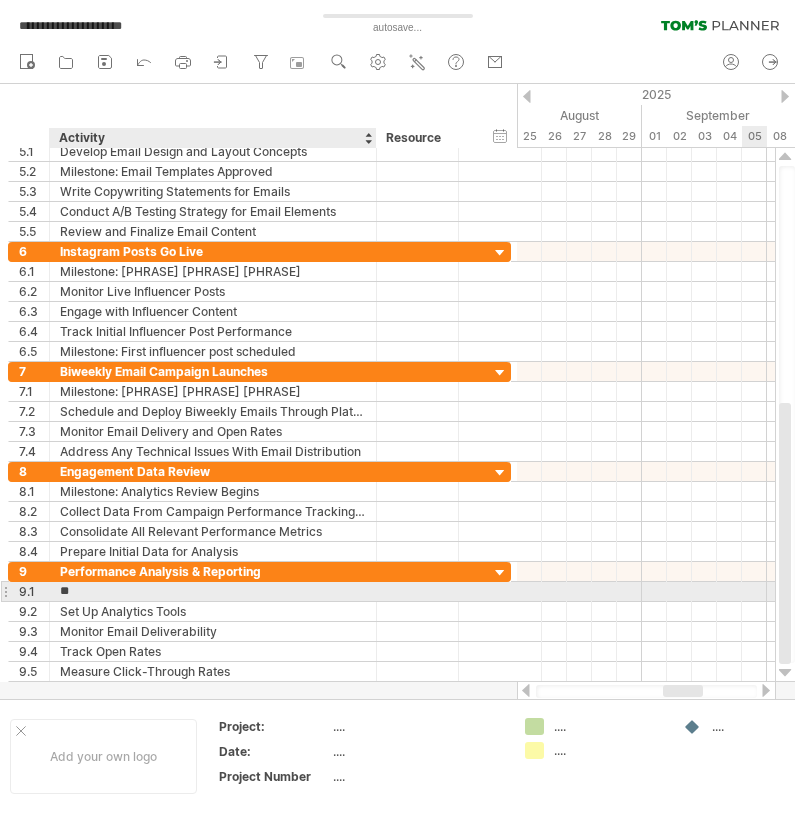 type on "*" 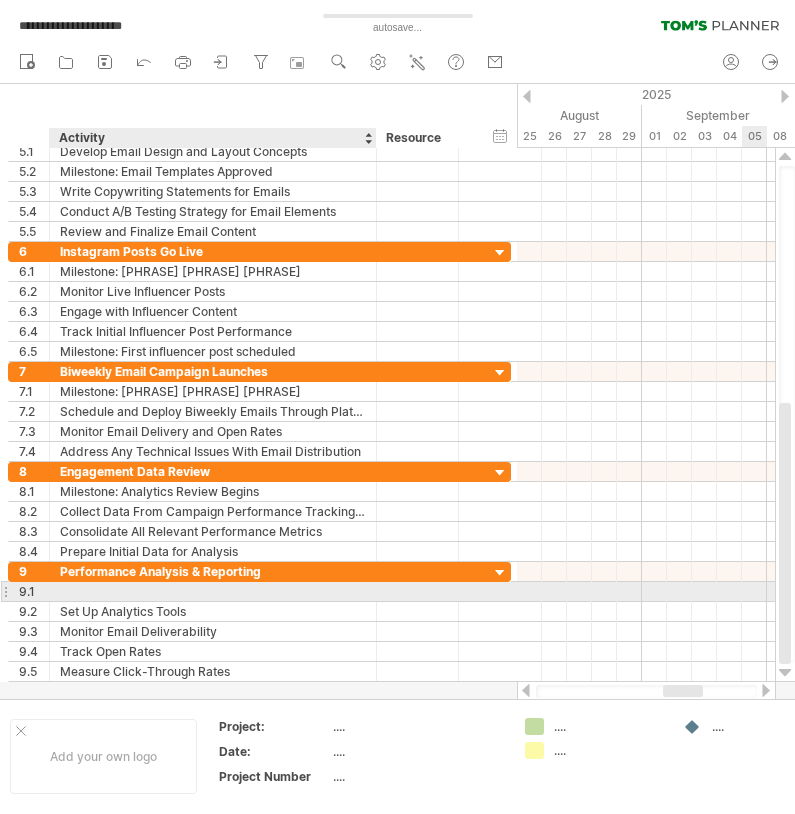 paste on "**********" 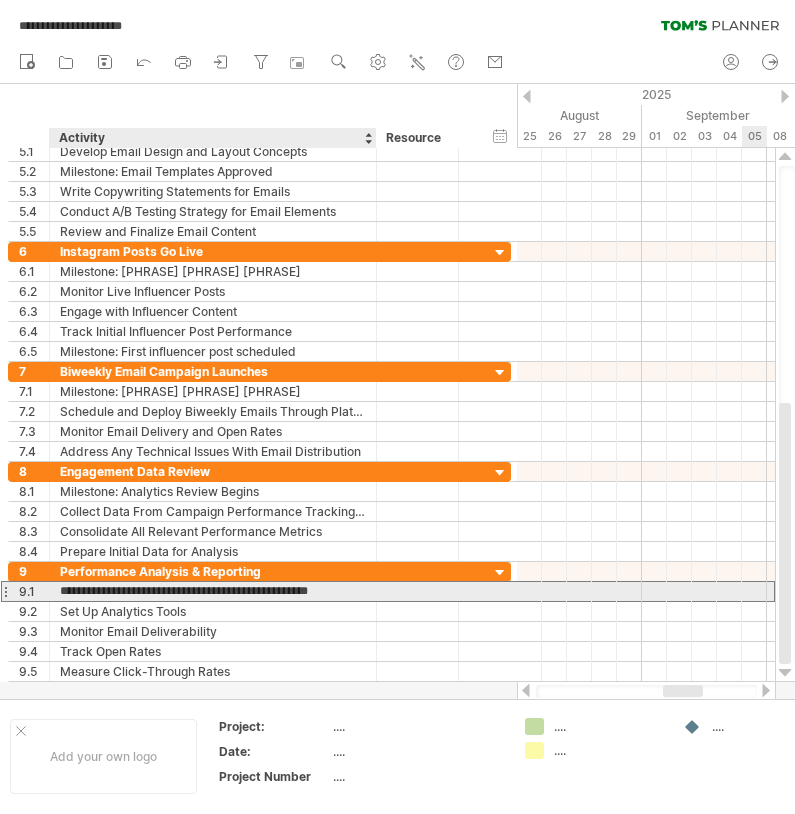click on "**********" at bounding box center [213, 591] 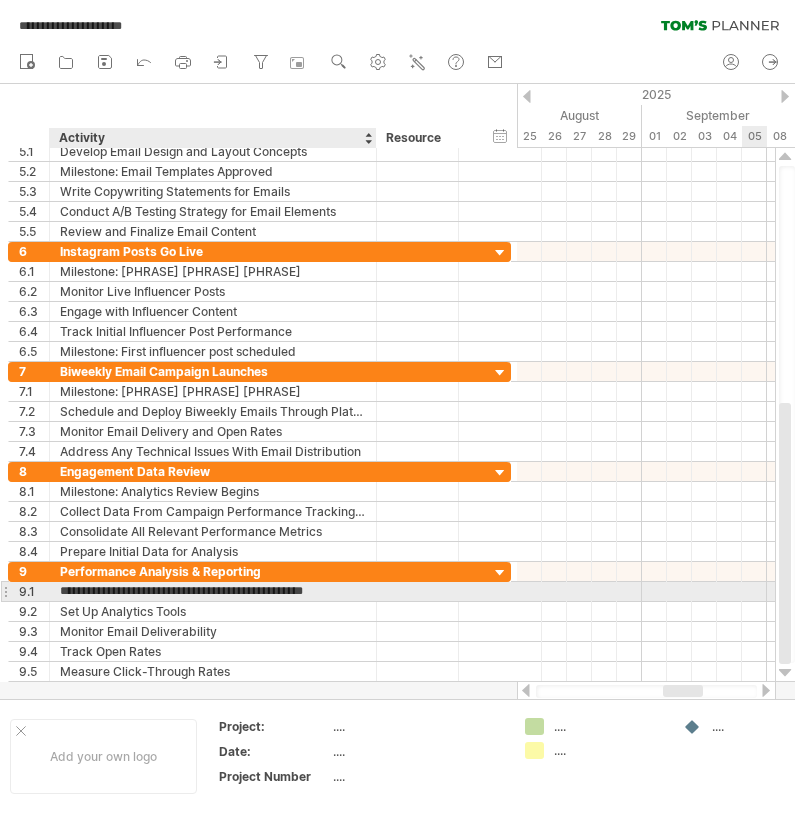 type on "**********" 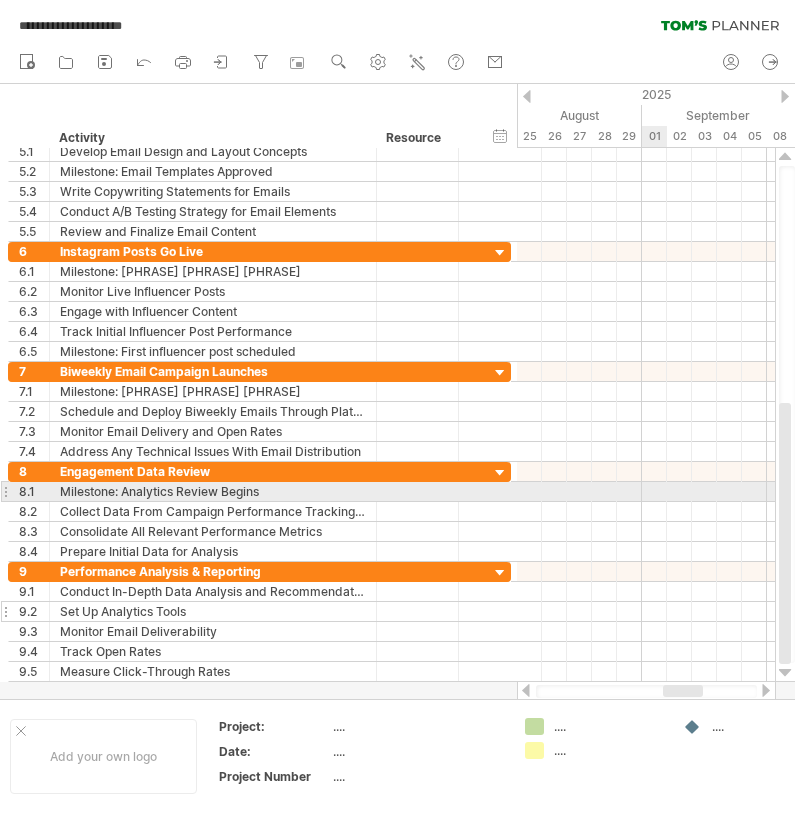 click on "Set Up Analytics Tools" at bounding box center (213, 611) 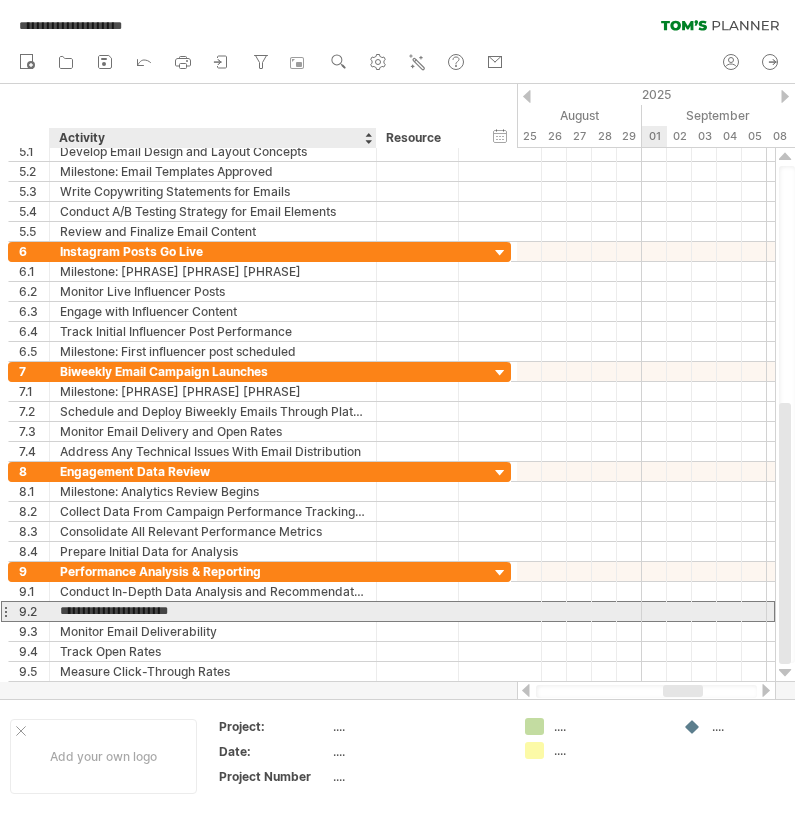 click on "**********" at bounding box center (213, 611) 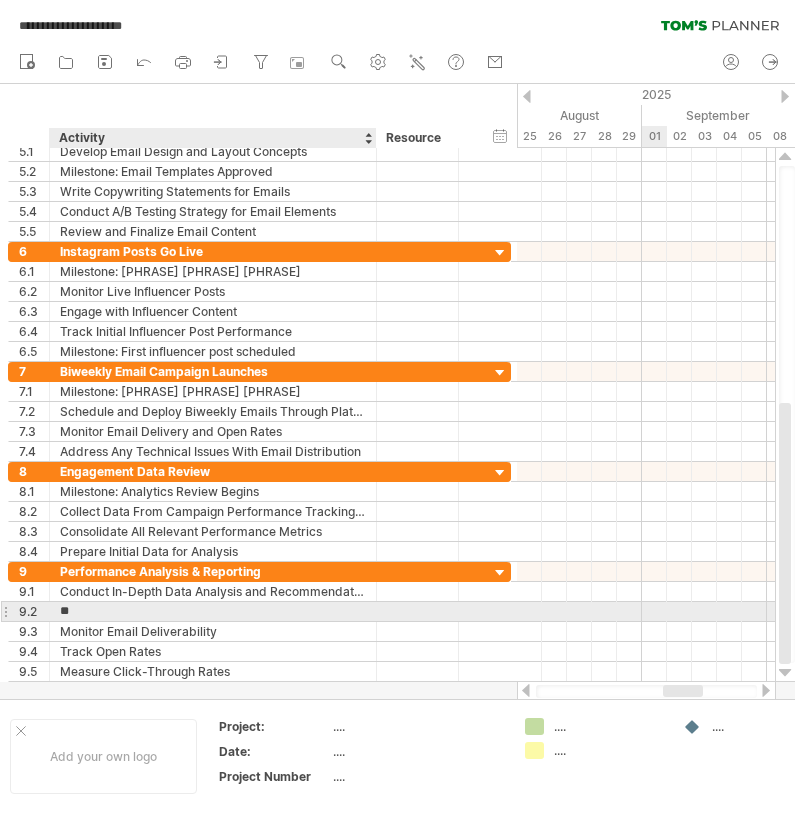 type on "*" 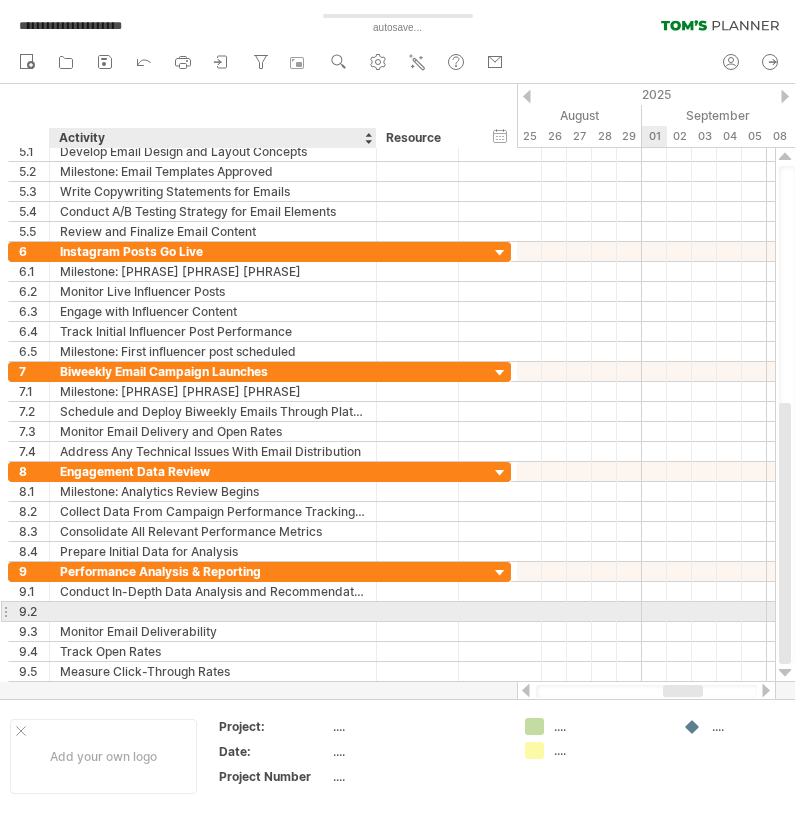 paste on "**********" 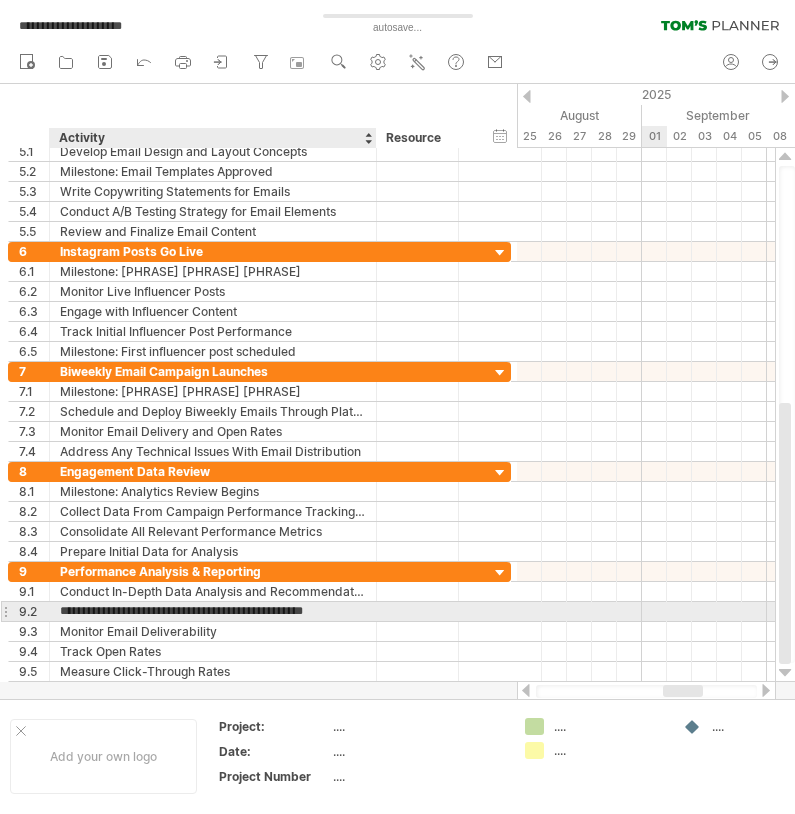 click on "**********" at bounding box center [213, 611] 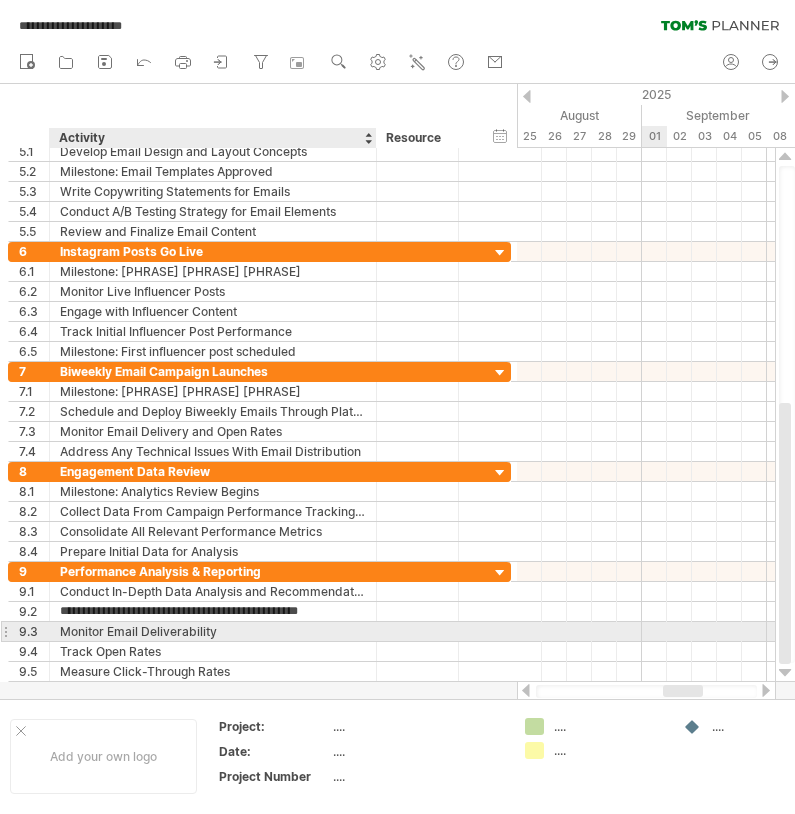 type on "**********" 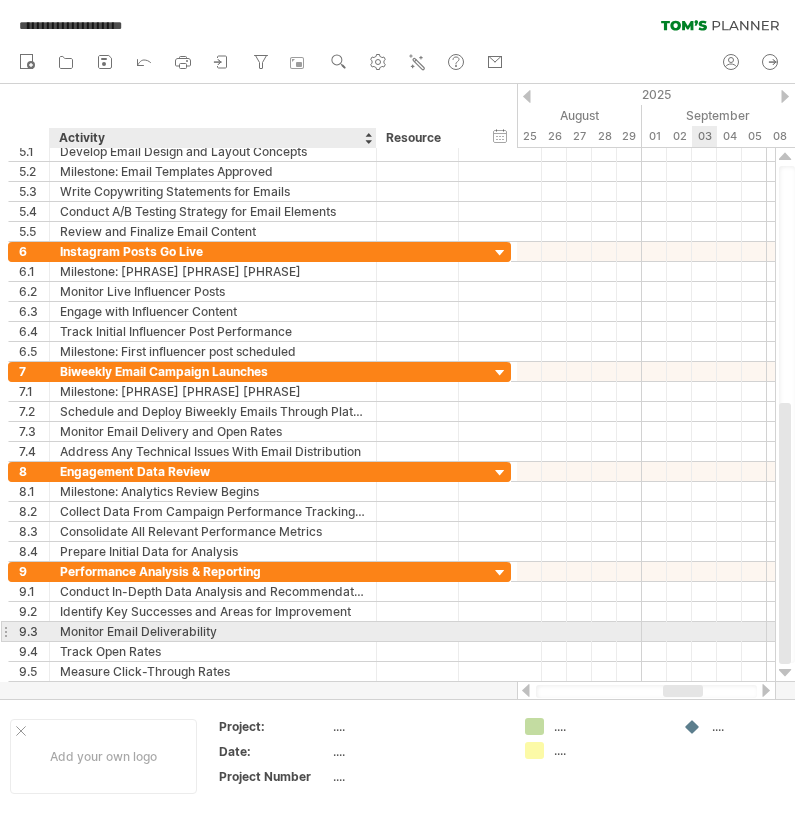 click on "Monitor Email Deliverability" at bounding box center (213, 631) 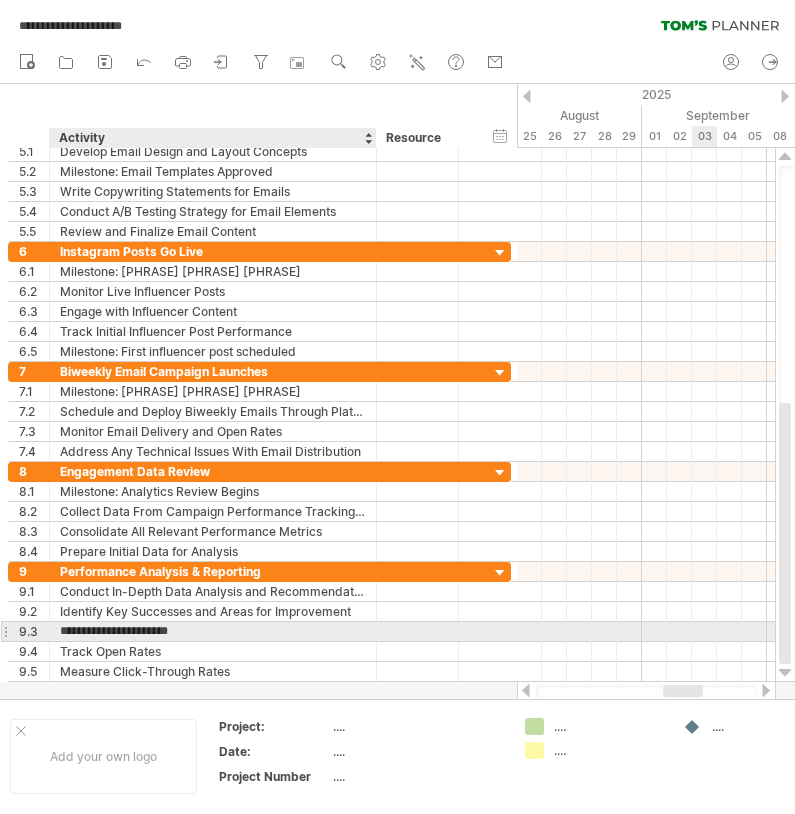 click on "**********" at bounding box center (213, 631) 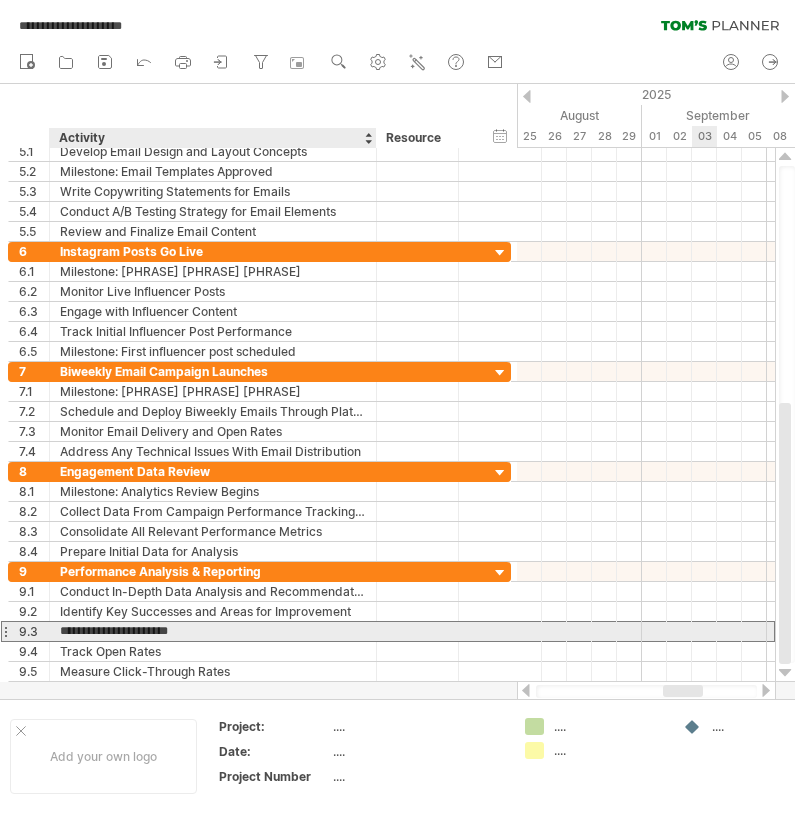 click on "**********" at bounding box center [213, 631] 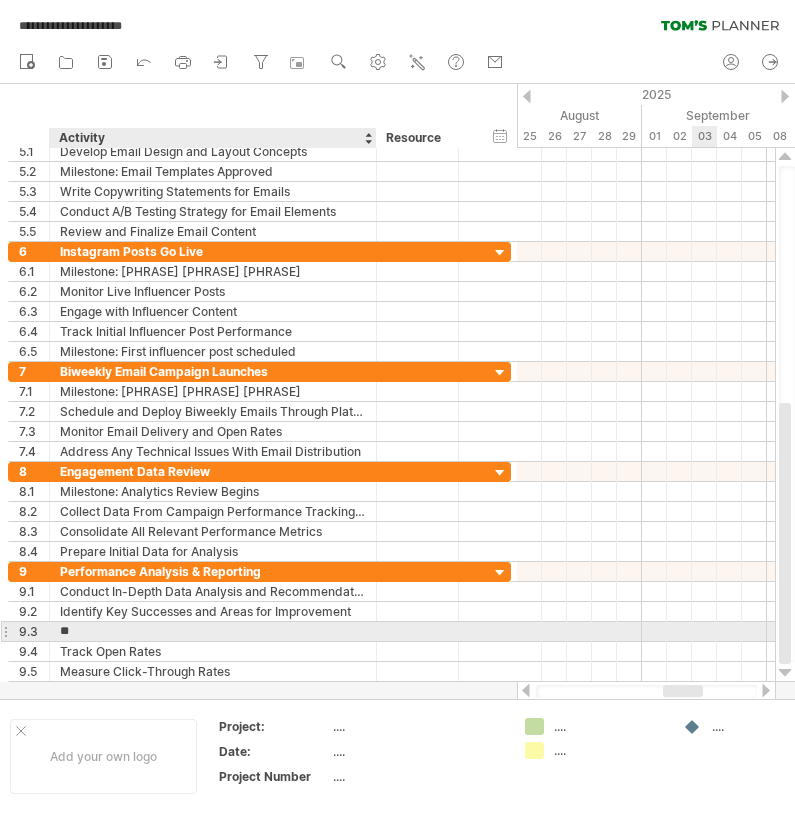 type on "*" 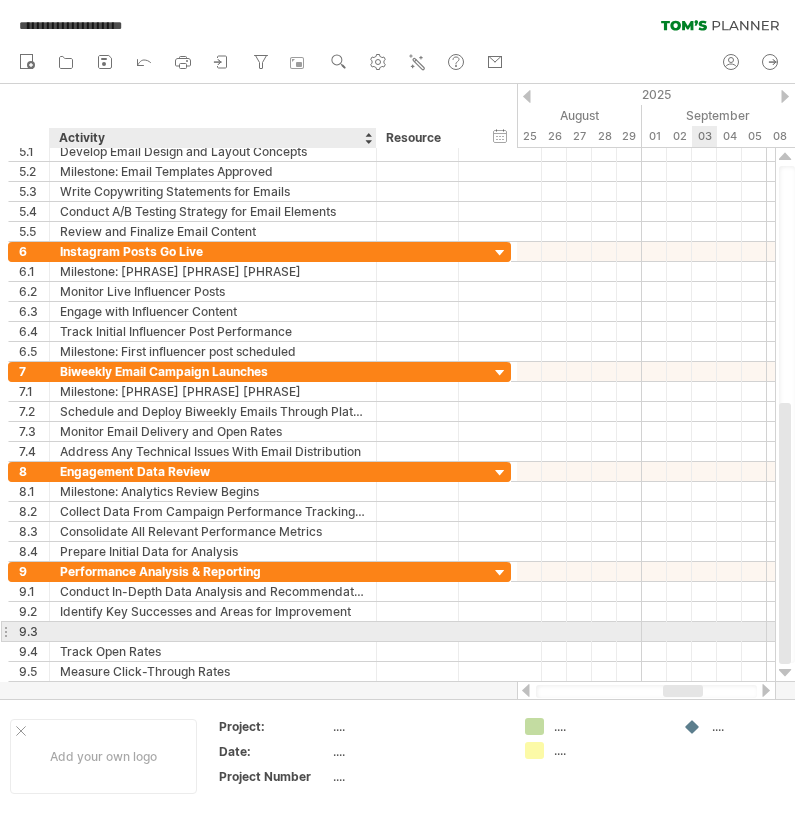 paste on "**********" 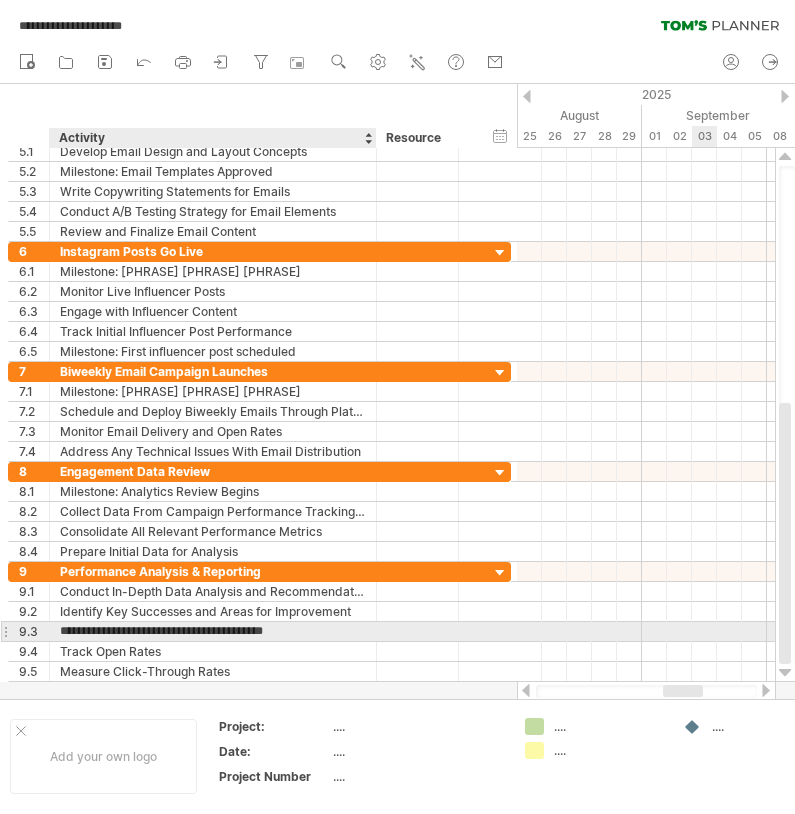 click on "**********" at bounding box center [213, 631] 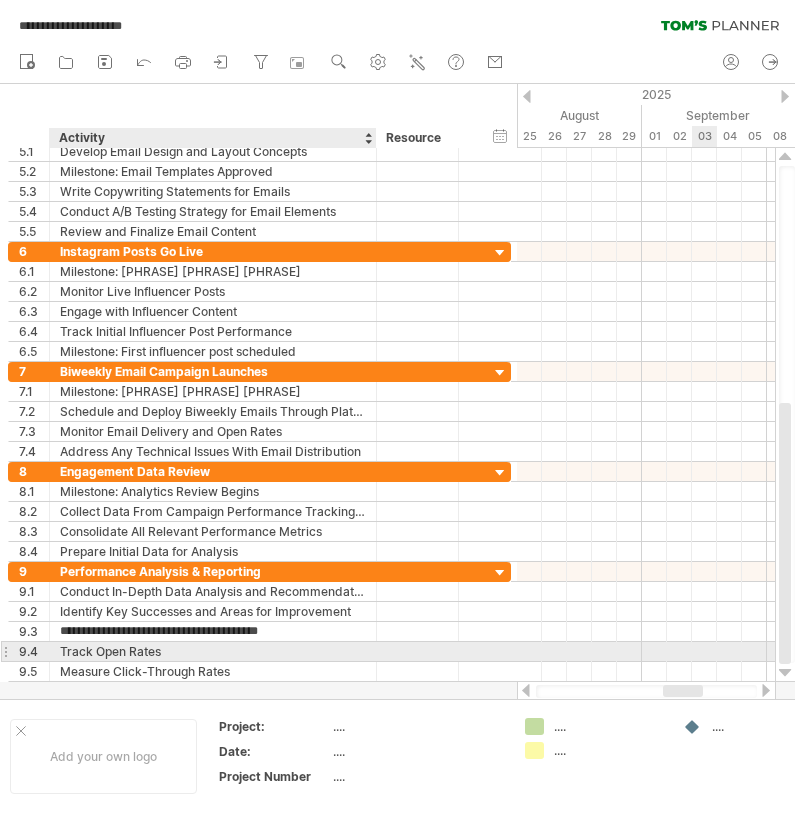 type on "**********" 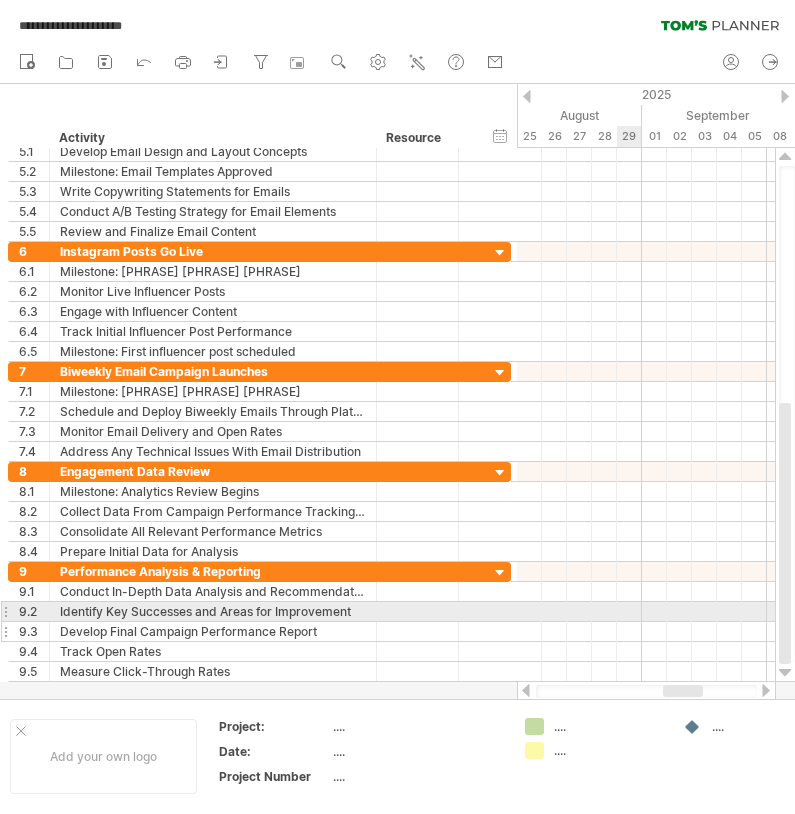 click on "Develop Final Campaign Performance Report" at bounding box center [213, 631] 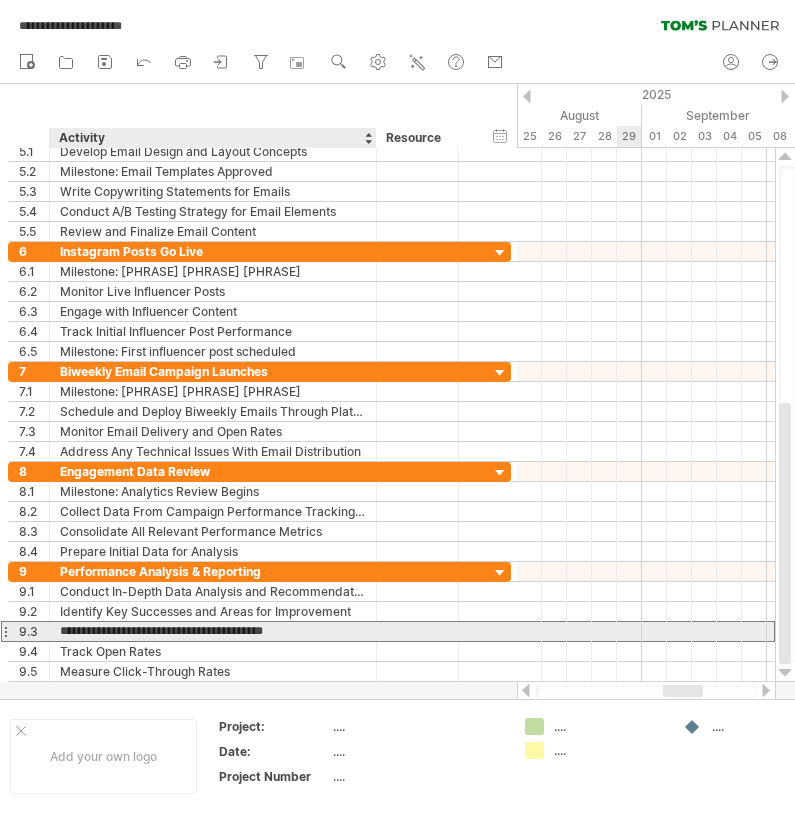 click on "**********" at bounding box center [213, 631] 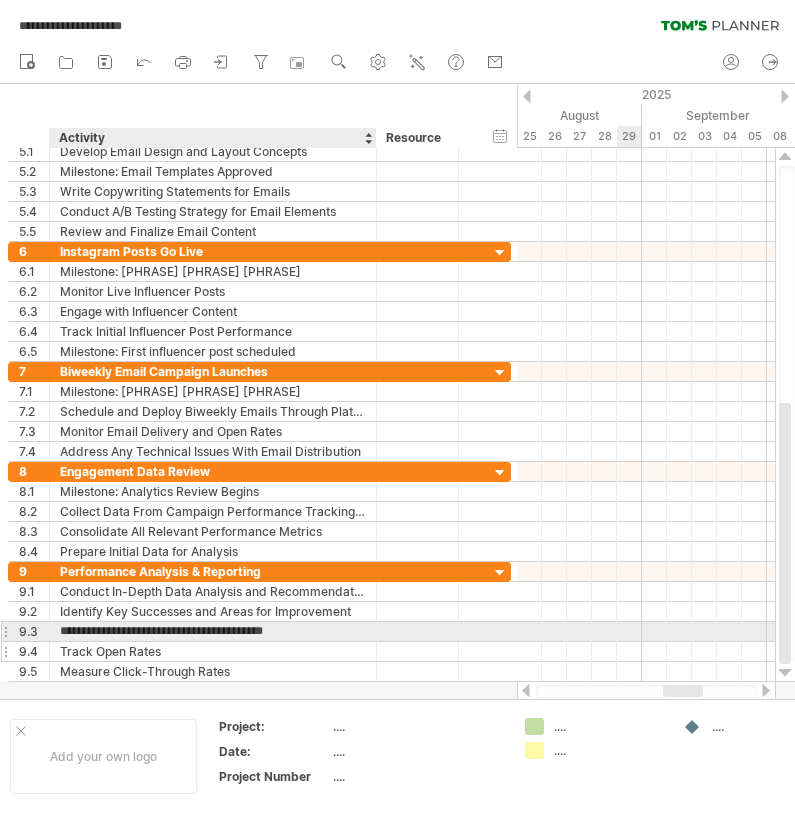 click on "Track Open Rates" at bounding box center (213, 651) 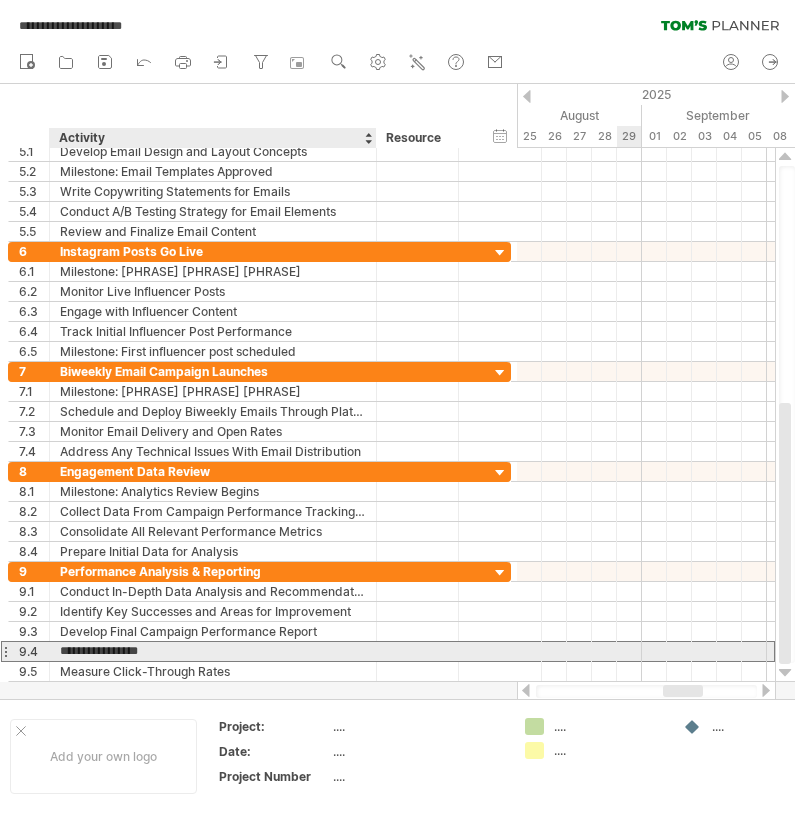 click on "**********" at bounding box center [213, 651] 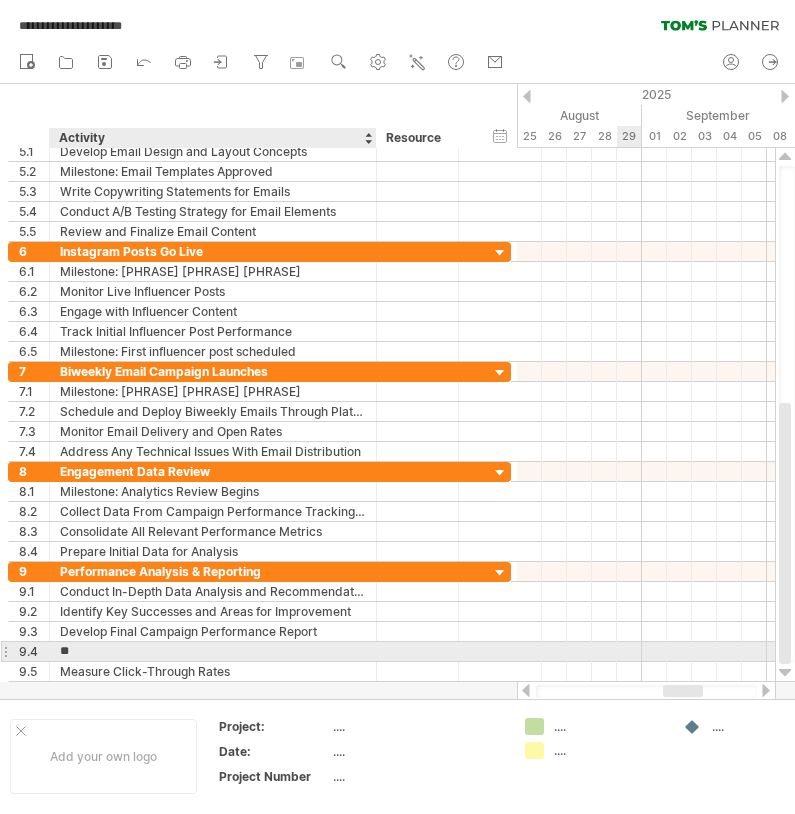 type on "*" 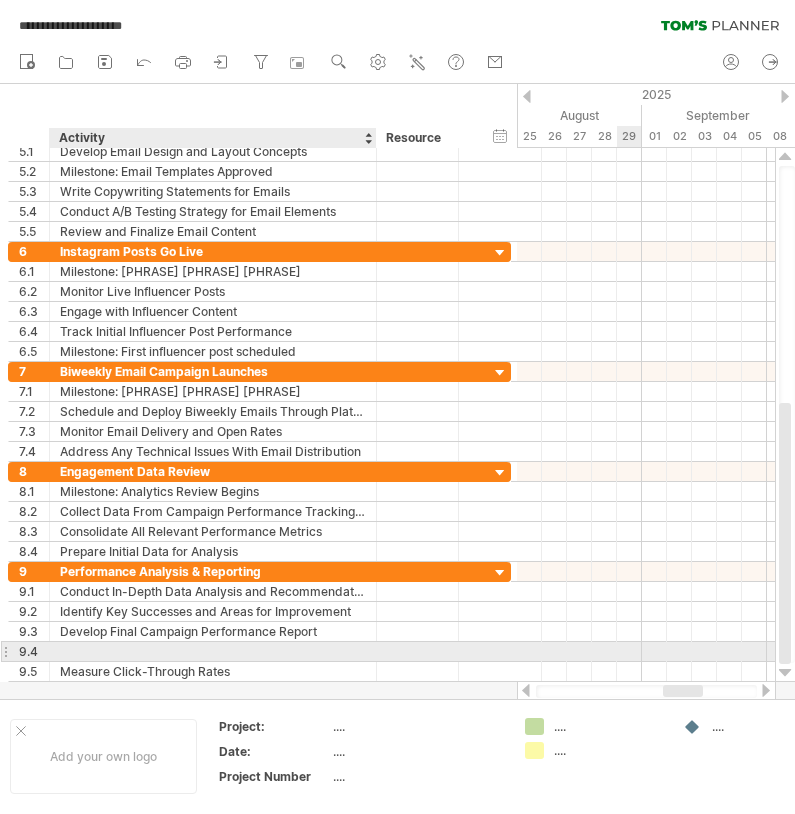 paste on "**********" 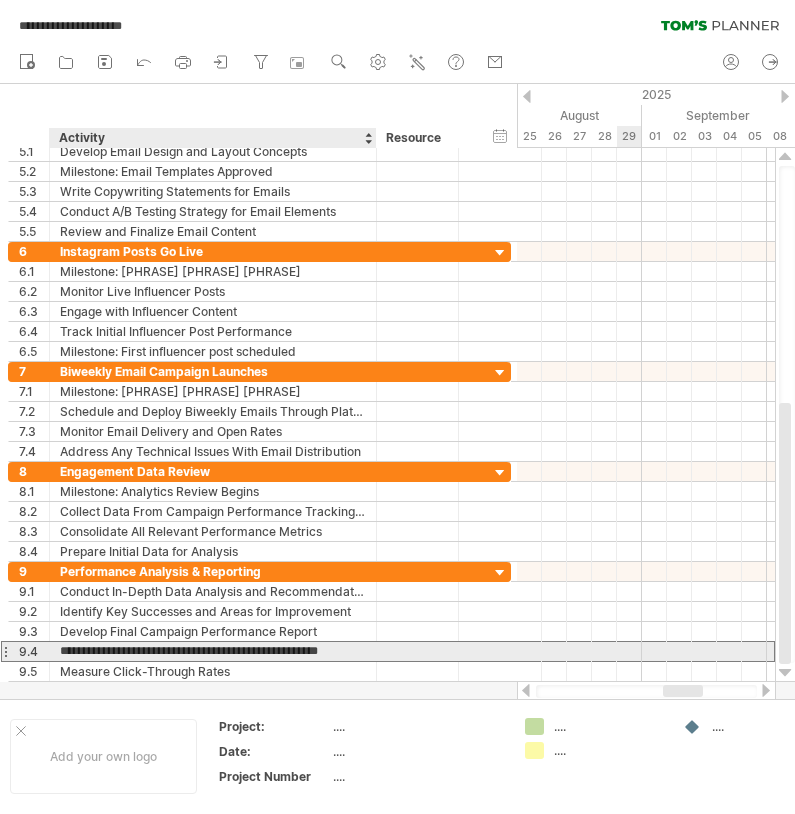 click on "**********" at bounding box center [213, 651] 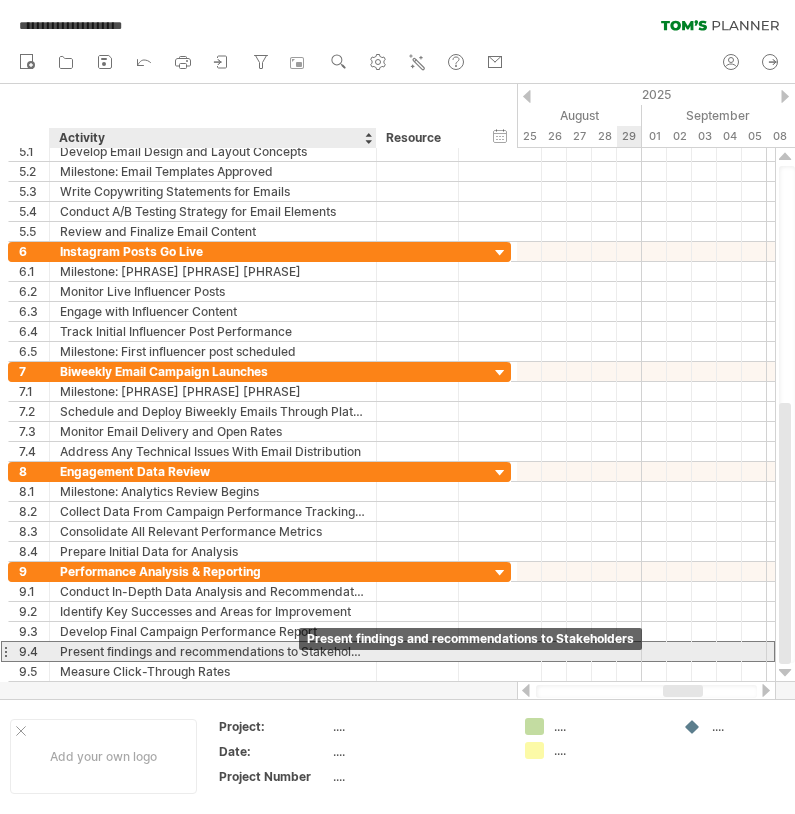 click on "Present findings and recommendations to Stakeholders" at bounding box center (213, 651) 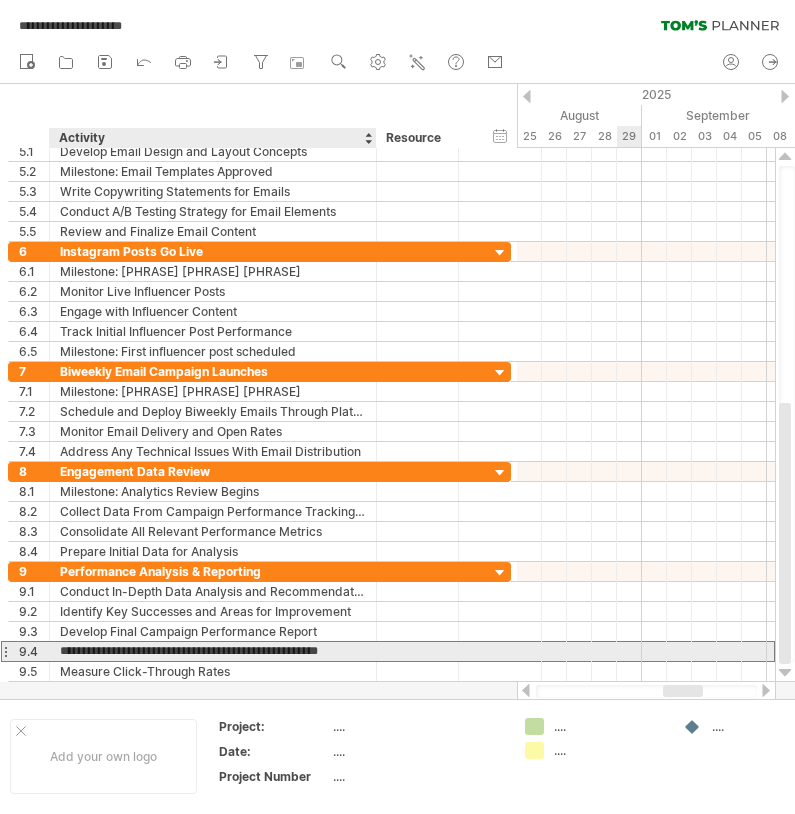 click on "**********" at bounding box center [213, 651] 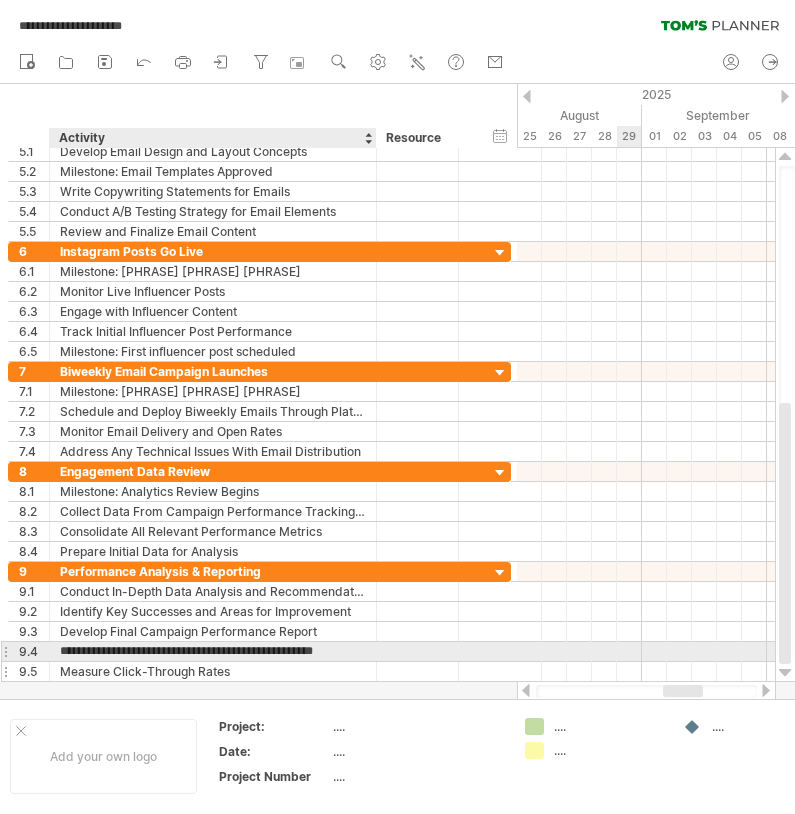 type on "**********" 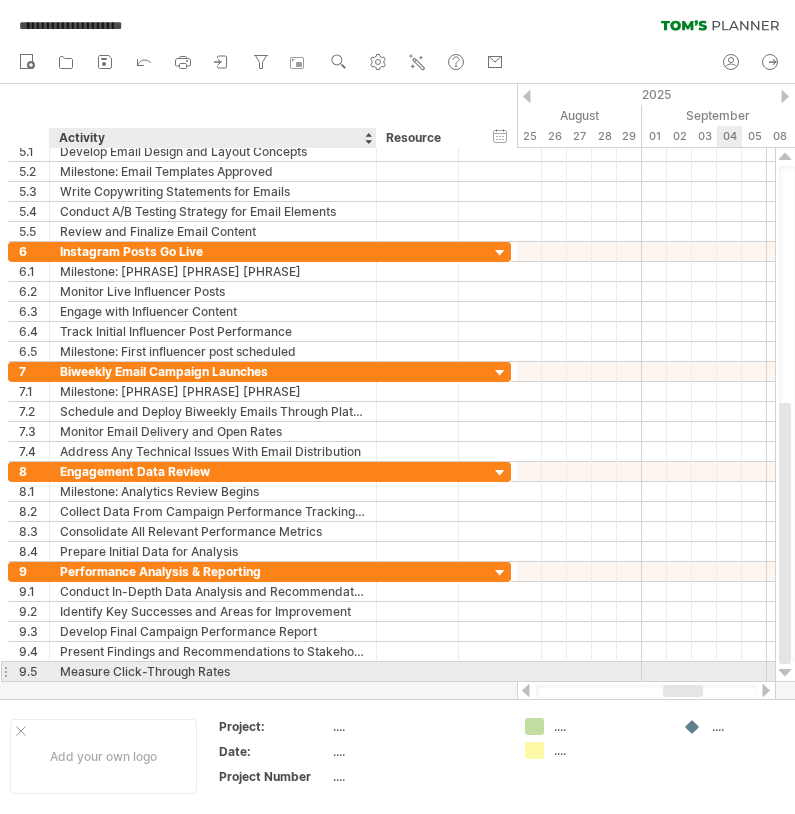 click on "Measure Click-Through Rates" at bounding box center [213, 671] 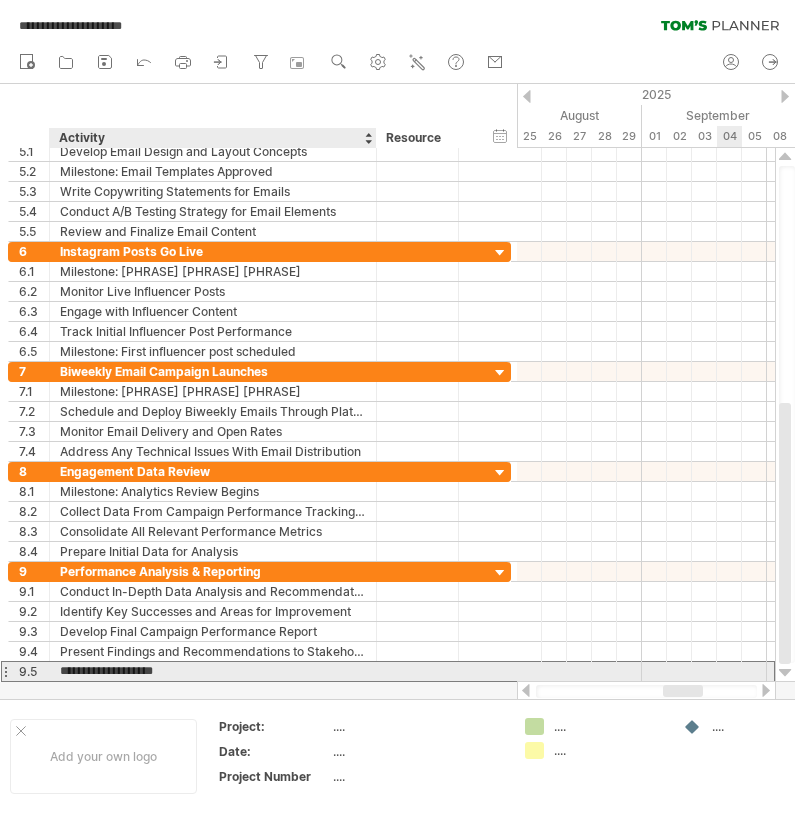 click on "**********" at bounding box center [213, 671] 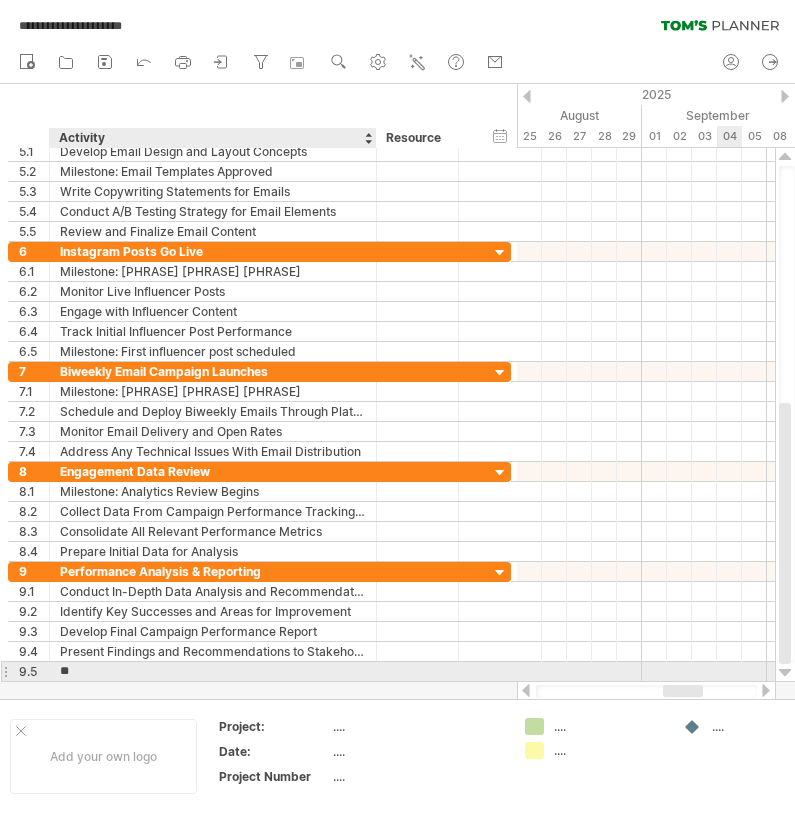 type on "*" 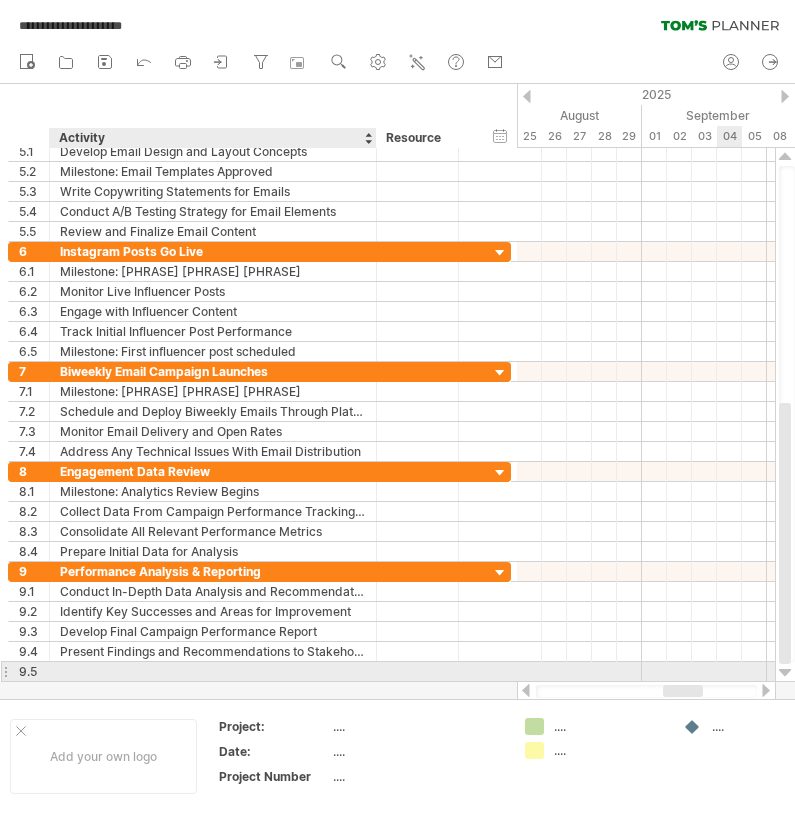 paste on "**********" 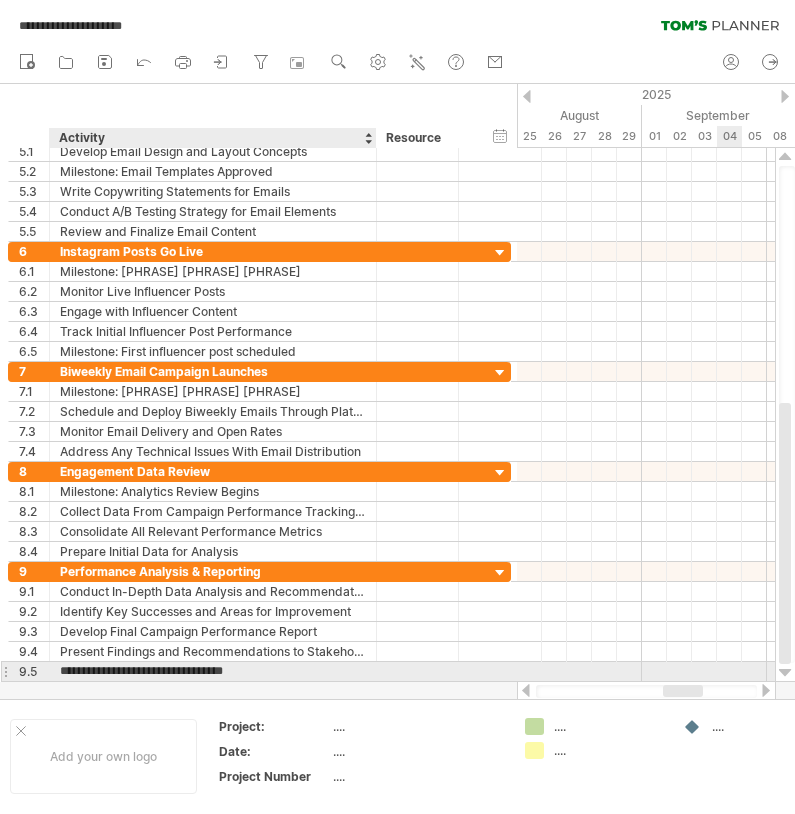 click on "**********" at bounding box center [213, 671] 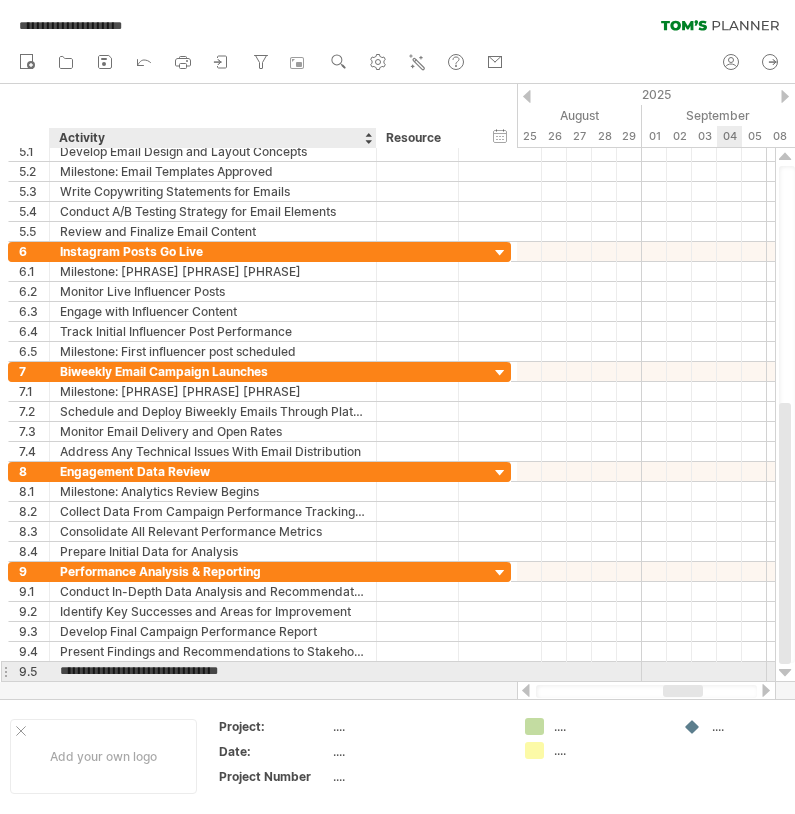 type on "**********" 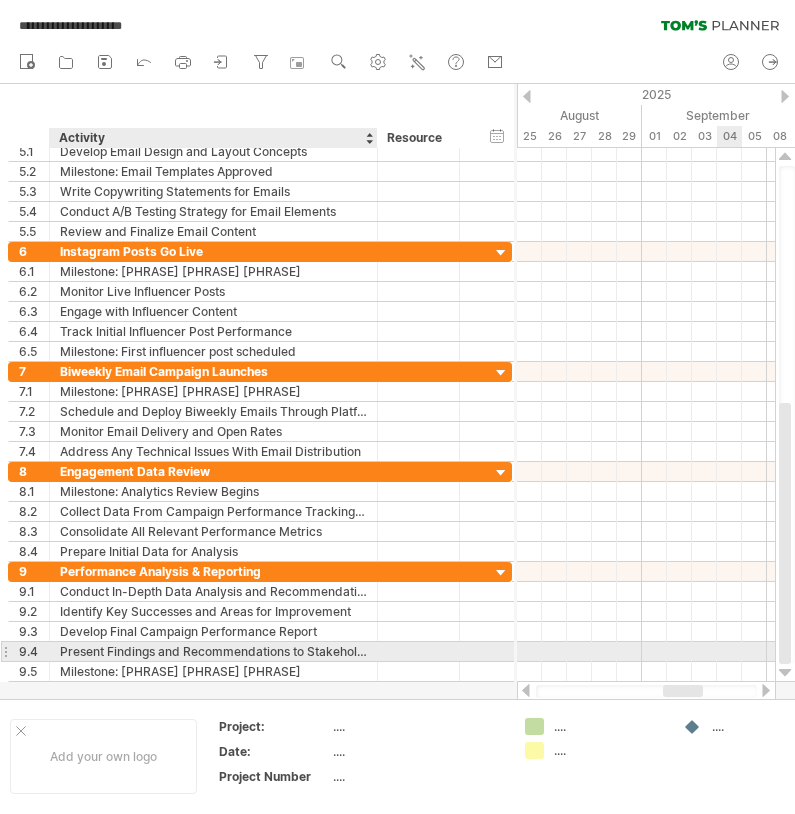 click at bounding box center (375, 652) 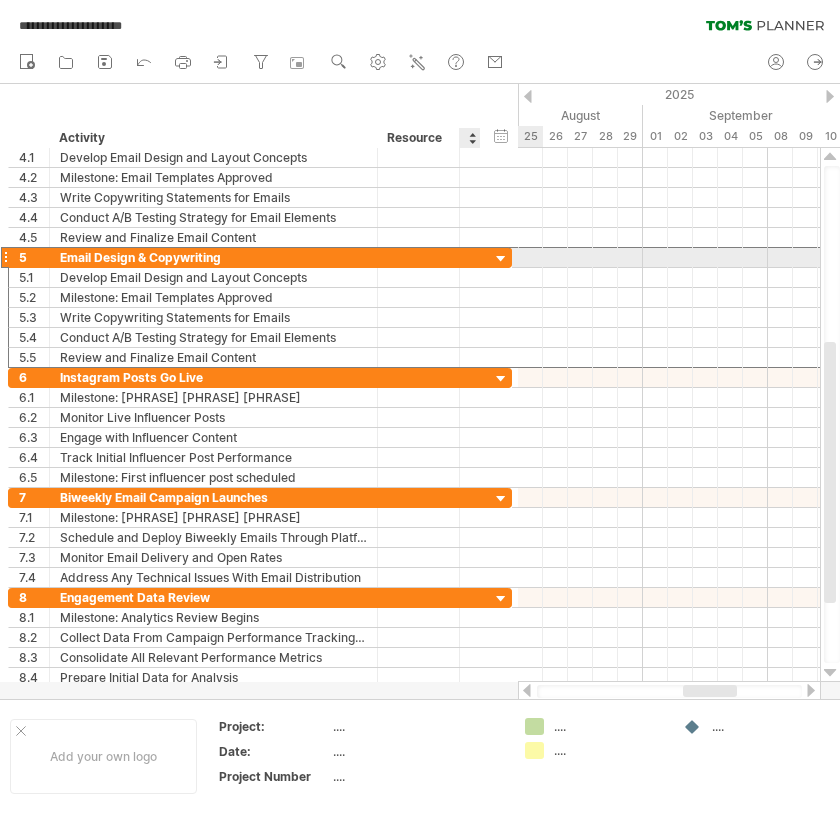 click on "Email Design & Copywriting" at bounding box center [260, 257] 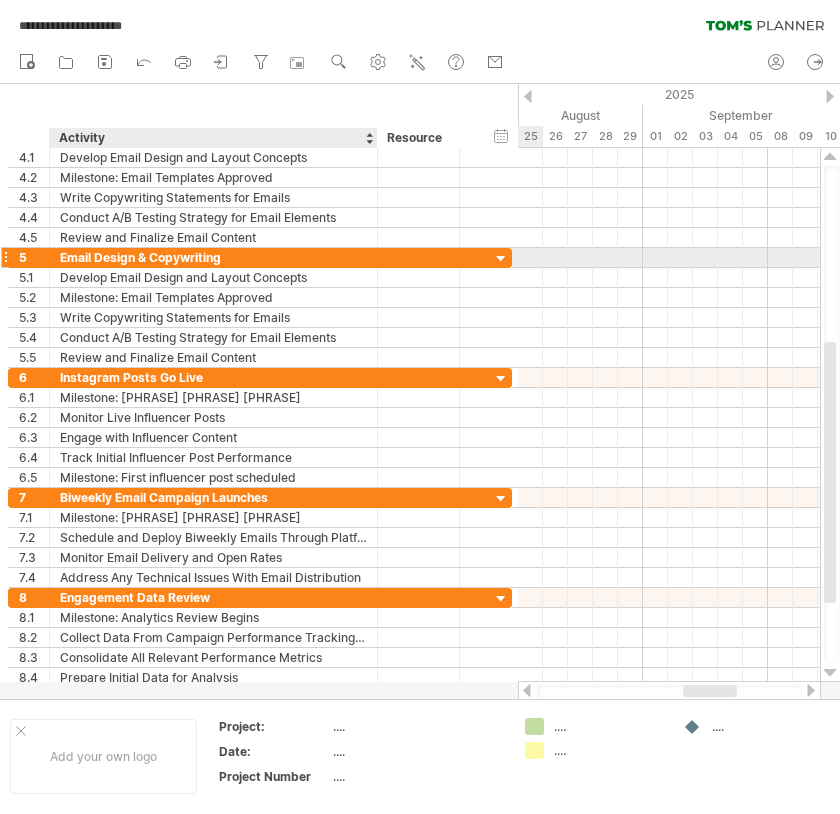 drag, startPoint x: 497, startPoint y: 261, endPoint x: 340, endPoint y: 256, distance: 157.0796 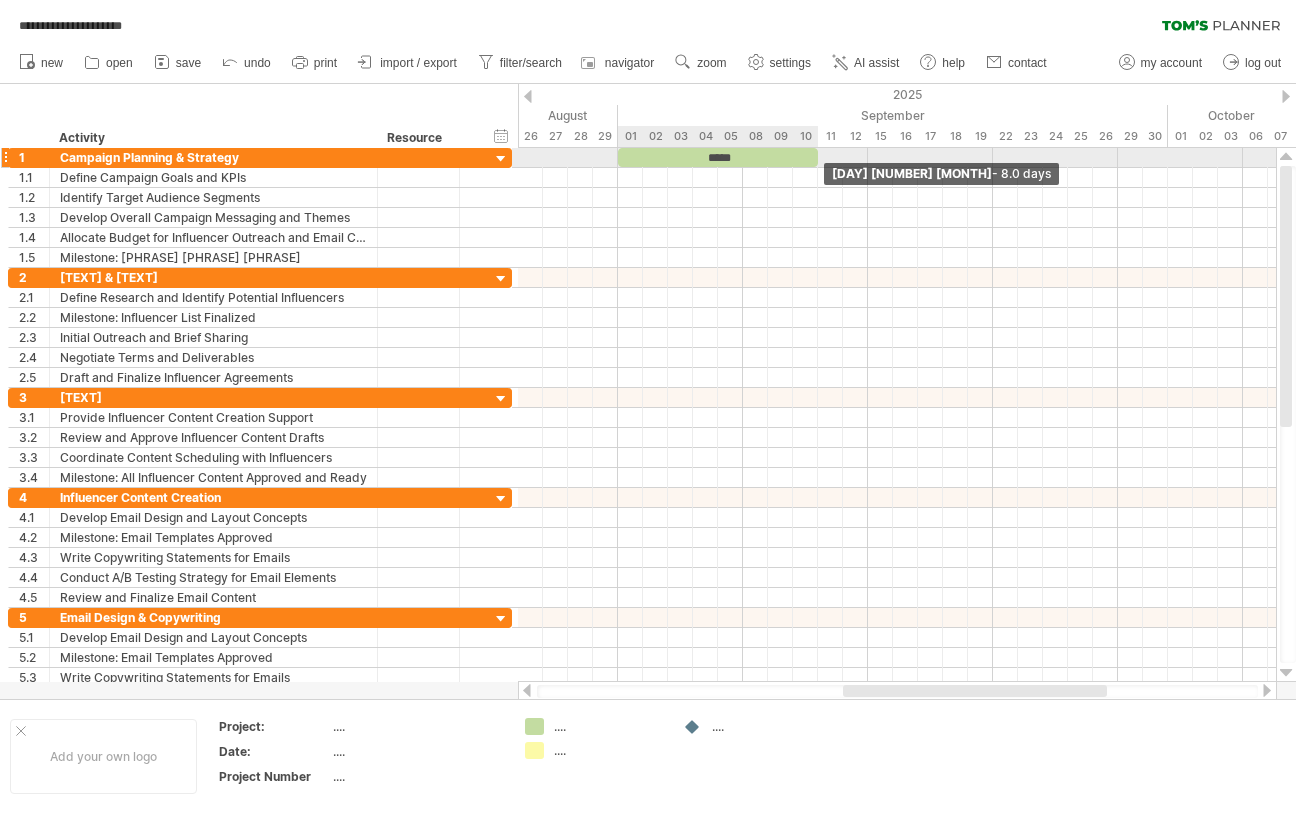 drag, startPoint x: 667, startPoint y: 156, endPoint x: 812, endPoint y: 163, distance: 145.16887 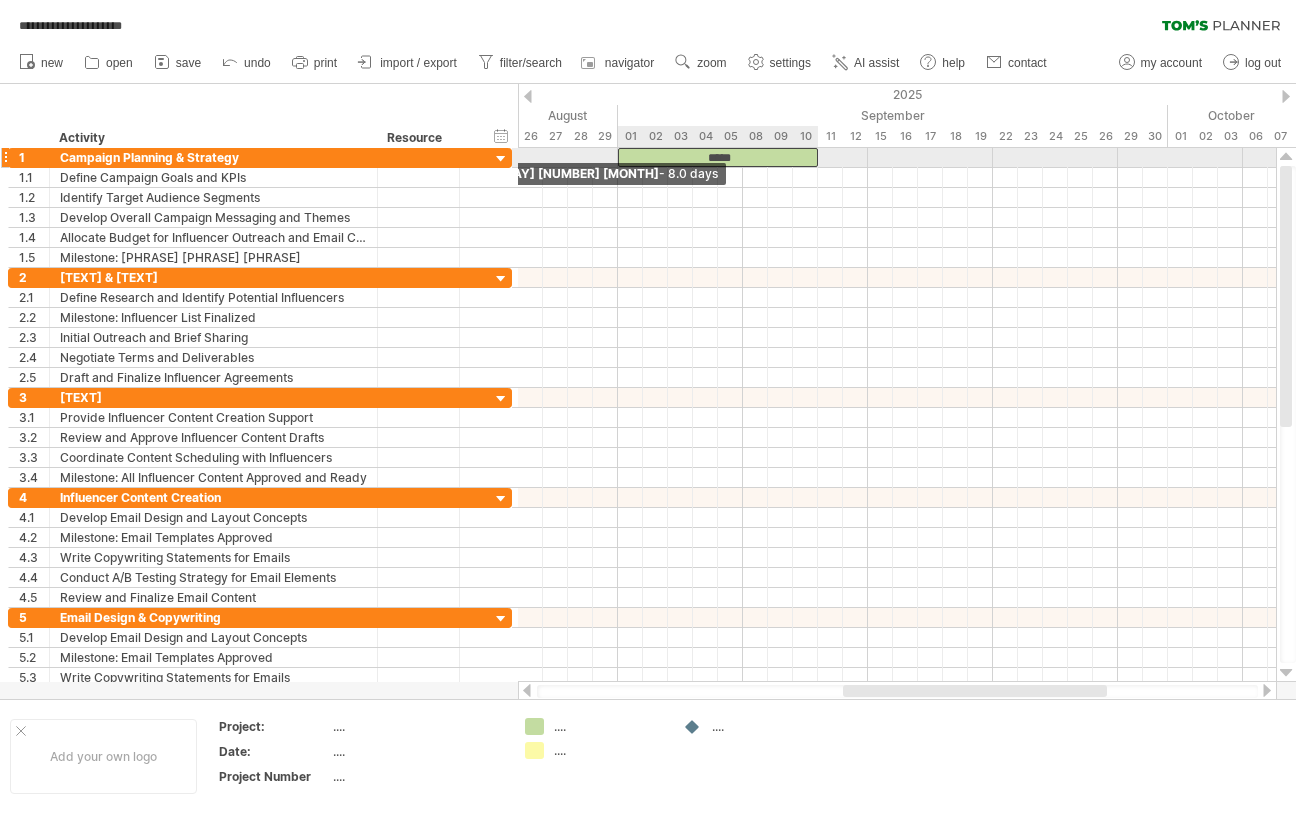 click at bounding box center (618, 157) 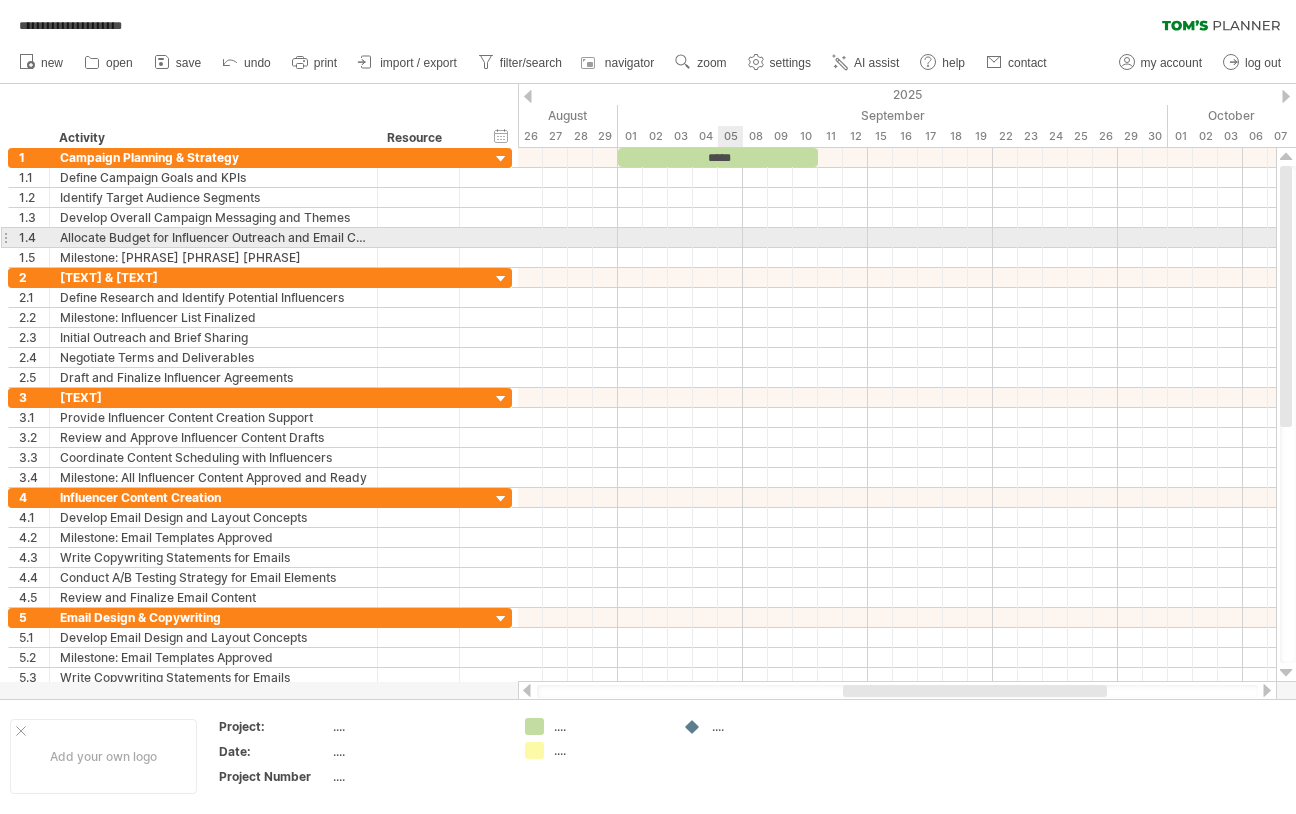 click at bounding box center (897, 238) 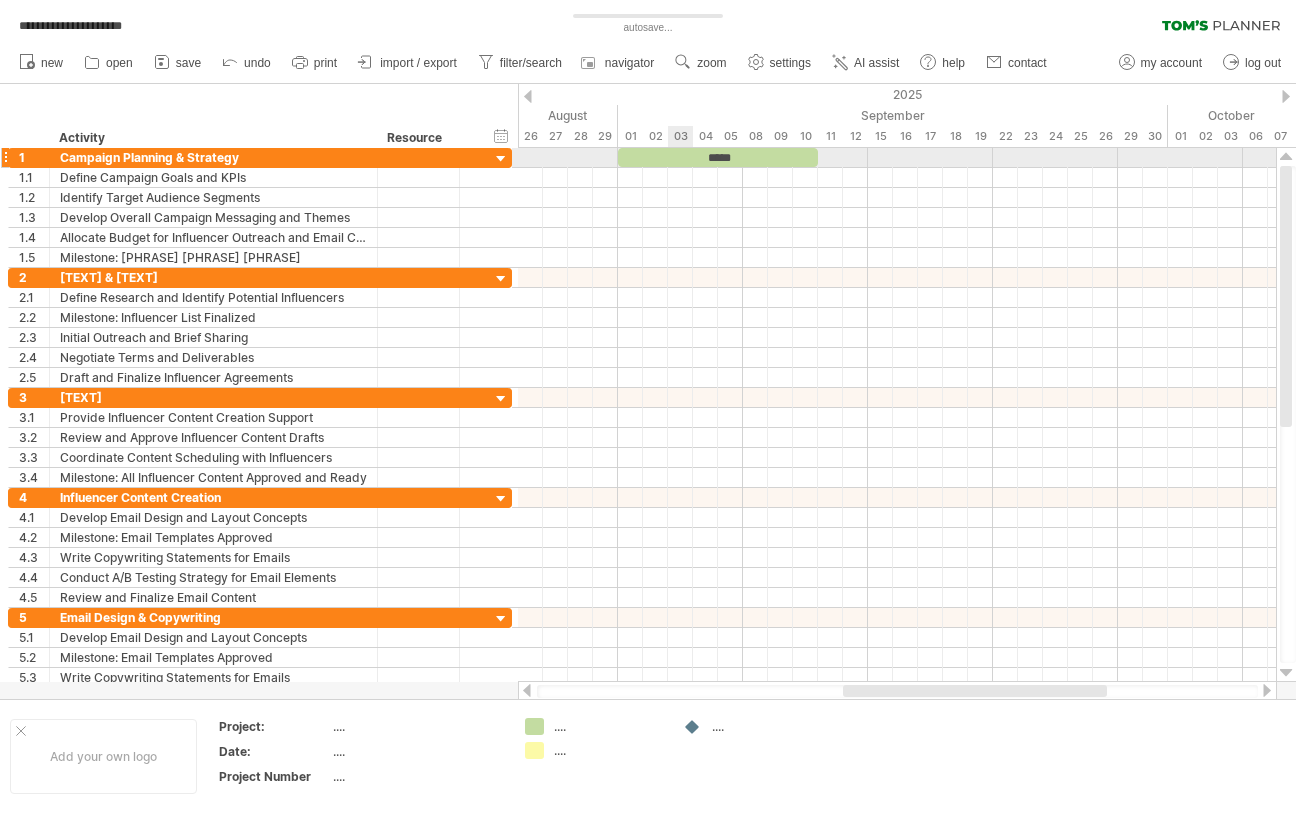click on "*****" at bounding box center [718, 157] 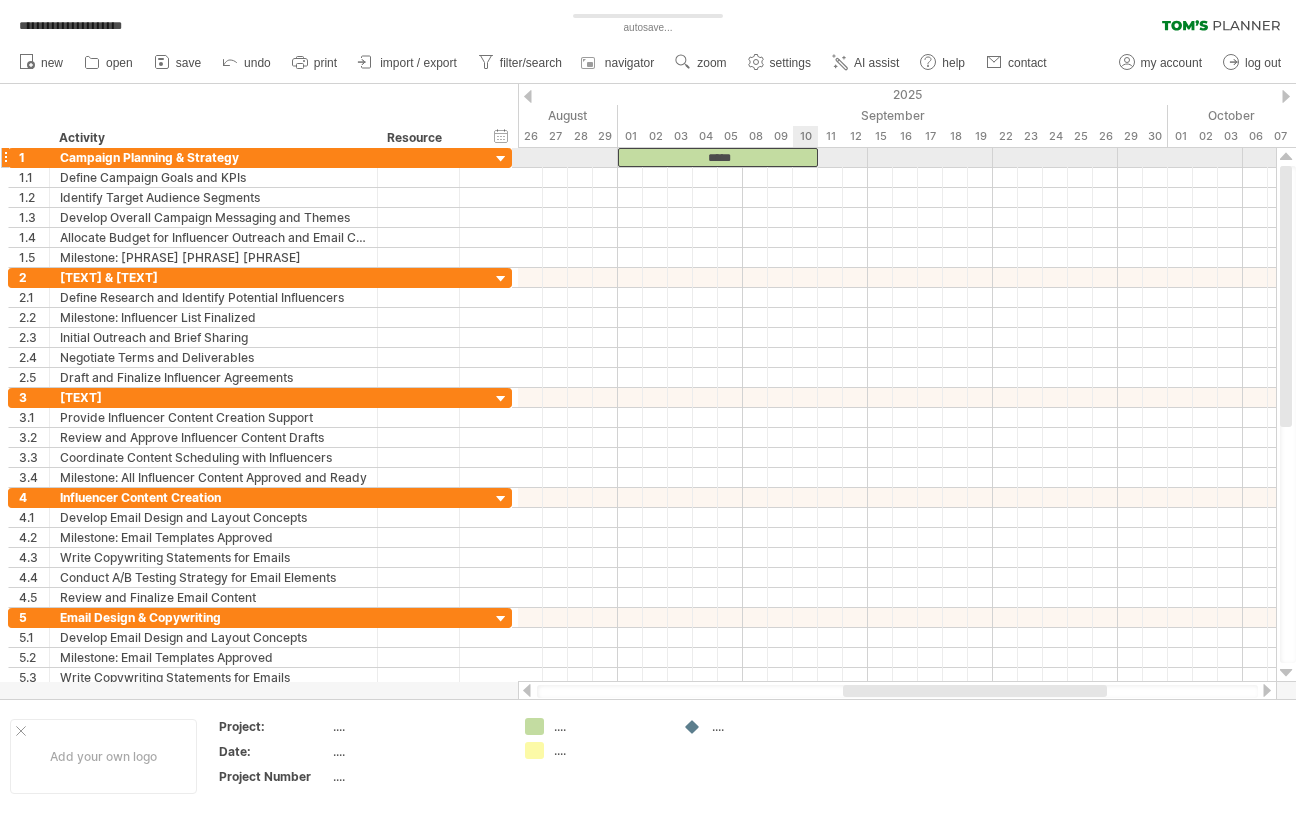 click on "*****" at bounding box center [718, 157] 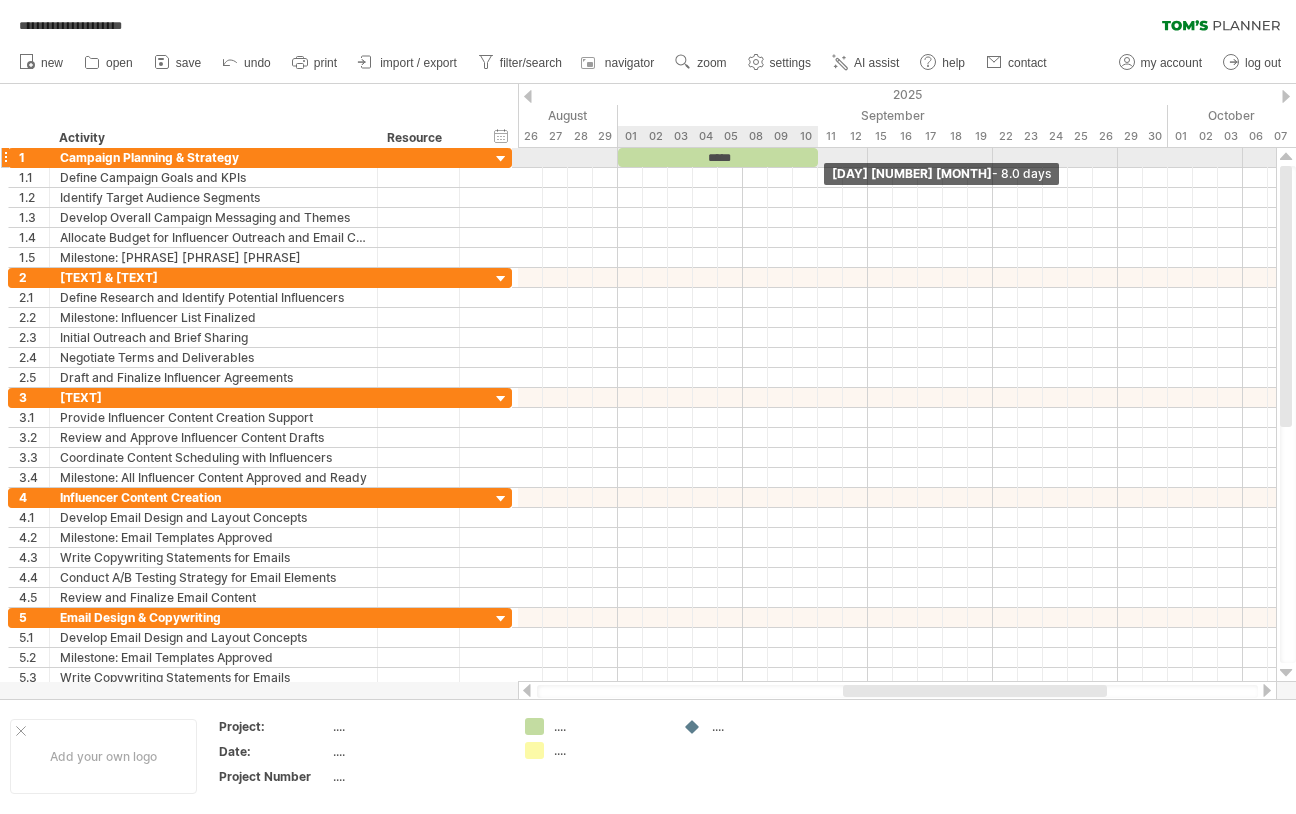 click at bounding box center [818, 157] 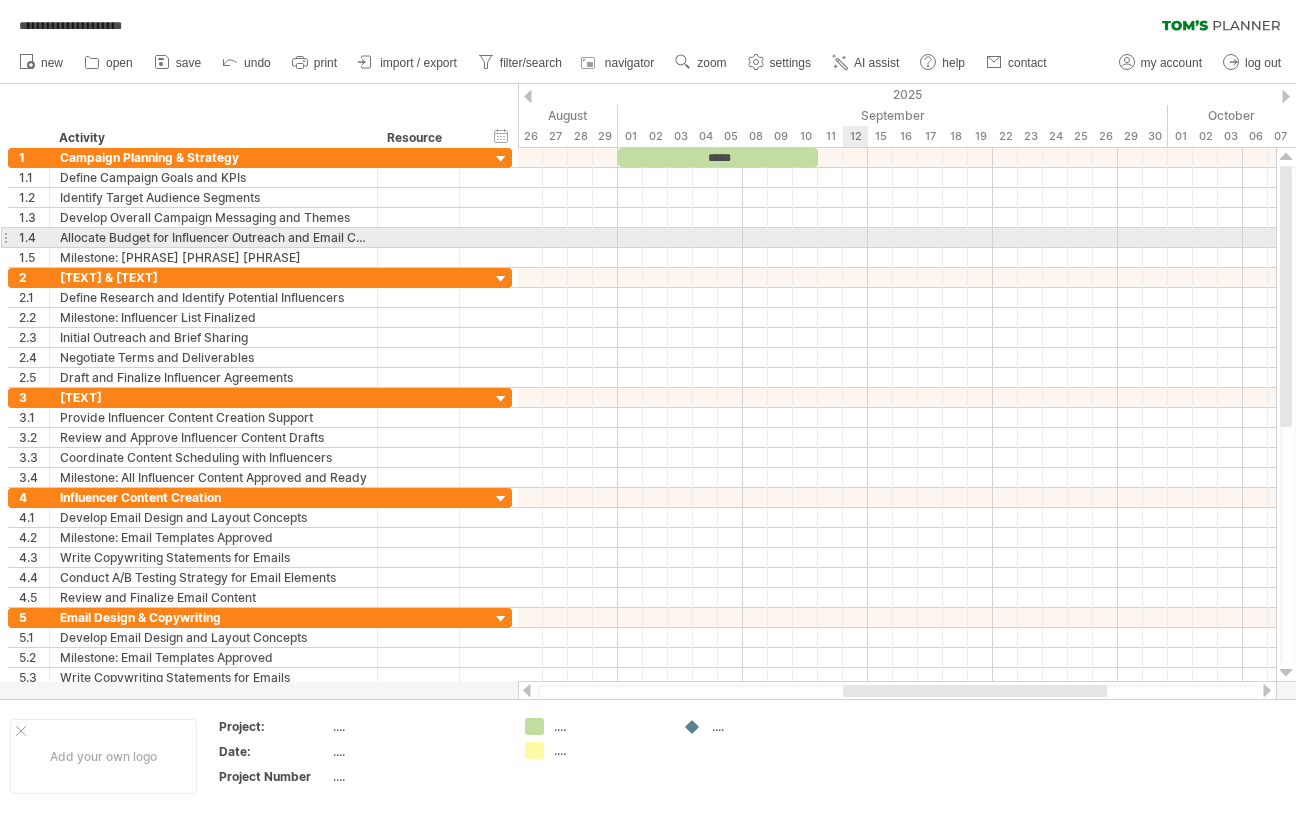 click at bounding box center [897, 238] 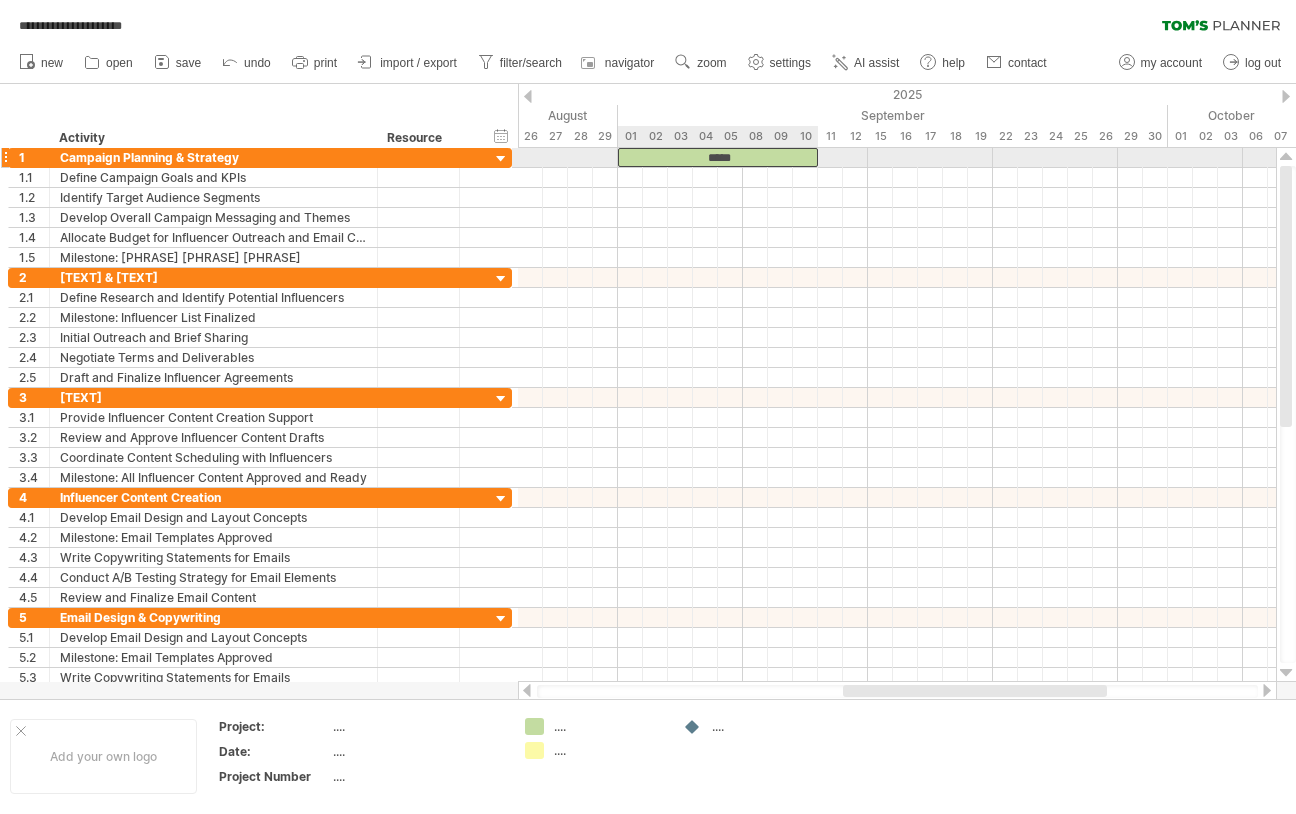 click on "*****" at bounding box center (718, 157) 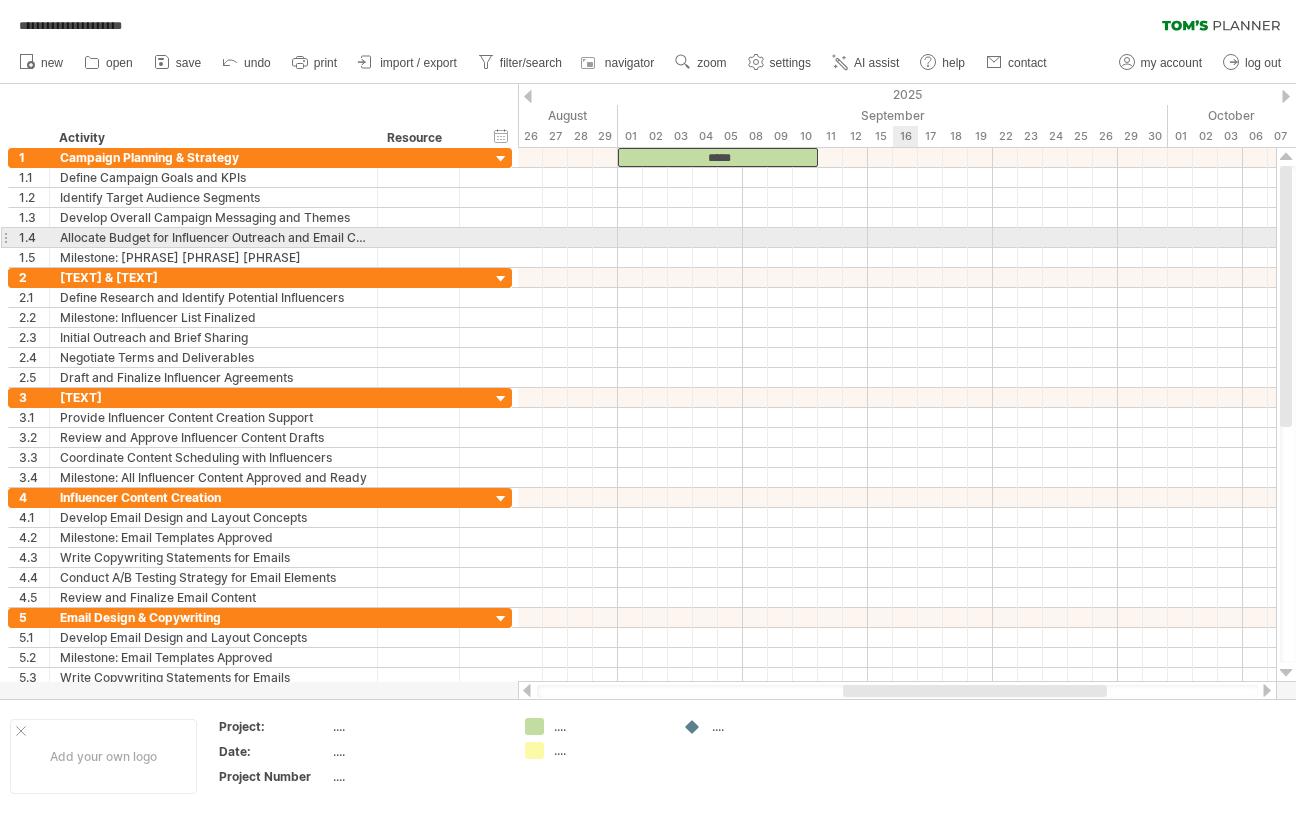 click at bounding box center (897, 278) 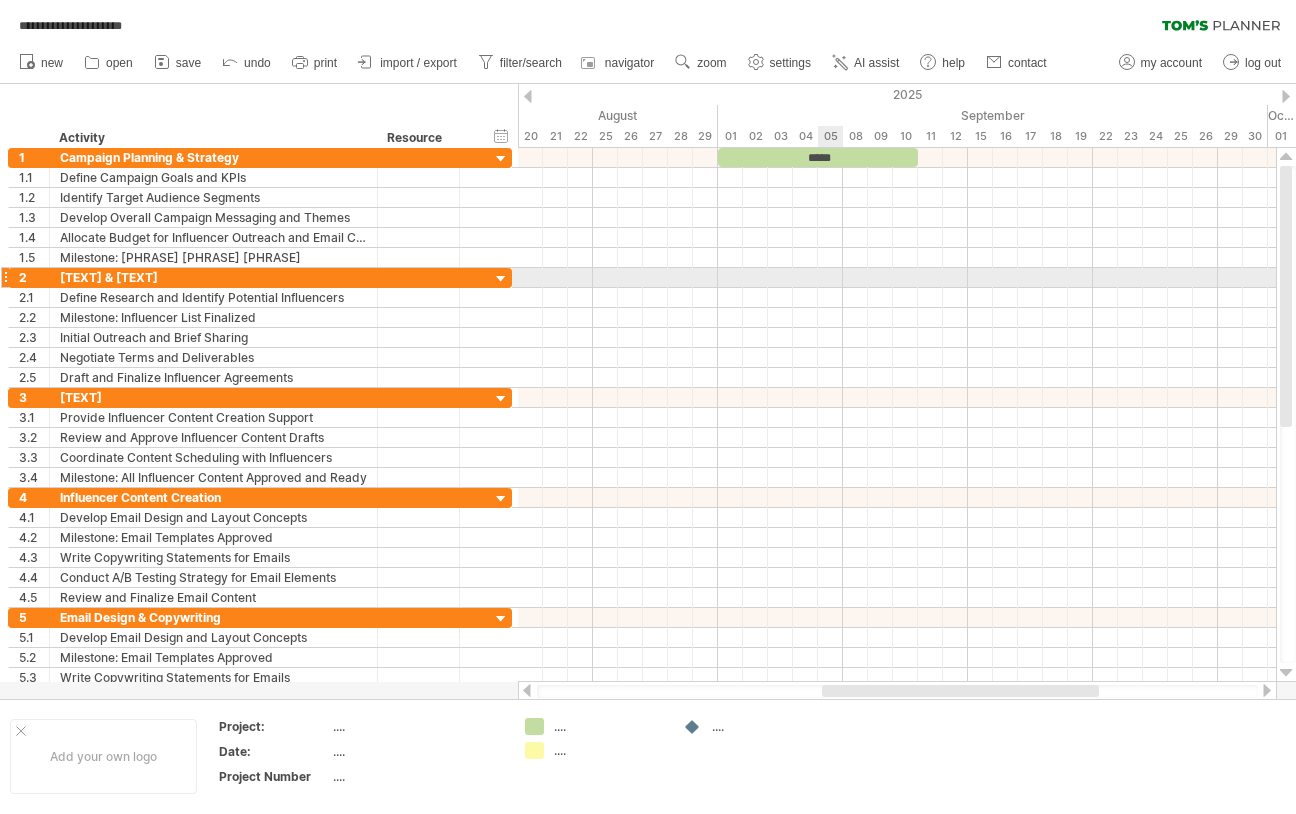 click at bounding box center [897, 278] 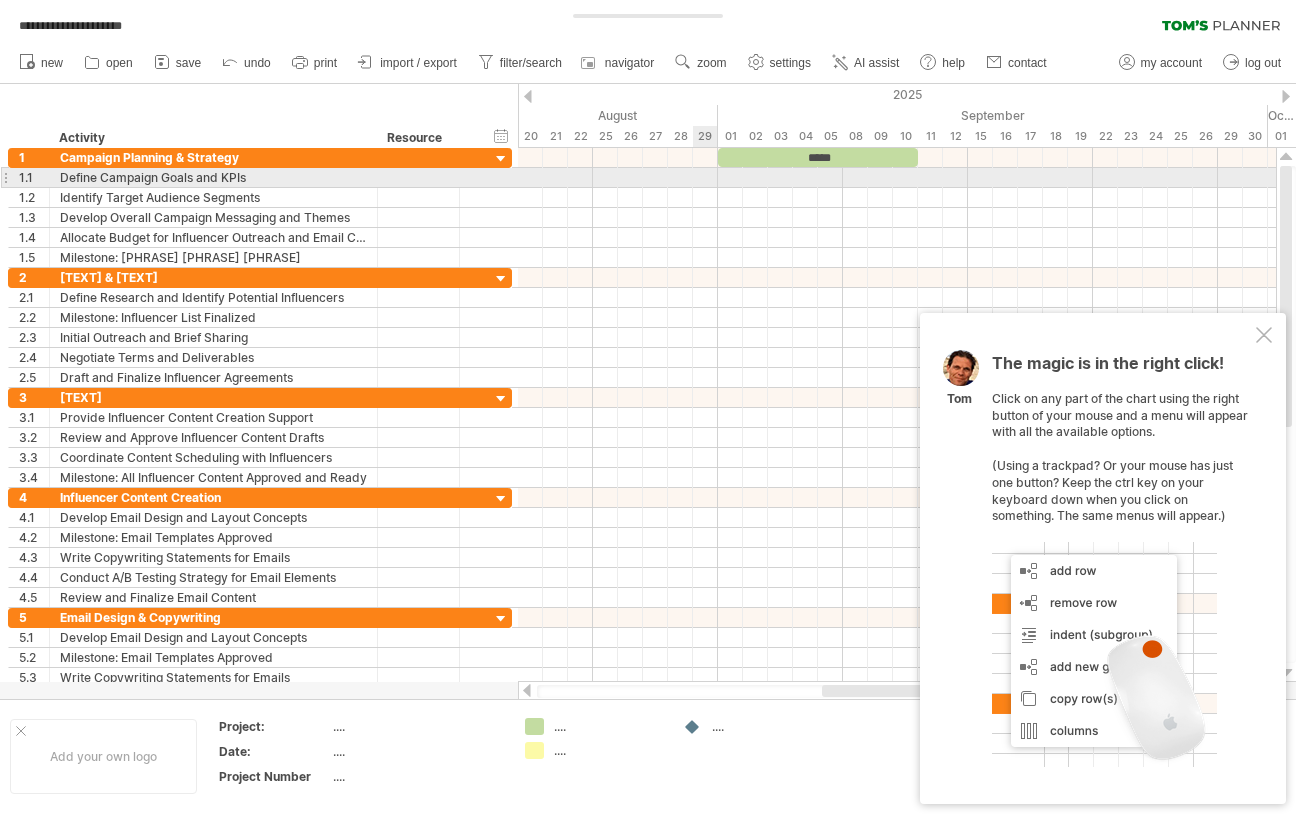 click at bounding box center [897, 178] 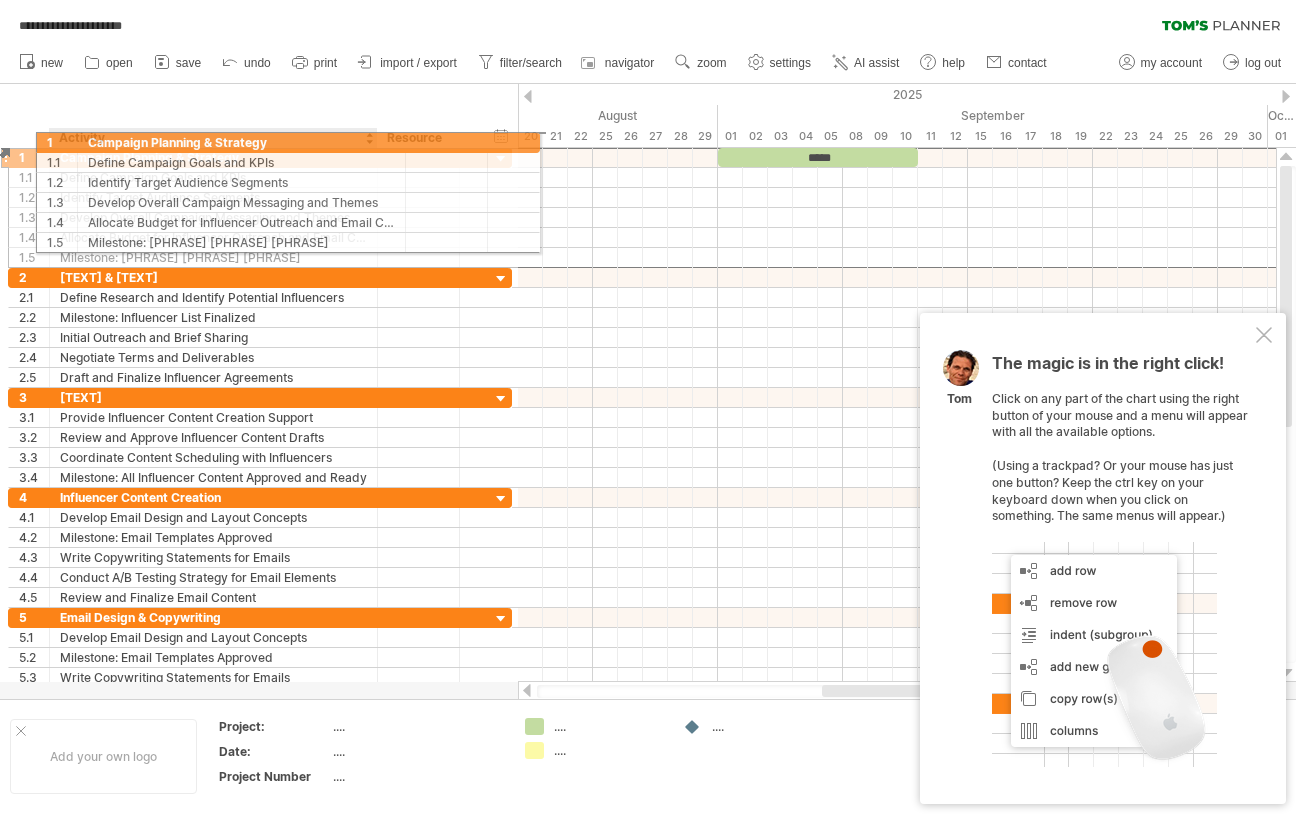 drag, startPoint x: 68, startPoint y: 156, endPoint x: 90, endPoint y: 140, distance: 27.202942 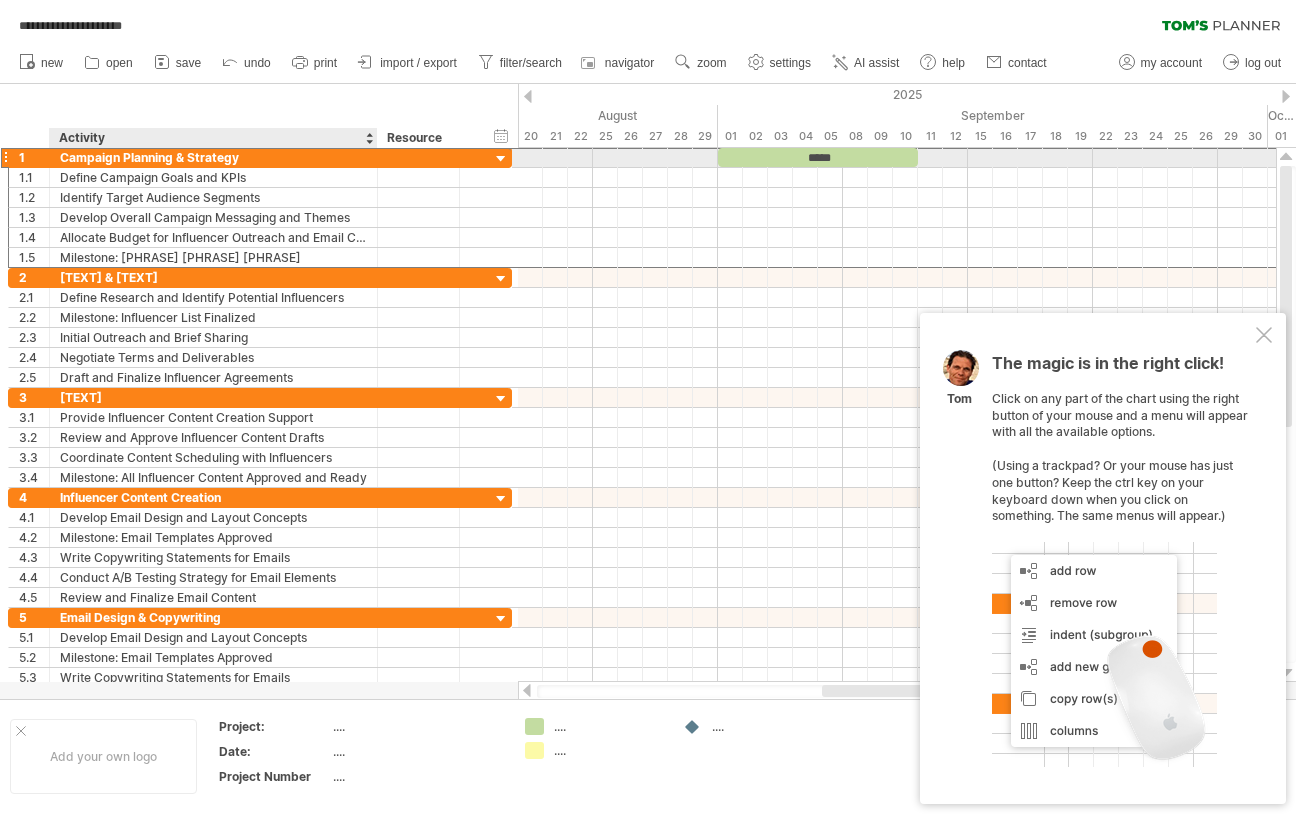 click on "Campaign Planning & Strategy" at bounding box center (213, 157) 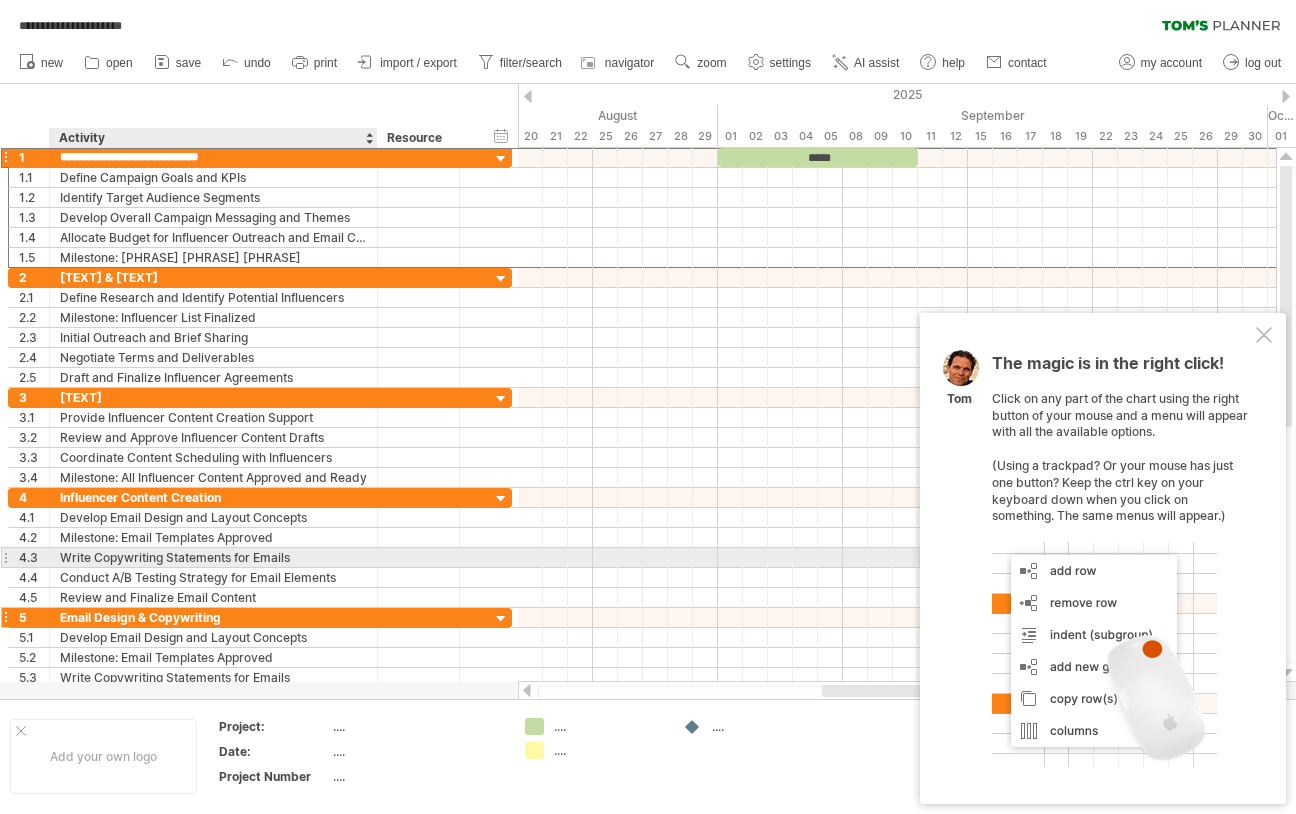 drag, startPoint x: 62, startPoint y: 158, endPoint x: 365, endPoint y: 609, distance: 543.33234 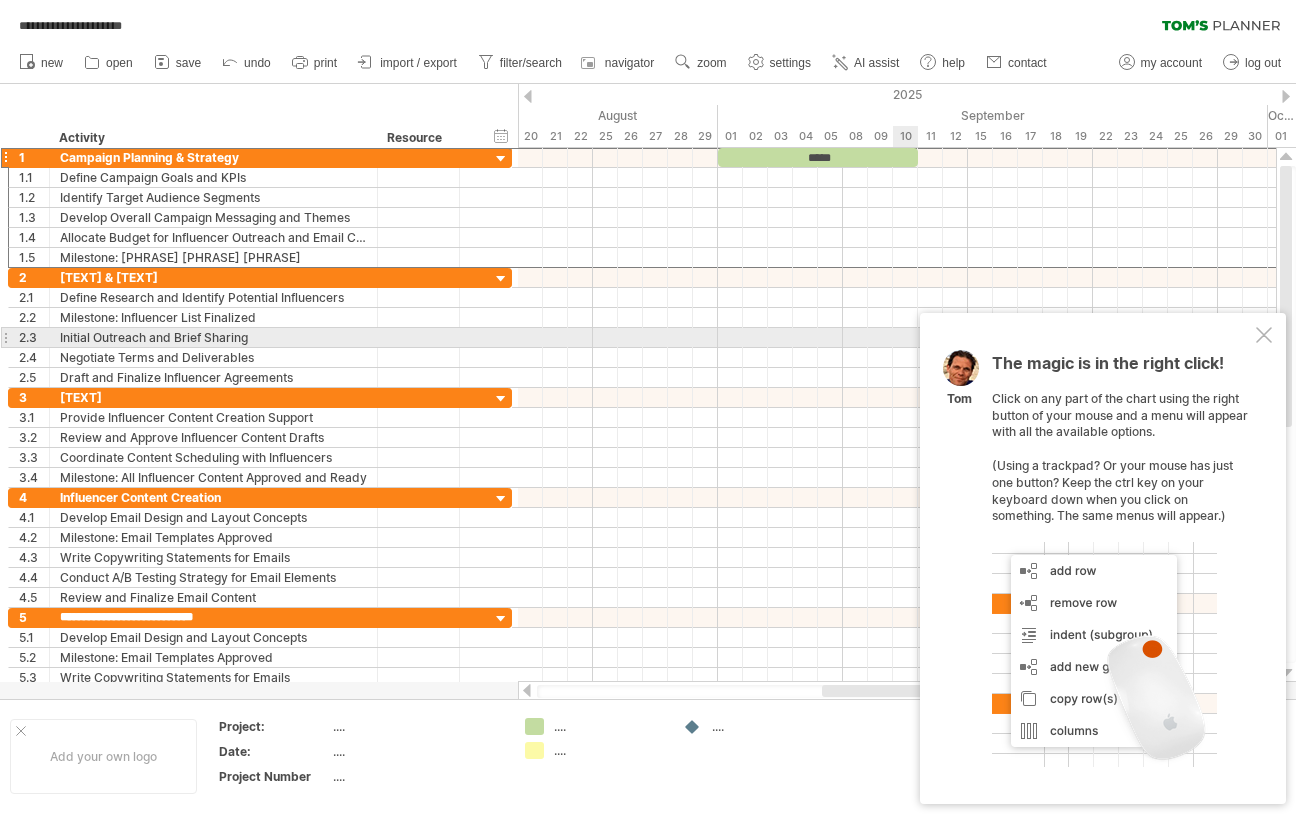 click at bounding box center [1264, 335] 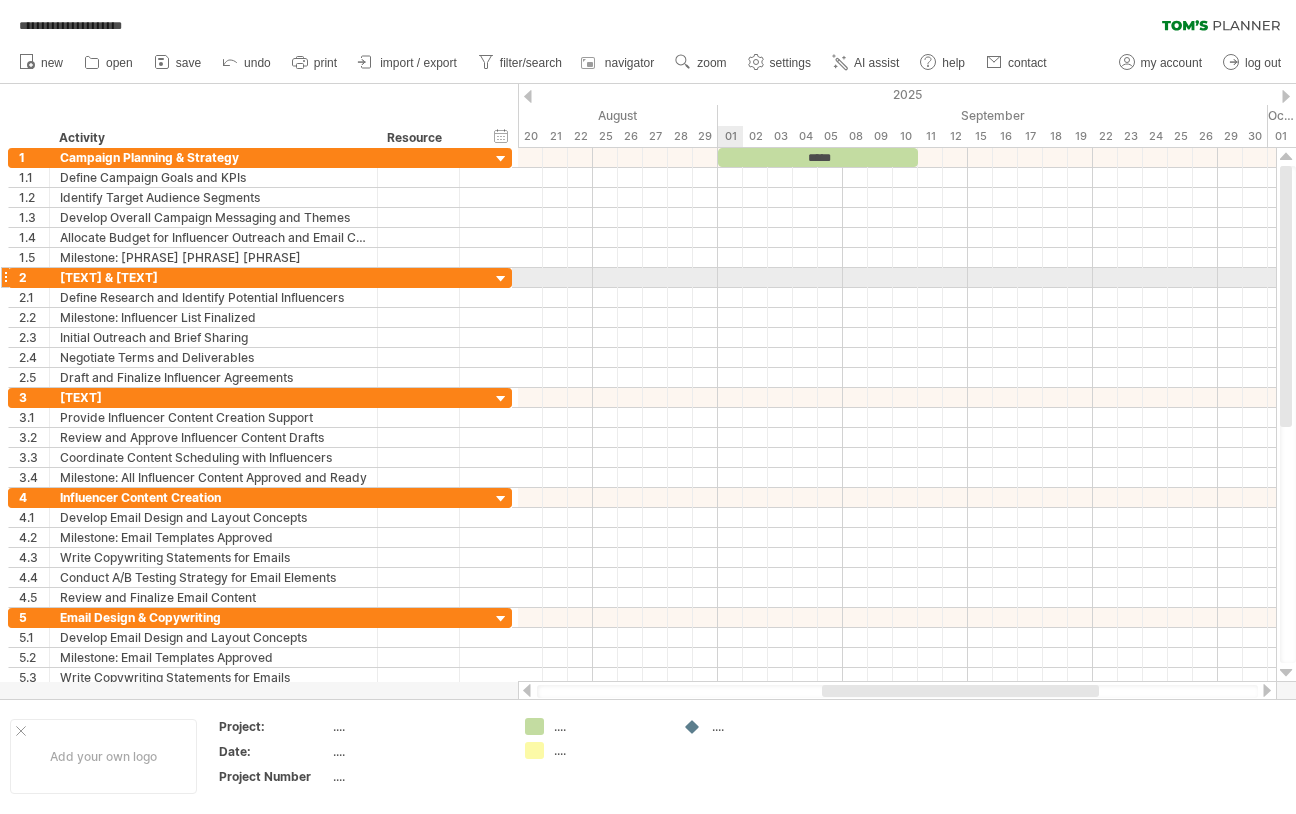 click at bounding box center (897, 278) 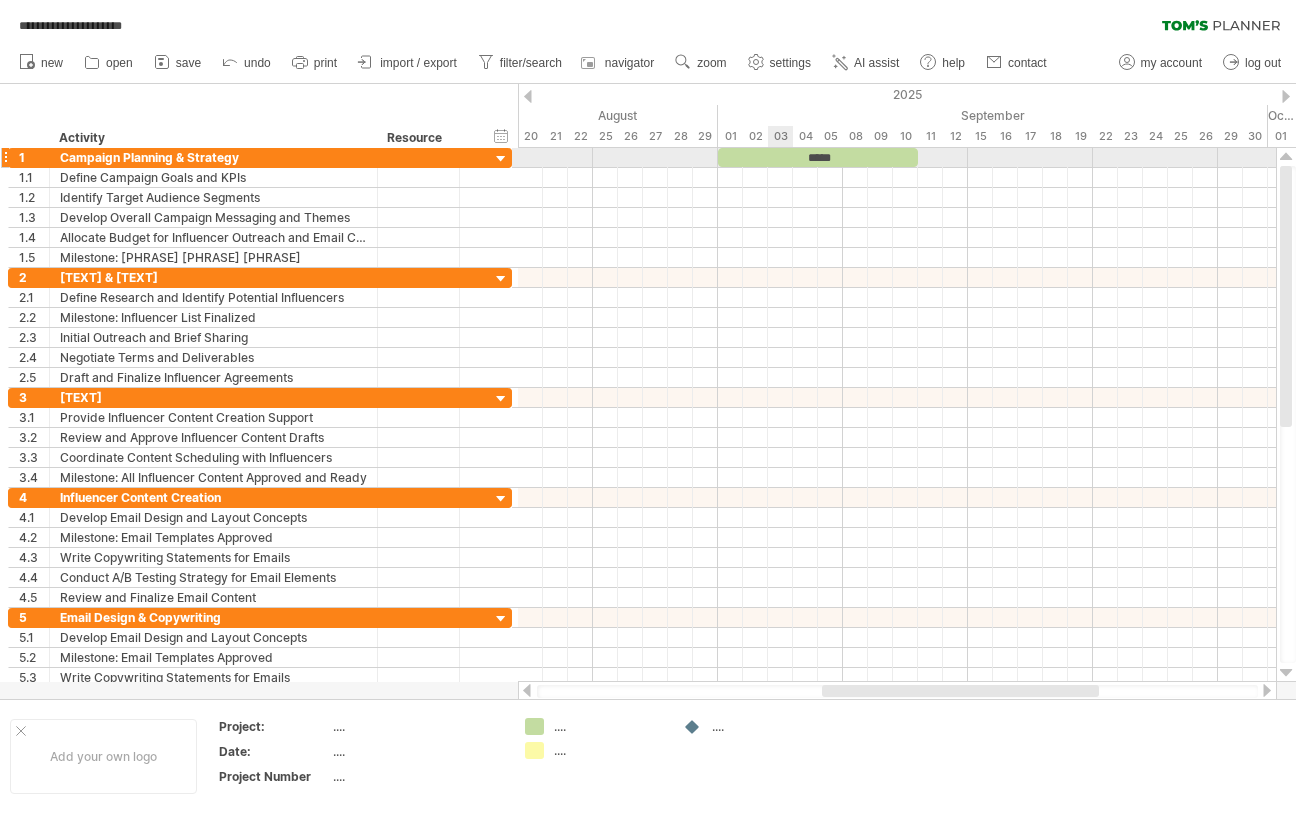 click on "*****" at bounding box center [818, 157] 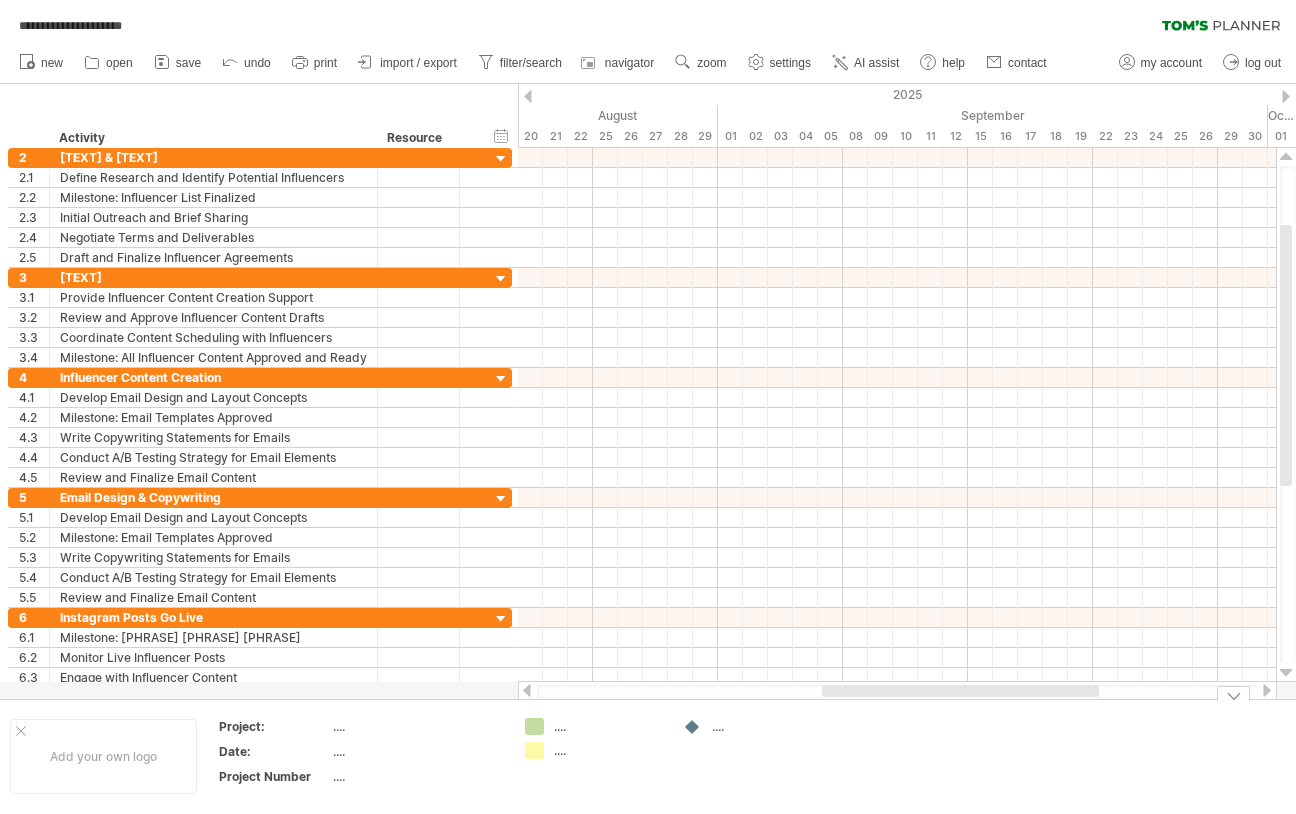 click on ".... ...." at bounding box center [594, 756] 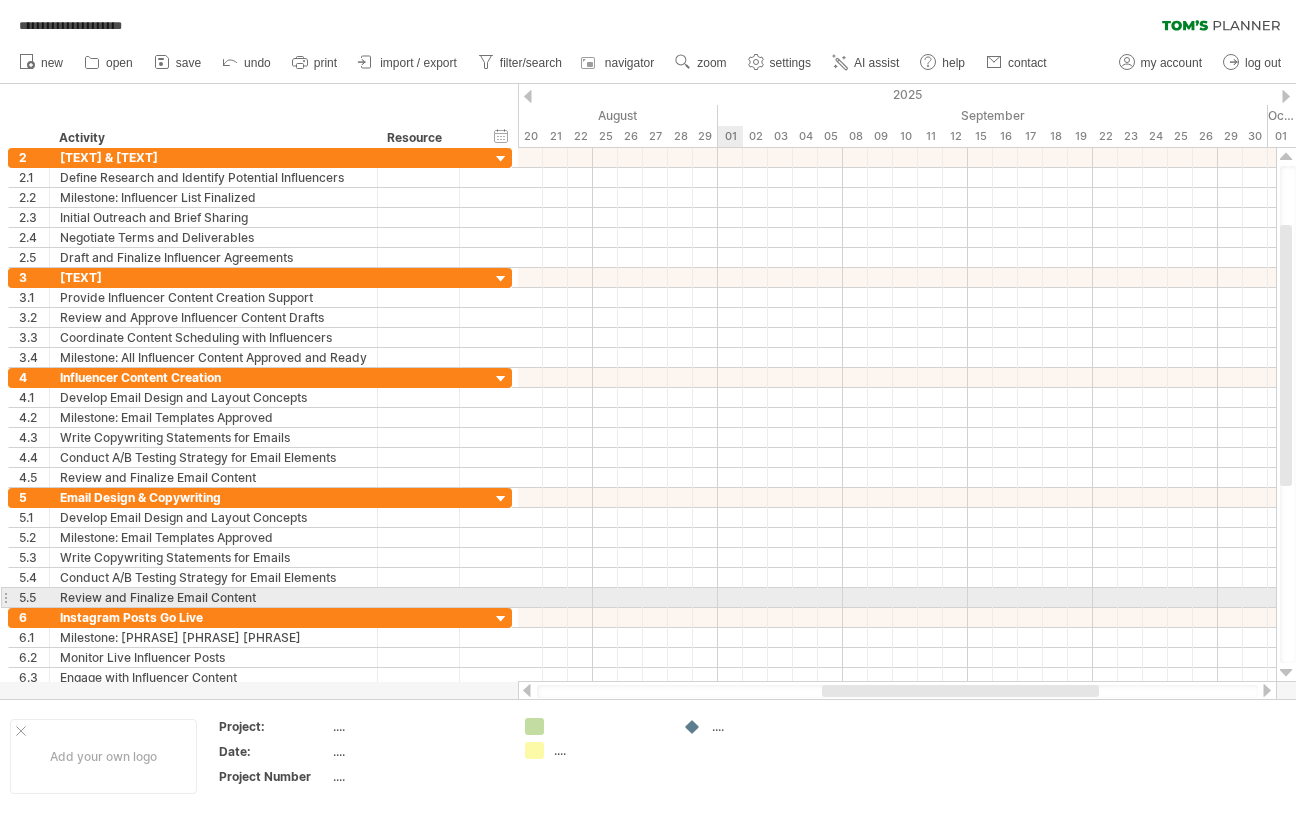 click at bounding box center [897, 598] 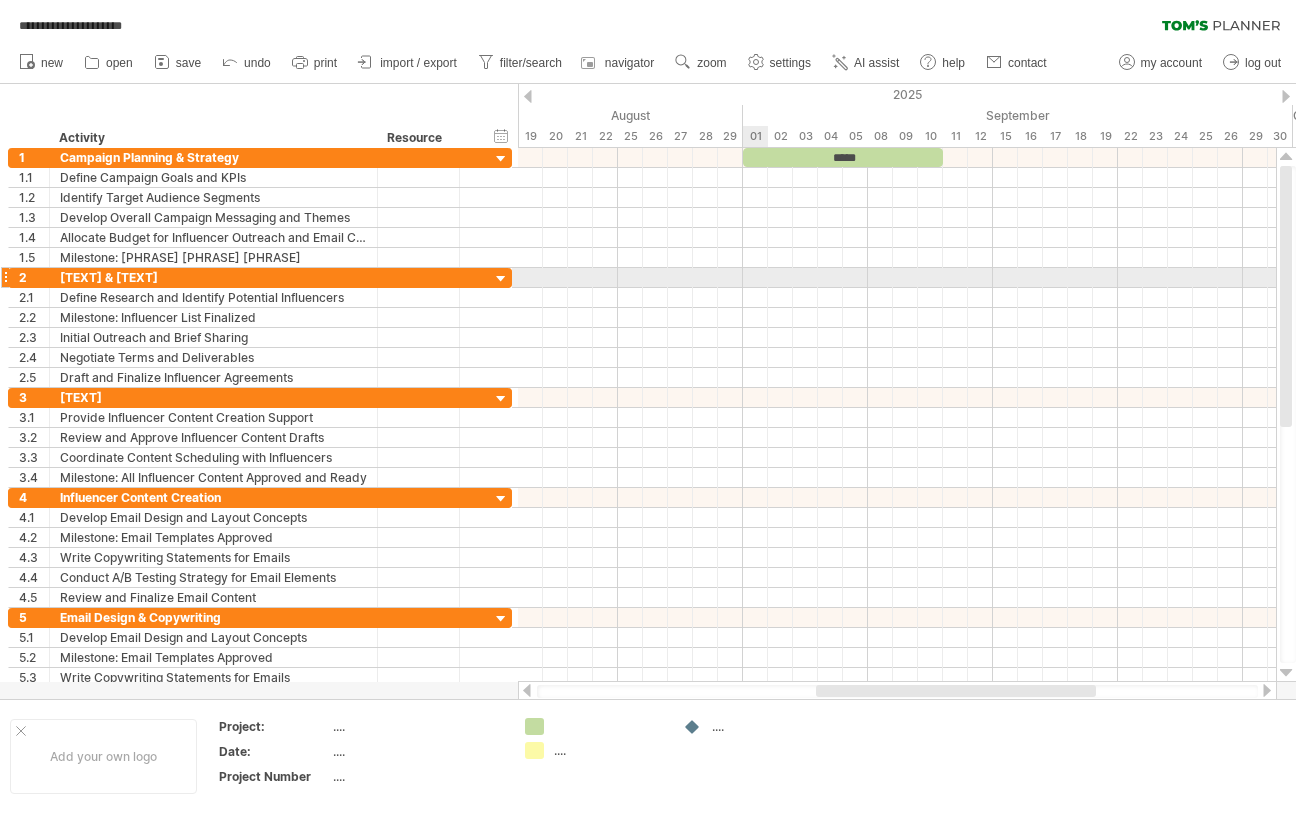 click at bounding box center [897, 278] 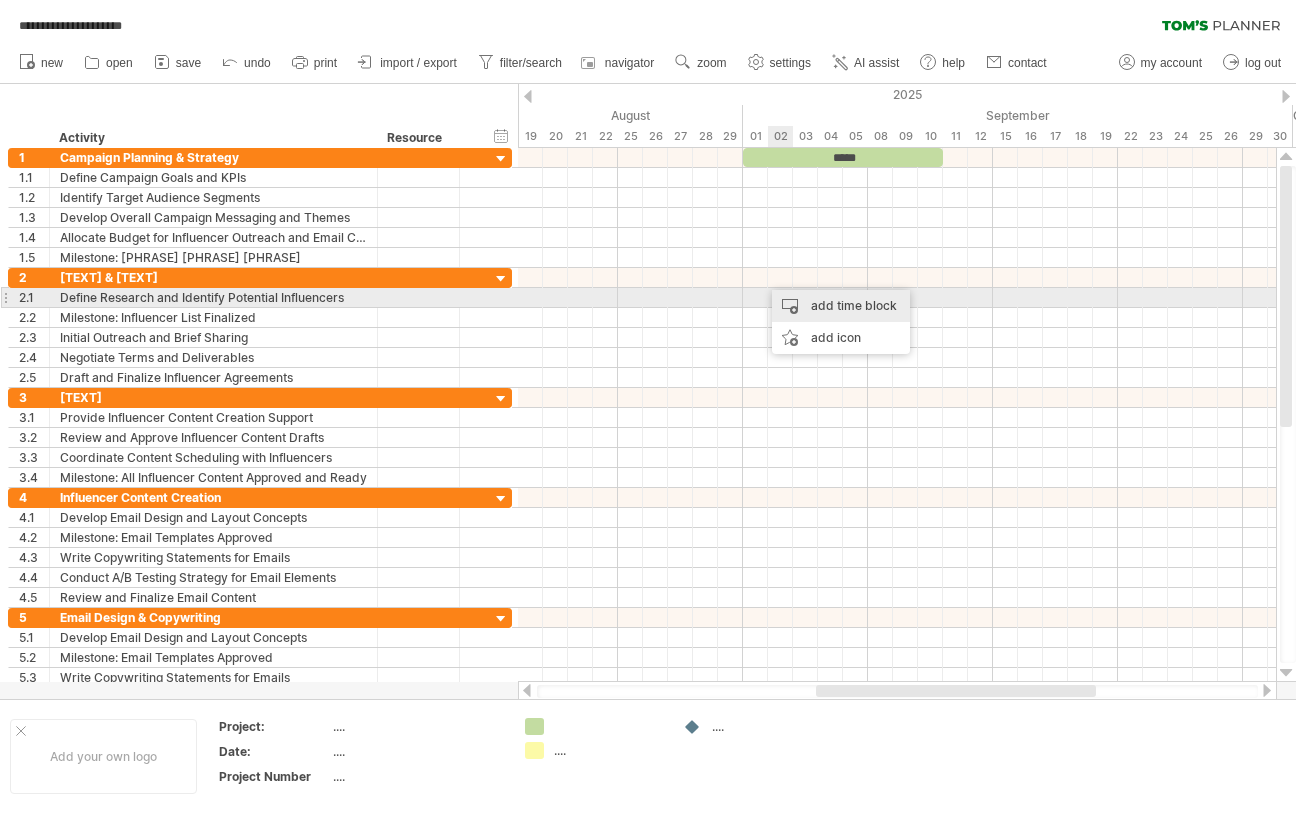 click on "add time block" at bounding box center (841, 306) 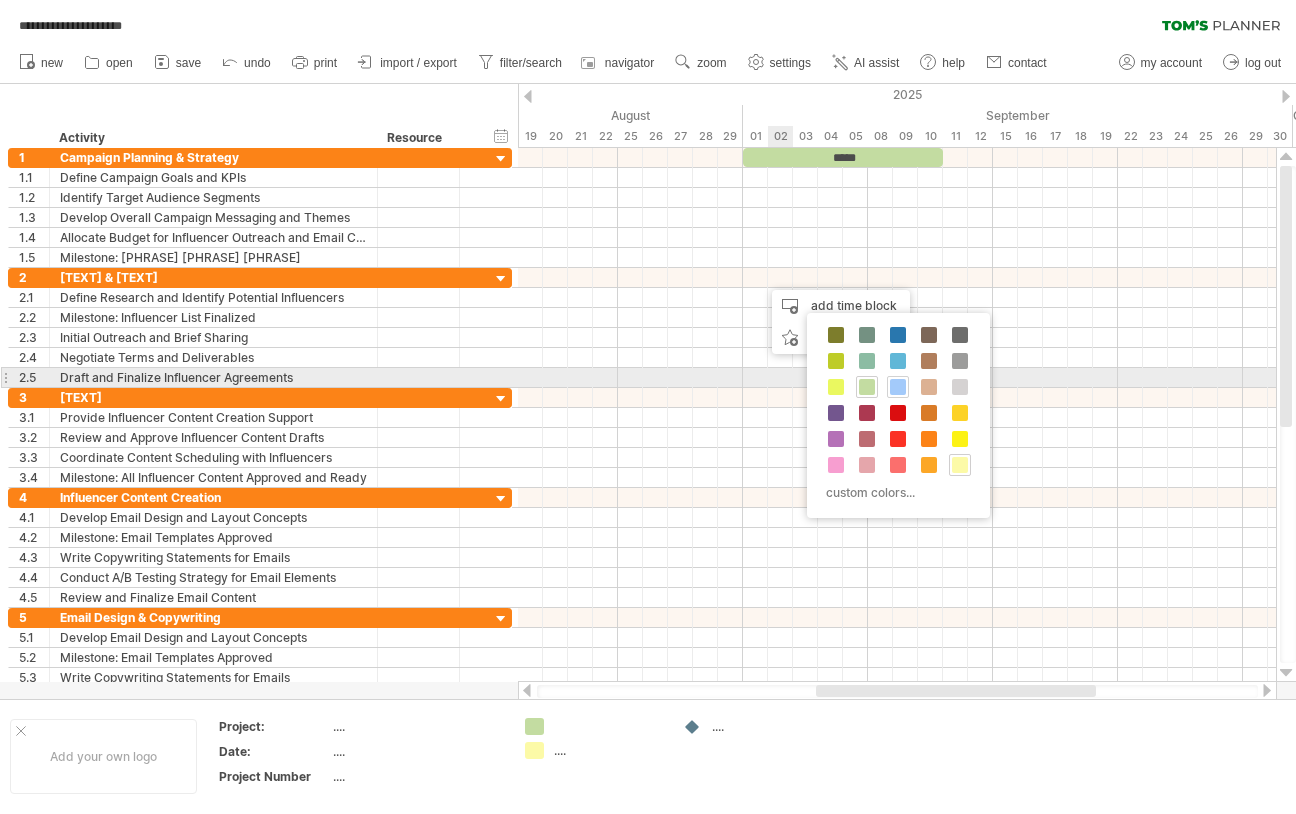 click at bounding box center (898, 387) 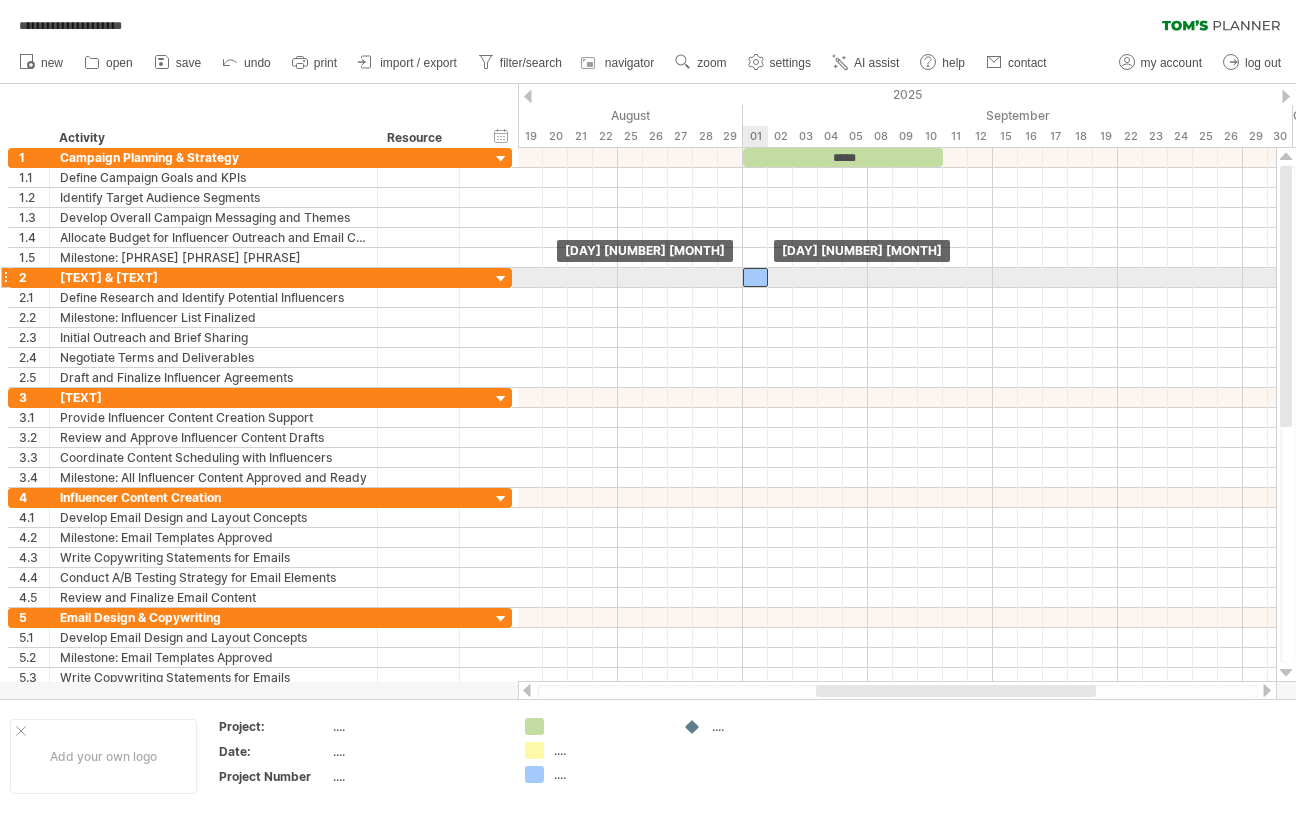 drag, startPoint x: 778, startPoint y: 275, endPoint x: 758, endPoint y: 275, distance: 20 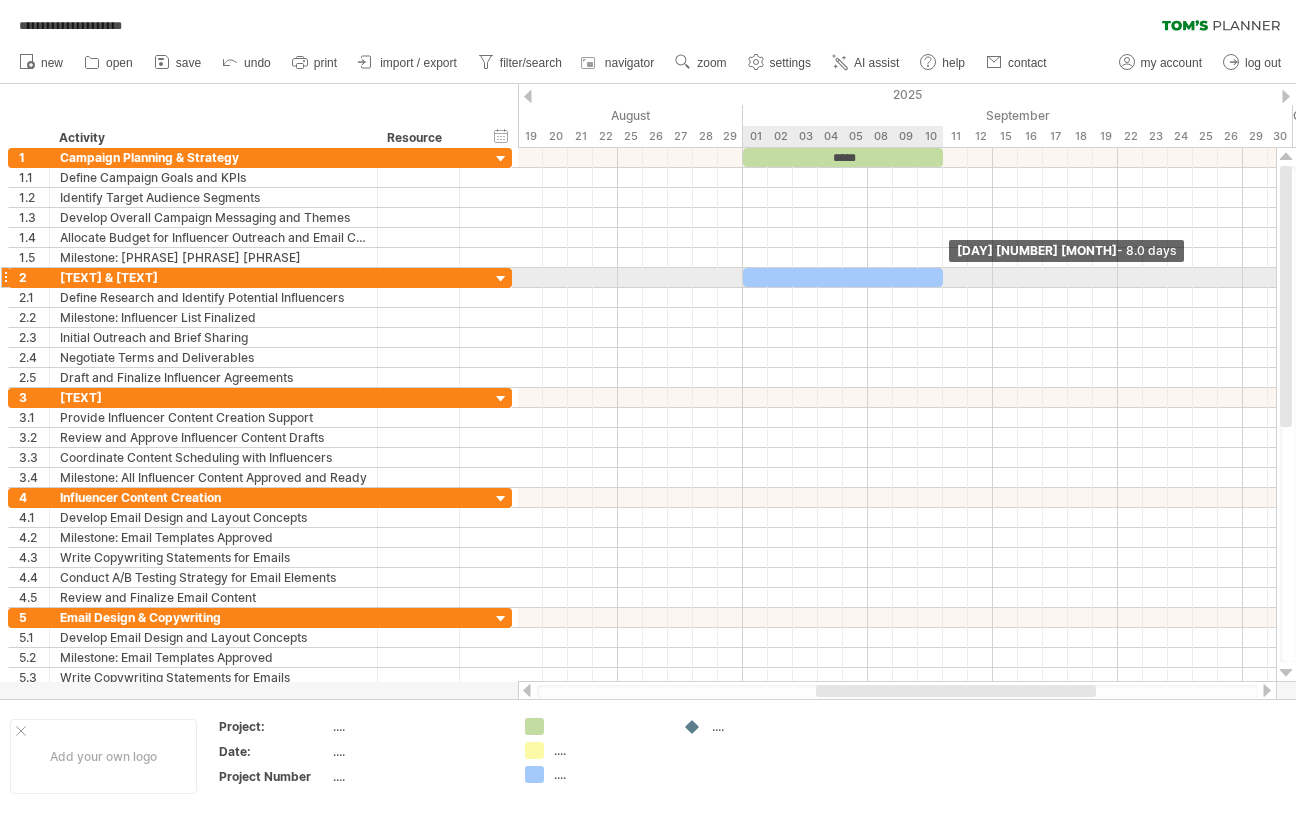 drag, startPoint x: 771, startPoint y: 275, endPoint x: 941, endPoint y: 279, distance: 170.04706 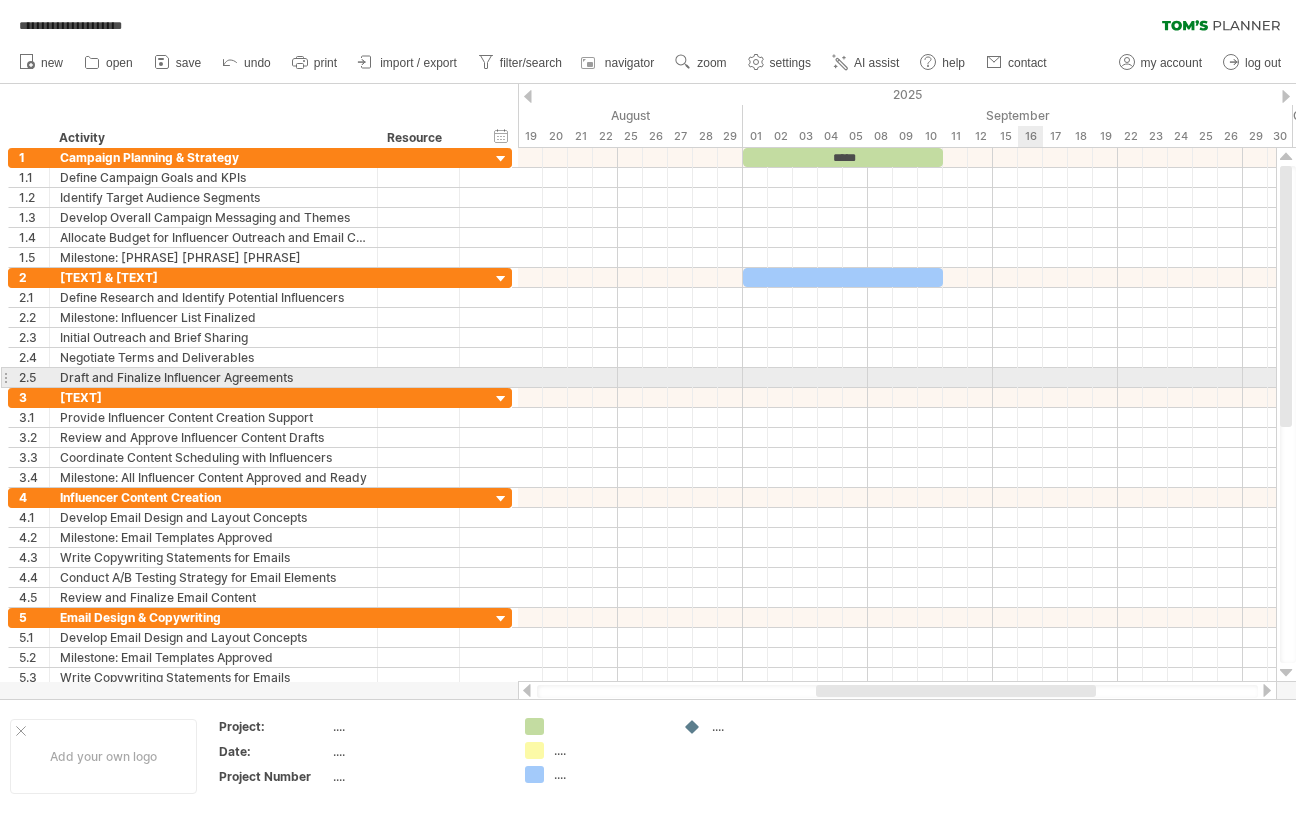 click at bounding box center [897, 378] 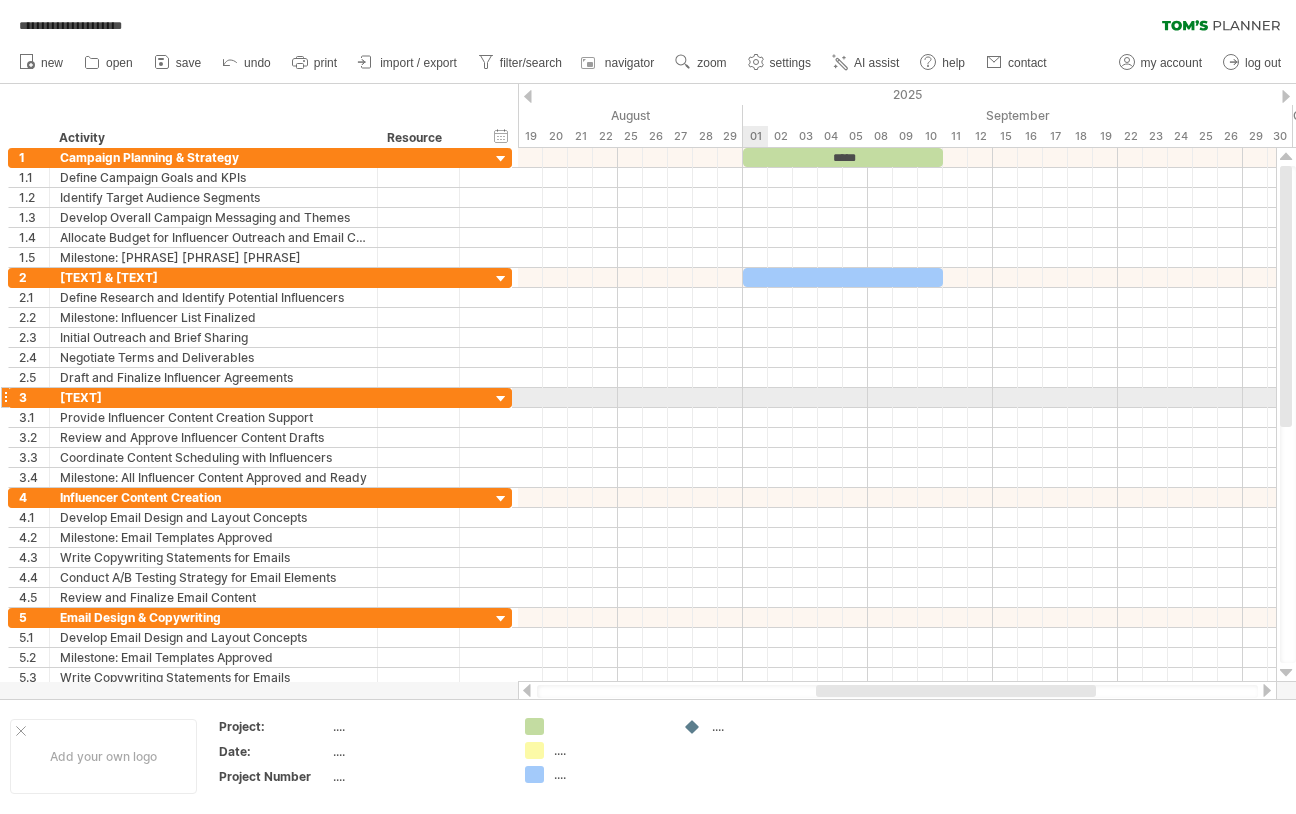 click at bounding box center (897, 398) 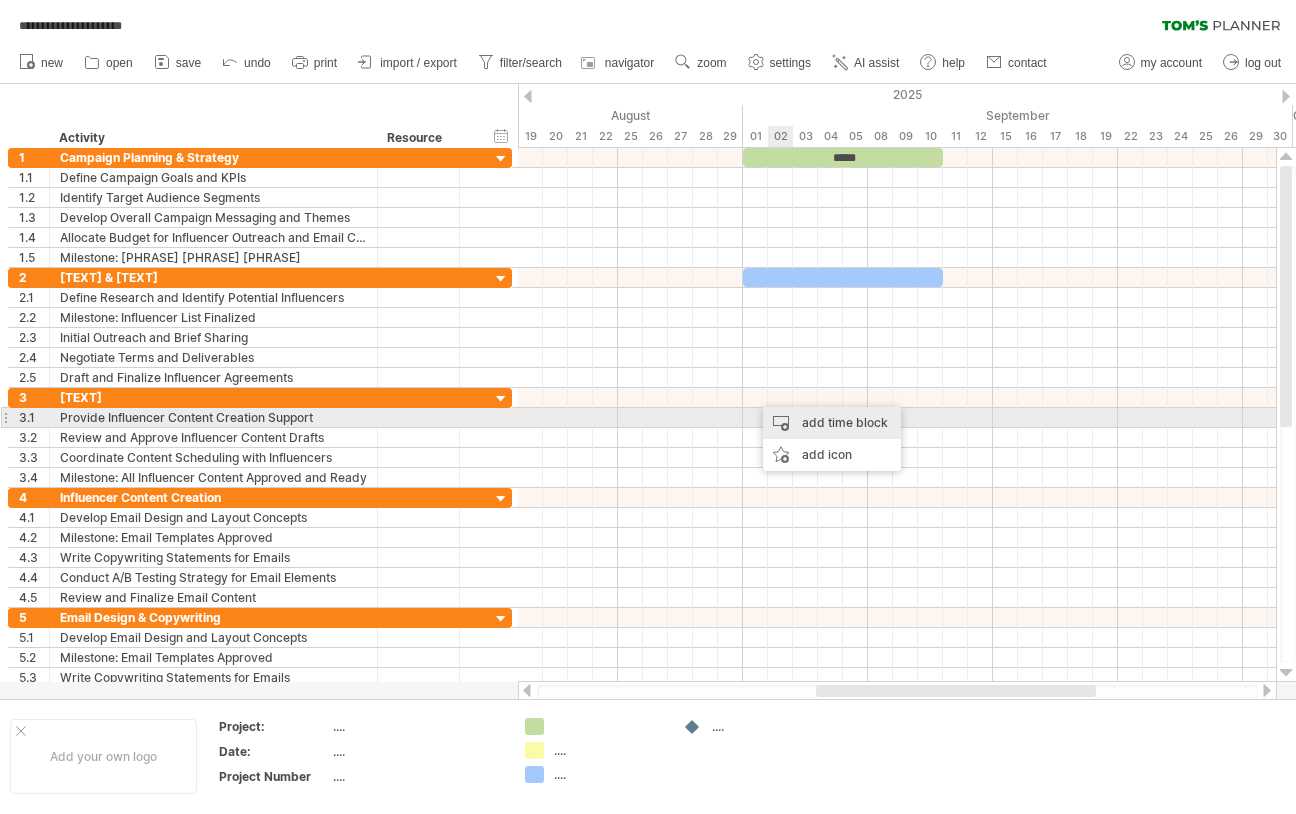click on "add time block" at bounding box center [832, 423] 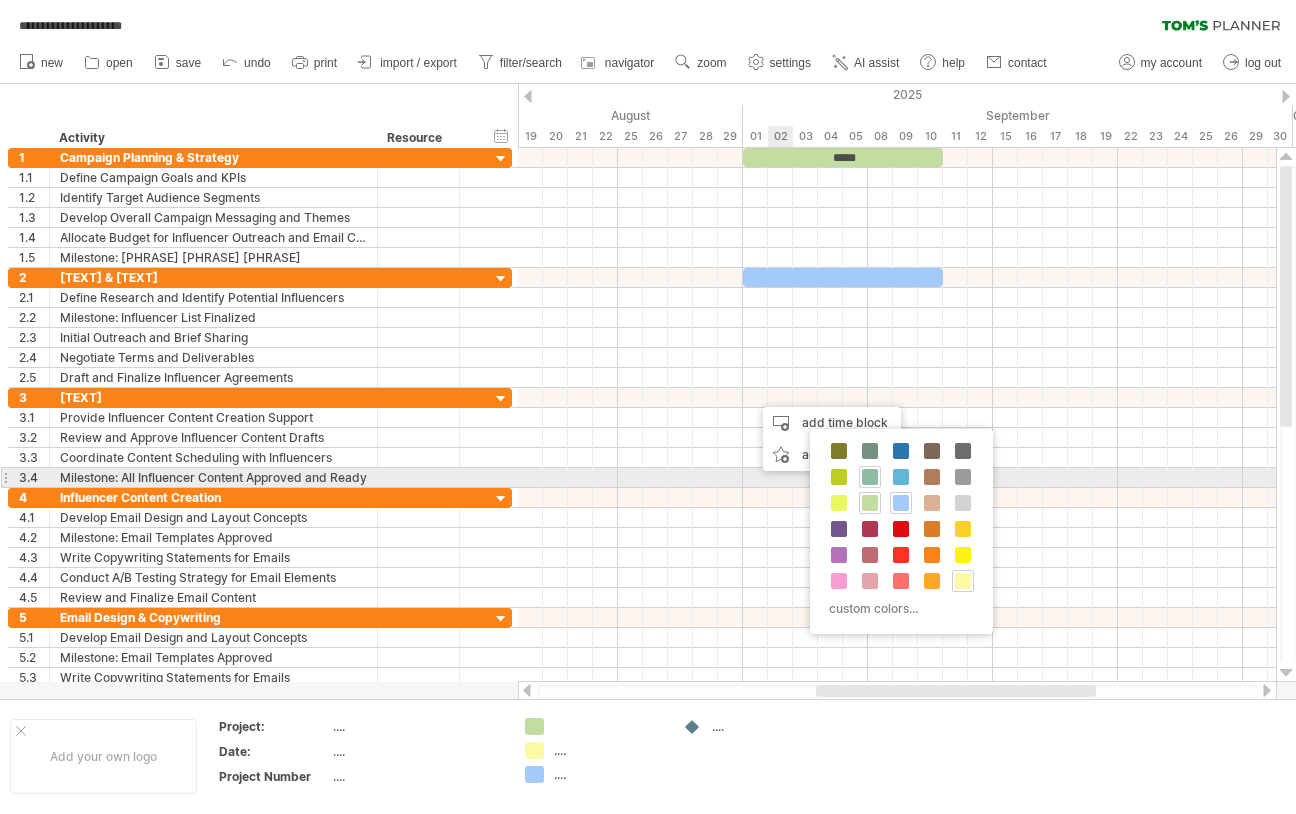 click at bounding box center [870, 477] 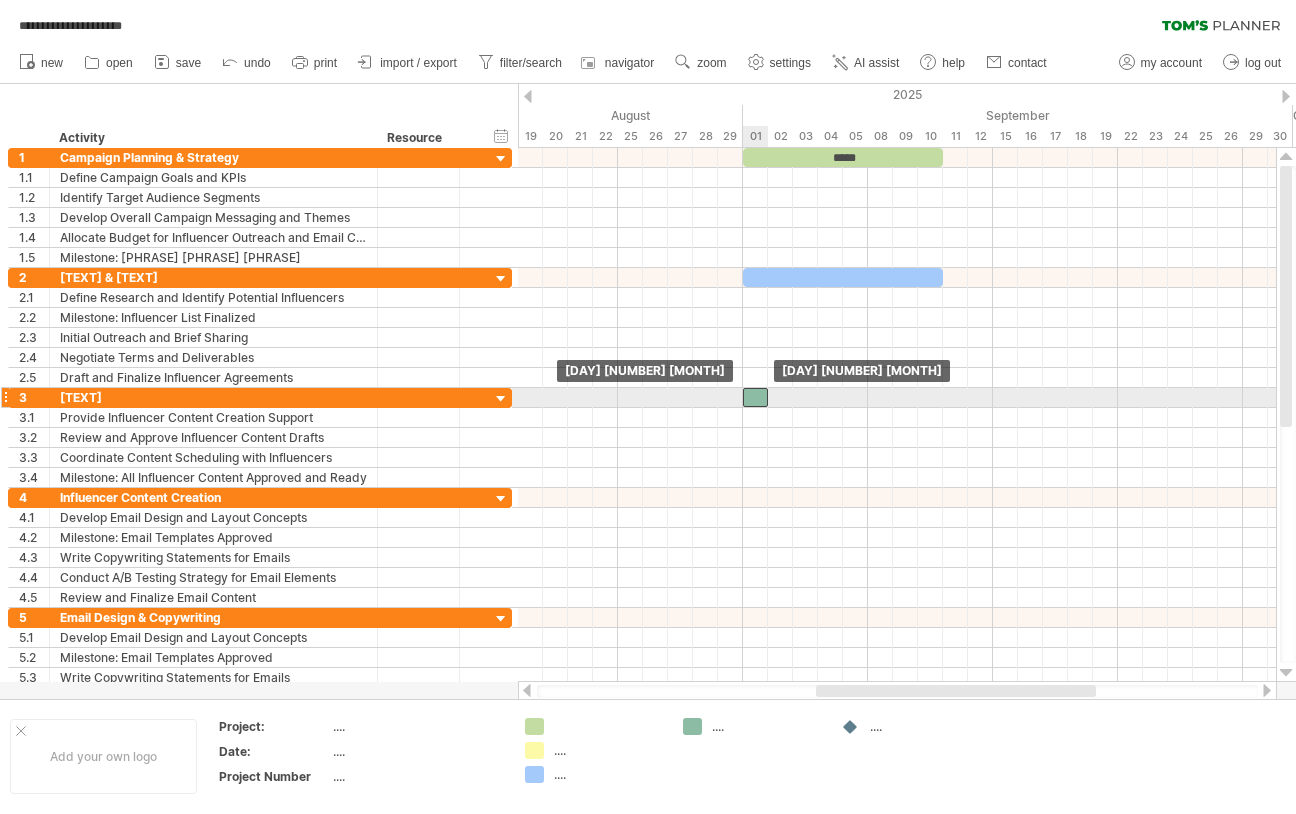click at bounding box center (755, 397) 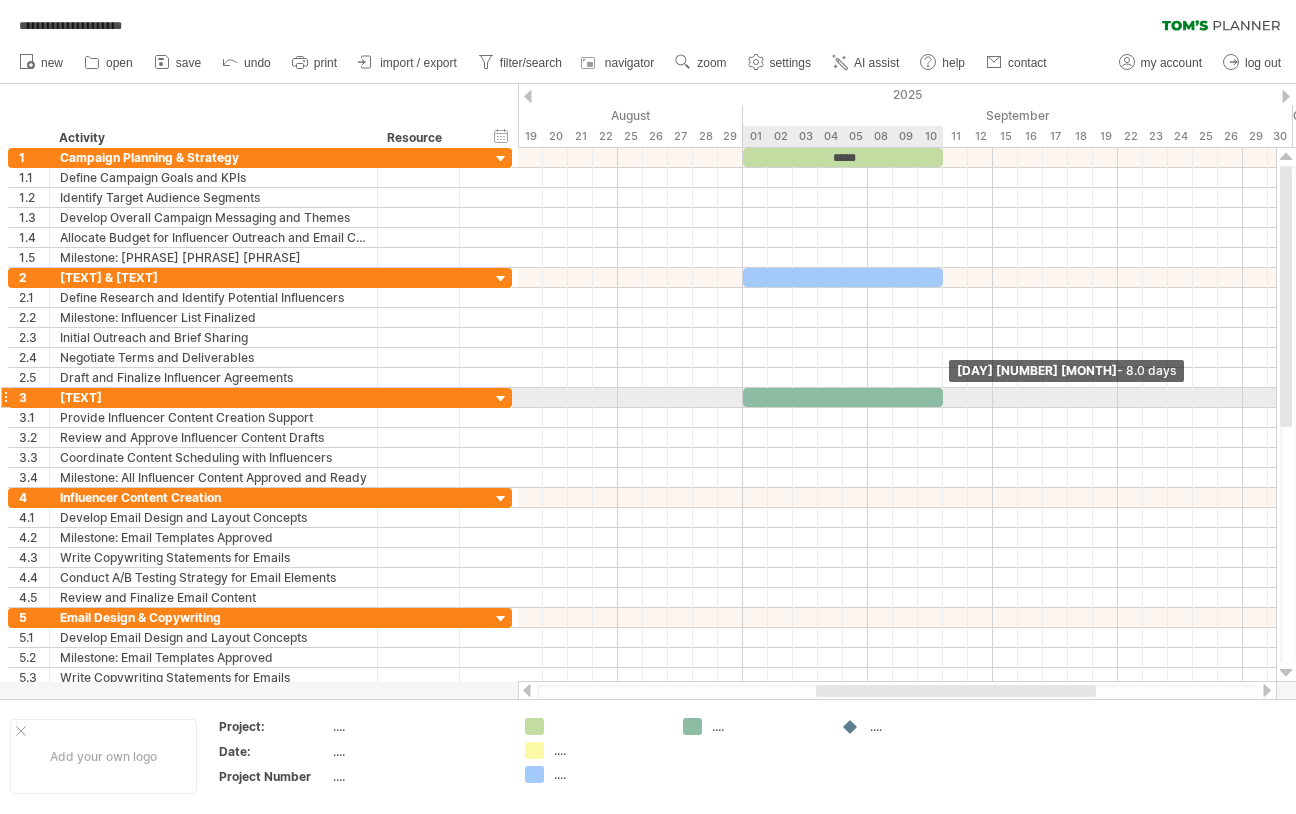 drag, startPoint x: 766, startPoint y: 398, endPoint x: 936, endPoint y: 402, distance: 170.04706 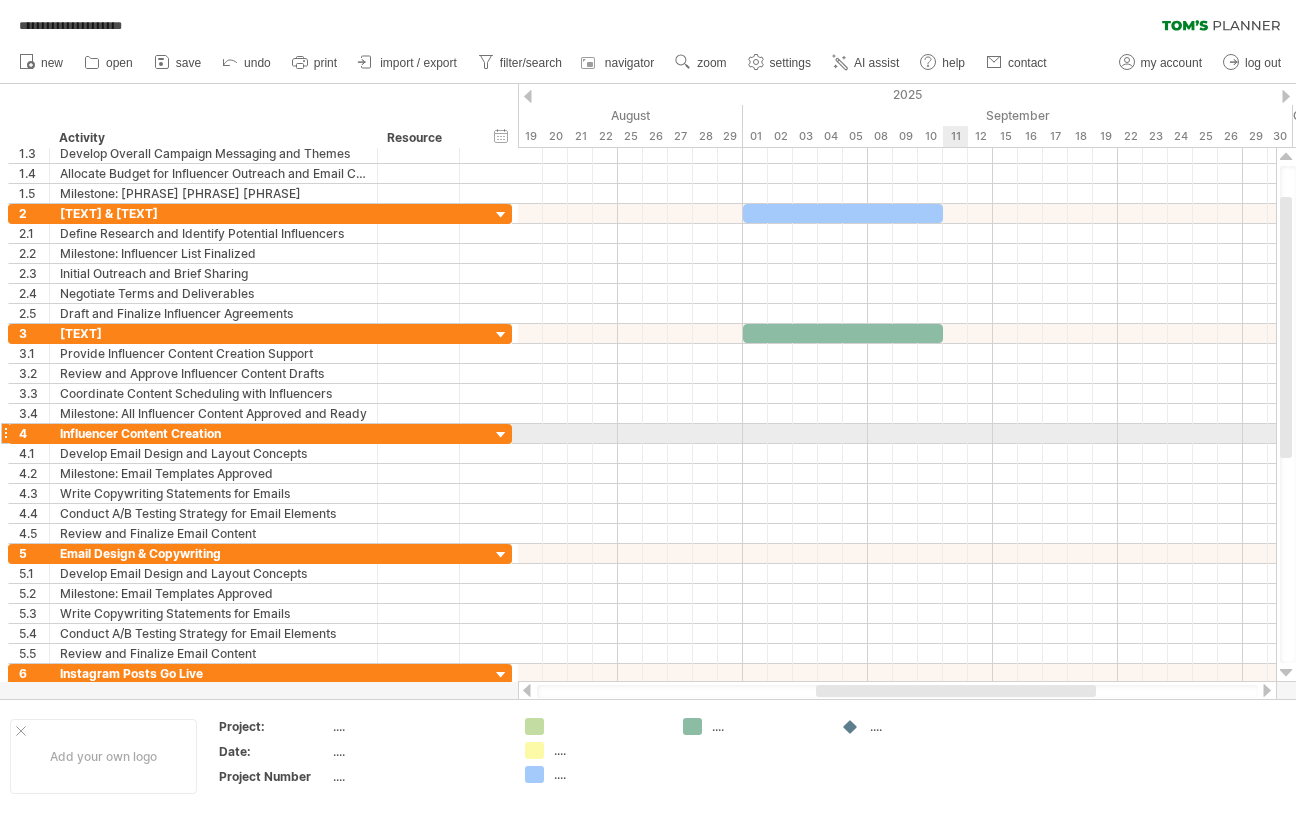 click at bounding box center [897, 434] 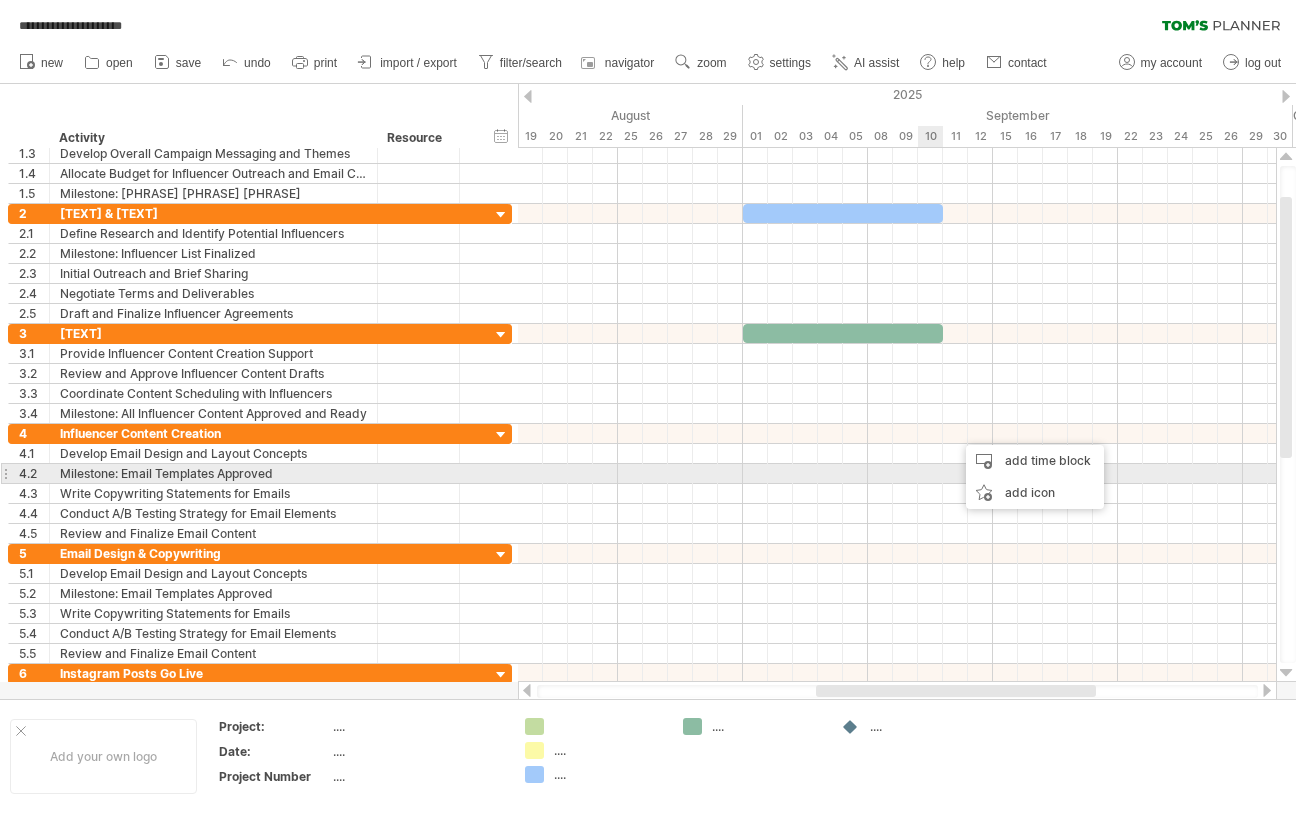 click at bounding box center (897, 494) 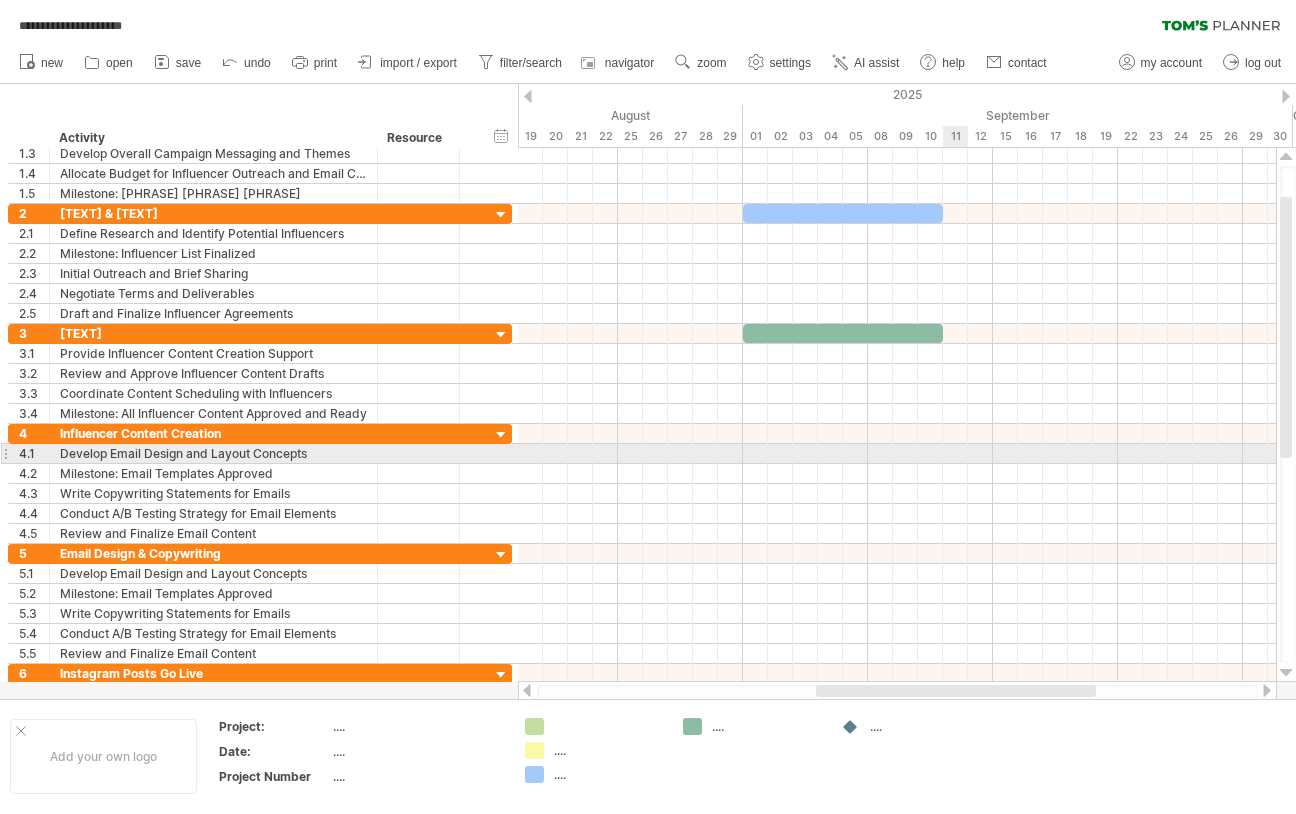 click at bounding box center [897, 454] 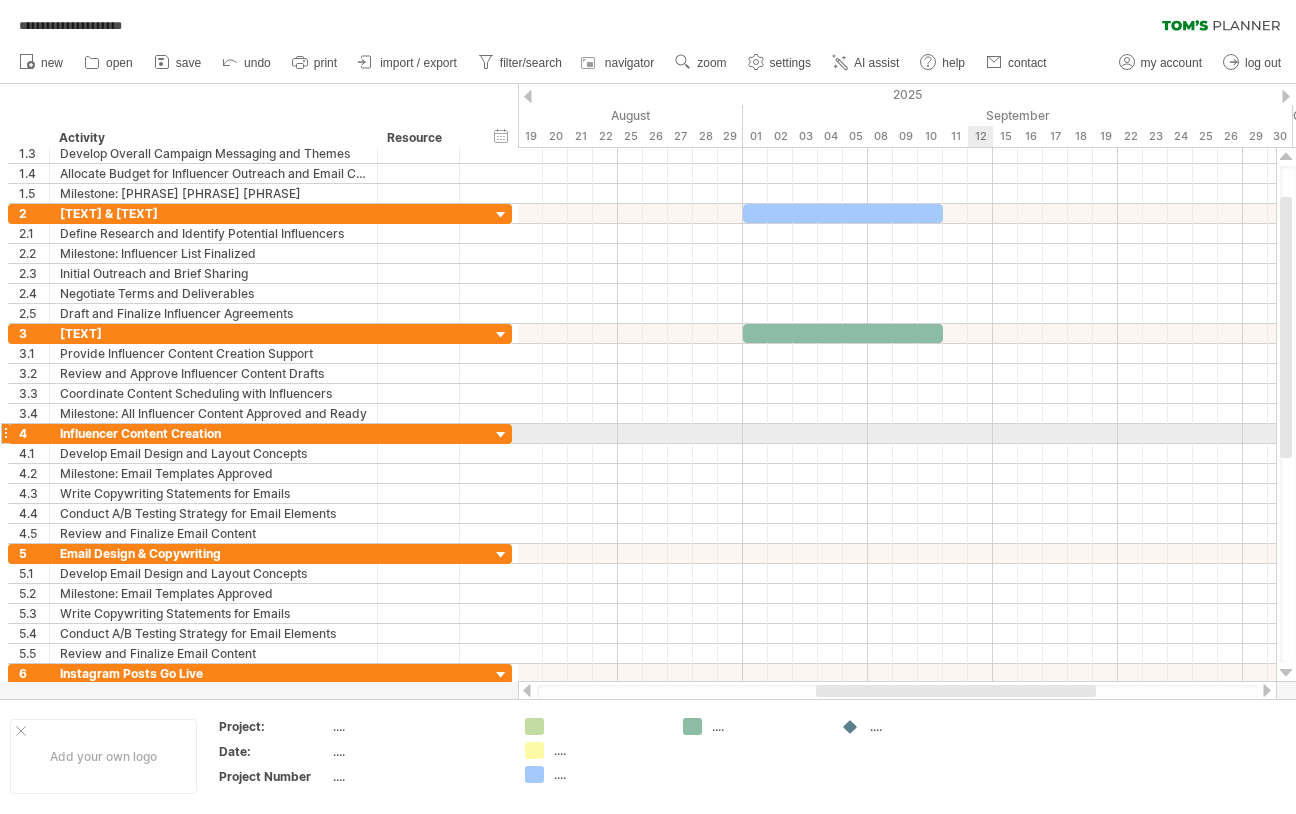click at bounding box center [897, 434] 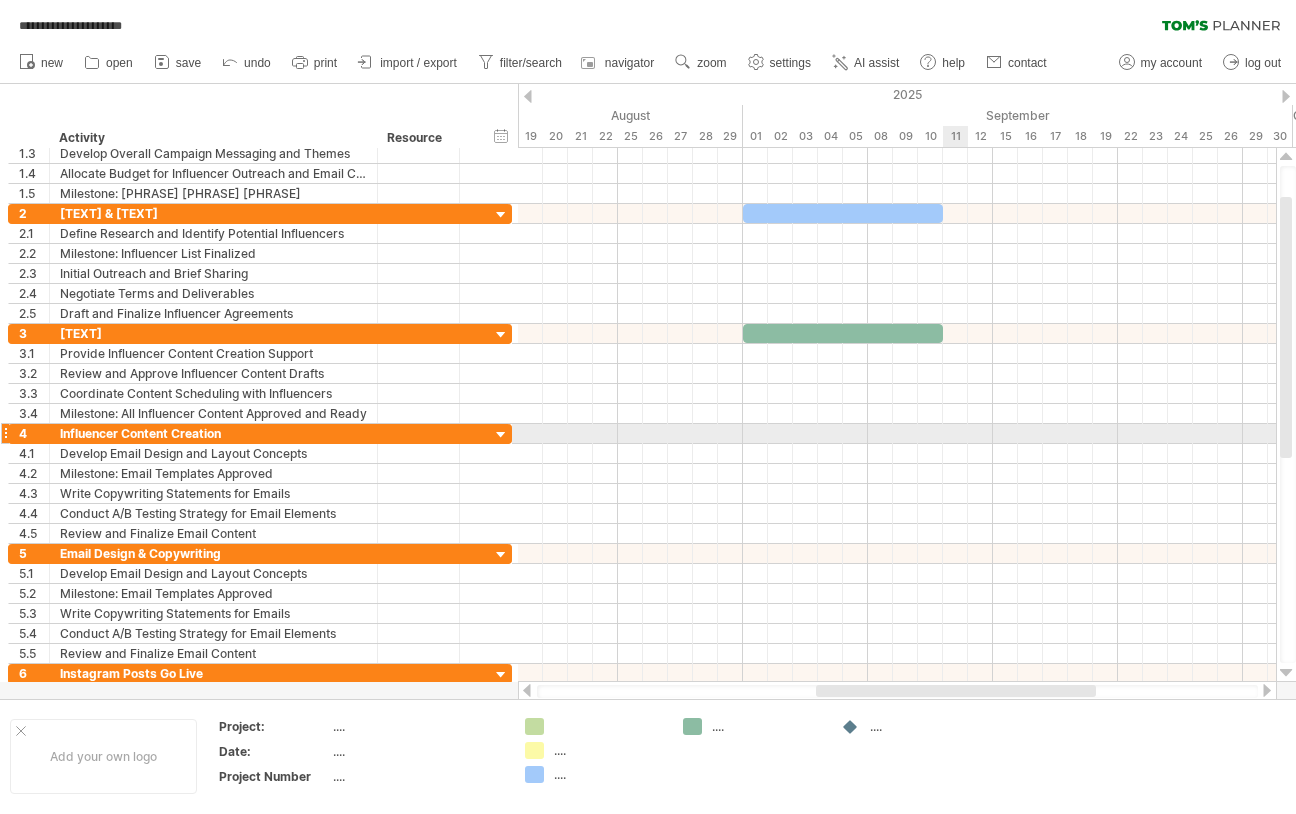 click at bounding box center [897, 434] 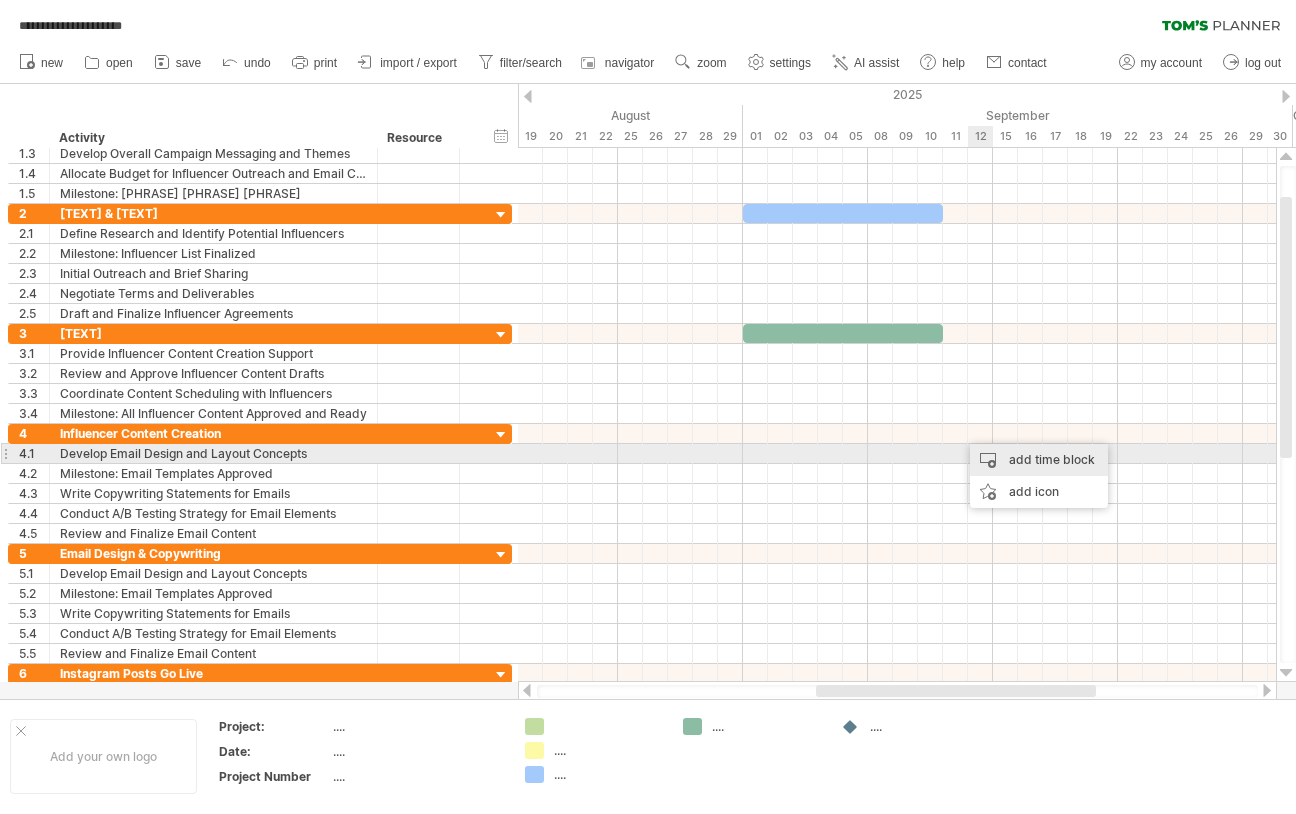 click on "add time block" at bounding box center (1039, 460) 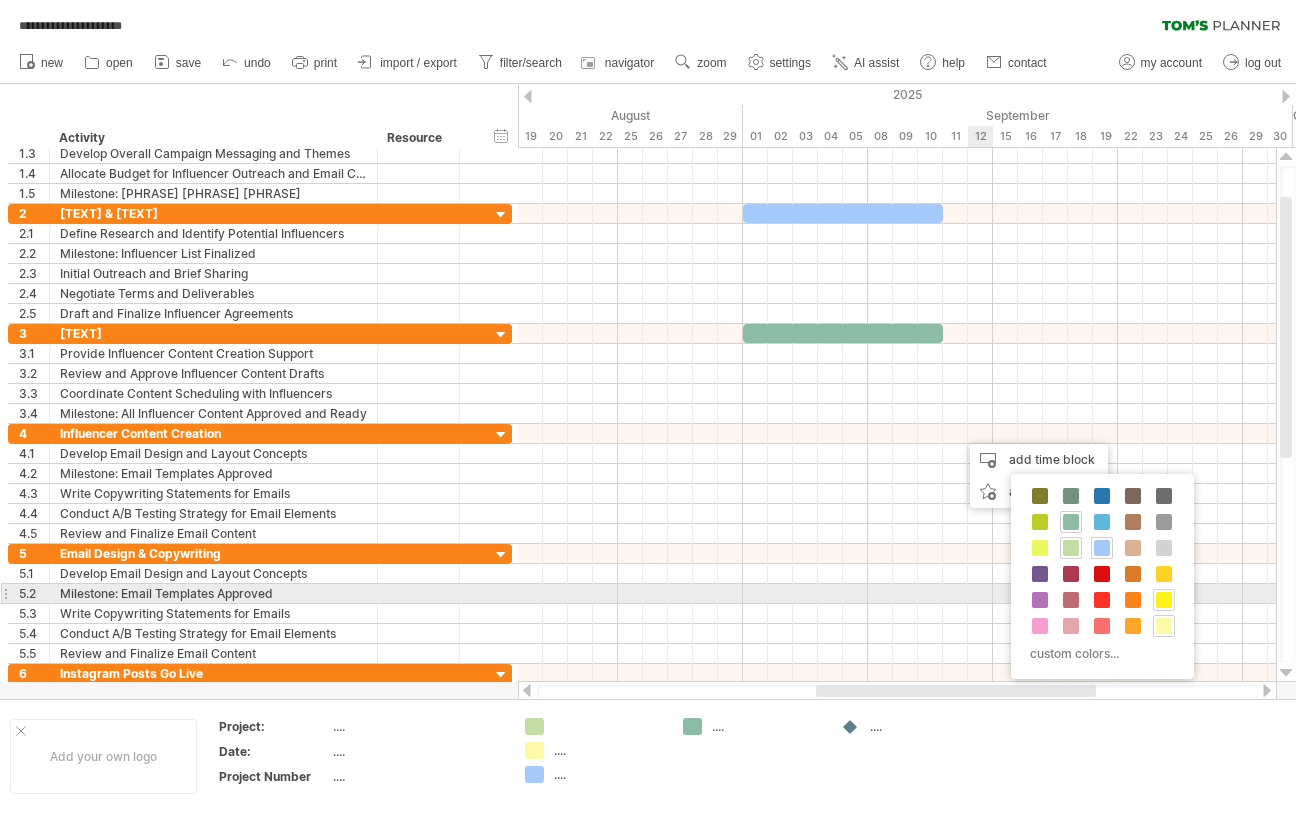 click at bounding box center [1164, 600] 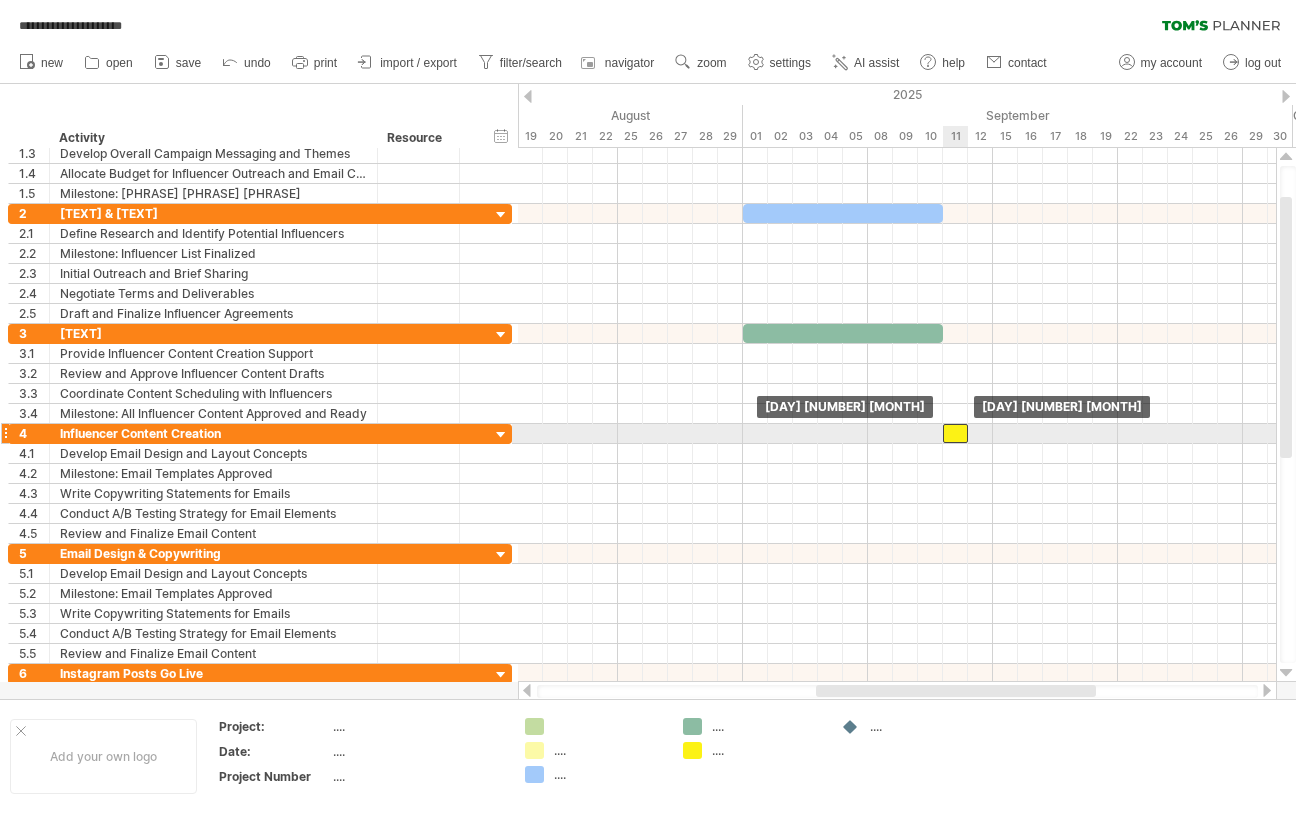 drag, startPoint x: 965, startPoint y: 437, endPoint x: 952, endPoint y: 437, distance: 13 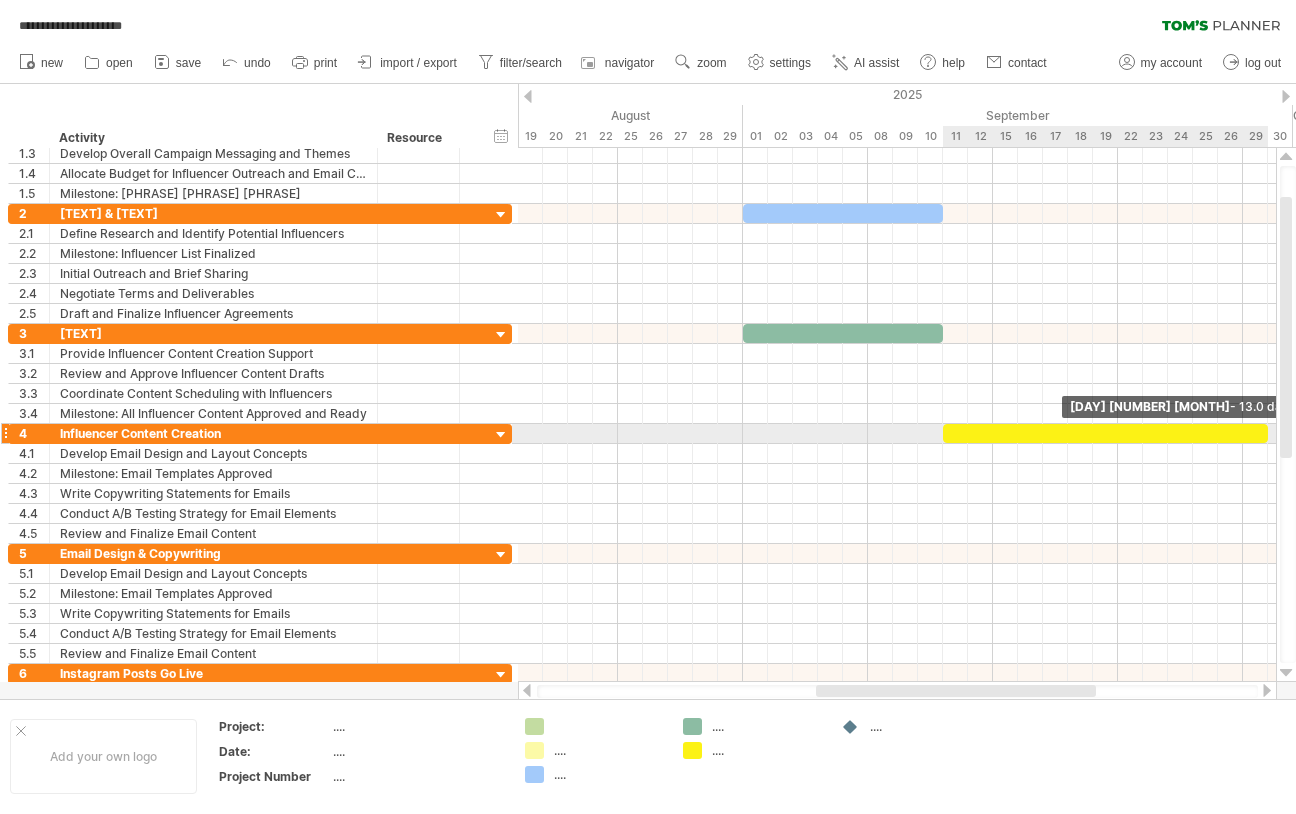 drag, startPoint x: 970, startPoint y: 437, endPoint x: 1271, endPoint y: 436, distance: 301.00165 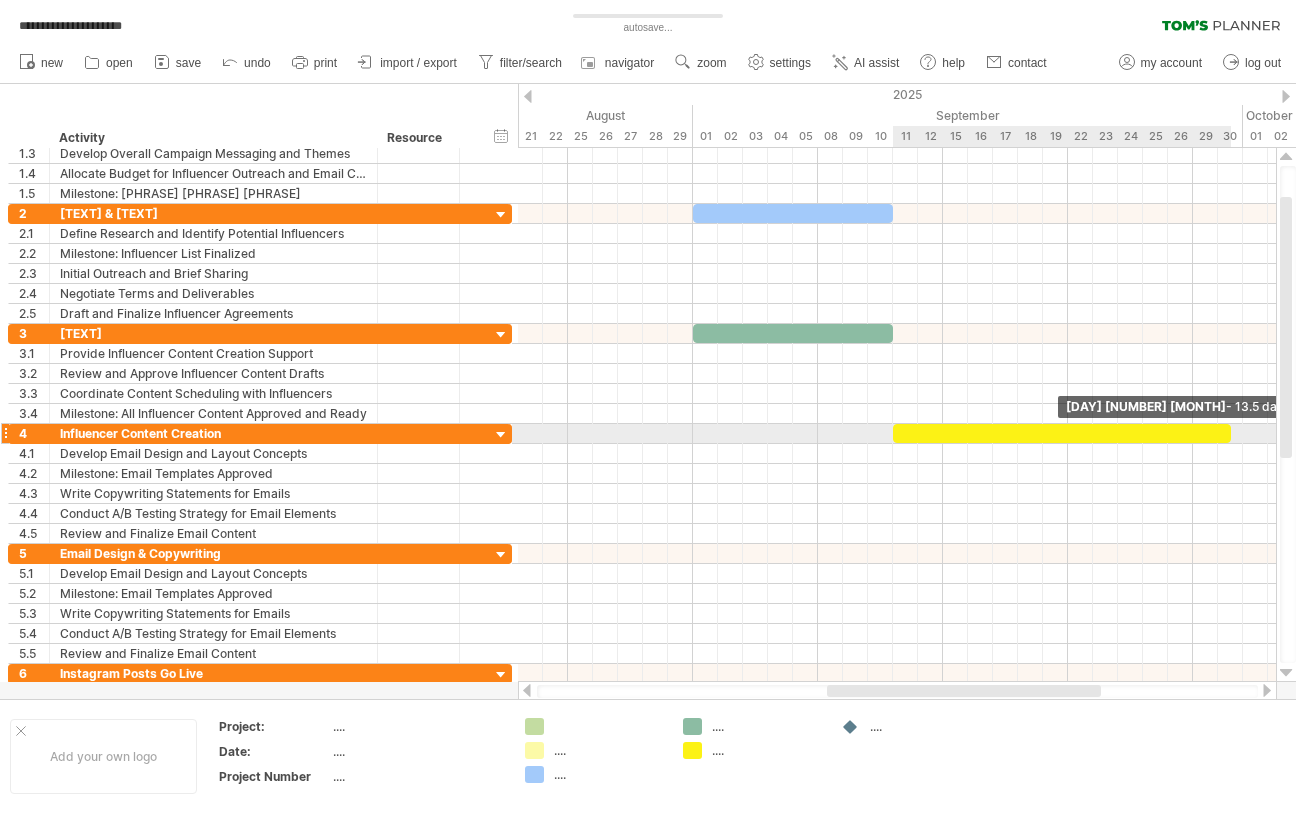 click at bounding box center [1231, 433] 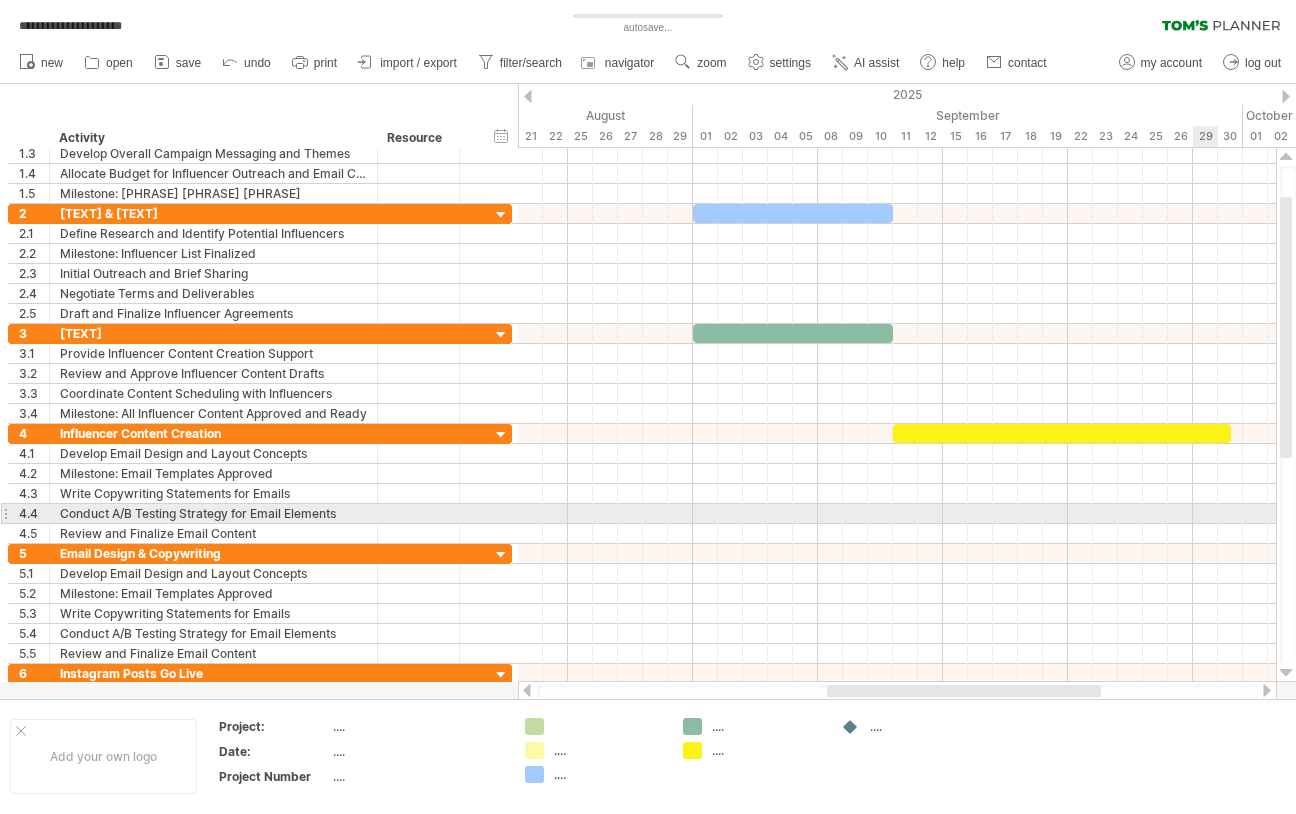 click at bounding box center [897, 534] 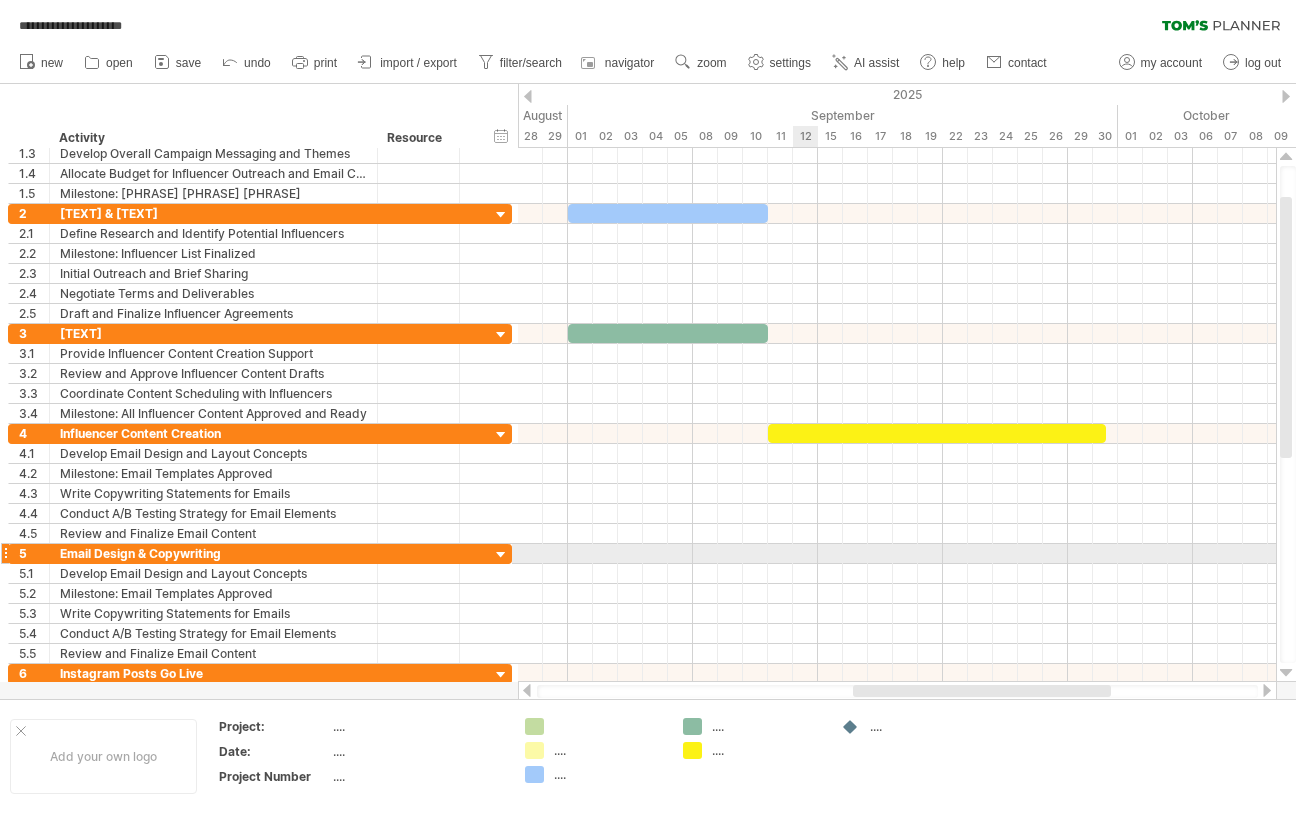 click at bounding box center (897, 554) 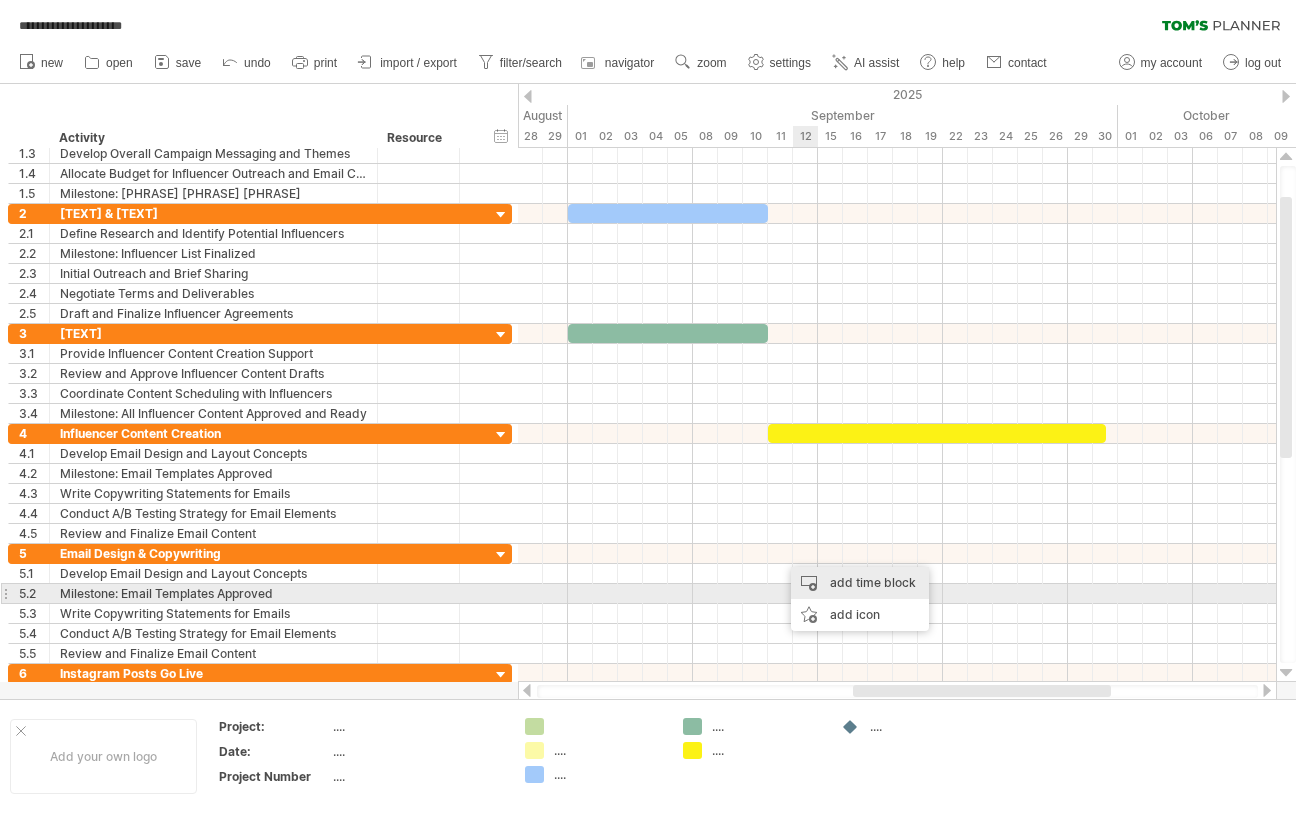 click on "add time block" at bounding box center [860, 583] 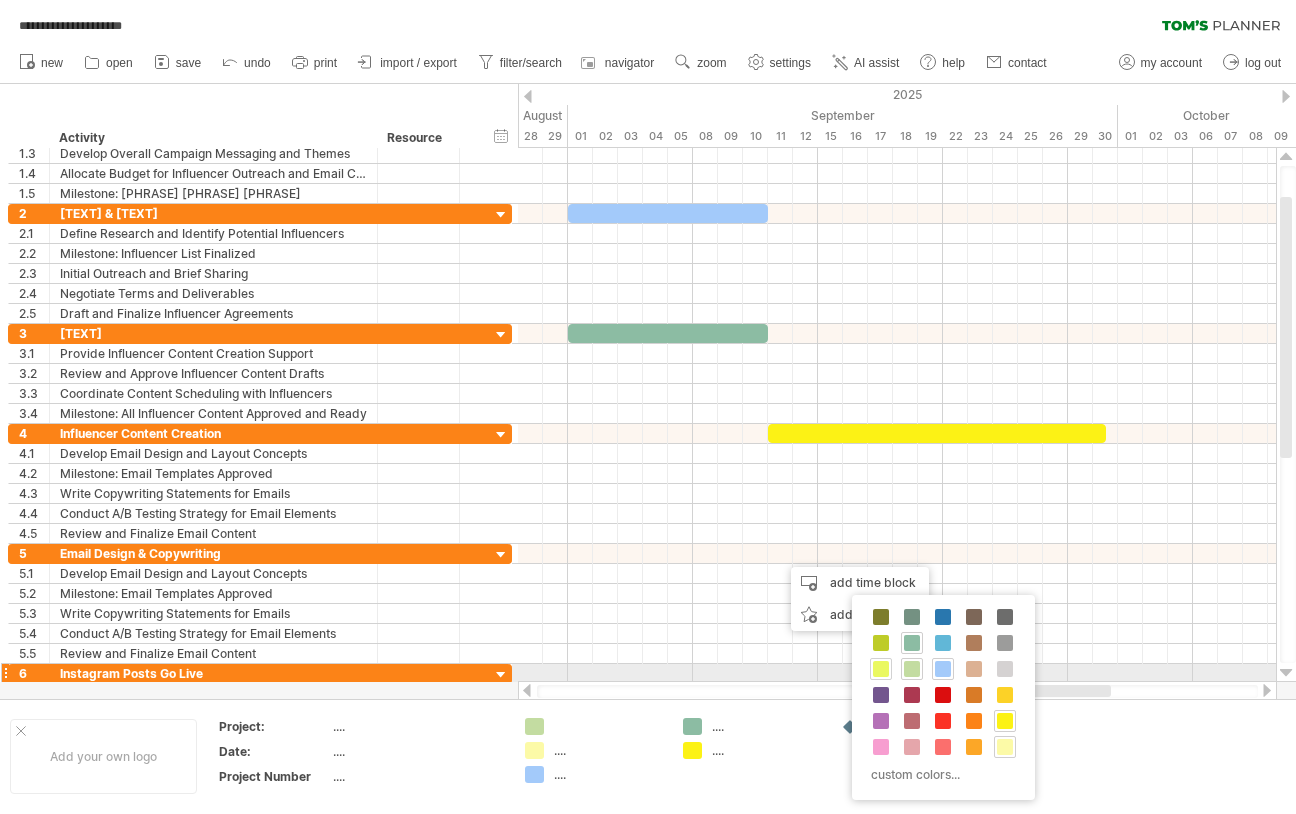 click at bounding box center [881, 669] 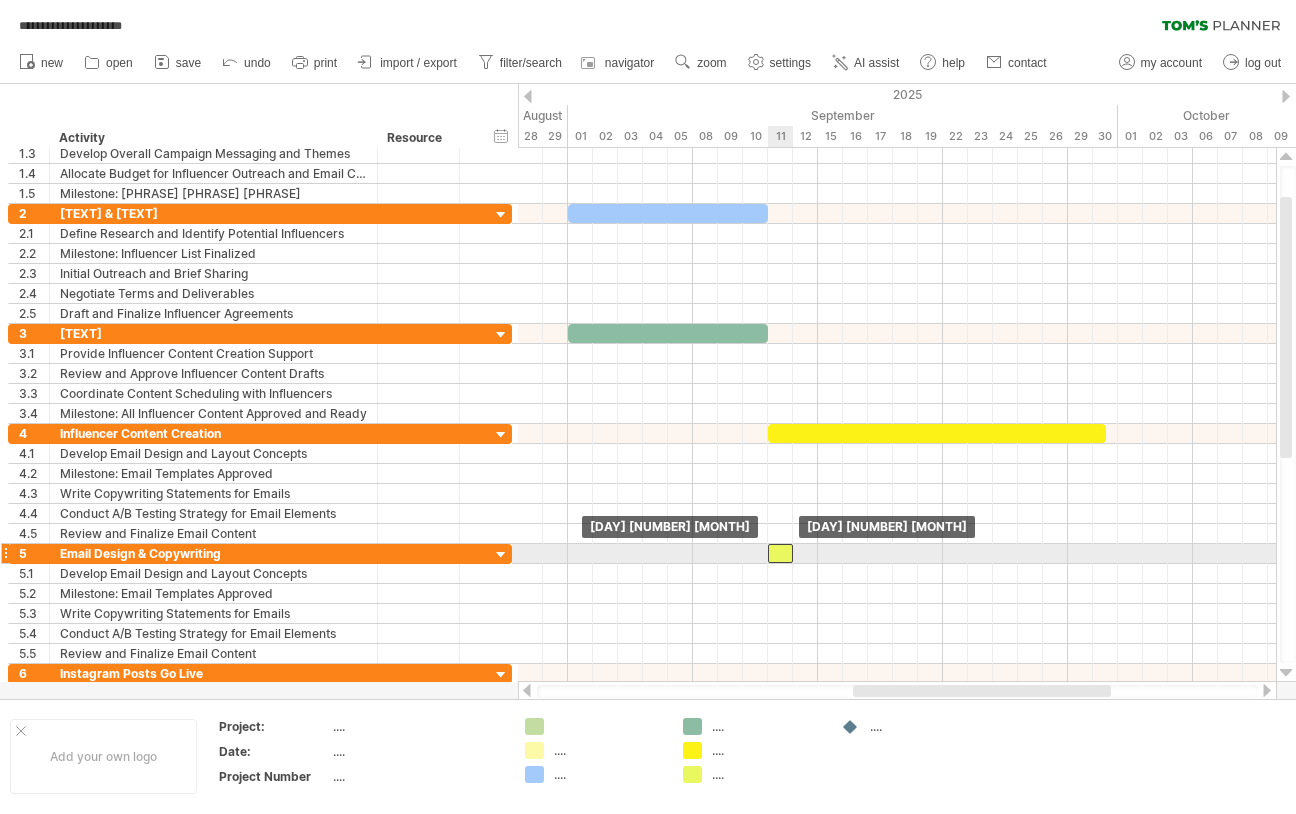 click at bounding box center (780, 553) 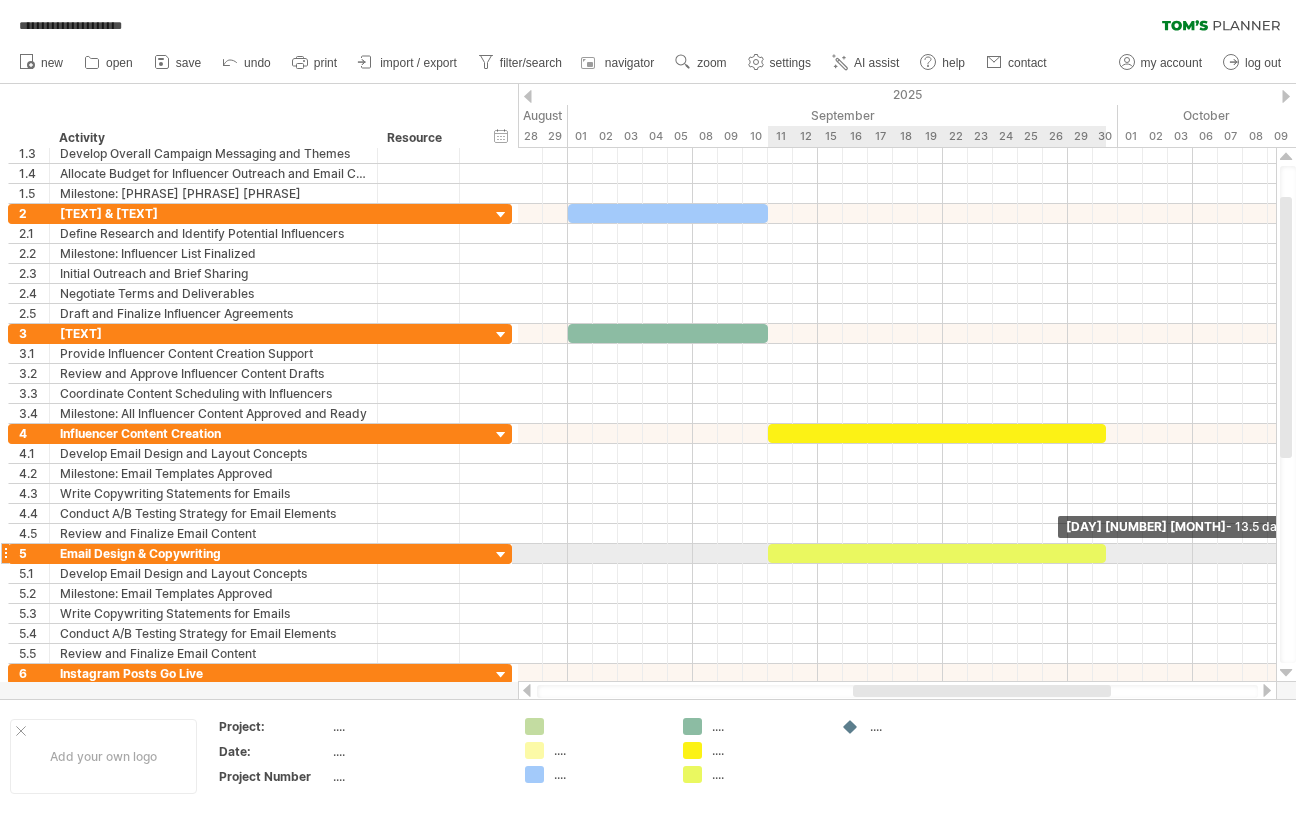 drag, startPoint x: 793, startPoint y: 556, endPoint x: 1107, endPoint y: 558, distance: 314.00638 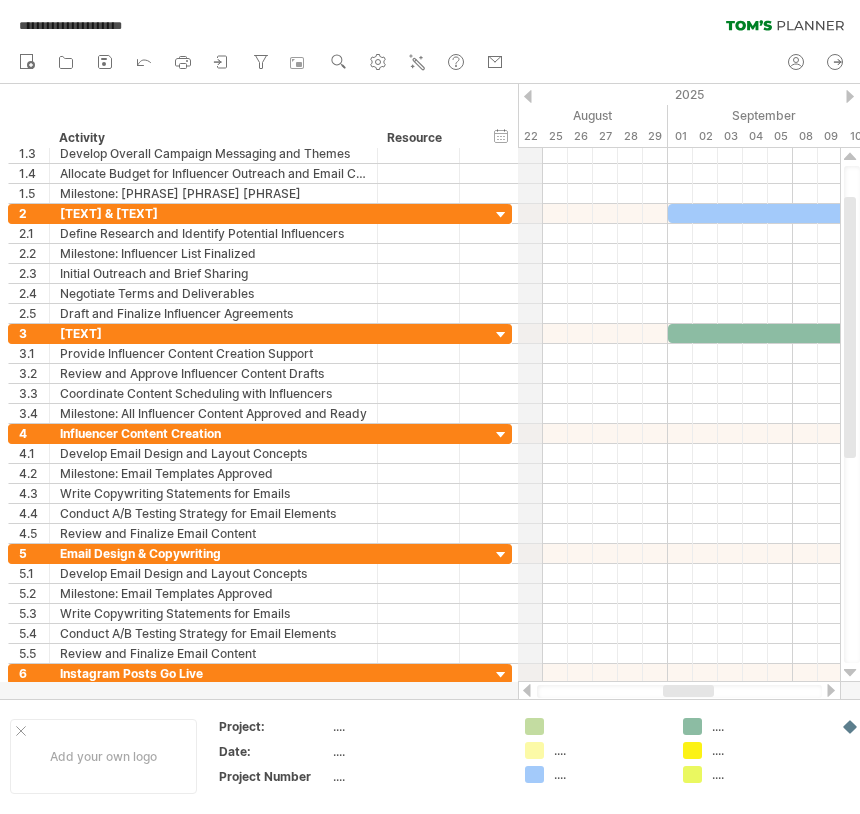 click on "2025" at bounding box center (1068, 94) 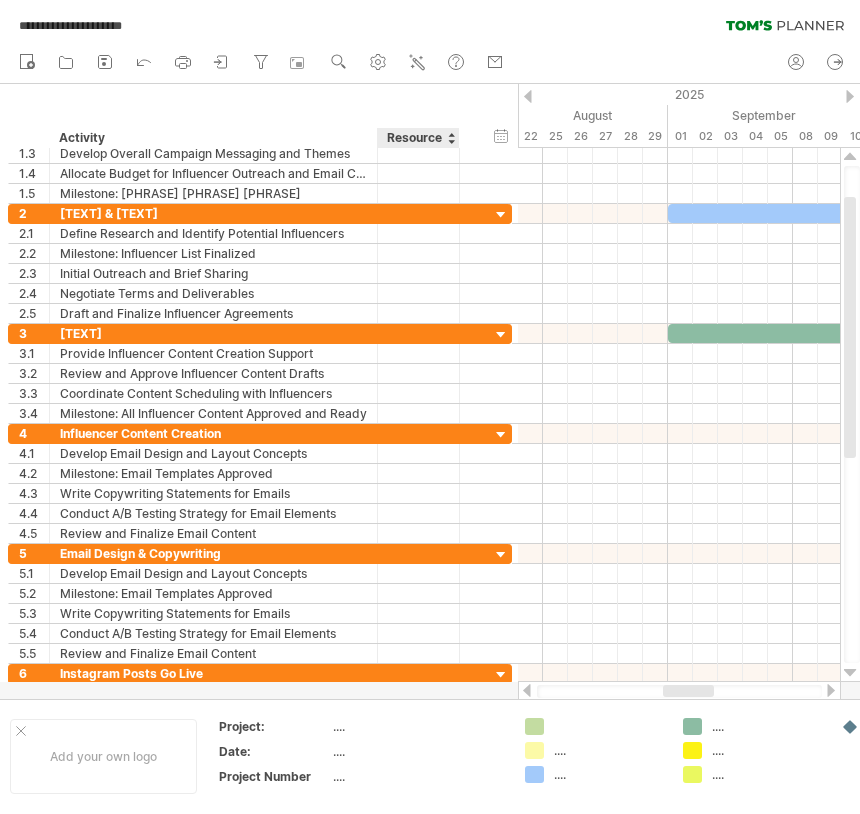 drag, startPoint x: 527, startPoint y: 96, endPoint x: 436, endPoint y: 101, distance: 91.13726 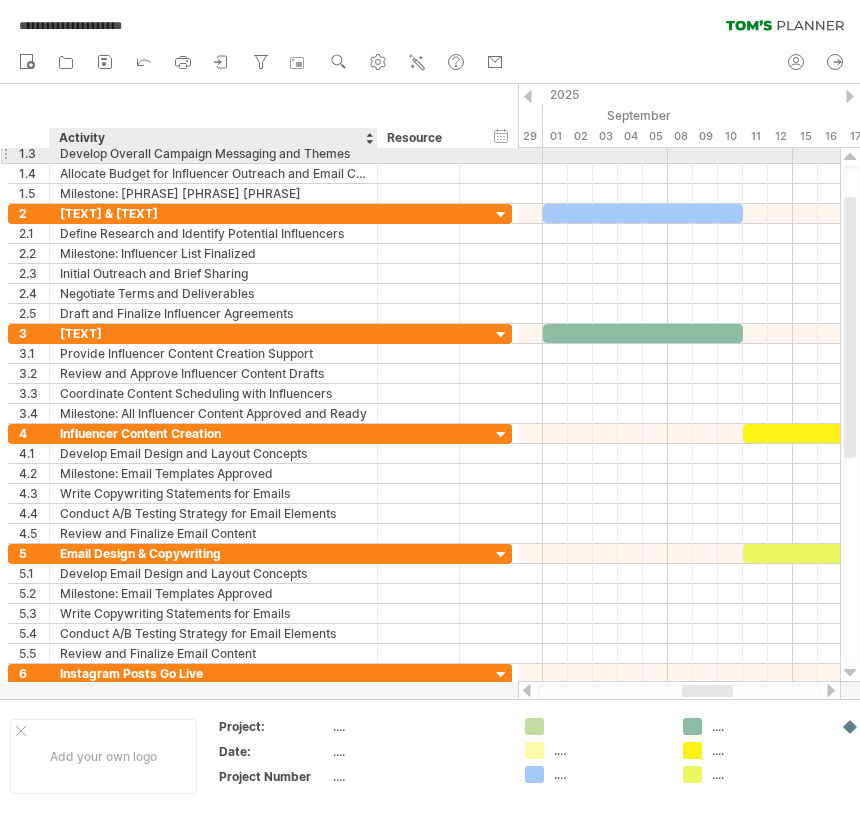 drag, startPoint x: 520, startPoint y: 109, endPoint x: 347, endPoint y: 156, distance: 179.27075 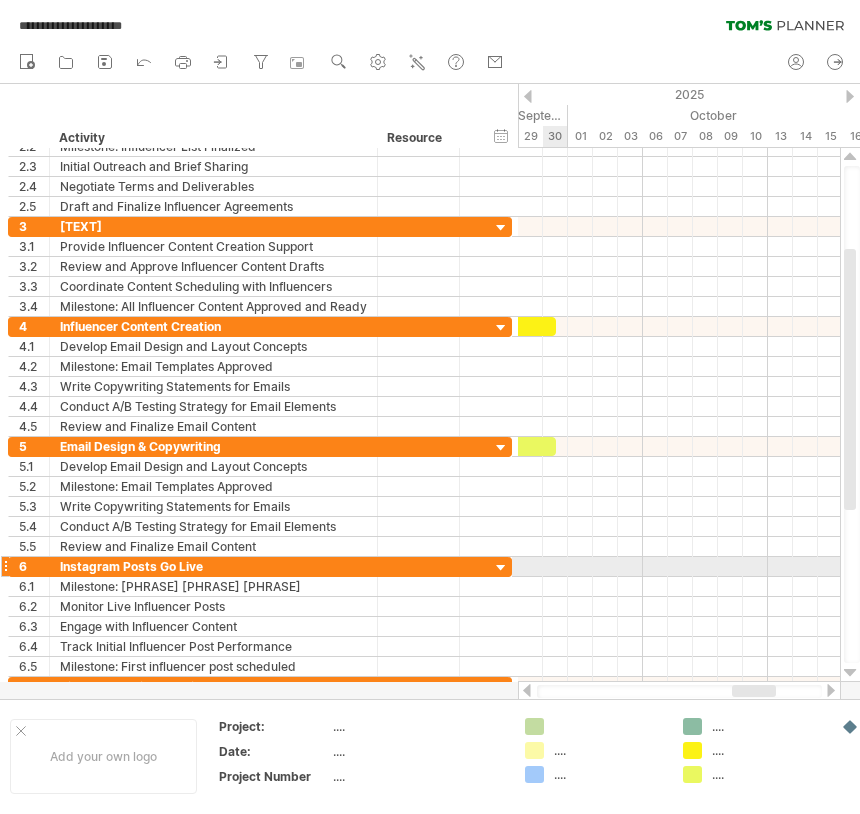 click at bounding box center [679, 567] 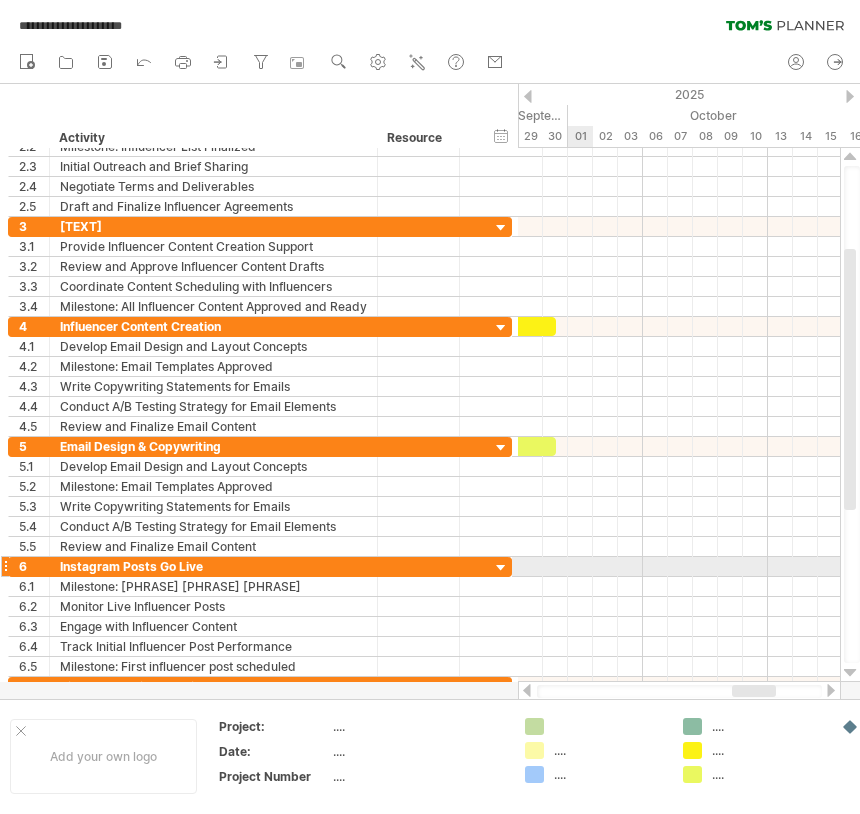 click at bounding box center (679, 567) 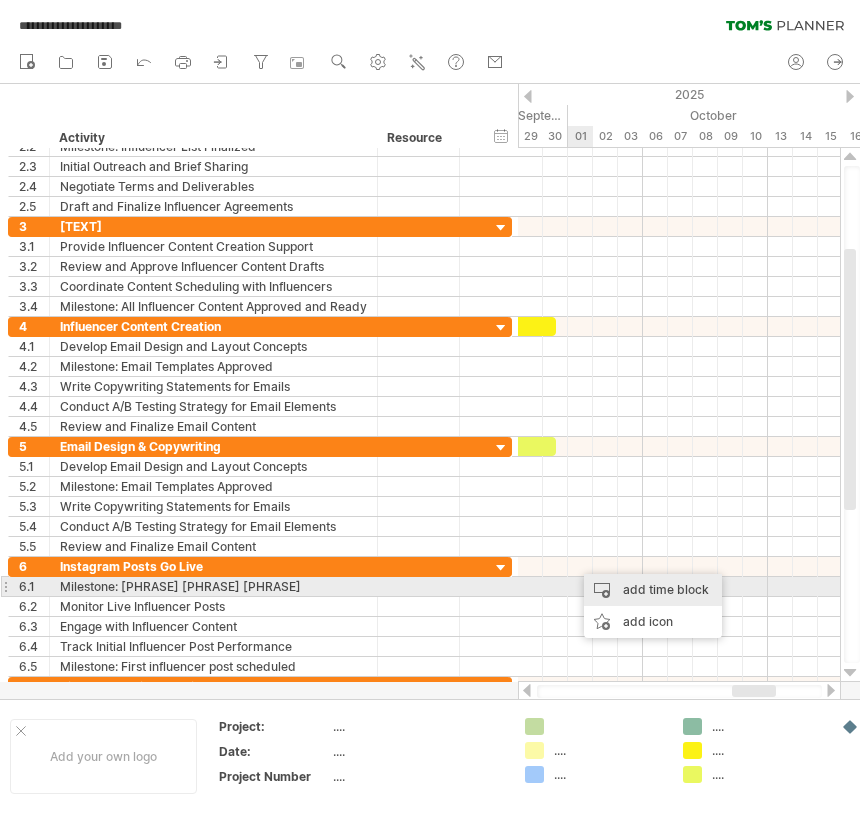 click on "add time block" at bounding box center [653, 590] 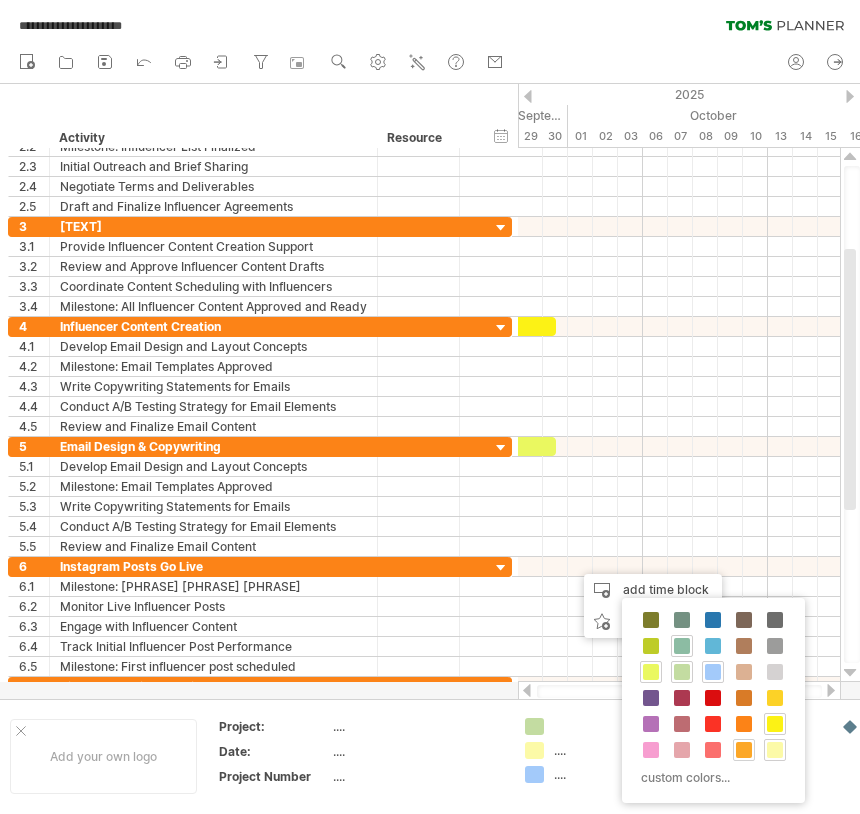 click at bounding box center [744, 750] 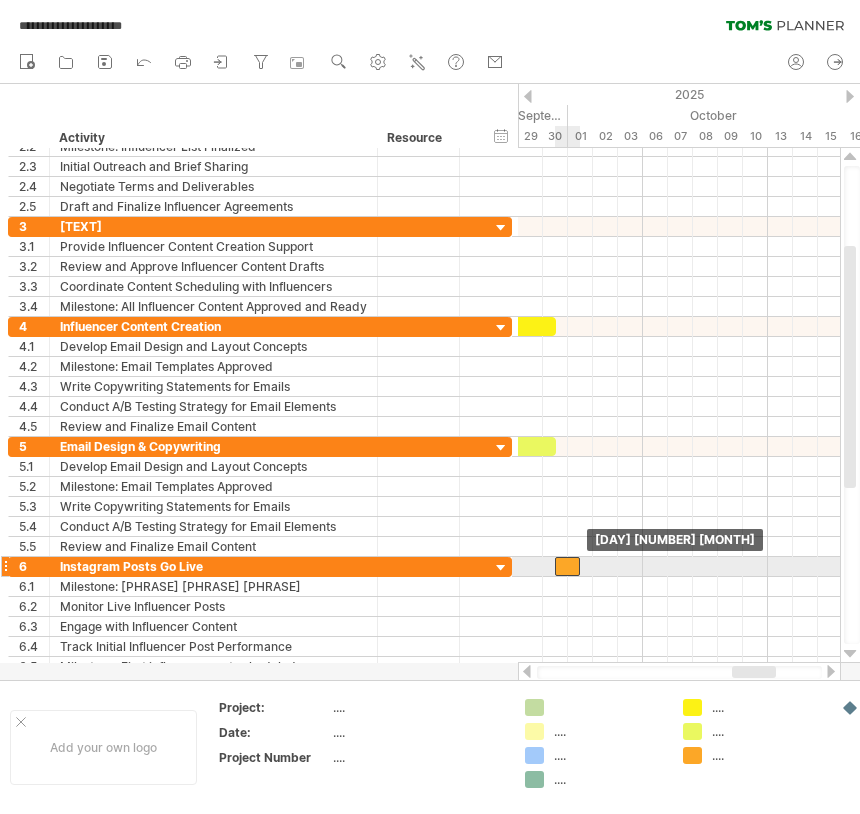 click at bounding box center [567, 566] 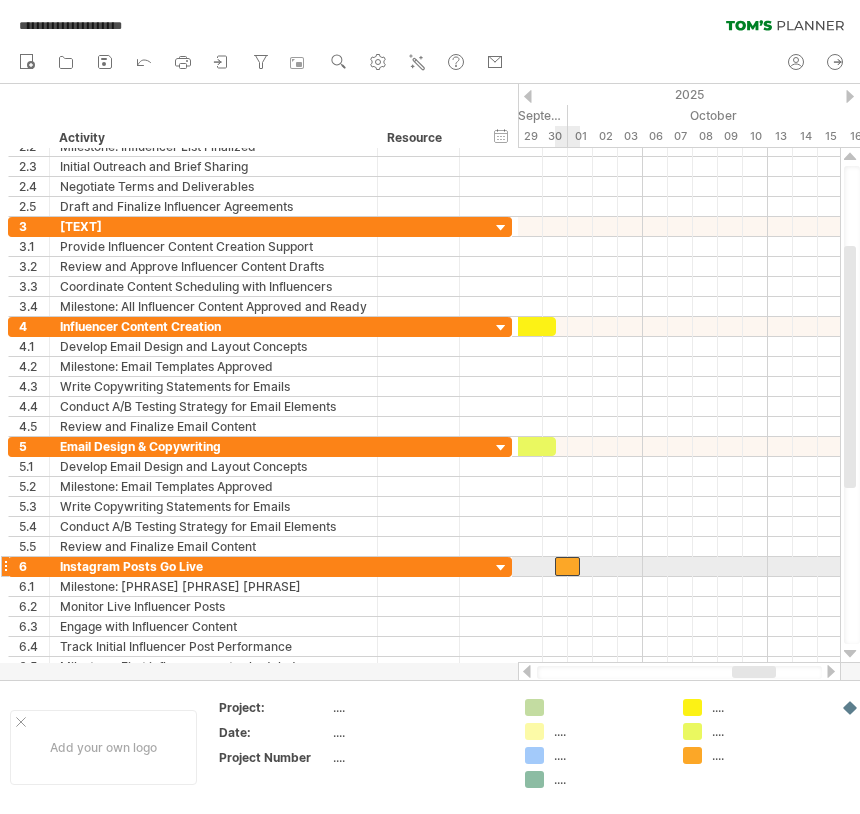 click at bounding box center [567, 566] 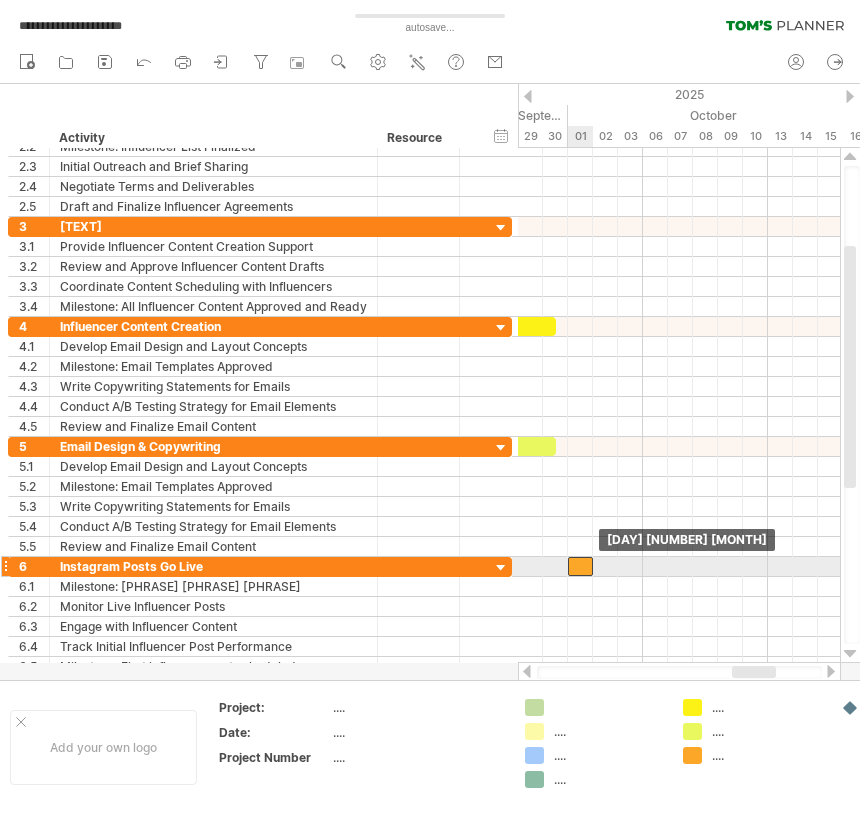 drag, startPoint x: 572, startPoint y: 570, endPoint x: 587, endPoint y: 570, distance: 15 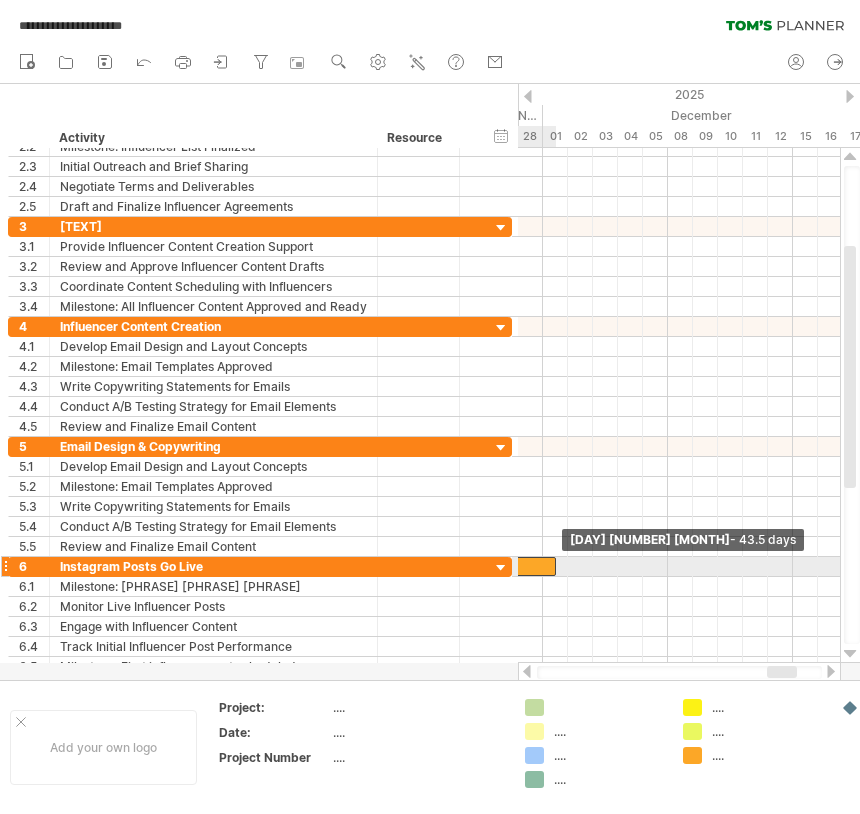 drag, startPoint x: 594, startPoint y: 567, endPoint x: 552, endPoint y: 559, distance: 42.755116 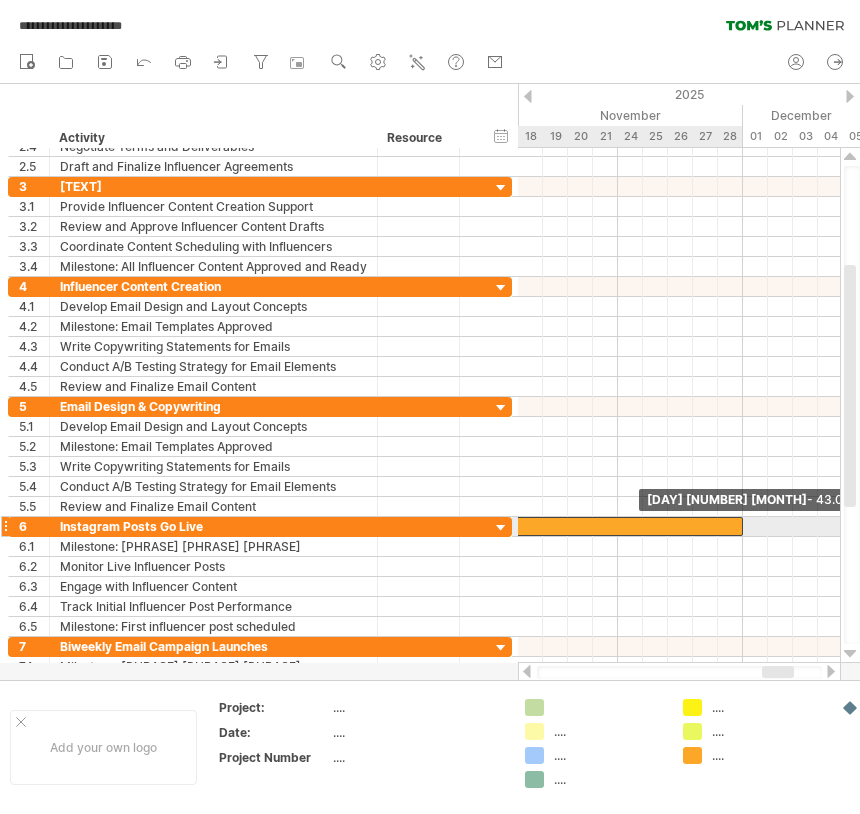 click at bounding box center [743, 526] 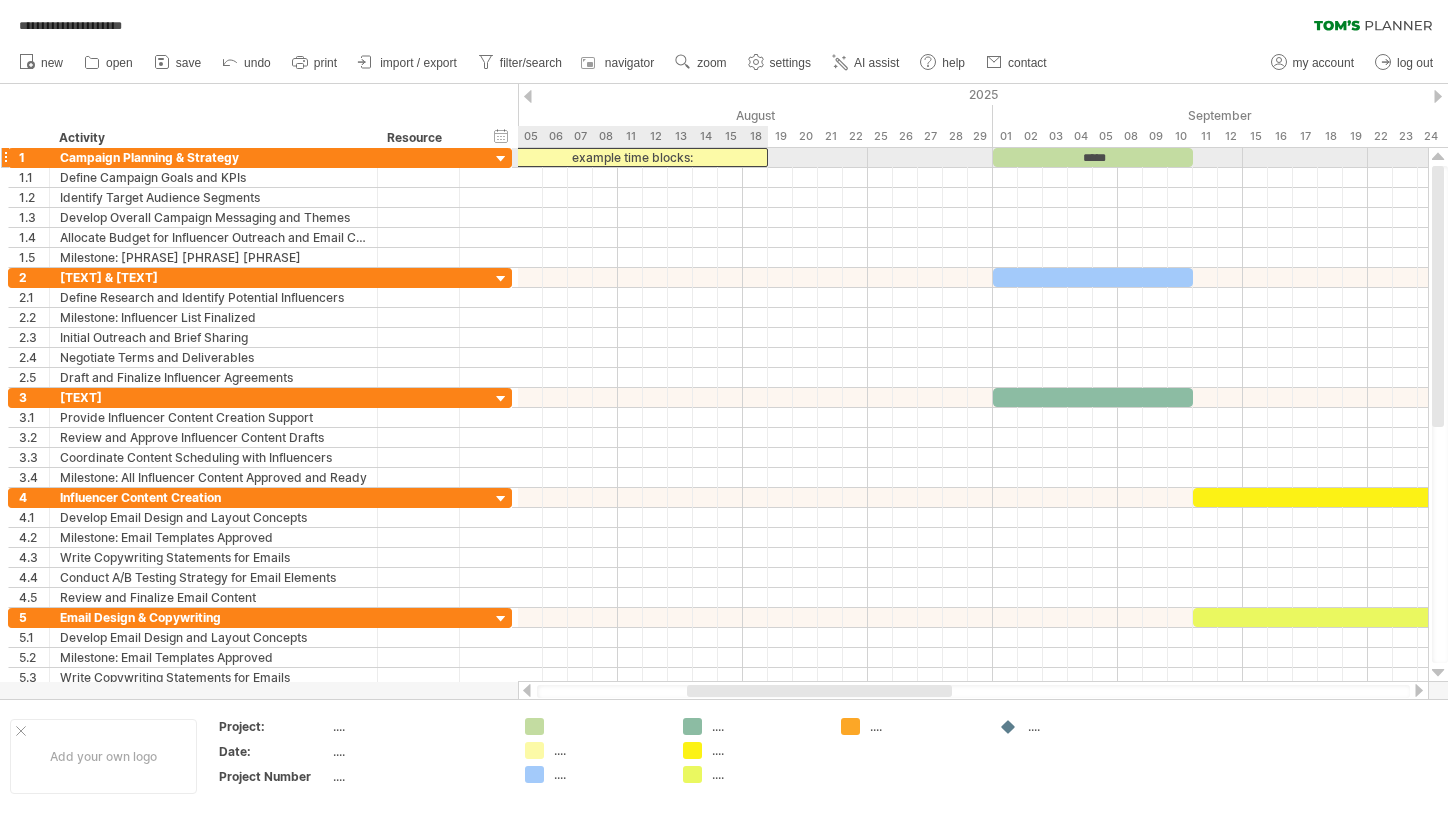 click on "example time blocks:" at bounding box center (630, 157) 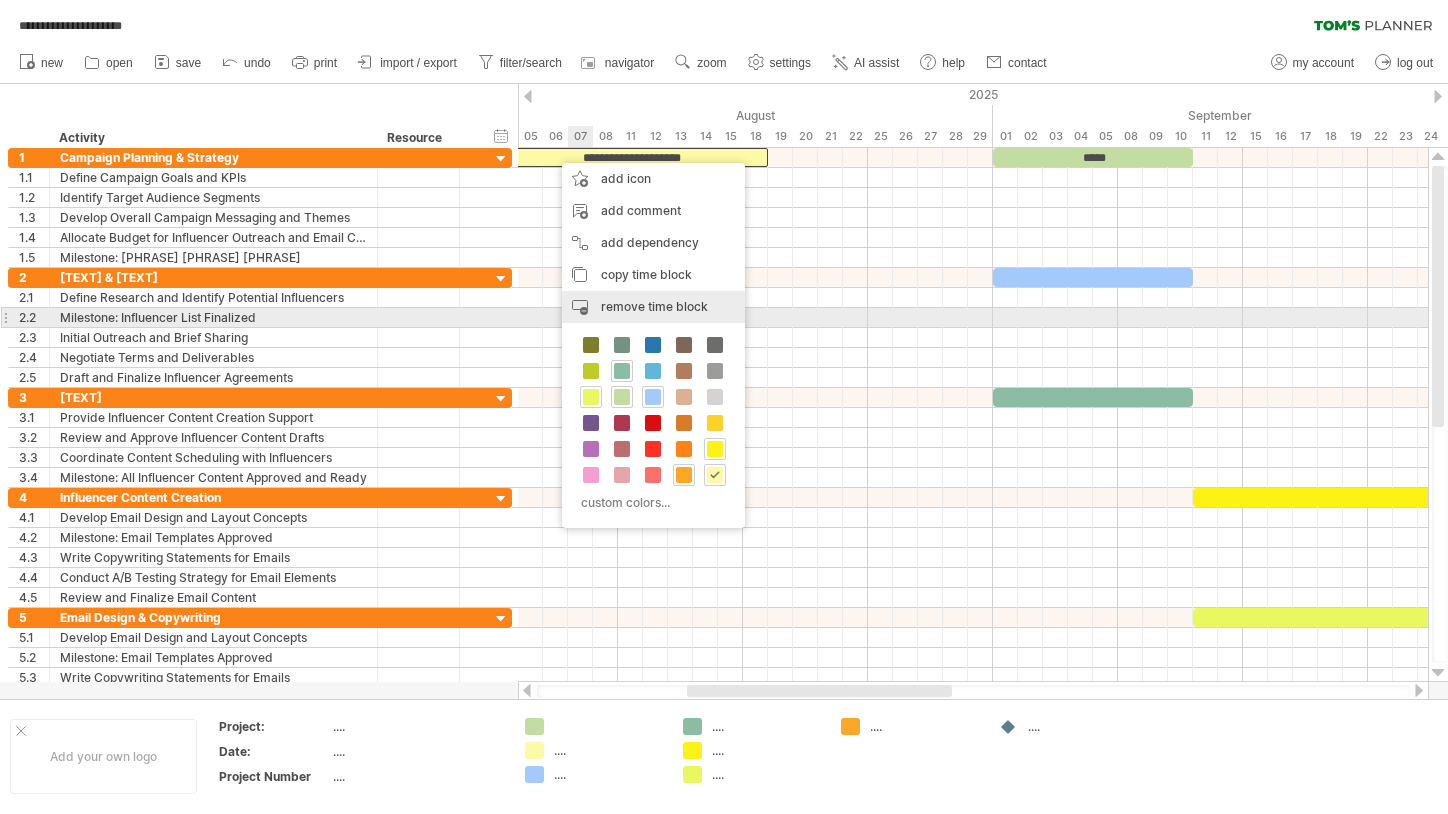 click on "remove time block remove selected items" at bounding box center [653, 307] 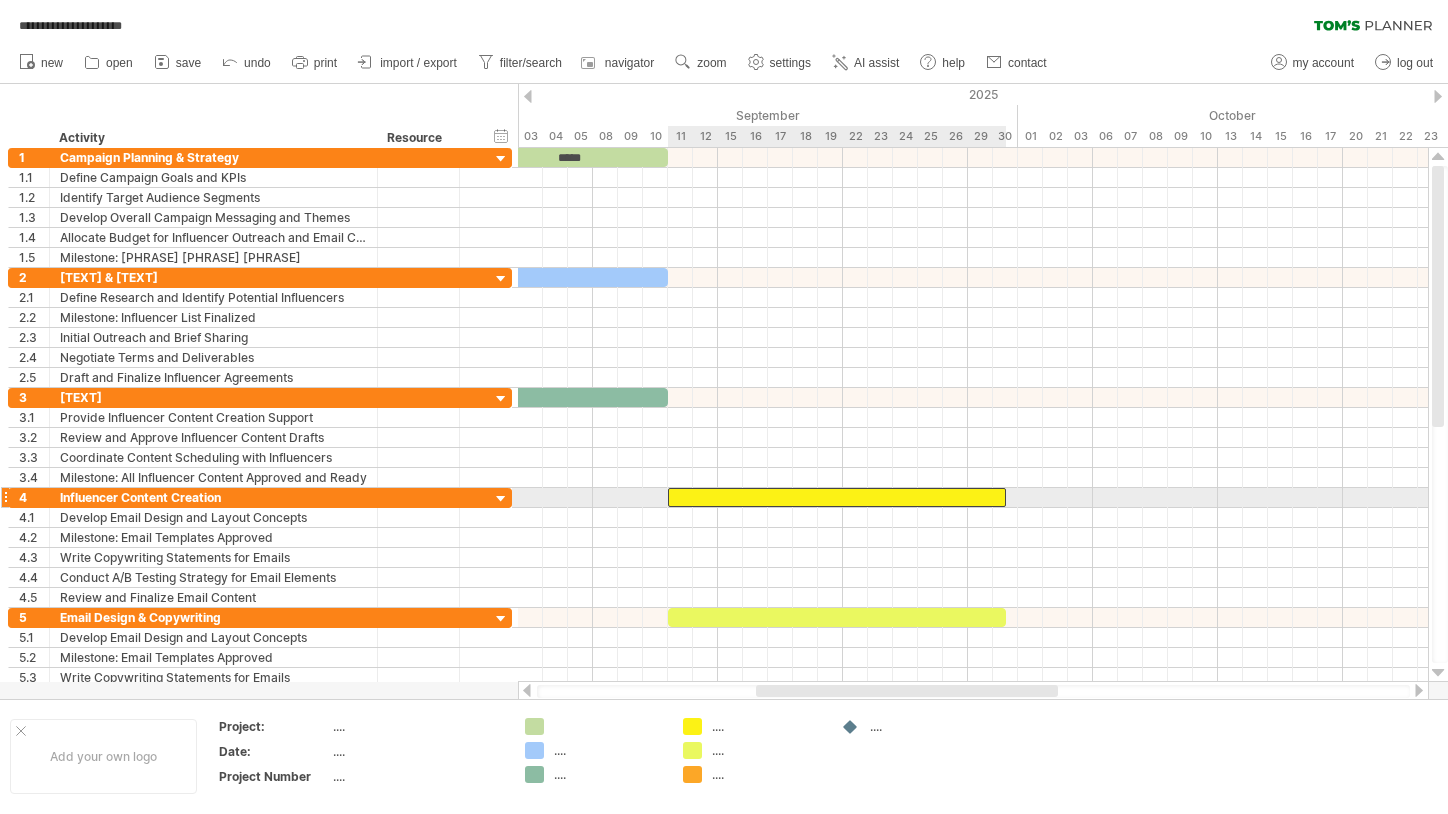click at bounding box center [837, 497] 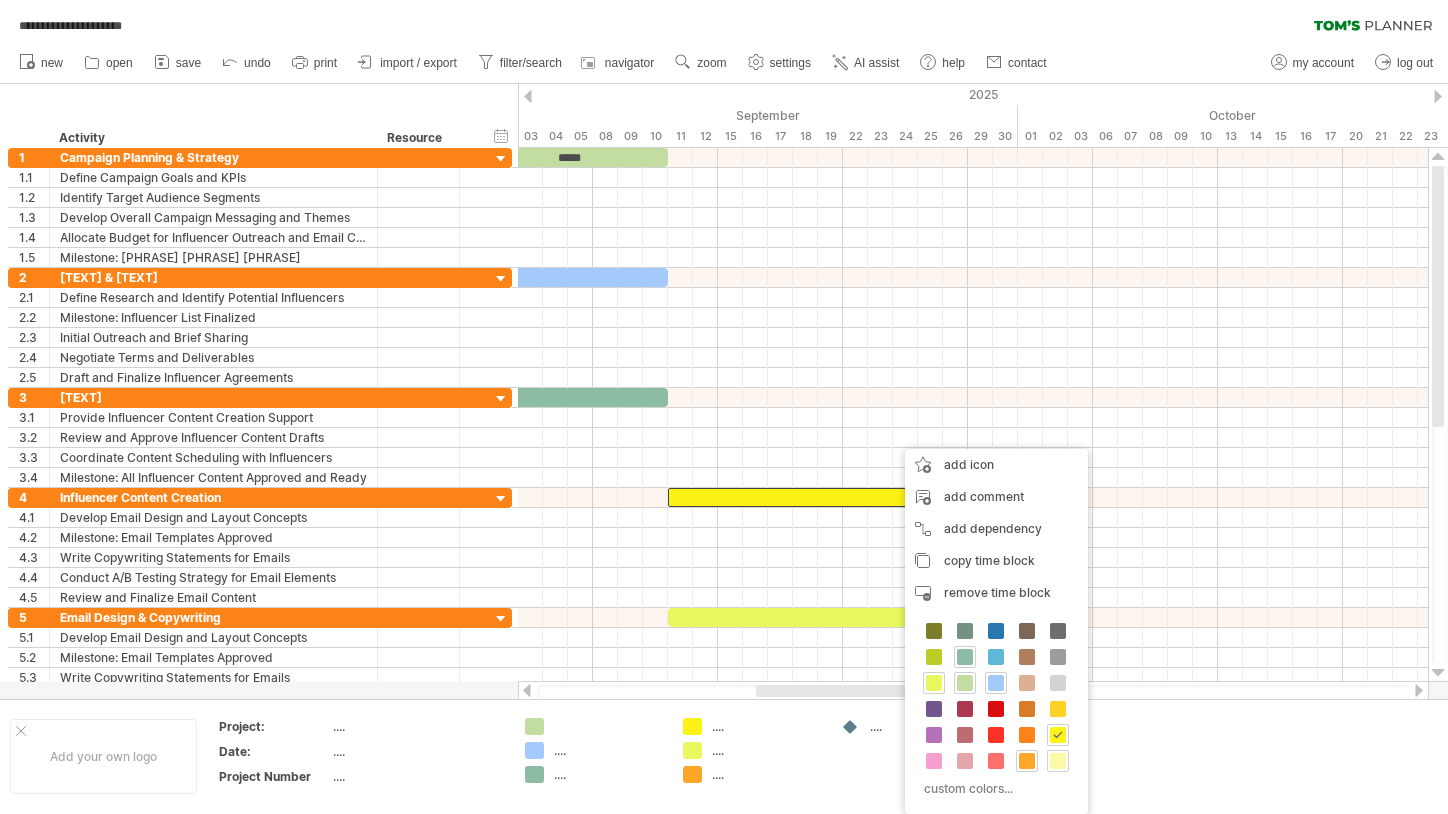click at bounding box center [1058, 761] 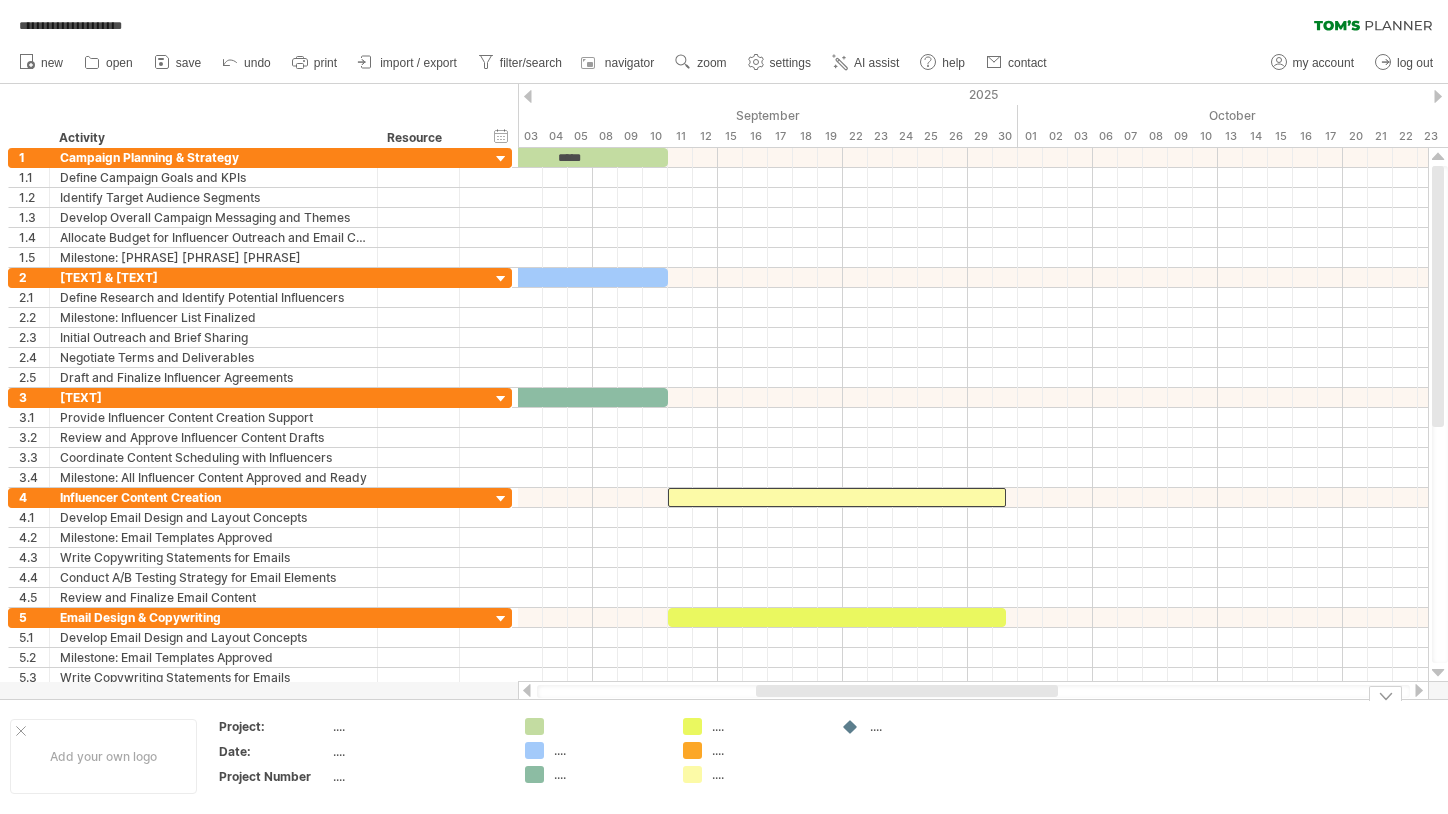 click at bounding box center (973, 618) 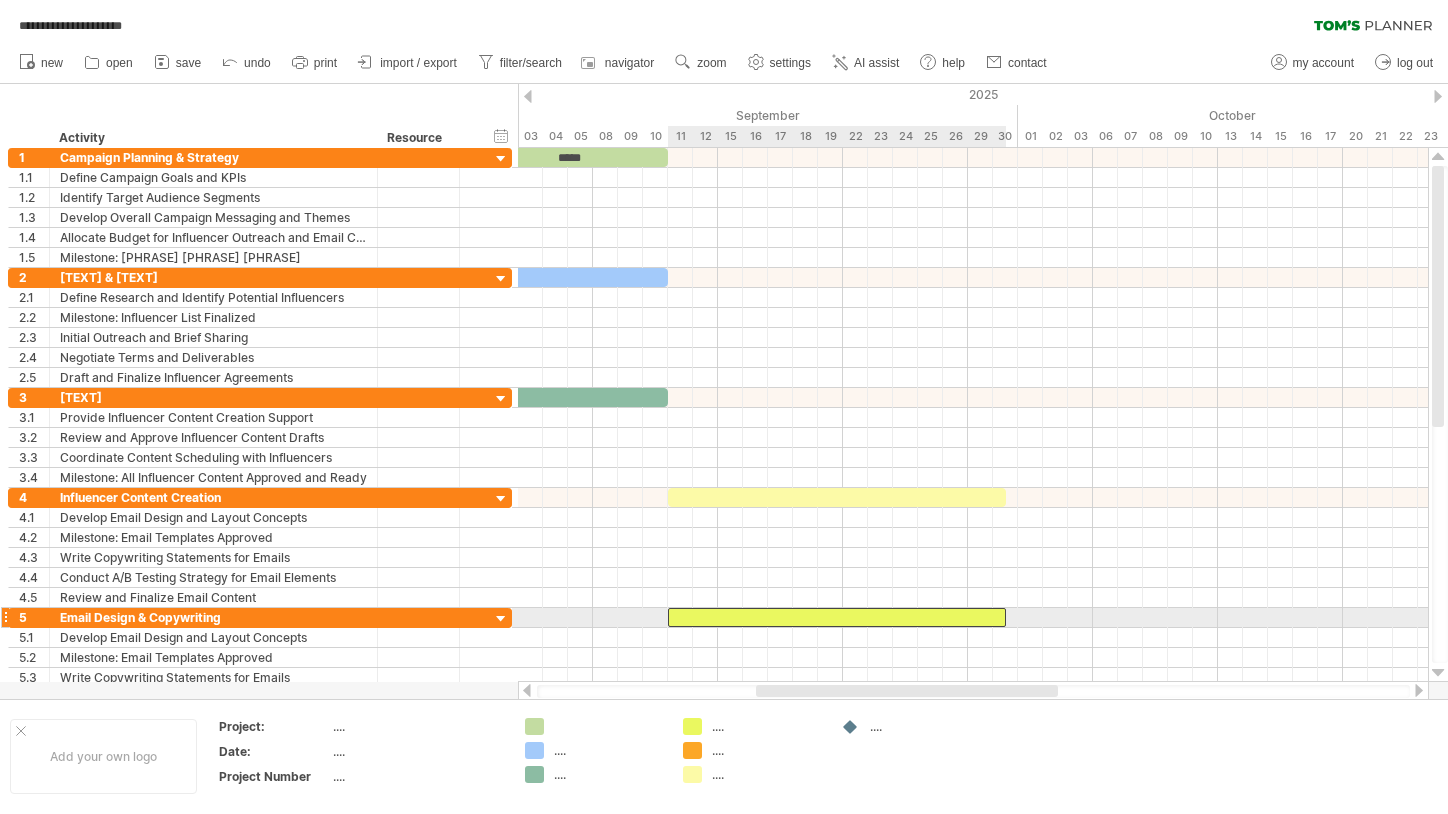 click at bounding box center [837, 617] 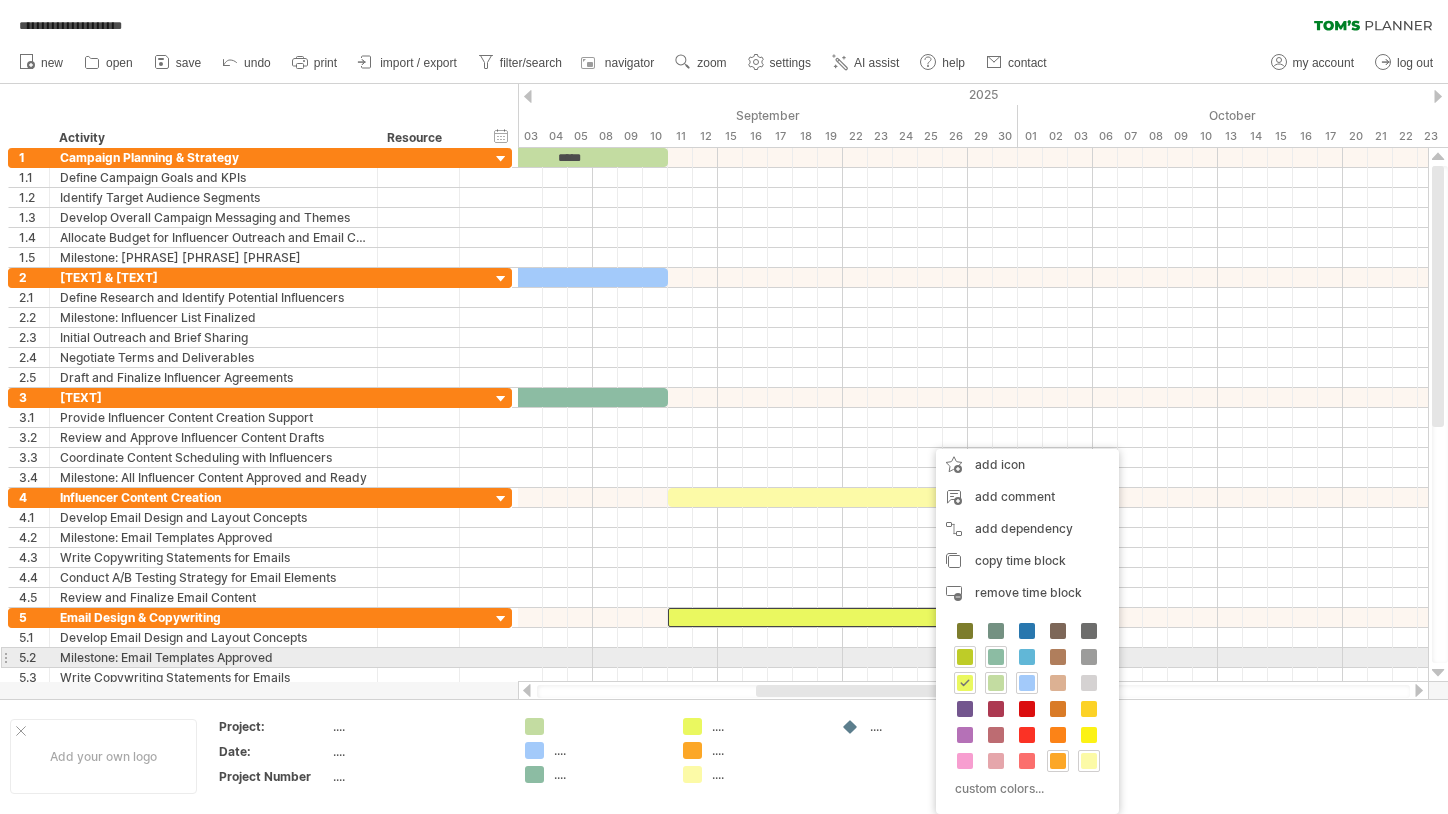 click at bounding box center (965, 657) 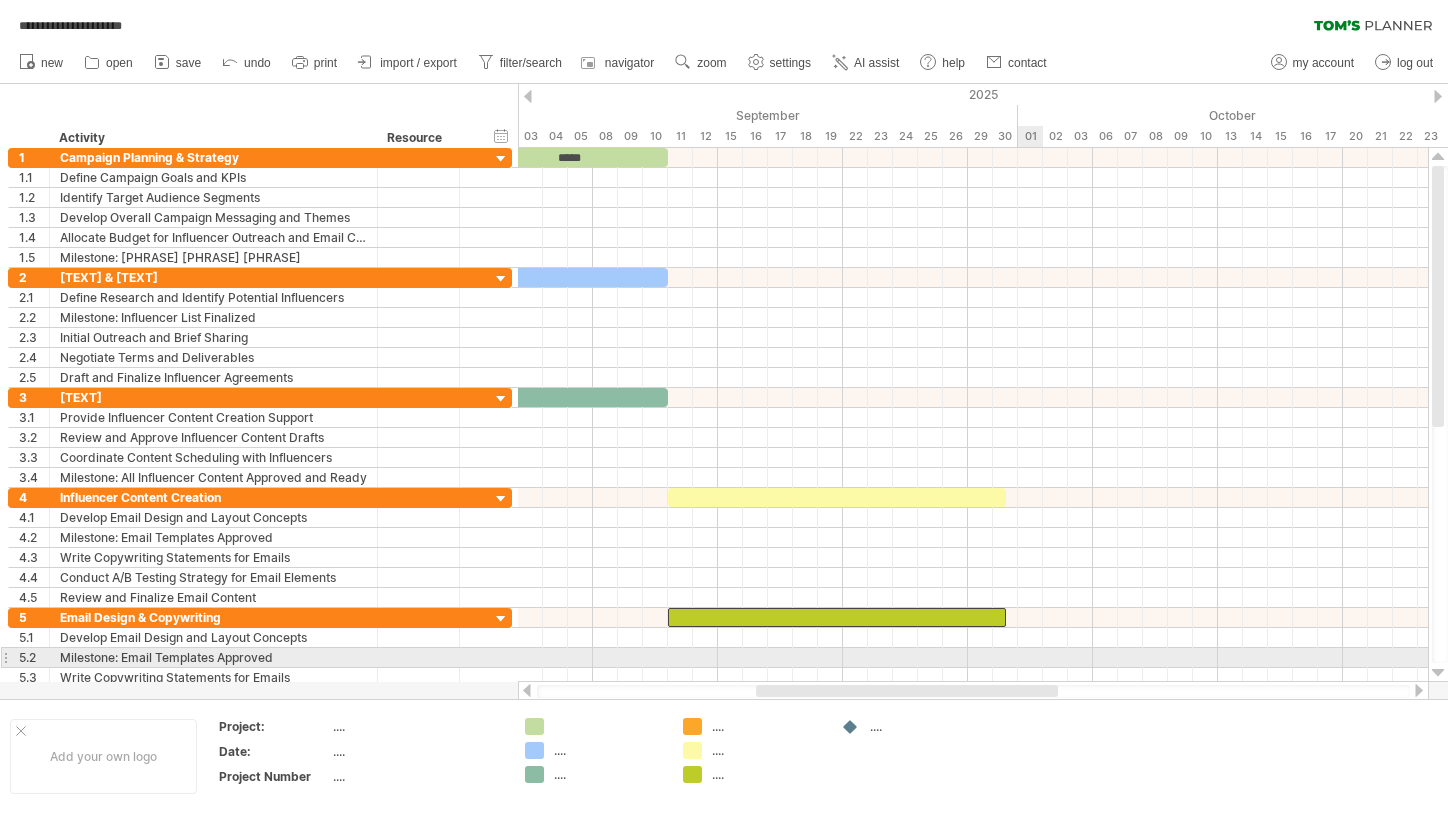 click at bounding box center [973, 578] 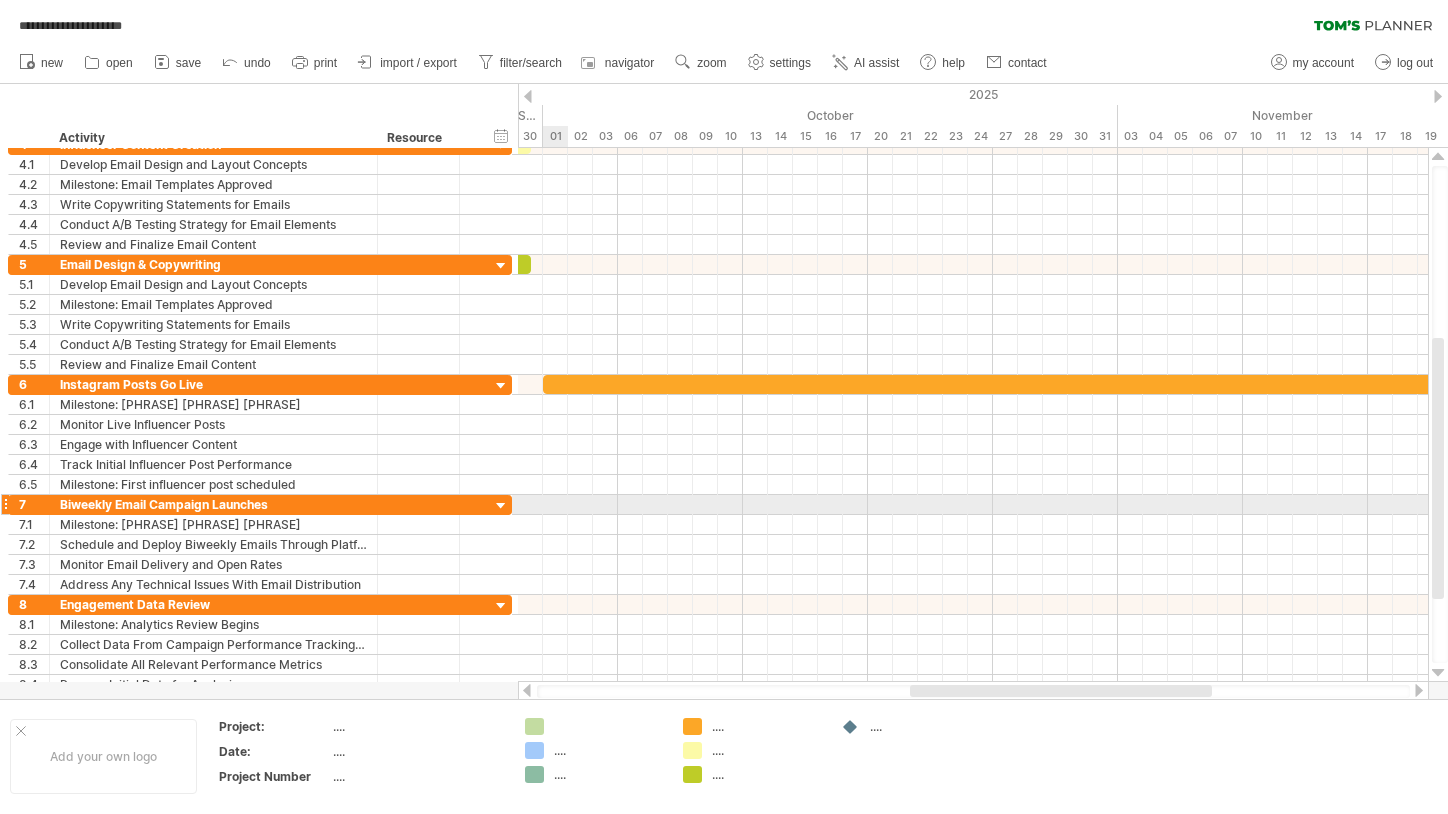 click at bounding box center [973, 505] 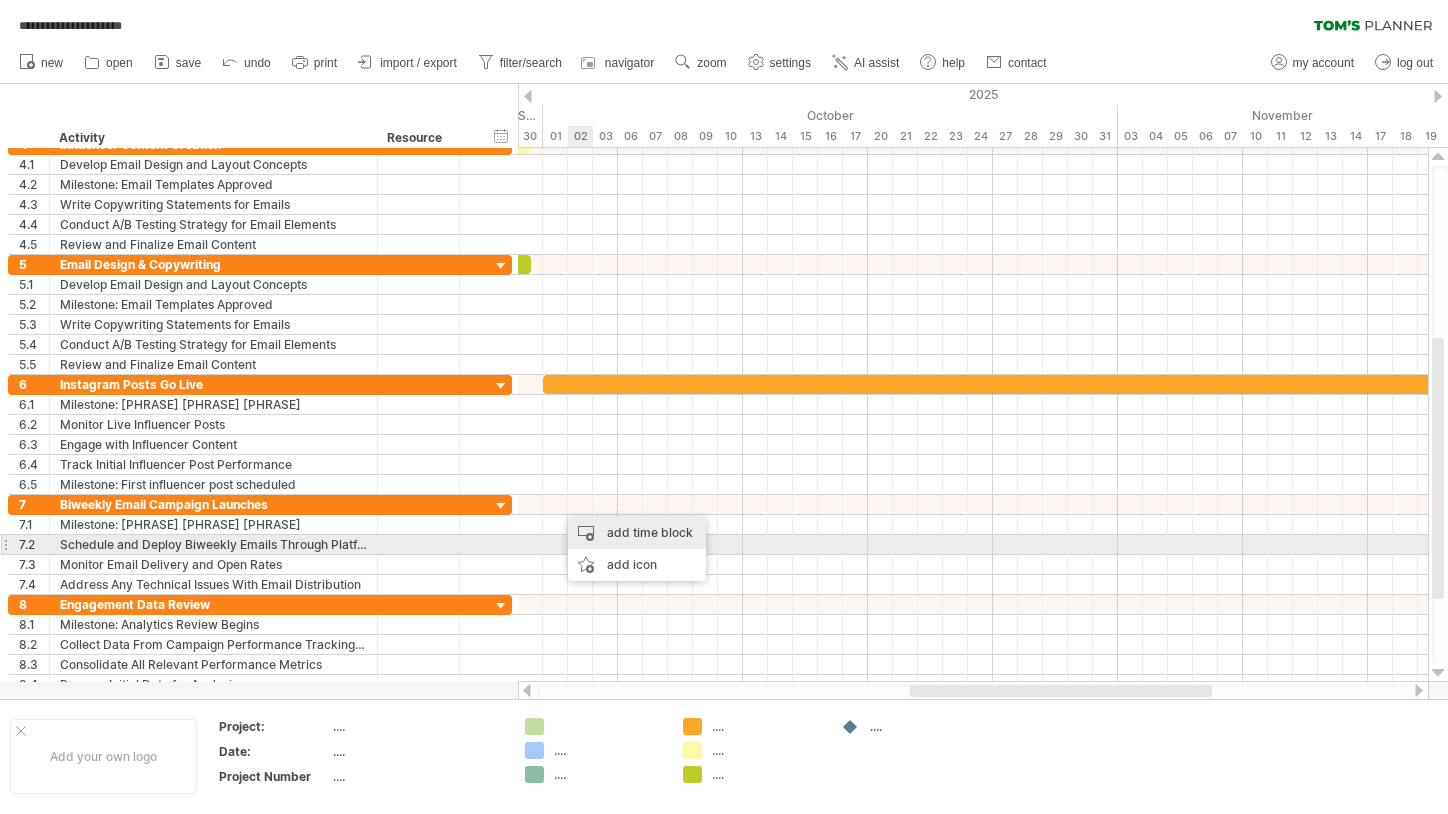 click on "add time block" at bounding box center (637, 533) 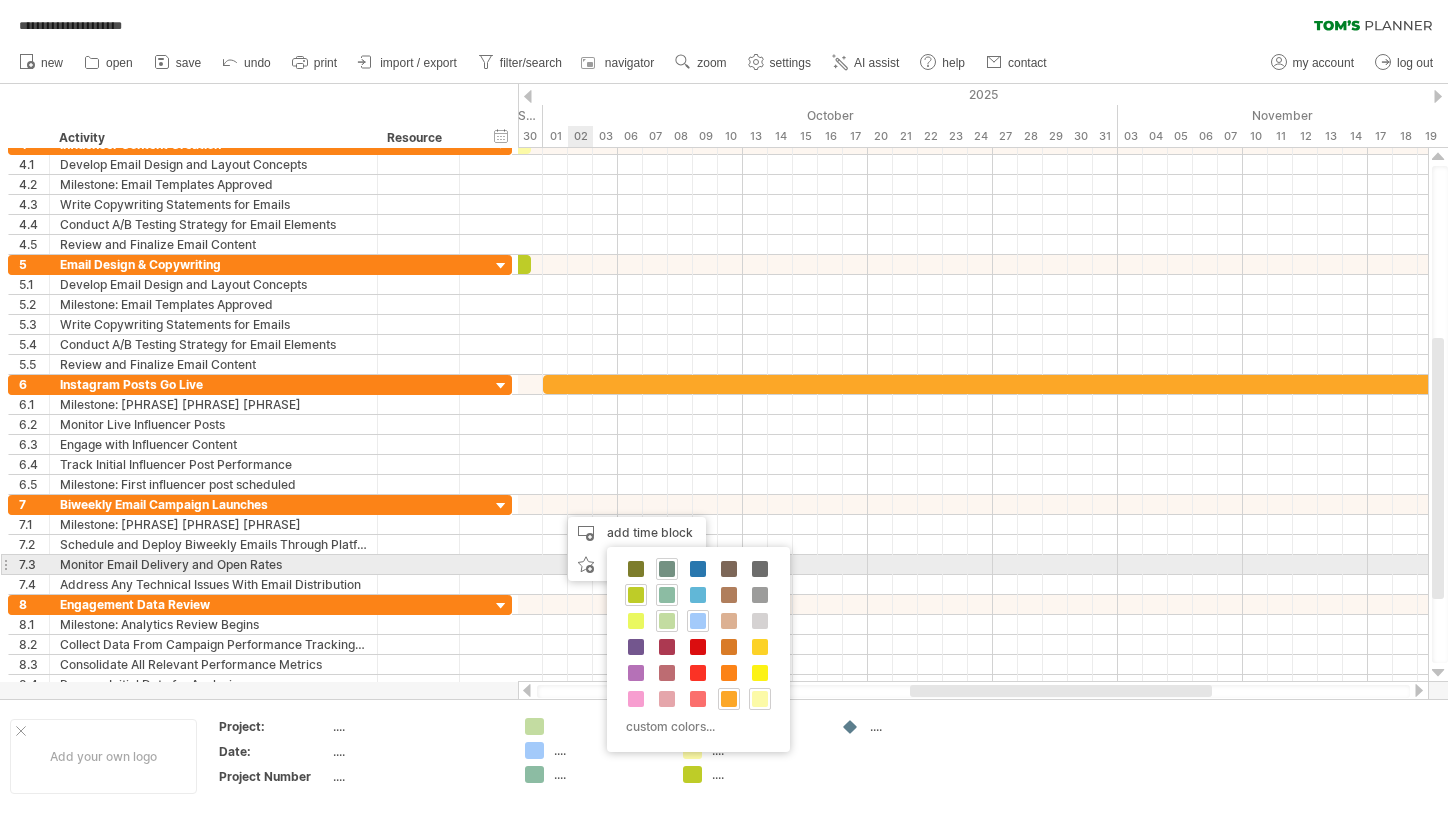 click at bounding box center (667, 569) 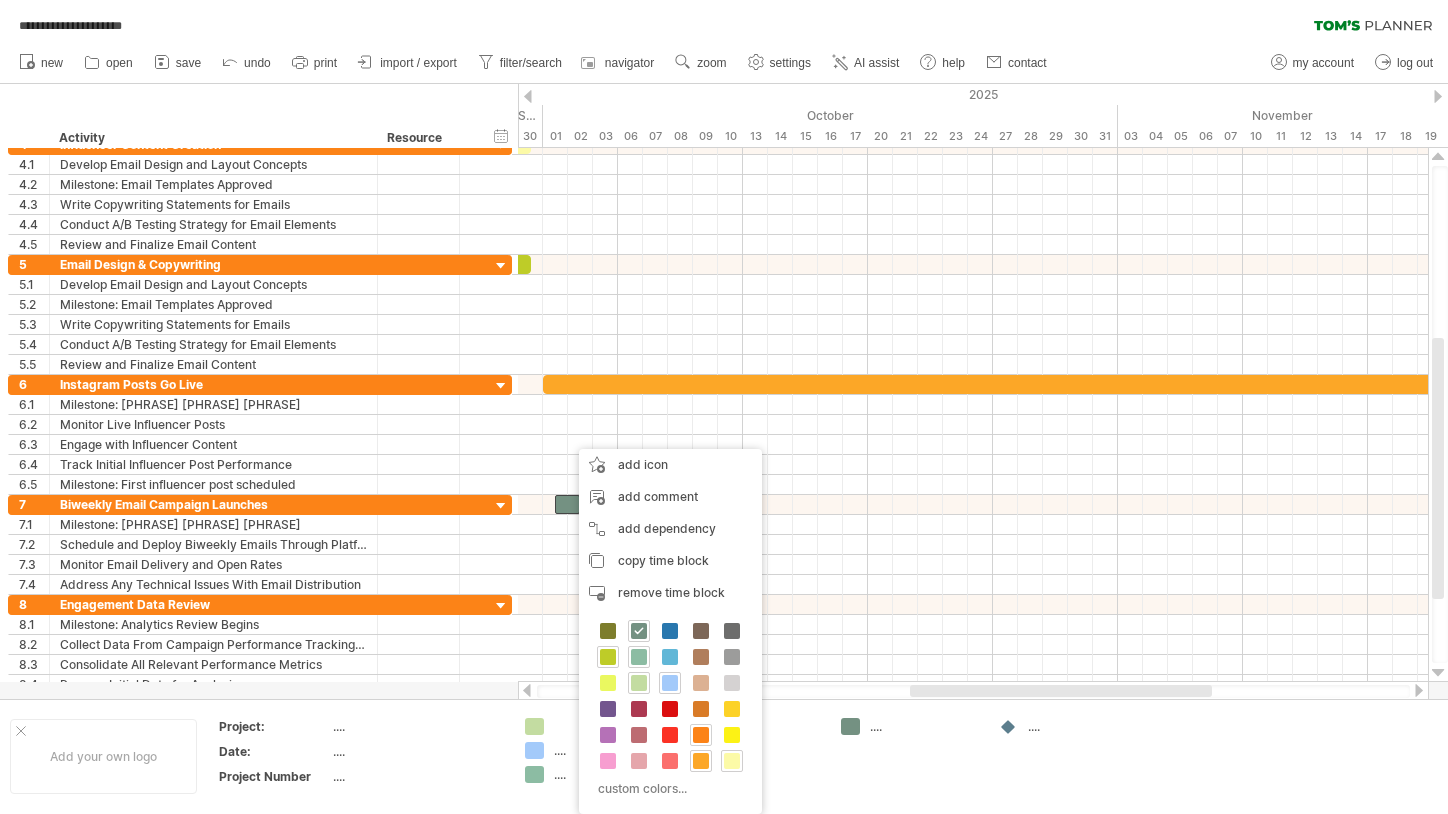 click at bounding box center [701, 735] 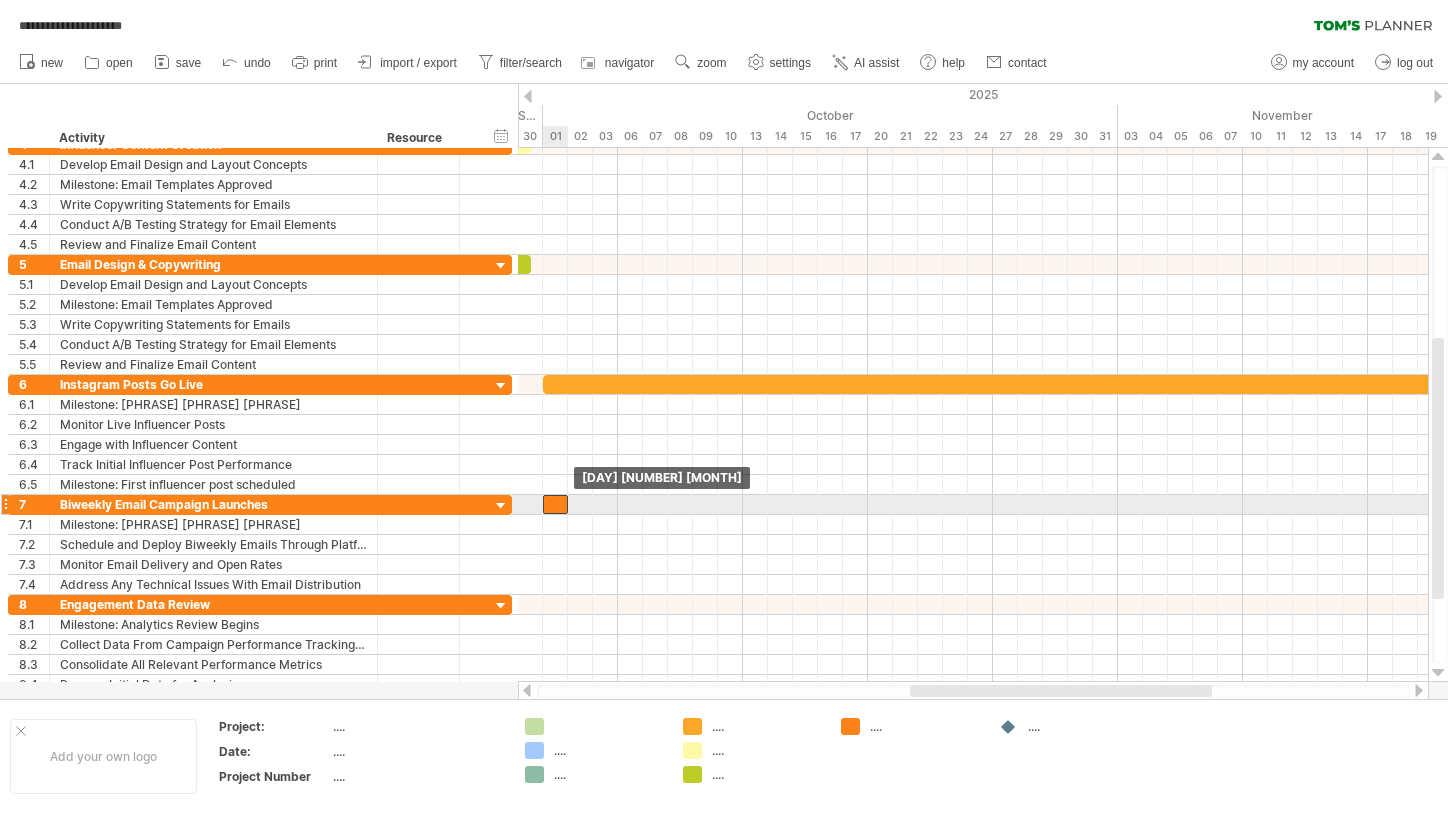 click at bounding box center [555, 504] 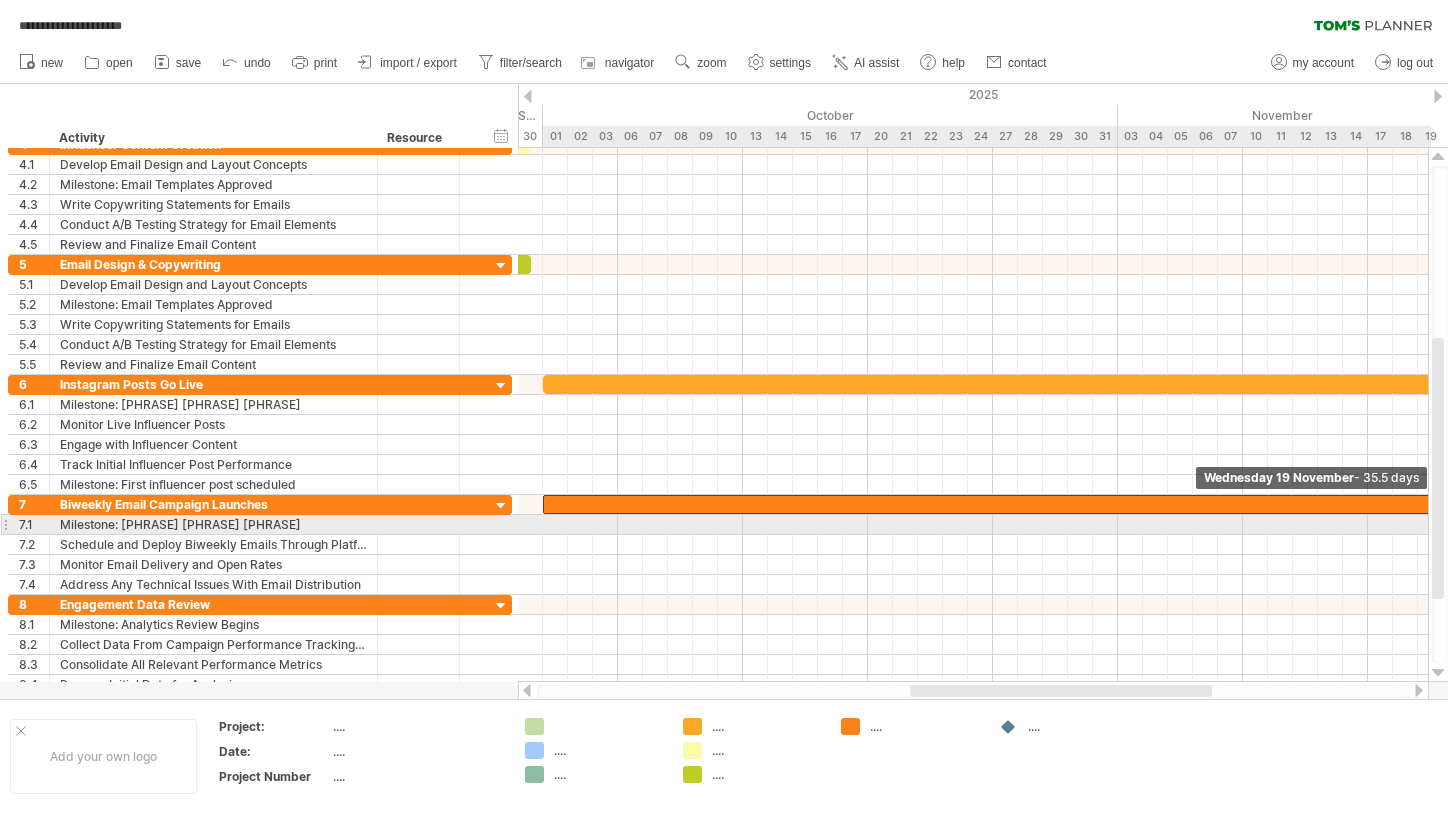 drag, startPoint x: 569, startPoint y: 502, endPoint x: 1440, endPoint y: 518, distance: 871.147 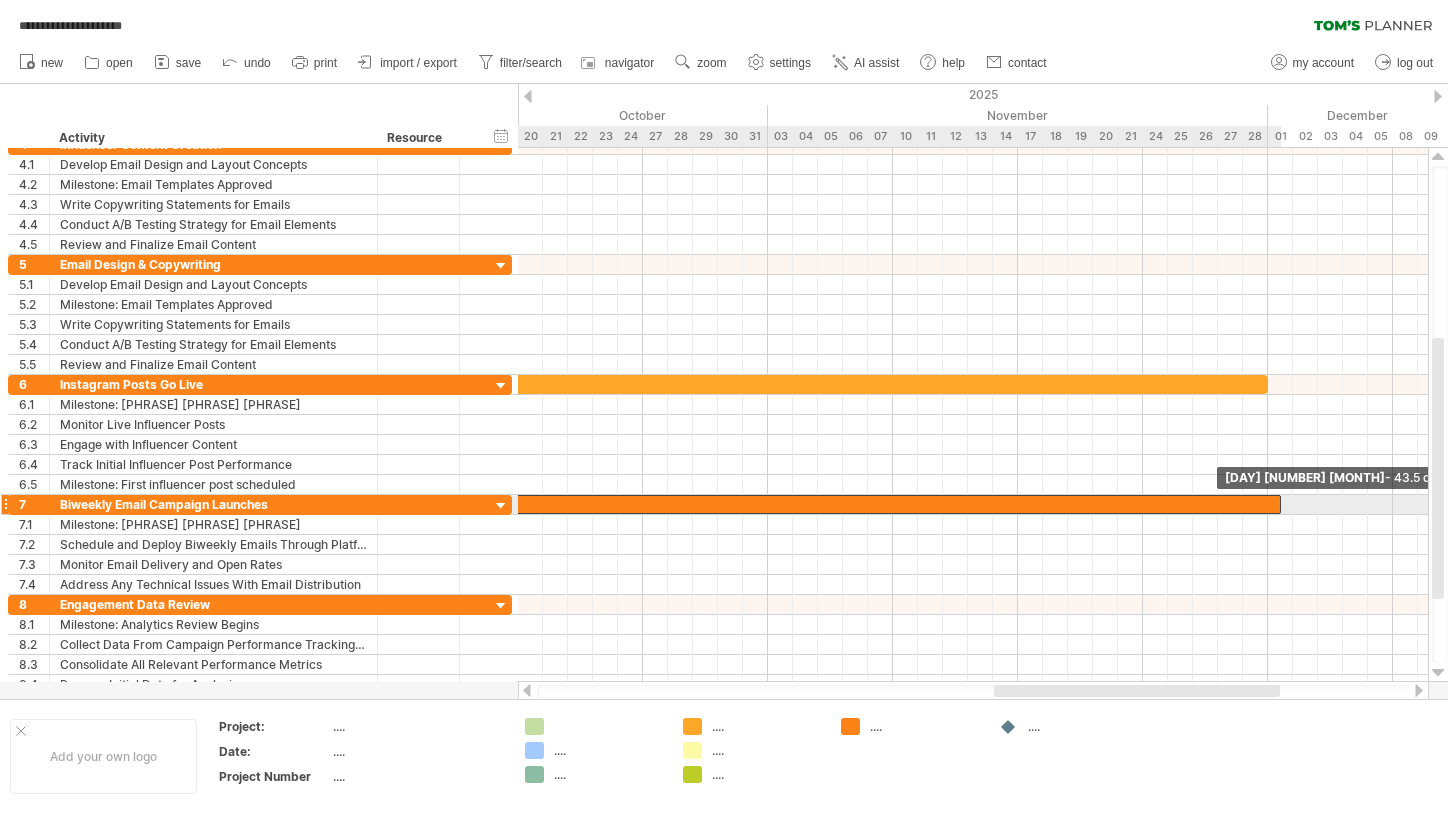drag, startPoint x: 1084, startPoint y: 504, endPoint x: 1277, endPoint y: 506, distance: 193.01036 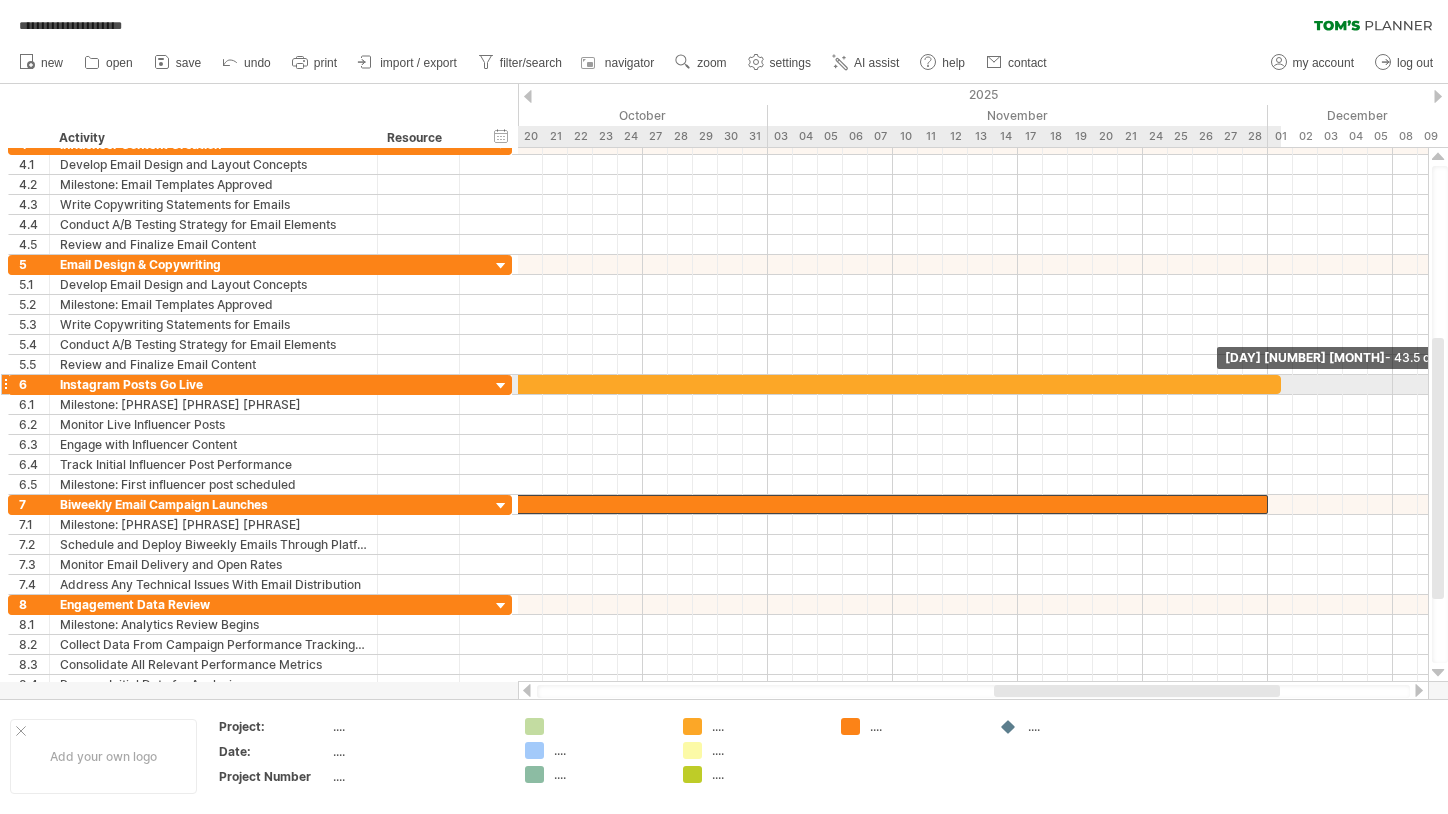 click at bounding box center [737, 384] 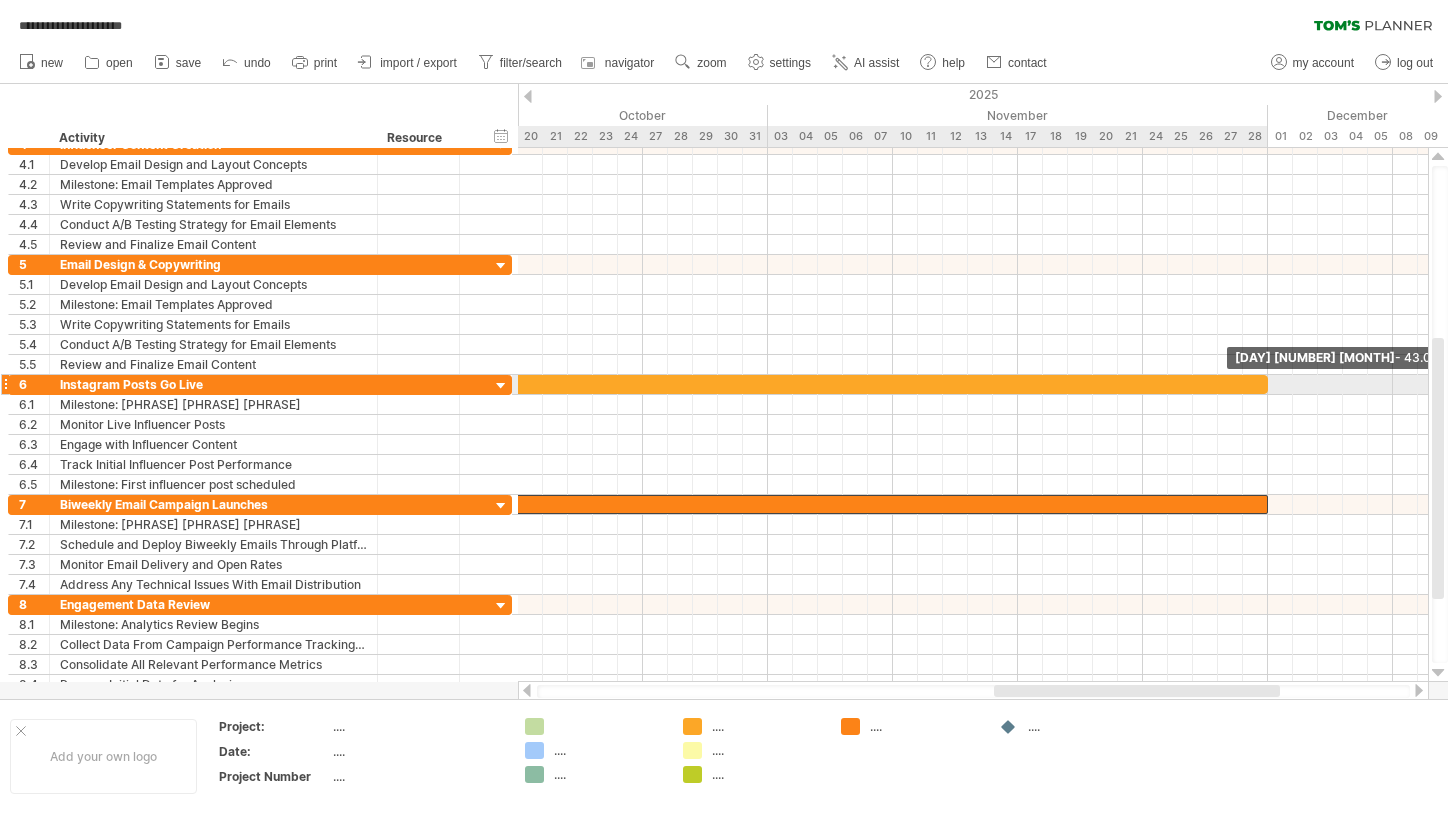 drag, startPoint x: 1280, startPoint y: 377, endPoint x: 1266, endPoint y: 377, distance: 14 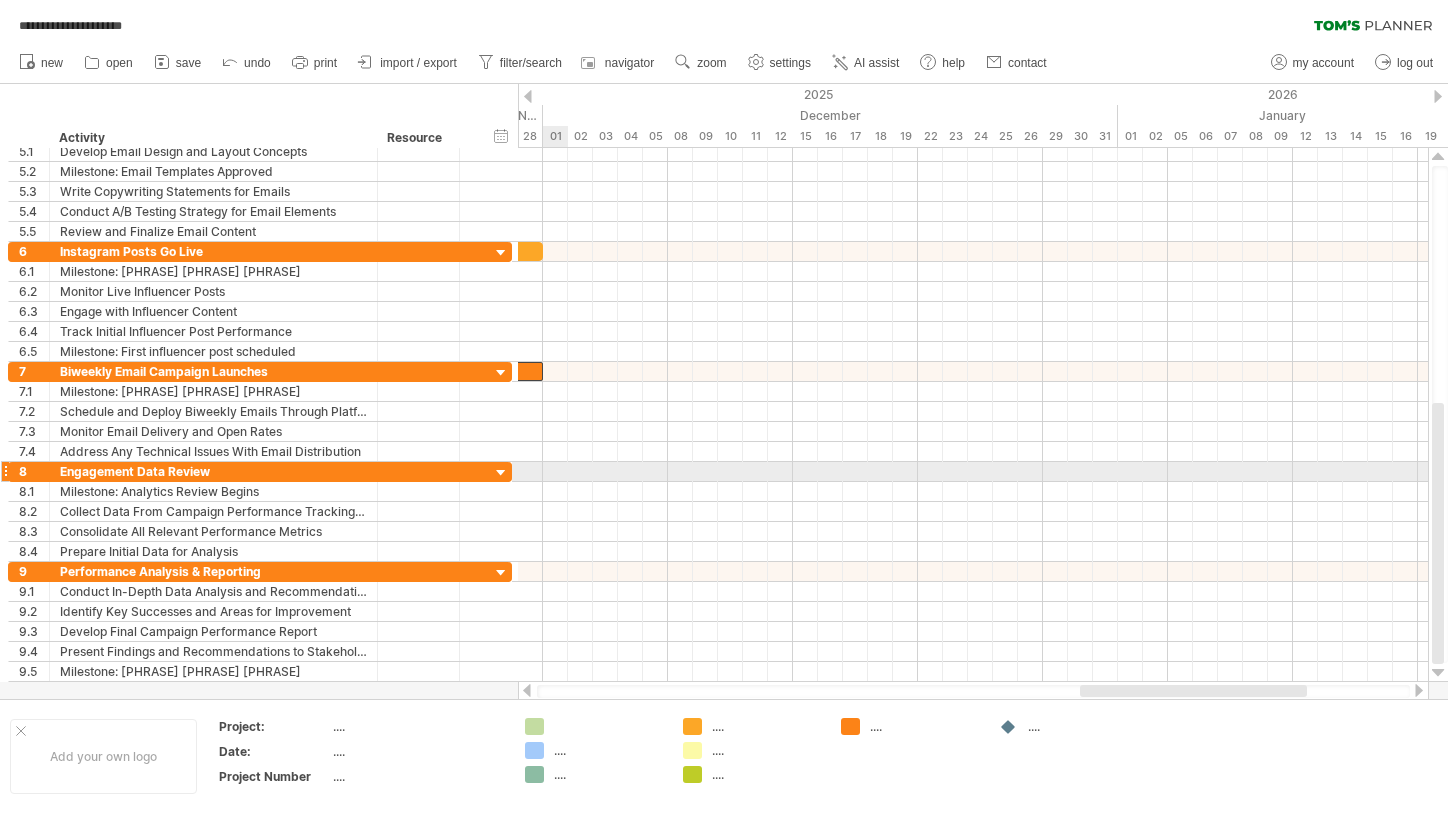 click at bounding box center (973, 472) 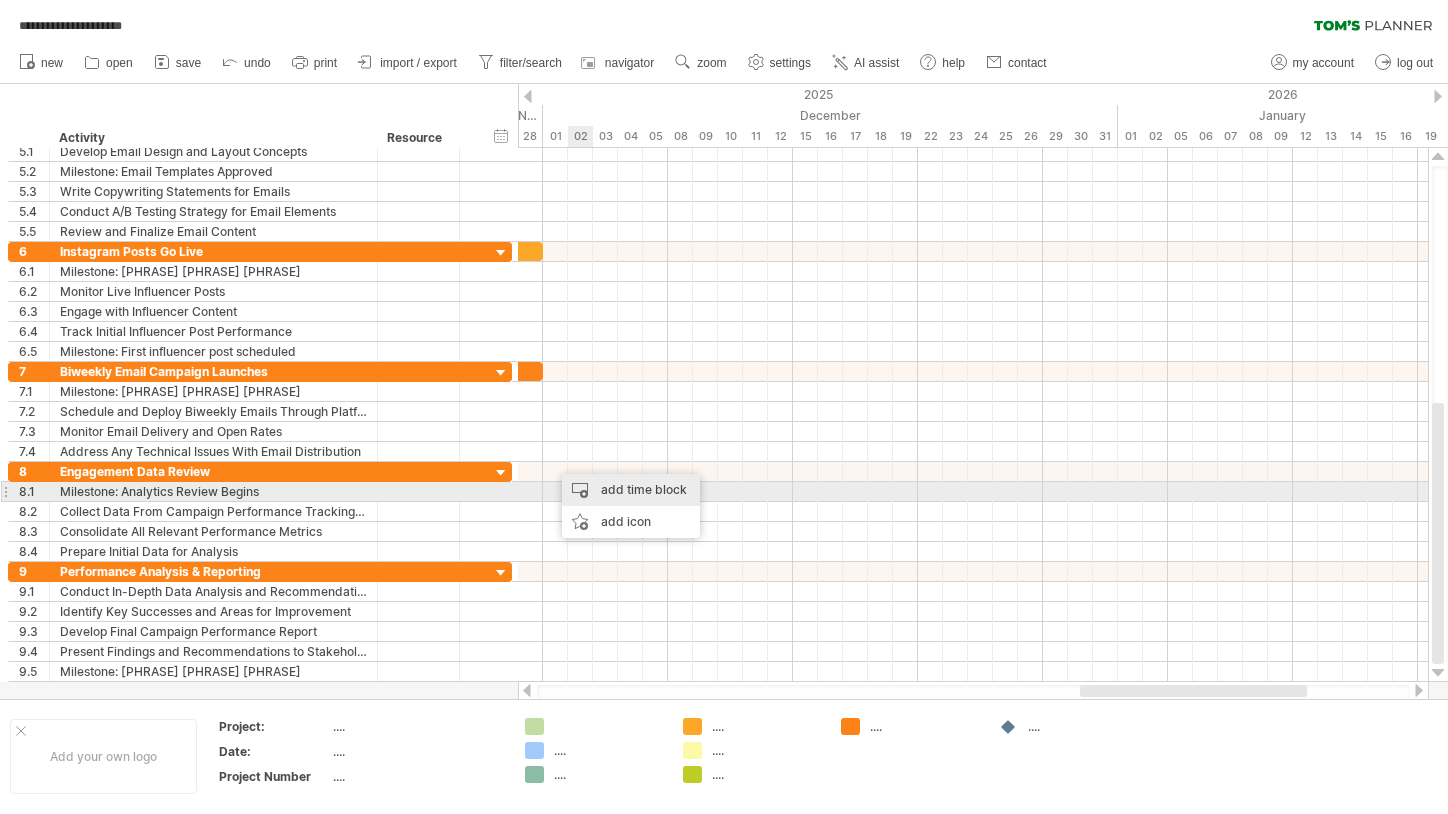 click on "add time block" at bounding box center (631, 490) 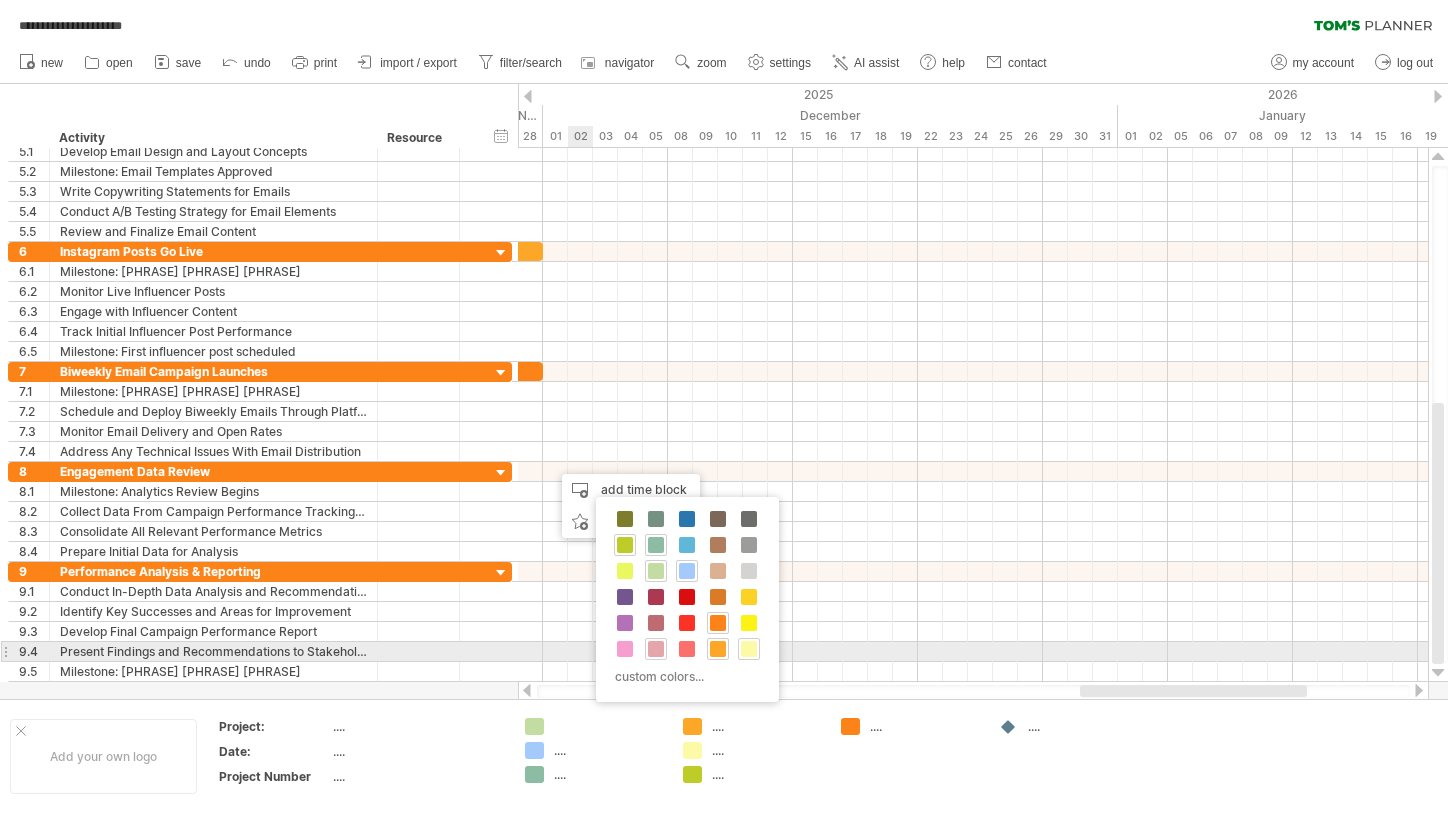 click at bounding box center [656, 649] 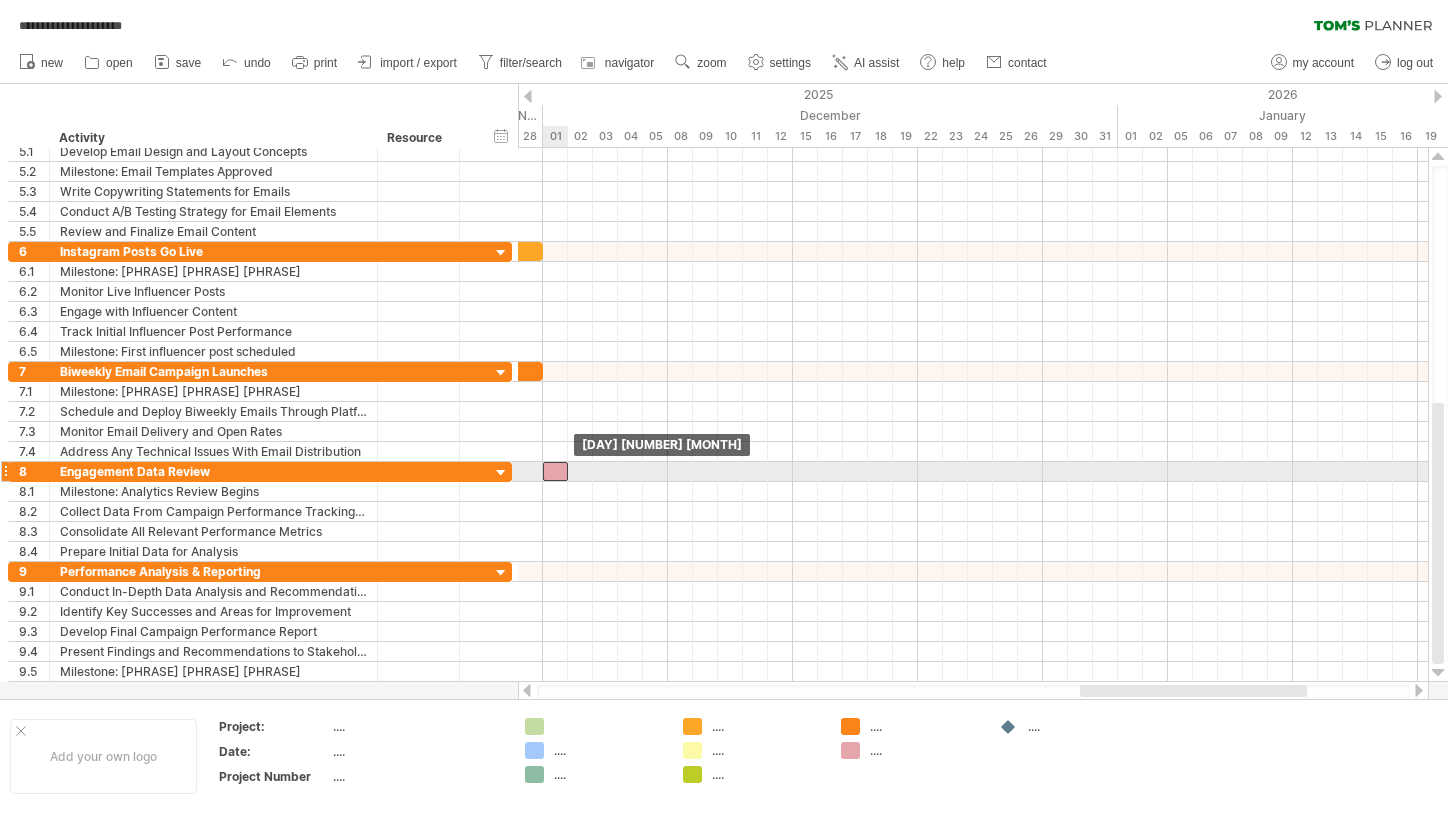 drag, startPoint x: 566, startPoint y: 463, endPoint x: 555, endPoint y: 463, distance: 11 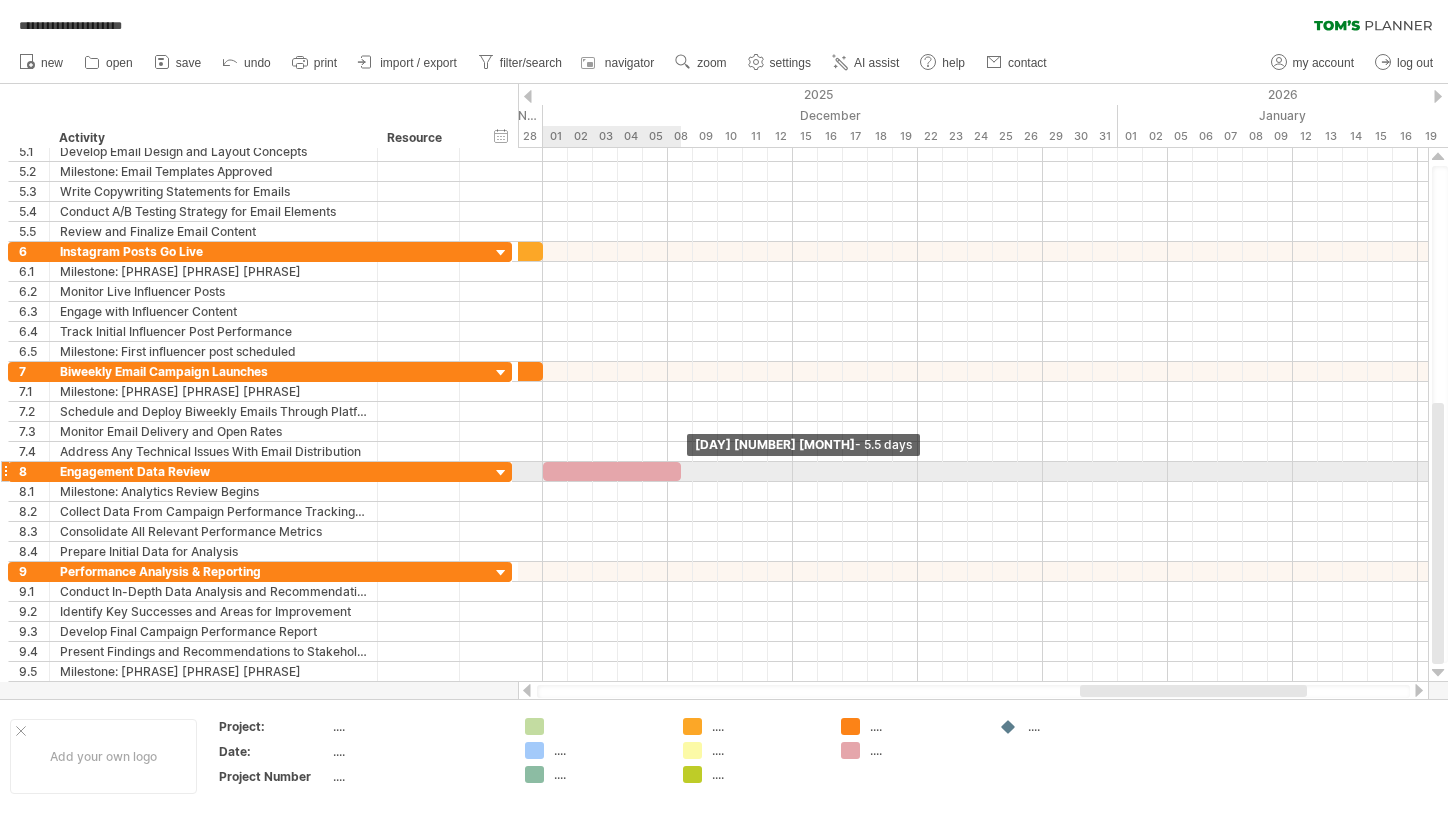 drag, startPoint x: 569, startPoint y: 472, endPoint x: 678, endPoint y: 476, distance: 109.07337 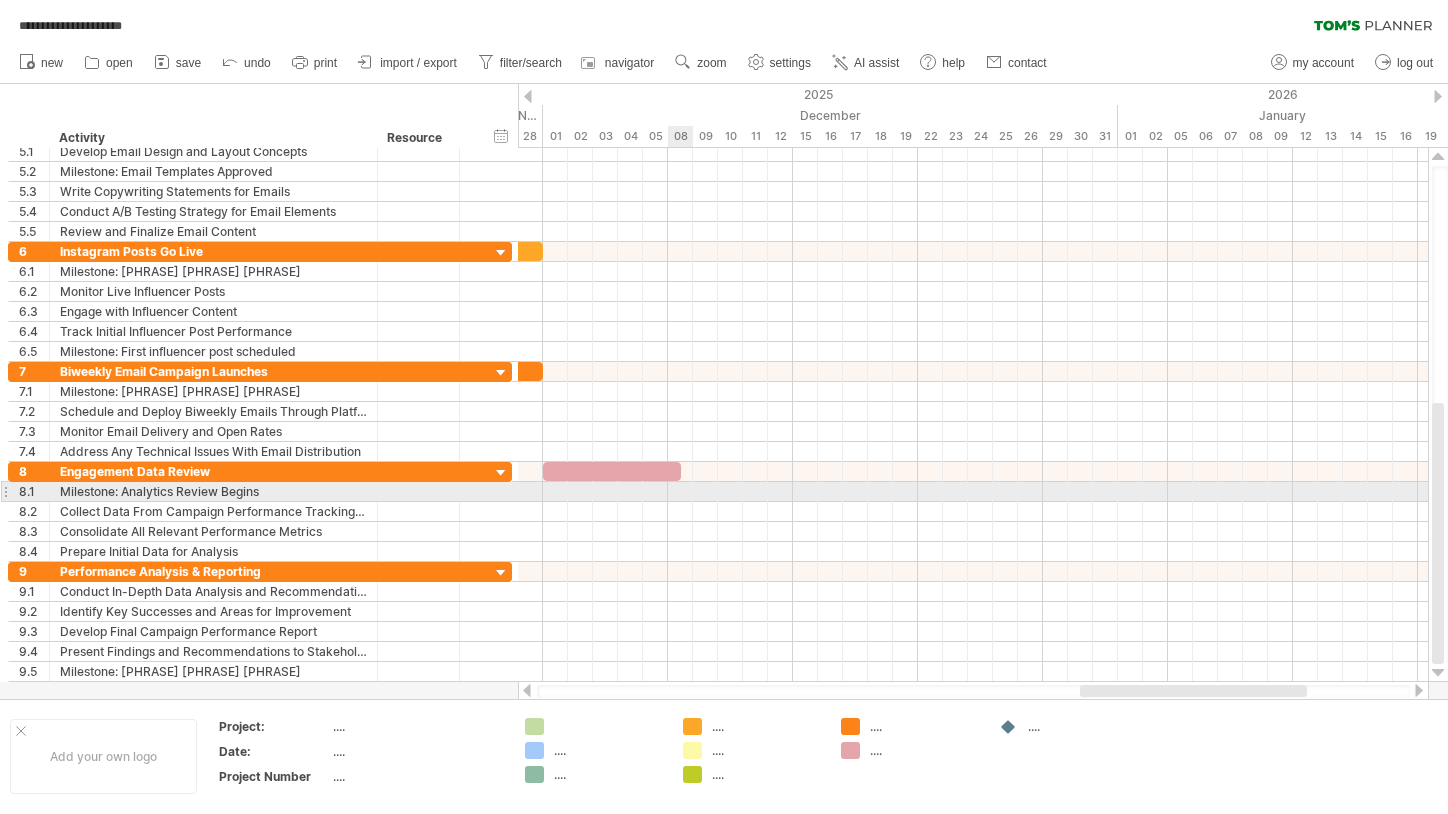 click at bounding box center [973, 532] 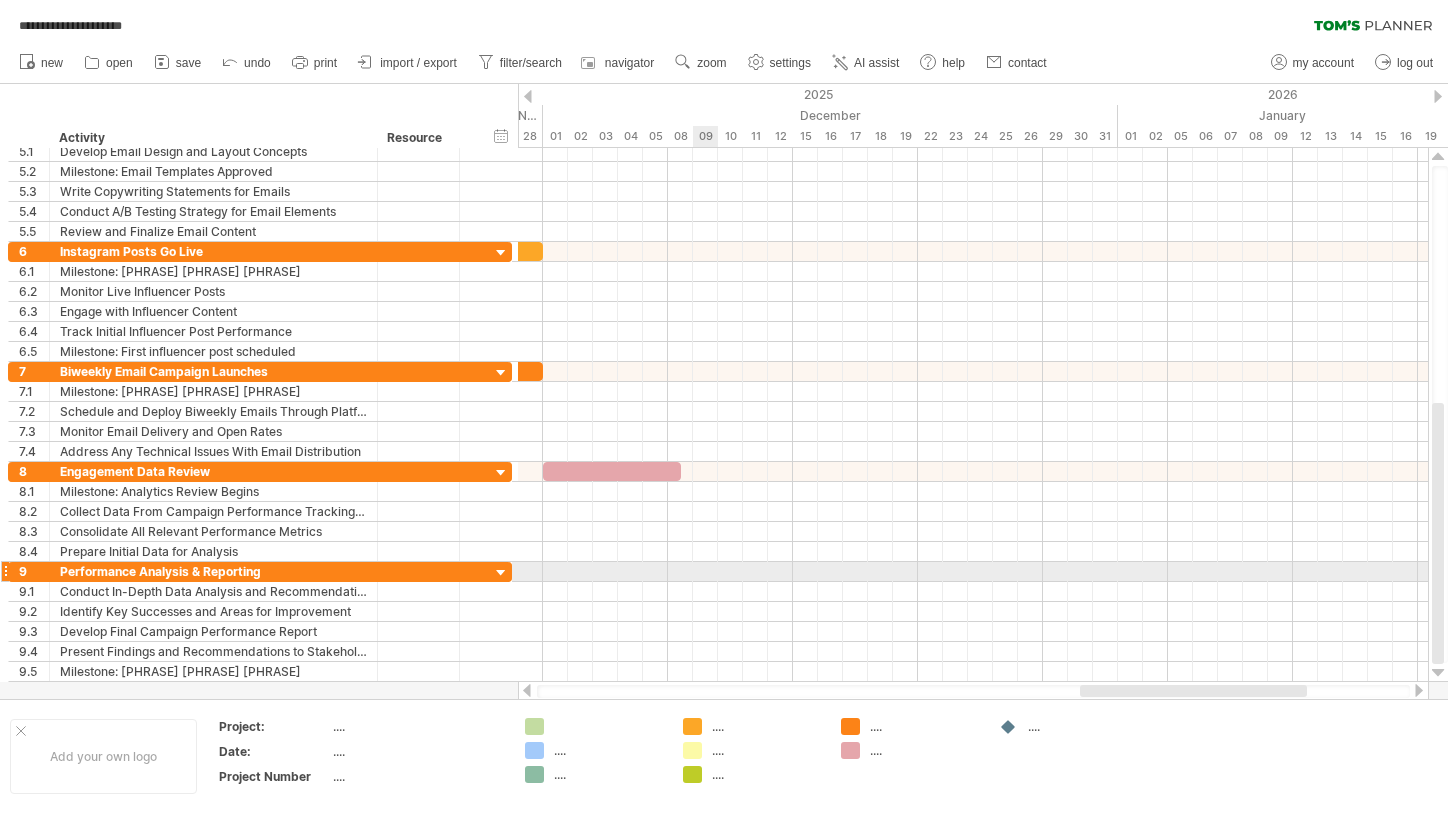 click at bounding box center (973, 572) 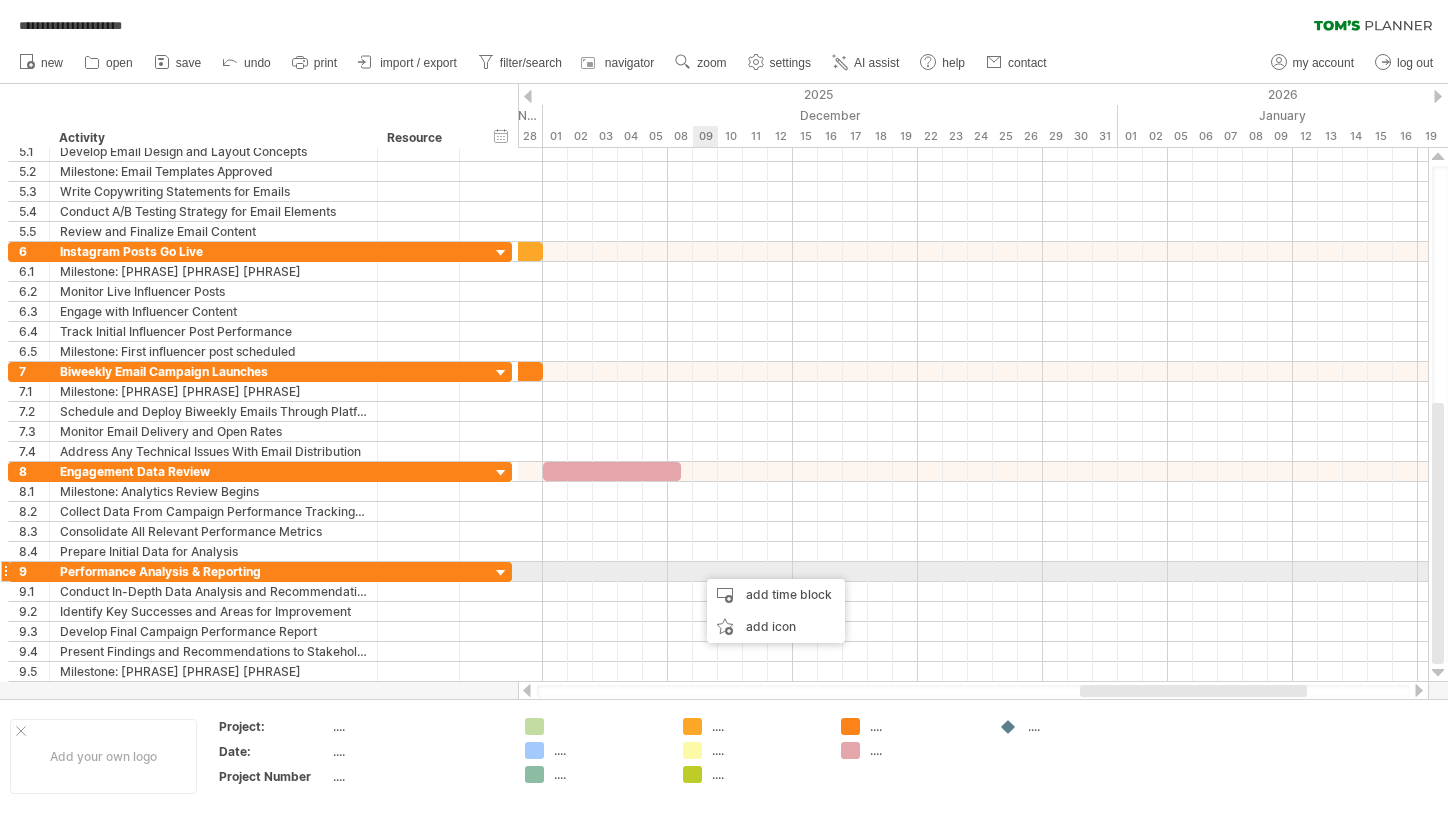 click on "add time block" at bounding box center [776, 595] 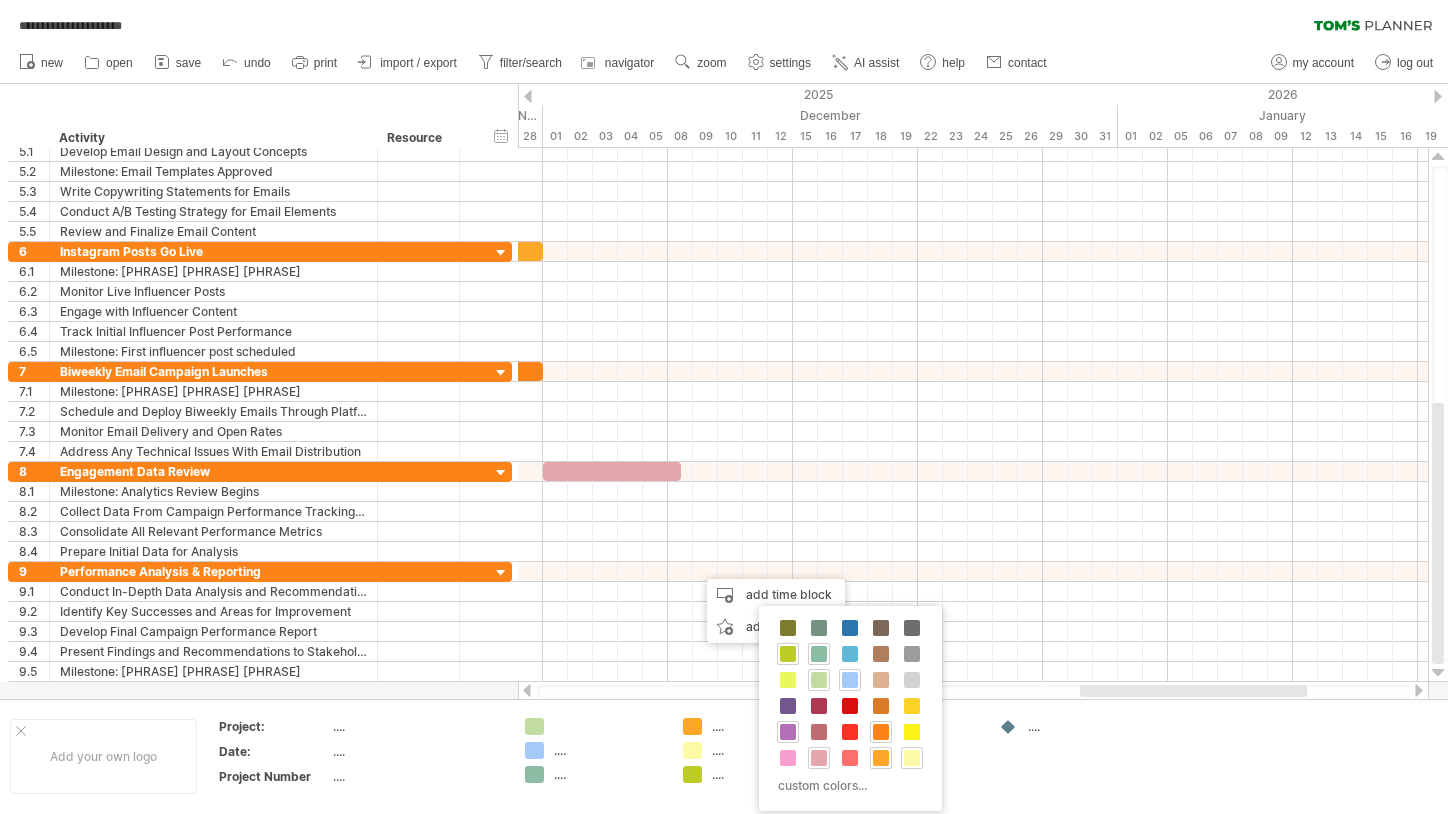 click at bounding box center [788, 732] 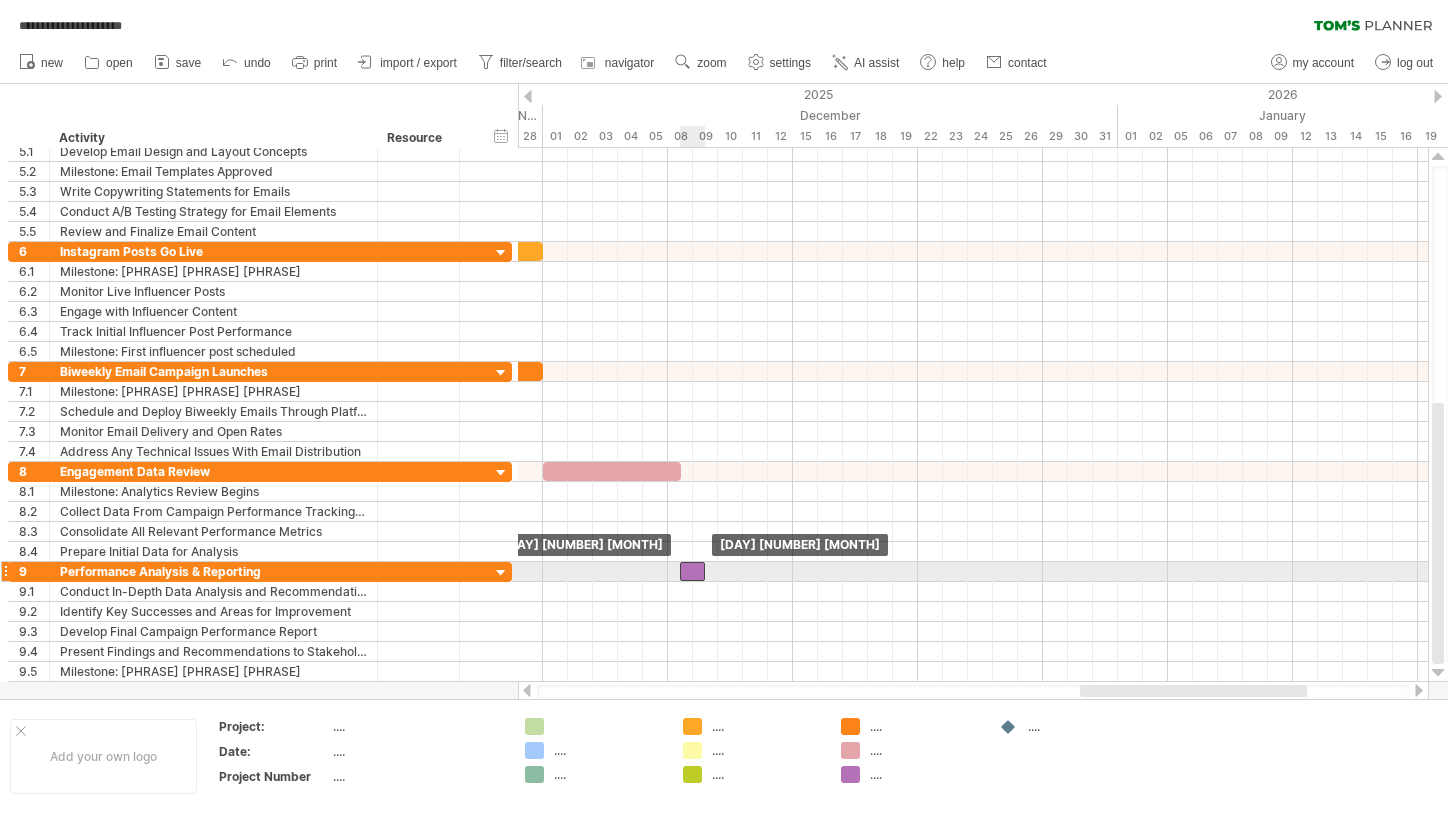 drag, startPoint x: 708, startPoint y: 573, endPoint x: 694, endPoint y: 573, distance: 14 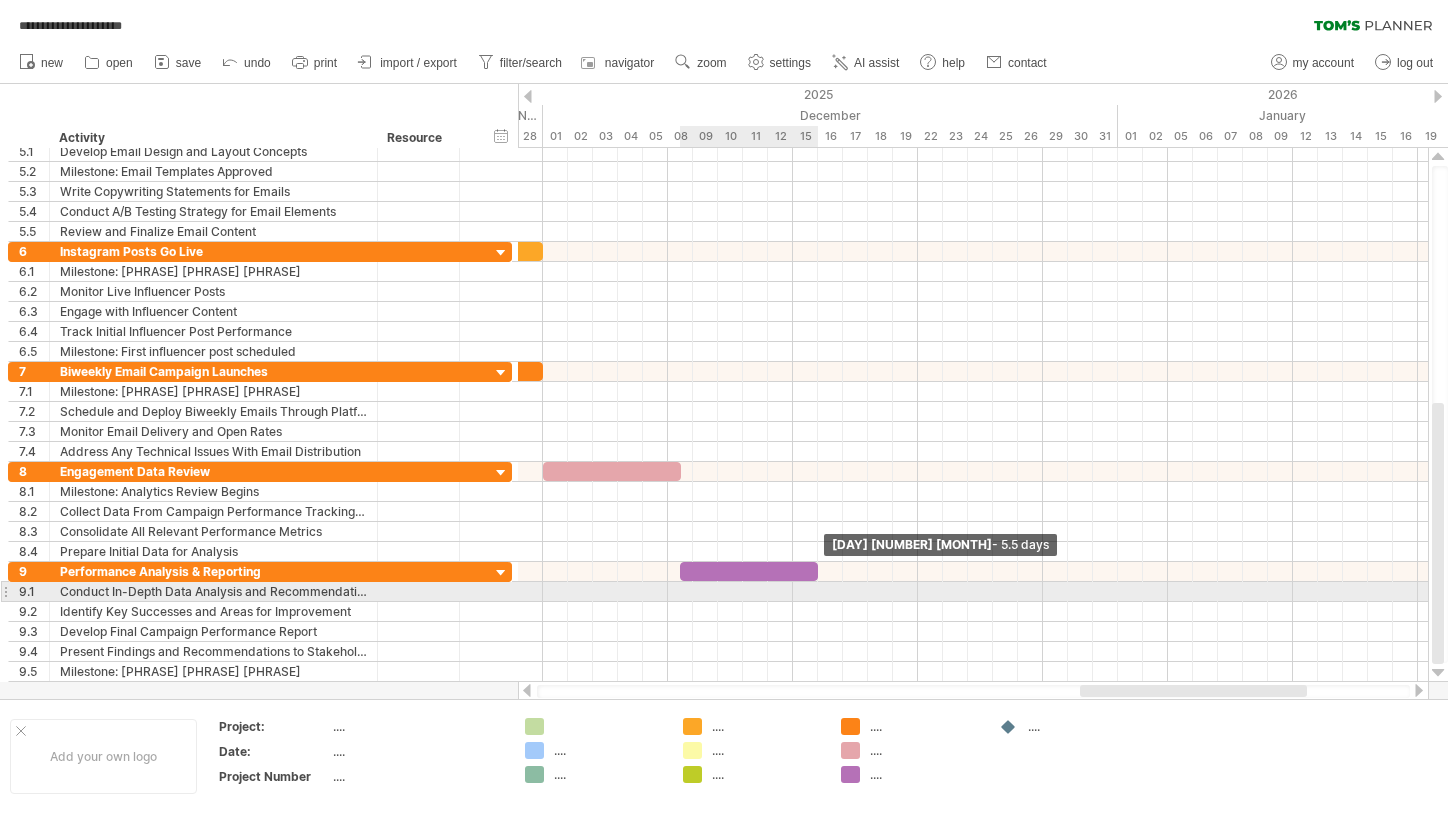 drag, startPoint x: 705, startPoint y: 572, endPoint x: 813, endPoint y: 584, distance: 108.66462 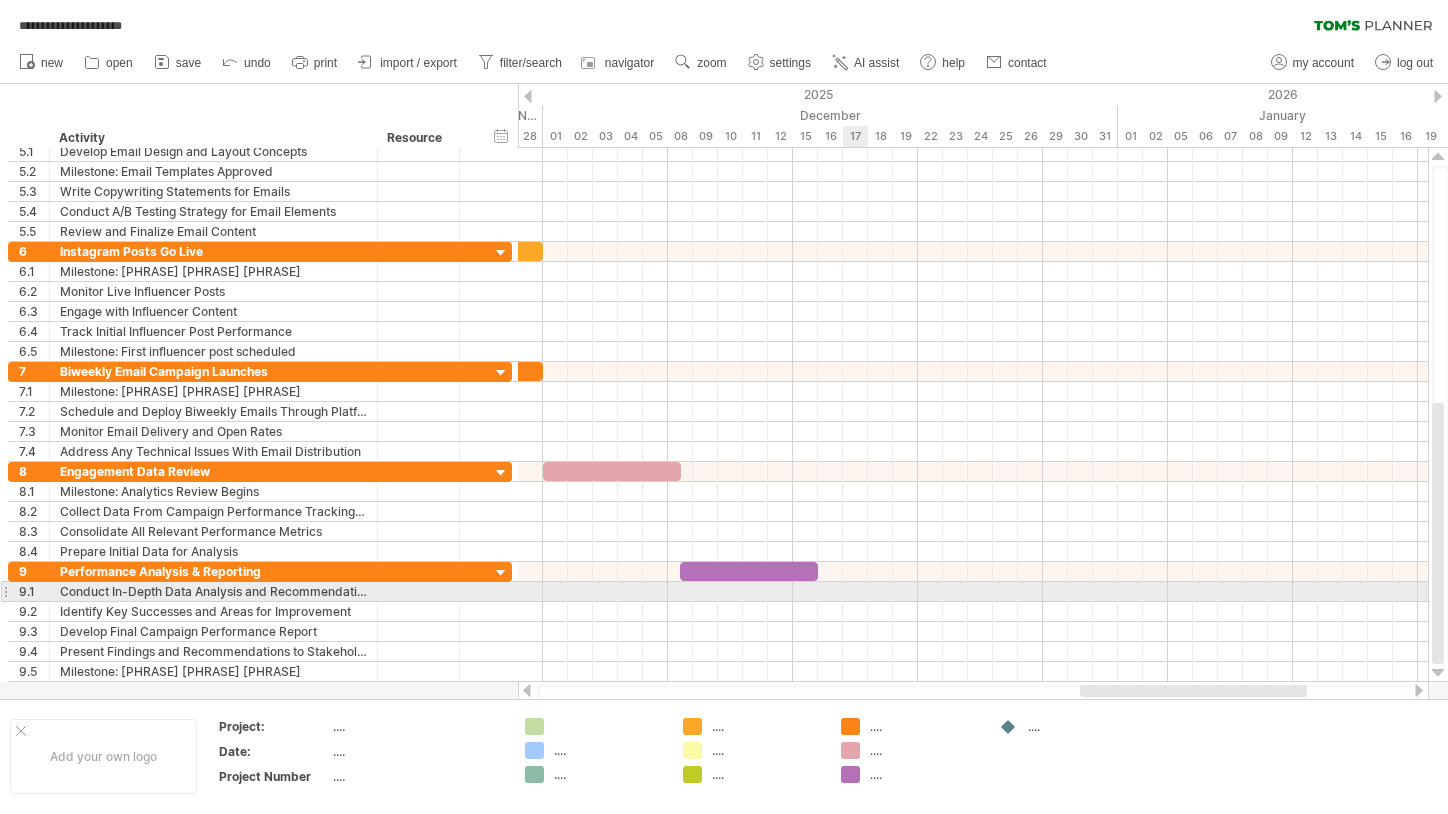 click at bounding box center [973, 612] 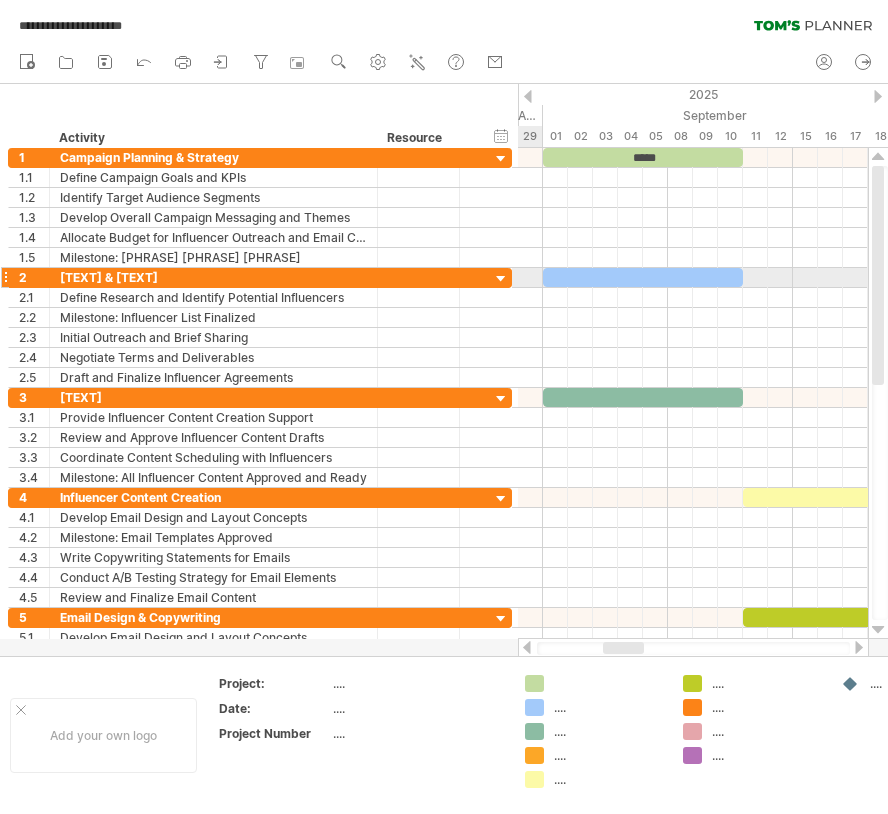 click at bounding box center (501, 279) 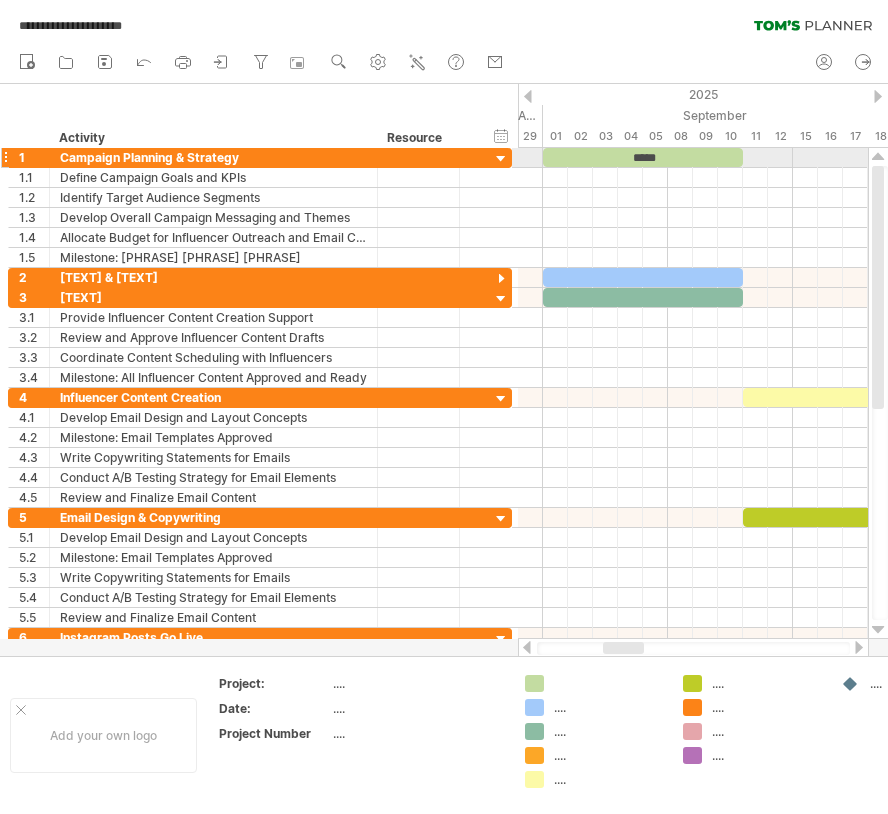 click at bounding box center [501, 159] 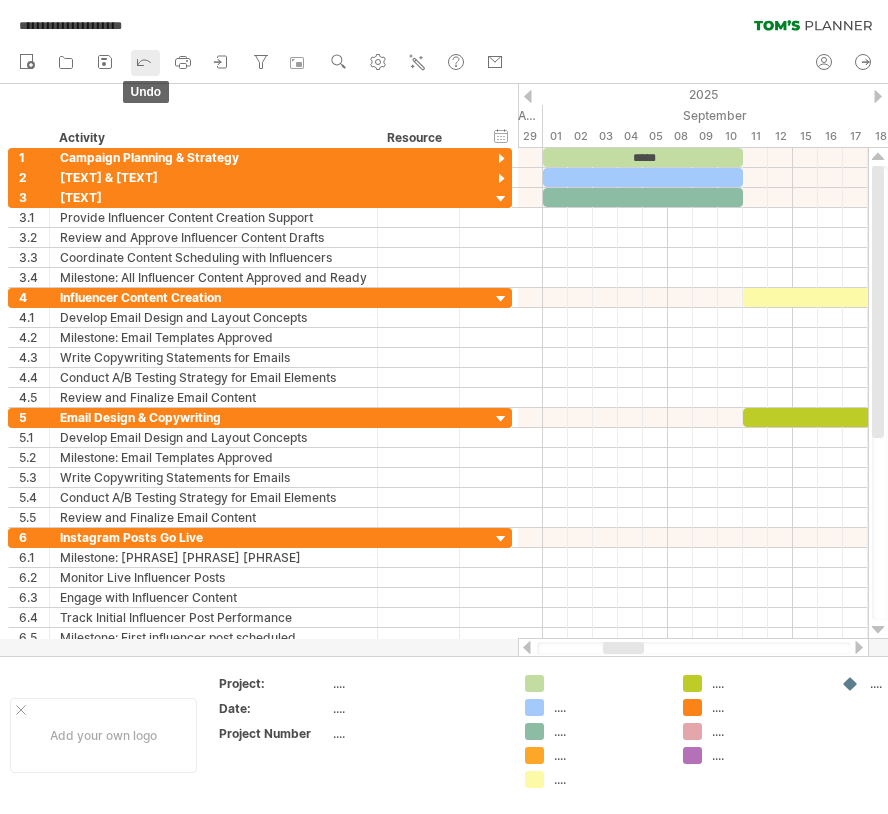 click 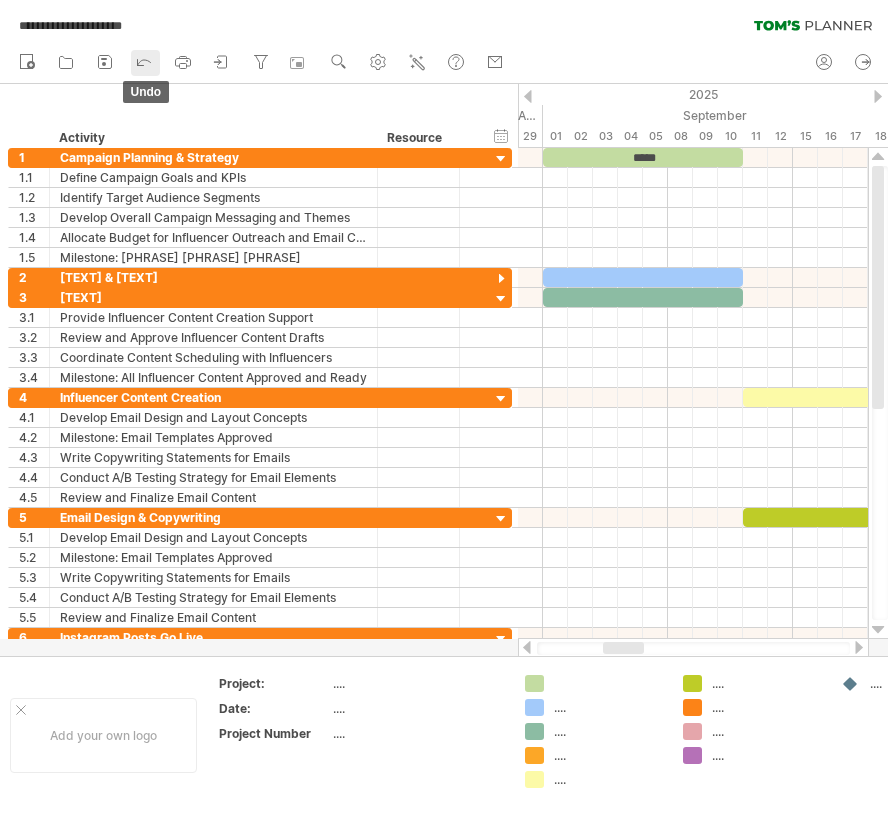 click 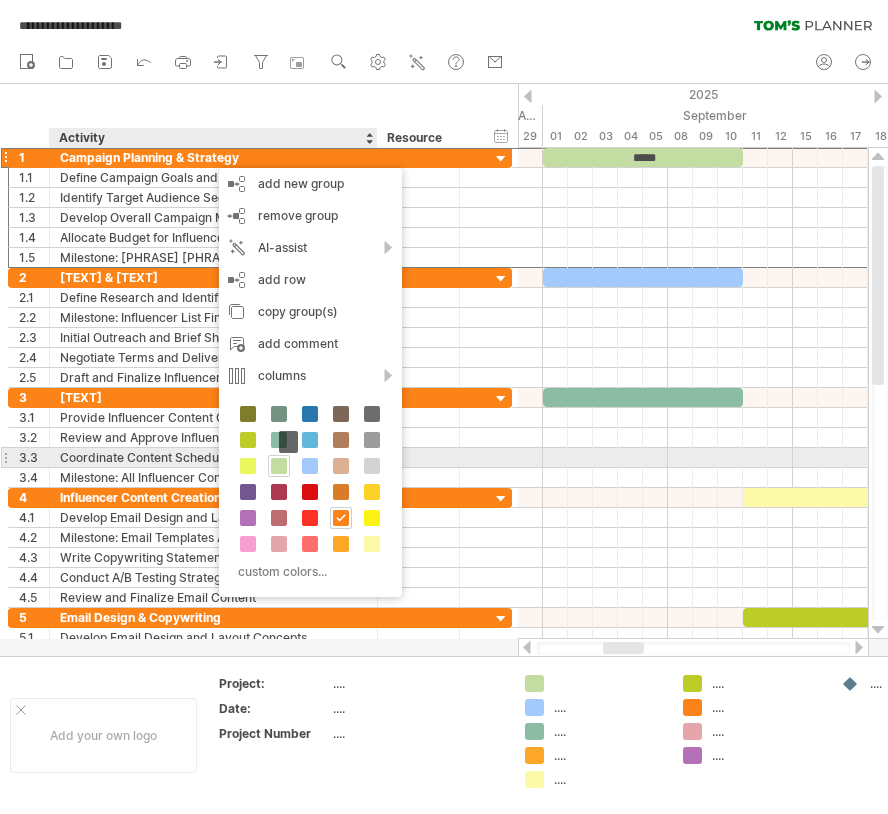click at bounding box center [279, 466] 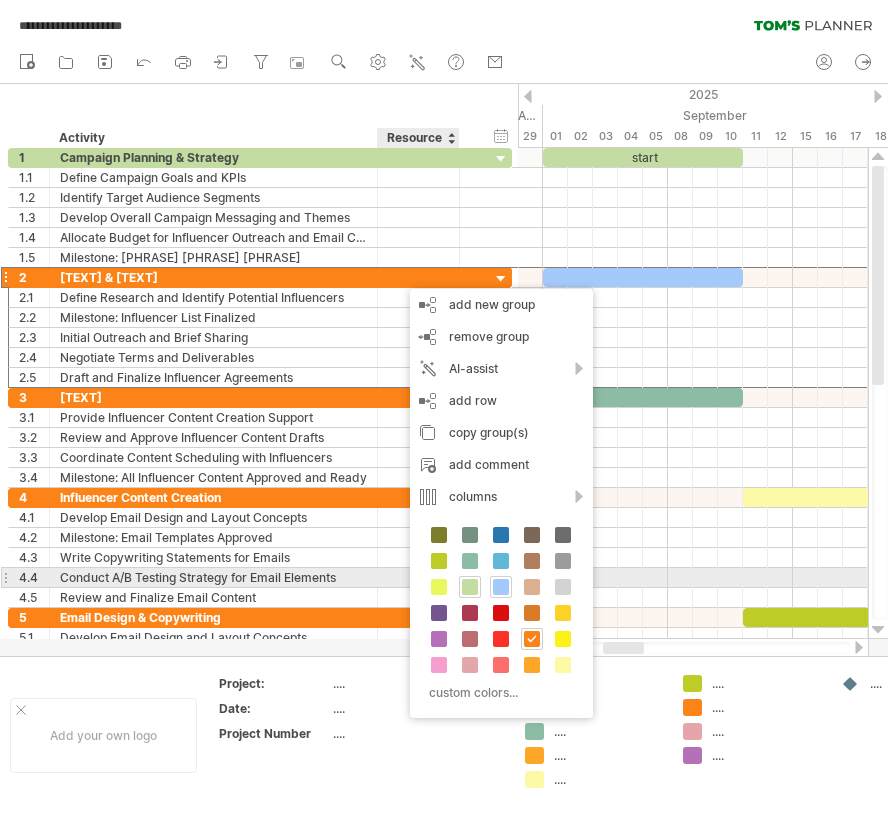 click at bounding box center [501, 587] 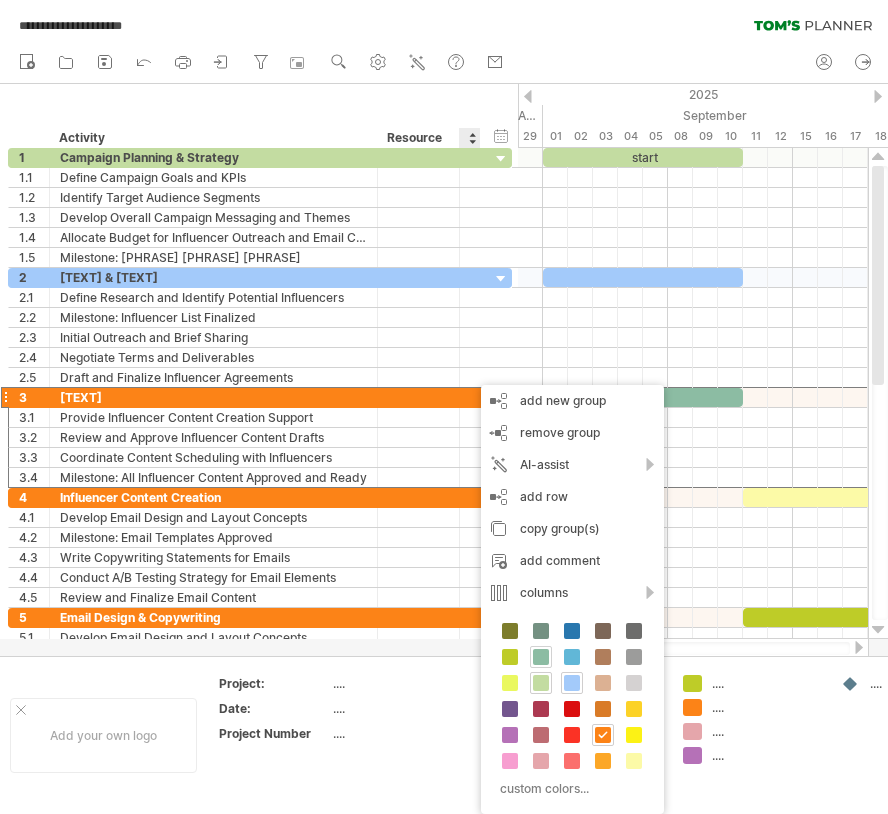 click at bounding box center (541, 657) 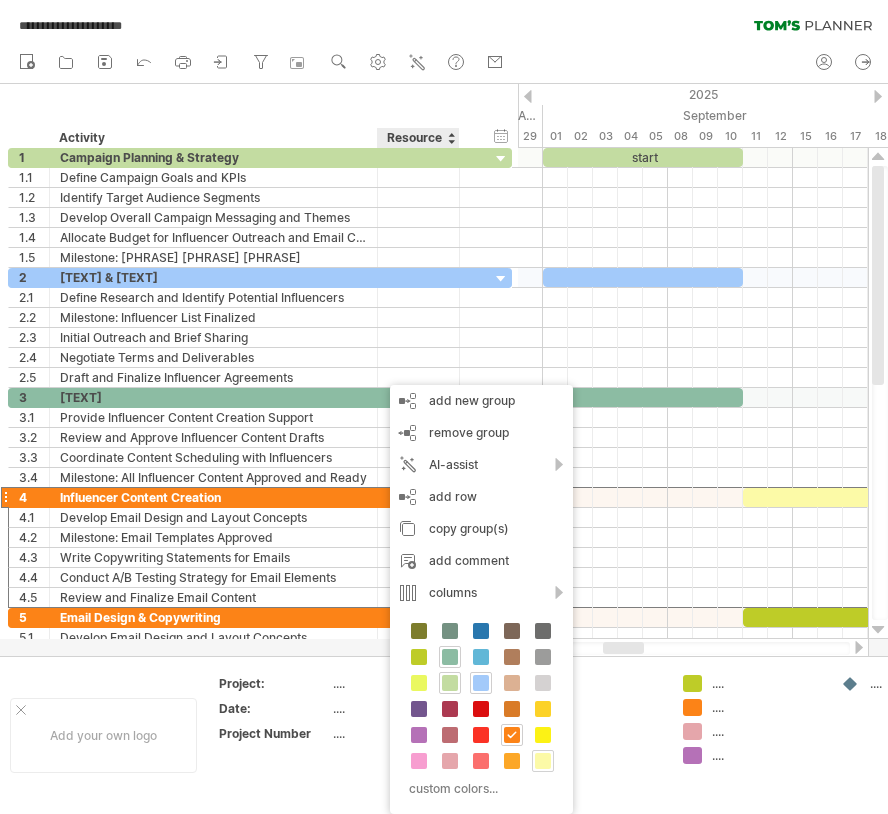 click at bounding box center [543, 761] 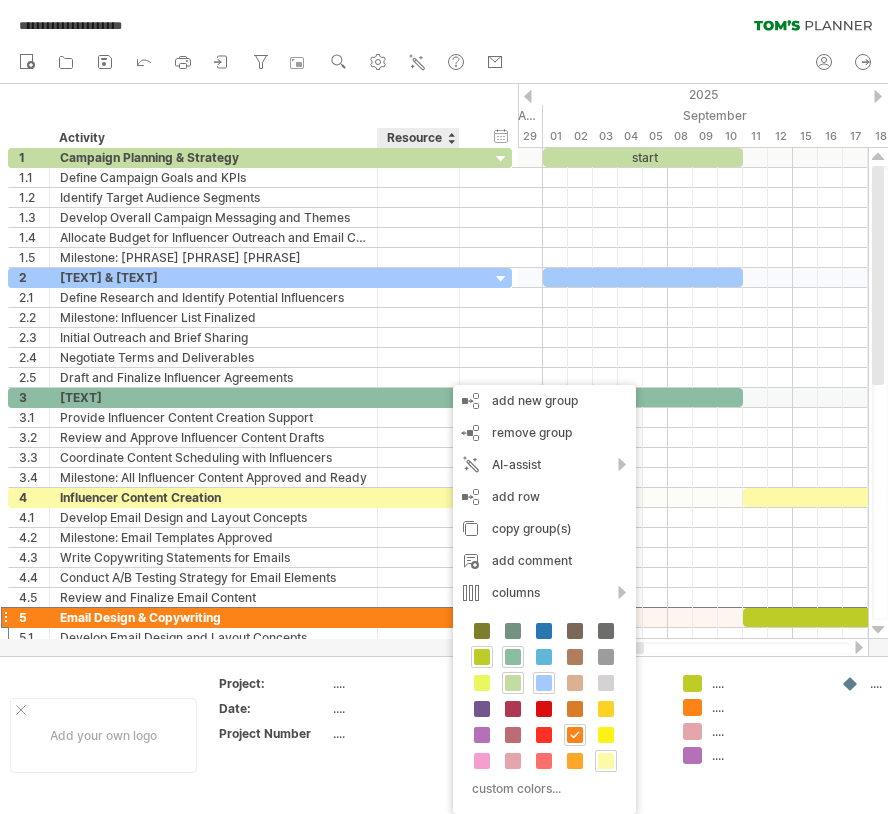 click at bounding box center (482, 657) 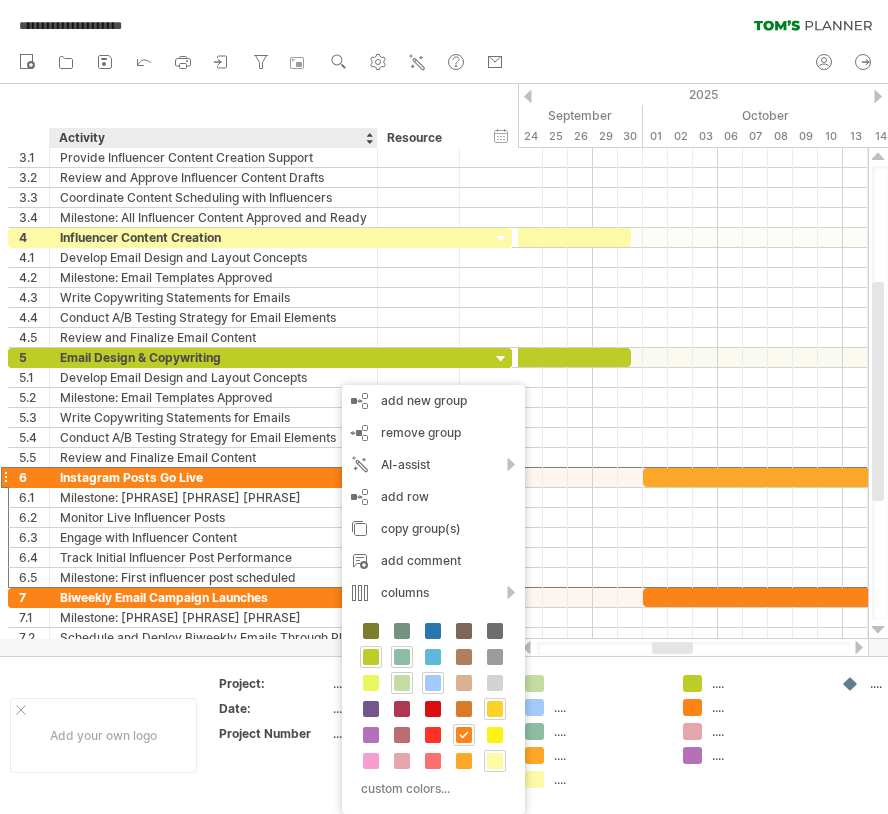click at bounding box center (495, 709) 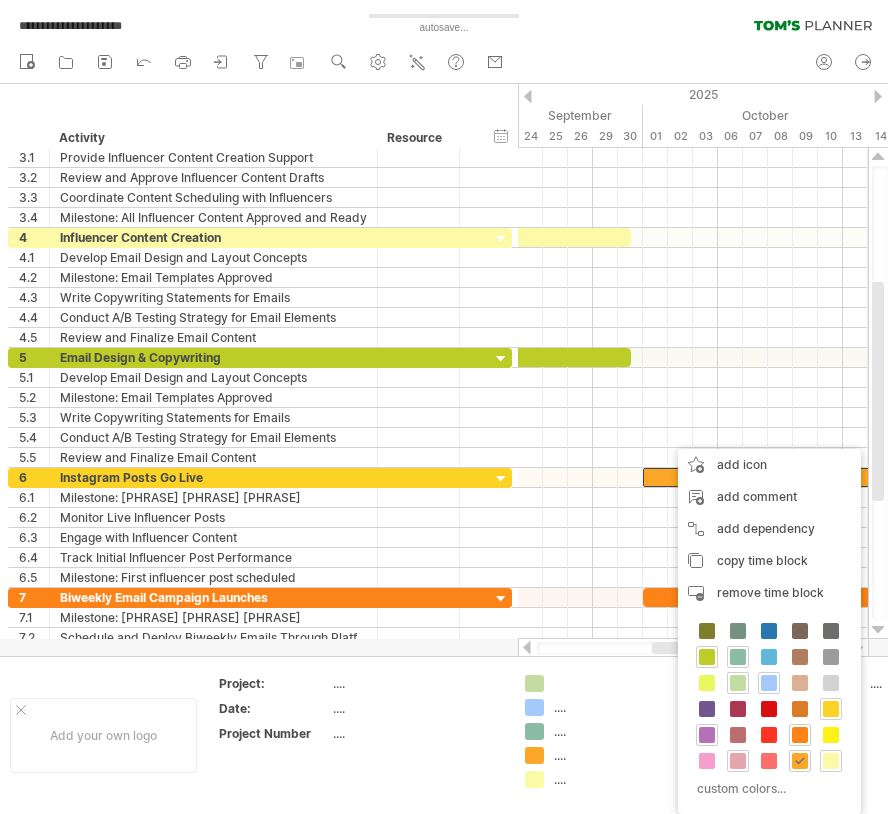 click at bounding box center [831, 709] 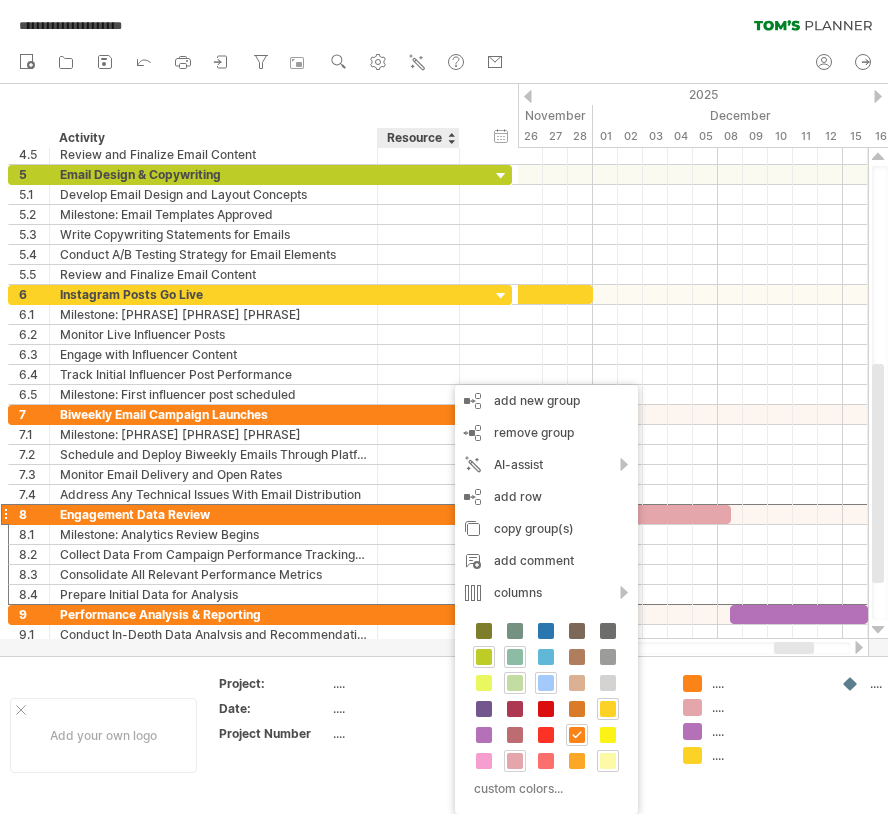 click at bounding box center [515, 761] 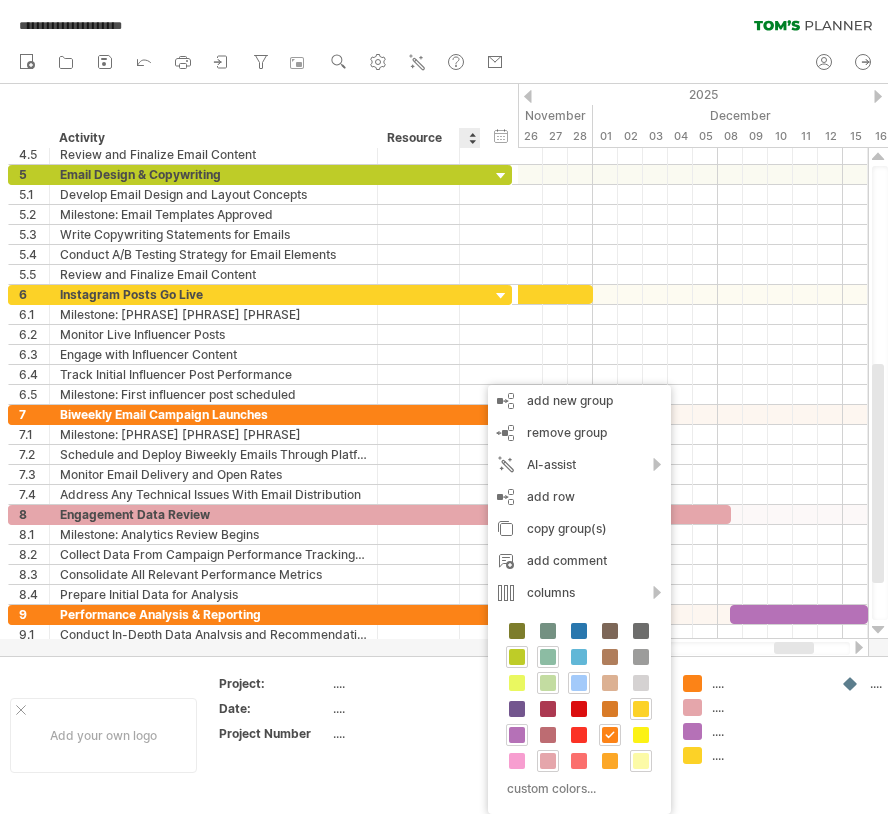 click at bounding box center (517, 735) 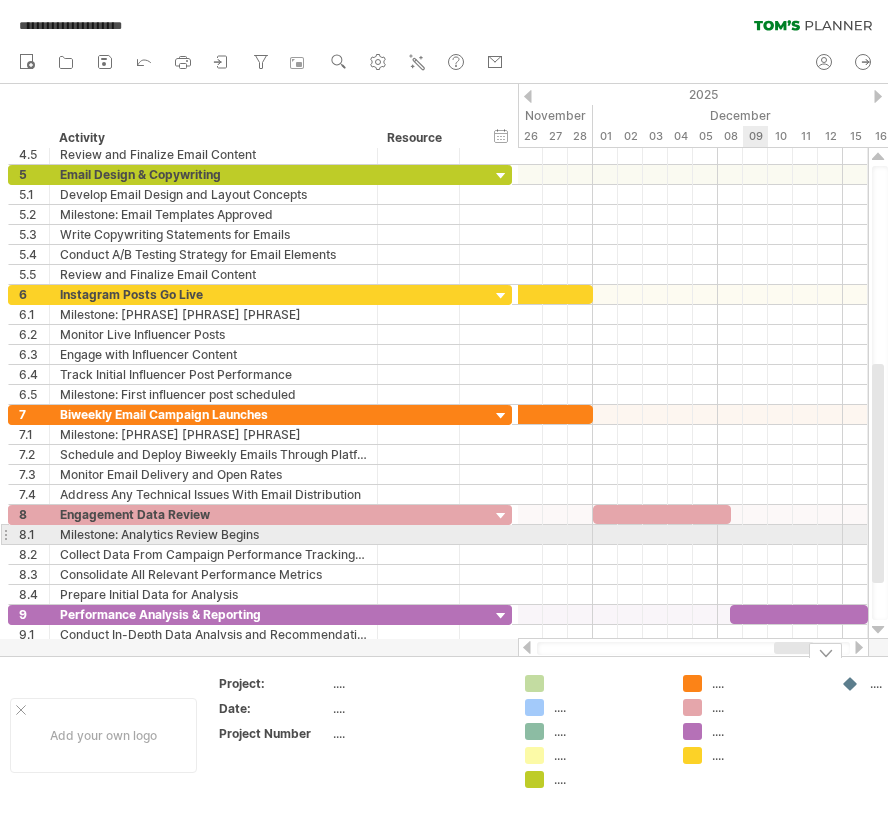 click at bounding box center [693, 535] 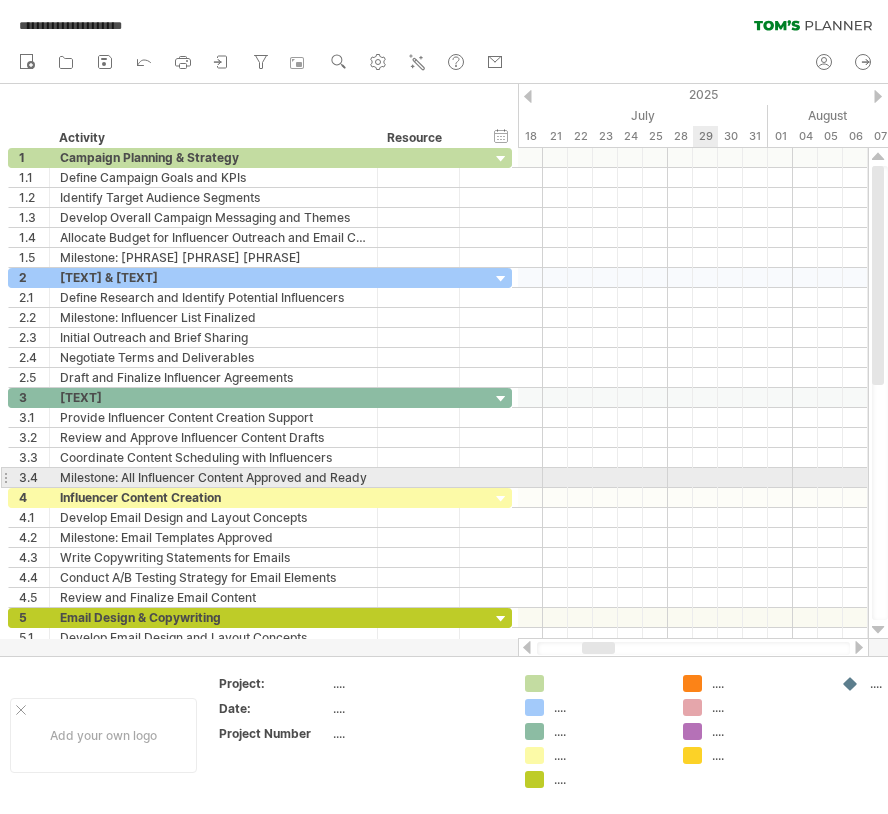 click at bounding box center [693, 478] 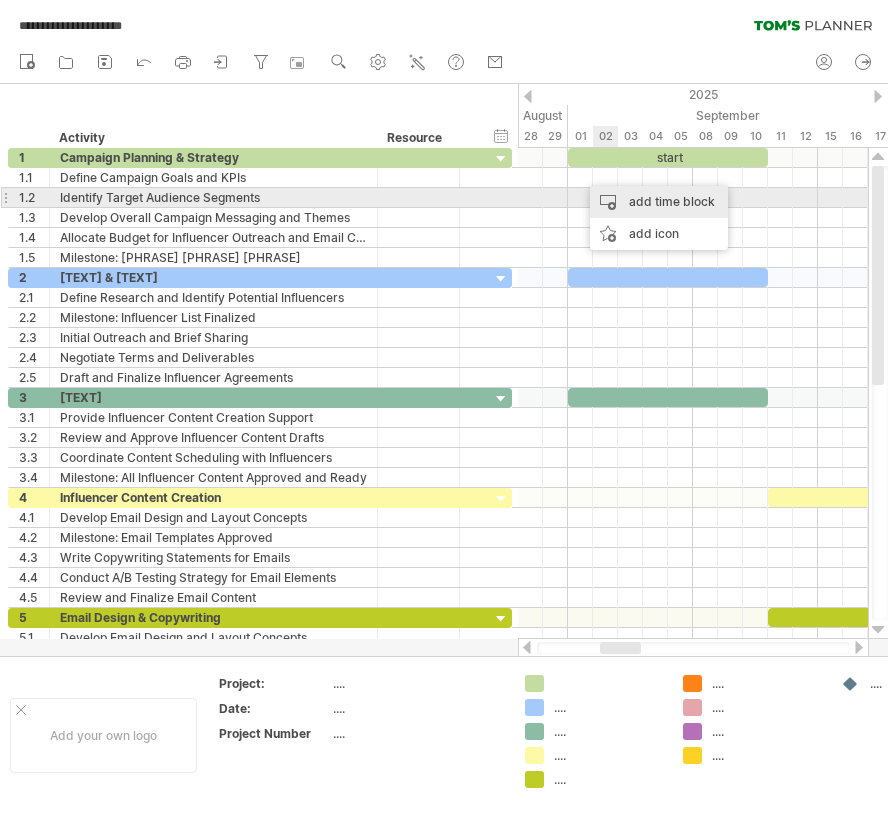 click on "add time block" at bounding box center [659, 202] 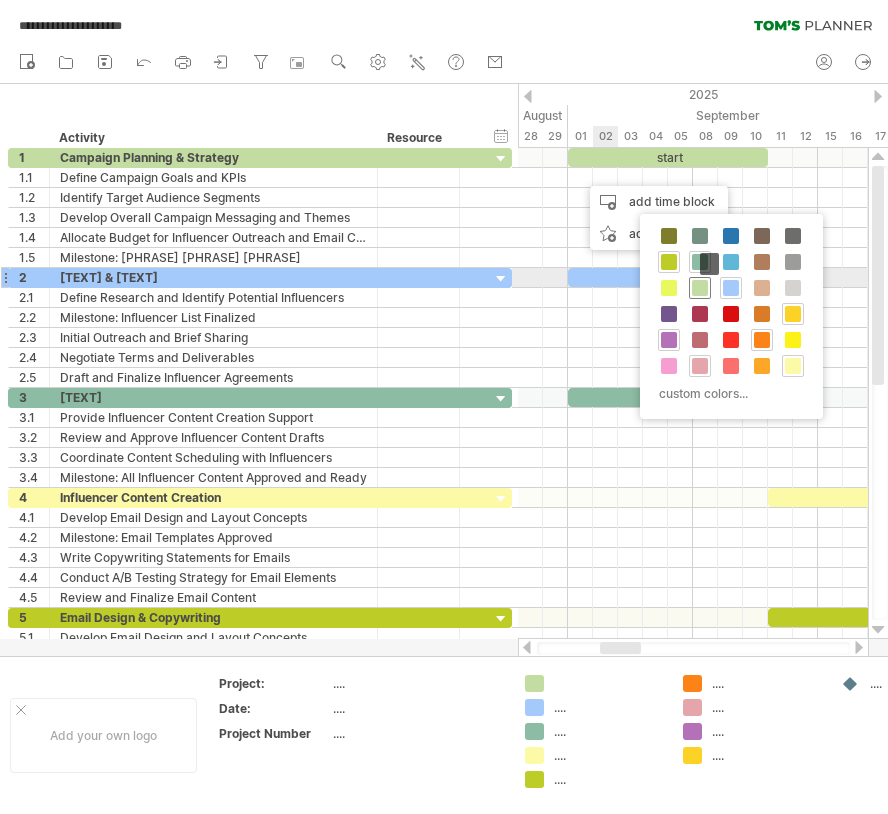 click at bounding box center [700, 288] 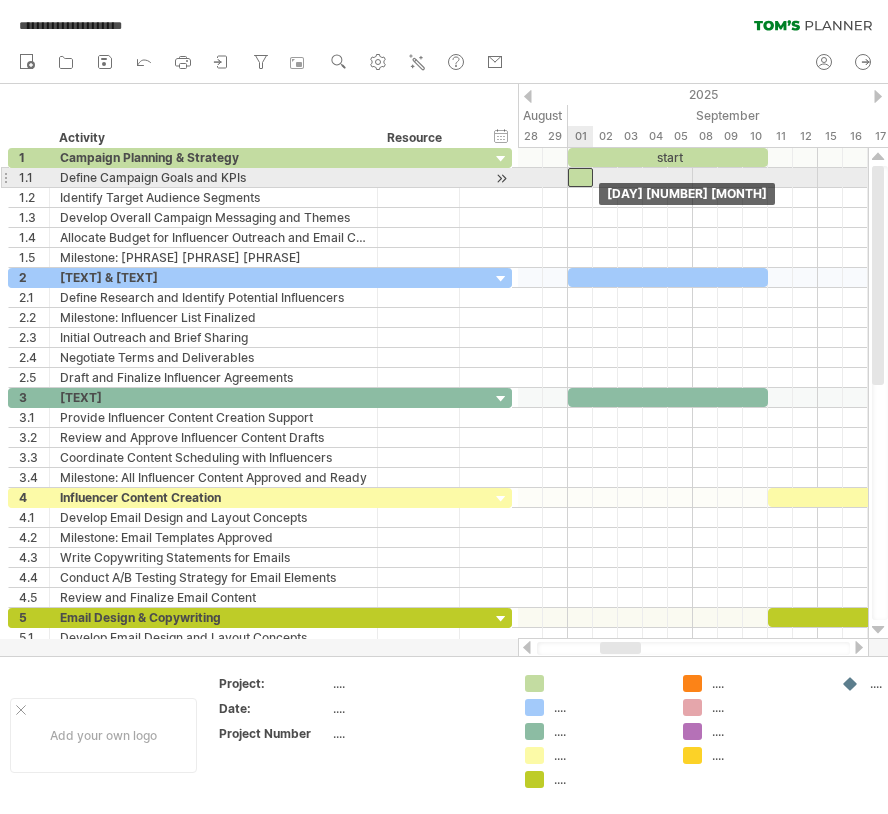 drag, startPoint x: 596, startPoint y: 183, endPoint x: 584, endPoint y: 183, distance: 12 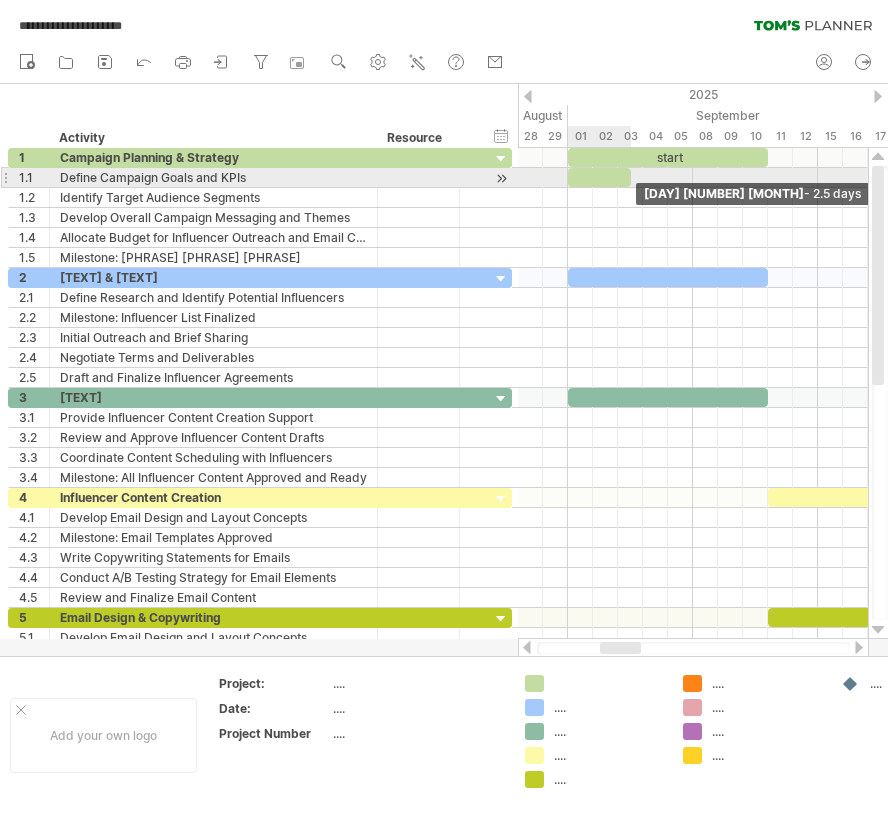 drag, startPoint x: 592, startPoint y: 179, endPoint x: 631, endPoint y: 179, distance: 39 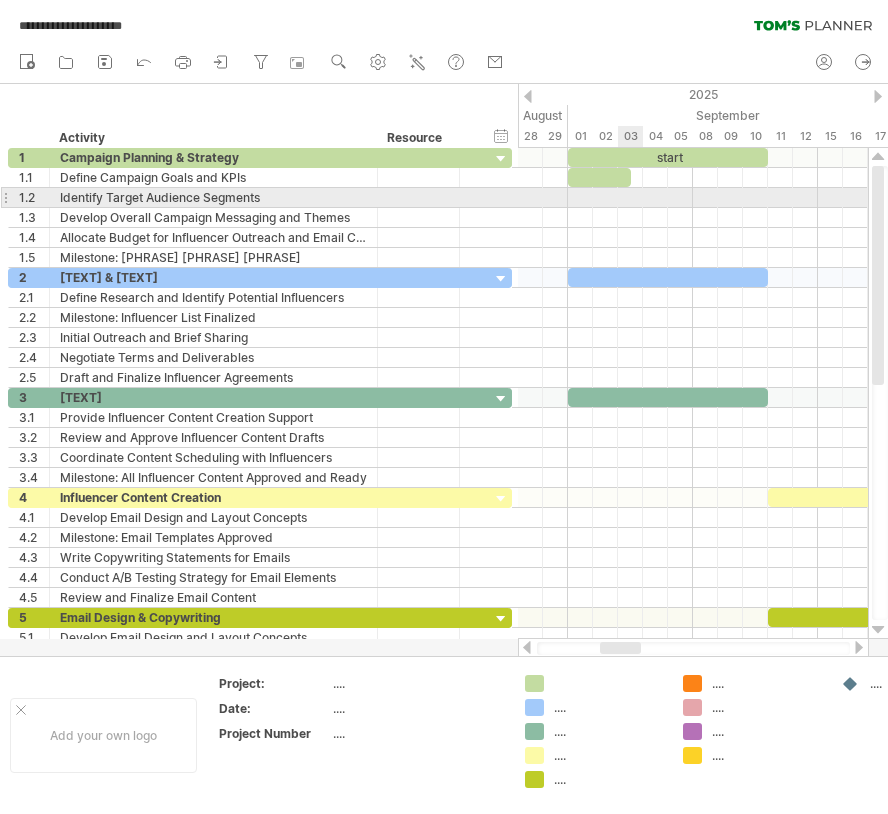 click at bounding box center [693, 198] 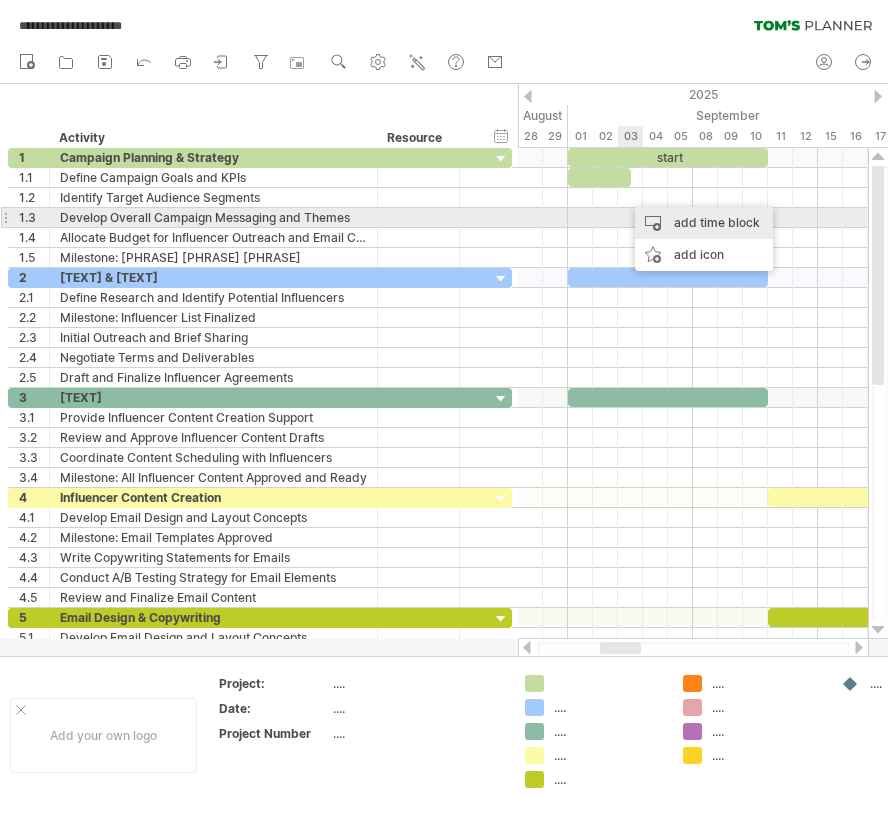 click on "add time block" at bounding box center [704, 223] 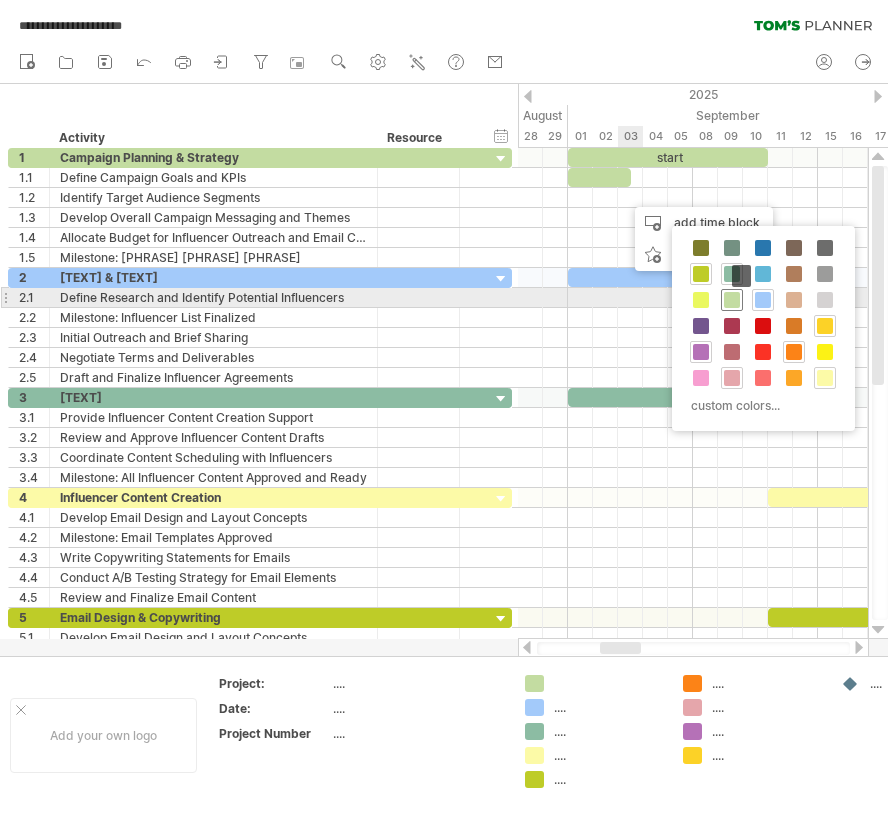 click at bounding box center (732, 300) 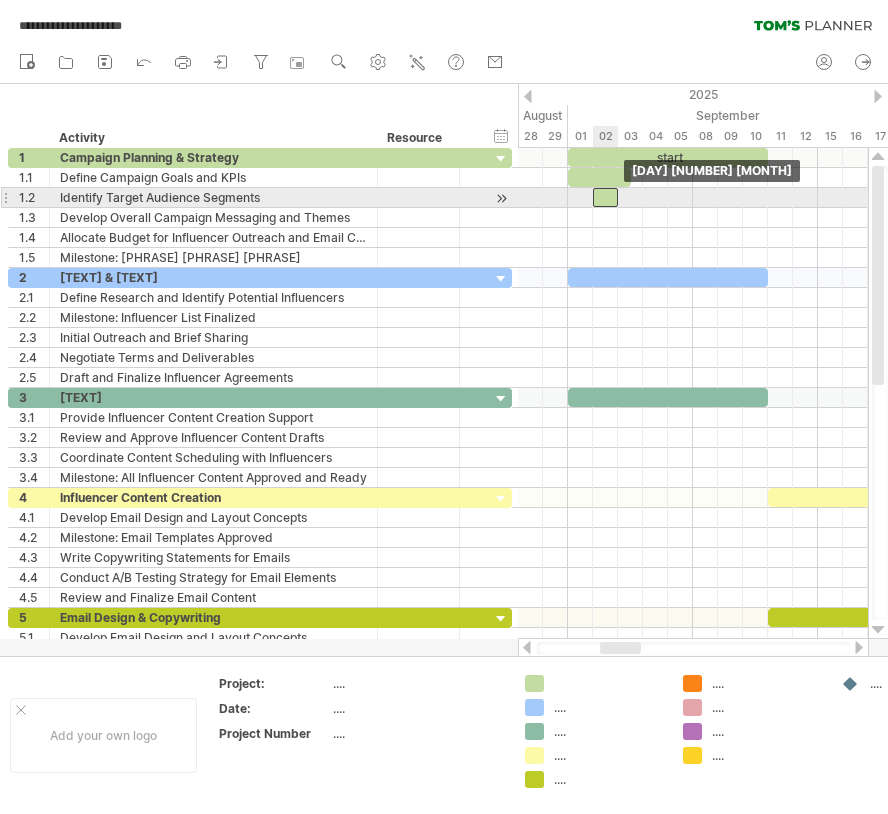 drag, startPoint x: 642, startPoint y: 199, endPoint x: 607, endPoint y: 200, distance: 35.014282 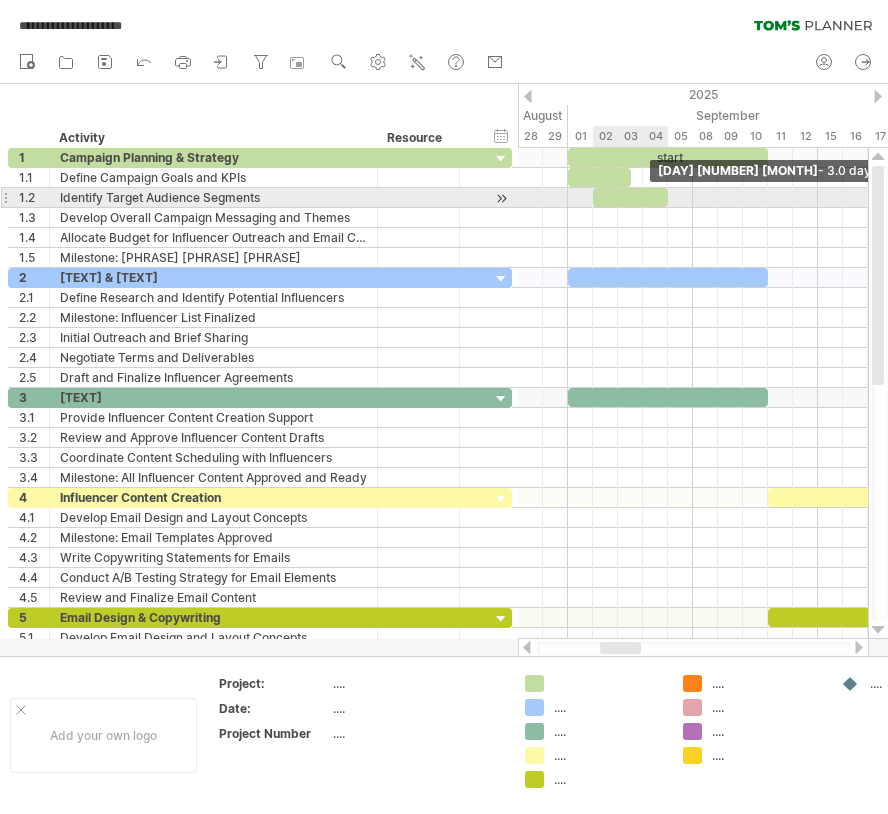 drag, startPoint x: 618, startPoint y: 196, endPoint x: 670, endPoint y: 196, distance: 52 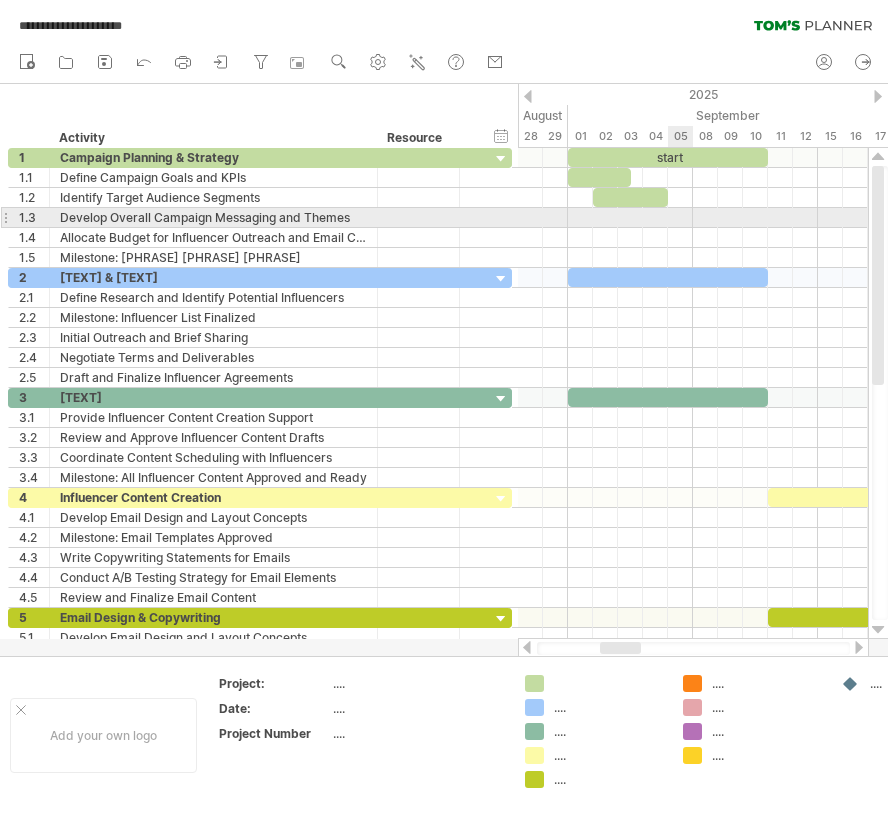 click at bounding box center [693, 218] 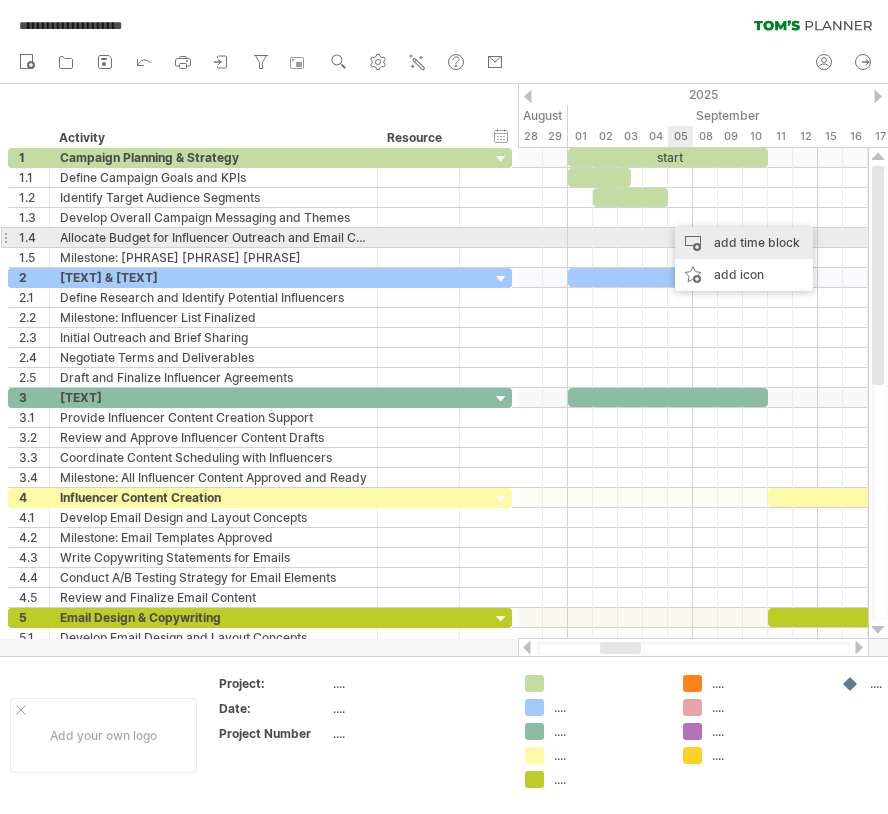 click on "add time block" at bounding box center [744, 243] 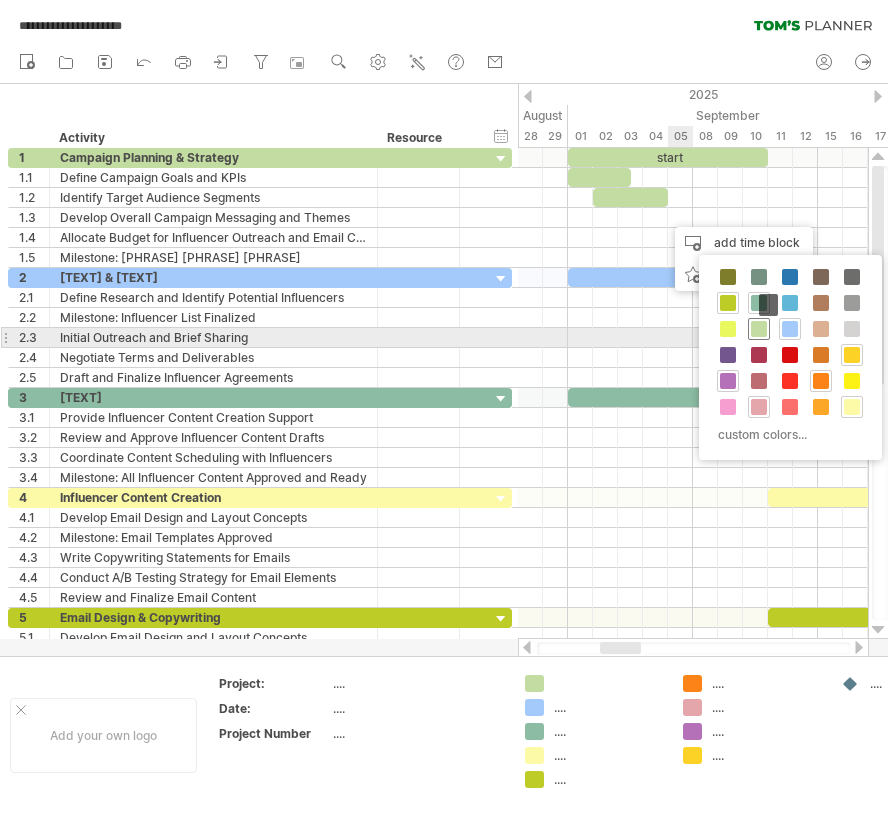 click at bounding box center (759, 329) 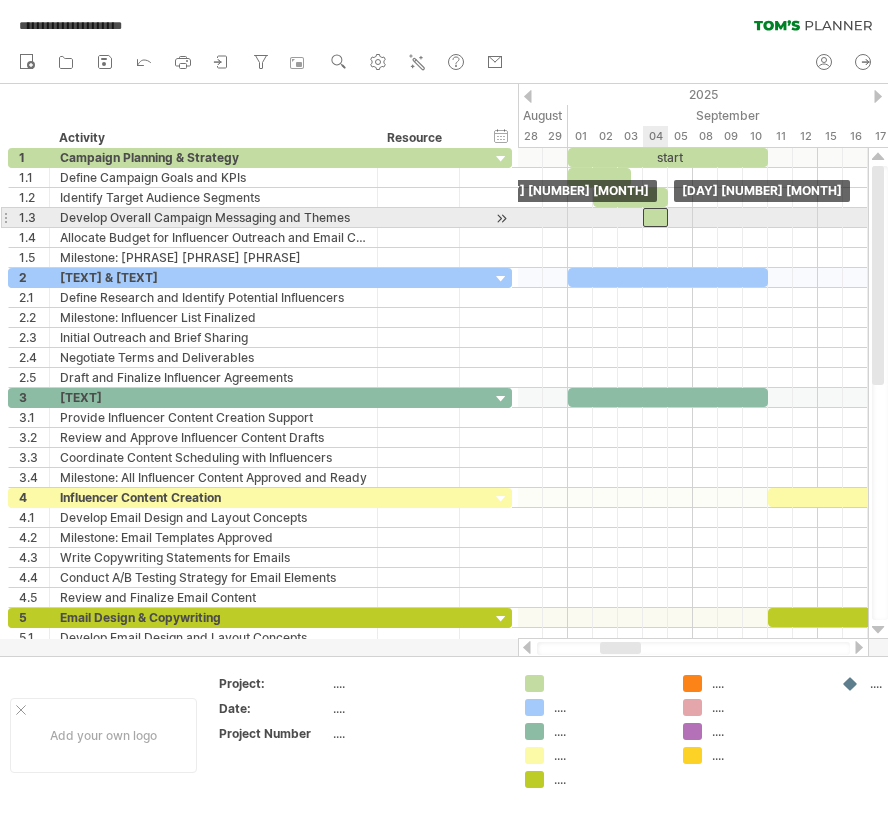 drag, startPoint x: 675, startPoint y: 218, endPoint x: 650, endPoint y: 219, distance: 25.019993 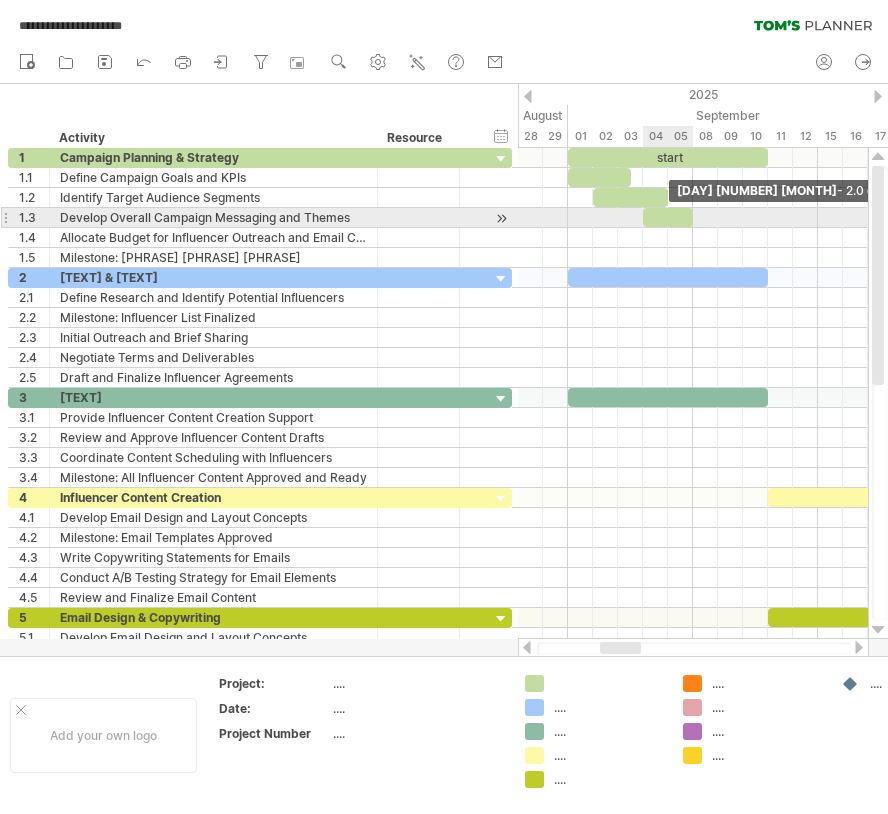 drag, startPoint x: 671, startPoint y: 218, endPoint x: 698, endPoint y: 224, distance: 27.658634 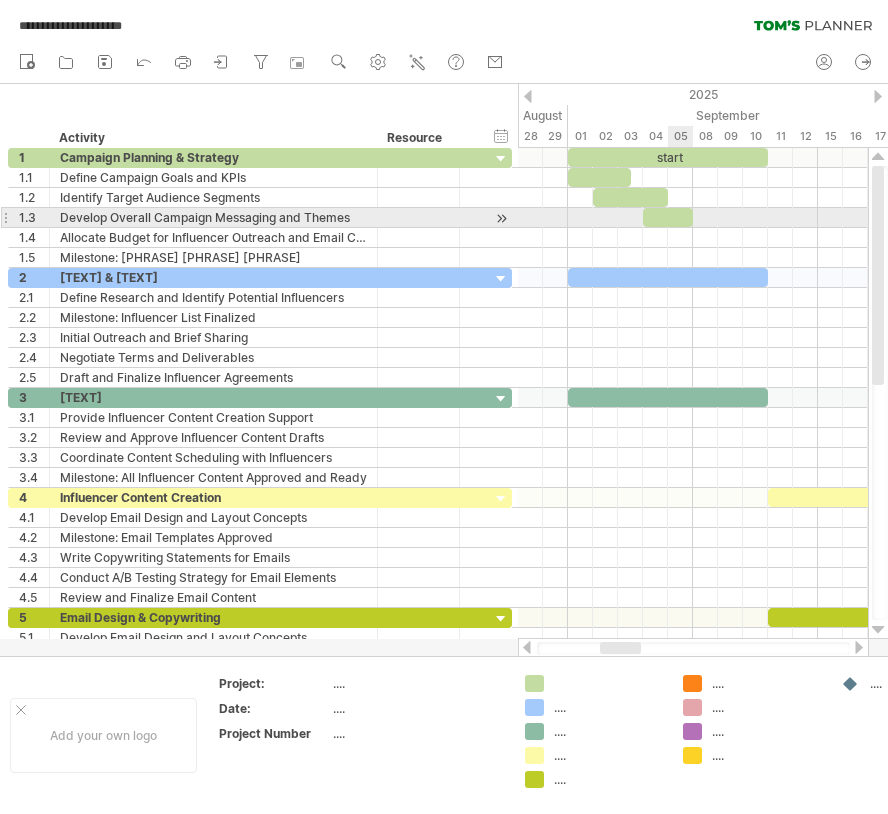 click at bounding box center [668, 217] 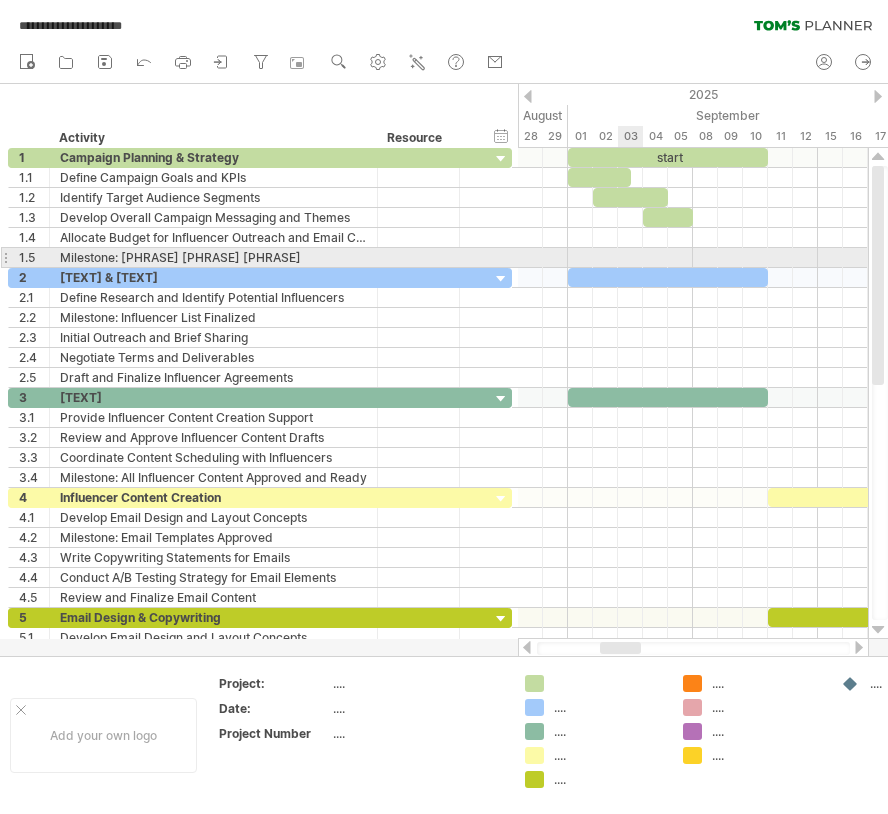 click at bounding box center [693, 258] 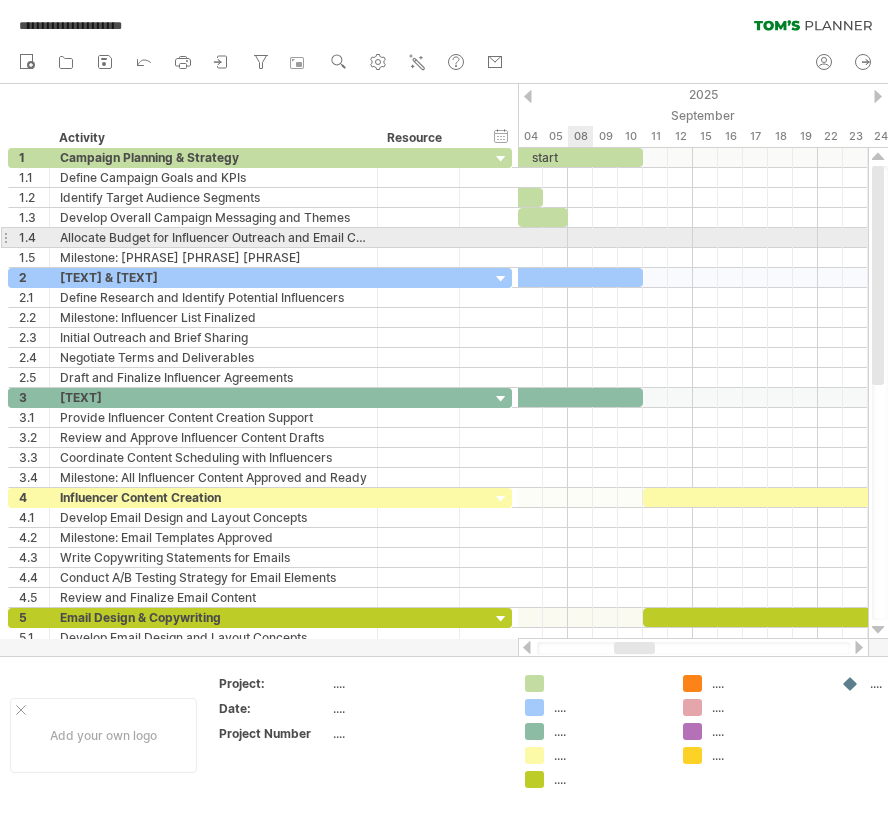 click at bounding box center [693, 238] 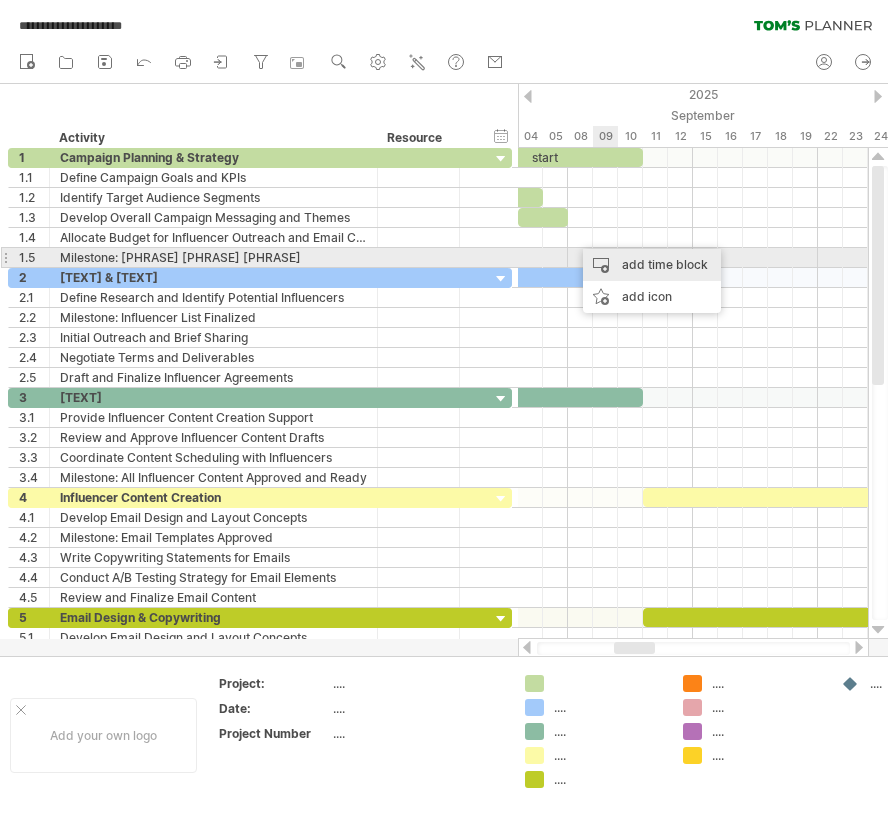 click on "add time block" at bounding box center [652, 265] 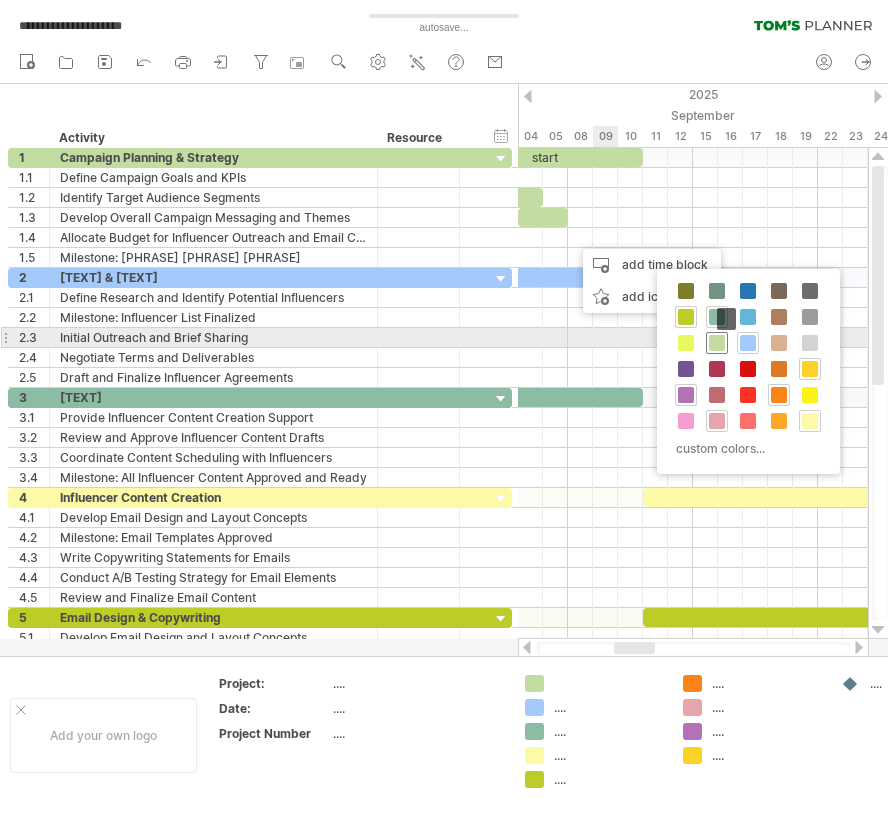 click at bounding box center (717, 343) 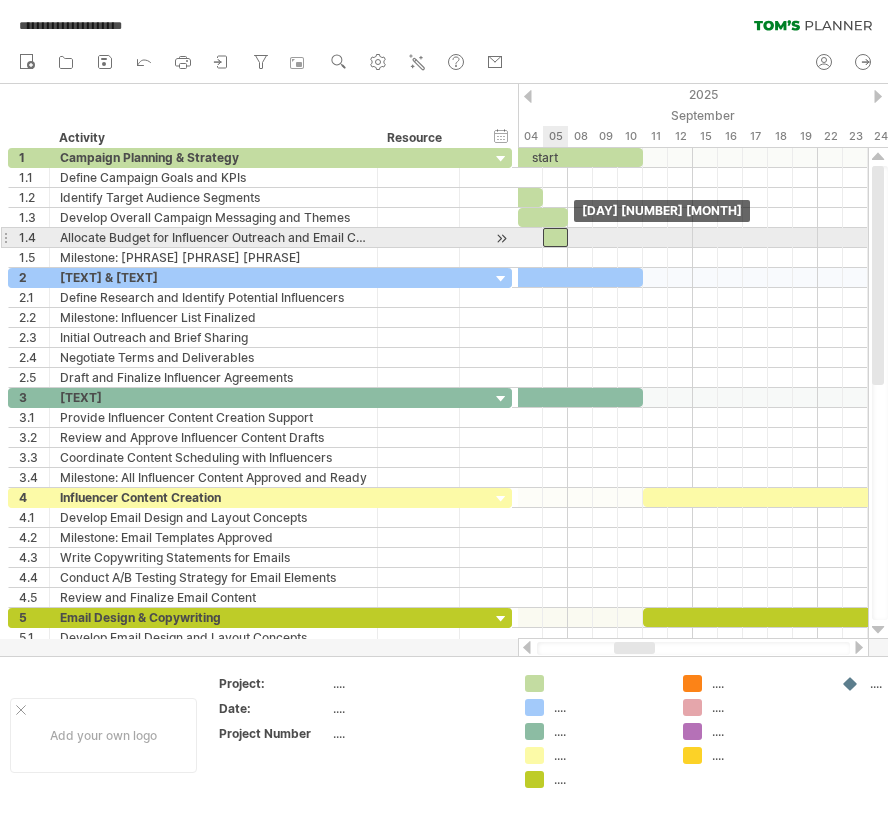 drag, startPoint x: 580, startPoint y: 236, endPoint x: 559, endPoint y: 233, distance: 21.213203 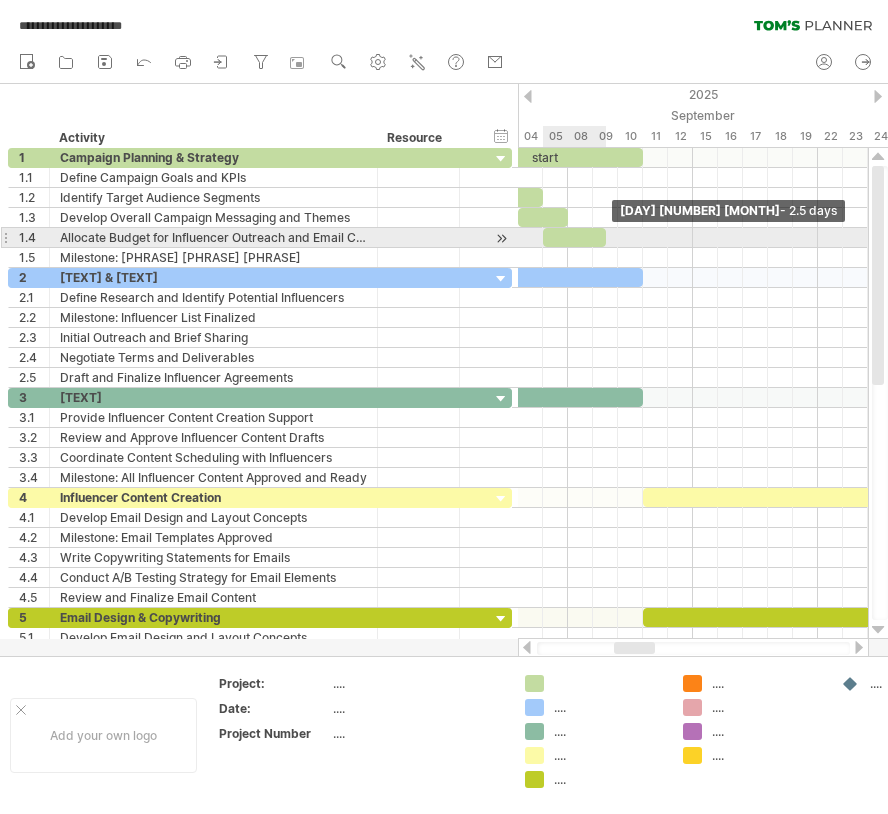 drag, startPoint x: 570, startPoint y: 234, endPoint x: 602, endPoint y: 234, distance: 32 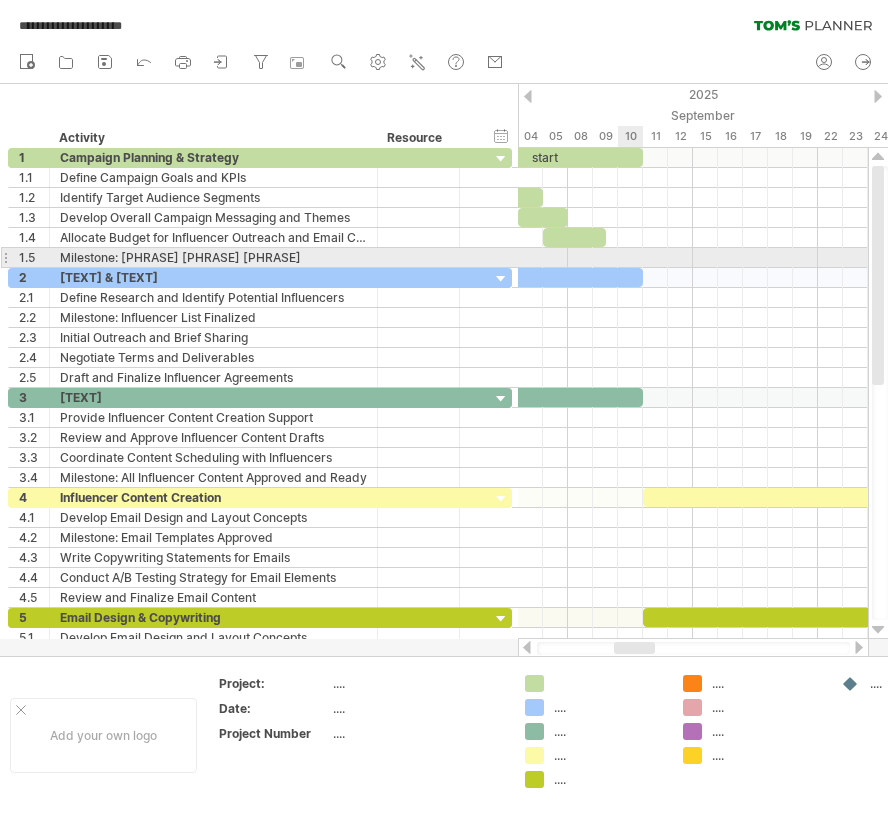 click at bounding box center [693, 258] 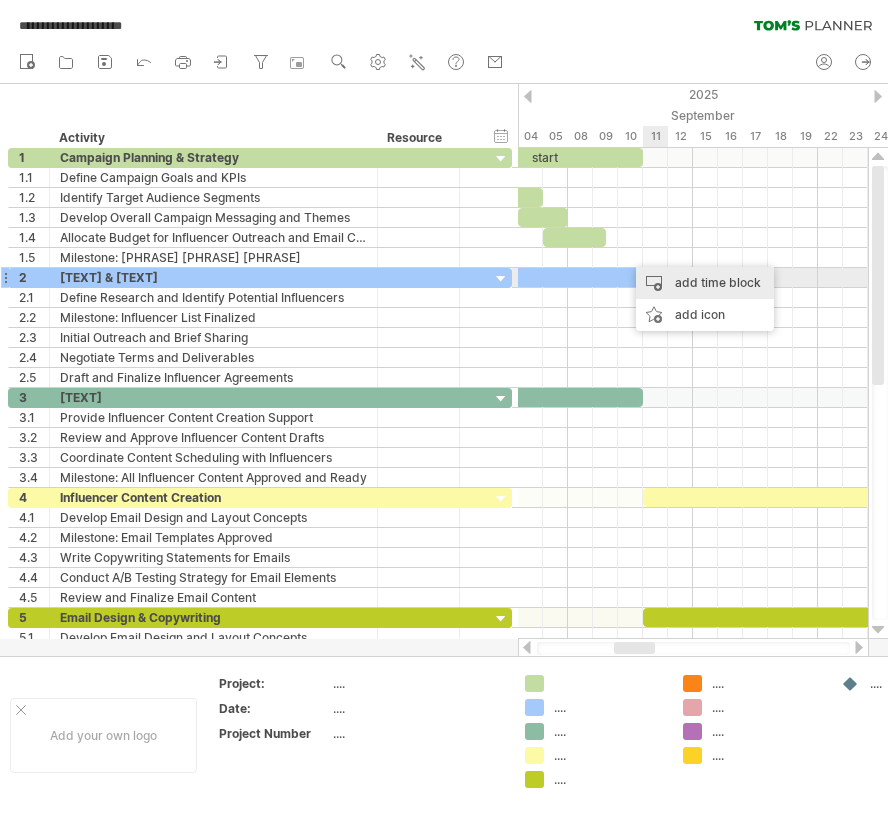 click on "add time block" at bounding box center [705, 283] 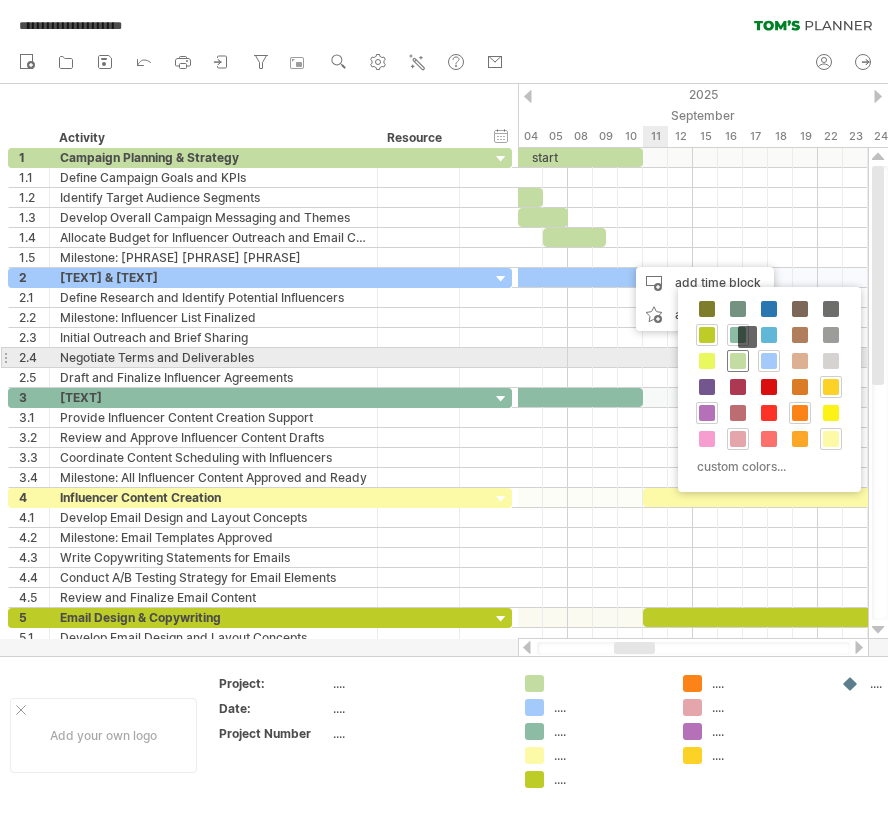 click at bounding box center (738, 361) 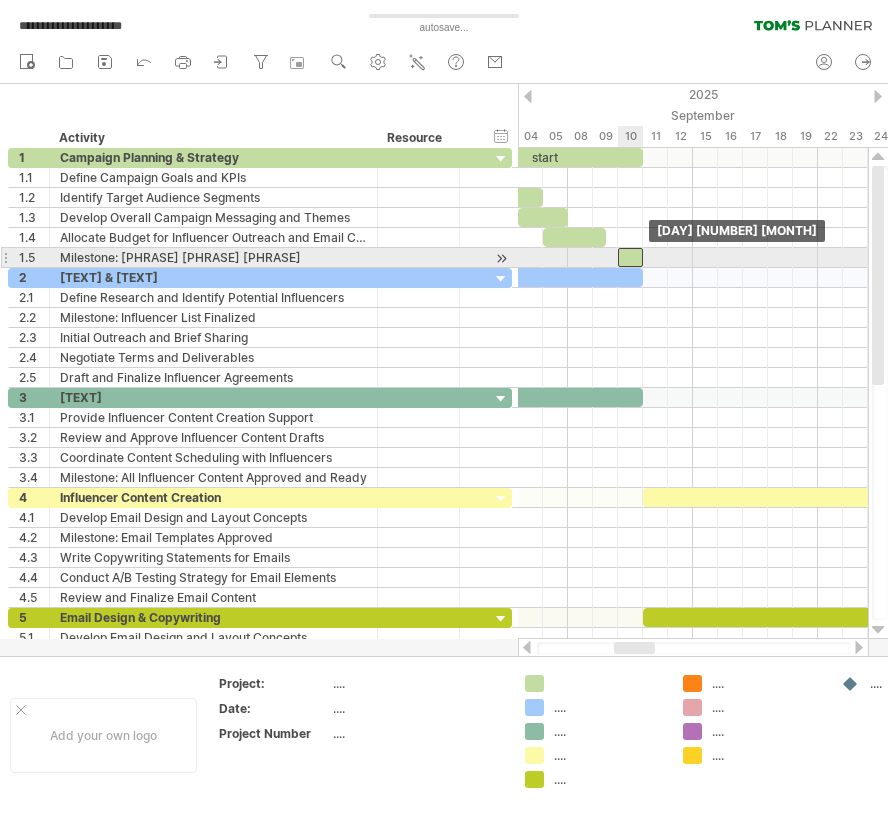 drag, startPoint x: 640, startPoint y: 261, endPoint x: 628, endPoint y: 261, distance: 12 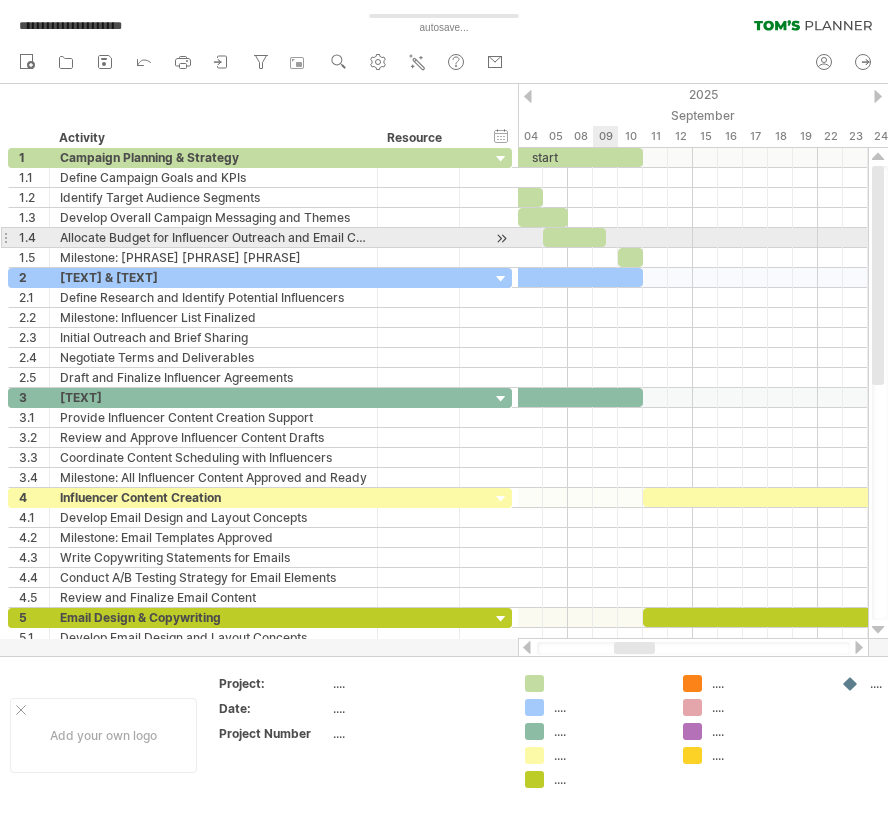 click at bounding box center [574, 237] 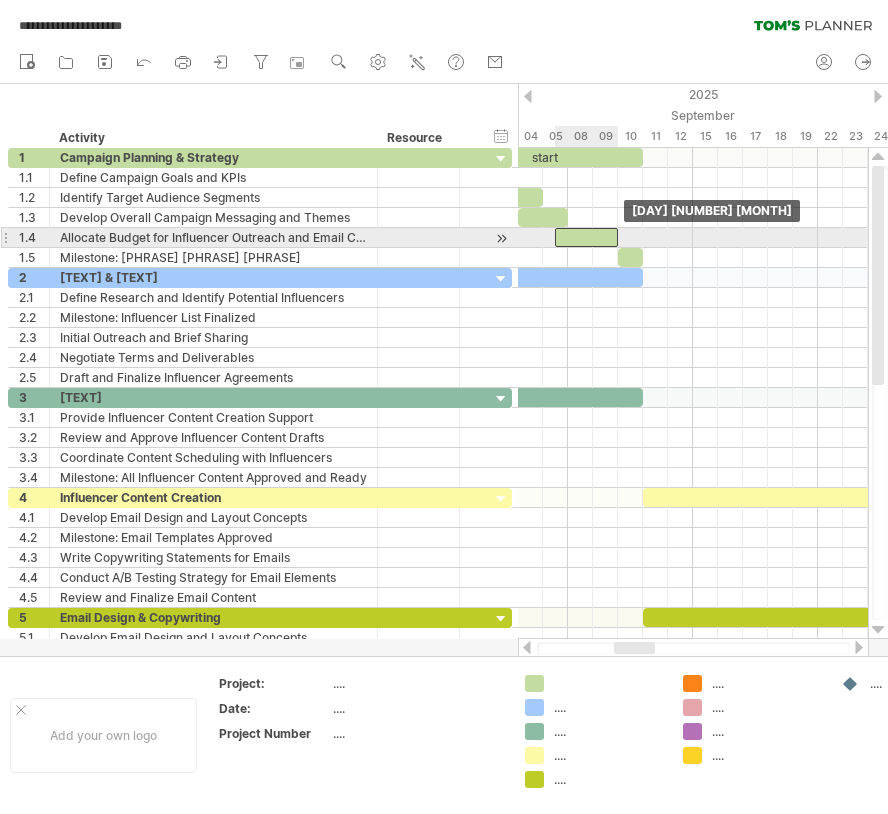 drag, startPoint x: 584, startPoint y: 238, endPoint x: 601, endPoint y: 238, distance: 17 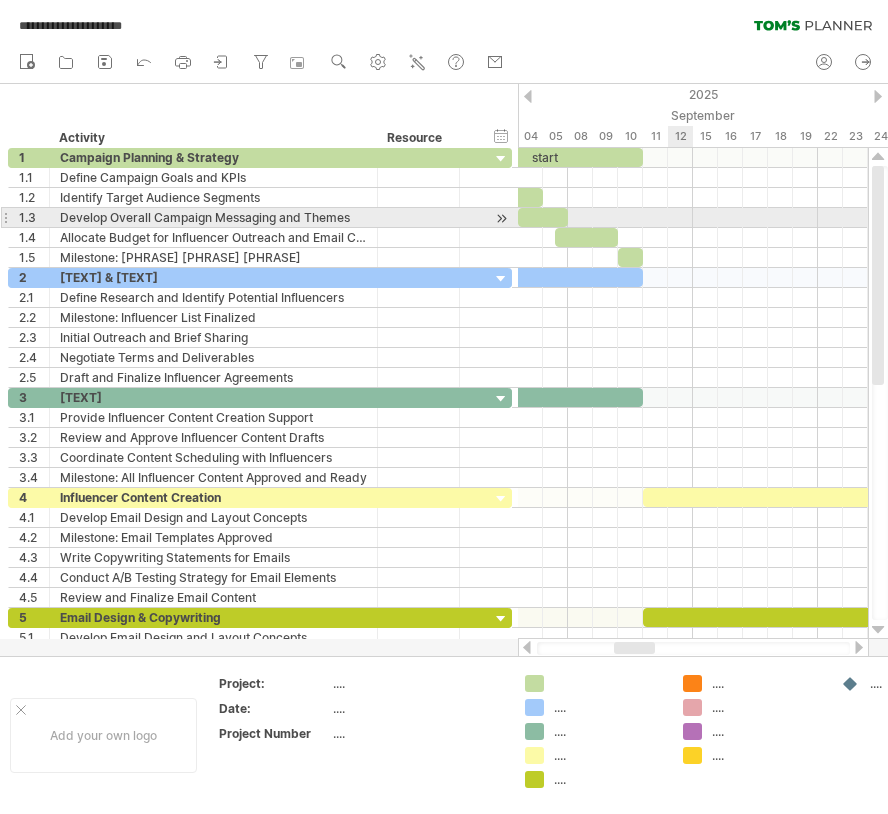 click at bounding box center [693, 218] 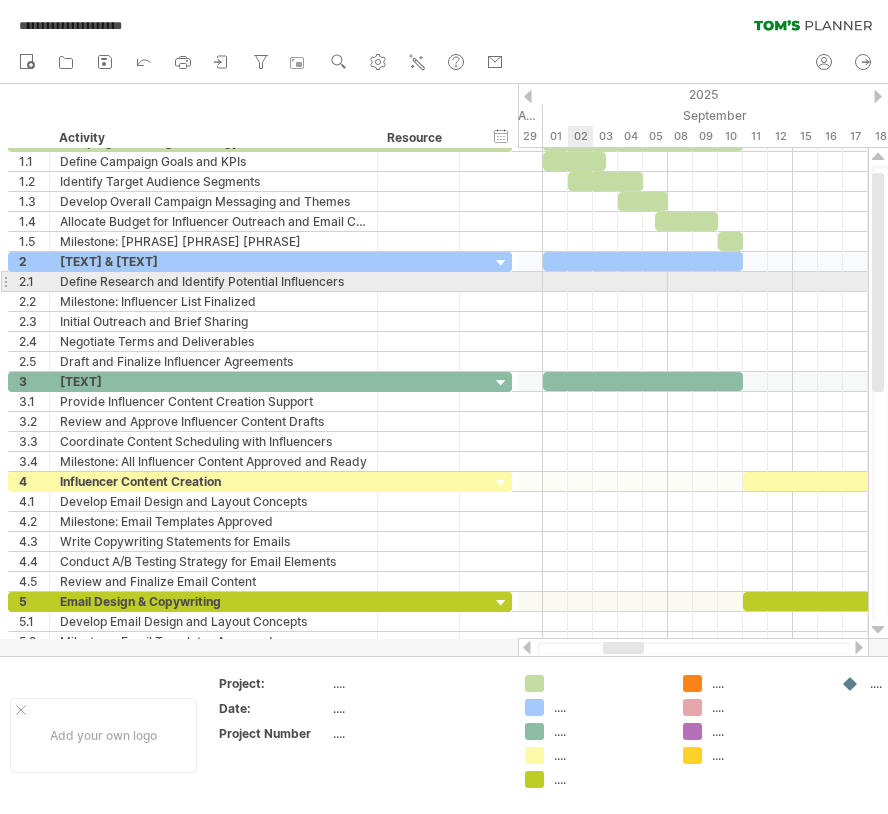 click at bounding box center [693, 282] 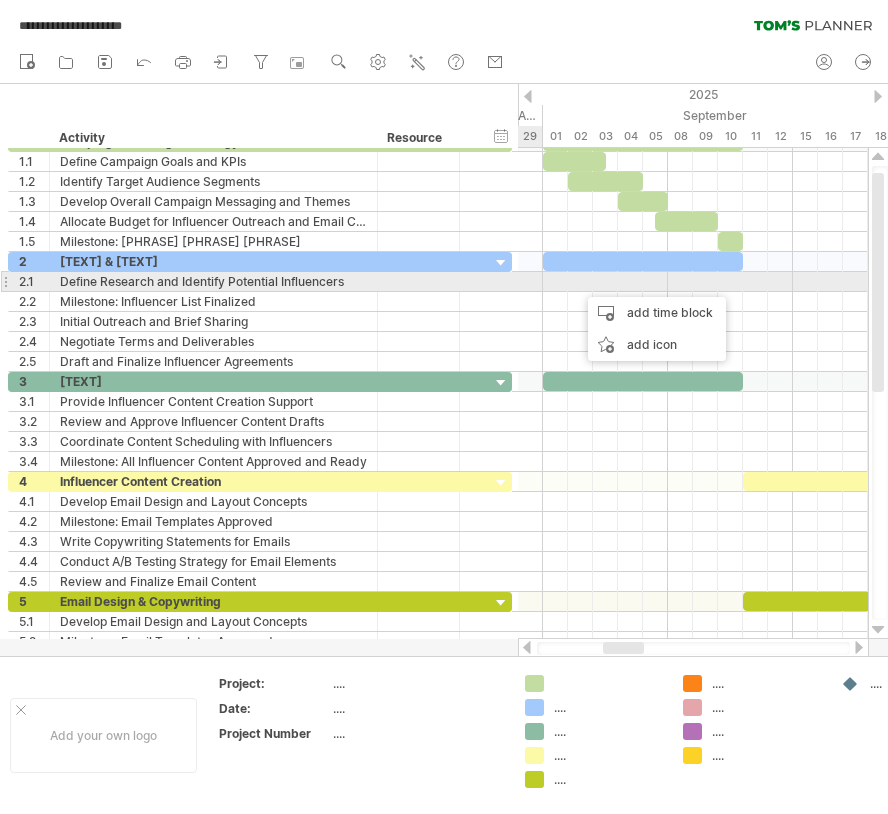 click on "Define Research and Identify Potential Influencers" at bounding box center (213, 281) 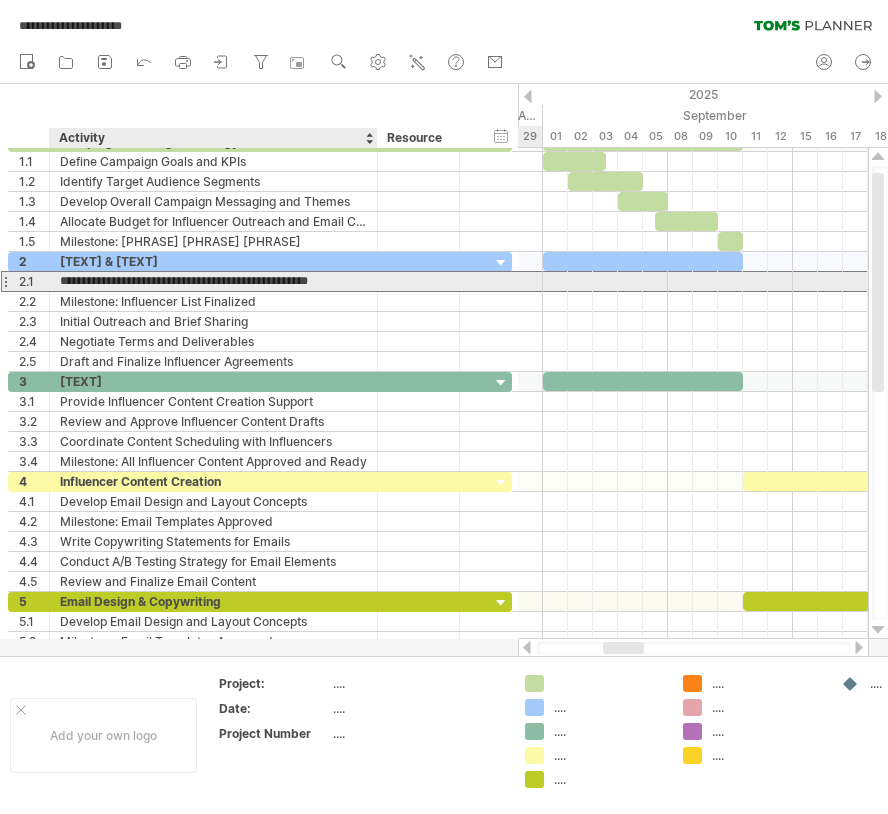 click on "**********" at bounding box center (213, 281) 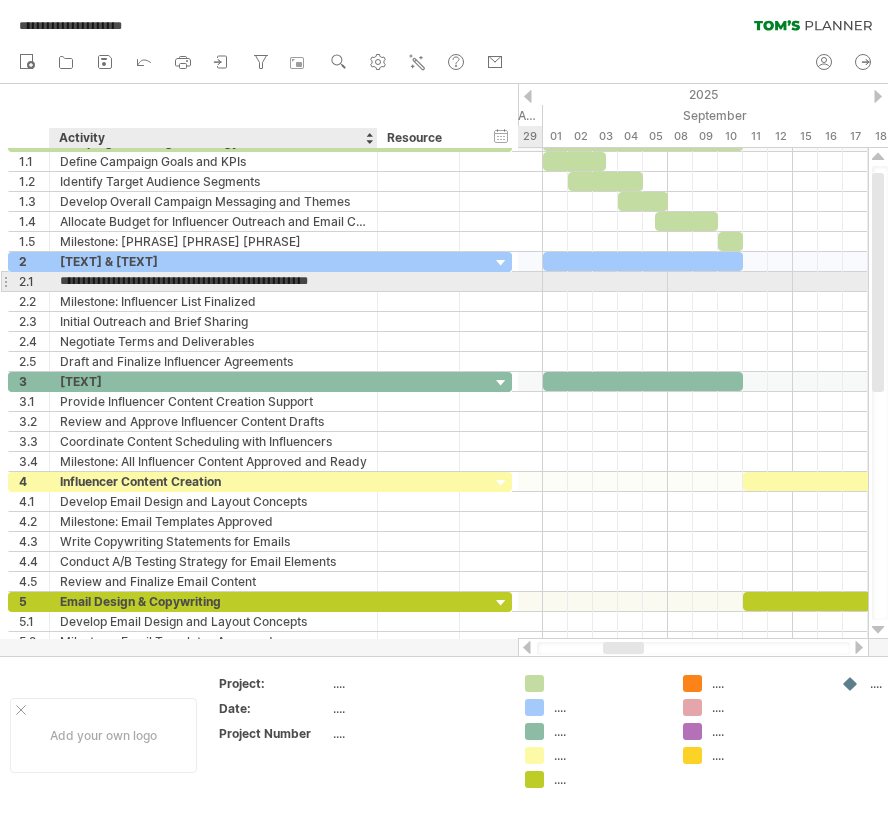 click on "**********" at bounding box center (213, 281) 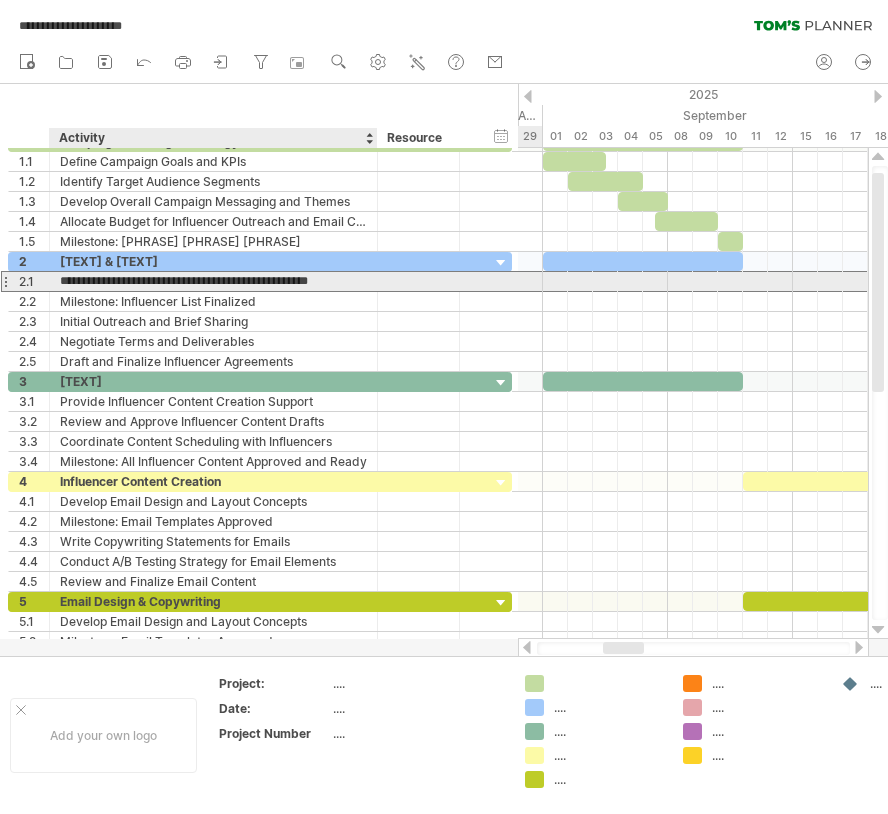 click on "**********" at bounding box center [213, 281] 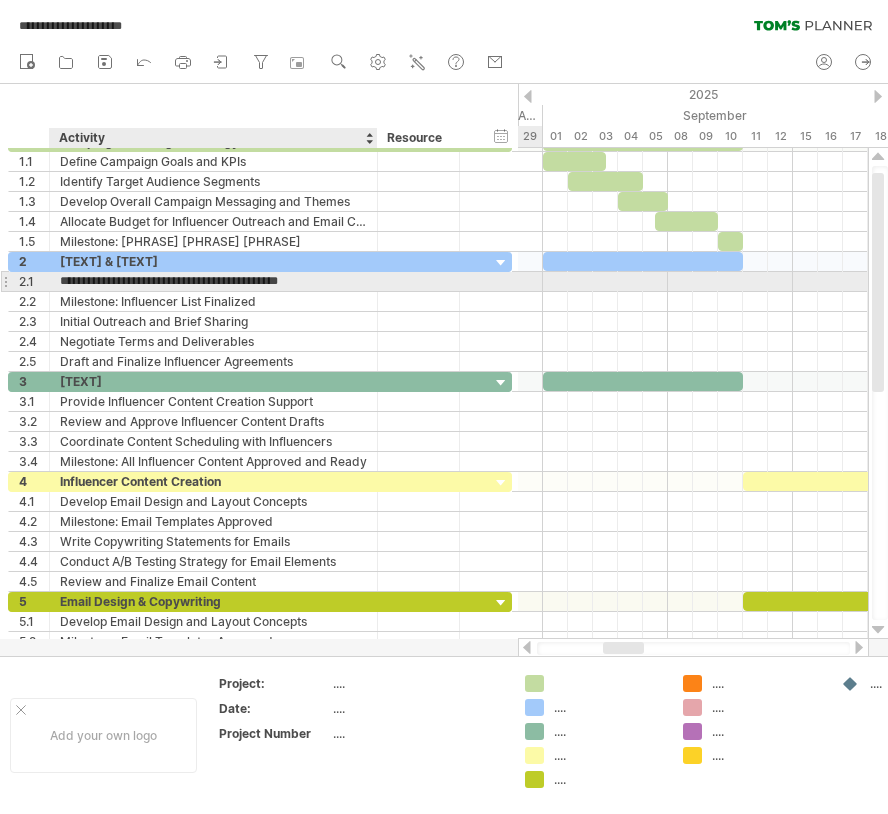type on "**********" 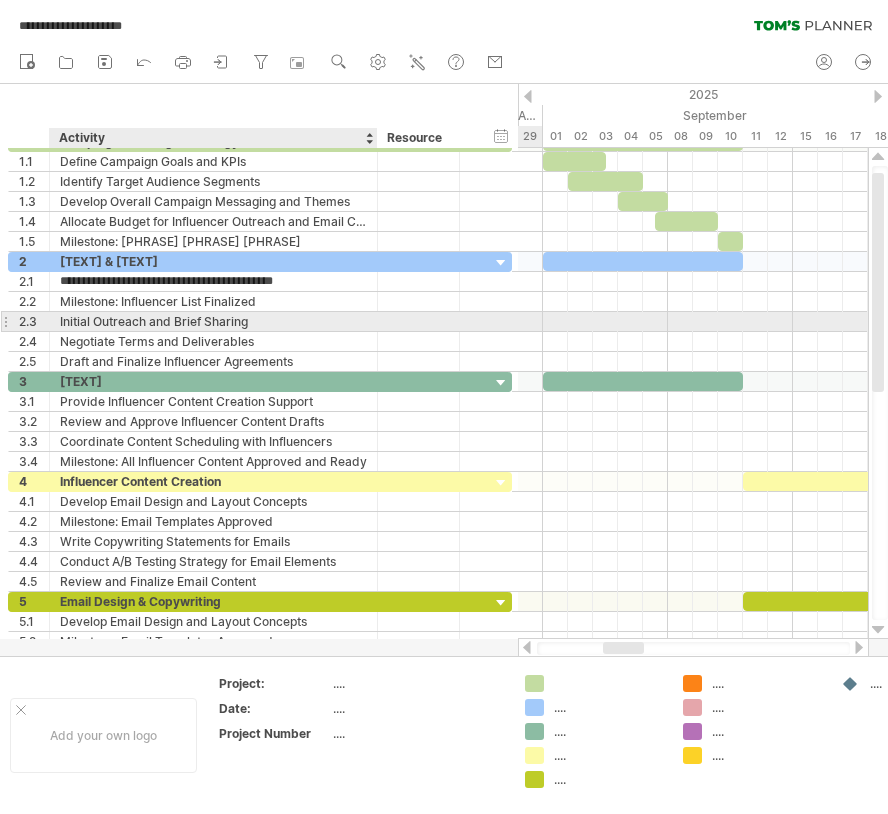 click on "Initial Outreach and Brief Sharing" at bounding box center (213, 321) 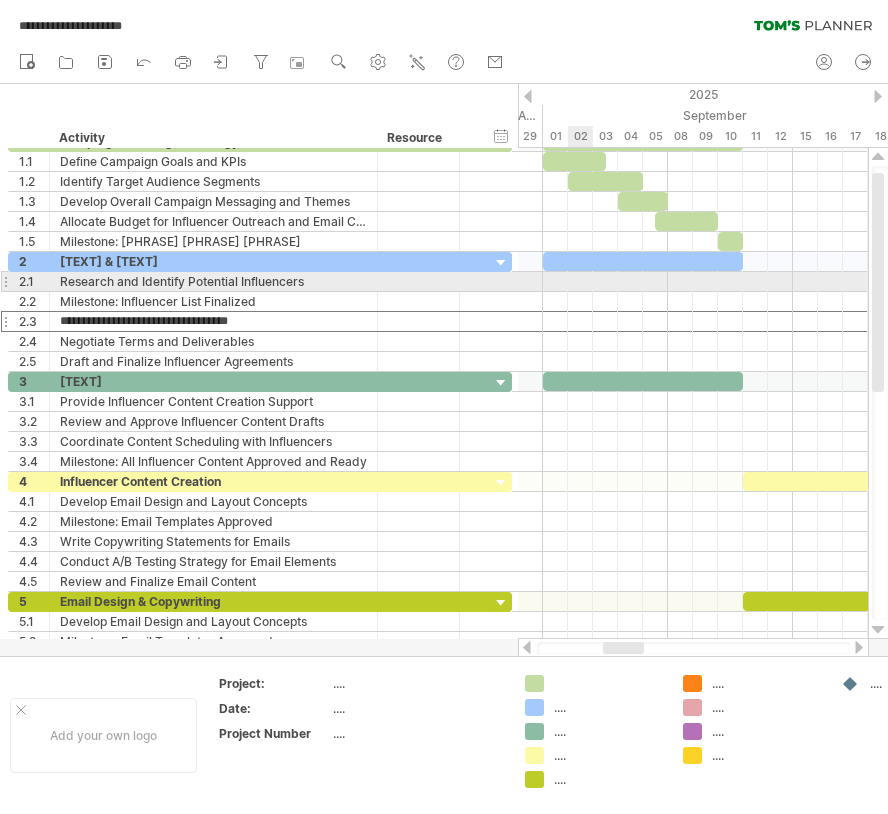 click at bounding box center [693, 282] 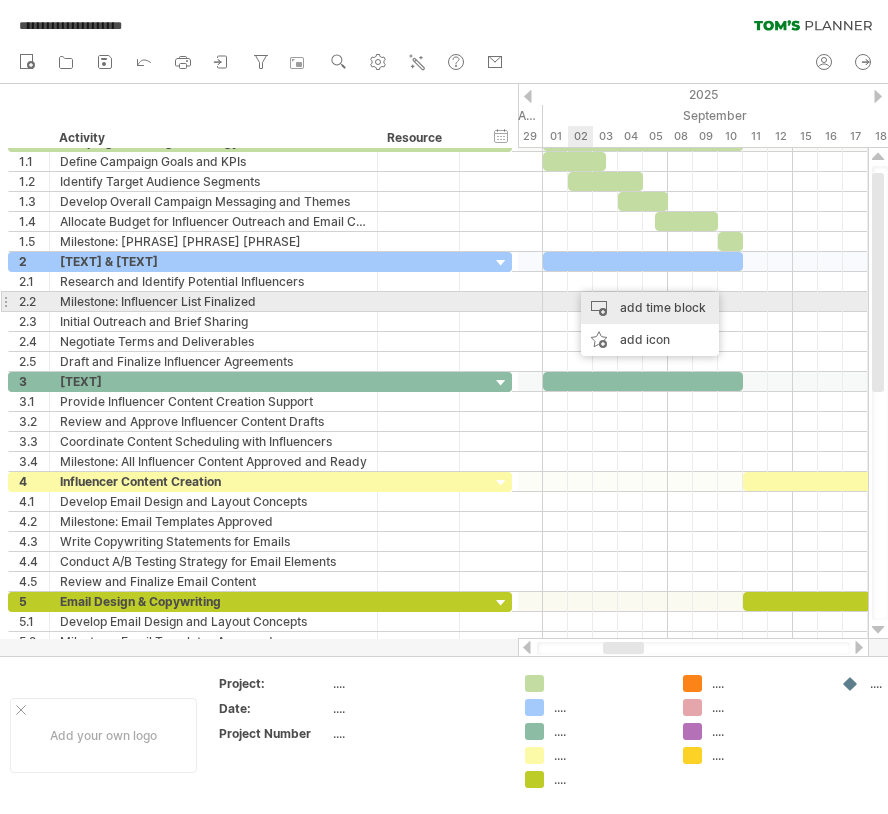 click on "add time block" at bounding box center (650, 308) 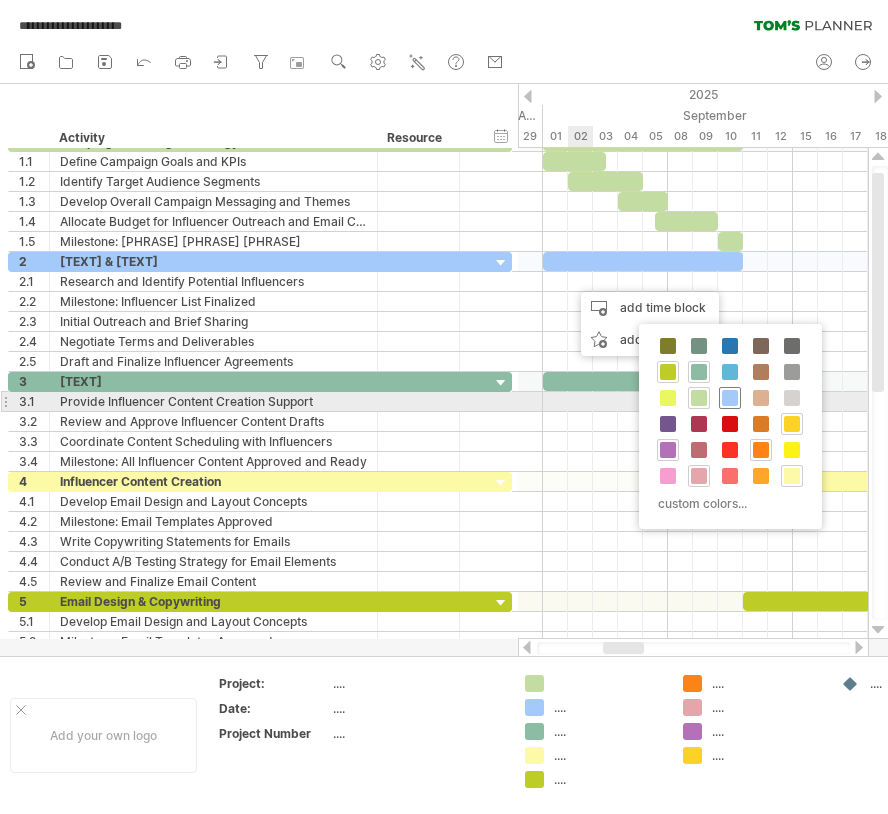 click at bounding box center (730, 398) 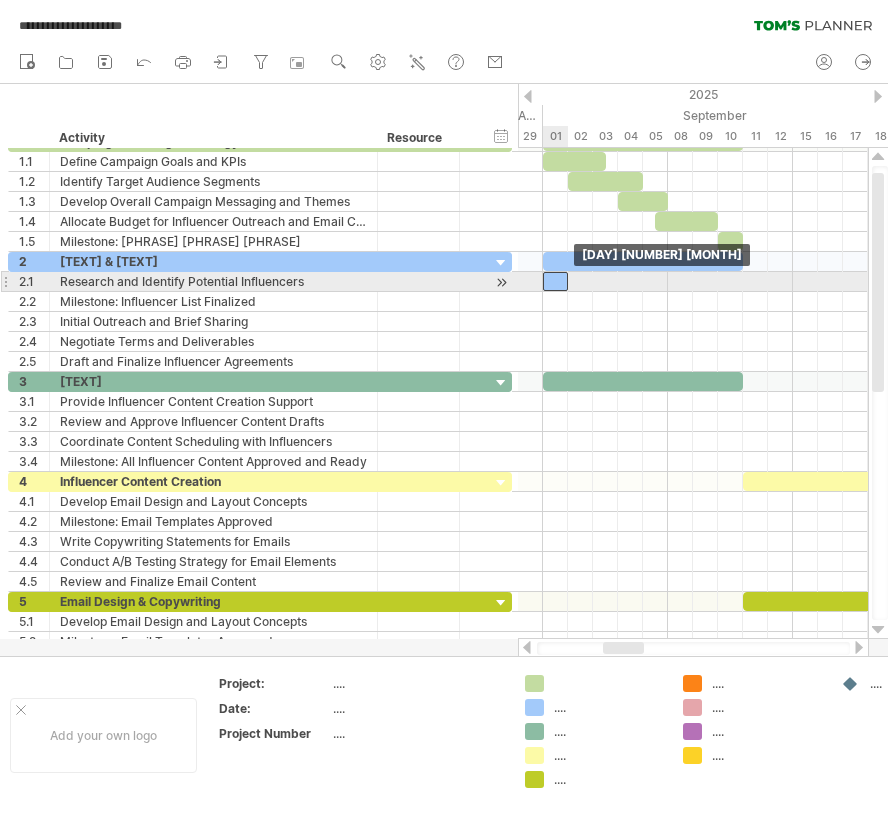 drag, startPoint x: 585, startPoint y: 285, endPoint x: 560, endPoint y: 287, distance: 25.079872 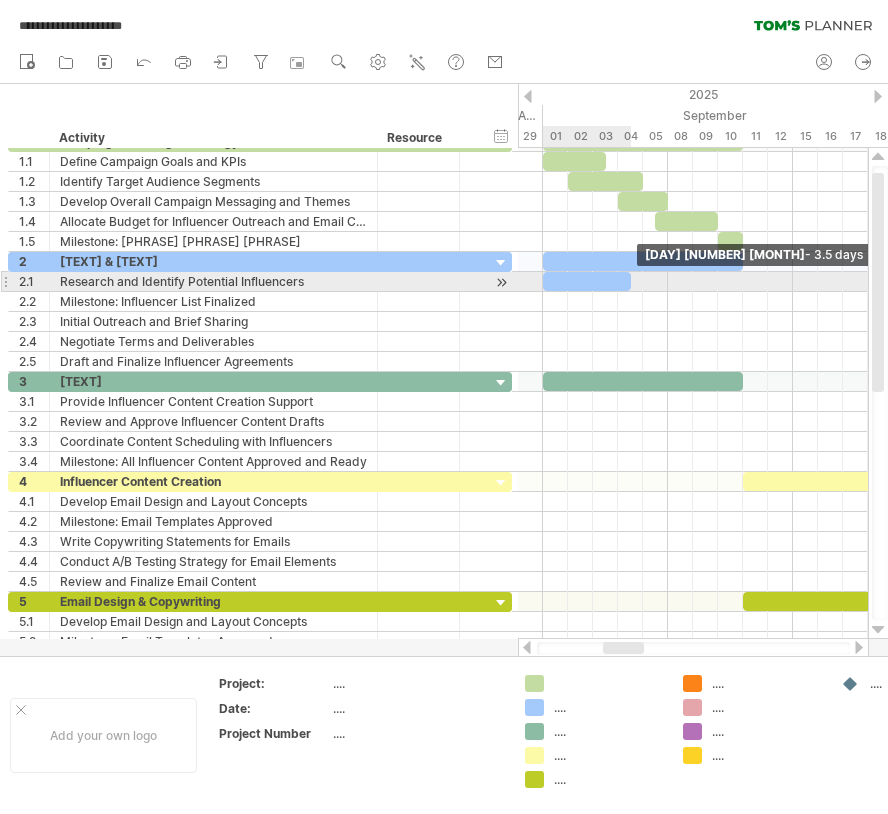 drag, startPoint x: 569, startPoint y: 282, endPoint x: 630, endPoint y: 287, distance: 61.204575 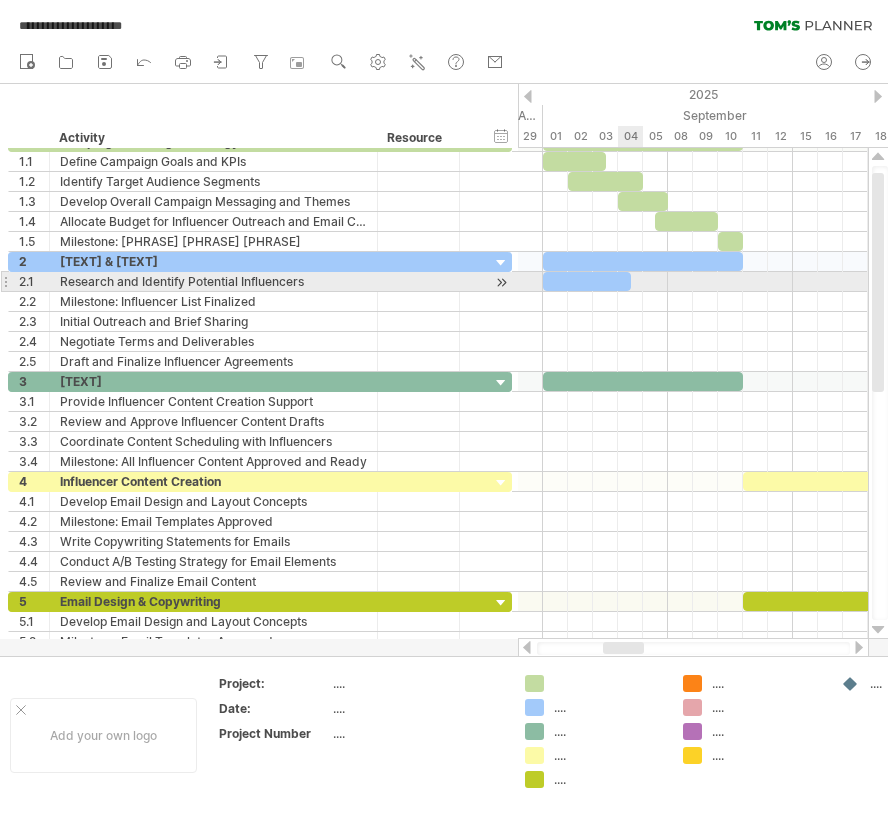 click at bounding box center (693, 282) 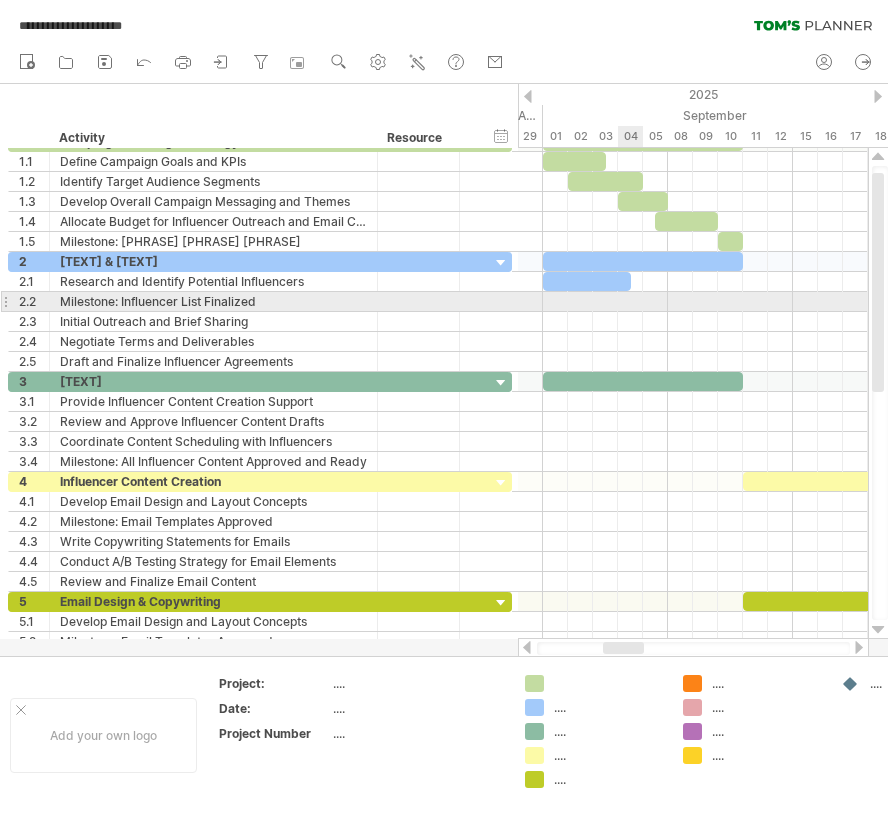 click at bounding box center (693, 302) 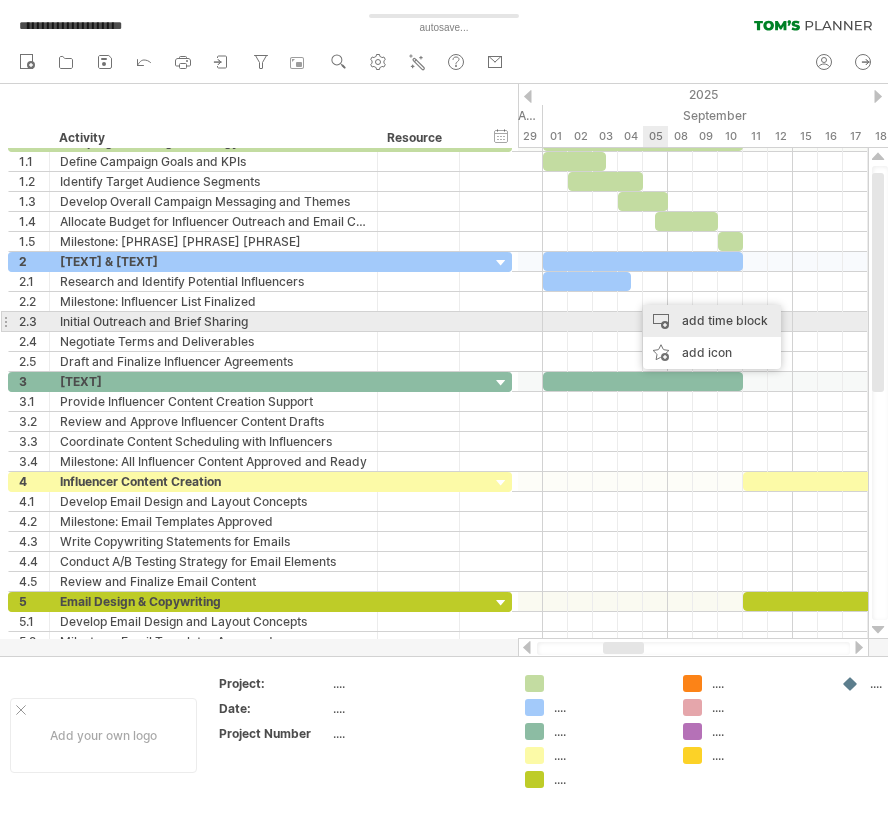 click on "add time block" at bounding box center (712, 321) 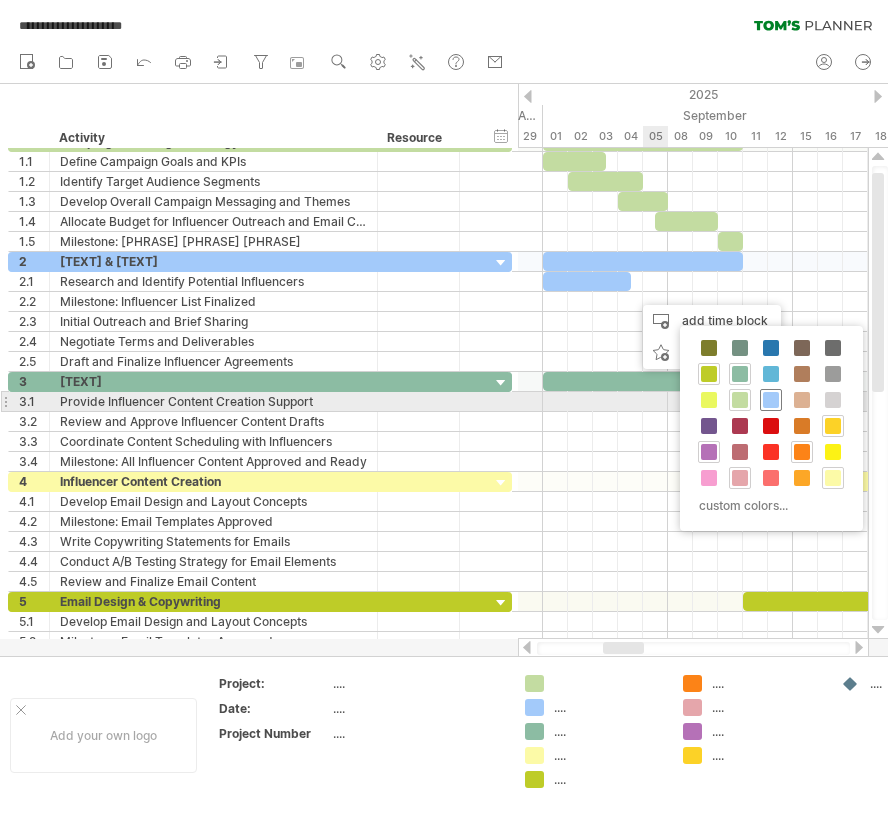 click at bounding box center (771, 400) 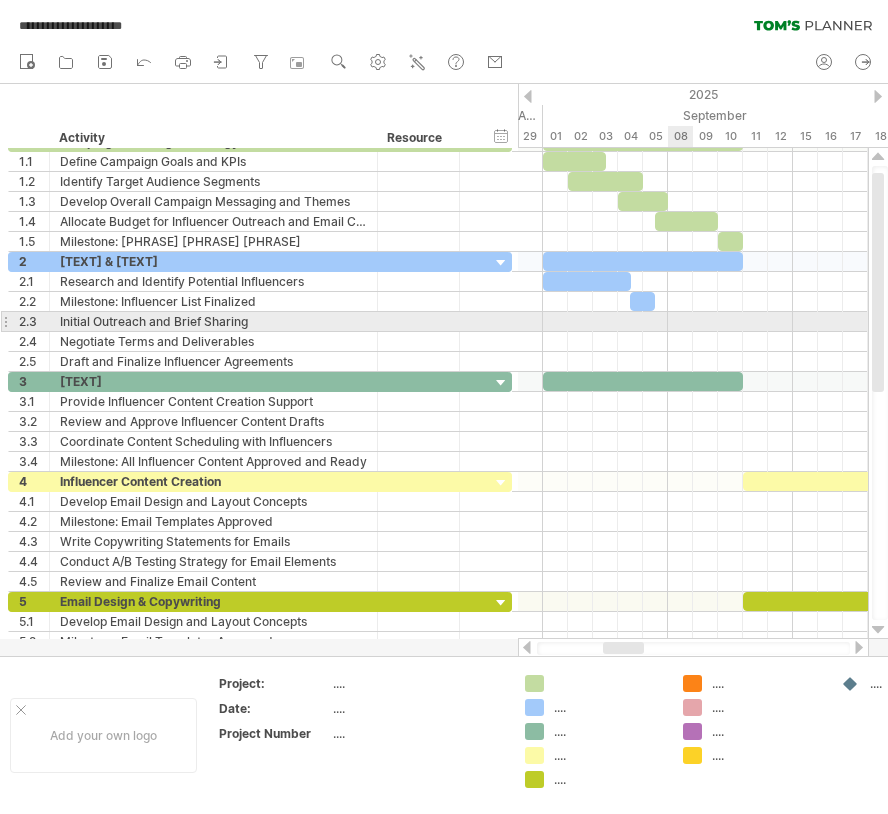 click at bounding box center [693, 322] 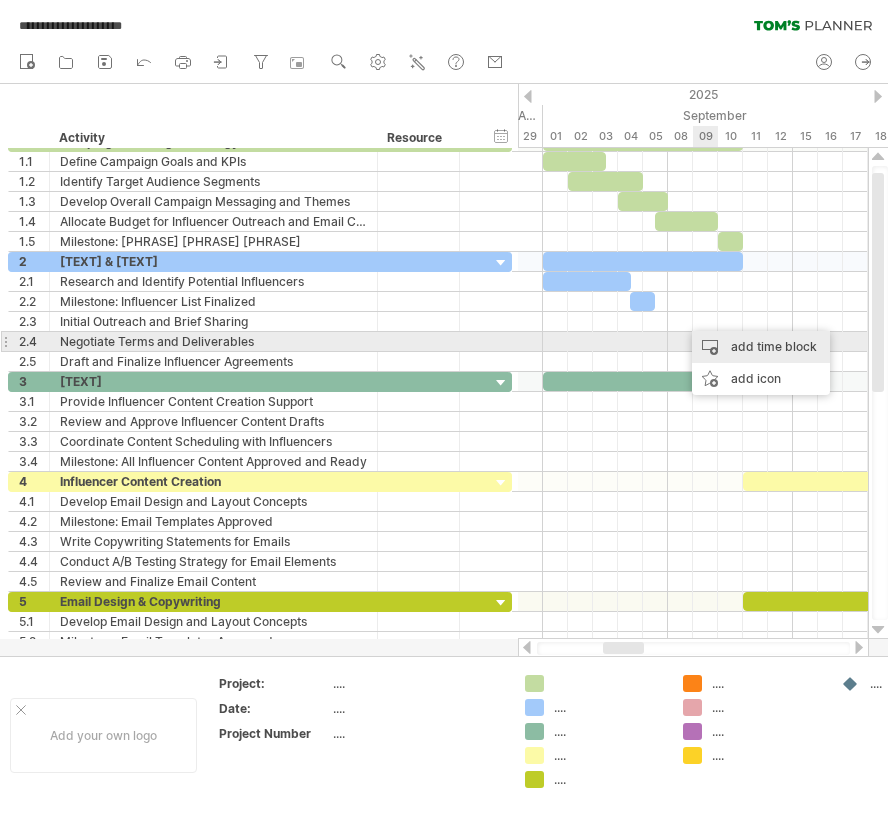 click on "add time block" at bounding box center (761, 347) 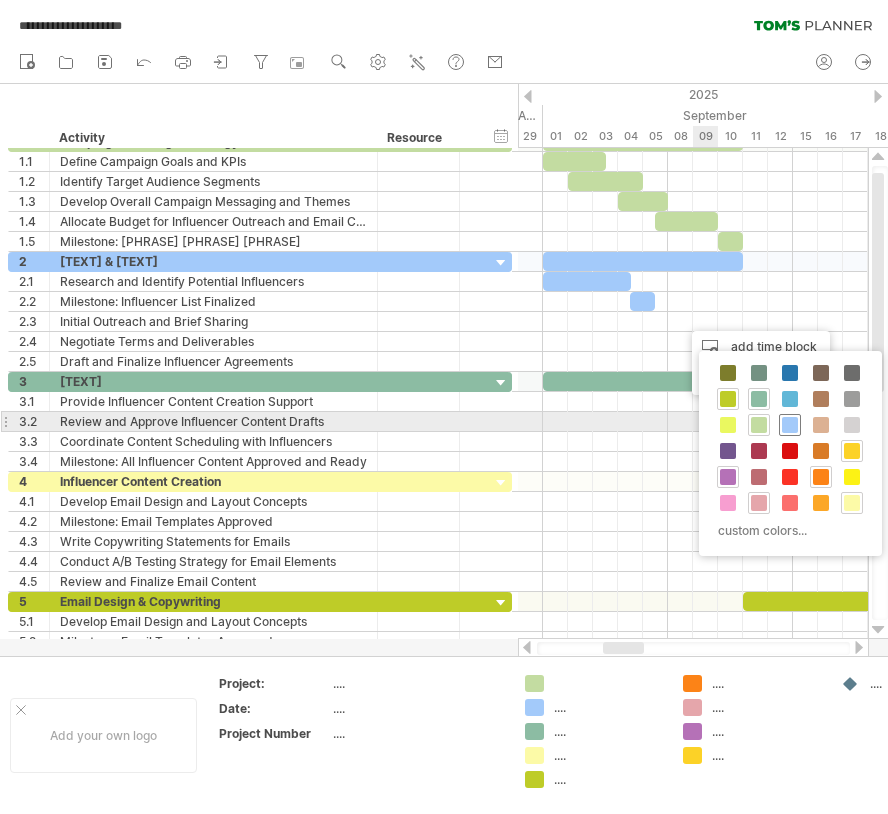 click at bounding box center (790, 425) 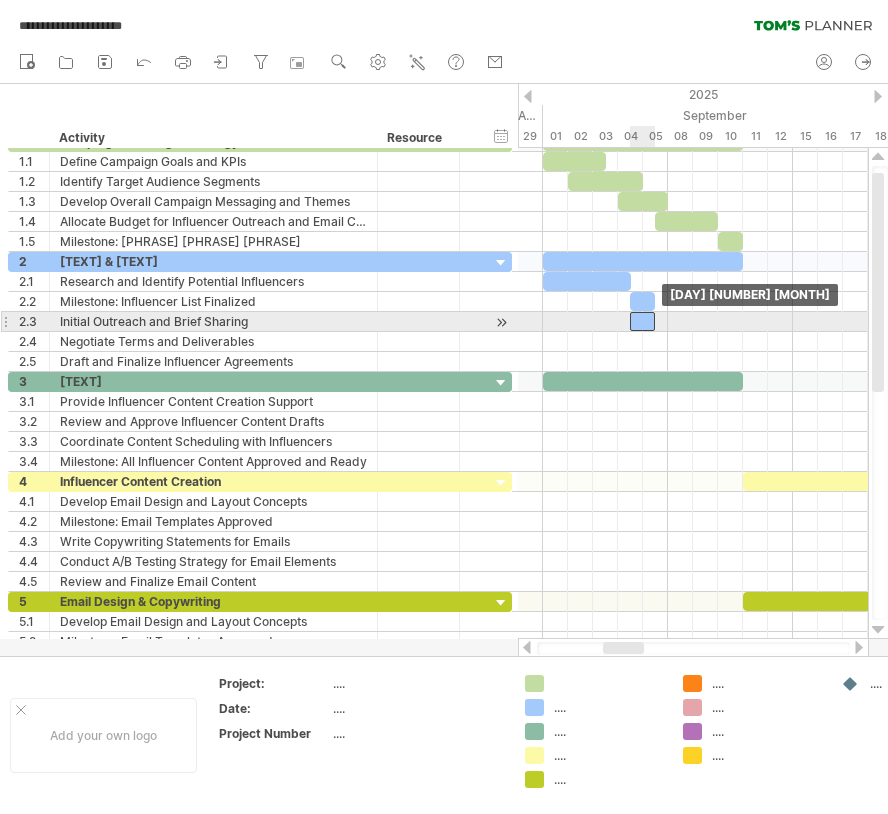 drag, startPoint x: 694, startPoint y: 319, endPoint x: 648, endPoint y: 319, distance: 46 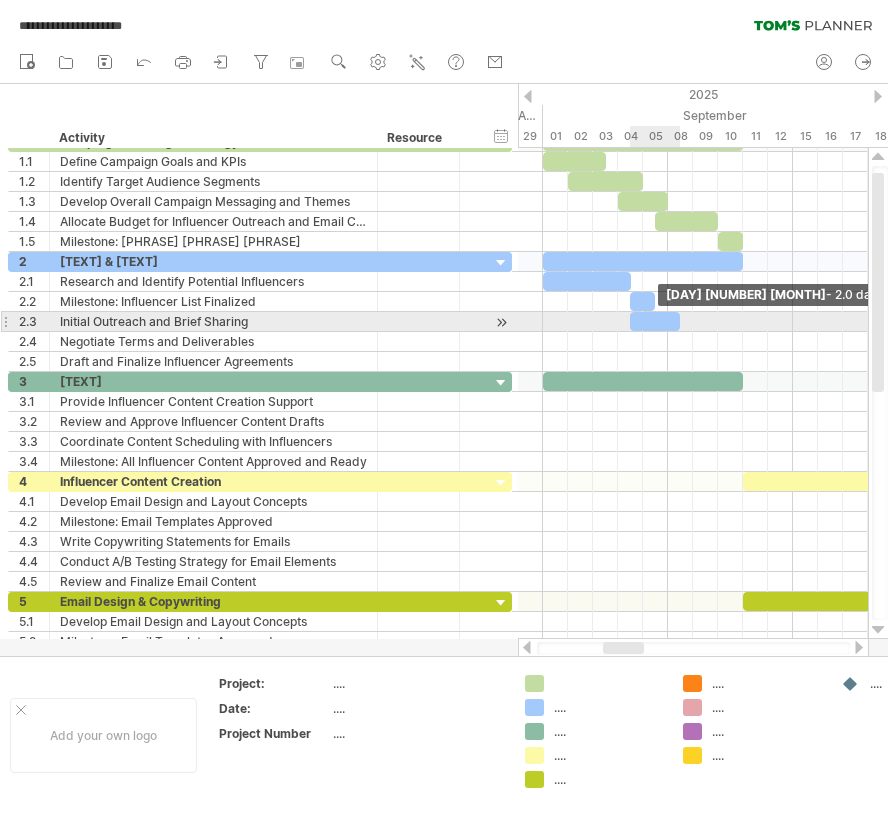 drag, startPoint x: 655, startPoint y: 319, endPoint x: 681, endPoint y: 319, distance: 26 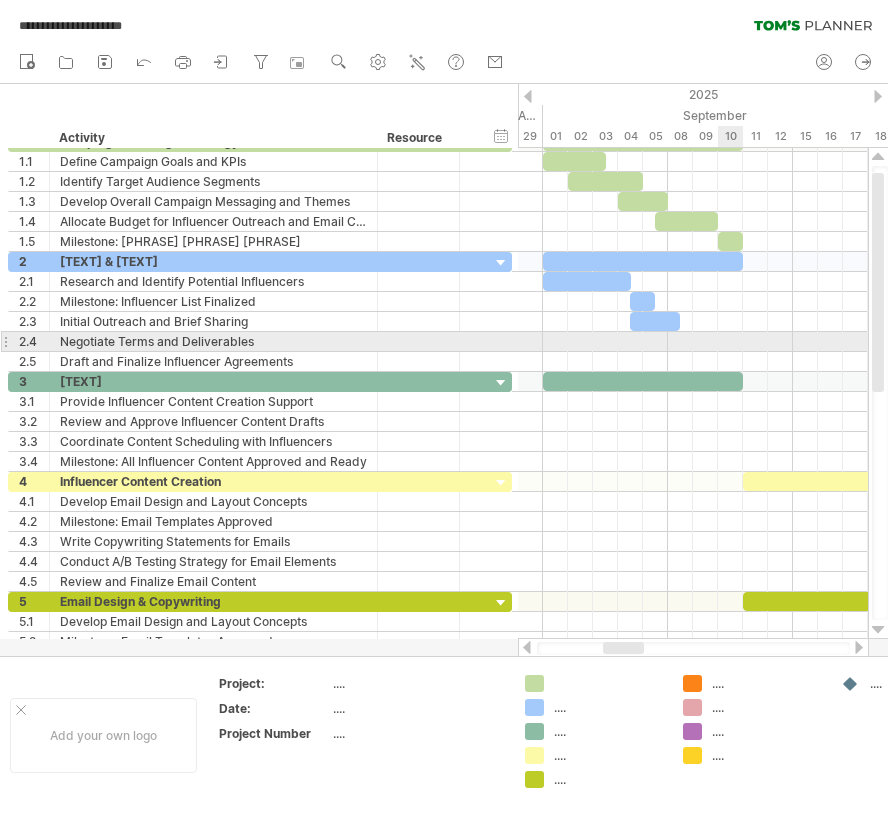 click at bounding box center [693, 342] 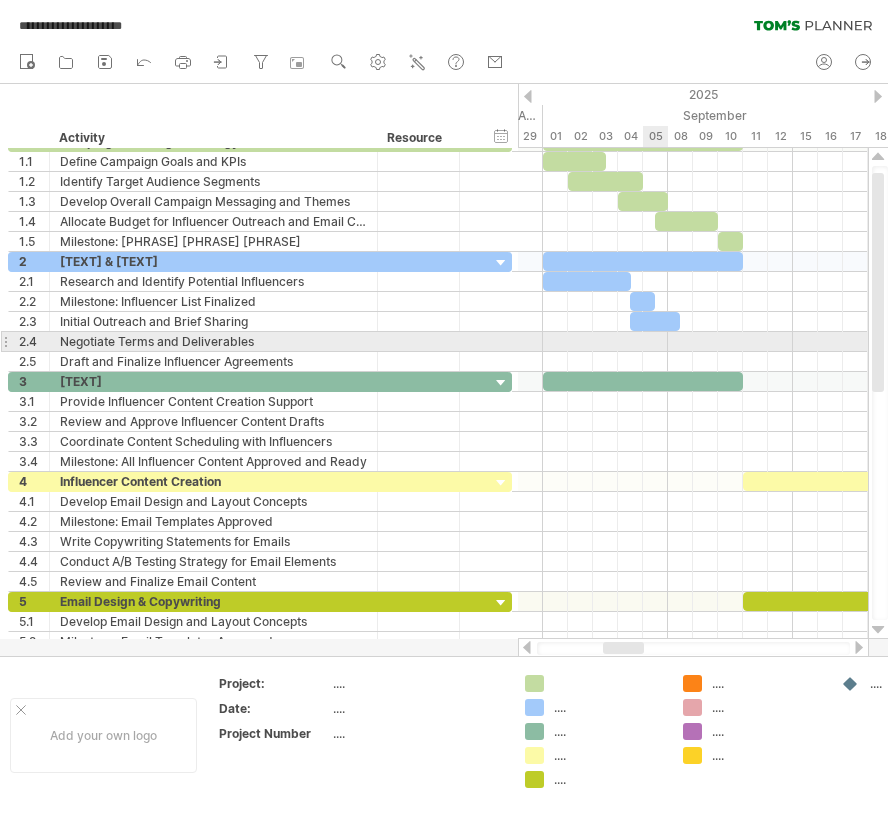 click at bounding box center (693, 342) 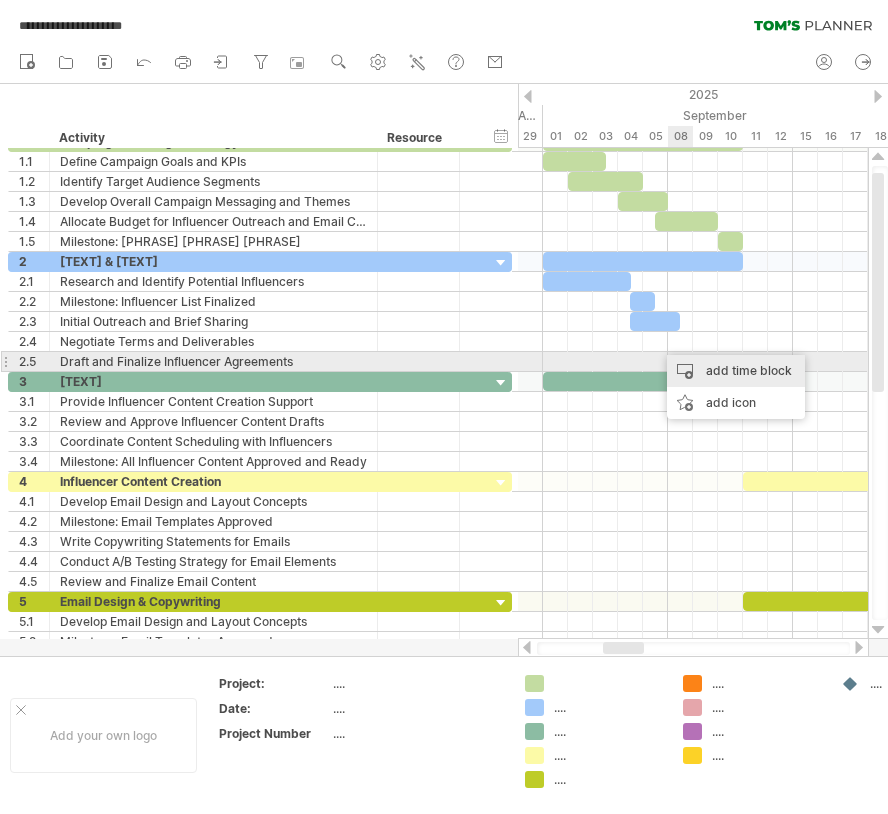 click on "add time block" at bounding box center (736, 371) 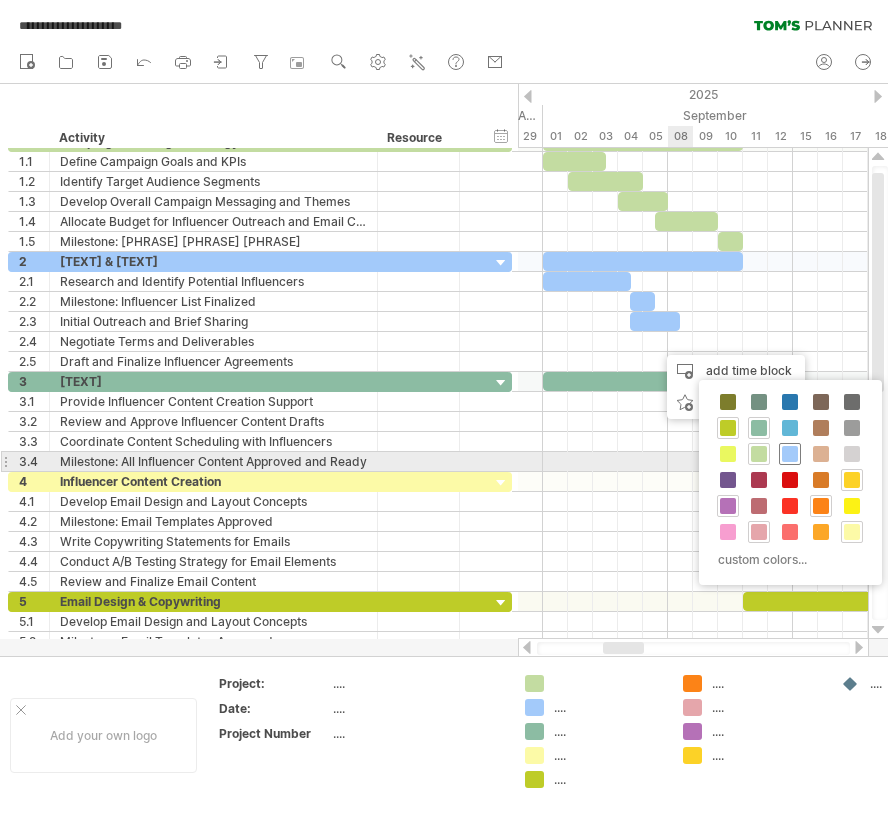 click at bounding box center (790, 454) 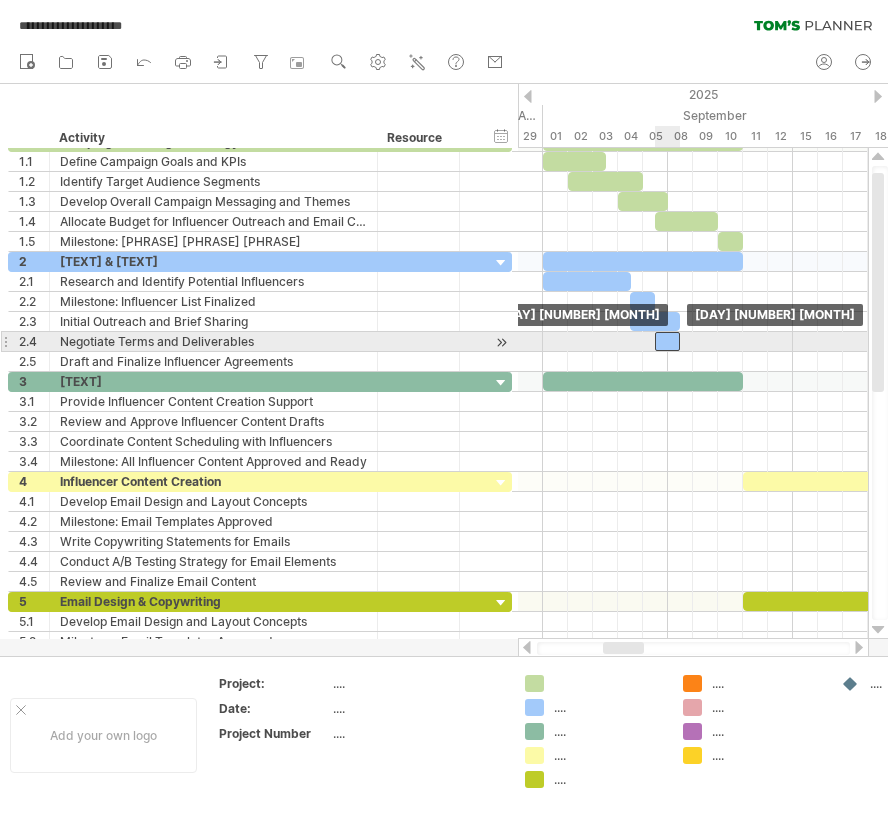 click at bounding box center (667, 341) 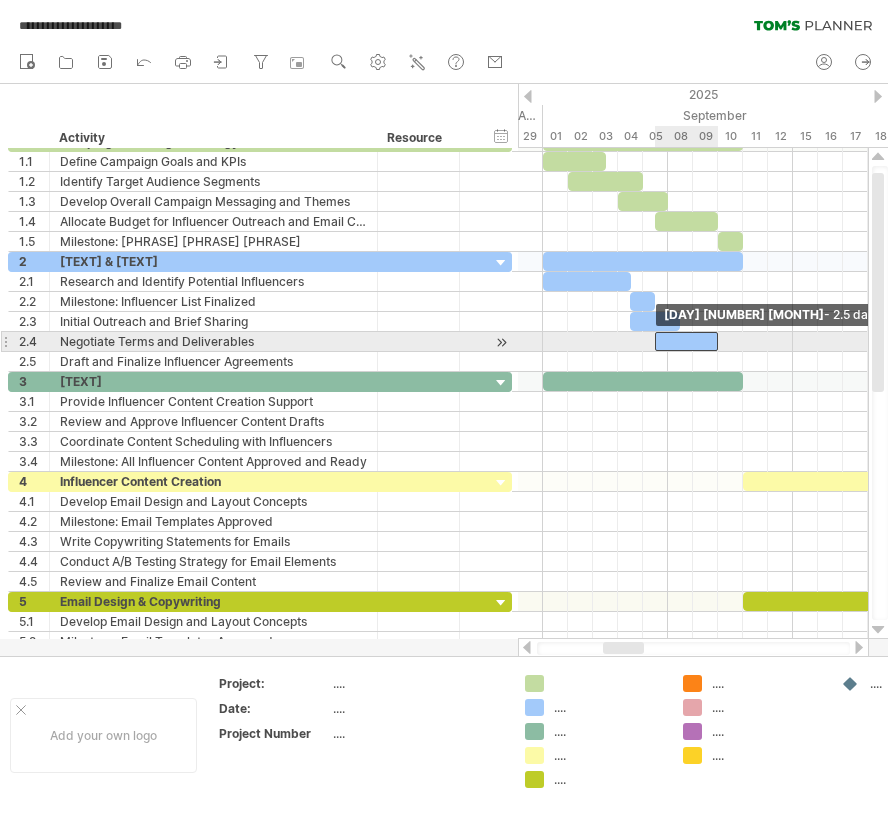 drag, startPoint x: 679, startPoint y: 340, endPoint x: 722, endPoint y: 344, distance: 43.185646 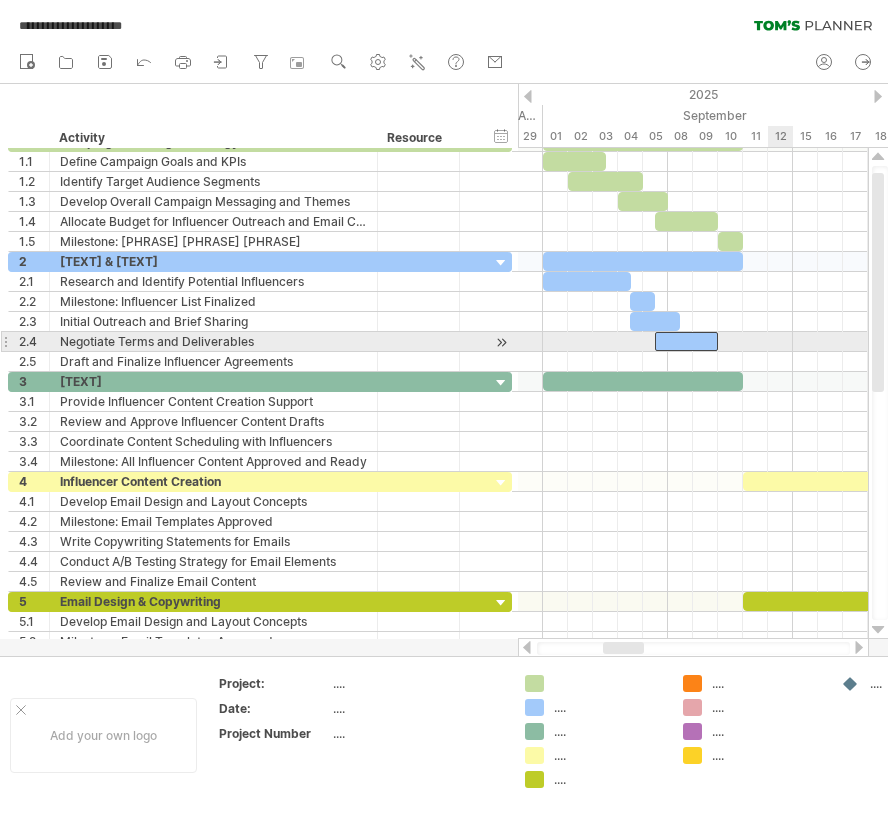 click at bounding box center [693, 342] 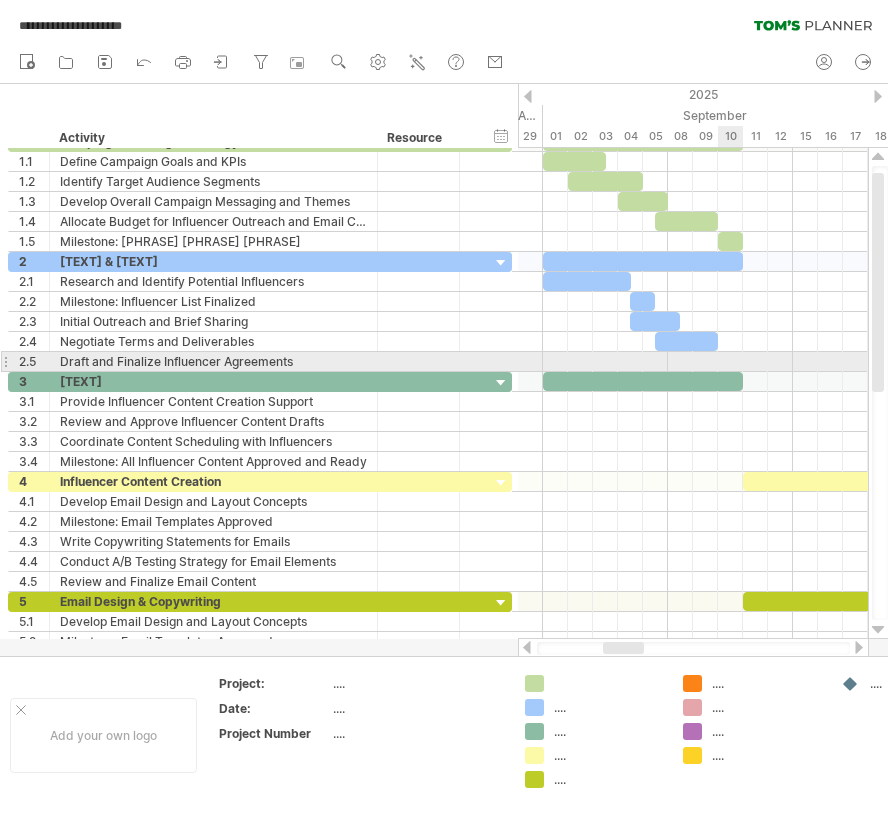 click at bounding box center [693, 362] 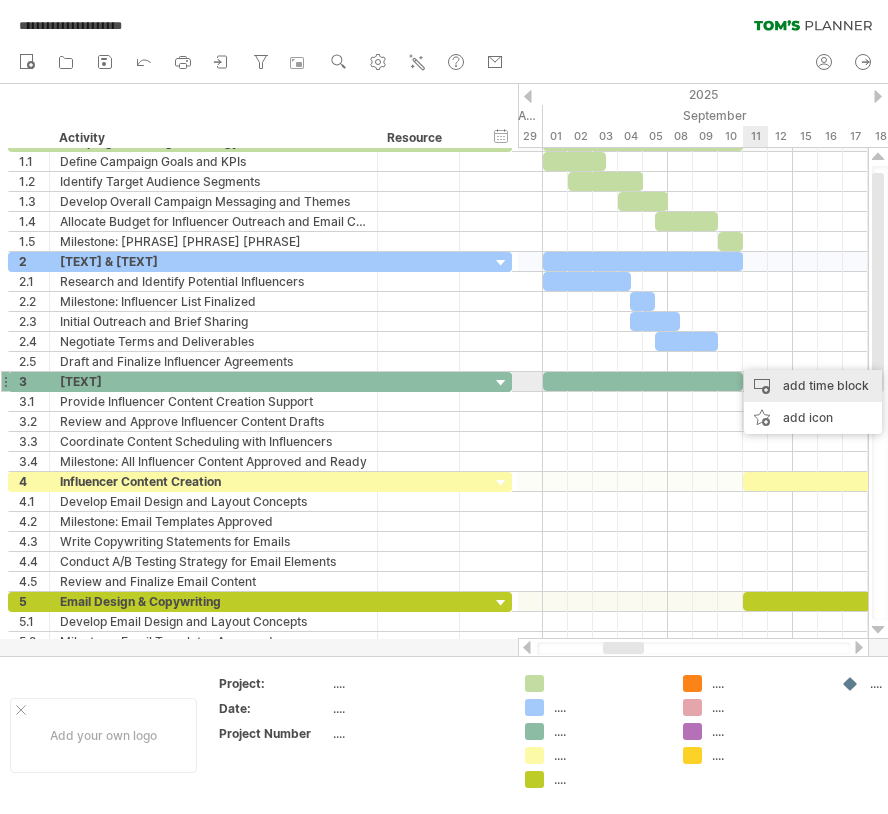 click on "add time block" at bounding box center (813, 386) 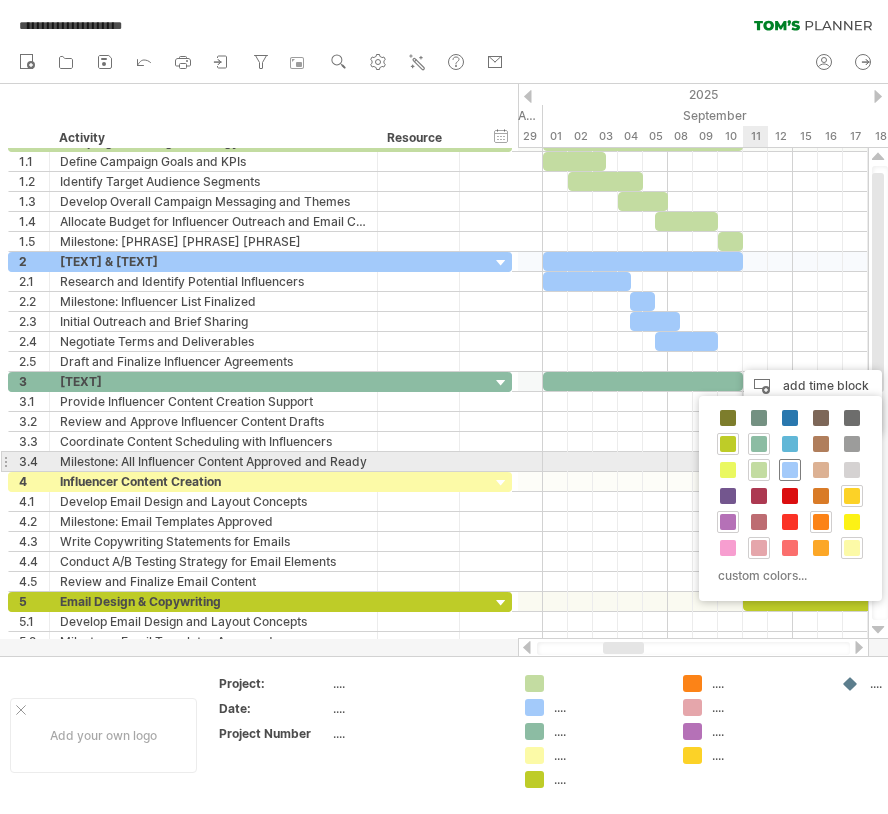 click at bounding box center (790, 470) 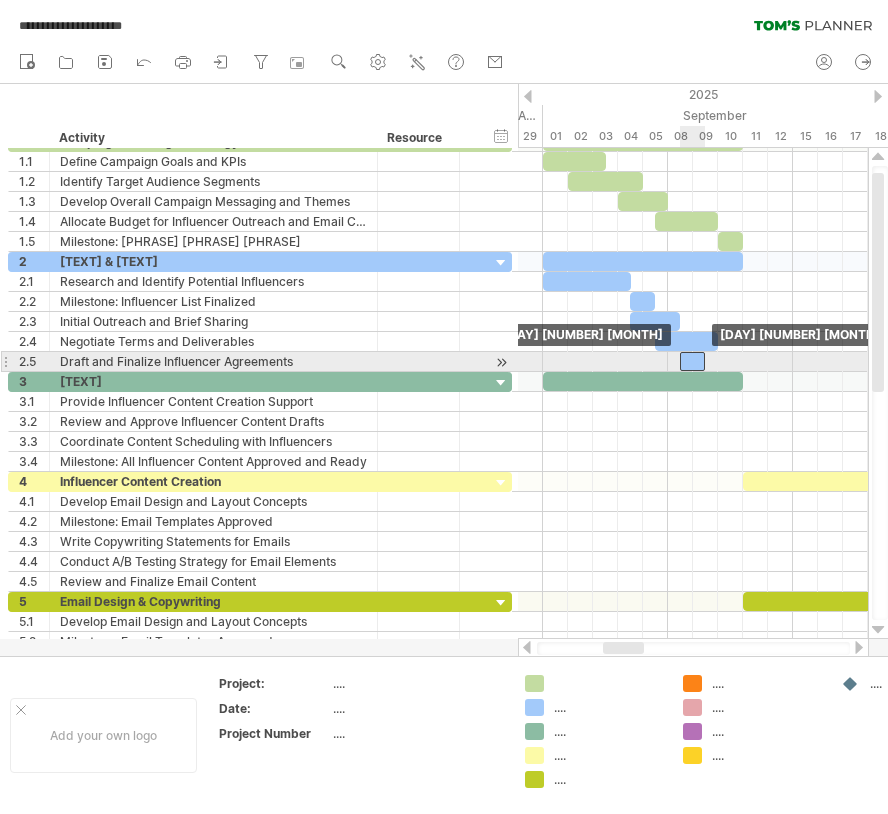 drag, startPoint x: 741, startPoint y: 359, endPoint x: 688, endPoint y: 362, distance: 53.08484 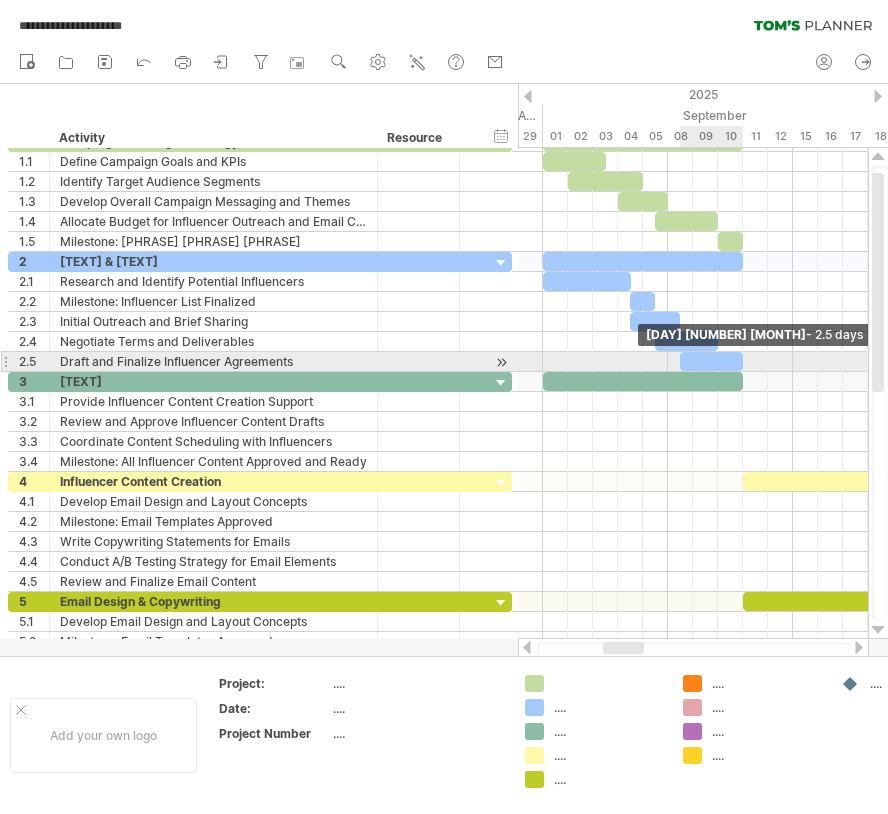 drag, startPoint x: 705, startPoint y: 363, endPoint x: 744, endPoint y: 363, distance: 39 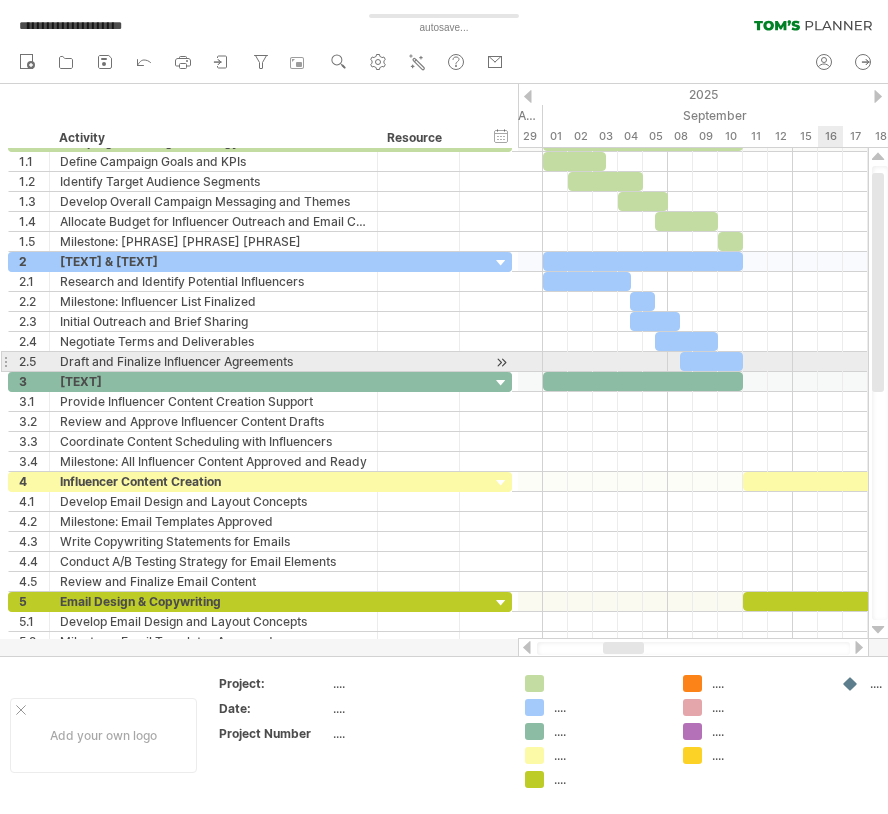 click at bounding box center [693, 362] 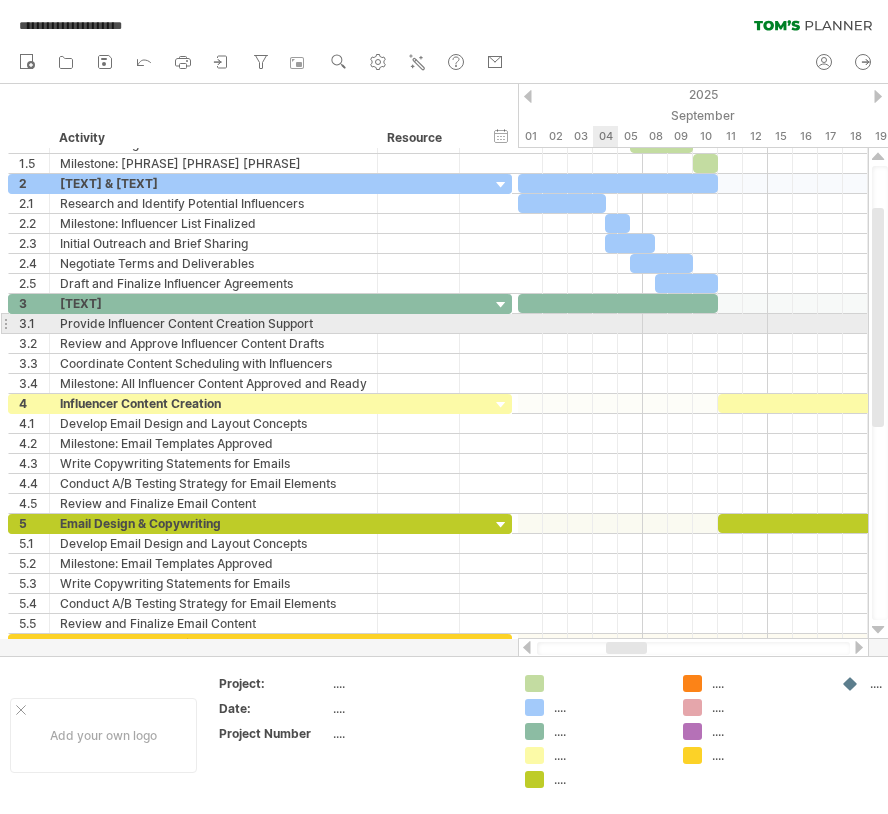 click at bounding box center (693, 324) 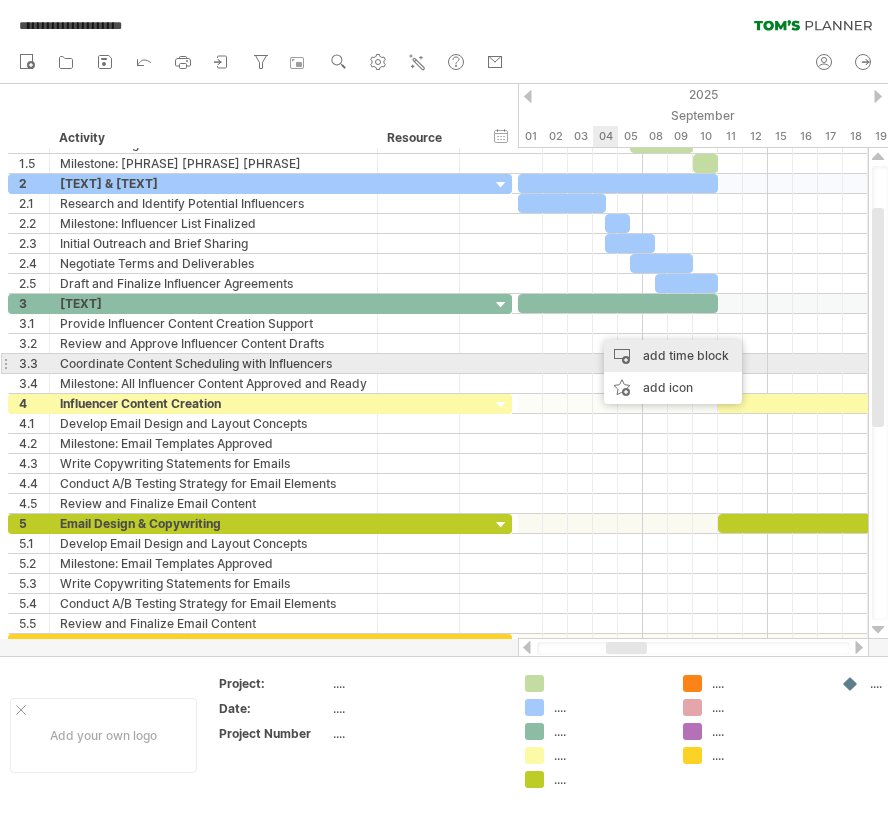 click on "add time block" at bounding box center (673, 356) 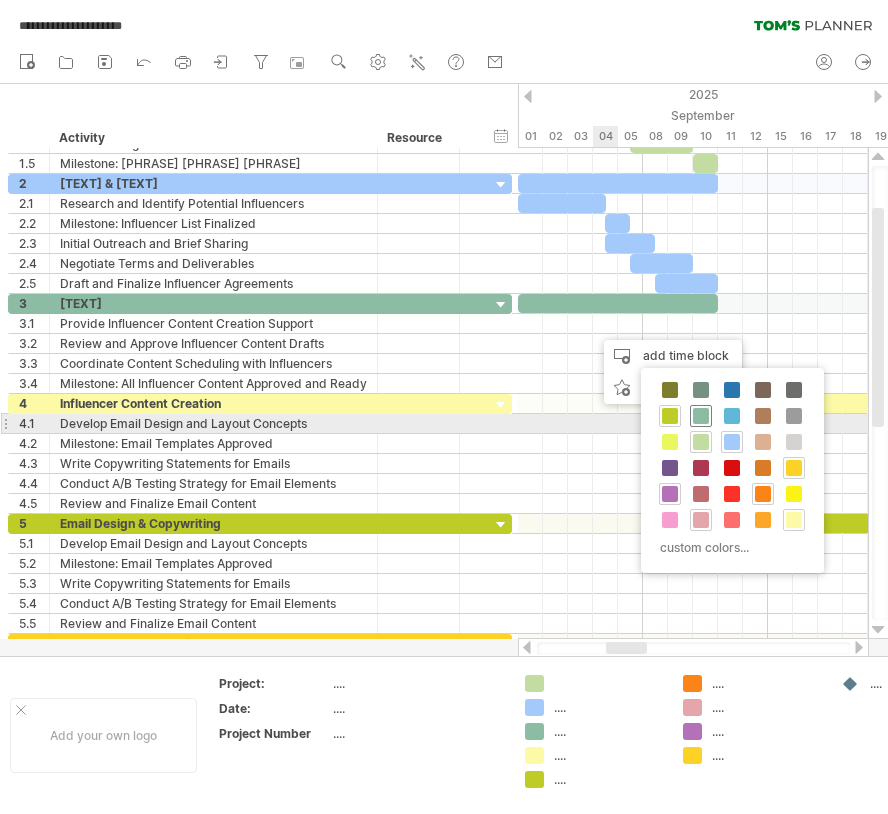 click at bounding box center [701, 416] 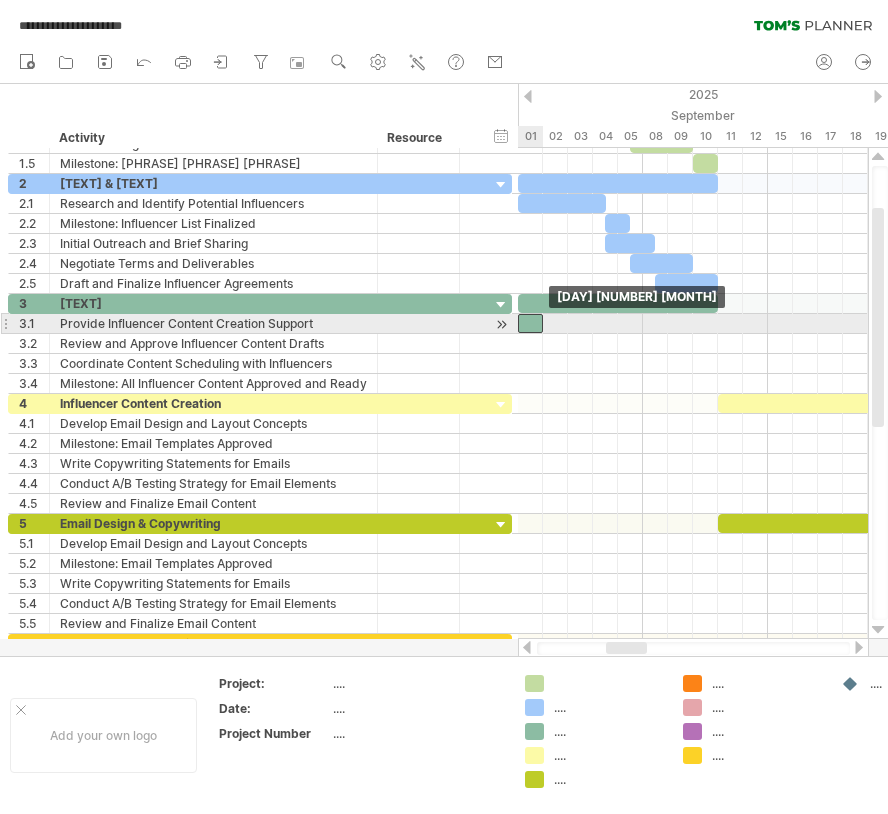 drag, startPoint x: 606, startPoint y: 324, endPoint x: 532, endPoint y: 322, distance: 74.02702 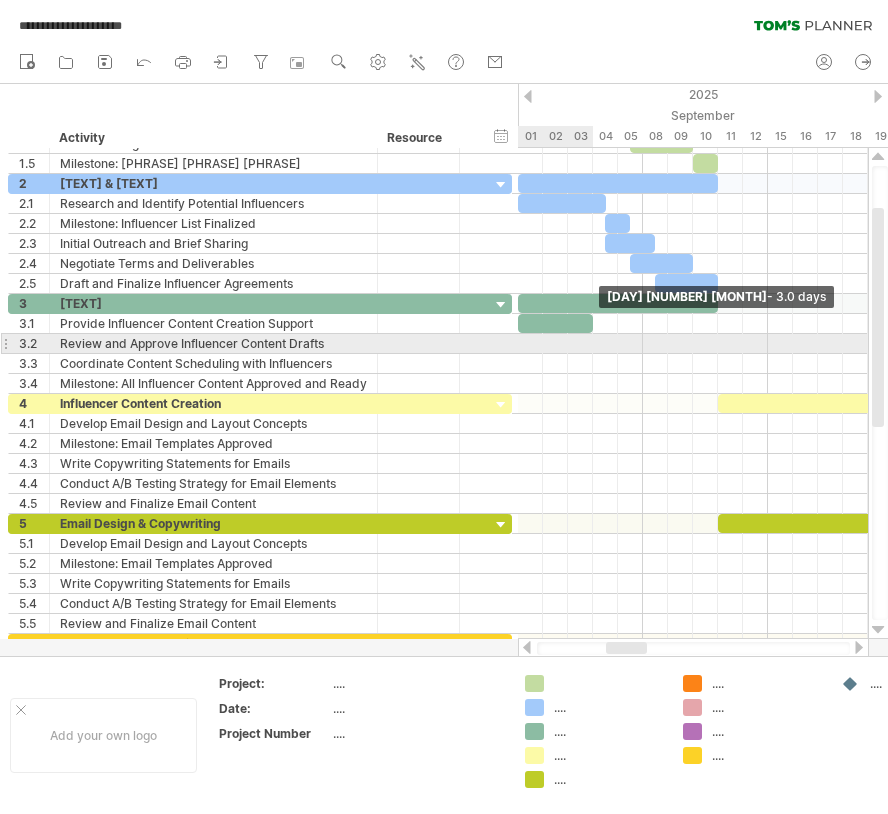 drag, startPoint x: 541, startPoint y: 322, endPoint x: 588, endPoint y: 335, distance: 48.76474 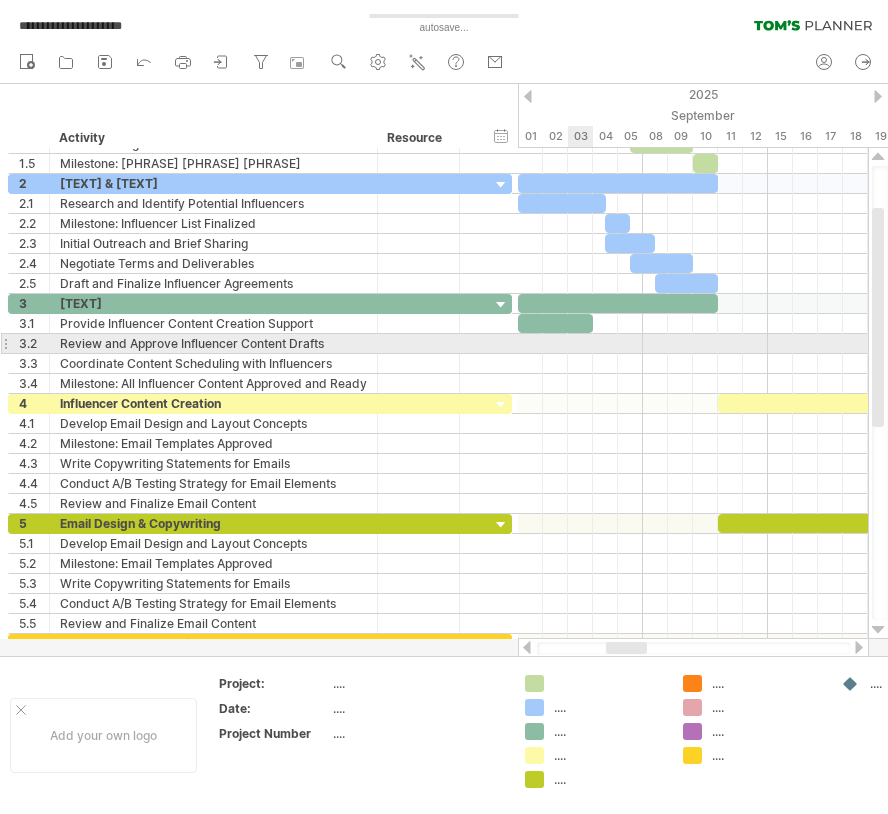 click at bounding box center [693, 344] 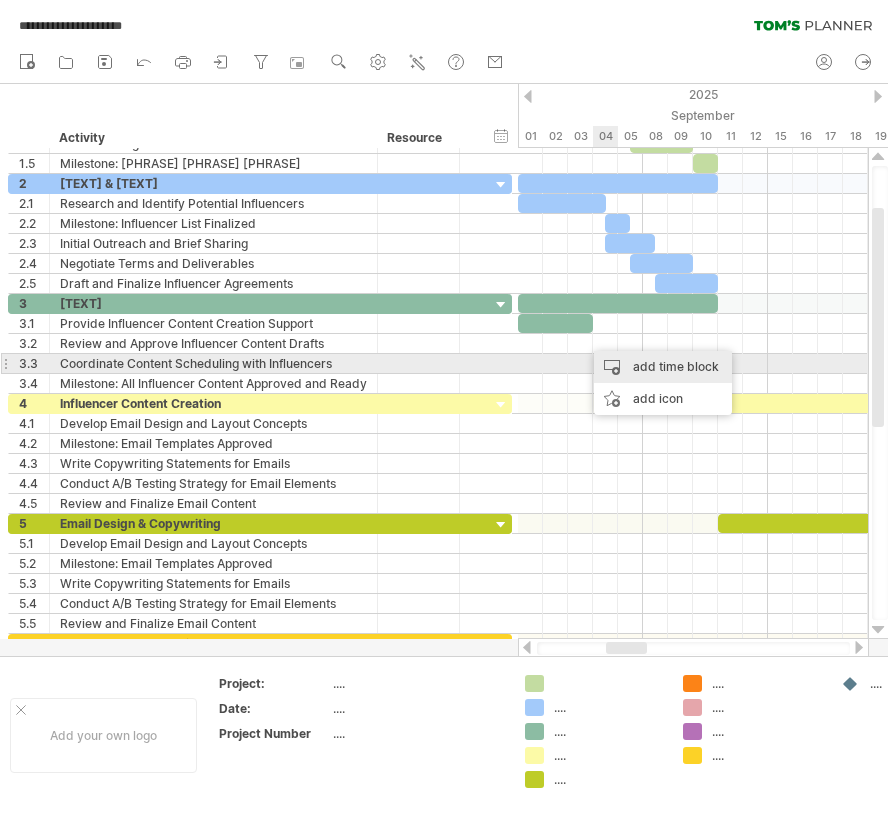 click on "add time block" at bounding box center (663, 367) 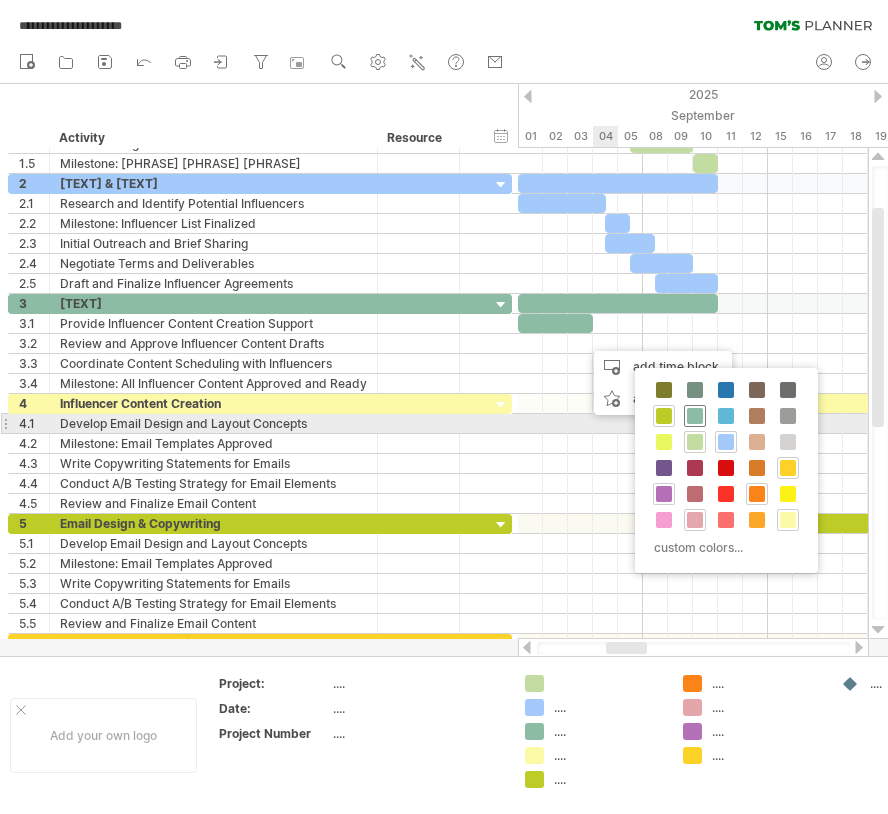 click at bounding box center (695, 416) 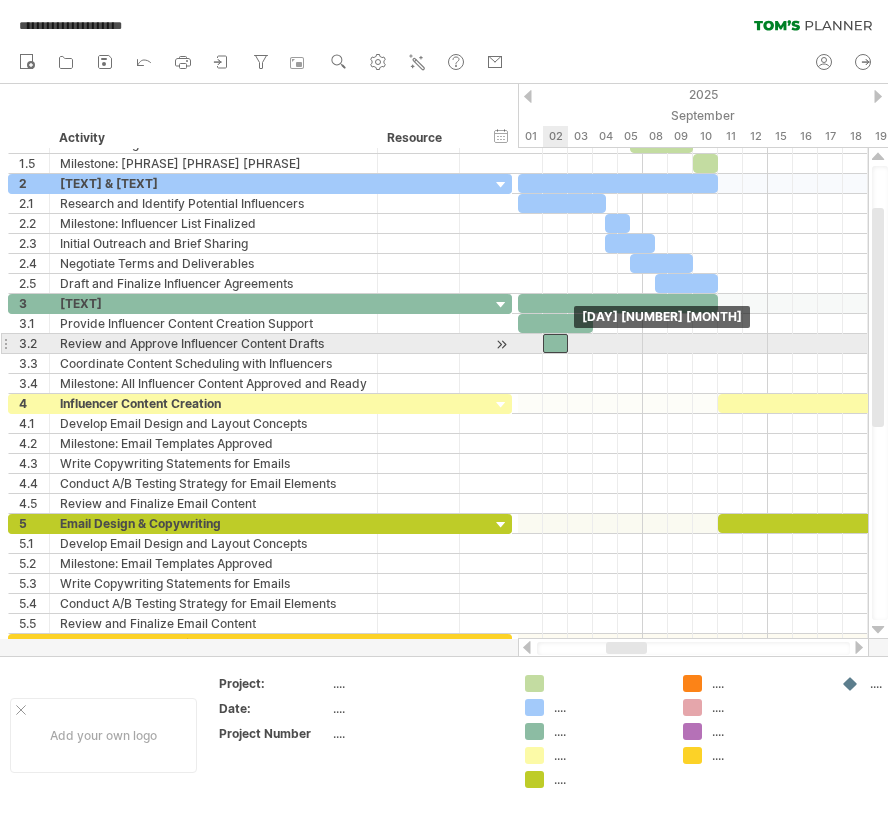 drag, startPoint x: 593, startPoint y: 345, endPoint x: 561, endPoint y: 346, distance: 32.01562 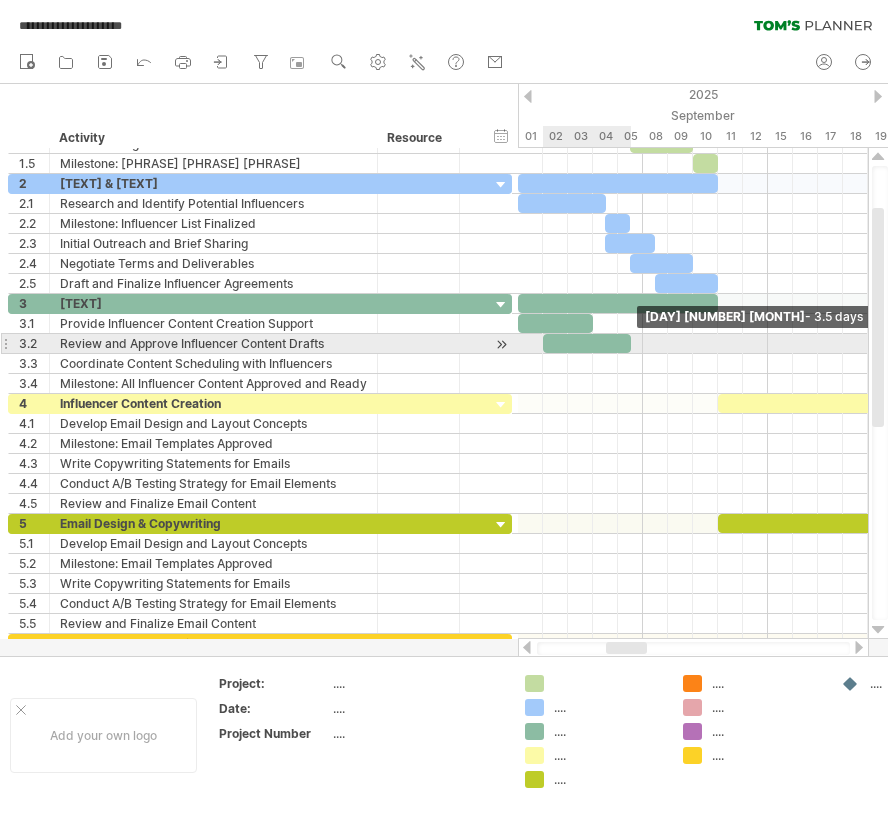 drag, startPoint x: 569, startPoint y: 346, endPoint x: 627, endPoint y: 346, distance: 58 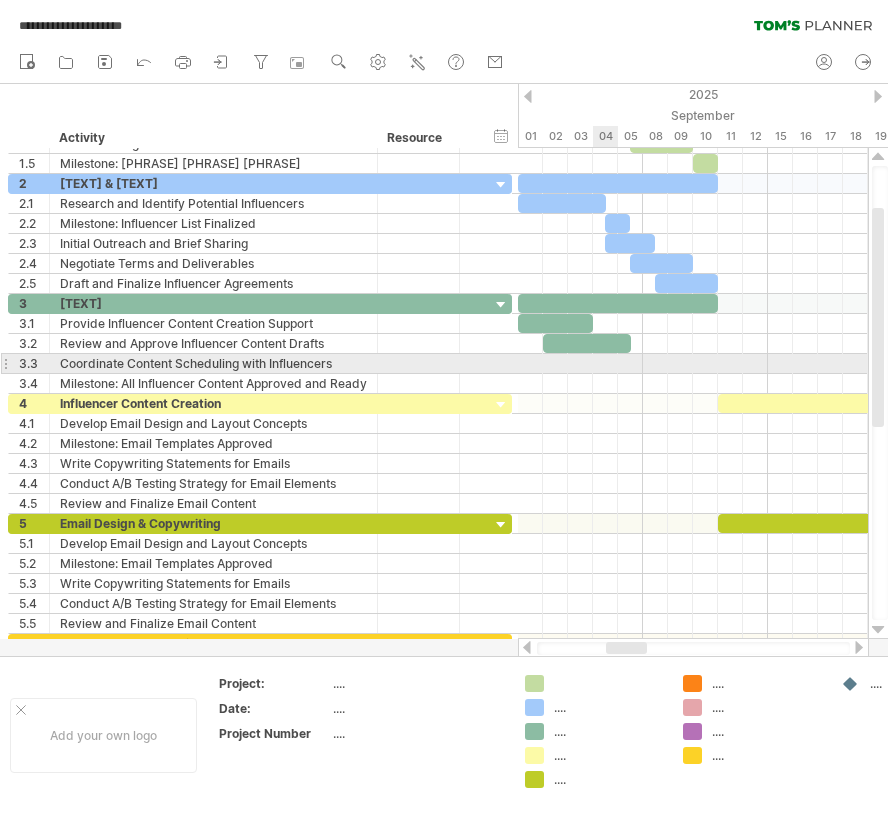 click at bounding box center [693, 364] 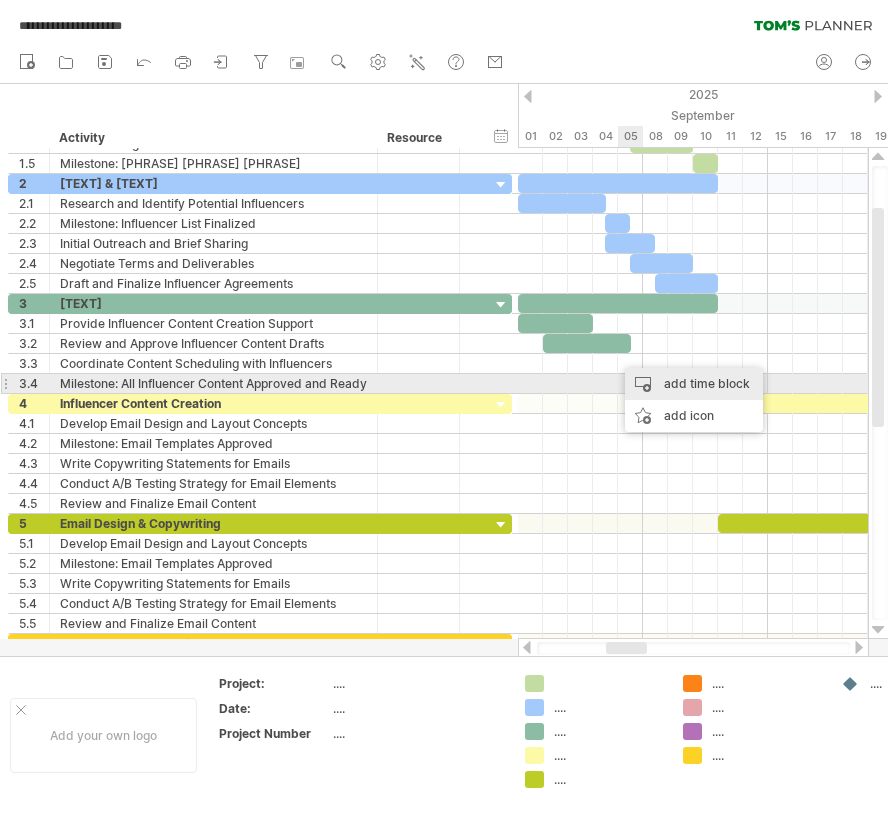 click on "add time block" at bounding box center [694, 384] 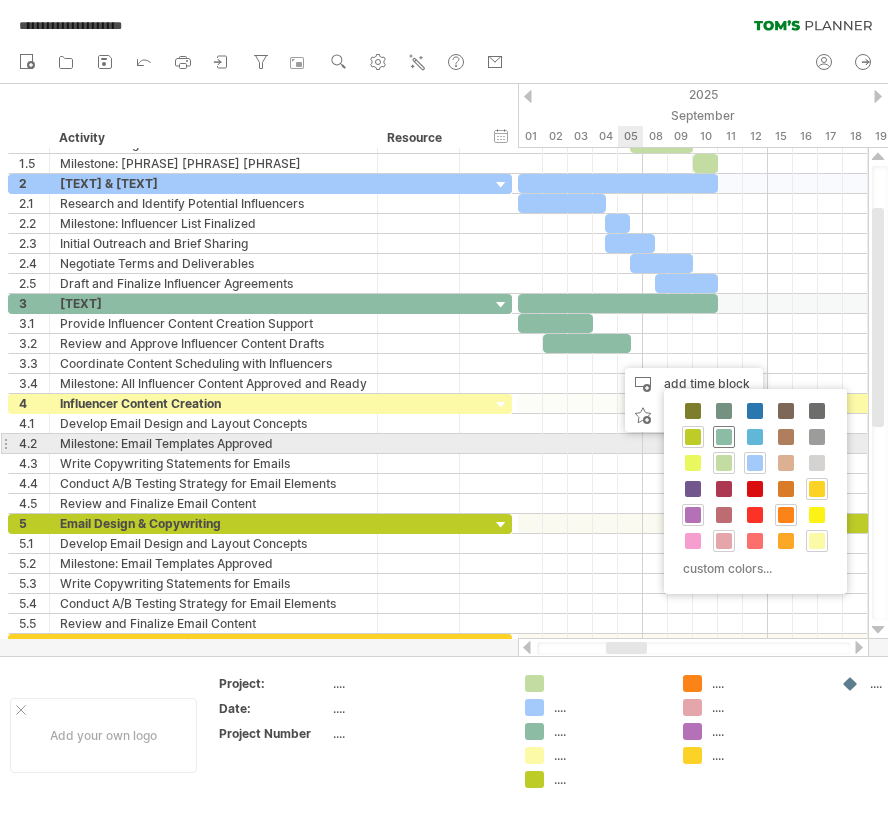 click at bounding box center [724, 437] 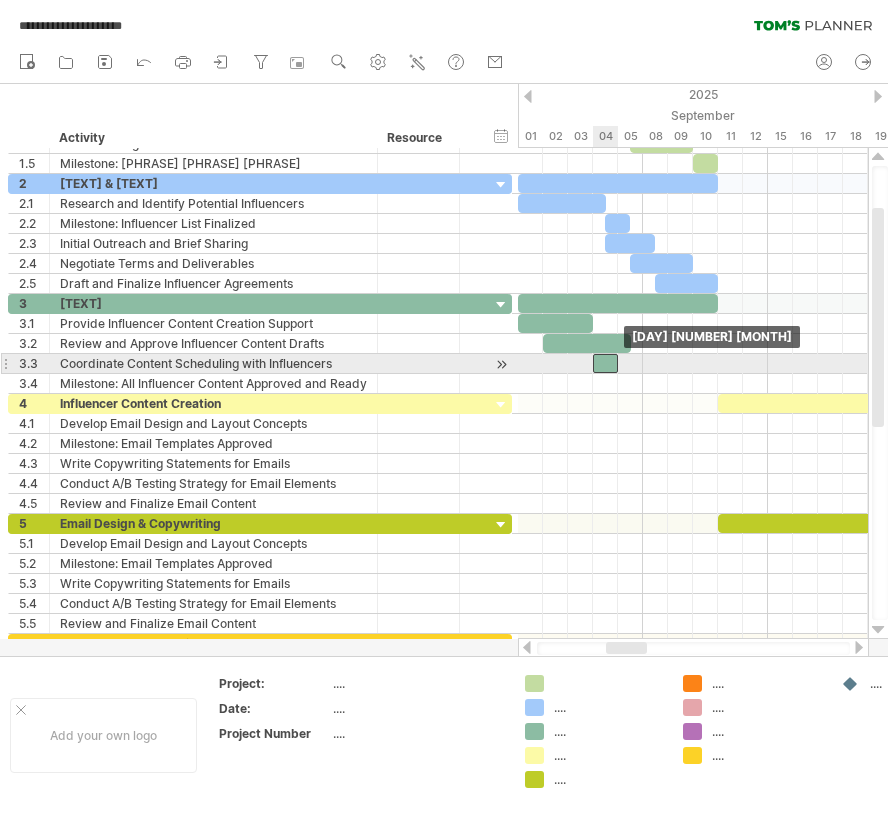 drag, startPoint x: 633, startPoint y: 365, endPoint x: 607, endPoint y: 366, distance: 26.019224 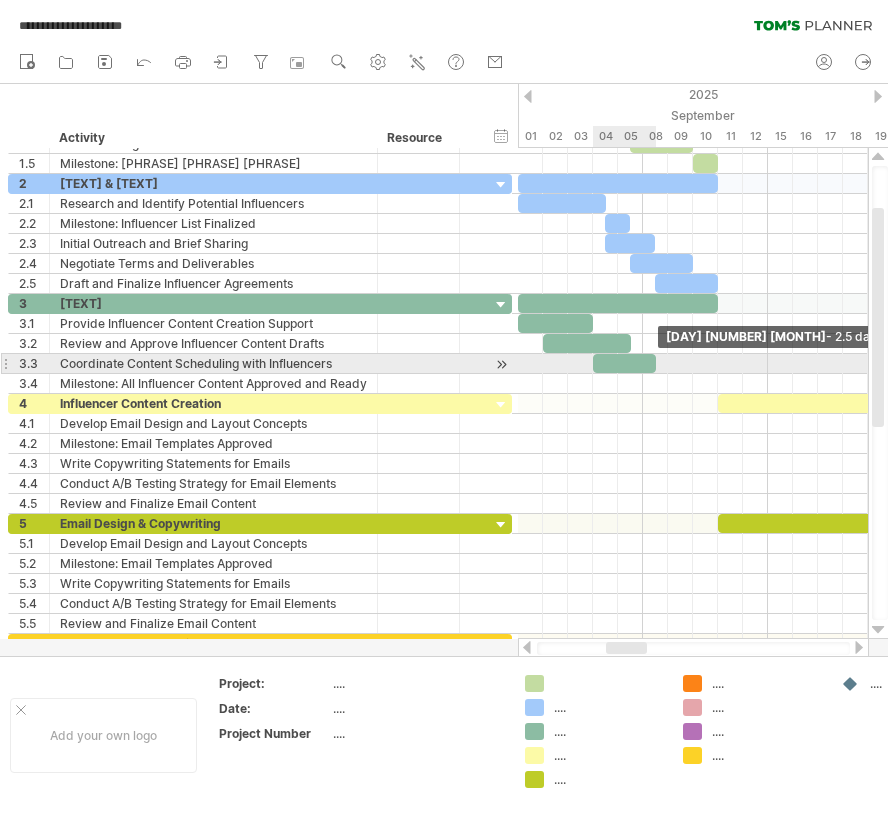 drag, startPoint x: 620, startPoint y: 363, endPoint x: 660, endPoint y: 361, distance: 40.04997 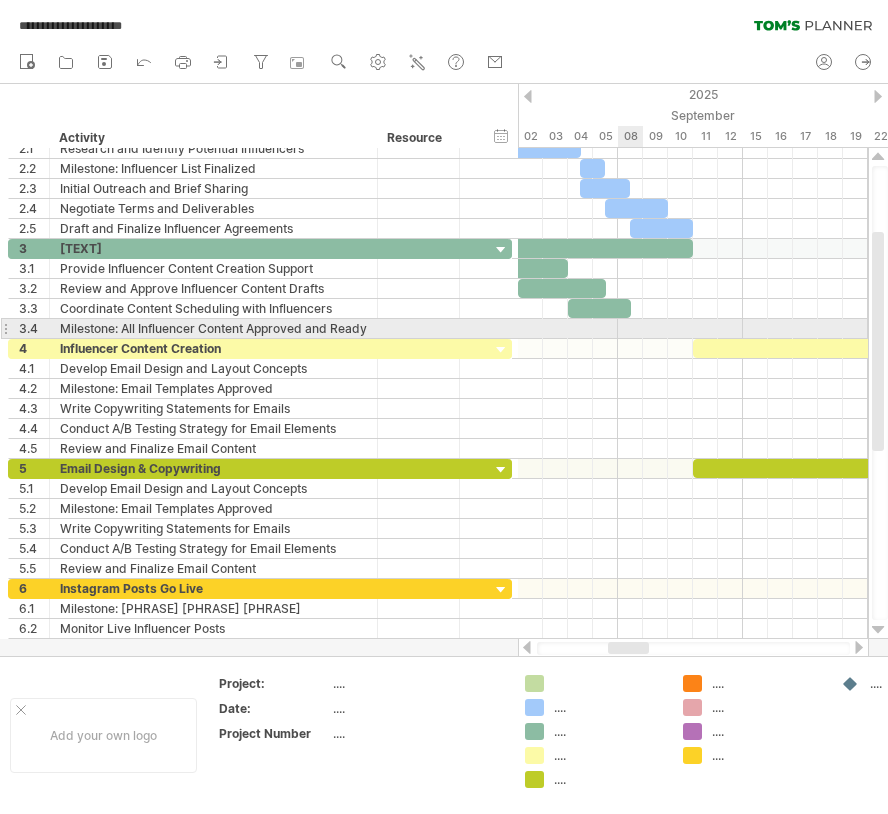 click at bounding box center [693, 329] 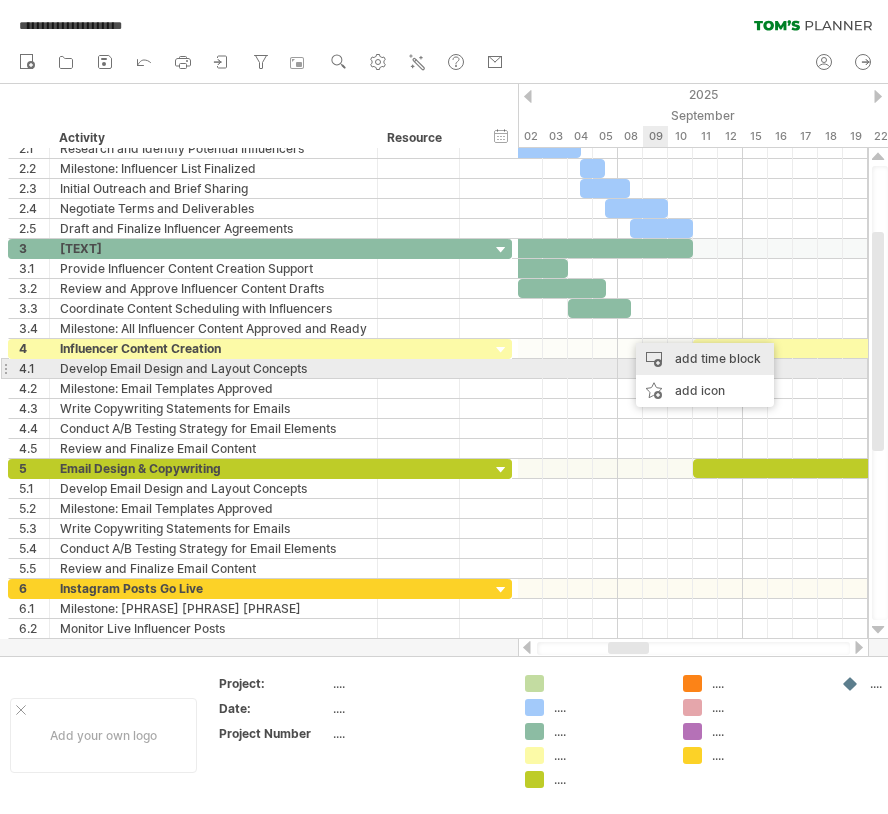 click on "add time block" at bounding box center [705, 359] 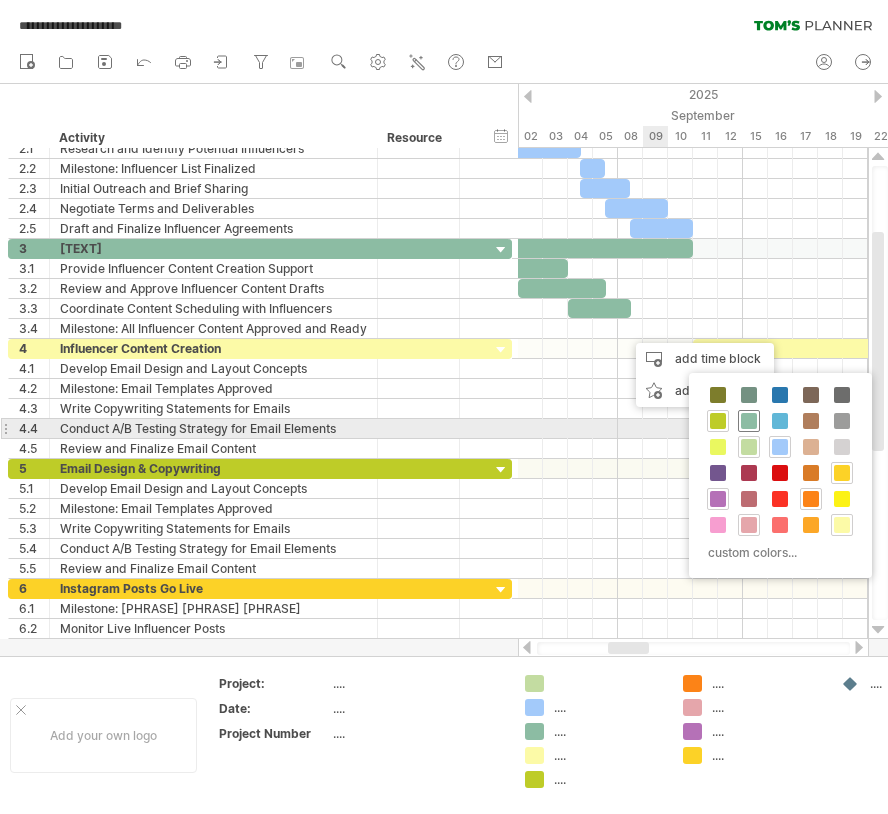 click at bounding box center (749, 421) 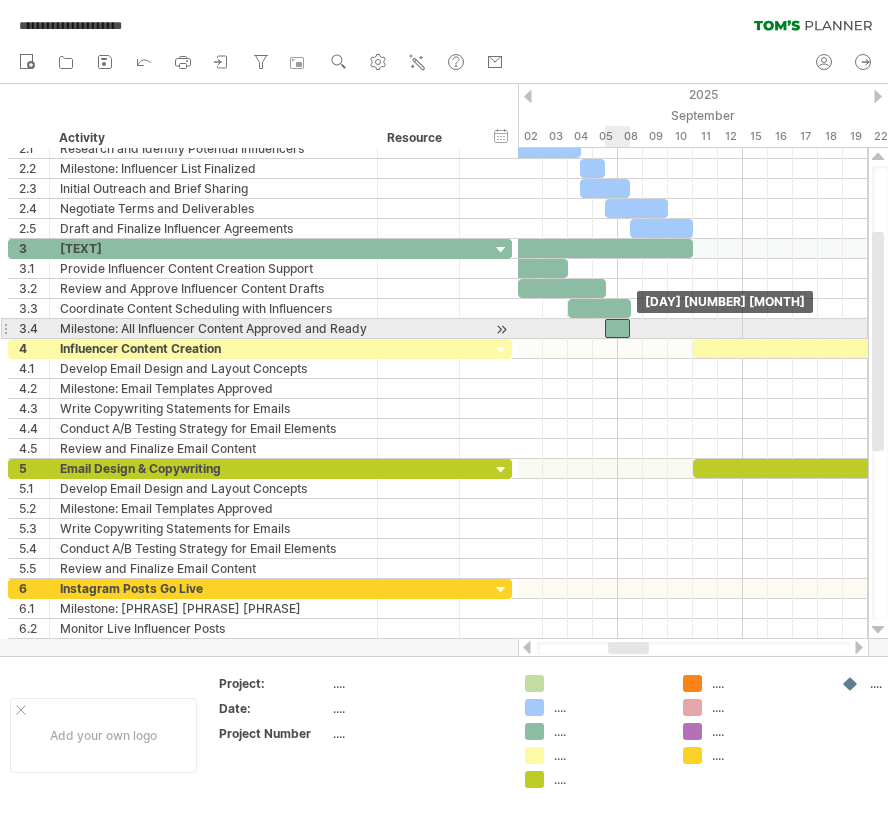 drag, startPoint x: 641, startPoint y: 326, endPoint x: 619, endPoint y: 327, distance: 22.022715 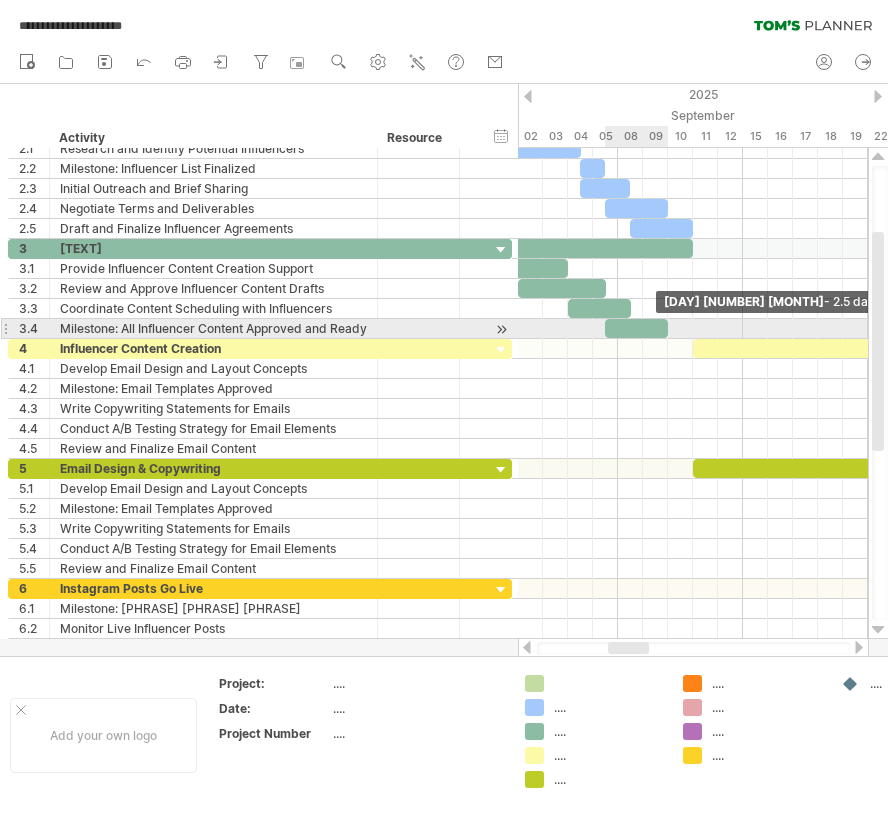 drag, startPoint x: 630, startPoint y: 328, endPoint x: 671, endPoint y: 326, distance: 41.04875 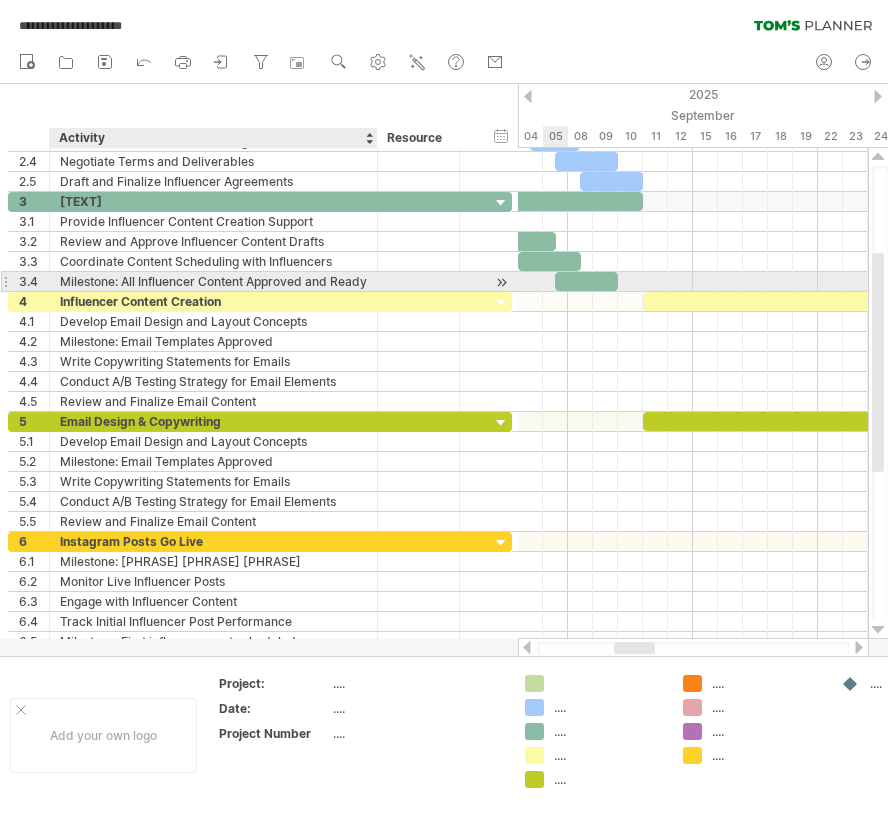 click at bounding box center [419, 281] 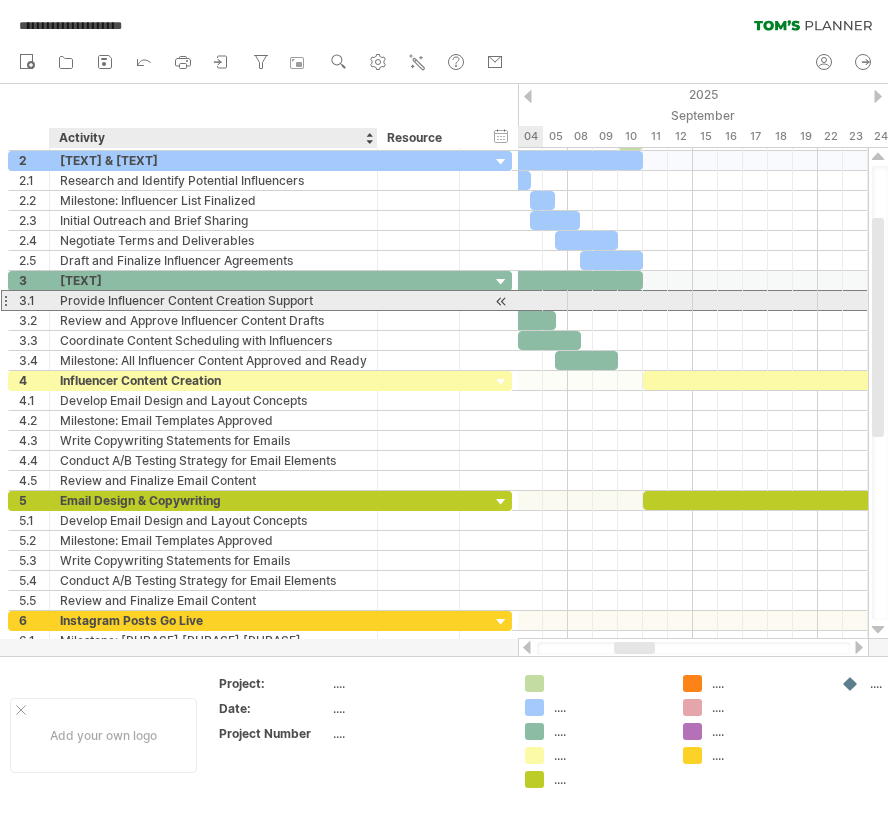 click on "Provide Influencer Content Creation Support" at bounding box center [214, 300] 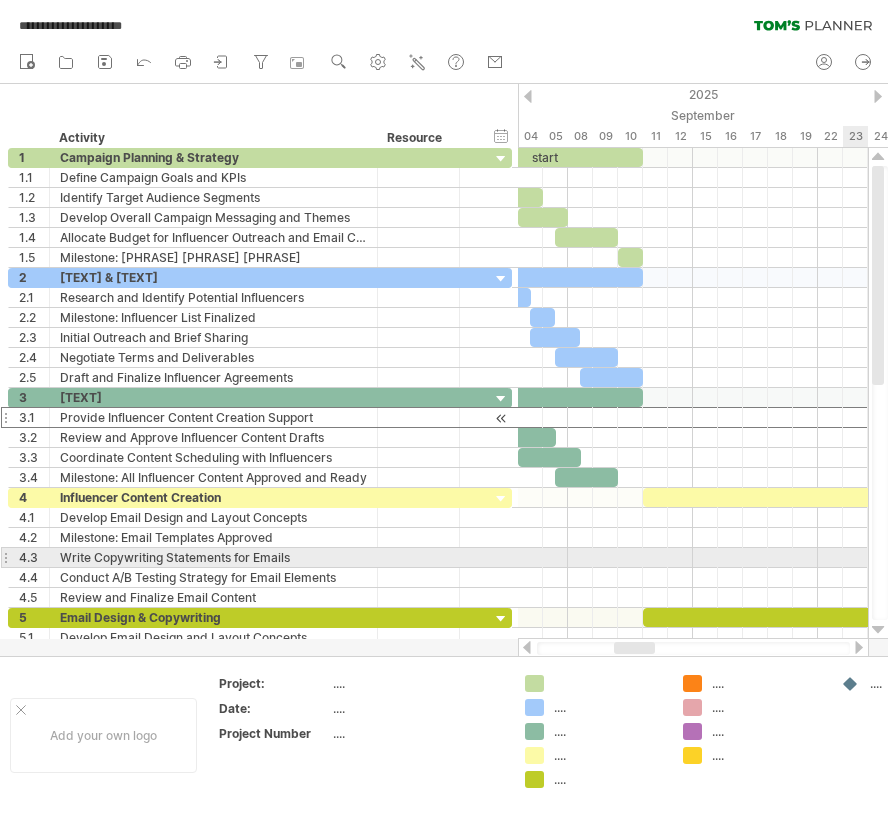 click on "Provide Influencer Content Creation Support" at bounding box center [213, 417] 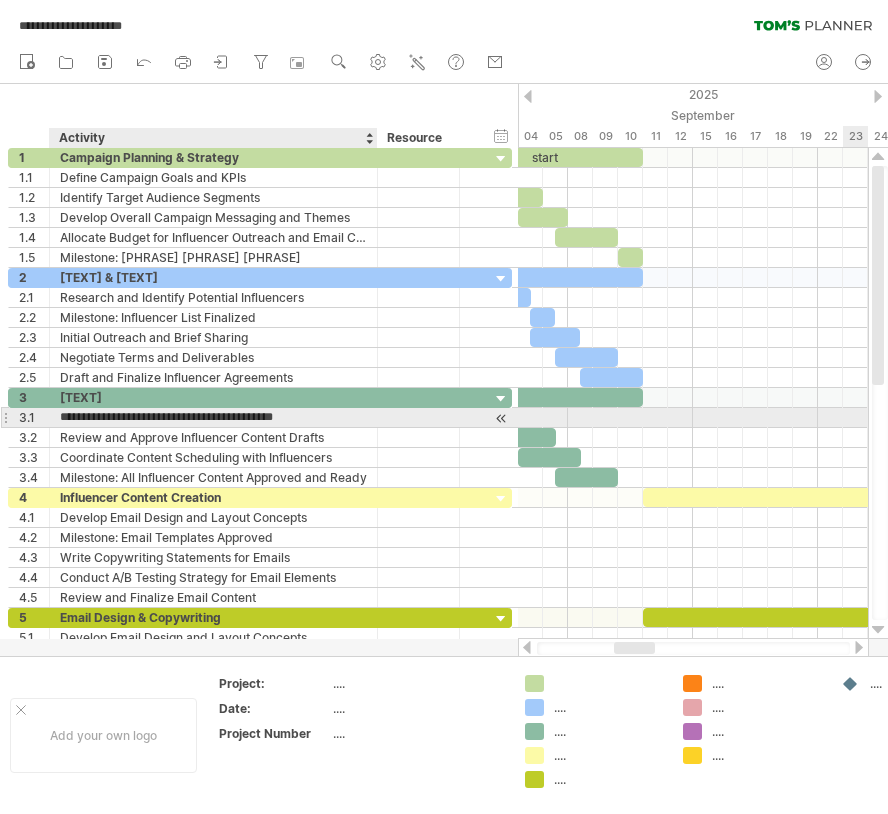 click on "**********" at bounding box center [213, 417] 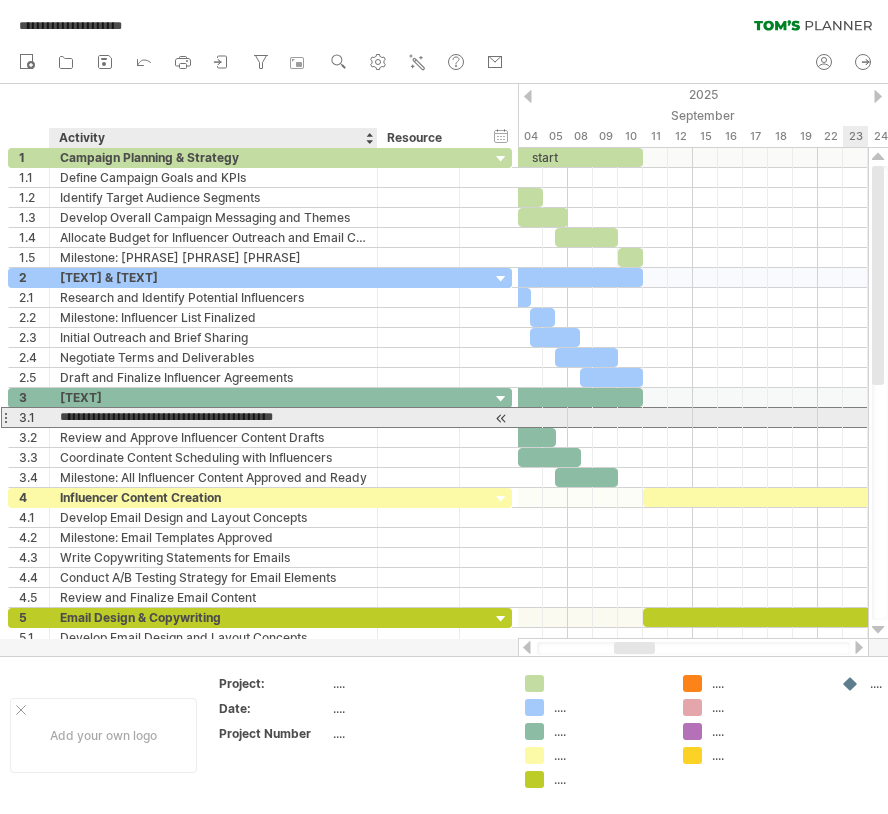 type on "**********" 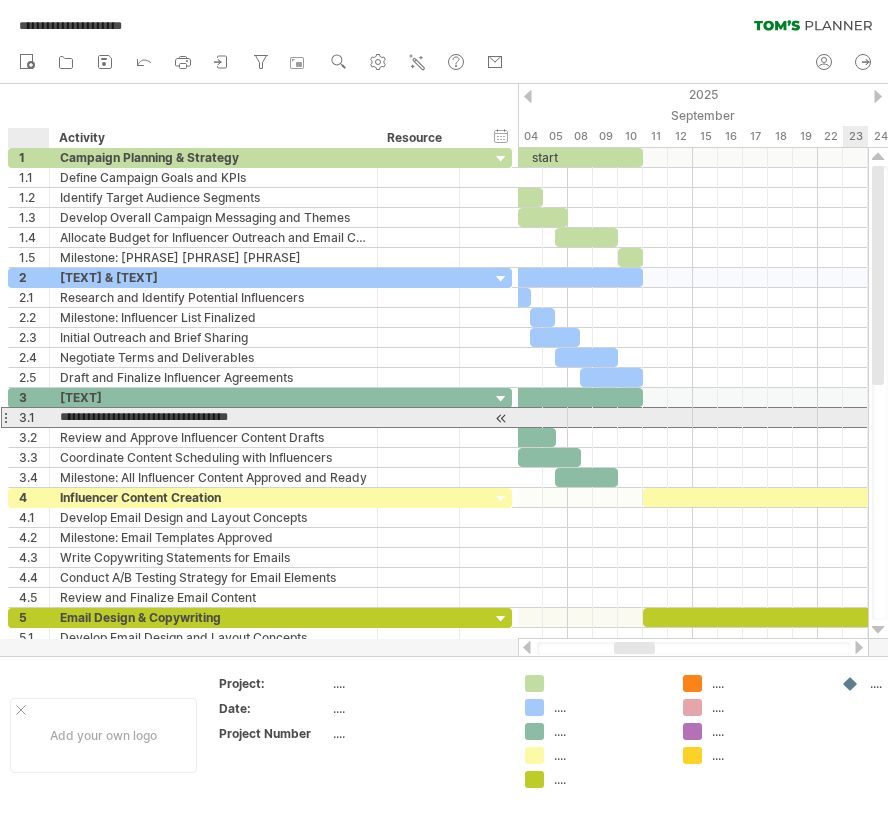 drag, startPoint x: 267, startPoint y: 417, endPoint x: 51, endPoint y: 419, distance: 216.00926 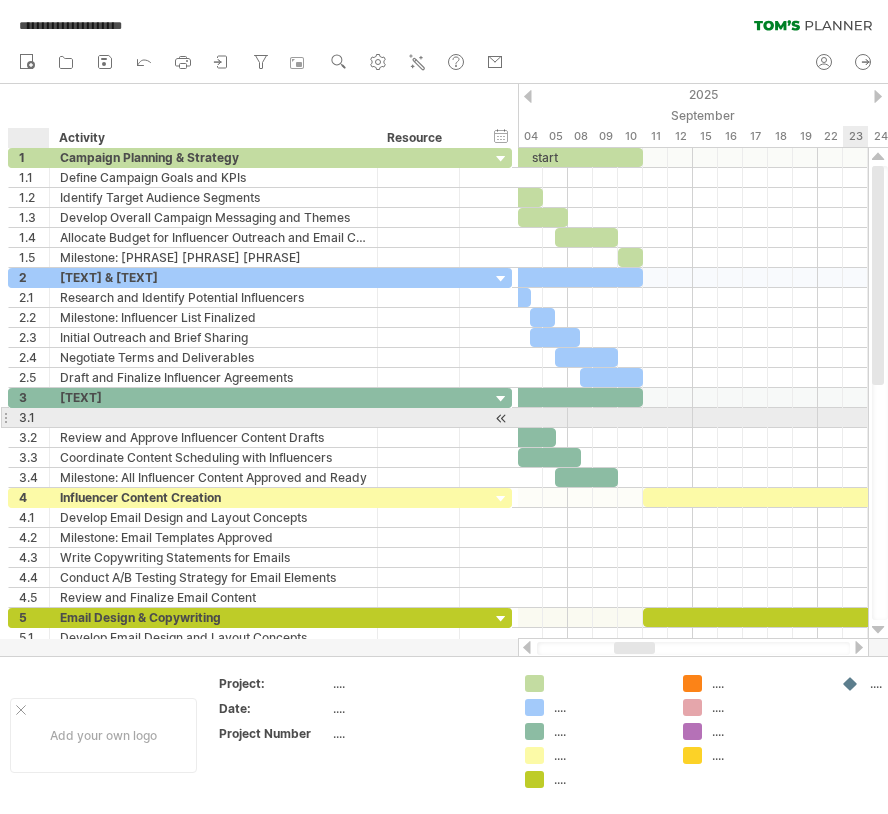 paste on "**********" 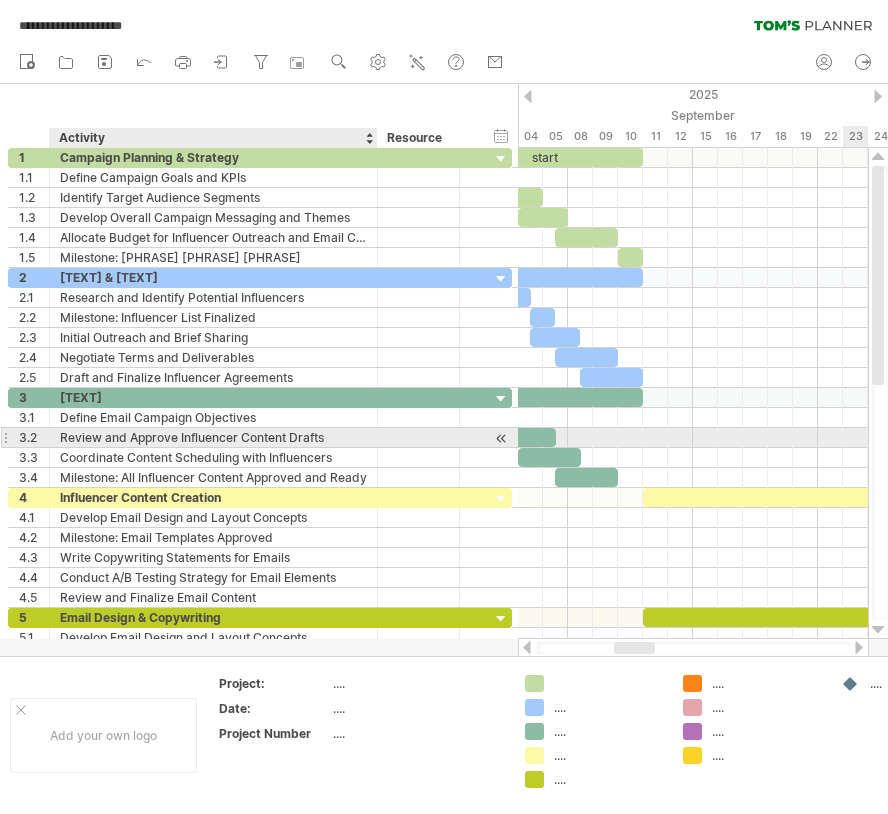 click on "Review and Approve Influencer Content Drafts" at bounding box center (213, 437) 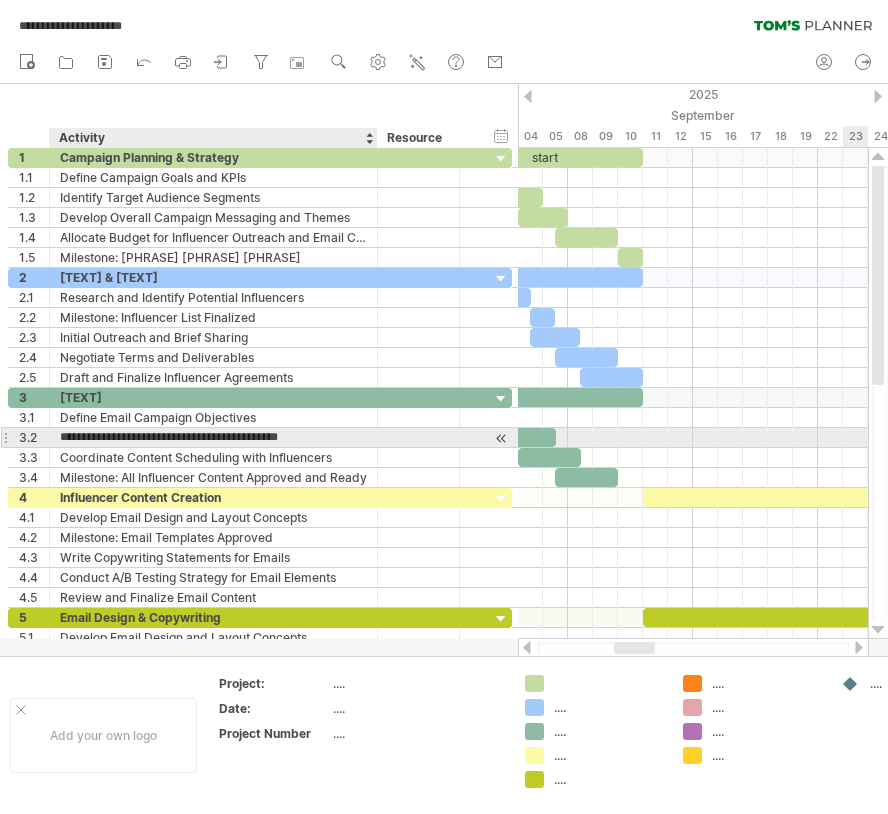 type on "**********" 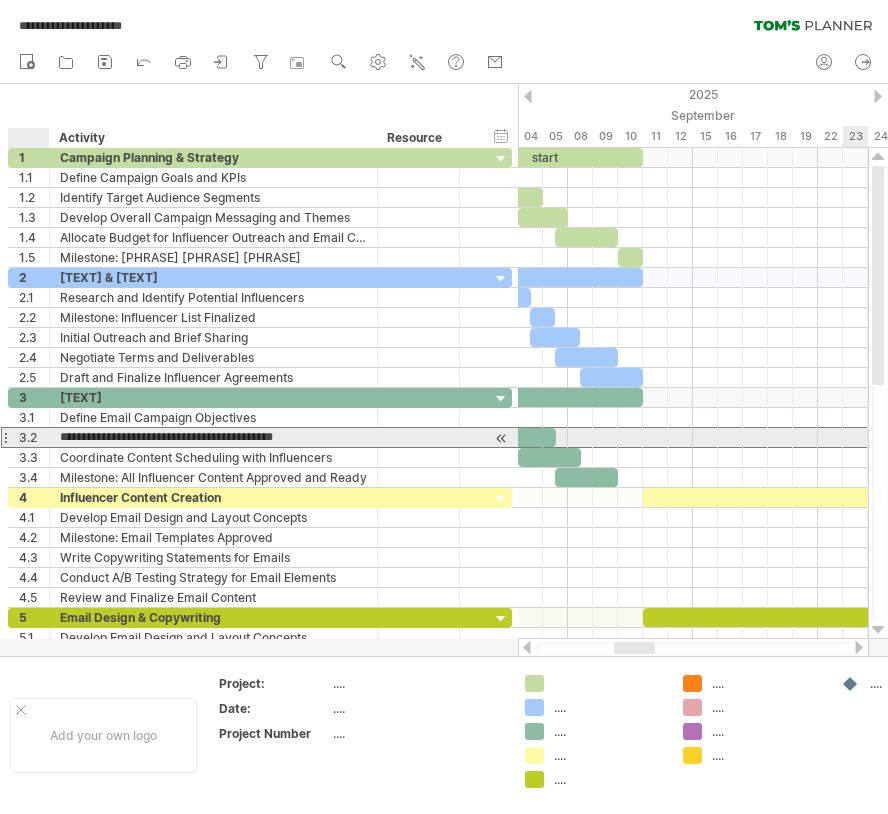 drag, startPoint x: 324, startPoint y: 439, endPoint x: 49, endPoint y: 436, distance: 275.01636 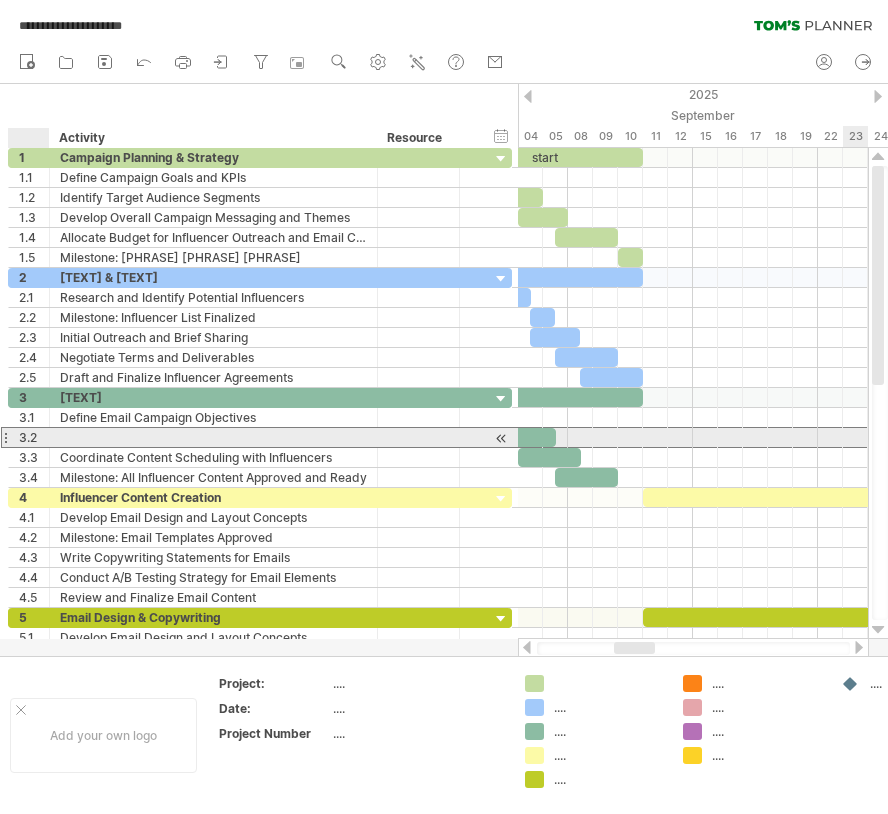 paste on "**********" 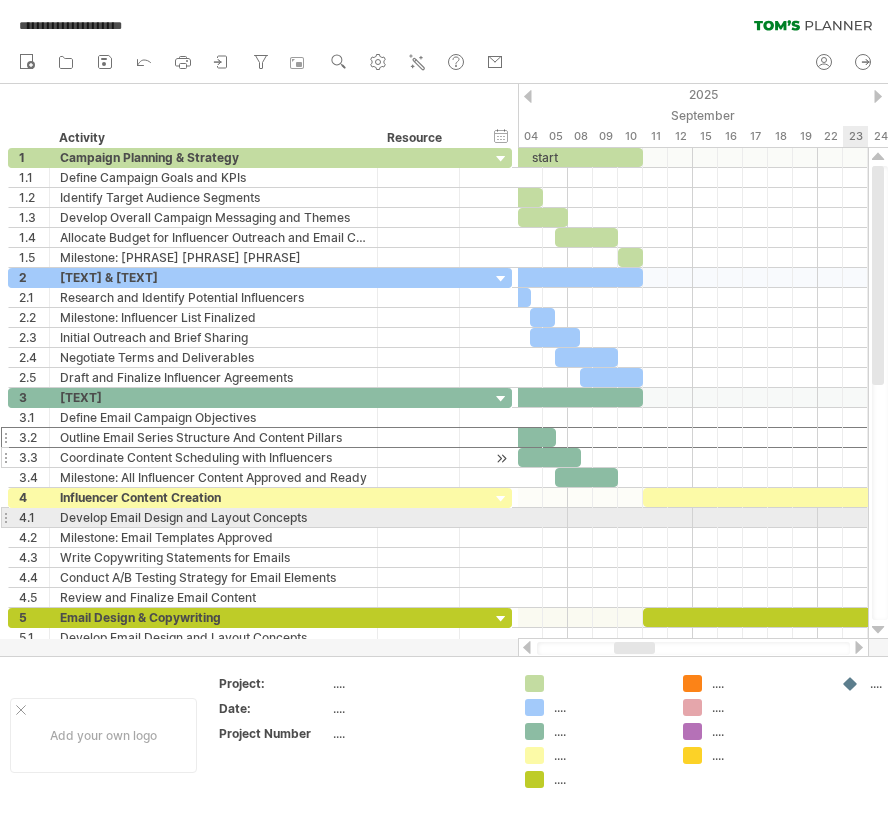 click on "Coordinate Content Scheduling with Influencers" at bounding box center (213, 457) 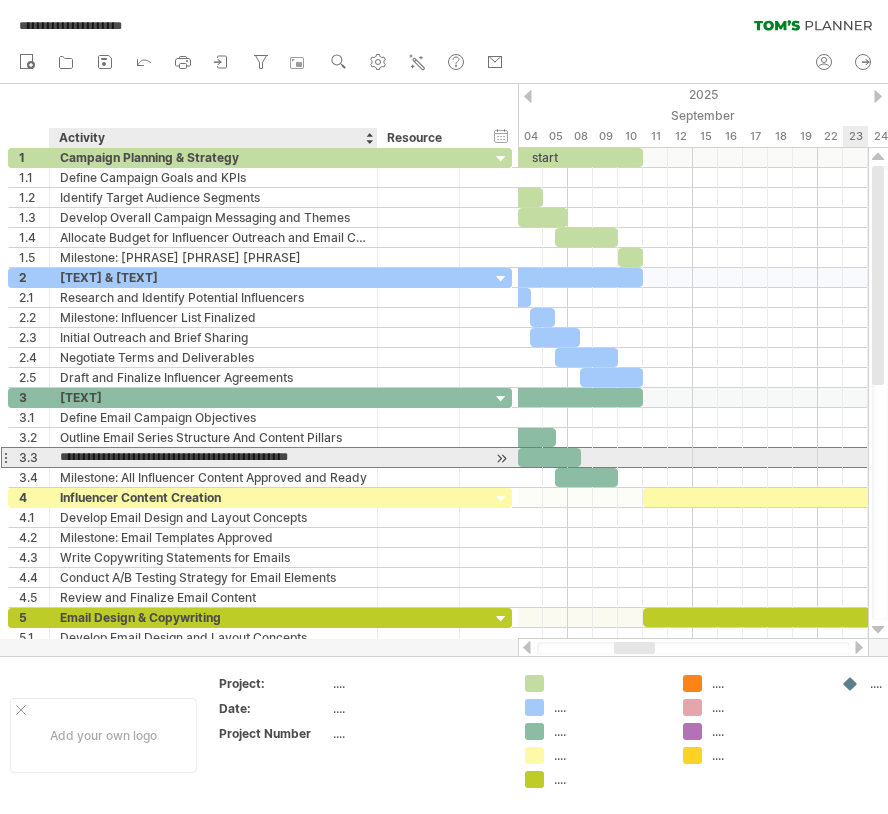 click on "**********" at bounding box center [213, 457] 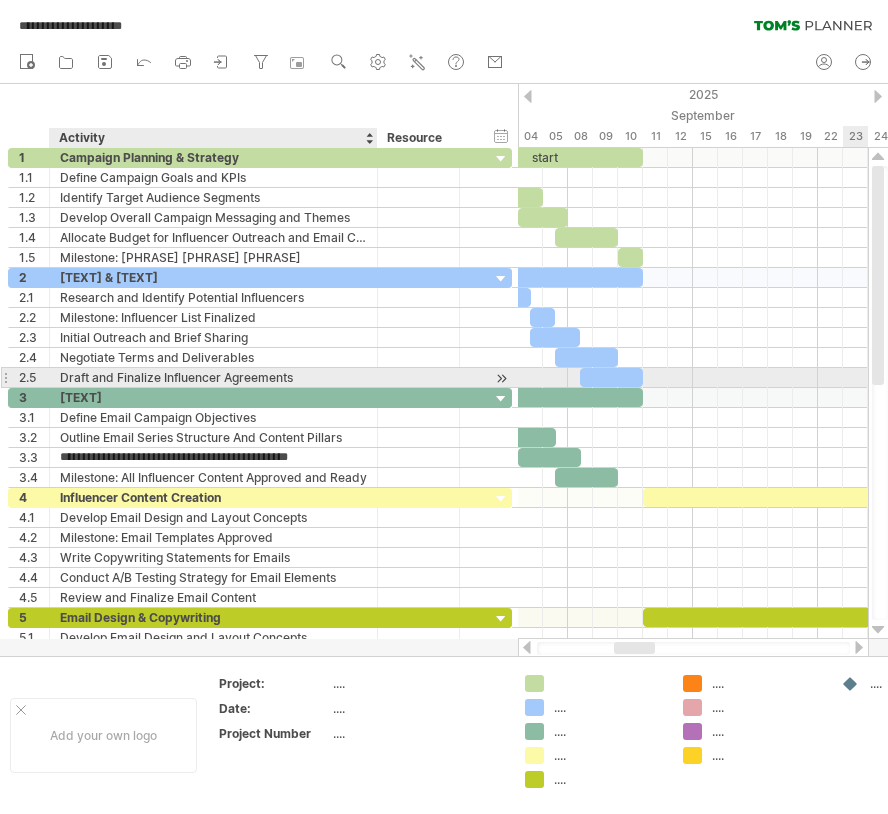 type on "**********" 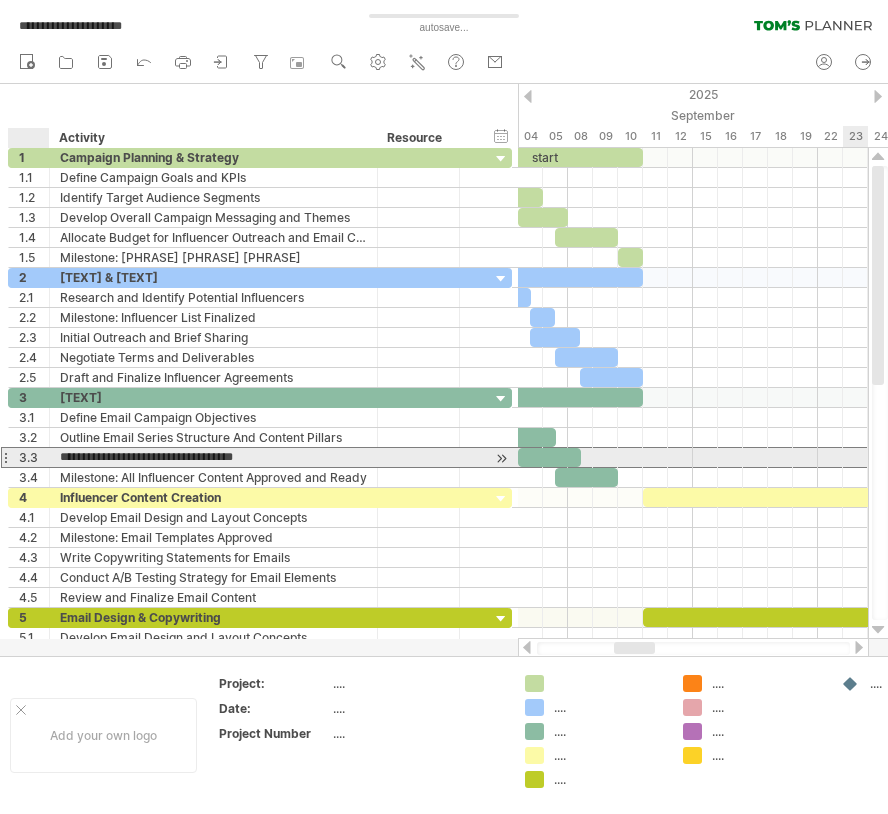 drag, startPoint x: 306, startPoint y: 461, endPoint x: 25, endPoint y: 457, distance: 281.02847 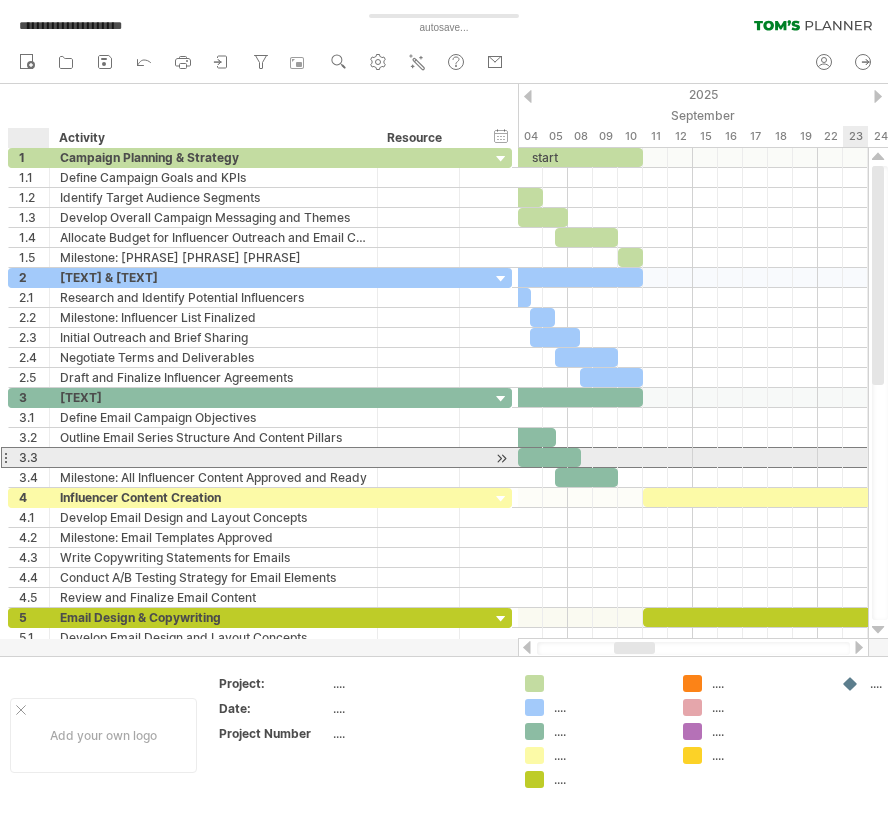 paste on "**********" 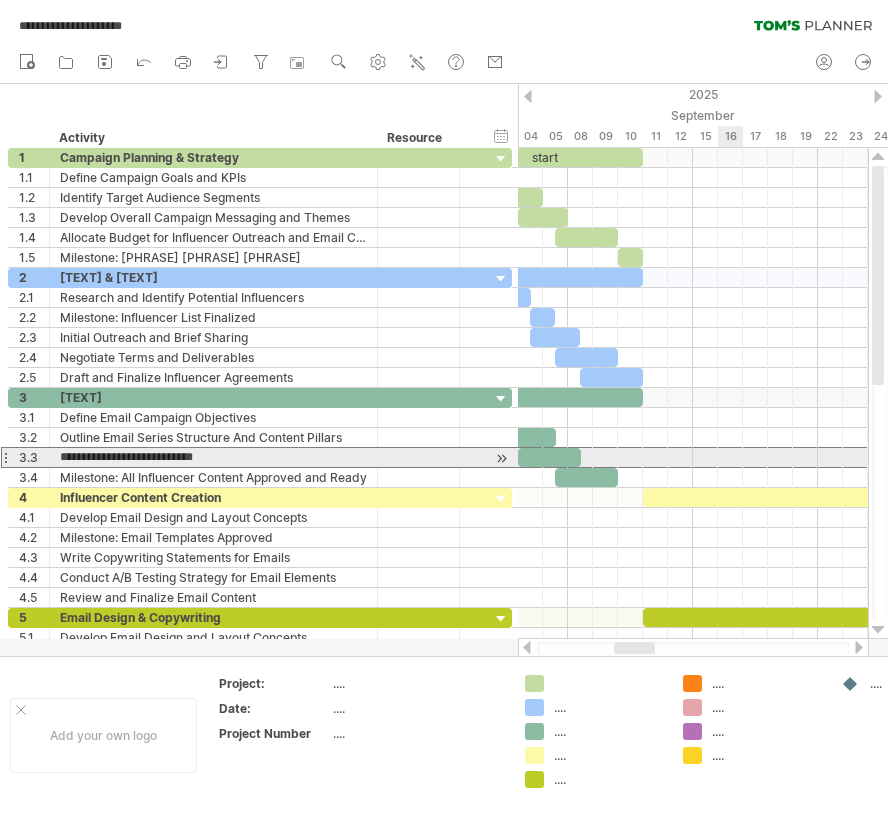 type on "**********" 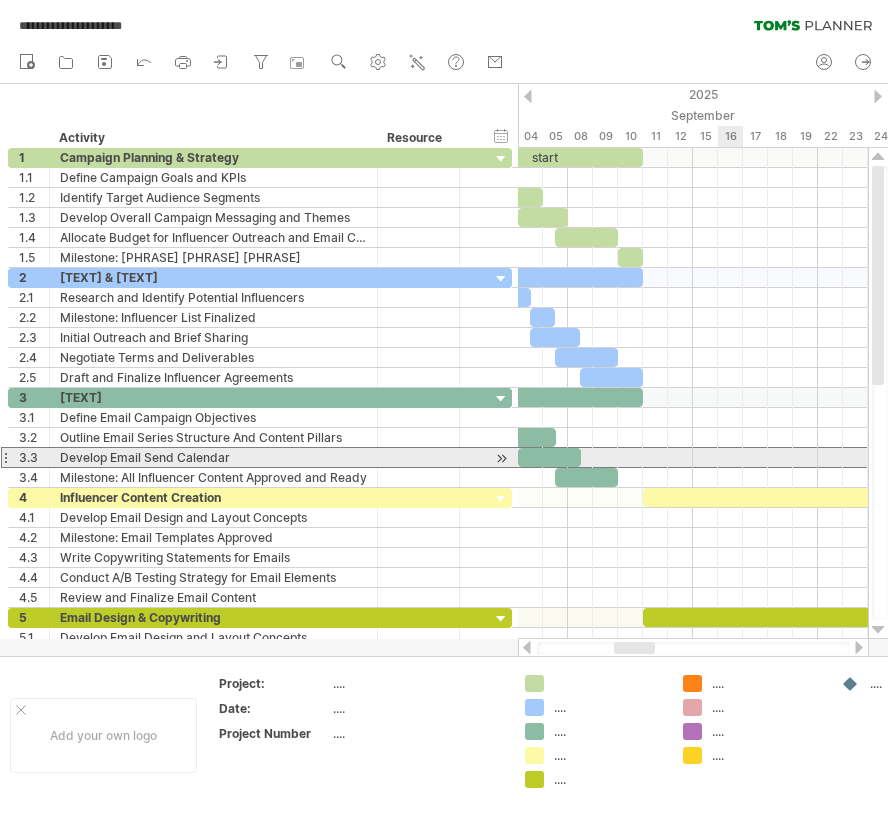 click on "Develop Email Send Calendar" at bounding box center [213, 457] 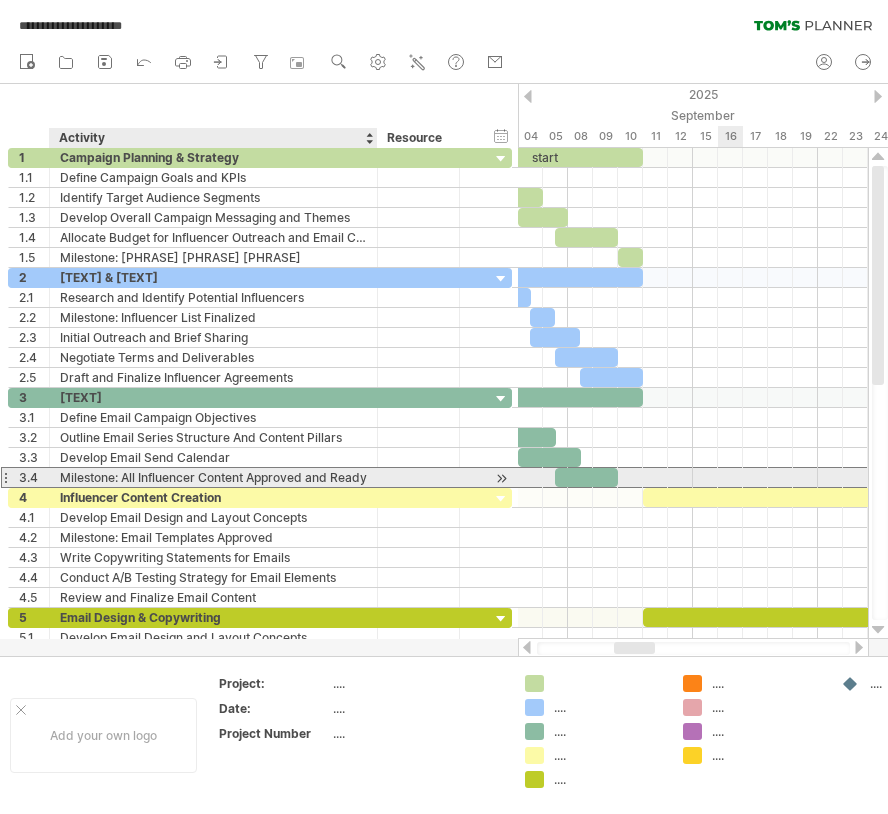 click on "Milestone: All Influencer Content Approved and Ready" at bounding box center [213, 477] 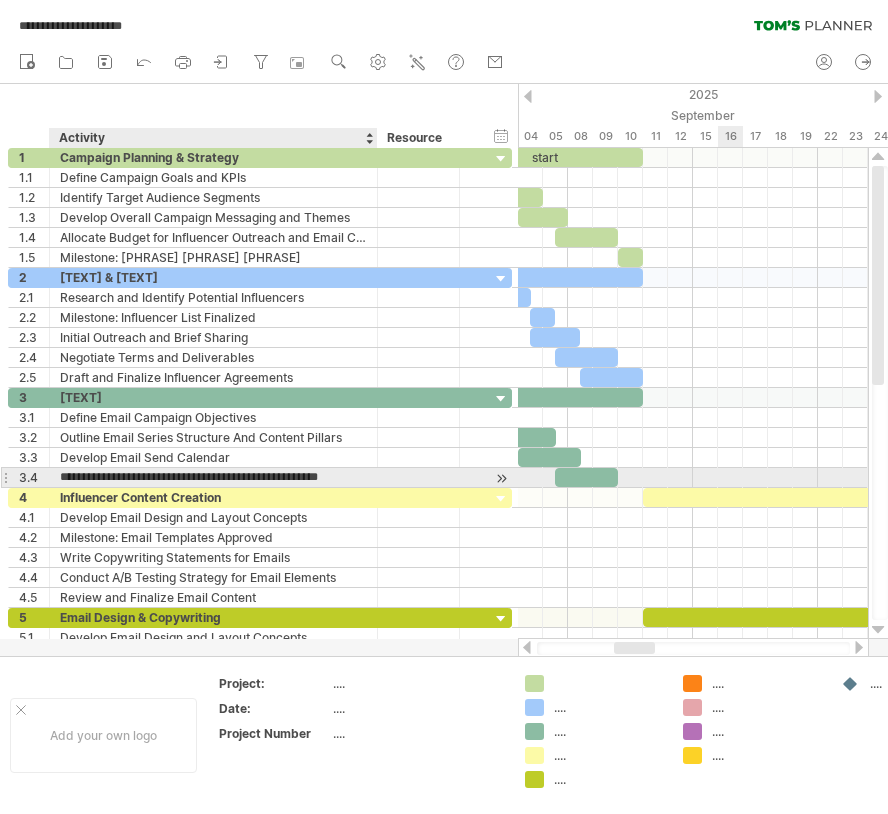 type on "**********" 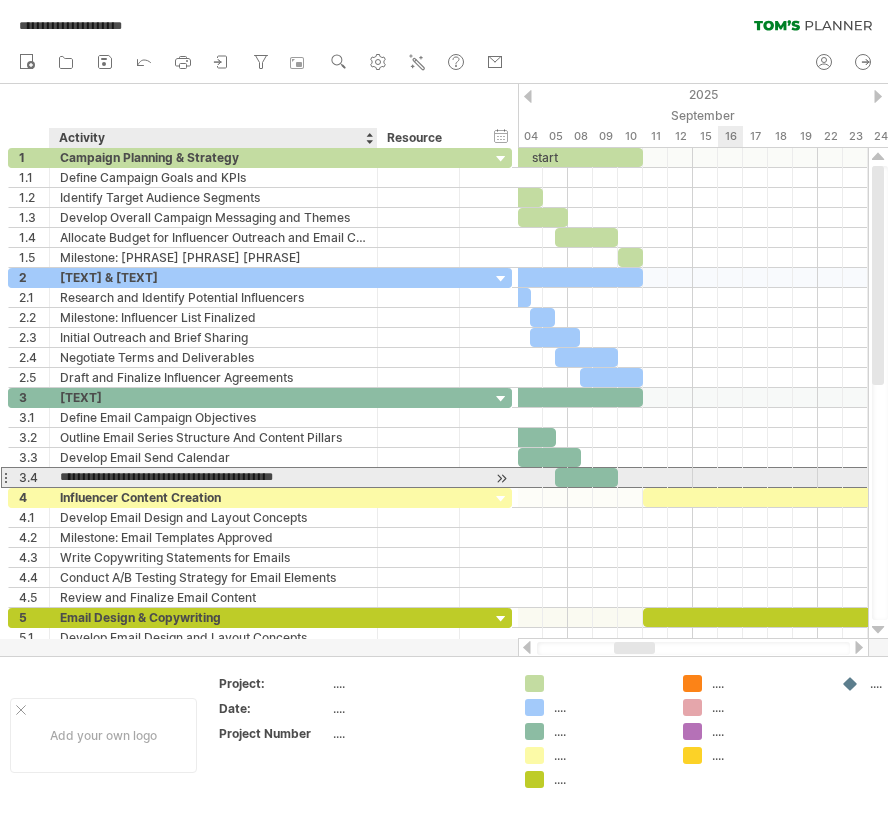 drag, startPoint x: 314, startPoint y: 478, endPoint x: 59, endPoint y: 477, distance: 255.00197 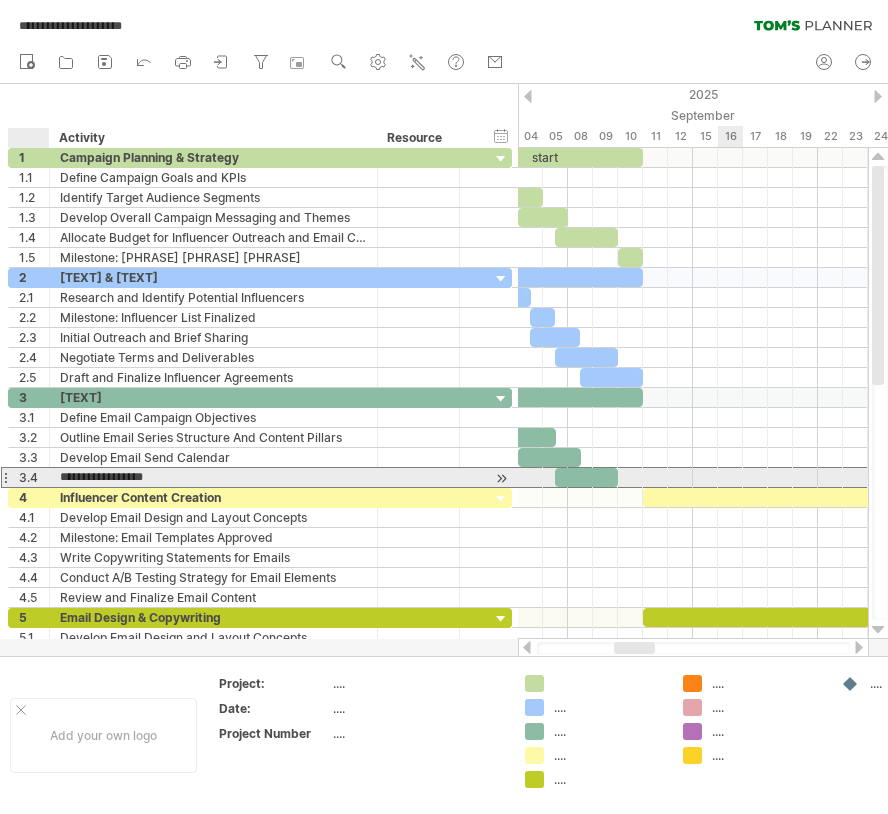 paste on "**********" 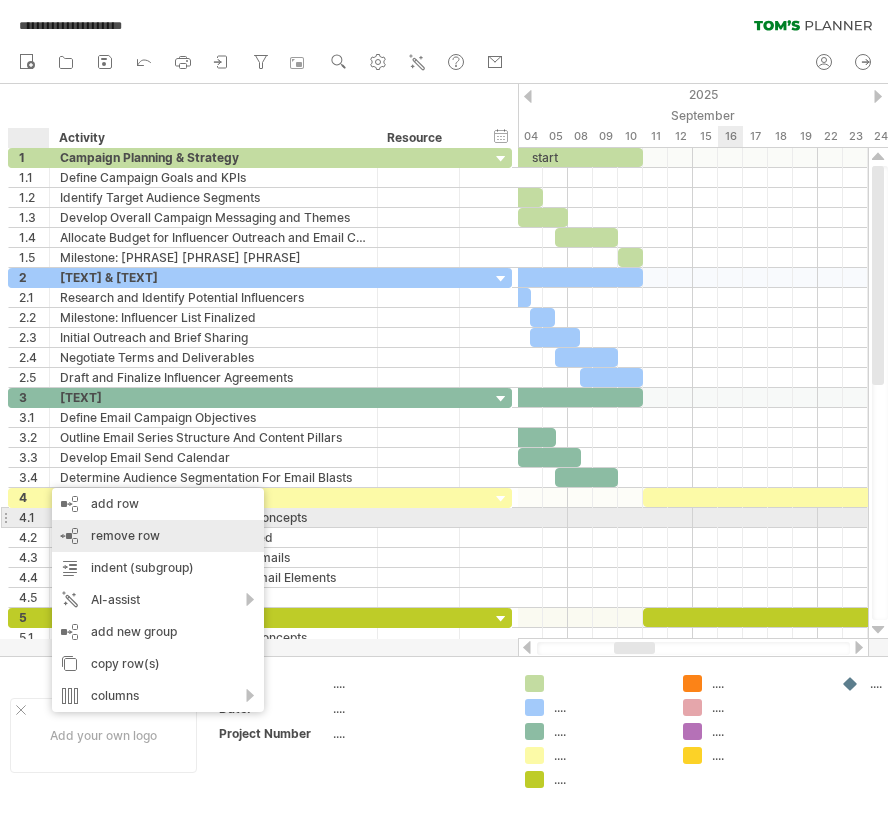 click on "remove row" at bounding box center [125, 535] 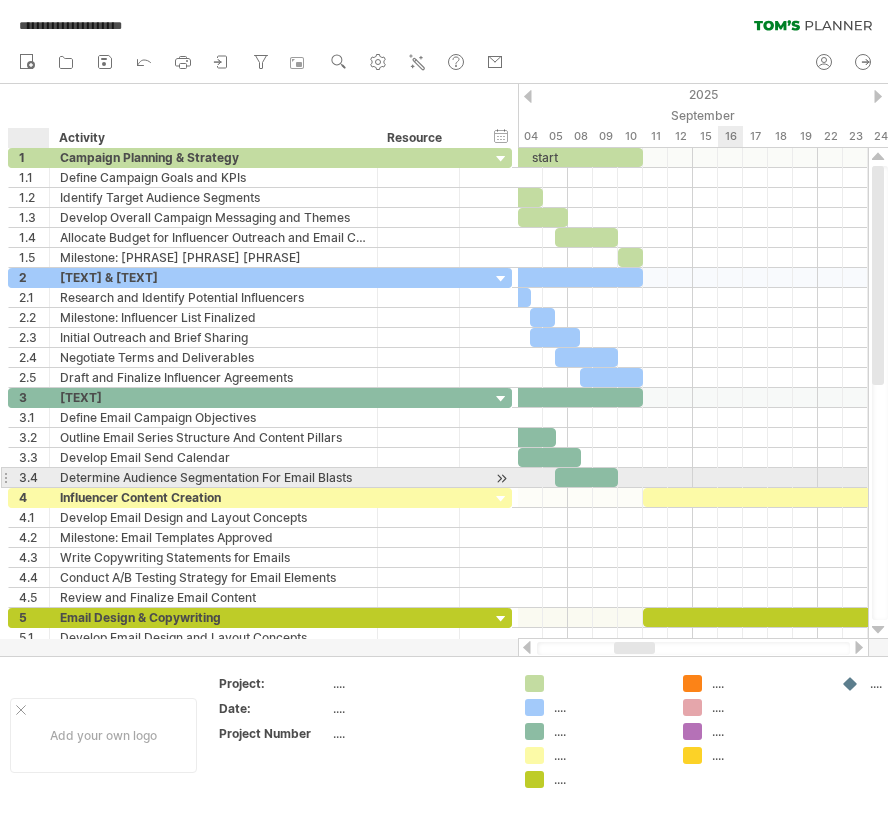 click at bounding box center [47, 478] 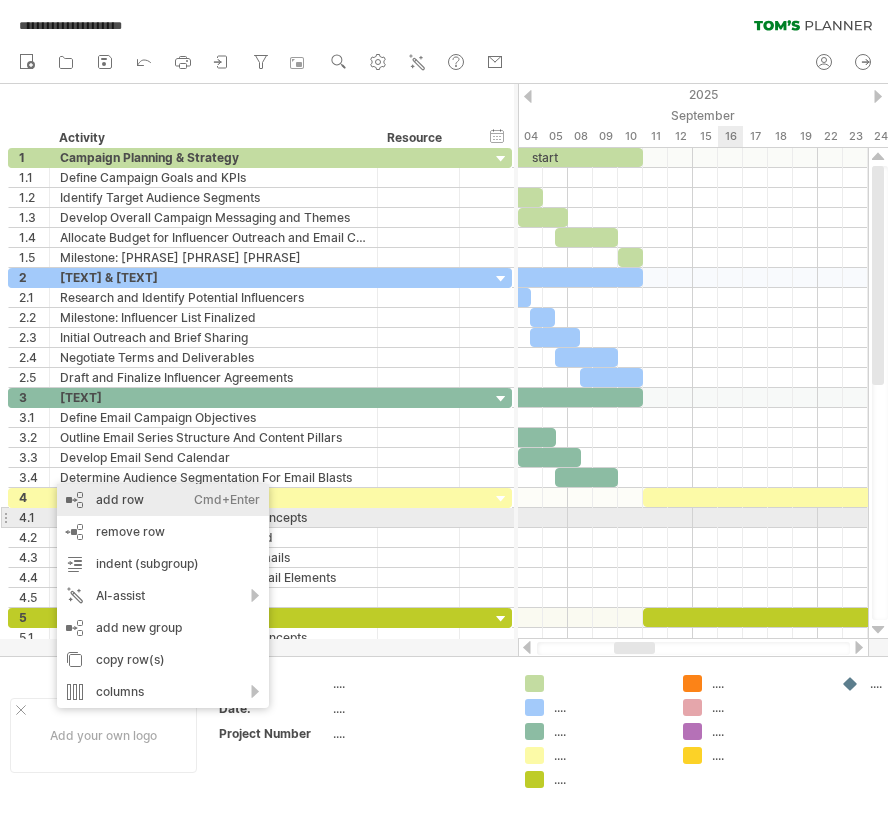 click on "add row Ctrl+Enter Cmd+Enter" at bounding box center (163, 500) 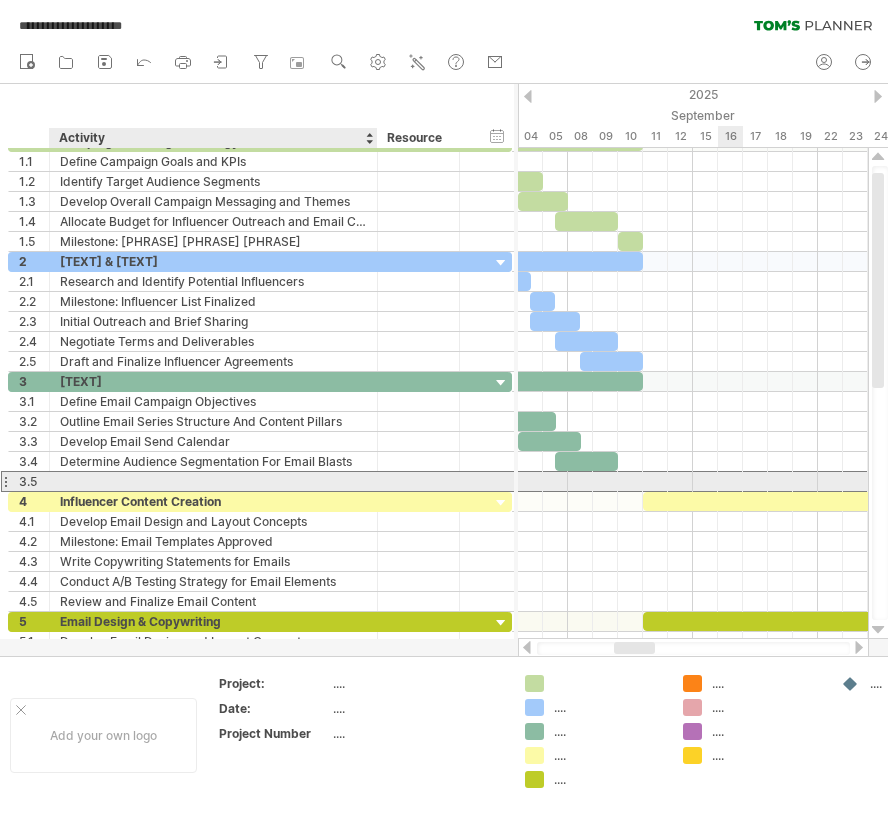 click at bounding box center [213, 481] 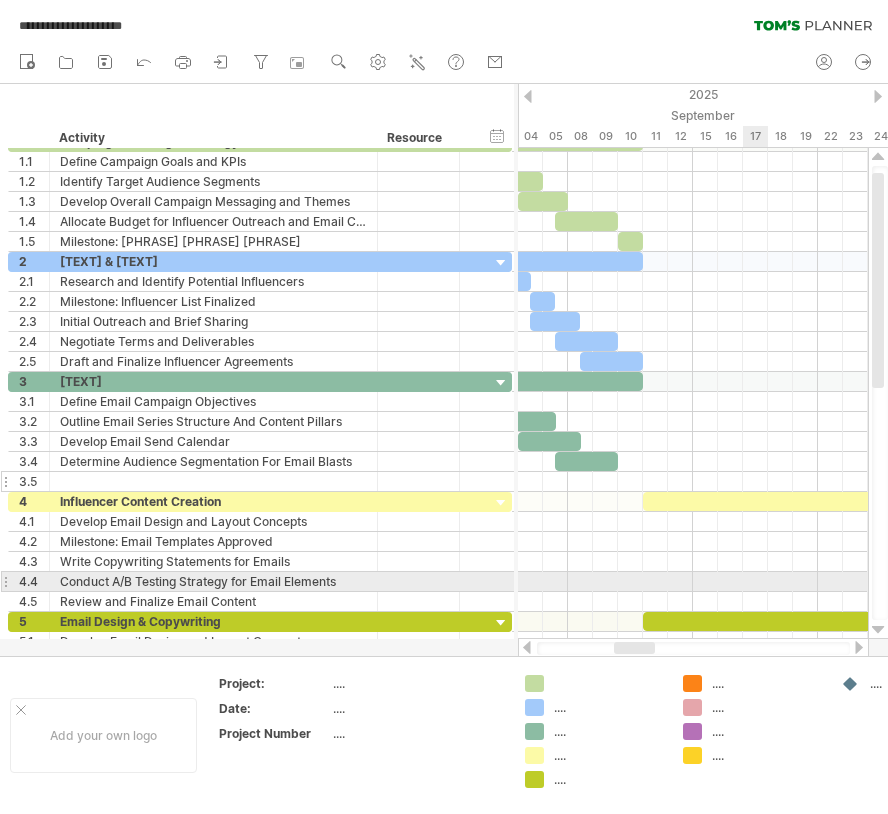 click at bounding box center [213, 481] 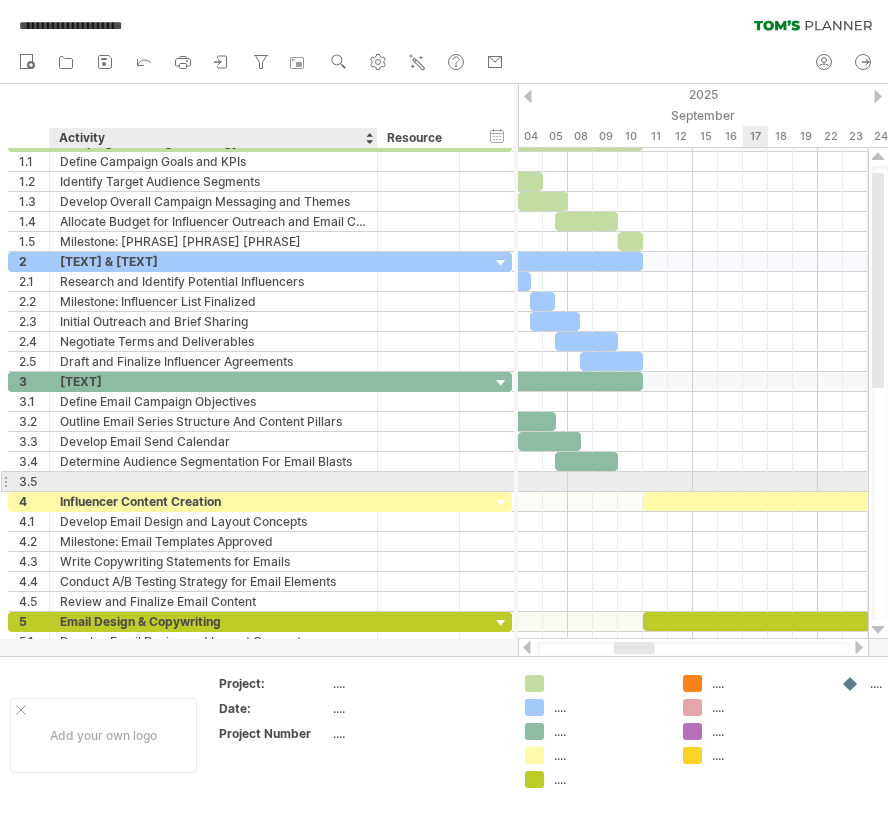 paste on "**********" 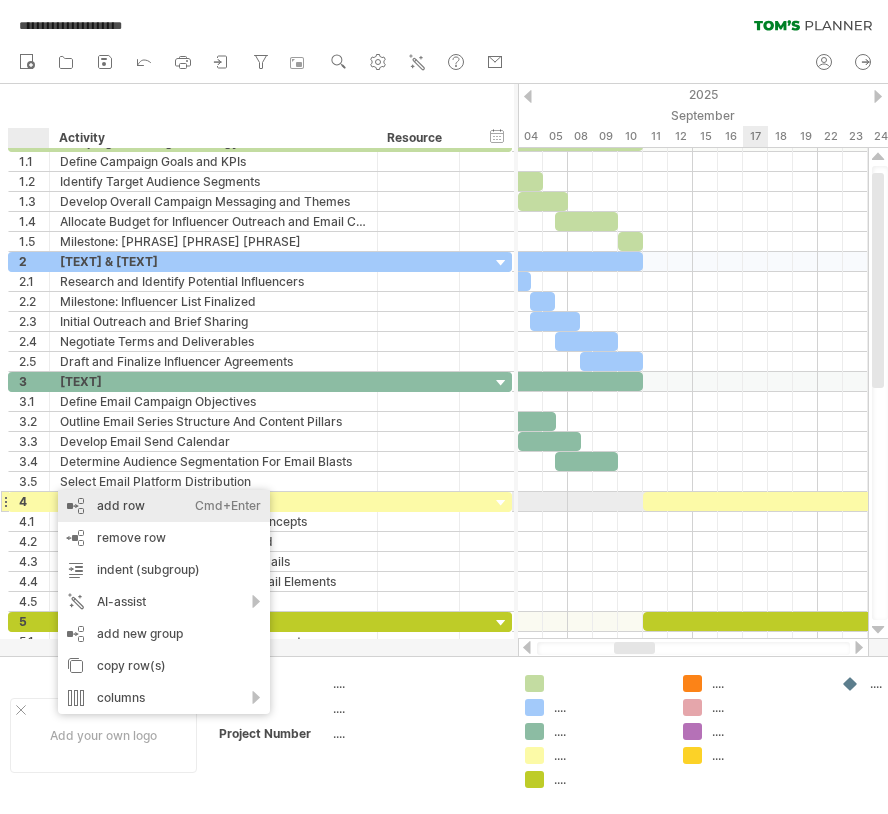 click on "add row Ctrl+Enter Cmd+Enter" at bounding box center [164, 506] 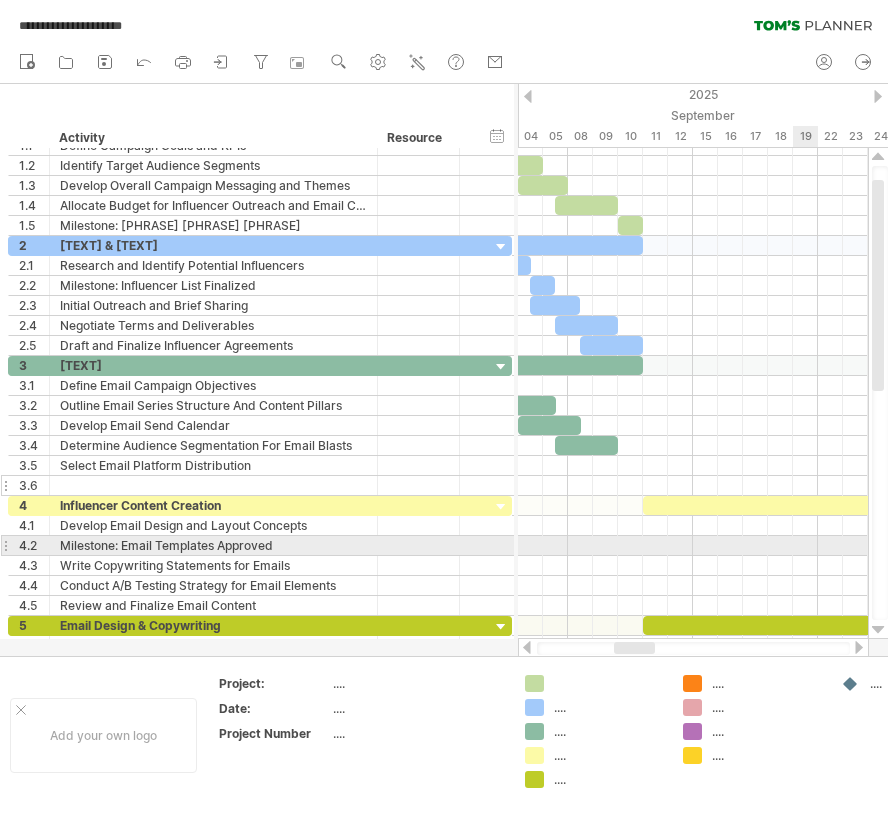 click at bounding box center [213, 485] 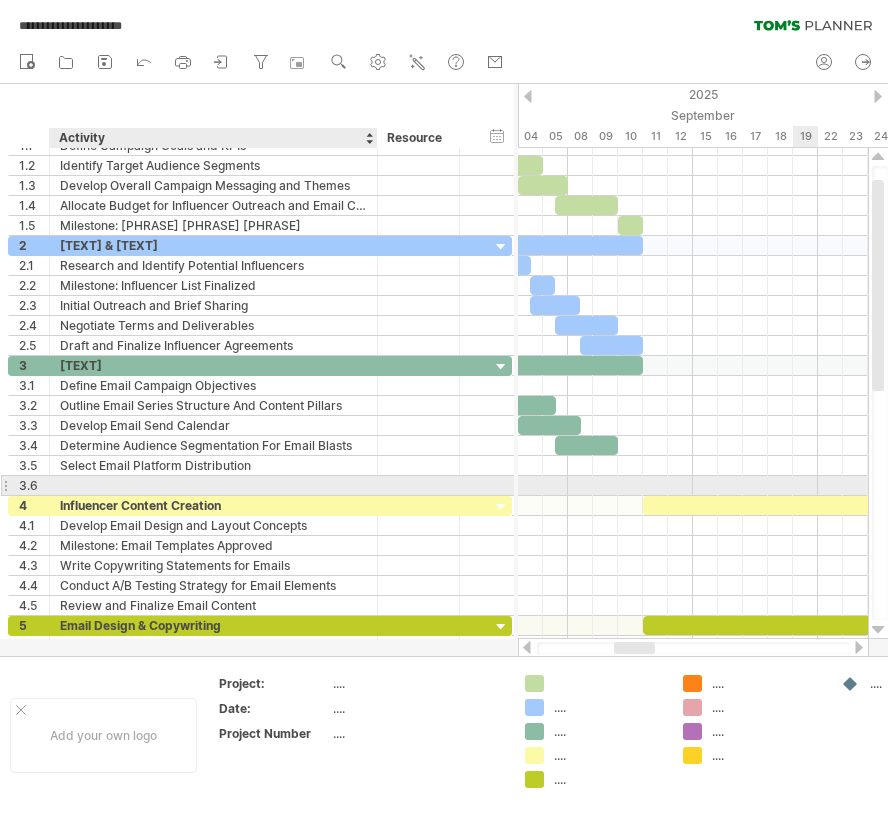 paste on "**********" 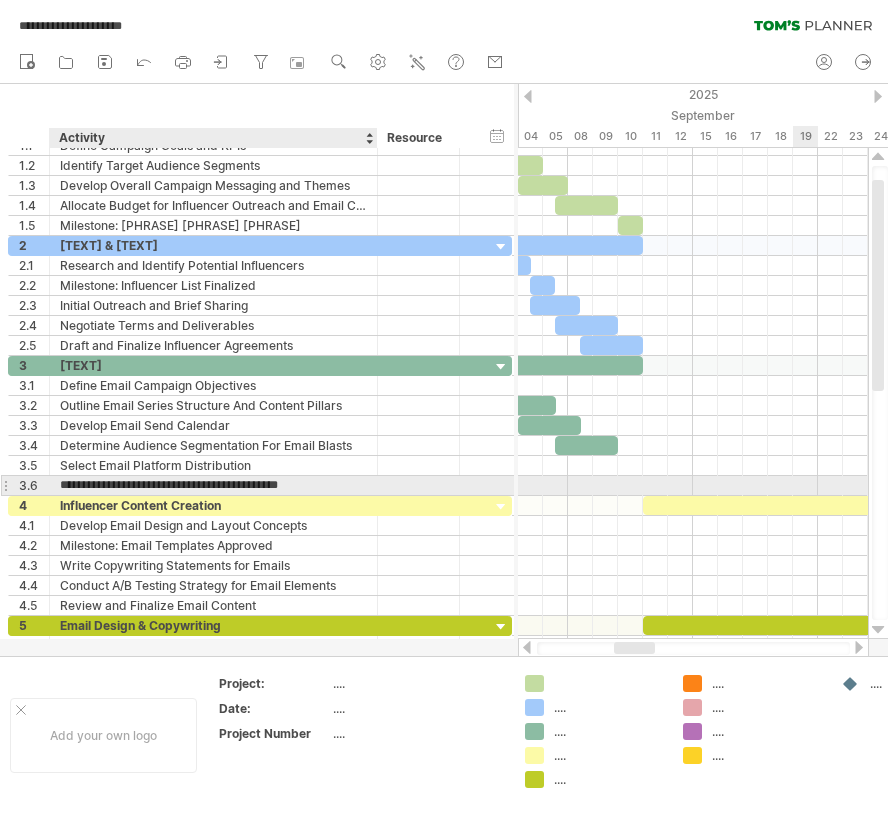 type on "**********" 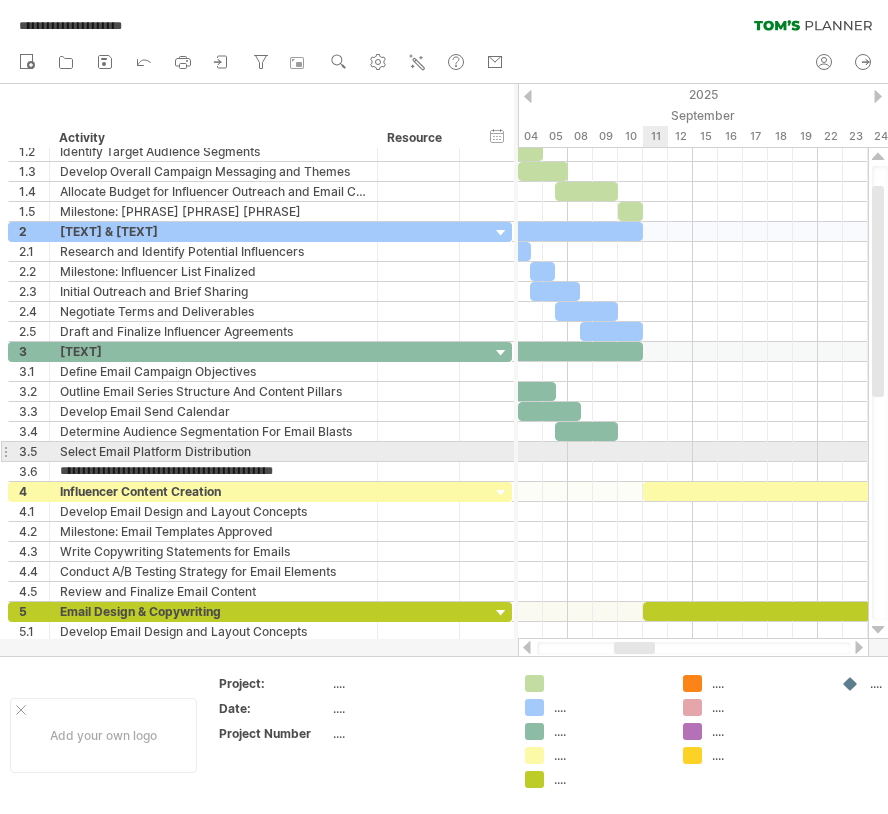 click at bounding box center (693, 452) 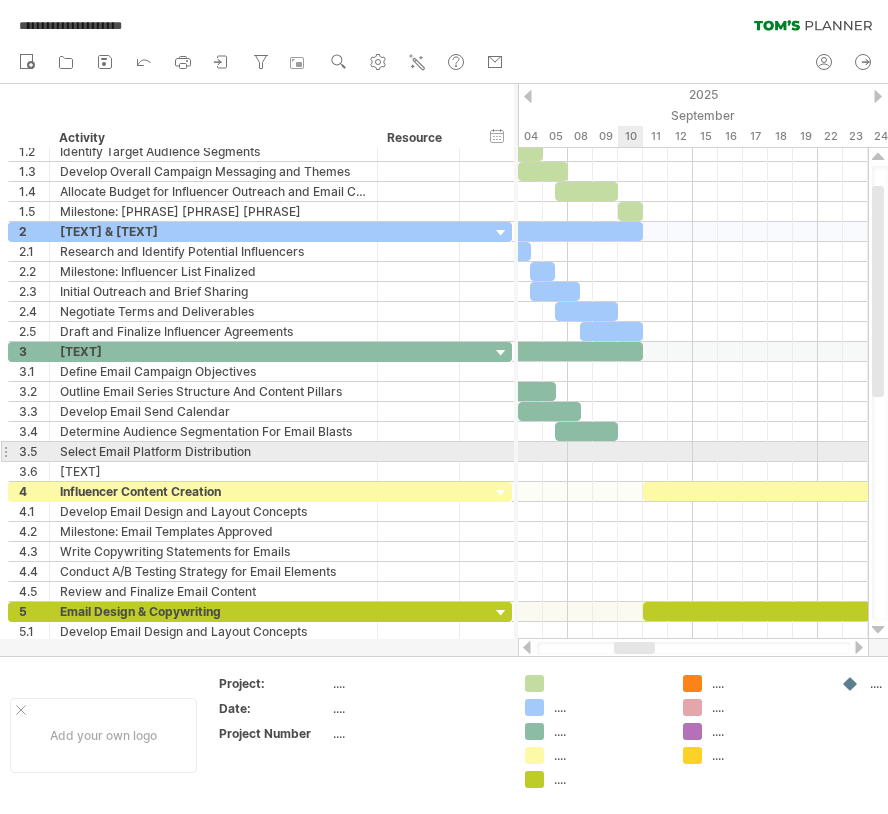 click at bounding box center (693, 452) 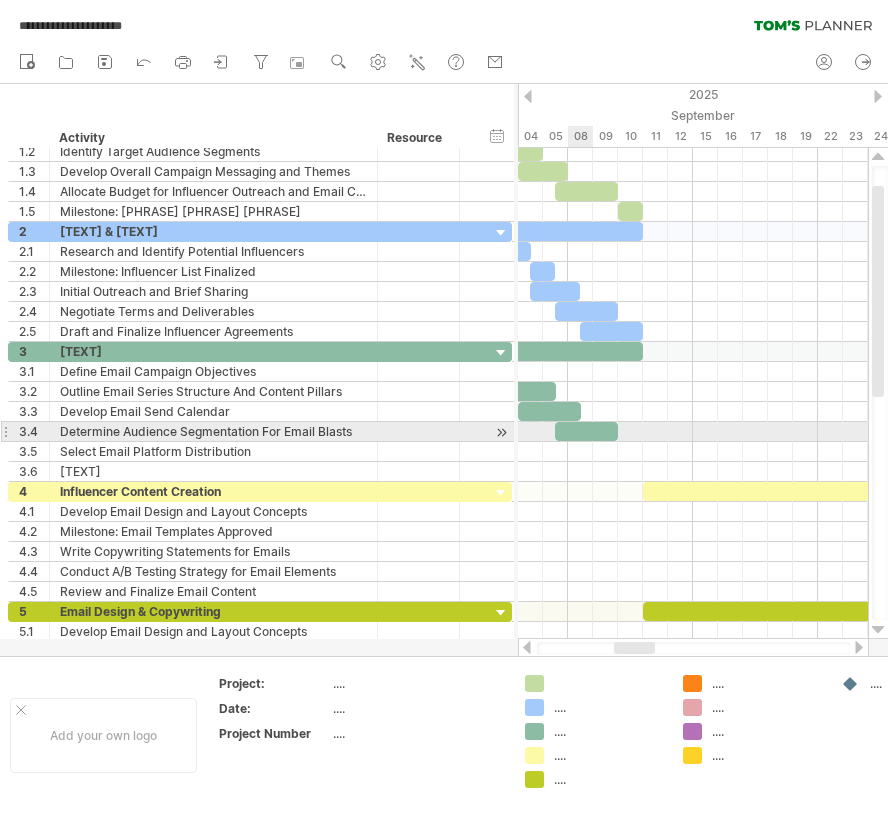click at bounding box center (586, 431) 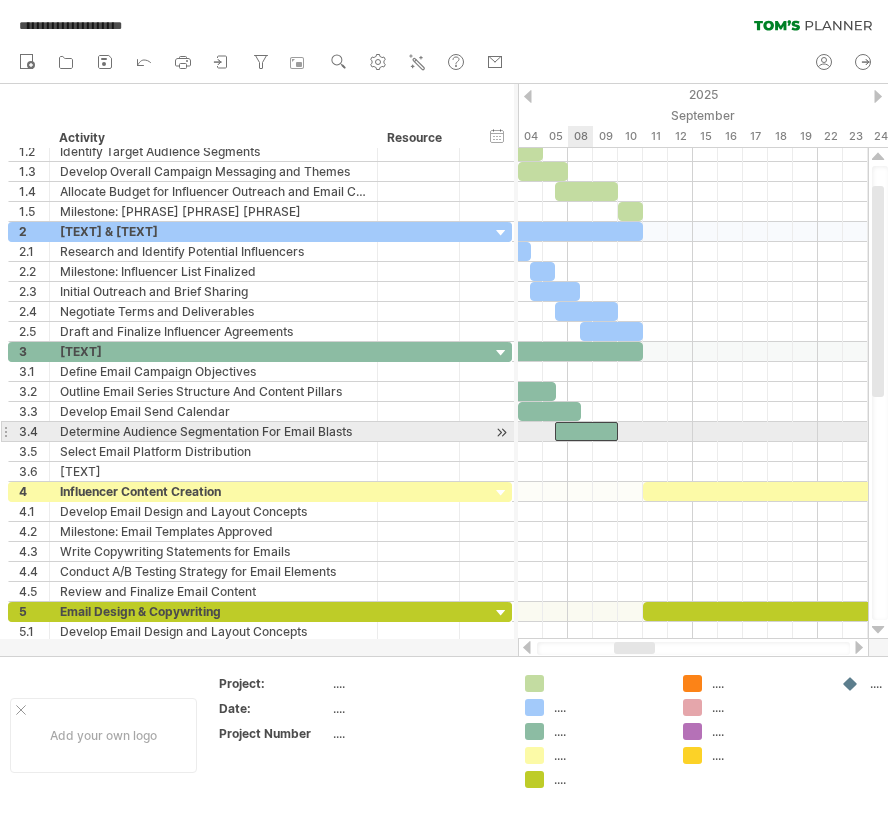 click at bounding box center [693, 452] 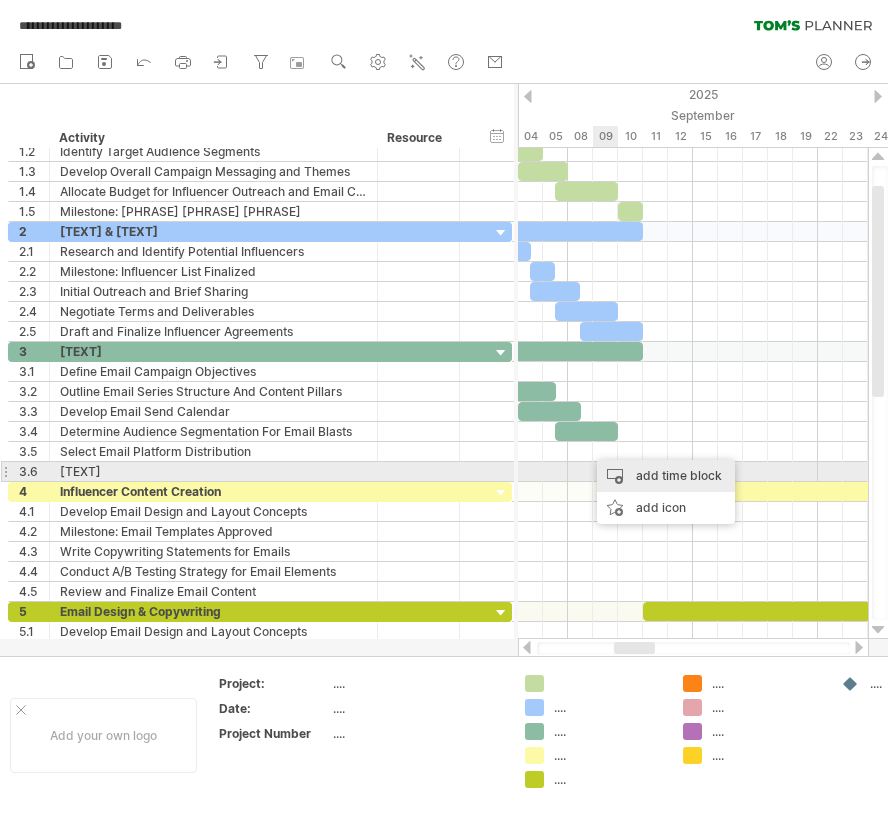 click on "add time block" at bounding box center [666, 476] 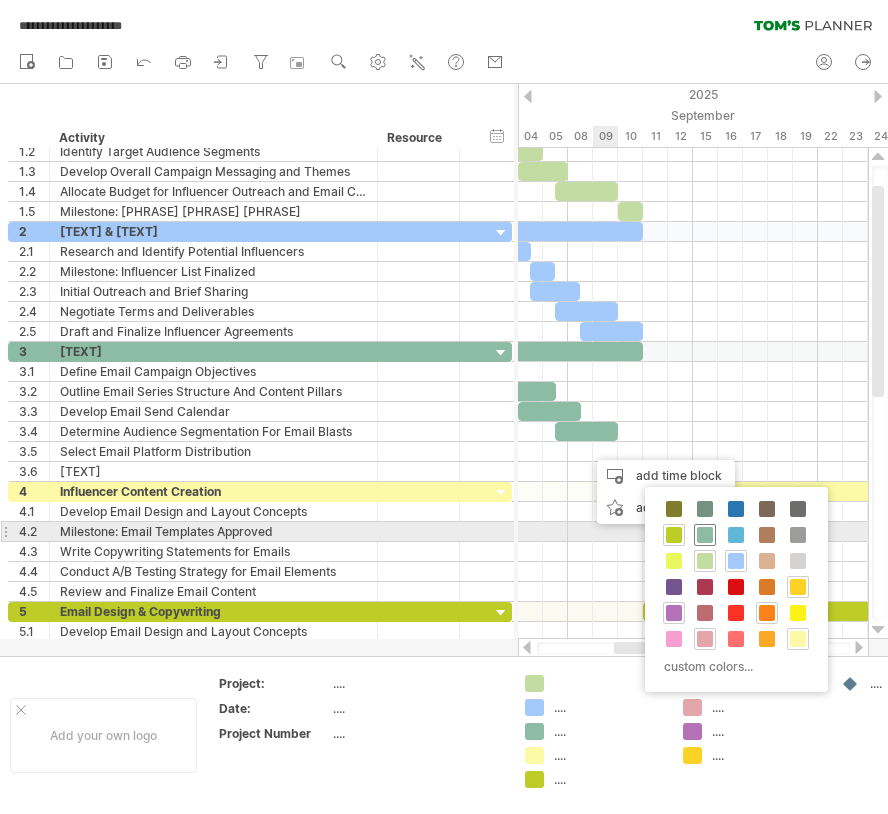 click at bounding box center (705, 535) 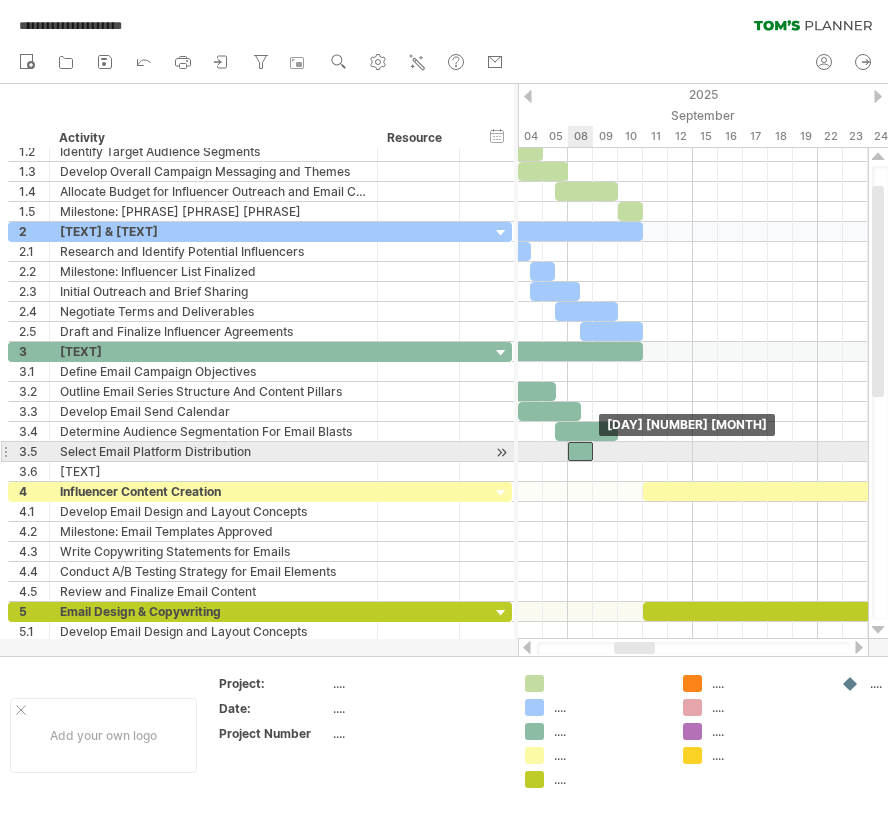 drag, startPoint x: 601, startPoint y: 445, endPoint x: 575, endPoint y: 445, distance: 26 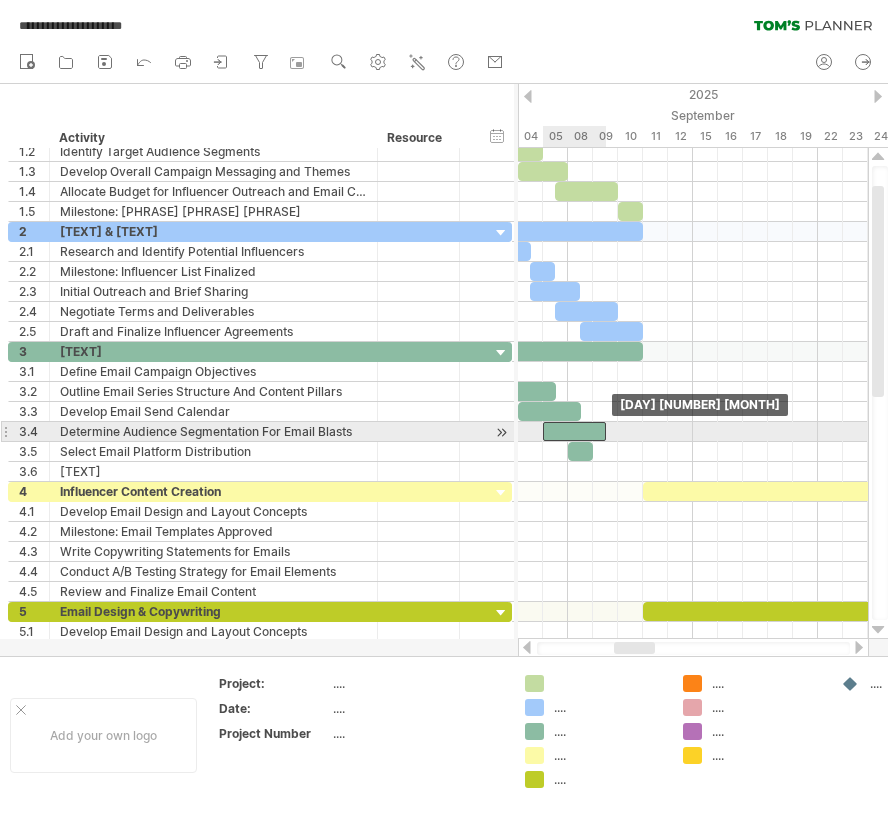 drag, startPoint x: 579, startPoint y: 428, endPoint x: 569, endPoint y: 429, distance: 10.049875 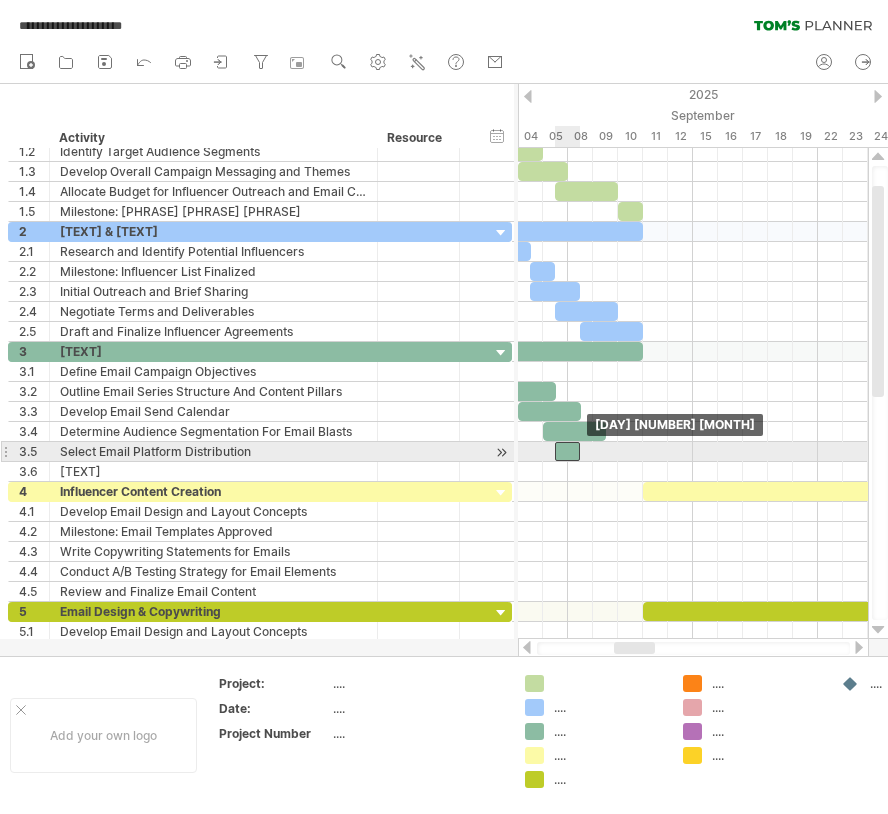 drag, startPoint x: 582, startPoint y: 454, endPoint x: 568, endPoint y: 454, distance: 14 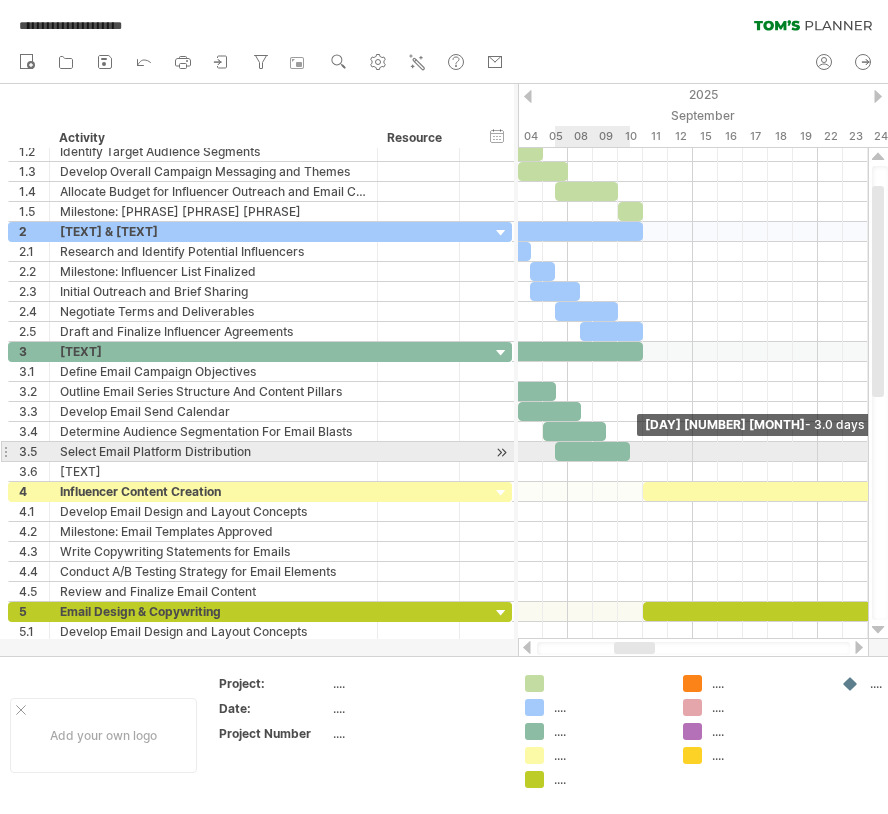 drag, startPoint x: 581, startPoint y: 452, endPoint x: 629, endPoint y: 447, distance: 48.259712 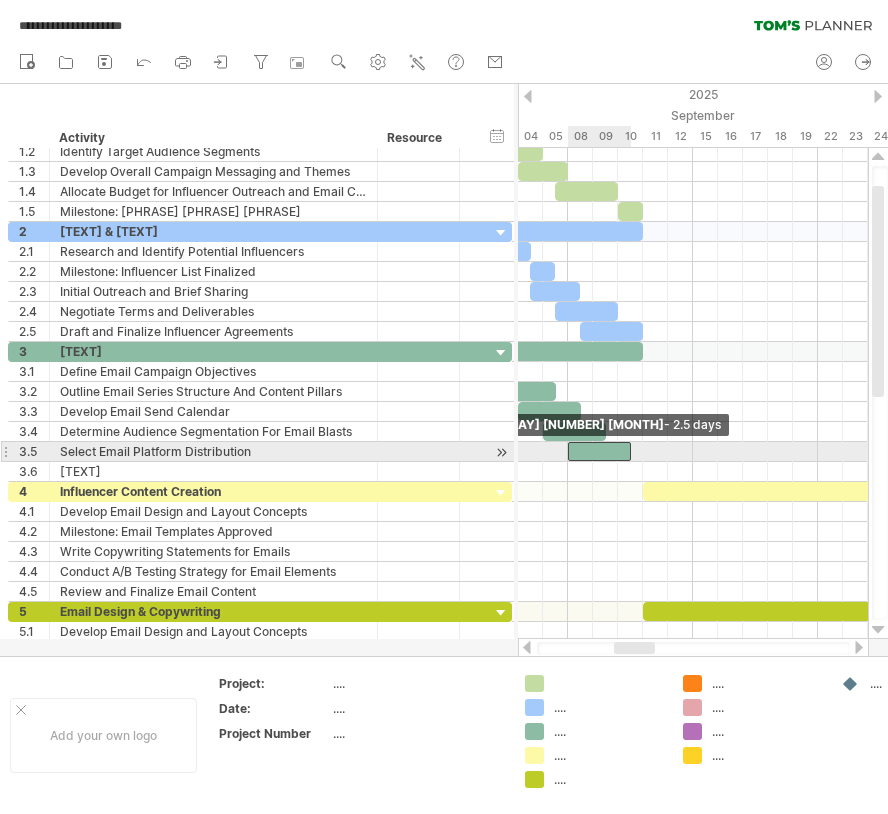 drag, startPoint x: 556, startPoint y: 453, endPoint x: 574, endPoint y: 452, distance: 18.027756 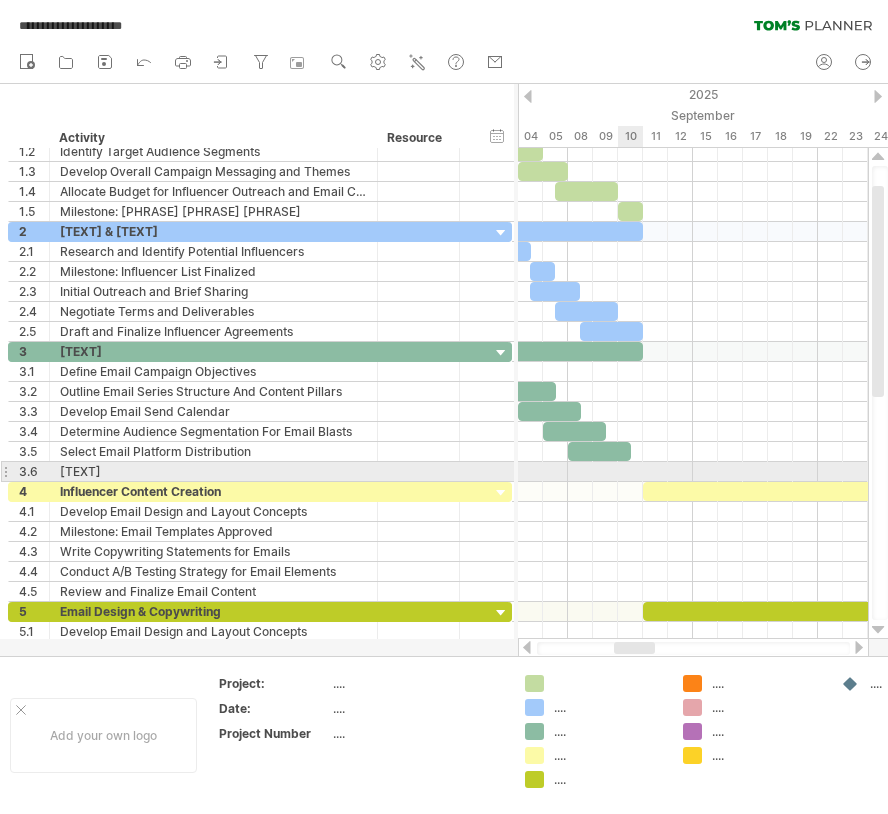 click at bounding box center (693, 472) 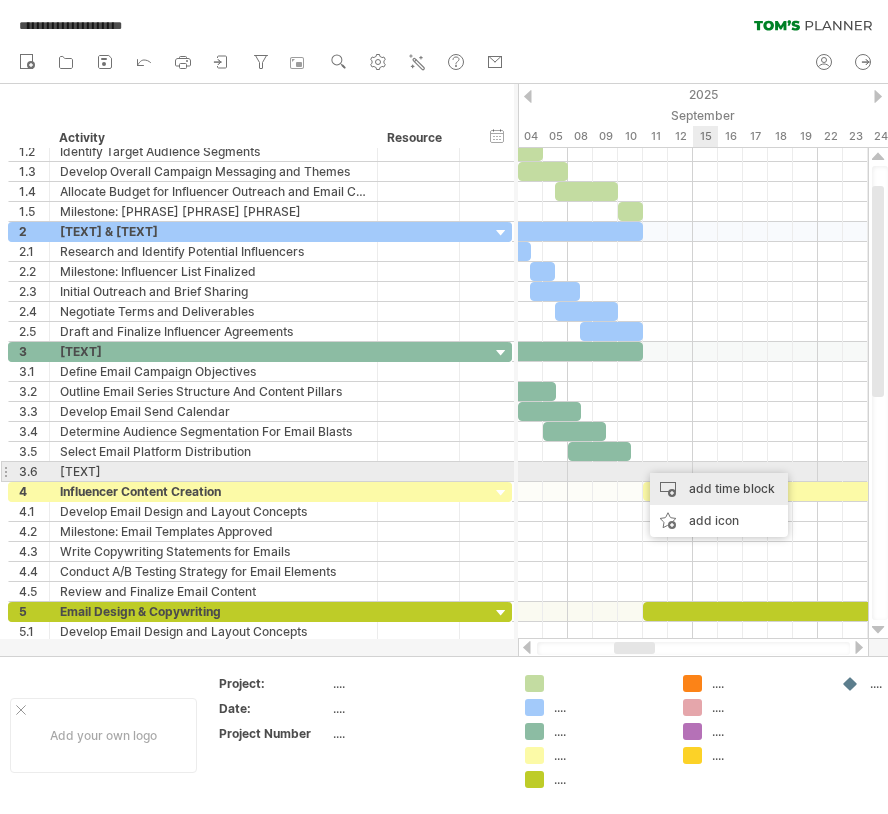click on "add time block" at bounding box center (719, 489) 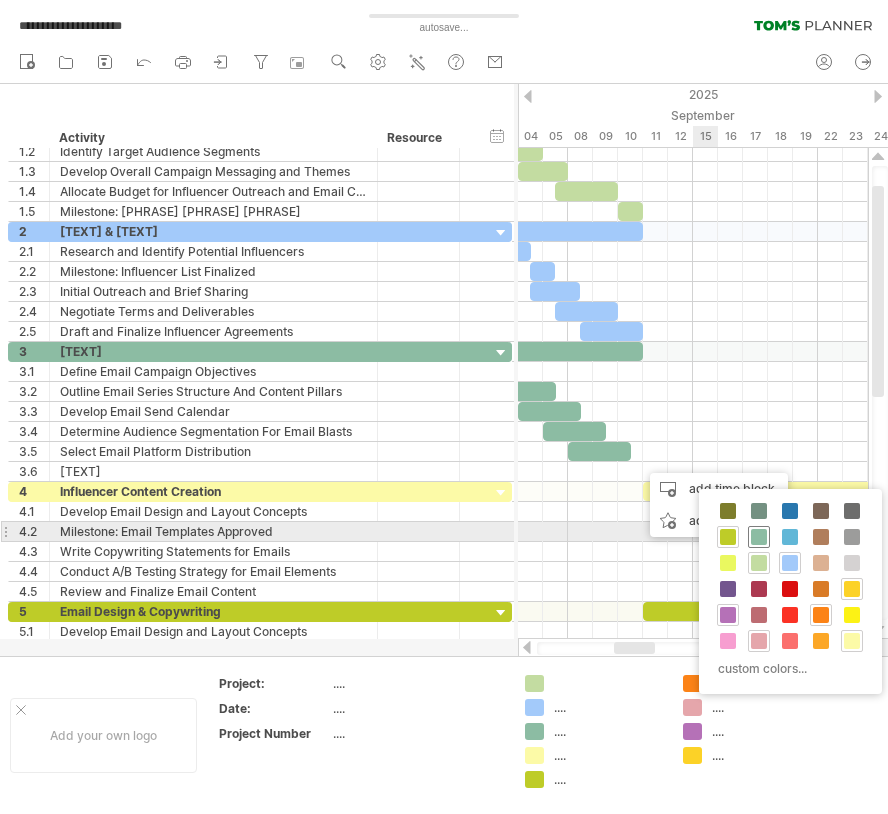 click at bounding box center [759, 537] 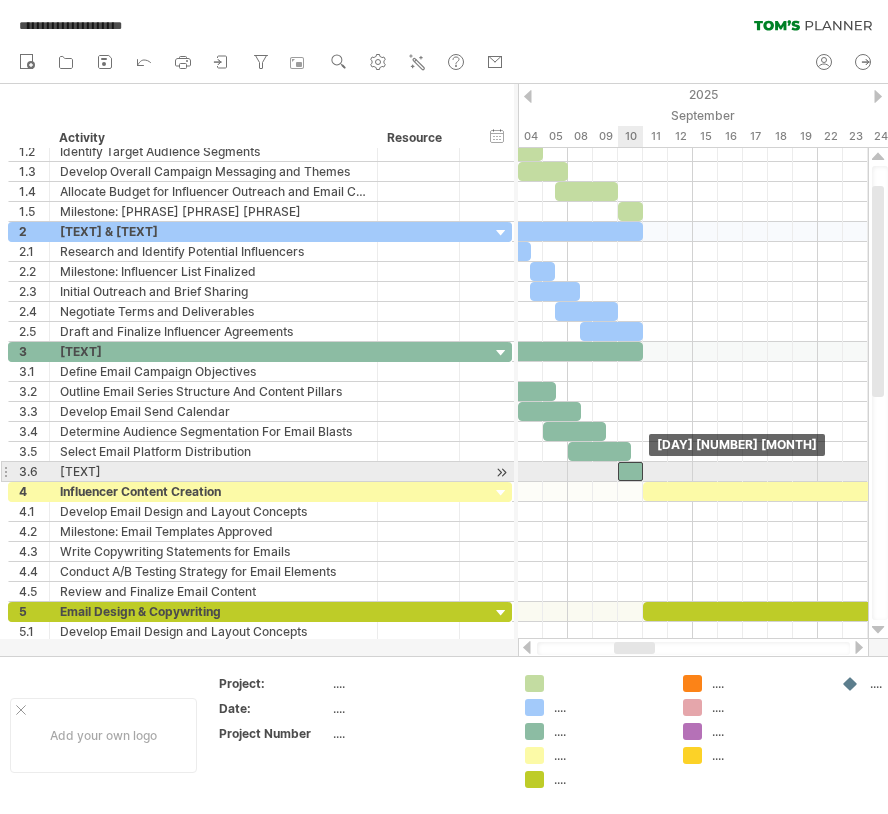 drag, startPoint x: 651, startPoint y: 474, endPoint x: 626, endPoint y: 473, distance: 25.019993 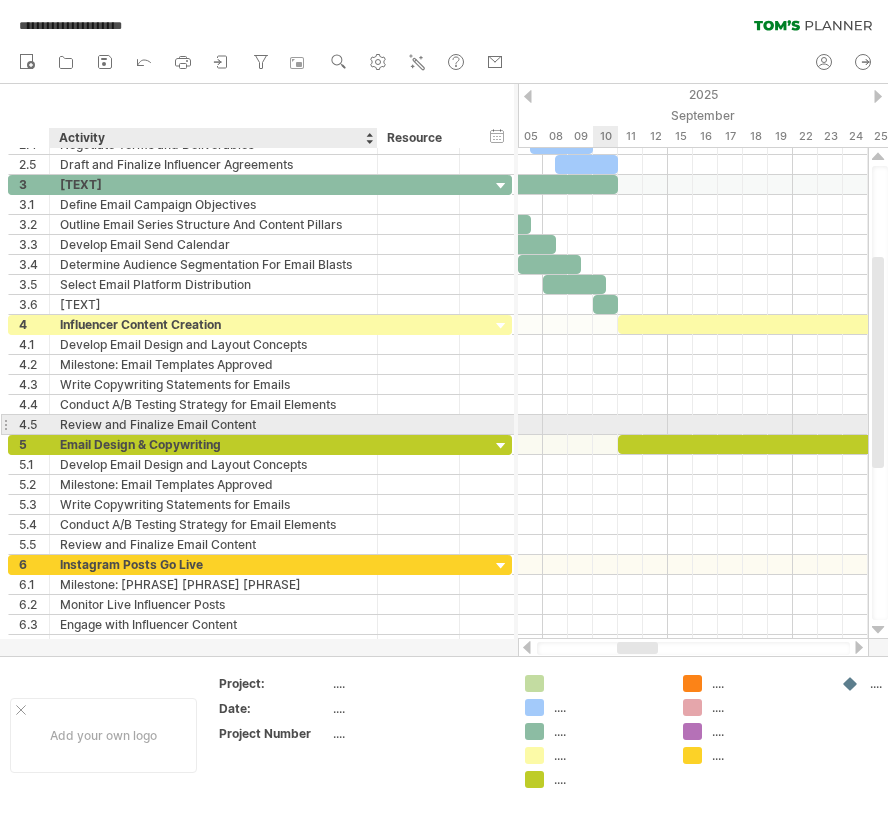 click on "Review and Finalize Email Content" at bounding box center [213, 424] 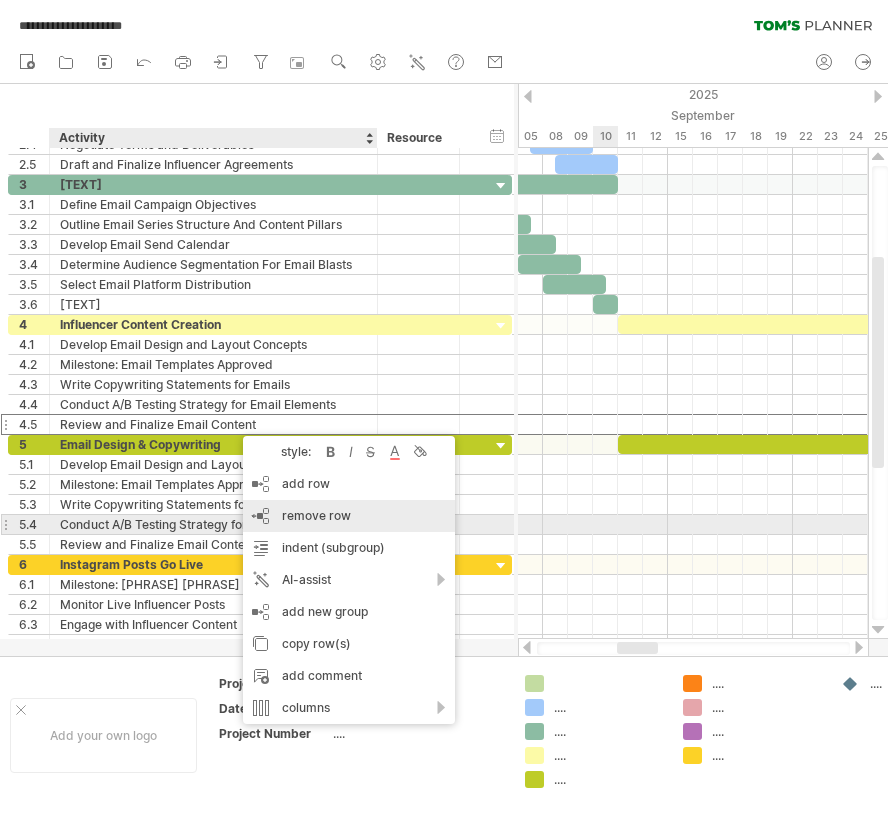 click on "remove row" at bounding box center (316, 515) 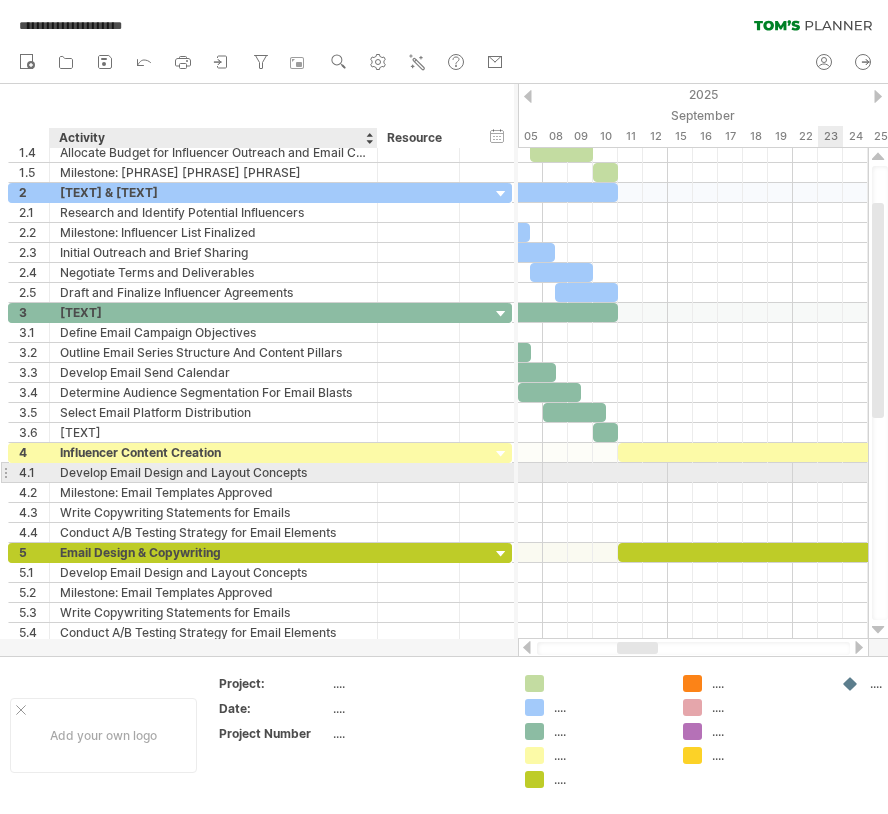 click on "Develop Email Design and Layout Concepts" at bounding box center [213, 472] 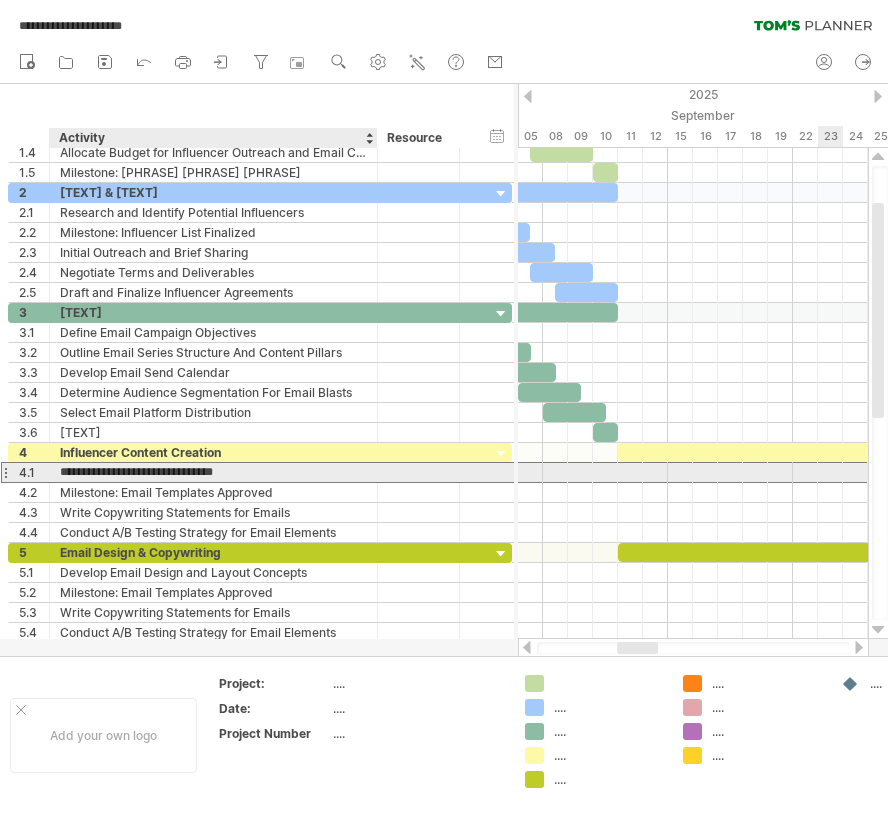 drag, startPoint x: 305, startPoint y: 472, endPoint x: 66, endPoint y: 467, distance: 239.05229 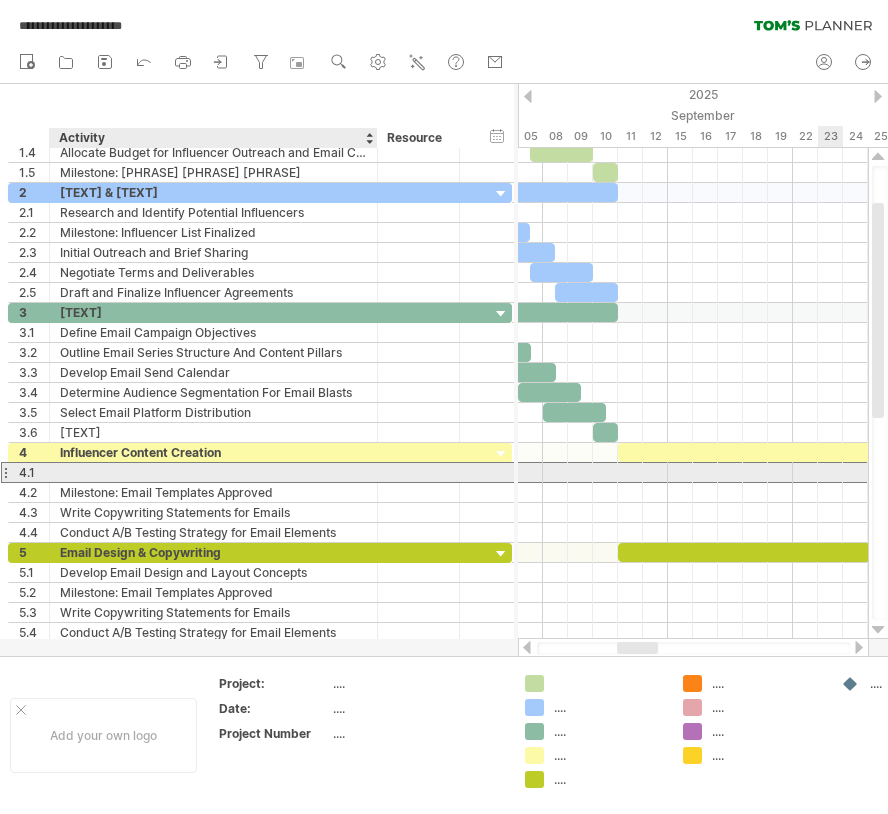 paste on "**********" 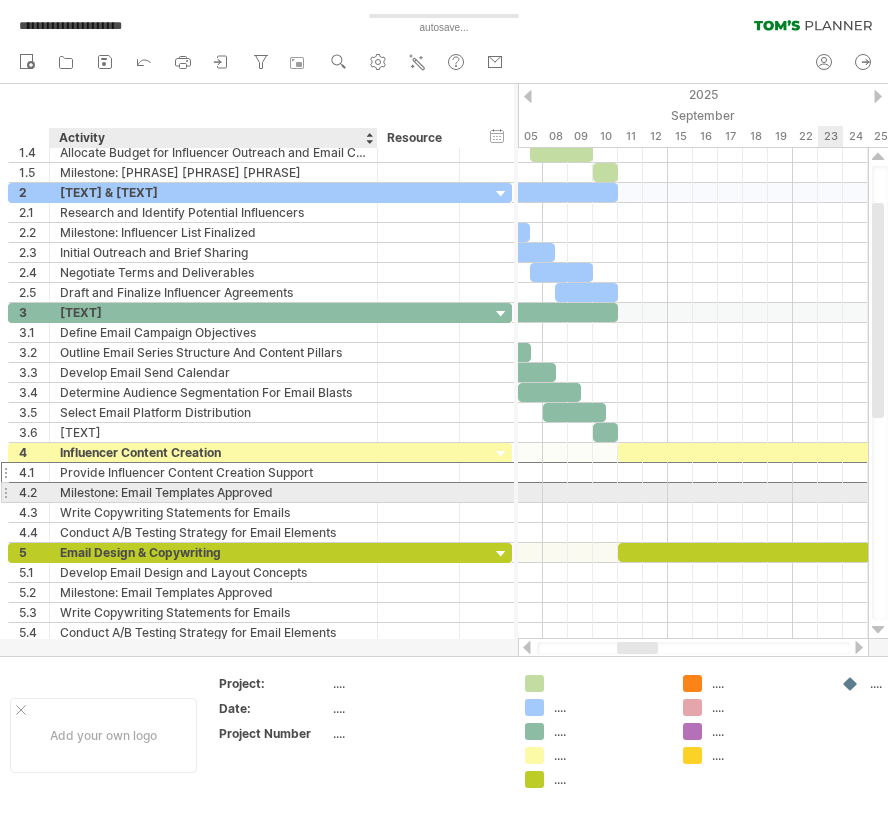 click on "Milestone: Email Templates Approved" at bounding box center [213, 492] 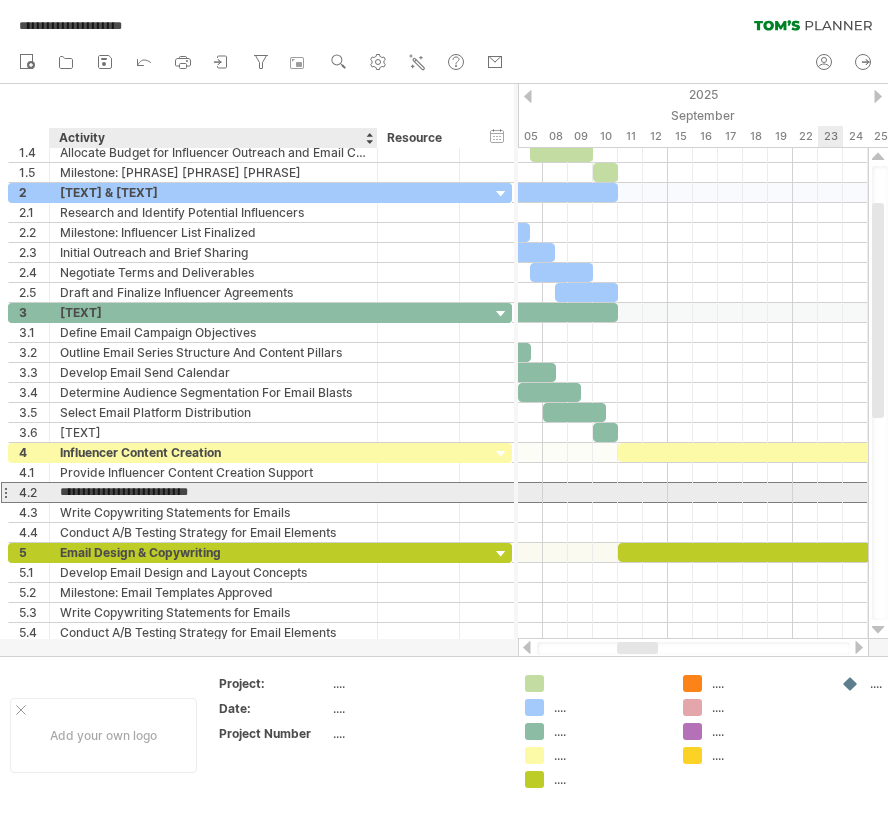 click on "**********" at bounding box center (213, 492) 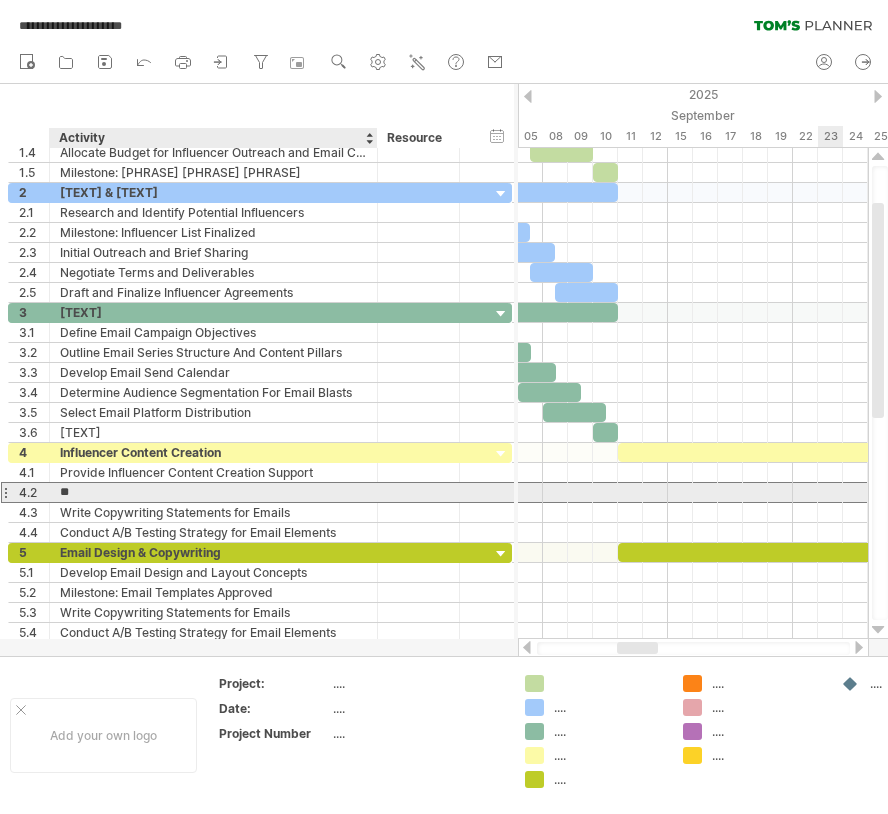 type on "*" 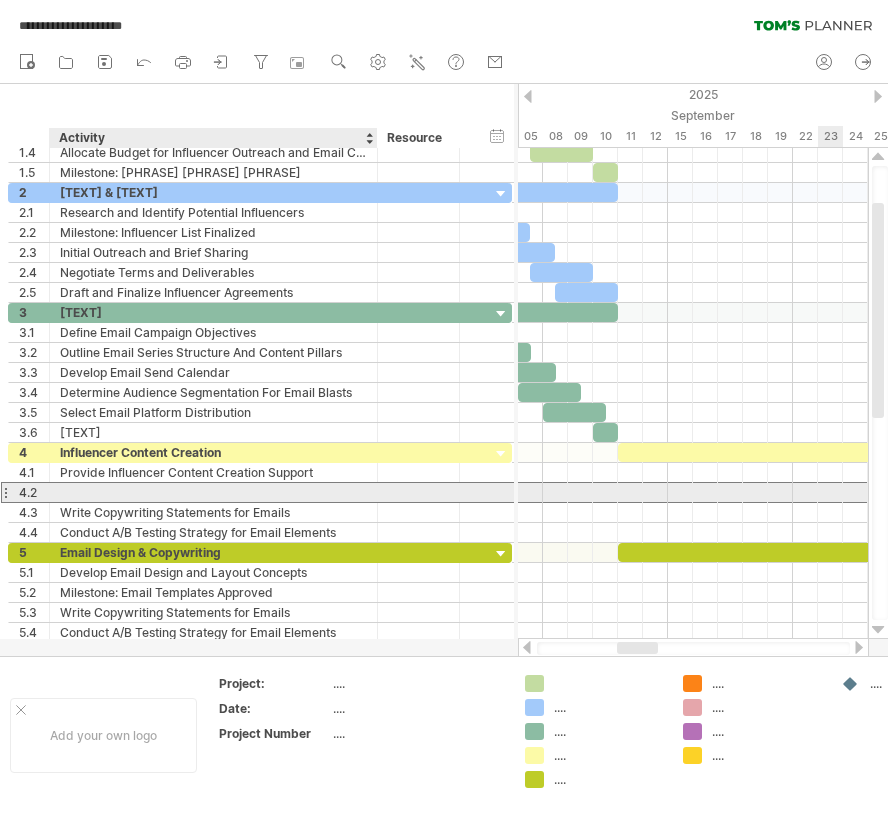 paste on "**********" 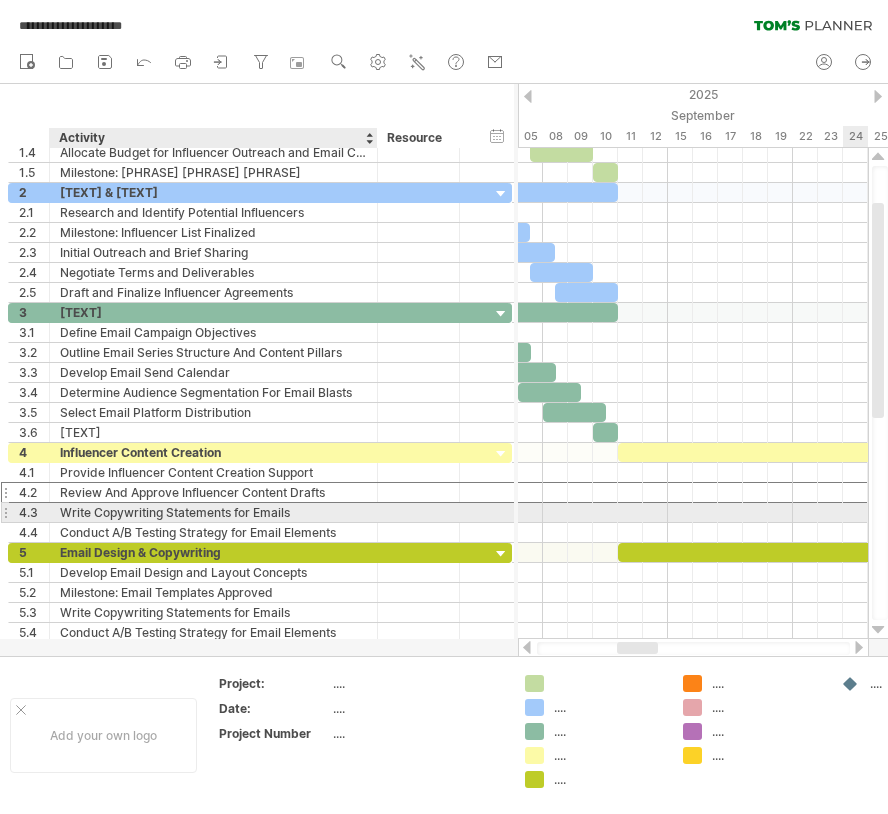 click on "Write Copywriting Statements for Emails" at bounding box center (213, 512) 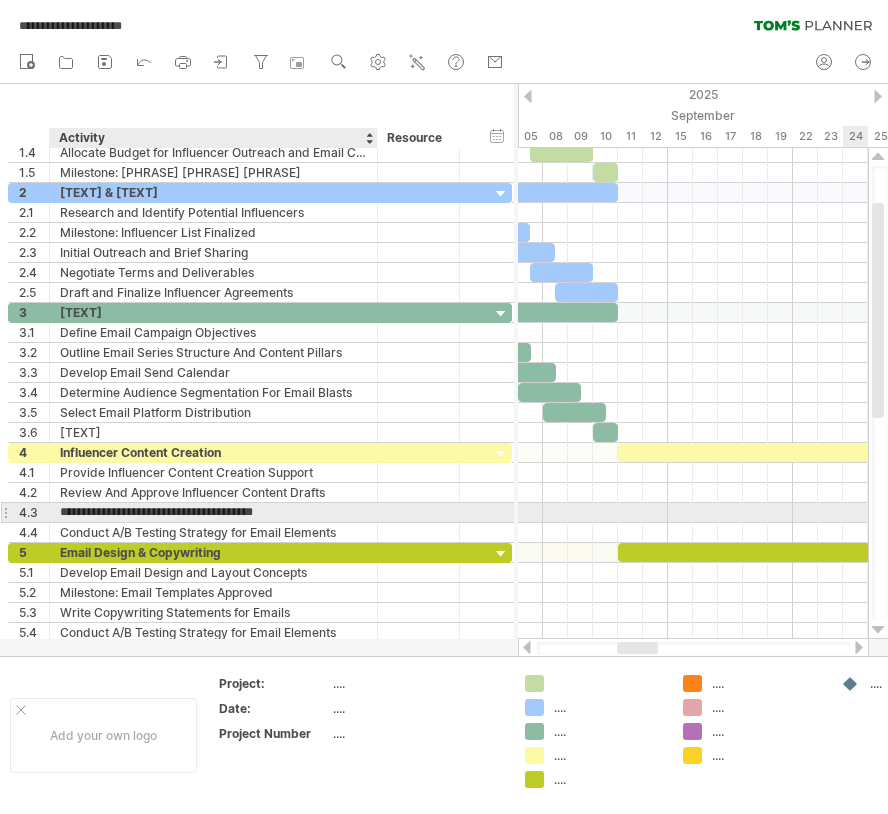 type on "**********" 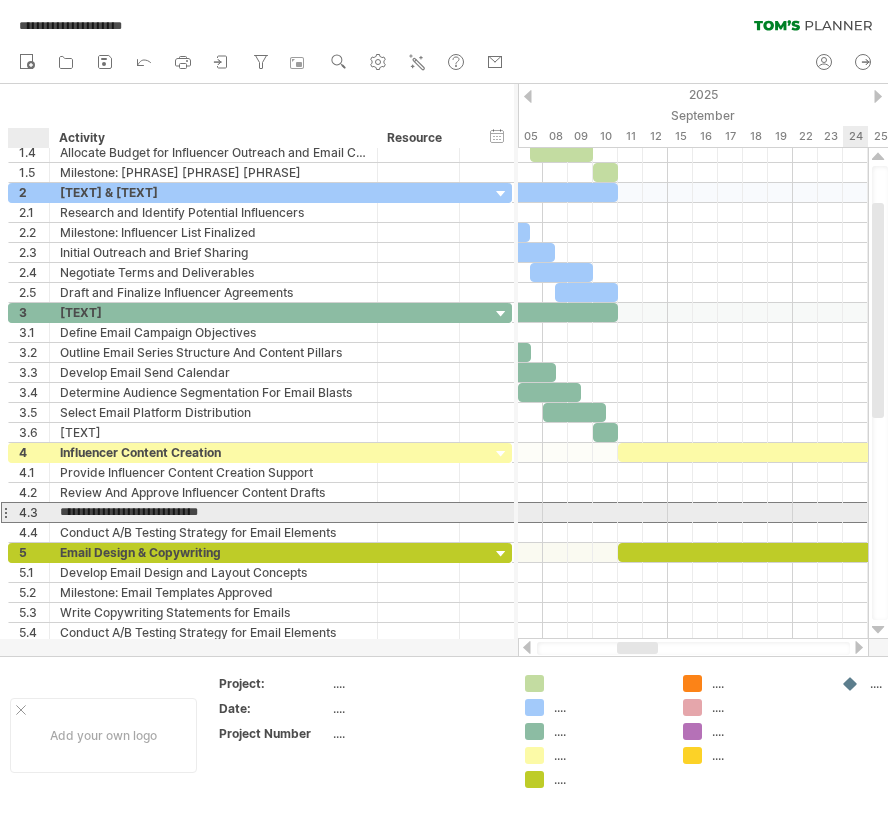 drag, startPoint x: 225, startPoint y: 510, endPoint x: 40, endPoint y: 504, distance: 185.09727 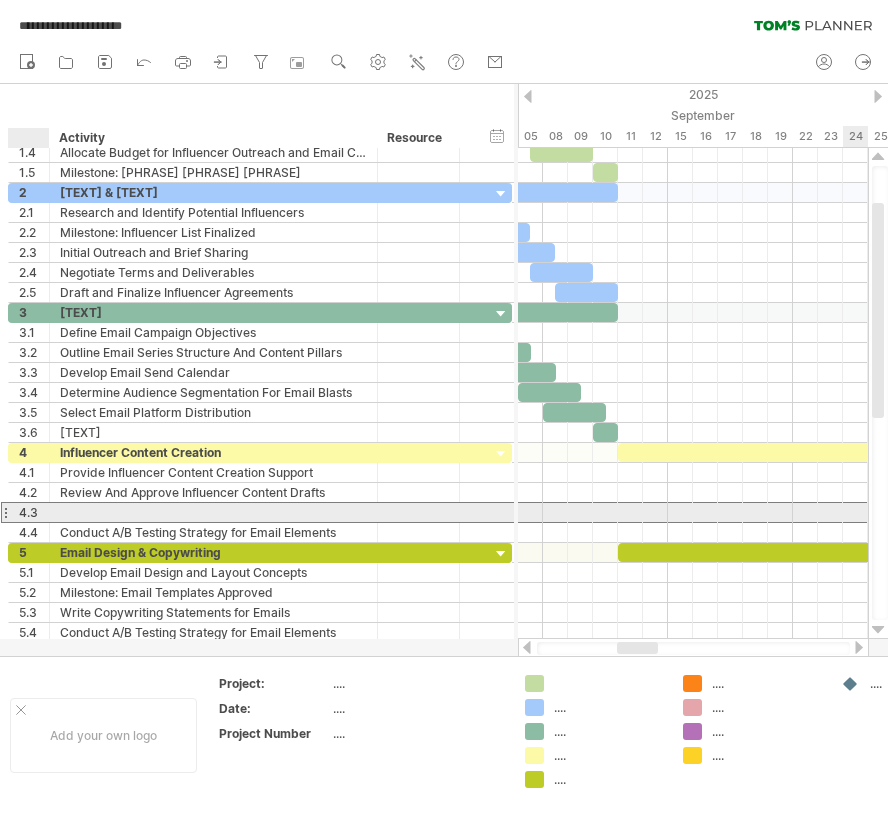 paste on "**********" 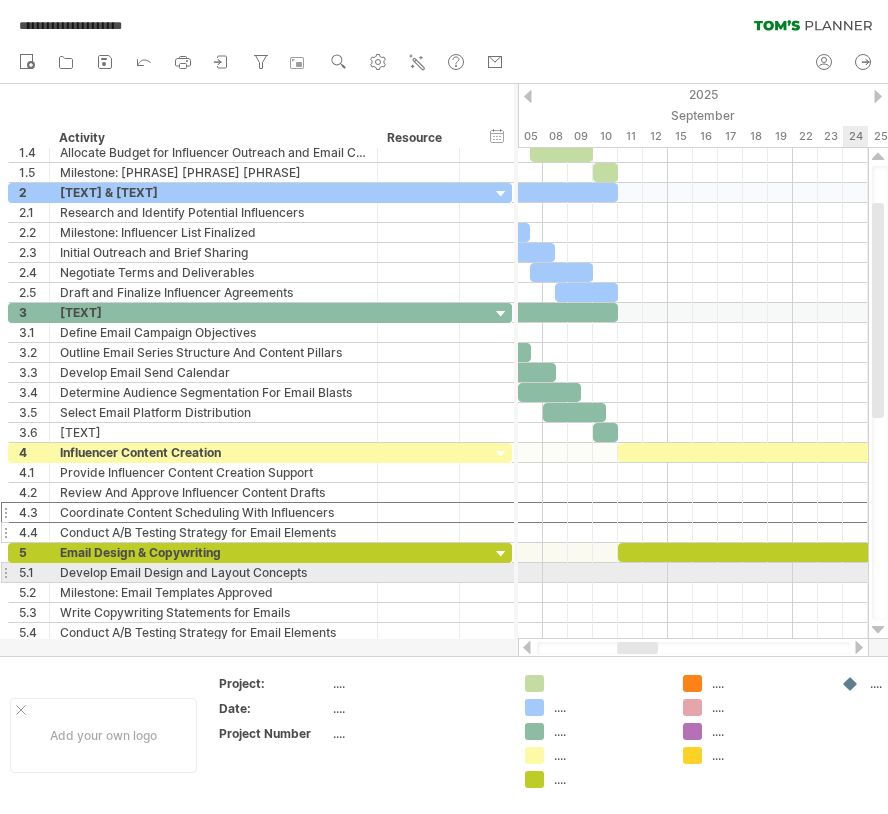 click on "Conduct A/B Testing Strategy for Email Elements" at bounding box center [213, 532] 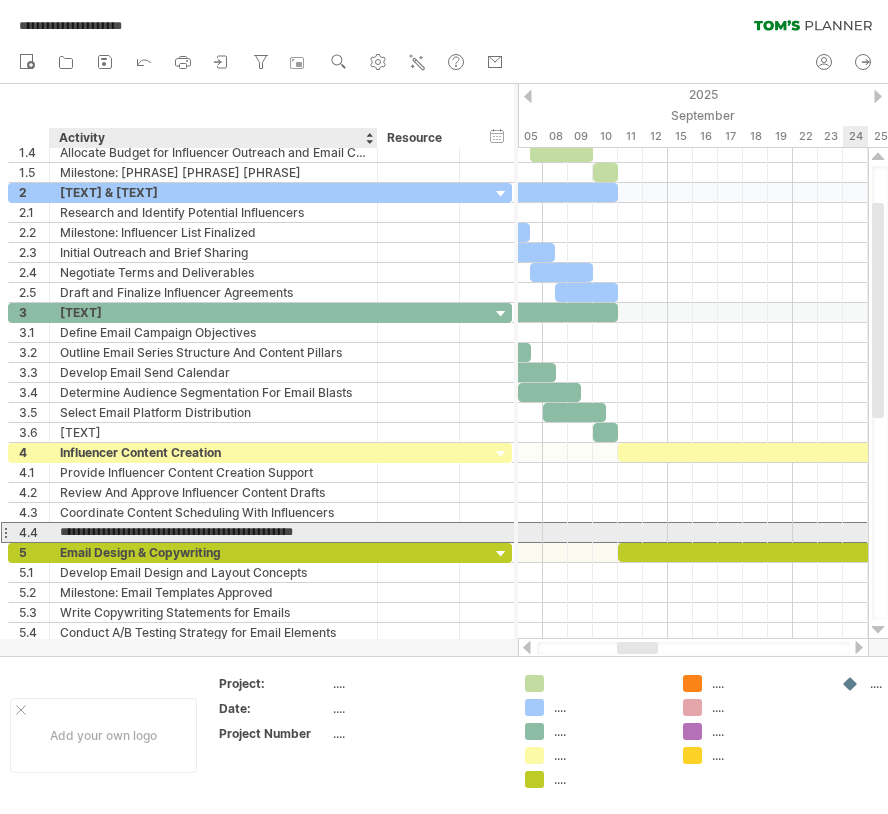 click on "**********" at bounding box center [213, 532] 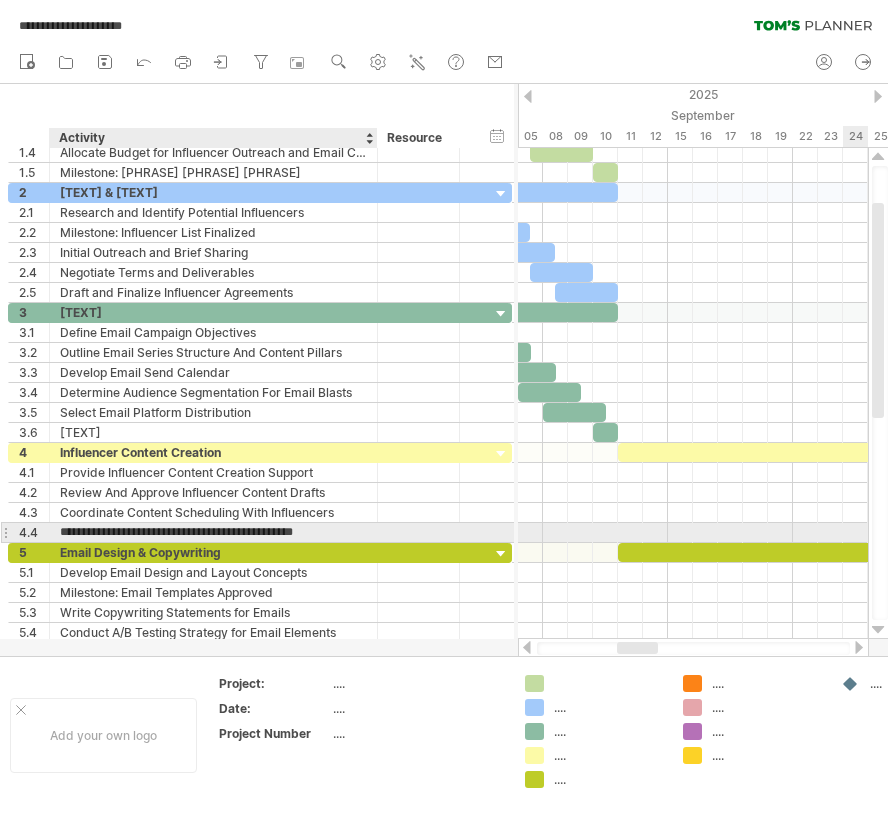 type on "**********" 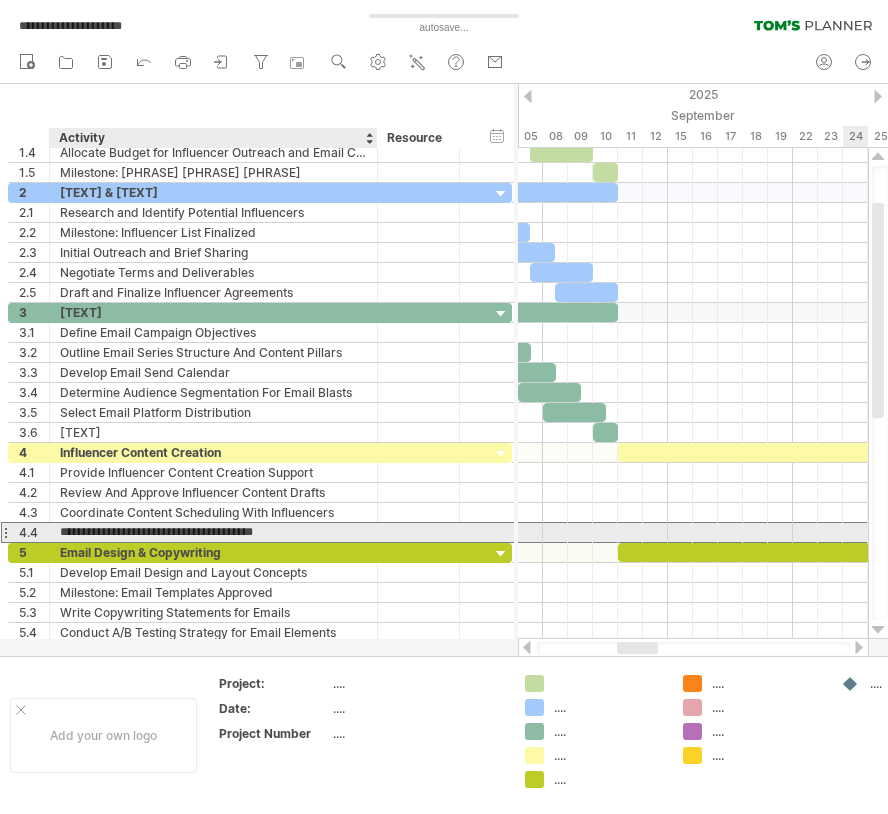 drag, startPoint x: 295, startPoint y: 532, endPoint x: 26, endPoint y: 533, distance: 269.00186 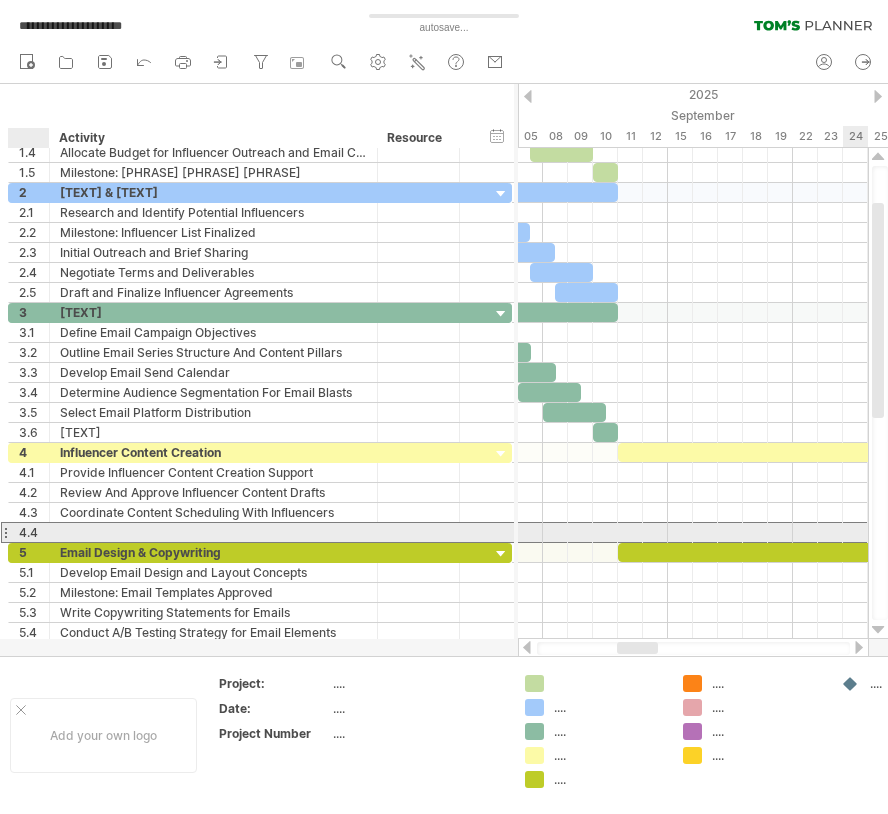 paste on "**********" 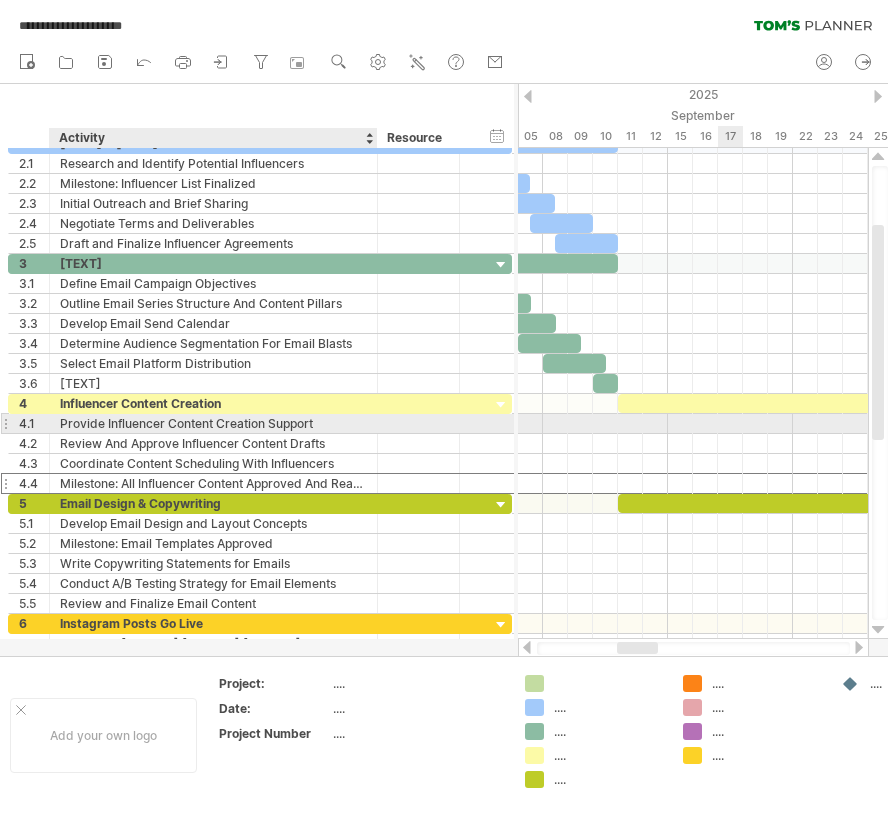 click on "Provide Influencer Content Creation Support" at bounding box center [213, 423] 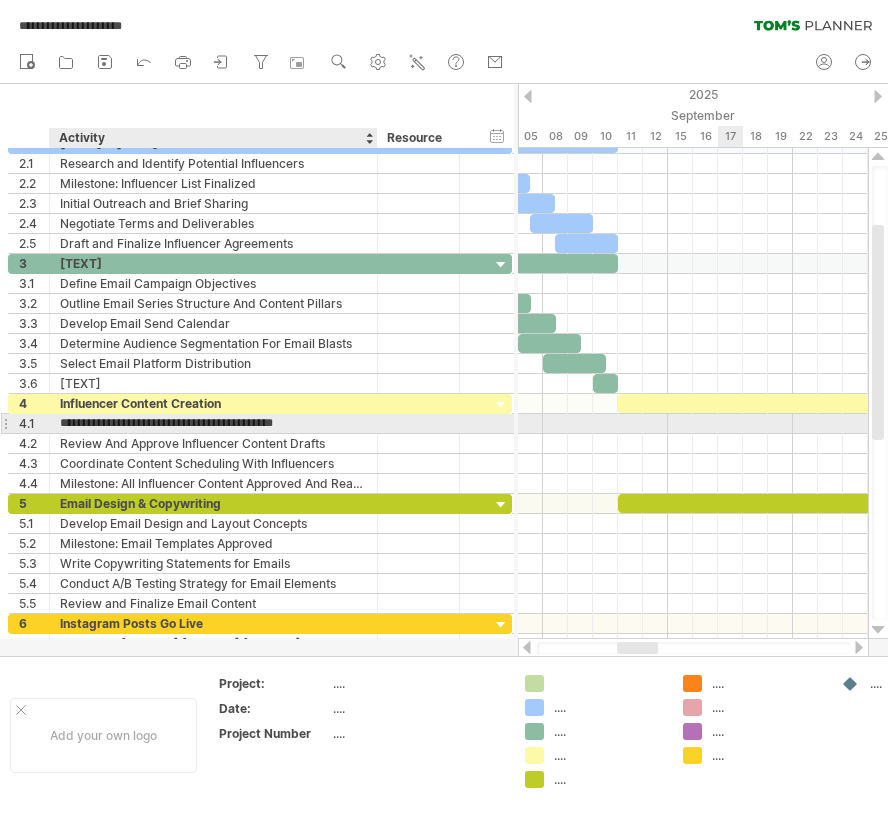 type on "**********" 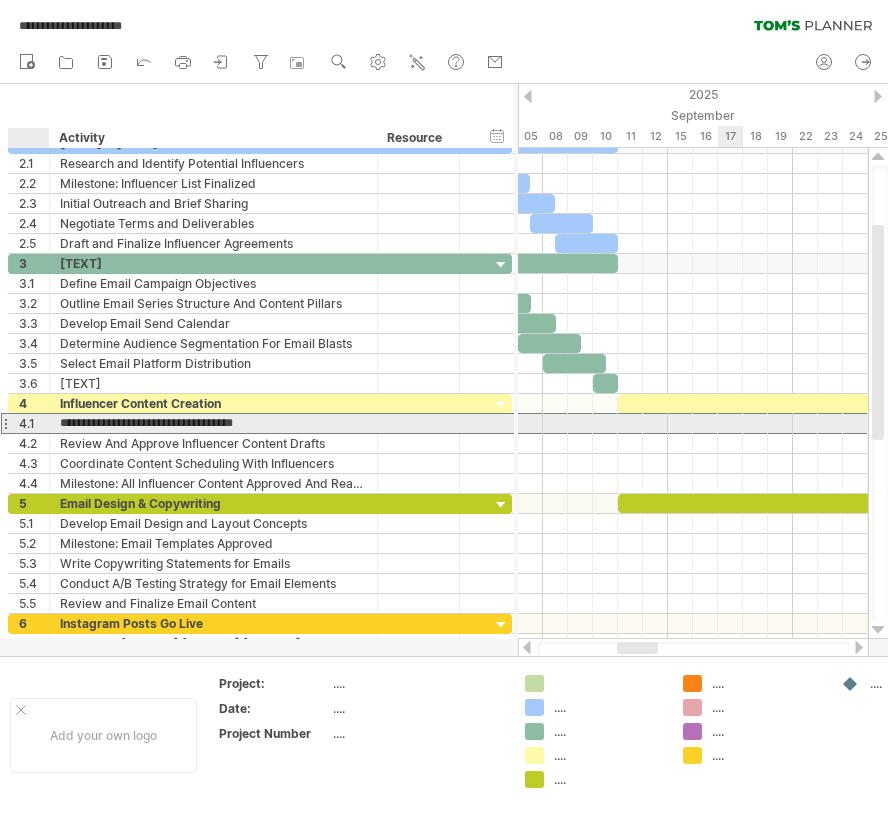 drag, startPoint x: 264, startPoint y: 418, endPoint x: 14, endPoint y: 415, distance: 250.018 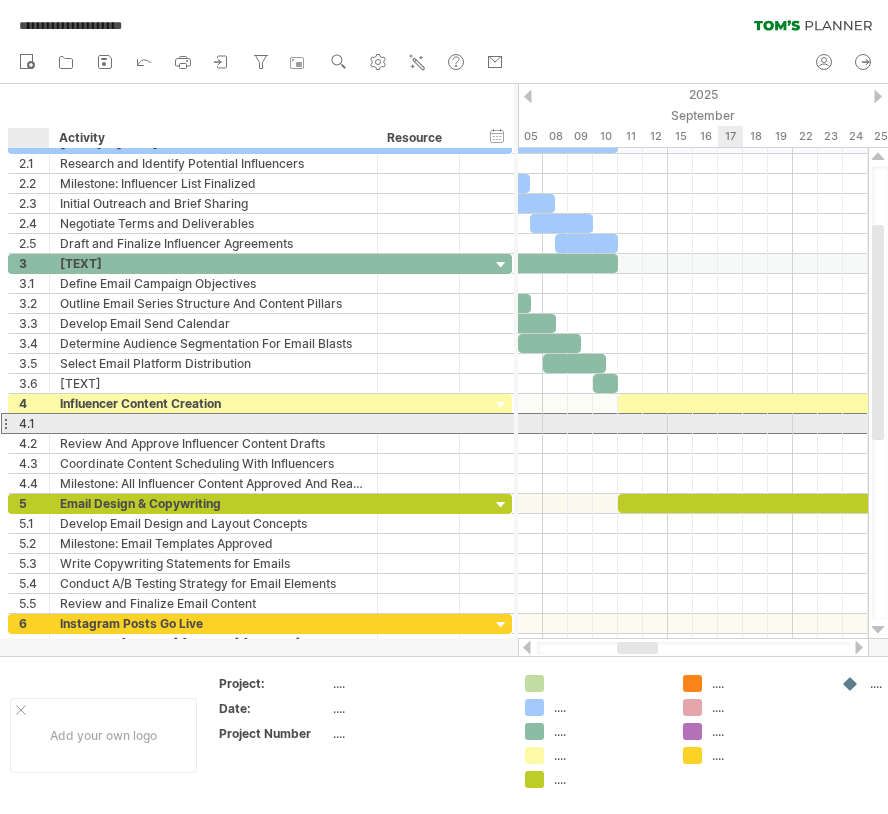 paste on "**********" 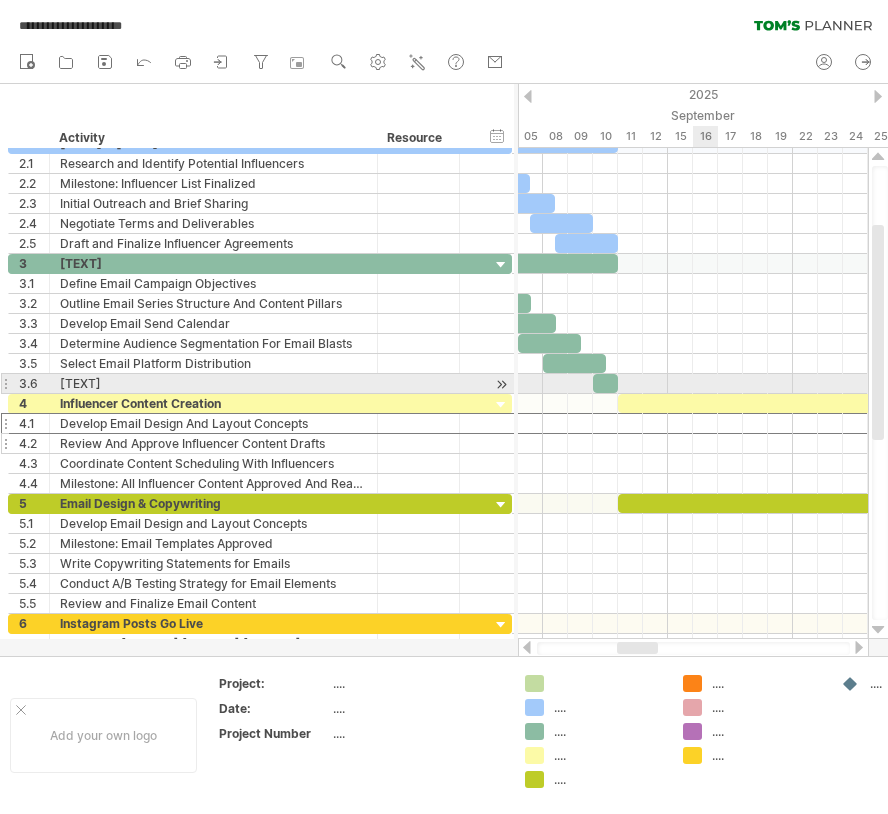 click on "Review And Approve Influencer Content Drafts" at bounding box center (213, 443) 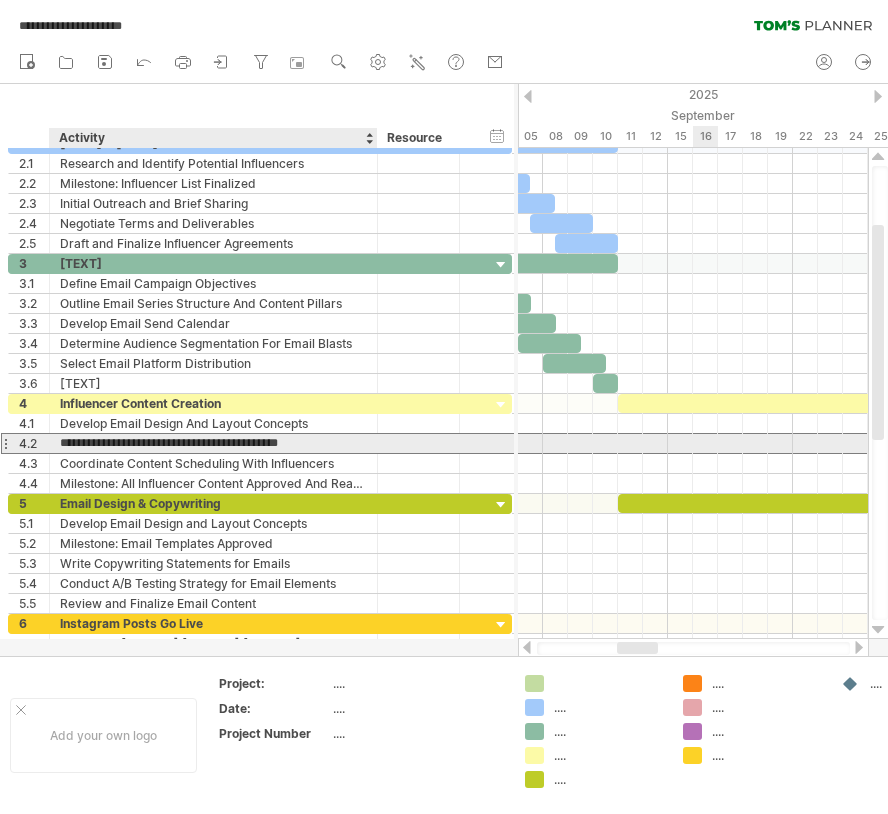 click on "**********" at bounding box center (213, 443) 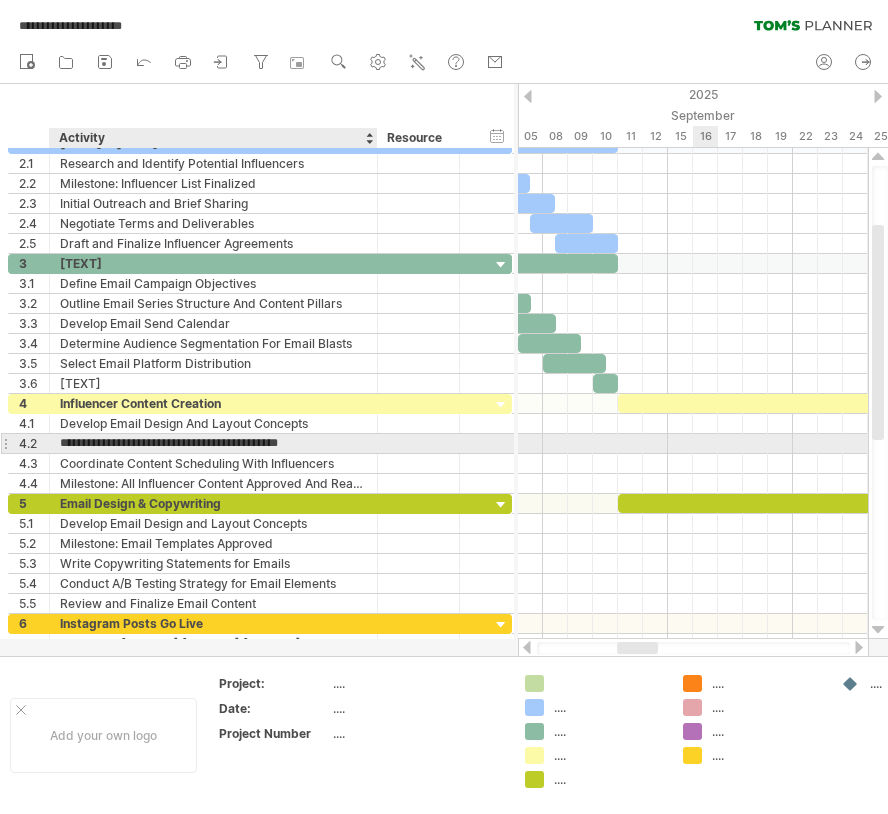 type on "**********" 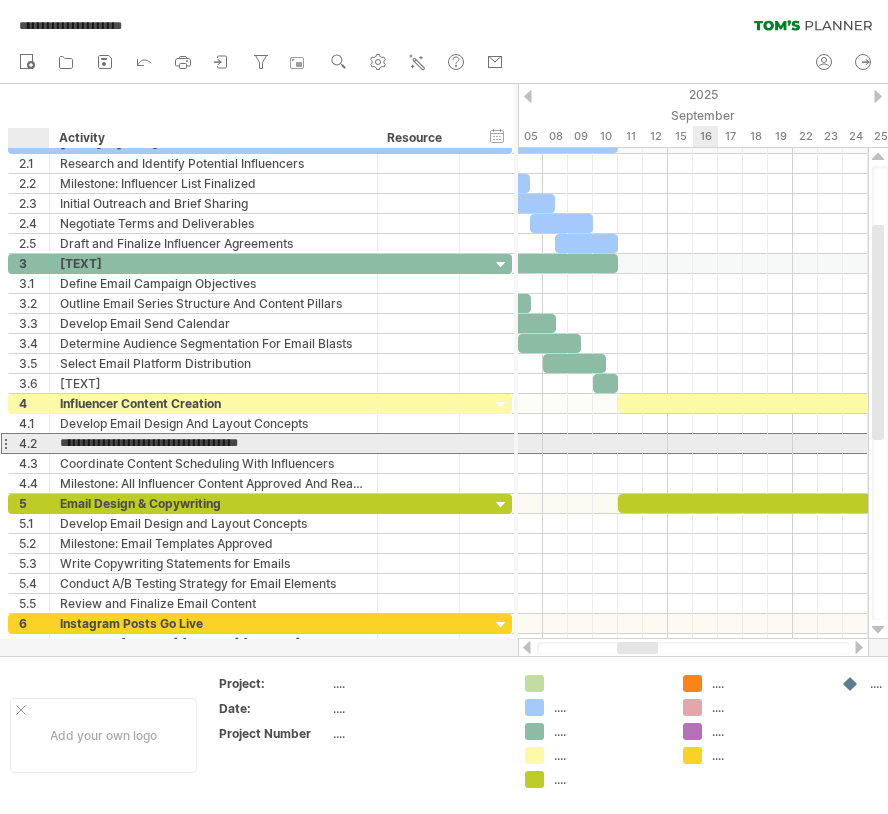 drag, startPoint x: 308, startPoint y: 445, endPoint x: 19, endPoint y: 445, distance: 289 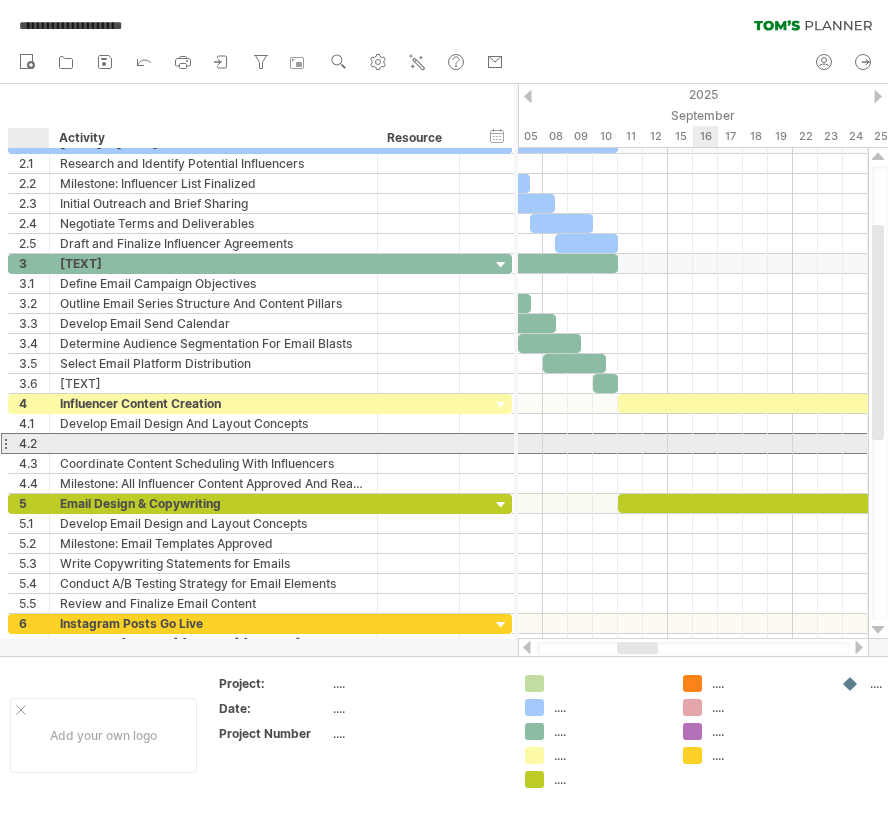 paste on "**********" 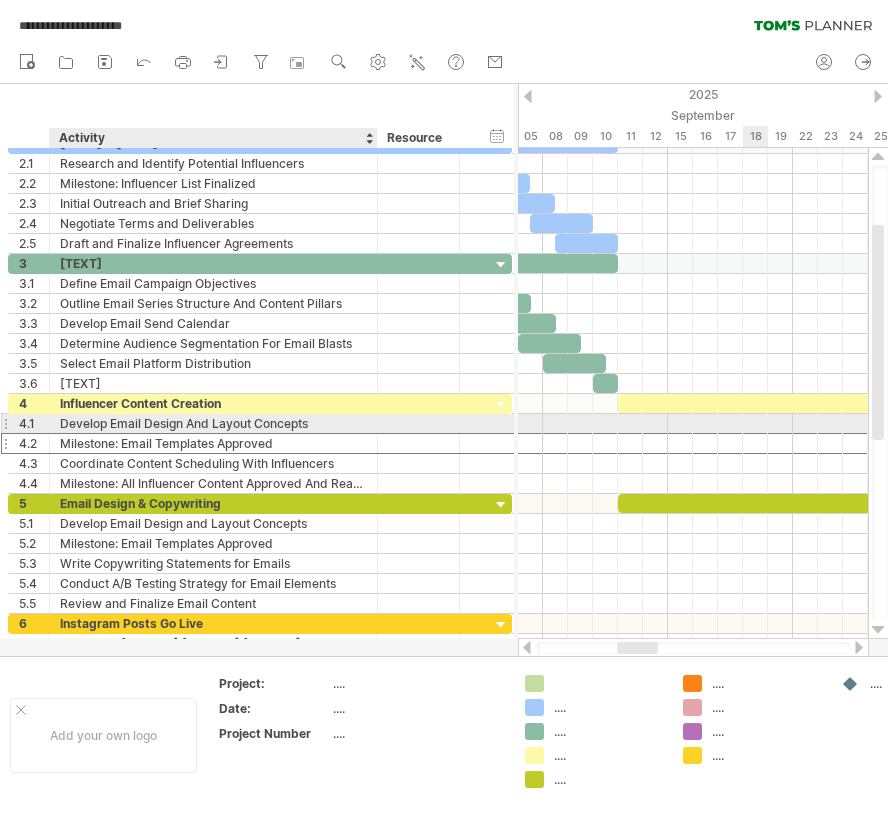 click on "Develop Email Design And Layout Concepts" at bounding box center [213, 423] 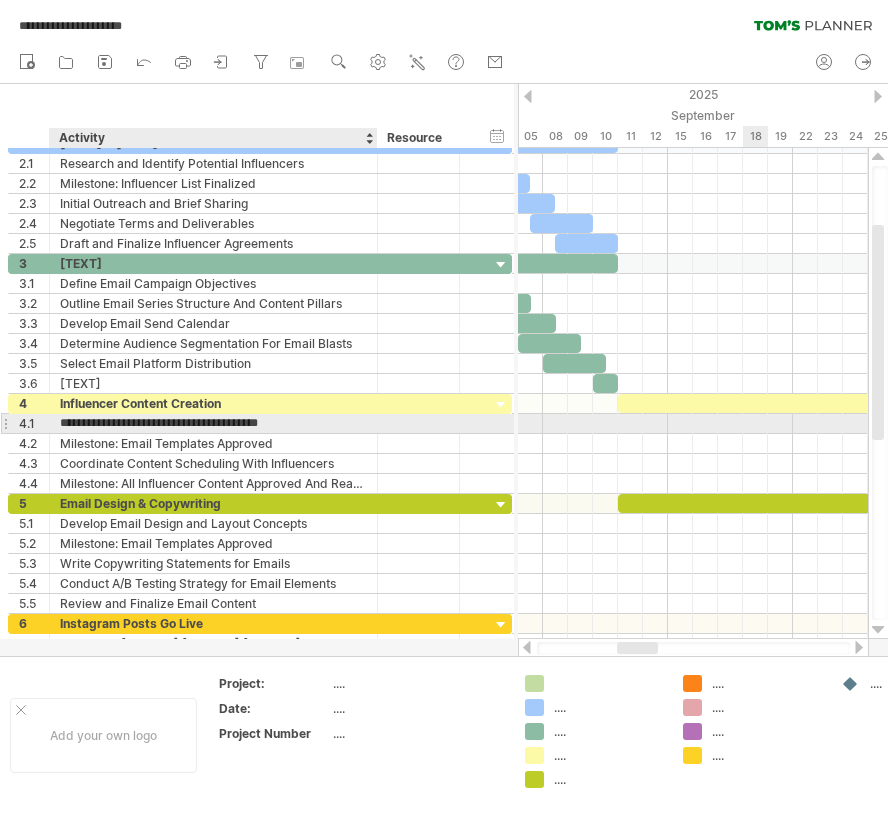 type on "**********" 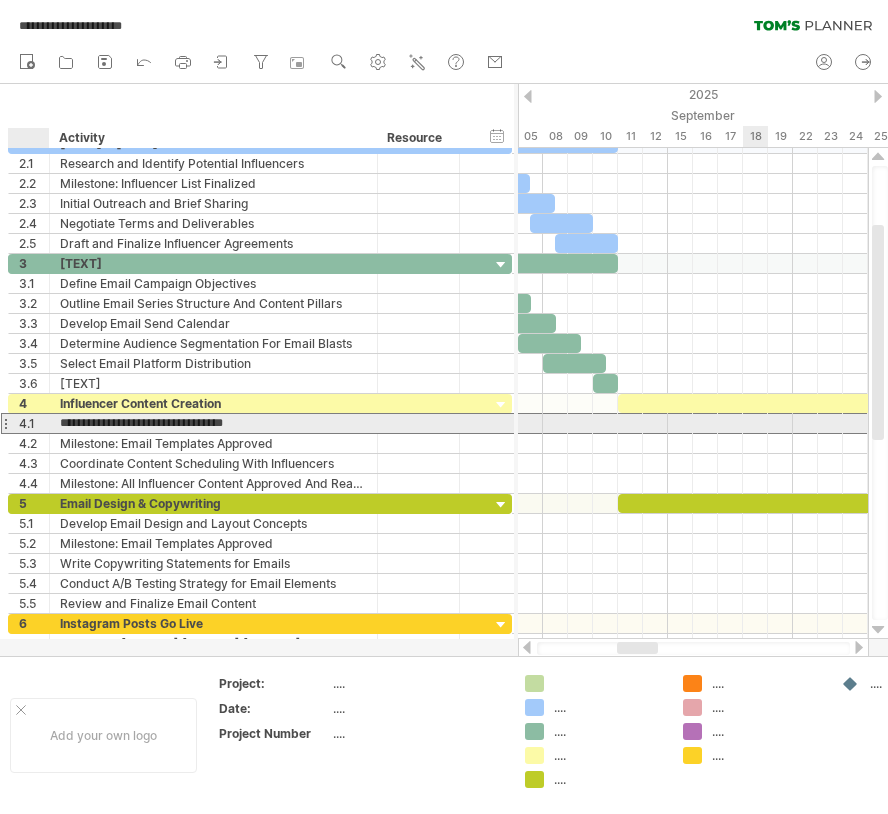 drag, startPoint x: 267, startPoint y: 421, endPoint x: 14, endPoint y: 419, distance: 253.0079 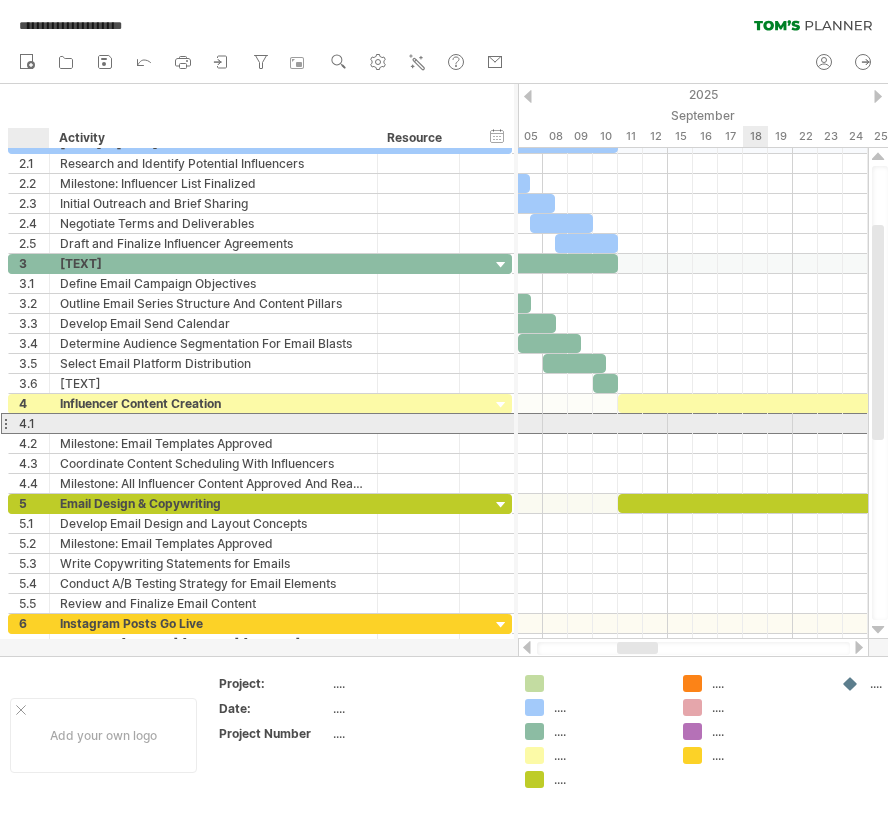 paste on "**********" 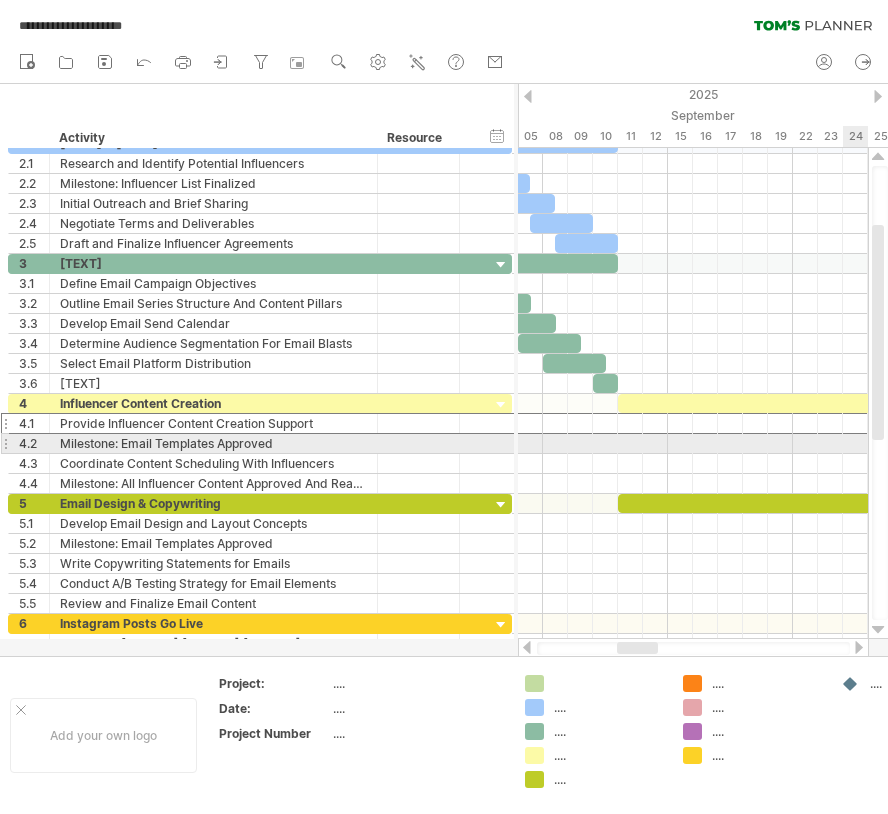 click on "Milestone: Email Templates Approved" at bounding box center (213, 443) 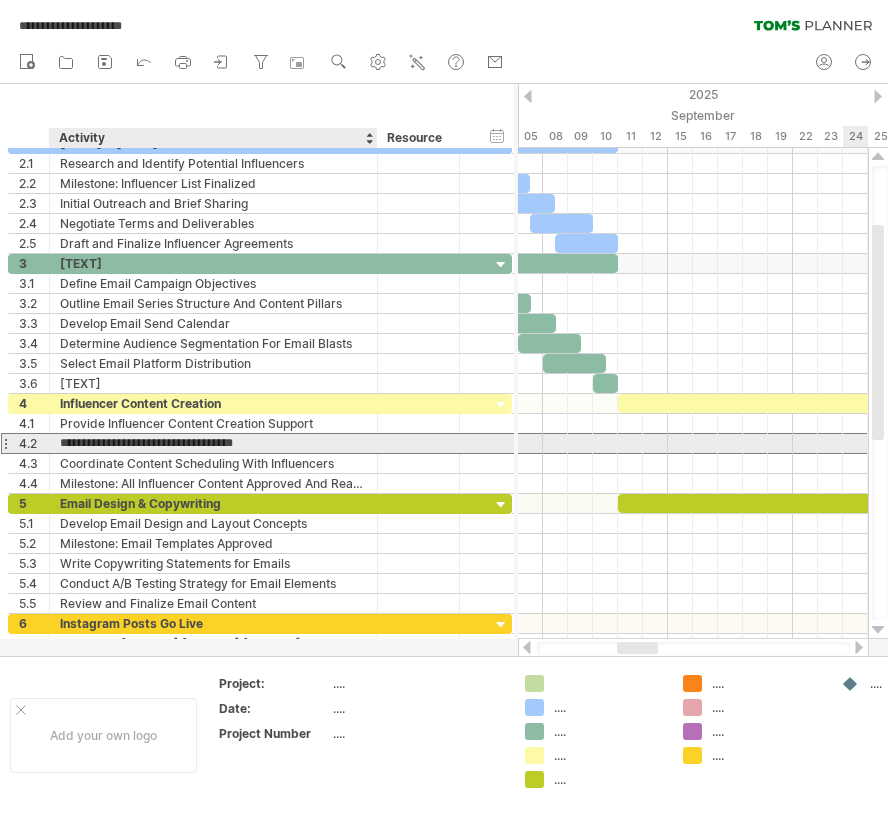 click on "**********" at bounding box center (213, 443) 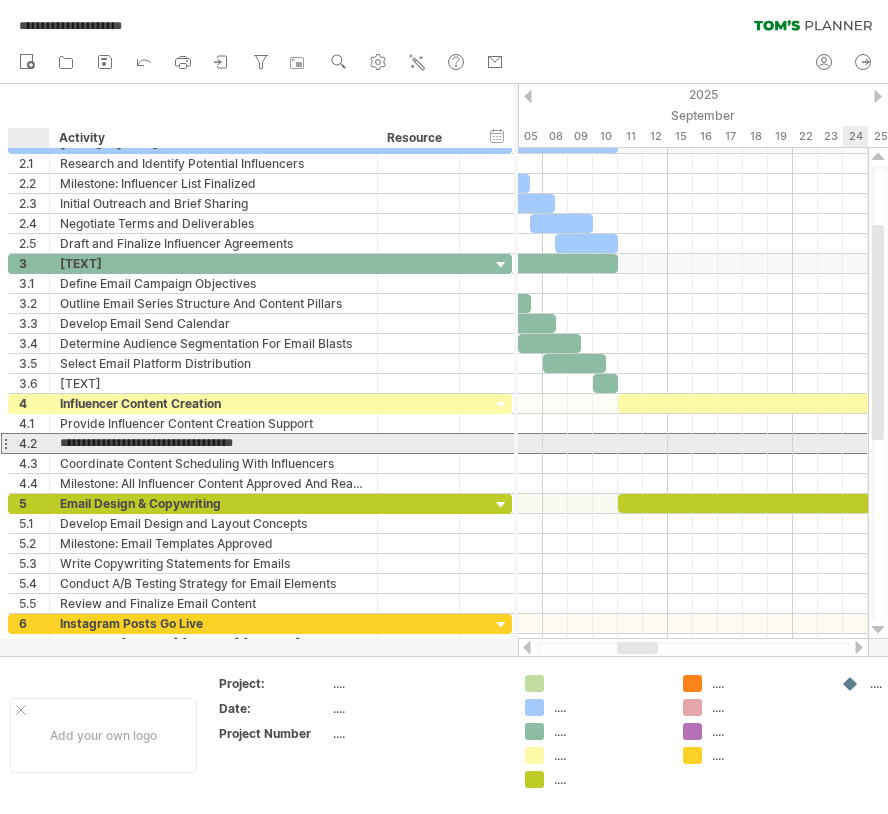 drag, startPoint x: 280, startPoint y: 441, endPoint x: 35, endPoint y: 440, distance: 245.00204 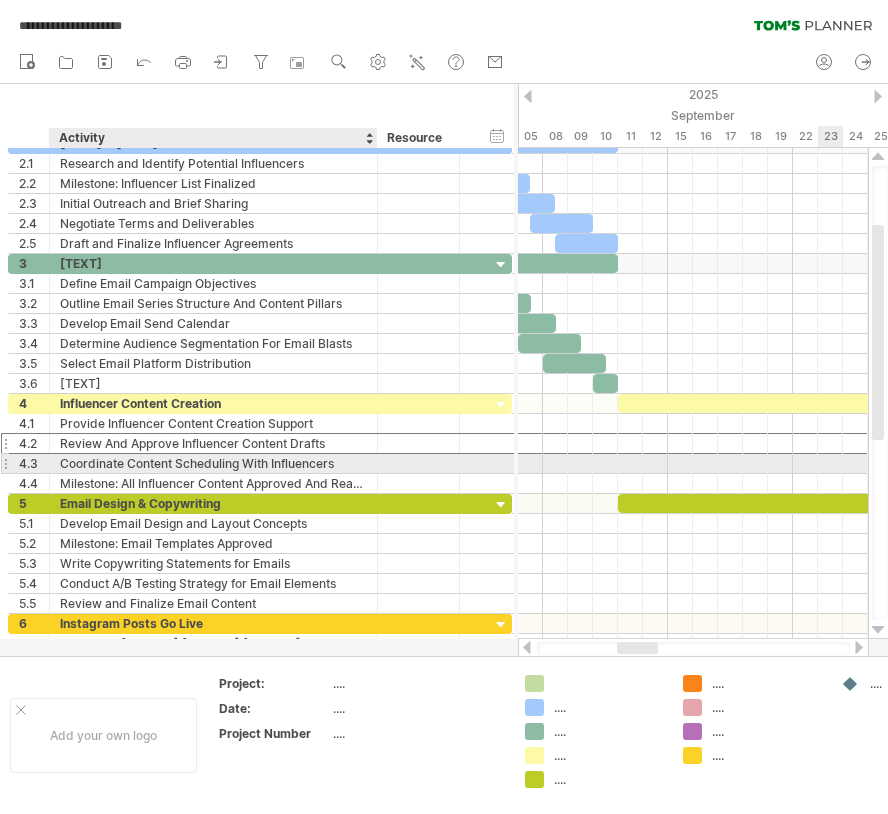 click on "Coordinate Content Scheduling With Influencers" at bounding box center (213, 463) 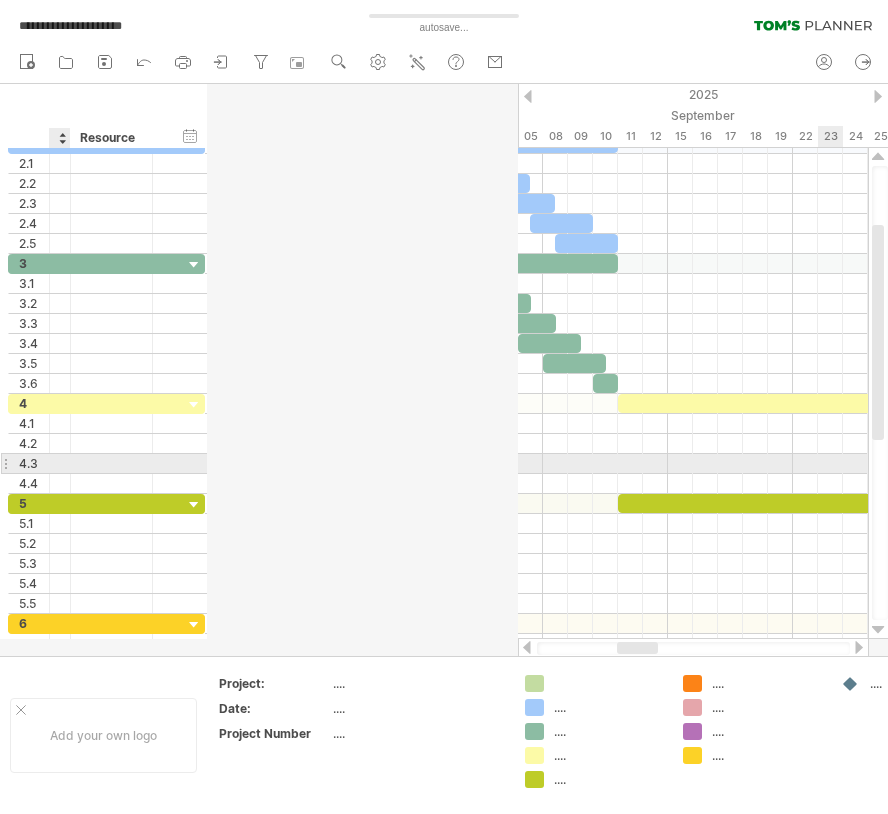 drag, startPoint x: 374, startPoint y: 464, endPoint x: 45, endPoint y: 463, distance: 329.00153 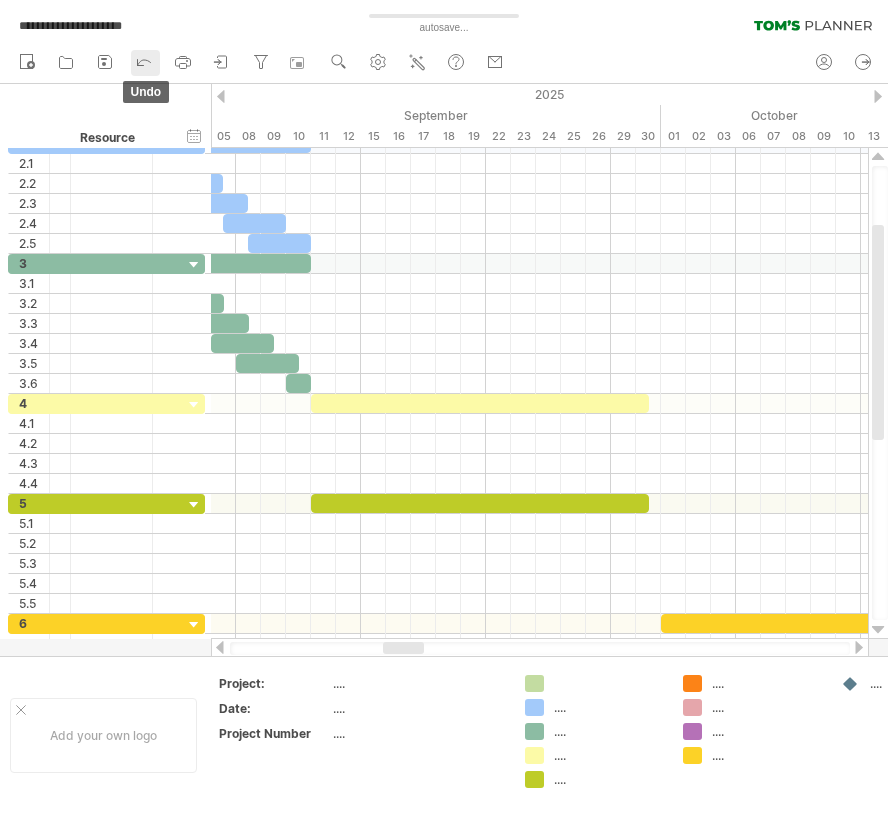 click 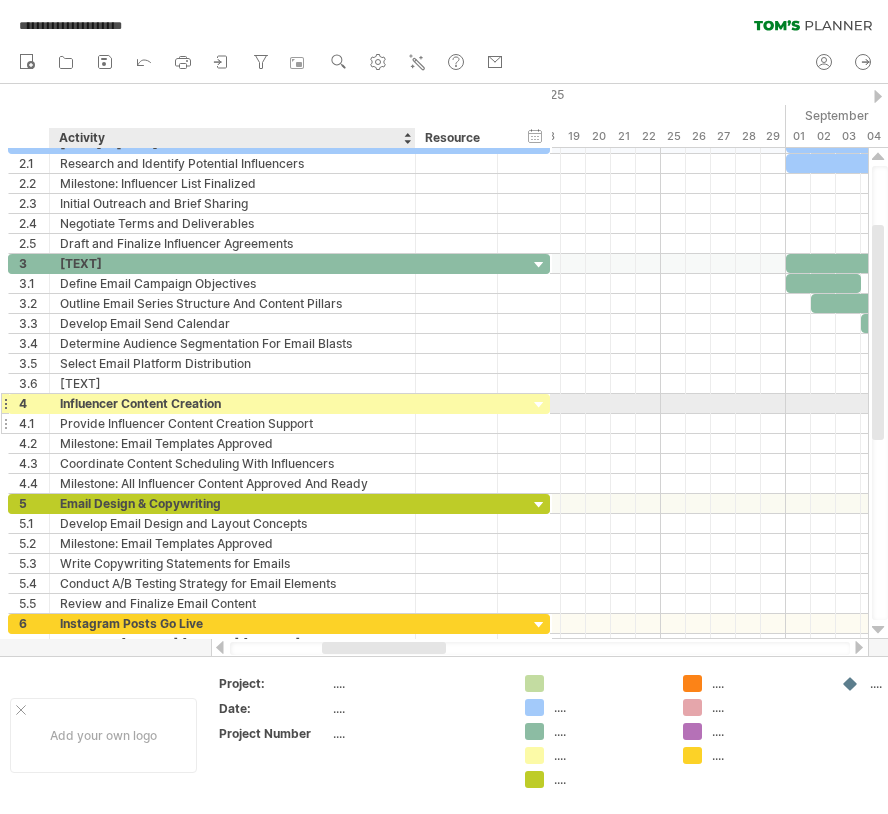 drag, startPoint x: 67, startPoint y: 397, endPoint x: 412, endPoint y: 424, distance: 346.0549 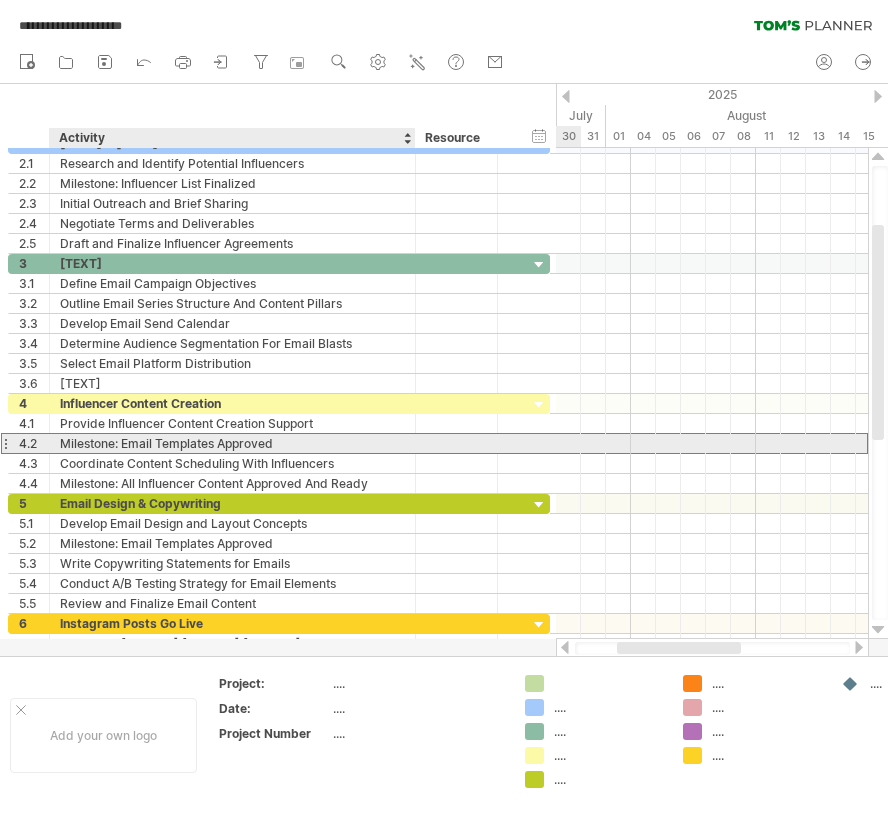 click on "Milestone: Email Templates Approved" at bounding box center [232, 443] 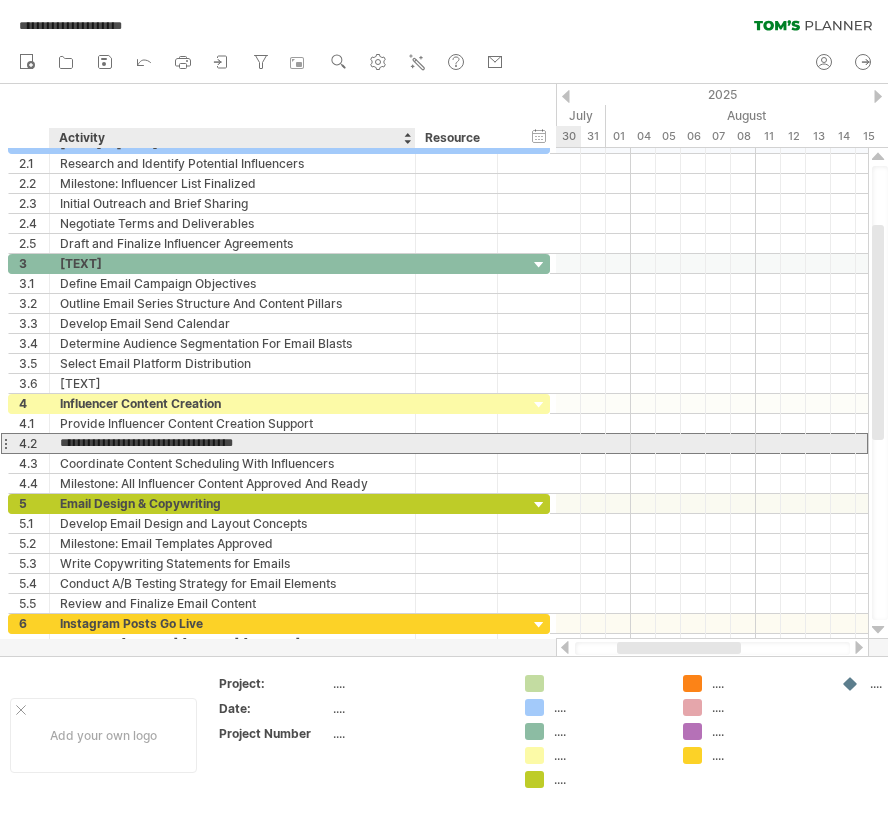 drag, startPoint x: 294, startPoint y: 435, endPoint x: 76, endPoint y: 434, distance: 218.00229 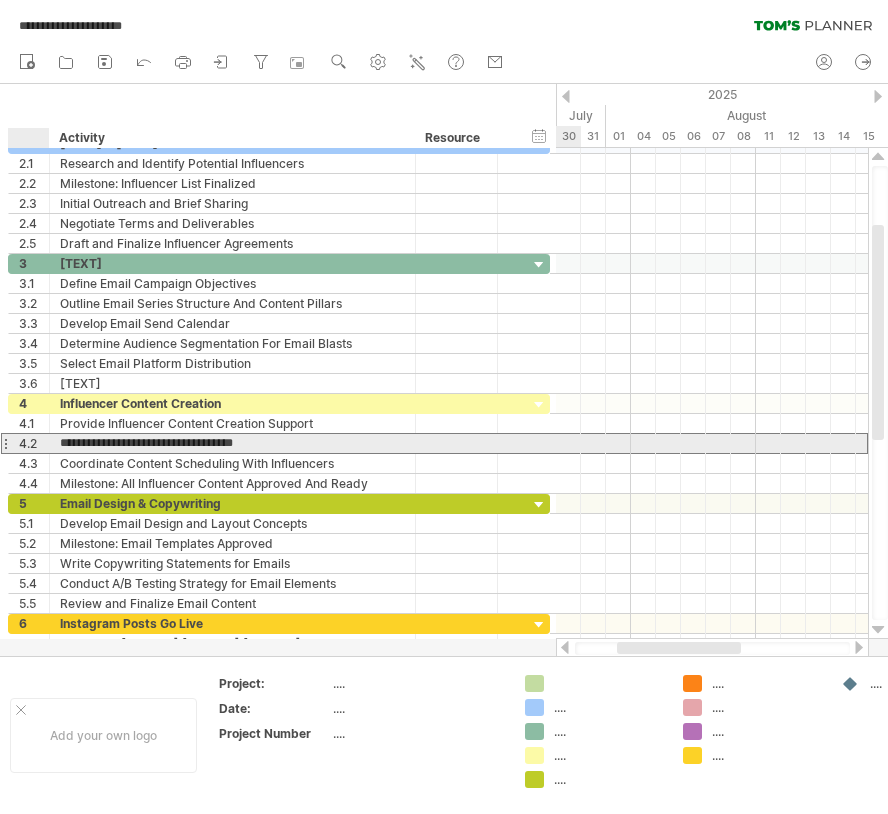 drag, startPoint x: 268, startPoint y: 441, endPoint x: 35, endPoint y: 440, distance: 233.00215 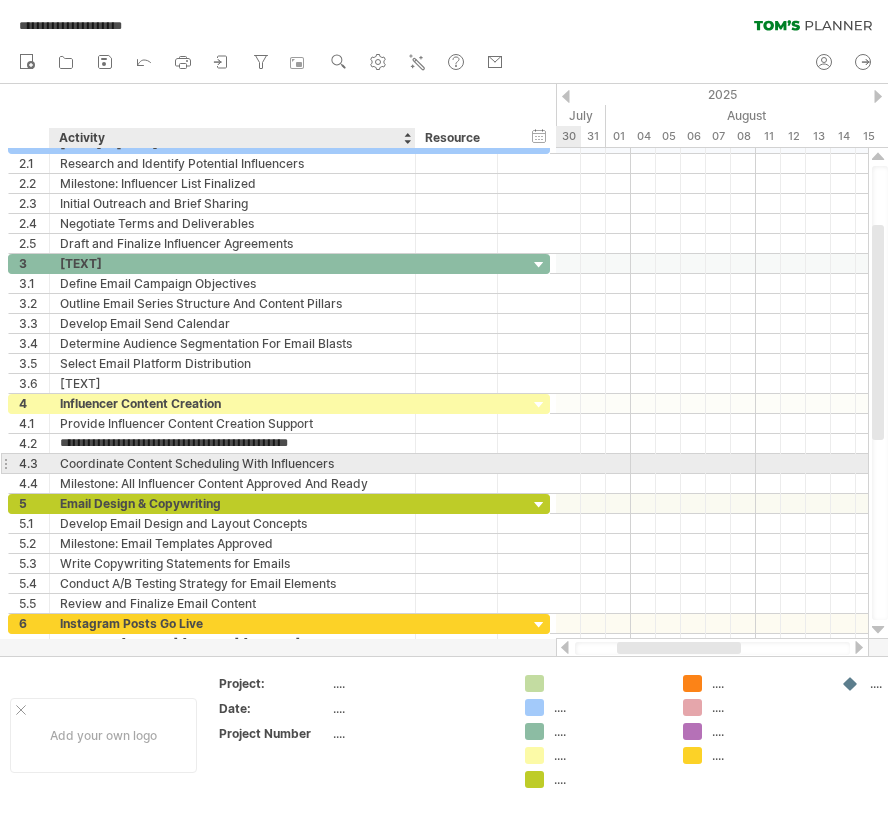 click on "Coordinate Content Scheduling With Influencers" at bounding box center [232, 463] 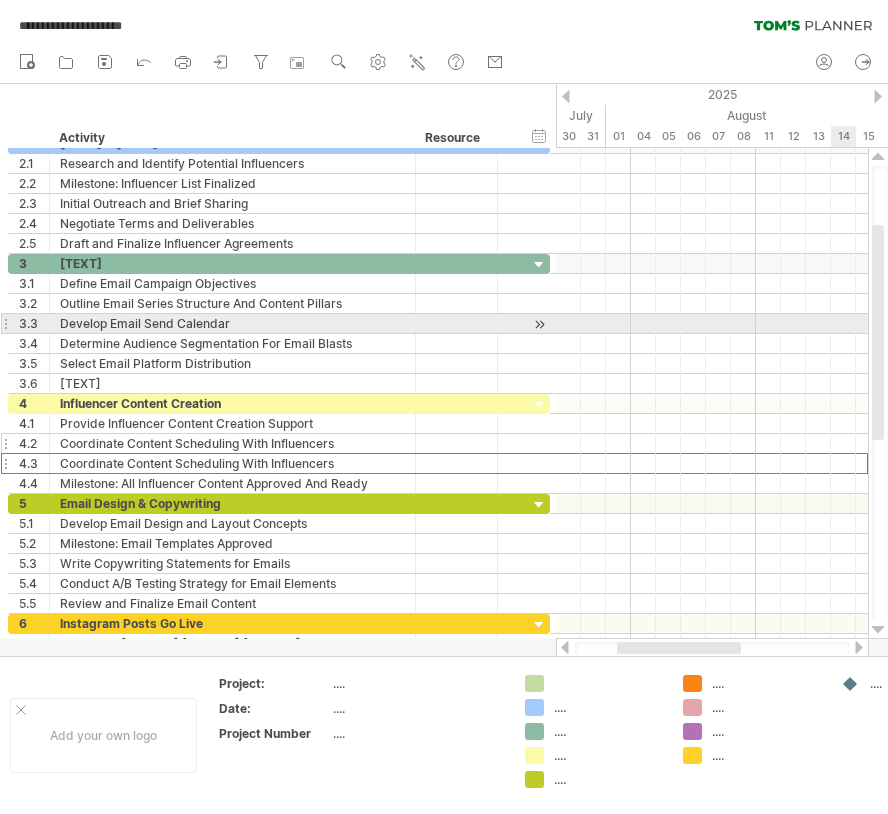 click on "Coordinate Content Scheduling With Influencers" at bounding box center [232, 443] 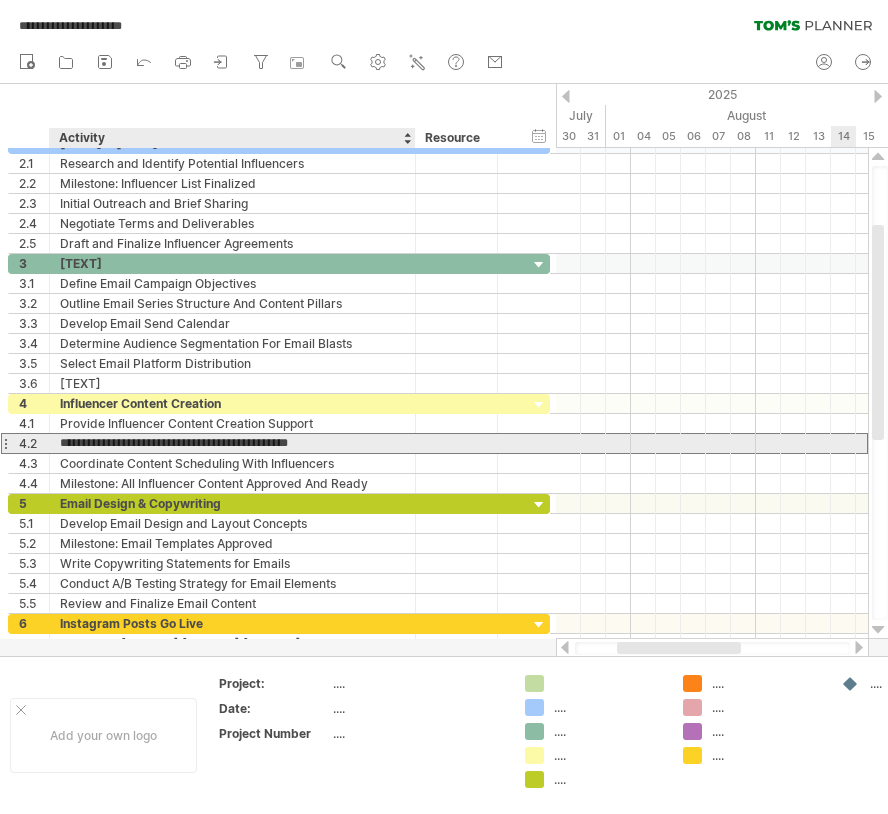 click on "**********" at bounding box center [232, 443] 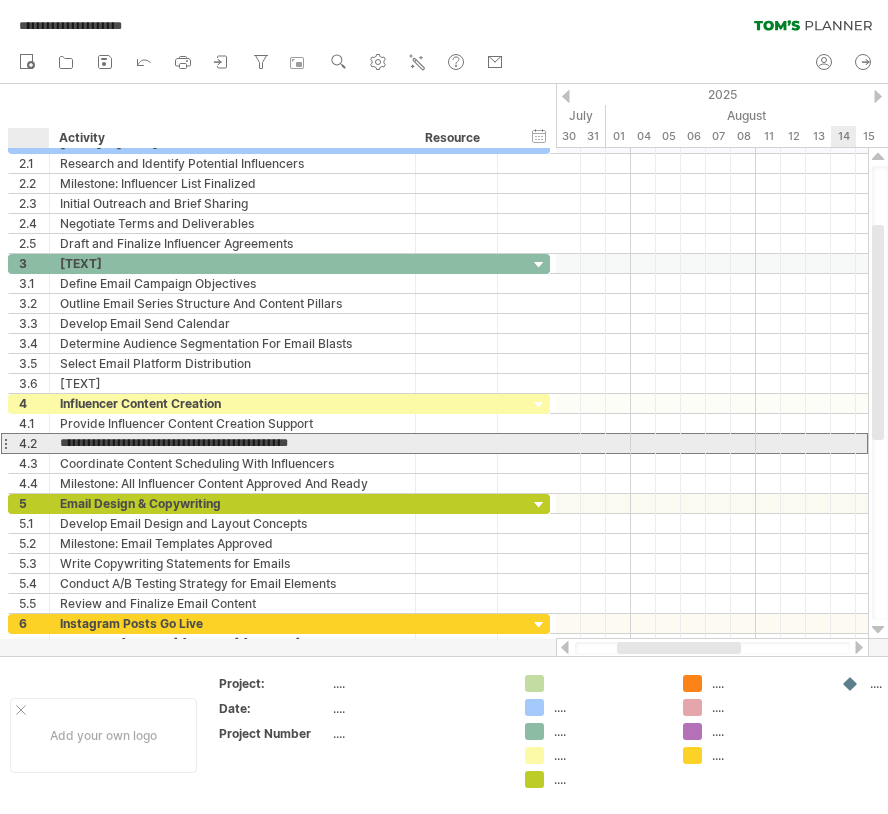 drag, startPoint x: 351, startPoint y: 435, endPoint x: 20, endPoint y: 449, distance: 331.29593 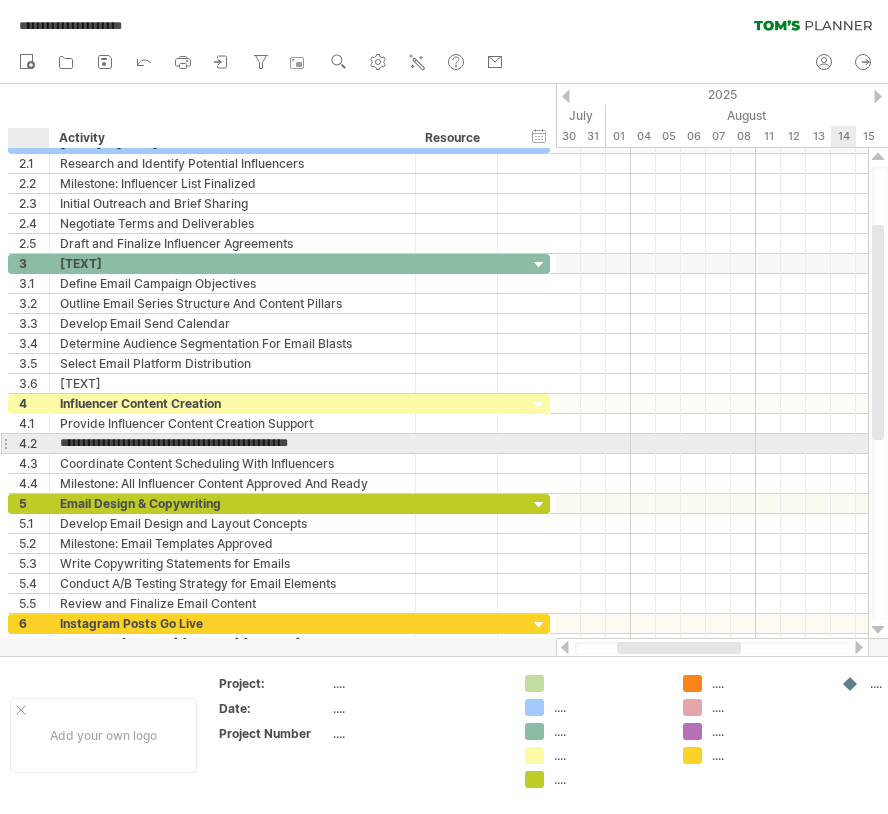 paste 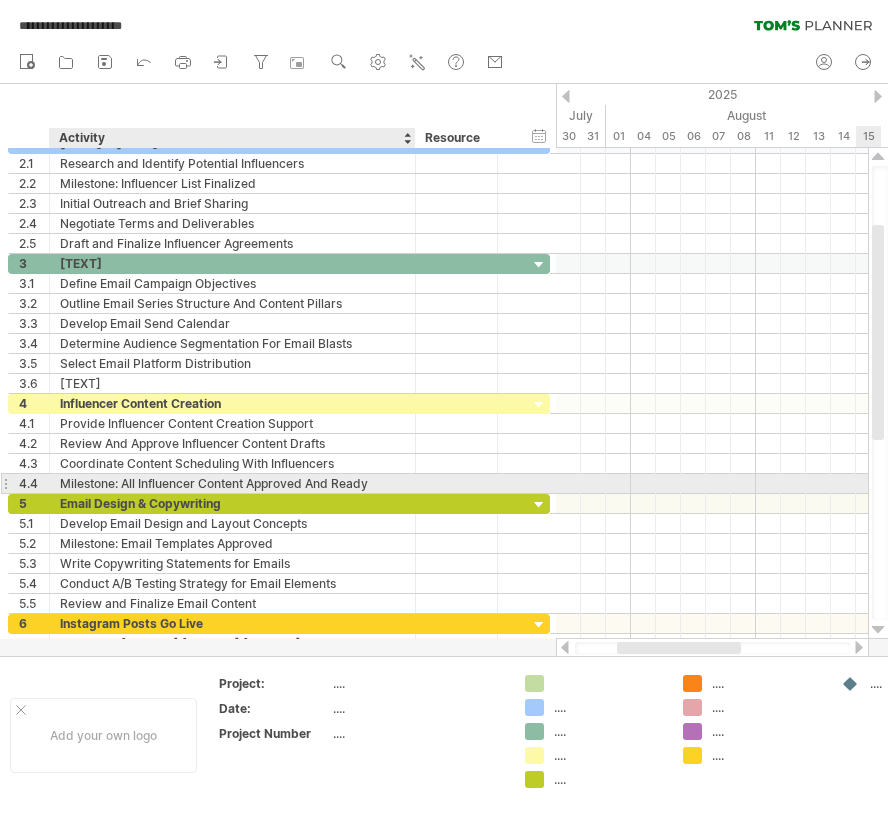 click on "Milestone: All Influencer Content Approved And Ready" at bounding box center (232, 483) 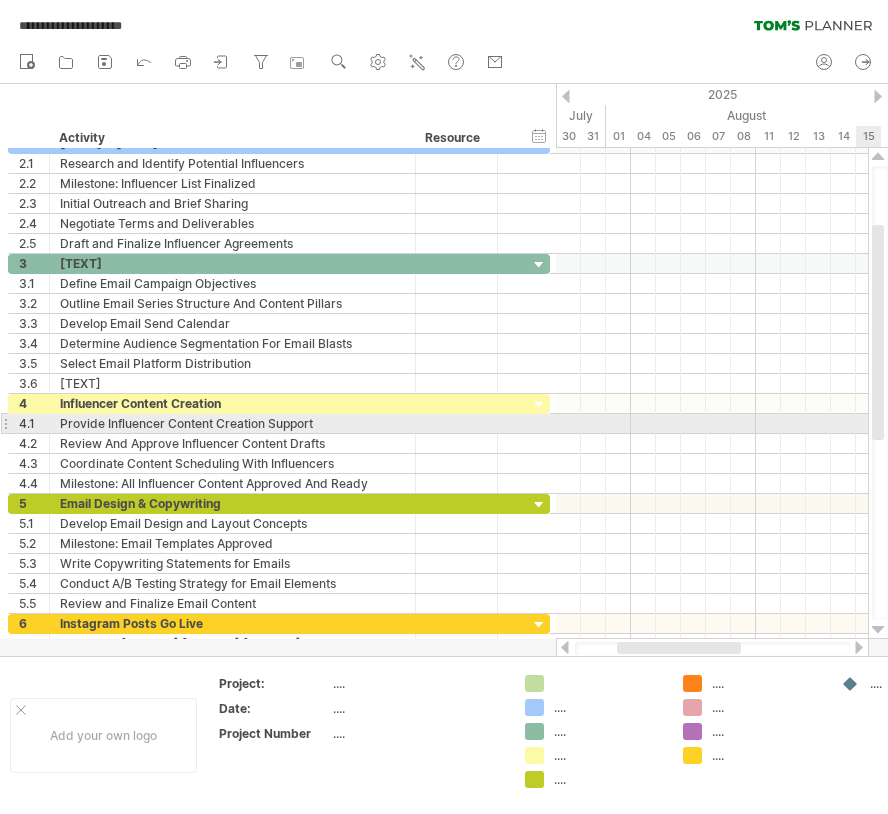 click on "Provide Influencer Content Creation Support" at bounding box center (232, 423) 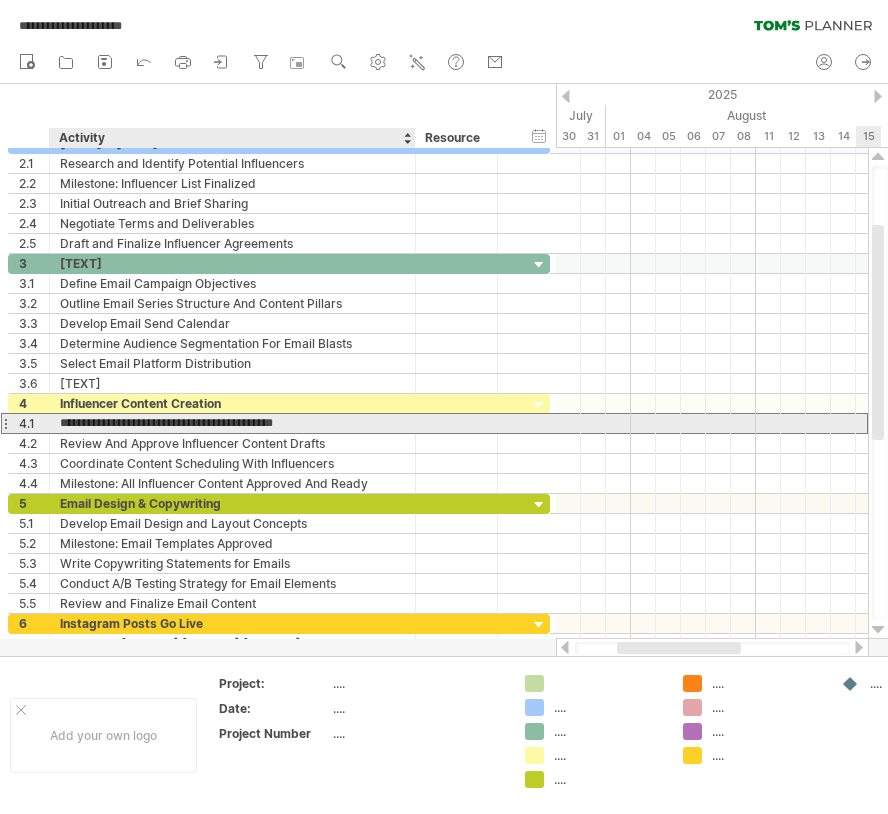 click on "**********" at bounding box center [232, 423] 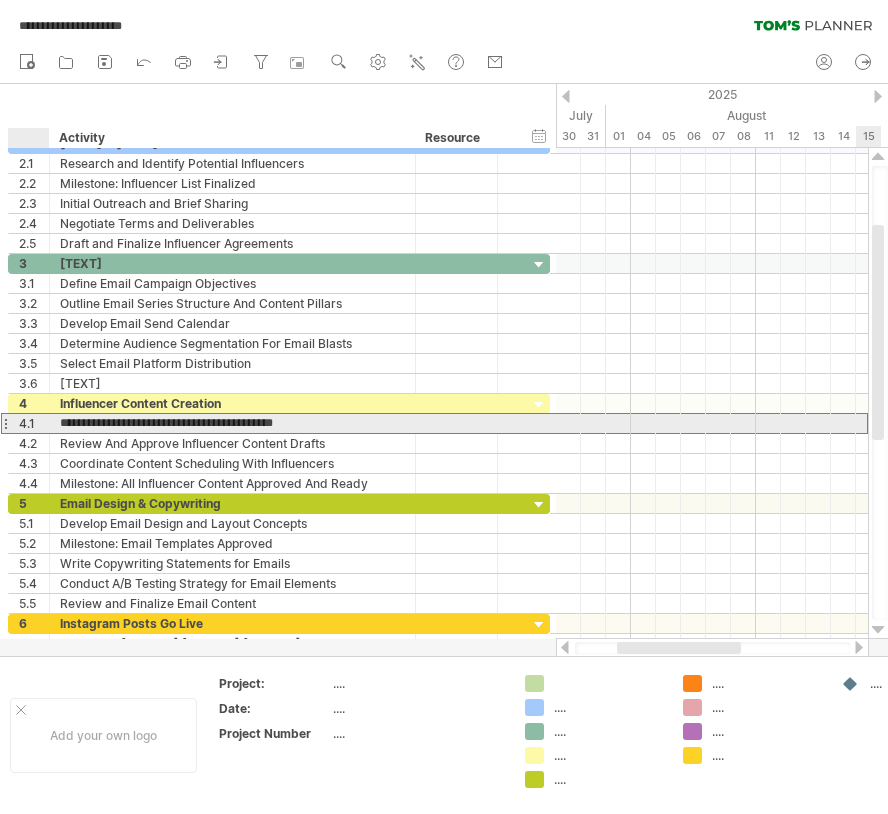 drag, startPoint x: 318, startPoint y: 422, endPoint x: 47, endPoint y: 422, distance: 271 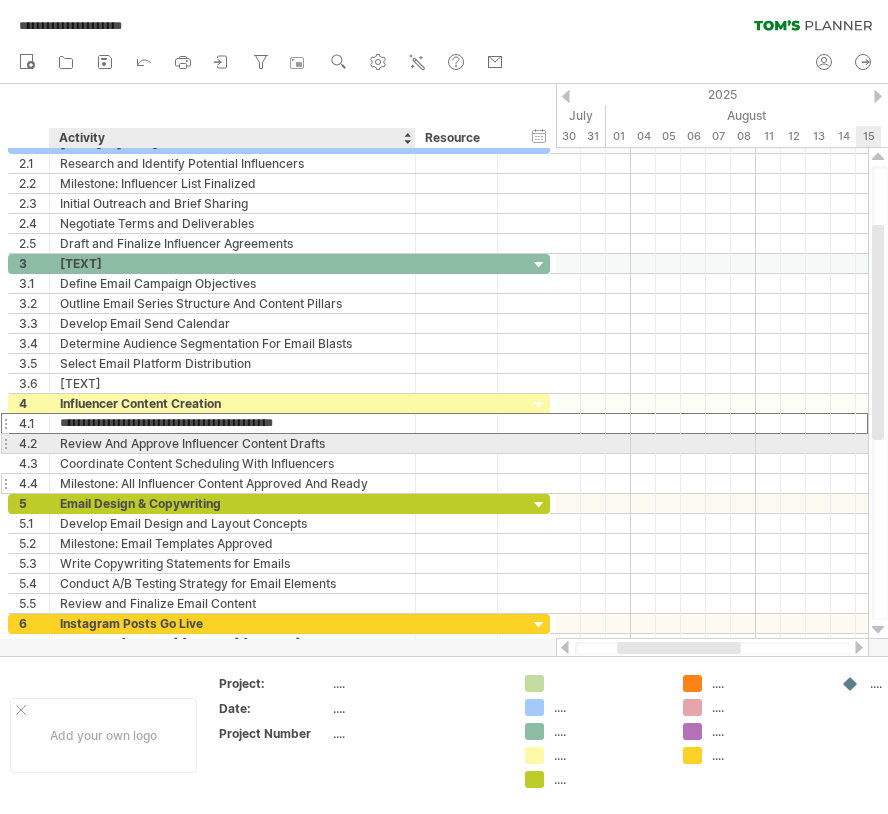 click on "Milestone: All Influencer Content Approved And Ready" at bounding box center [232, 483] 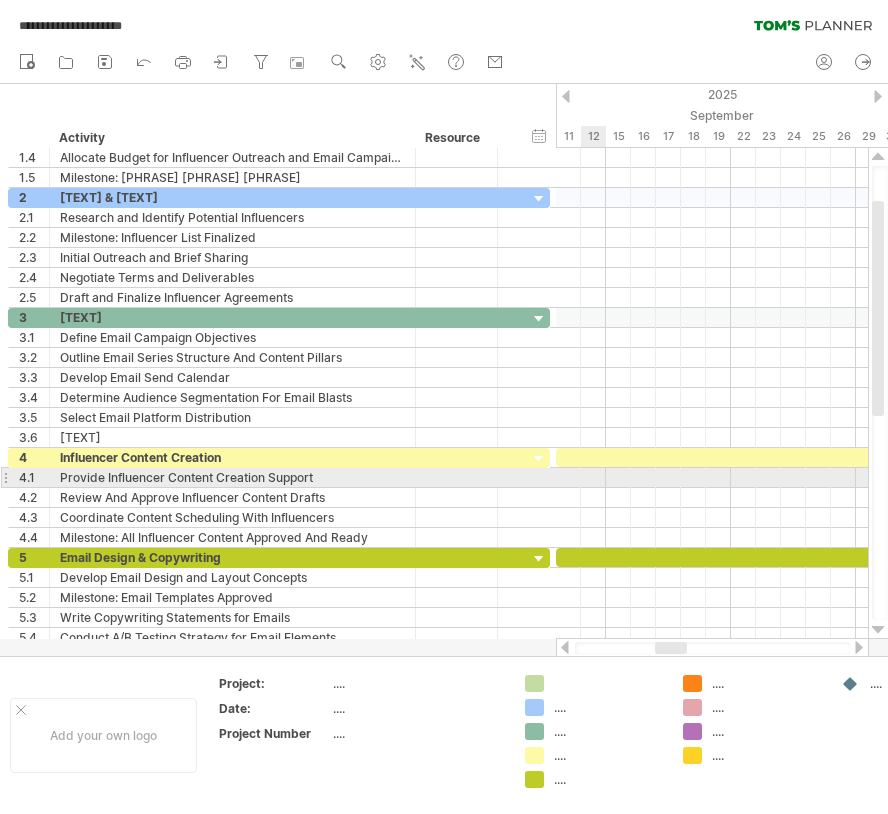 click at bounding box center (712, 478) 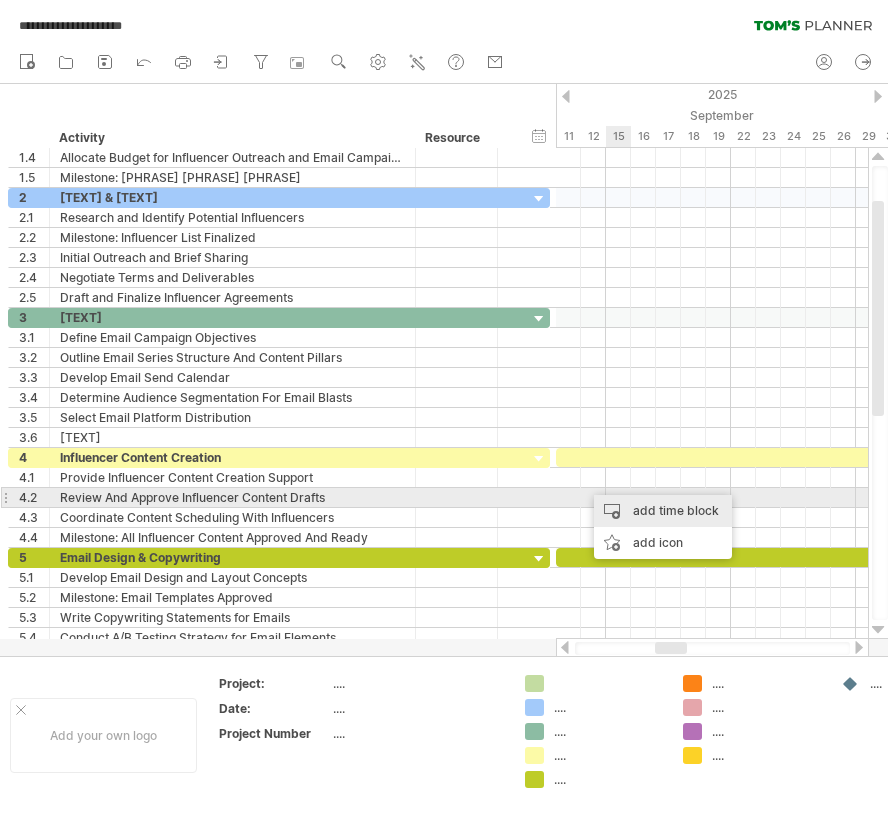 click on "add time block" at bounding box center (663, 511) 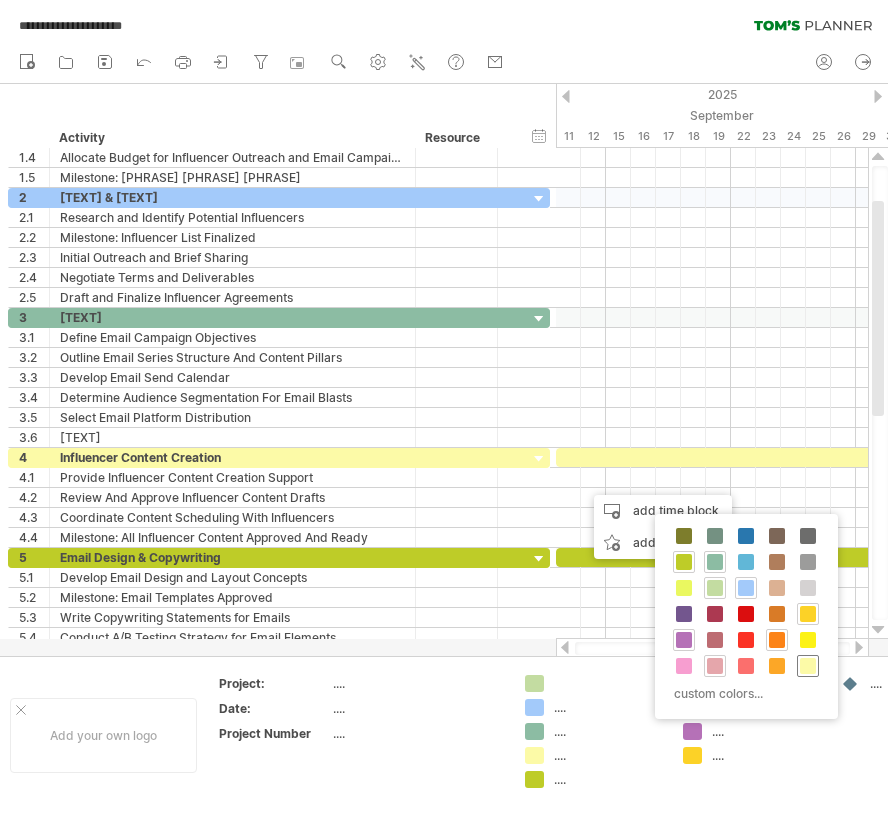click at bounding box center (808, 666) 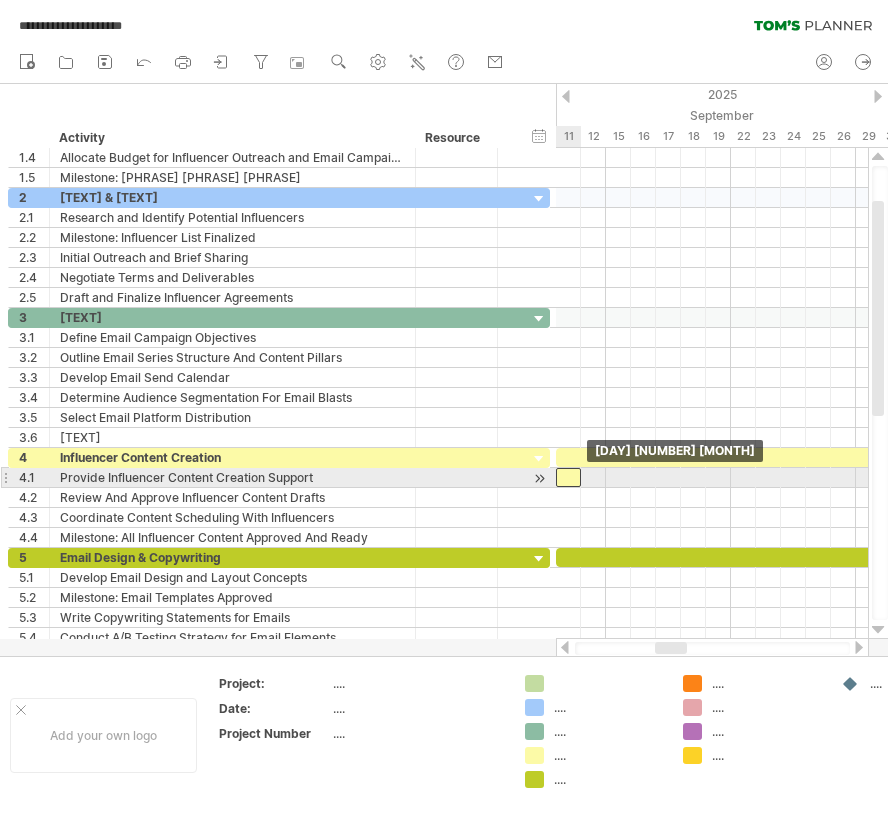 drag, startPoint x: 592, startPoint y: 480, endPoint x: 562, endPoint y: 479, distance: 30.016663 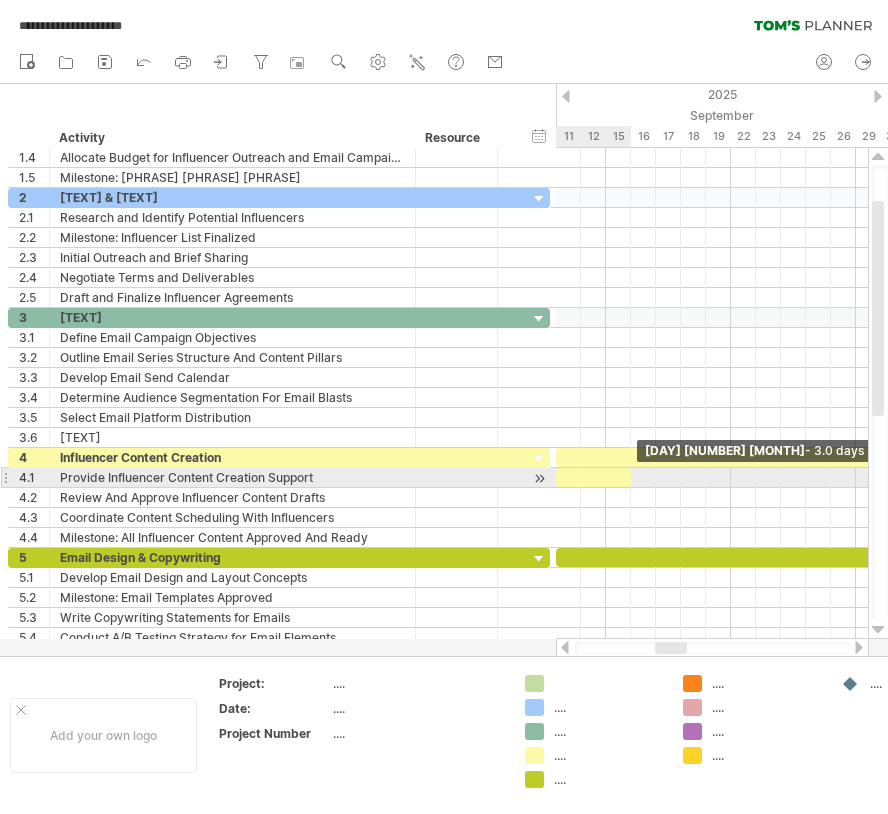drag, startPoint x: 580, startPoint y: 481, endPoint x: 634, endPoint y: 475, distance: 54.33231 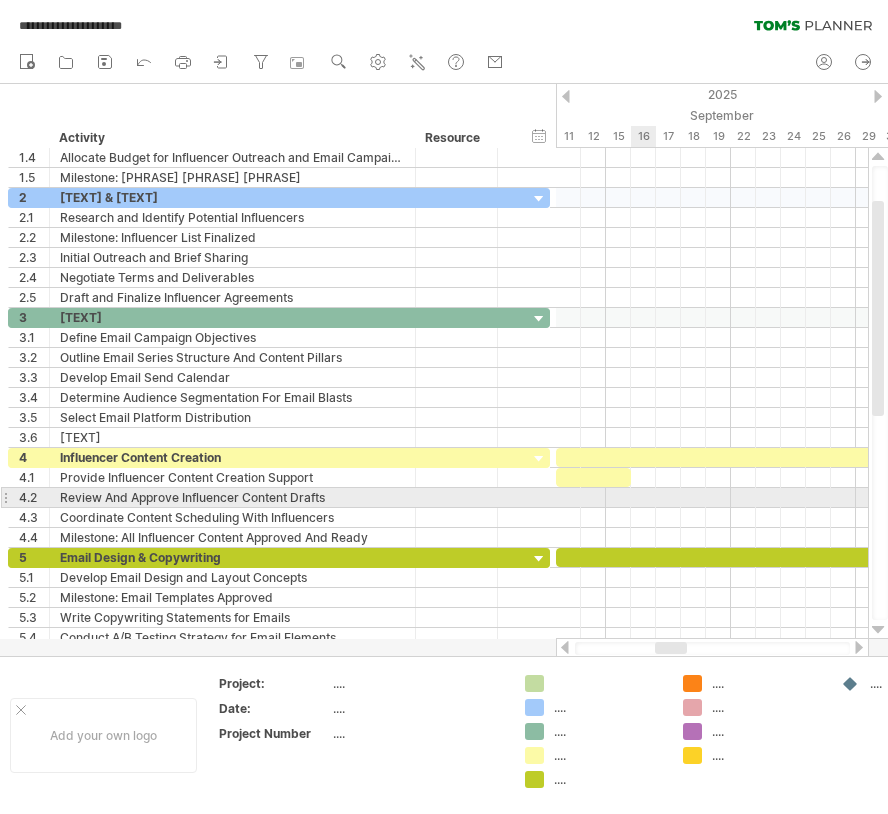 click at bounding box center [712, 498] 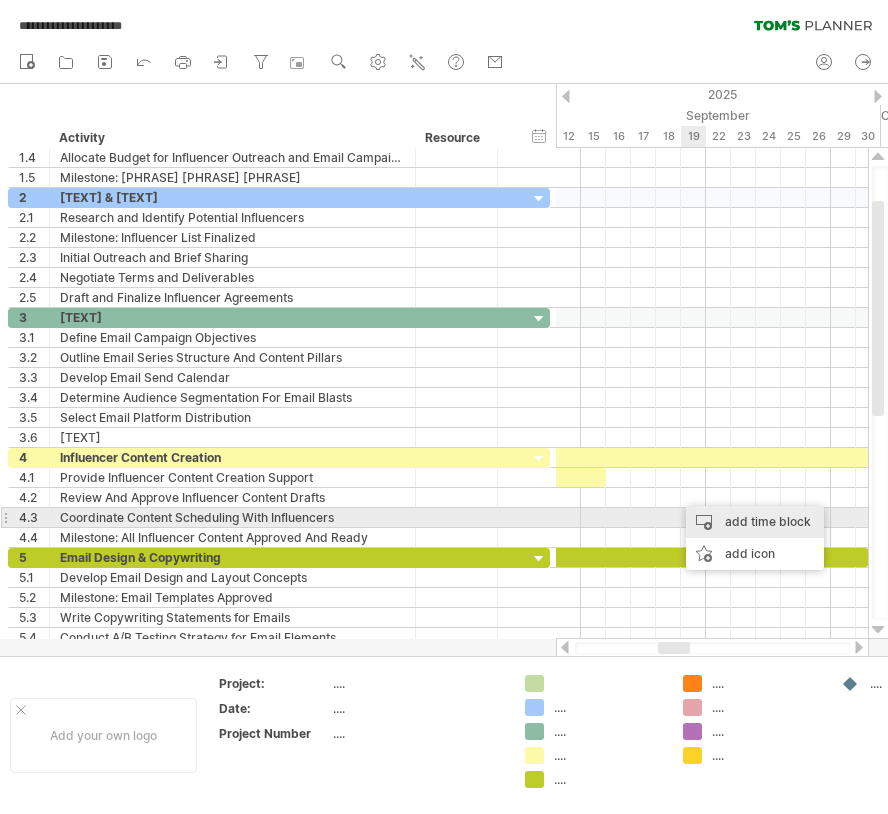 click on "add time block" at bounding box center (755, 522) 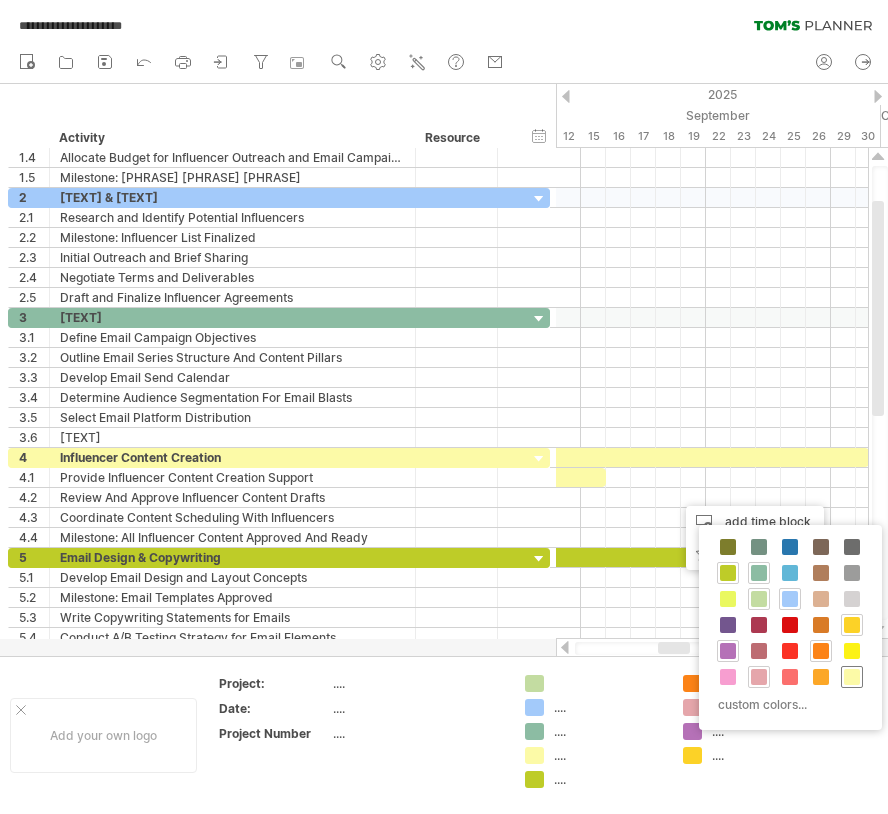 click at bounding box center (852, 677) 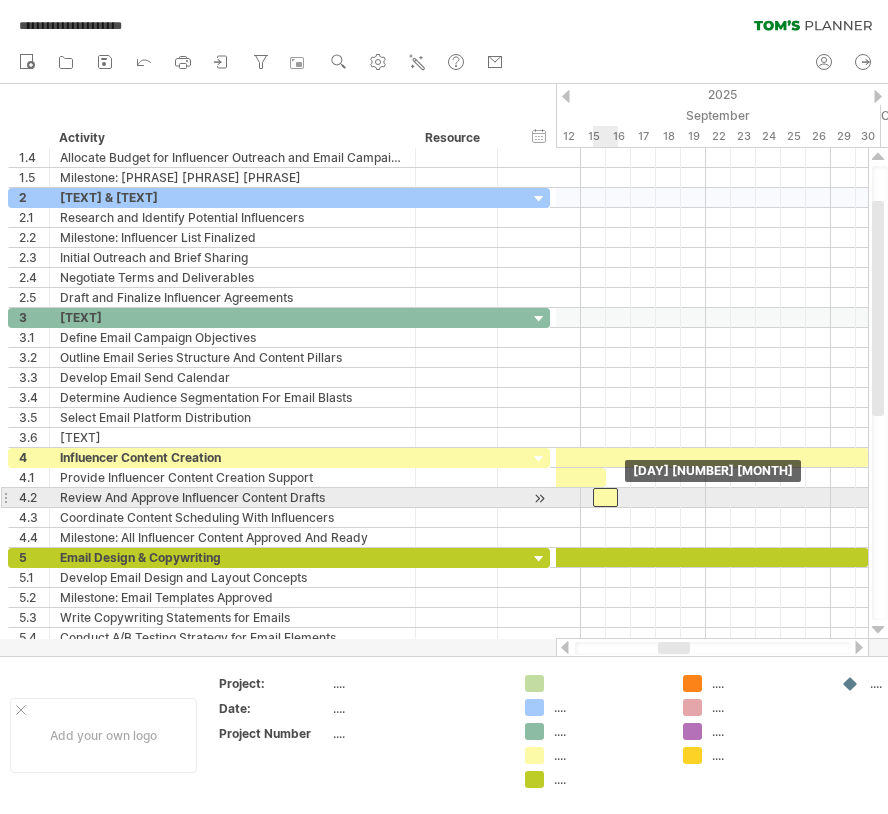 drag, startPoint x: 698, startPoint y: 500, endPoint x: 610, endPoint y: 498, distance: 88.02273 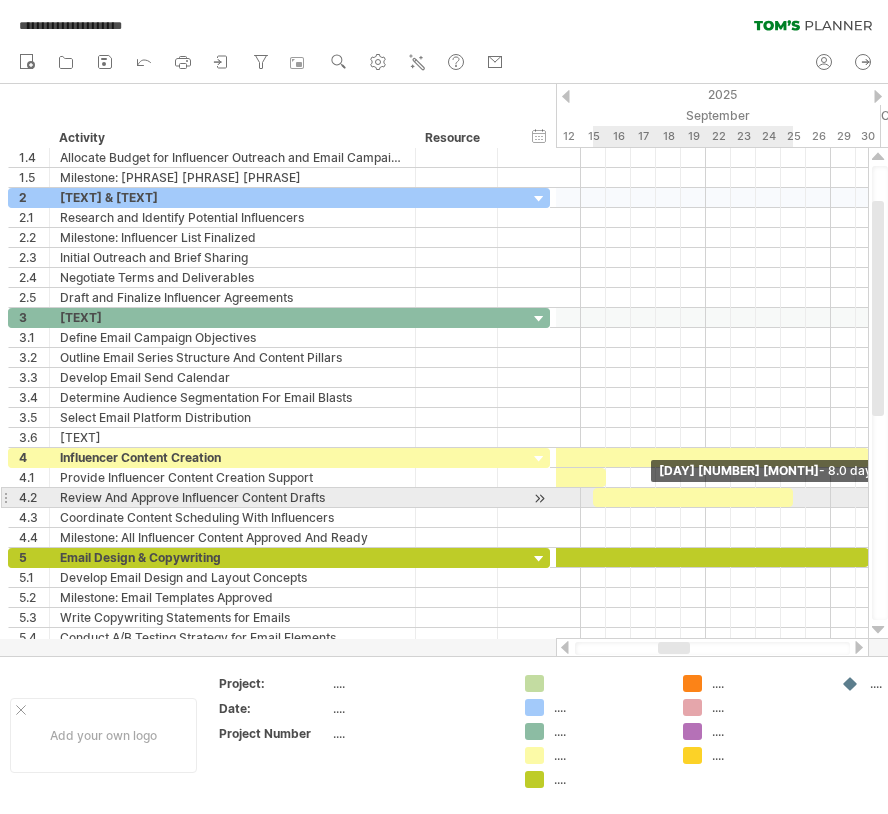 drag, startPoint x: 617, startPoint y: 498, endPoint x: 795, endPoint y: 500, distance: 178.01123 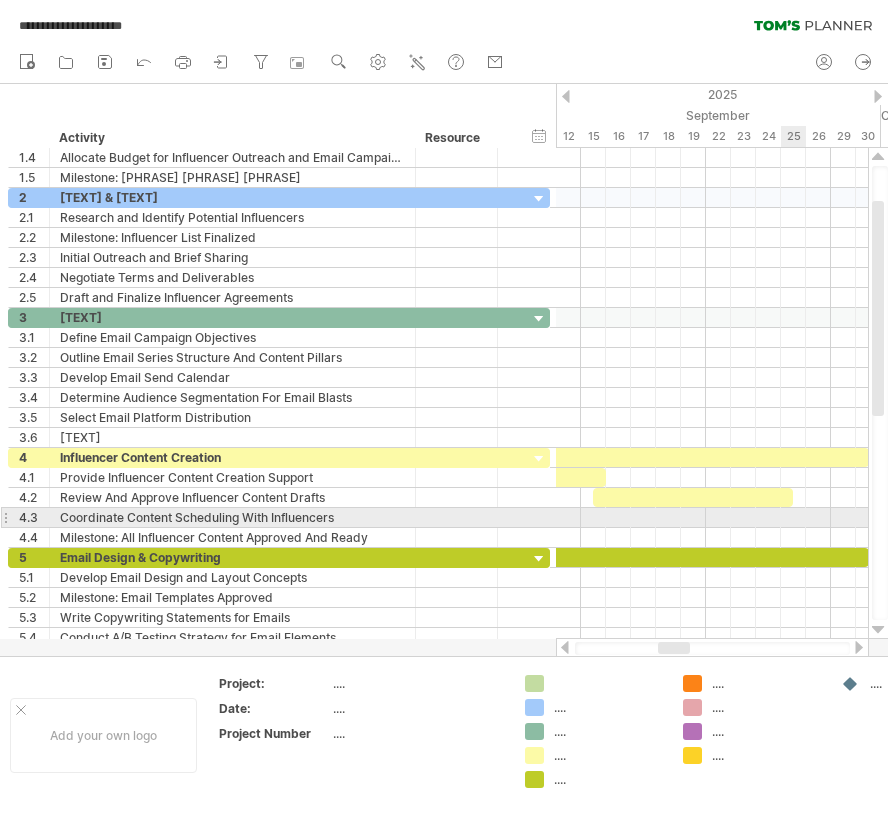 click at bounding box center [712, 518] 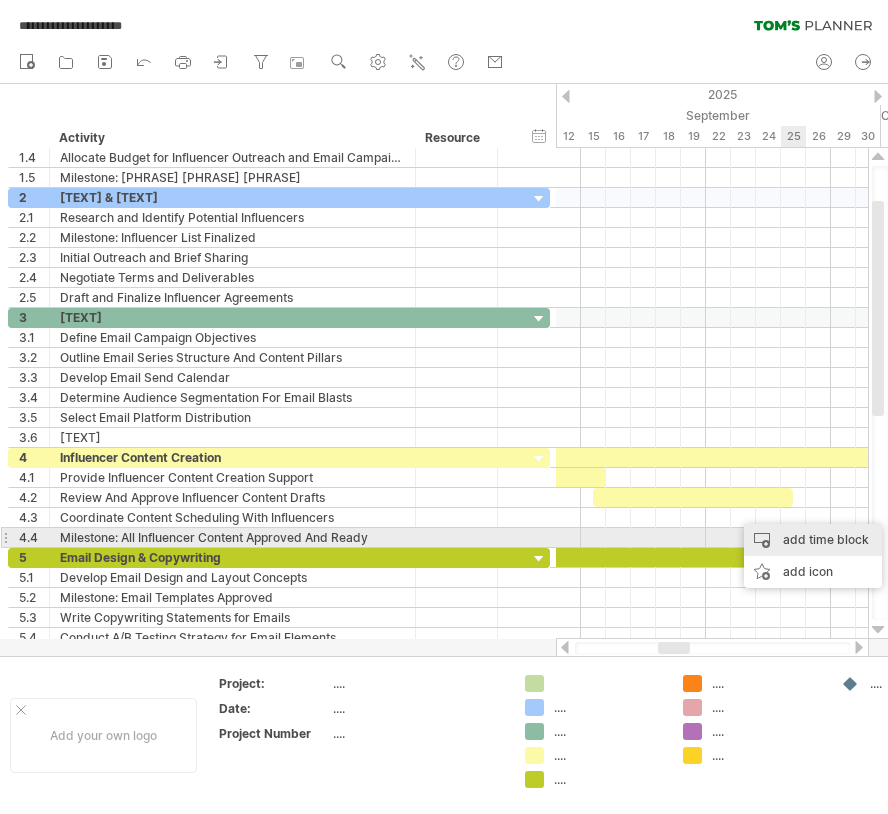 click on "add time block" at bounding box center (813, 540) 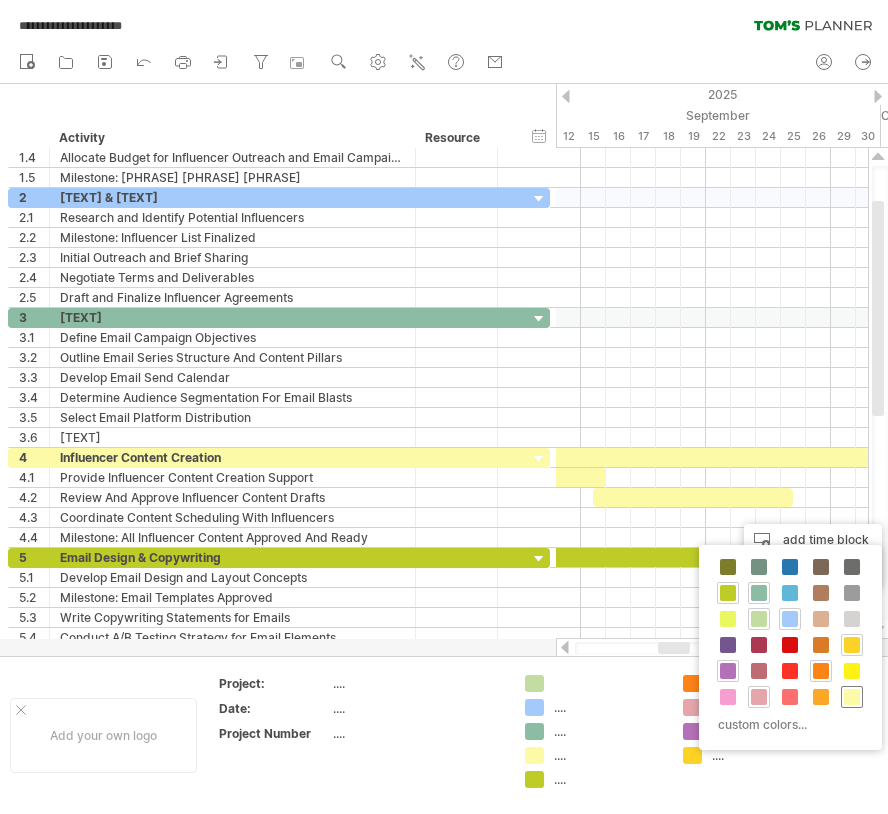 click at bounding box center [852, 697] 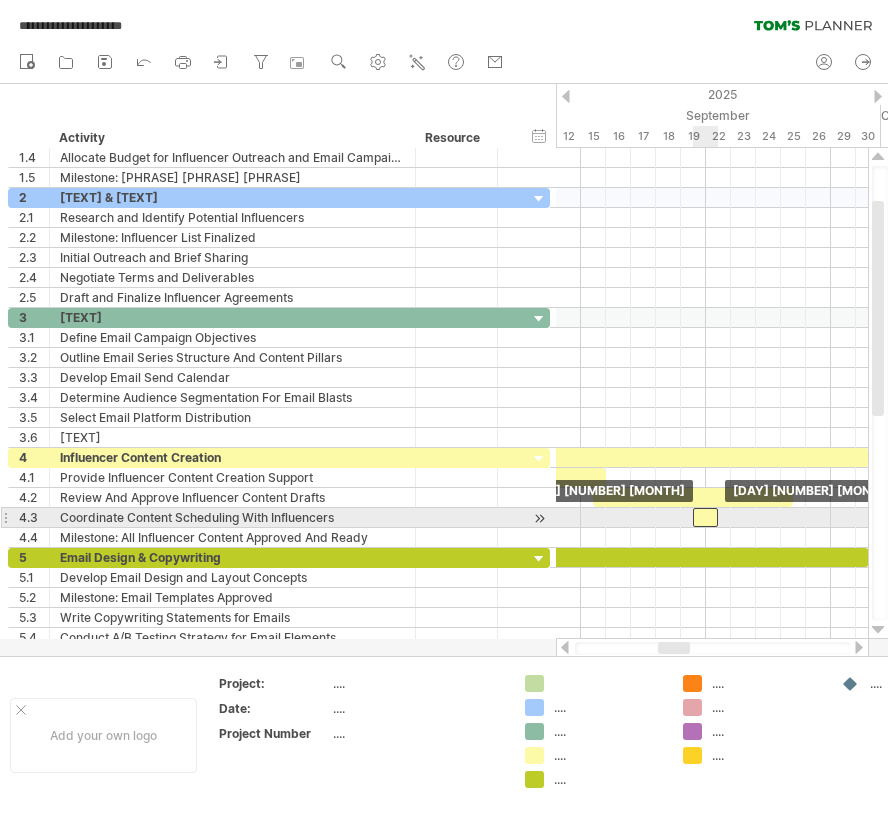 drag, startPoint x: 797, startPoint y: 519, endPoint x: 702, endPoint y: 517, distance: 95.02105 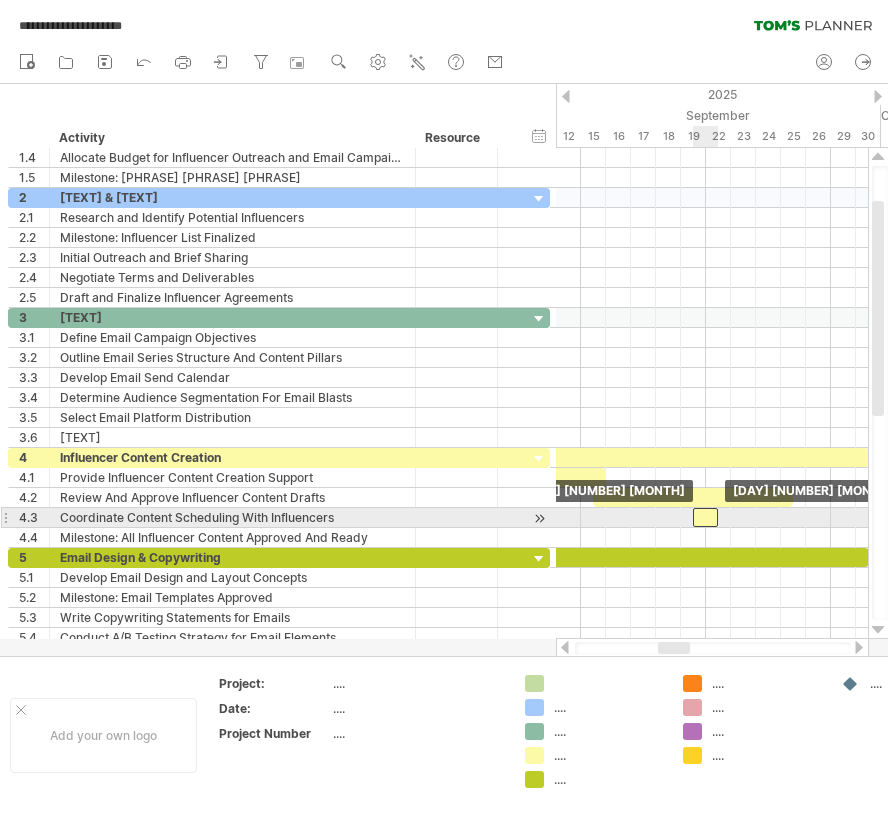 drag, startPoint x: 692, startPoint y: 517, endPoint x: 704, endPoint y: 518, distance: 12.0415945 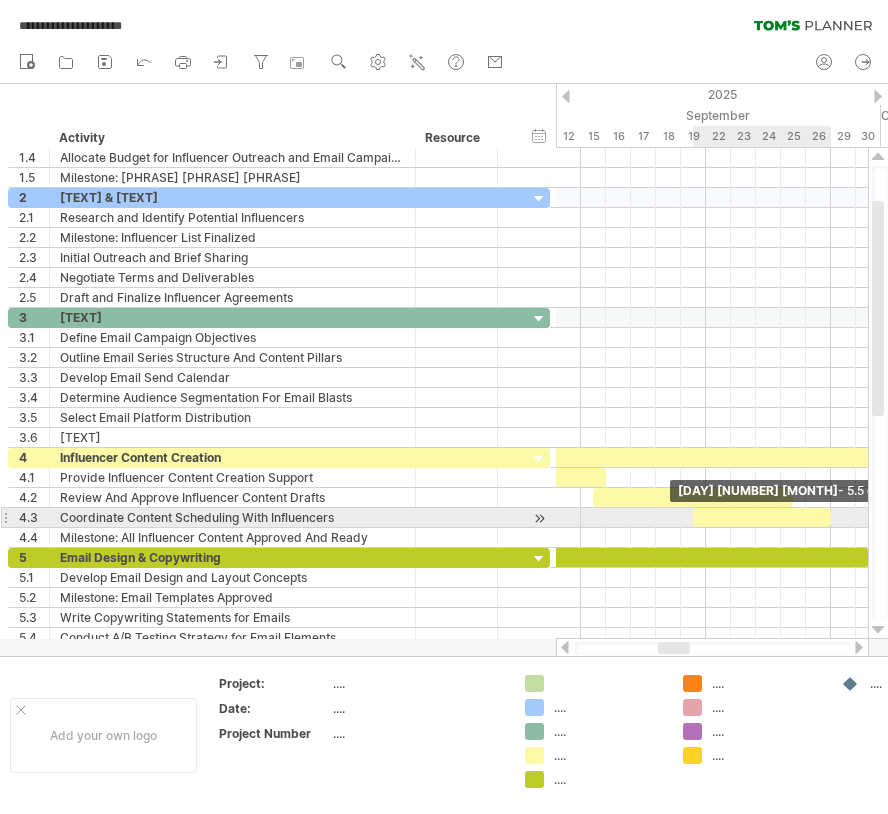 drag, startPoint x: 721, startPoint y: 519, endPoint x: 818, endPoint y: 520, distance: 97.00516 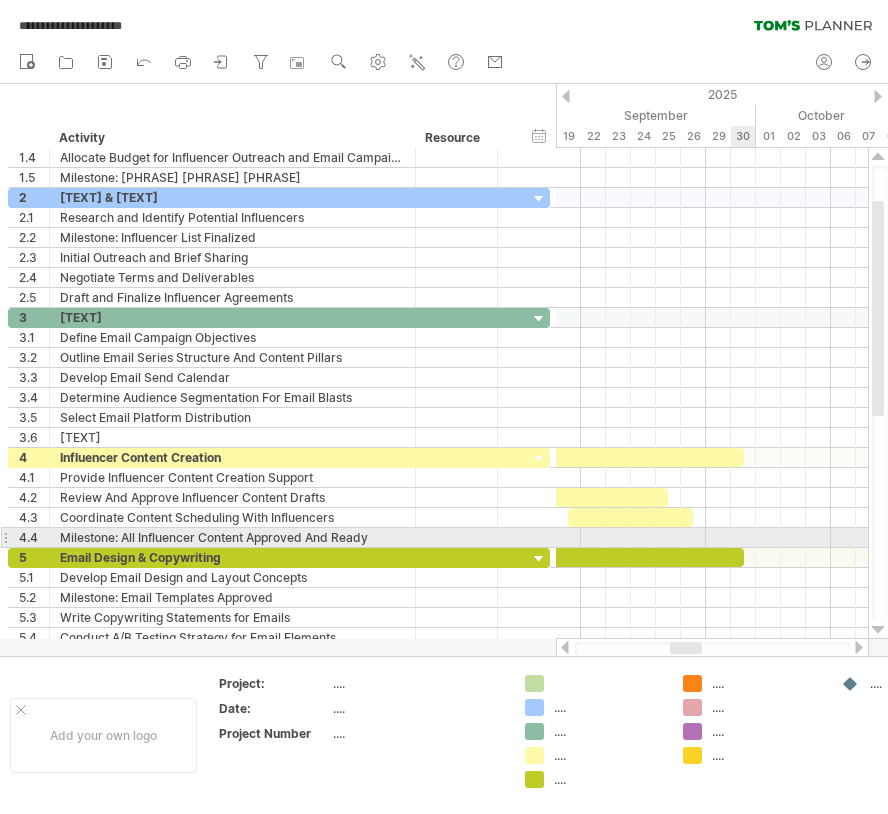 click at bounding box center (712, 538) 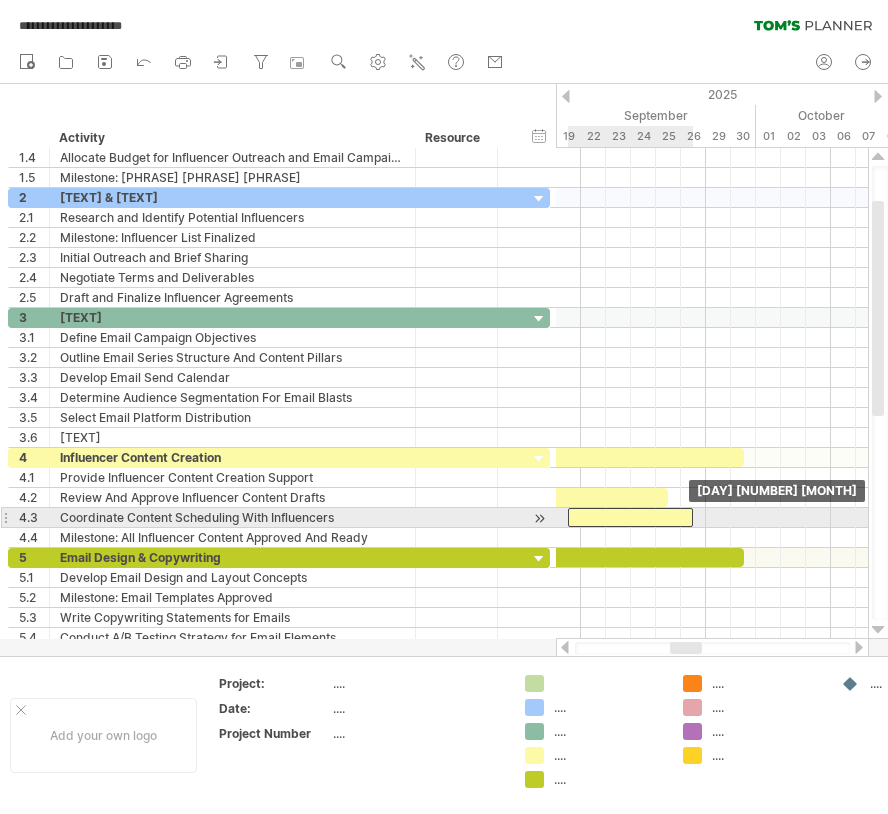 click at bounding box center (630, 517) 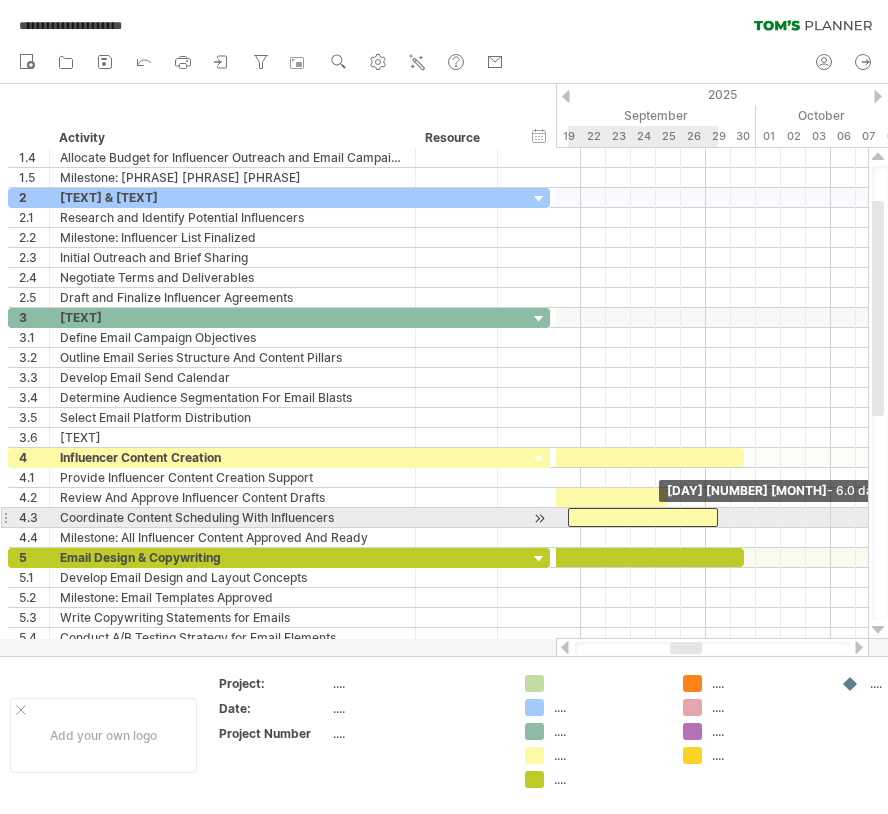 drag, startPoint x: 690, startPoint y: 517, endPoint x: 713, endPoint y: 518, distance: 23.021729 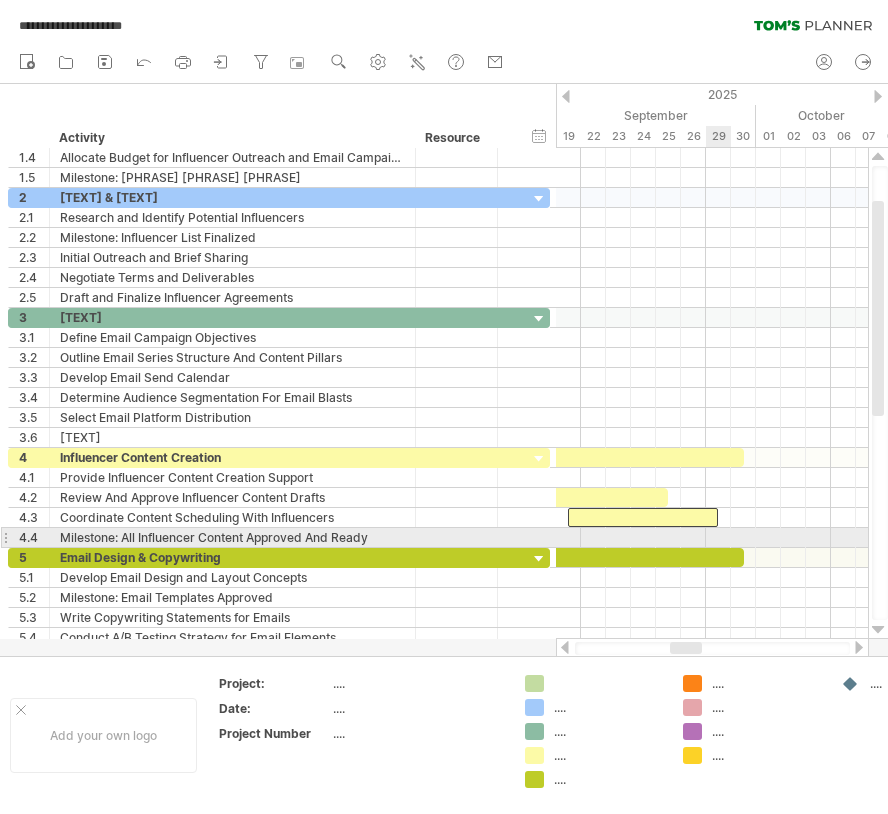 click at bounding box center [712, 538] 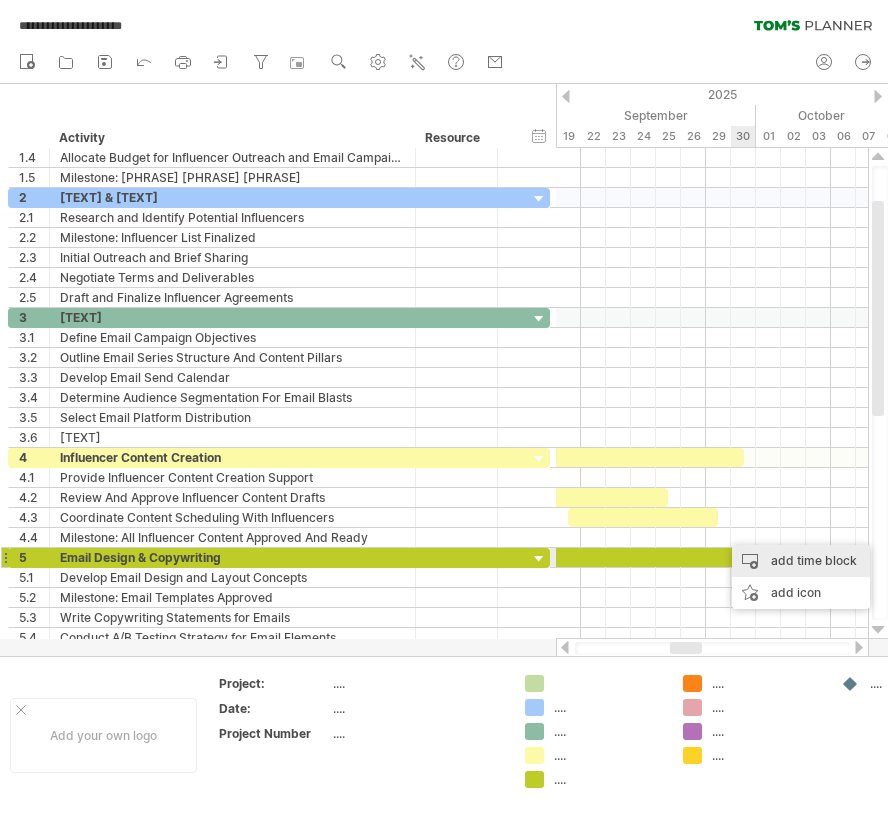 click on "add time block" at bounding box center [801, 561] 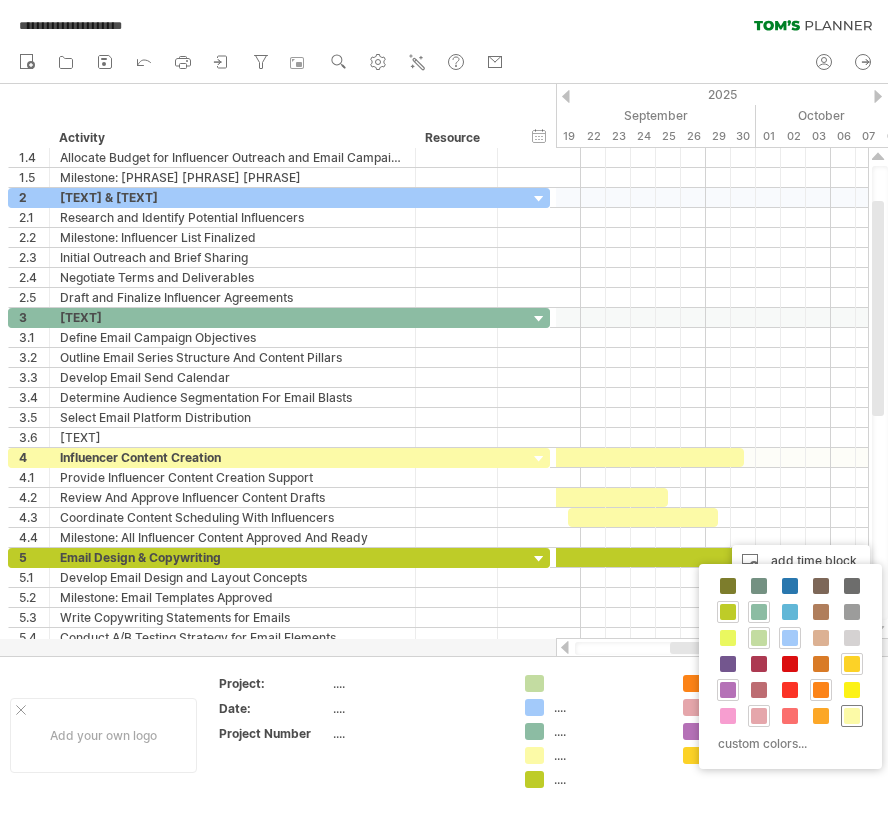 click at bounding box center (852, 716) 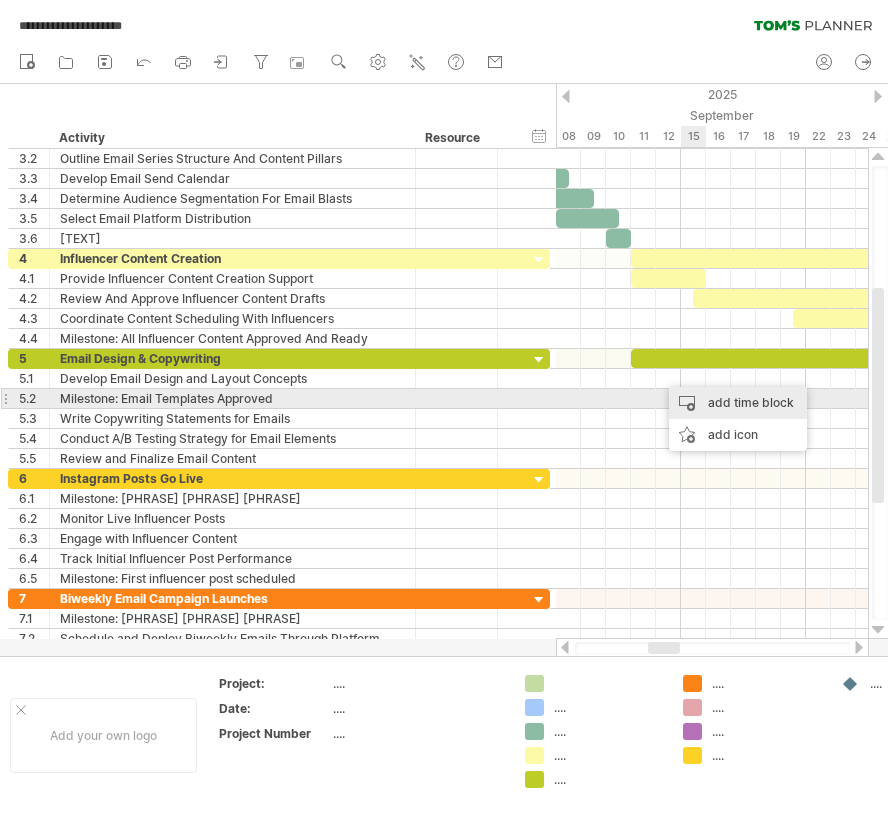 click on "add time block" at bounding box center [738, 403] 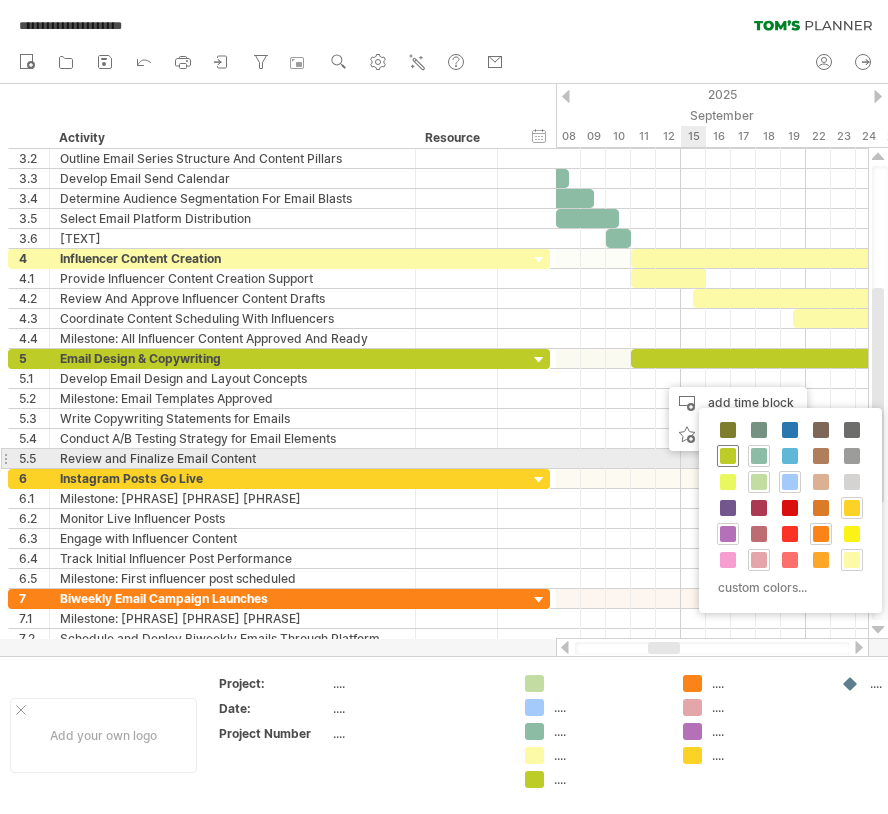 click at bounding box center [728, 456] 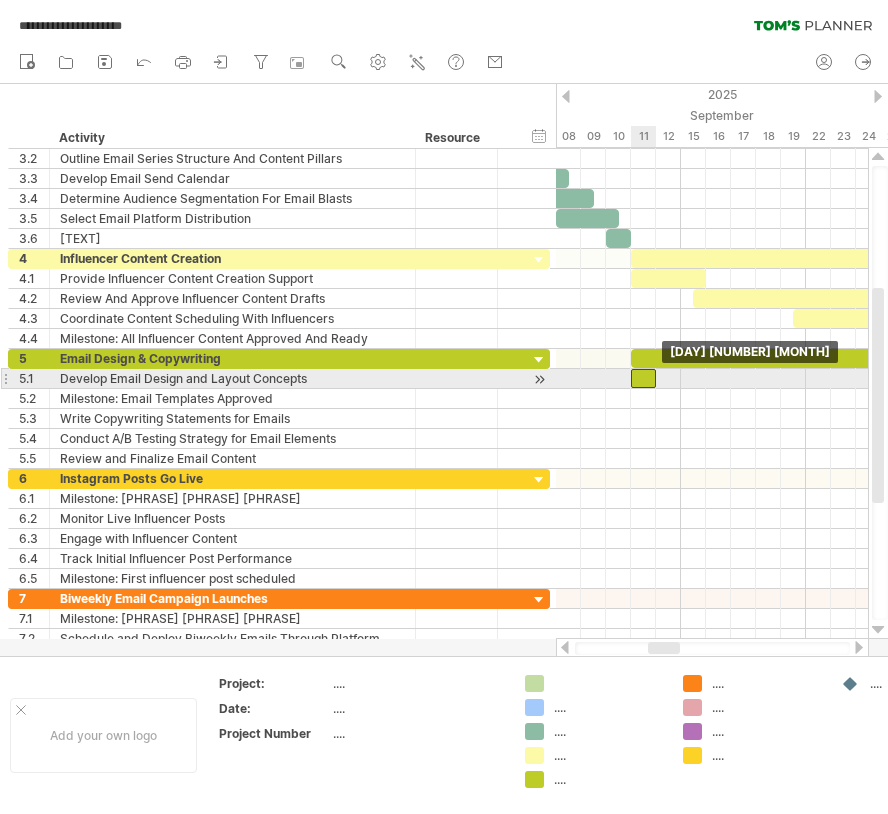 drag, startPoint x: 665, startPoint y: 378, endPoint x: 640, endPoint y: 378, distance: 25 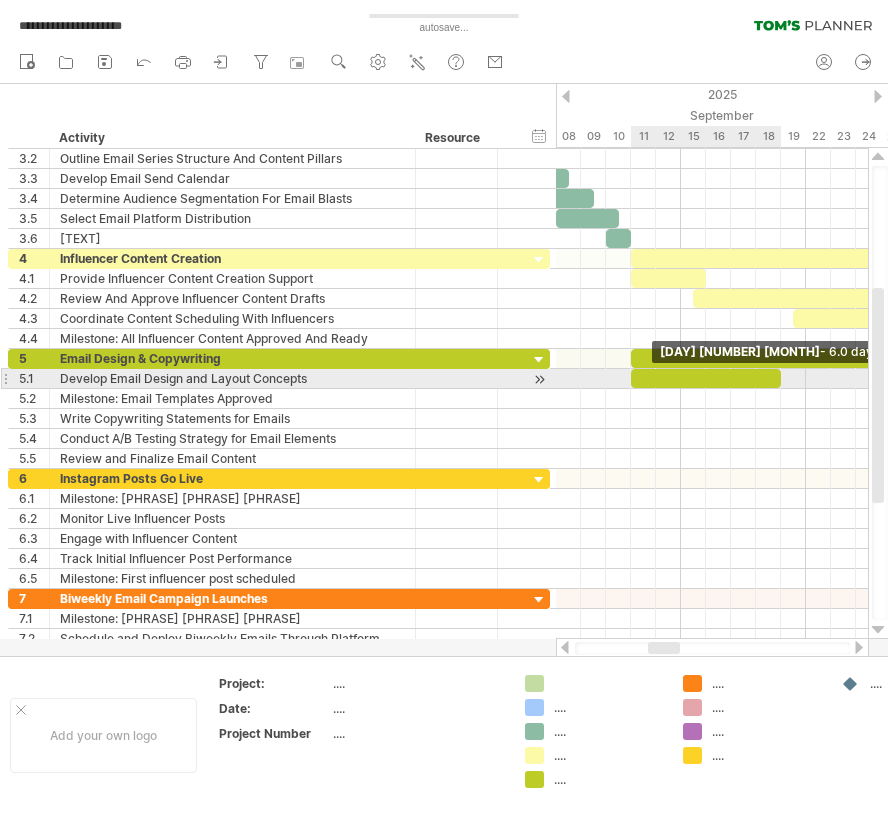 drag, startPoint x: 655, startPoint y: 378, endPoint x: 781, endPoint y: 380, distance: 126.01587 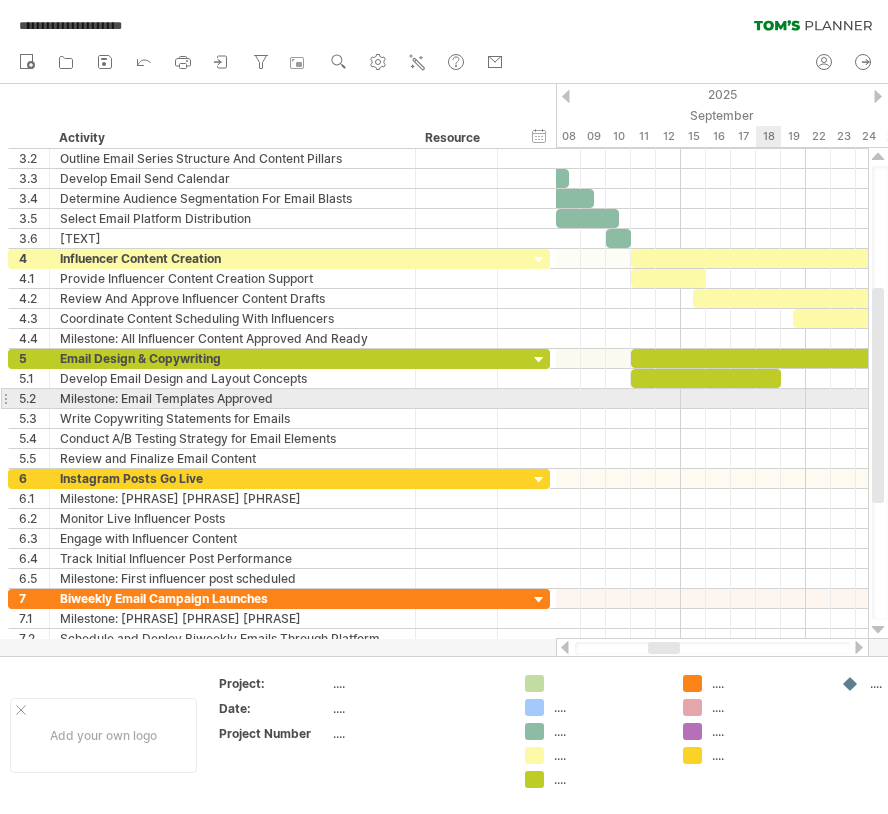 click at bounding box center [712, 399] 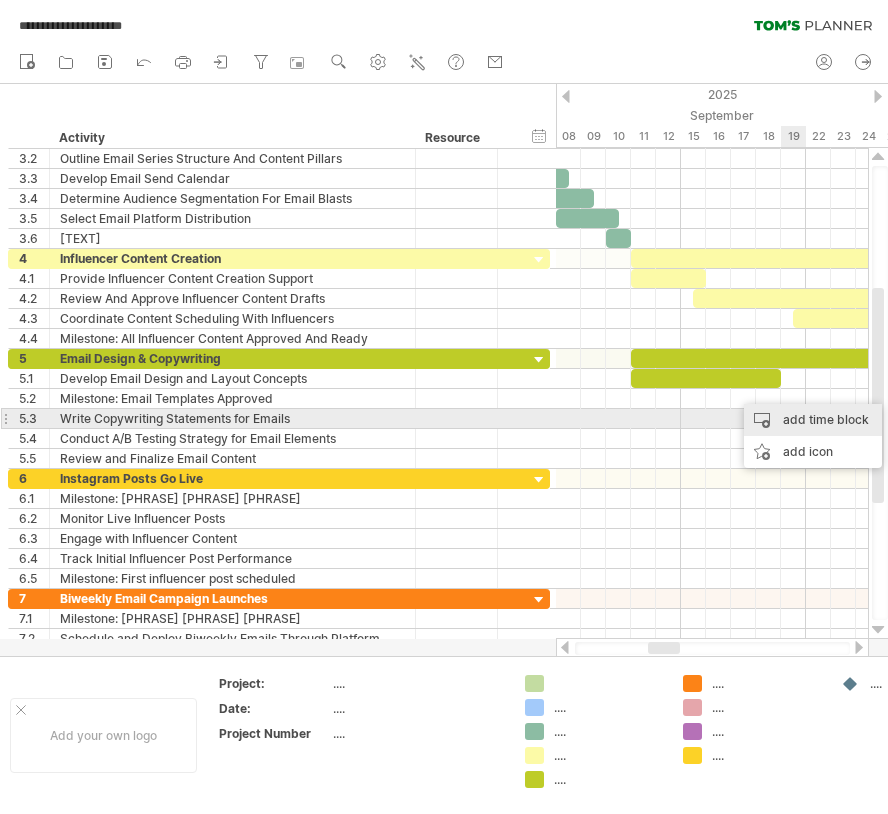 click on "add time block" at bounding box center (813, 420) 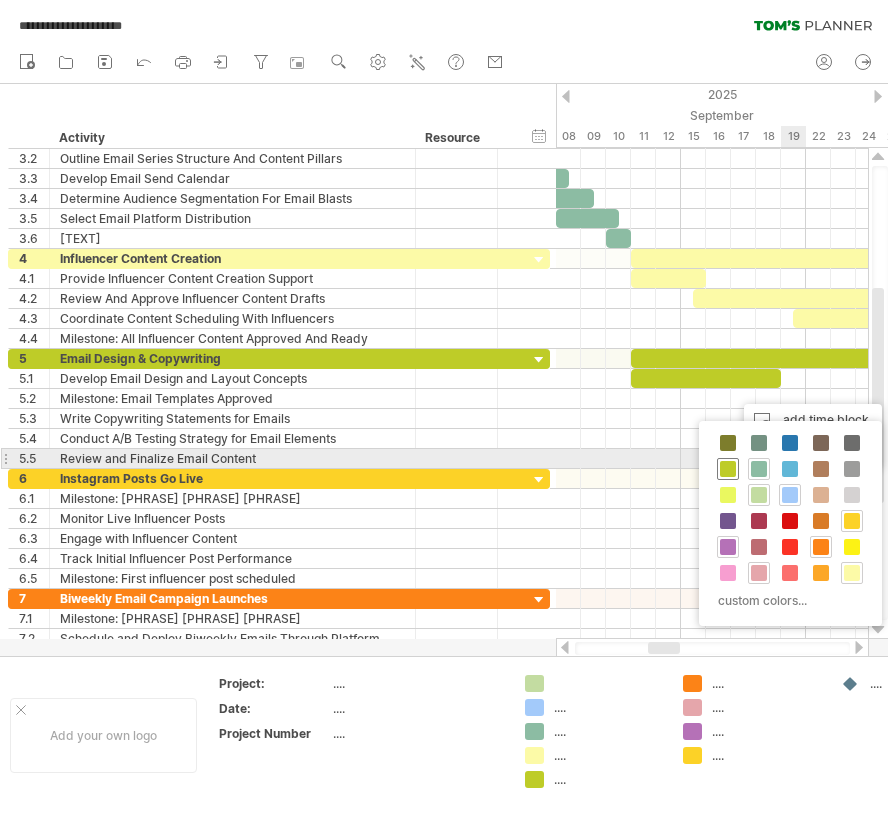 click at bounding box center (728, 469) 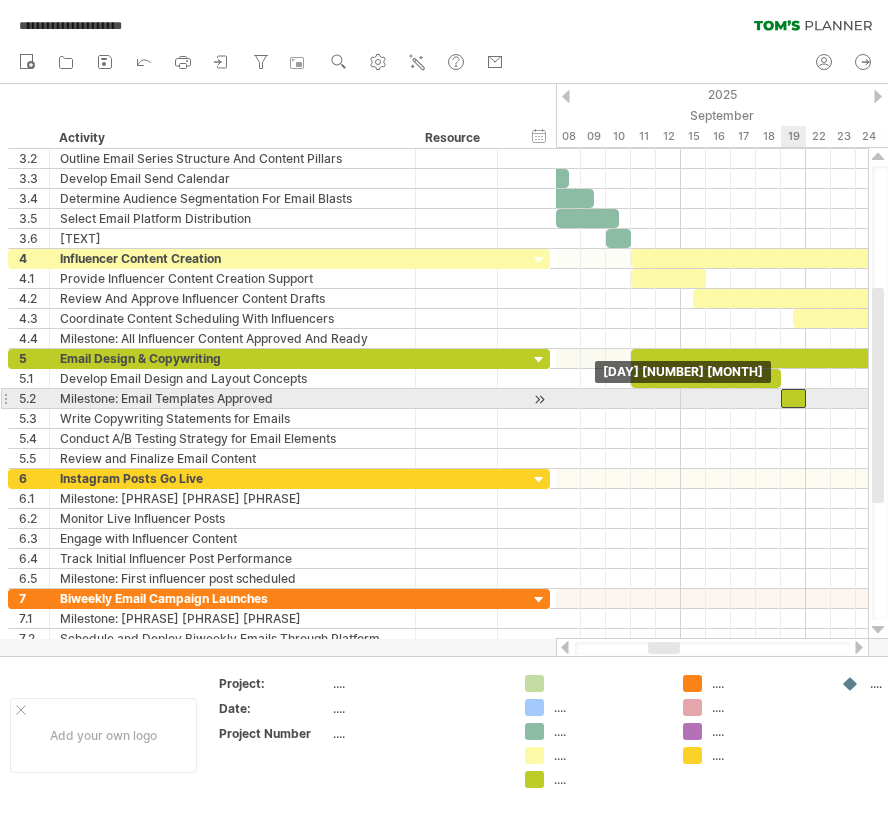 drag, startPoint x: 775, startPoint y: 397, endPoint x: 790, endPoint y: 398, distance: 15.033297 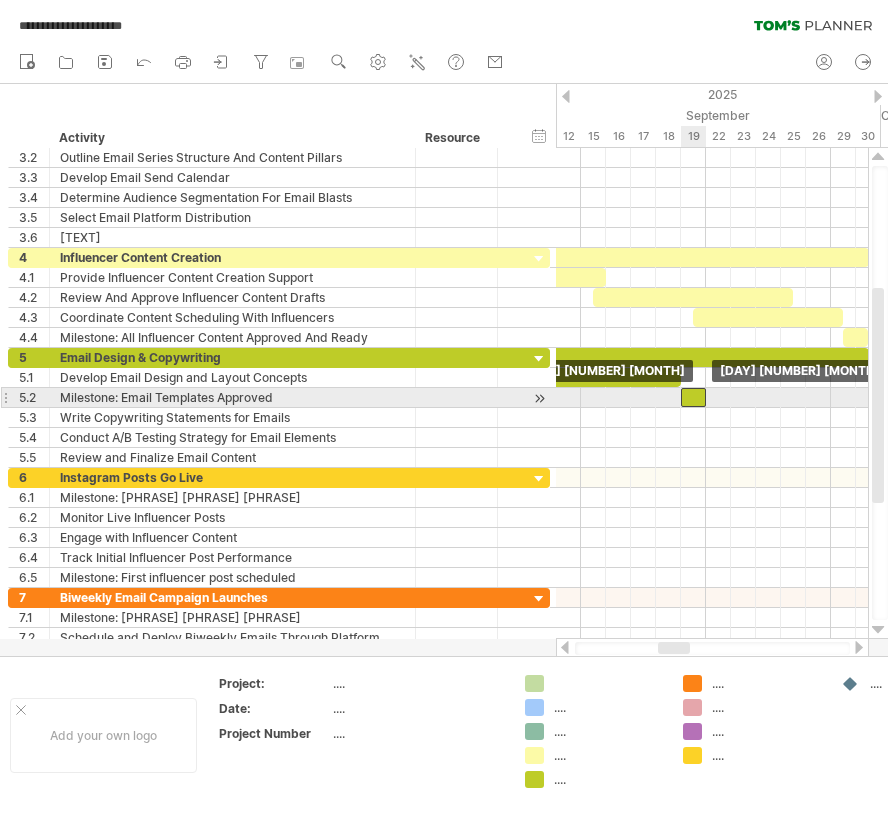 click at bounding box center (693, 397) 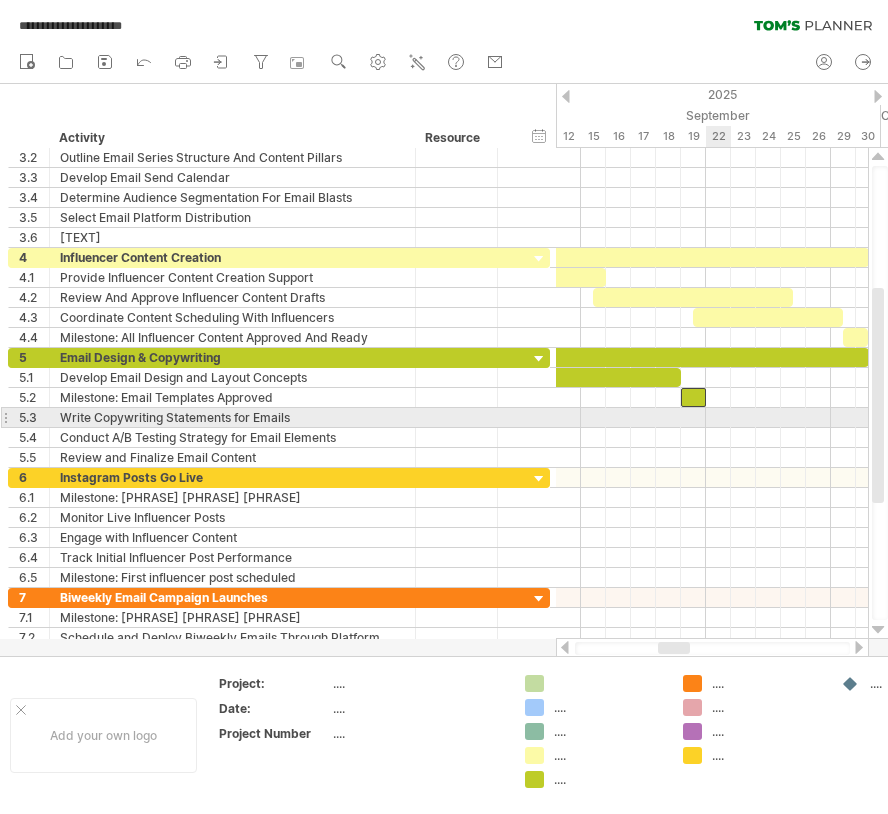 click at bounding box center (712, 418) 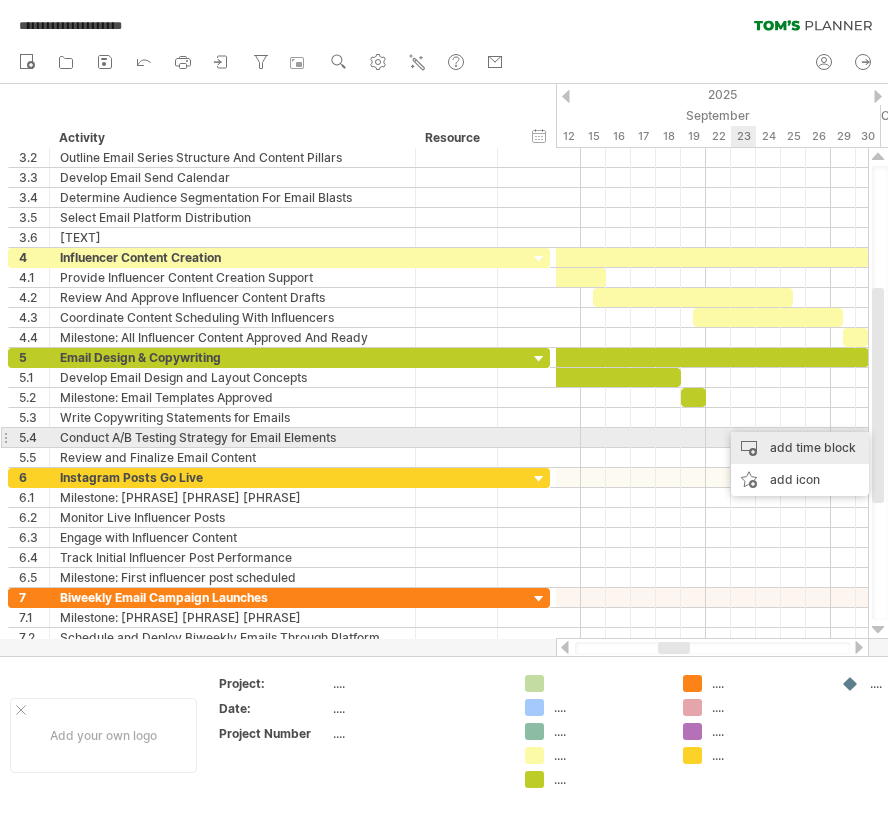 click on "add time block" at bounding box center [800, 448] 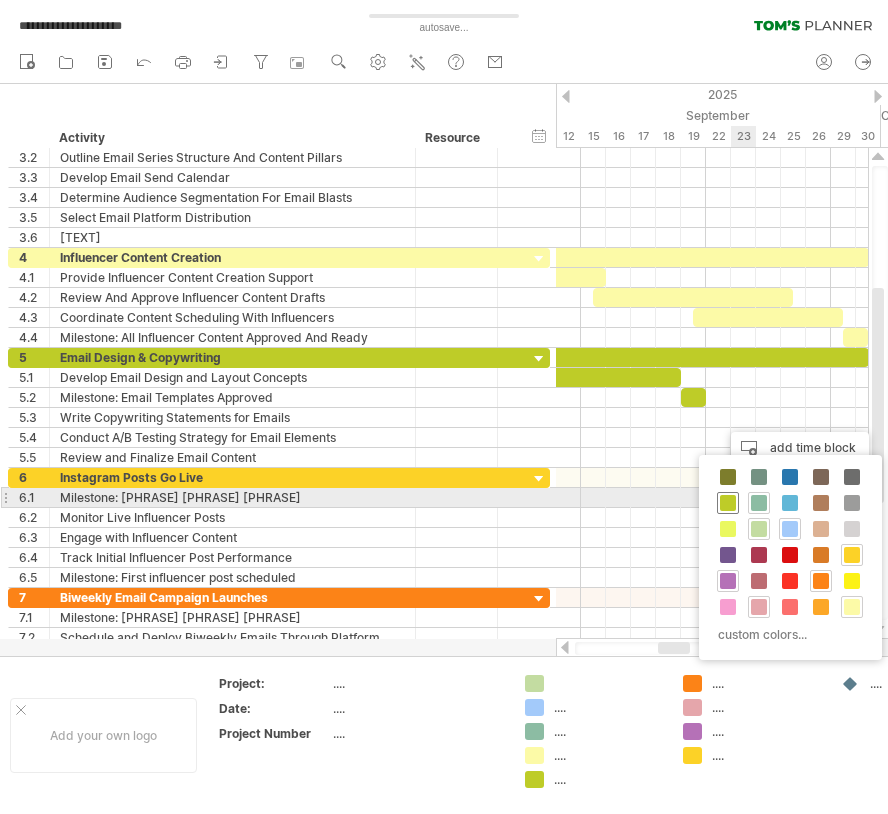 click at bounding box center (728, 503) 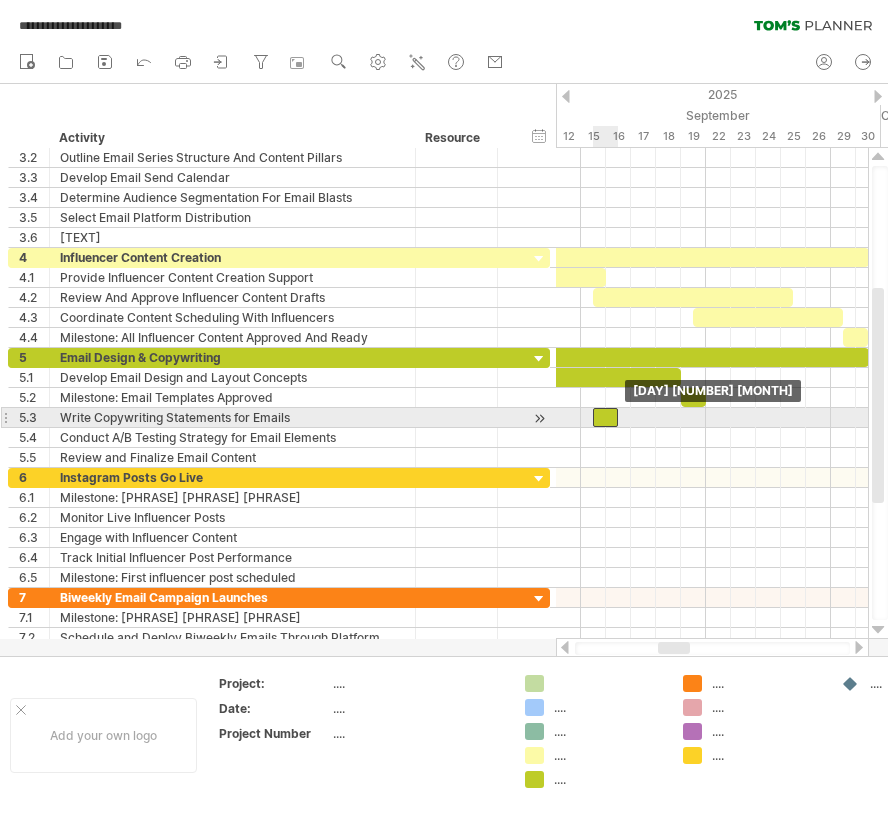 drag, startPoint x: 729, startPoint y: 418, endPoint x: 605, endPoint y: 418, distance: 124 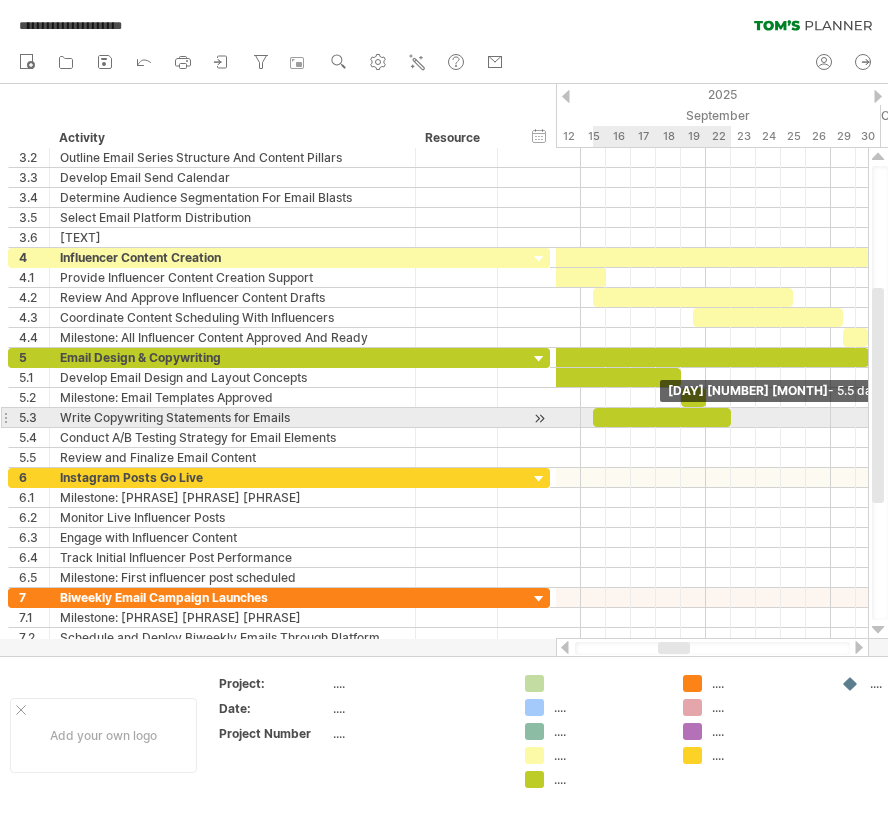 drag, startPoint x: 614, startPoint y: 415, endPoint x: 718, endPoint y: 422, distance: 104.23531 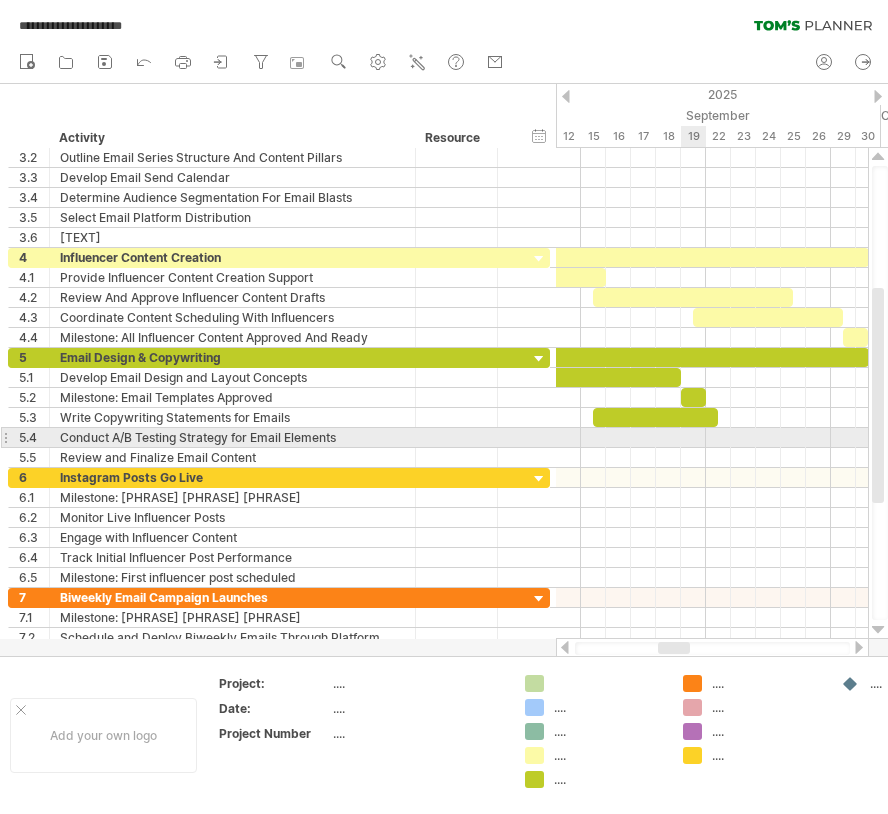 click at bounding box center [712, 438] 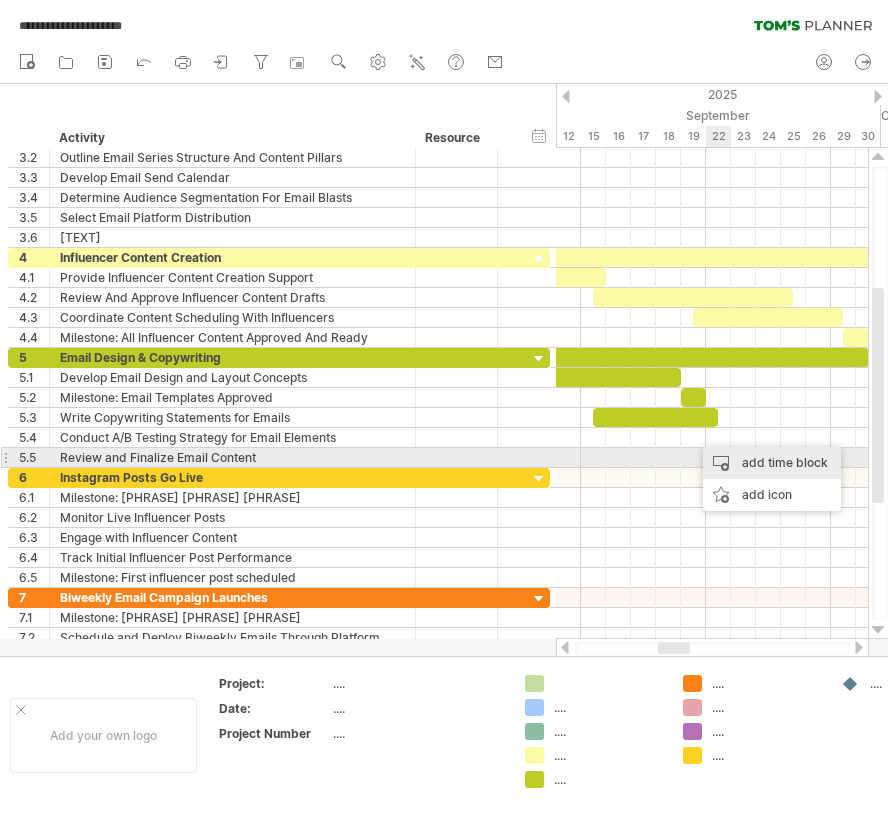 click on "add time block" at bounding box center (772, 463) 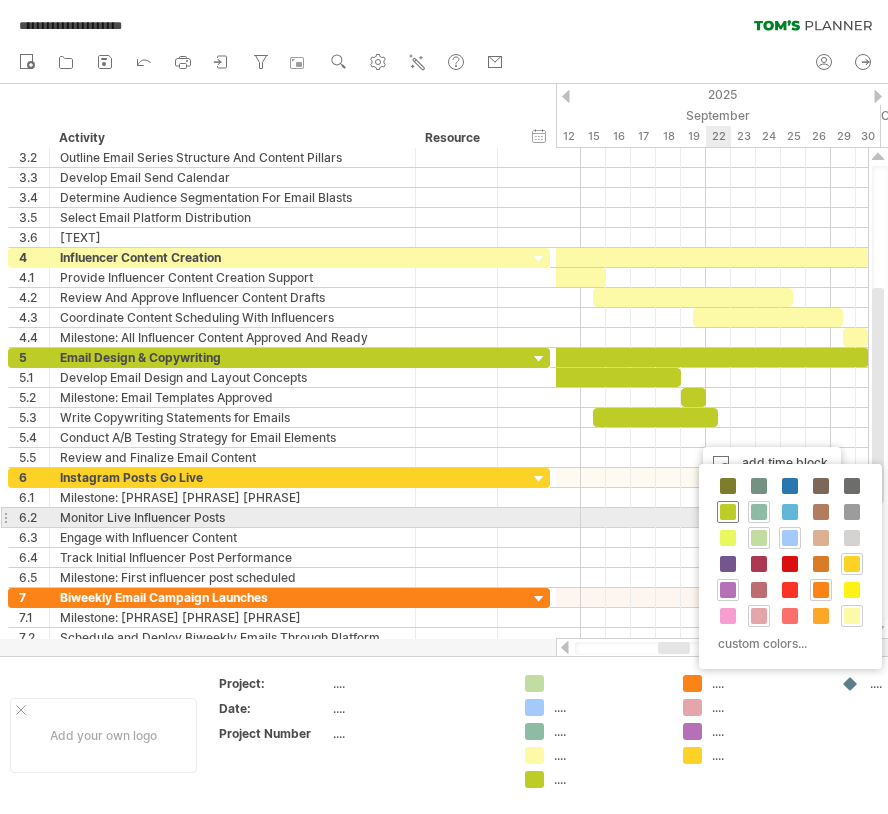 click at bounding box center (728, 512) 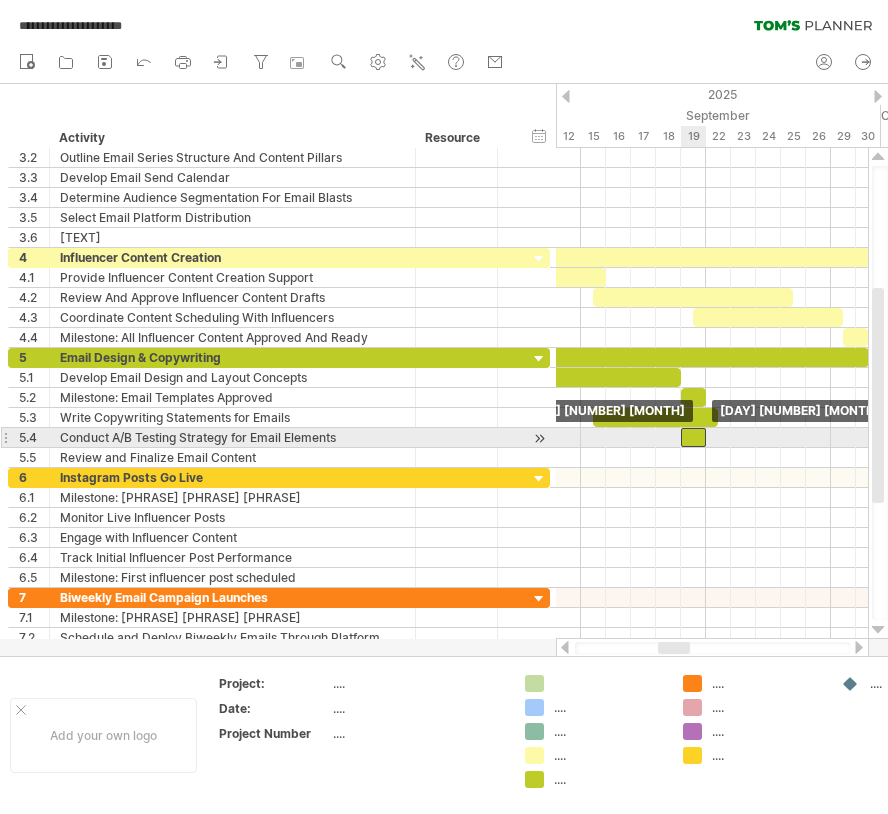 click at bounding box center [693, 437] 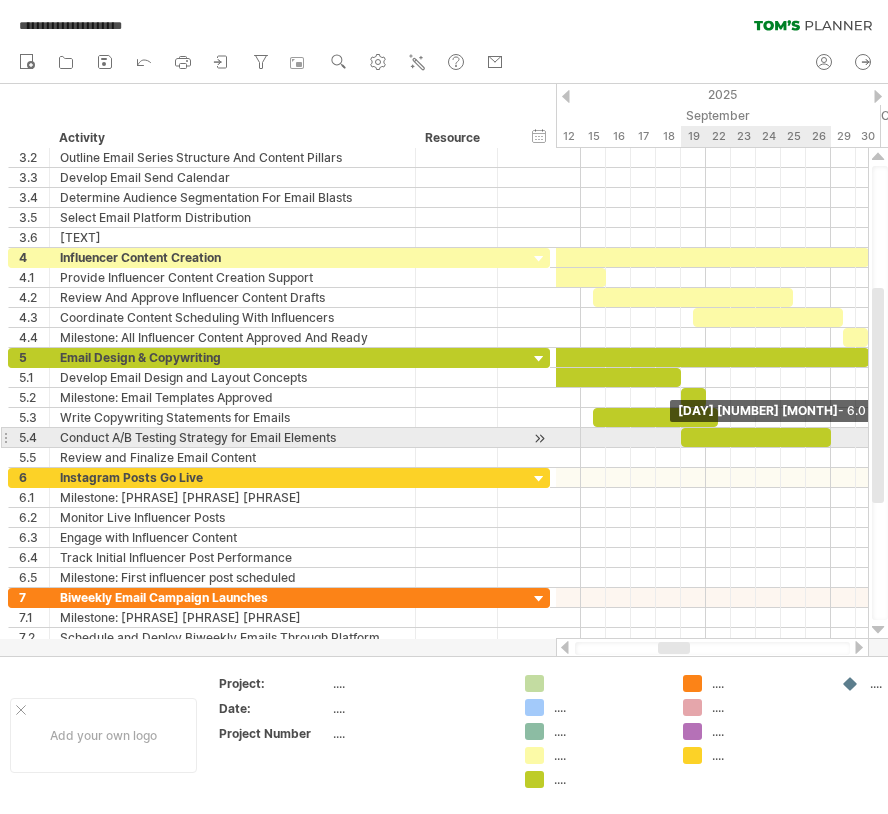 drag, startPoint x: 702, startPoint y: 439, endPoint x: 822, endPoint y: 445, distance: 120.14991 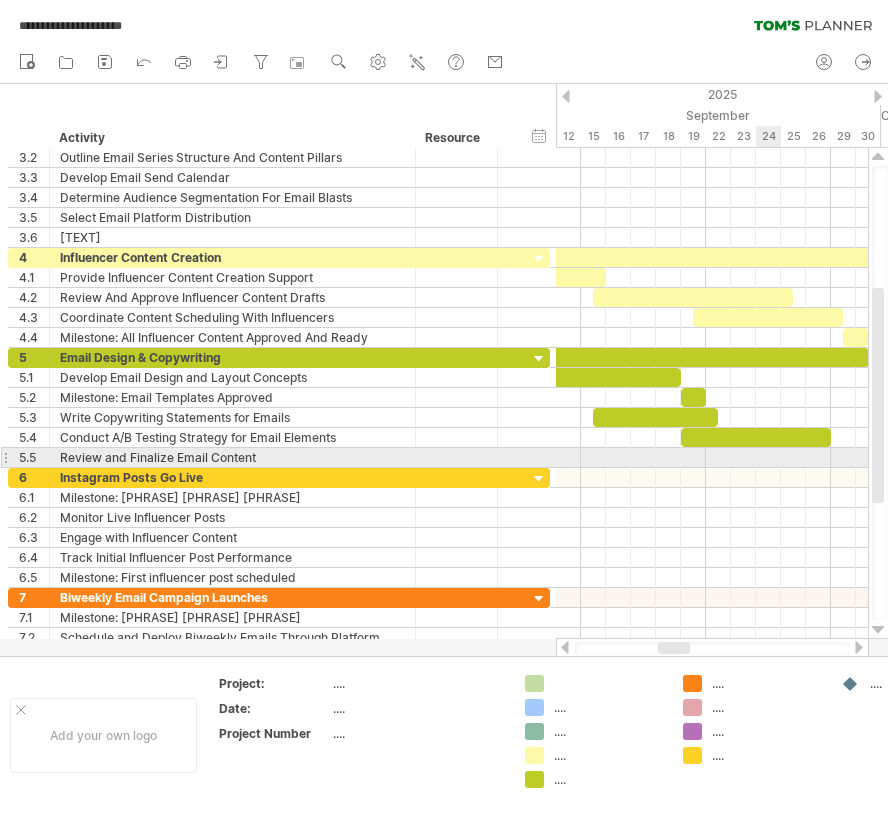 click at bounding box center (712, 458) 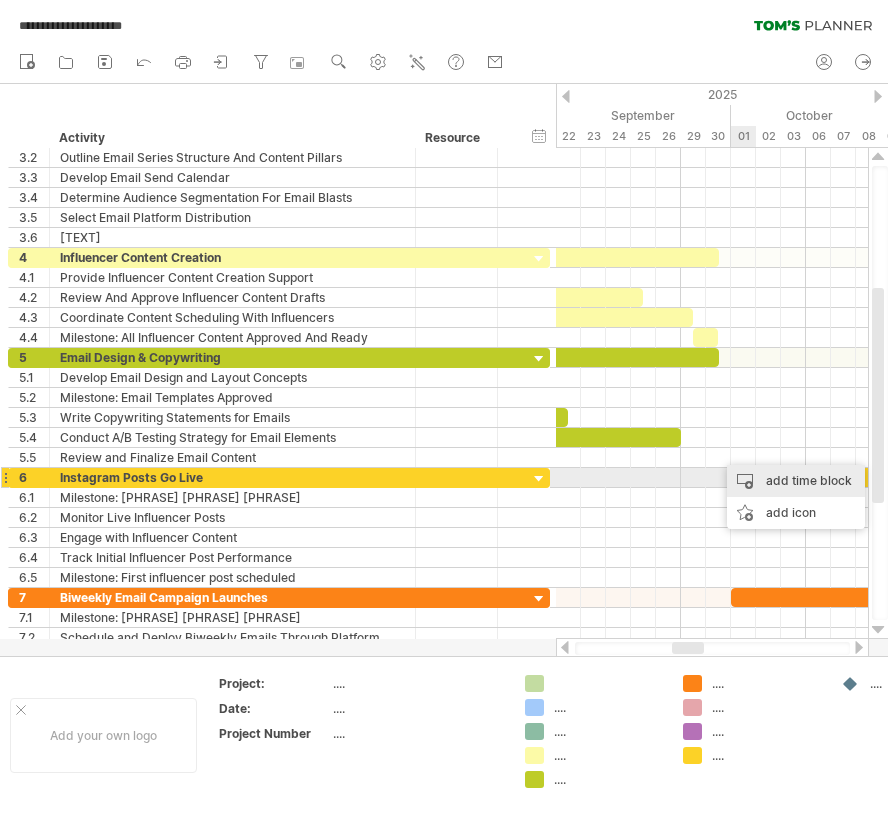 click on "add time block" at bounding box center (796, 481) 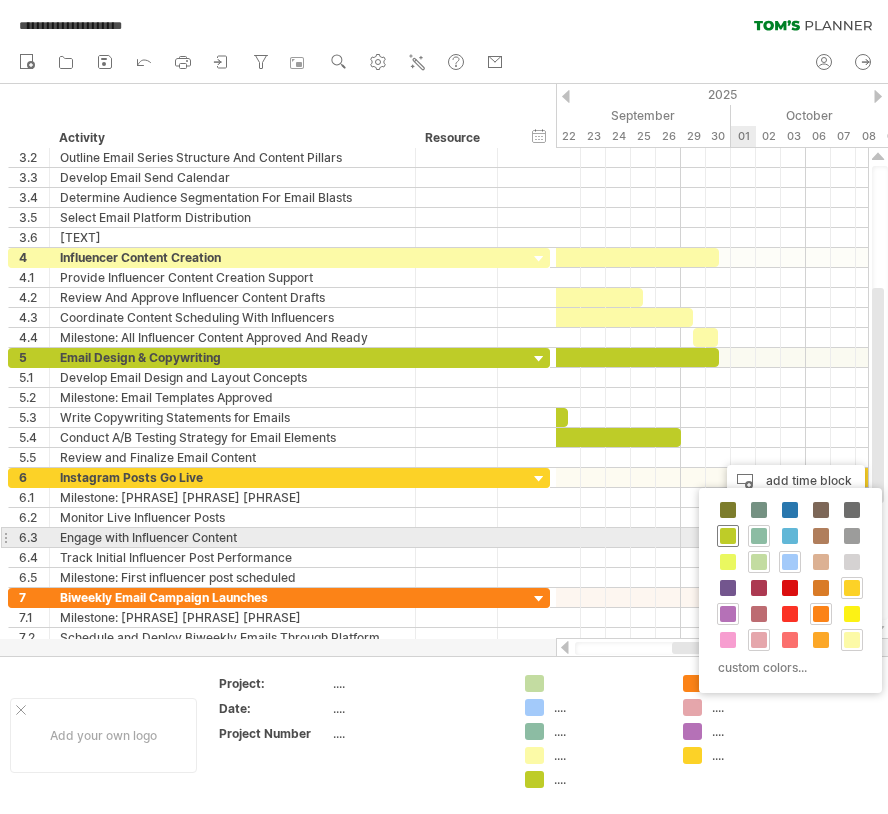 click at bounding box center (728, 536) 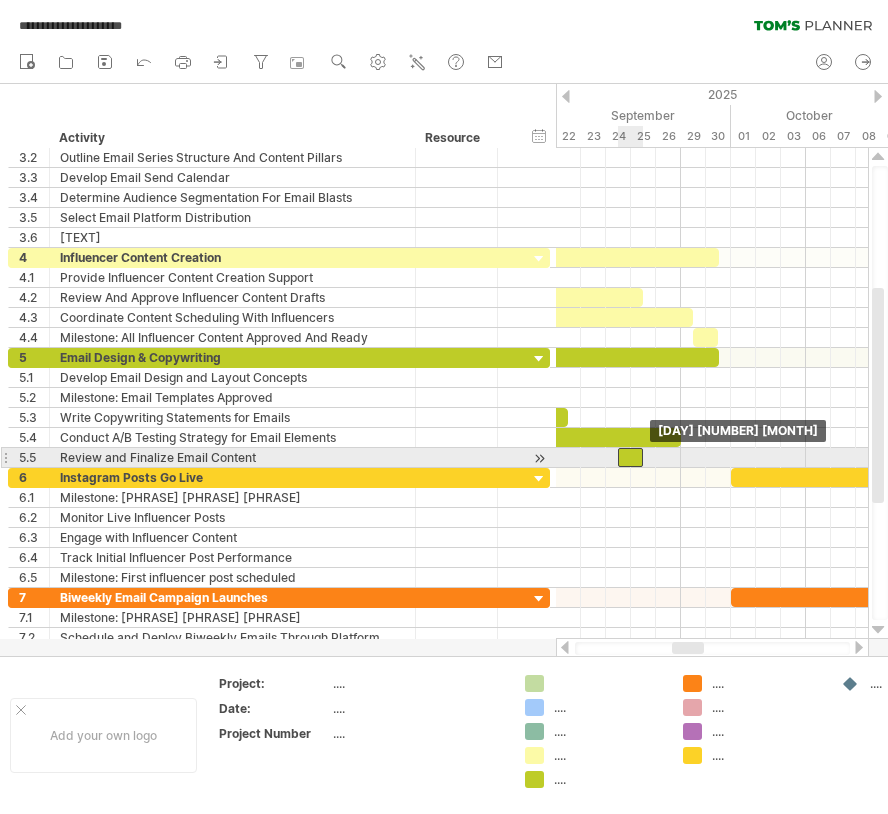 drag, startPoint x: 730, startPoint y: 460, endPoint x: 624, endPoint y: 460, distance: 106 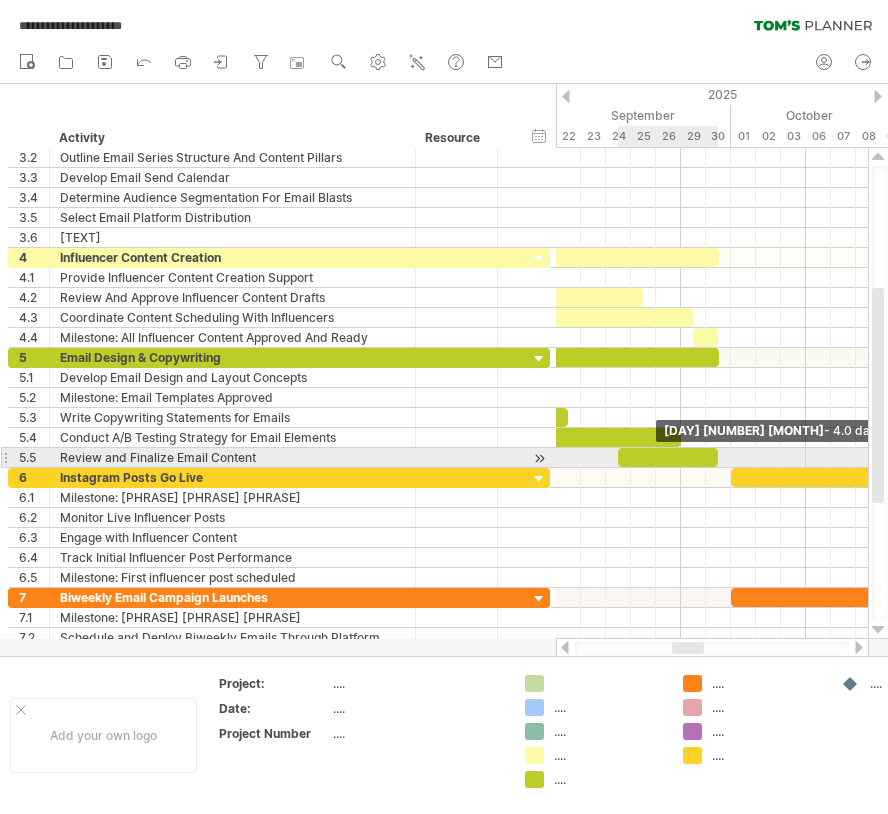drag, startPoint x: 643, startPoint y: 458, endPoint x: 718, endPoint y: 451, distance: 75.32596 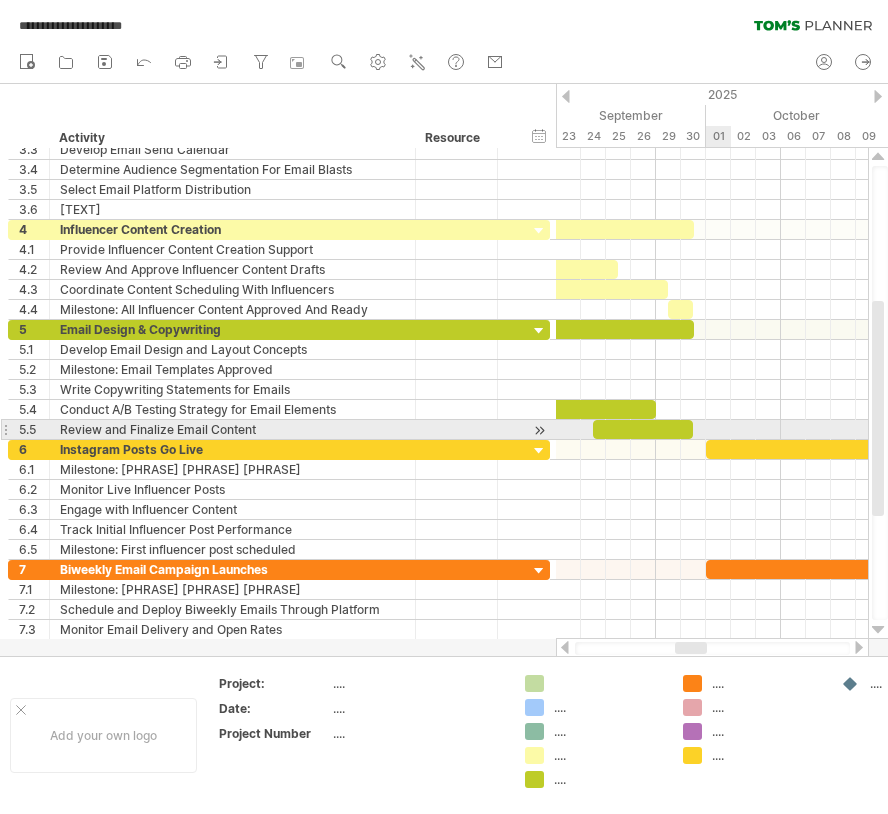 click at bounding box center [712, 430] 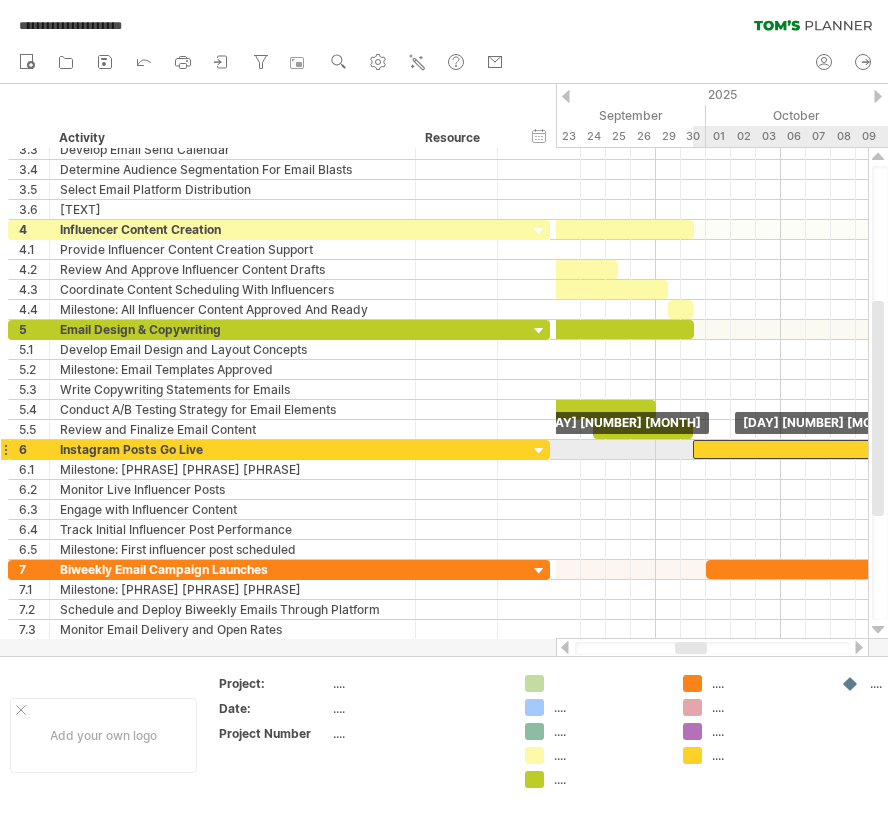 drag, startPoint x: 716, startPoint y: 445, endPoint x: 705, endPoint y: 446, distance: 11.045361 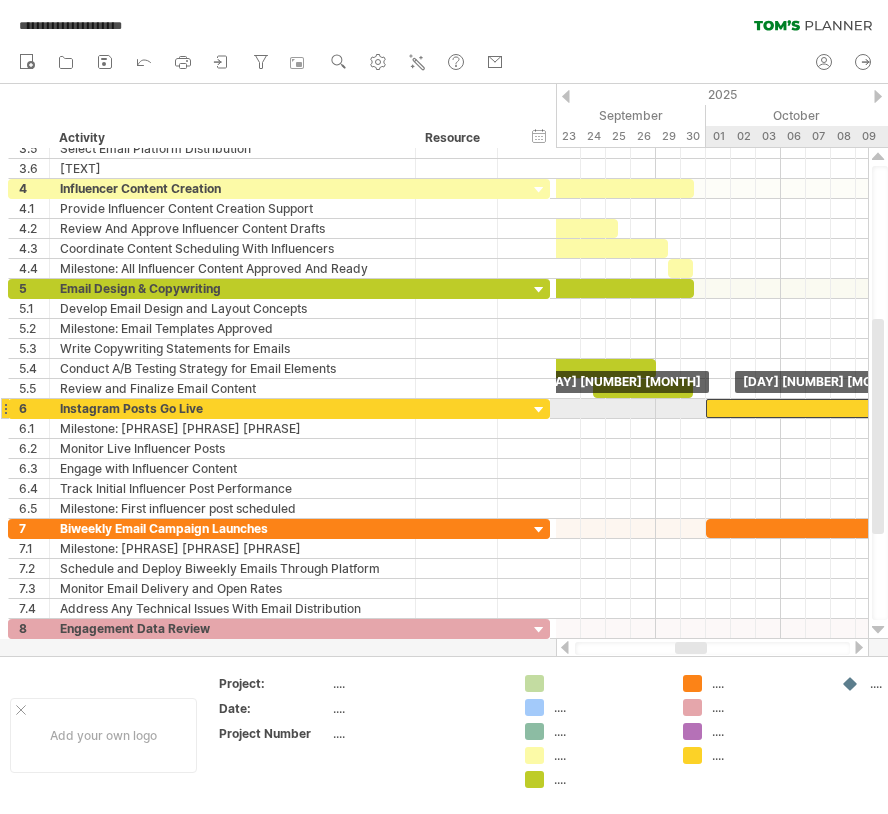drag, startPoint x: 711, startPoint y: 401, endPoint x: 723, endPoint y: 401, distance: 12 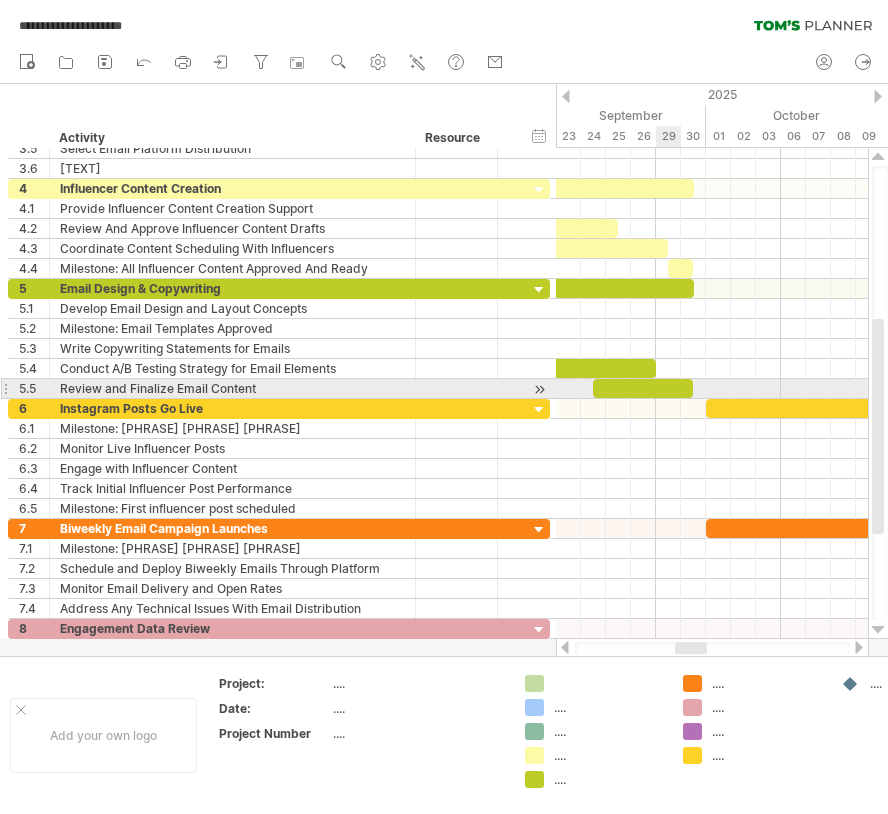 click at bounding box center [643, 388] 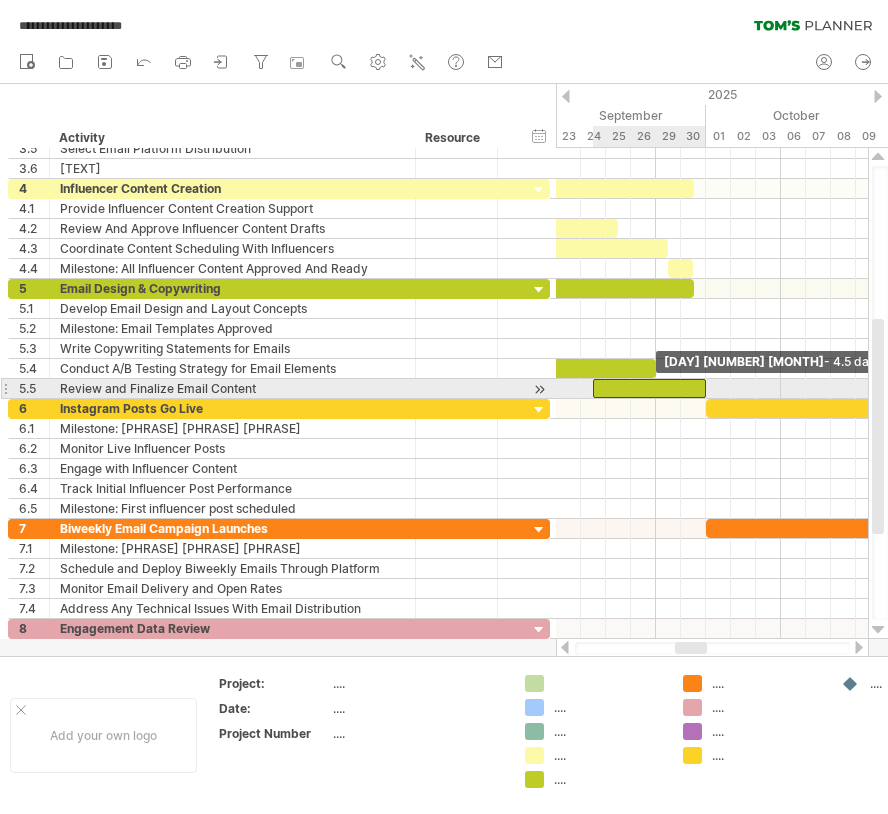 click at bounding box center (706, 388) 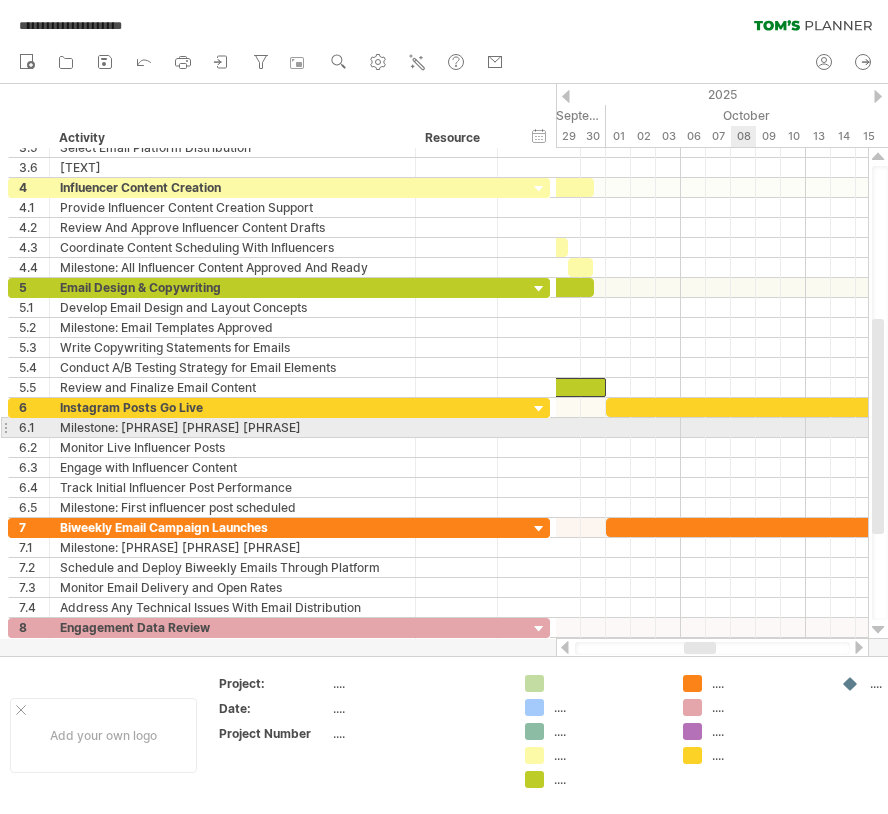 click at bounding box center (712, 428) 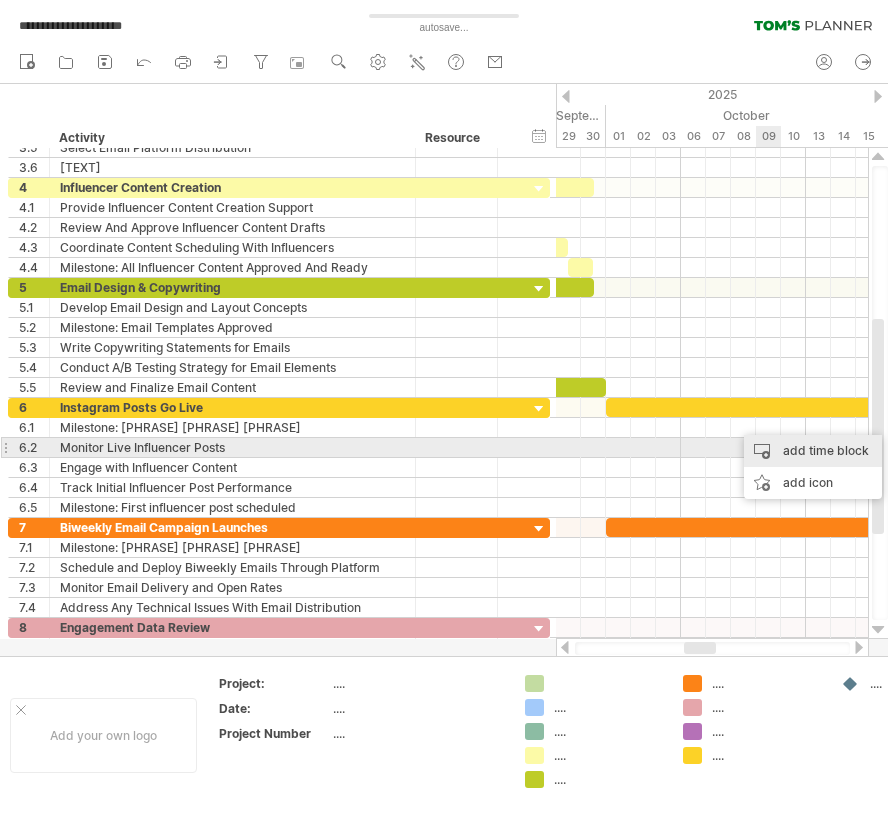 click on "add time block" at bounding box center (813, 451) 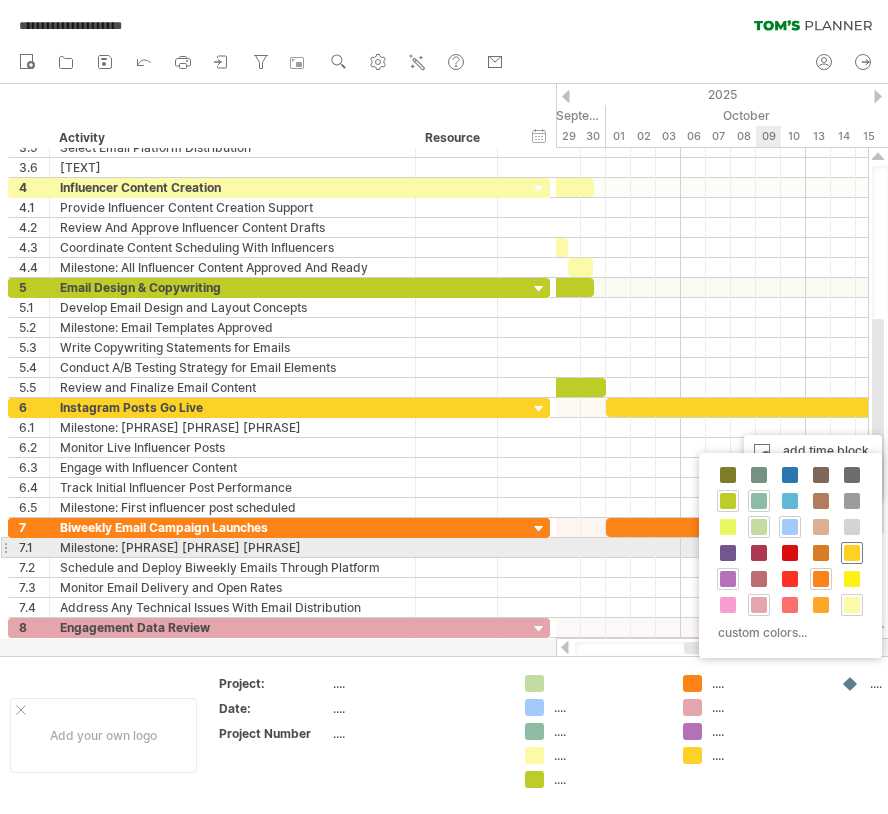 click at bounding box center (852, 553) 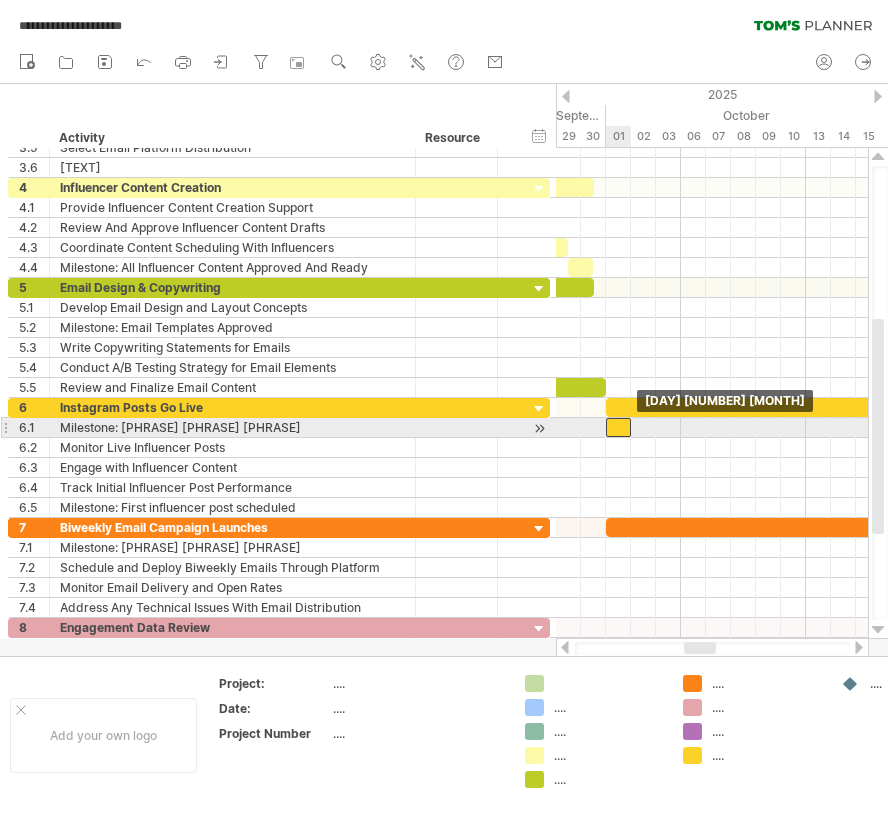 drag, startPoint x: 756, startPoint y: 430, endPoint x: 615, endPoint y: 428, distance: 141.01419 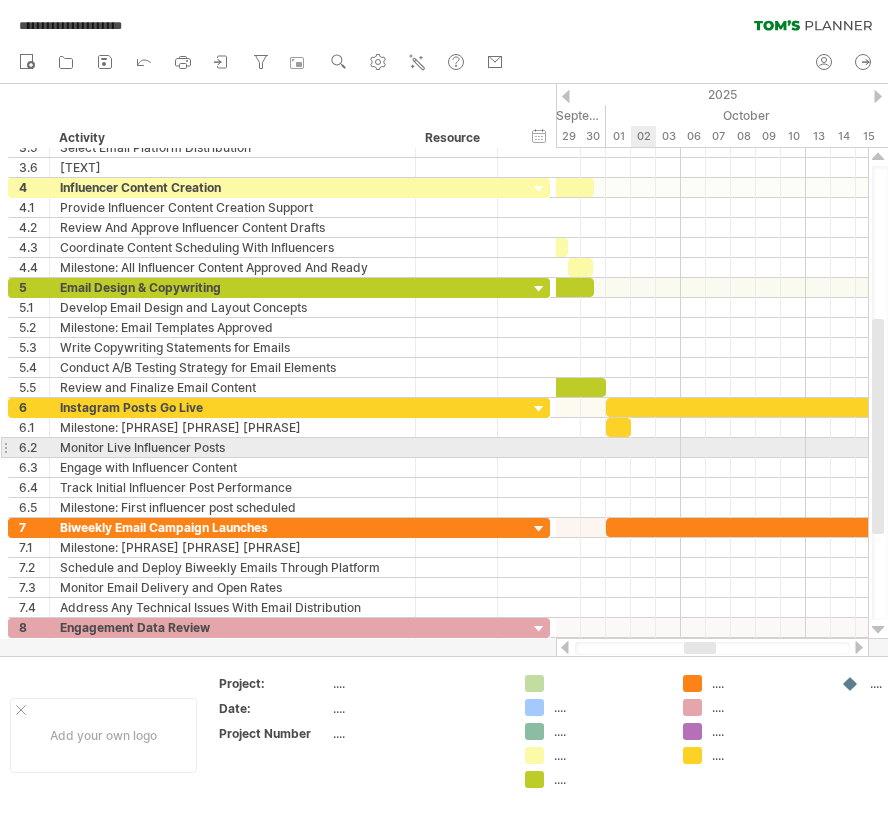 click at bounding box center [712, 448] 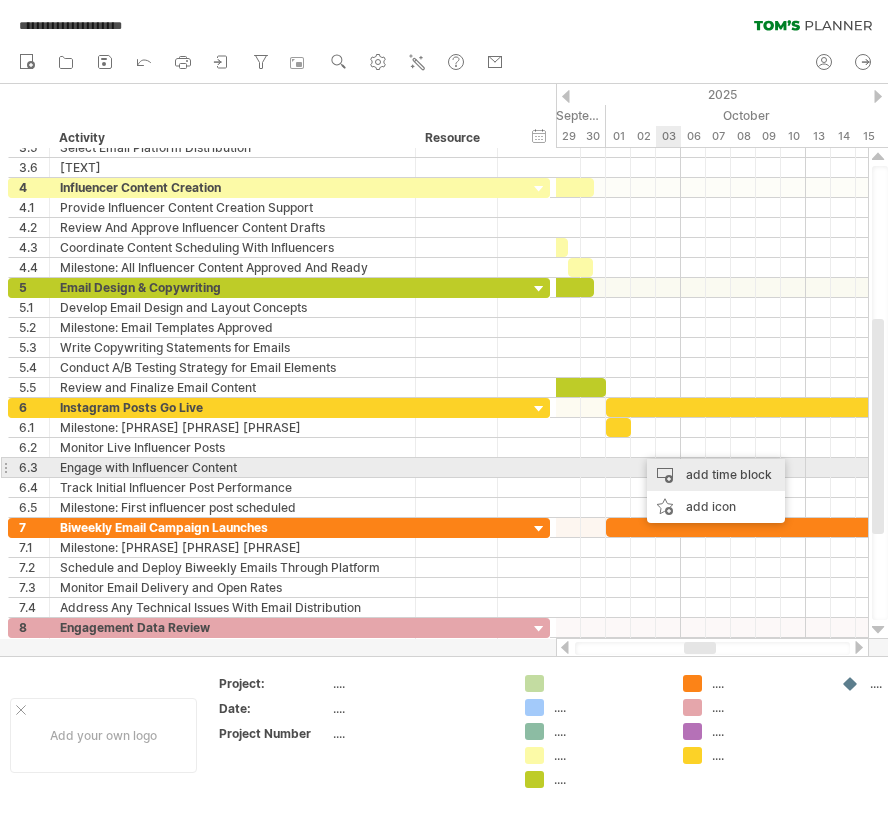 click on "add time block" at bounding box center [716, 475] 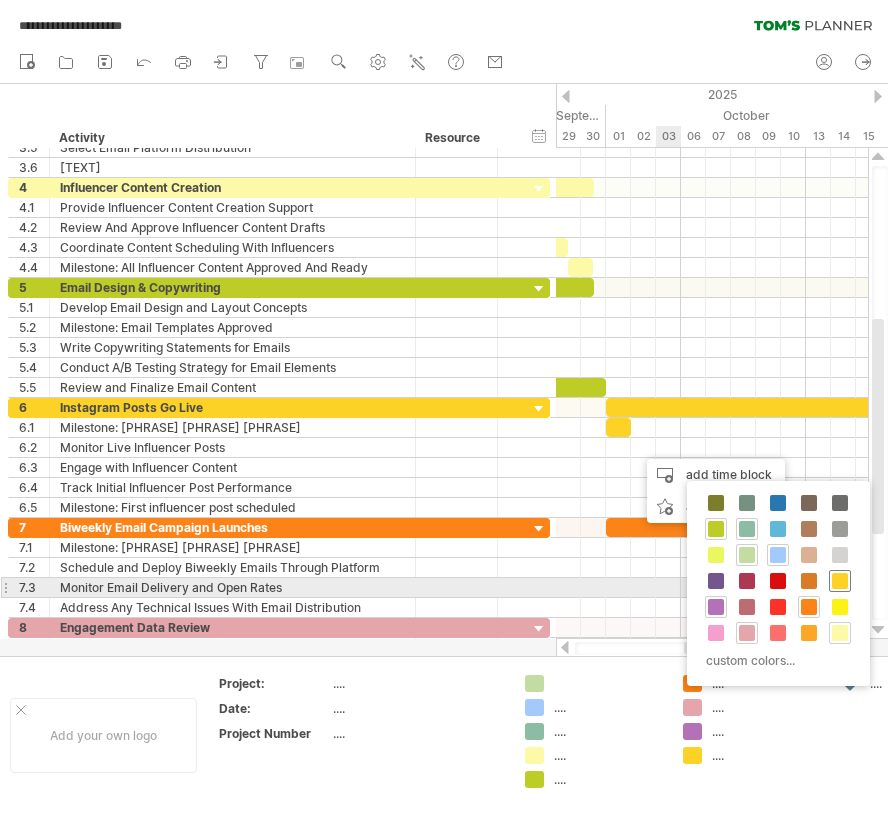 click at bounding box center [840, 581] 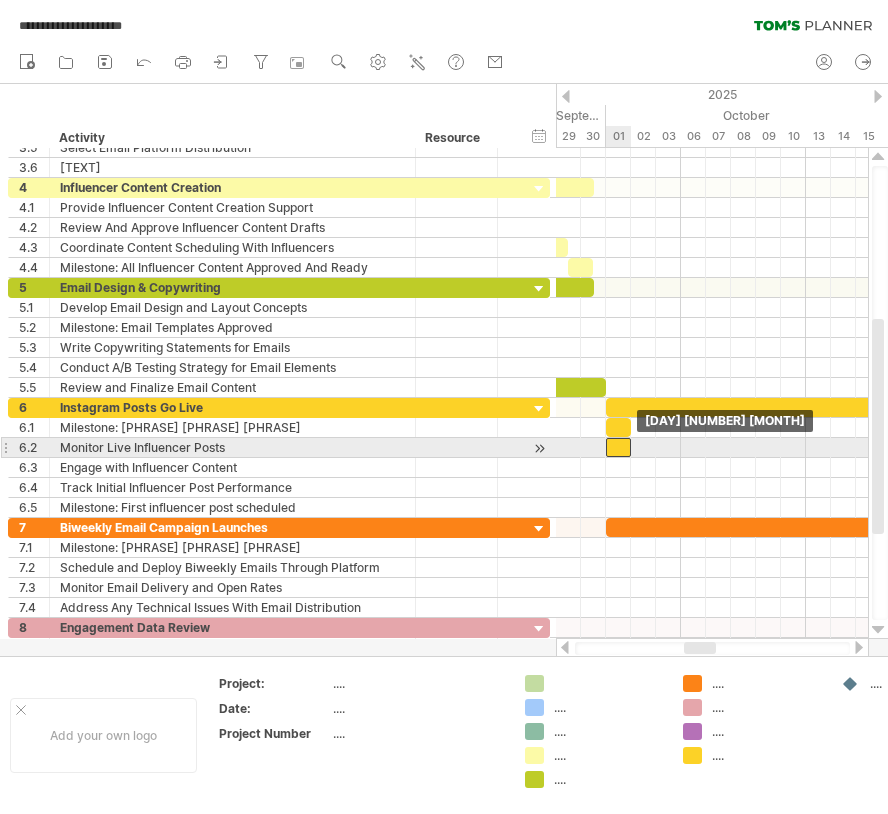 drag, startPoint x: 646, startPoint y: 448, endPoint x: 623, endPoint y: 453, distance: 23.537205 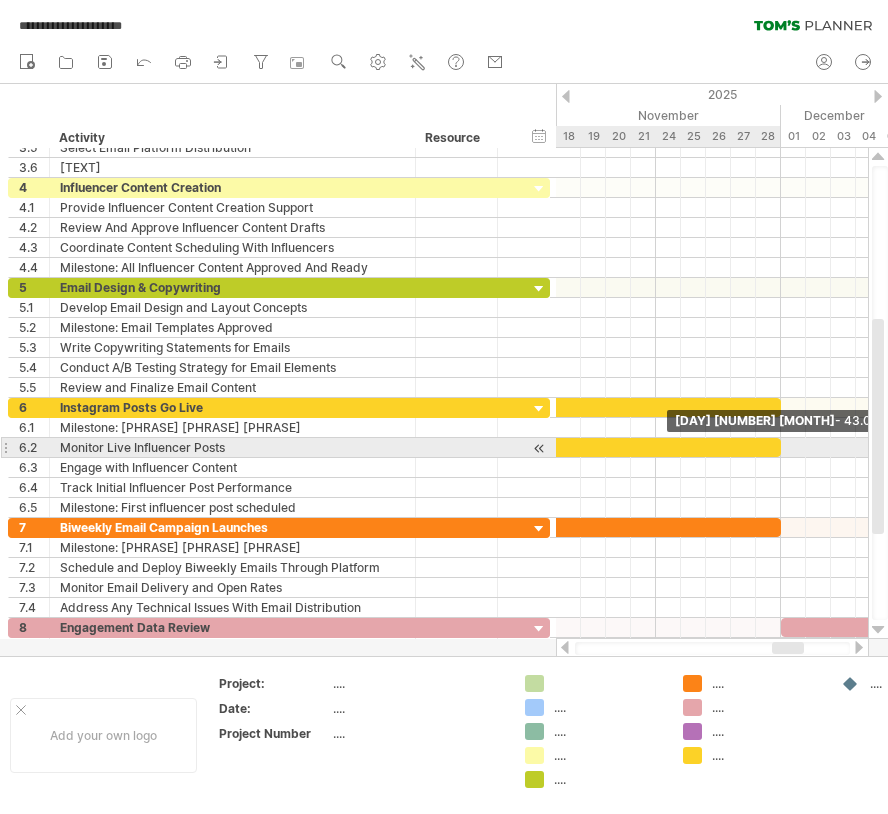 drag, startPoint x: 630, startPoint y: 444, endPoint x: 785, endPoint y: 451, distance: 155.15799 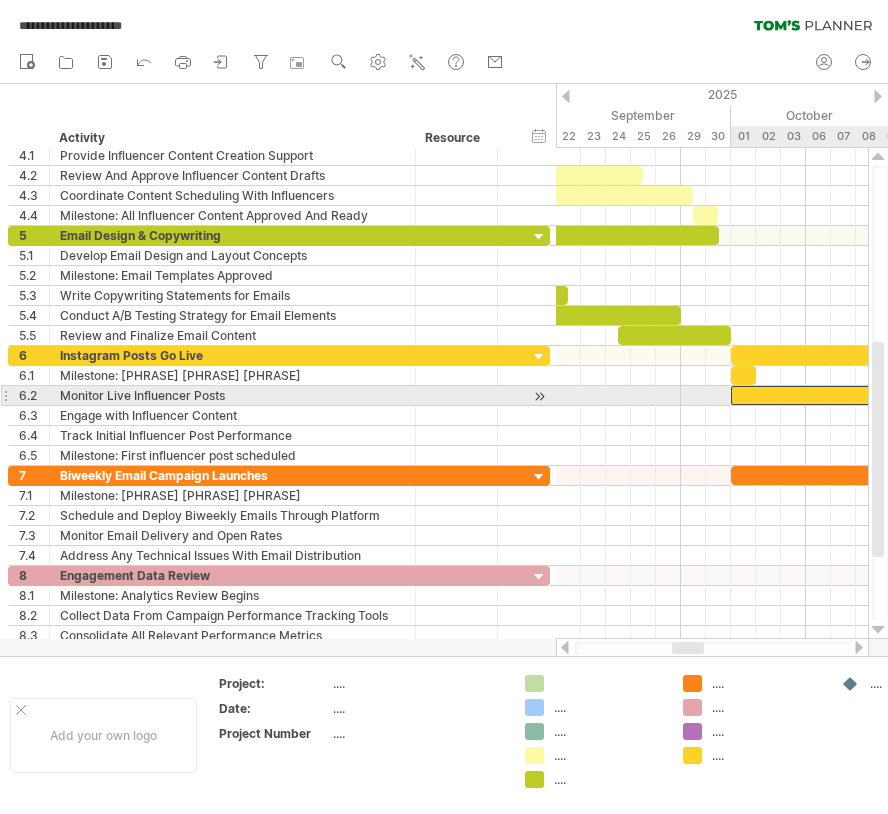 click at bounding box center [1268, 395] 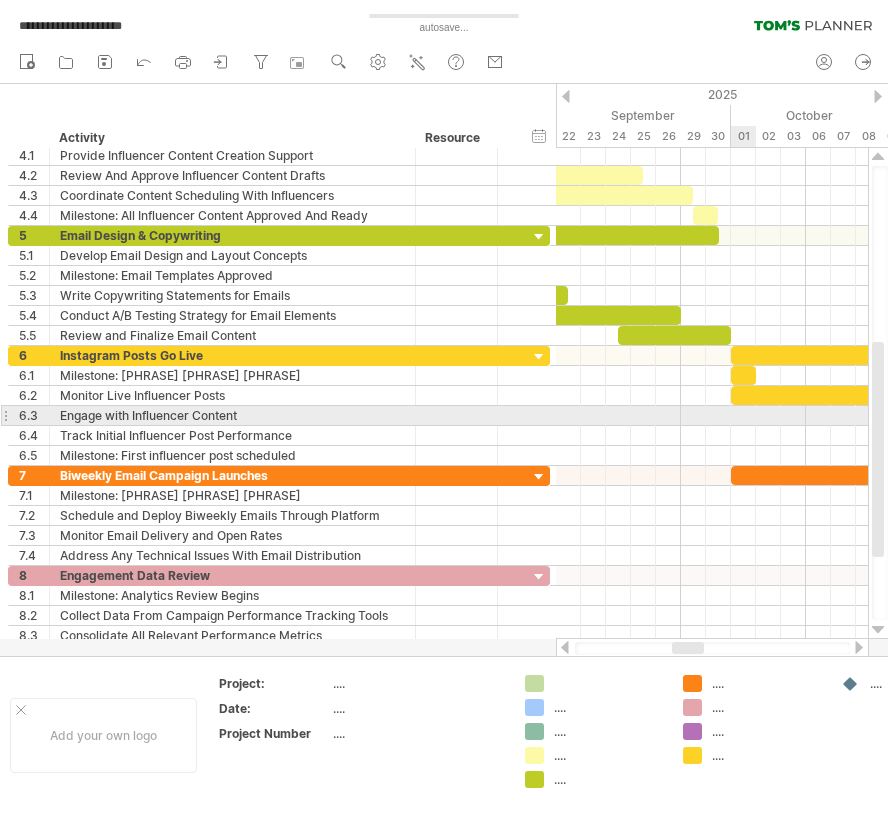 click at bounding box center (712, 416) 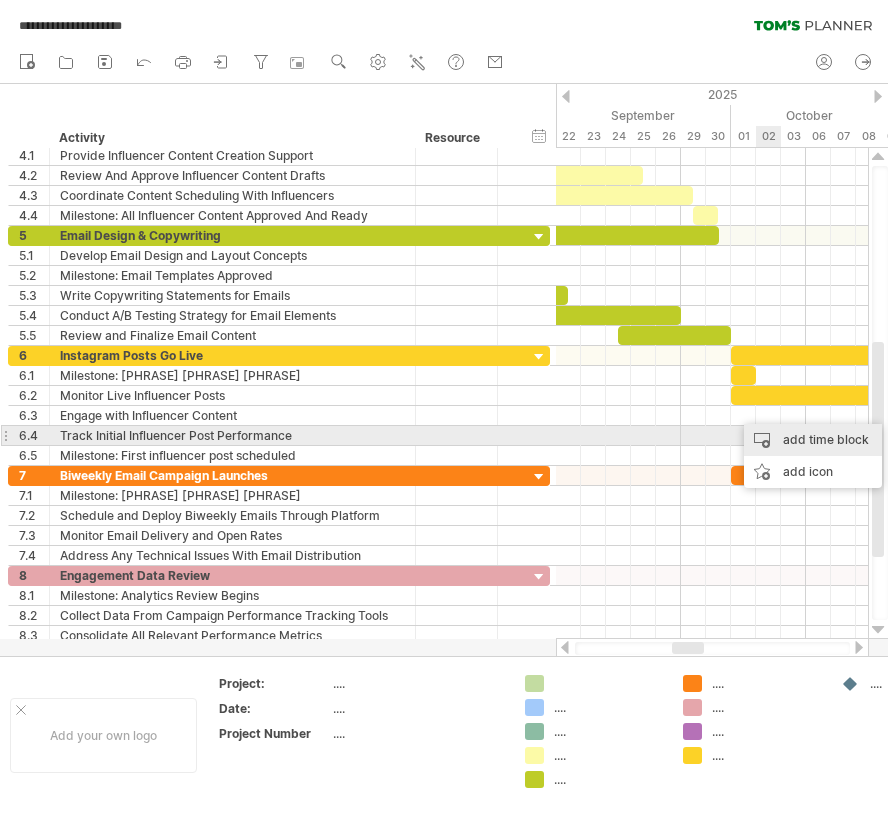 click on "add time block" at bounding box center [813, 440] 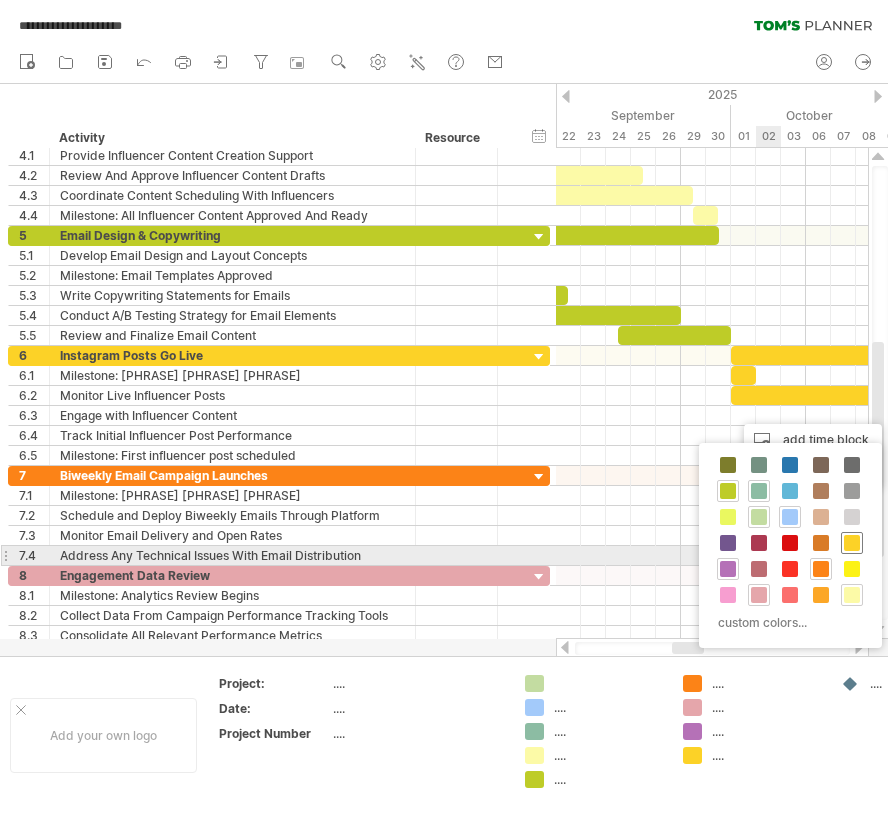 click at bounding box center (852, 543) 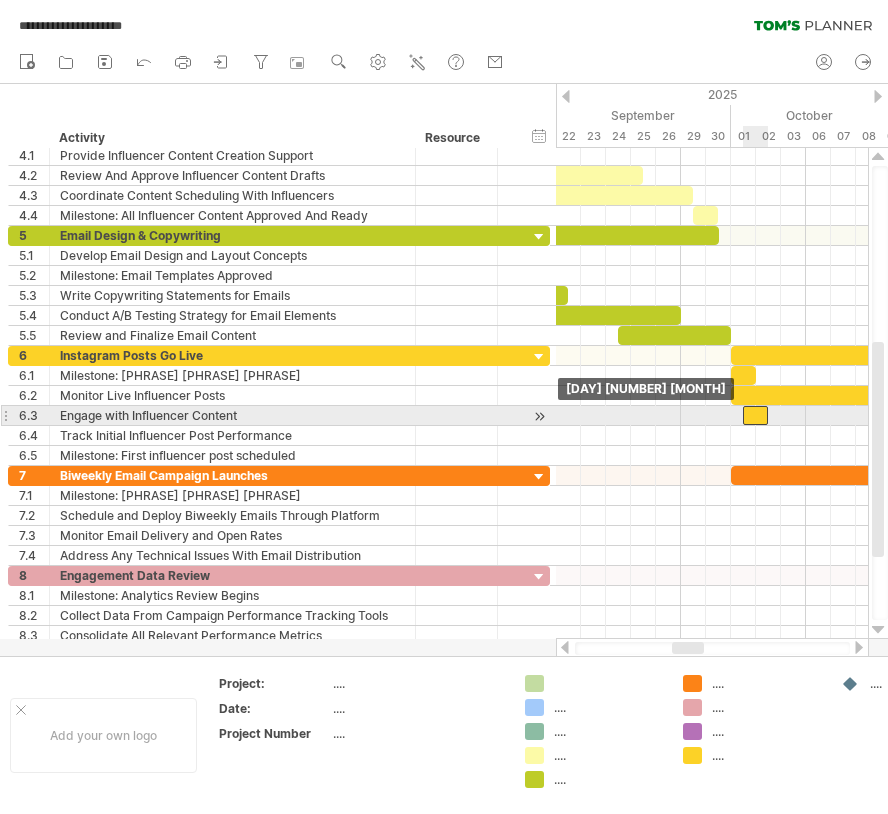 drag, startPoint x: 764, startPoint y: 418, endPoint x: 746, endPoint y: 419, distance: 18.027756 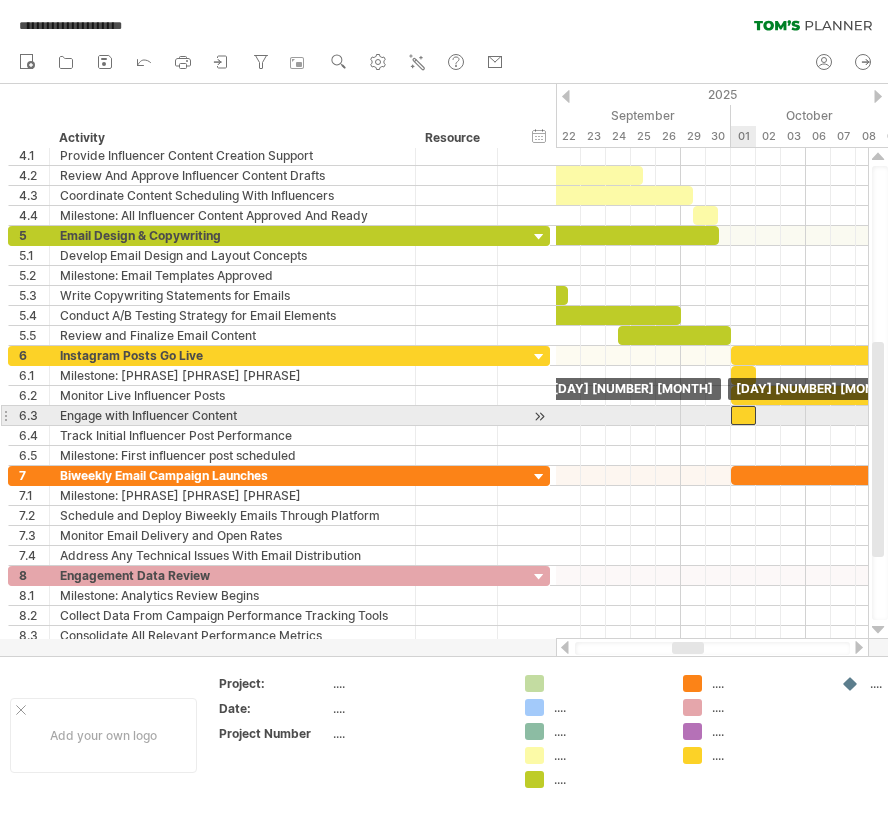click at bounding box center (743, 415) 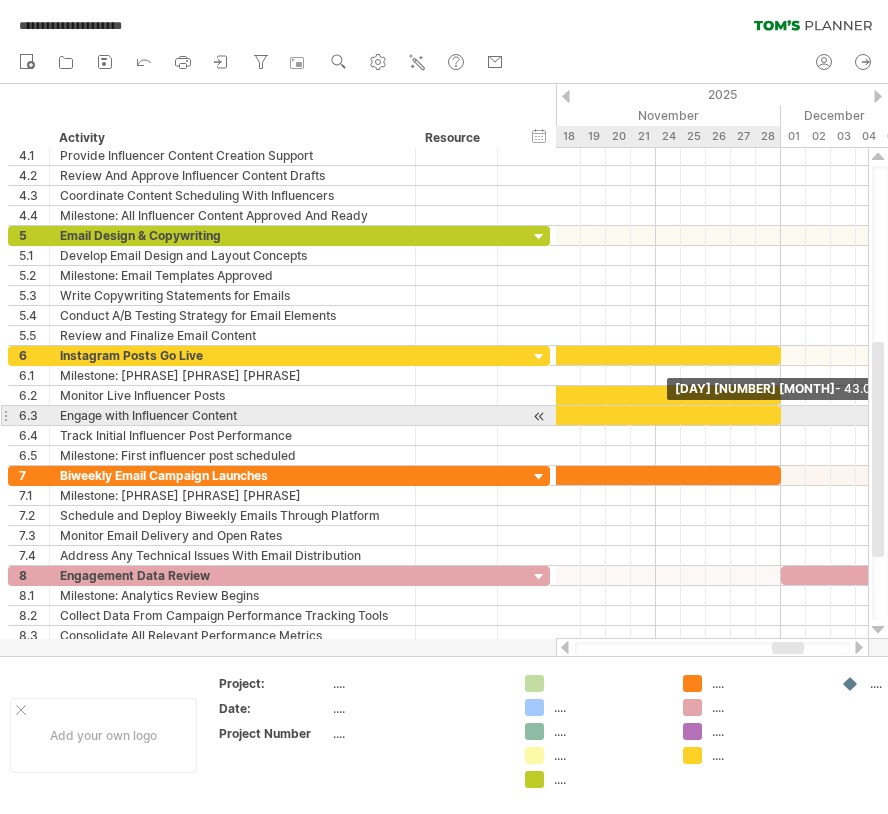 drag, startPoint x: 755, startPoint y: 416, endPoint x: 783, endPoint y: 413, distance: 28.160255 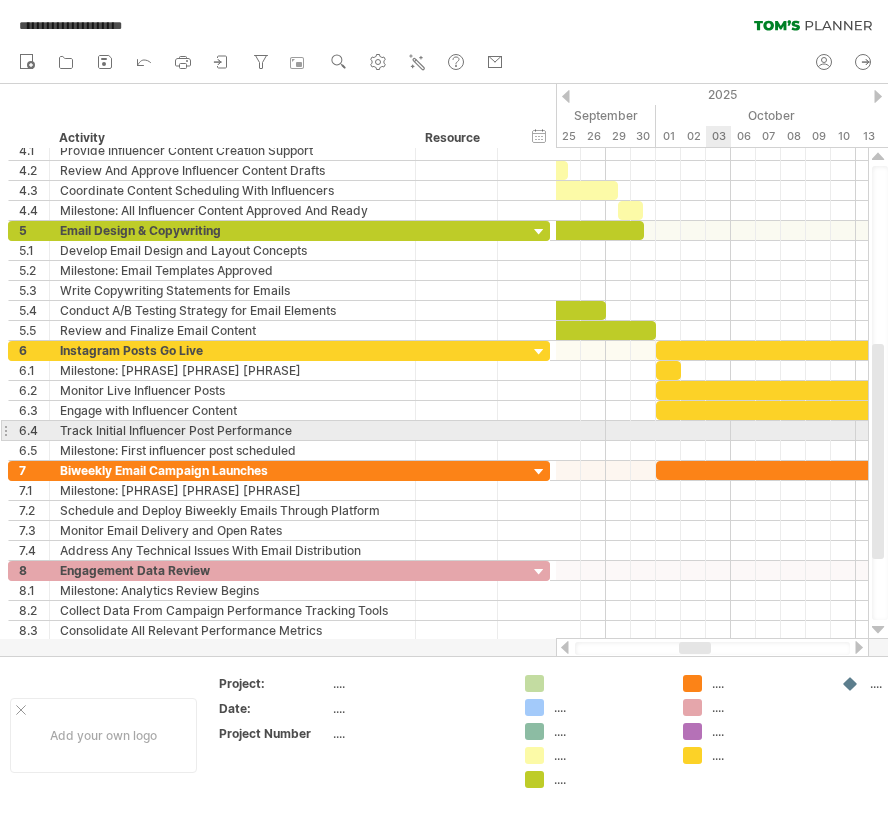 click at bounding box center (712, 431) 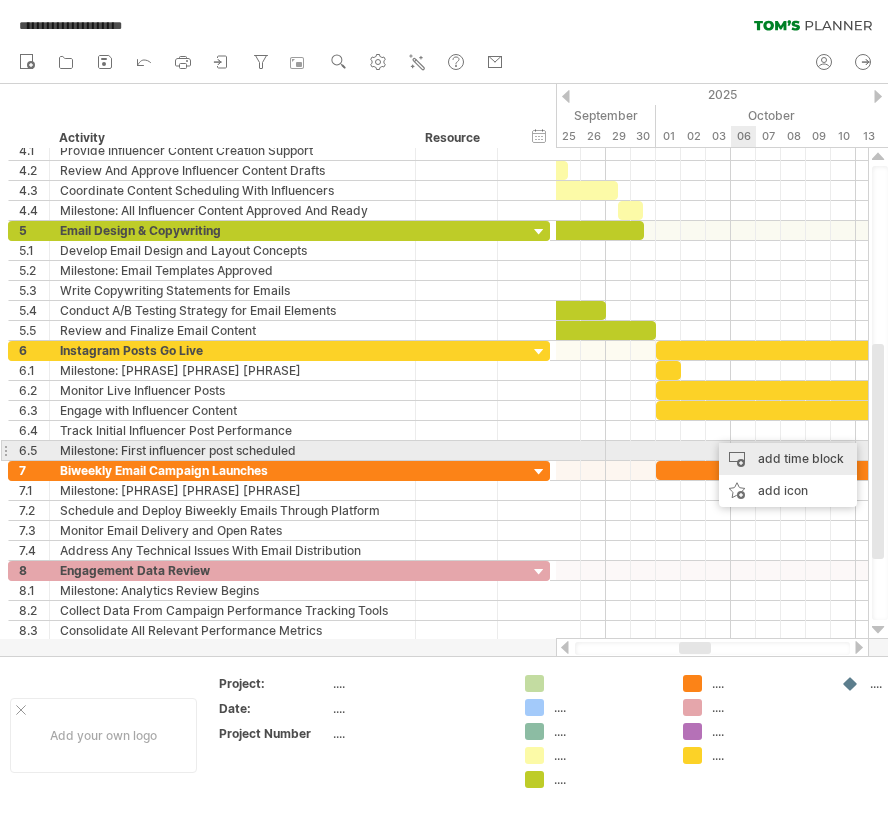 click on "add time block" at bounding box center (788, 459) 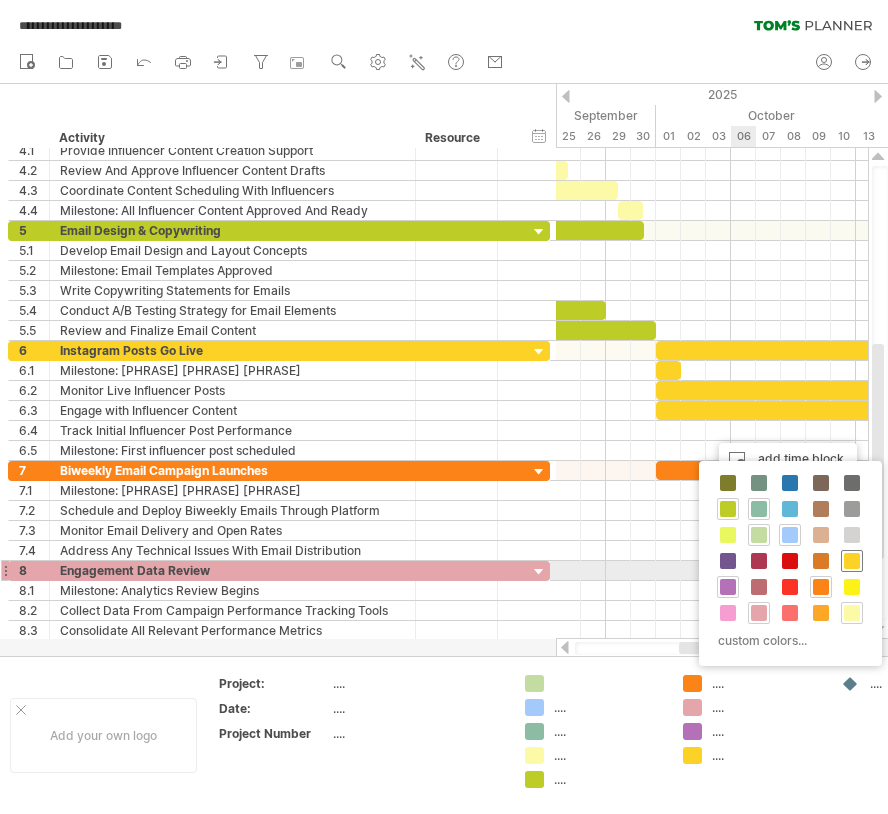 click at bounding box center (852, 561) 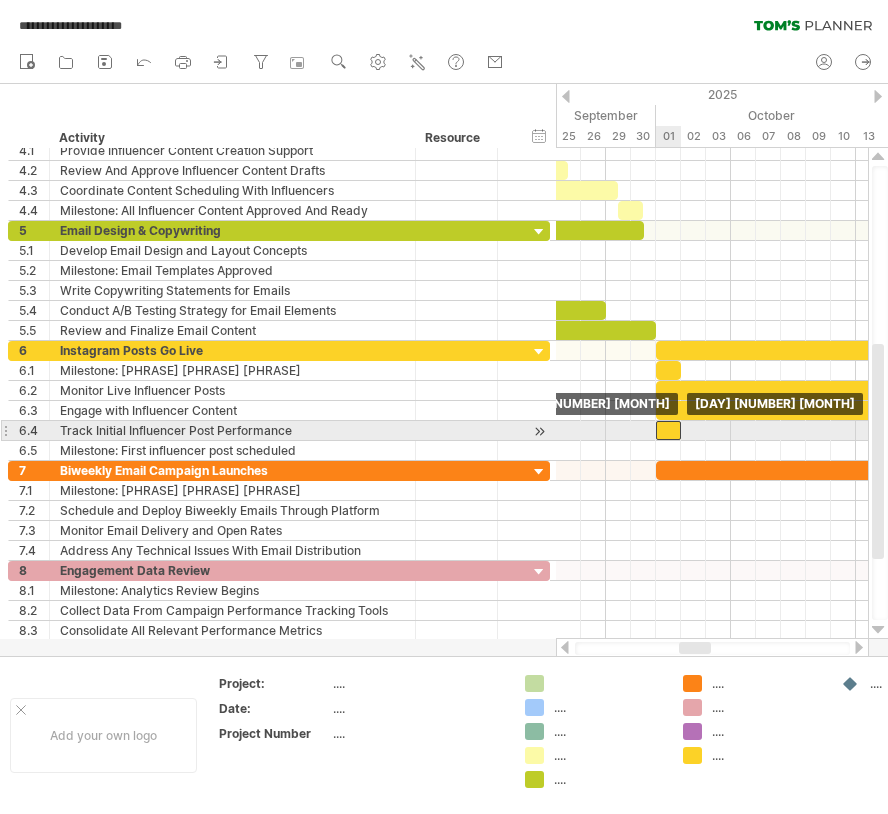 drag, startPoint x: 718, startPoint y: 434, endPoint x: 667, endPoint y: 431, distance: 51.088158 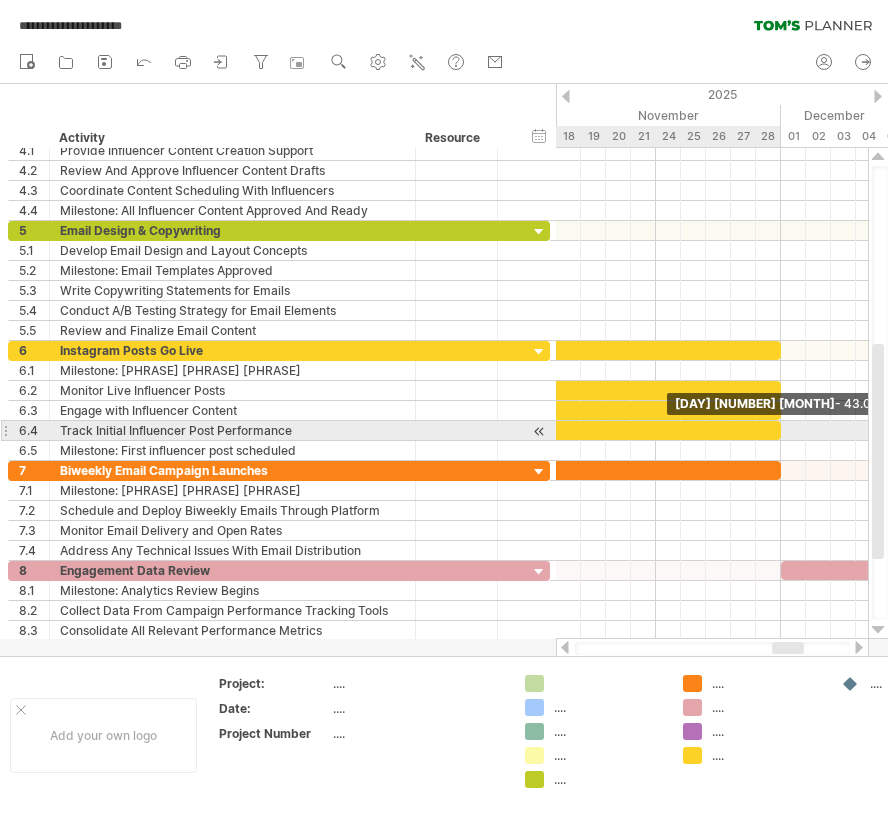 drag, startPoint x: 680, startPoint y: 431, endPoint x: 774, endPoint y: 435, distance: 94.08507 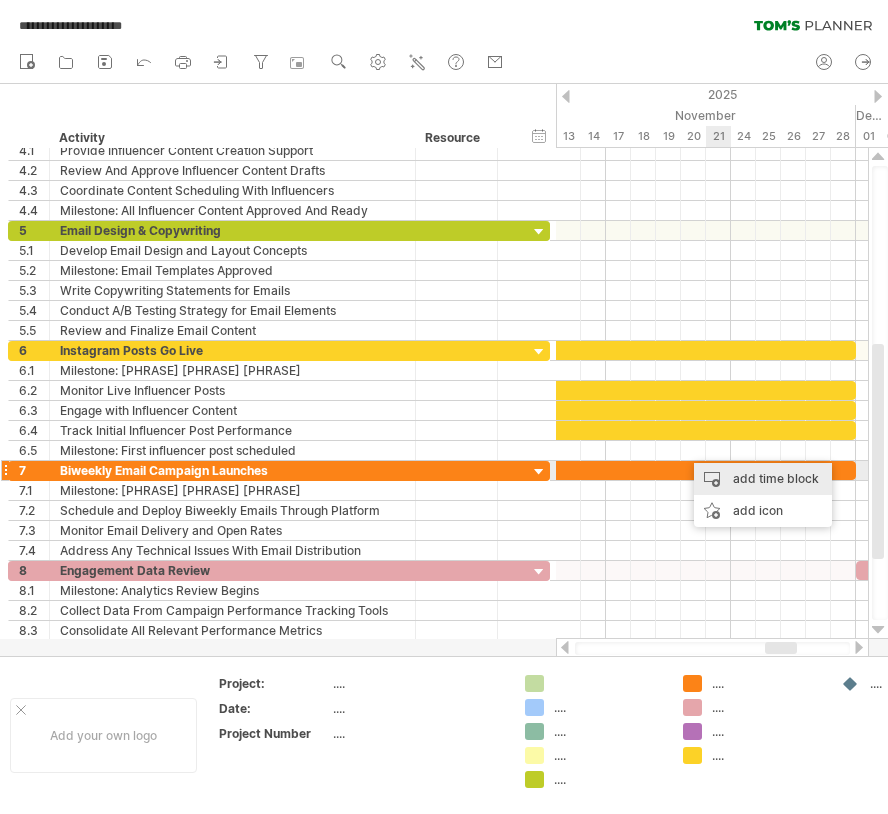 click on "add time block" at bounding box center [763, 479] 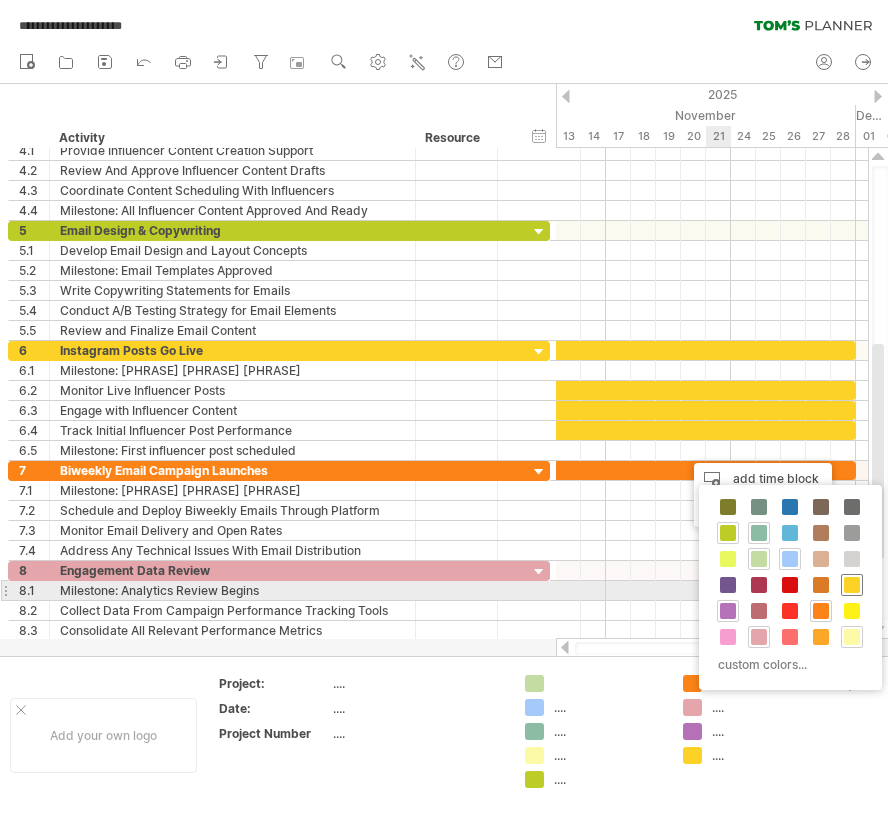 click at bounding box center [852, 585] 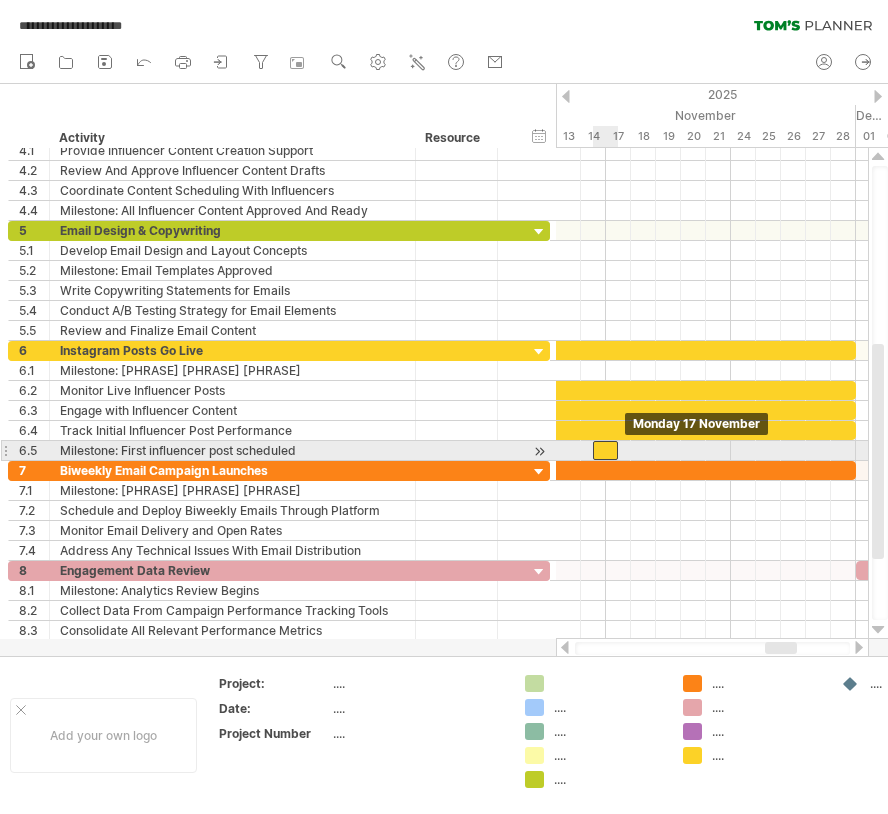 drag, startPoint x: 692, startPoint y: 454, endPoint x: 601, endPoint y: 454, distance: 91 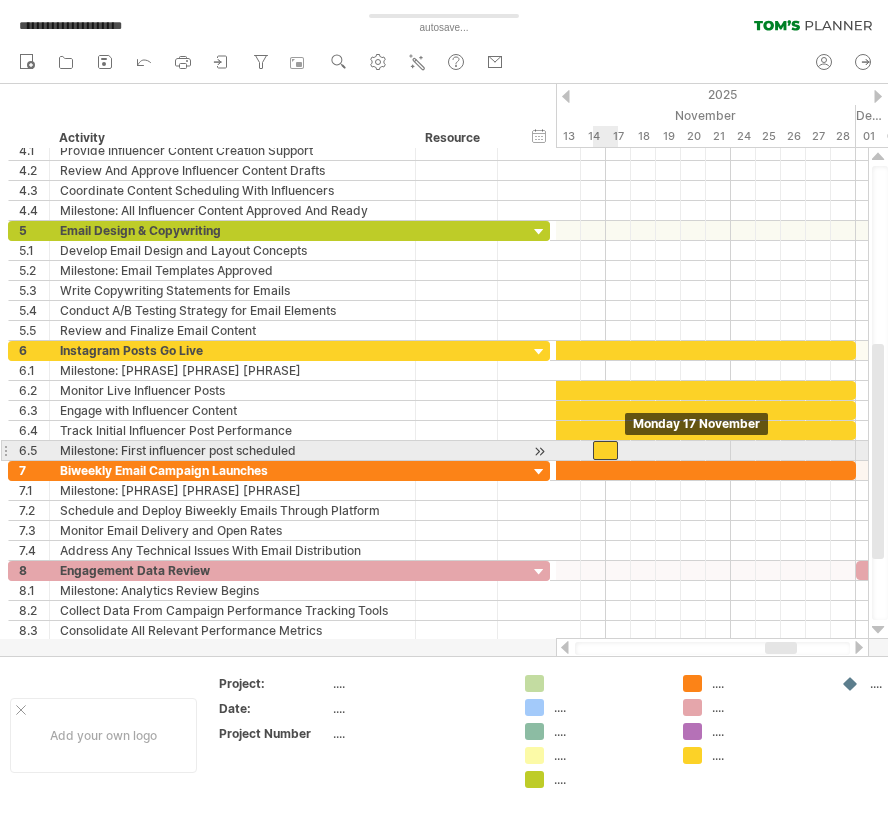 click at bounding box center (605, 450) 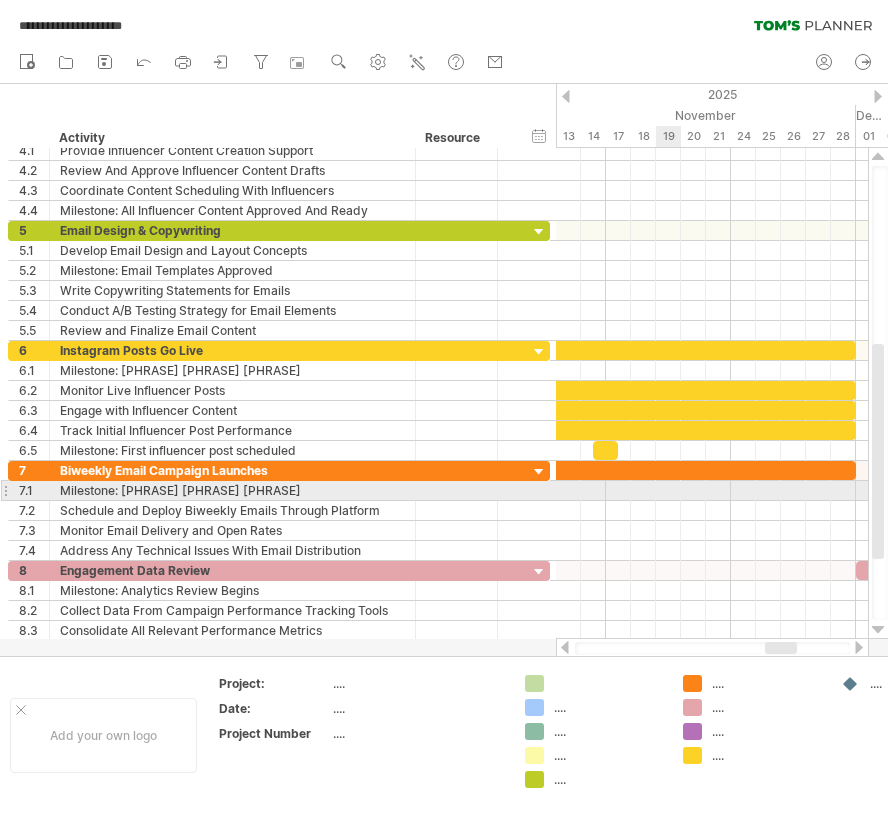 click at bounding box center (712, 491) 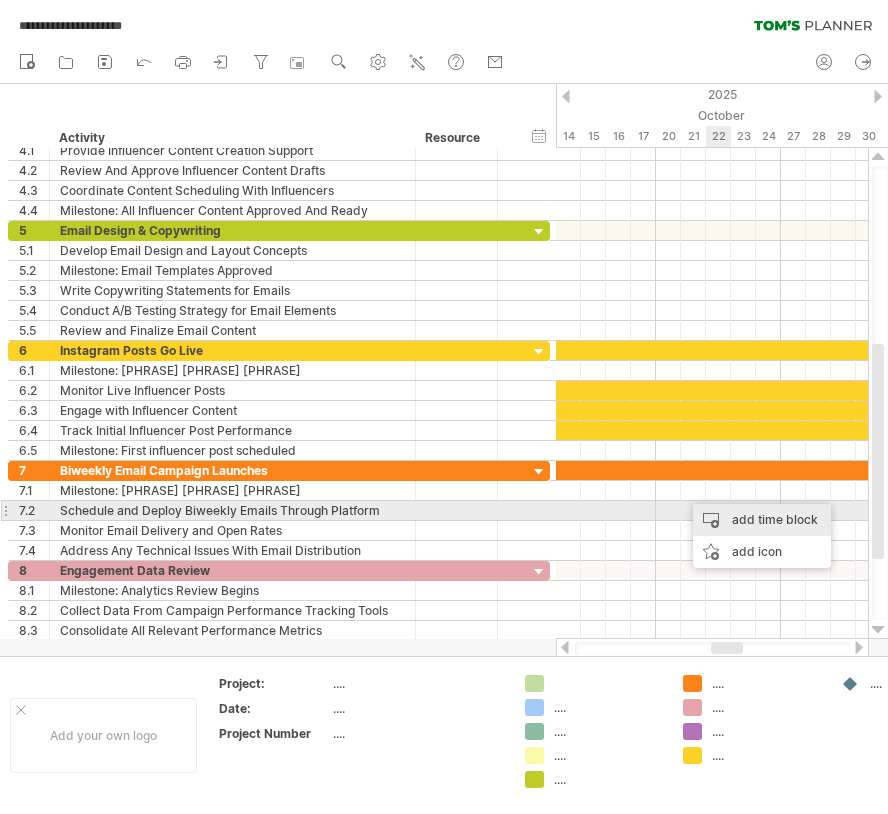 click on "add time block" at bounding box center (762, 520) 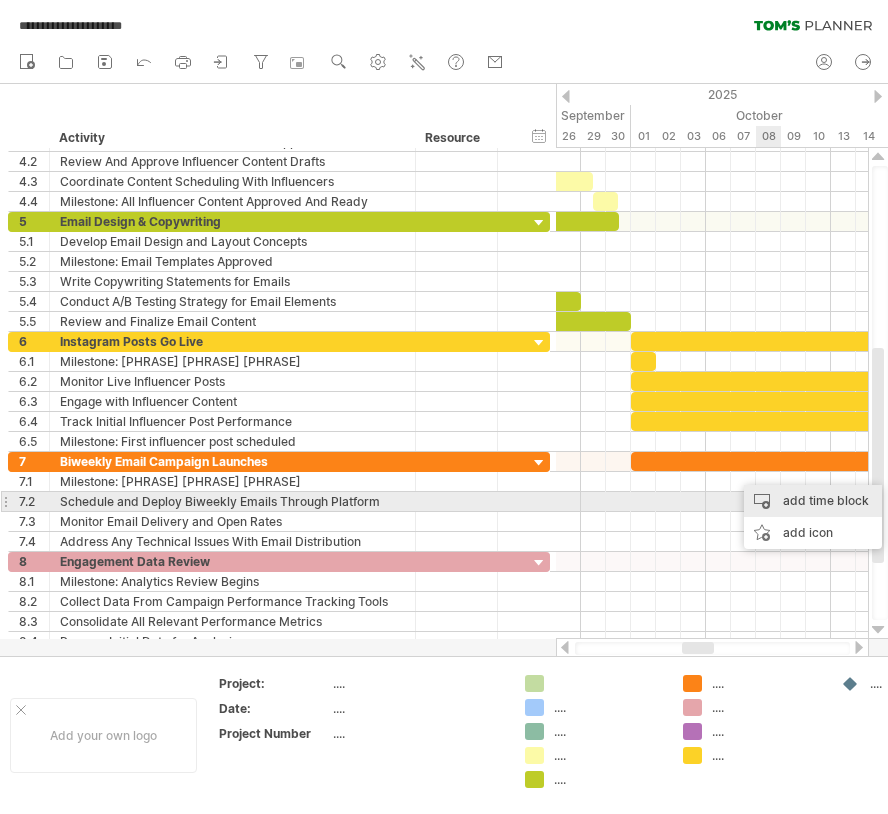 click on "add time block" at bounding box center [813, 501] 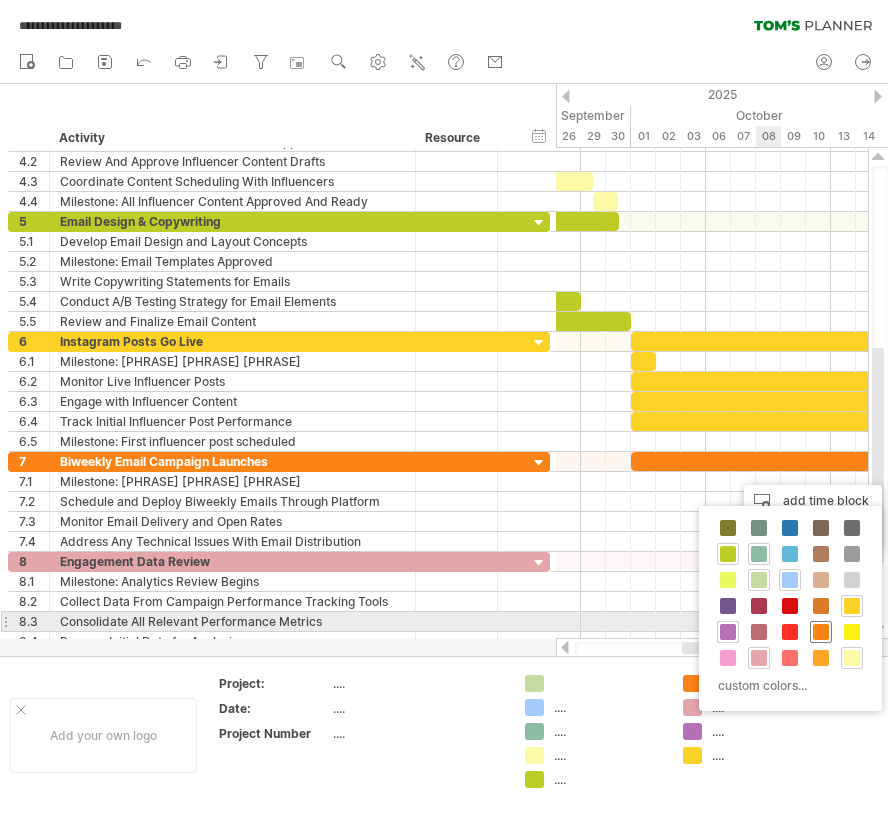 click at bounding box center (821, 632) 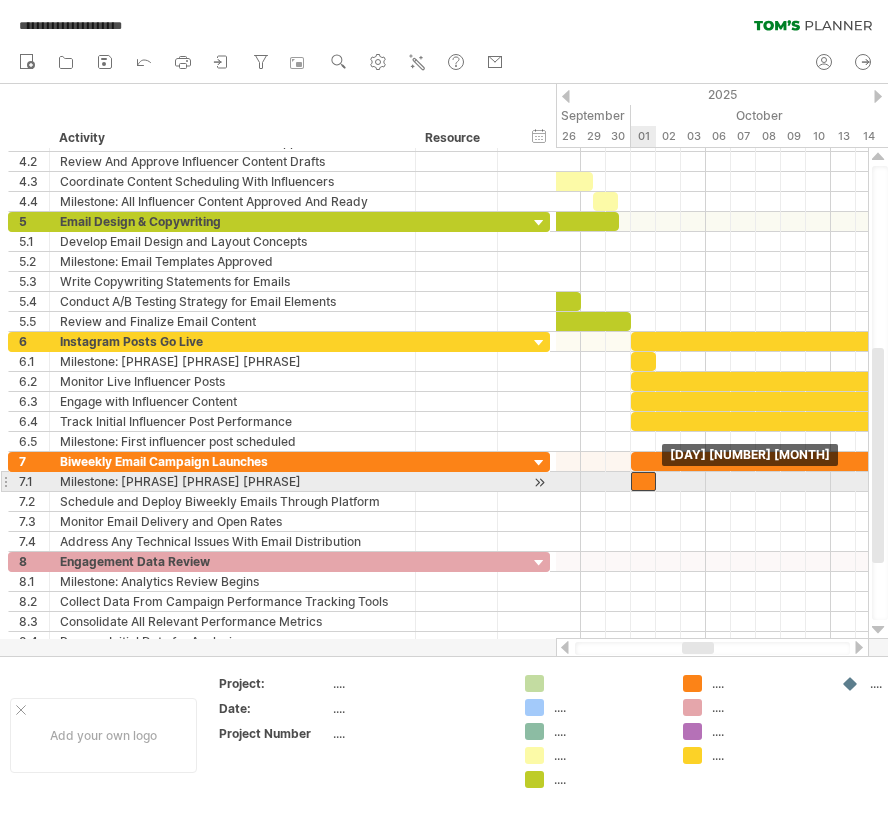 drag, startPoint x: 756, startPoint y: 487, endPoint x: 646, endPoint y: 487, distance: 110 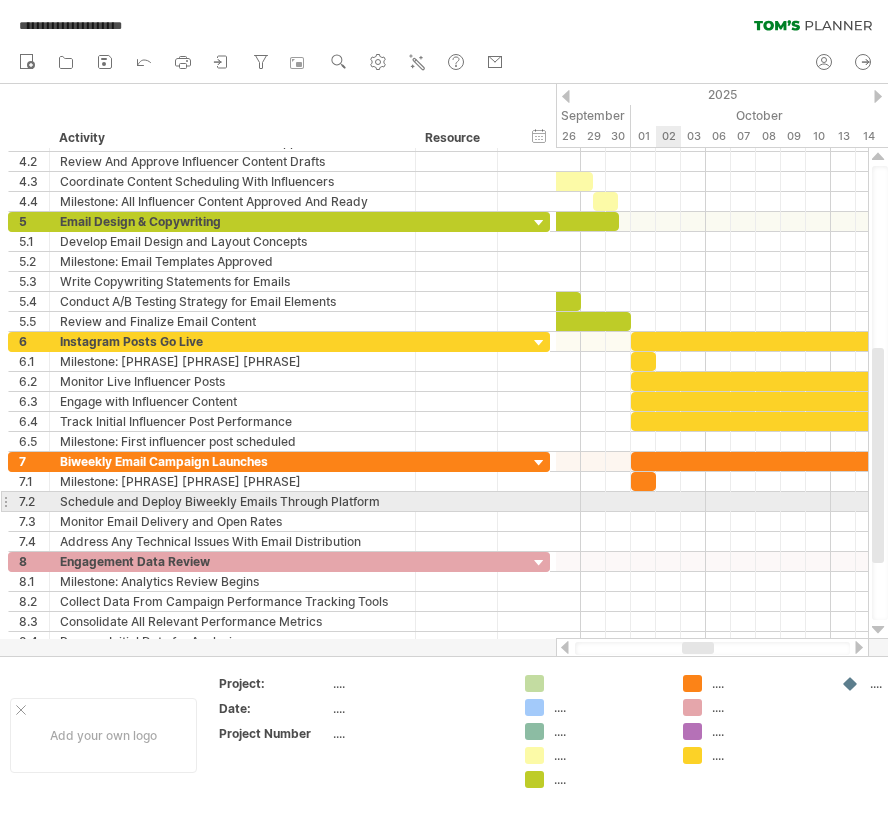 click at bounding box center [712, 502] 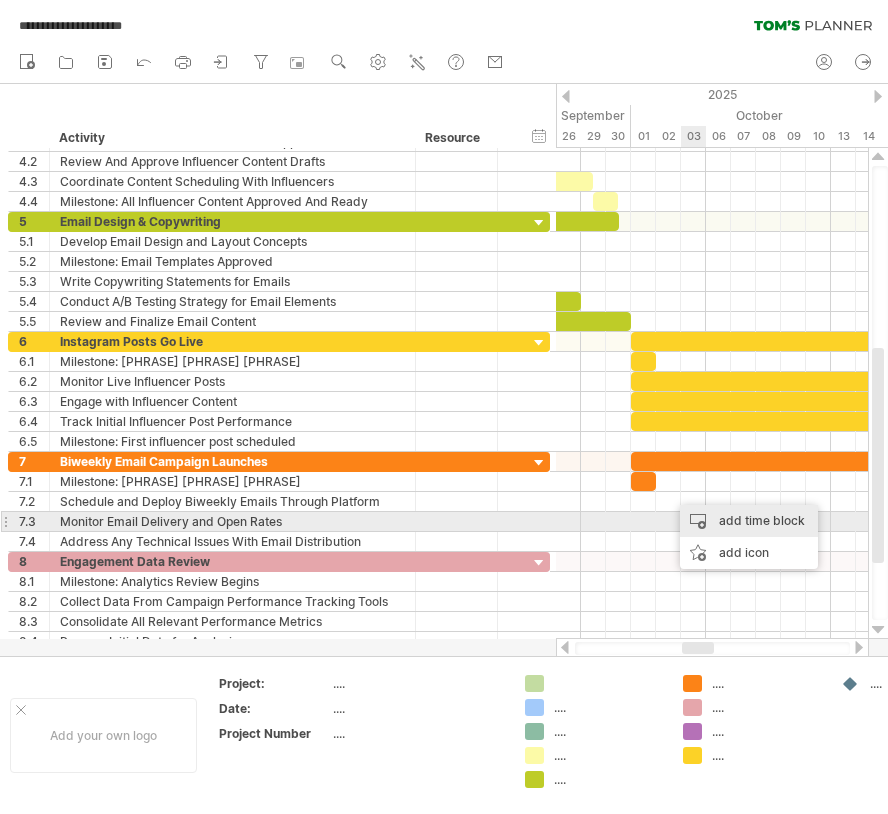click on "add time block" at bounding box center (749, 521) 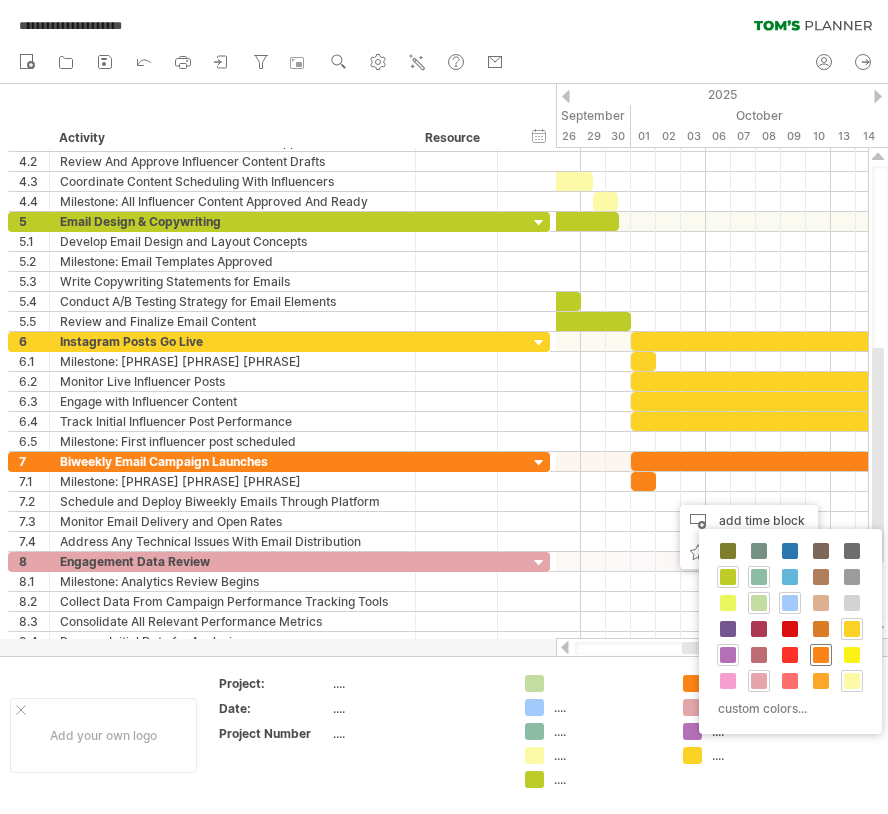 click at bounding box center [821, 655] 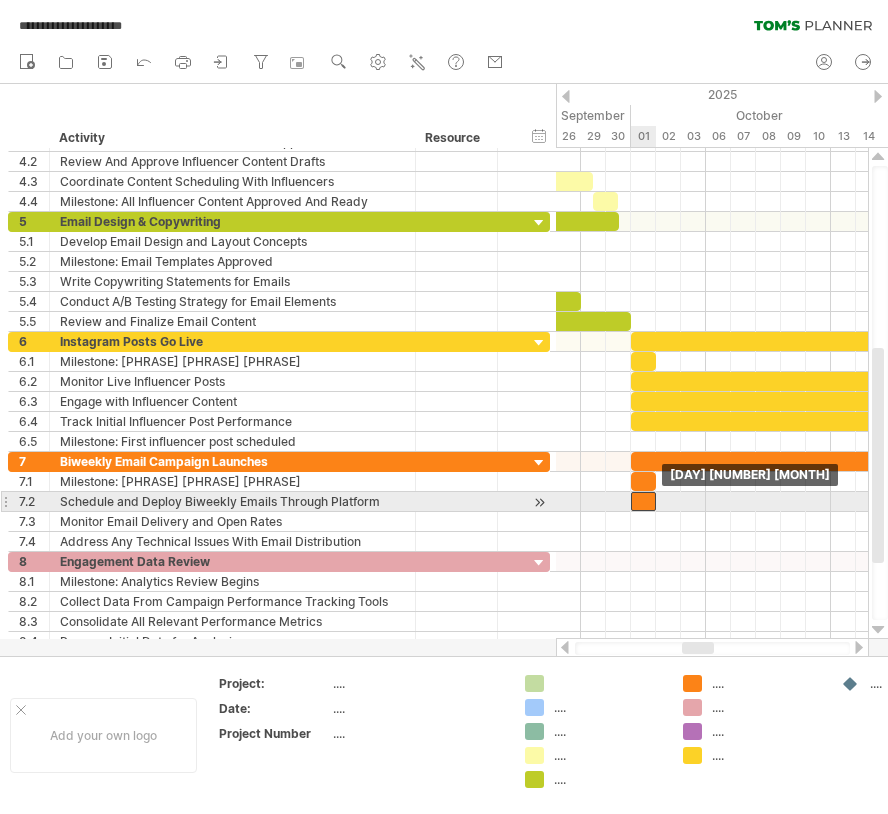 drag, startPoint x: 679, startPoint y: 498, endPoint x: 643, endPoint y: 498, distance: 36 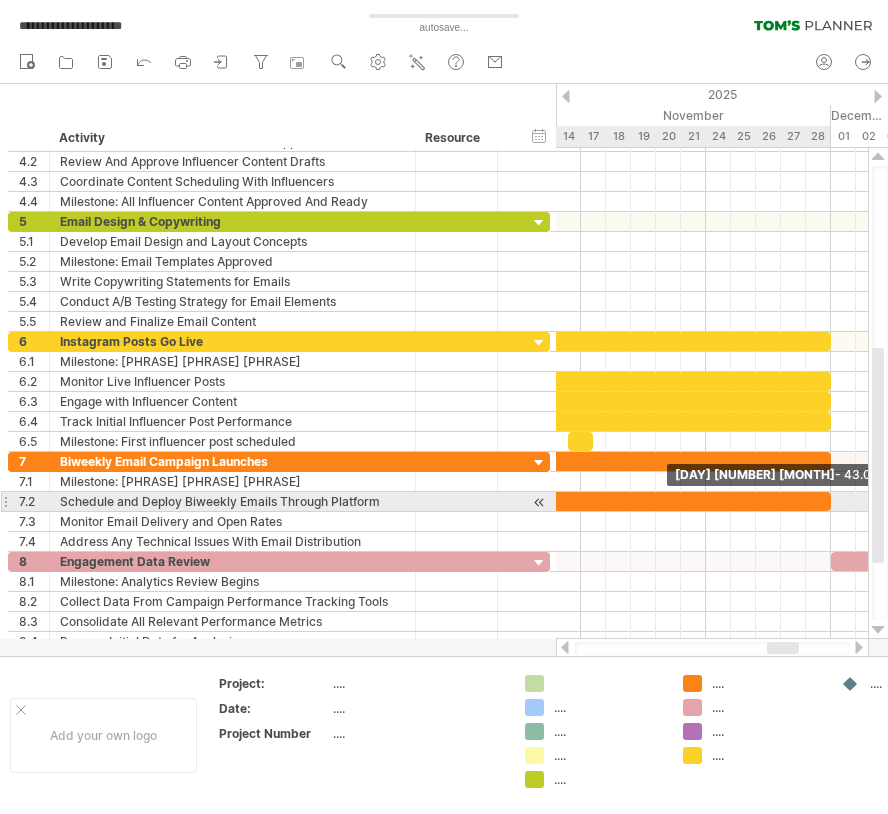 drag, startPoint x: 654, startPoint y: 498, endPoint x: 825, endPoint y: 493, distance: 171.07309 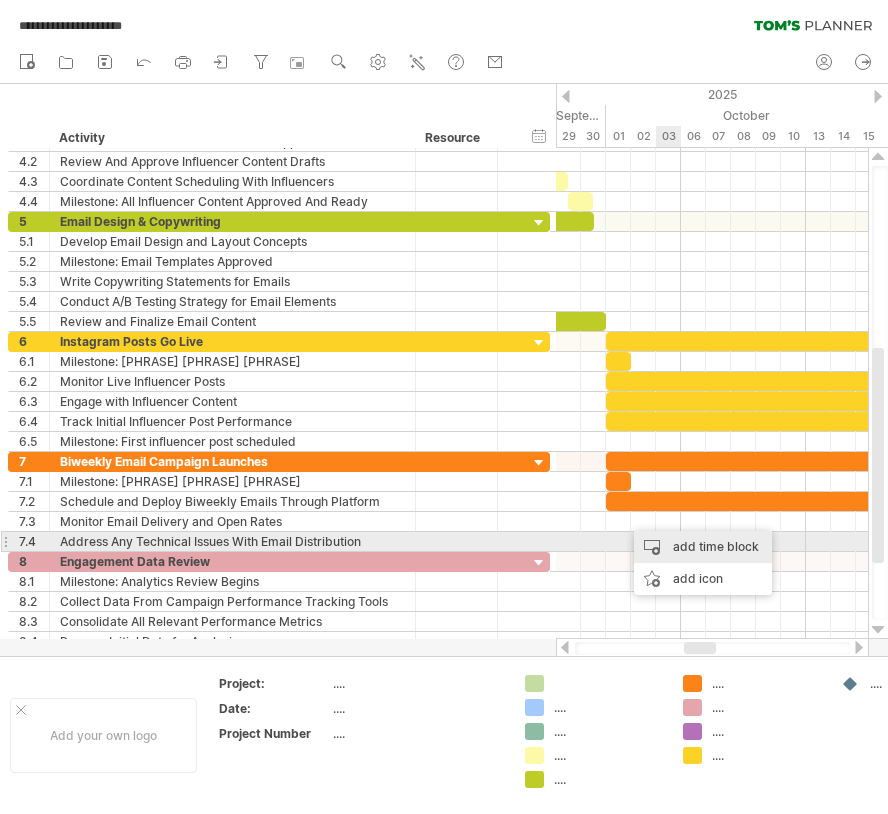 click on "add time block" at bounding box center [703, 547] 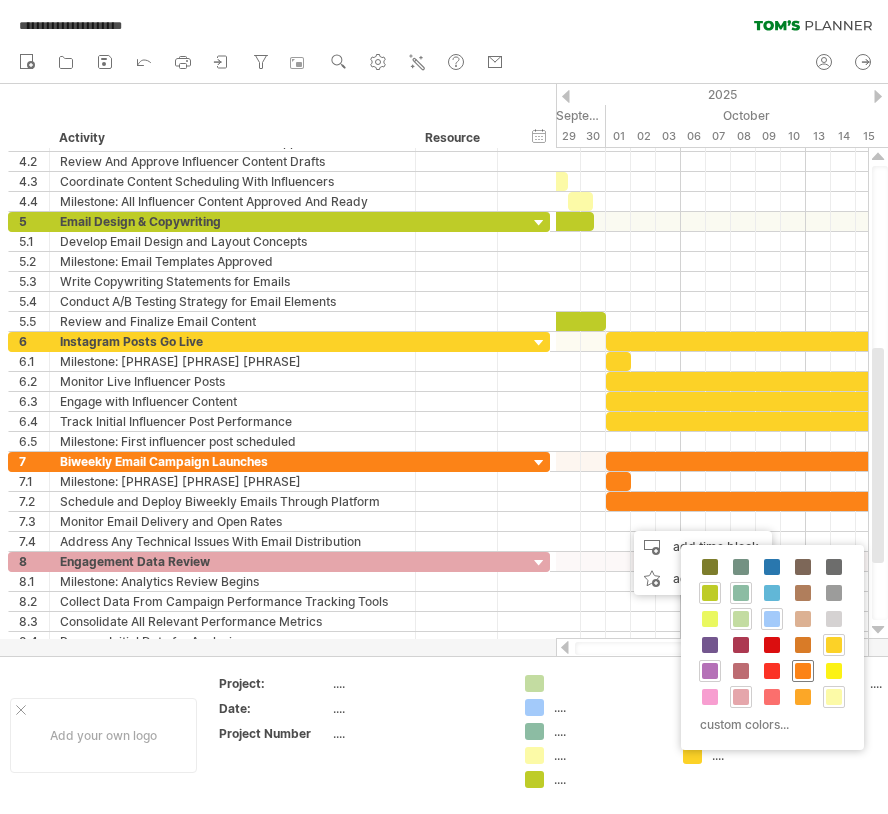 click at bounding box center (803, 671) 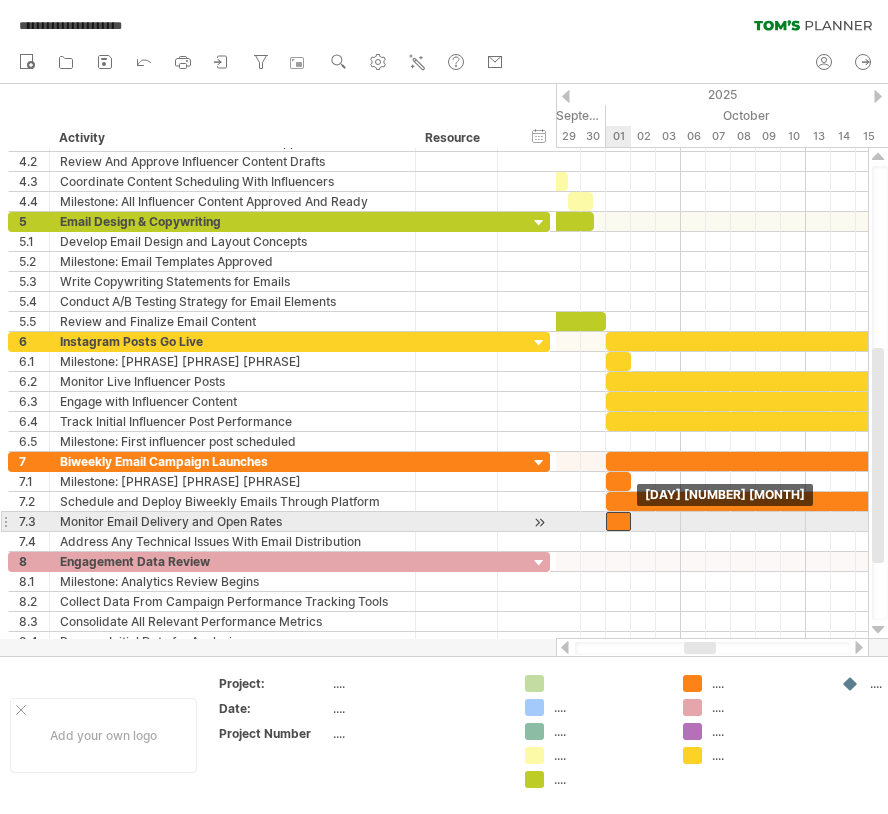 drag, startPoint x: 631, startPoint y: 526, endPoint x: 617, endPoint y: 526, distance: 14 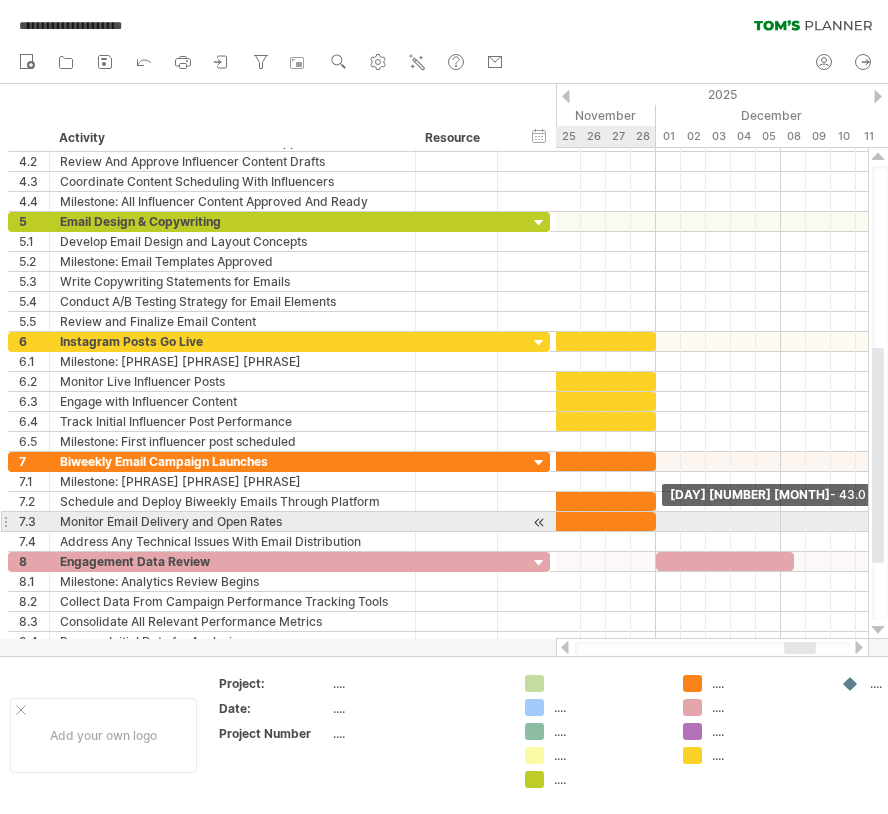 drag, startPoint x: 630, startPoint y: 522, endPoint x: 658, endPoint y: 522, distance: 28 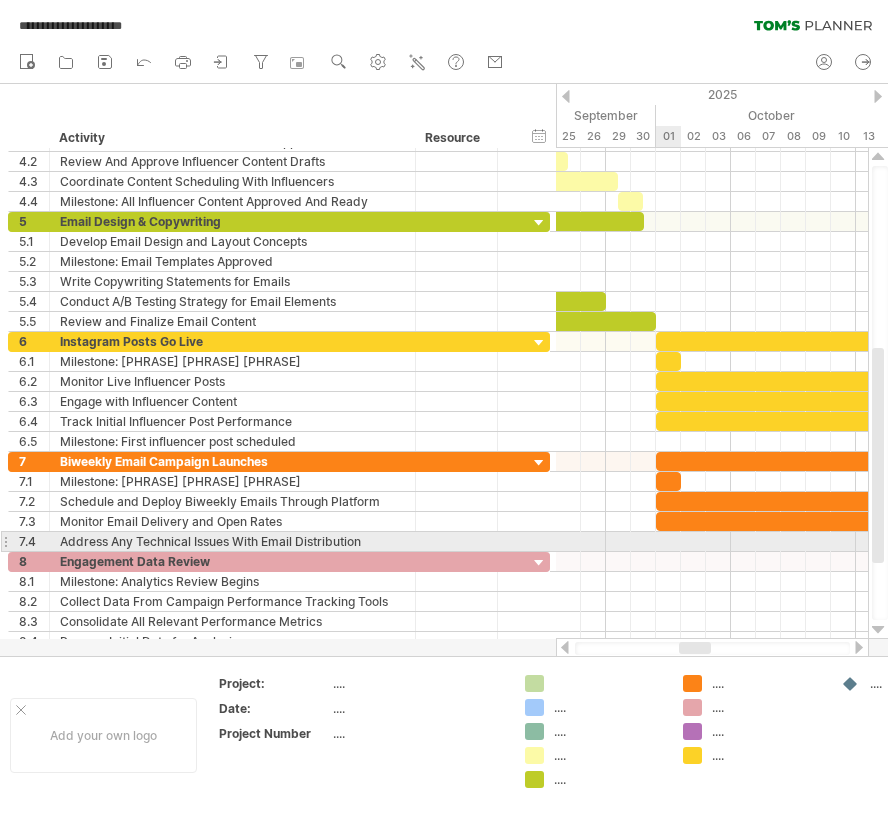 click at bounding box center [712, 542] 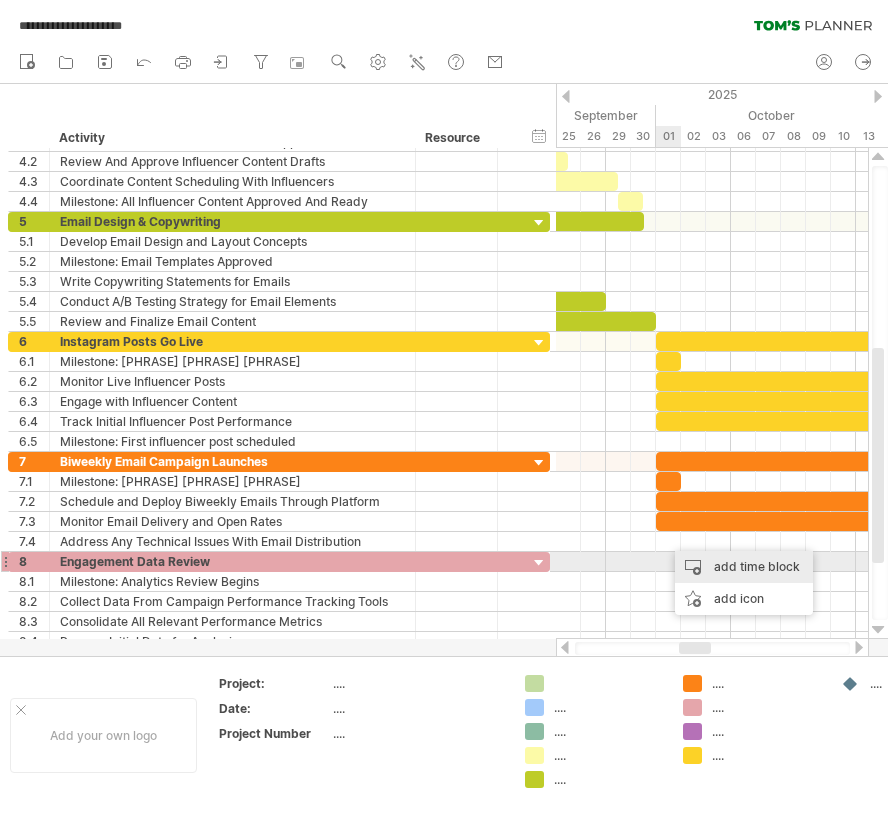 click on "add time block" at bounding box center [744, 567] 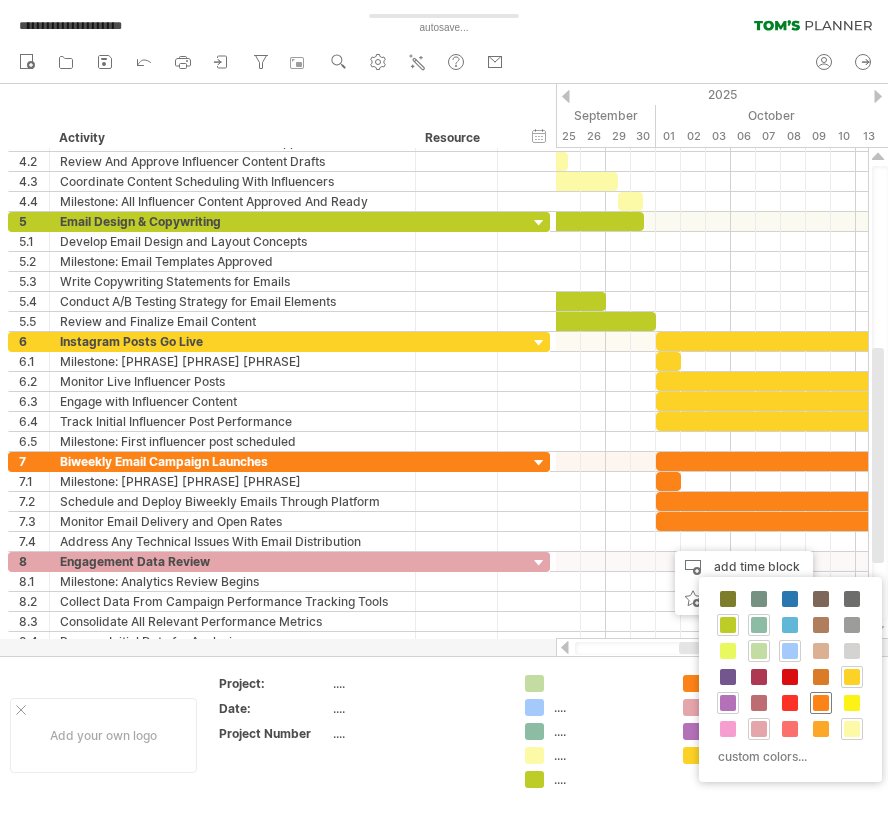 click at bounding box center [821, 703] 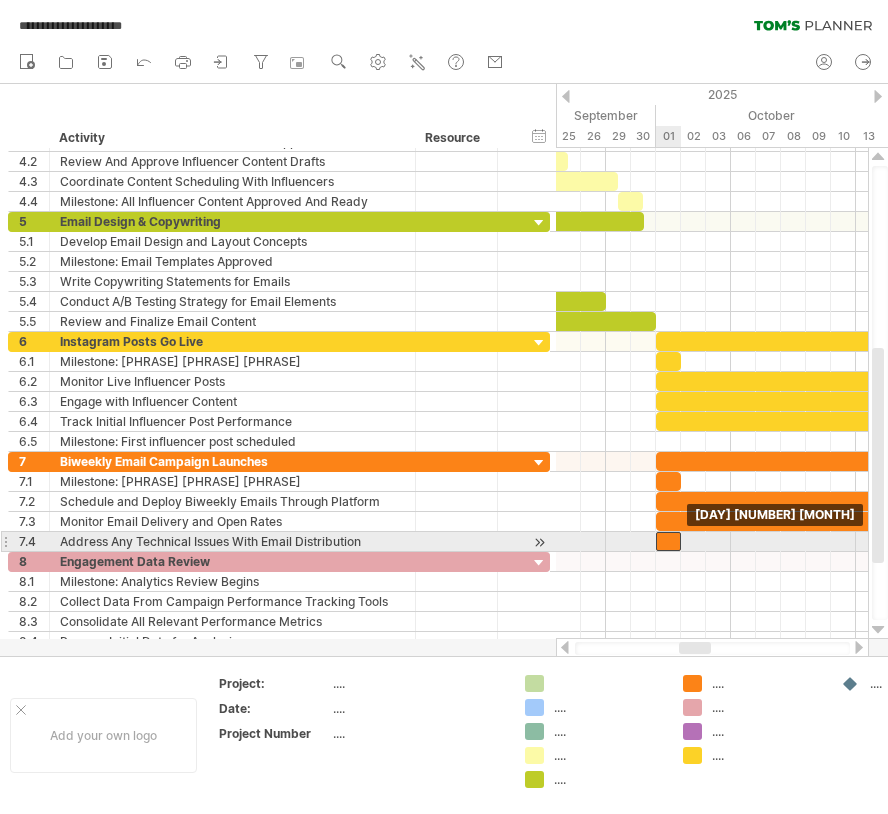 drag, startPoint x: 681, startPoint y: 546, endPoint x: 670, endPoint y: 546, distance: 11 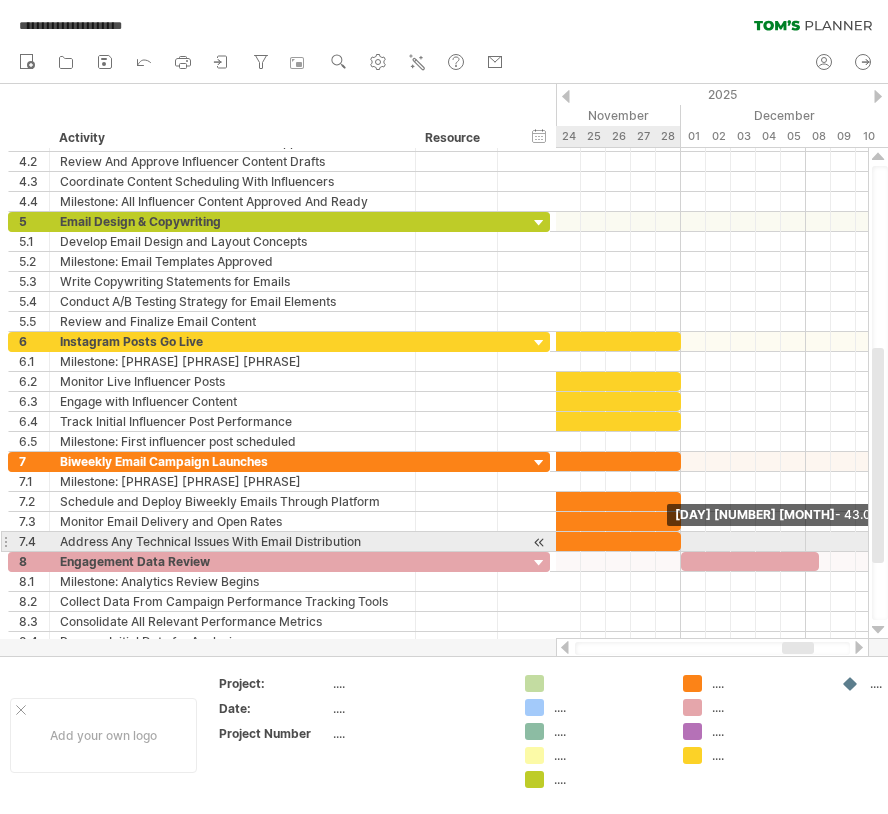 click at bounding box center (681, 541) 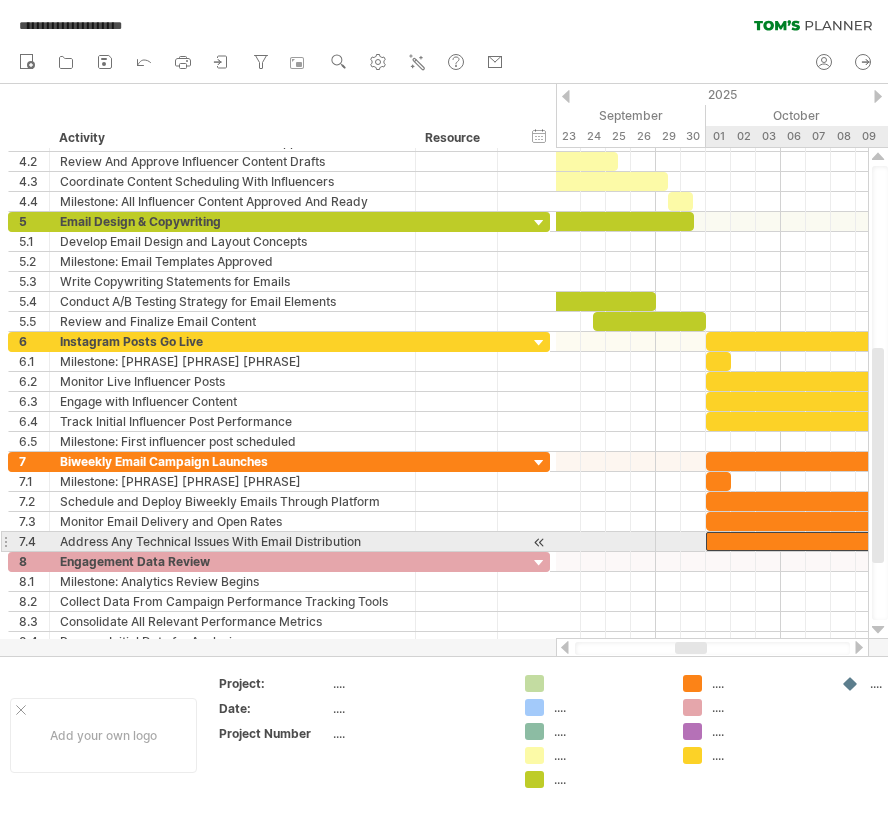 click at bounding box center [1243, 541] 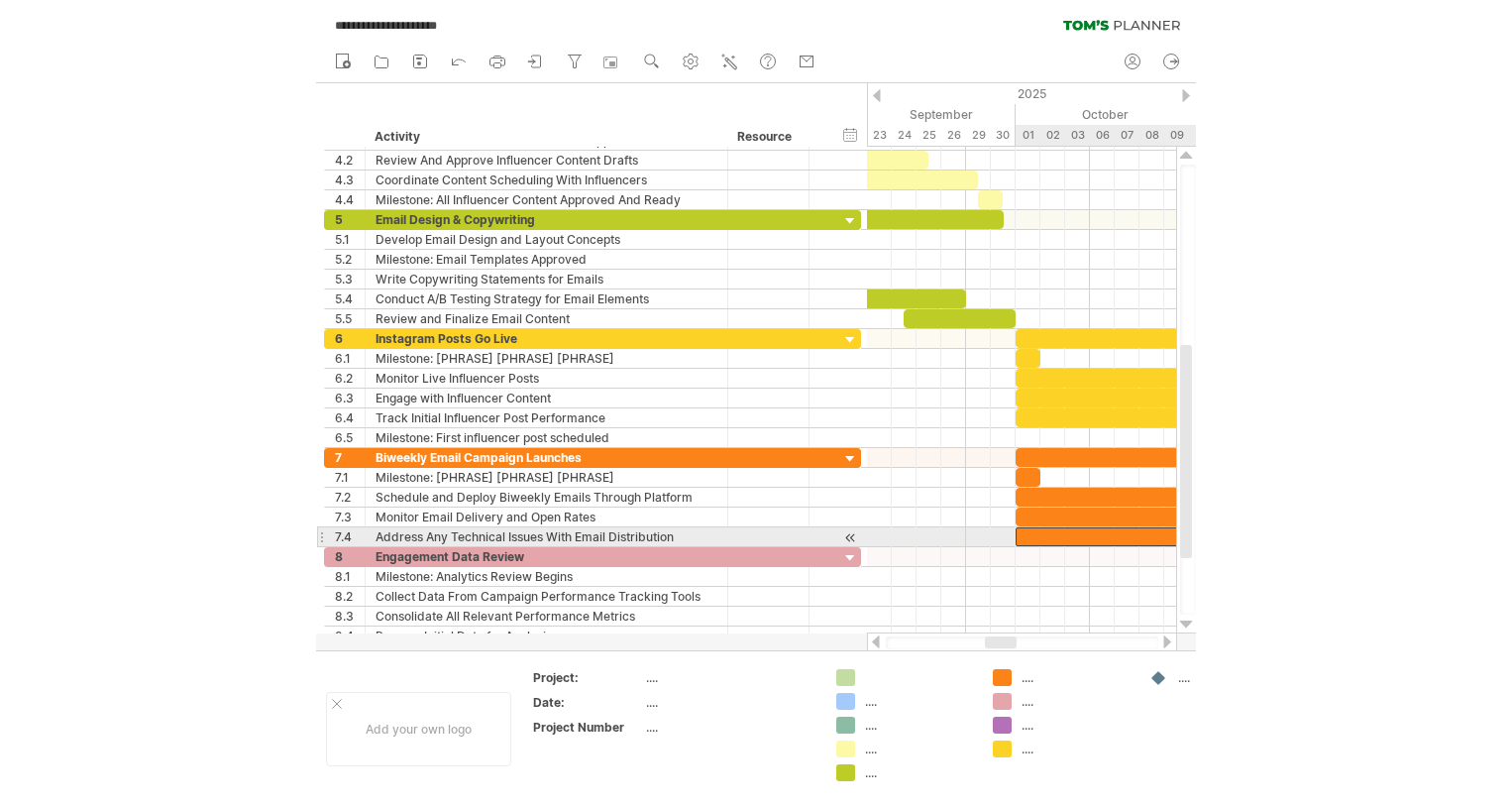 scroll, scrollTop: 0, scrollLeft: 0, axis: both 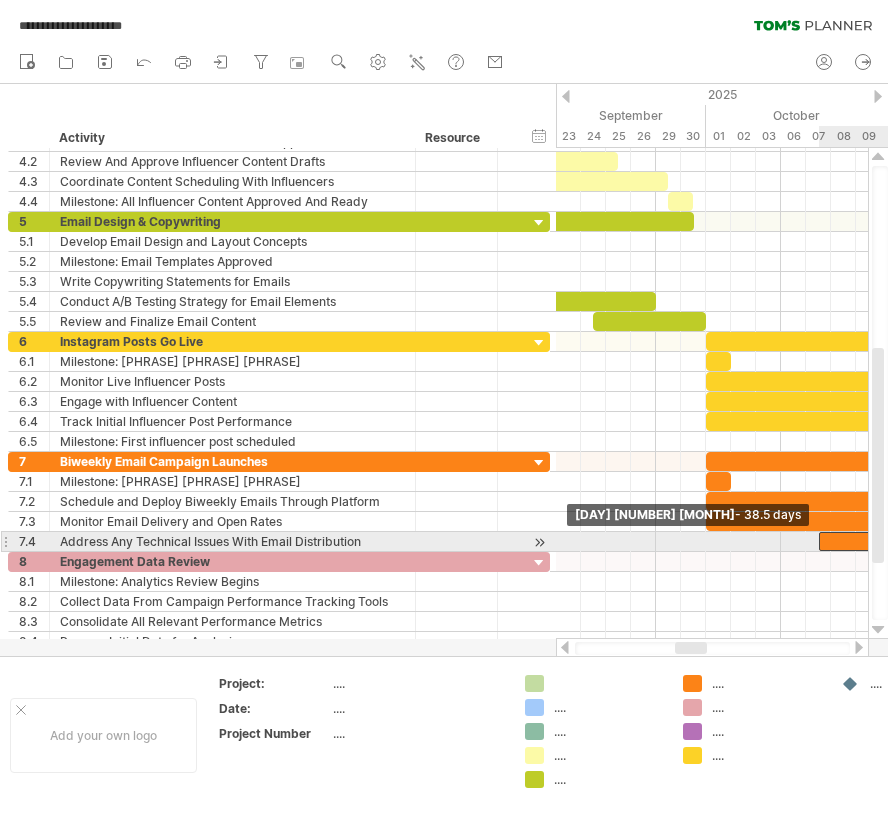 drag, startPoint x: 707, startPoint y: 540, endPoint x: 818, endPoint y: 541, distance: 111.0045 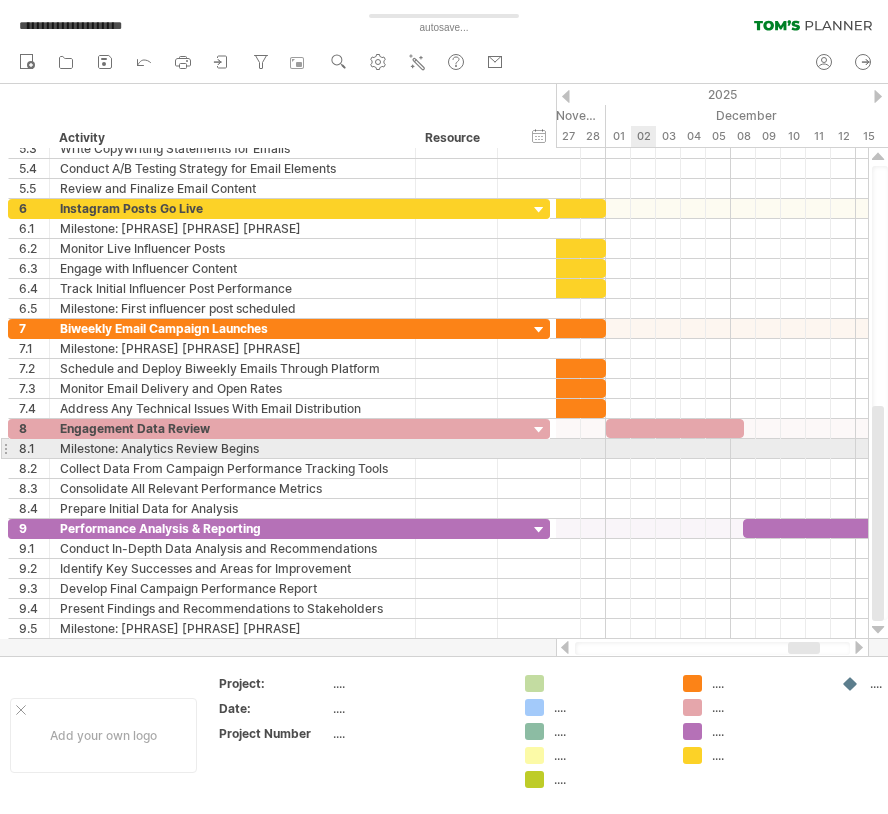 click at bounding box center (712, 449) 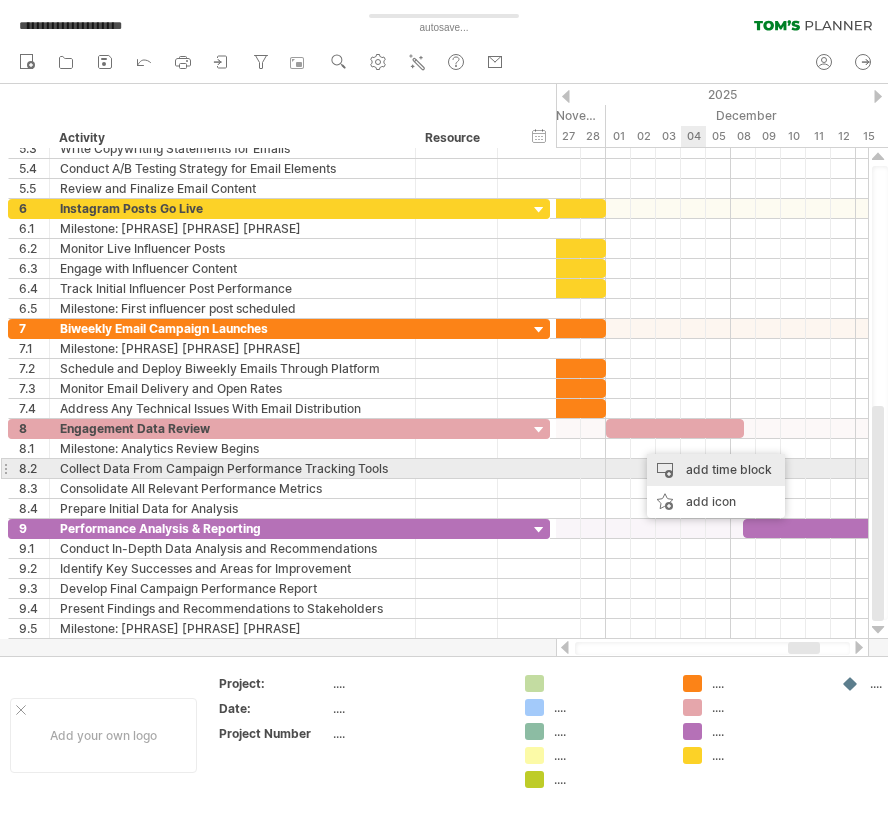 click on "add time block" at bounding box center [716, 470] 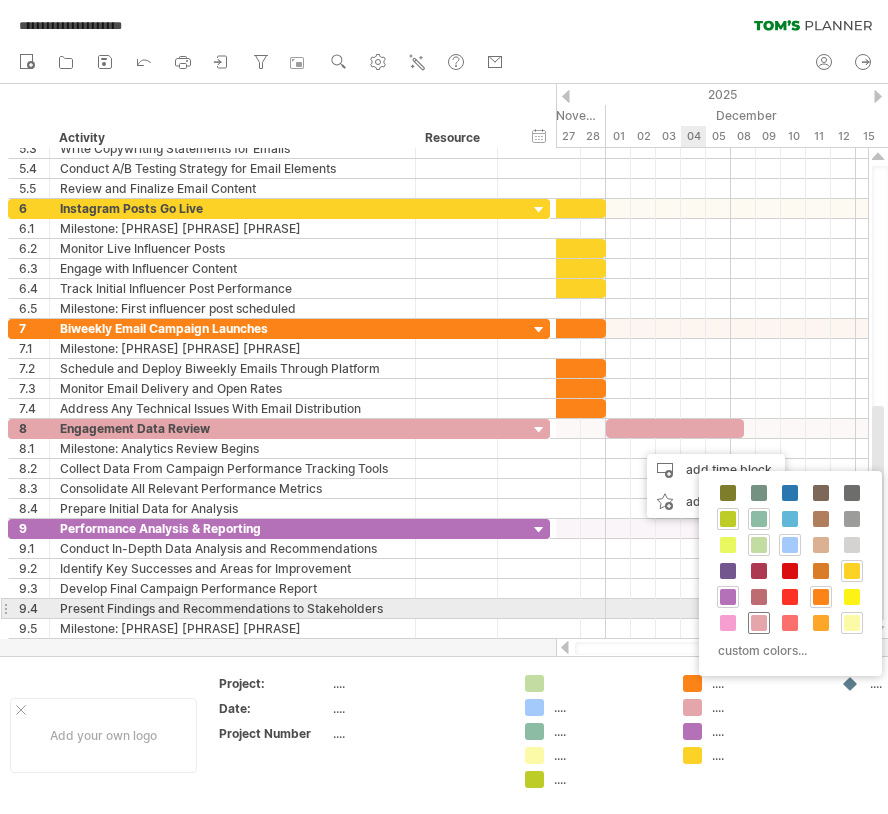 click at bounding box center (759, 623) 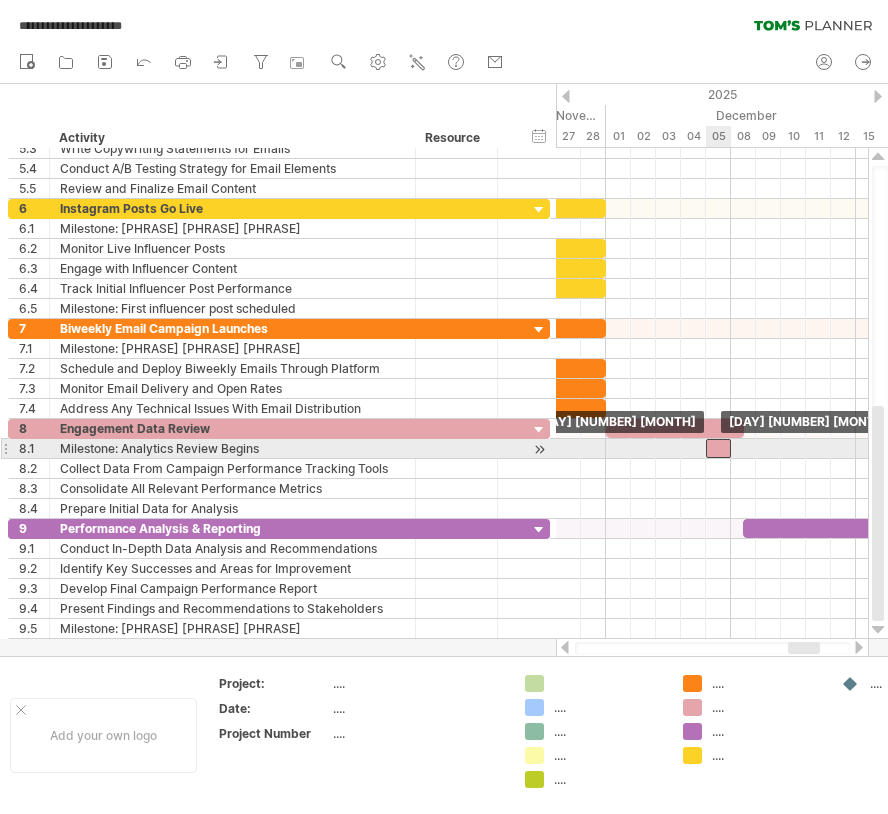 drag, startPoint x: 649, startPoint y: 447, endPoint x: 722, endPoint y: 449, distance: 73.02739 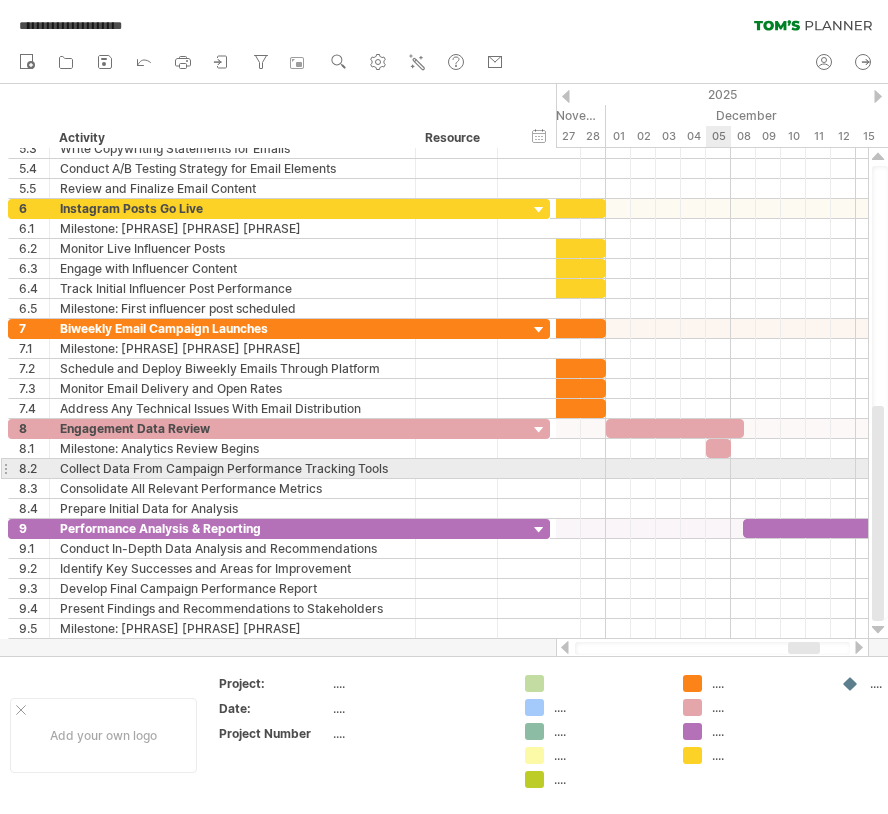 click at bounding box center [712, 469] 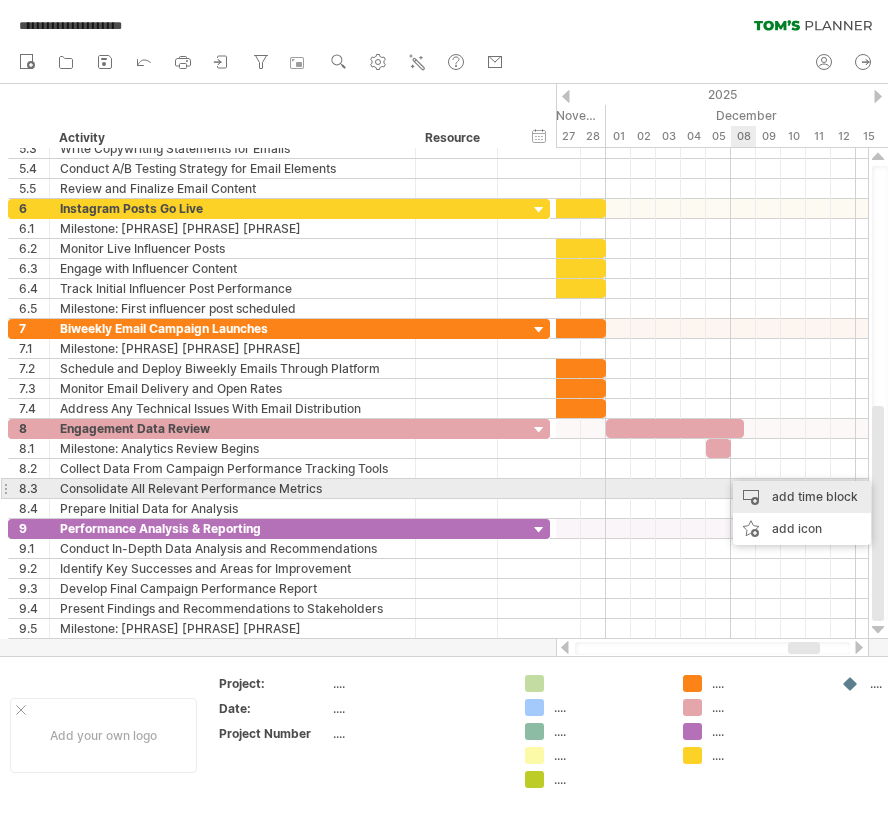click on "add time block" at bounding box center (802, 497) 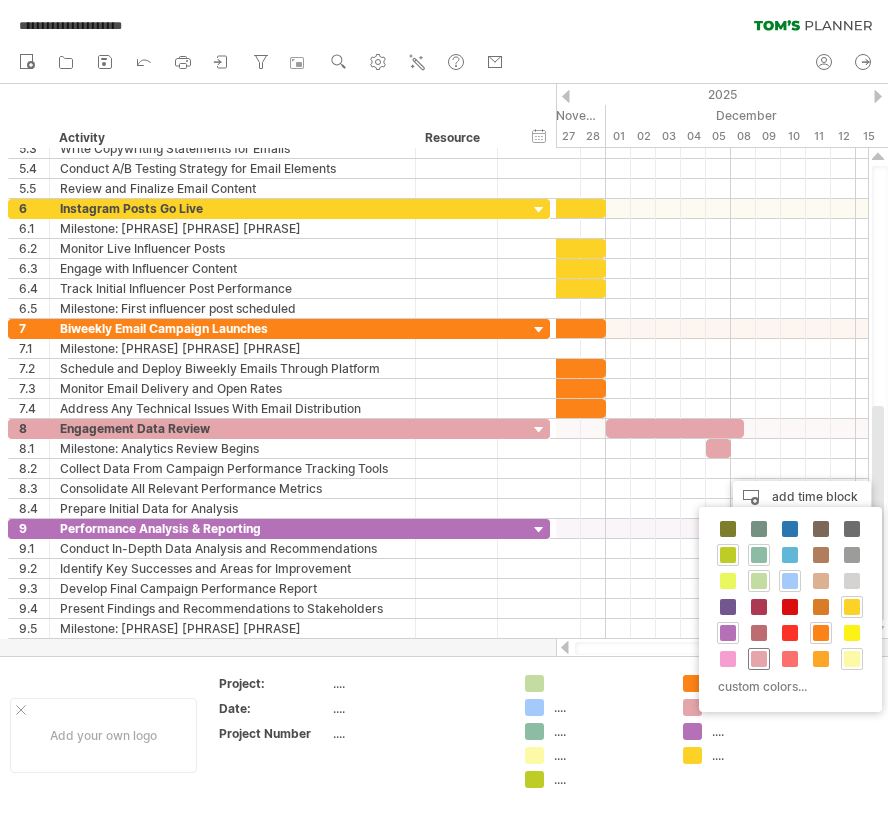 click at bounding box center (759, 659) 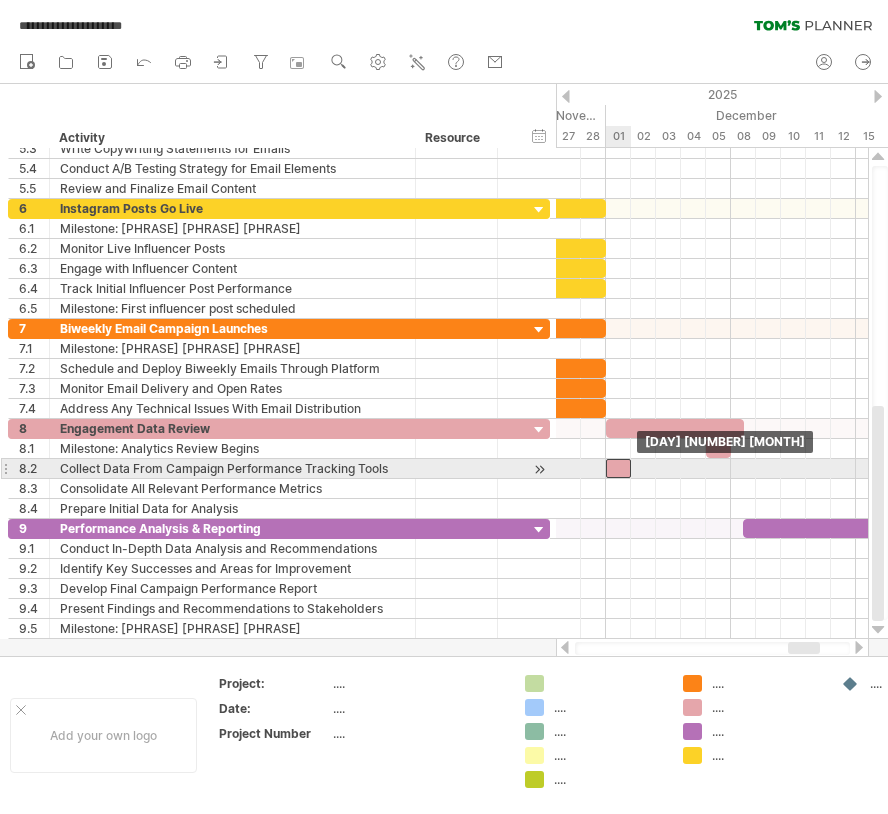 drag, startPoint x: 733, startPoint y: 473, endPoint x: 624, endPoint y: 473, distance: 109 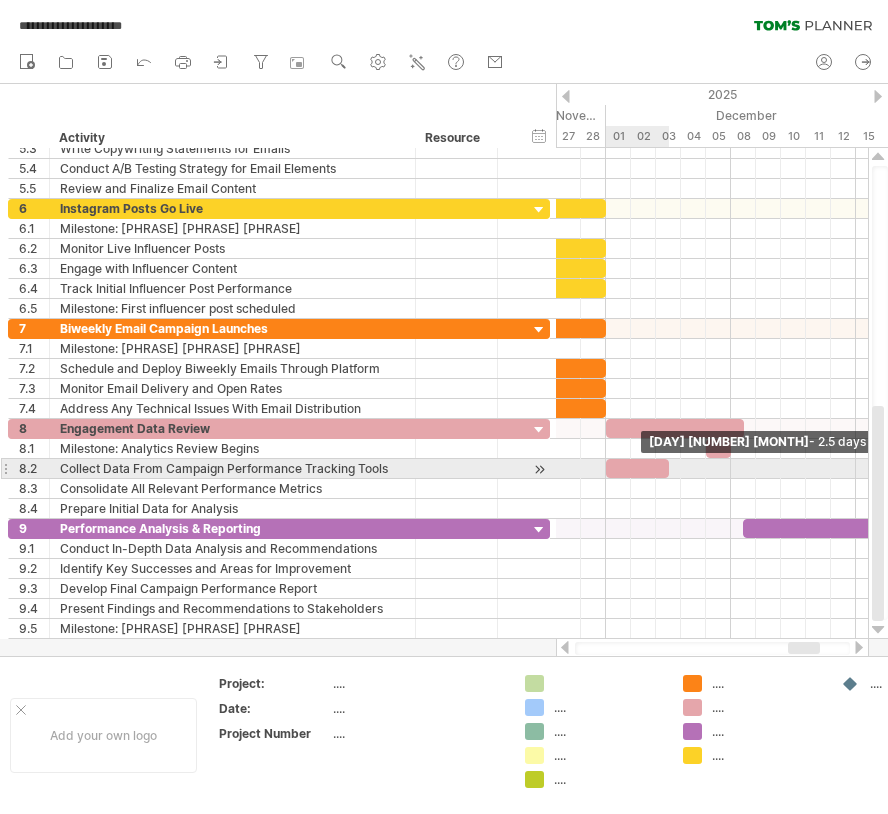 drag, startPoint x: 633, startPoint y: 471, endPoint x: 676, endPoint y: 472, distance: 43.011627 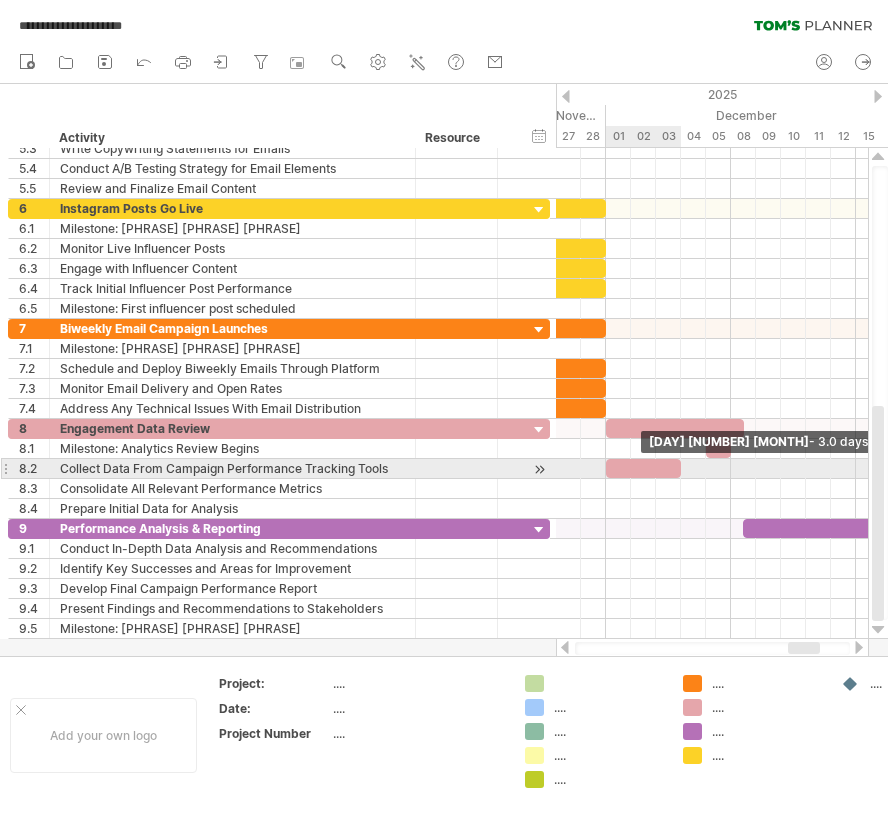 drag, startPoint x: 664, startPoint y: 472, endPoint x: 676, endPoint y: 473, distance: 12.0415945 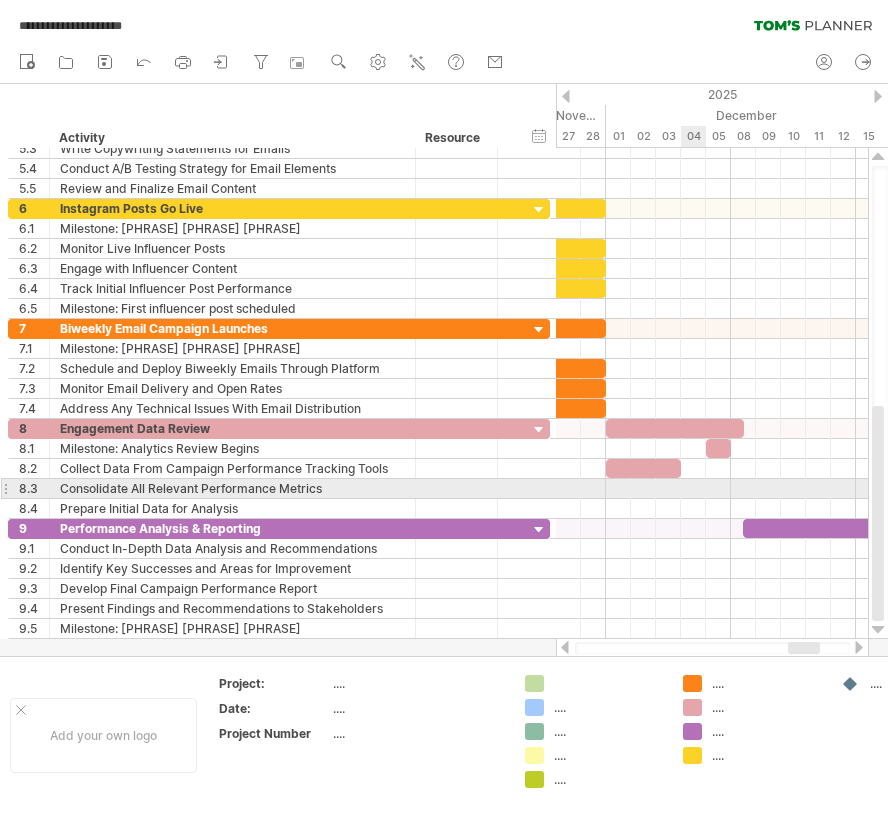 click at bounding box center [712, 489] 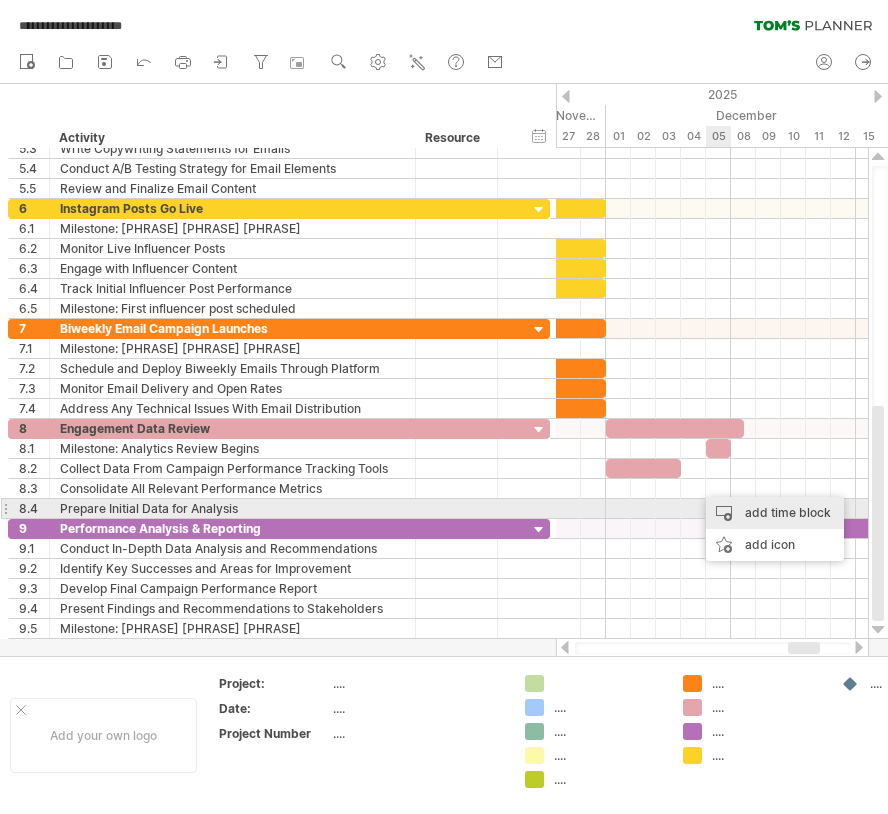 click on "add time block" at bounding box center [775, 513] 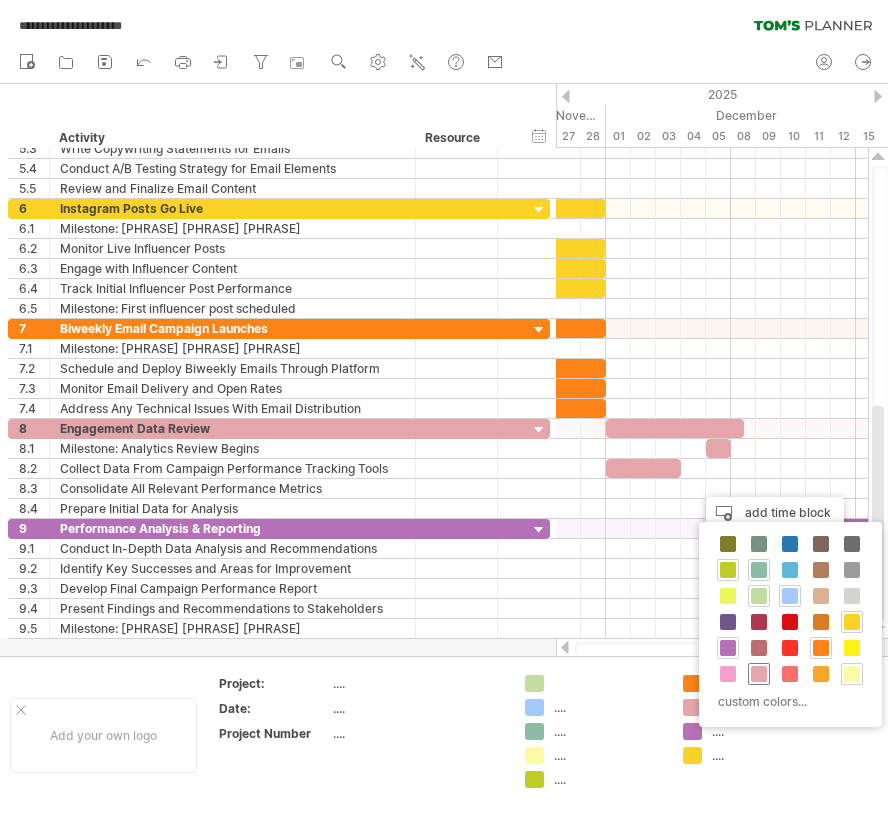 click at bounding box center (759, 674) 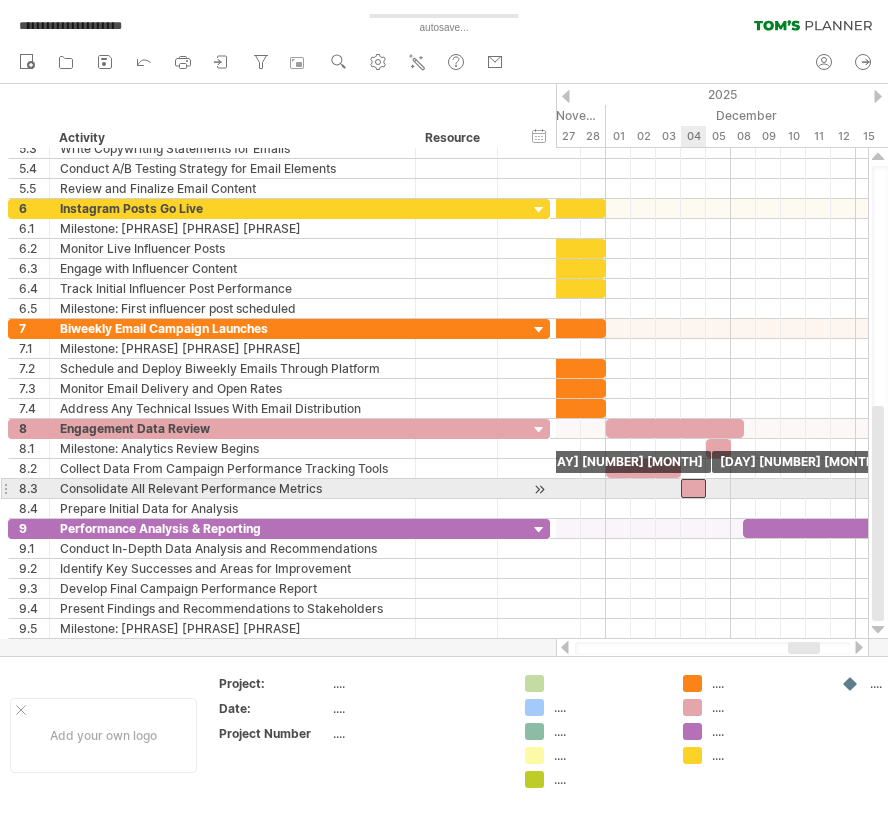 click at bounding box center (693, 488) 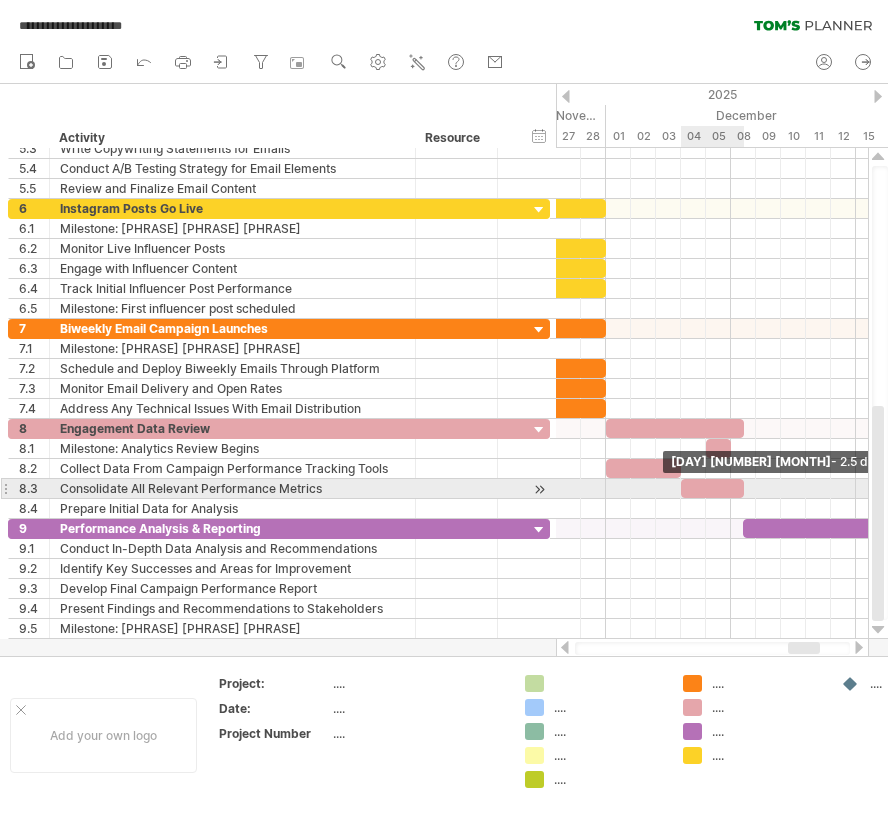 drag, startPoint x: 707, startPoint y: 486, endPoint x: 729, endPoint y: 491, distance: 22.561028 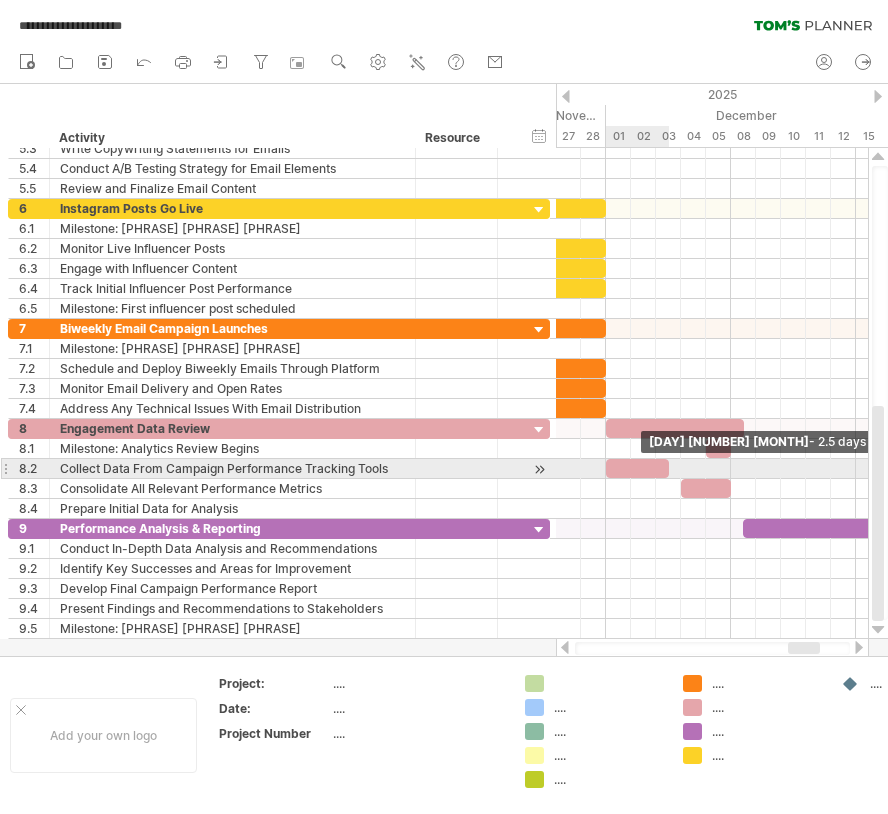 click at bounding box center (669, 468) 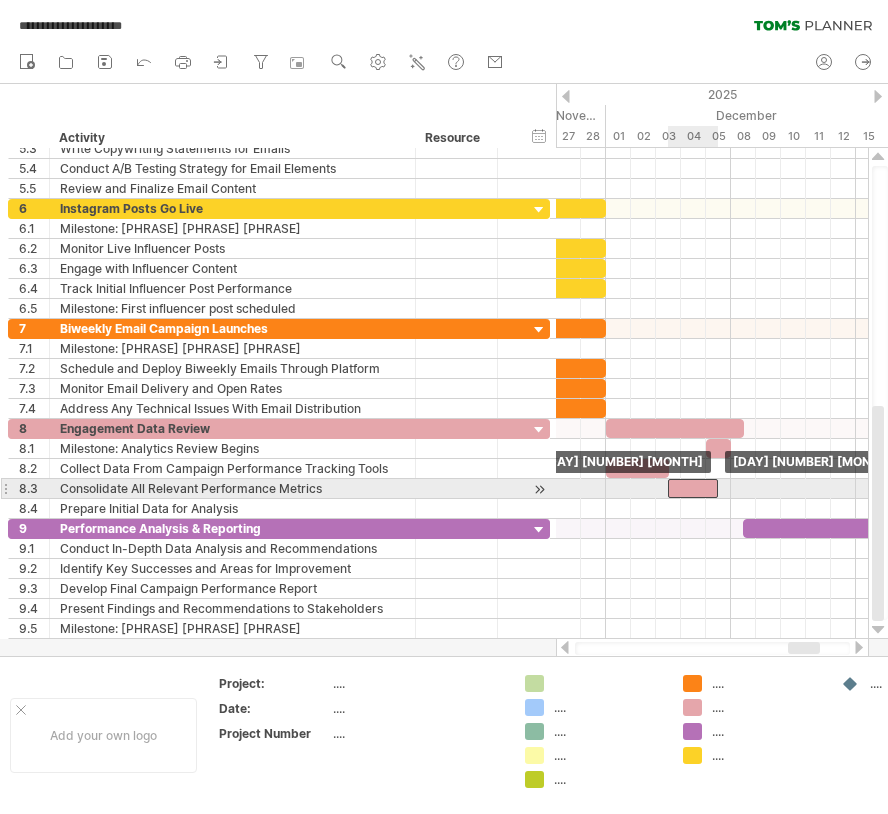 drag, startPoint x: 714, startPoint y: 485, endPoint x: 701, endPoint y: 485, distance: 13 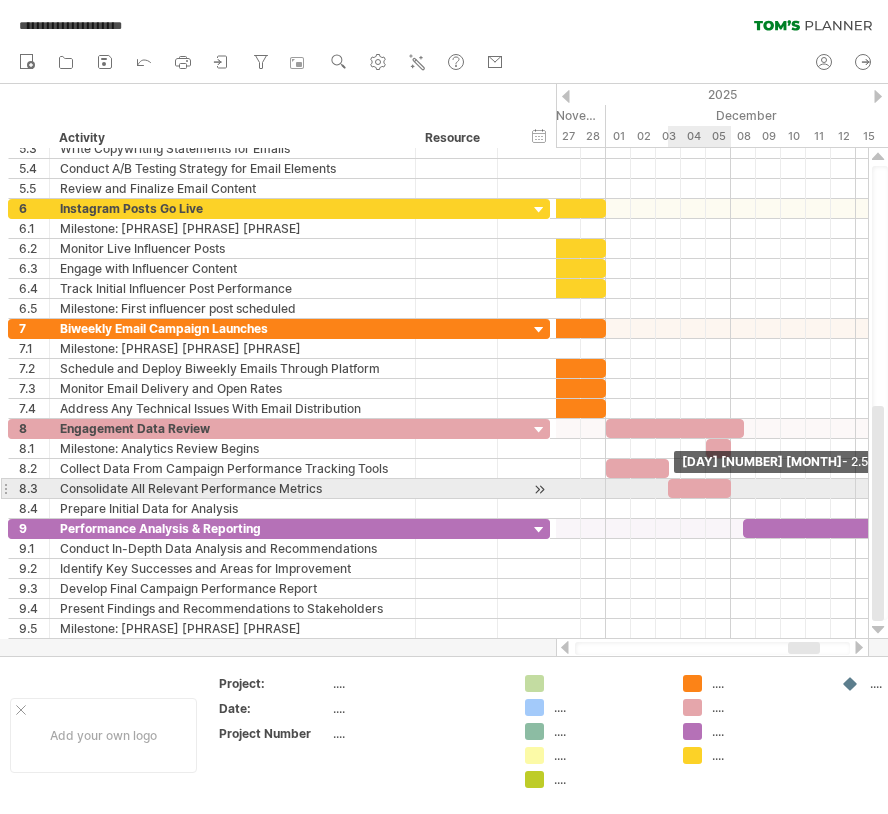 drag, startPoint x: 717, startPoint y: 485, endPoint x: 730, endPoint y: 483, distance: 13.152946 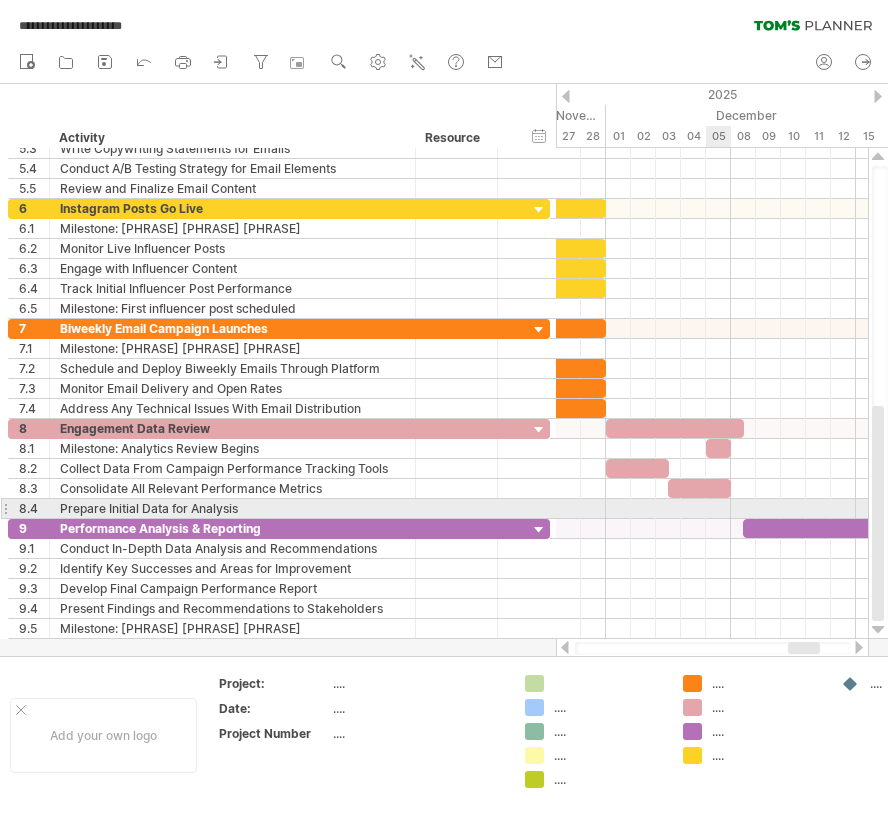 click at bounding box center [712, 509] 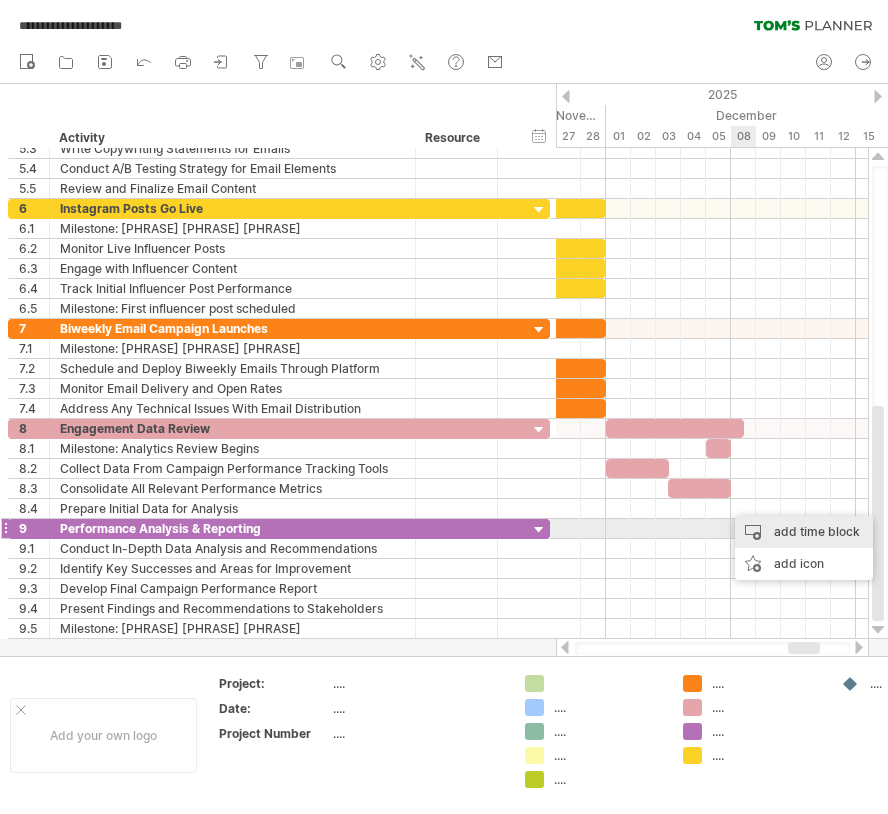 click on "add time block" at bounding box center (804, 532) 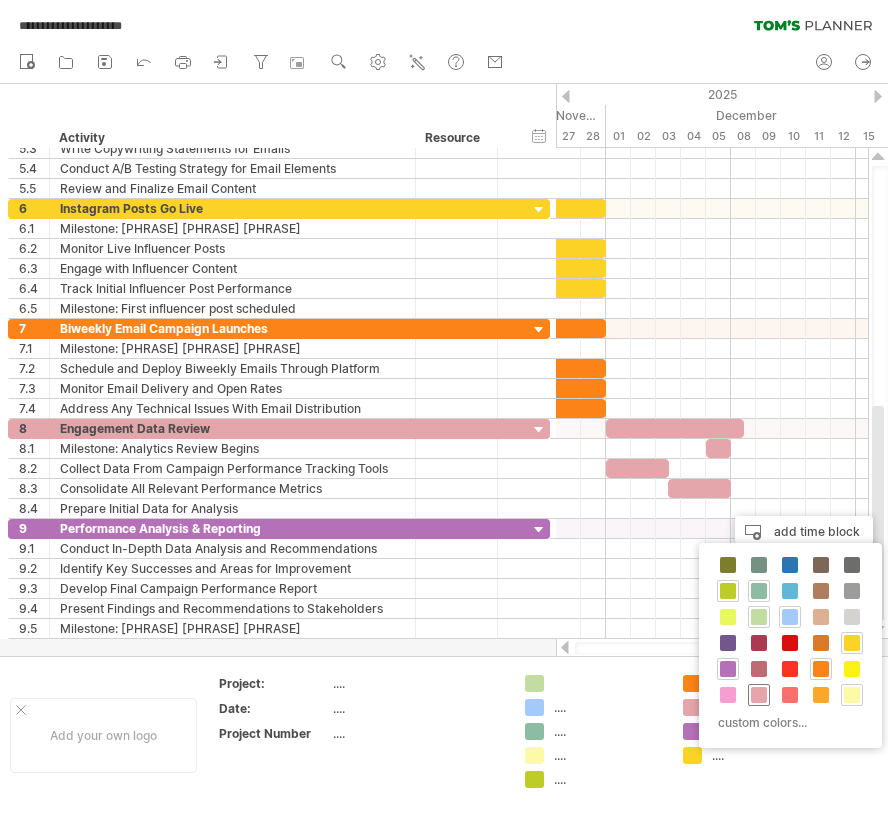 click at bounding box center [759, 695] 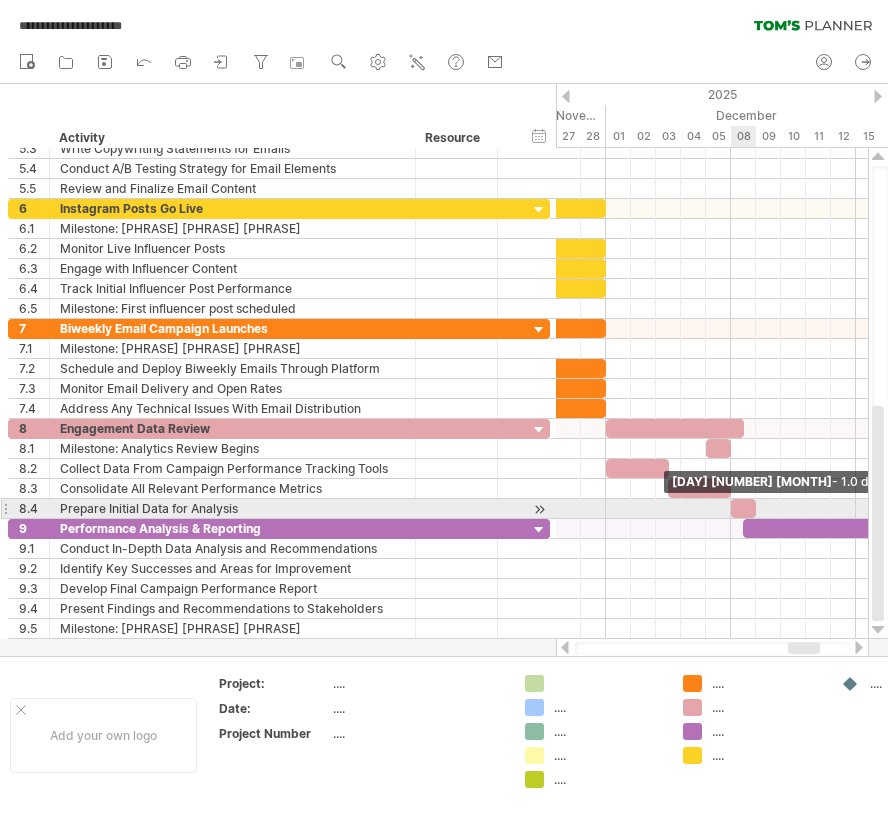 click at bounding box center [756, 508] 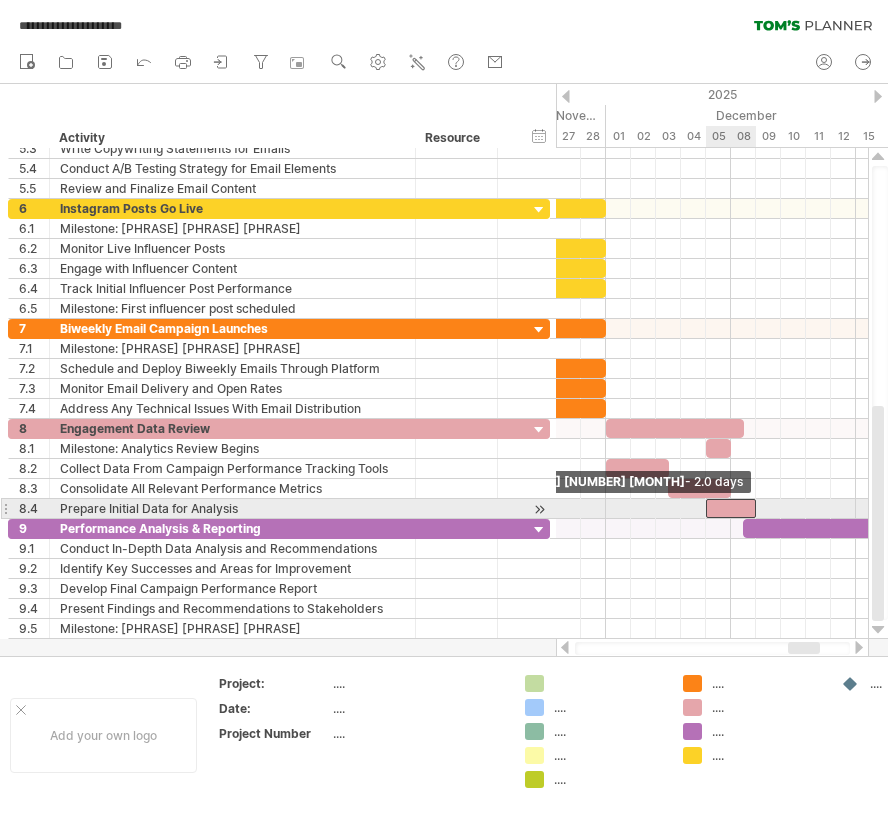drag, startPoint x: 728, startPoint y: 510, endPoint x: 703, endPoint y: 512, distance: 25.079872 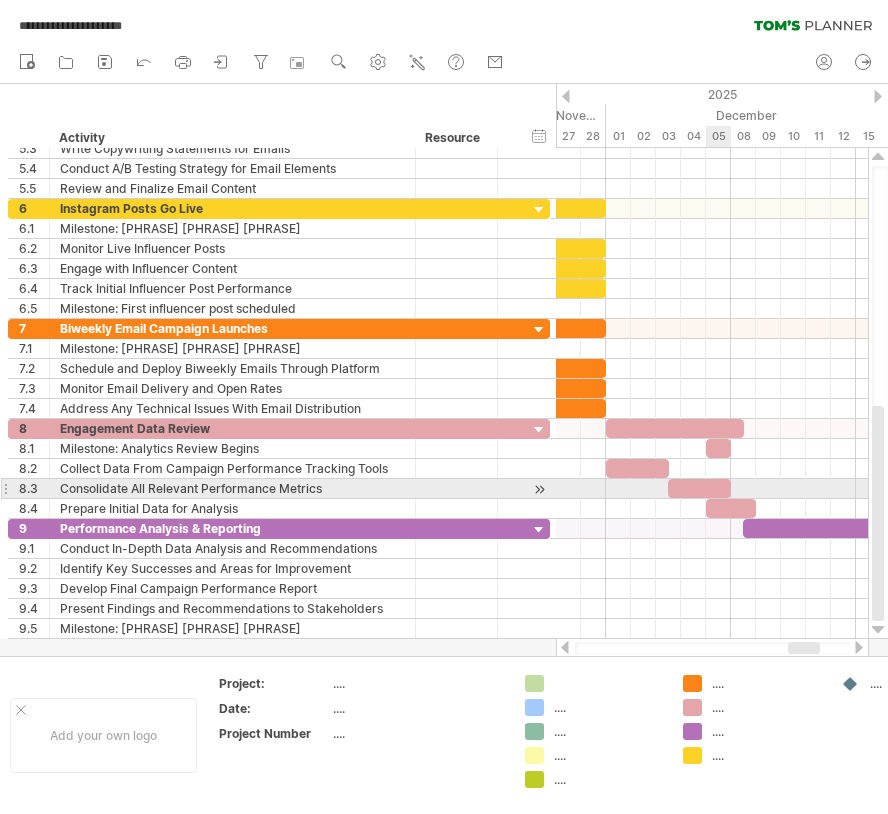 click at bounding box center [699, 488] 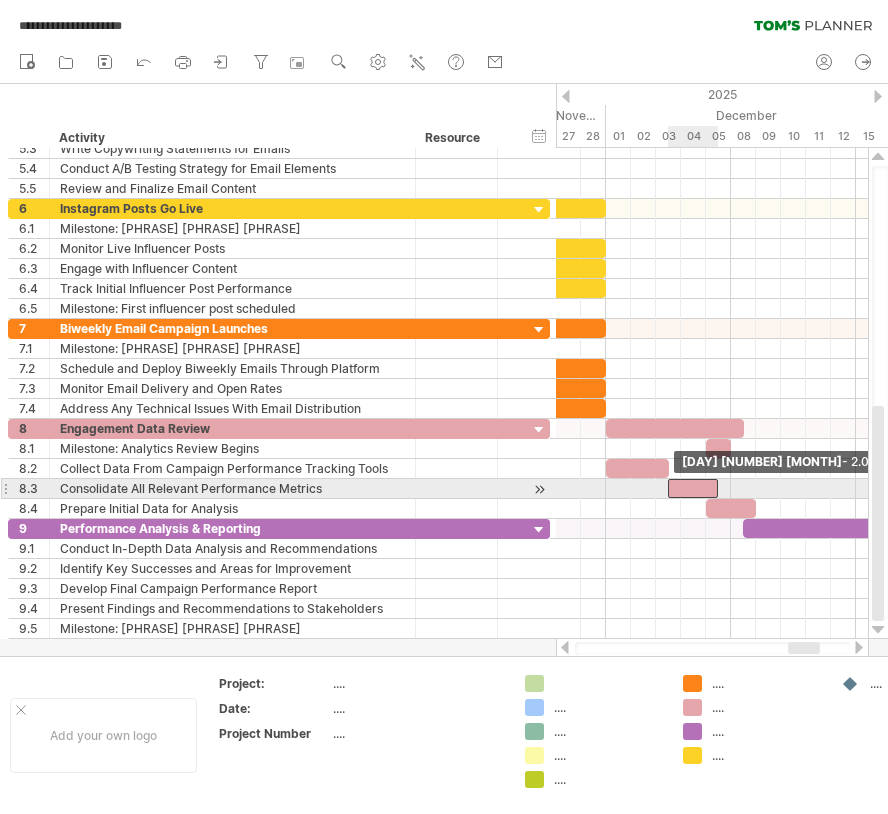 drag, startPoint x: 730, startPoint y: 486, endPoint x: 716, endPoint y: 486, distance: 14 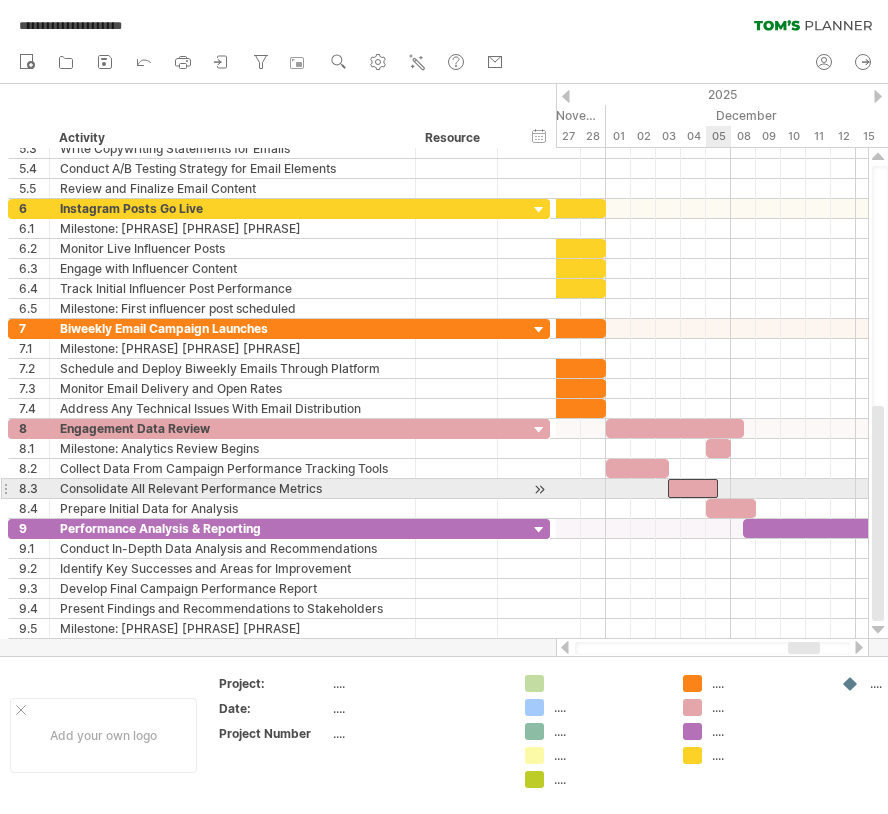 click at bounding box center [712, 489] 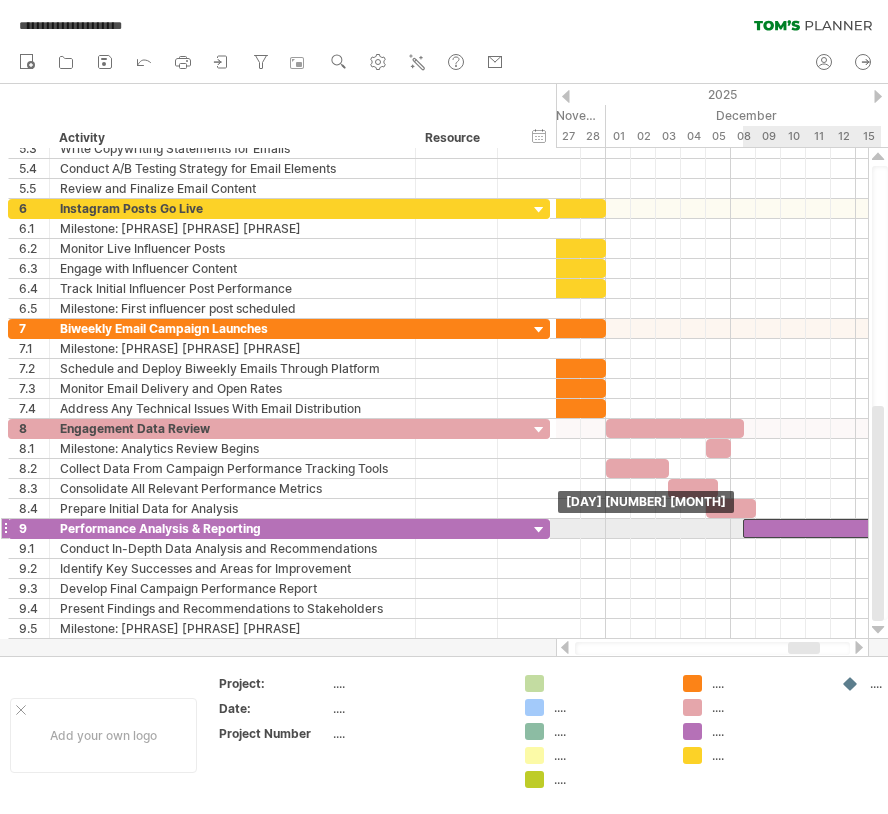 click at bounding box center (812, 528) 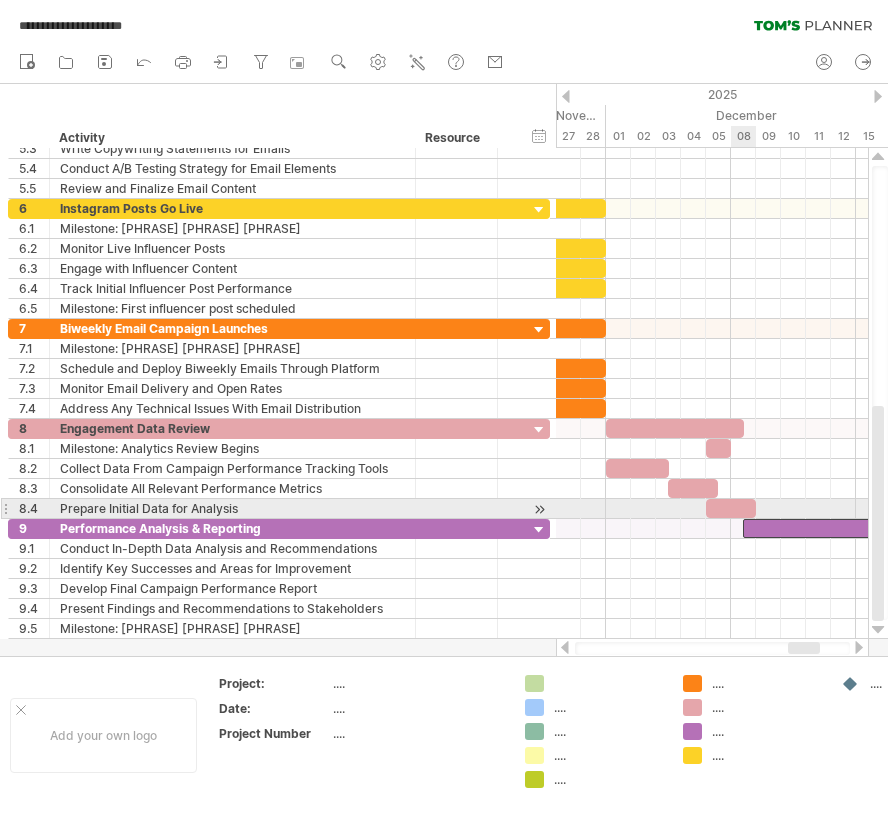 click at bounding box center (731, 508) 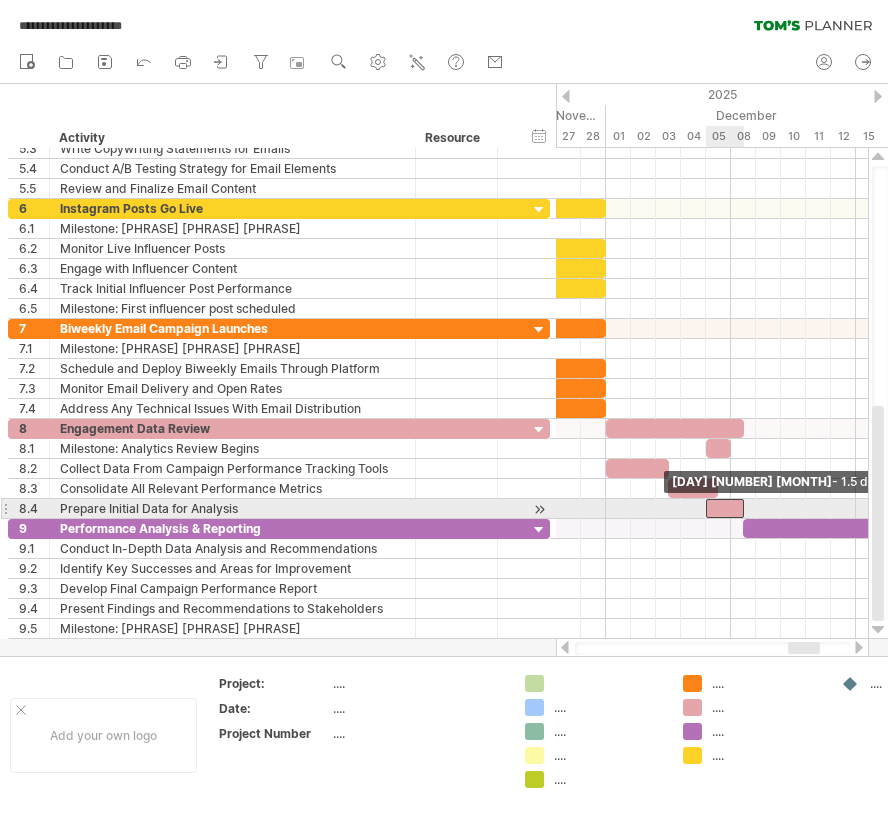 drag, startPoint x: 752, startPoint y: 503, endPoint x: 742, endPoint y: 505, distance: 10.198039 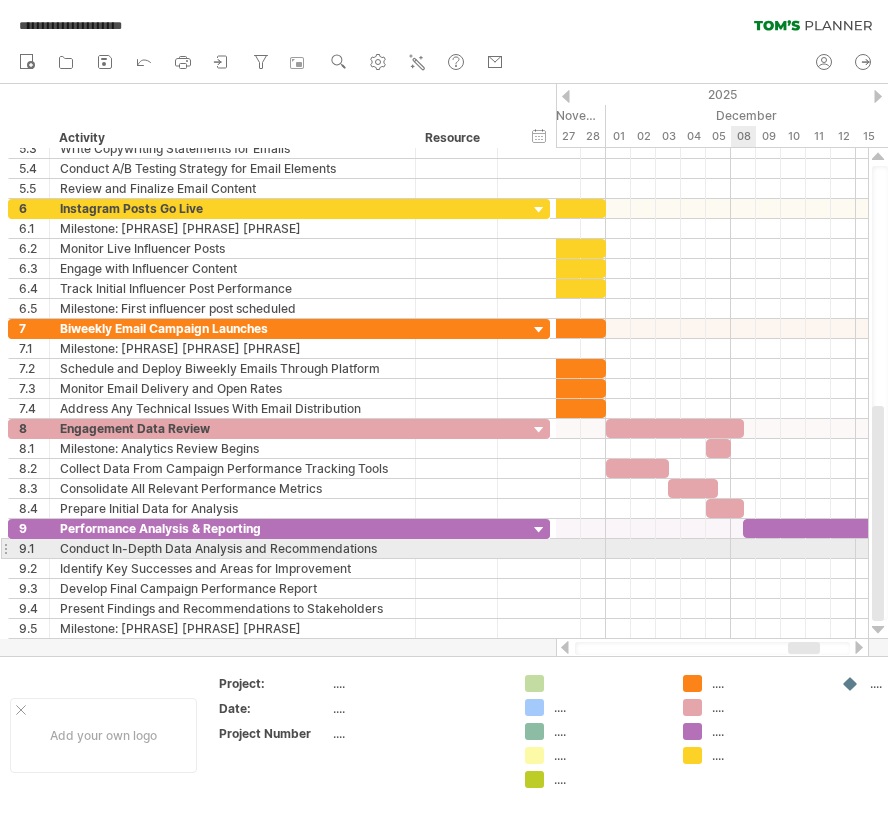 click at bounding box center [712, 549] 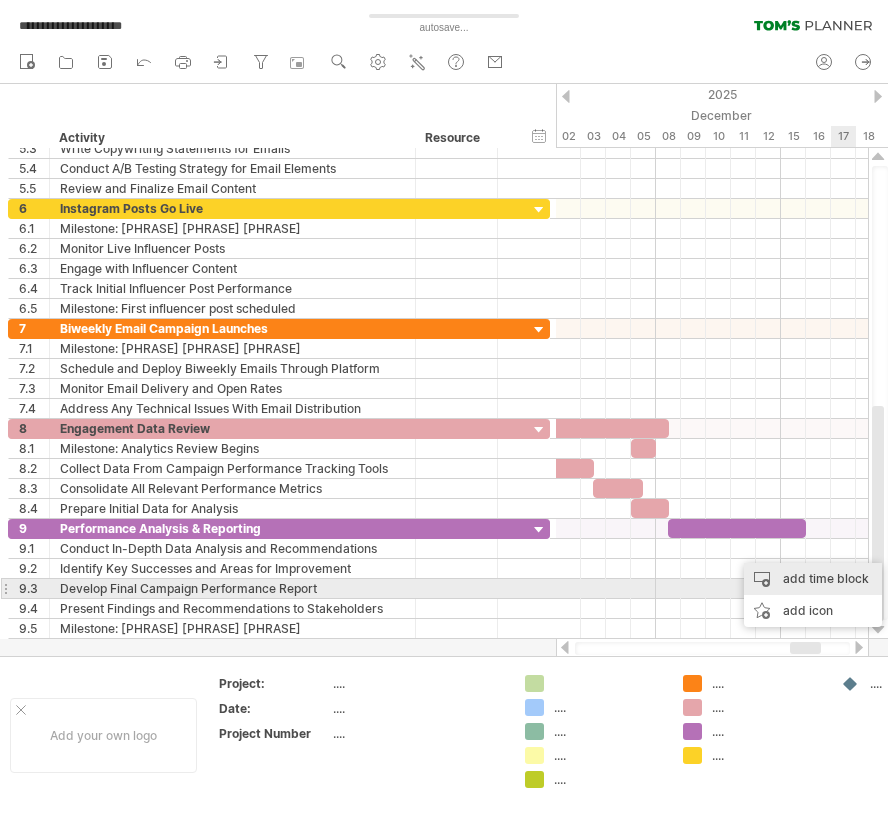 click on "add time block" at bounding box center [813, 579] 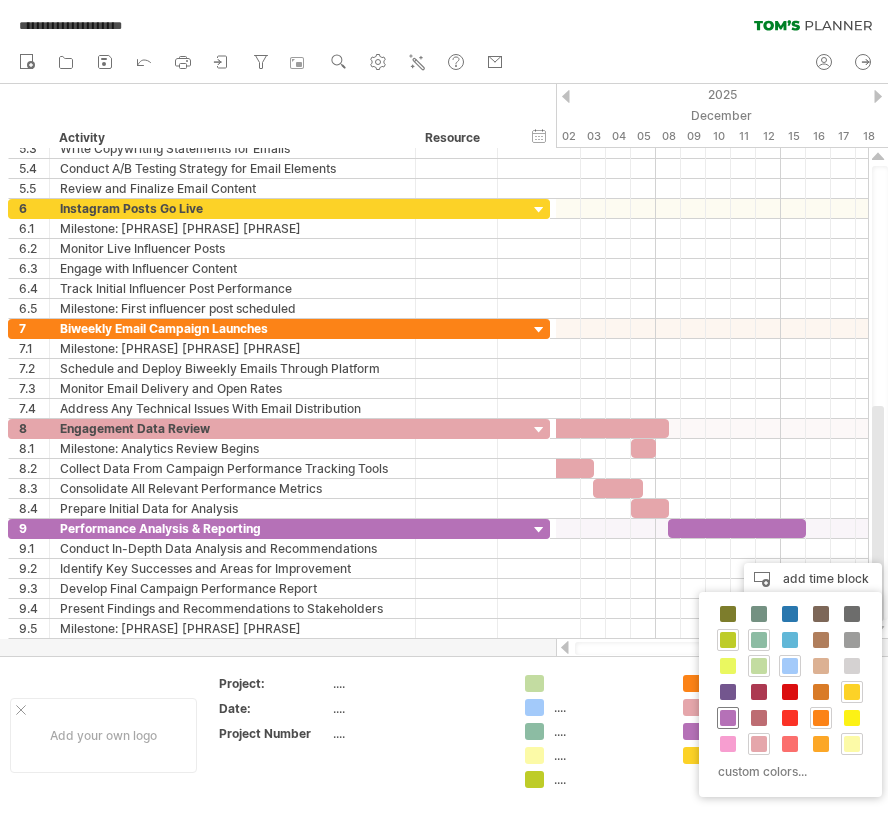 click at bounding box center [728, 718] 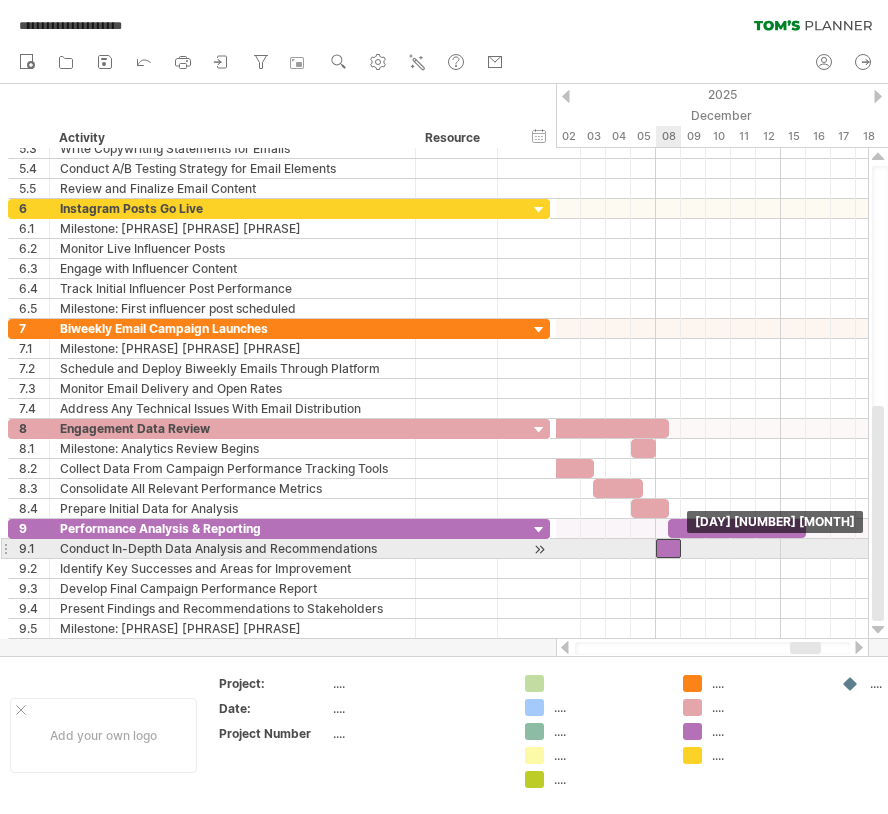 drag, startPoint x: 796, startPoint y: 554, endPoint x: 676, endPoint y: 558, distance: 120.06665 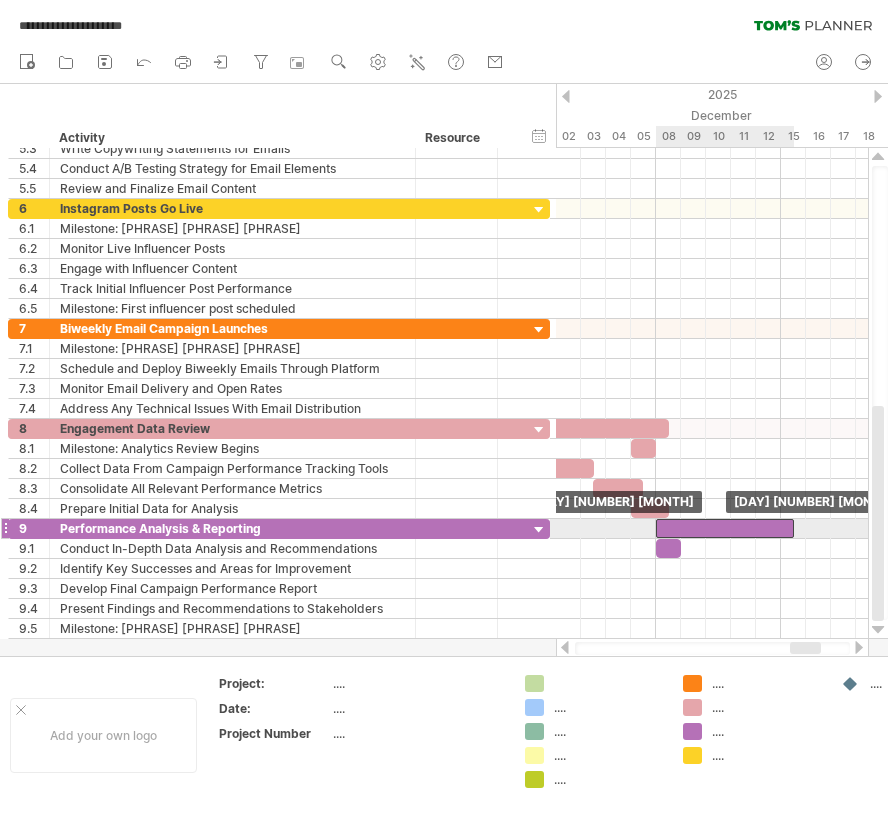 drag, startPoint x: 693, startPoint y: 535, endPoint x: 682, endPoint y: 537, distance: 11.18034 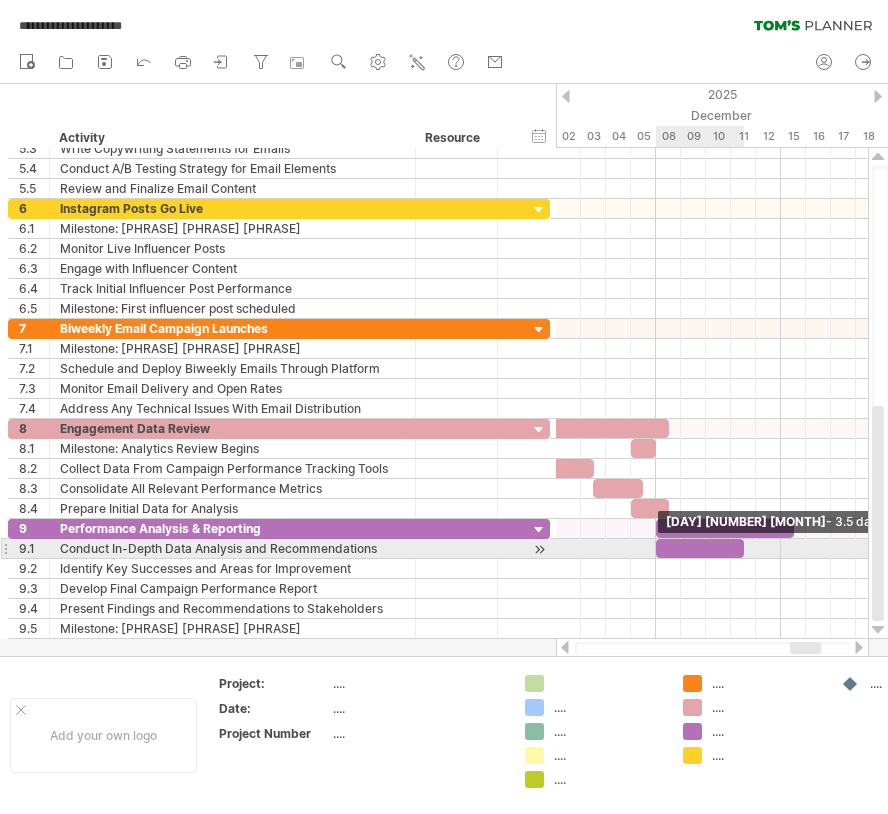 drag, startPoint x: 682, startPoint y: 554, endPoint x: 748, endPoint y: 558, distance: 66.1211 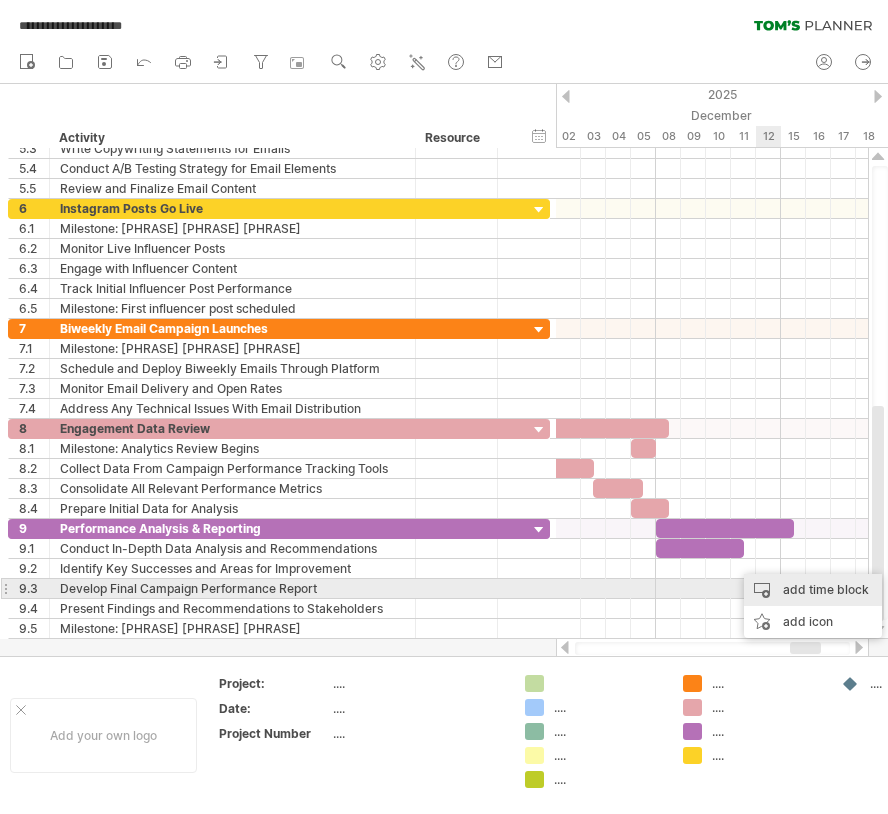 click on "add time block" at bounding box center (813, 590) 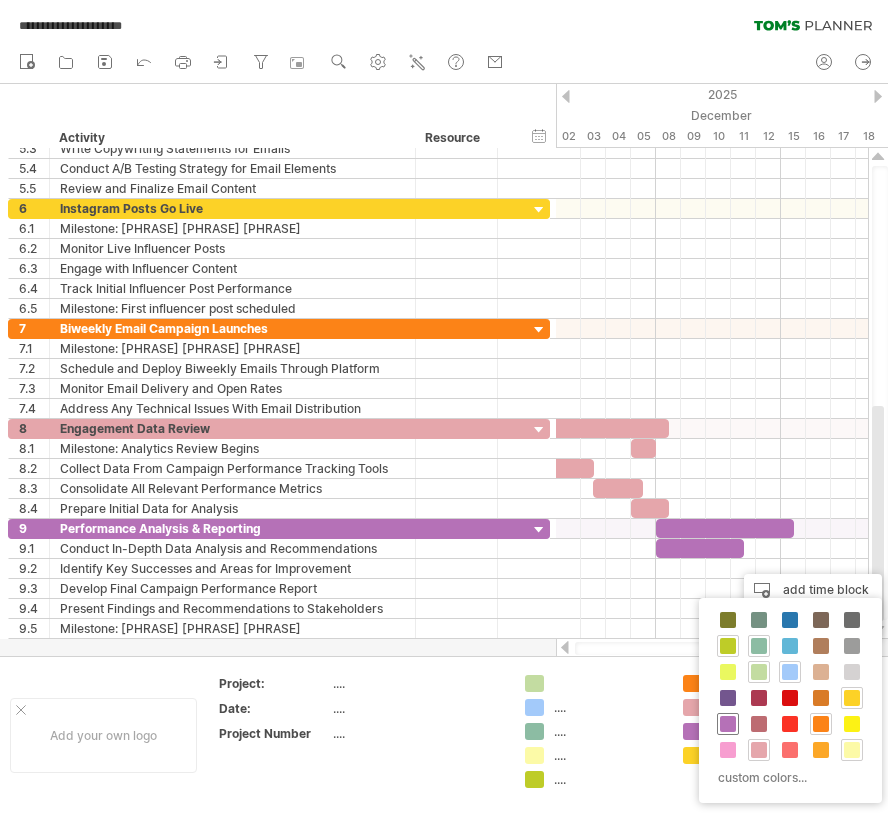 click at bounding box center [728, 724] 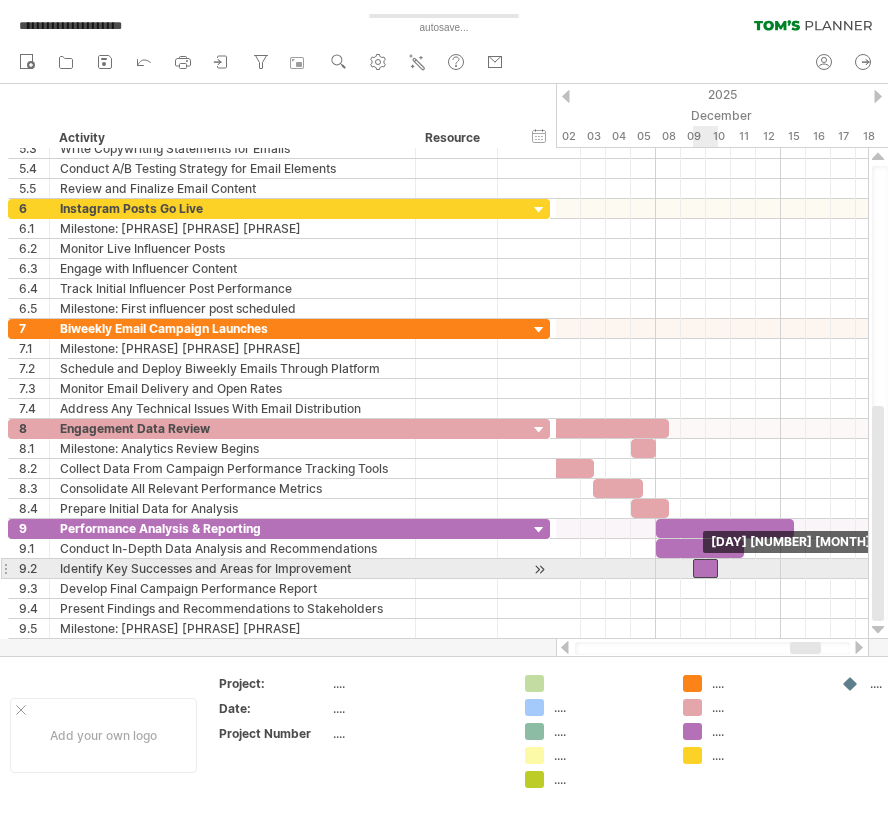 drag, startPoint x: 757, startPoint y: 572, endPoint x: 707, endPoint y: 570, distance: 50.039986 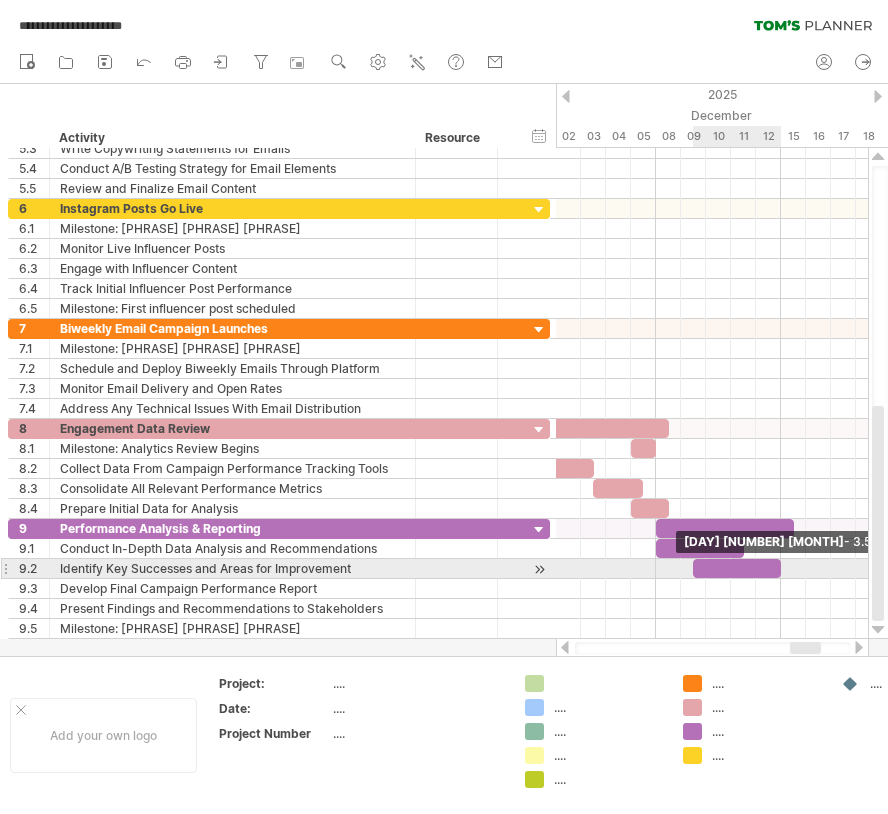 drag, startPoint x: 718, startPoint y: 569, endPoint x: 781, endPoint y: 573, distance: 63.126858 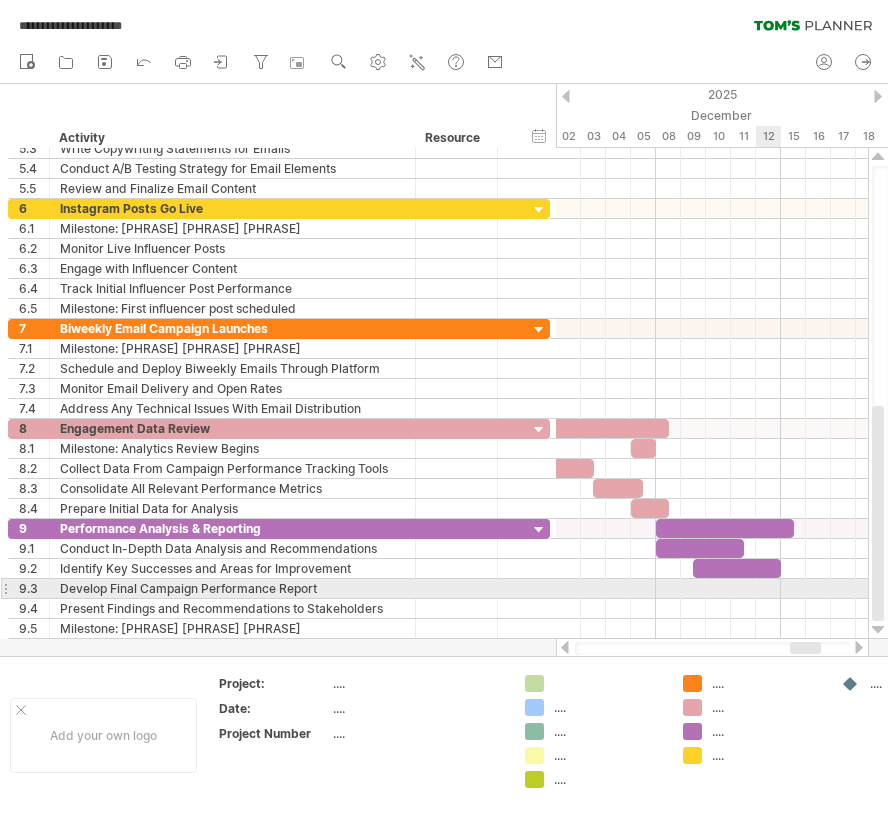 click at bounding box center [712, 589] 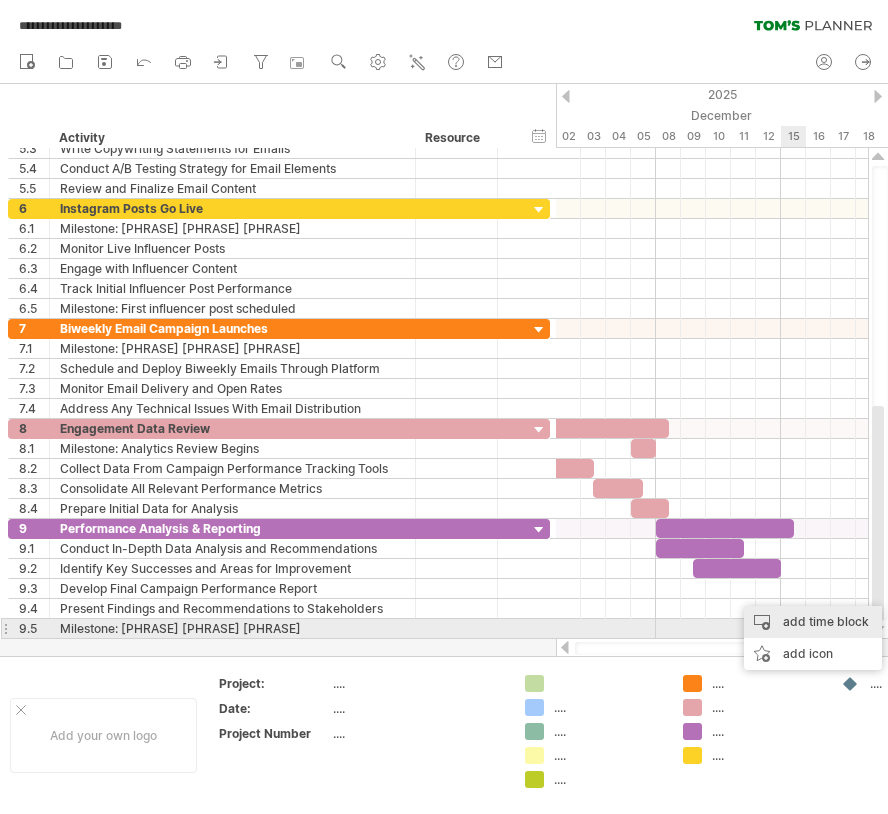 click on "add time block" at bounding box center [813, 622] 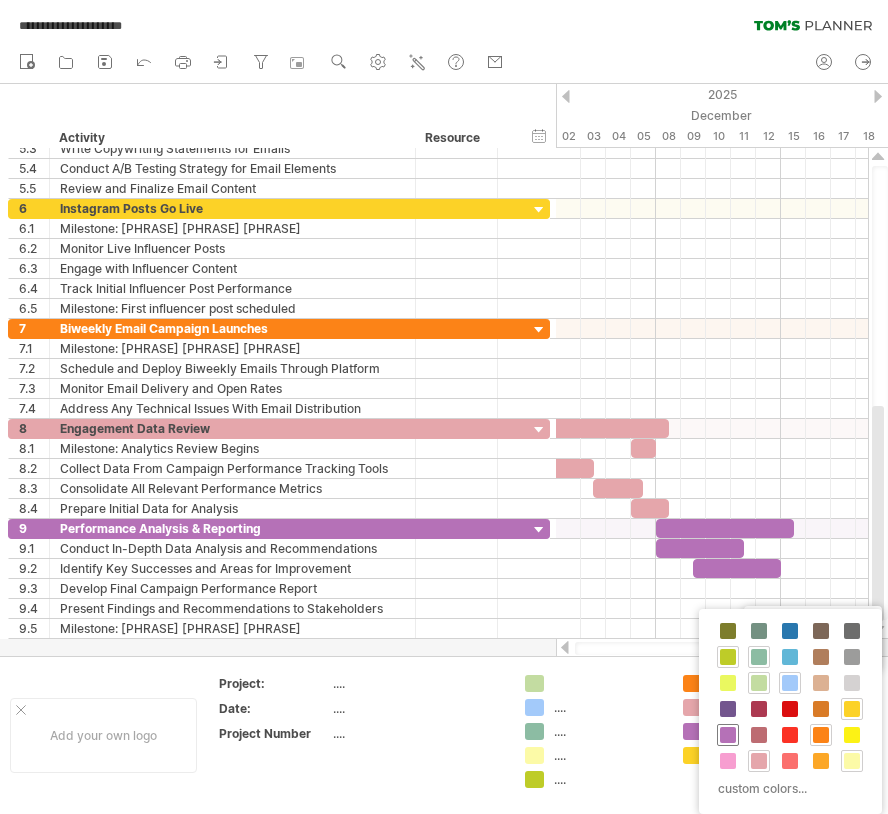 click at bounding box center (728, 735) 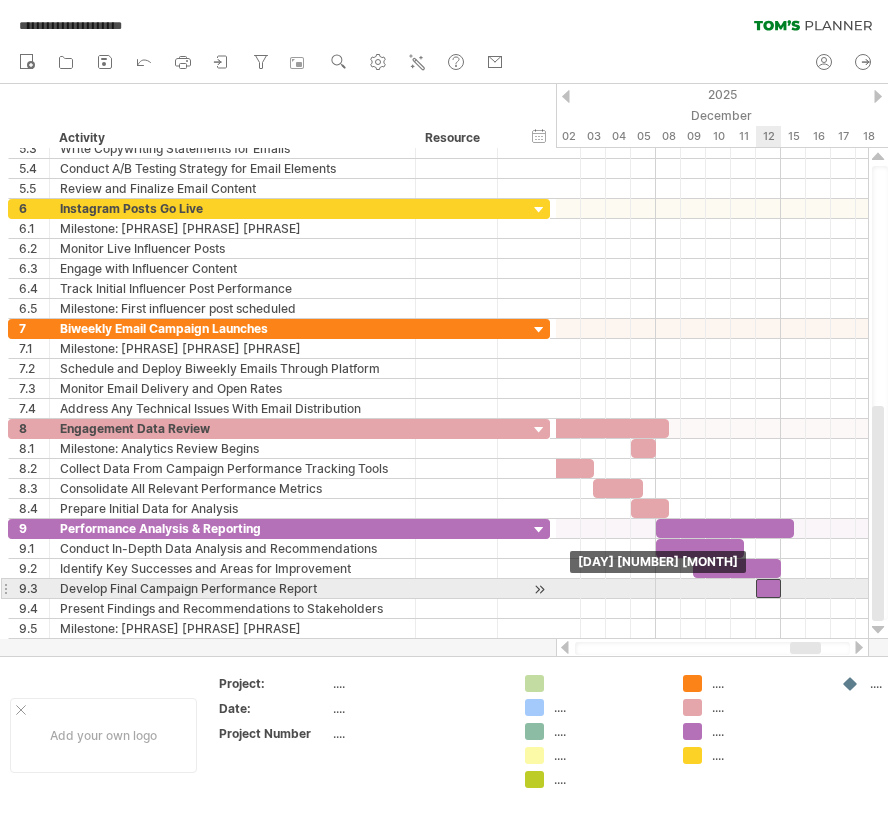 click at bounding box center (768, 588) 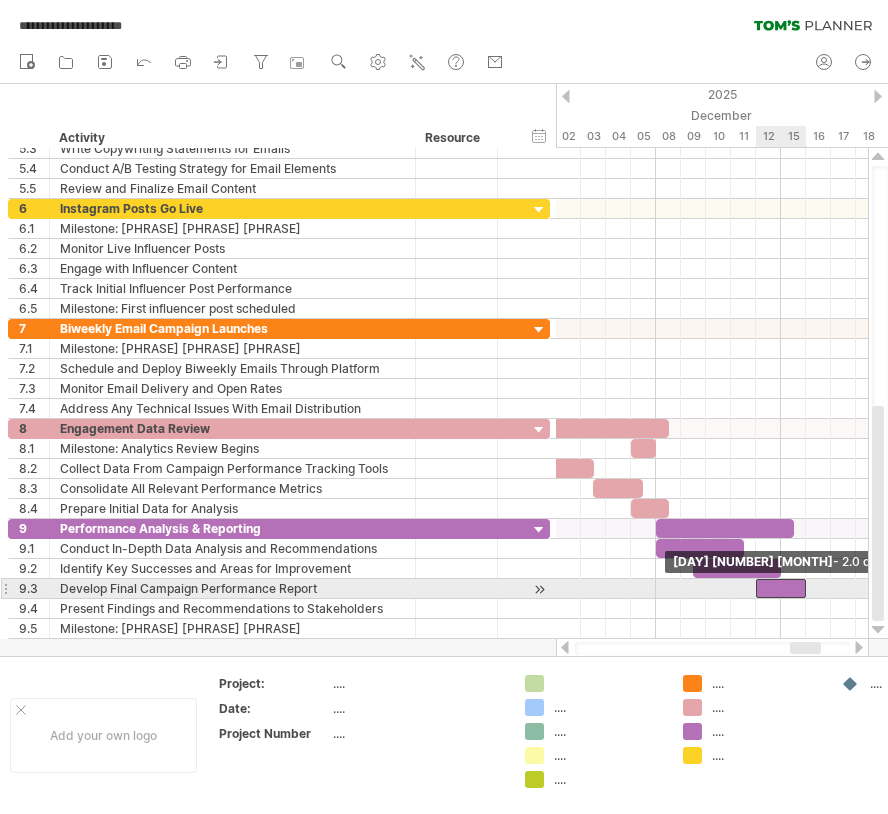 drag, startPoint x: 781, startPoint y: 586, endPoint x: 808, endPoint y: 590, distance: 27.294687 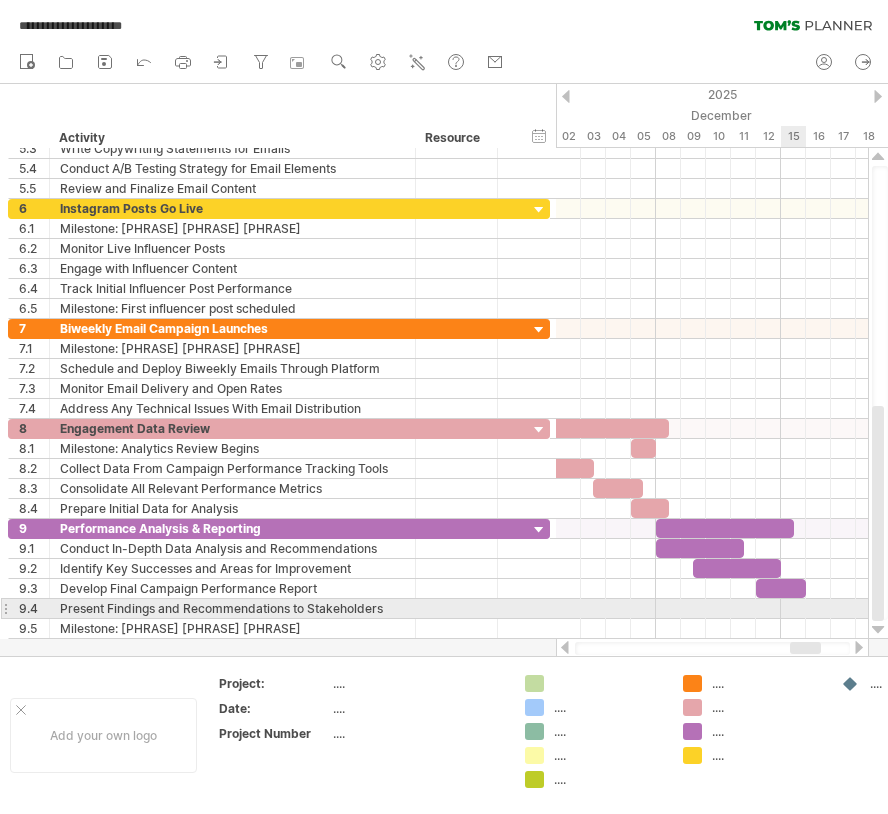click at bounding box center (712, 609) 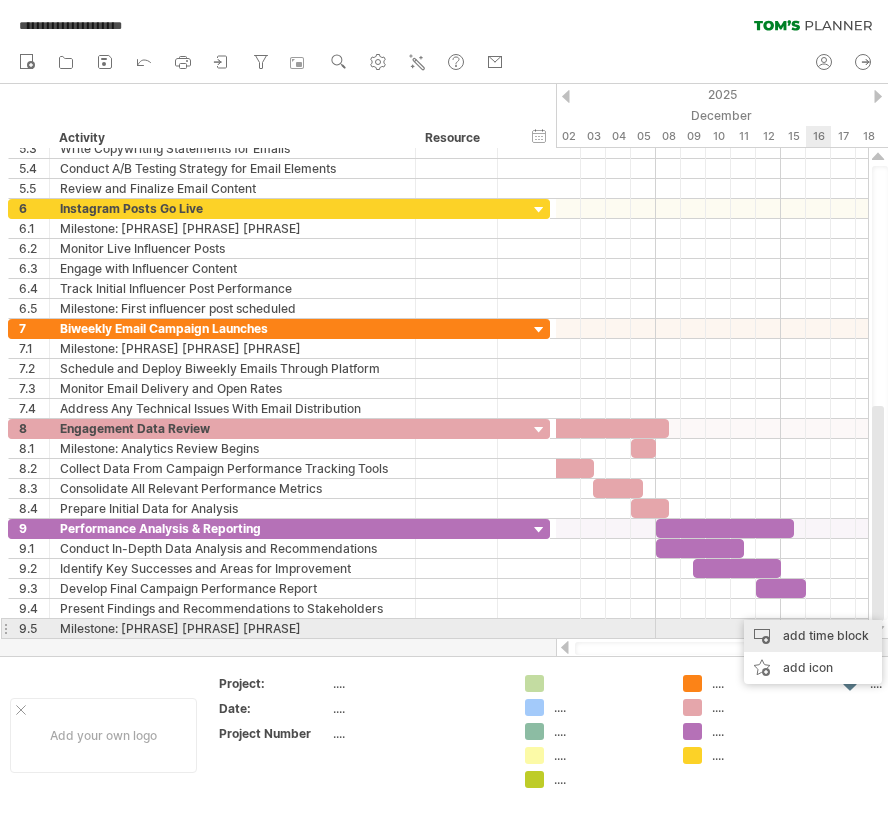 click on "add time block" at bounding box center (813, 636) 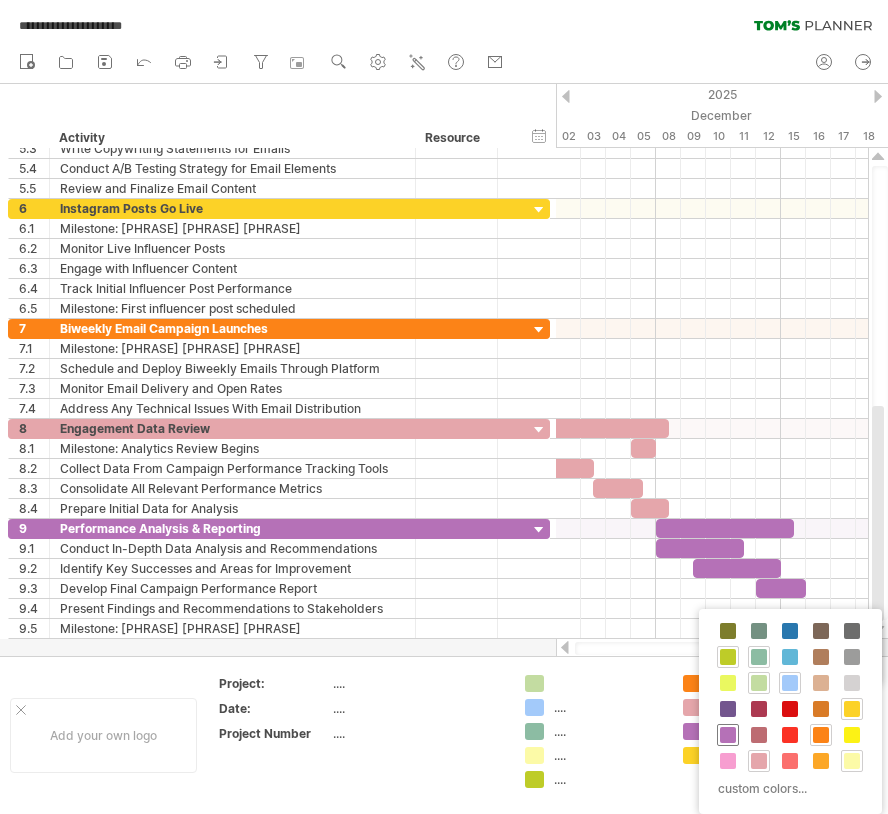 click at bounding box center (728, 735) 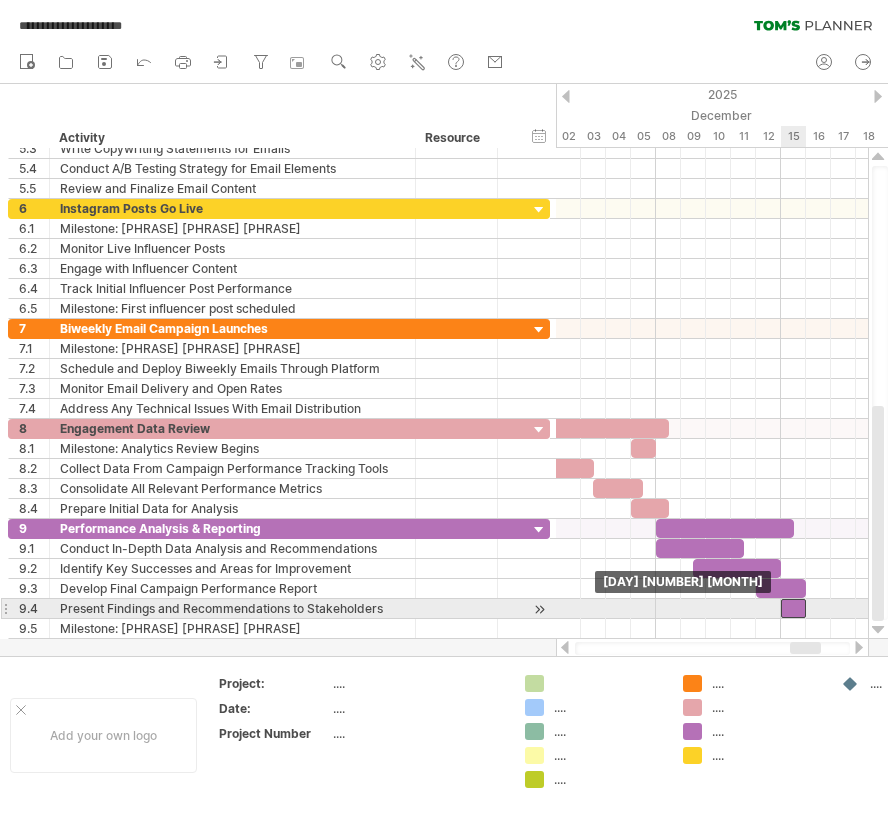 drag, startPoint x: 826, startPoint y: 605, endPoint x: 796, endPoint y: 607, distance: 30.066593 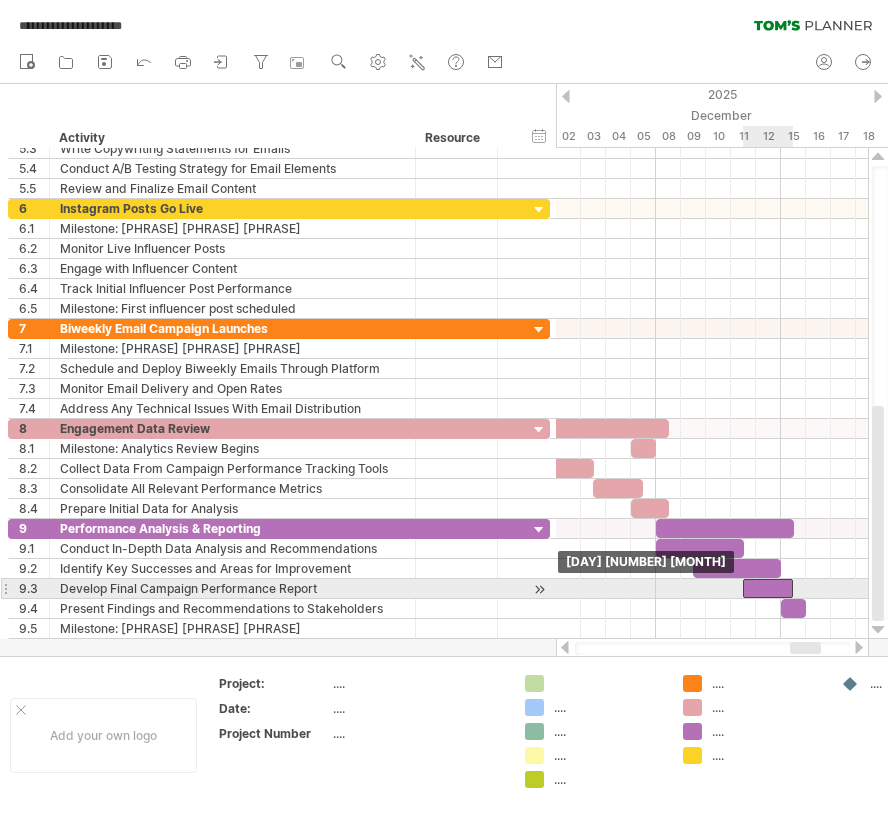 click at bounding box center (768, 588) 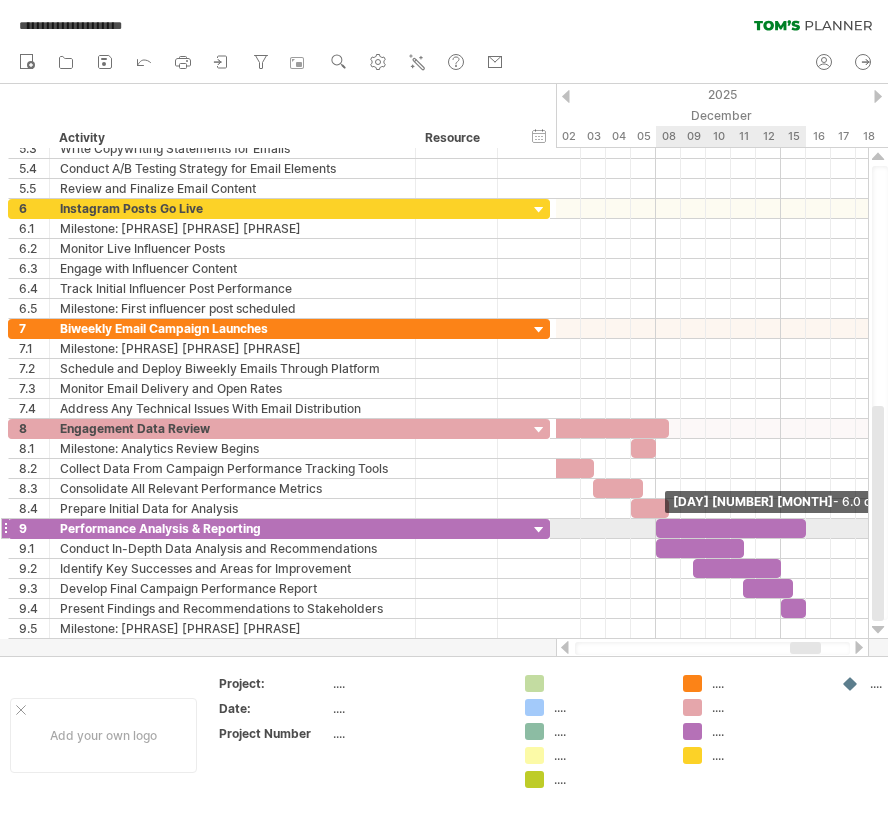 click at bounding box center (731, 528) 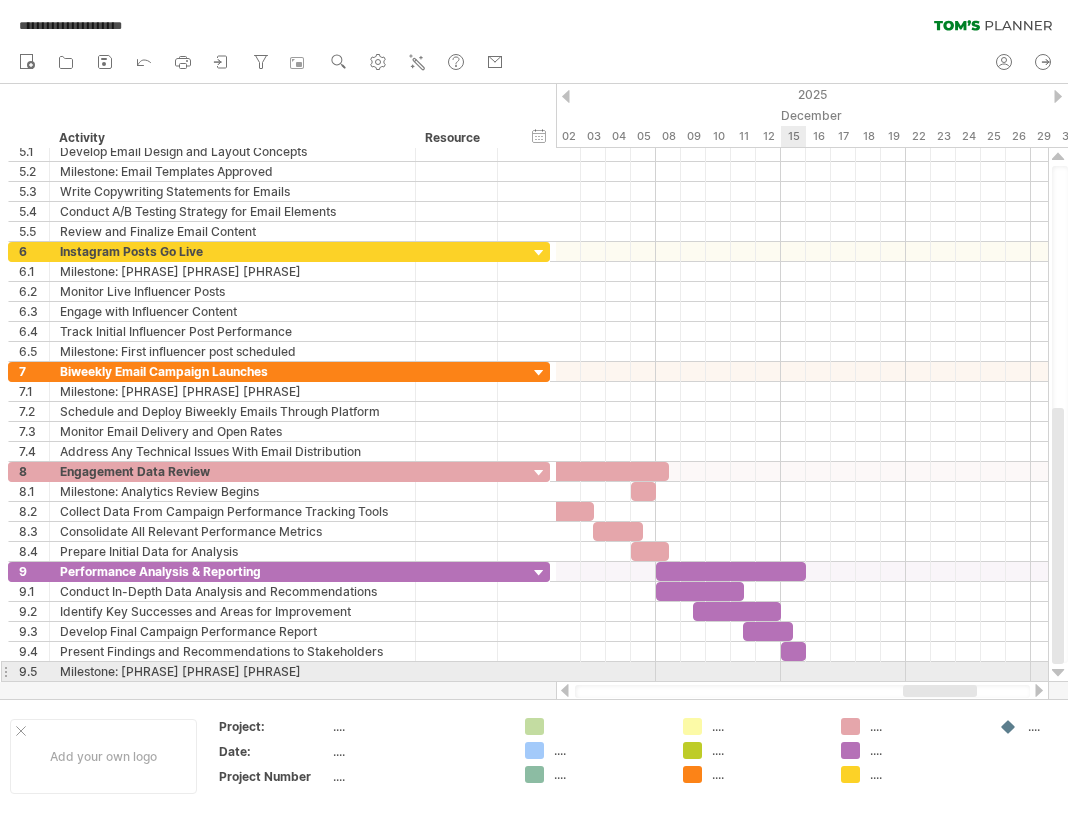 click at bounding box center (802, 672) 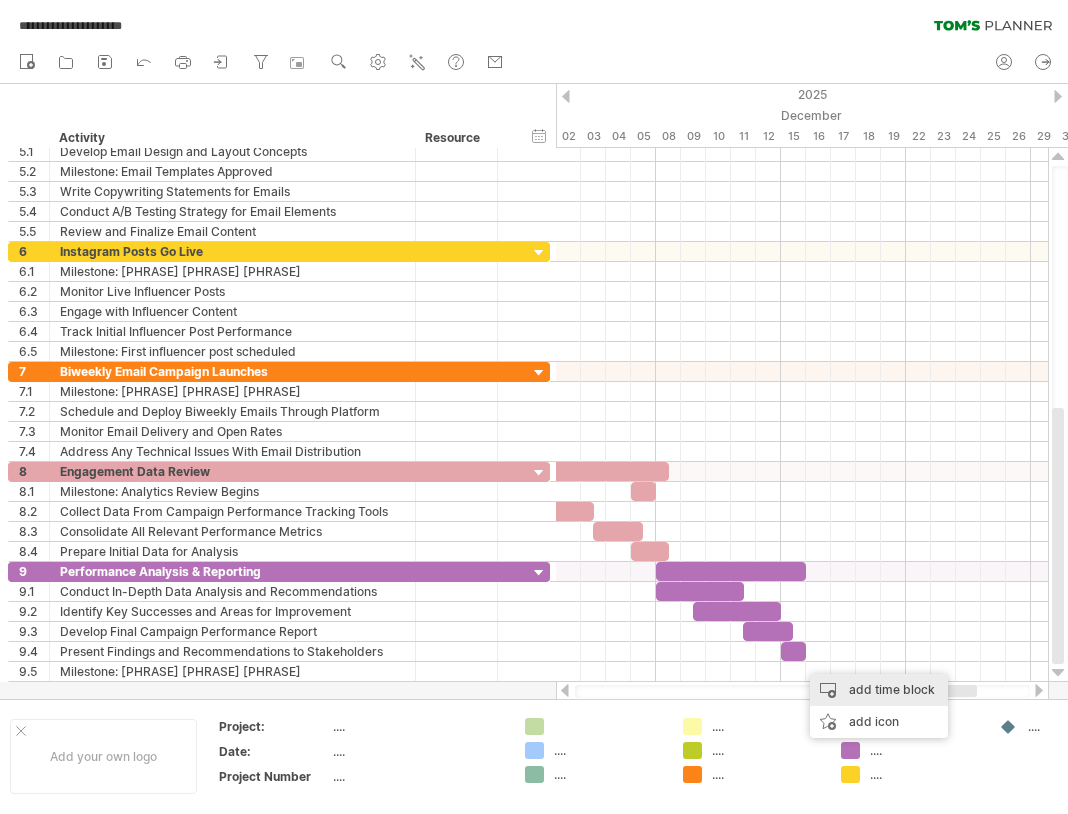 click on "add time block" at bounding box center (879, 690) 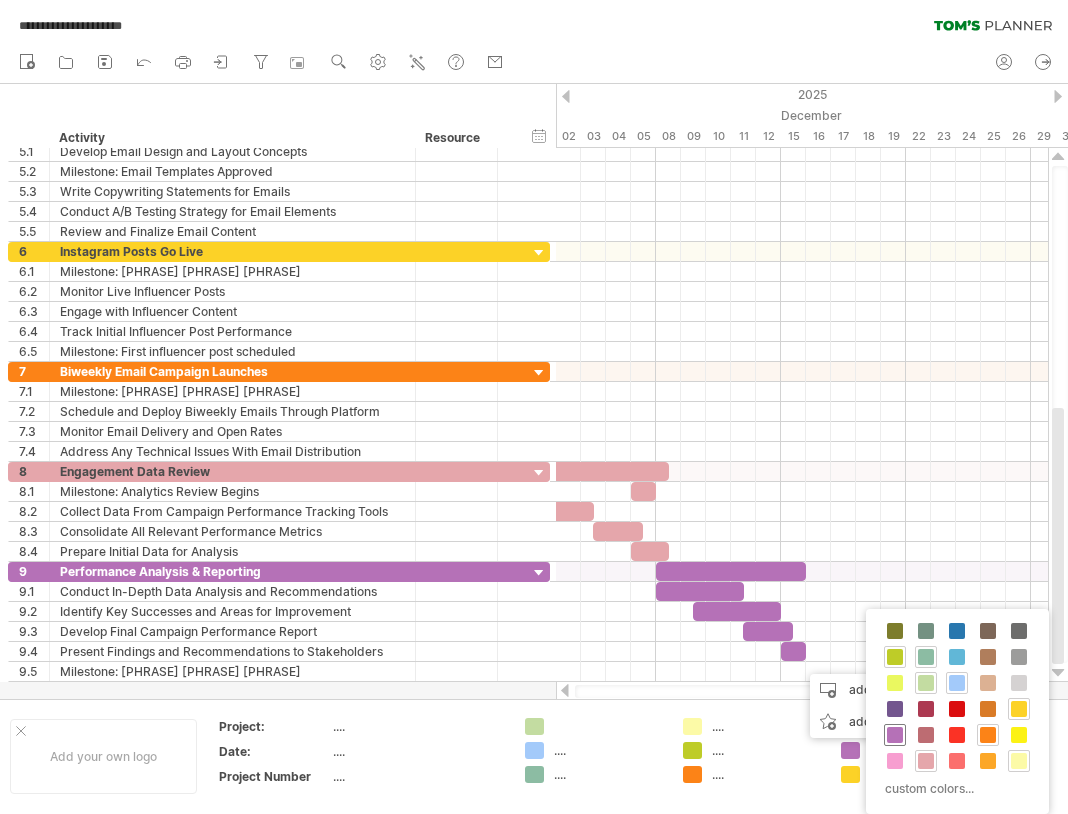 click at bounding box center (895, 735) 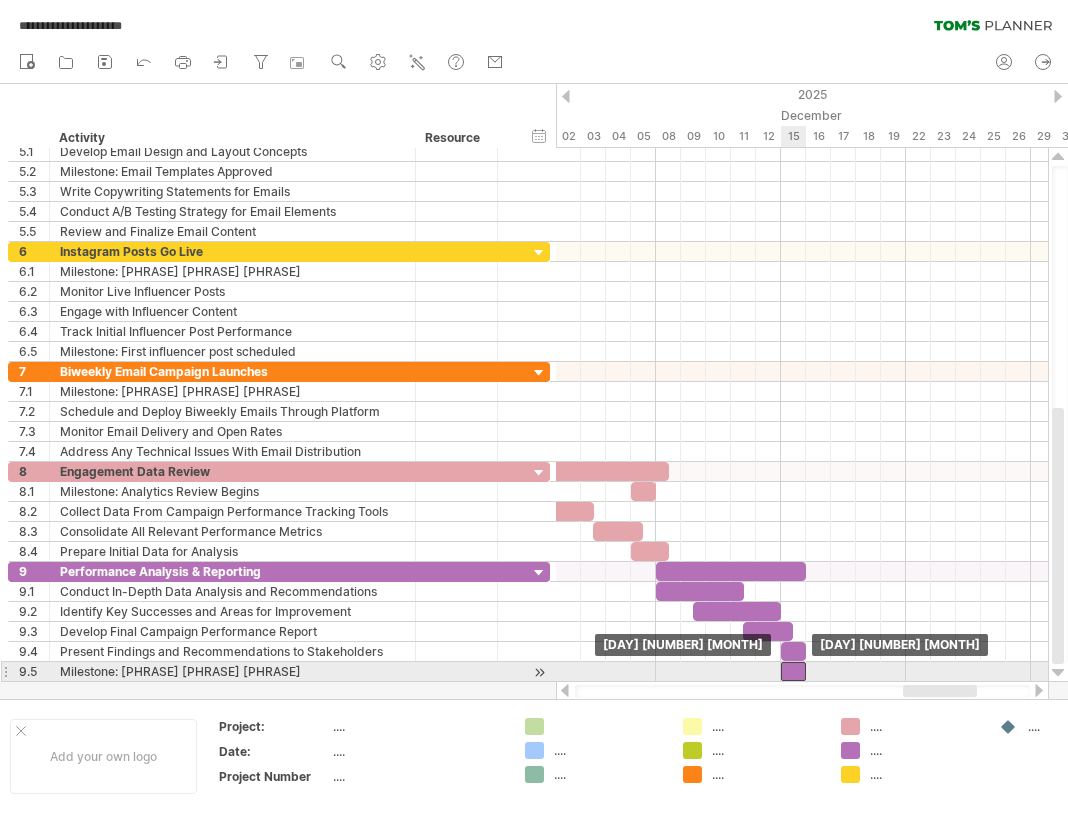 drag, startPoint x: 821, startPoint y: 674, endPoint x: 796, endPoint y: 674, distance: 25 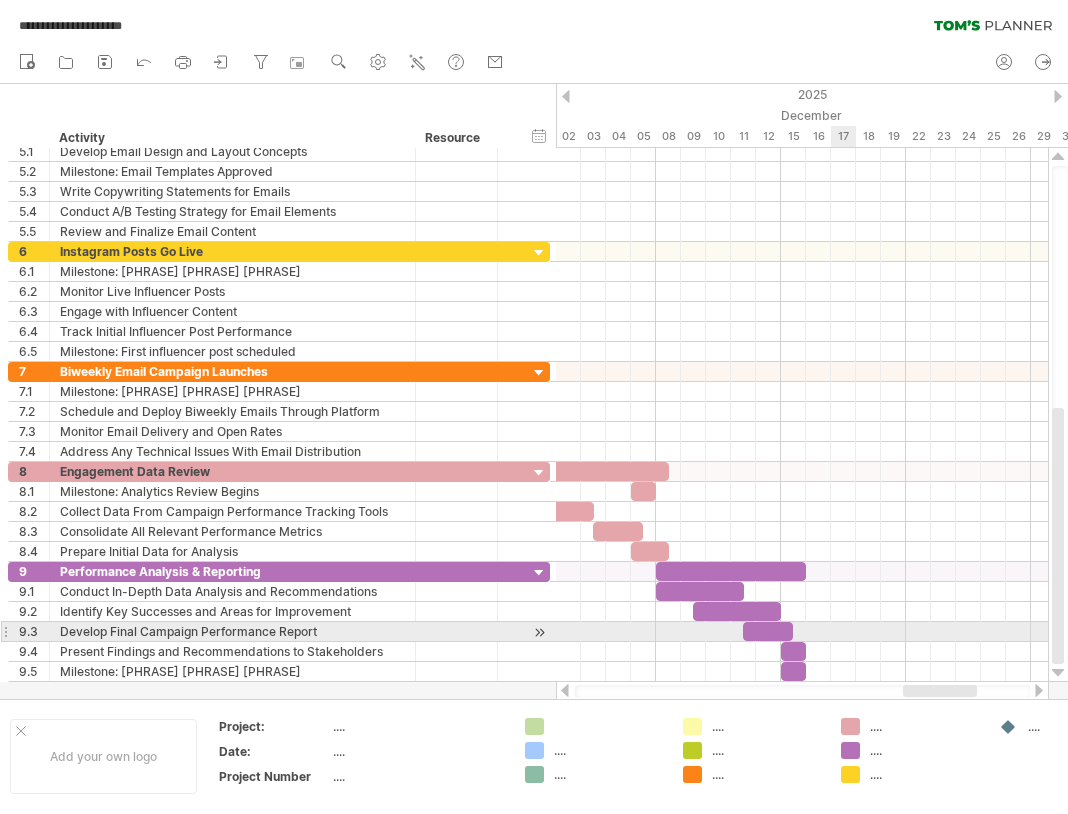 click at bounding box center (802, 612) 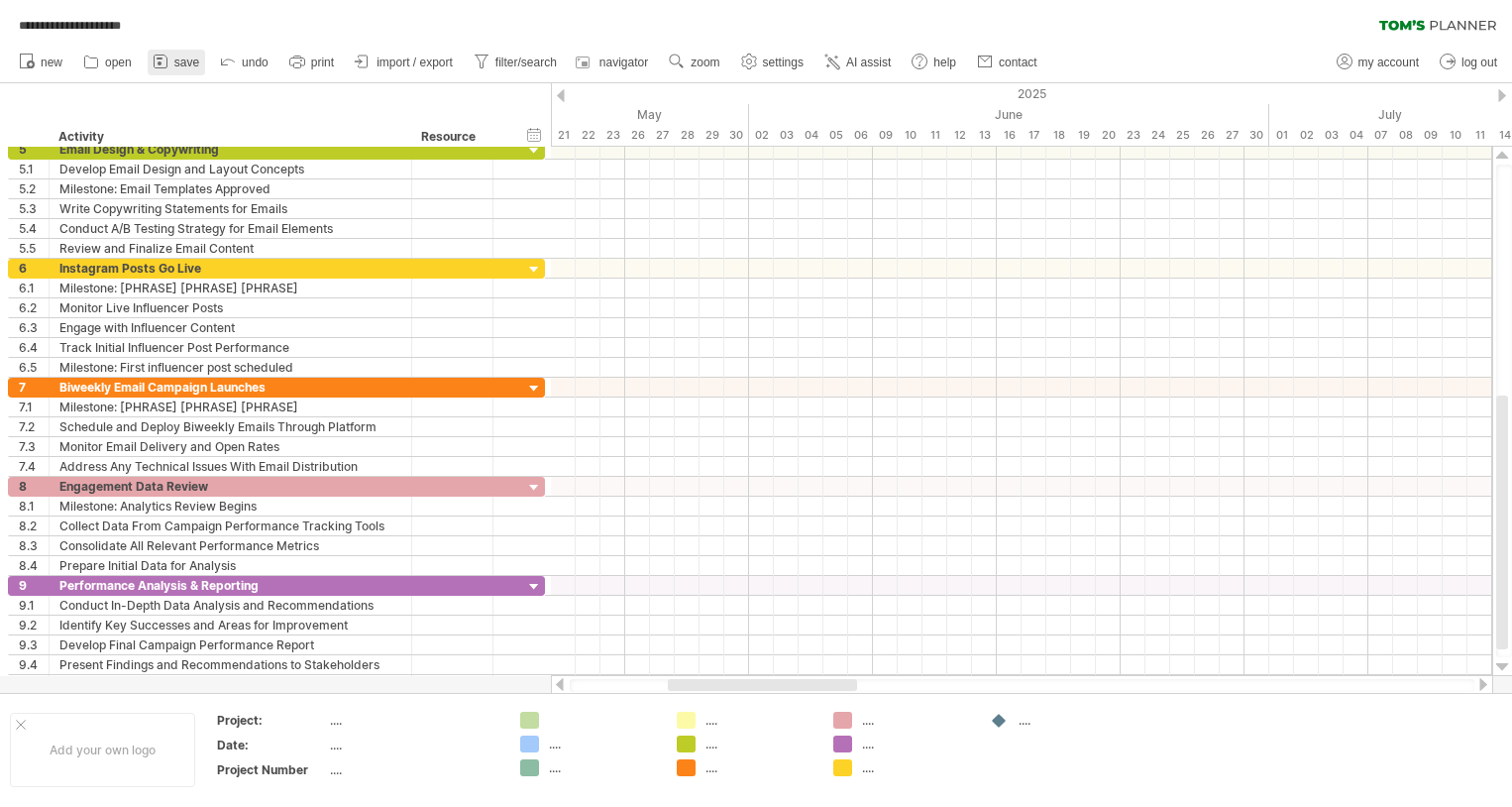 click 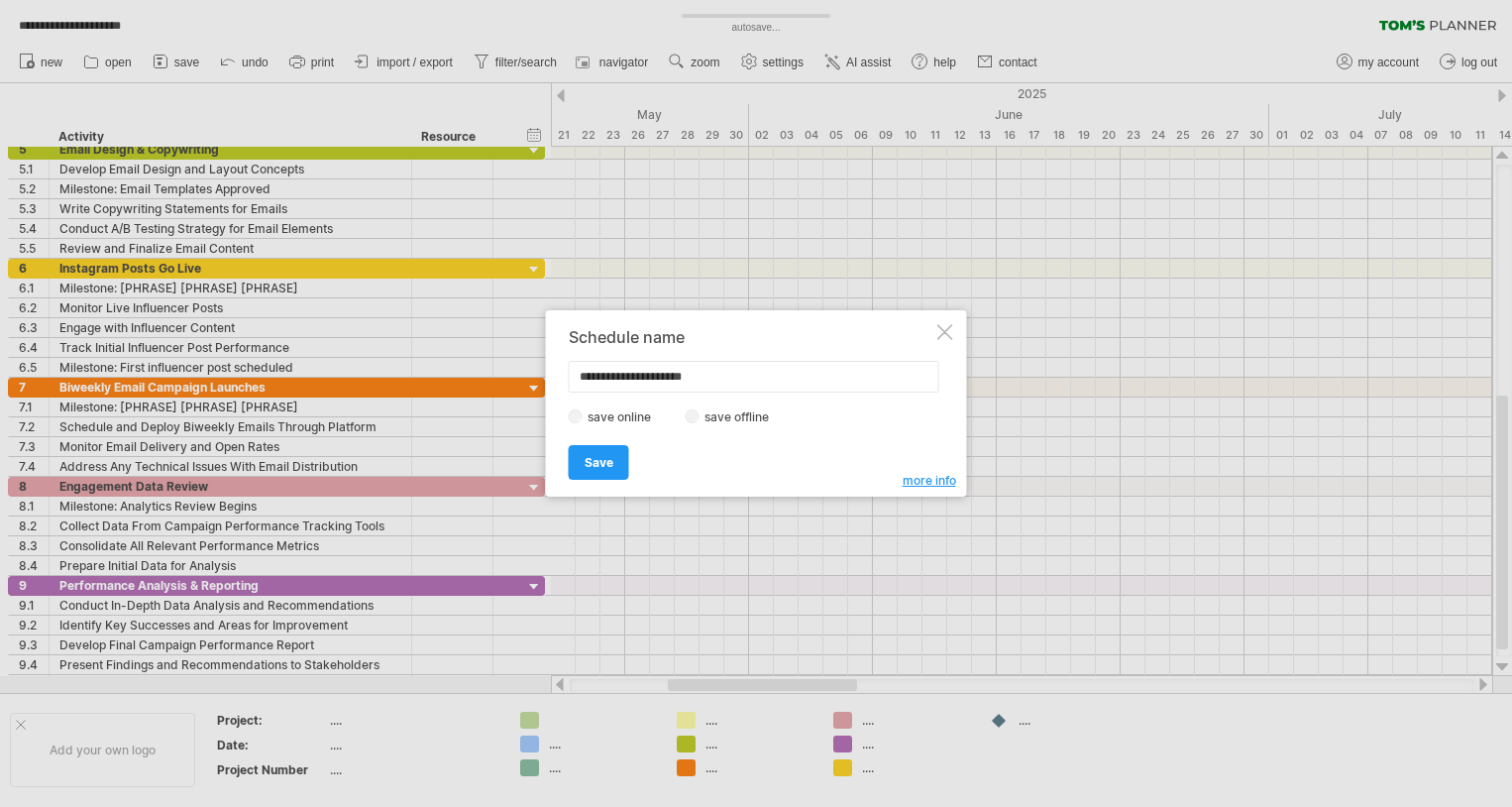 drag, startPoint x: 705, startPoint y: 378, endPoint x: 547, endPoint y: 373, distance: 158.07909 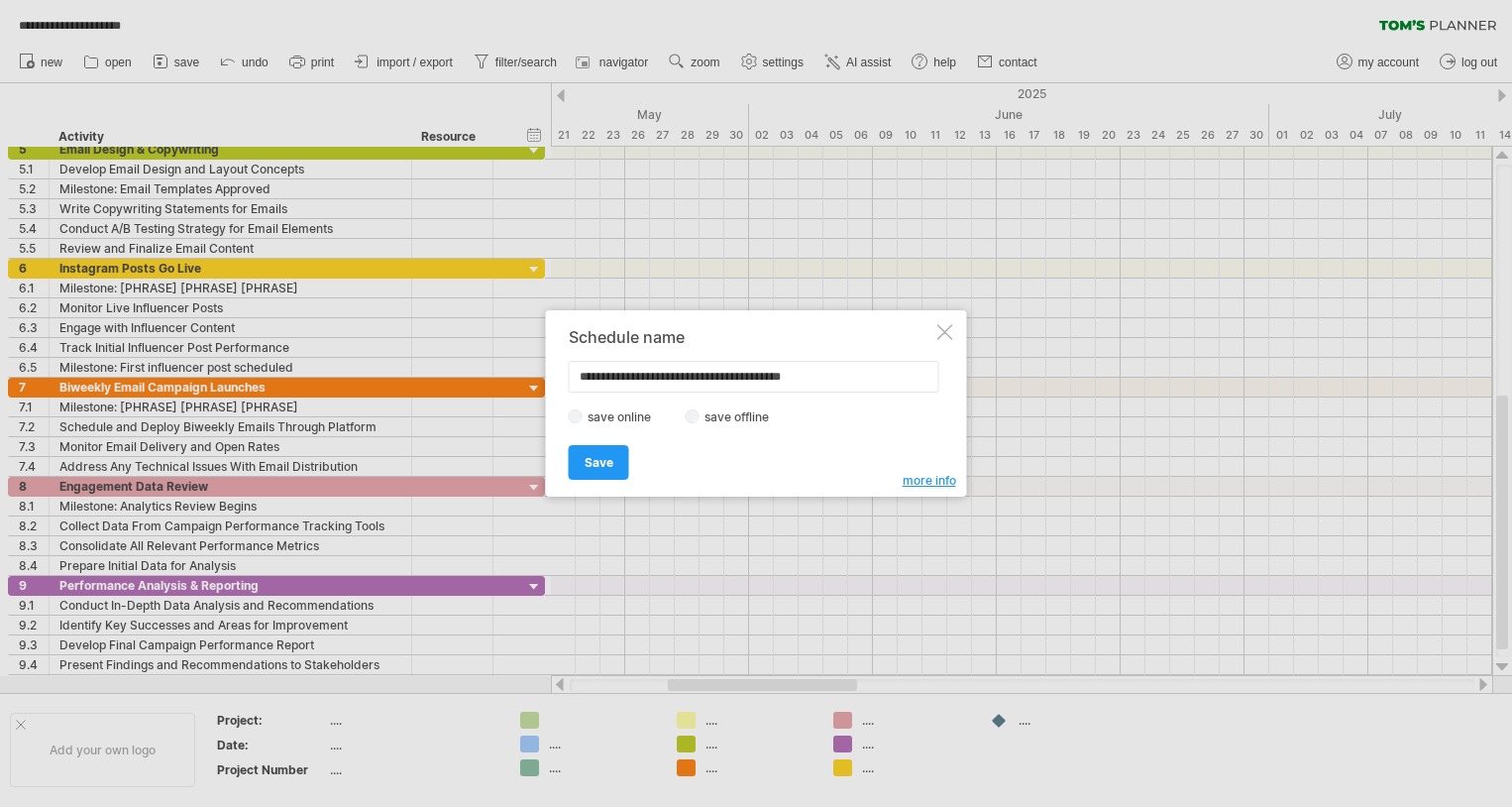 type on "**********" 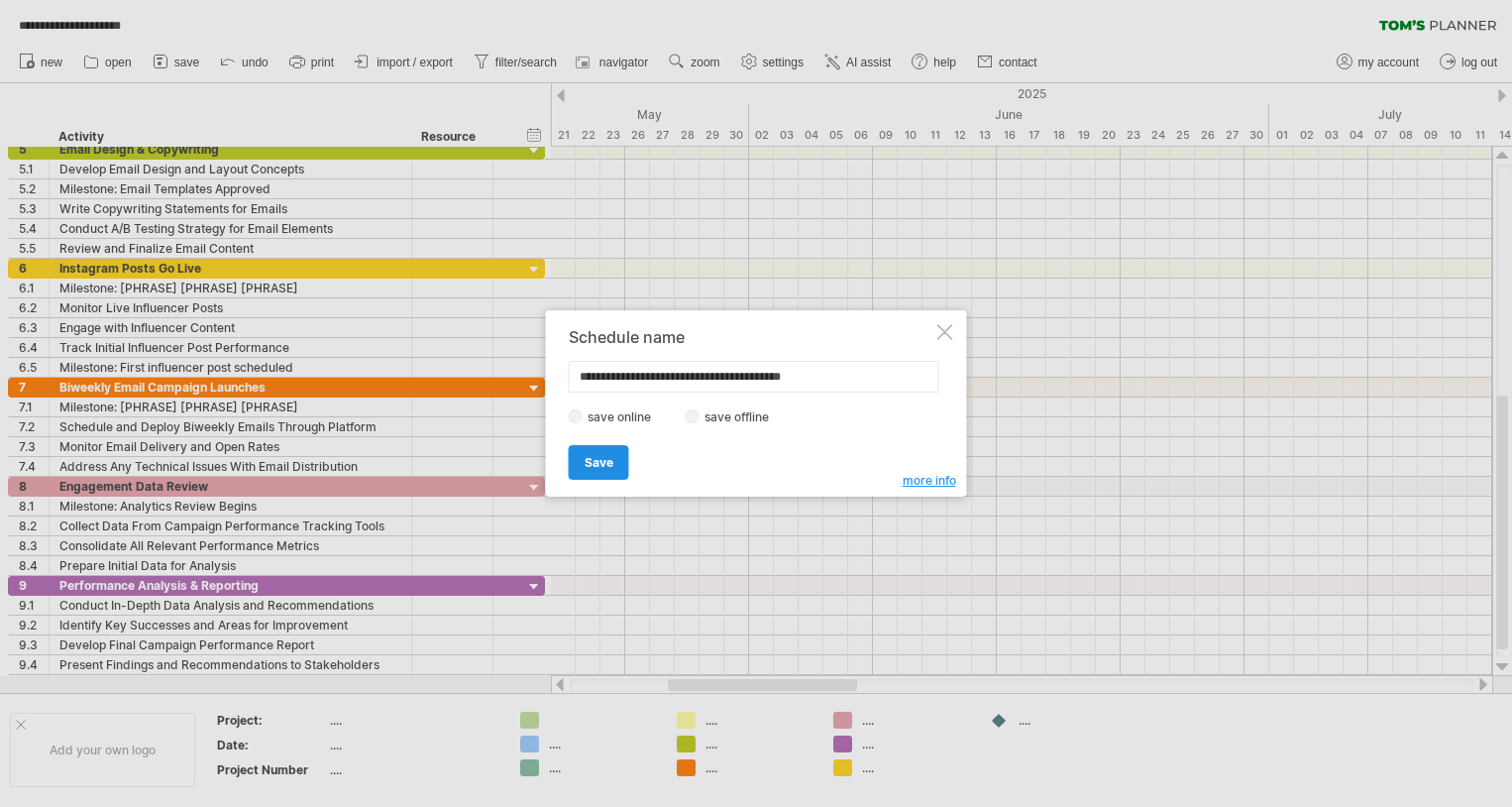 drag, startPoint x: 782, startPoint y: 391, endPoint x: 592, endPoint y: 469, distance: 205.38744 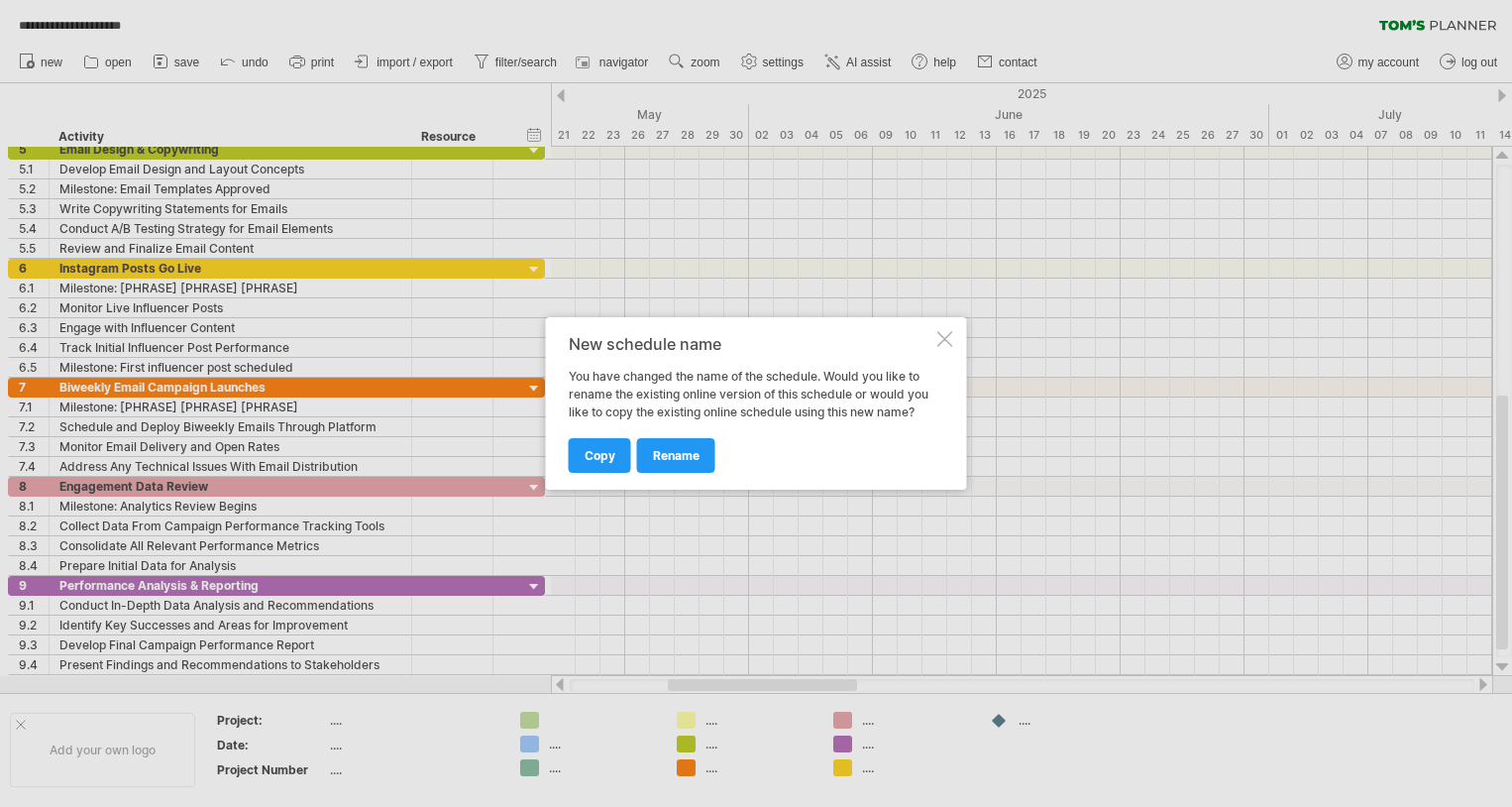 click at bounding box center (945, 339) 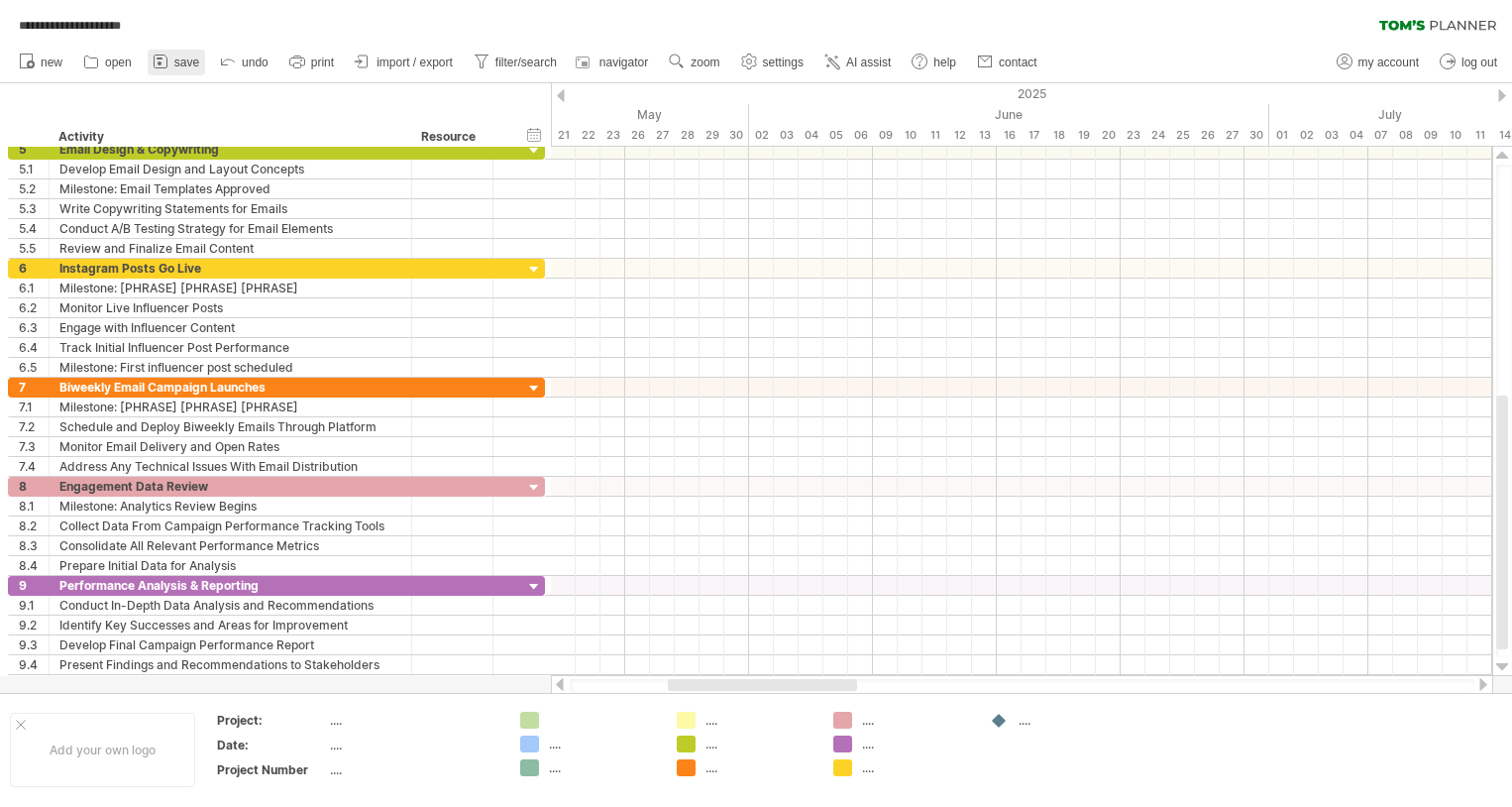 click 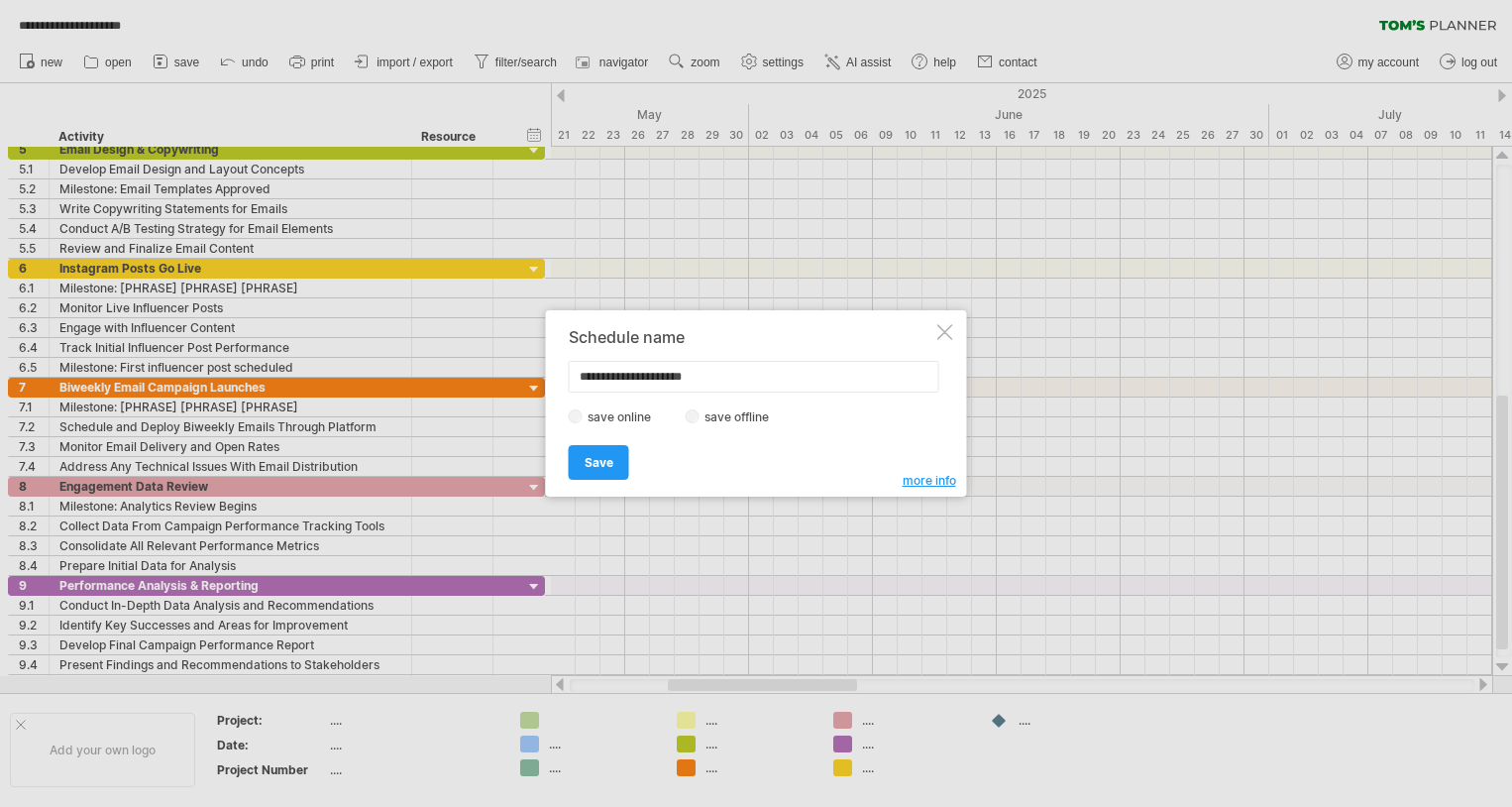 click on "save offline" at bounding box center (742, 416) 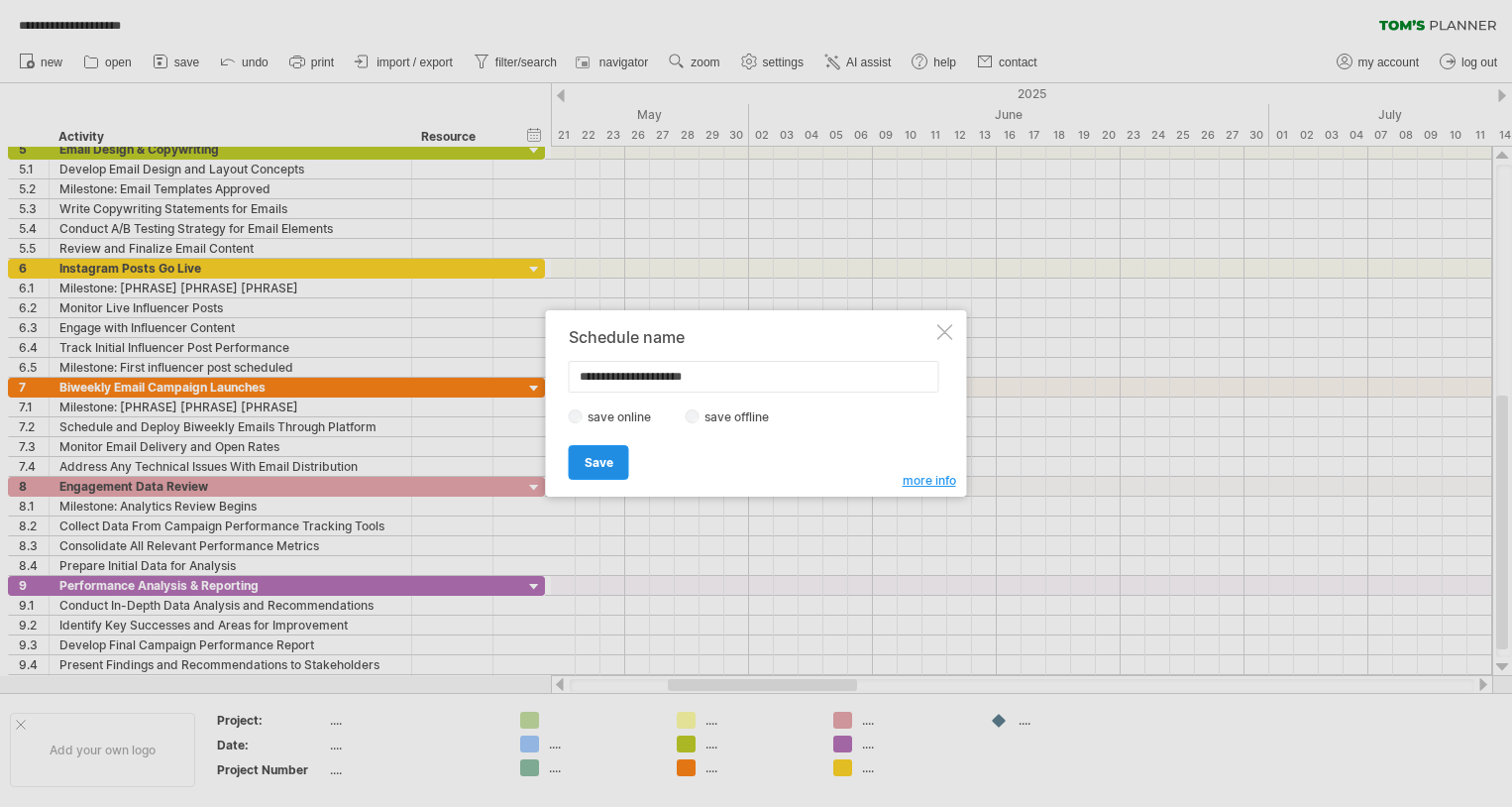 click on "Save" at bounding box center (598, 462) 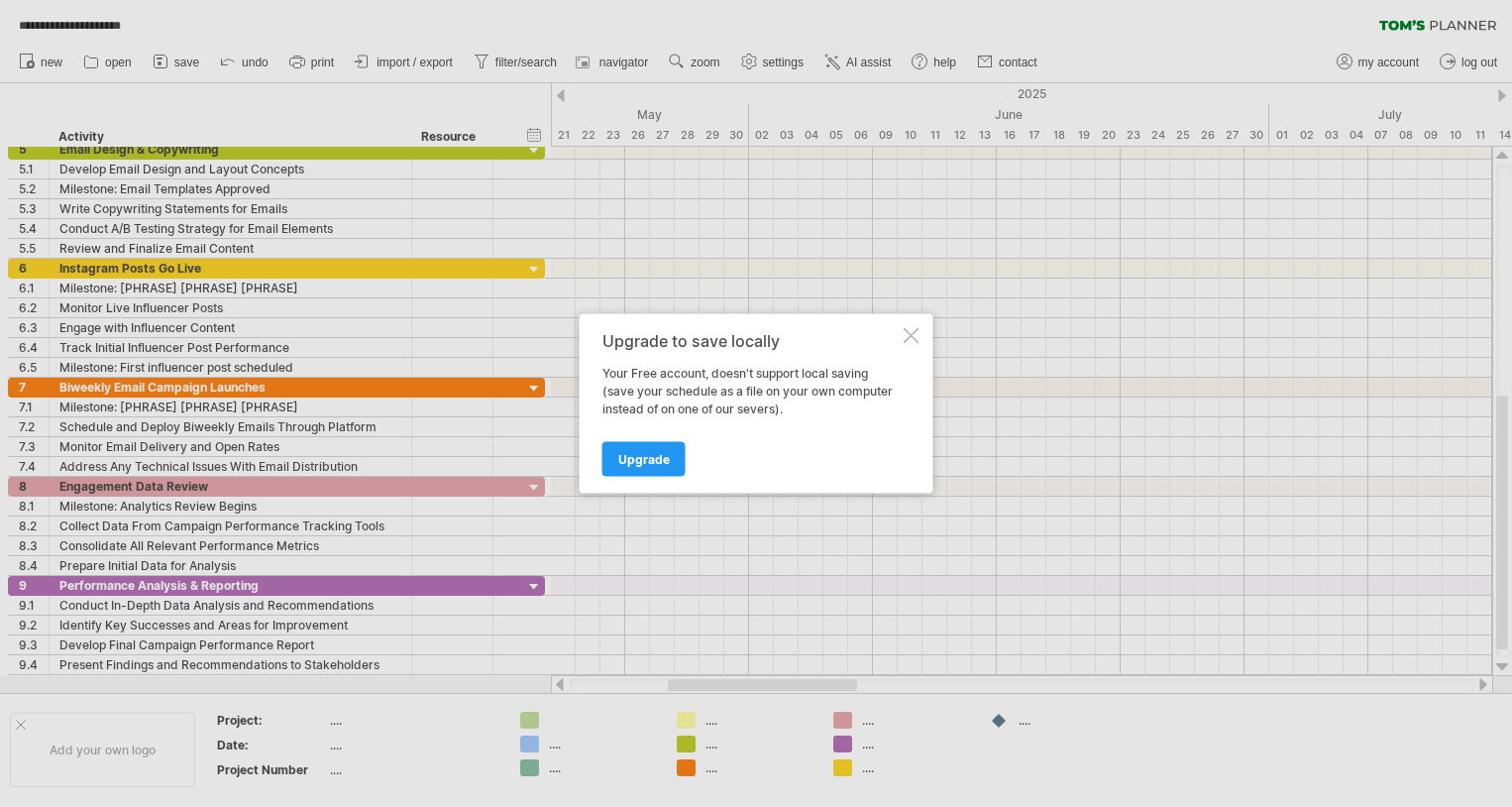 drag, startPoint x: 671, startPoint y: 460, endPoint x: 879, endPoint y: 307, distance: 258.21115 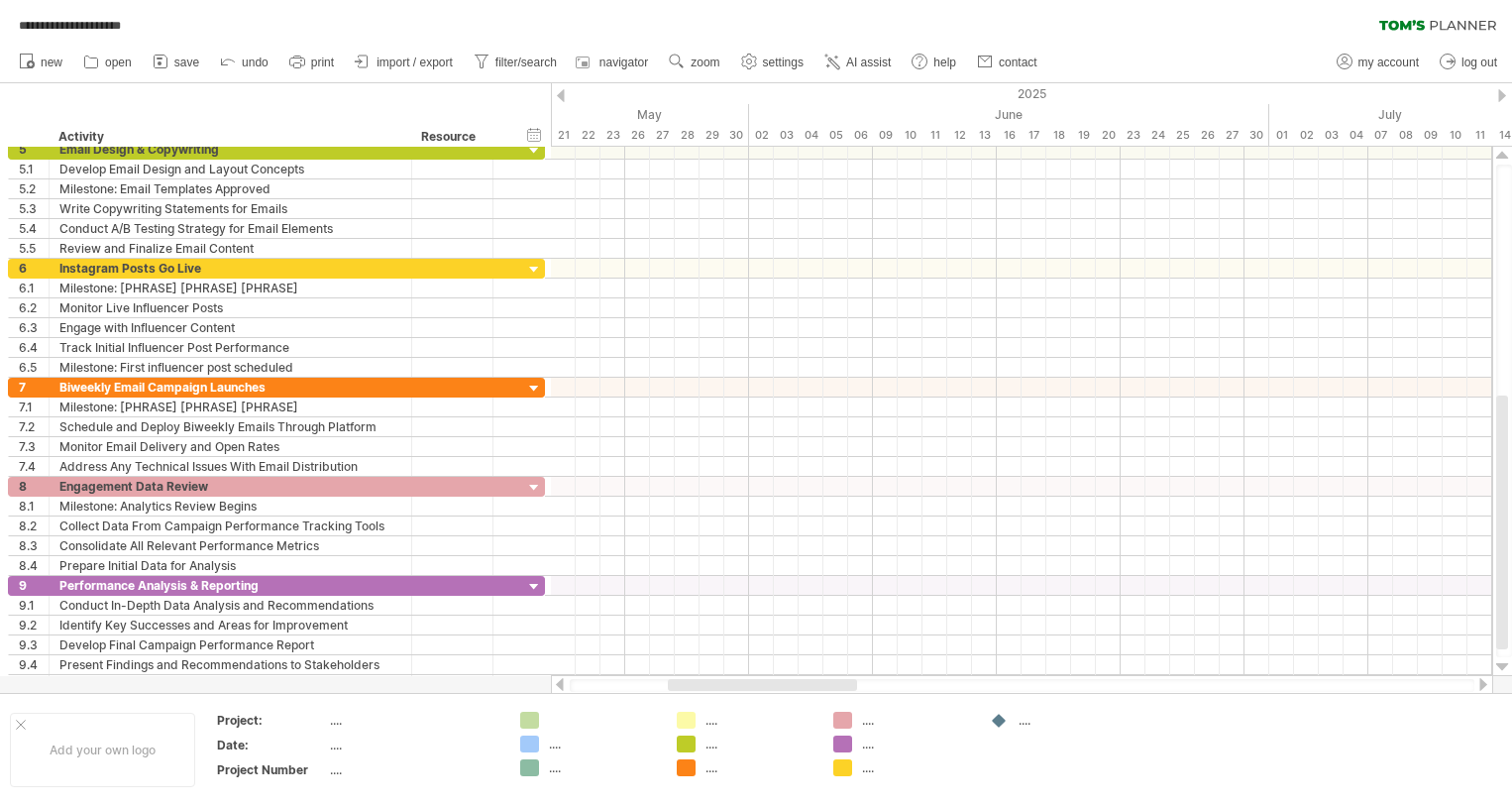 click on "save" at bounding box center (186, 62) 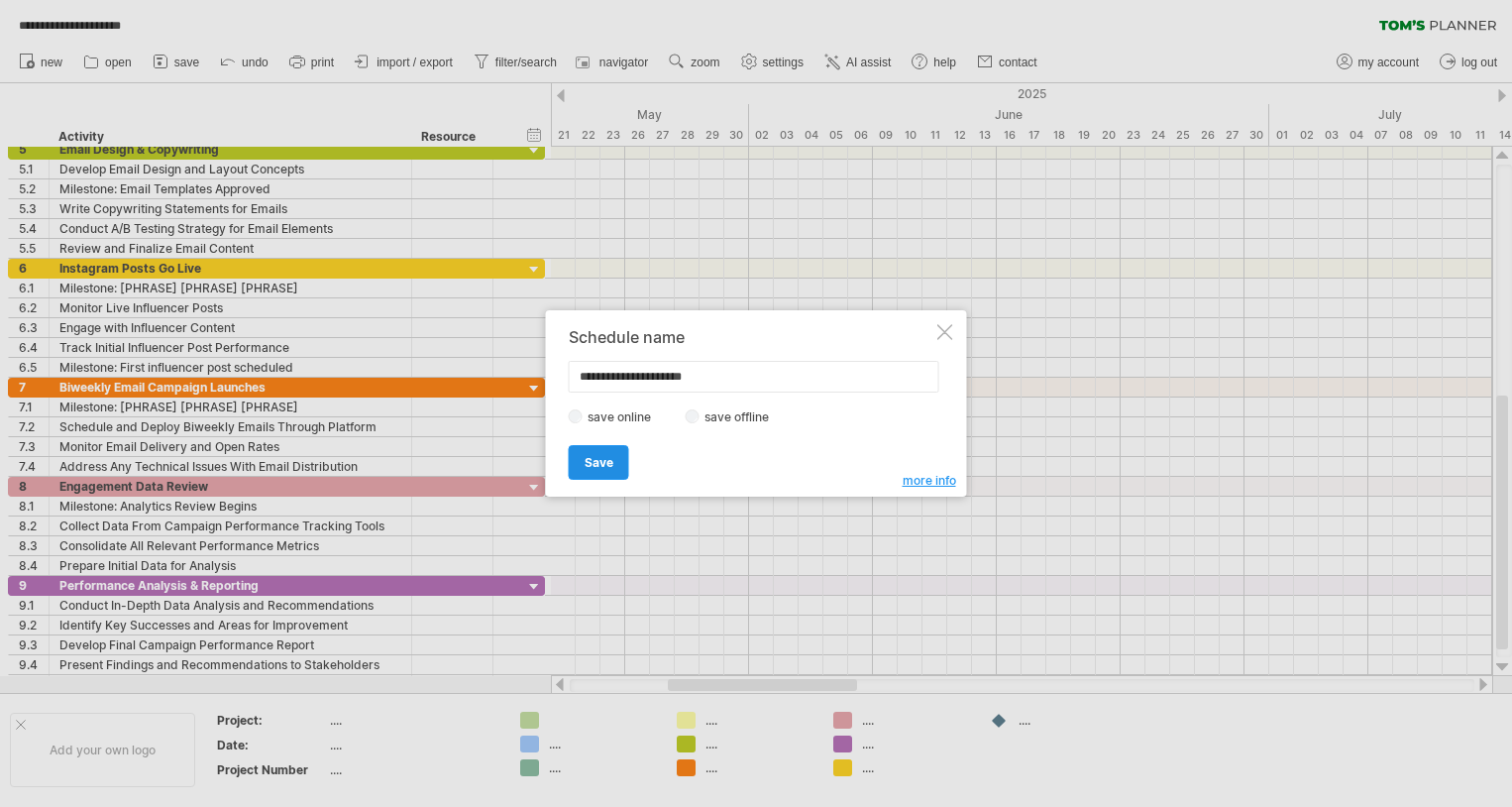 click on "Save" at bounding box center [598, 462] 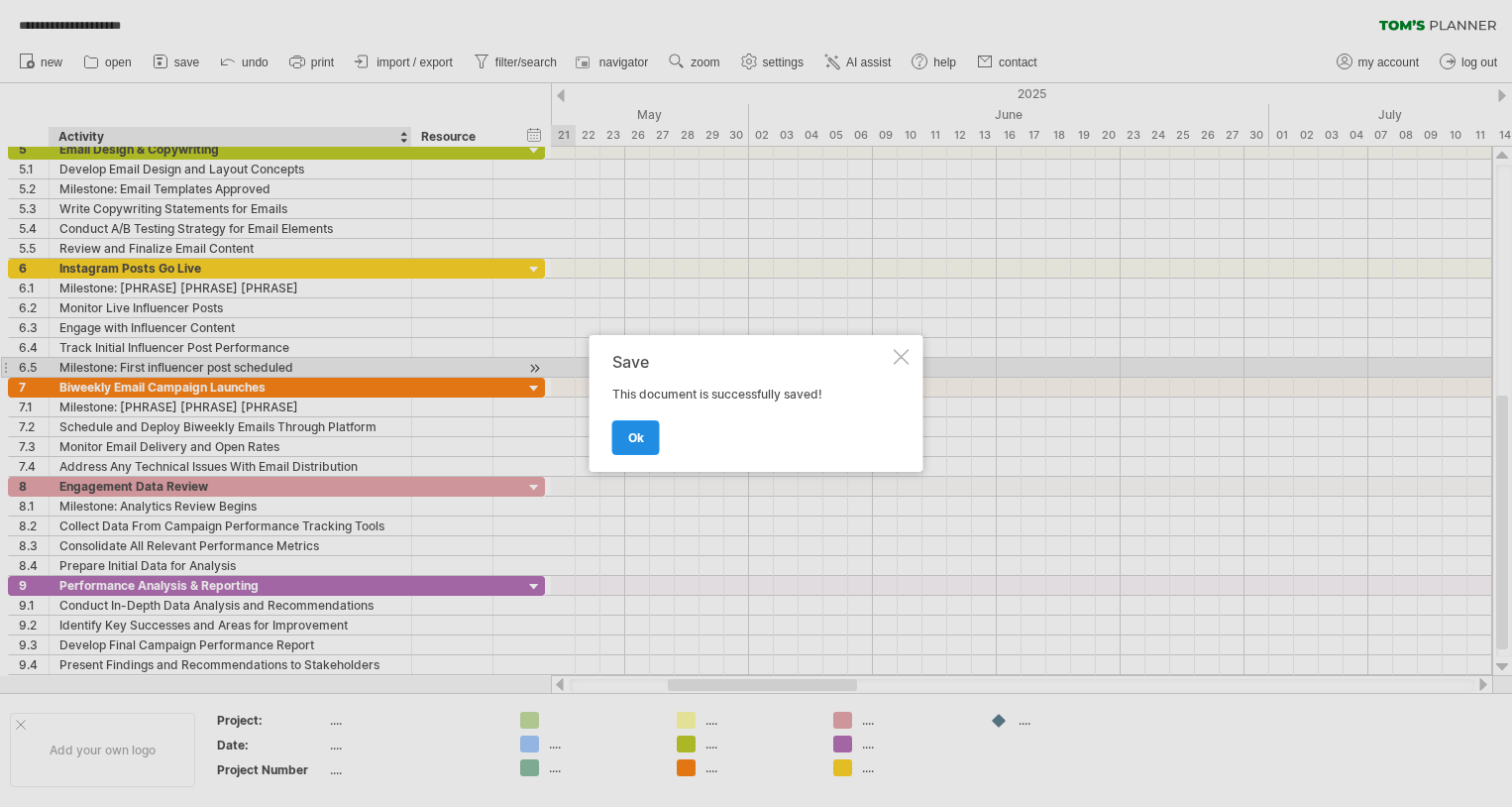 click on "ok" at bounding box center (636, 437) 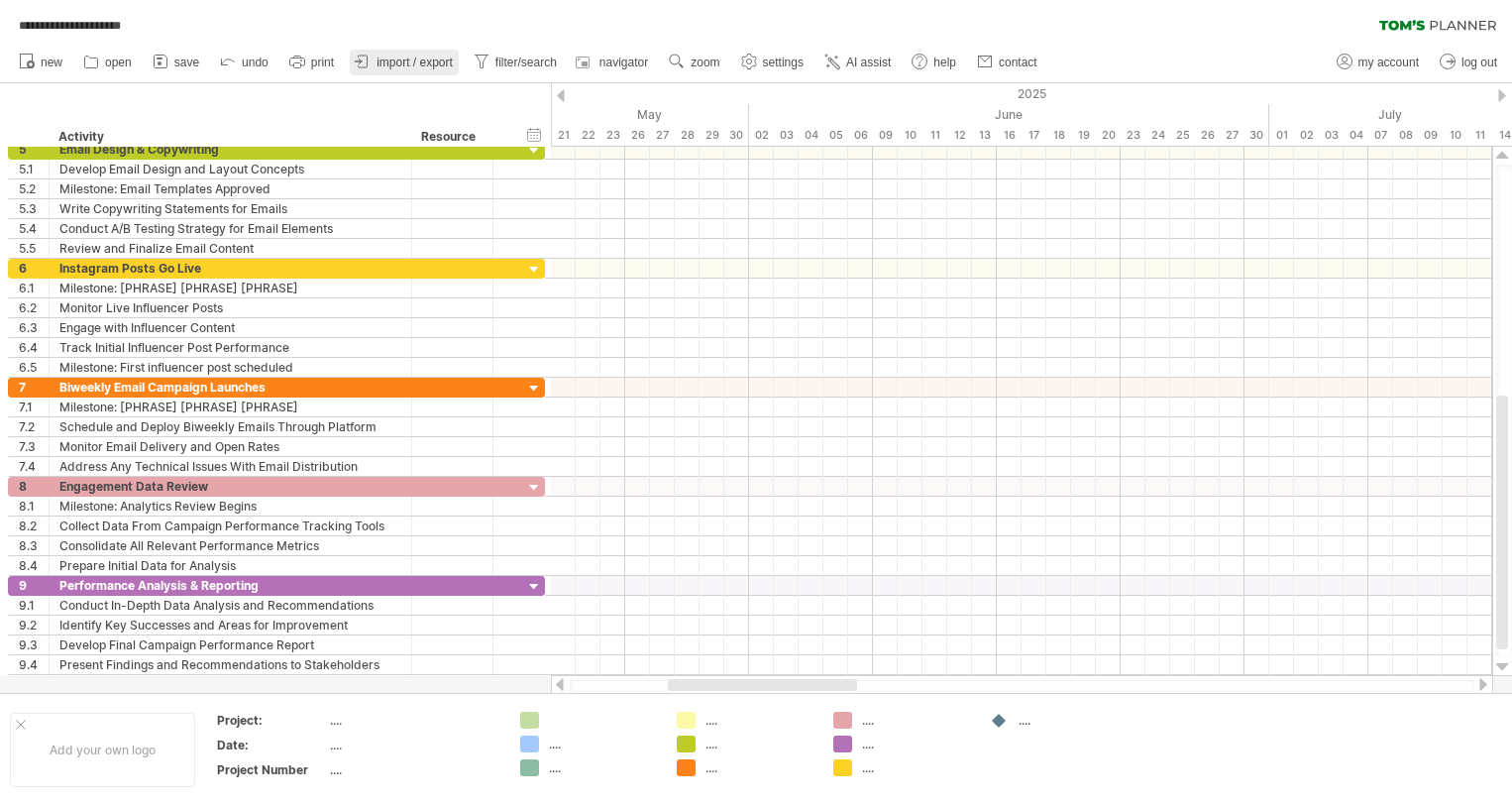 click on "import / export" at bounding box center [414, 62] 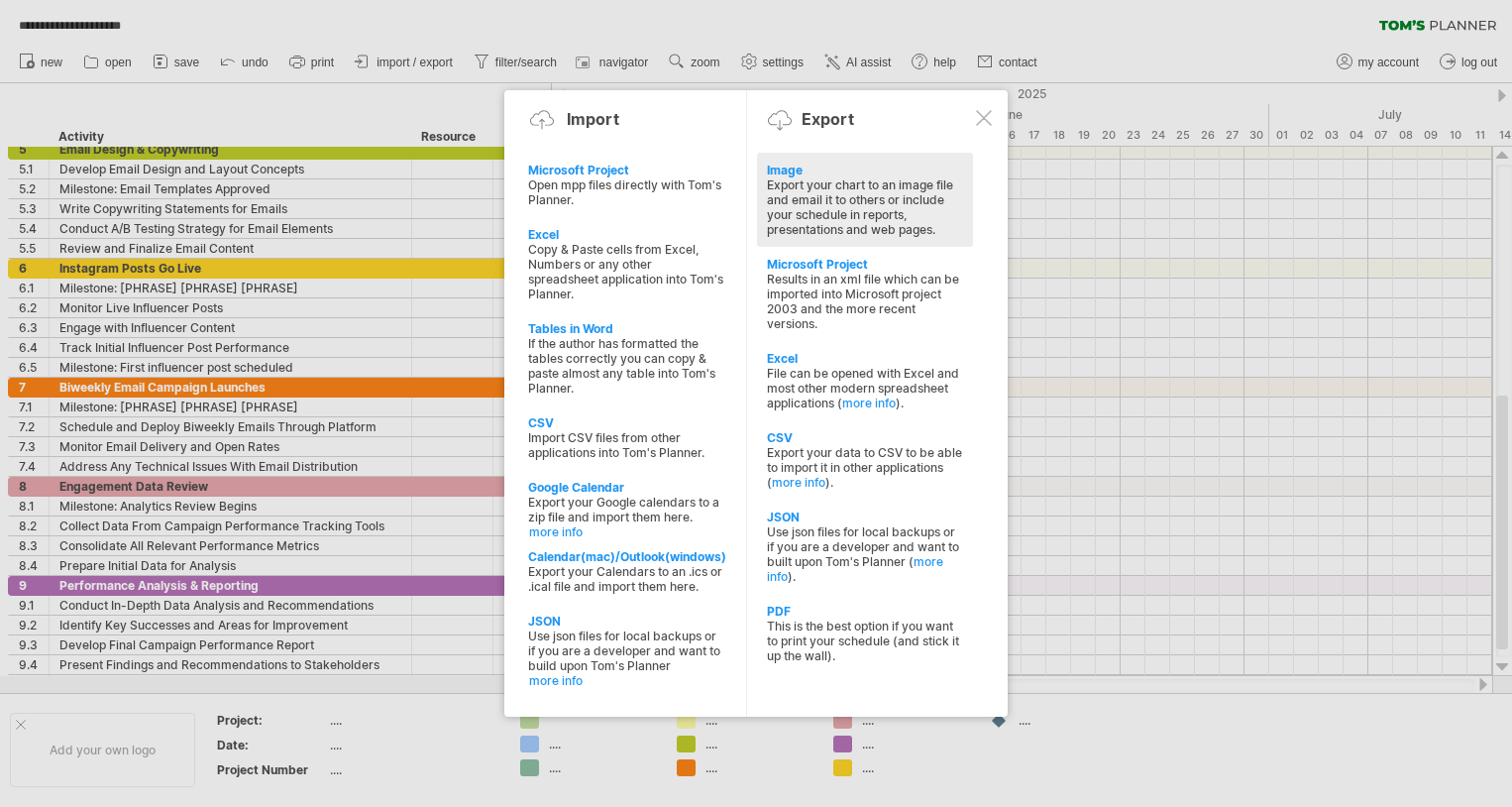 click on "Image" at bounding box center [865, 170] 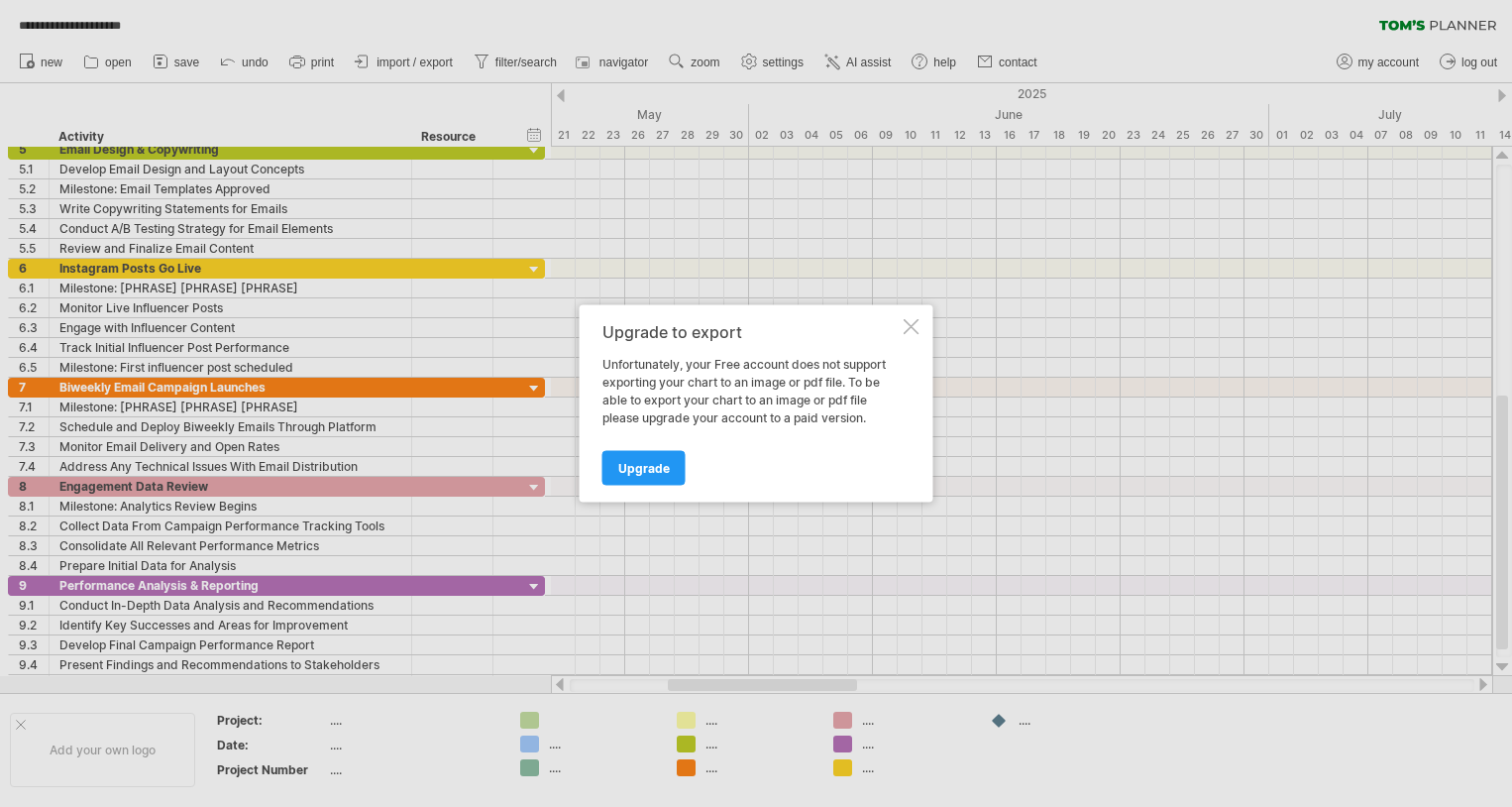 click on "Upgrade to export Unfortunately, your Free account does not support exporting your chart to an image or pdf file. To be able to export your chart to an image or pdf file please upgrade your account to a paid version. Upgrade" at bounding box center [756, 404] 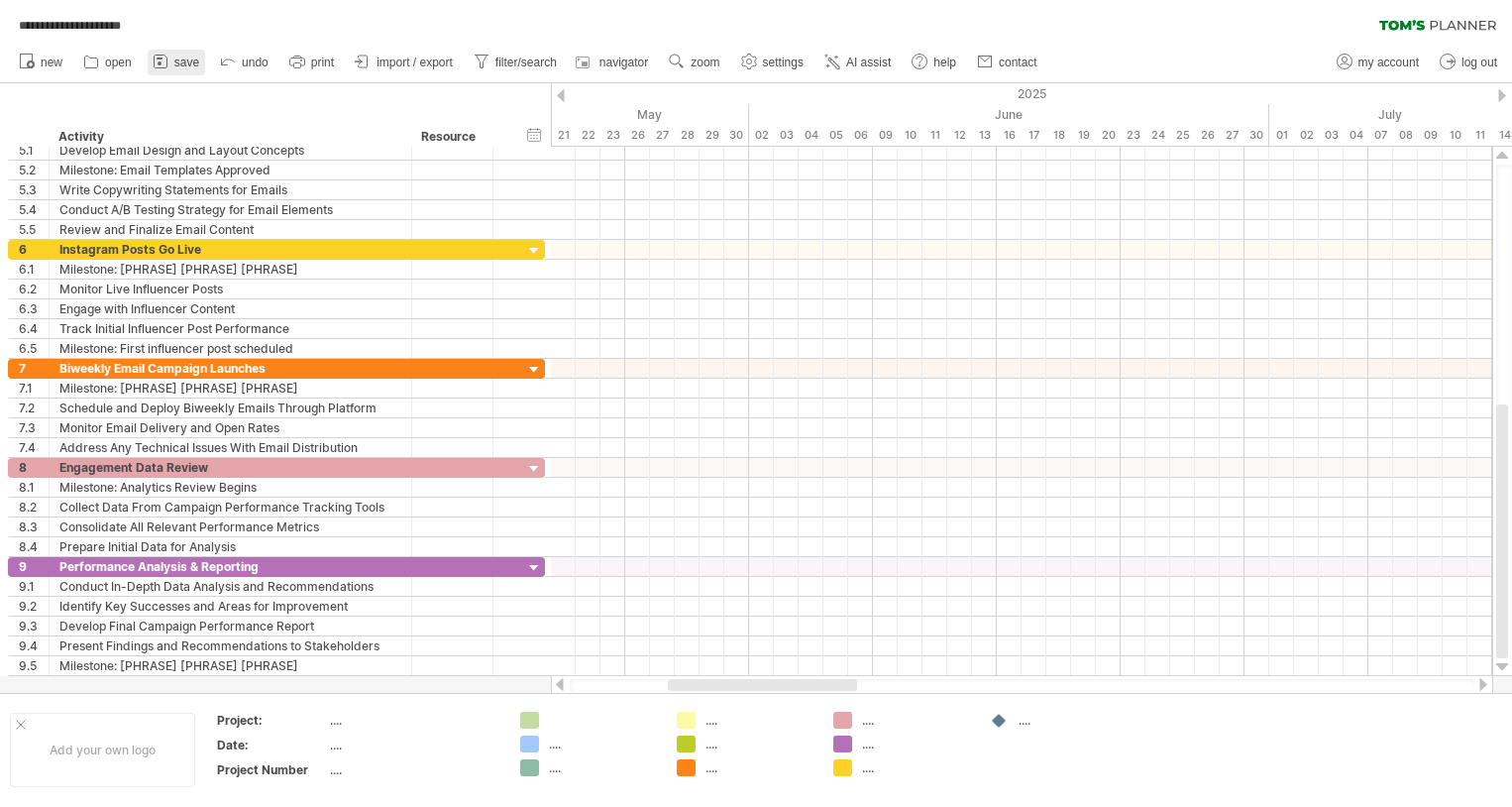 click on "save" at bounding box center [176, 62] 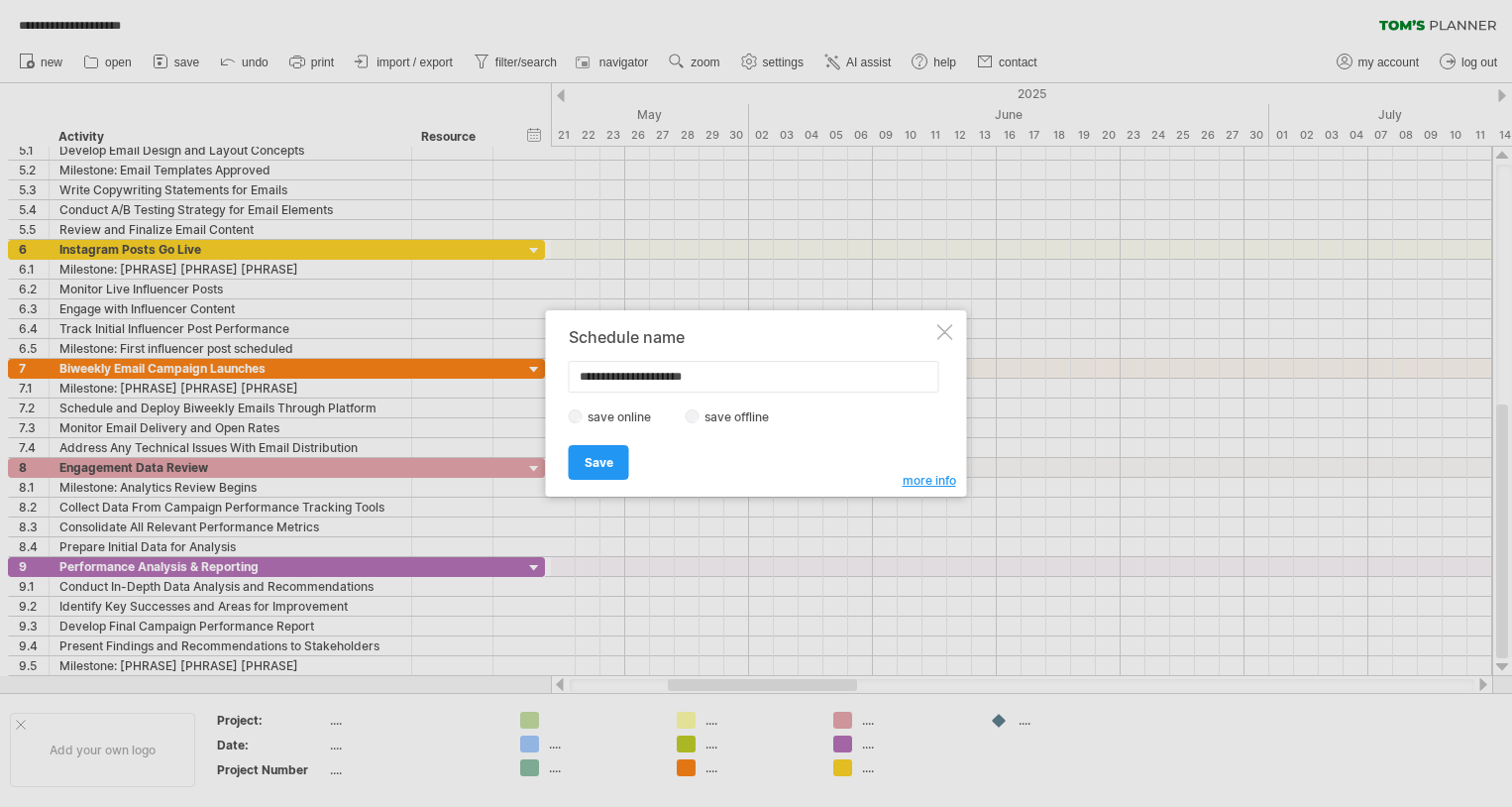 click at bounding box center (945, 332) 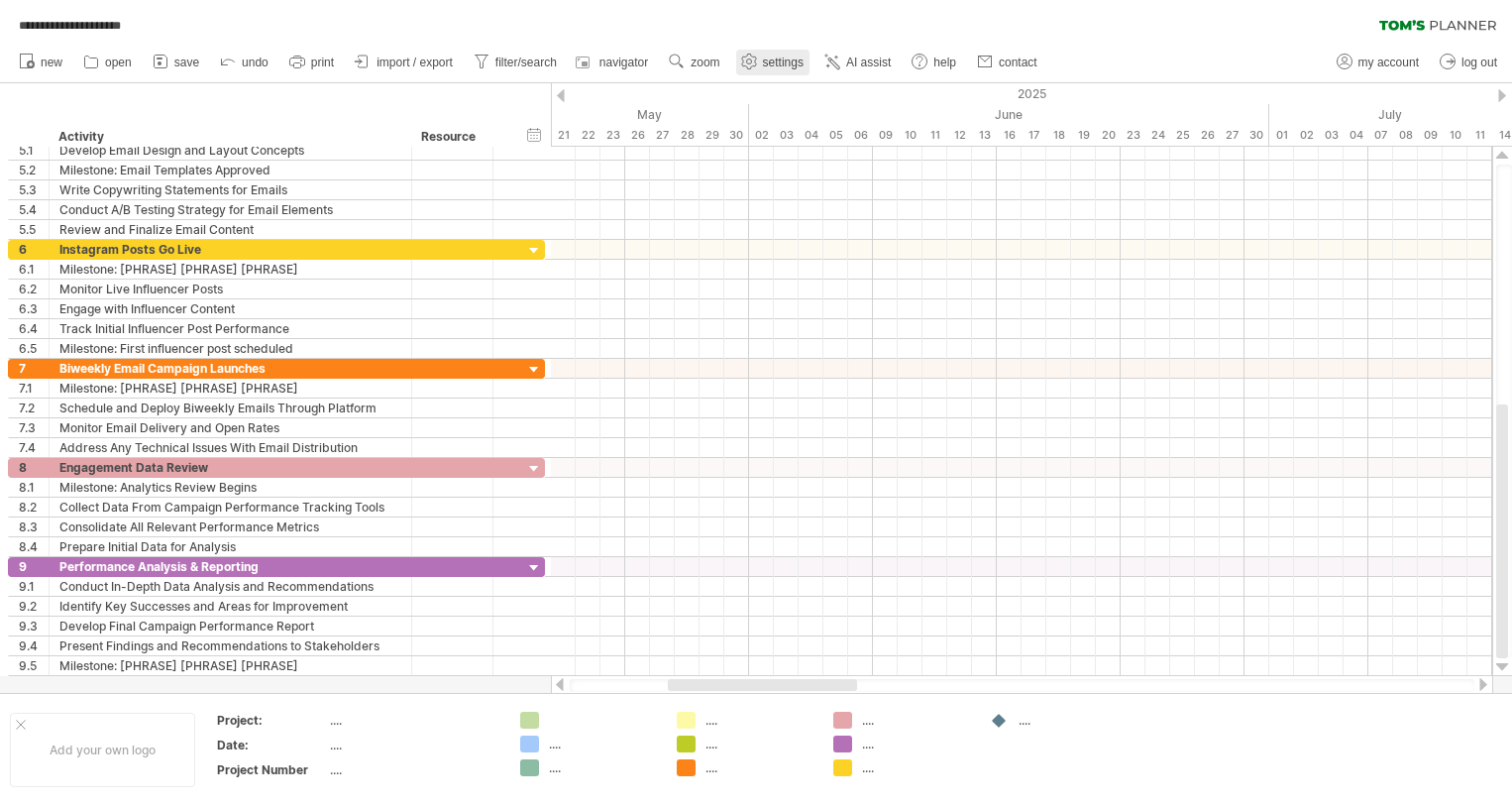 click on "settings" at bounding box center [783, 62] 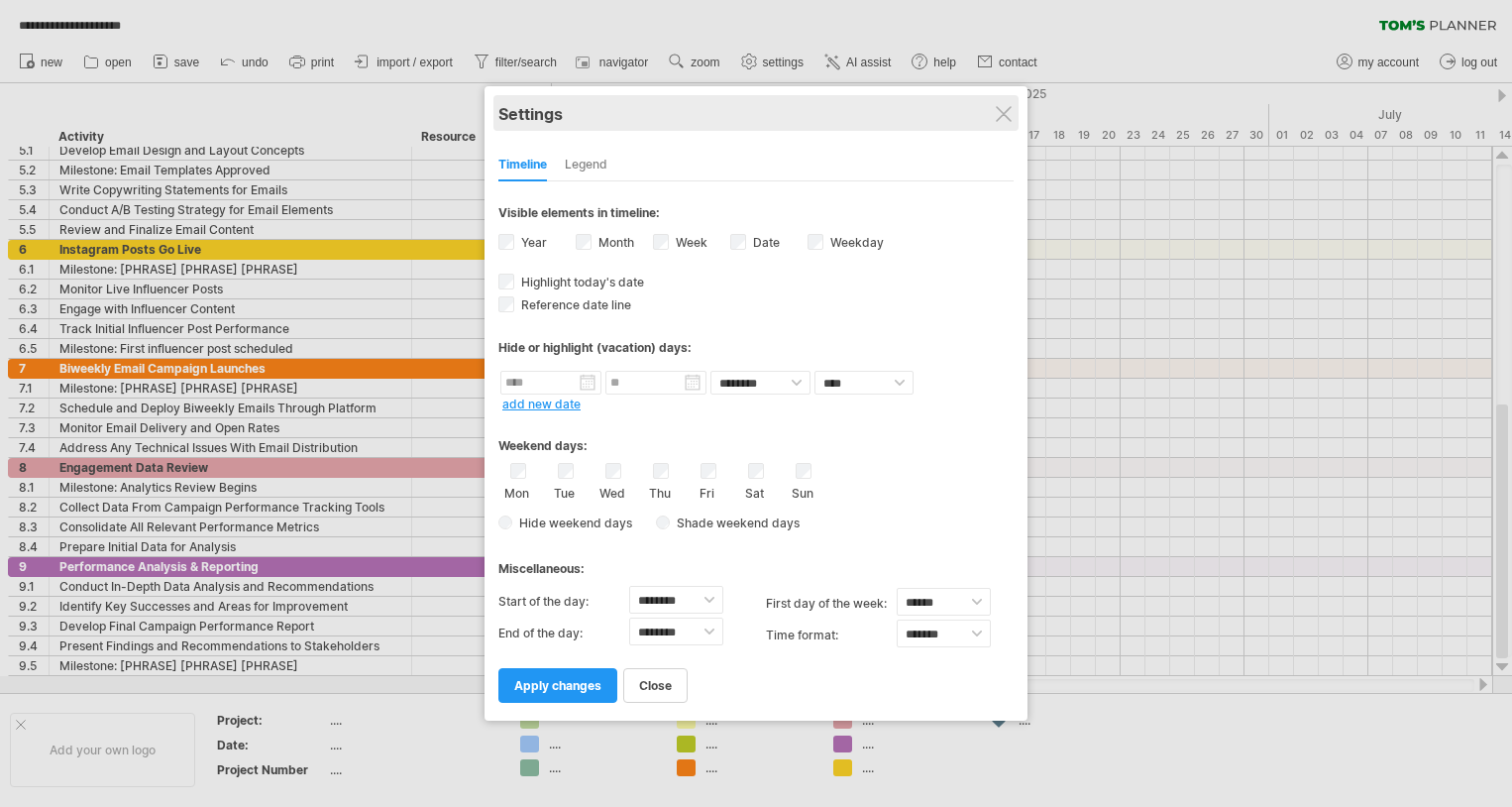 click on "Settings" at bounding box center (756, 113) 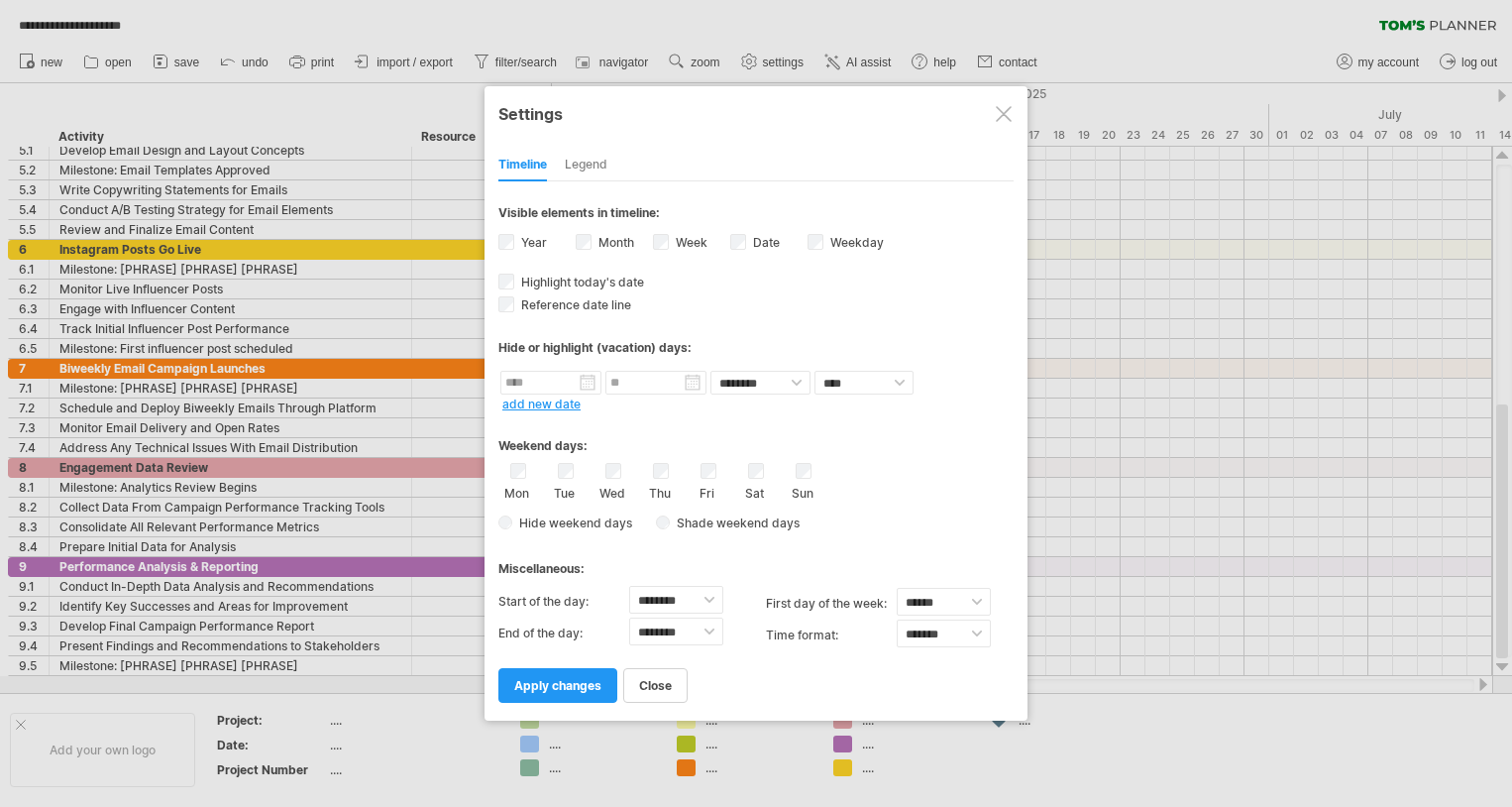 click at bounding box center (1004, 114) 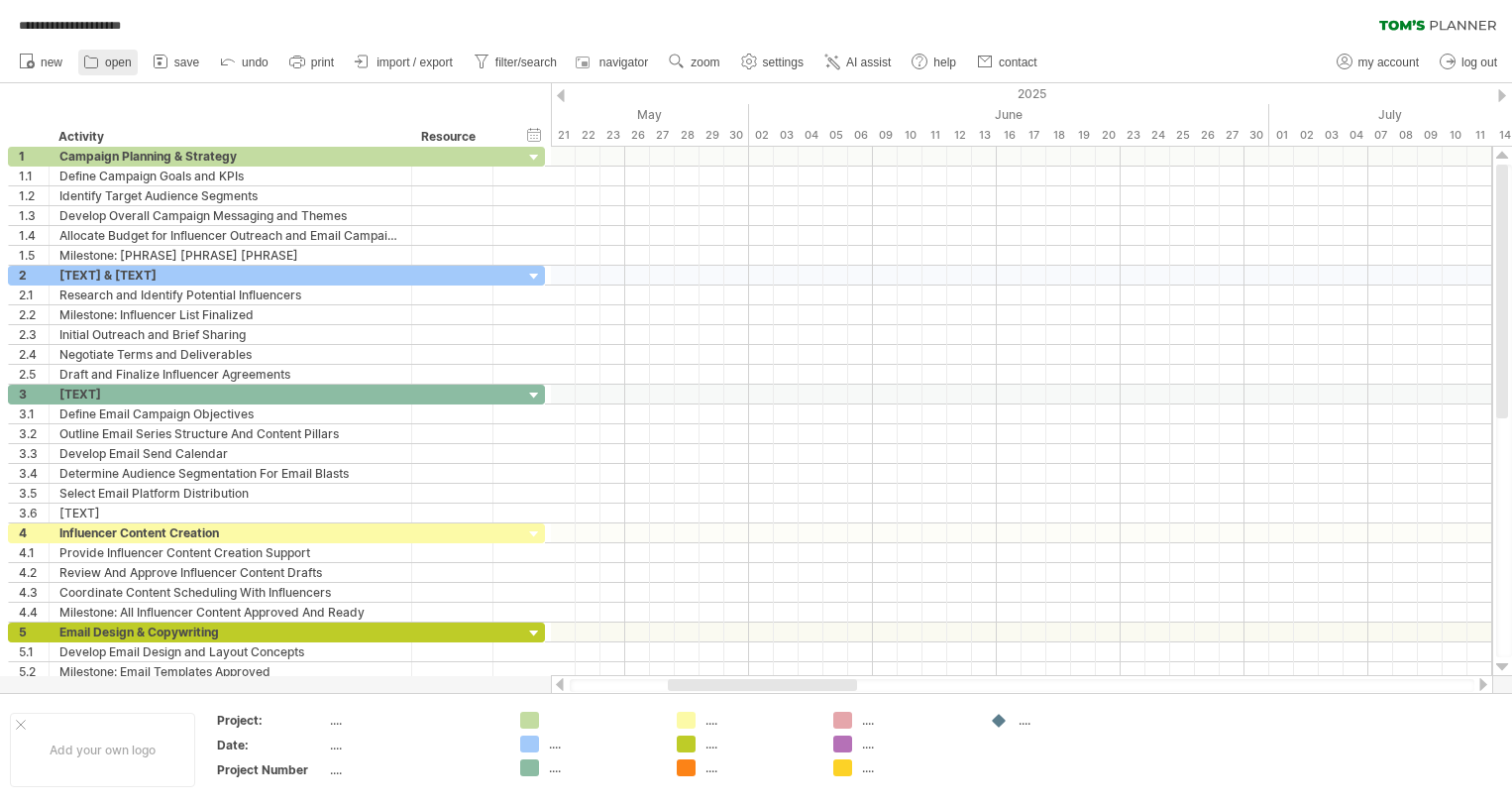click on "open" at bounding box center (118, 62) 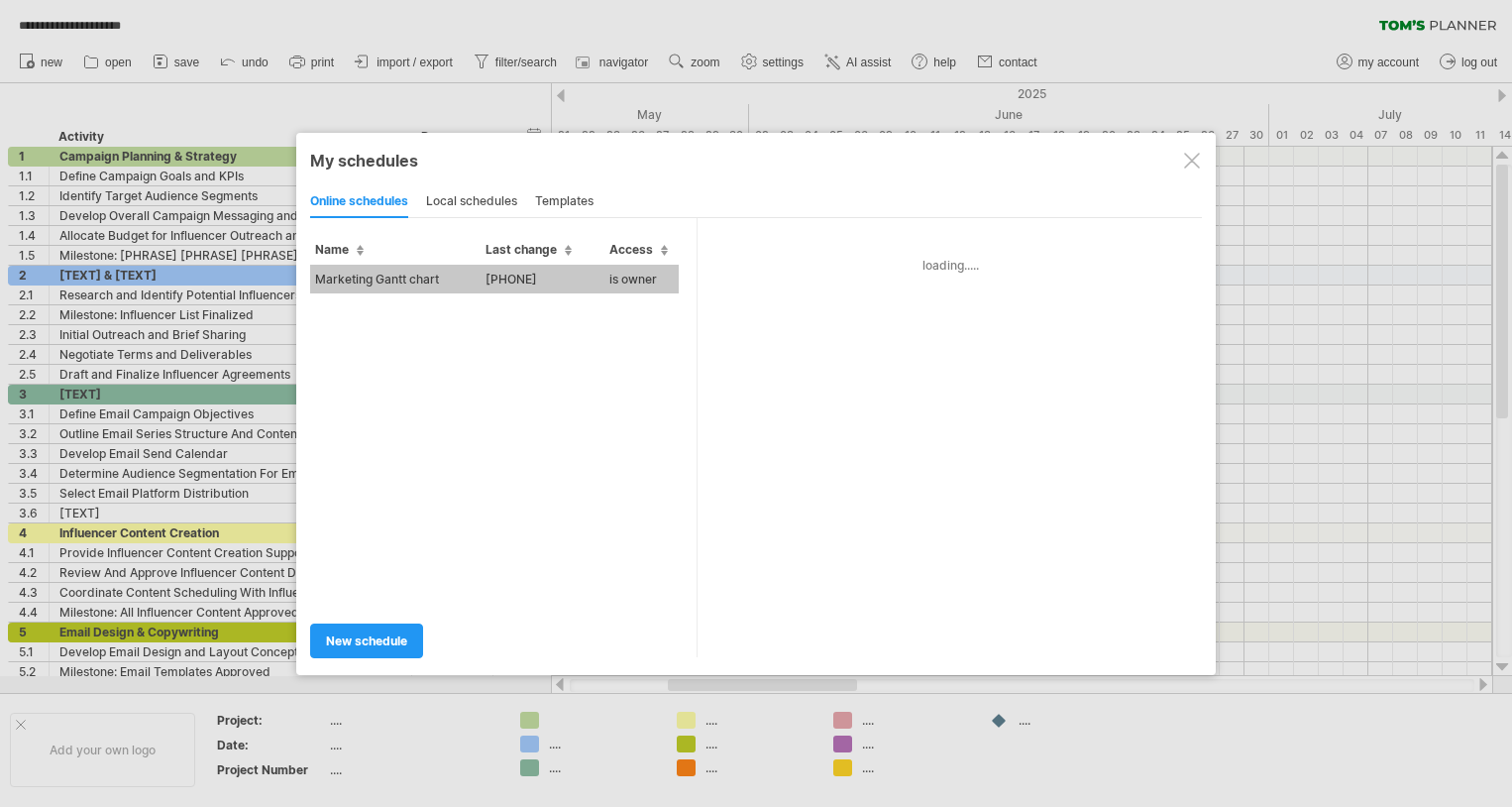type on "**********" 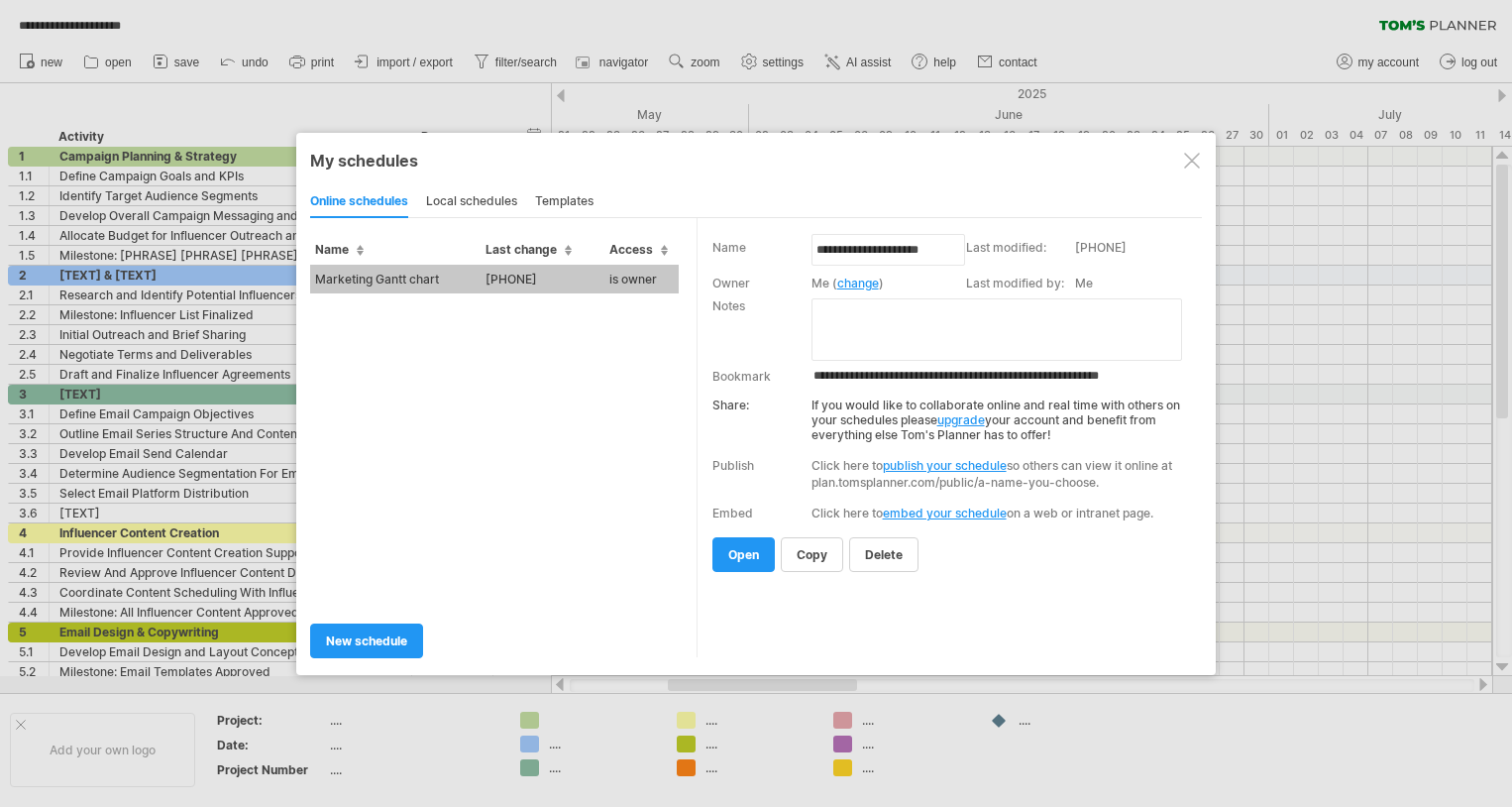 drag, startPoint x: 952, startPoint y: 462, endPoint x: 1020, endPoint y: 578, distance: 134.46189 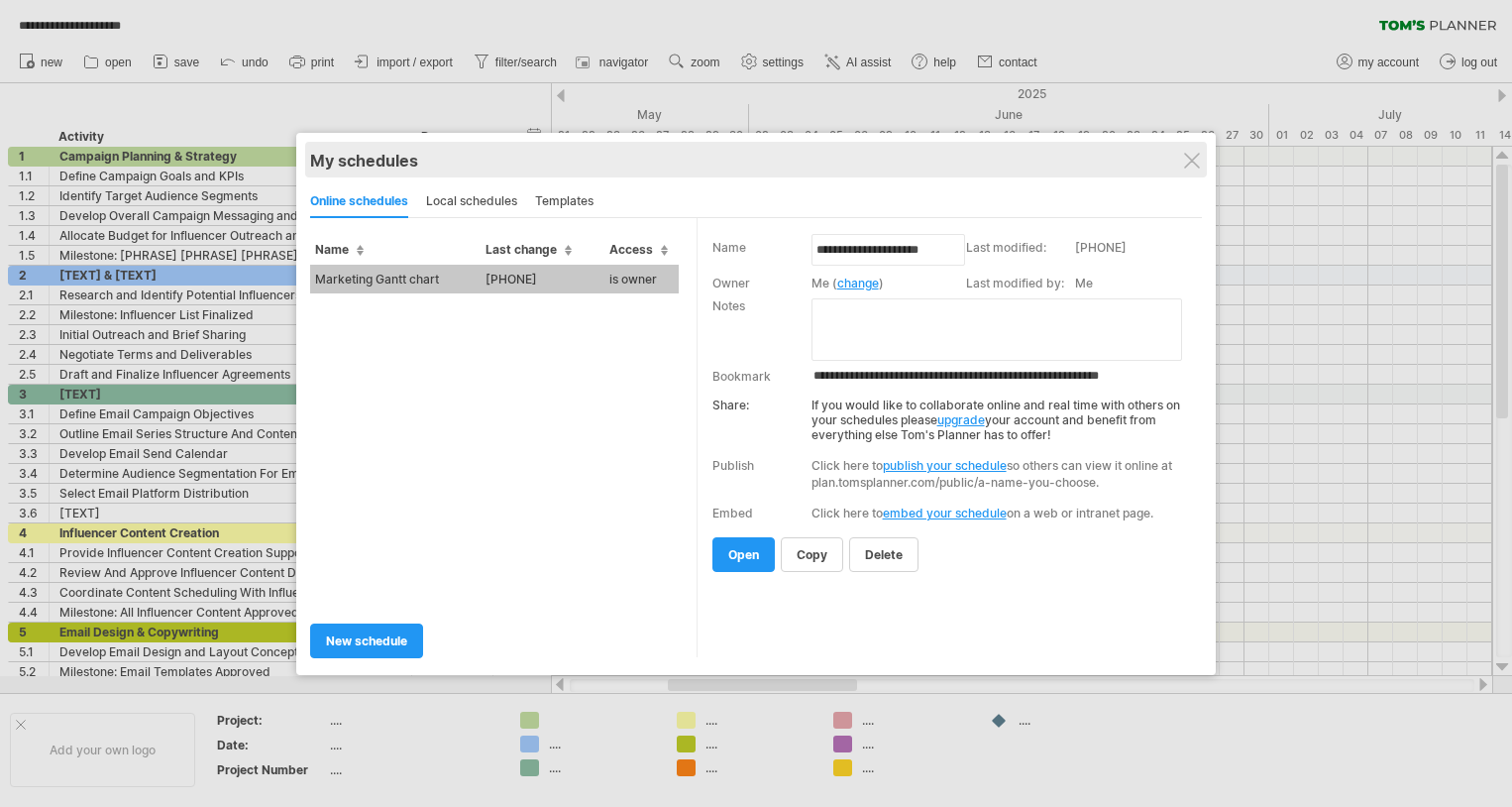 click on "My schedules
share/collaborate online" at bounding box center [756, 160] 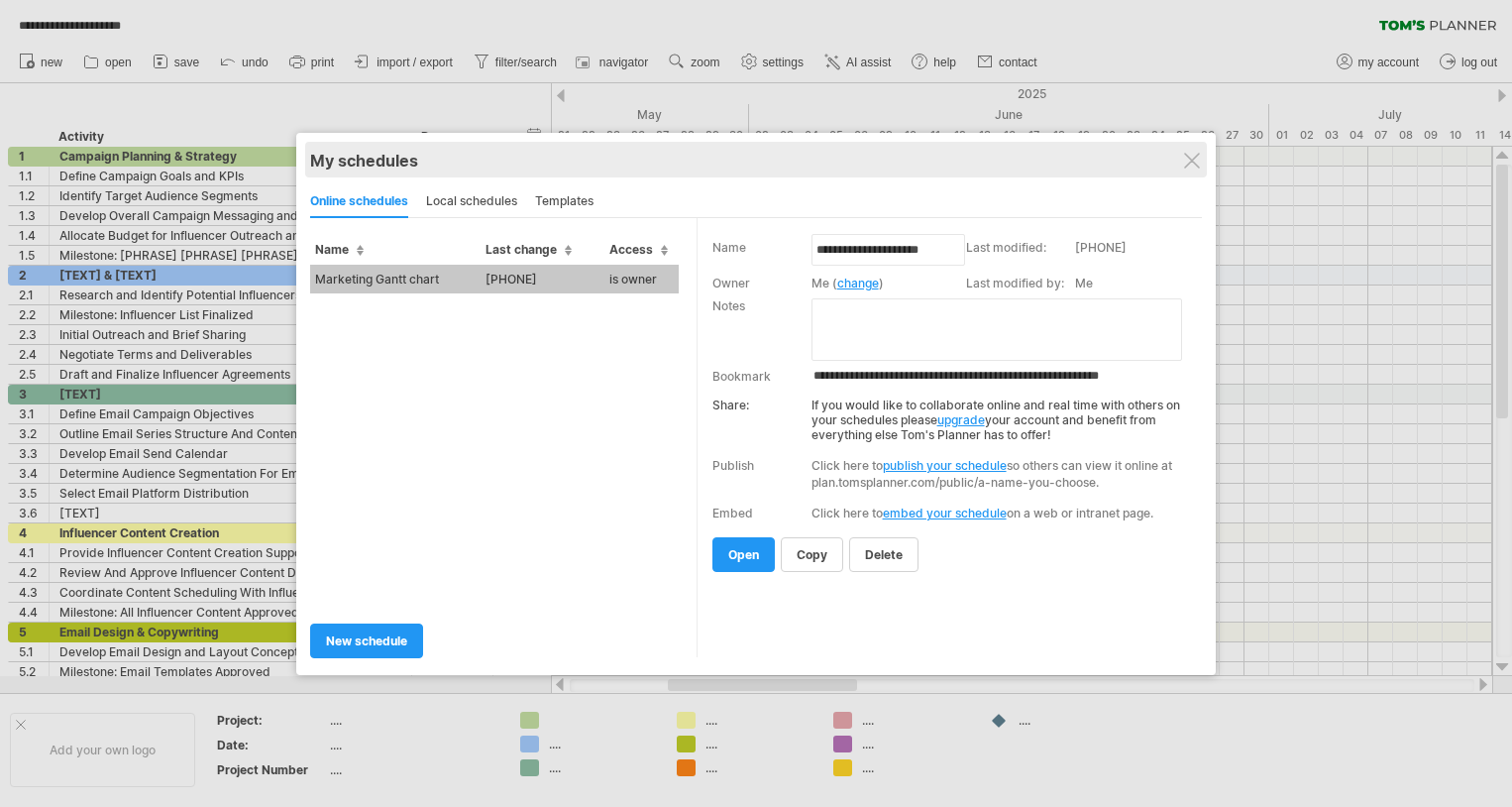 click on "My schedules
share/collaborate online" at bounding box center (756, 160) 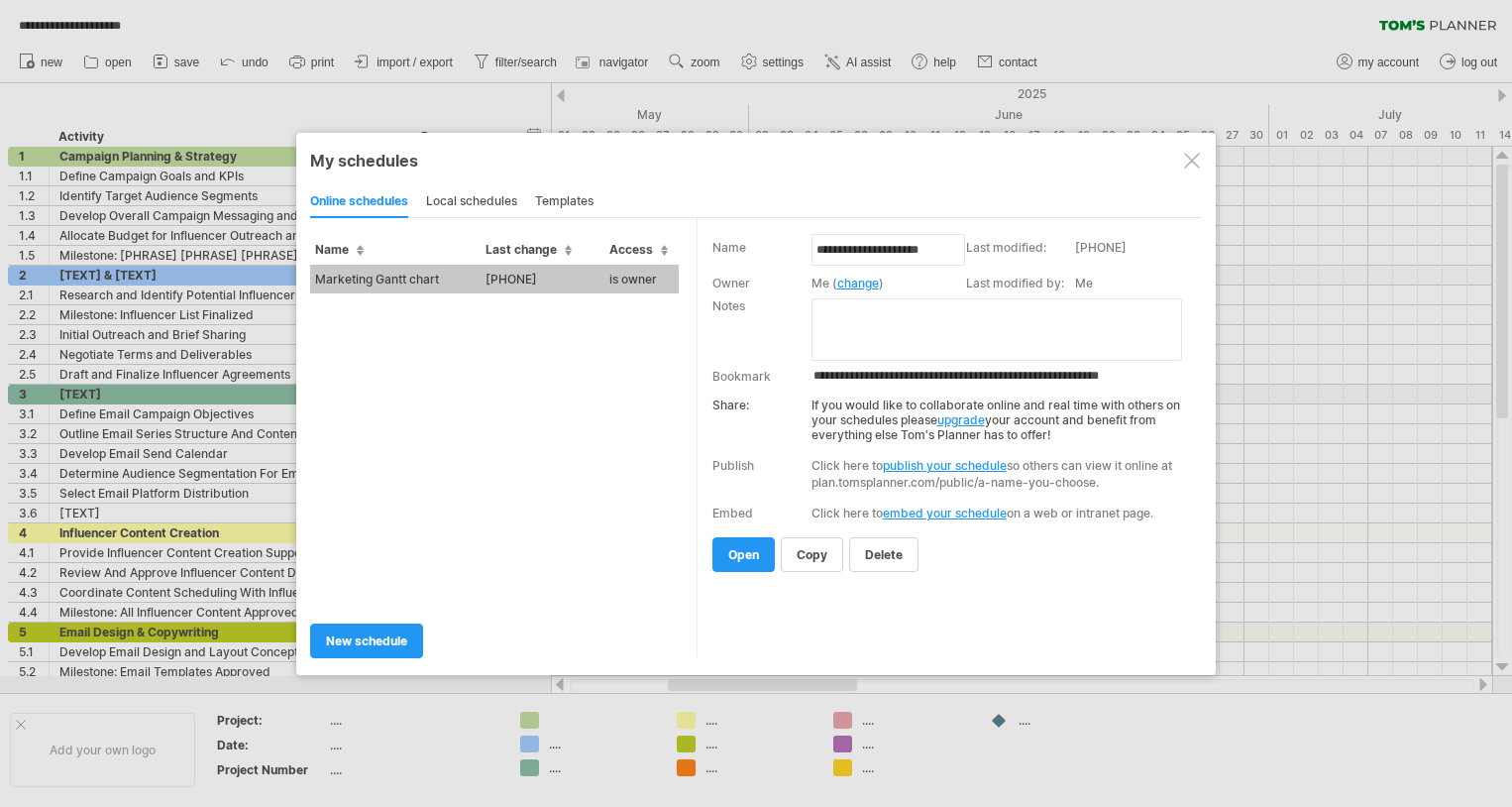 click at bounding box center (1192, 161) 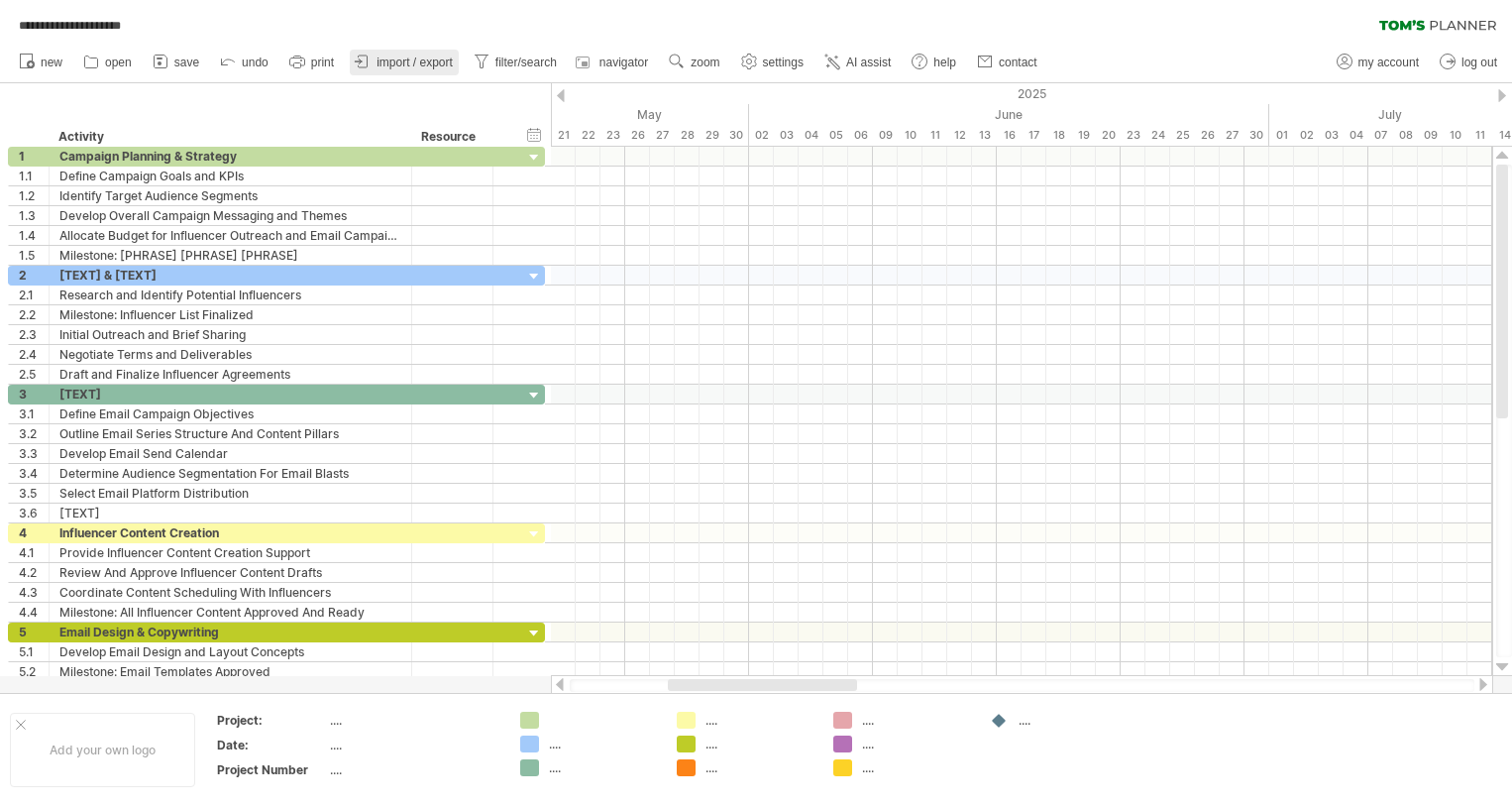 click on "import / export" at bounding box center (414, 62) 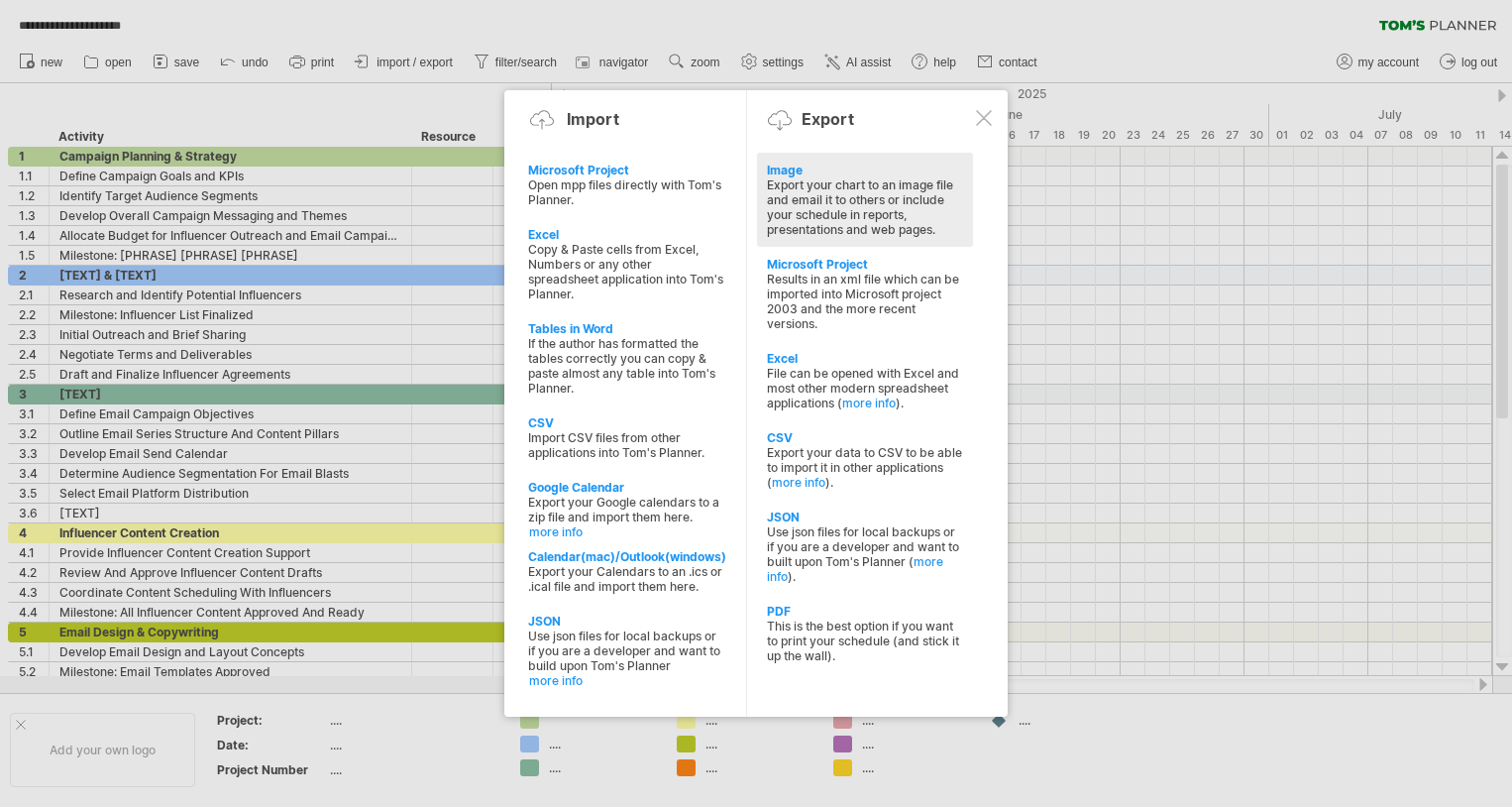 click on "Image" at bounding box center [865, 170] 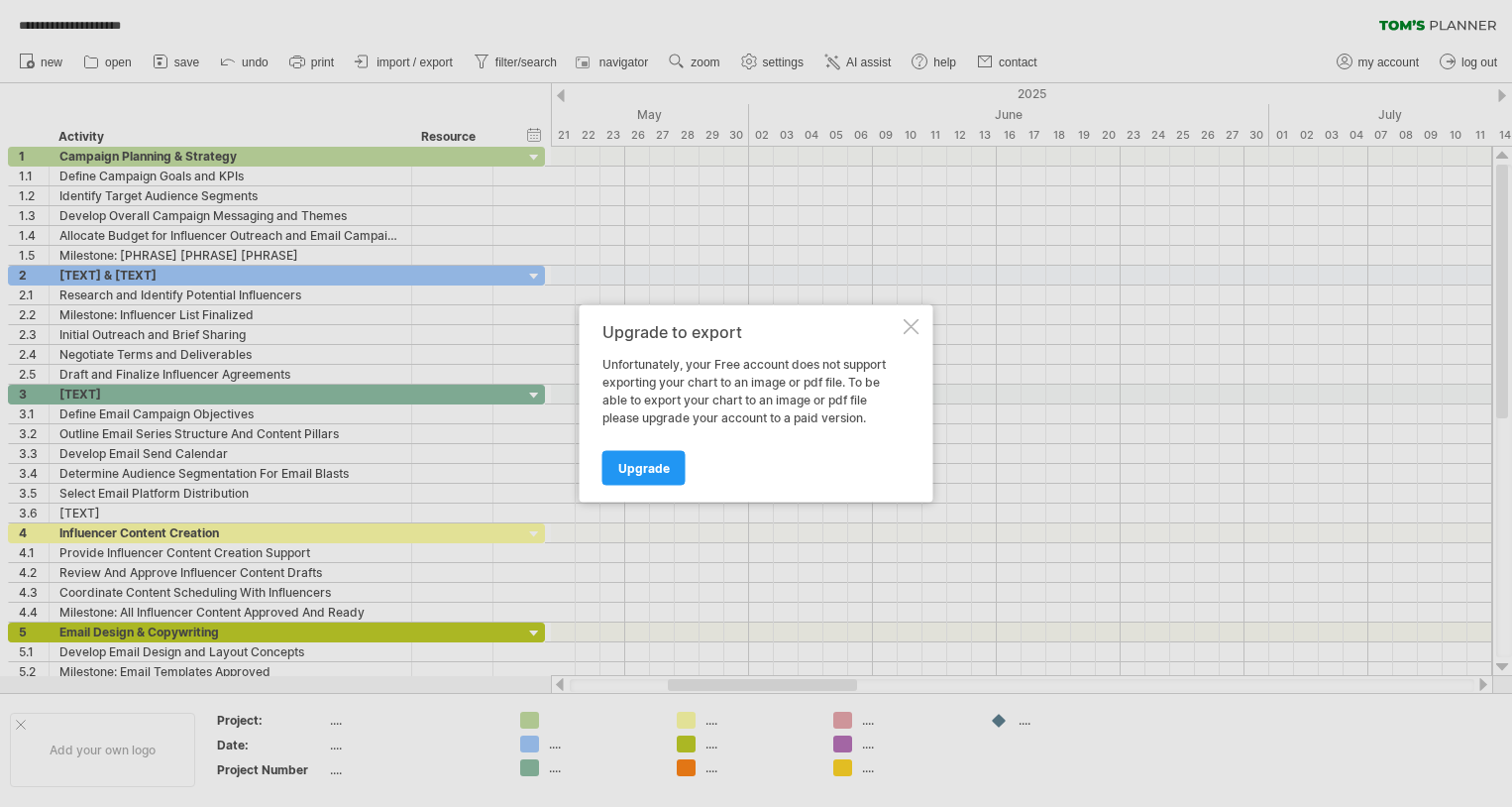 click at bounding box center [912, 327] 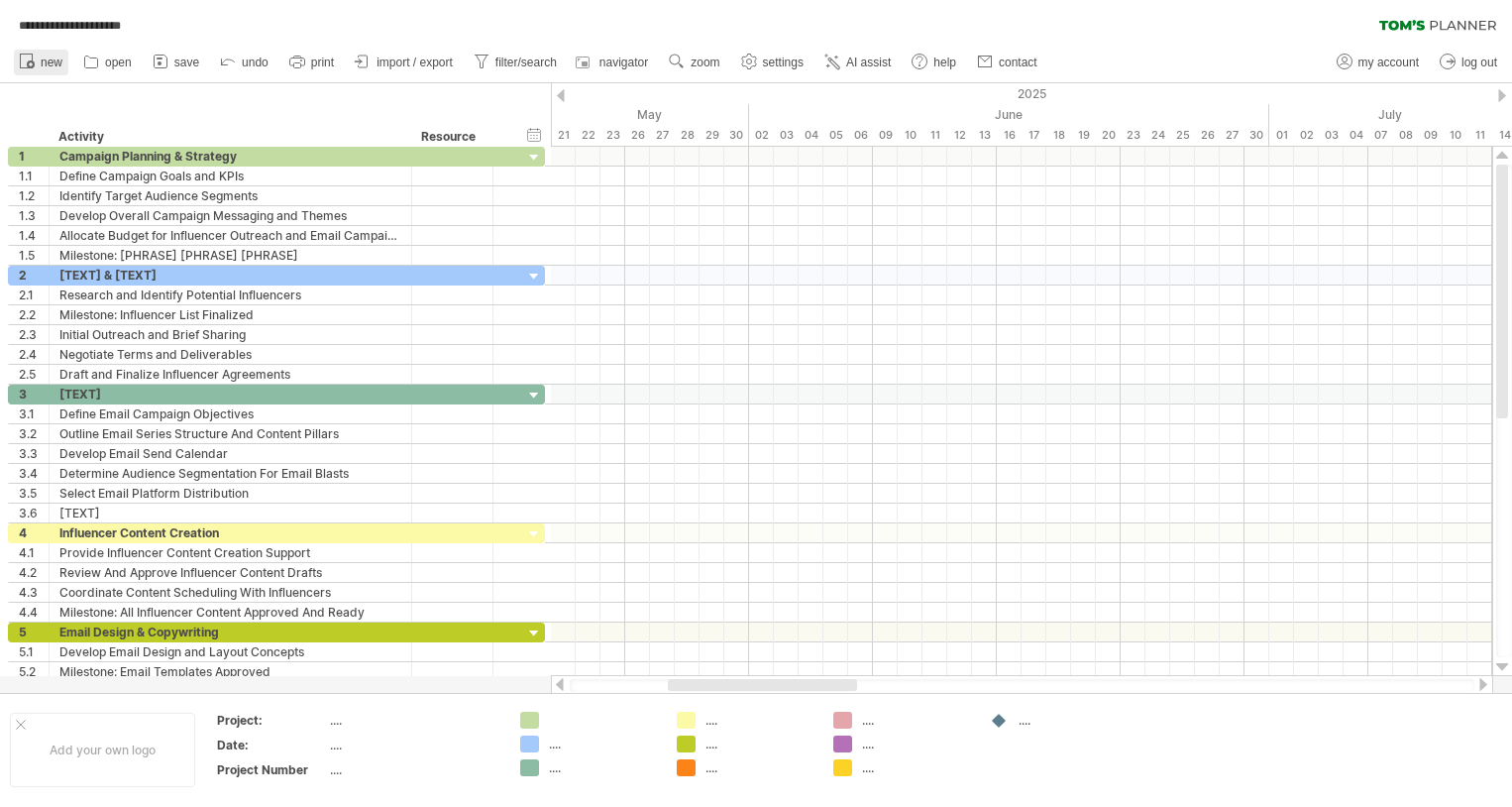 click on "new" at bounding box center [52, 62] 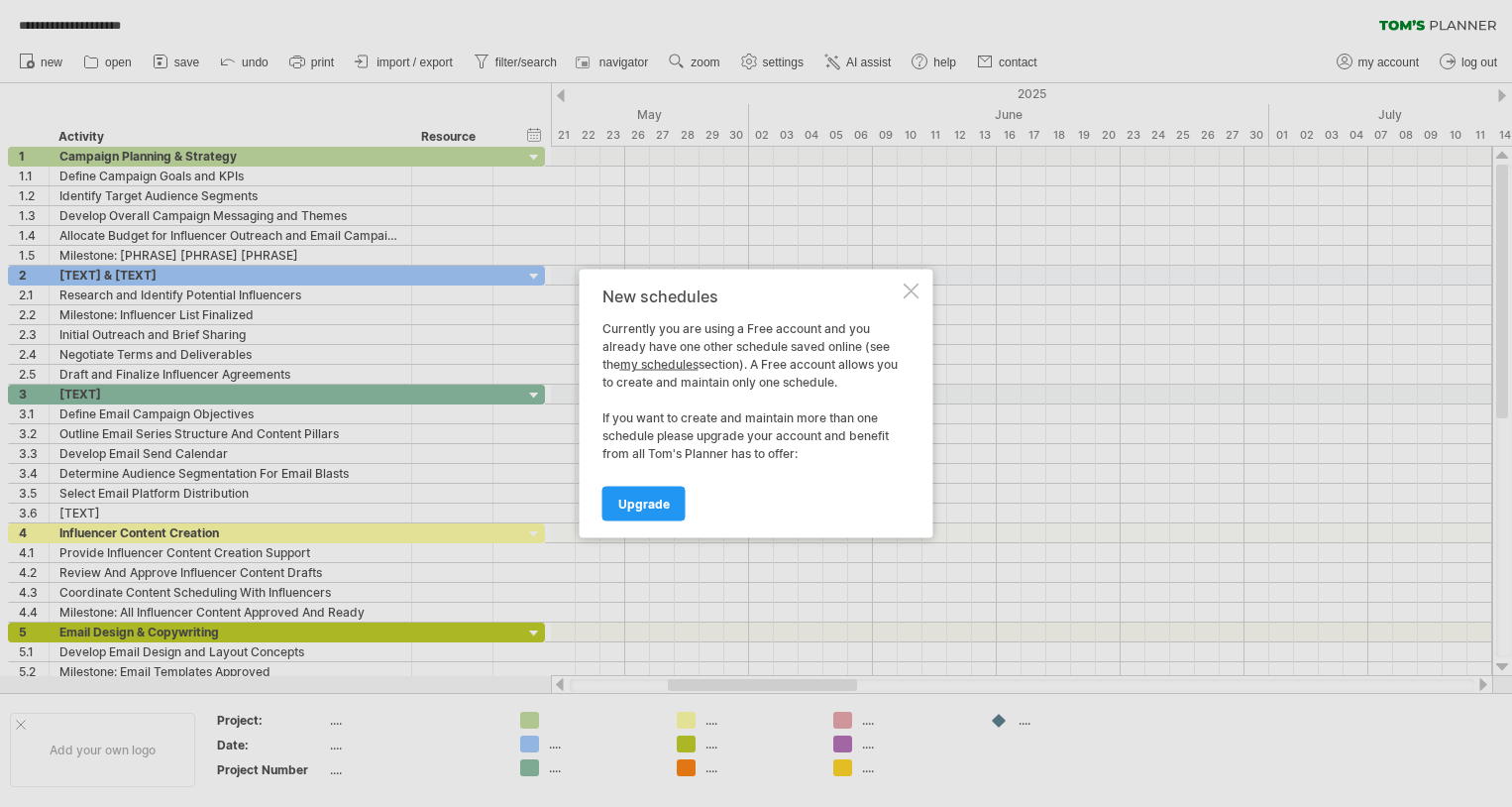 click at bounding box center [912, 291] 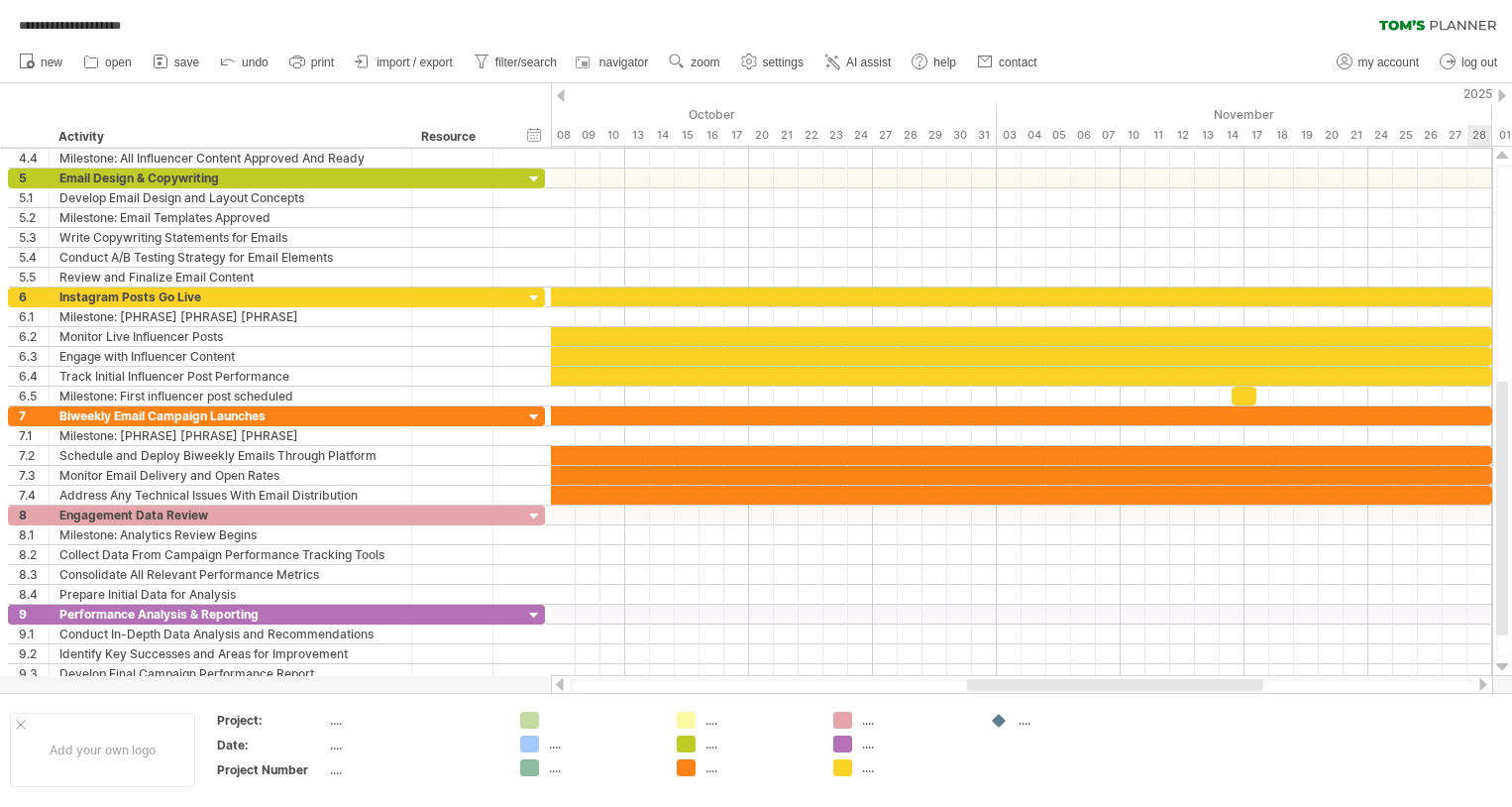 drag, startPoint x: 1047, startPoint y: 120, endPoint x: 1492, endPoint y: 147, distance: 445.81835 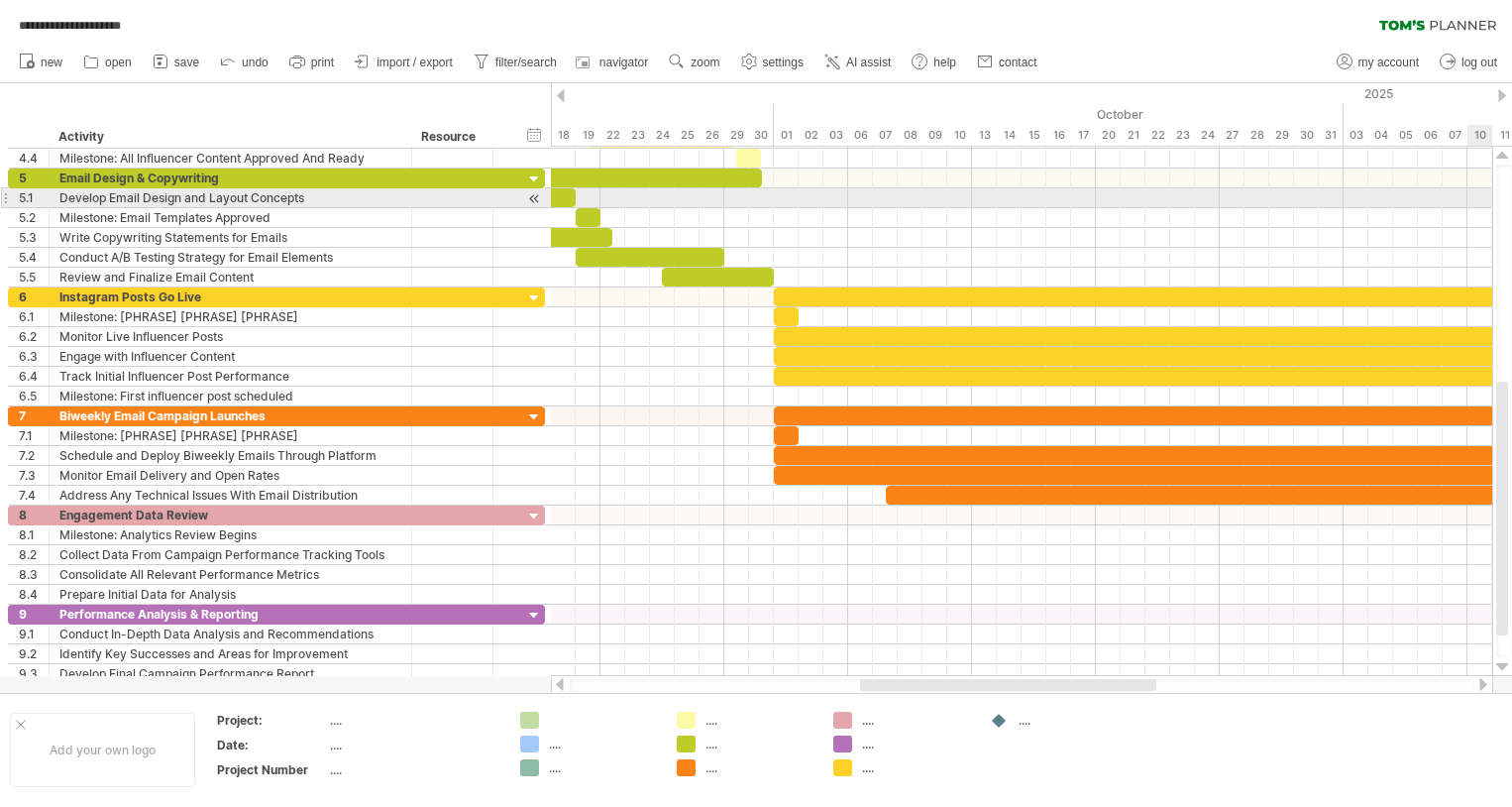 drag, startPoint x: 1166, startPoint y: 83, endPoint x: 1511, endPoint y: 198, distance: 363.66193 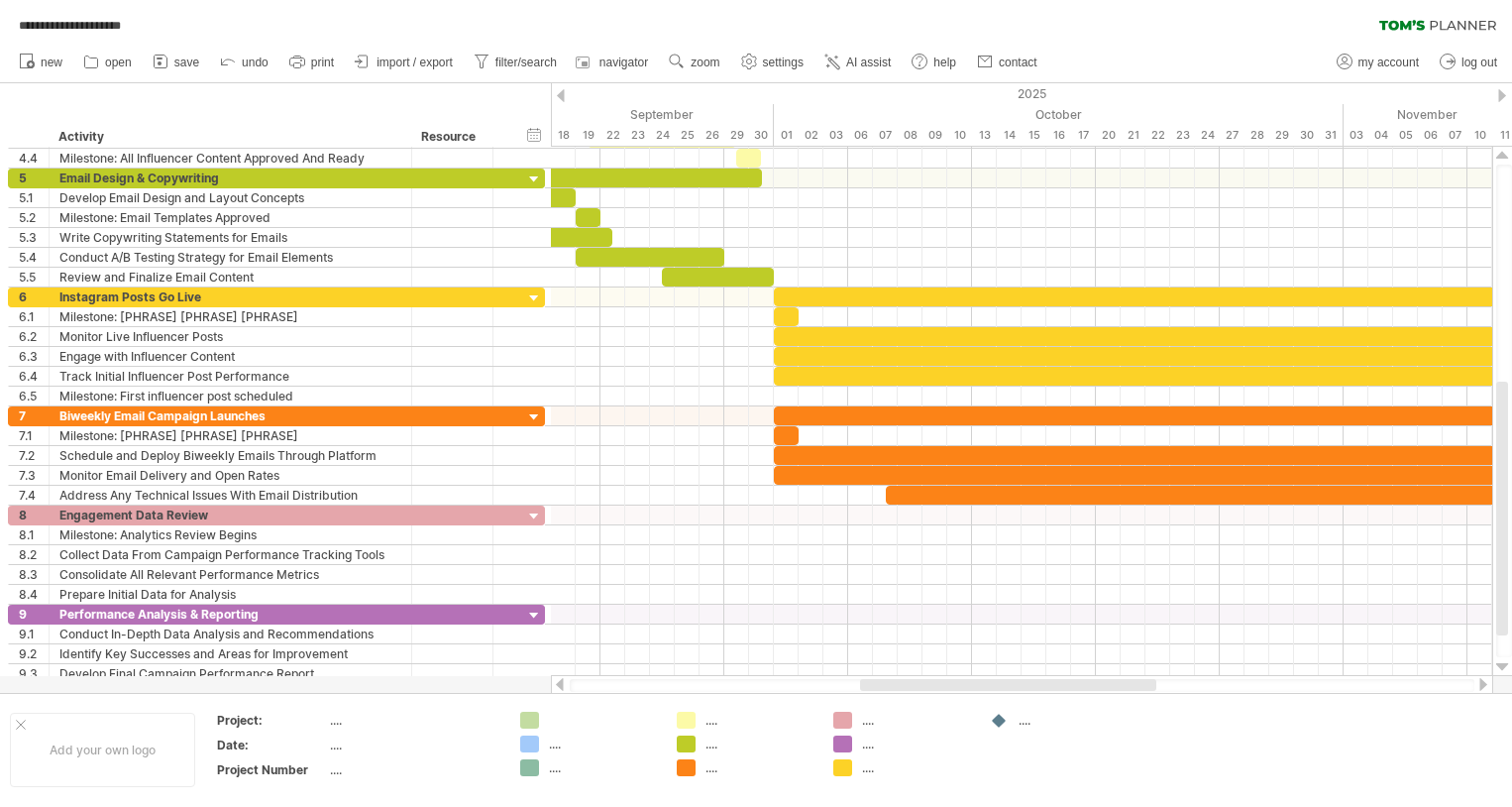 click on "2025" at bounding box center [984, 93] 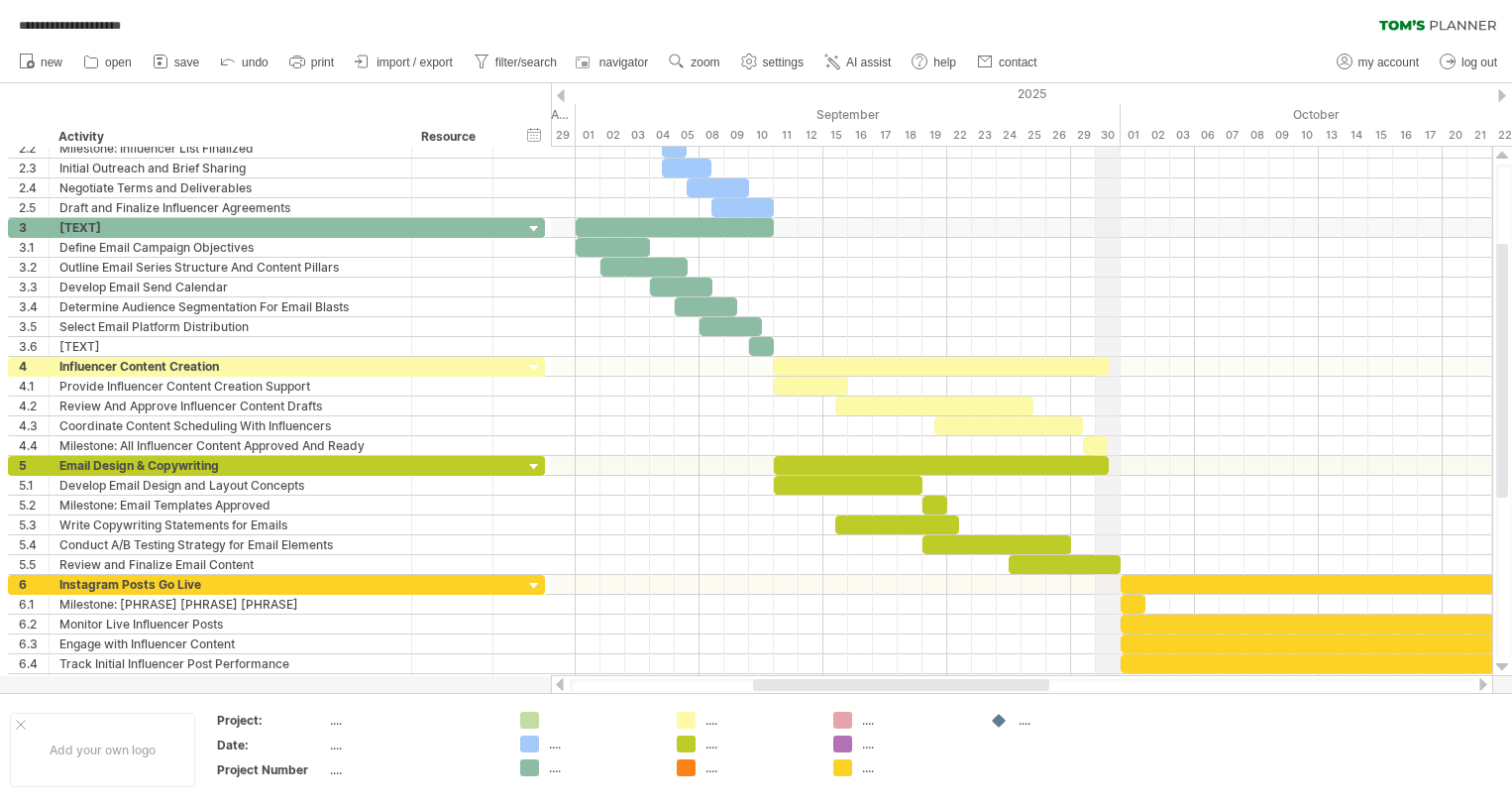 click on "September" at bounding box center (848, 114) 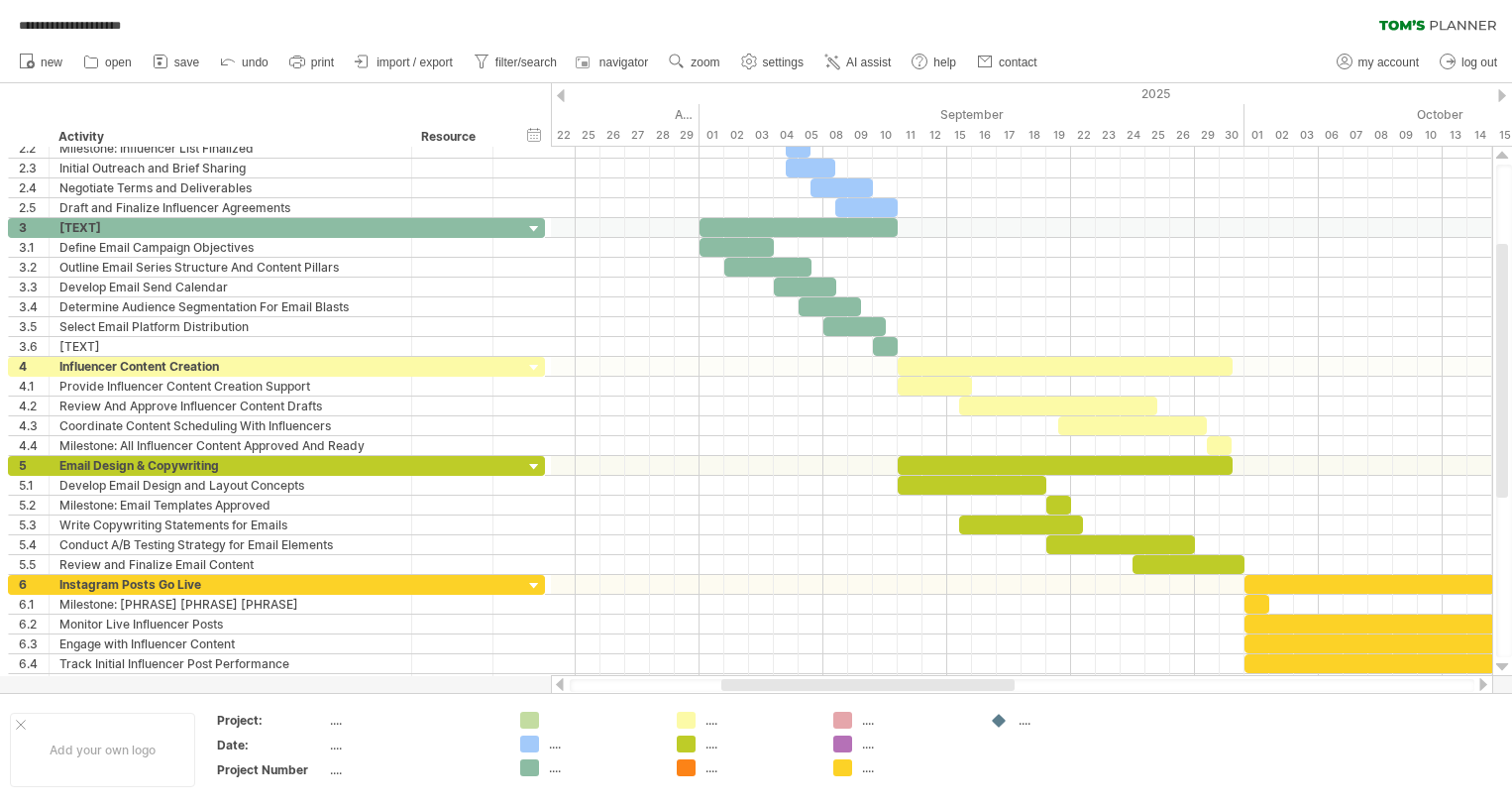 drag, startPoint x: 1119, startPoint y: 88, endPoint x: 1245, endPoint y: 63, distance: 128.45622 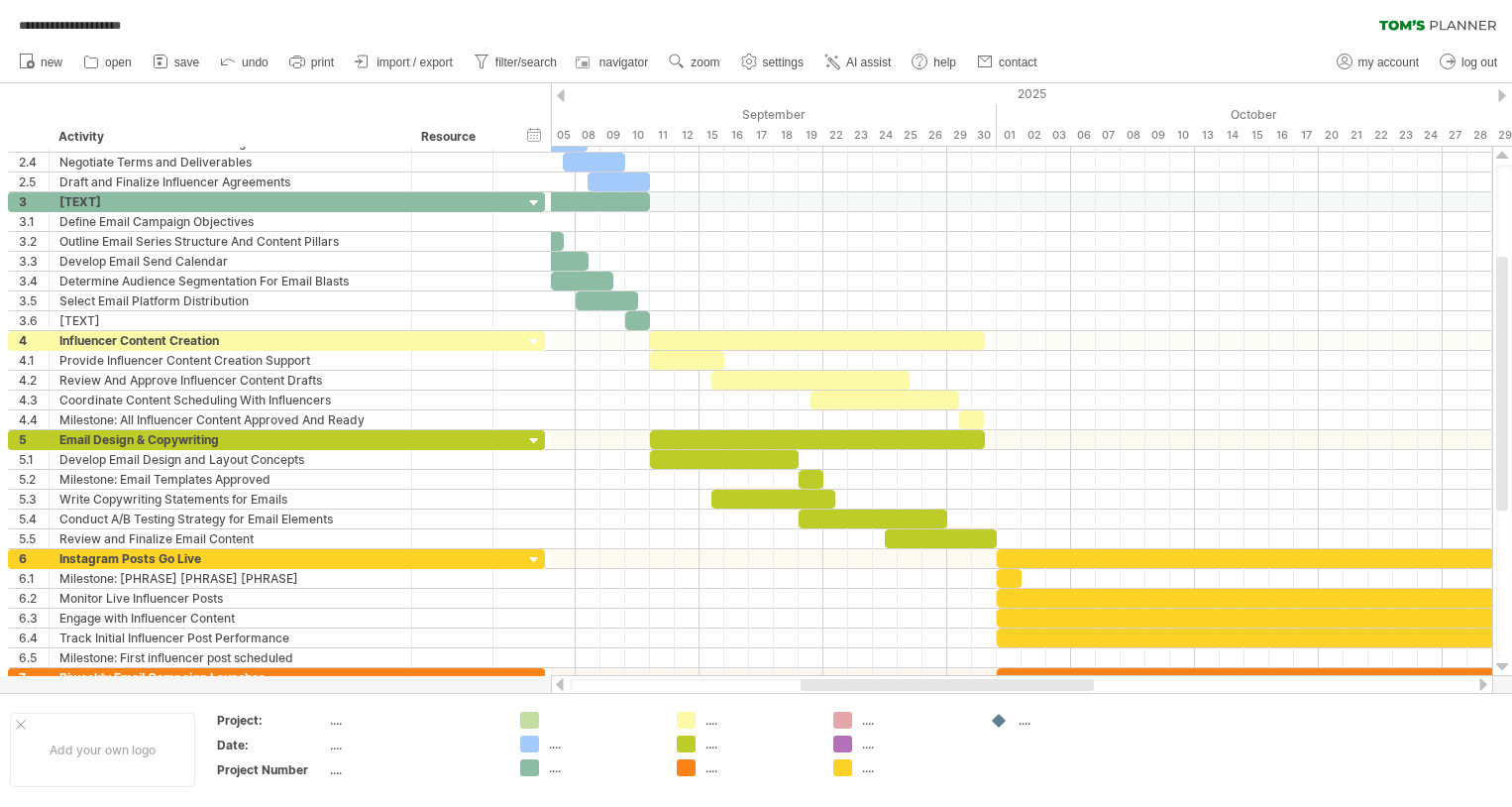 drag, startPoint x: 856, startPoint y: 683, endPoint x: 936, endPoint y: 683, distance: 80 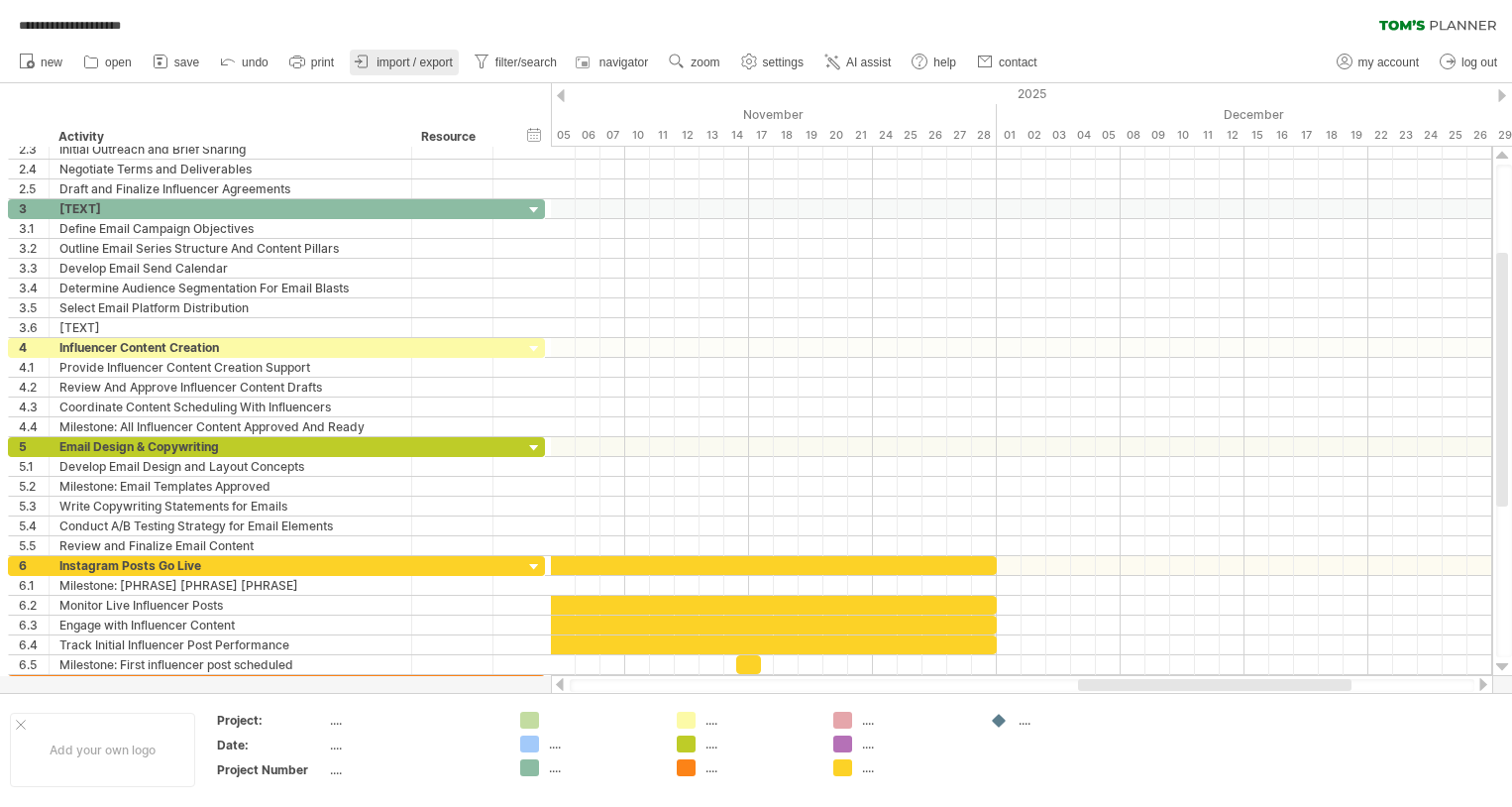 click on "import / export" at bounding box center [414, 62] 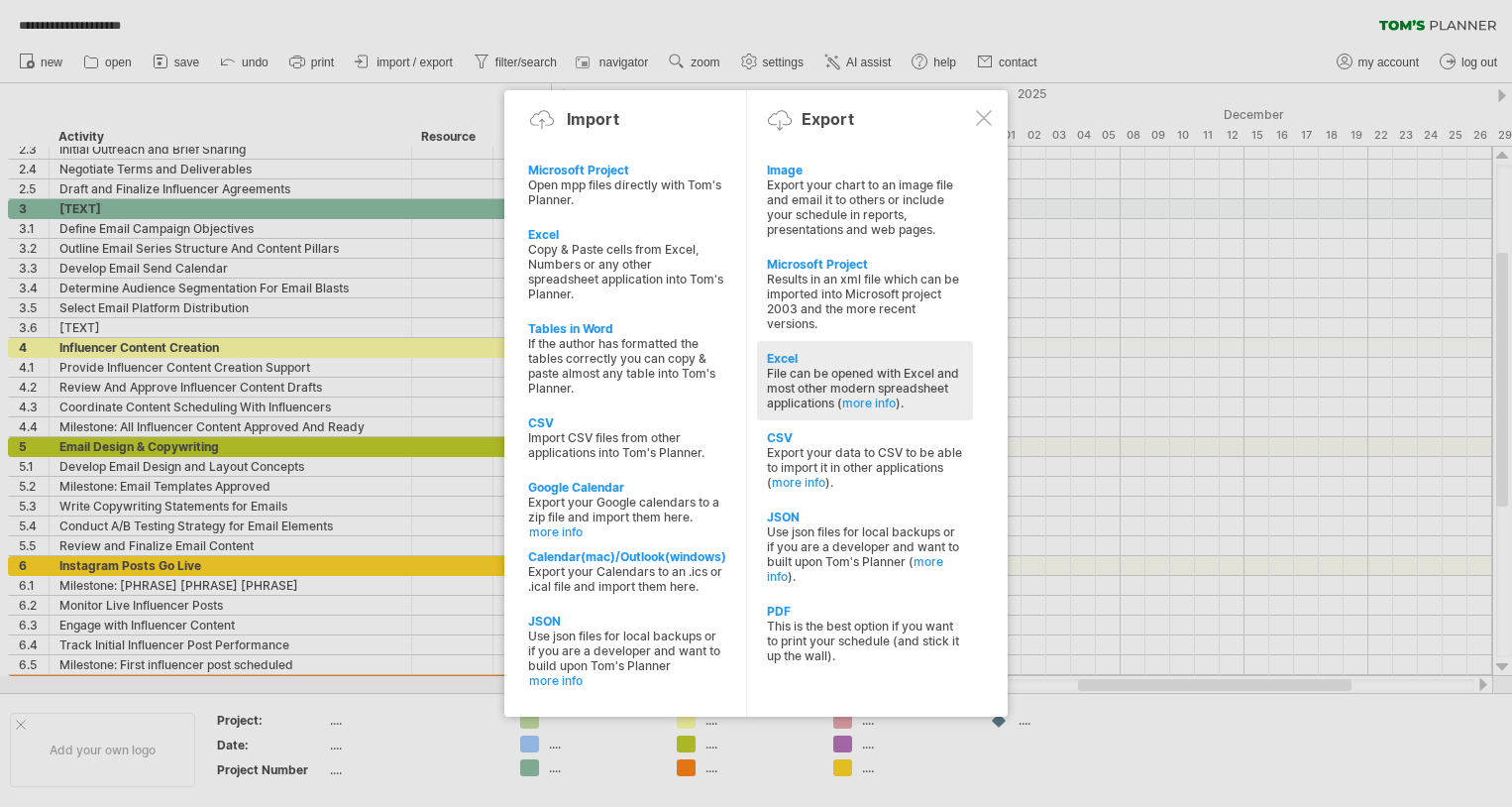 click on "Excel" at bounding box center (865, 358) 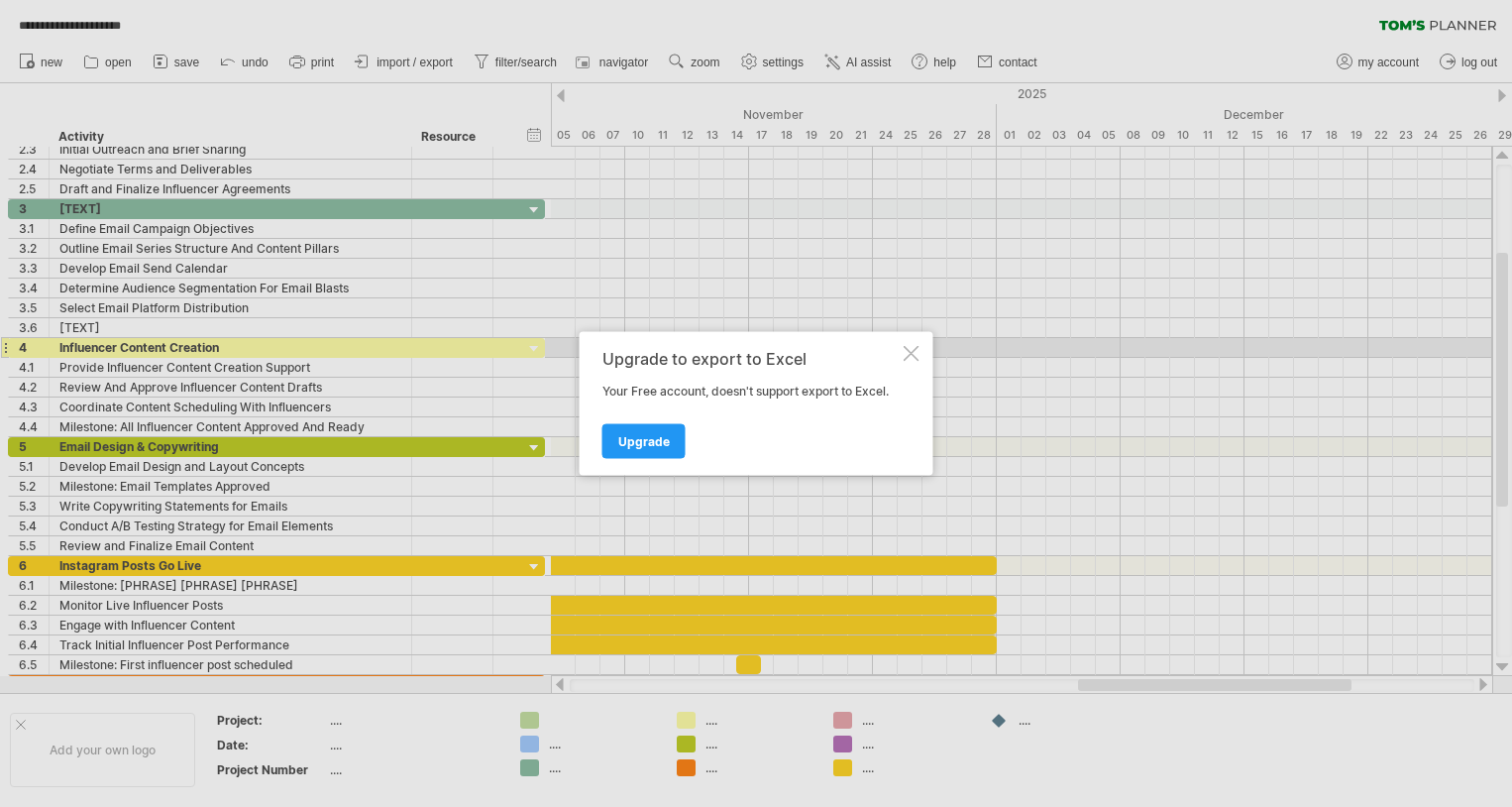 click on "Upgrade to export to Excel Your Free account, doesn't support export to Excel. Upgrade" at bounding box center (756, 404) 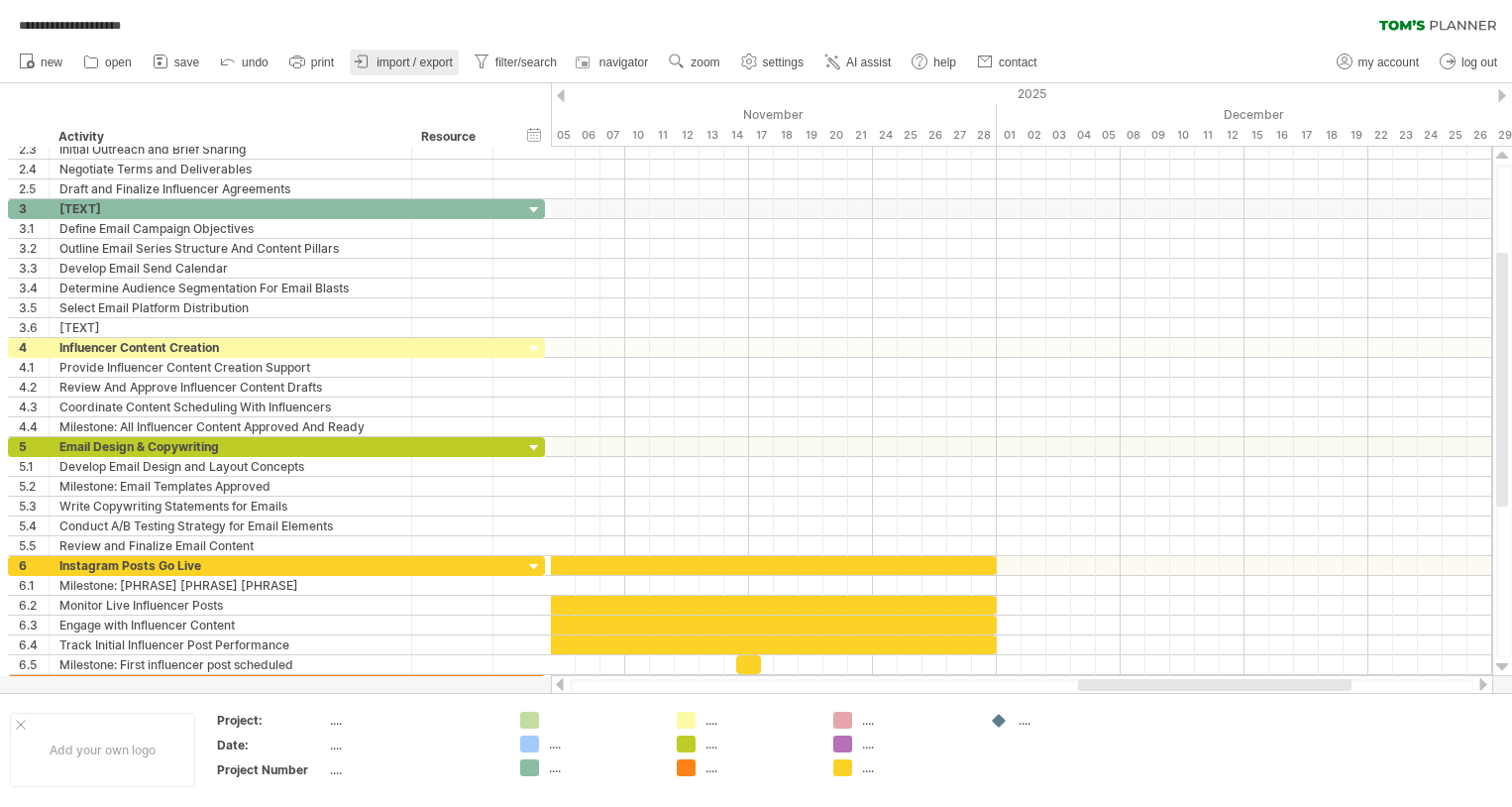 click on "import / export" at bounding box center [414, 62] 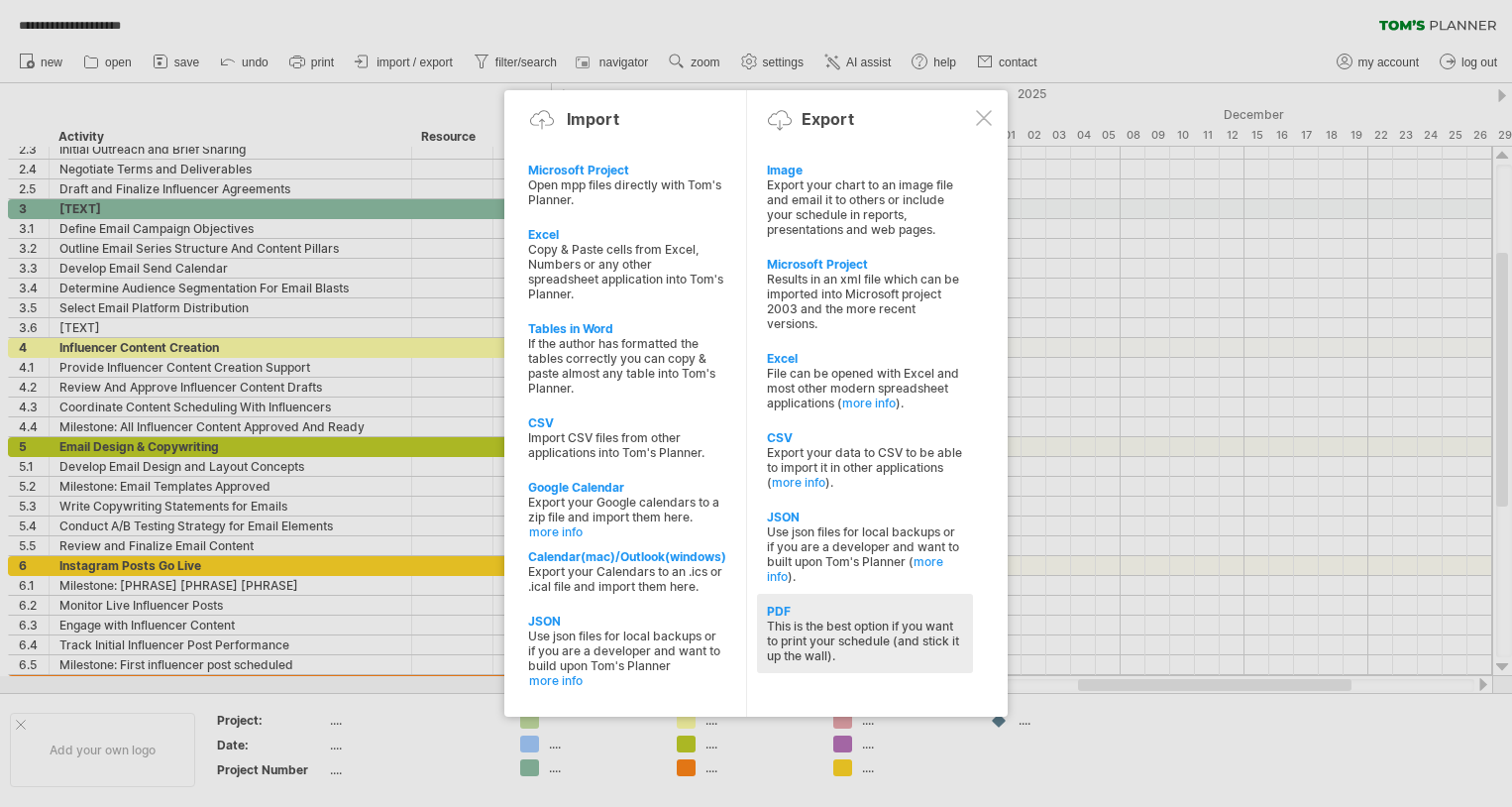 click on "This is the best option if you want to print your schedule (and stick it up the wall)." at bounding box center [865, 640] 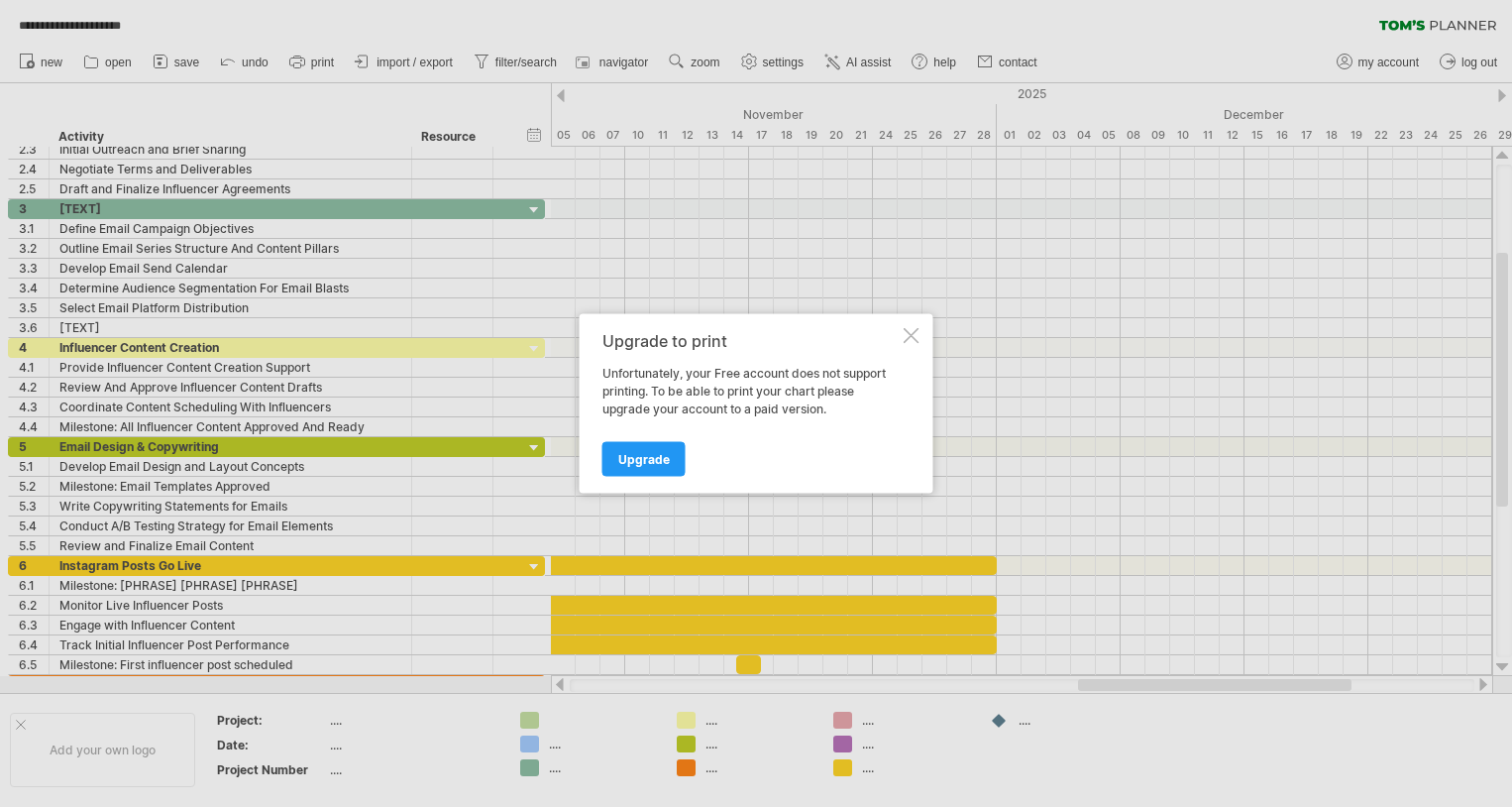 click at bounding box center (912, 336) 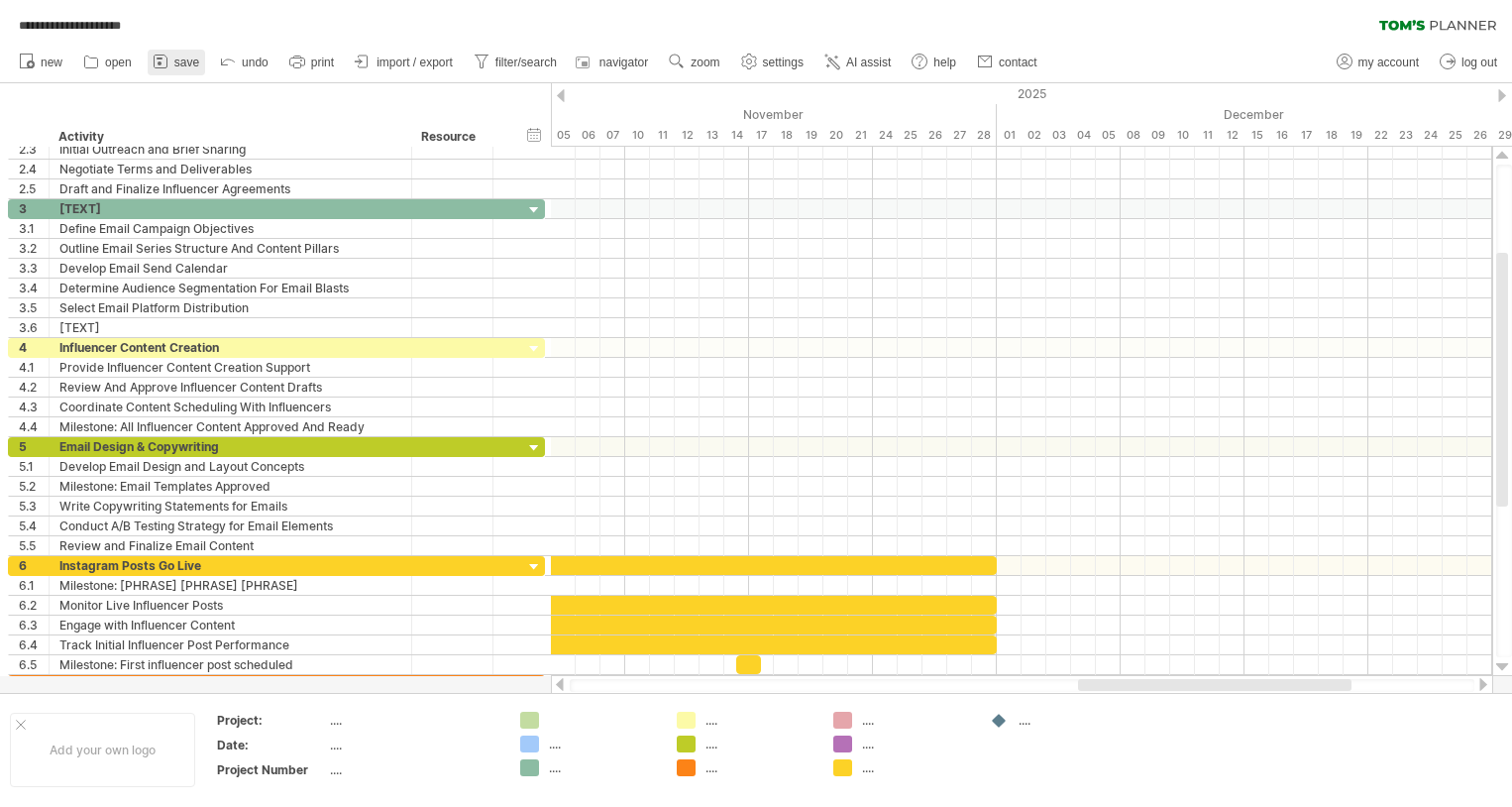 click on "save" at bounding box center (176, 62) 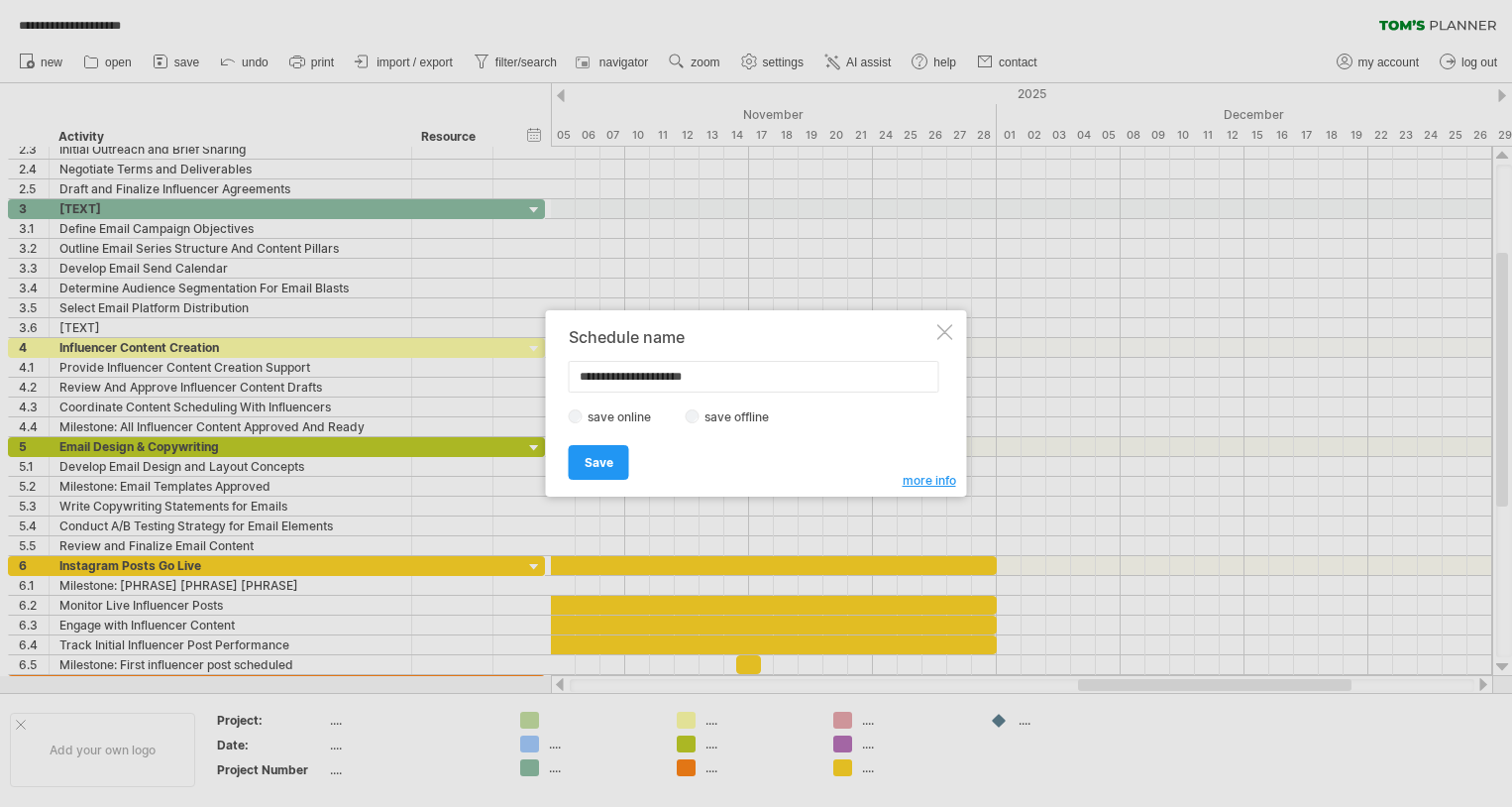 click at bounding box center [945, 332] 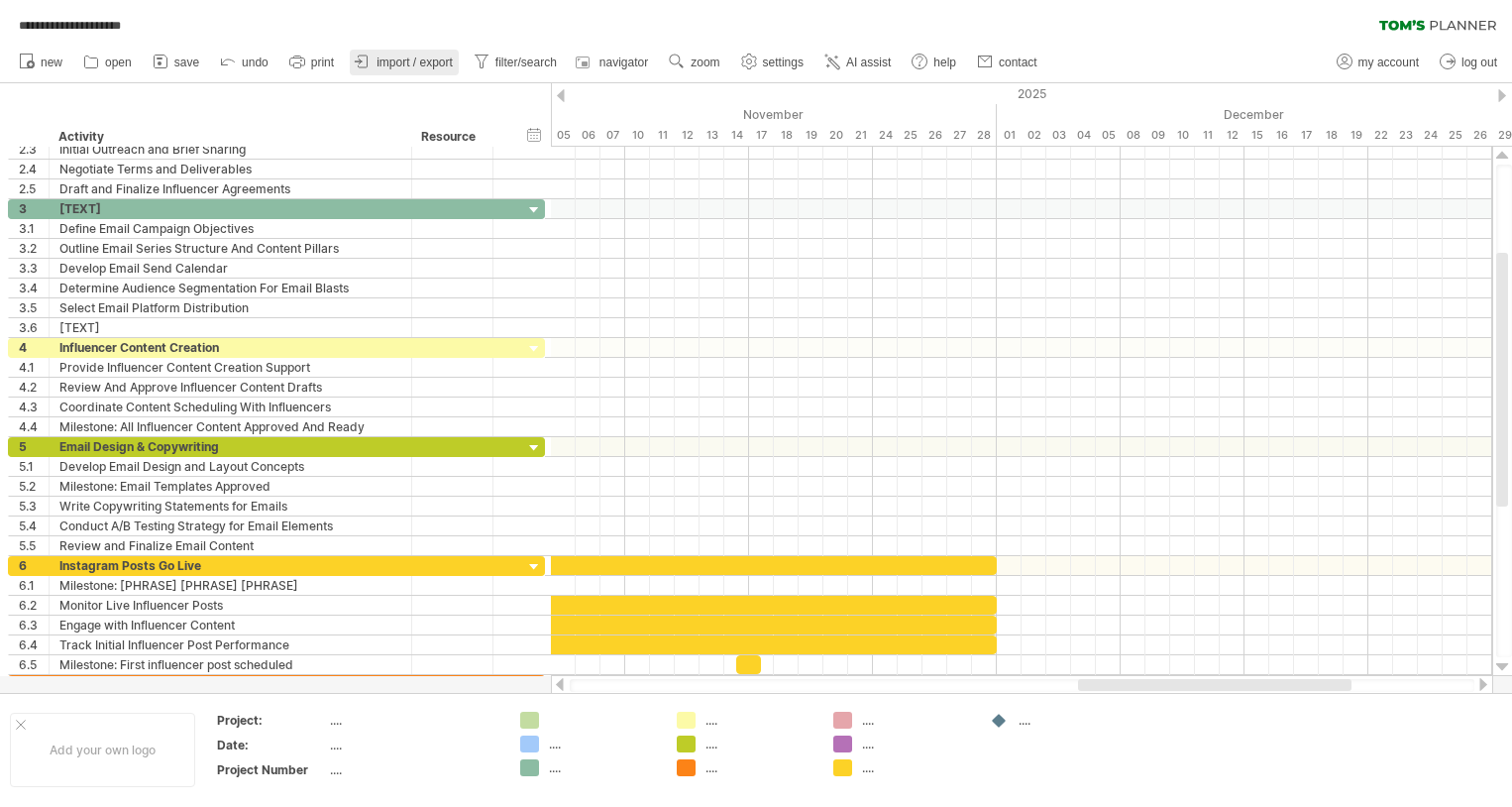 click on "import / export" at bounding box center (414, 62) 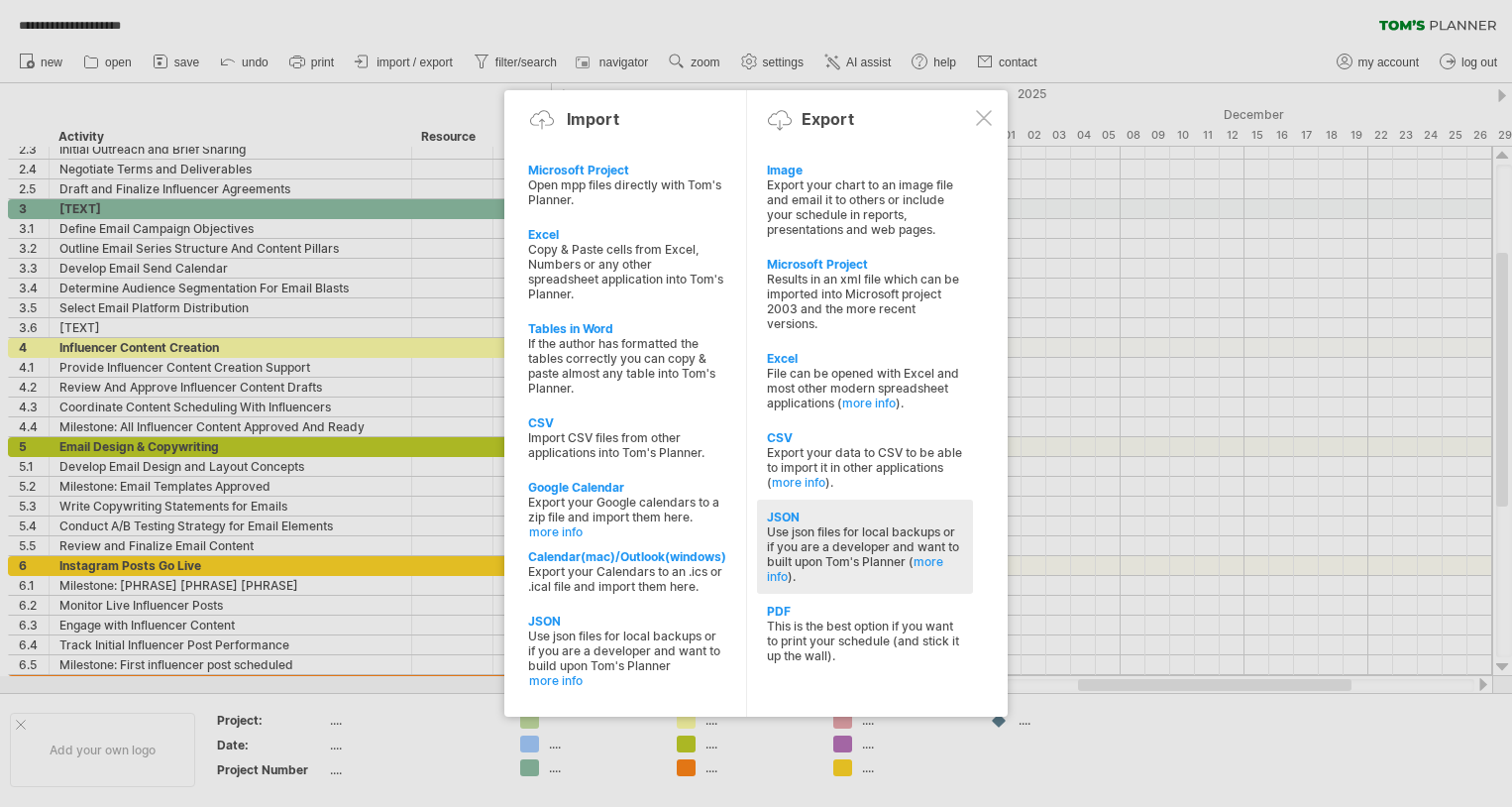 click on "JSON" at bounding box center [865, 517] 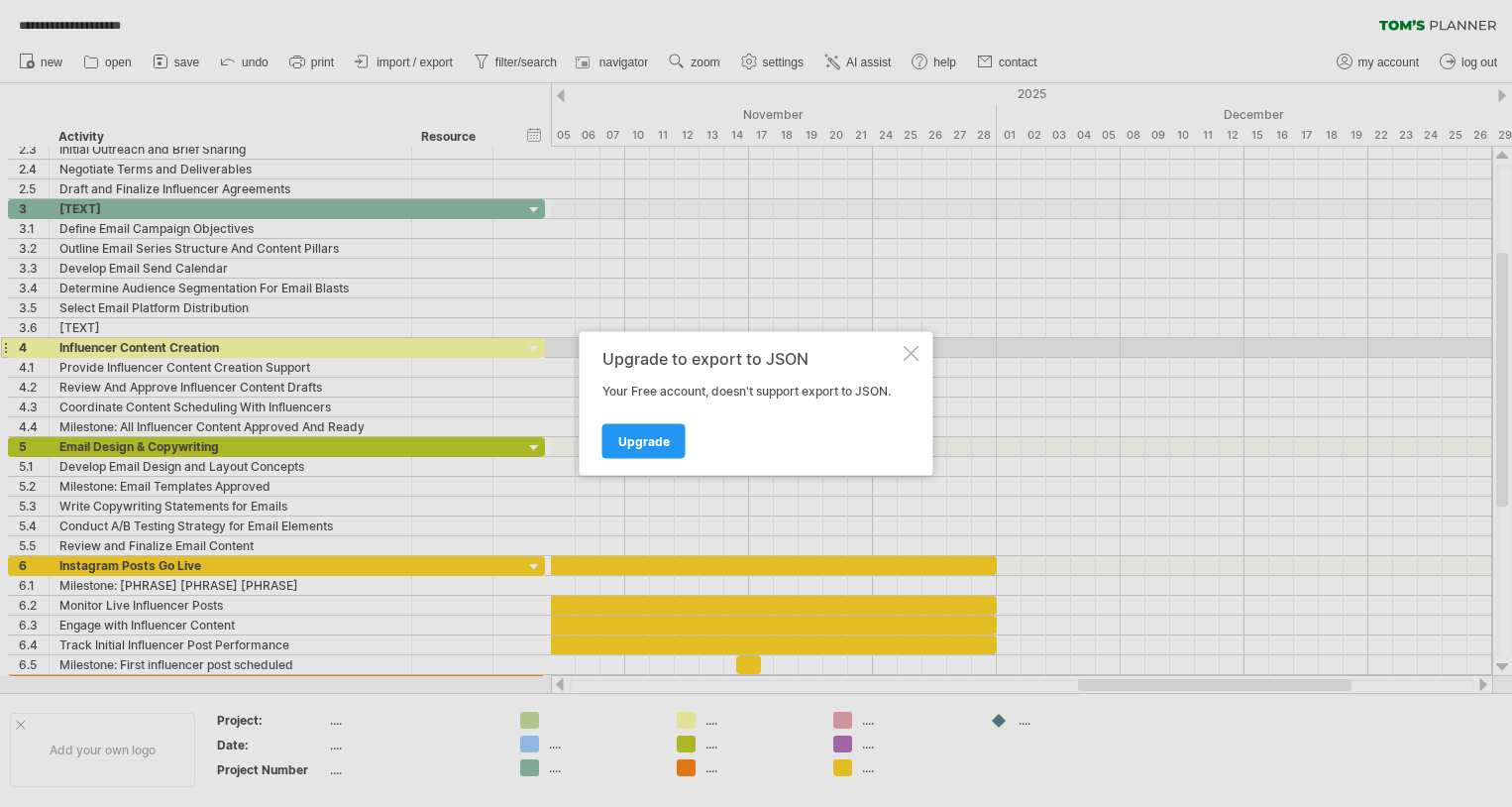 click at bounding box center (912, 354) 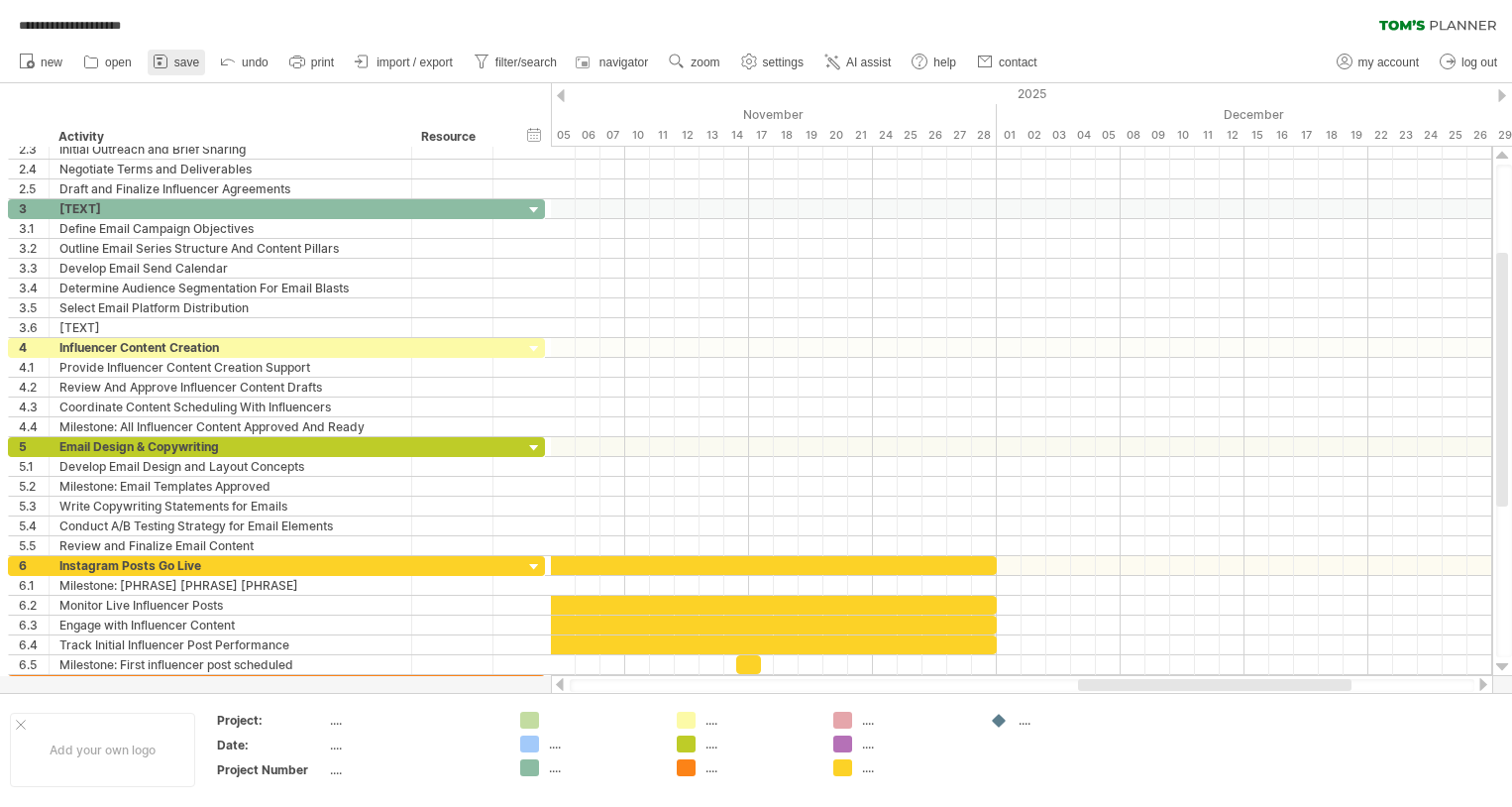 click on "save" at bounding box center [186, 62] 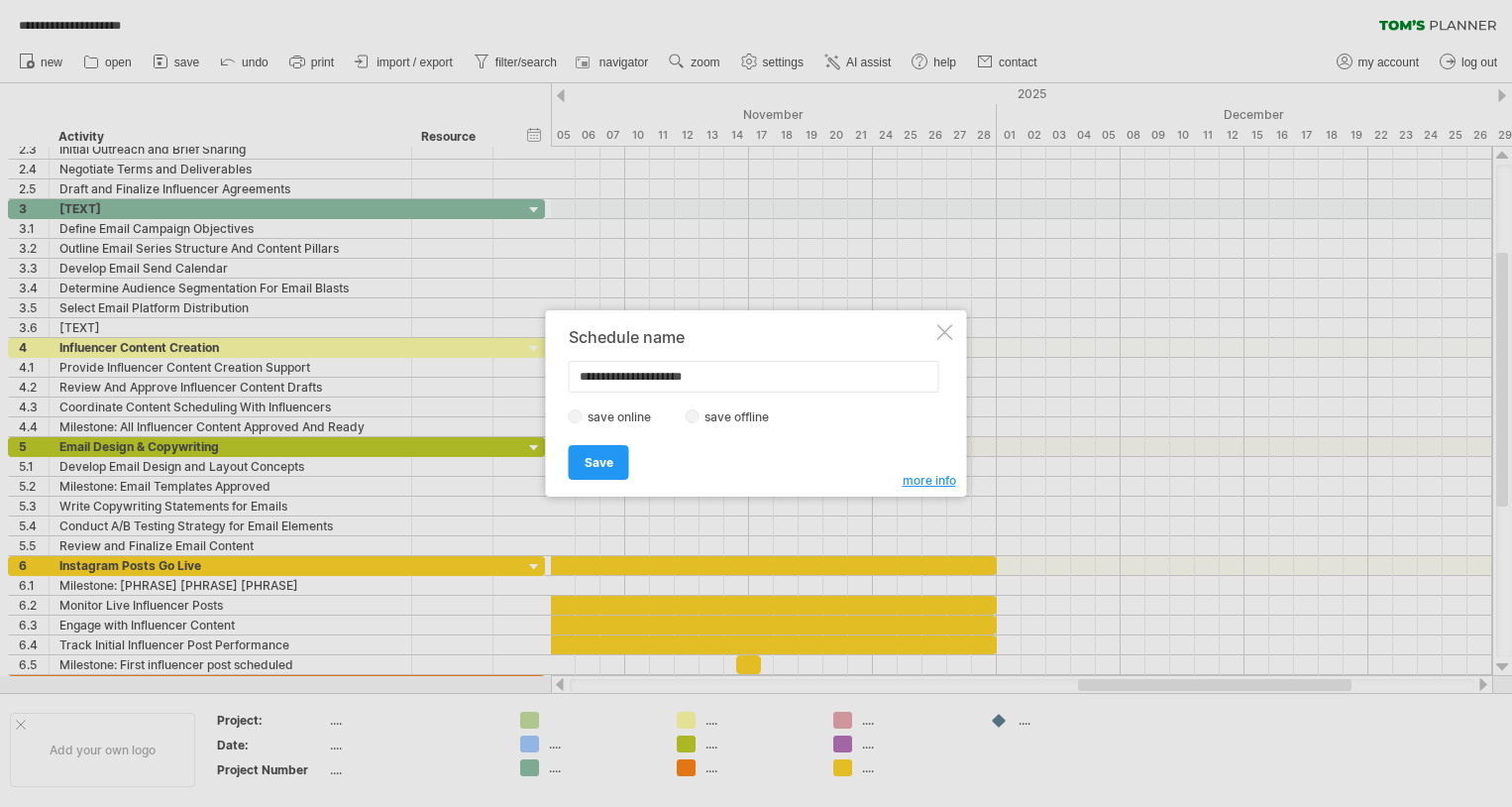 click at bounding box center [945, 332] 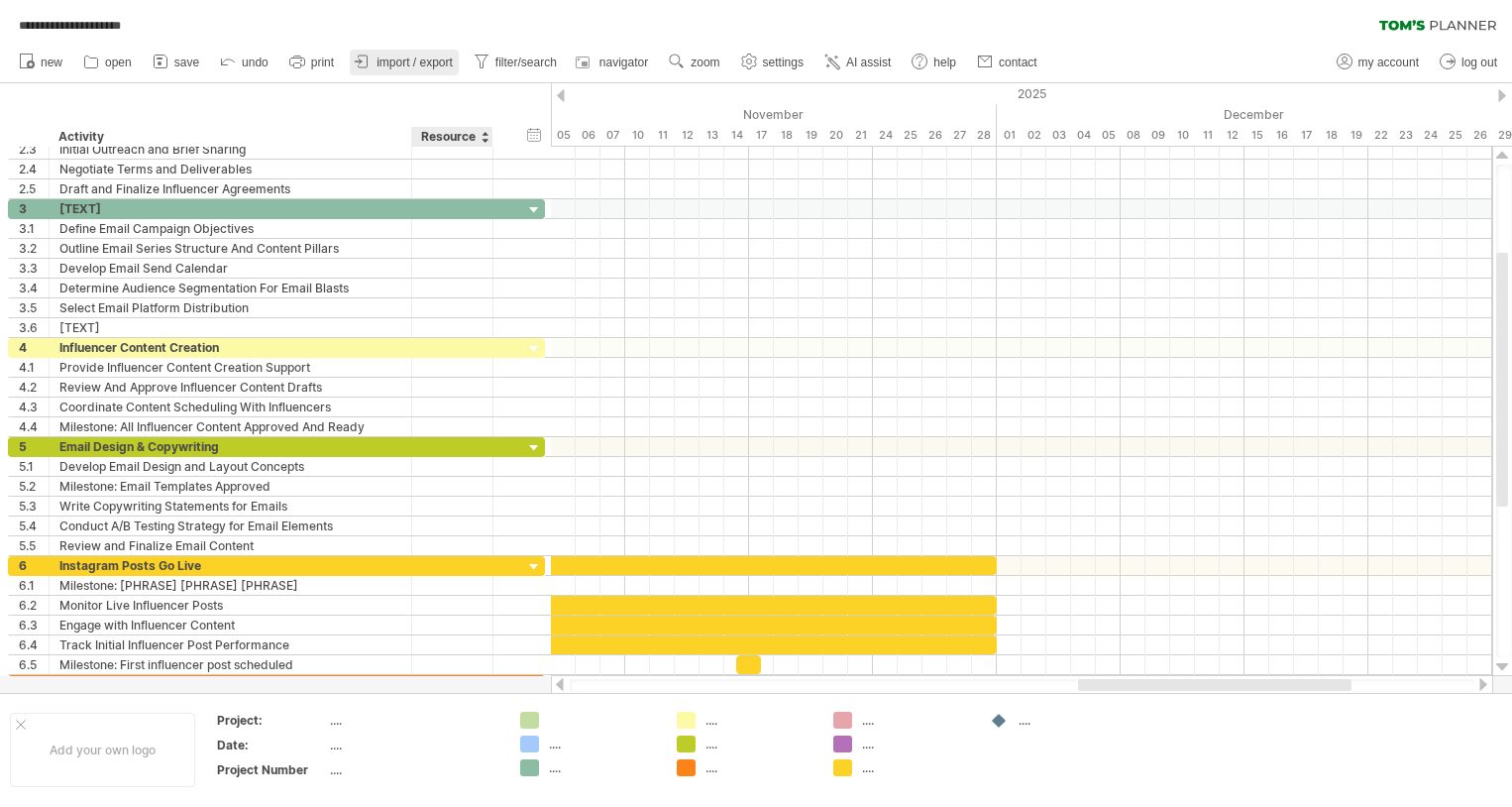 click on "import / export" at bounding box center (404, 62) 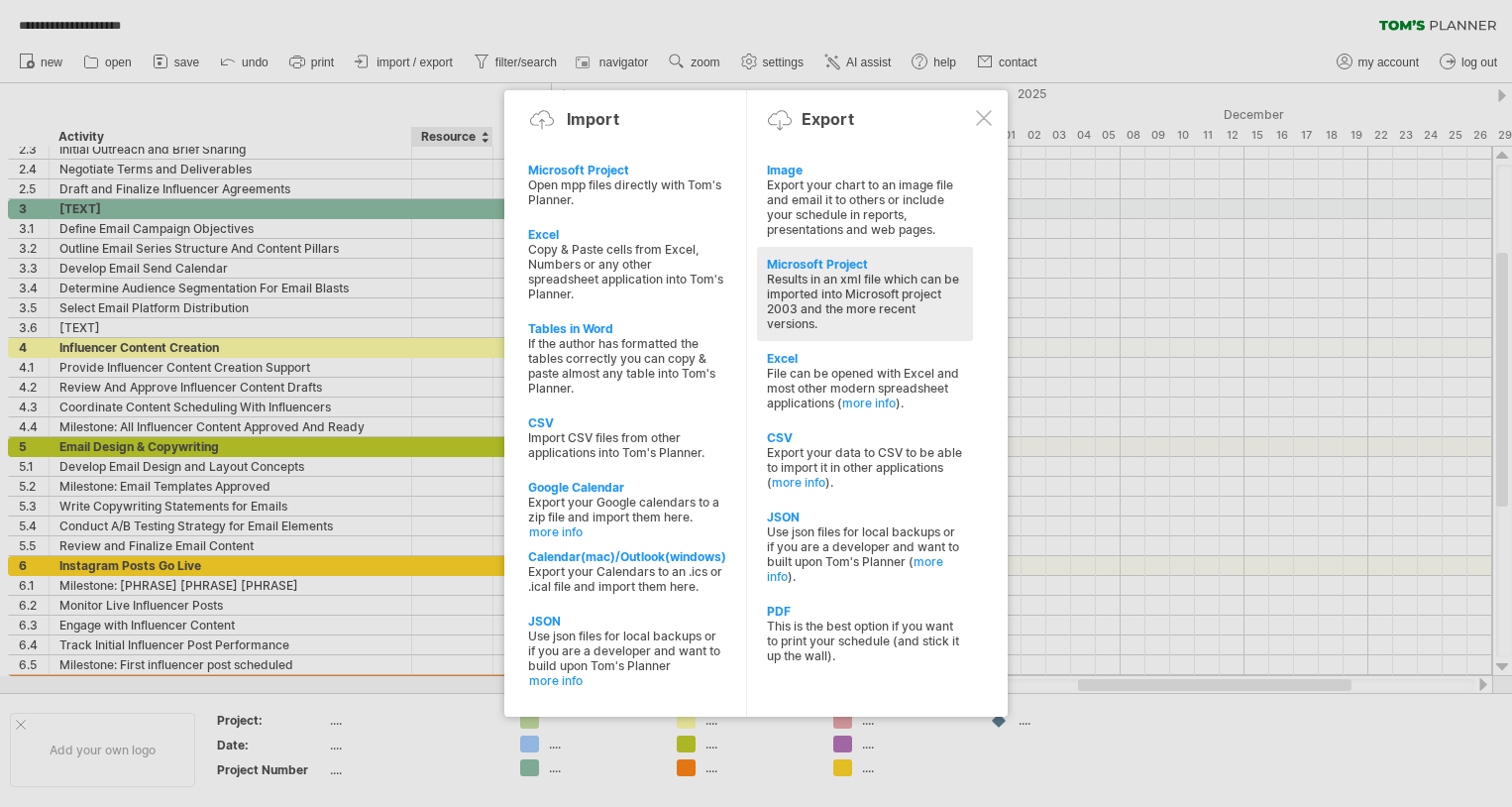 click on "Results in an xml file which can be imported into Microsoft project 2003 and the more recent versions." at bounding box center [865, 301] 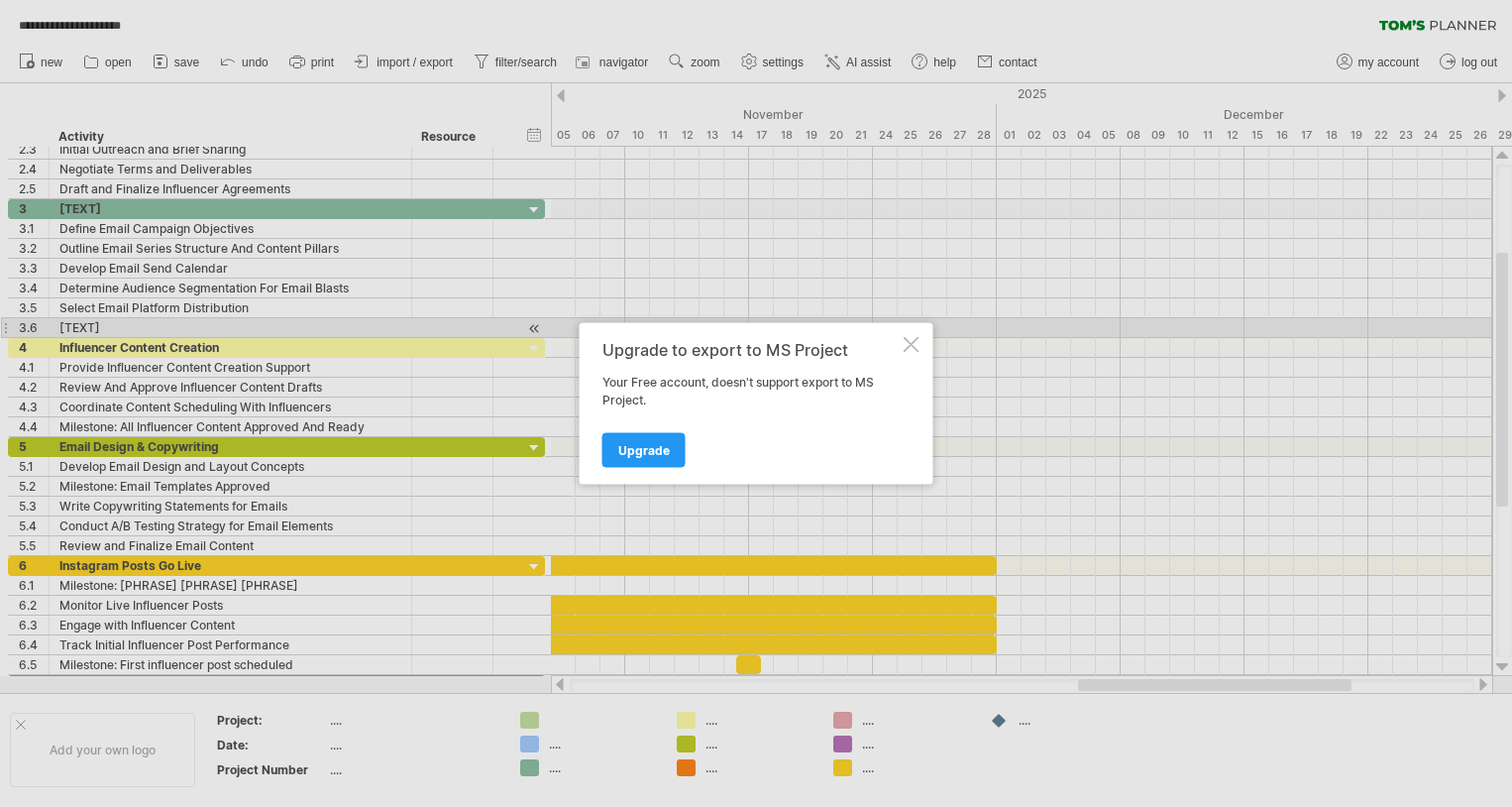 click on "Upgrade to export to MS Project Your Free account, doesn't support export to MS Project. Upgrade" at bounding box center [756, 404] 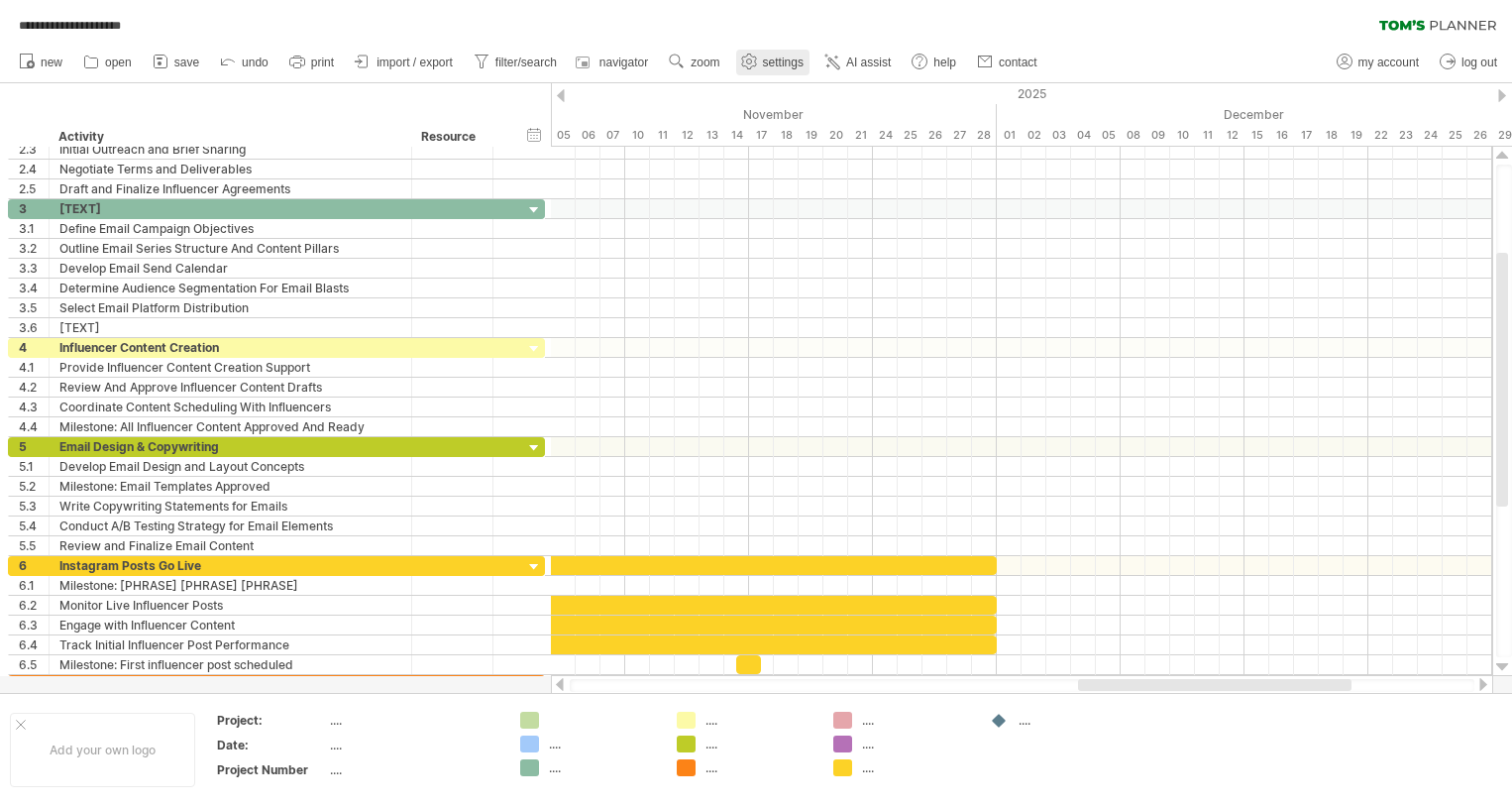 click on "settings" at bounding box center (783, 62) 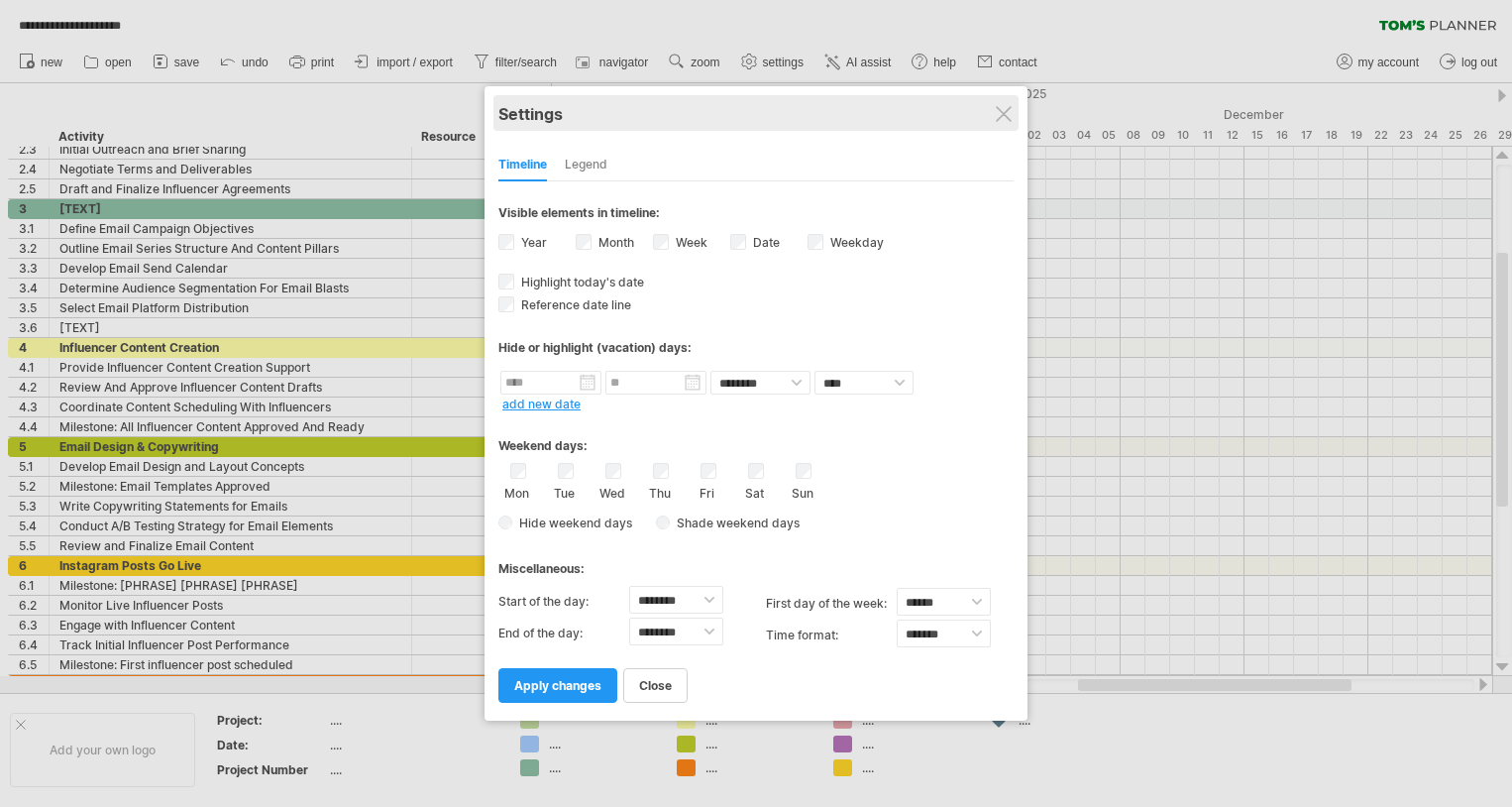 click on "Settings" at bounding box center [756, 113] 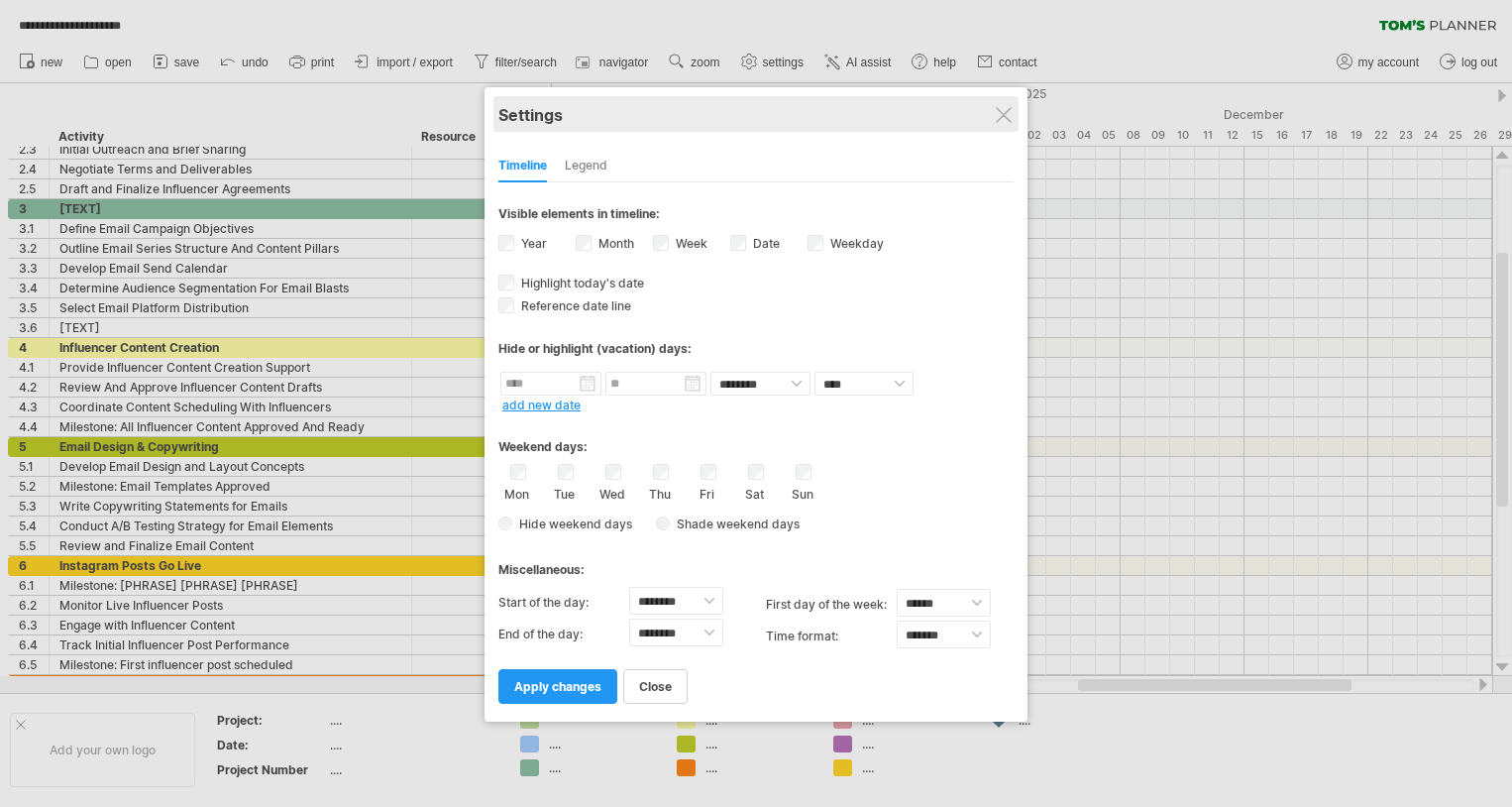 click on "Settings" at bounding box center [756, 114] 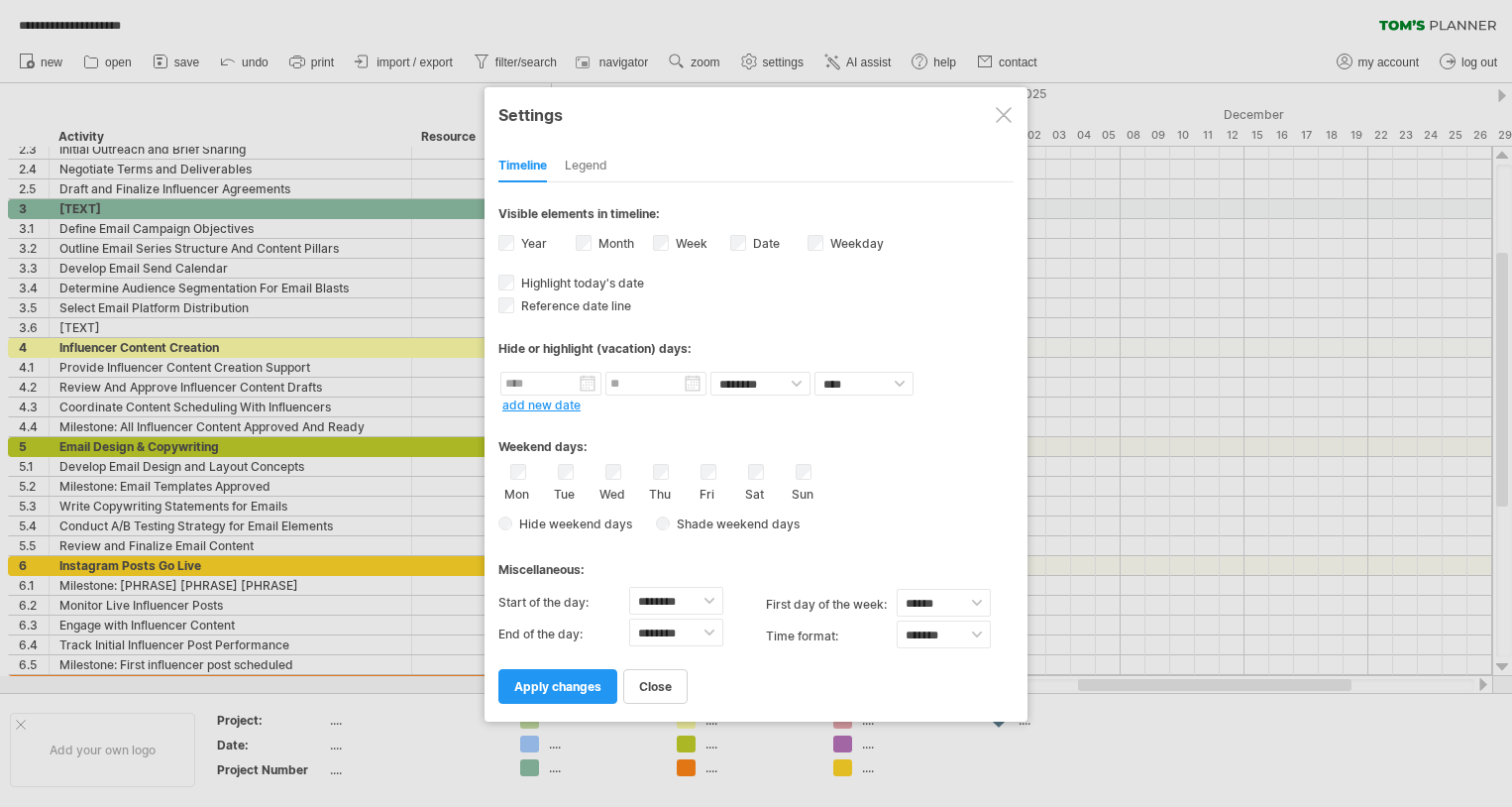 click on "**********" at bounding box center (756, 404) 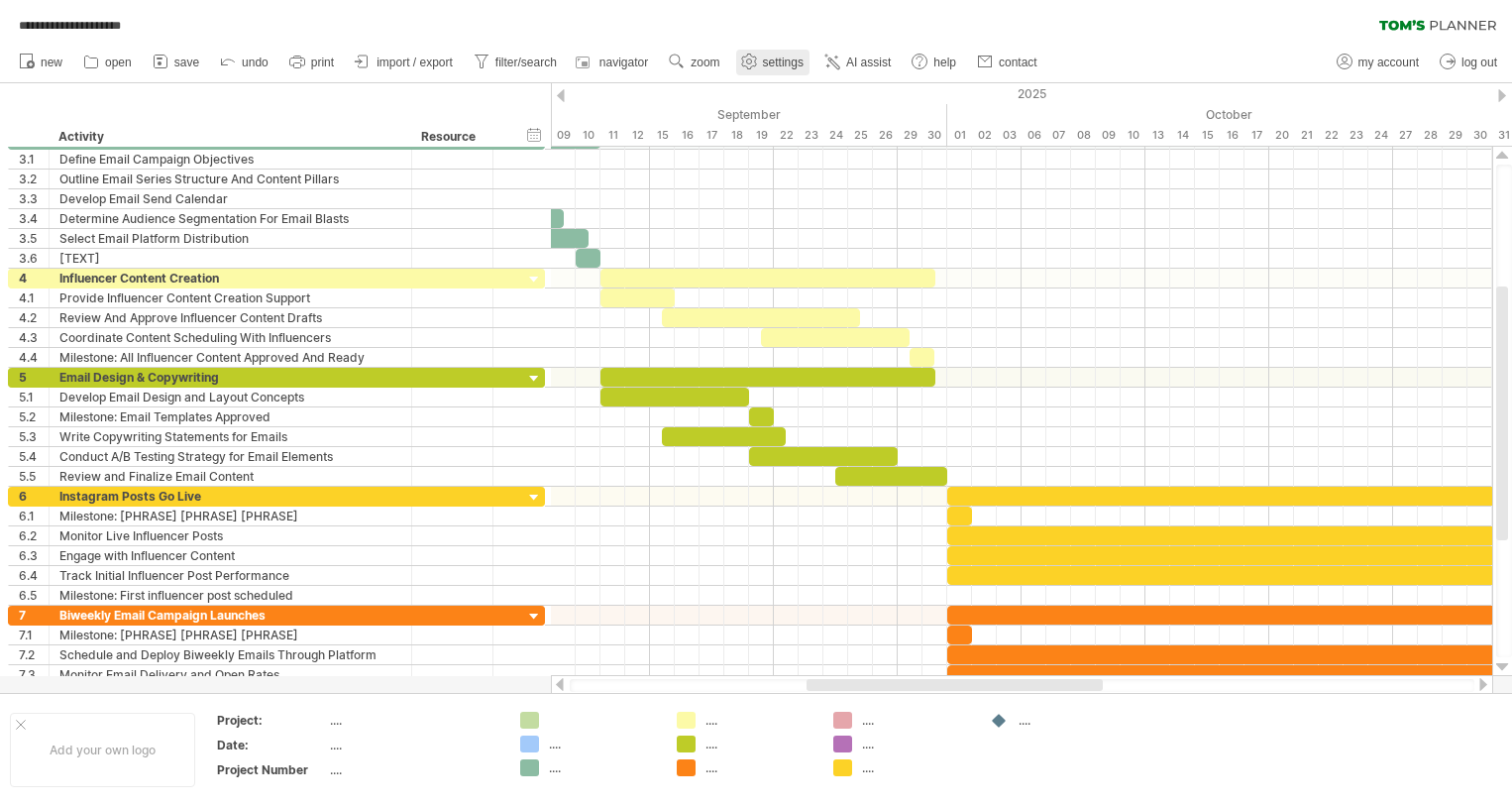 click on "settings" at bounding box center (783, 62) 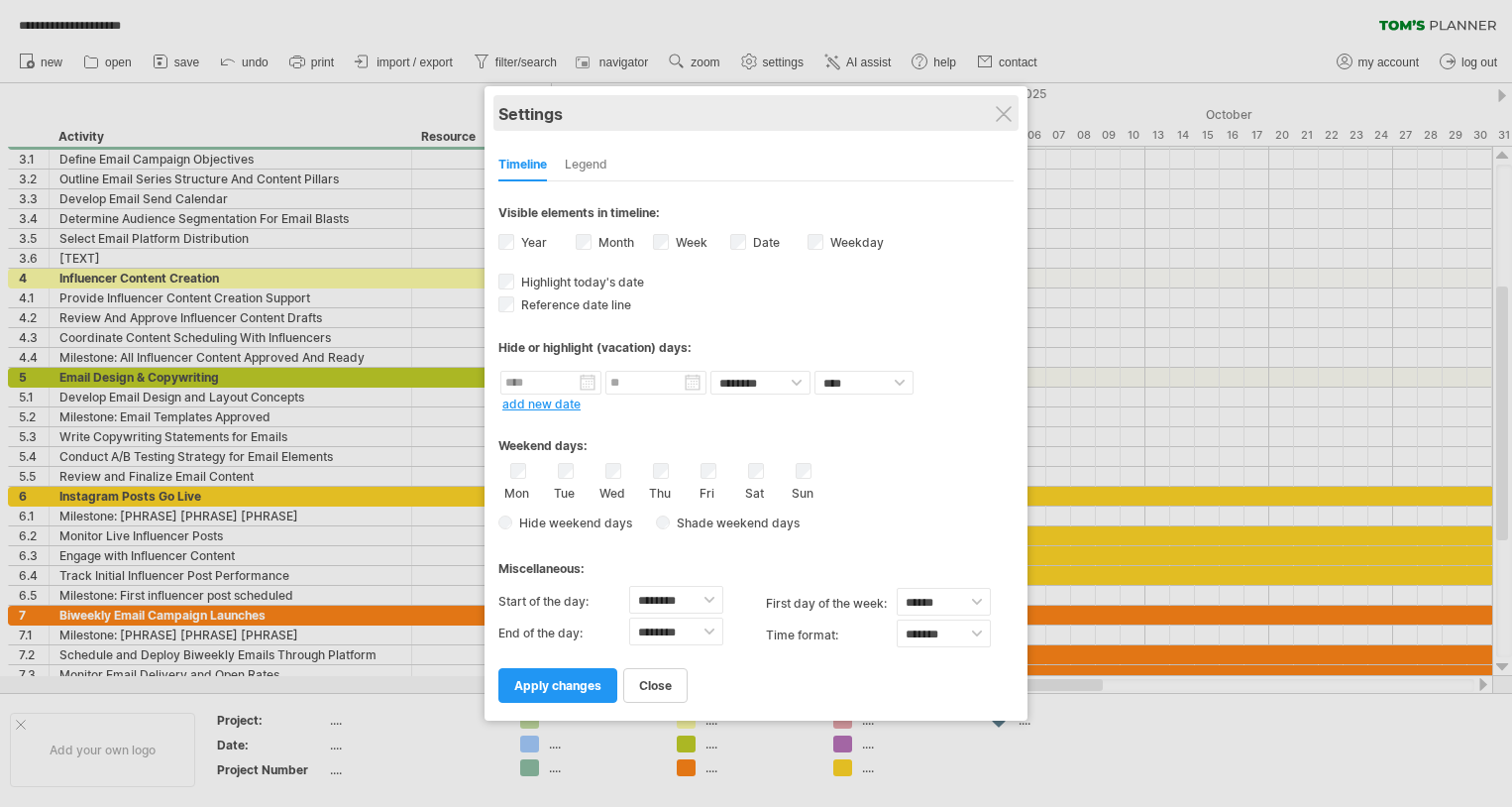 click on "Settings" at bounding box center (756, 113) 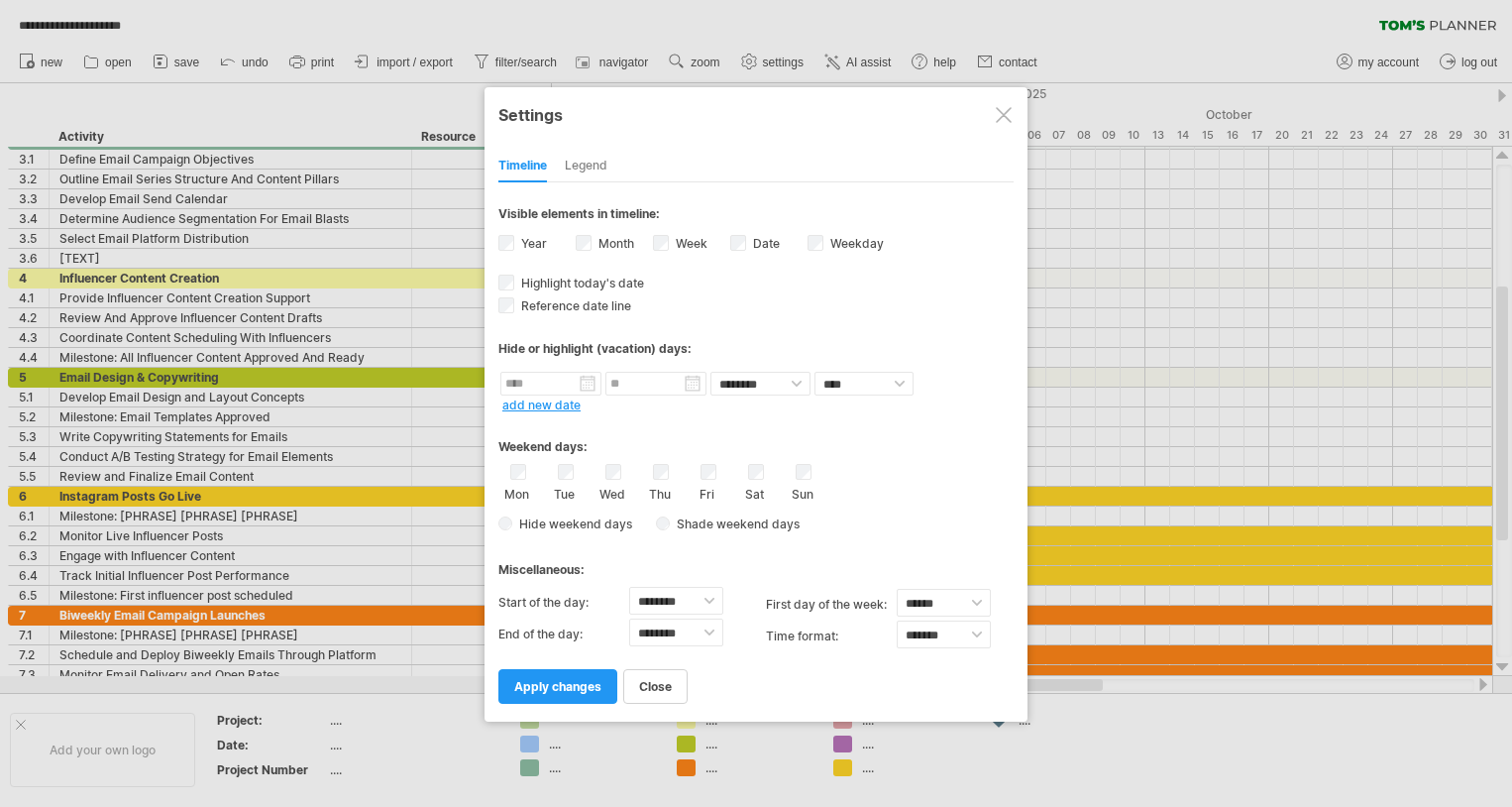 click at bounding box center [1004, 115] 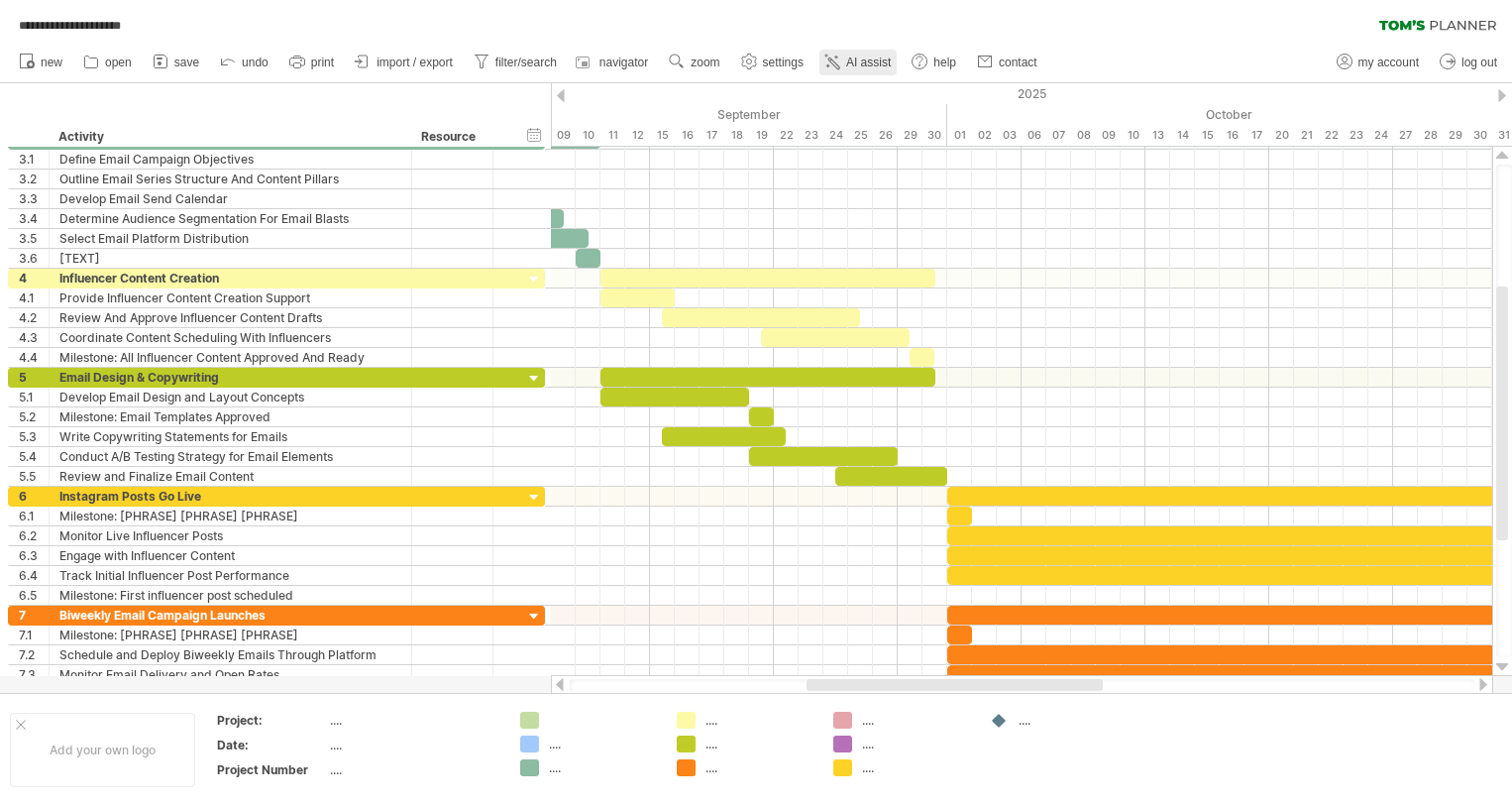 click 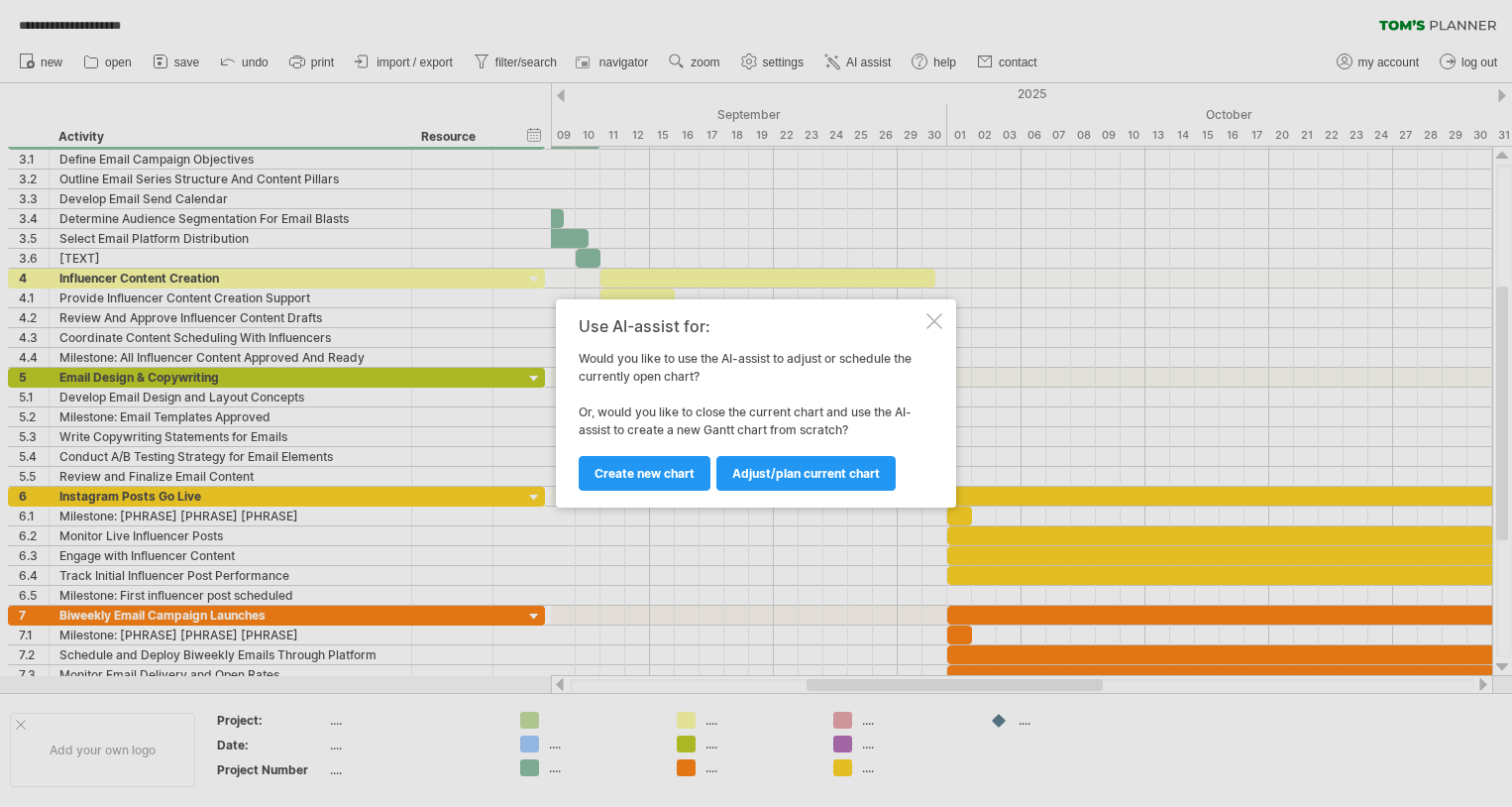 click at bounding box center [934, 321] 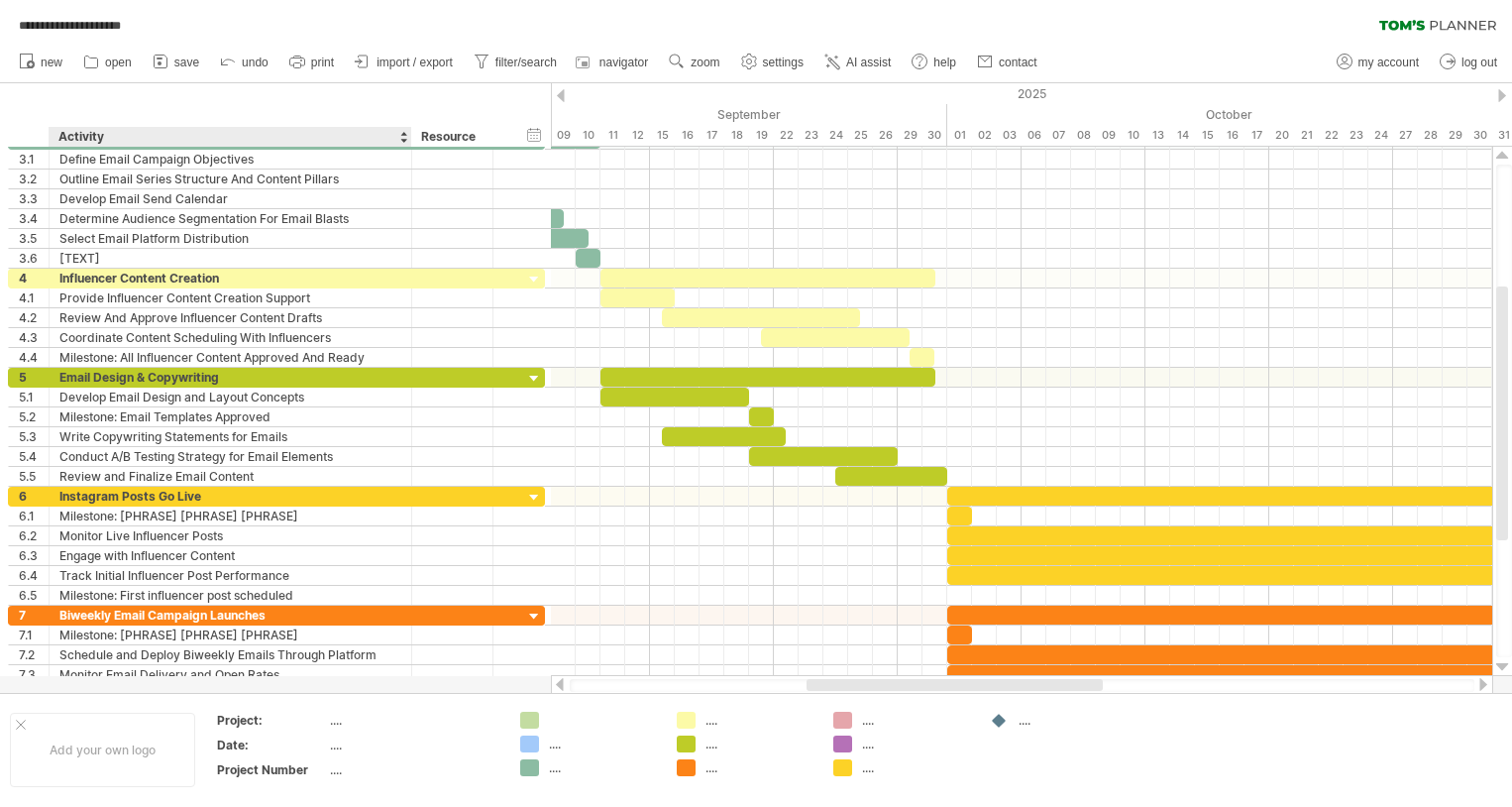 drag, startPoint x: 111, startPoint y: 61, endPoint x: 150, endPoint y: 86, distance: 46.32494 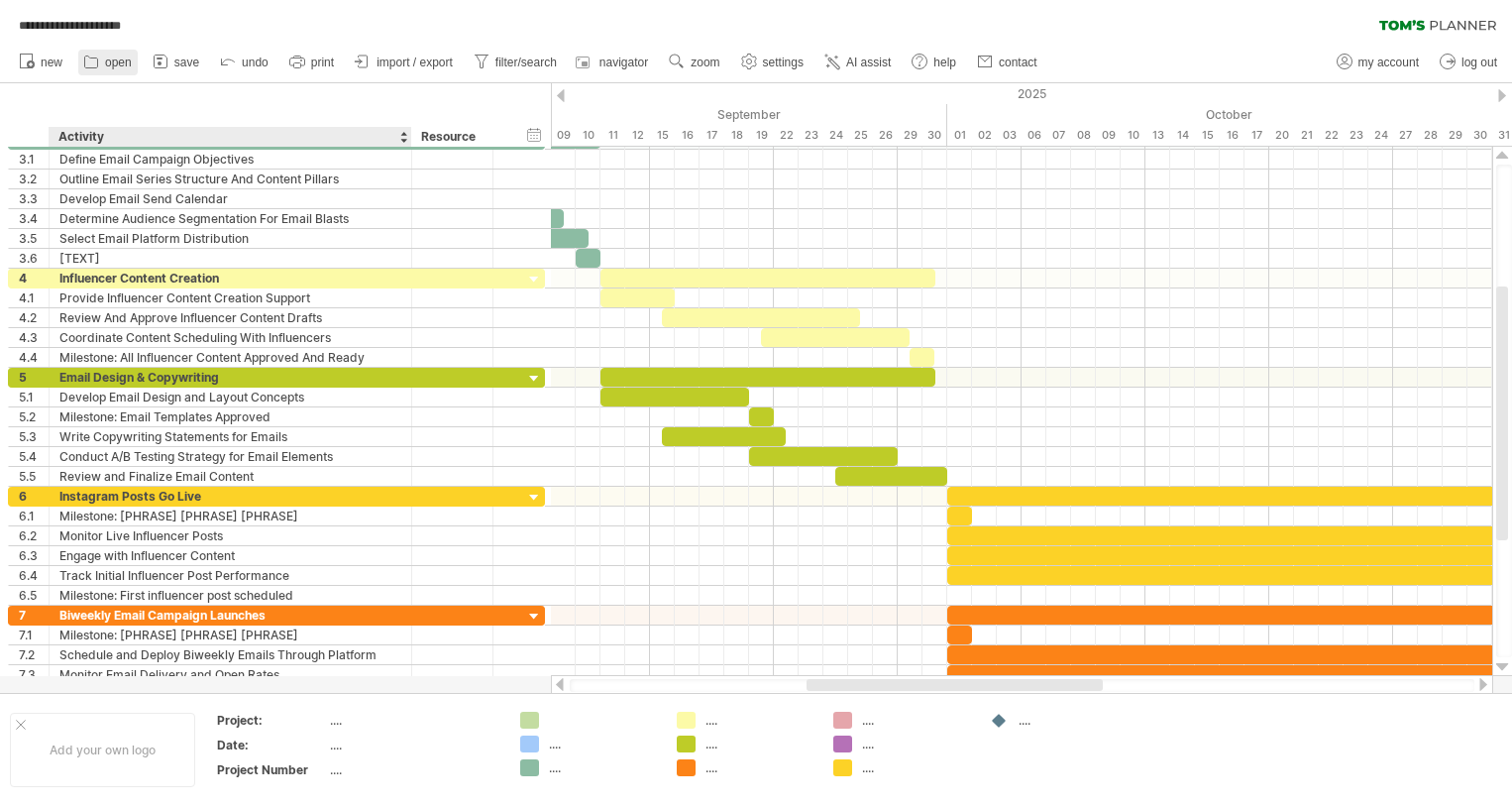 click on "open" at bounding box center [108, 62] 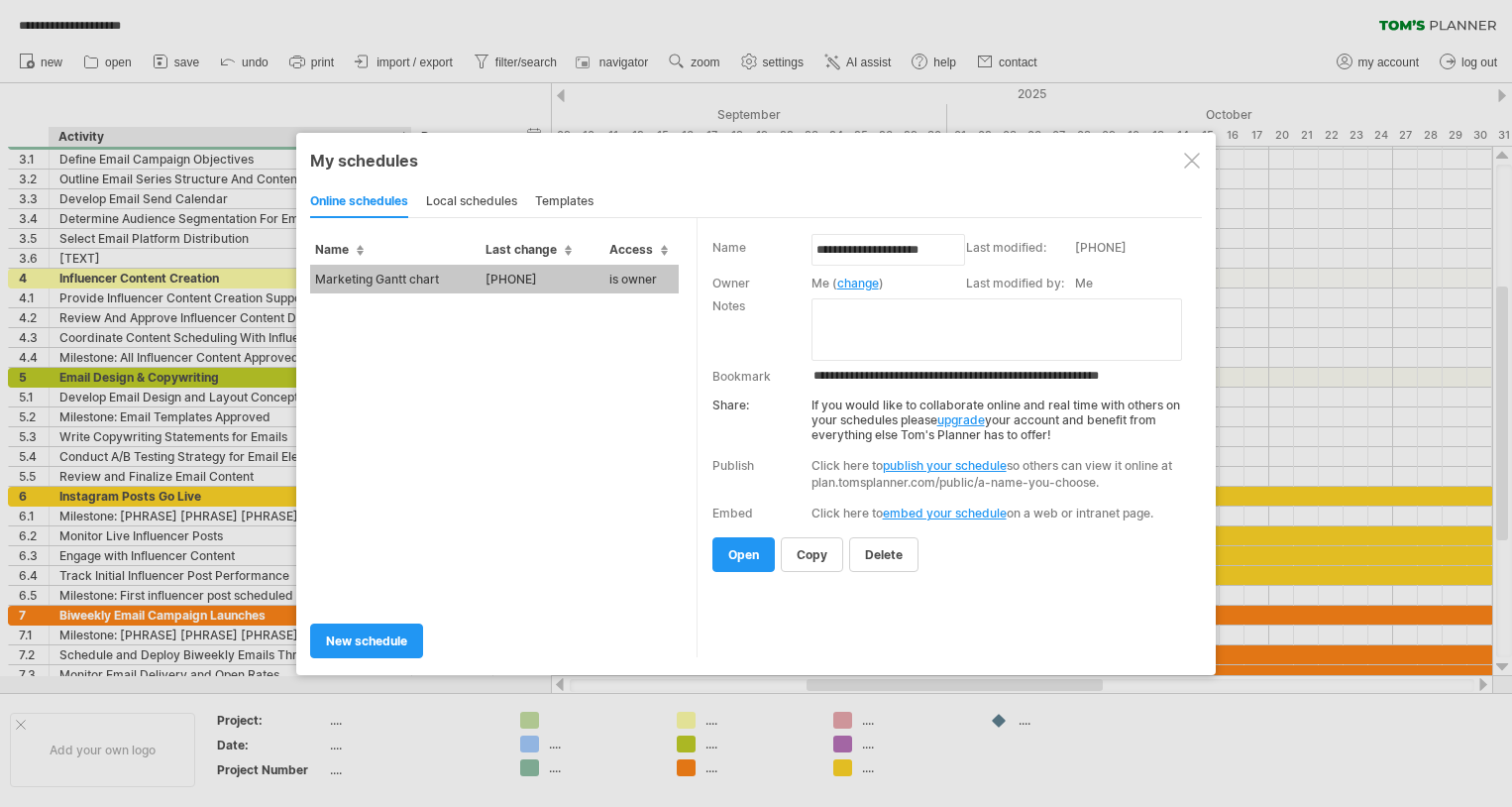 click on "local schedules" at bounding box center [472, 202] 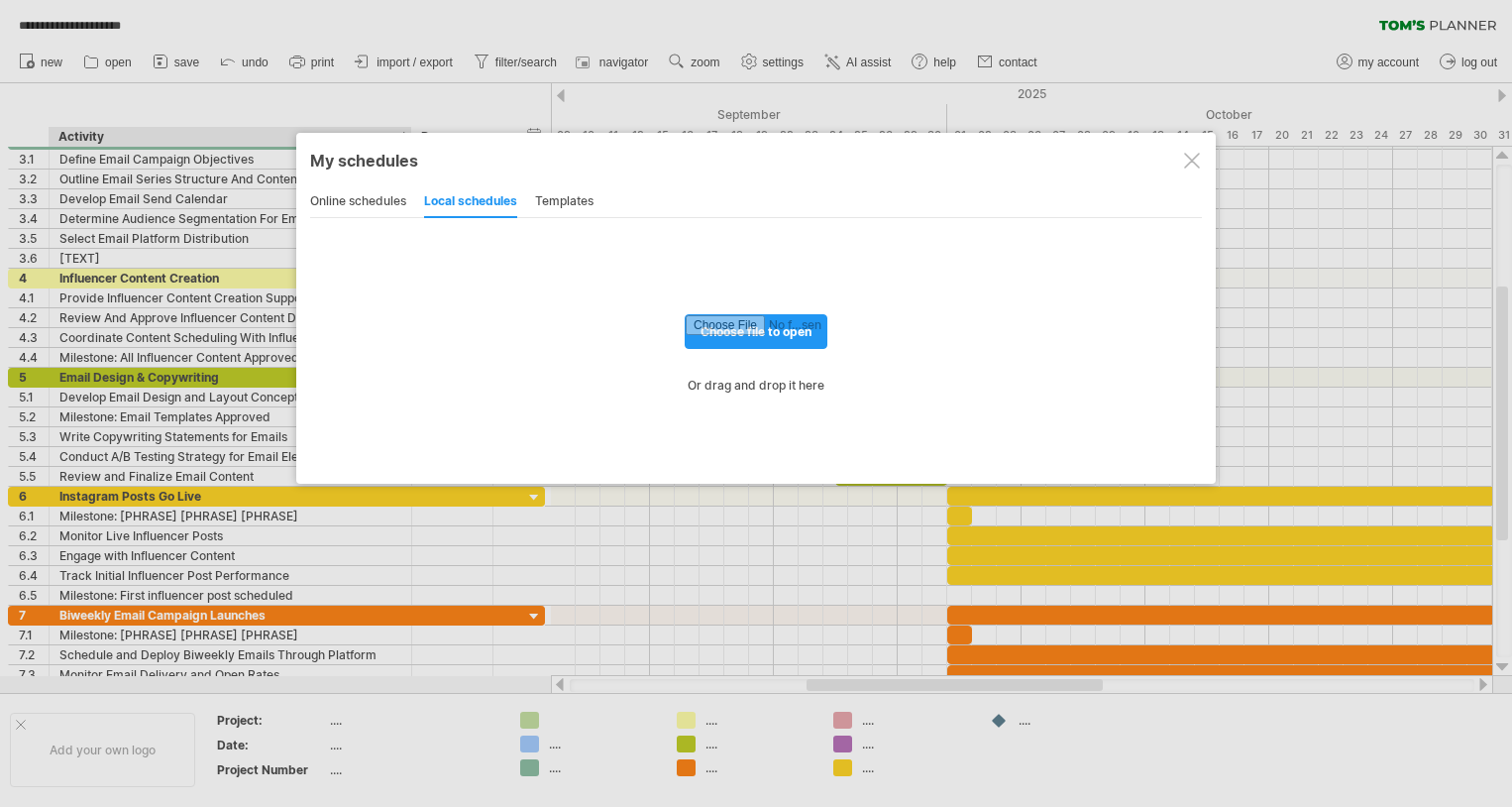 click on "templates" at bounding box center (564, 202) 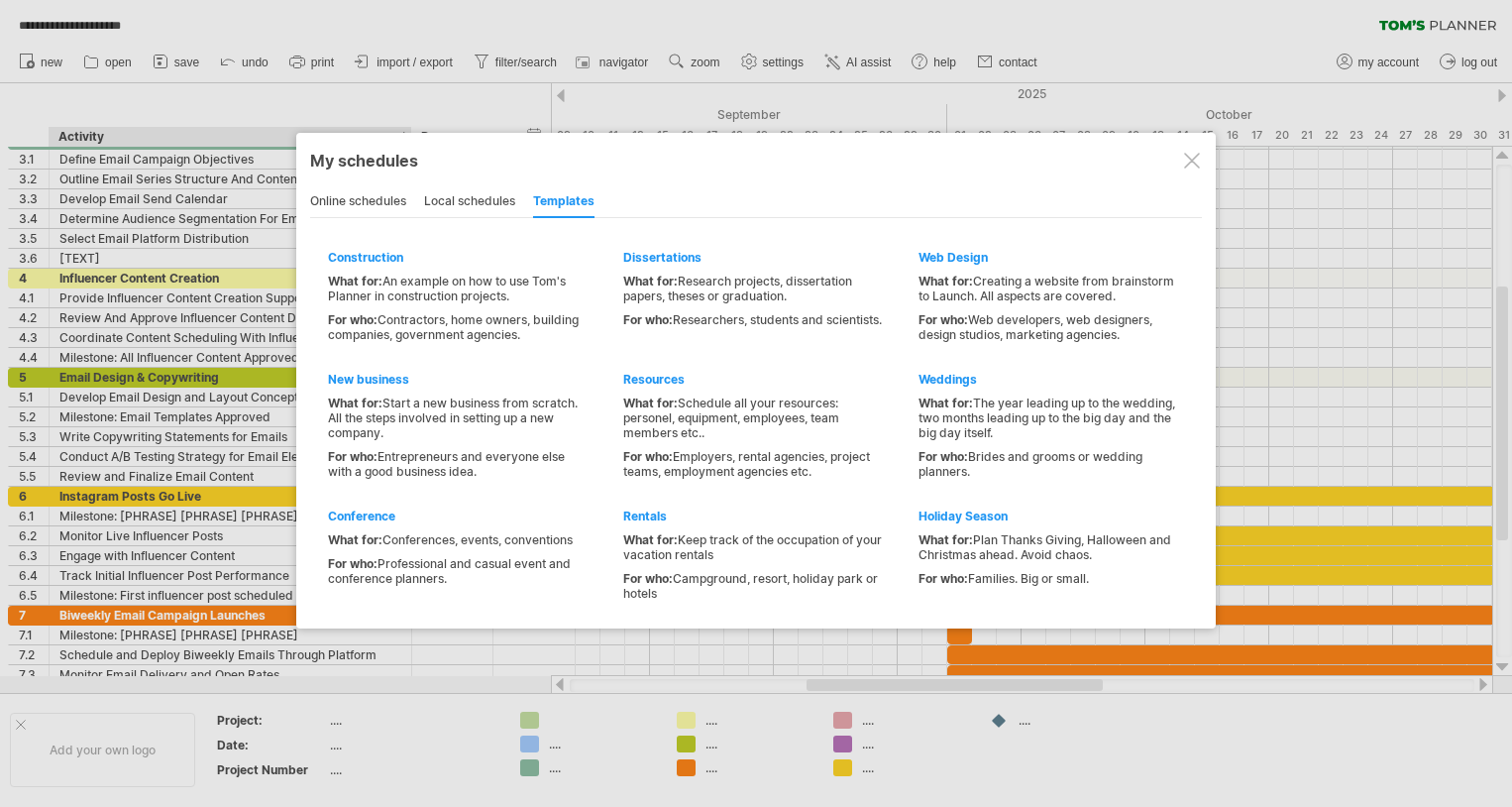 click on "online schedules" at bounding box center [358, 202] 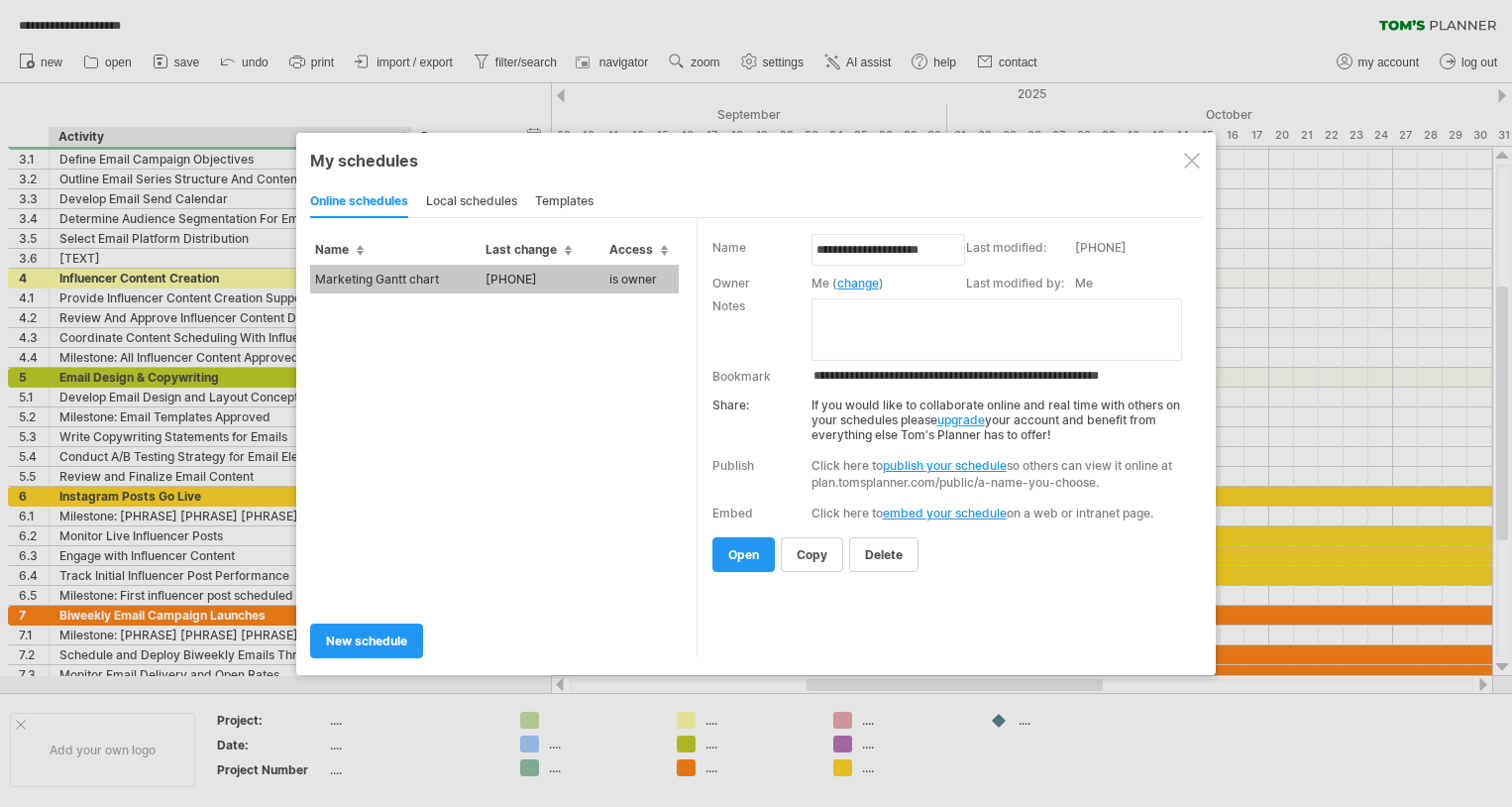 click on "is owner" at bounding box center [641, 279] 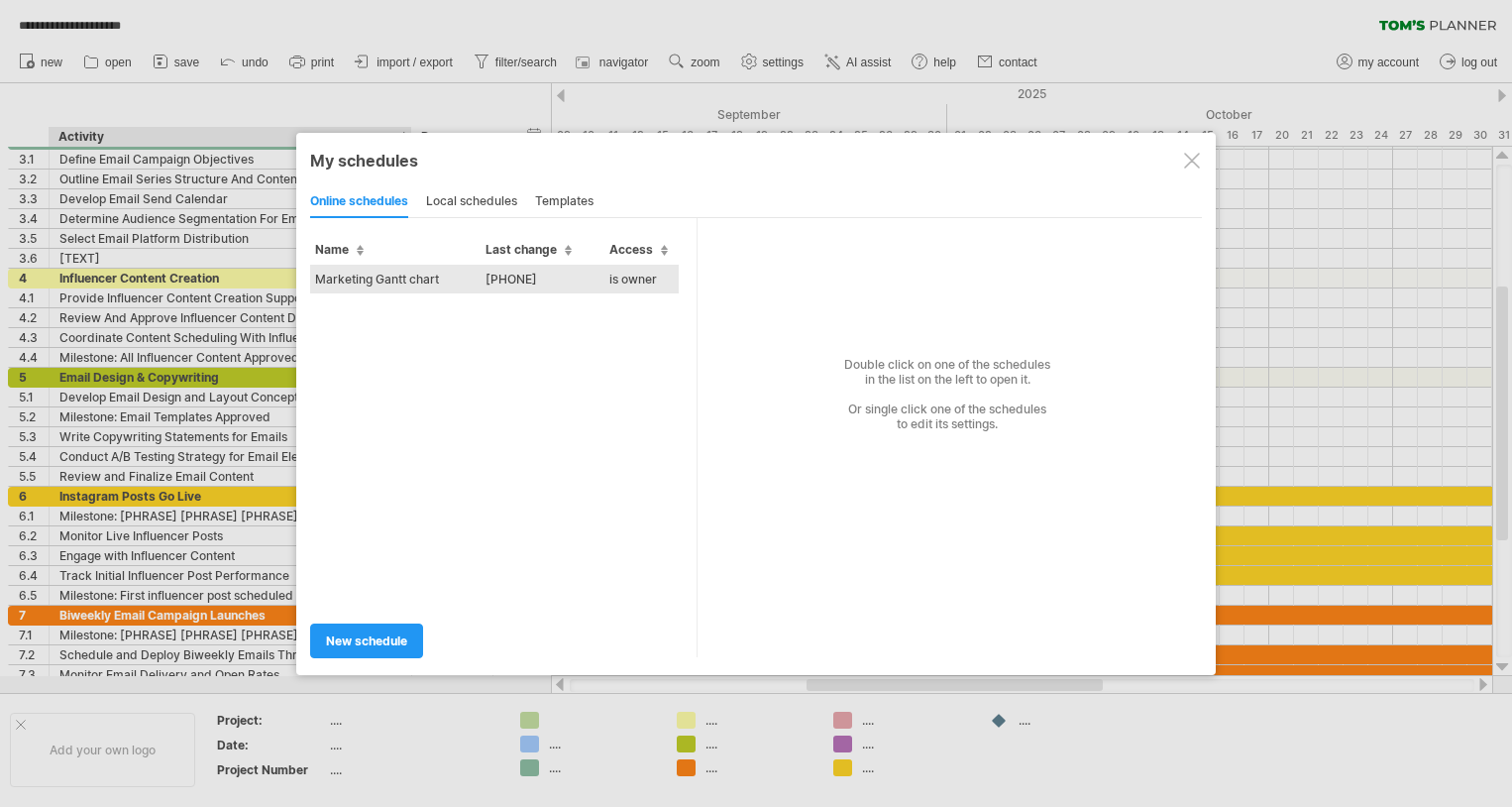 click on "[PHONE]" at bounding box center (542, 279) 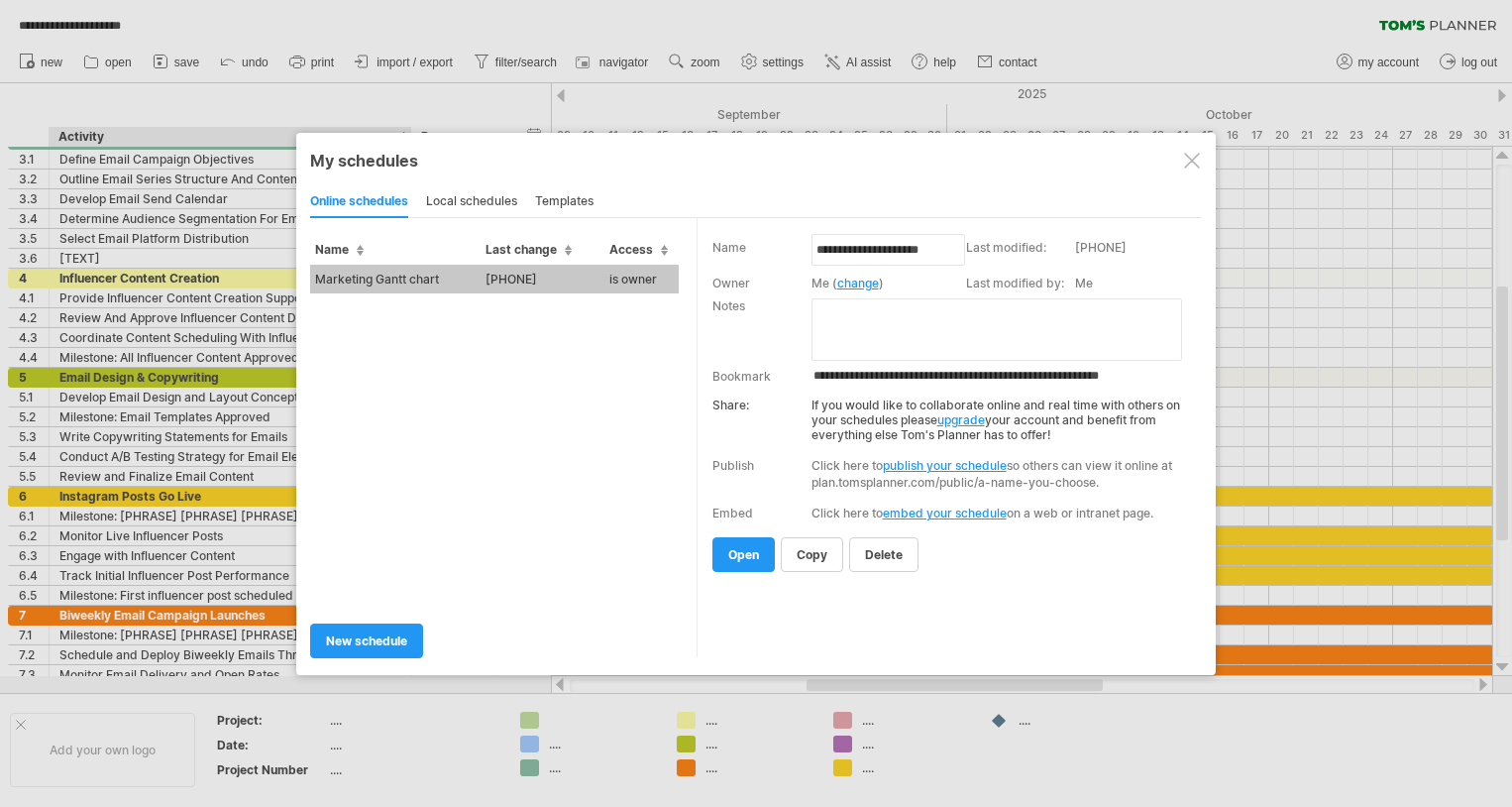 drag, startPoint x: 1173, startPoint y: 378, endPoint x: 811, endPoint y: 380, distance: 362.0055 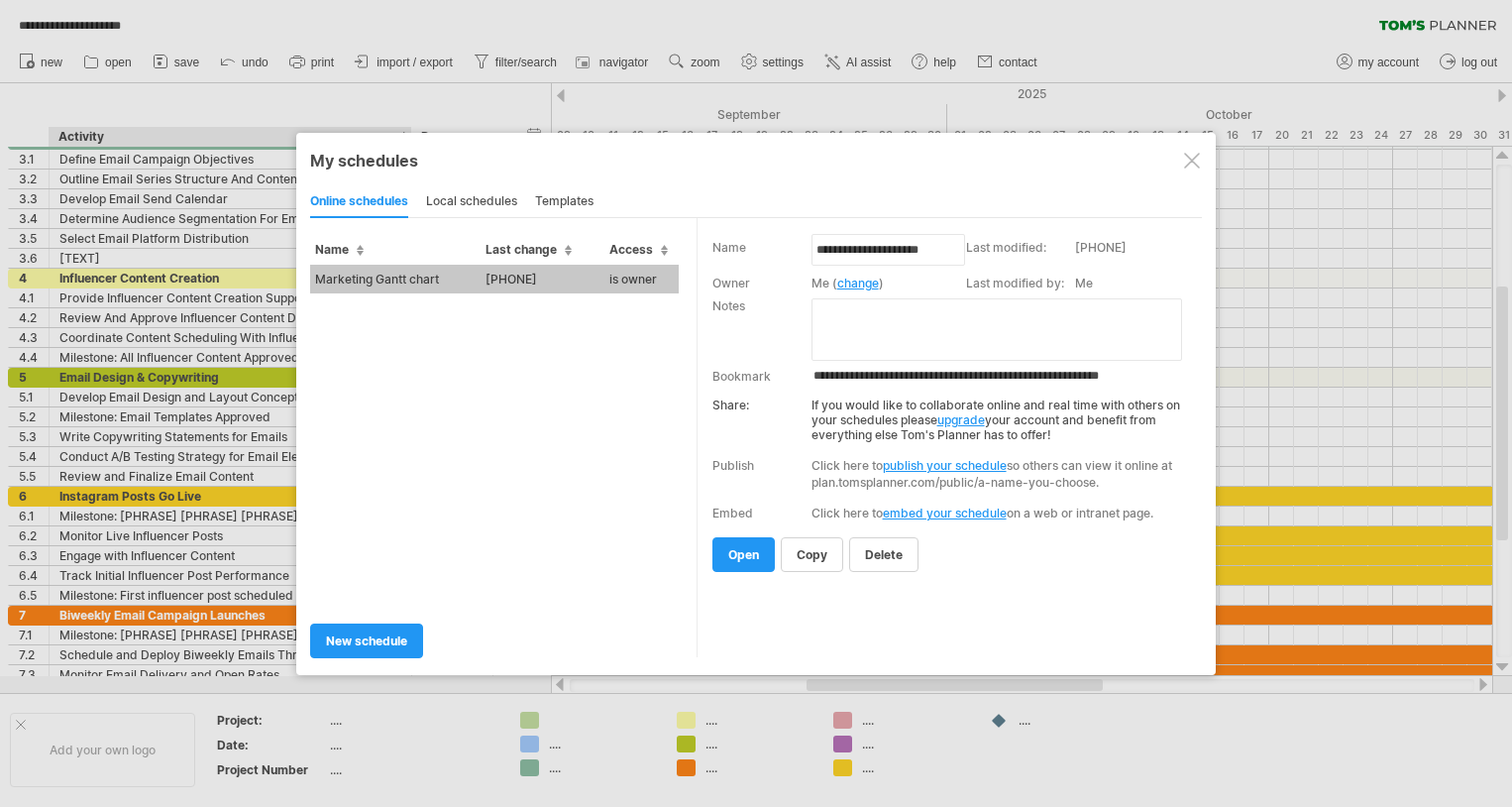 click on "**********" at bounding box center (1006, 376) 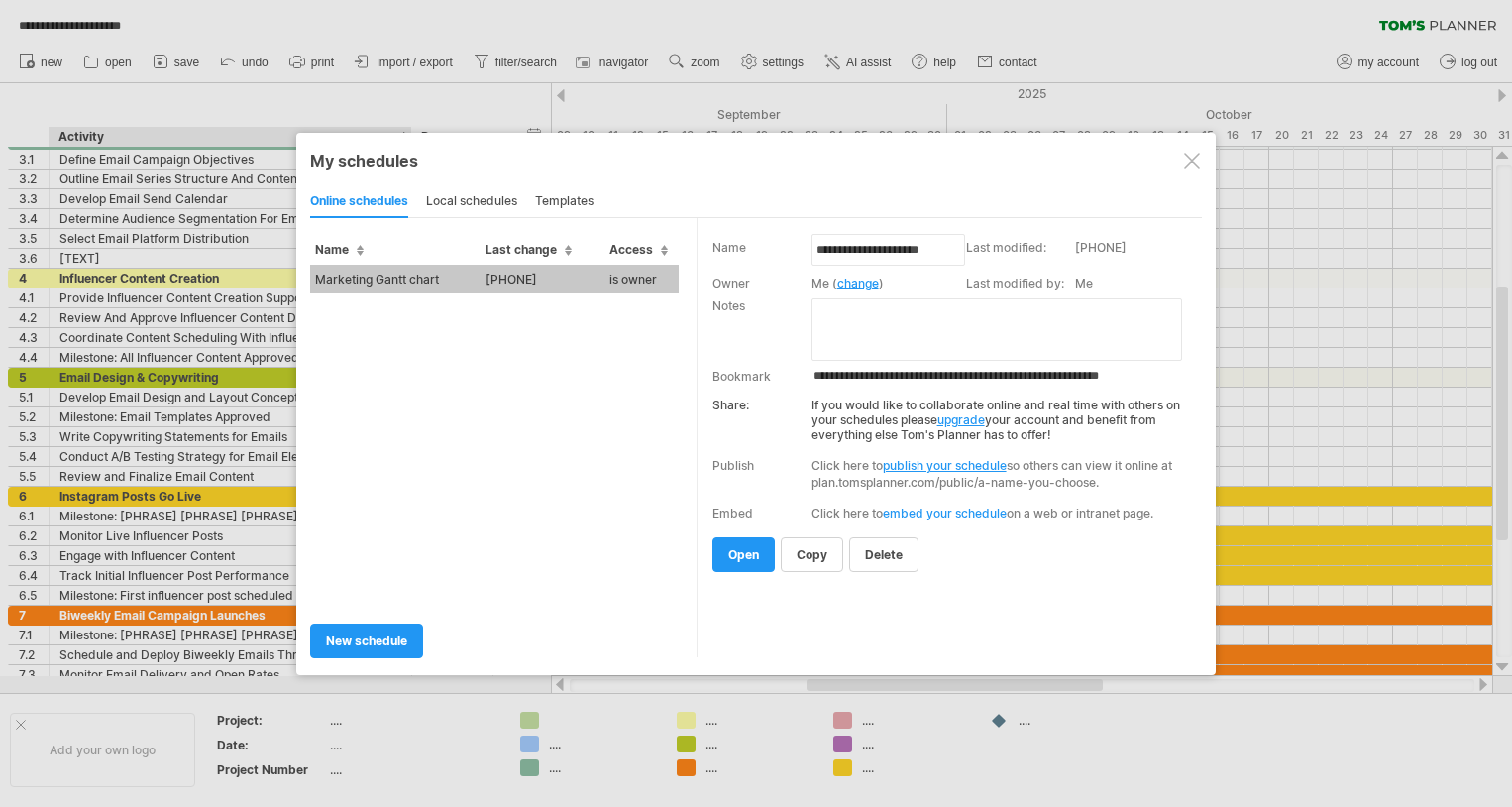 click on "publish your schedule" at bounding box center (944, 465) 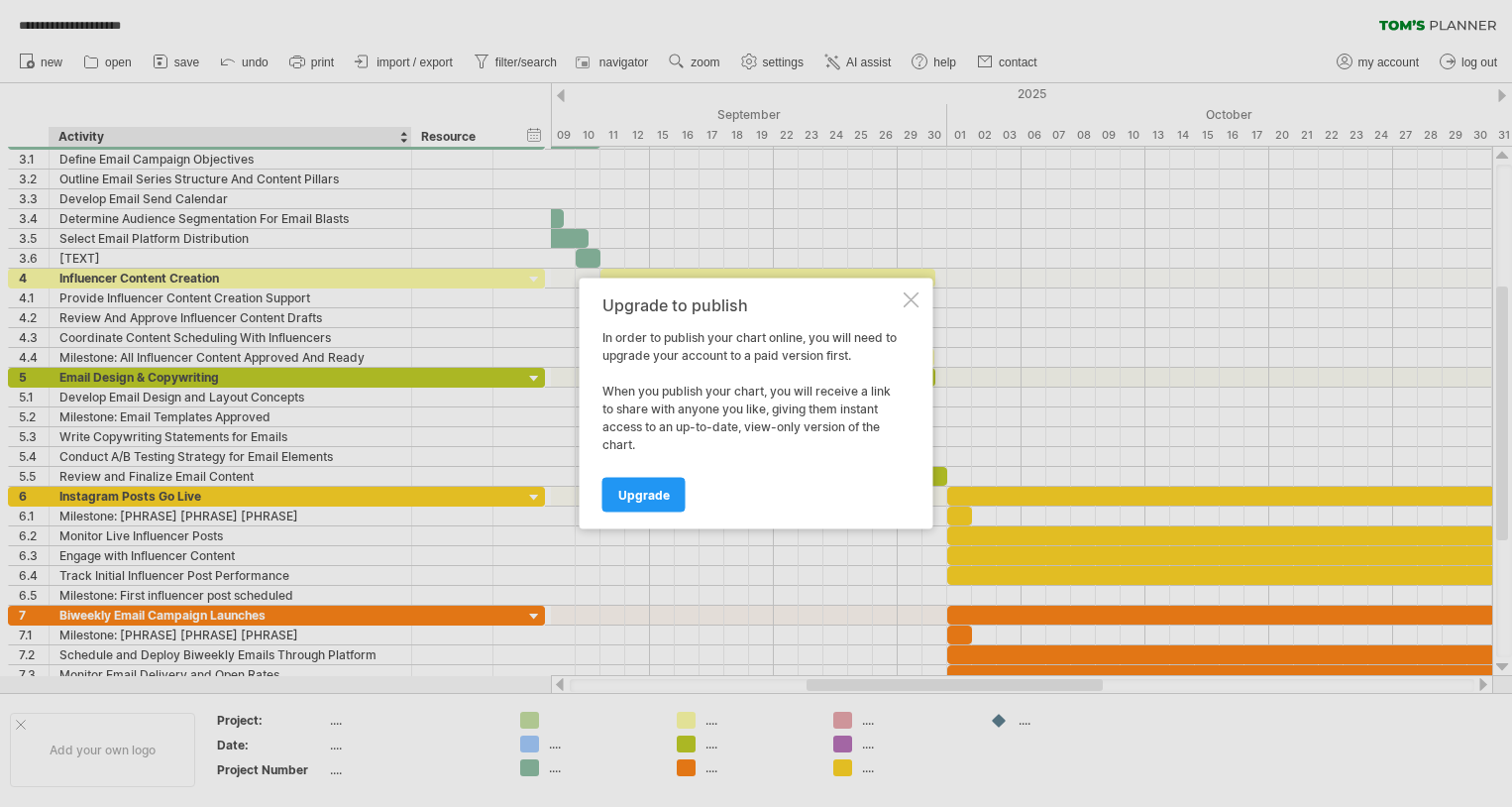 click on "Upgrade to publish  In order to publish your chart online, you will need to upgrade your account to a paid version first. When you publish your chart, you will receive a link to share with anyone you like, giving them instant access to an up-to-date, view-only version of the chart. Upgrade" at bounding box center [756, 404] 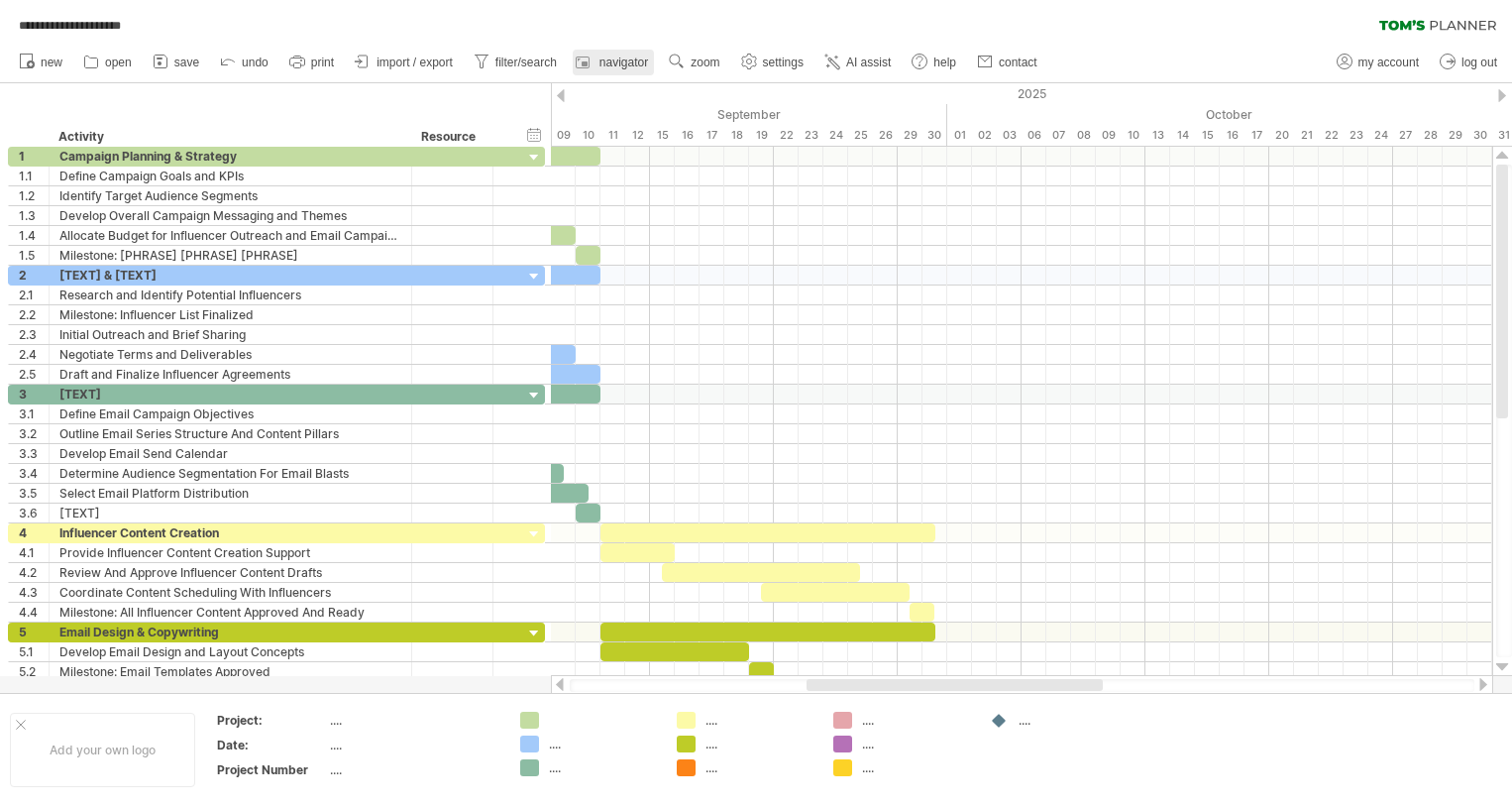 click 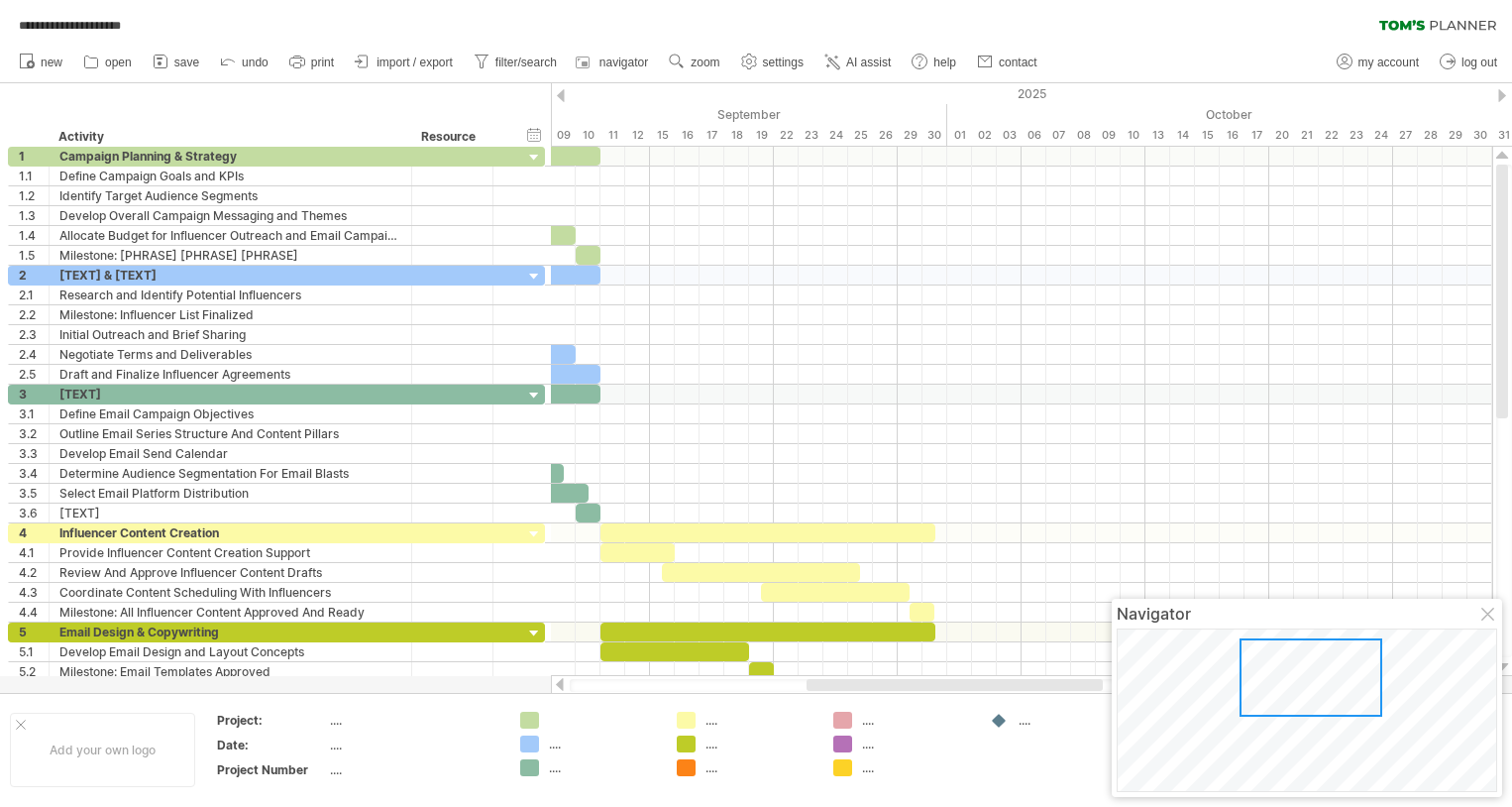 click on "new
open" at bounding box center (527, 62) 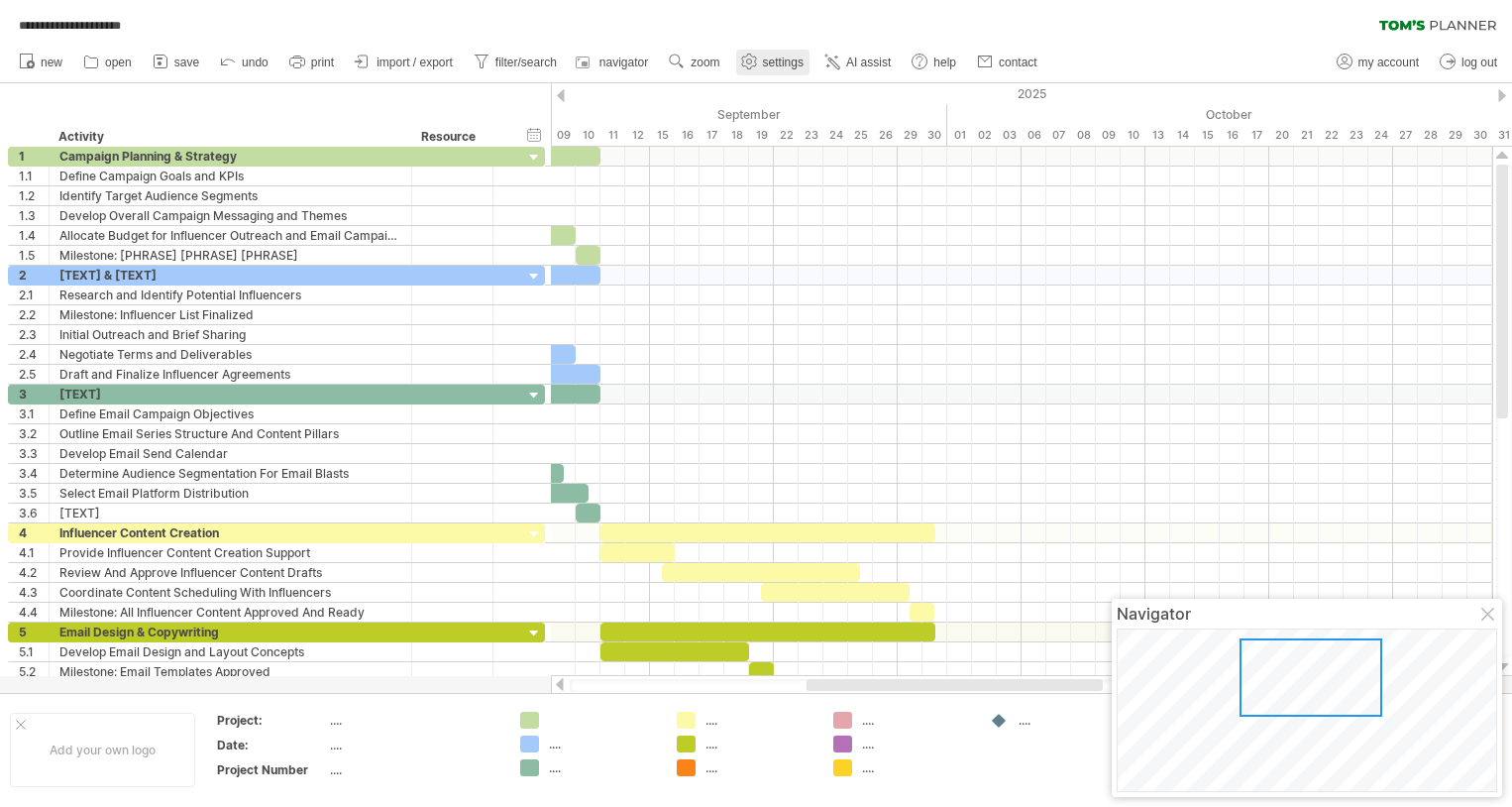 click on "settings" at bounding box center [783, 62] 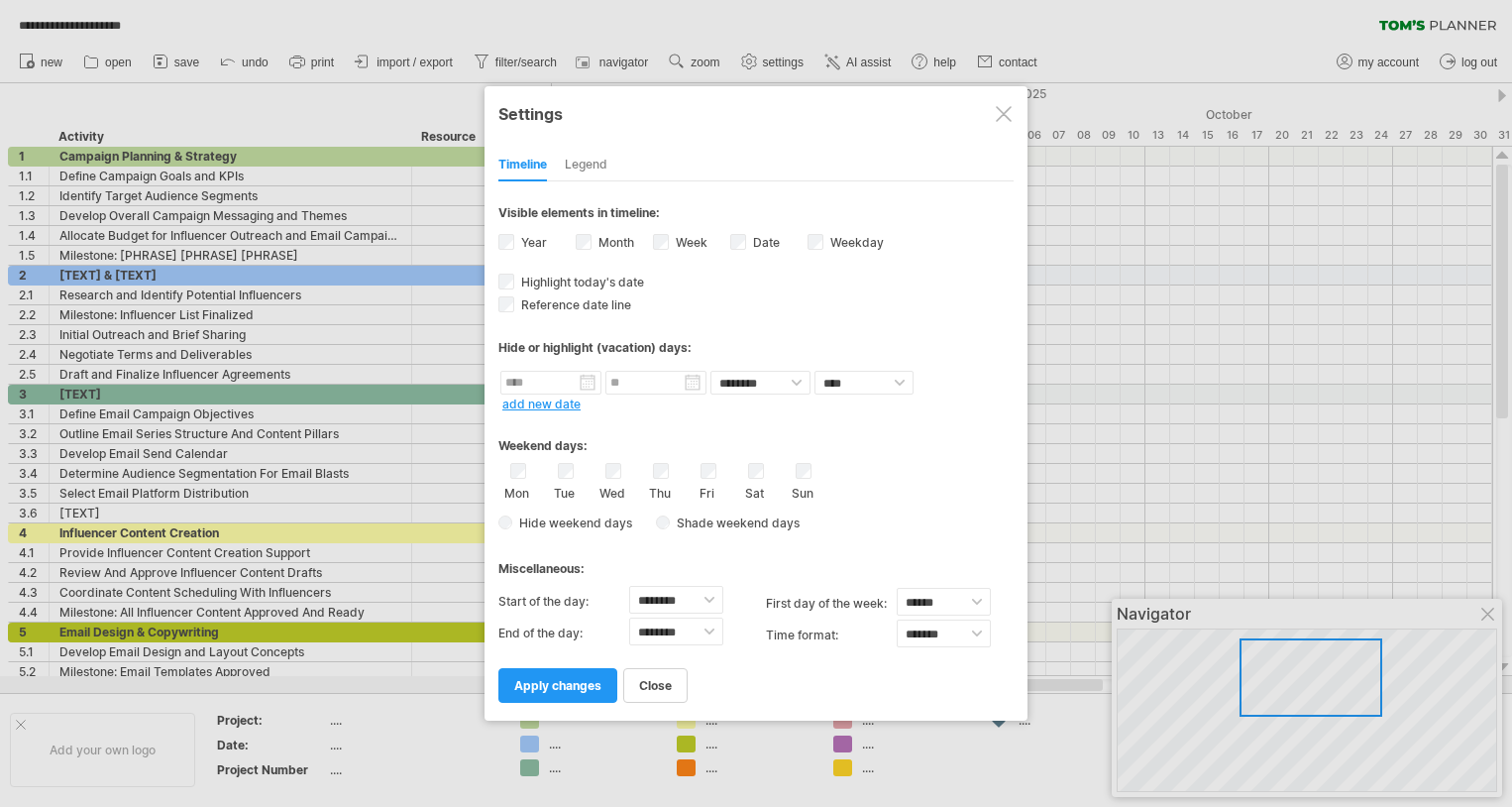 click at bounding box center (756, 404) 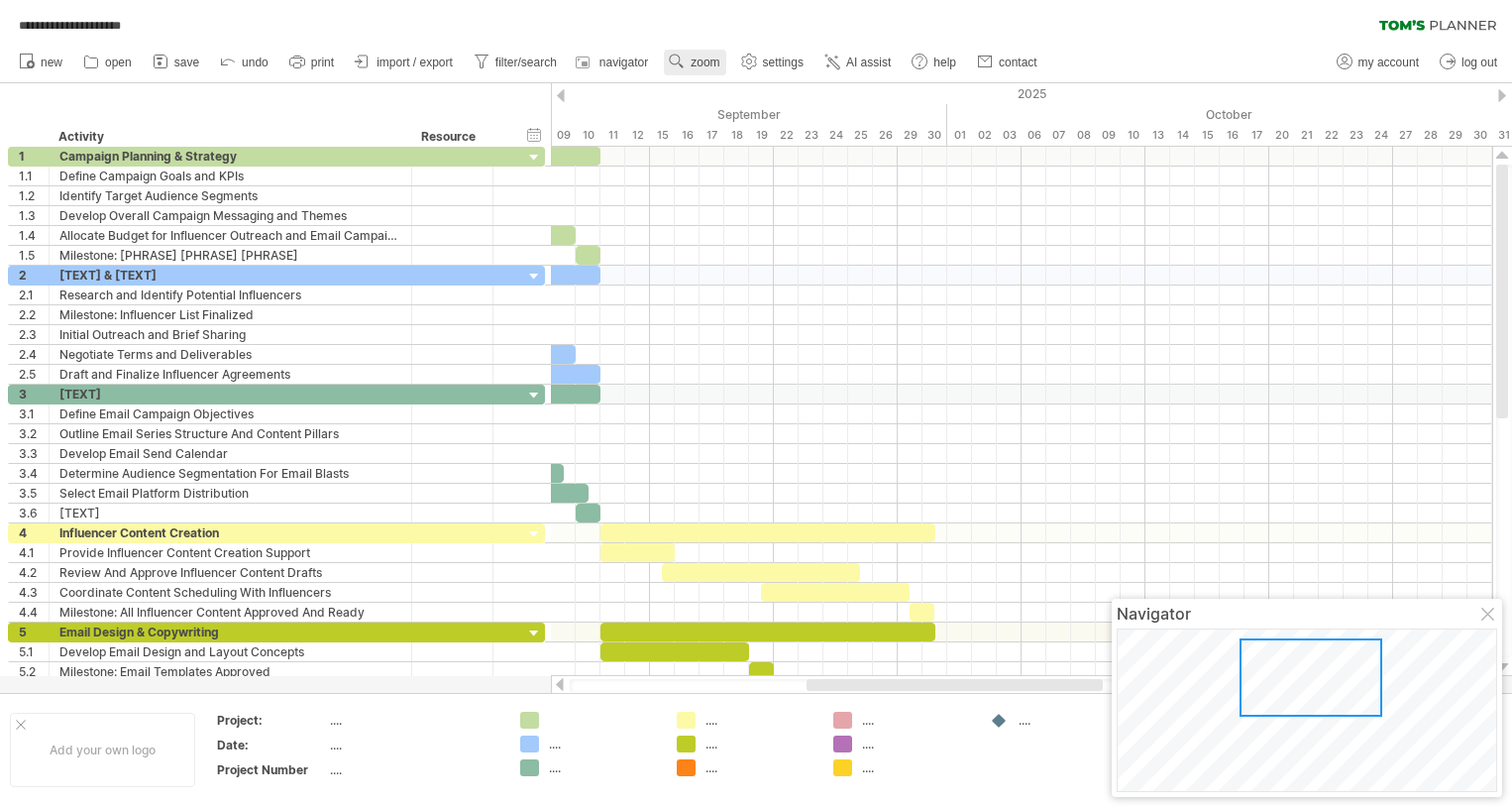 click on "zoom" at bounding box center (704, 62) 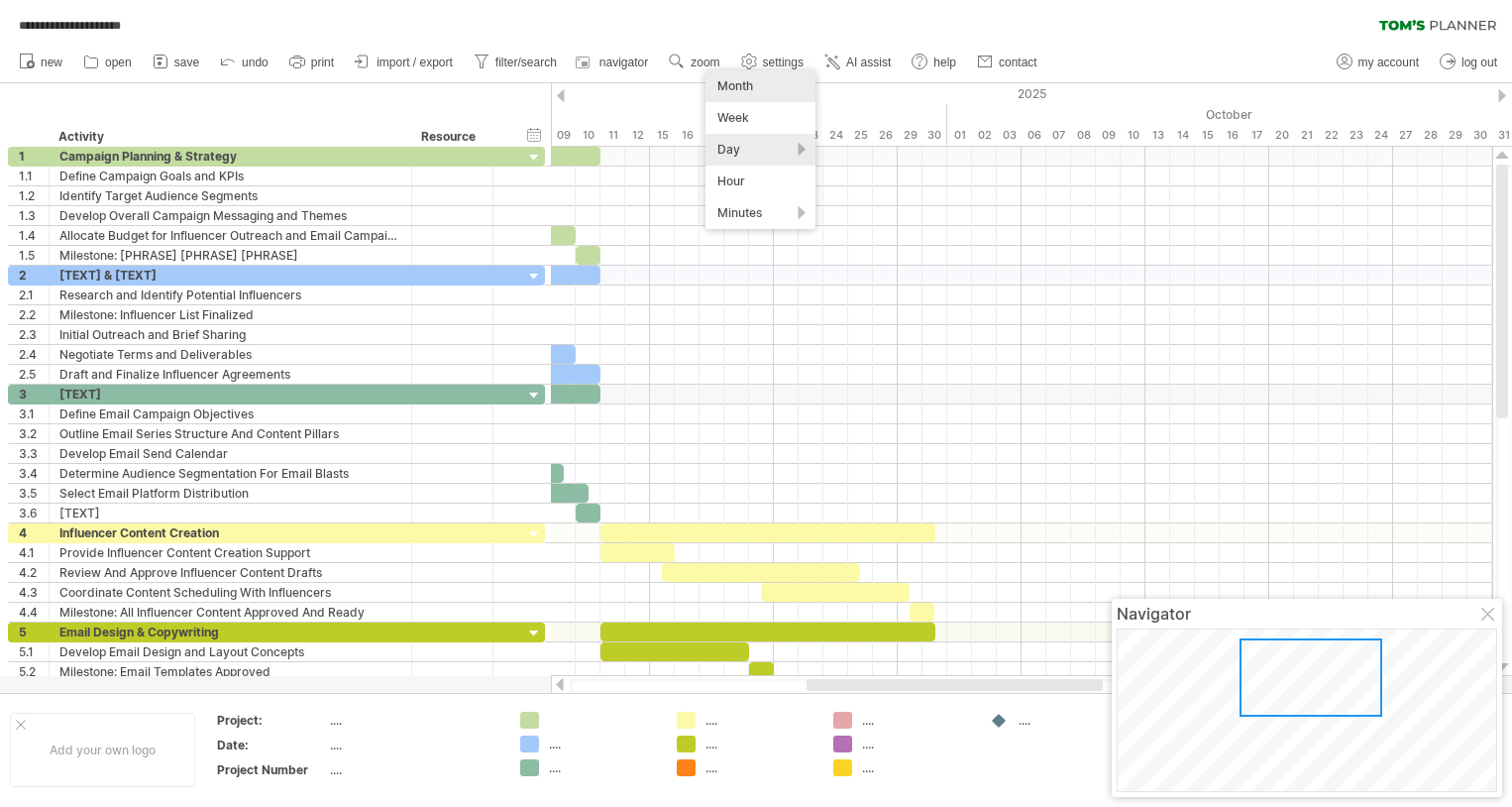 click on "Month" at bounding box center [760, 86] 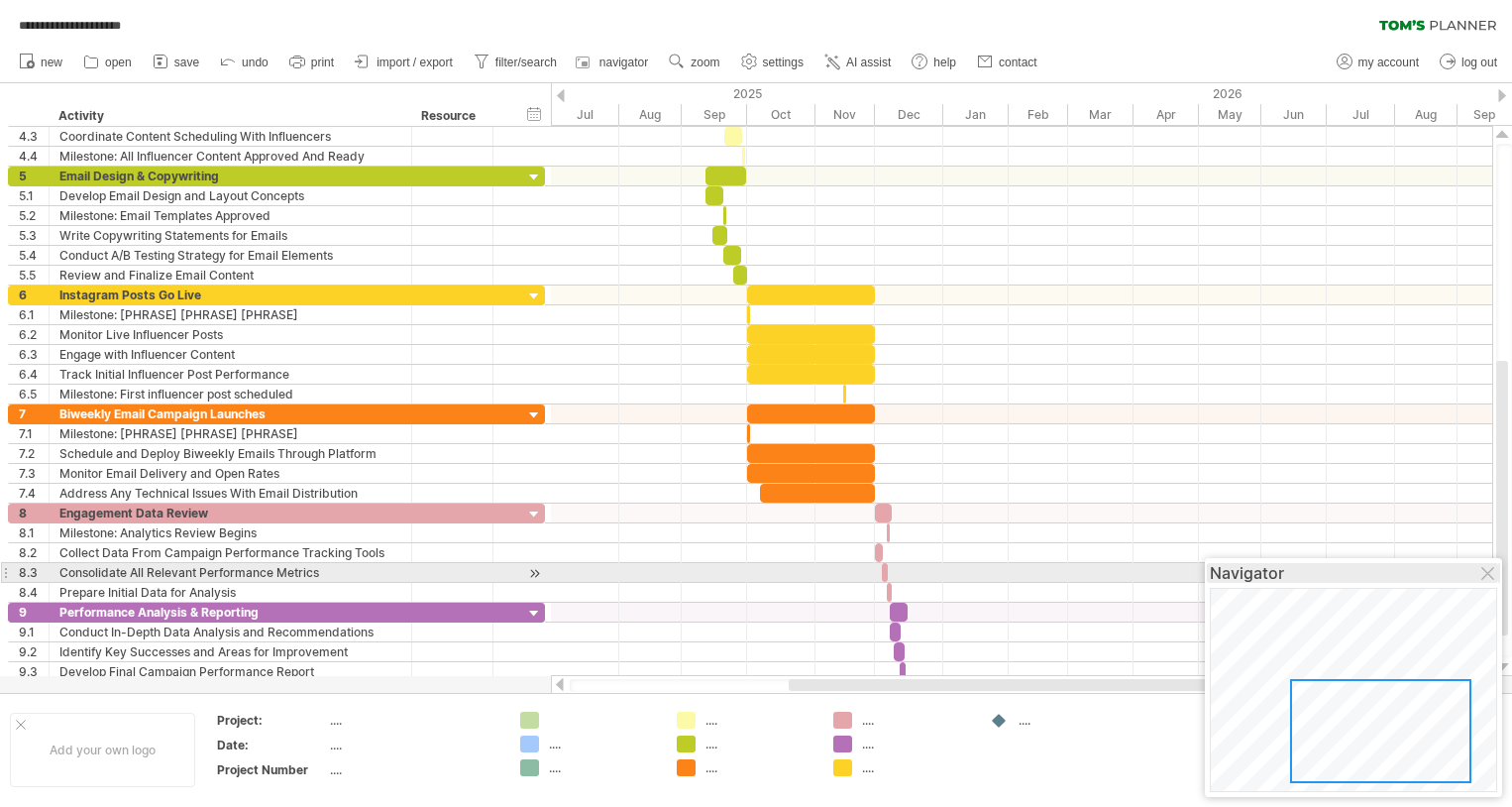 click on "Navigator" at bounding box center (1353, 573) 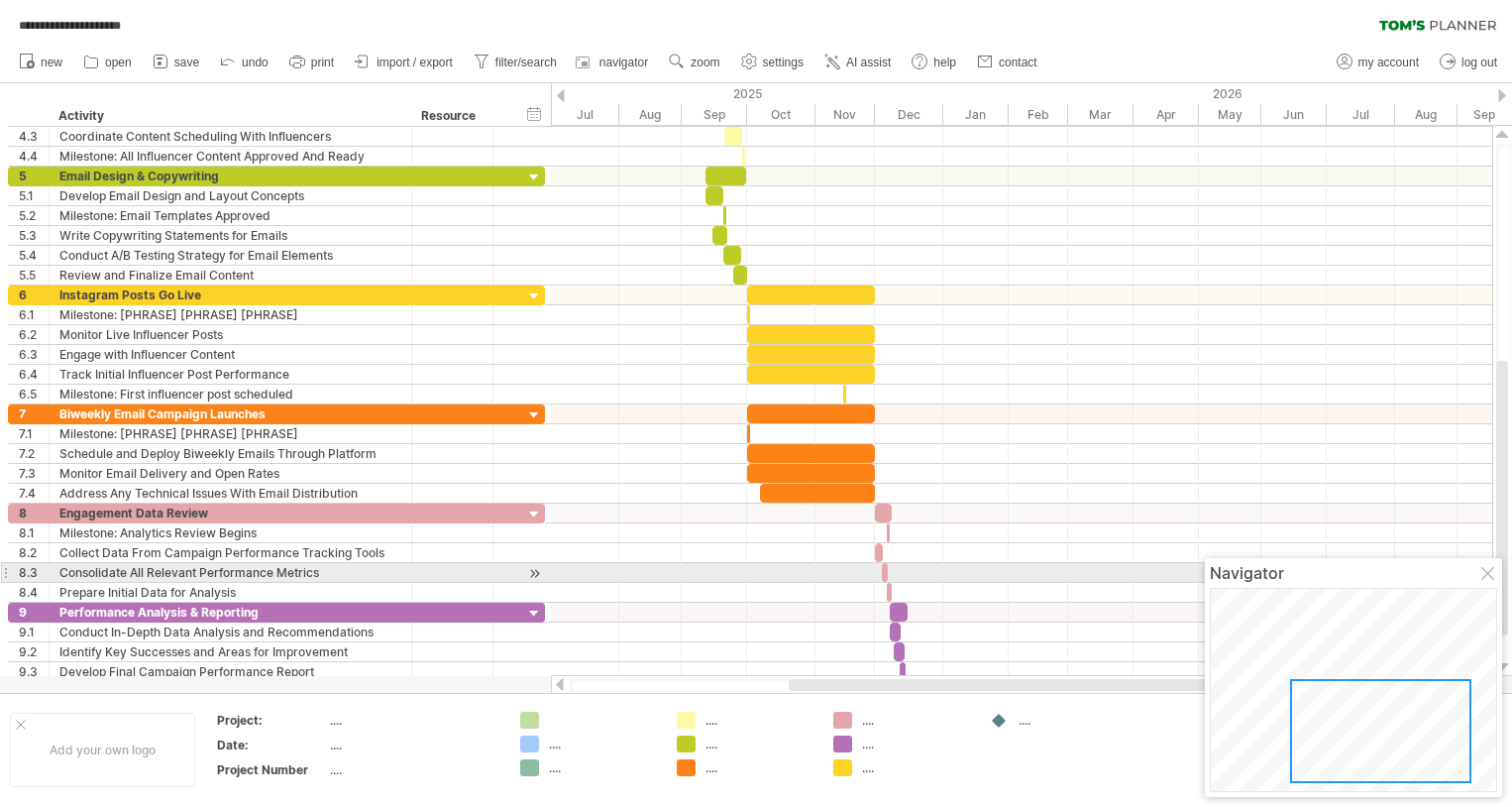 click at bounding box center (1489, 575) 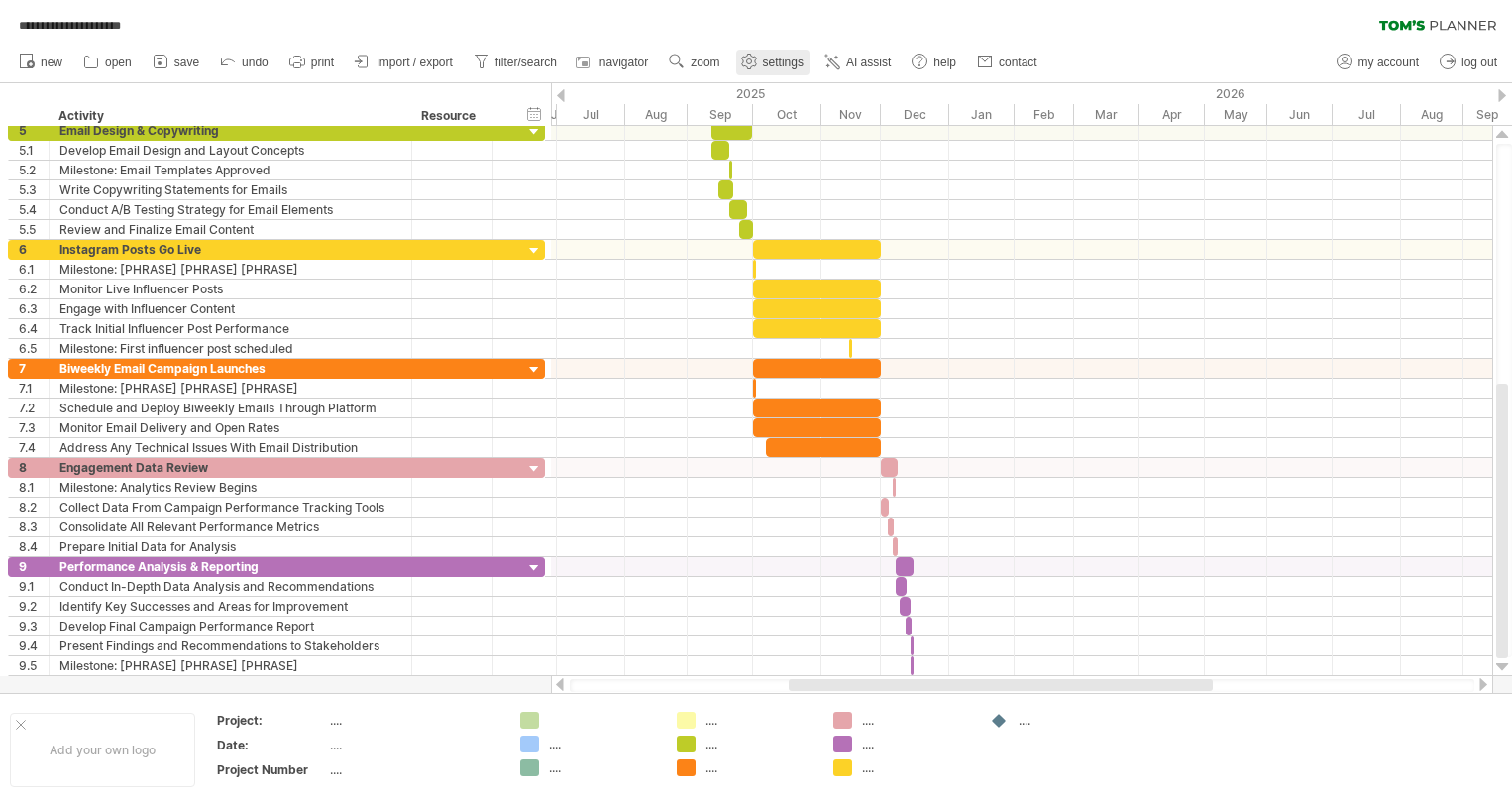click on "settings" at bounding box center (773, 62) 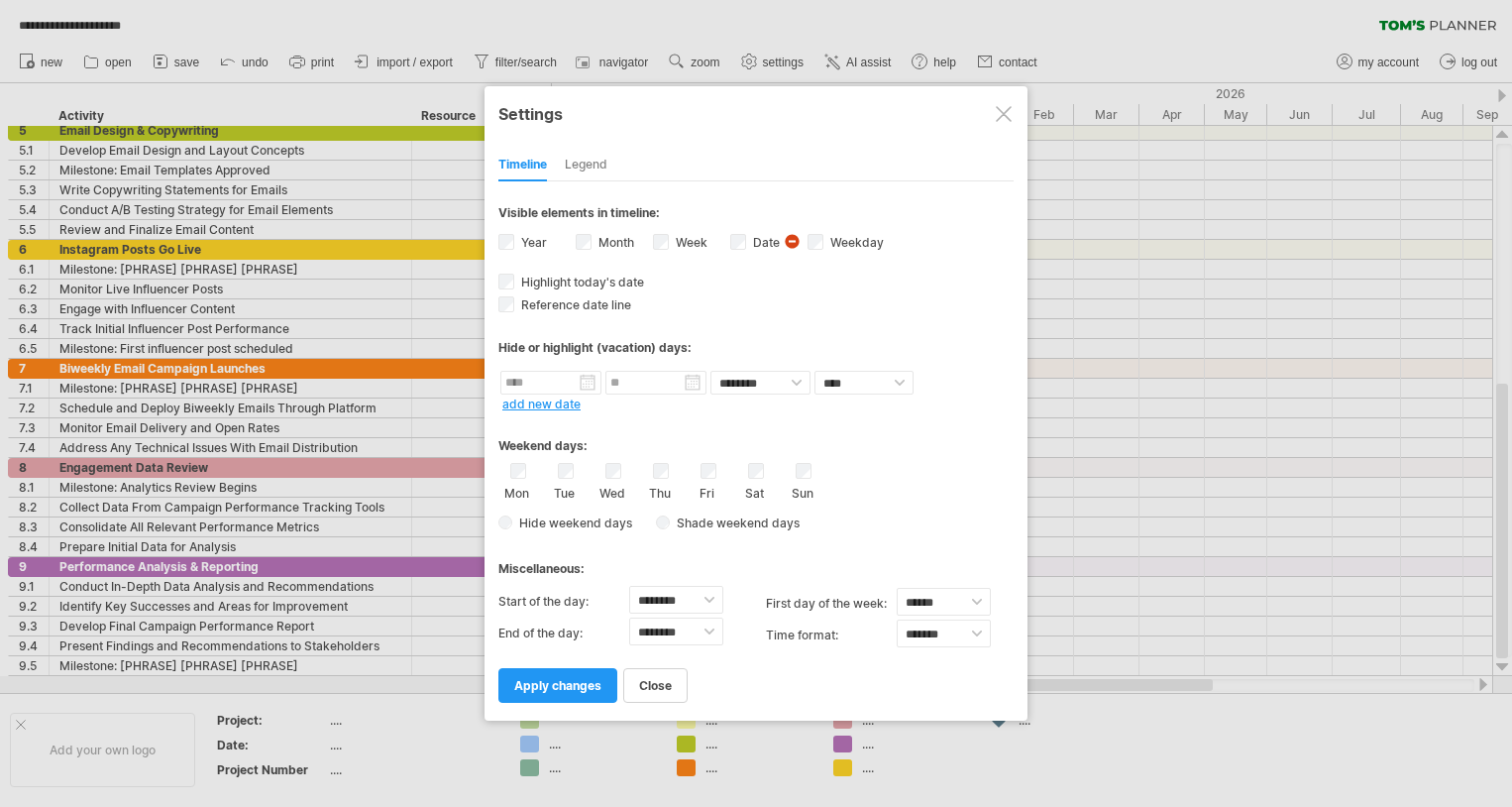 click at bounding box center (1004, 114) 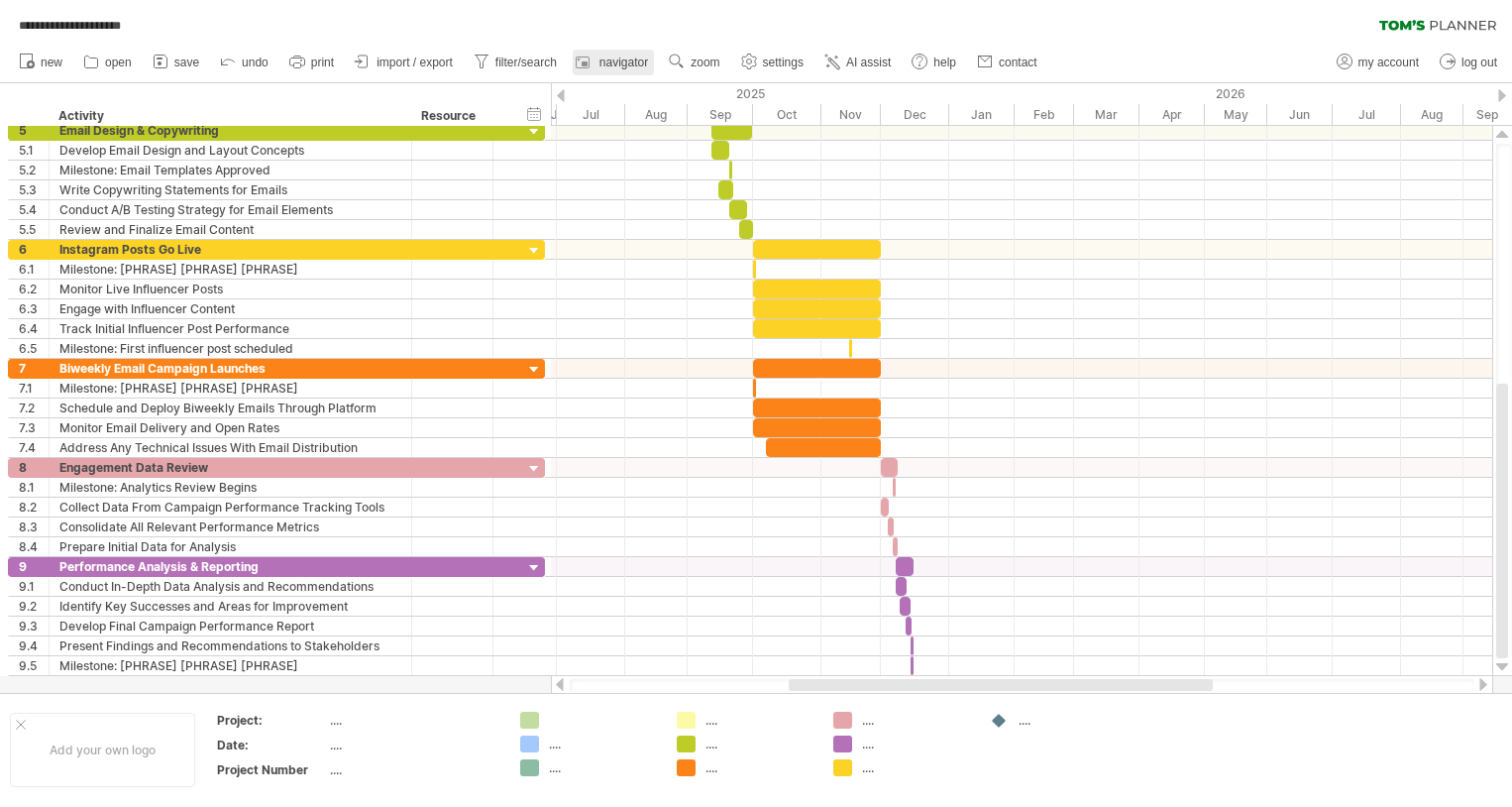 click on "navigator" at bounding box center [623, 62] 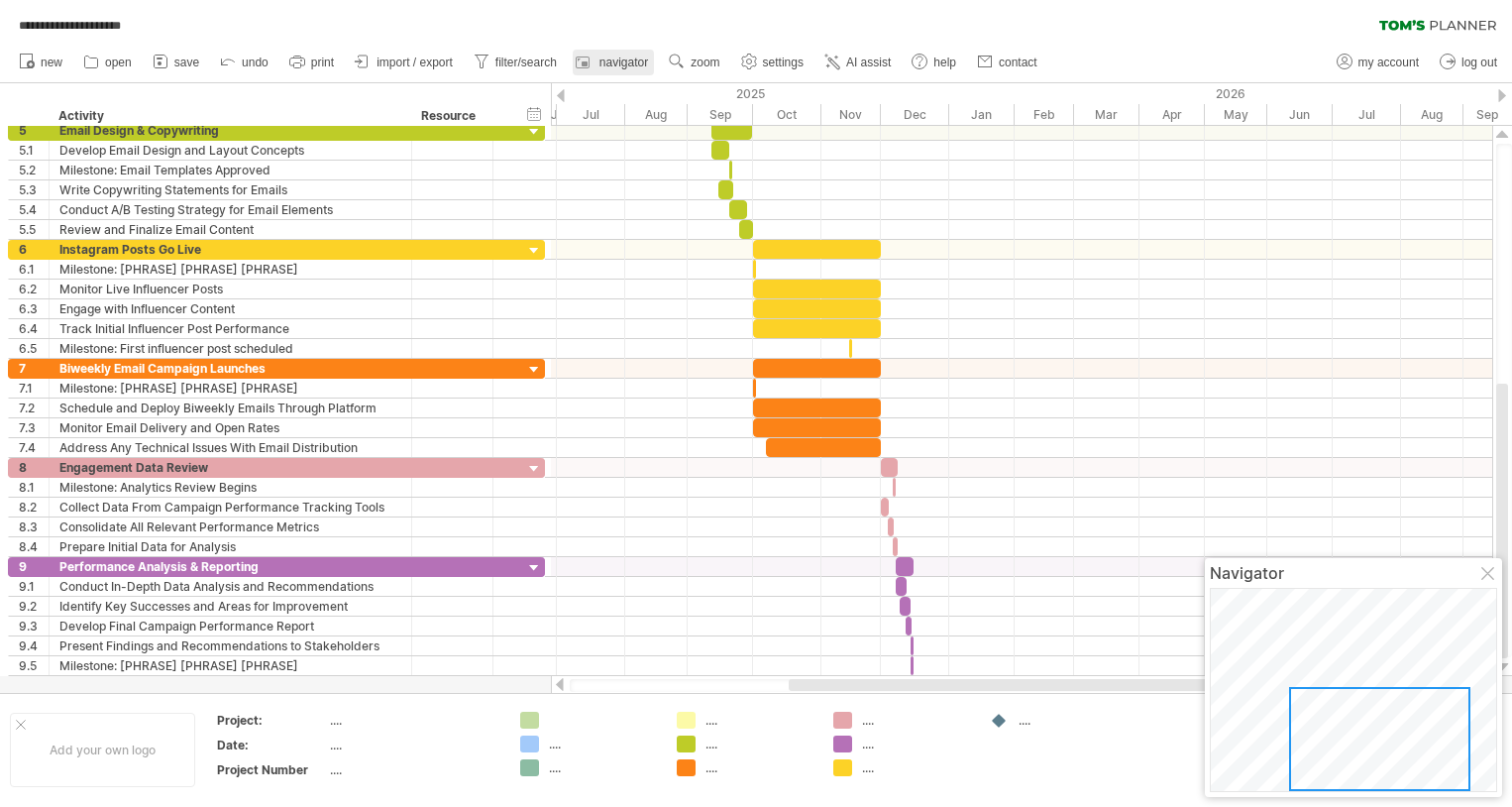 click on "navigator" at bounding box center (623, 62) 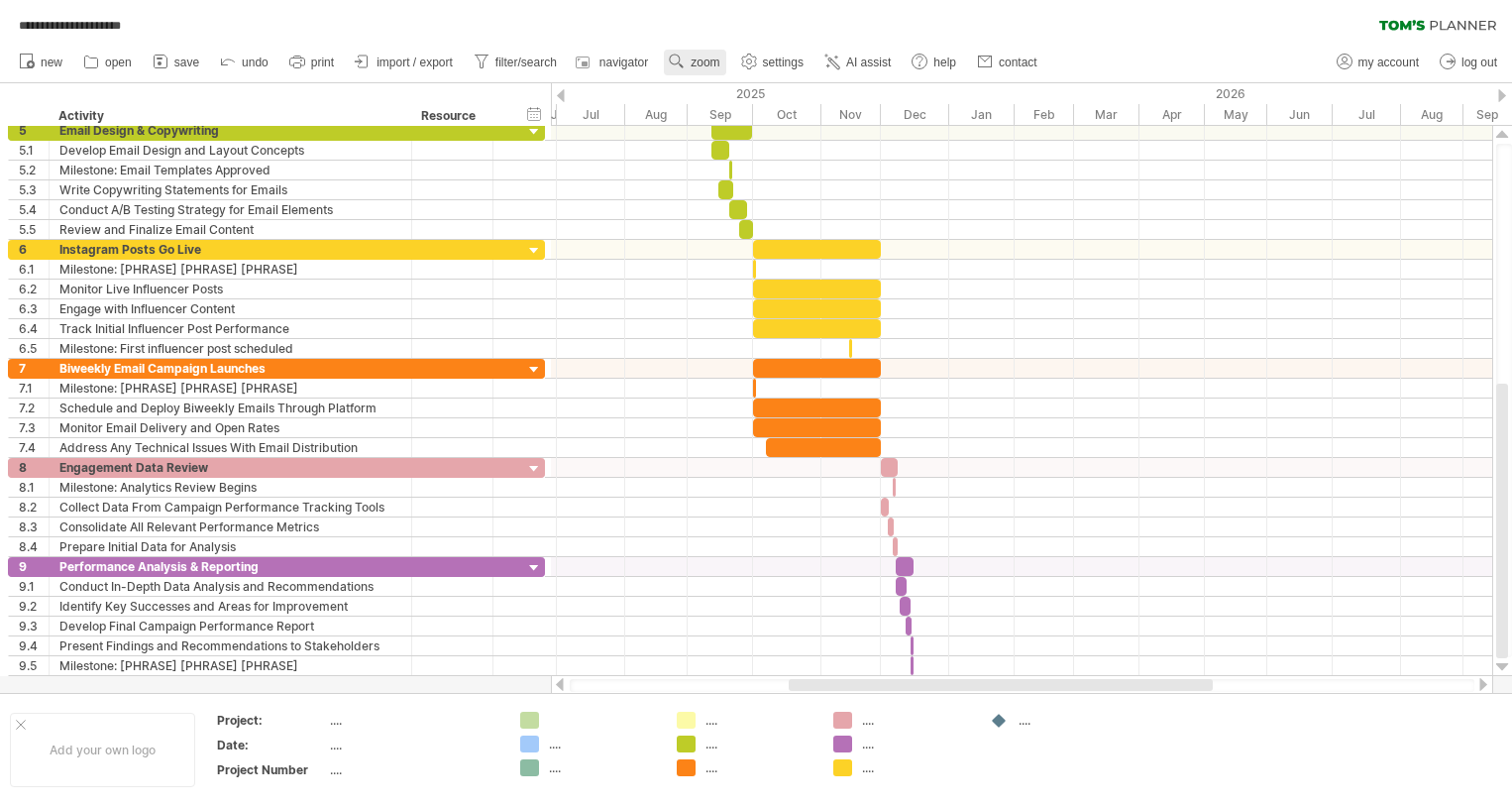 click 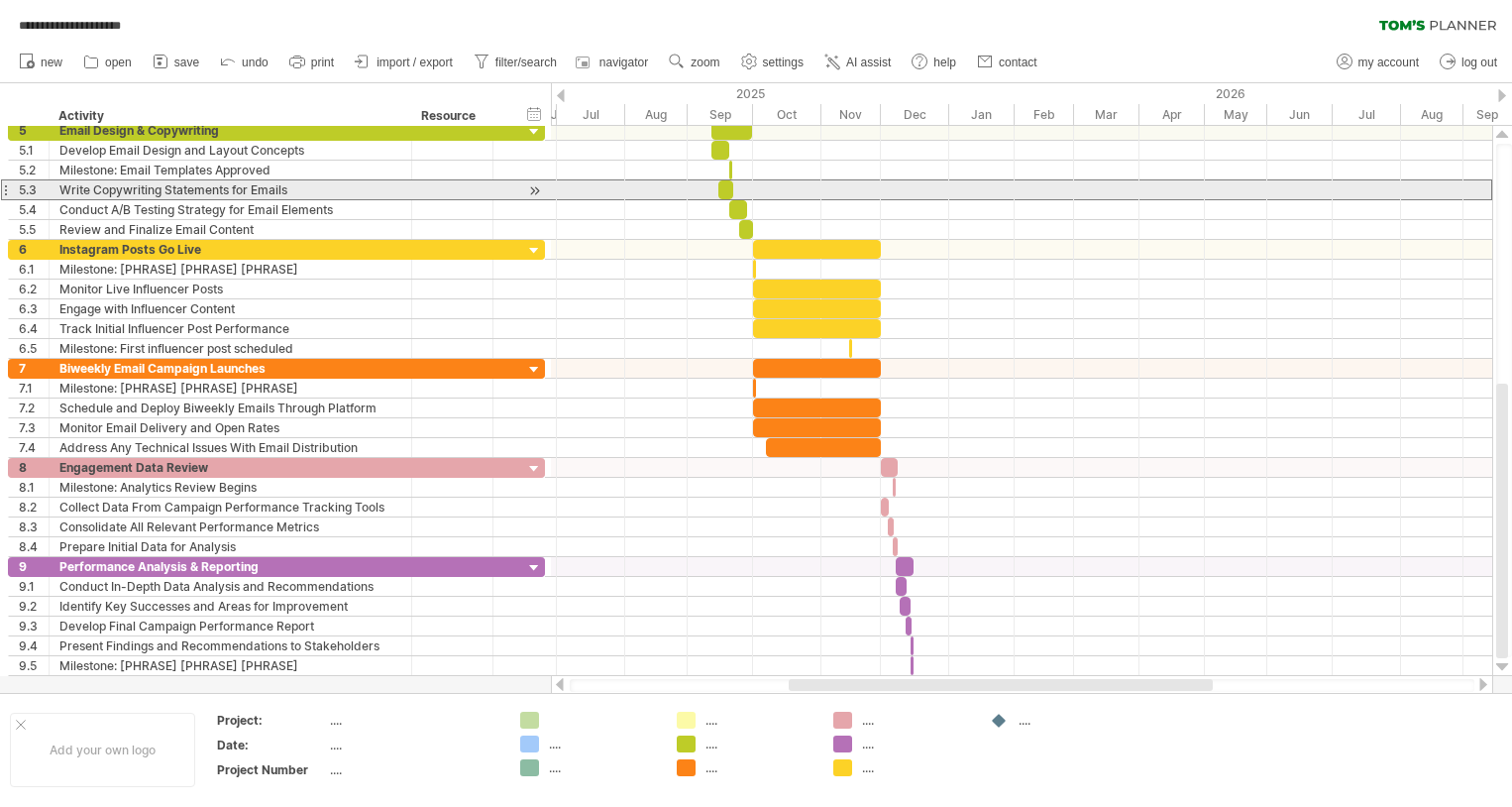 click on "**********" at bounding box center (231, 189) 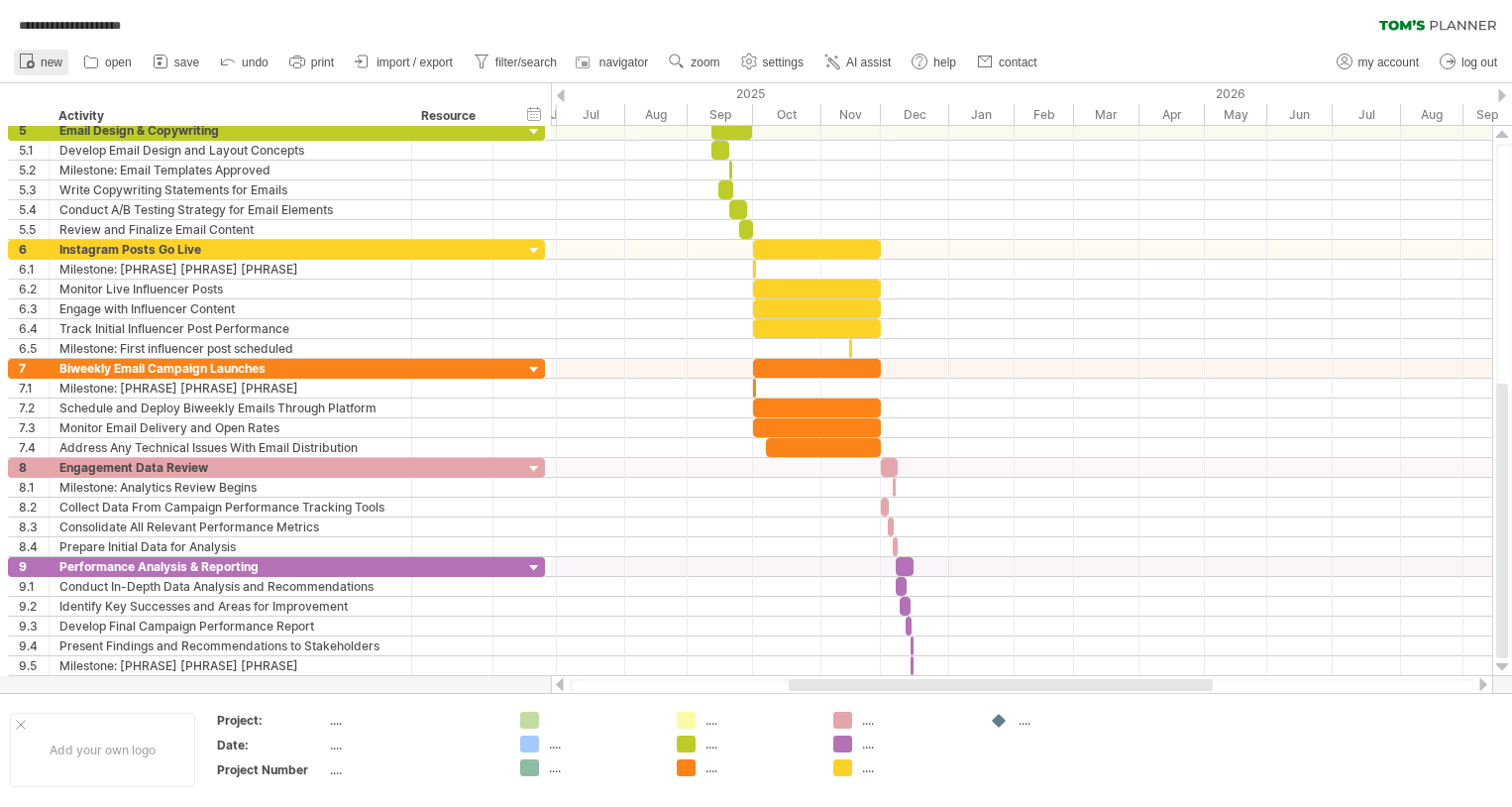click 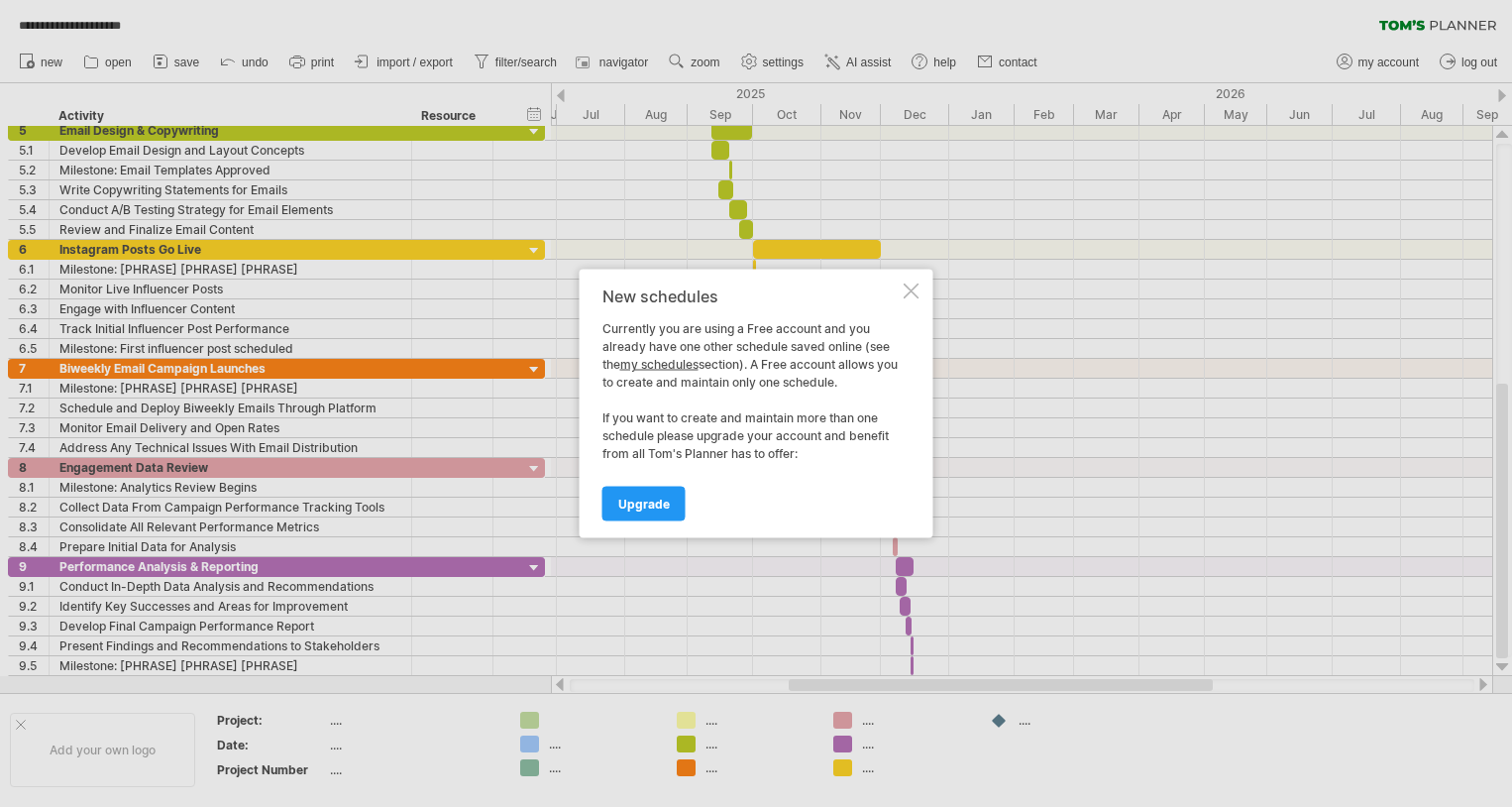 click on "New schedules Currently you are using a Free account and you already have one other schedule saved online (see the my schedules section). A Free account allows you to create and maintain only one schedule. If you want to create and maintain more than one schedule please upgrade your account and benefit from all Tom's Planner has to offer: Upgrade" at bounding box center [756, 404] 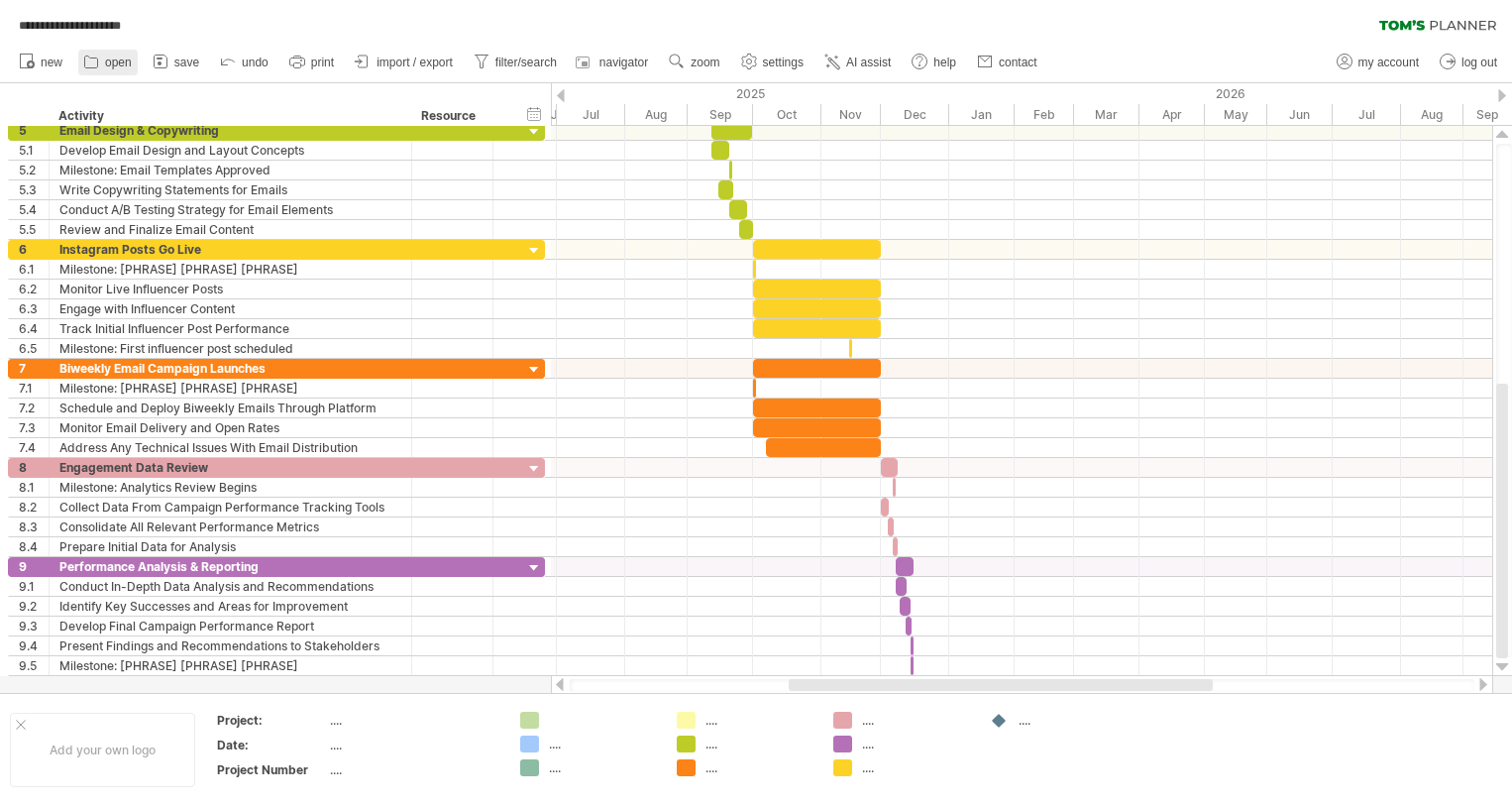 click on "open" at bounding box center (118, 62) 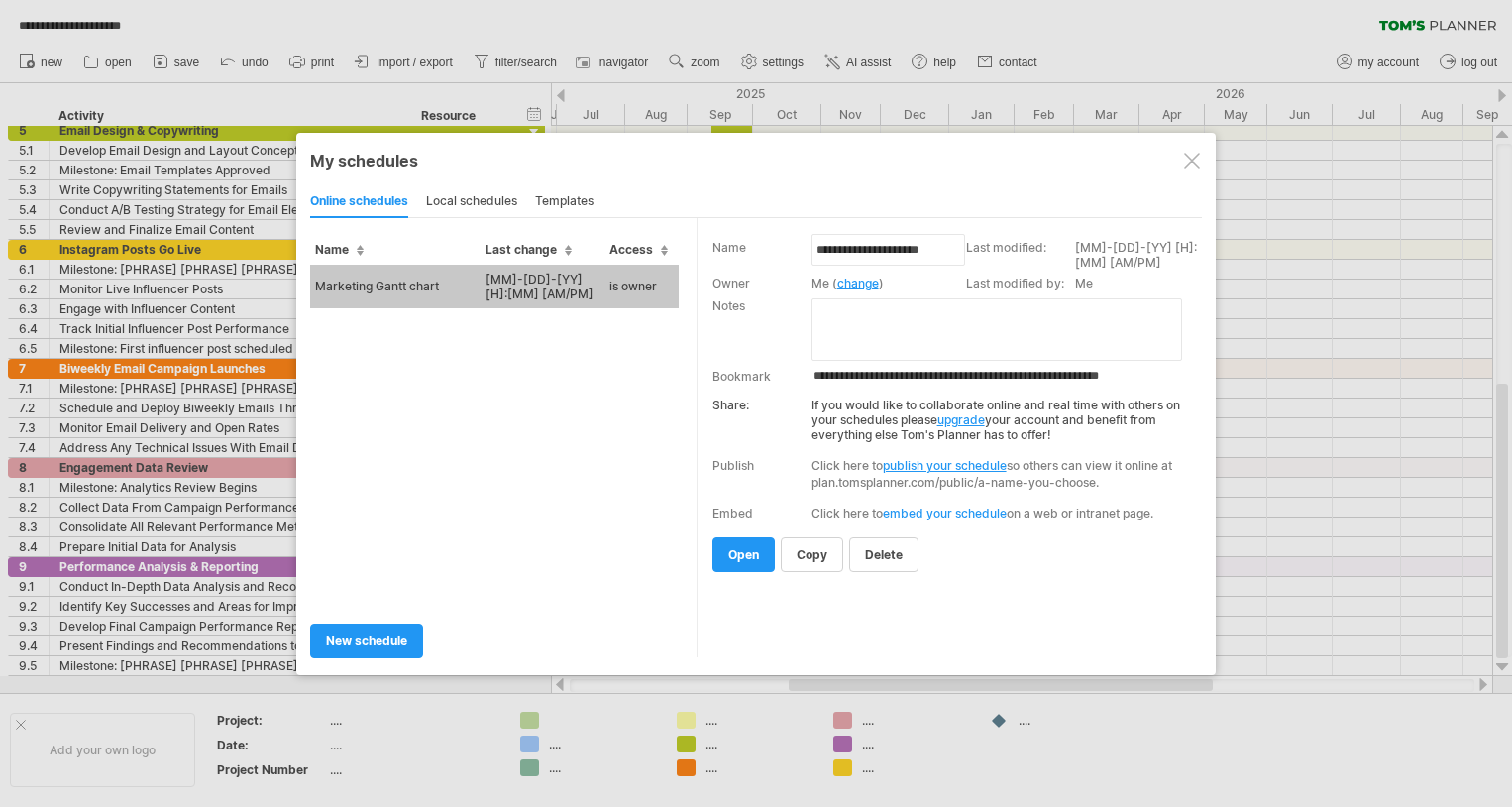 drag, startPoint x: 1173, startPoint y: 369, endPoint x: 813, endPoint y: 379, distance: 360.13886 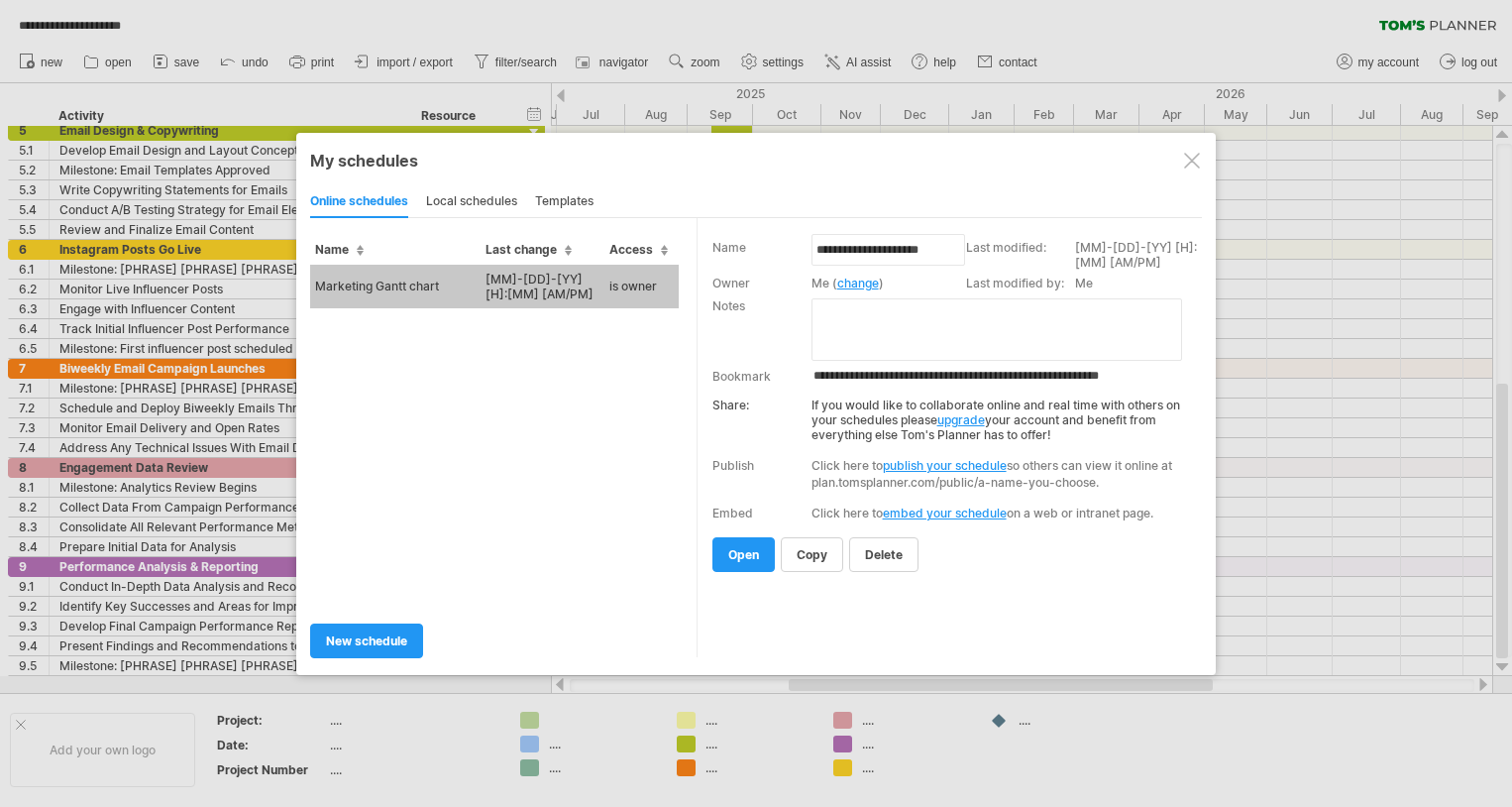 click on "**********" at bounding box center [1006, 376] 